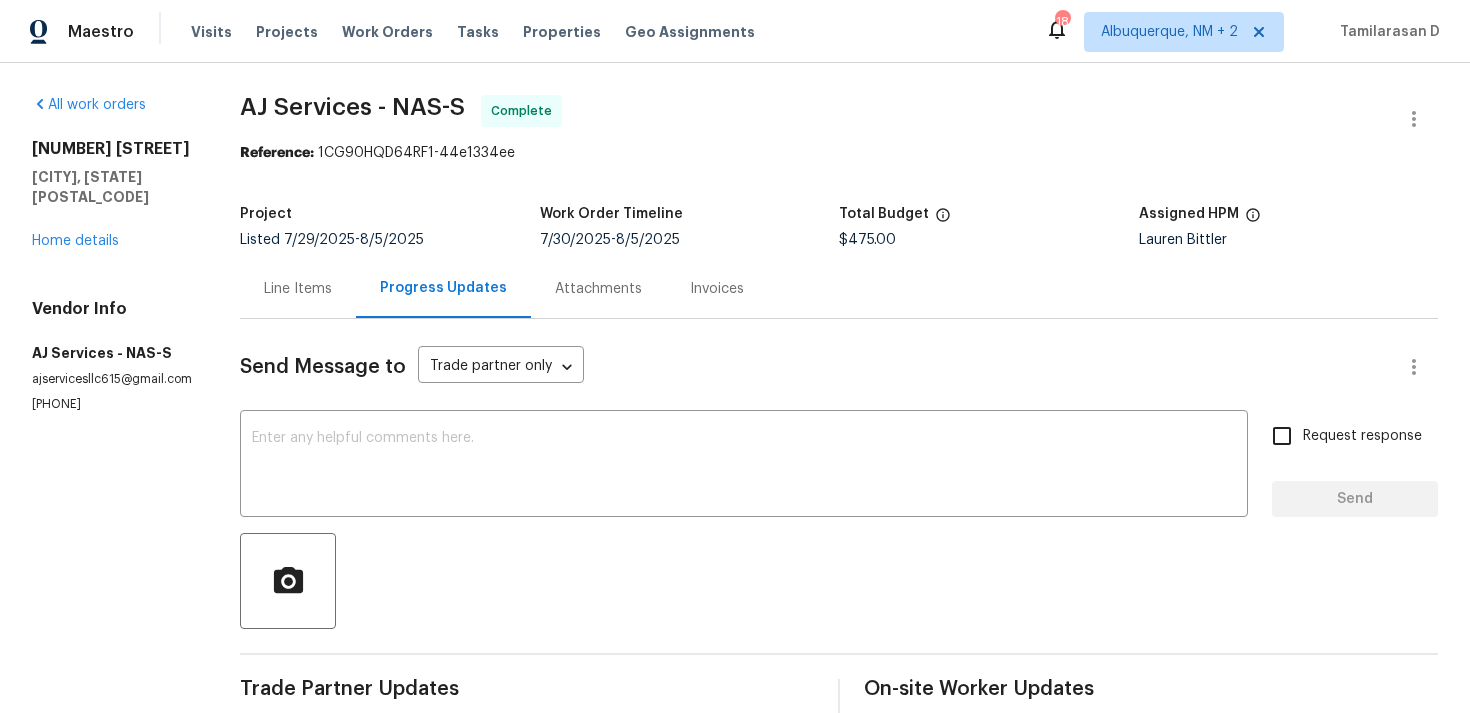 scroll, scrollTop: 0, scrollLeft: 0, axis: both 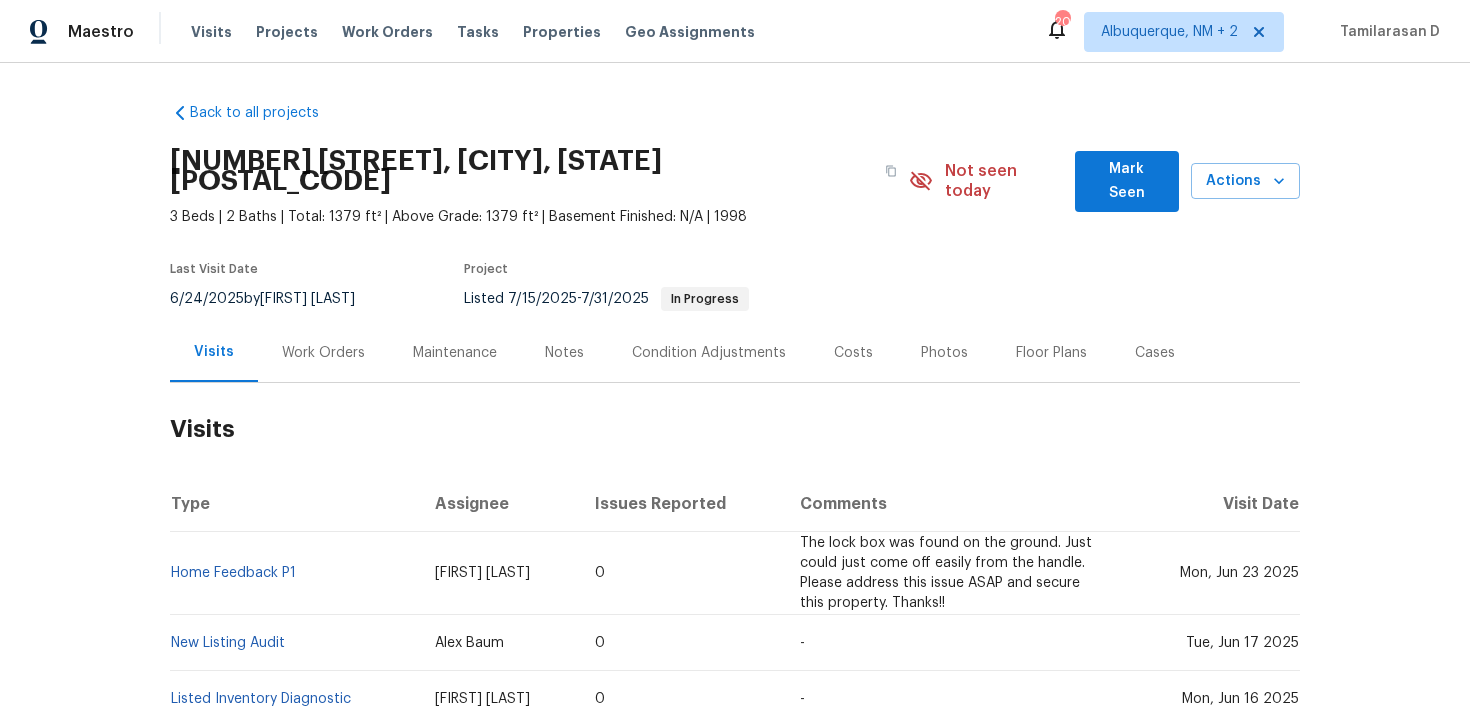 click on "Work Orders" at bounding box center [323, 353] 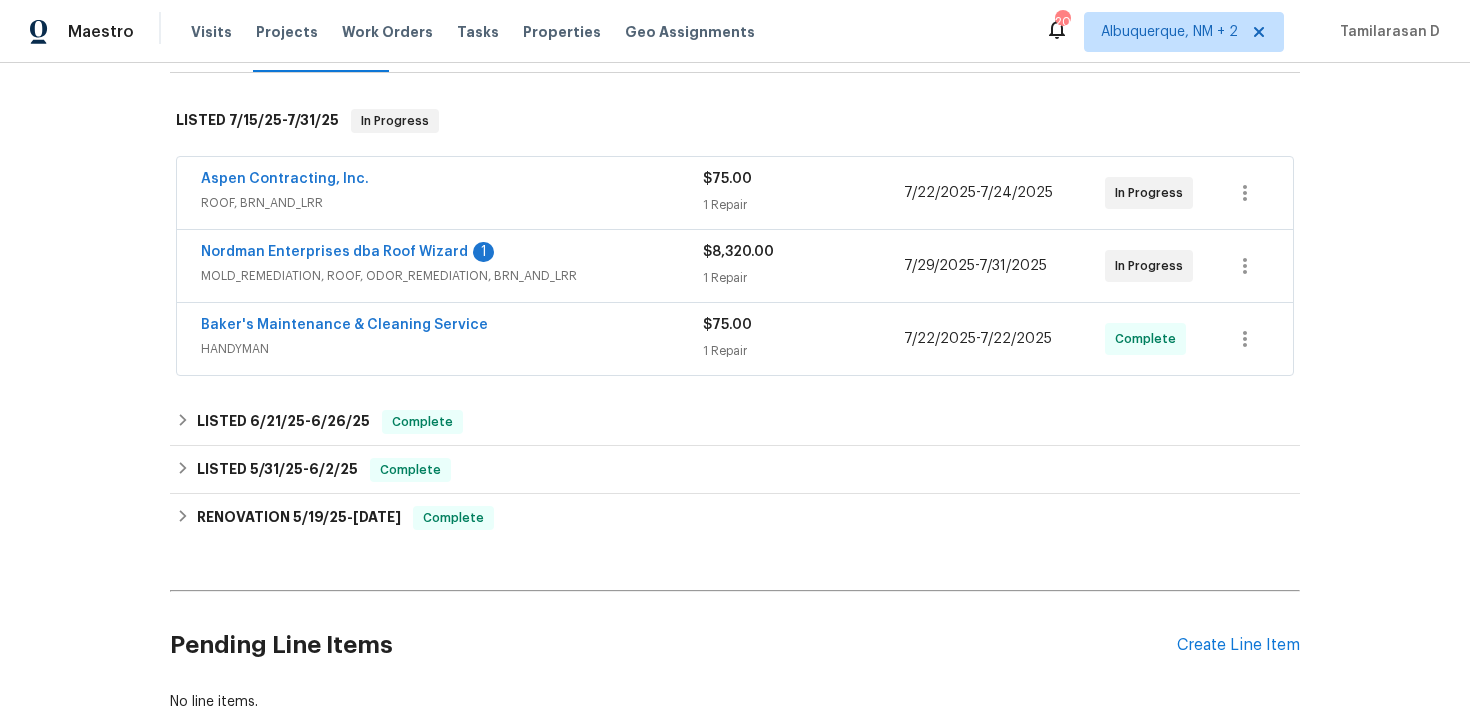 scroll, scrollTop: 321, scrollLeft: 0, axis: vertical 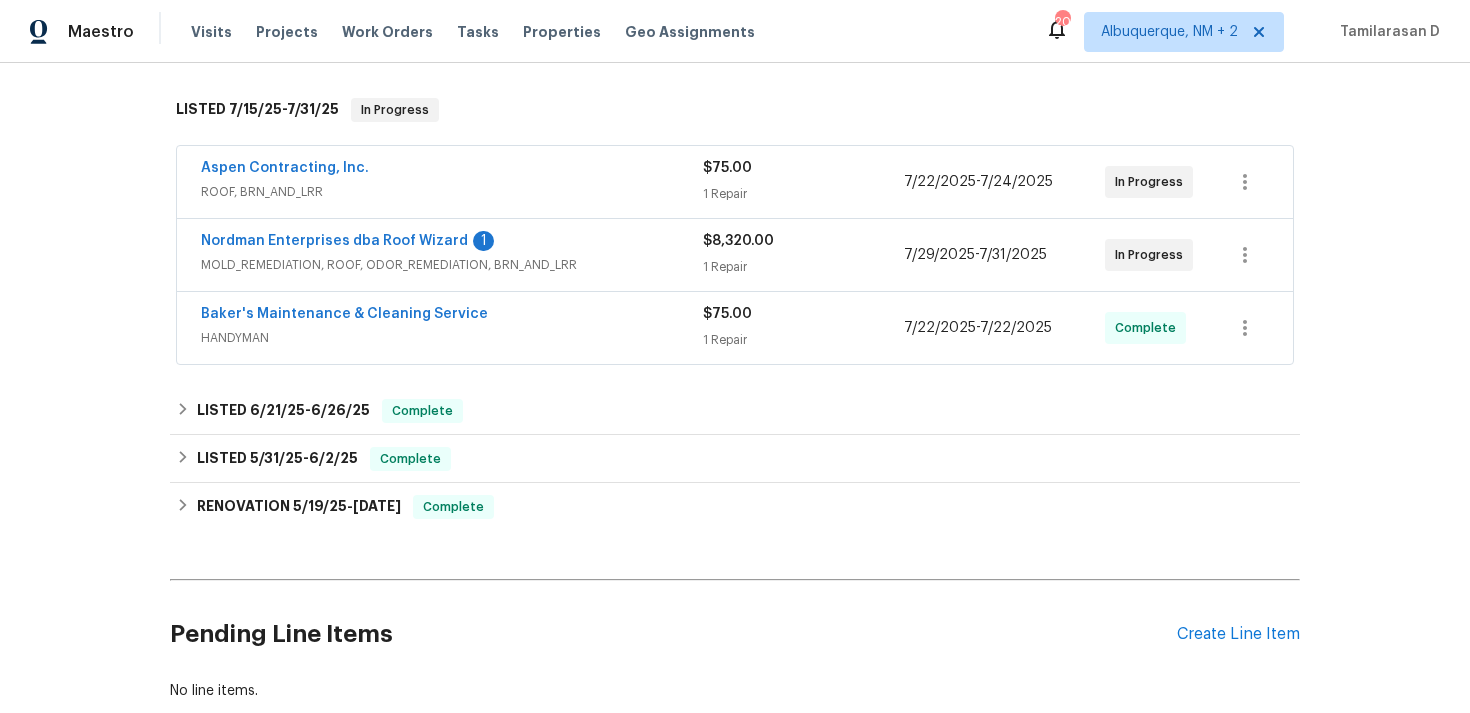 click on "Nordman Enterprises dba Roof Wizard" at bounding box center (334, 241) 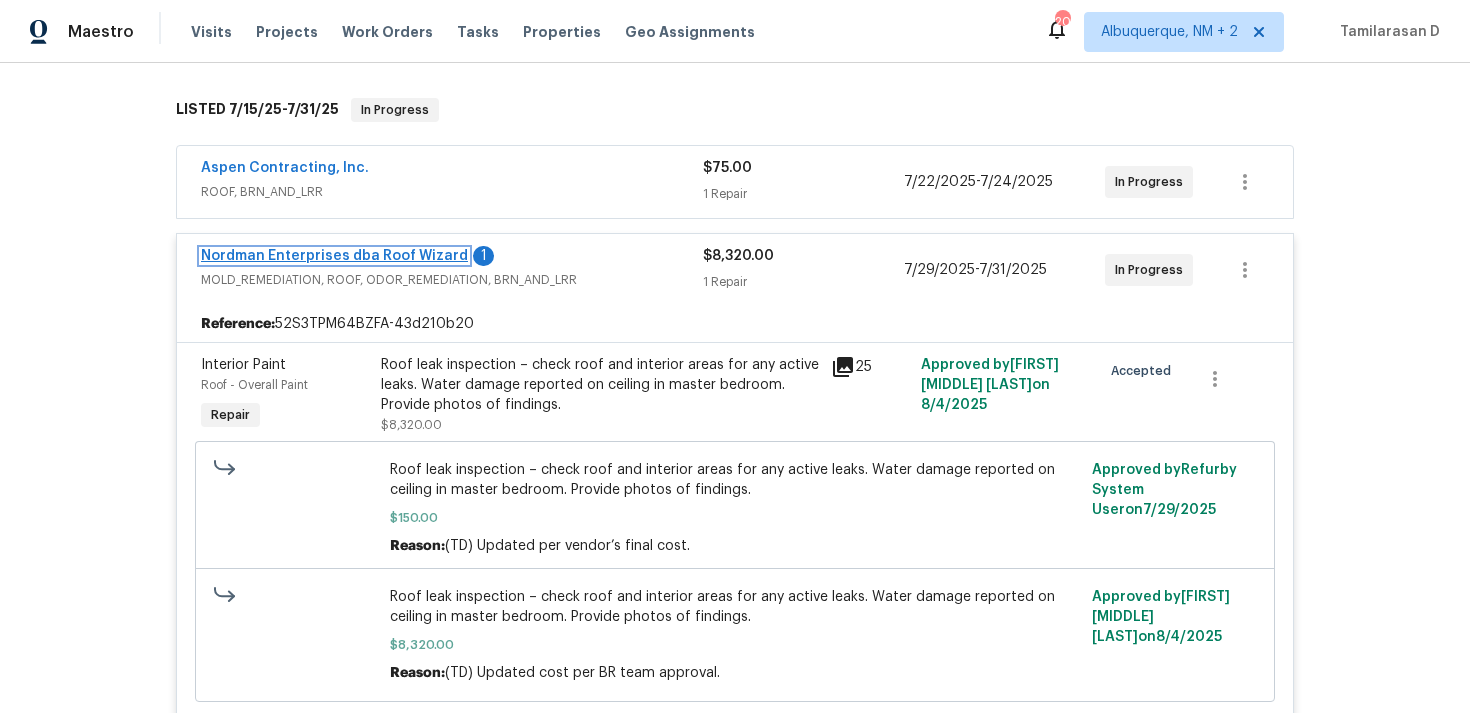 click on "Nordman Enterprises dba Roof Wizard" at bounding box center [334, 256] 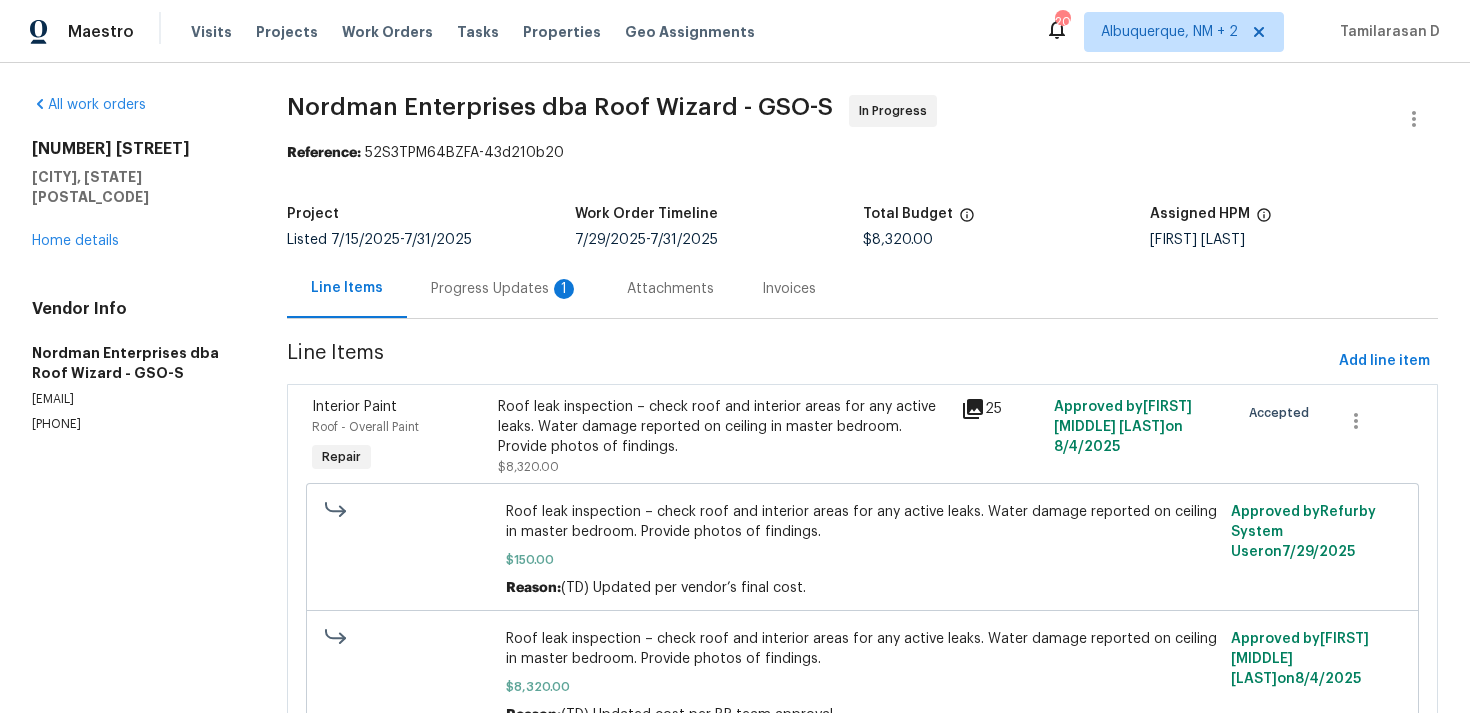 click on "Progress Updates 1" at bounding box center [505, 289] 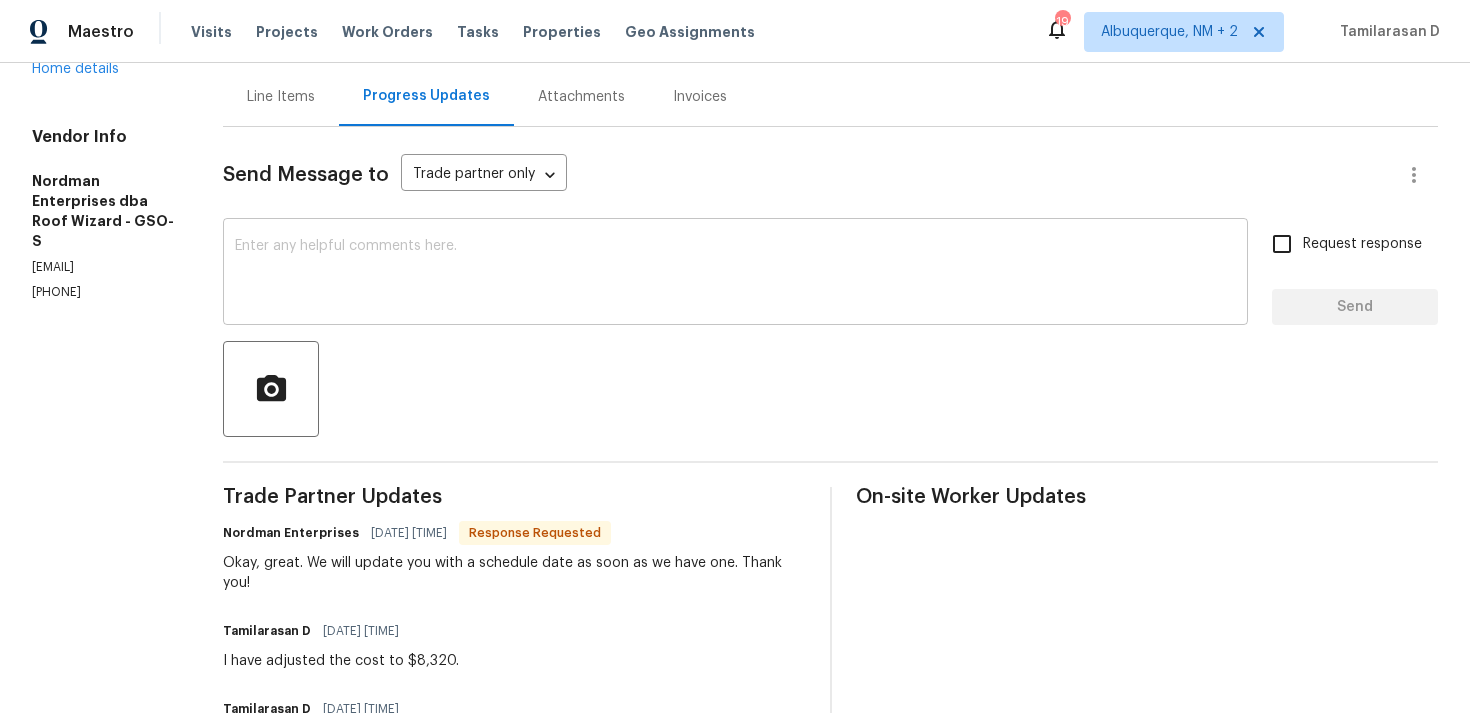 scroll, scrollTop: 203, scrollLeft: 0, axis: vertical 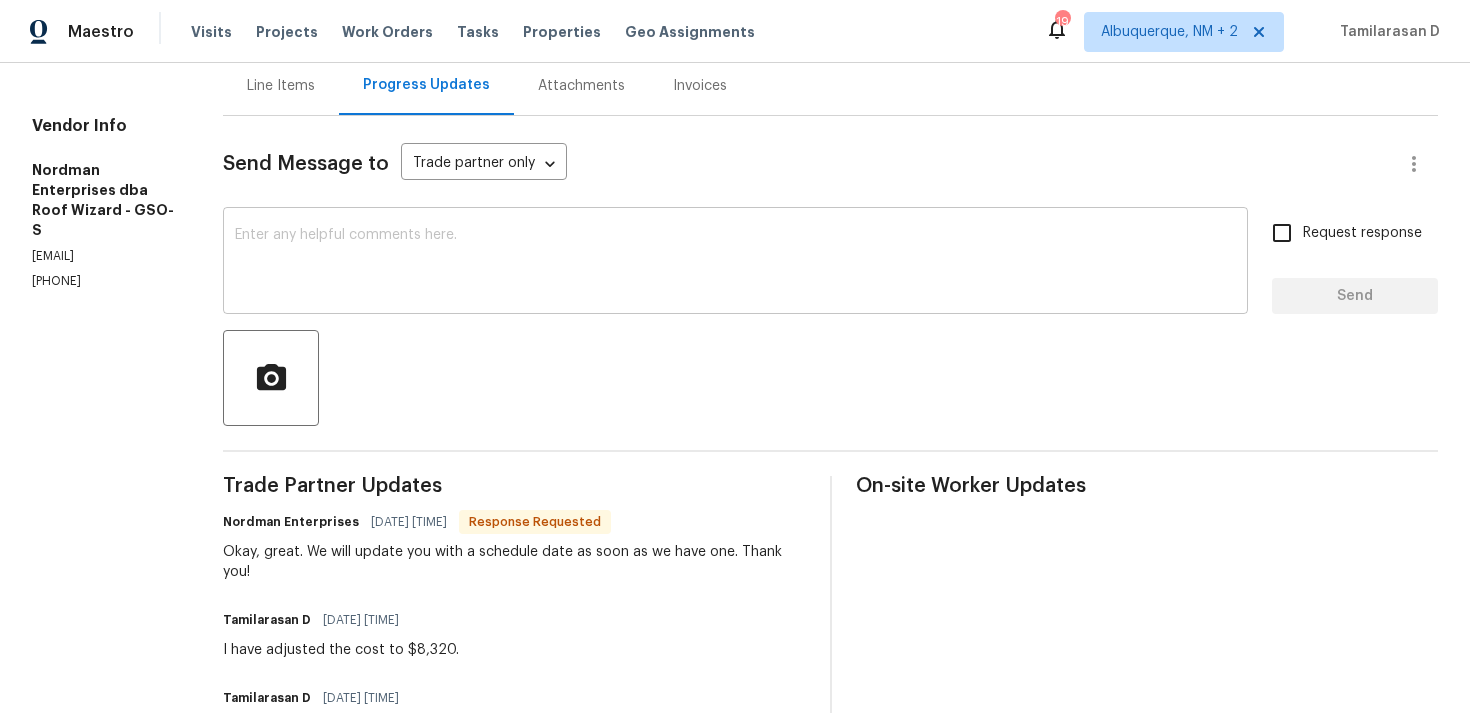 click at bounding box center (735, 263) 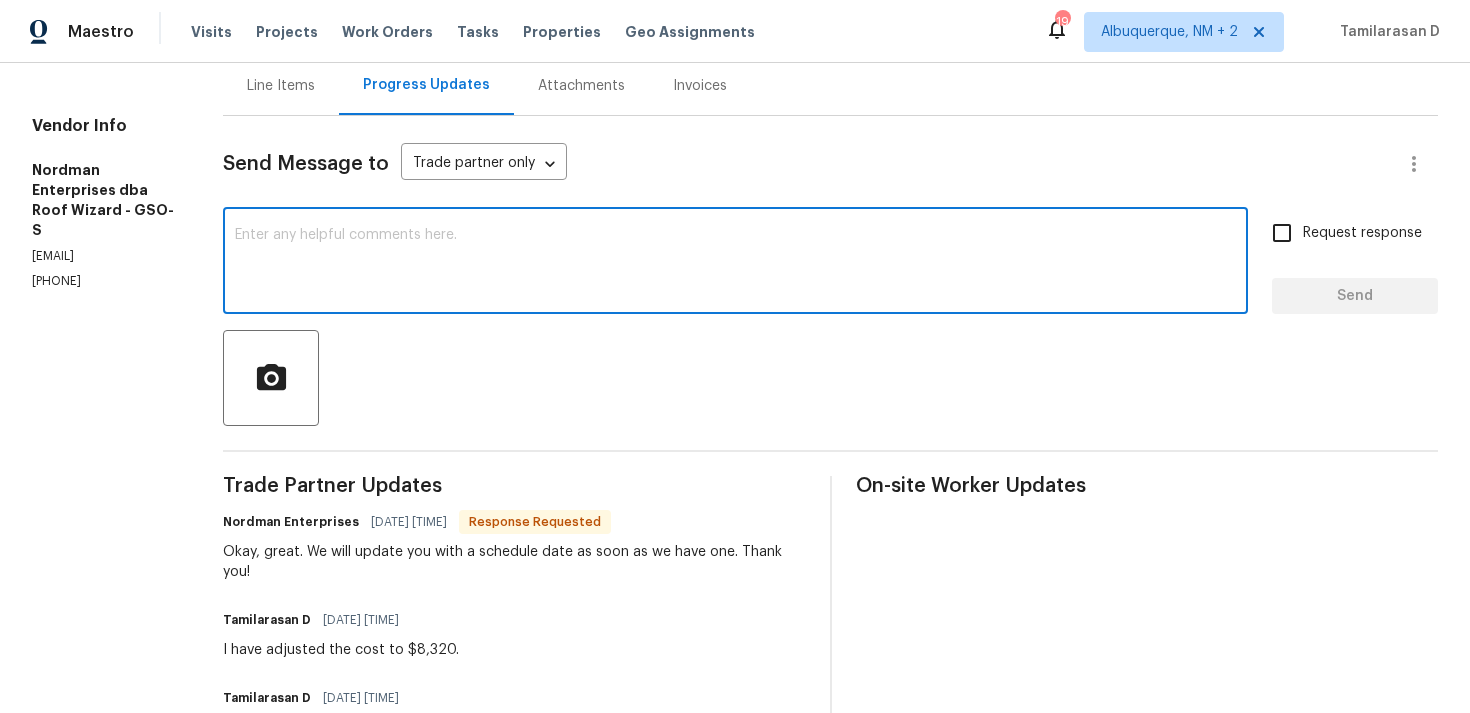 click at bounding box center (735, 263) 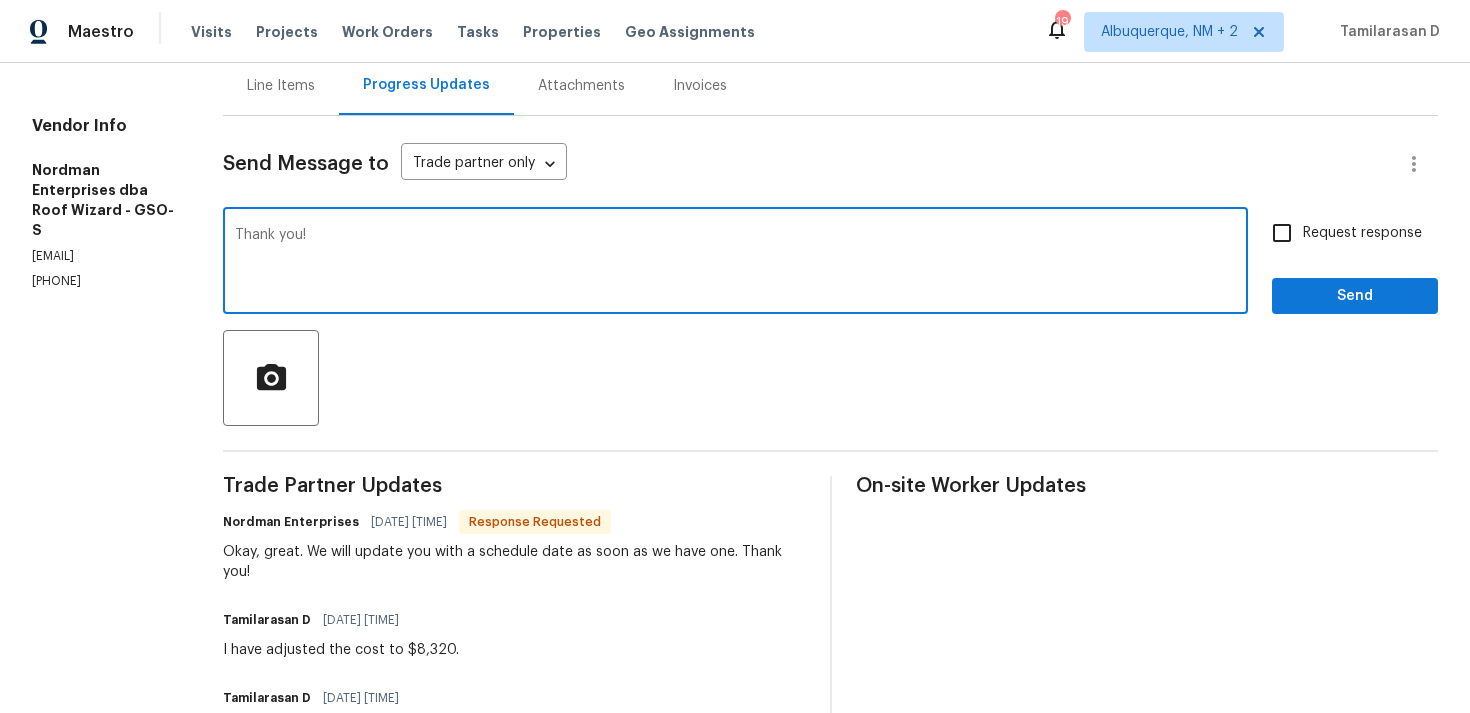 type on "Thank you!" 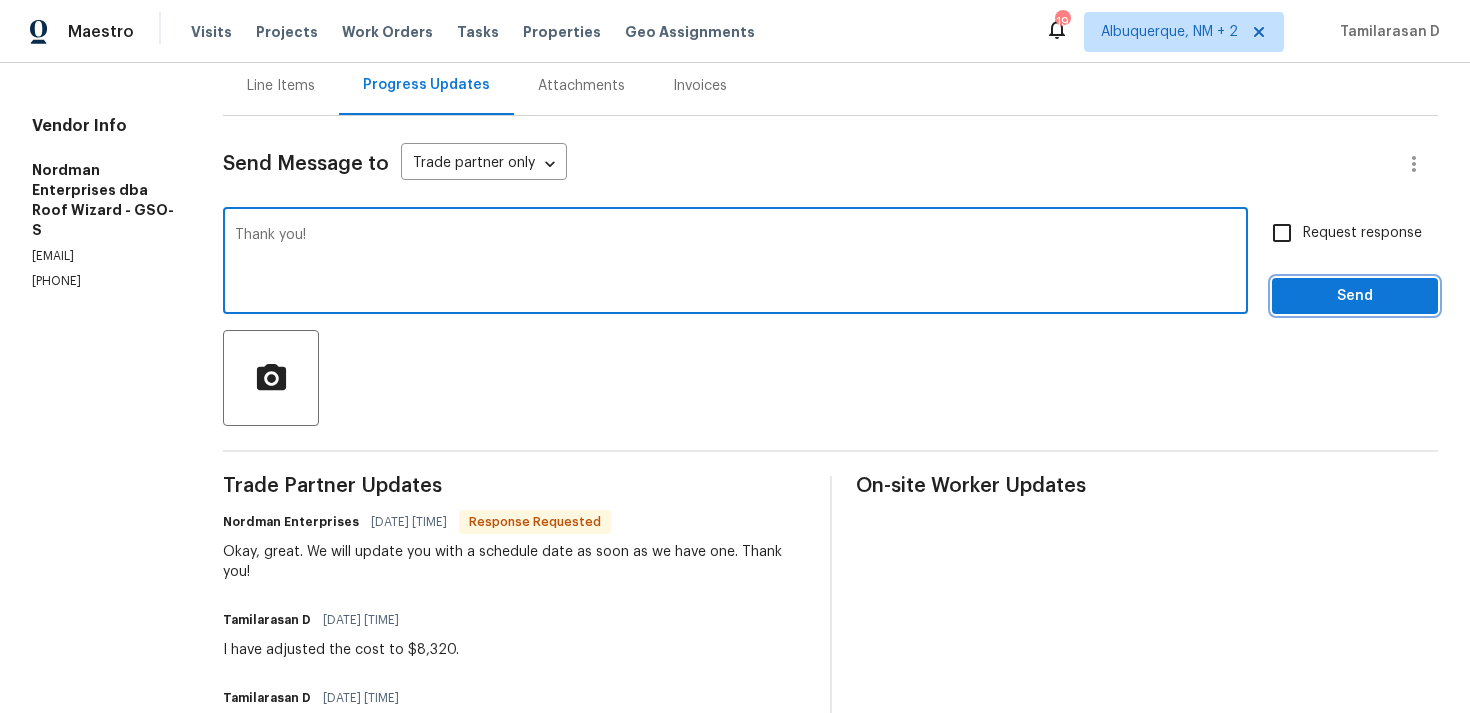 click on "Send" at bounding box center (1355, 296) 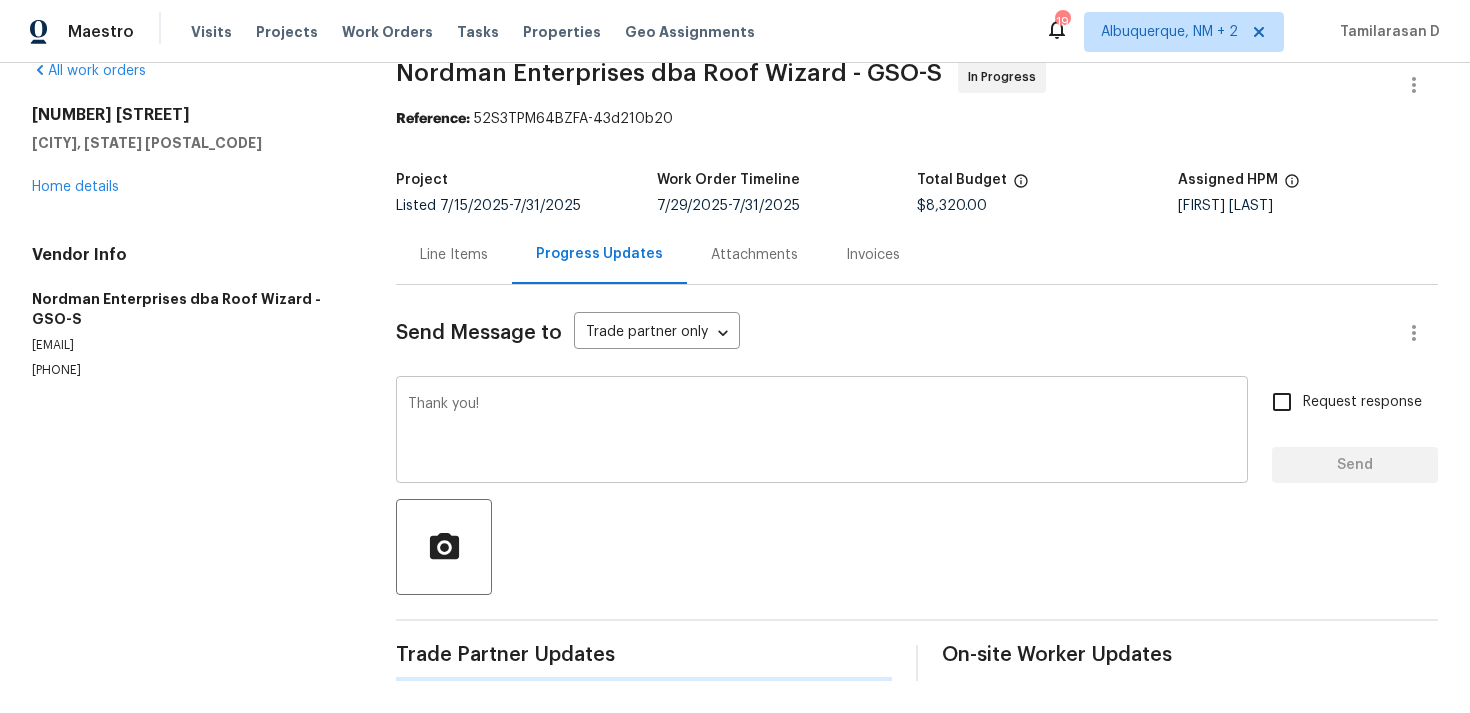 scroll, scrollTop: 0, scrollLeft: 0, axis: both 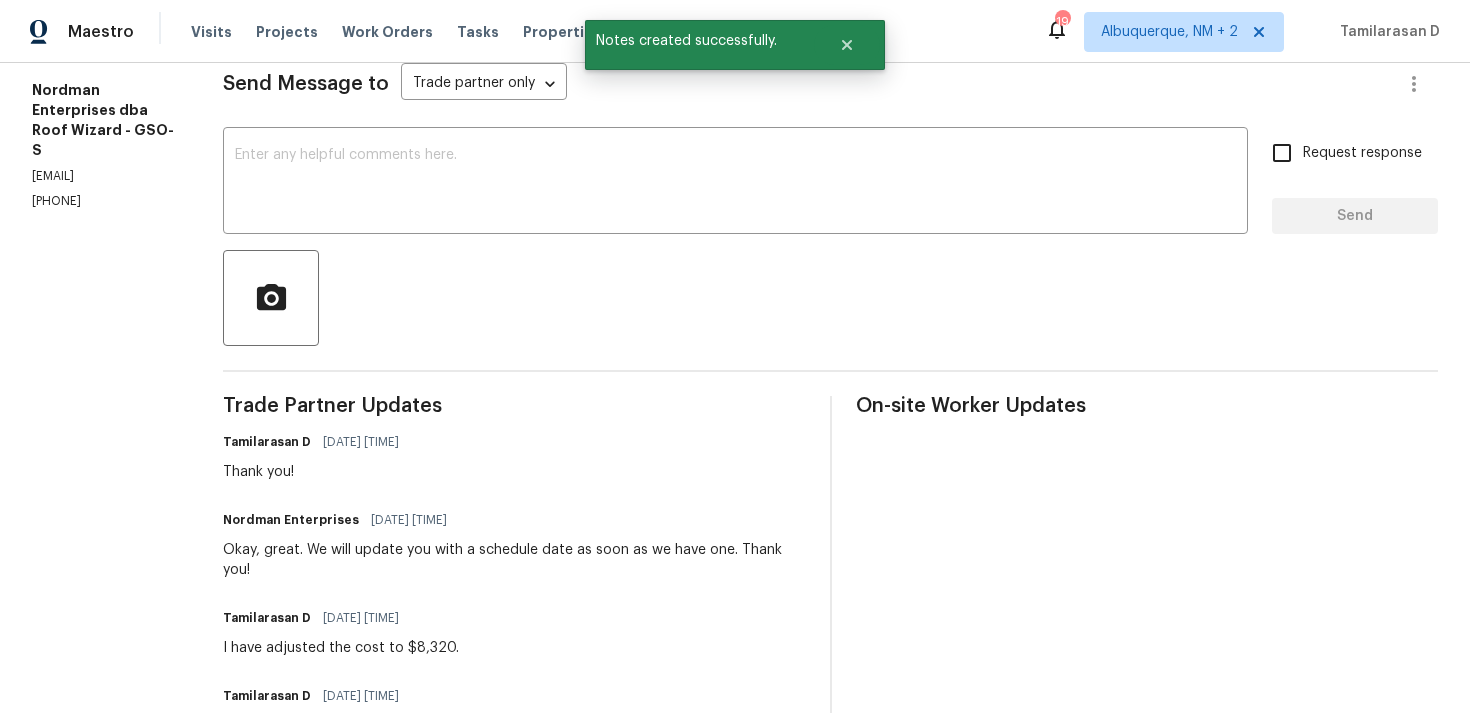 click on "Okay, great. We will update you with a schedule date as soon as we have one. Thank you!" at bounding box center (514, 560) 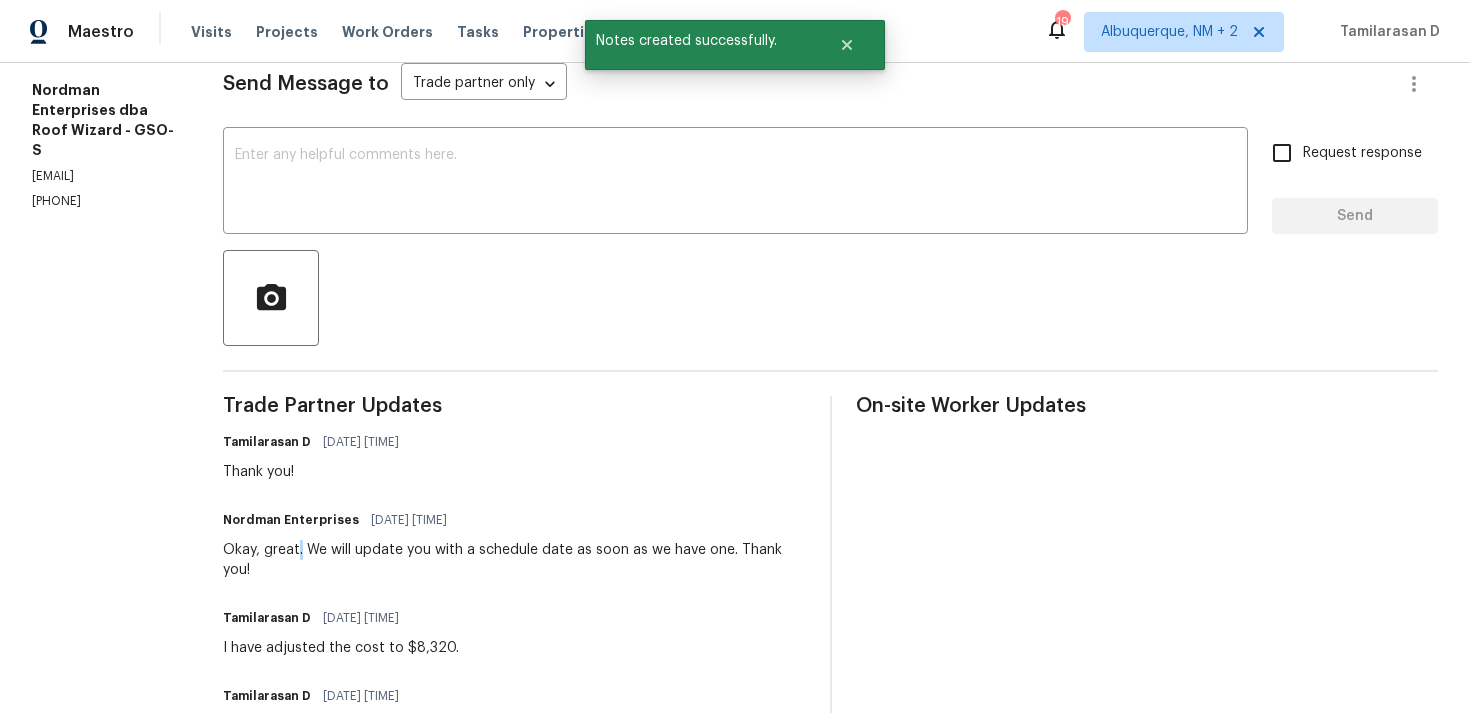click on "Okay, great. We will update you with a schedule date as soon as we have one. Thank you!" at bounding box center [514, 560] 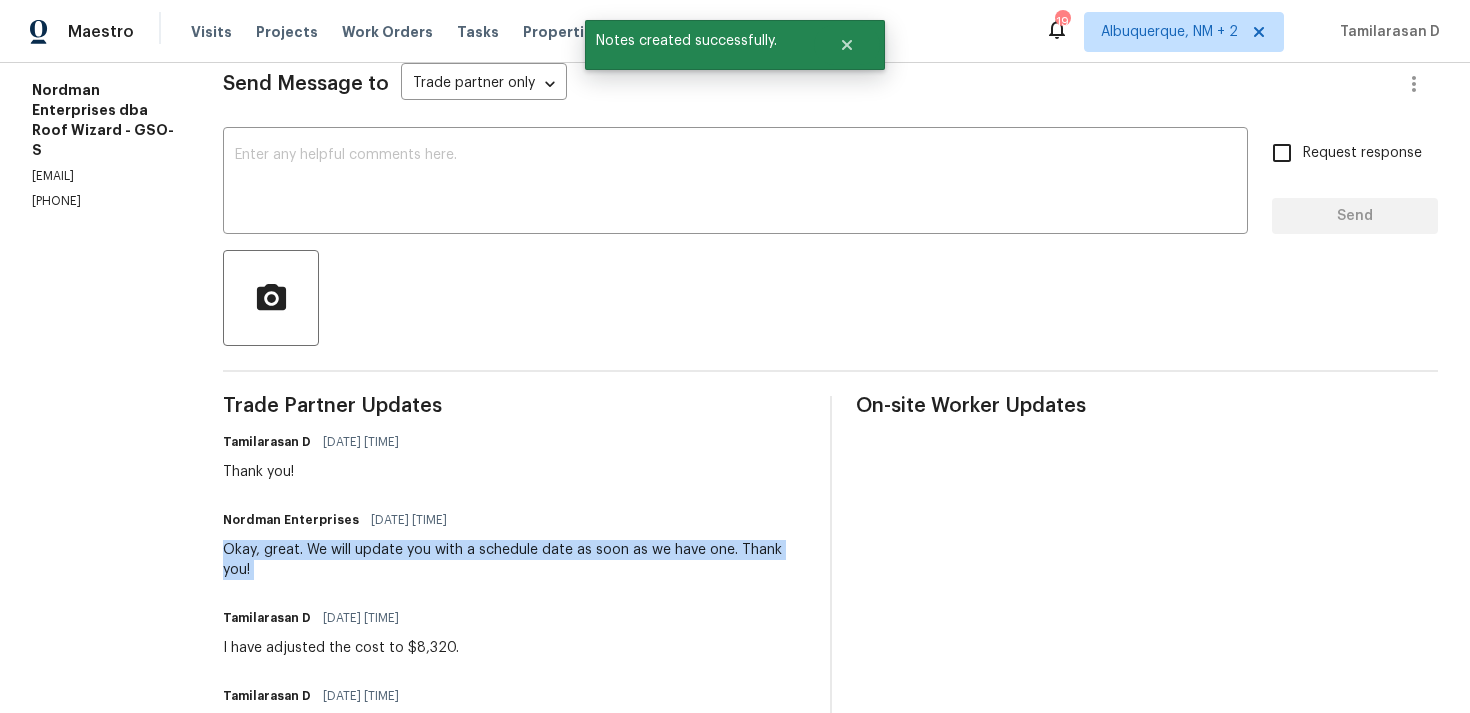copy on "Okay, great. We will update you with a schedule date as soon as we have one. Thank you!" 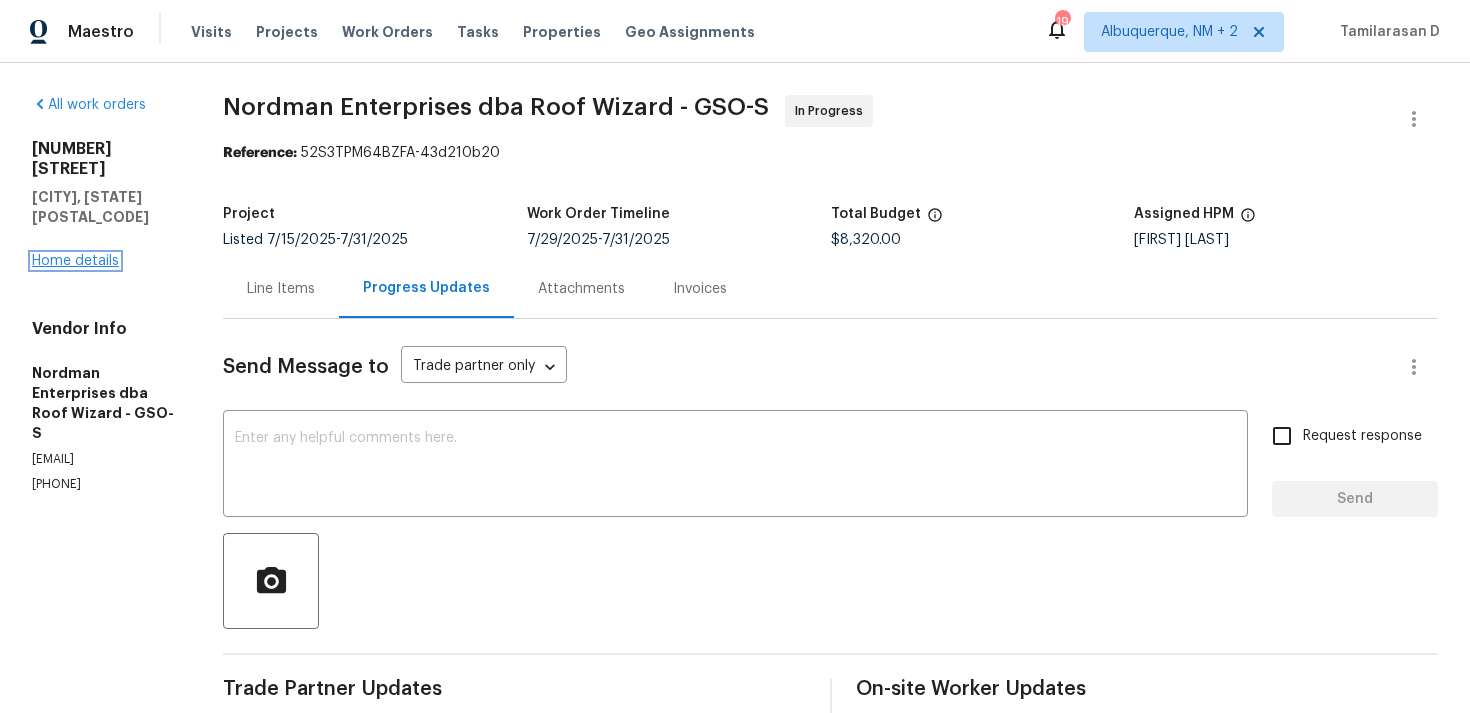 click on "Home details" at bounding box center (75, 261) 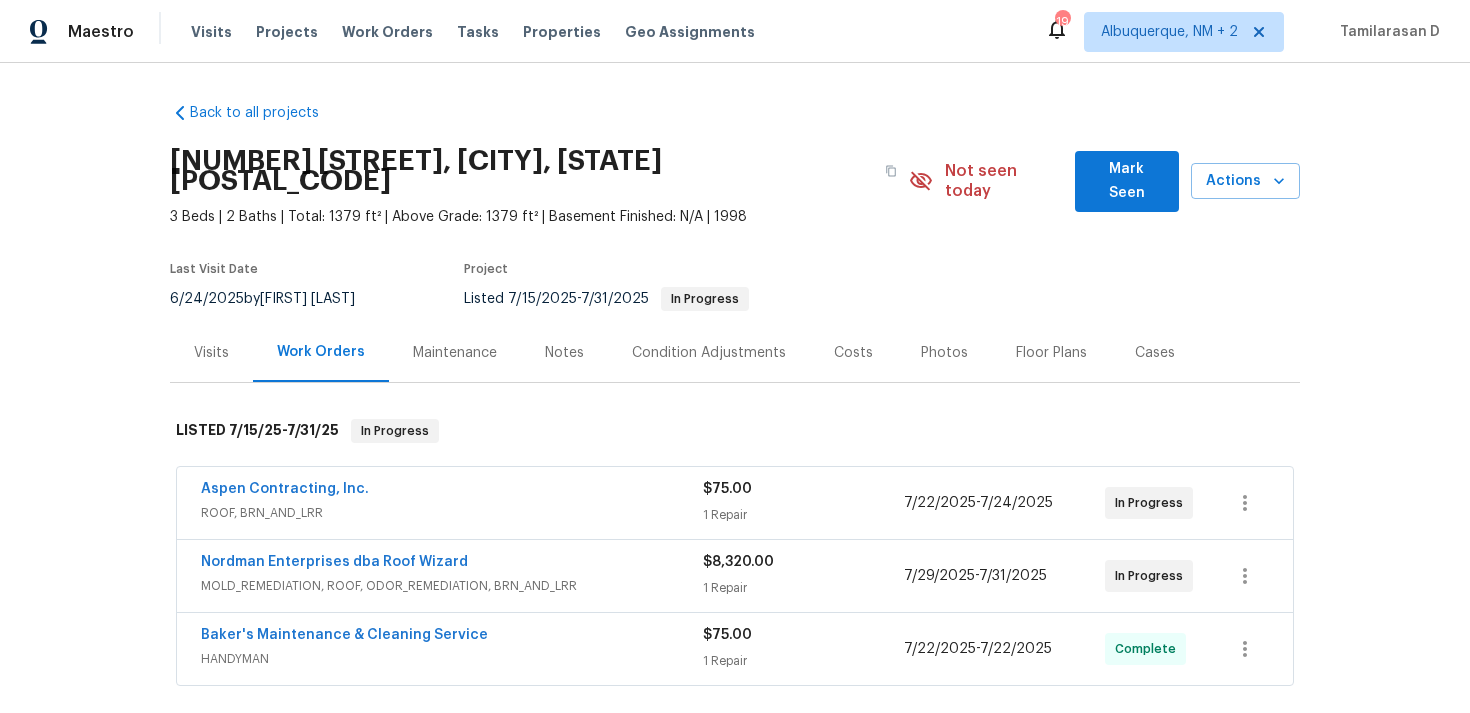click on "Aspen Contracting, Inc." at bounding box center (285, 489) 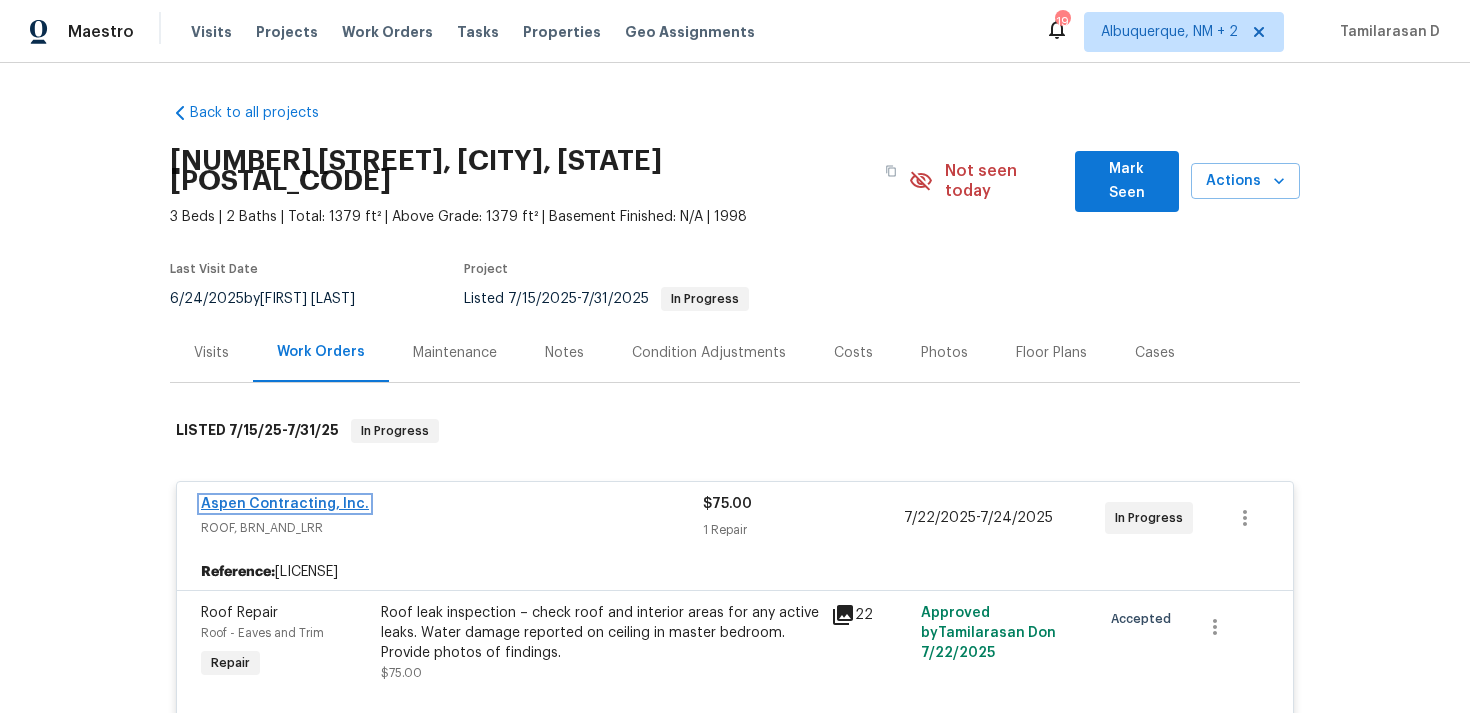 click on "Aspen Contracting, Inc." at bounding box center [285, 504] 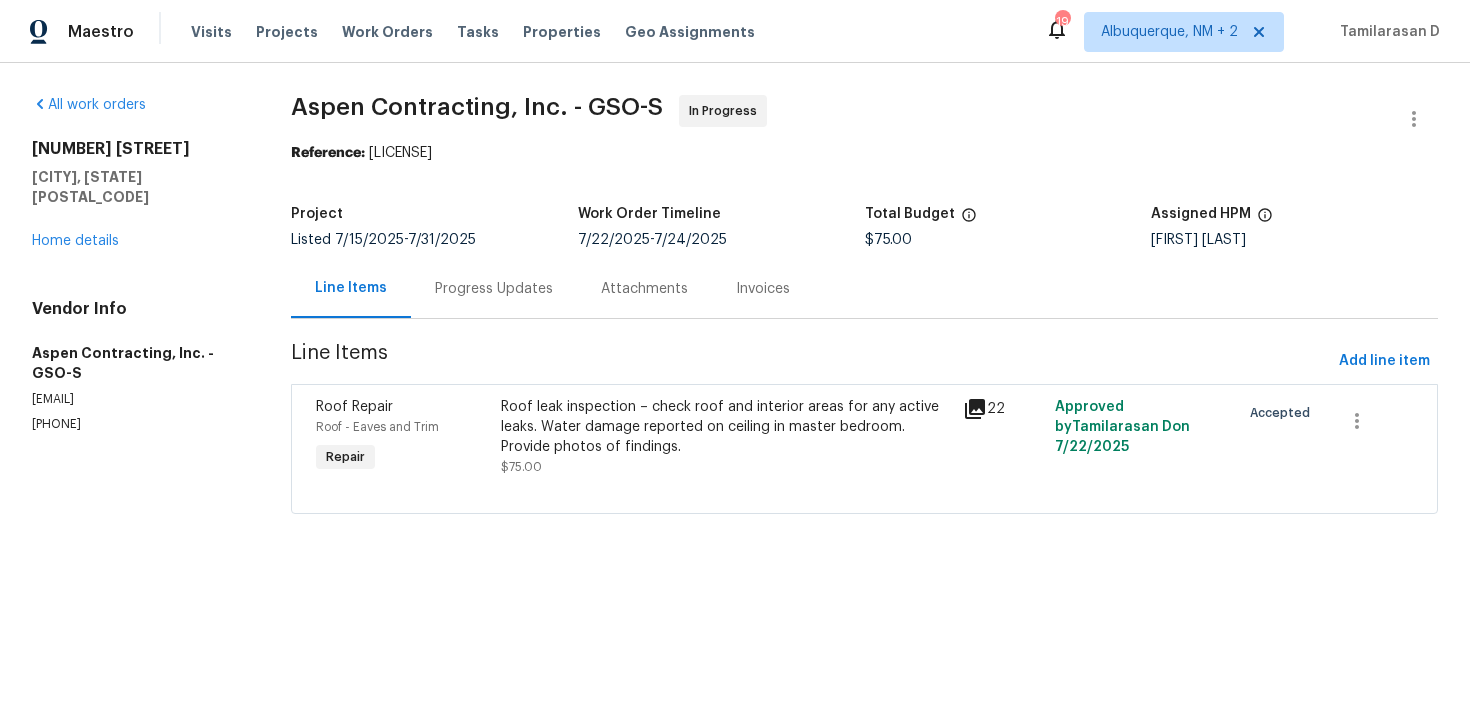 click on "Progress Updates" at bounding box center (494, 288) 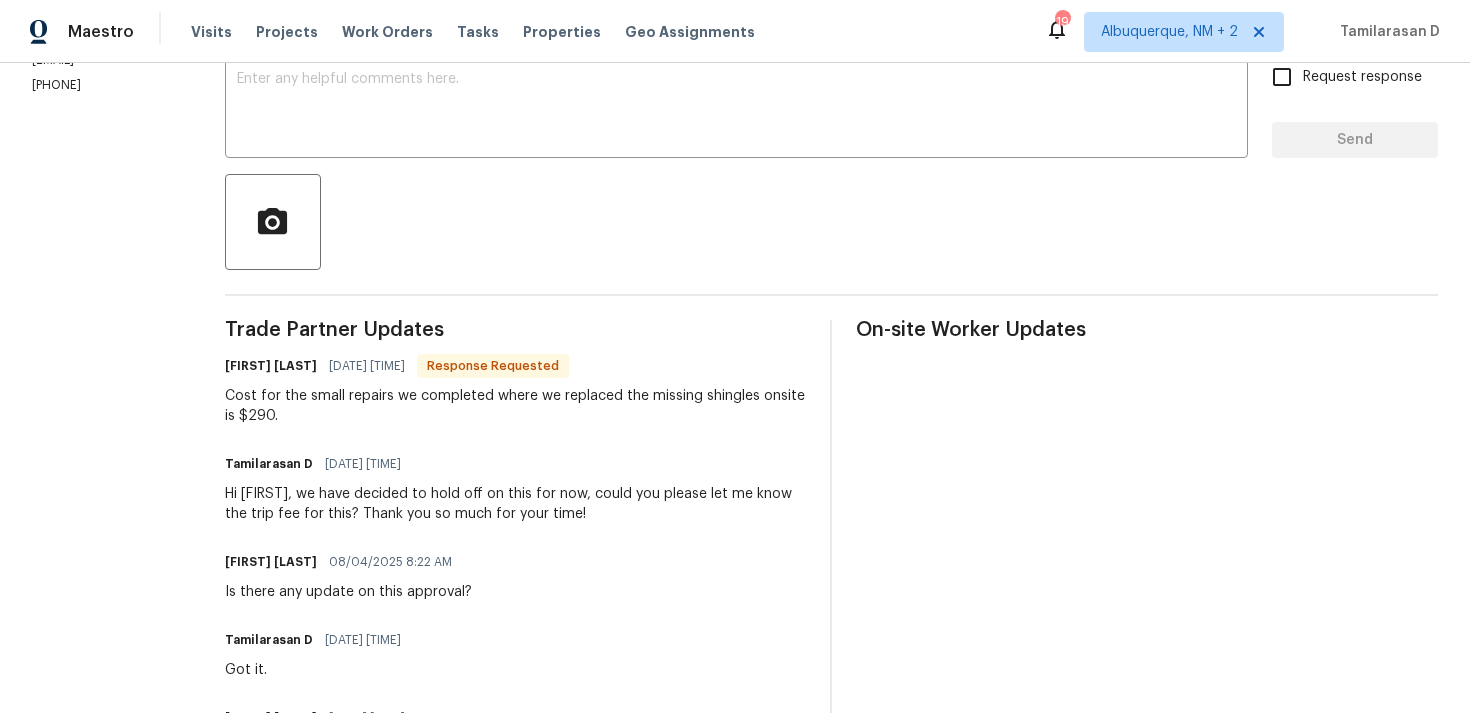 scroll, scrollTop: 365, scrollLeft: 0, axis: vertical 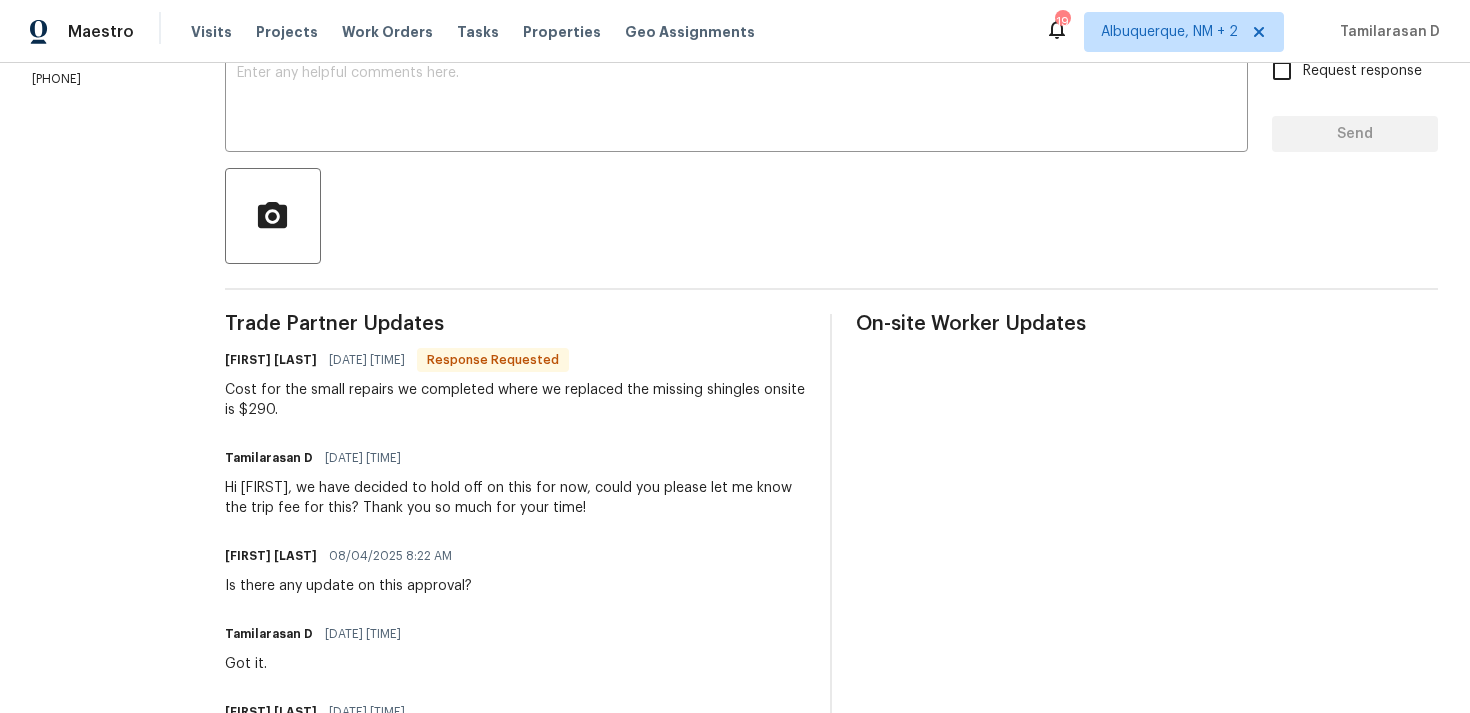 click on "Cost for the small repairs we completed where we replaced the missing shingles onsite is $290." at bounding box center [516, 400] 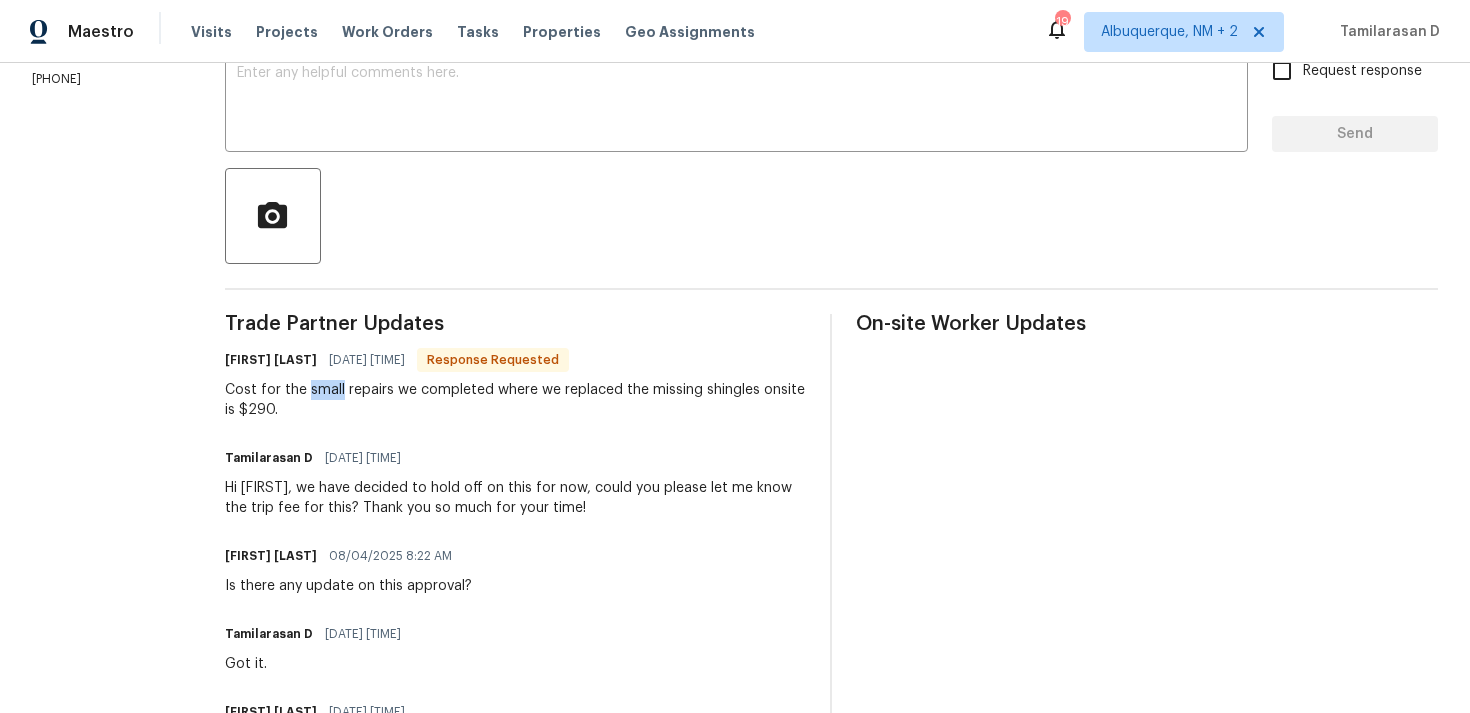 click on "Cost for the small repairs we completed where we replaced the missing shingles onsite is $290." at bounding box center [516, 400] 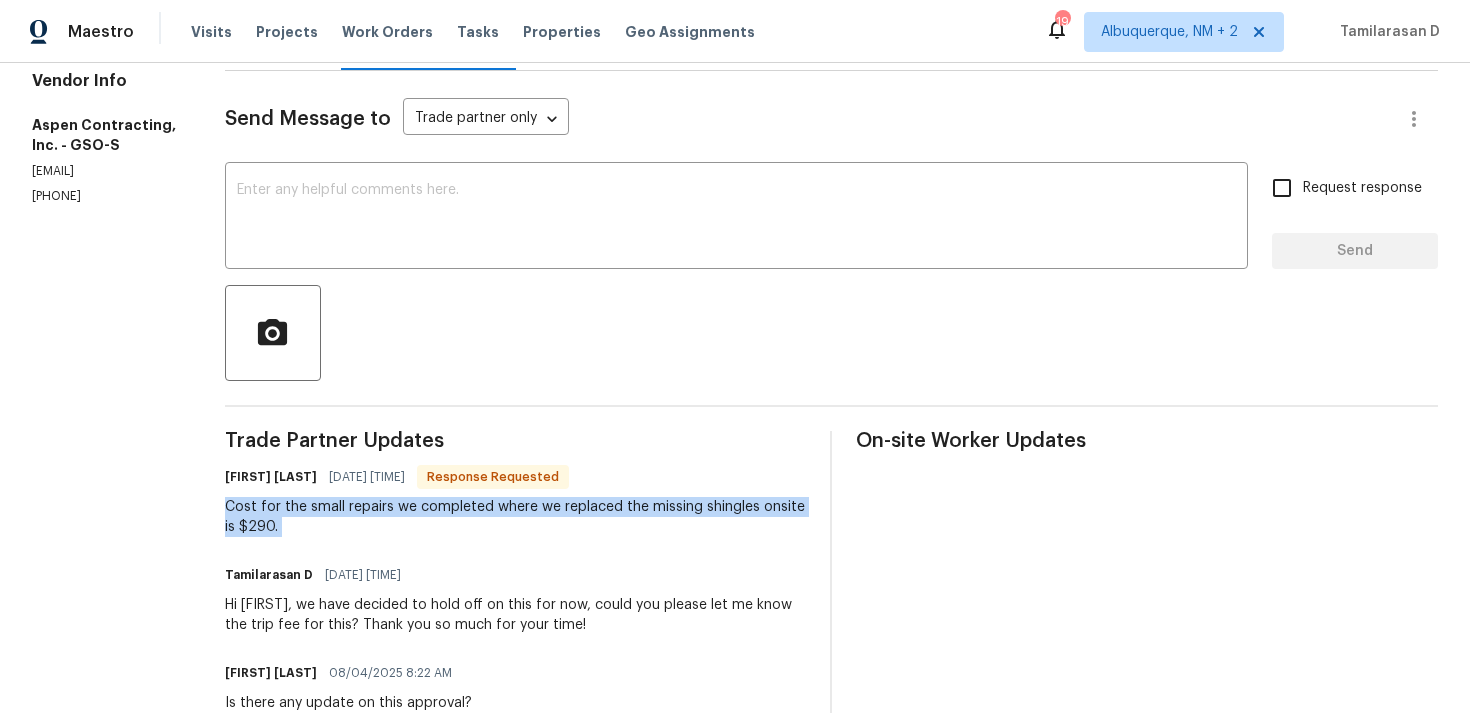 scroll, scrollTop: 213, scrollLeft: 0, axis: vertical 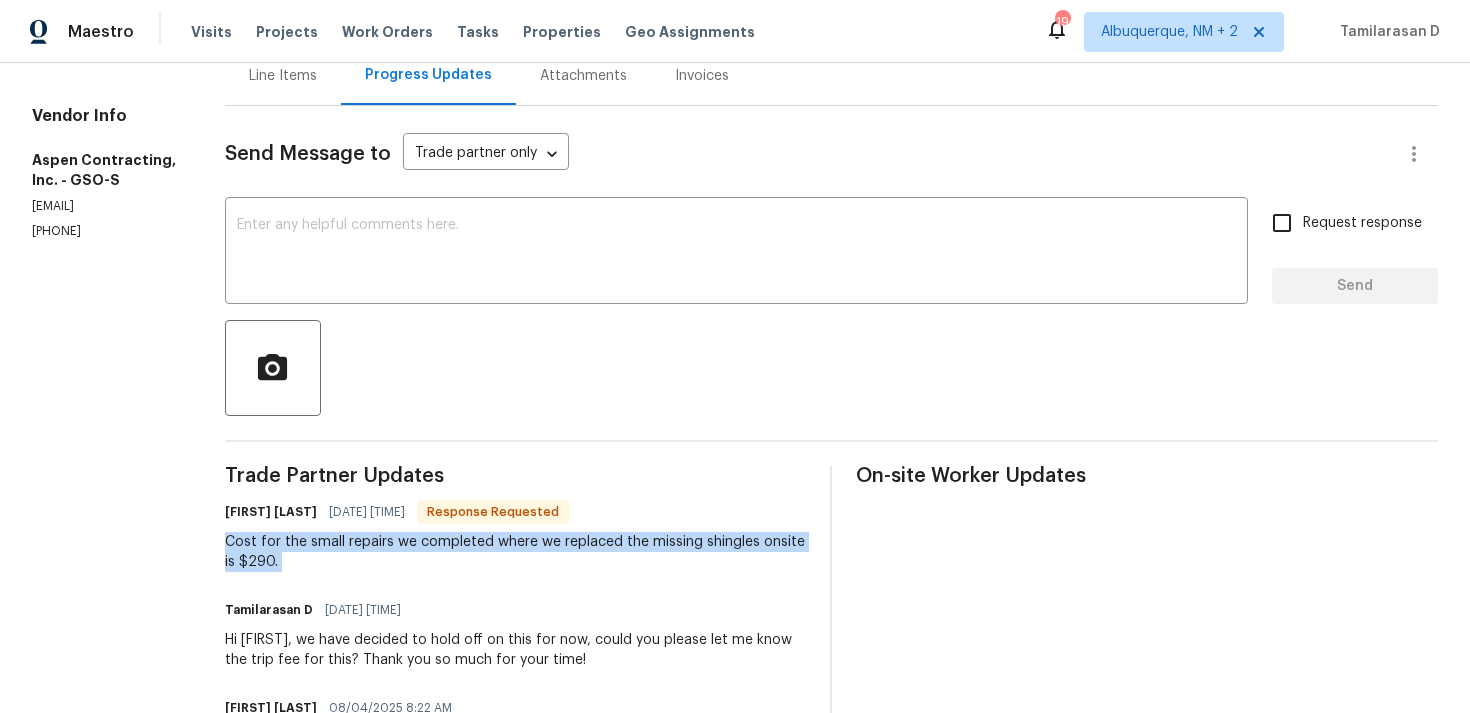 click on "Line Items" at bounding box center (283, 75) 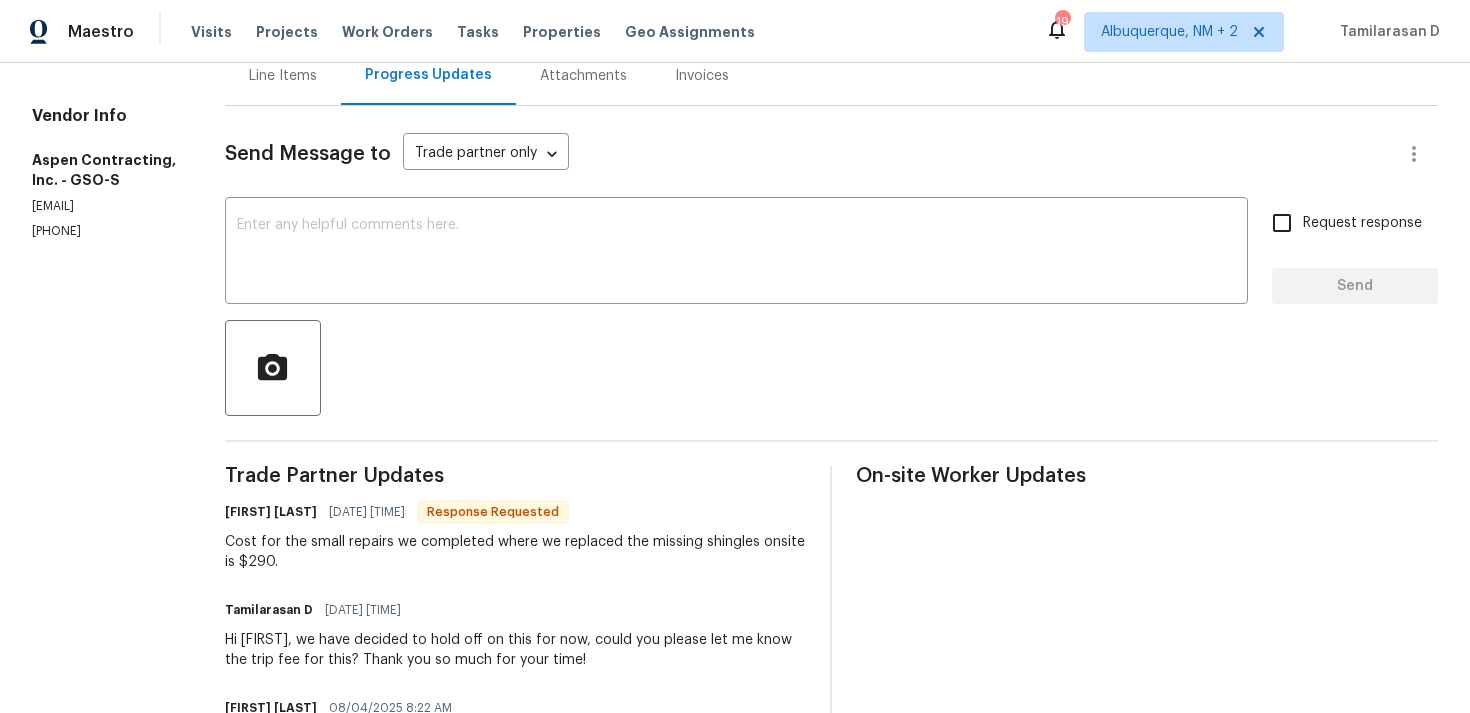 scroll, scrollTop: 0, scrollLeft: 0, axis: both 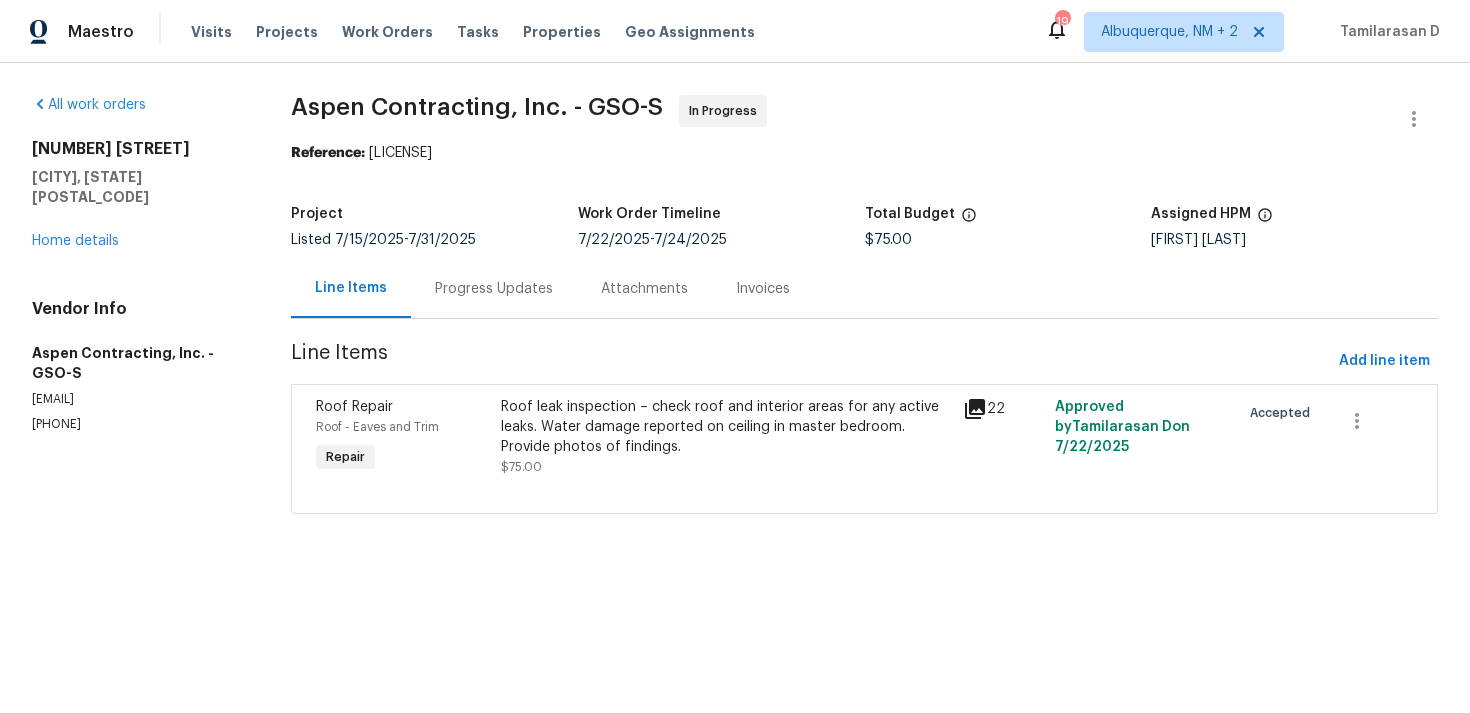 click on "Line Items" at bounding box center (811, 361) 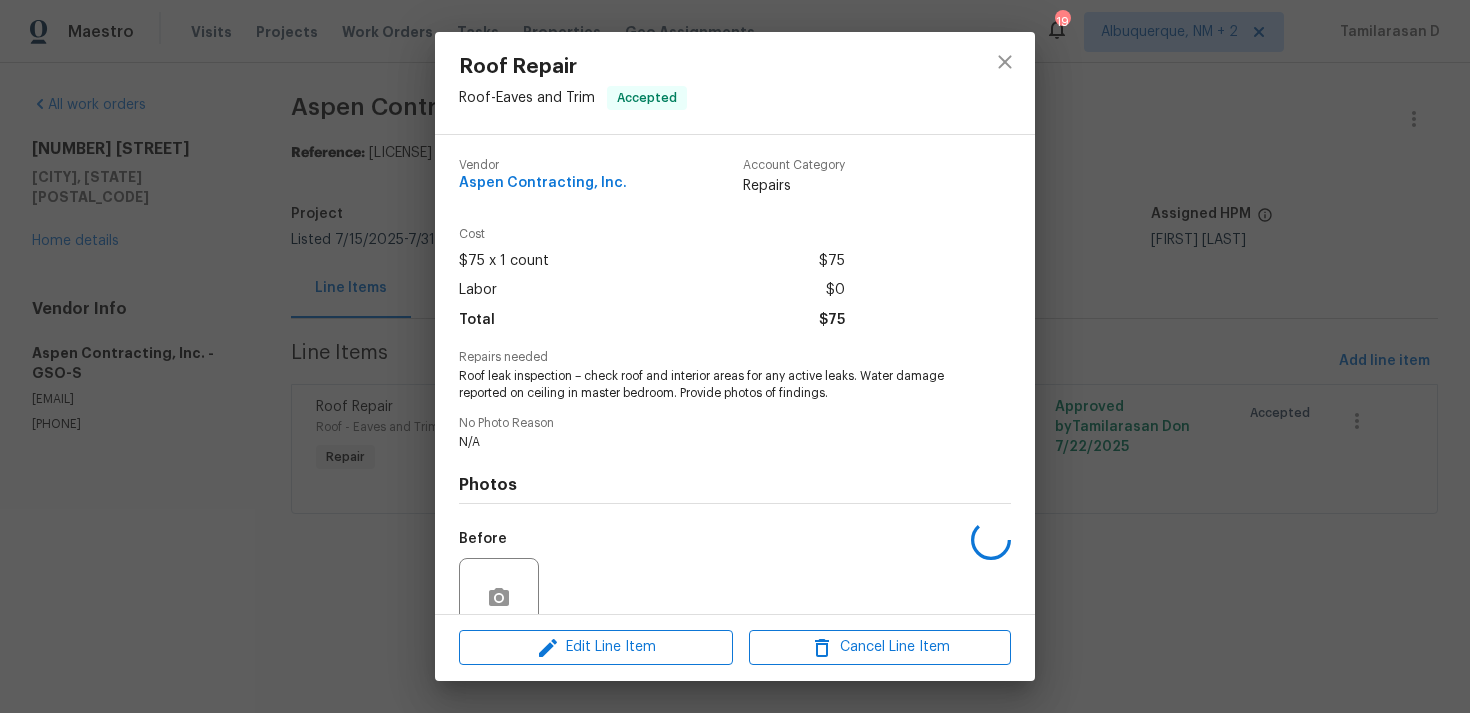 scroll, scrollTop: 174, scrollLeft: 0, axis: vertical 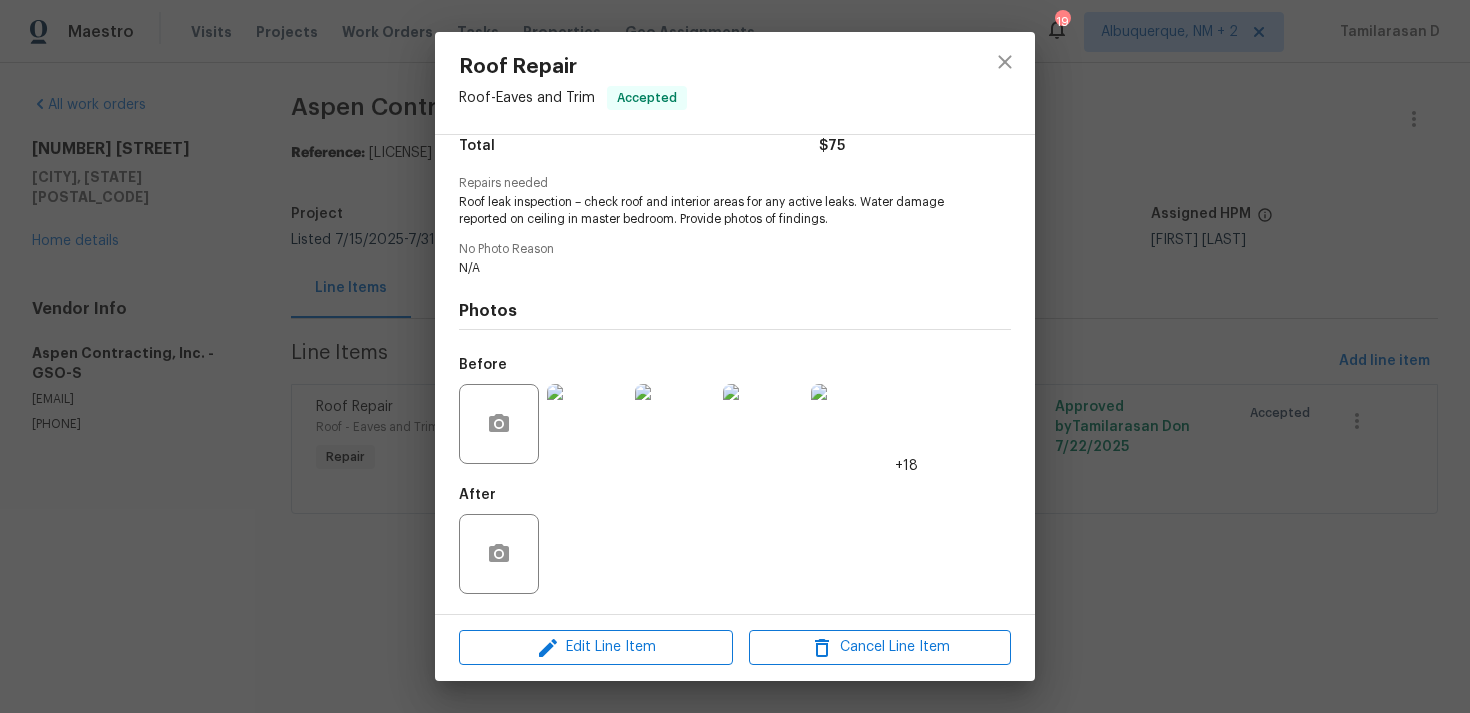 click at bounding box center (587, 424) 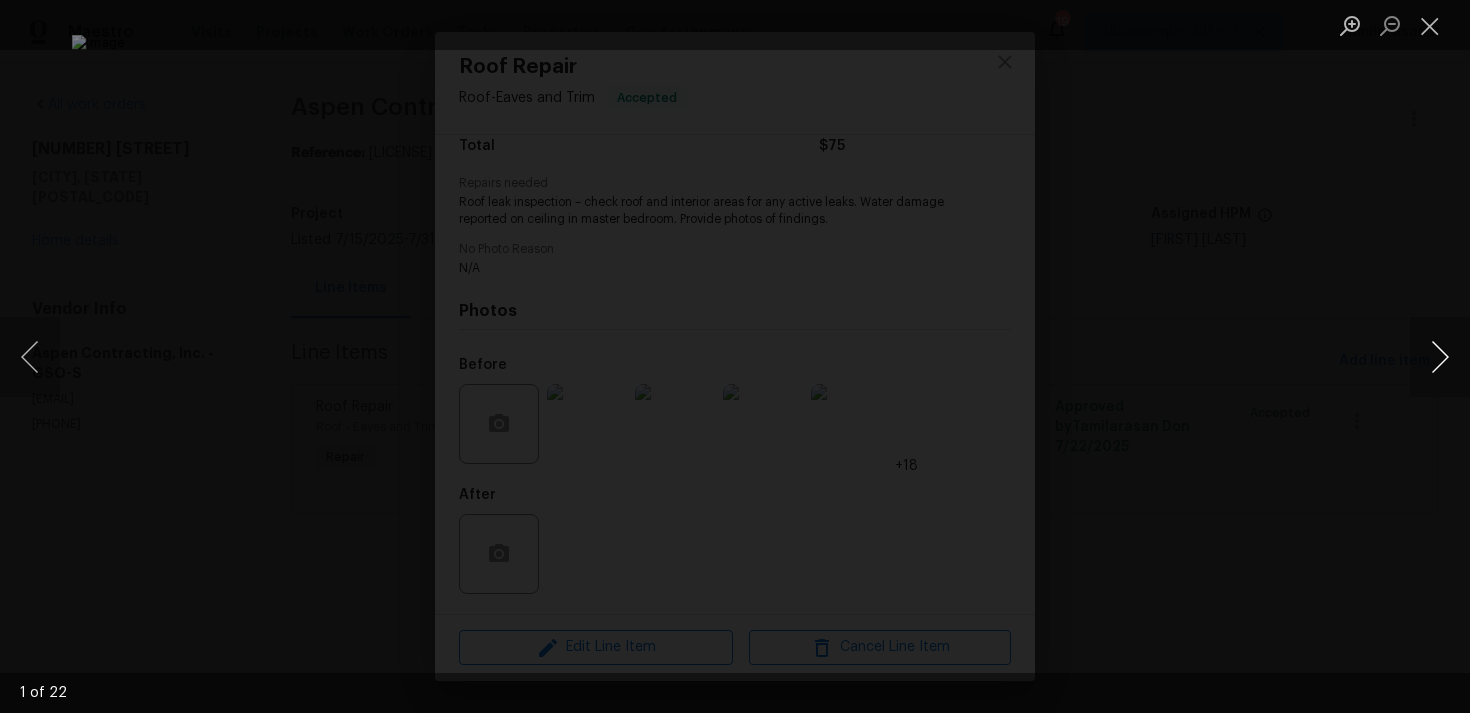 click at bounding box center [1440, 357] 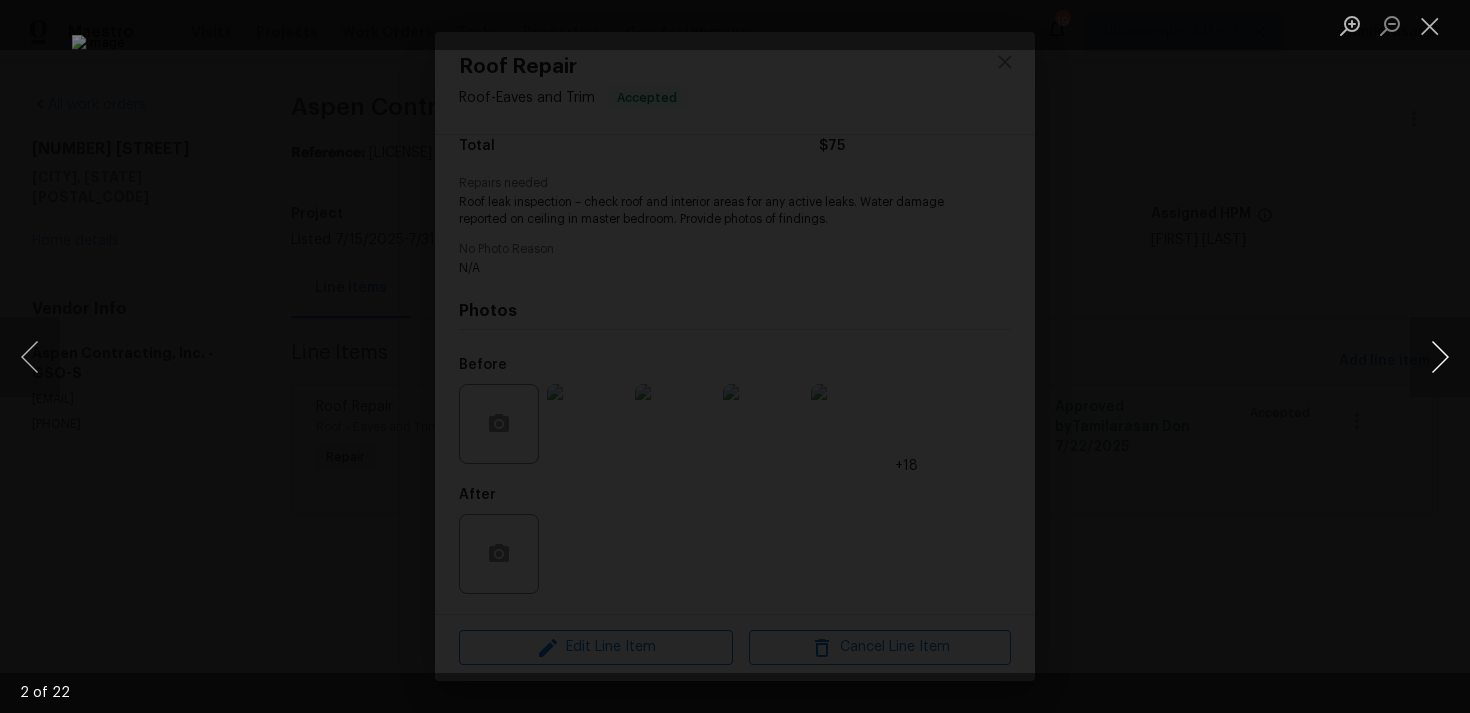 click at bounding box center [1440, 357] 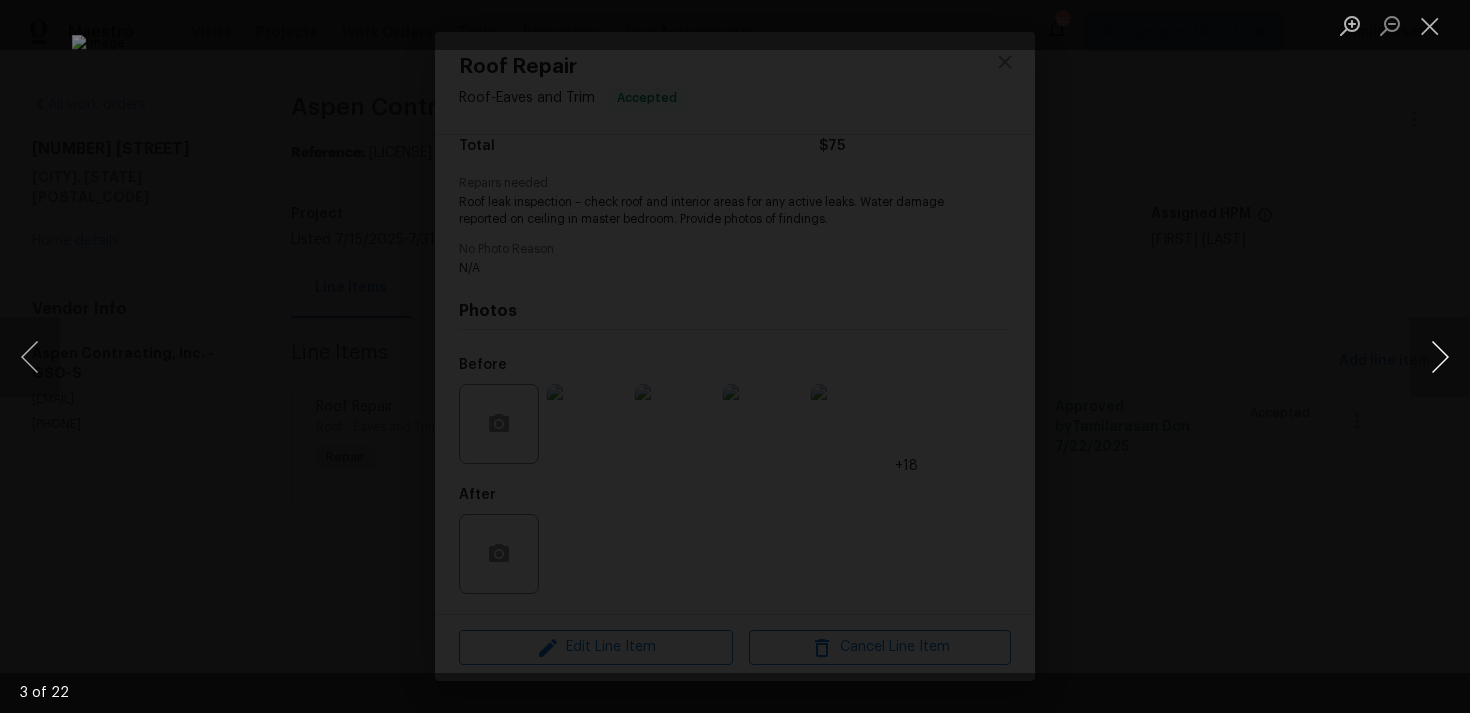 click at bounding box center [1440, 357] 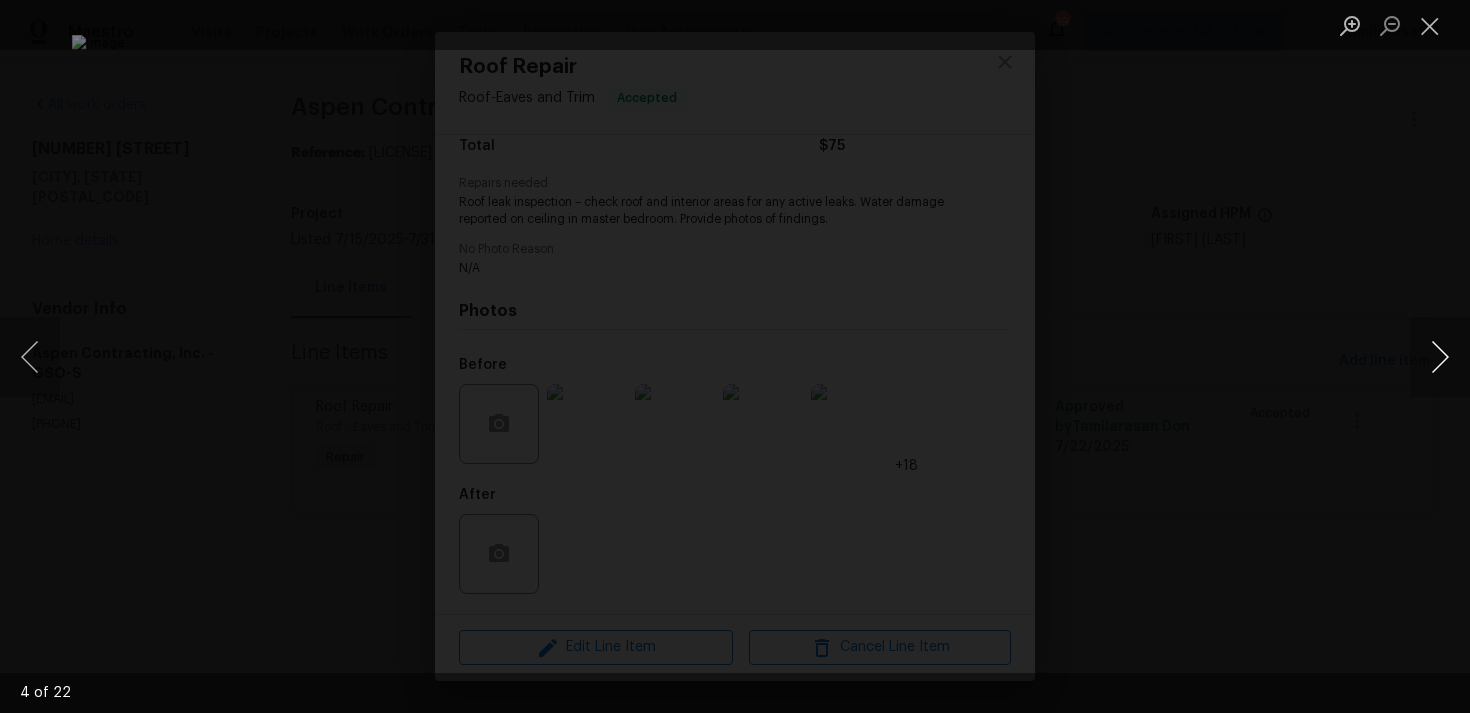 click at bounding box center (1440, 357) 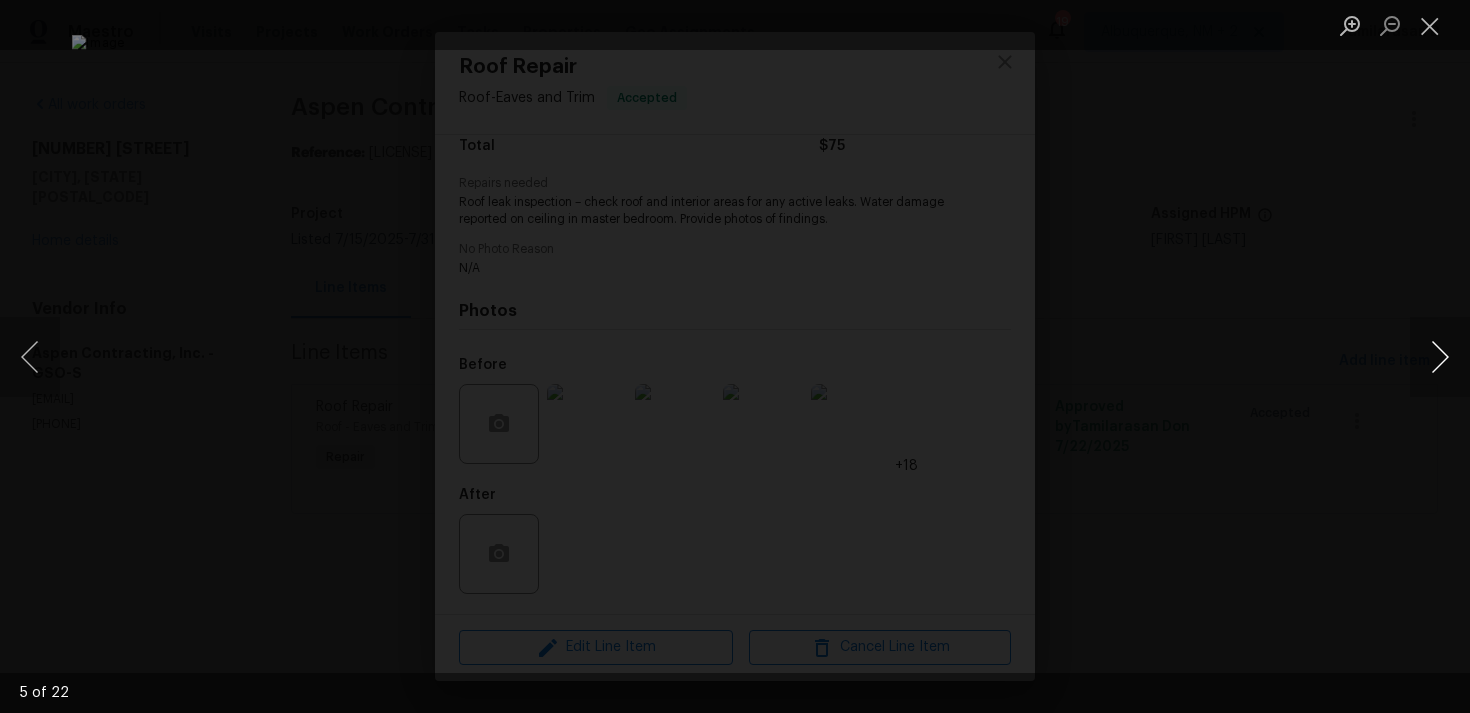 click at bounding box center [1440, 357] 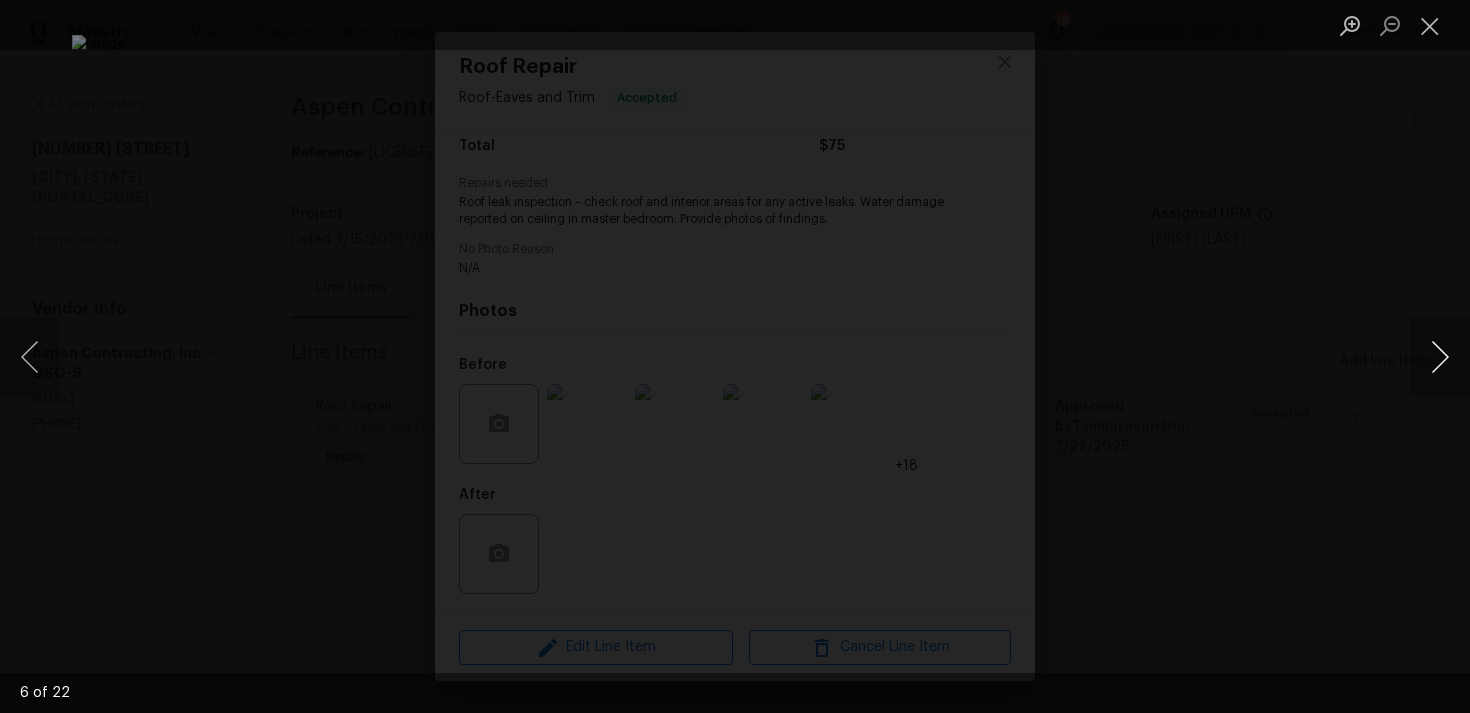 click at bounding box center (1440, 357) 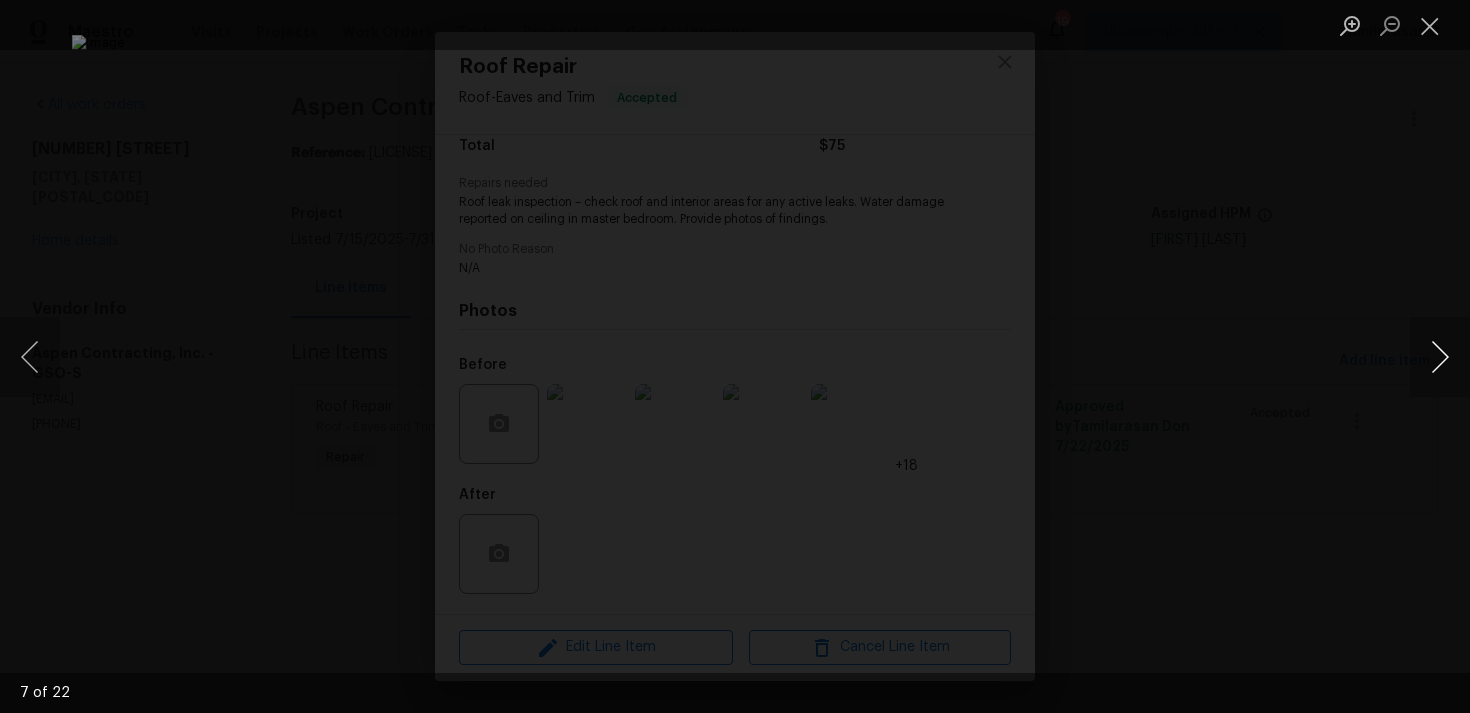 click at bounding box center (1440, 357) 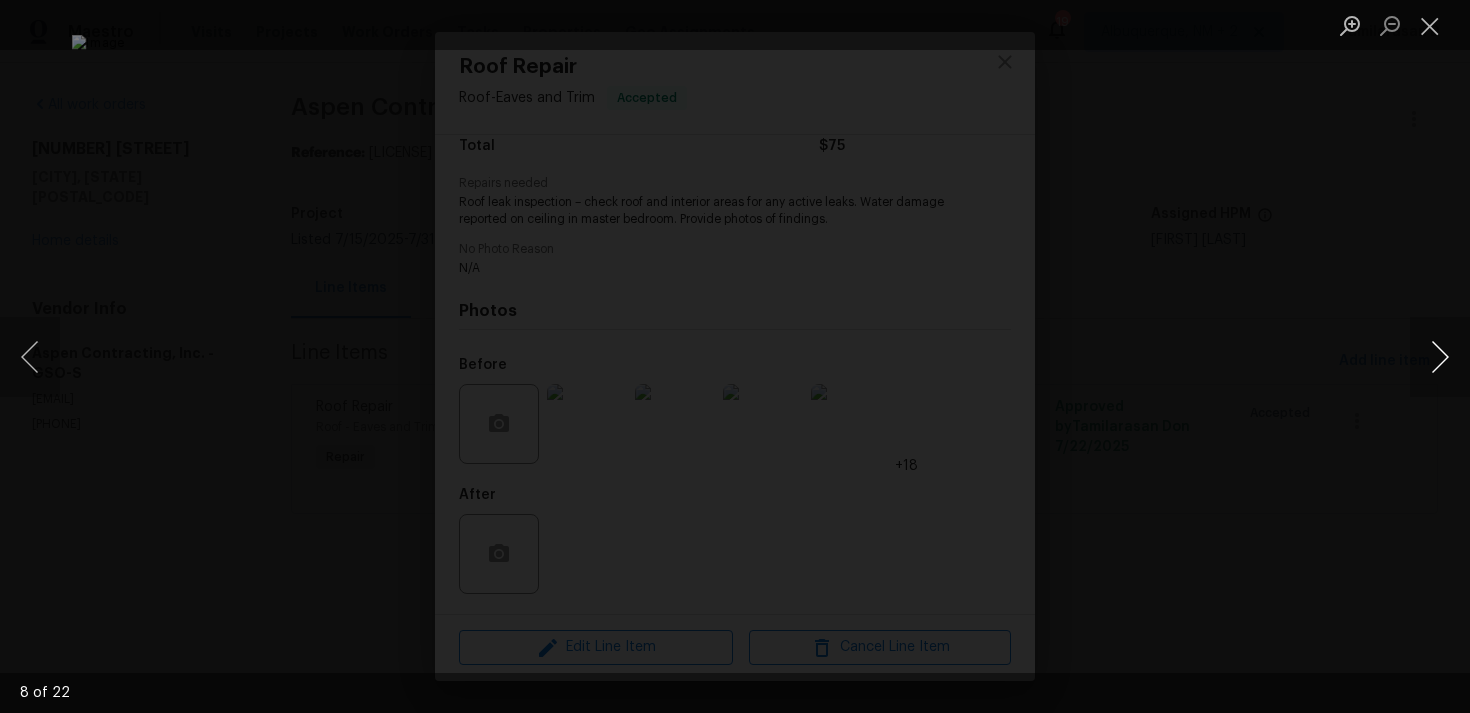 click at bounding box center [1440, 357] 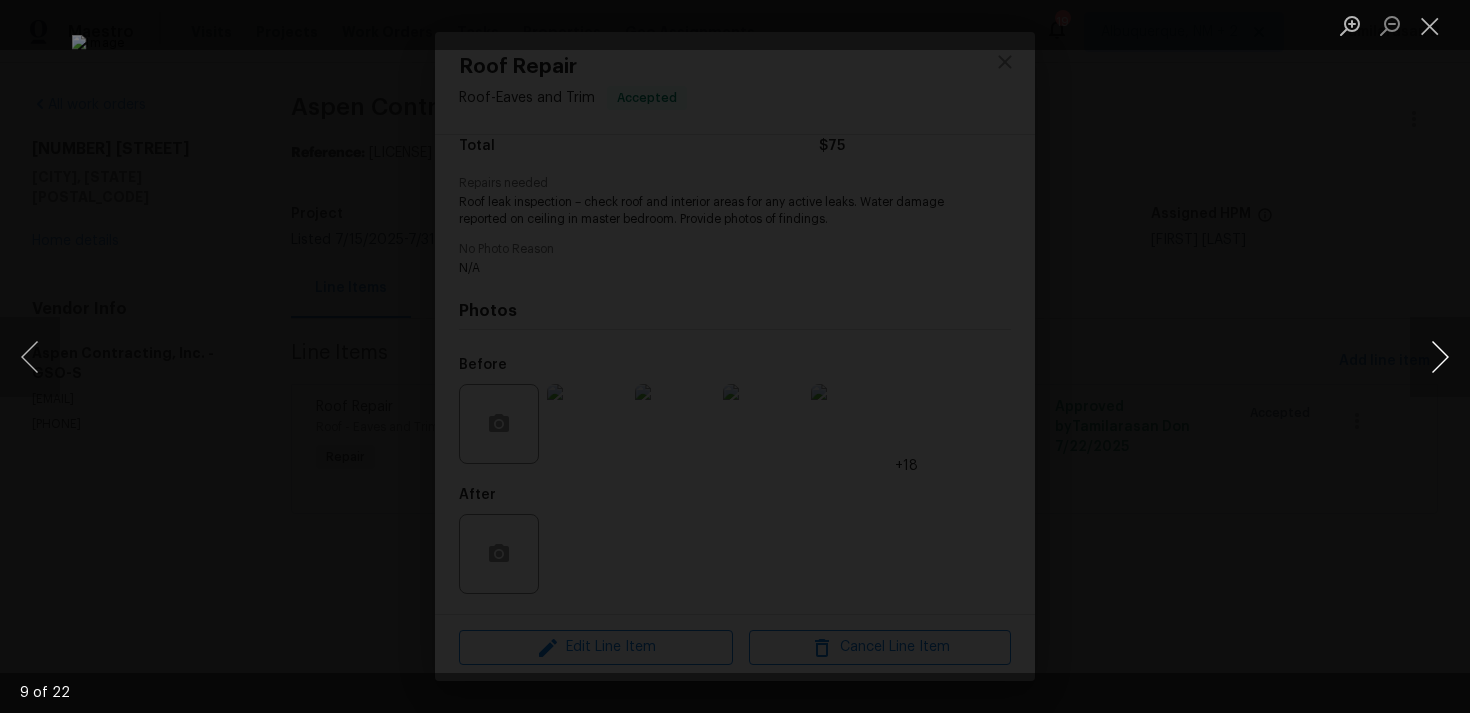 click at bounding box center [1440, 357] 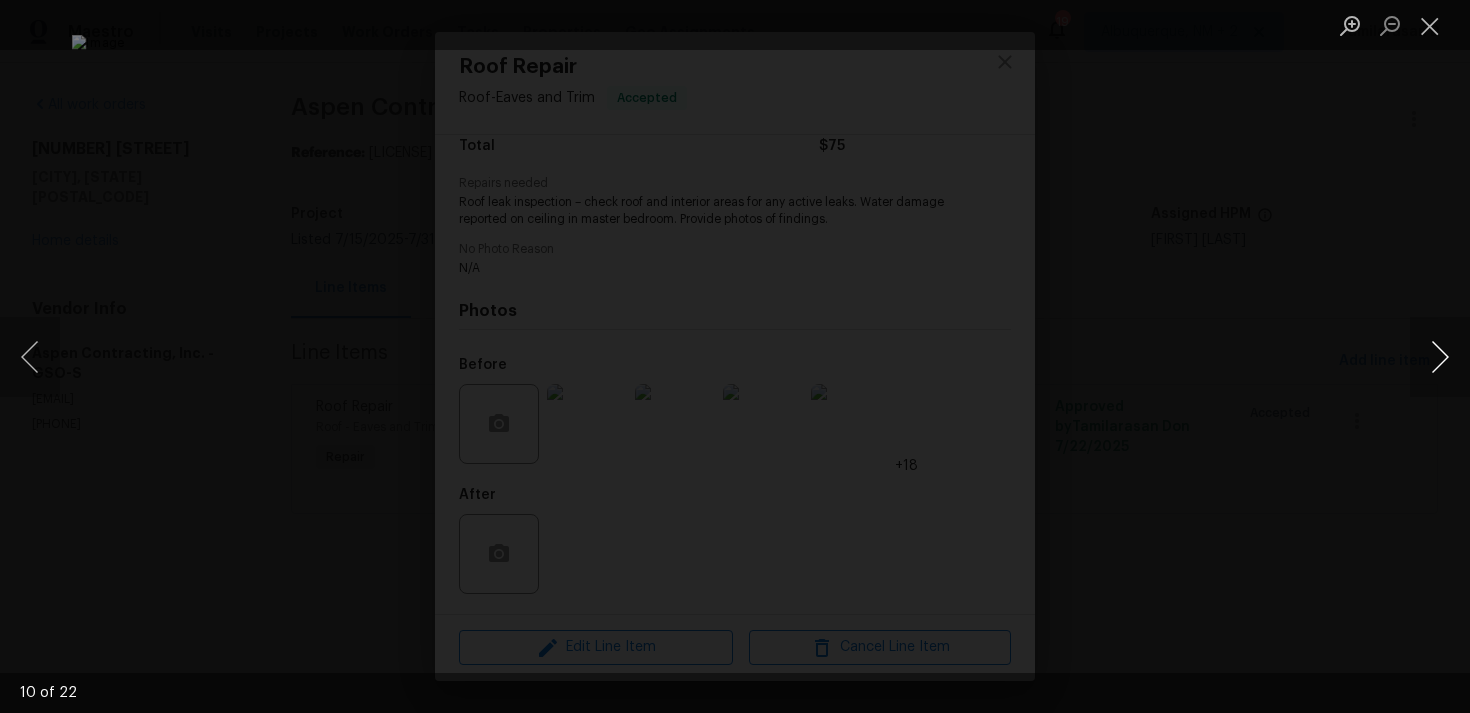 click at bounding box center (1440, 357) 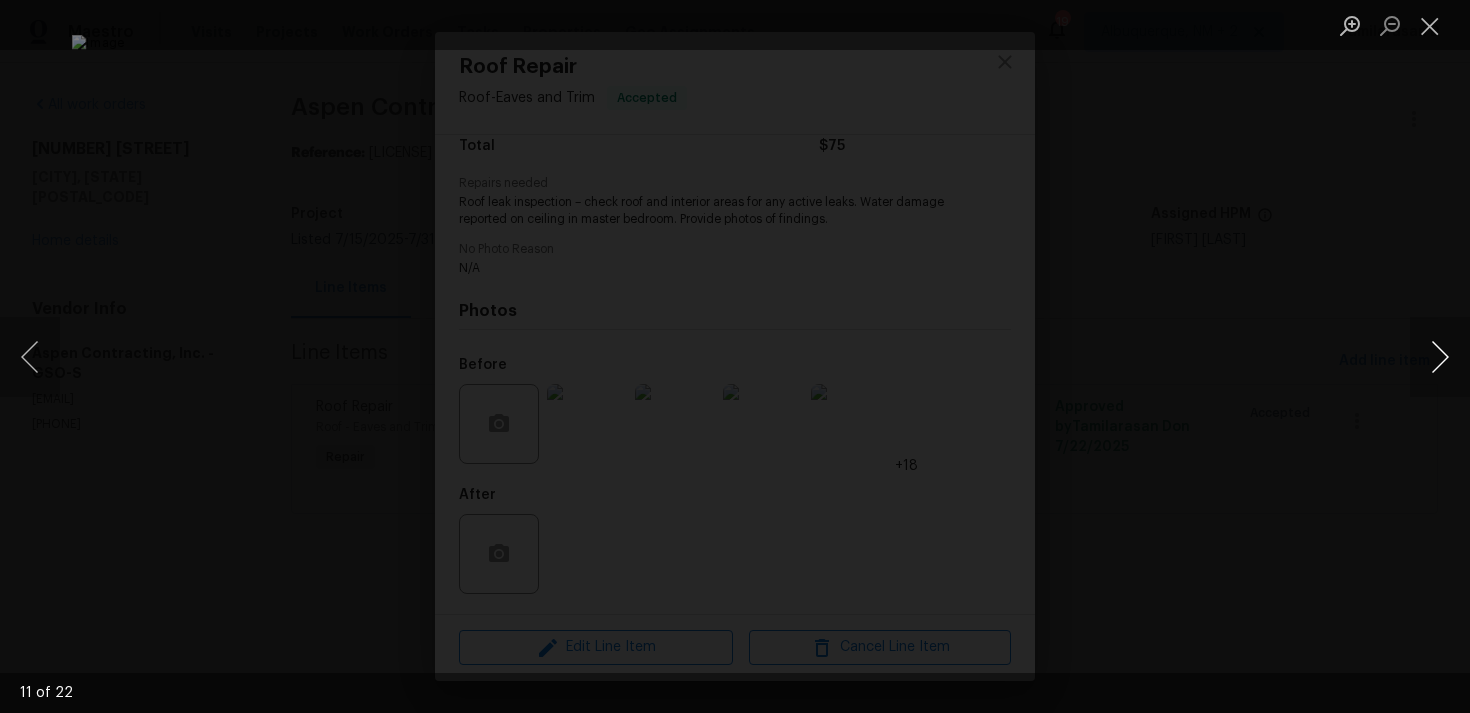 click at bounding box center [1440, 357] 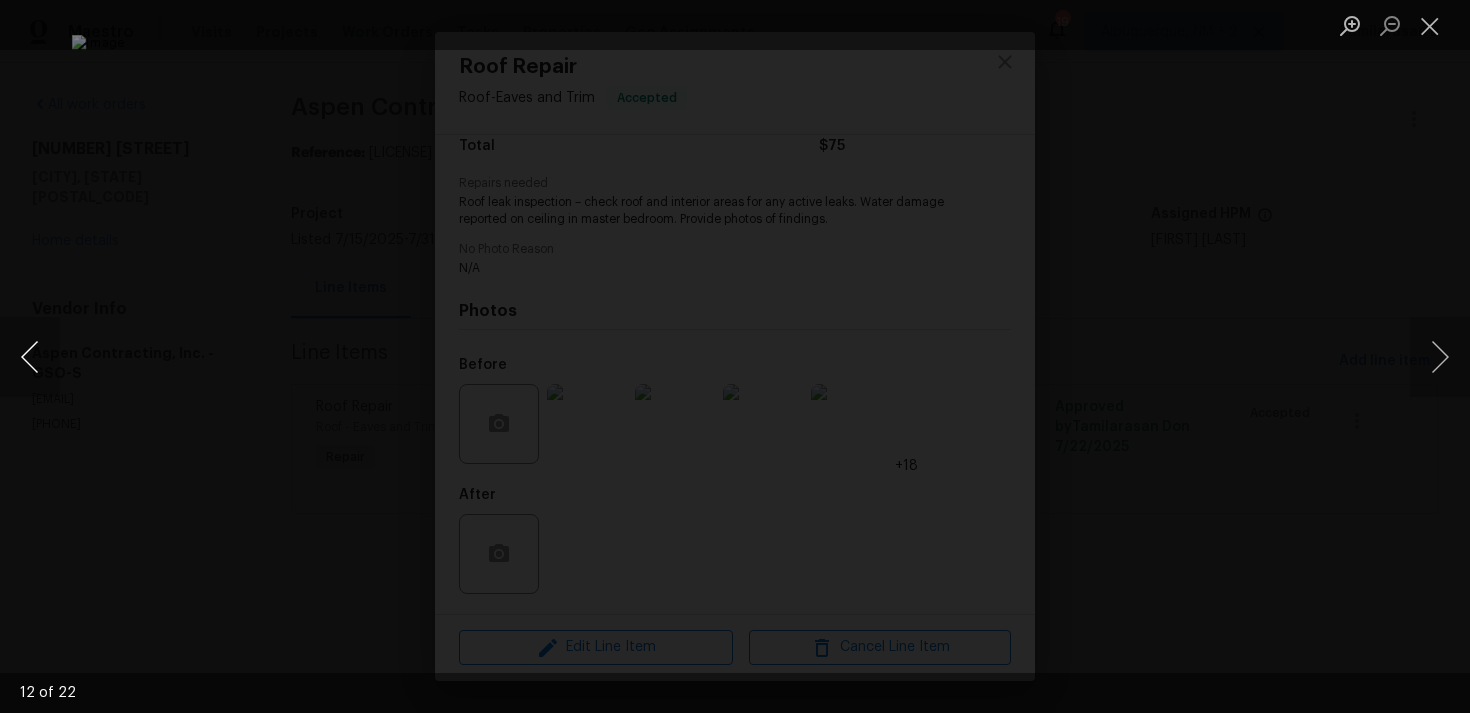 click at bounding box center [30, 357] 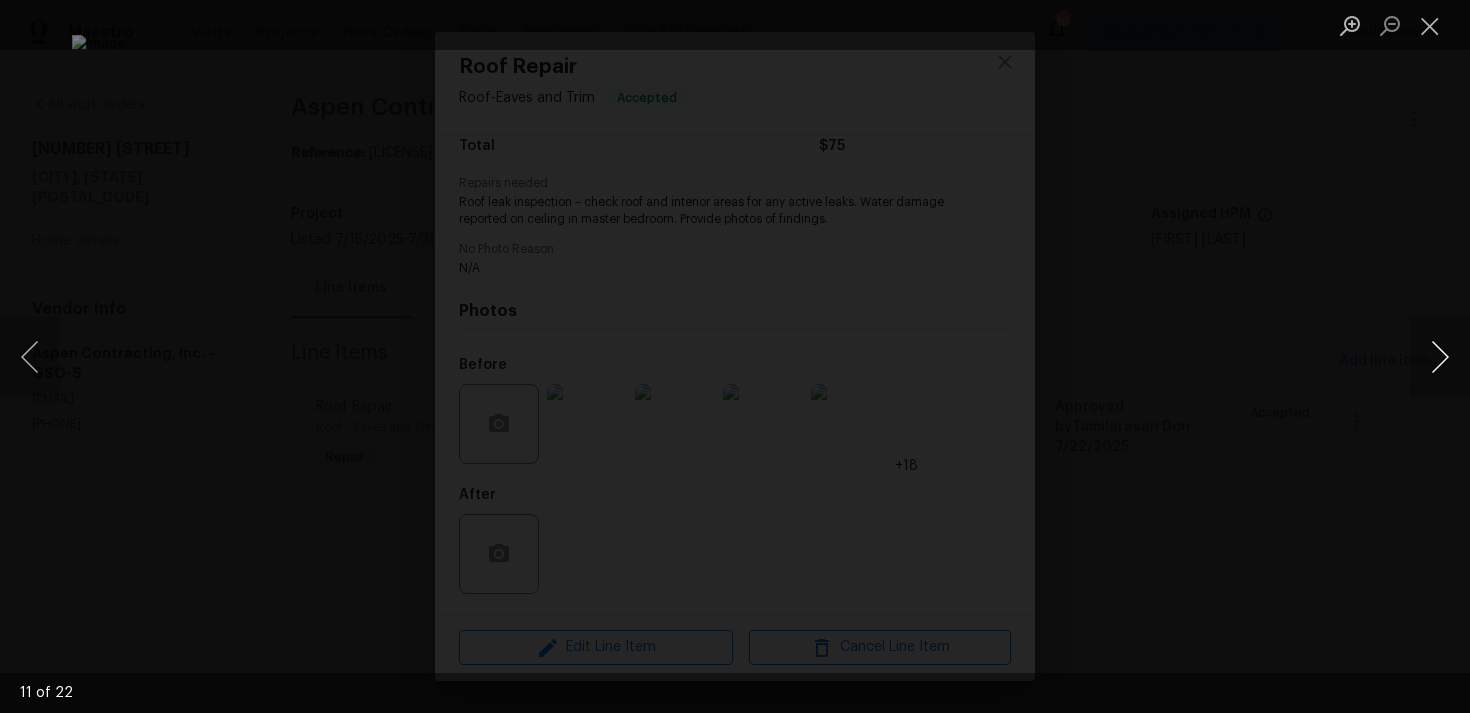 click at bounding box center [1440, 357] 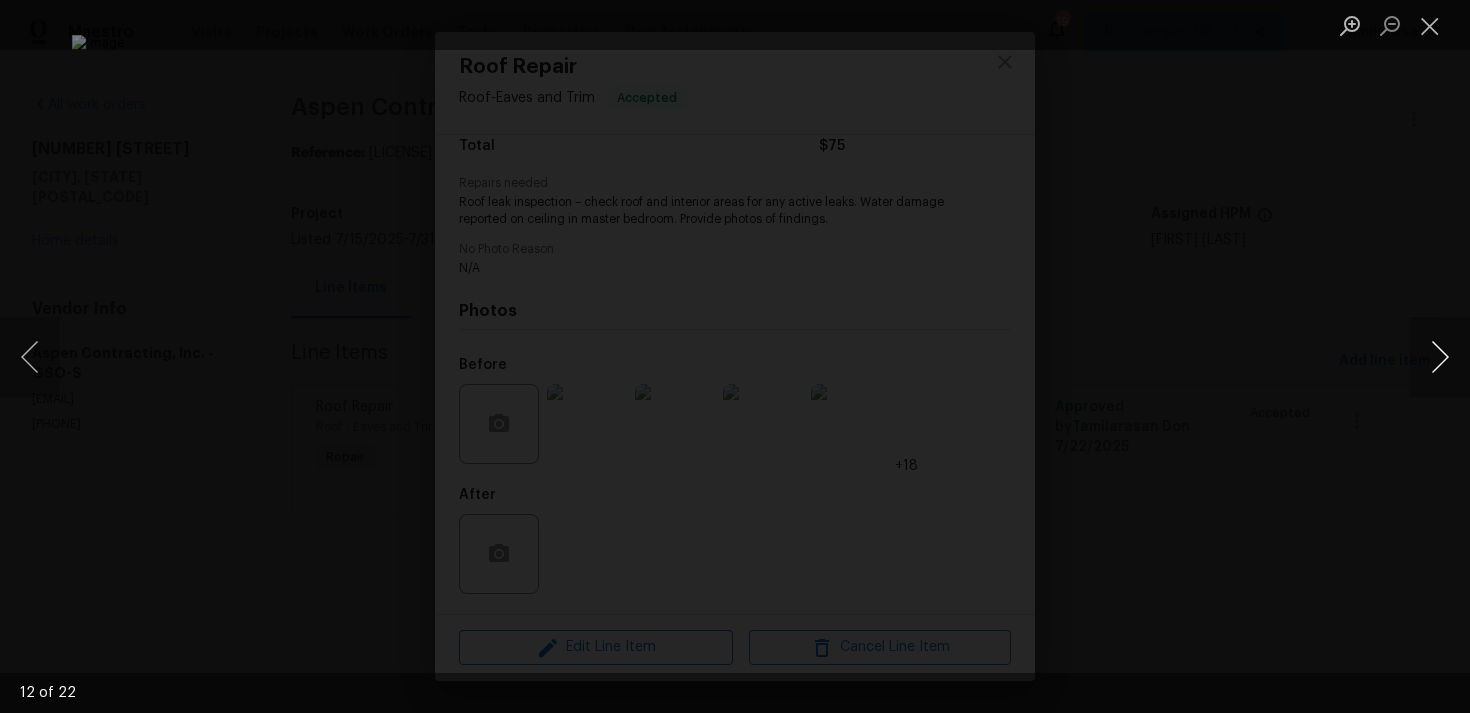 click at bounding box center [1440, 357] 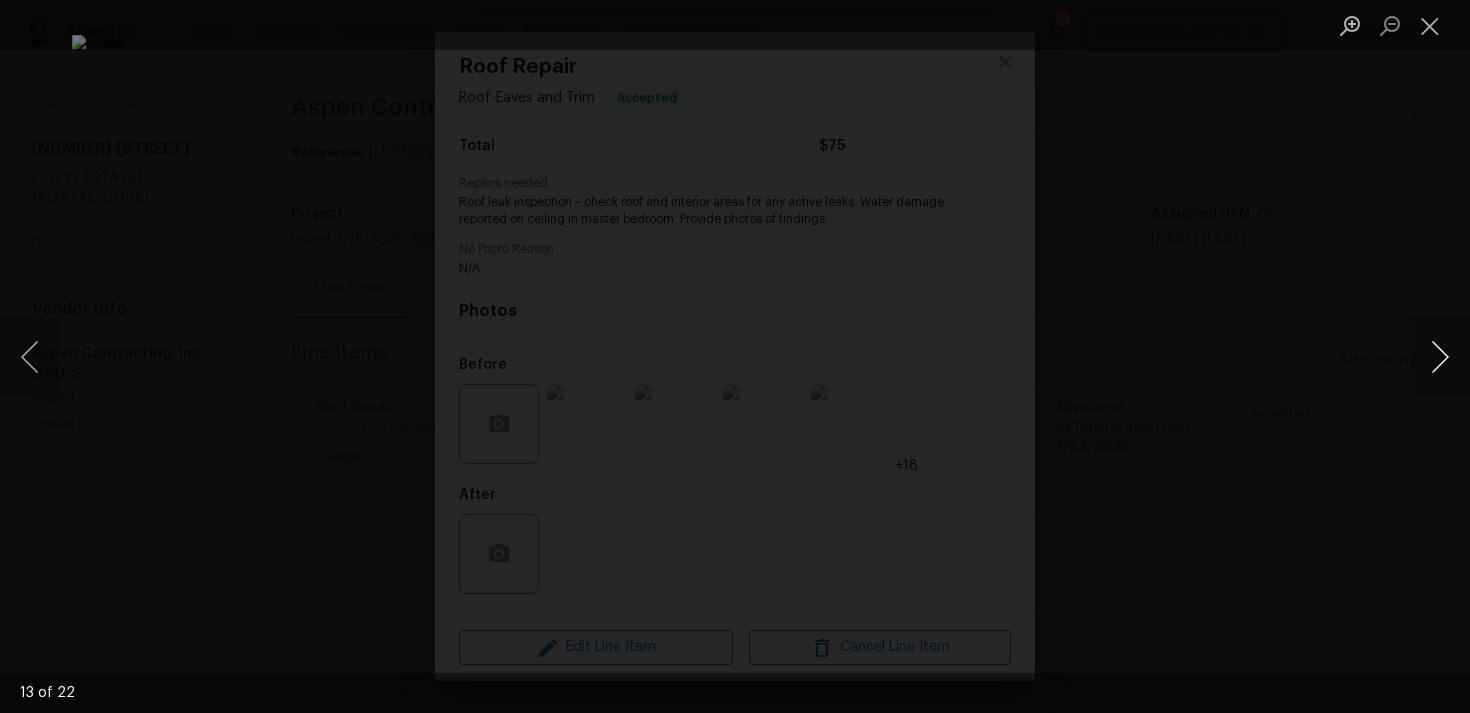 click at bounding box center [1440, 357] 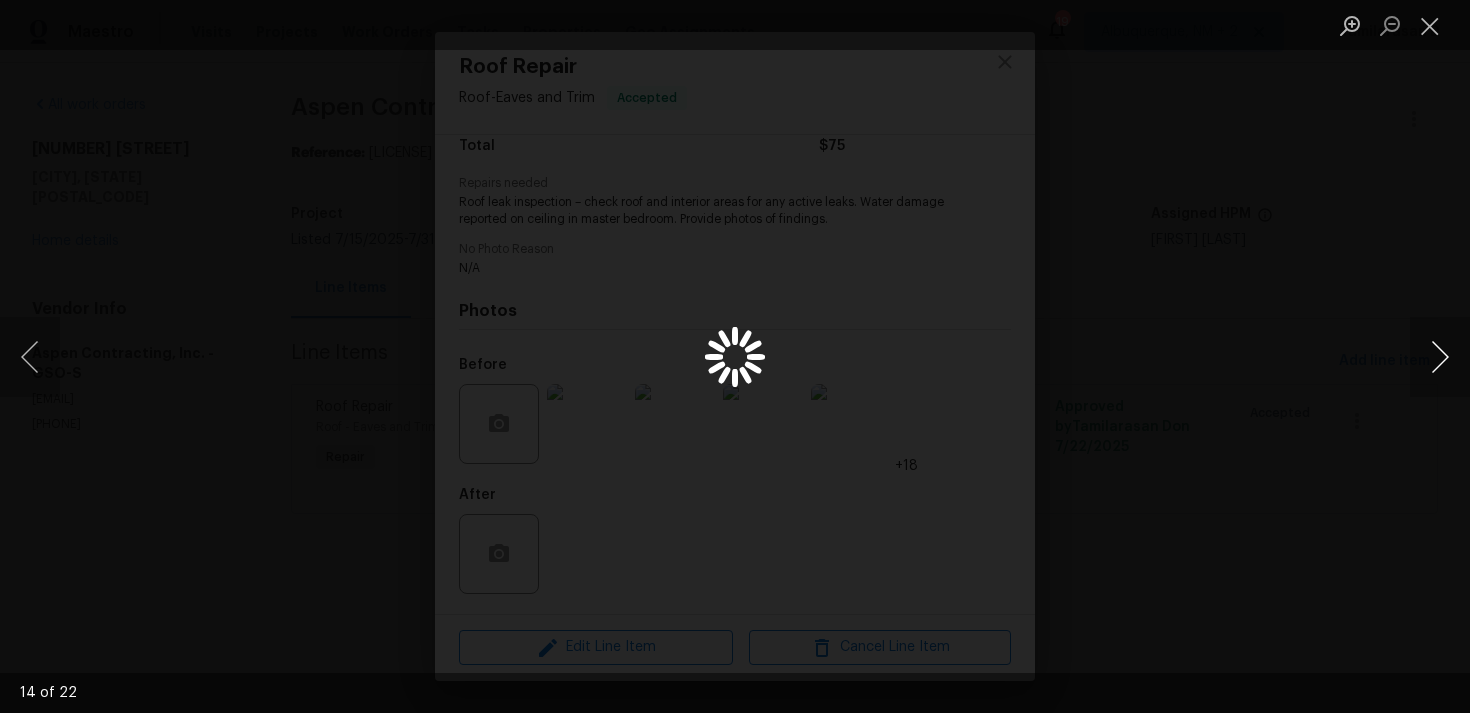 click at bounding box center [1440, 357] 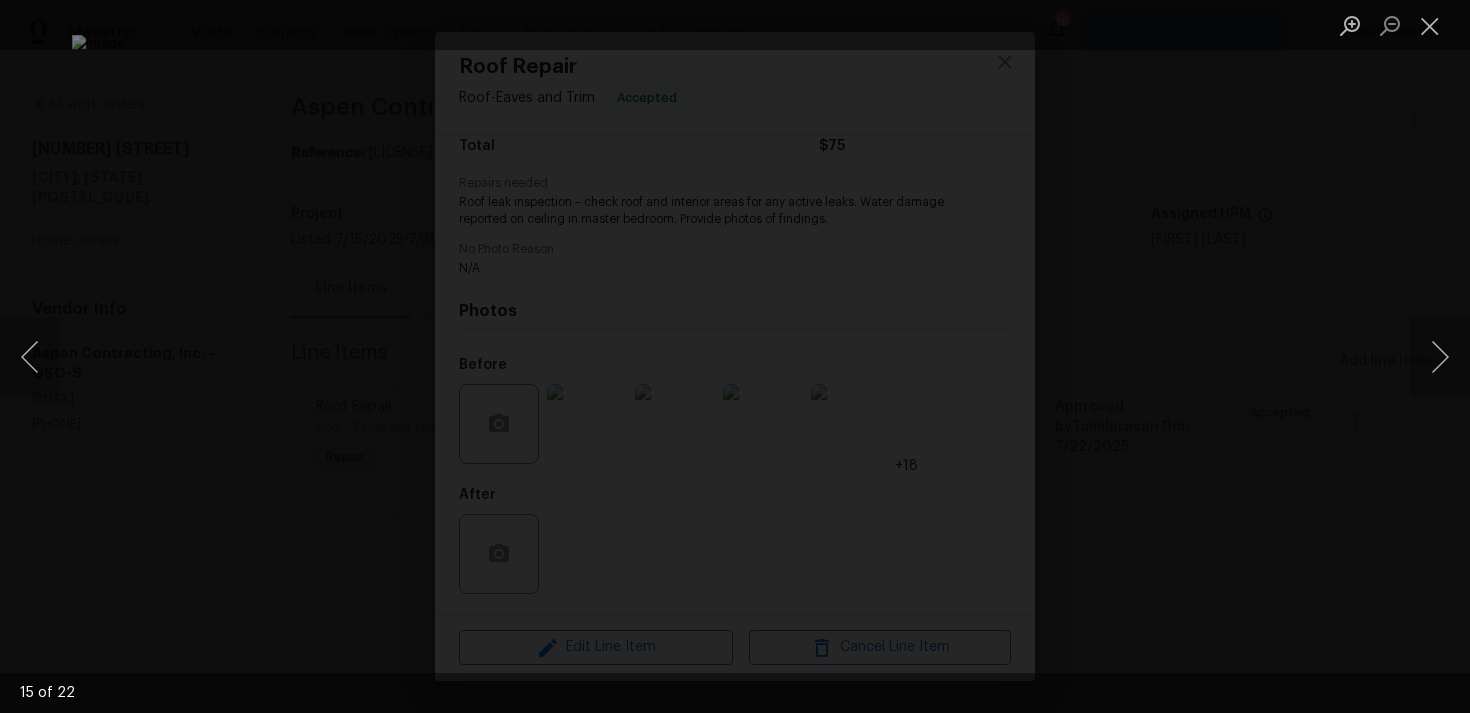 click at bounding box center [1430, 25] 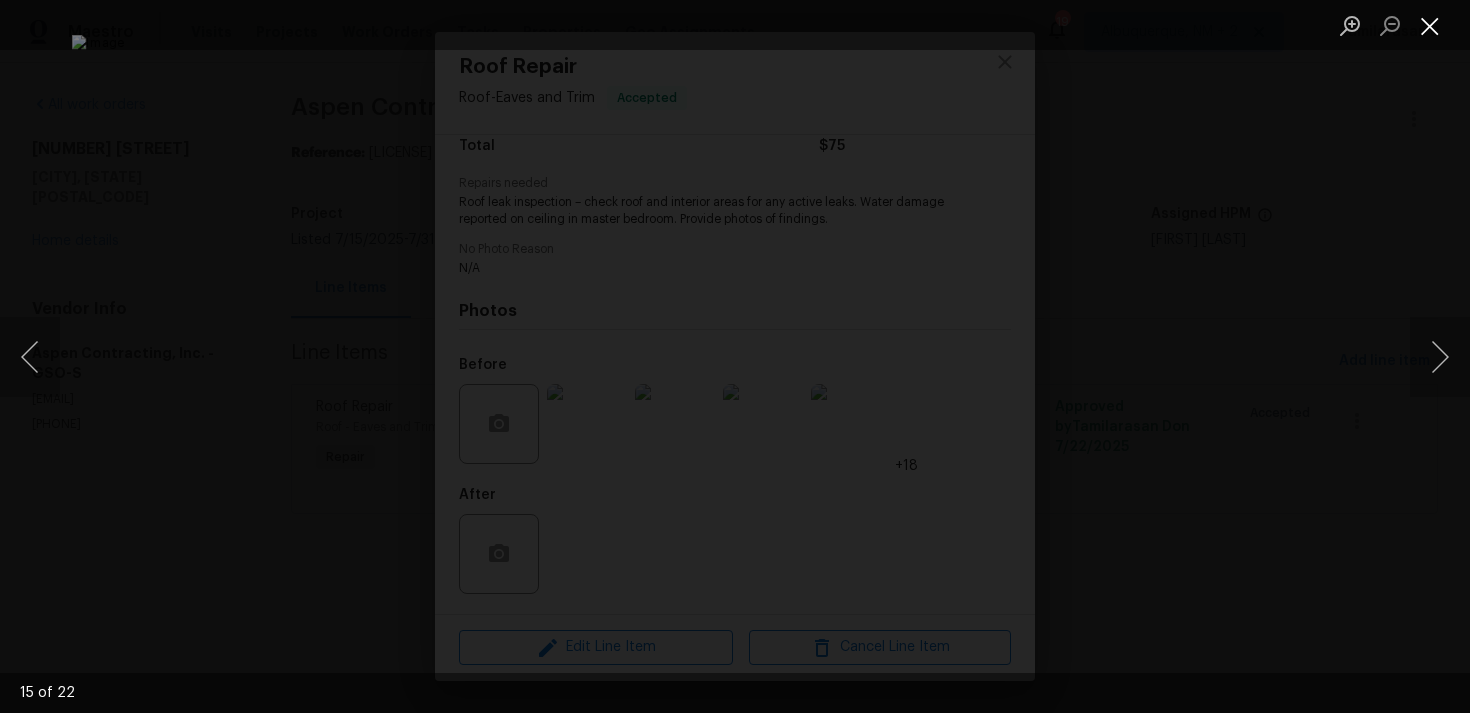 click at bounding box center [1430, 25] 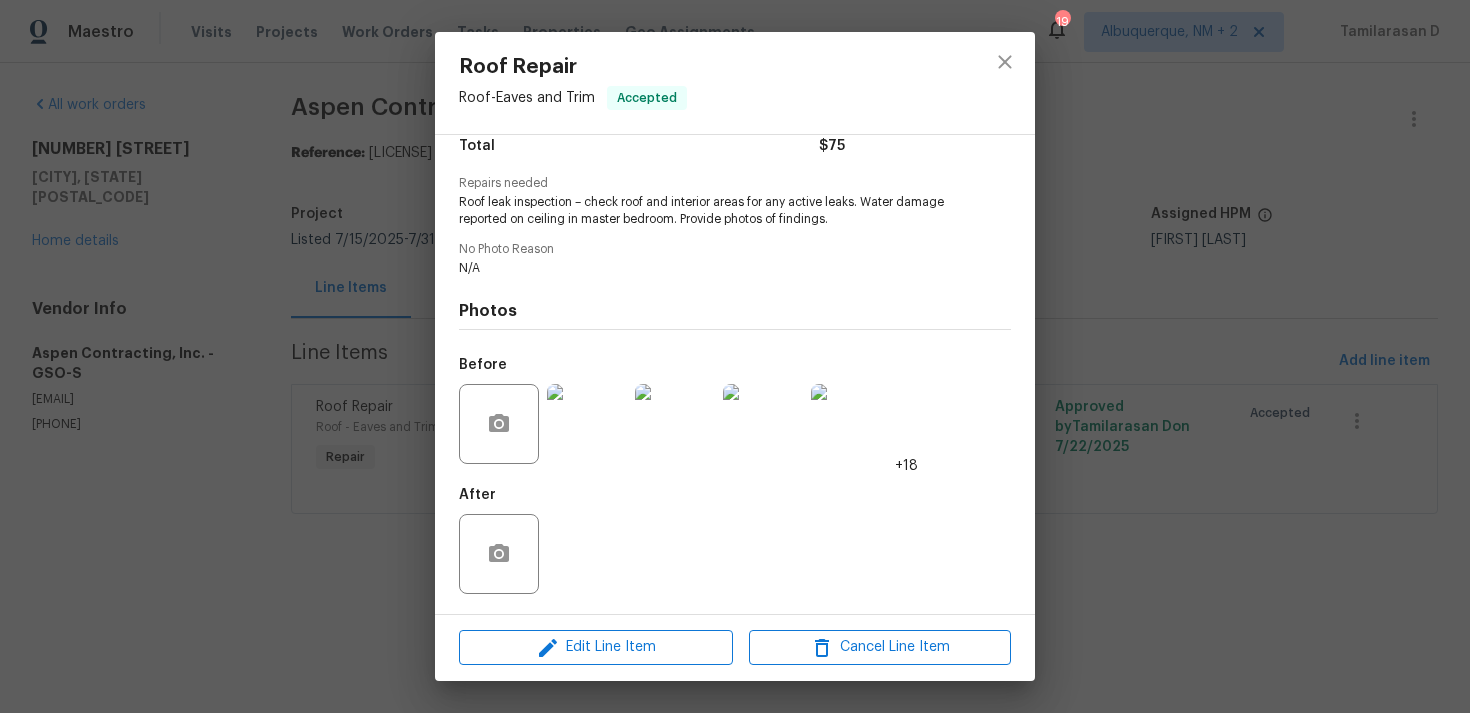 click on "Roof Repair Roof  -  Eaves and Trim Accepted Vendor Aspen Contracting, Inc. Account Category Repairs Cost $75 x 1 count $75 Labor $0 Total $75 Repairs needed Roof leak inspection – check roof and interior areas for any active leaks. Water damage reported on ceiling in master bedroom. Provide photos of findings. No Photo Reason N/A Photos Before  +18 After  Edit Line Item  Cancel Line Item" at bounding box center (735, 356) 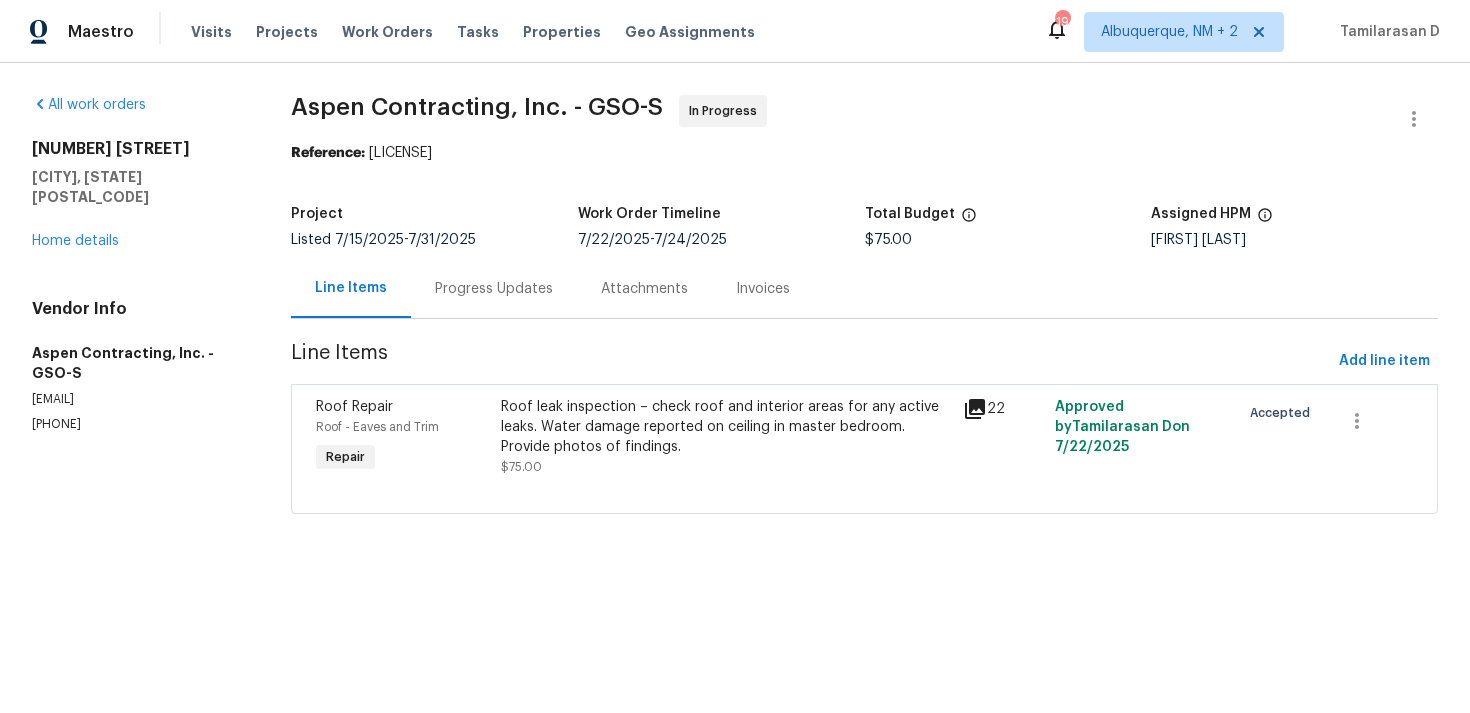 click on "Progress Updates" at bounding box center [494, 288] 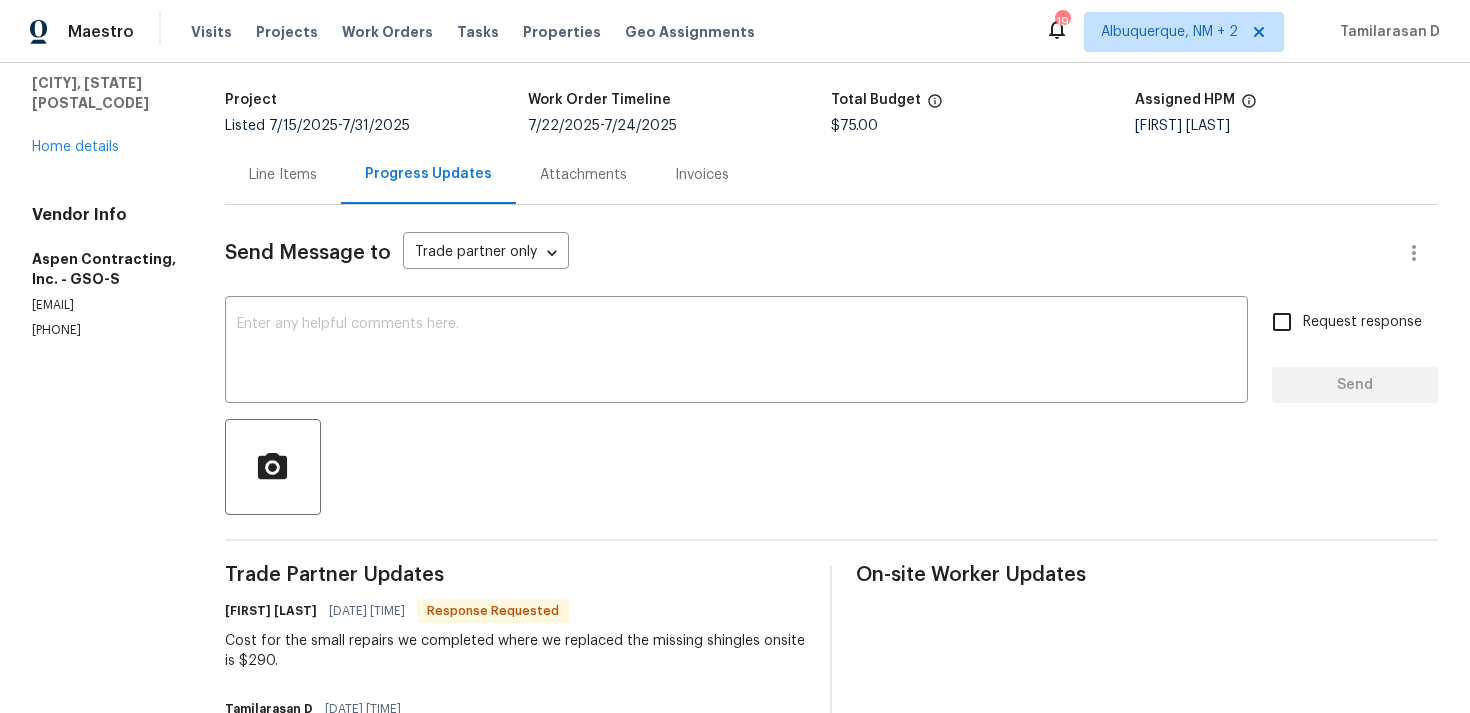 scroll, scrollTop: 123, scrollLeft: 0, axis: vertical 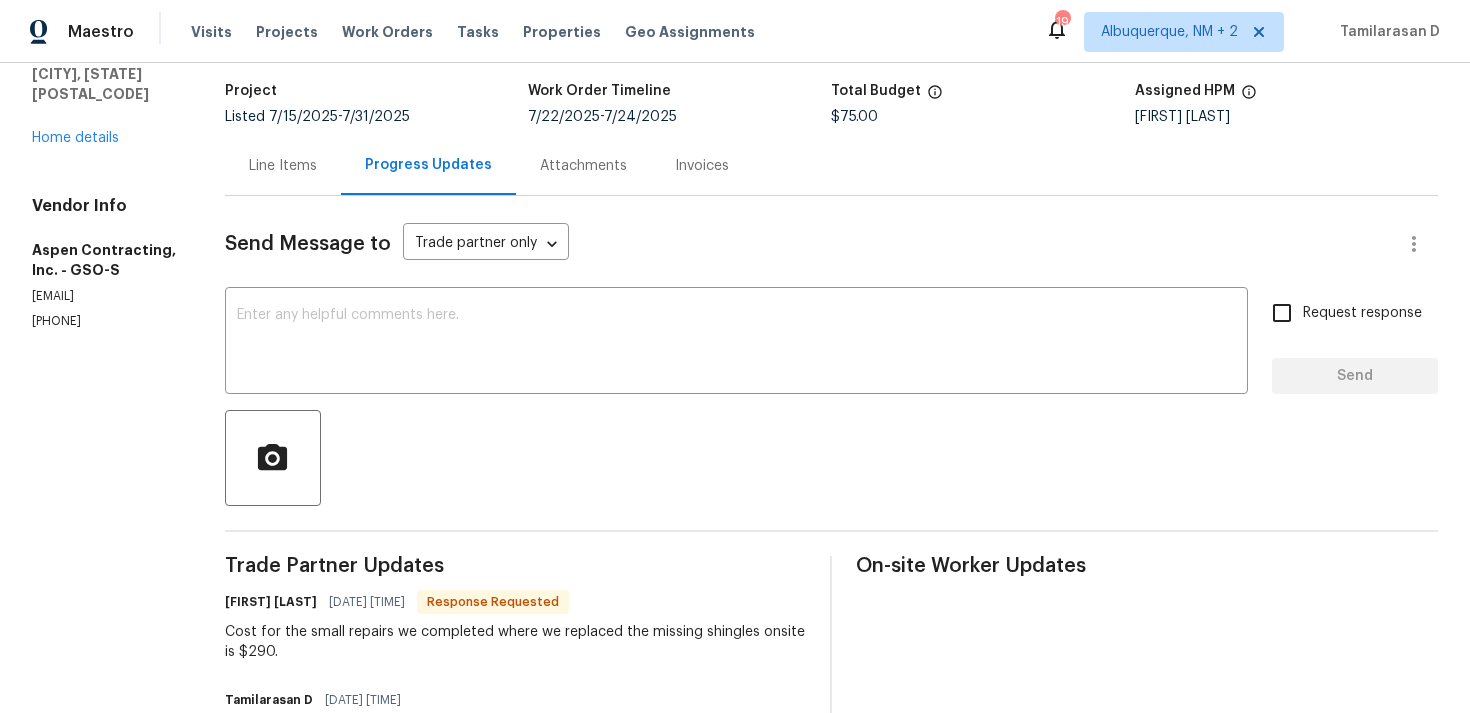 click on "Line Items" at bounding box center [283, 165] 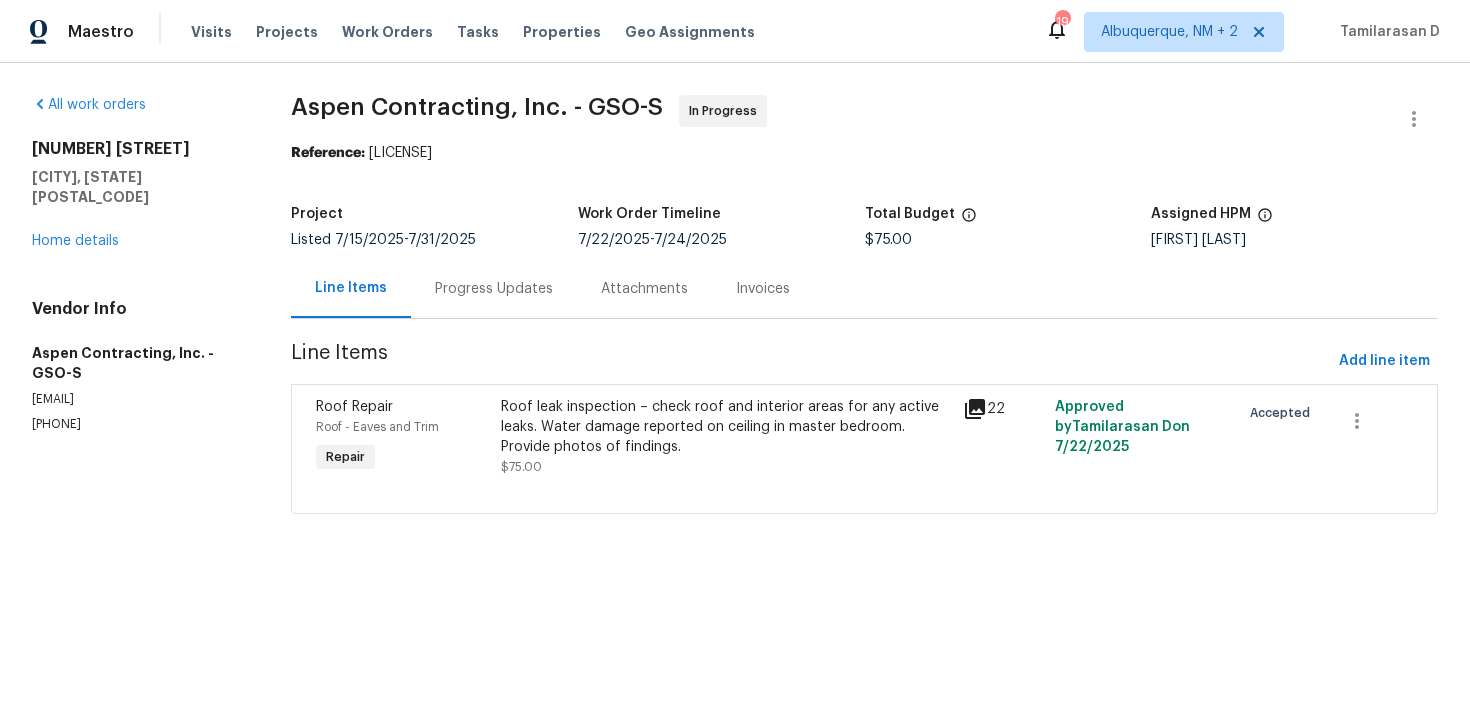 scroll, scrollTop: 0, scrollLeft: 0, axis: both 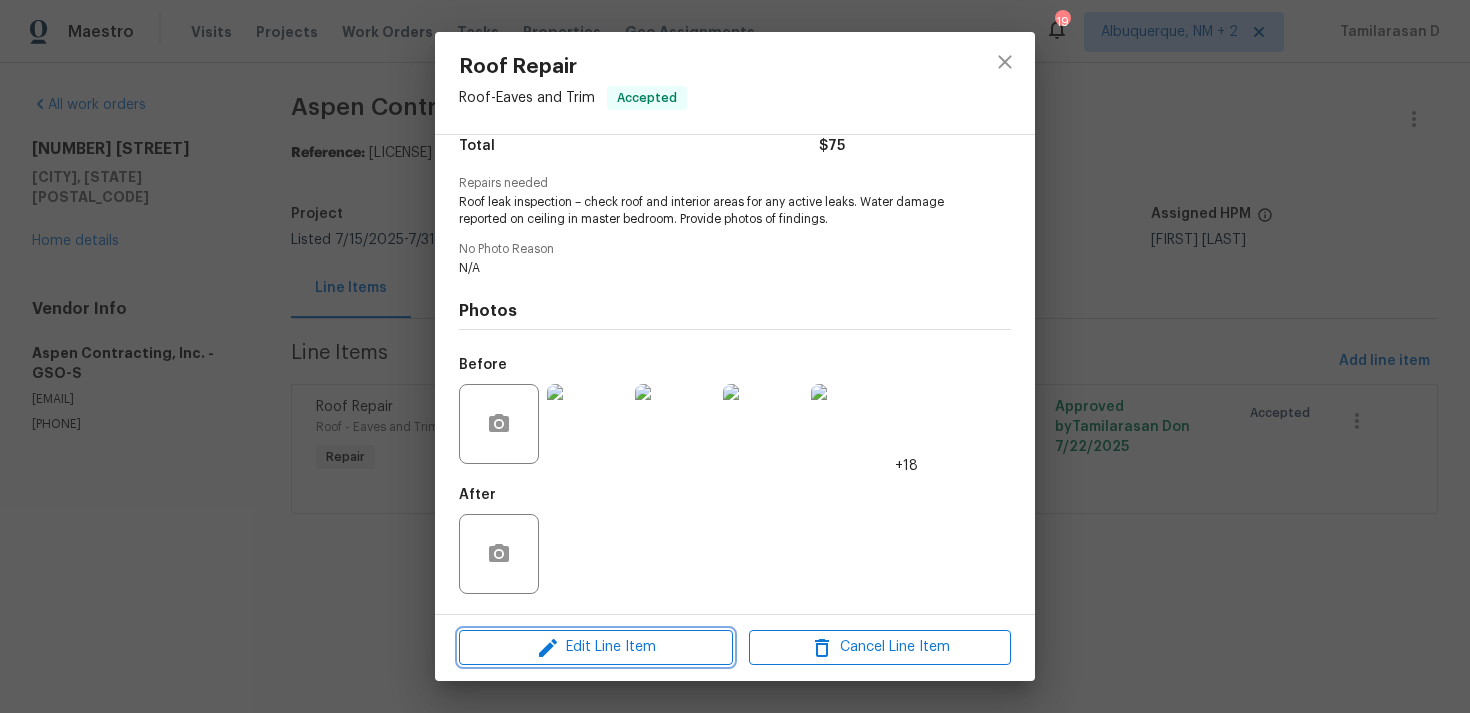 click on "Edit Line Item" at bounding box center [596, 647] 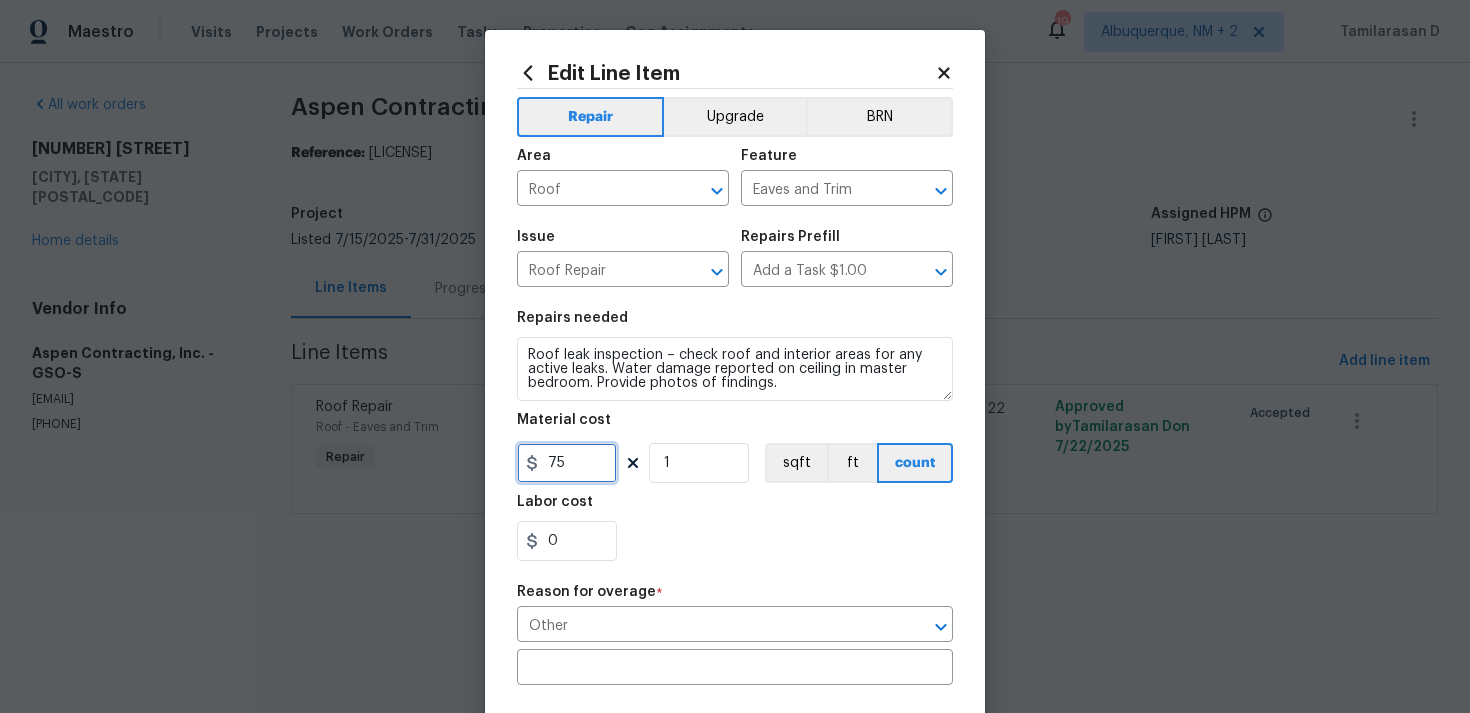 click on "75" at bounding box center [567, 463] 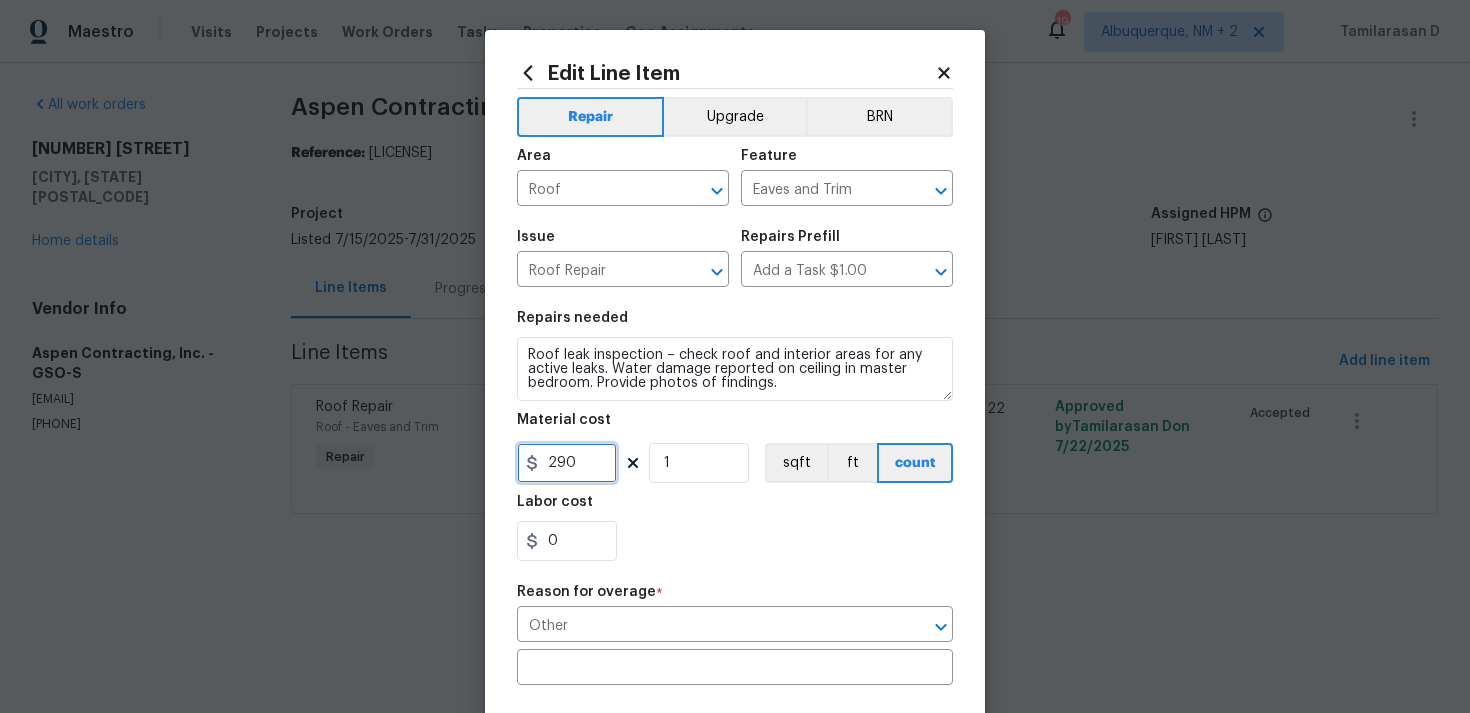 type on "290" 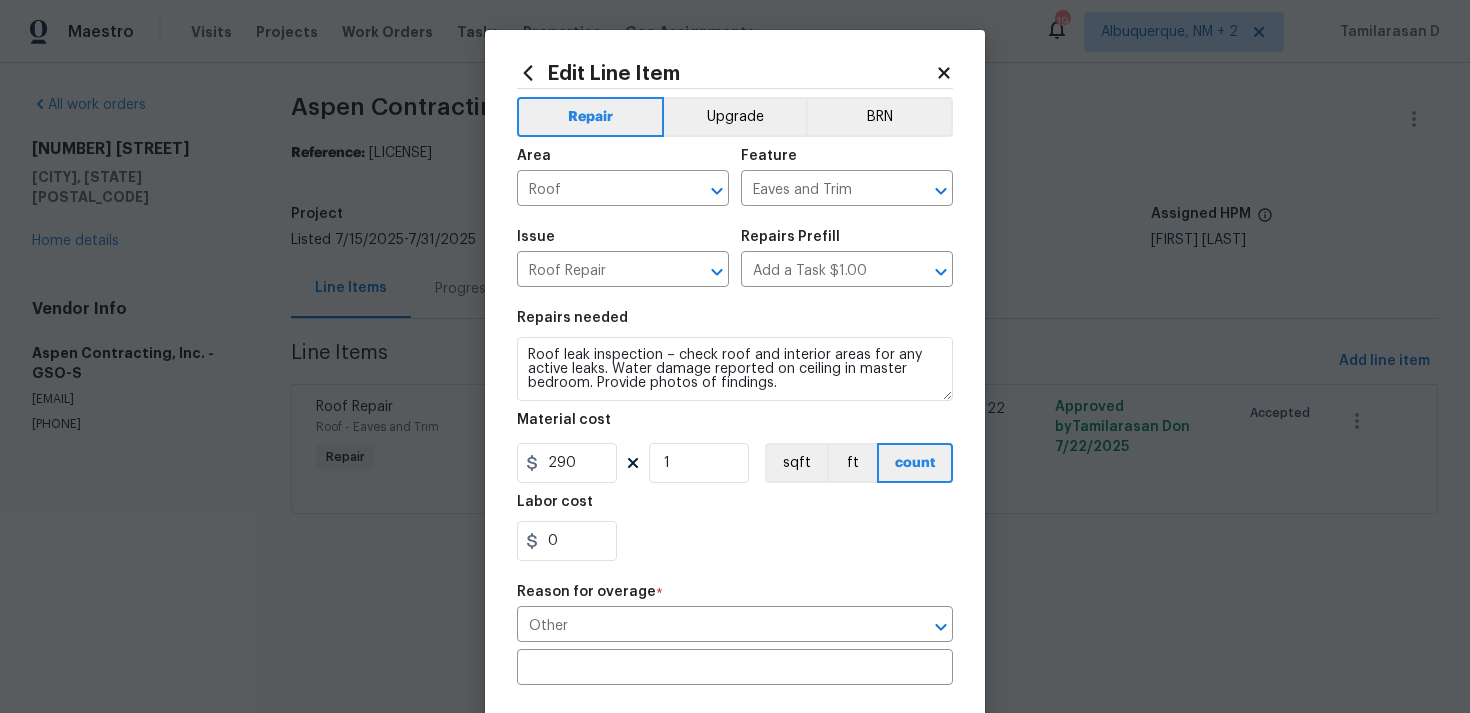 click on "Repair Upgrade BRN Area Roof ​ Feature Eaves and Trim ​ Issue Roof Repair ​ Repairs Prefill Add a Task $1.00 ​ Repairs needed Roof leak inspection – check roof and interior areas for any active leaks. Water damage reported on ceiling in master bedroom. Provide photos of findings. Material cost 290 1 sqft ft count Labor cost 0 Reason for overage * Other ​ ​ Reason for change * x ​ Photos  +18 Create without photos" at bounding box center (735, 553) 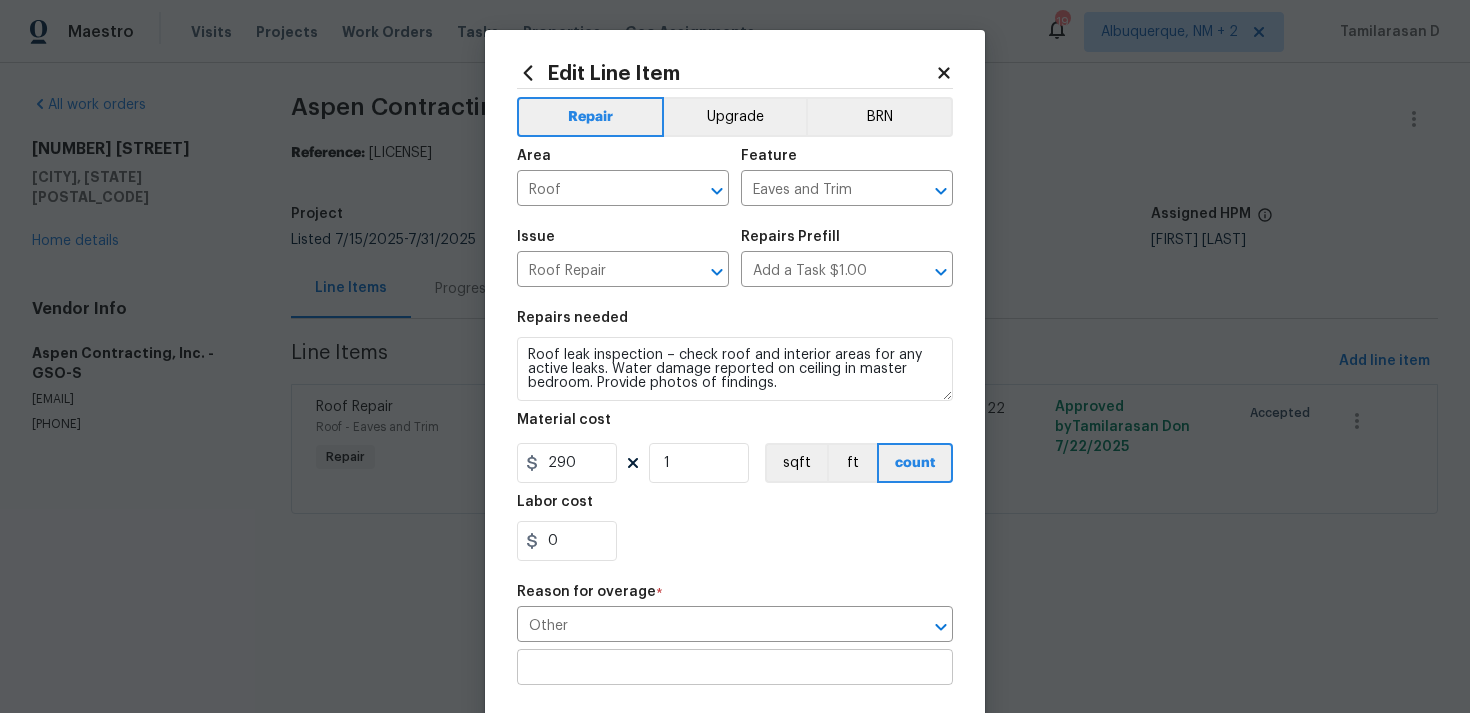 click at bounding box center (735, 669) 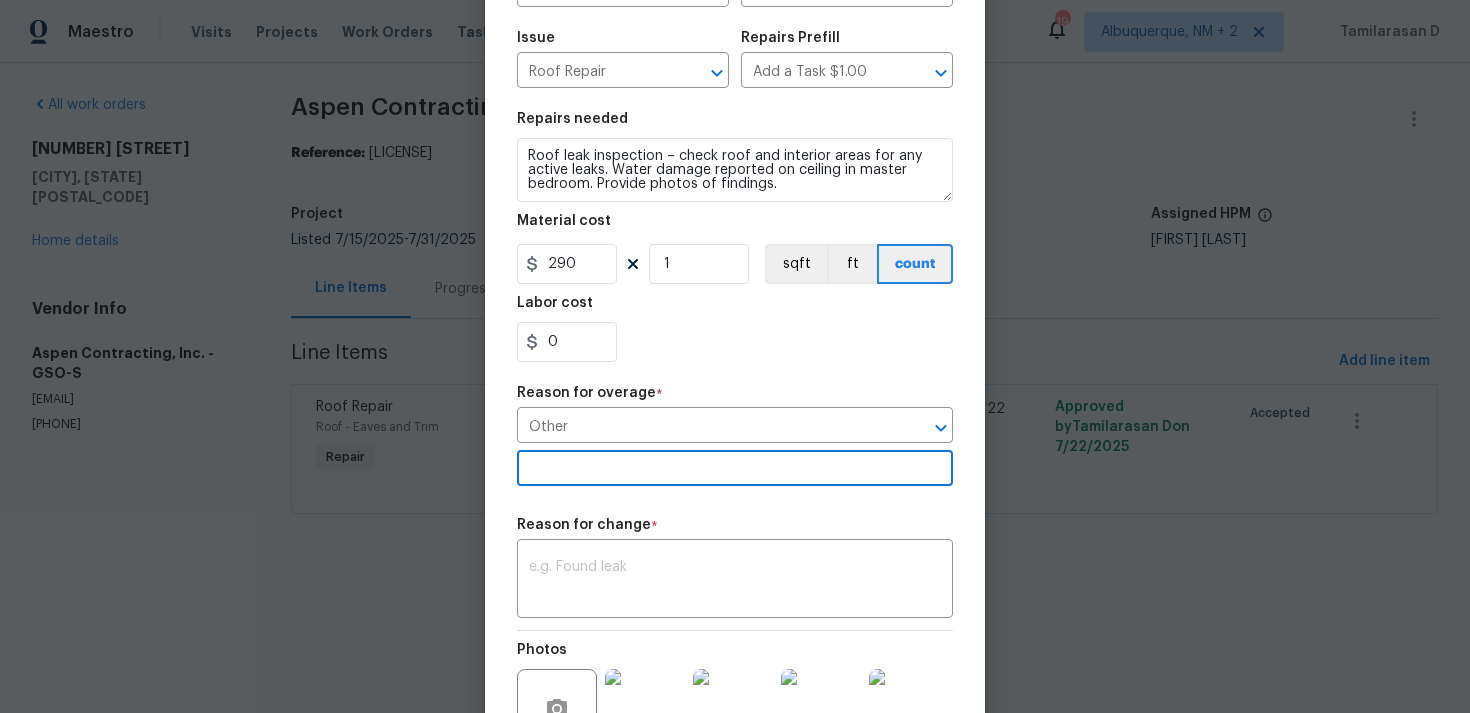 scroll, scrollTop: 248, scrollLeft: 0, axis: vertical 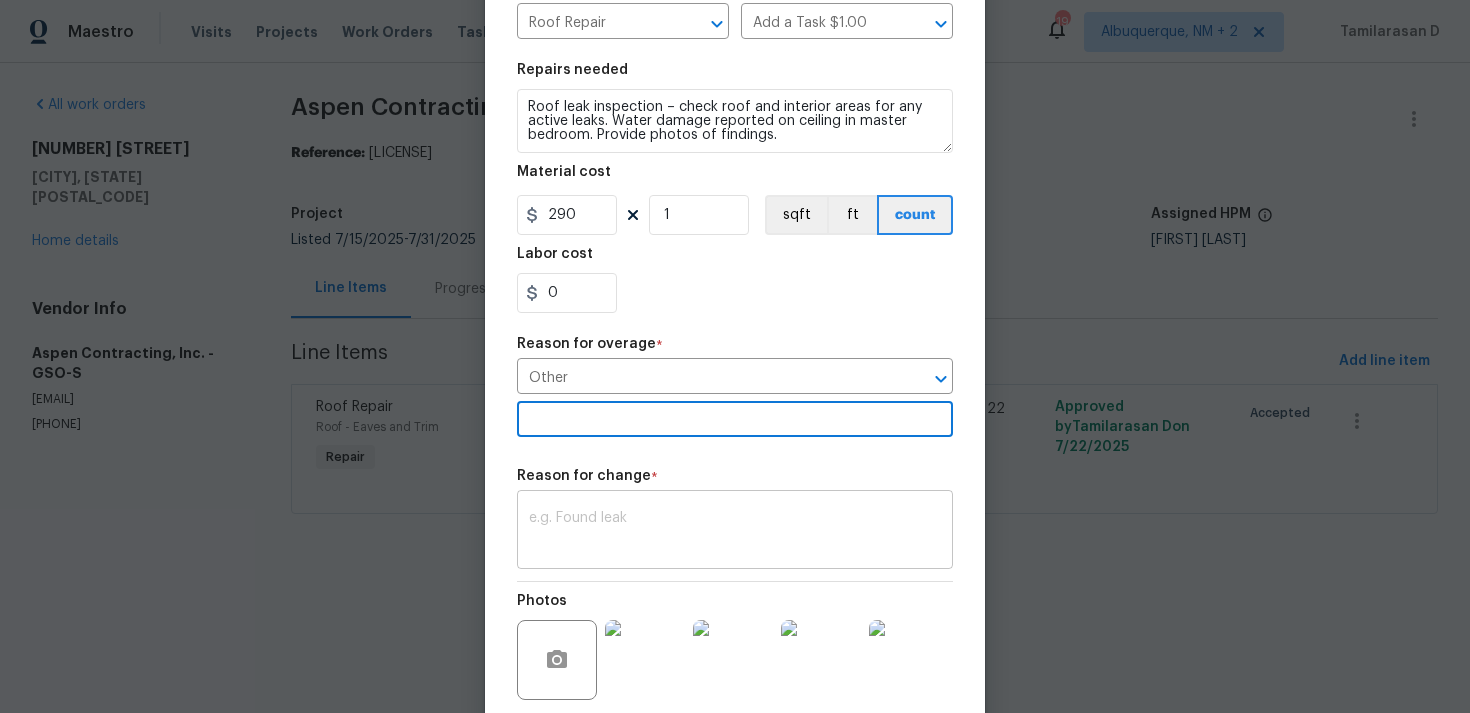 type 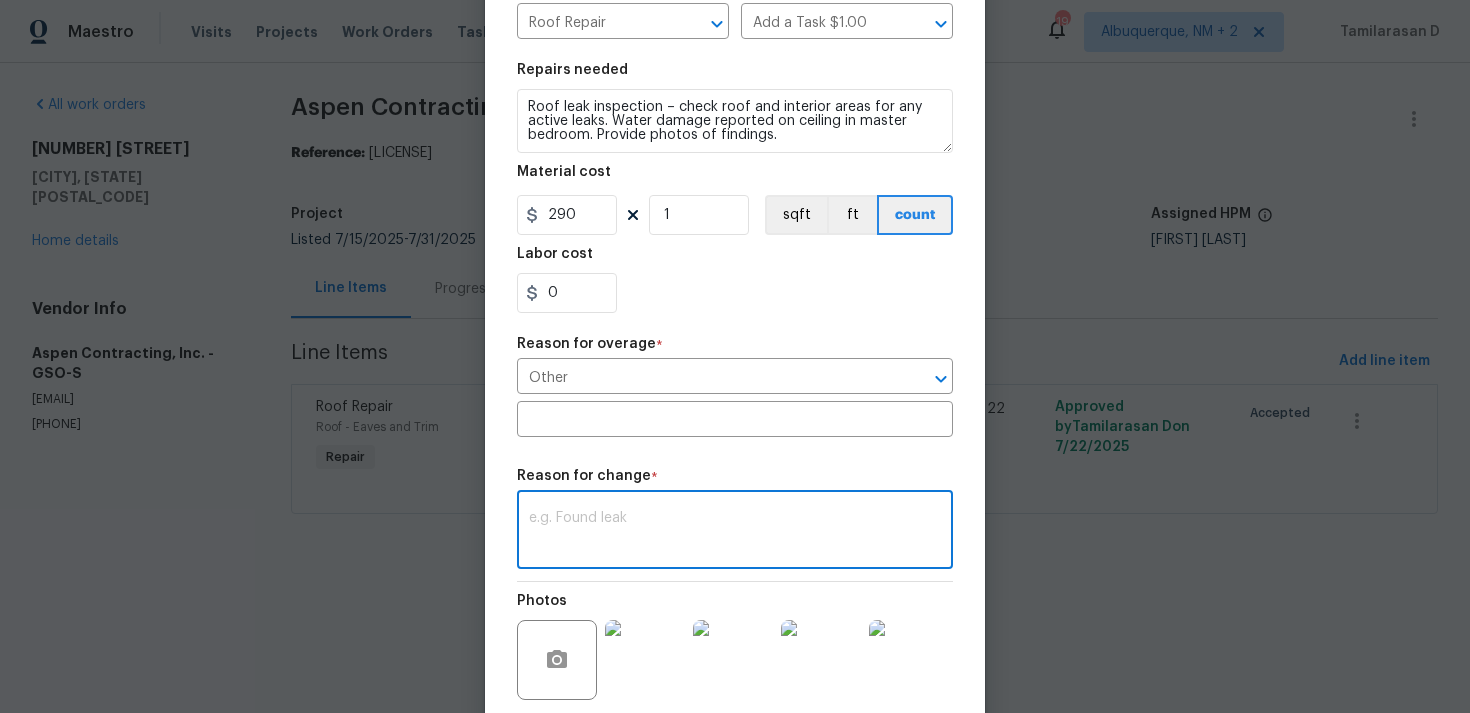 paste on "(TD) Updated per vendor’s final cost." 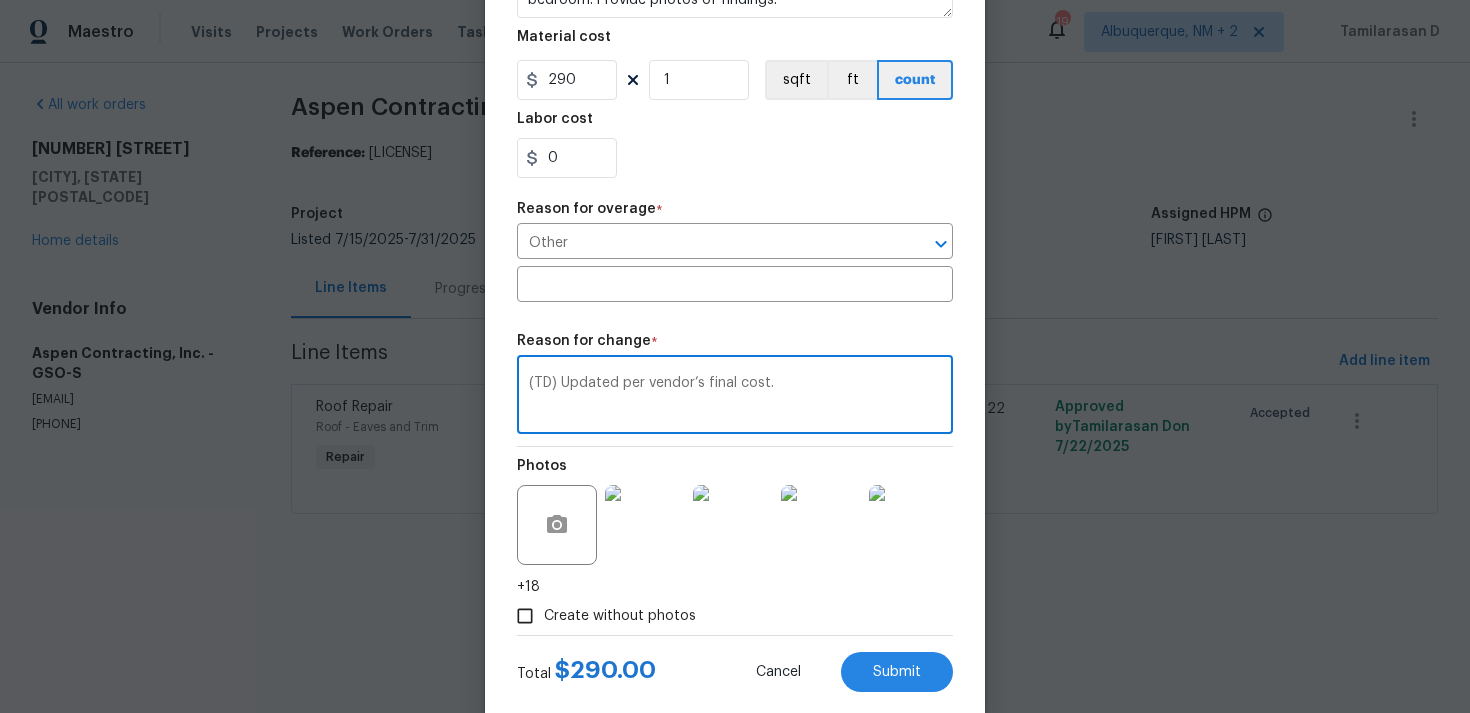 scroll, scrollTop: 426, scrollLeft: 0, axis: vertical 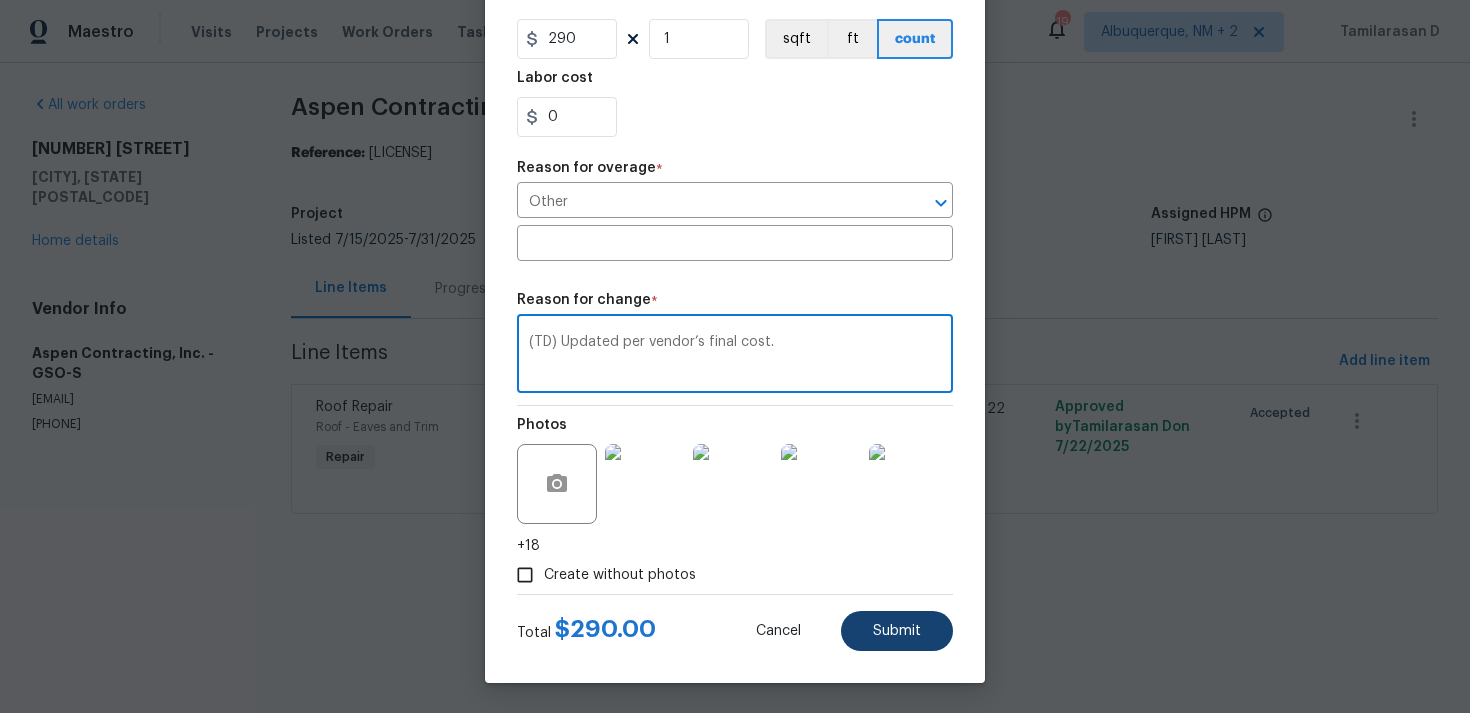 type on "(TD) Updated per vendor’s final cost." 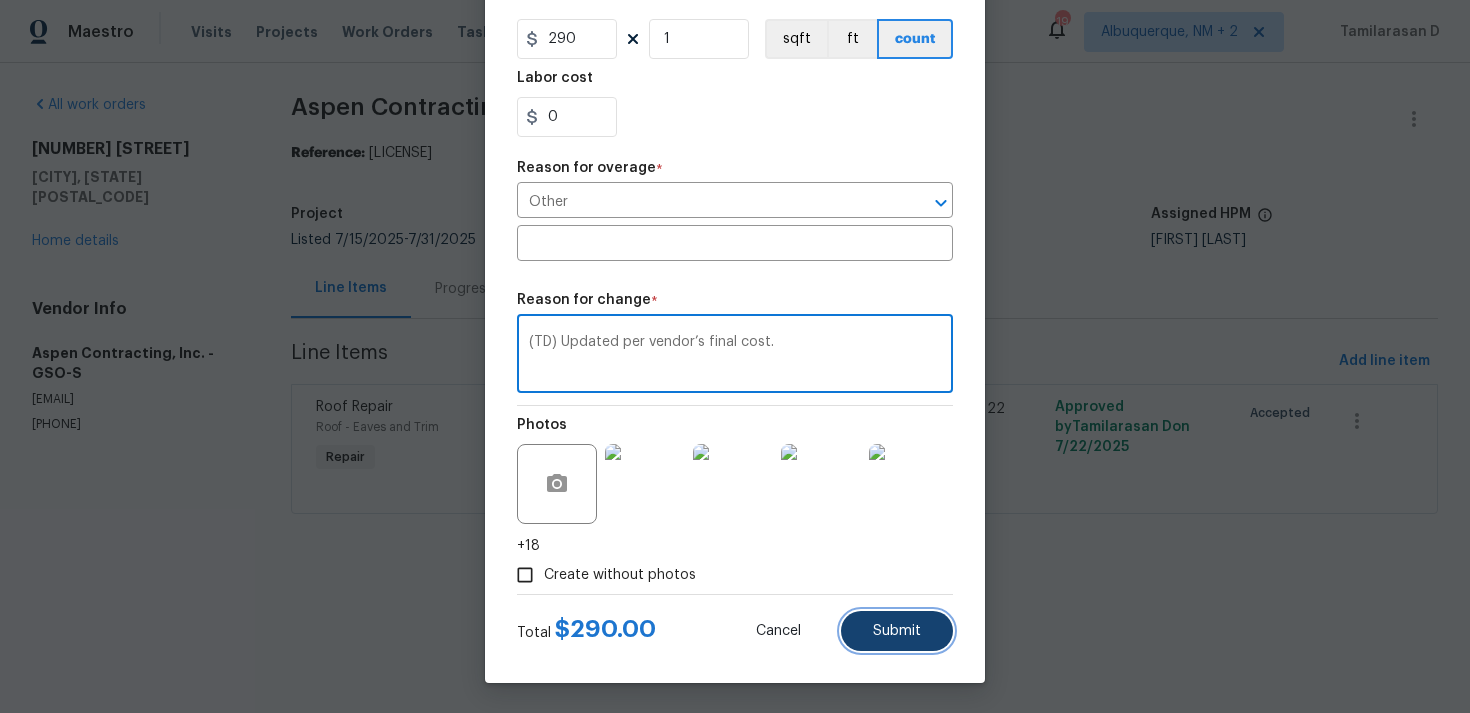 click on "Submit" at bounding box center (897, 631) 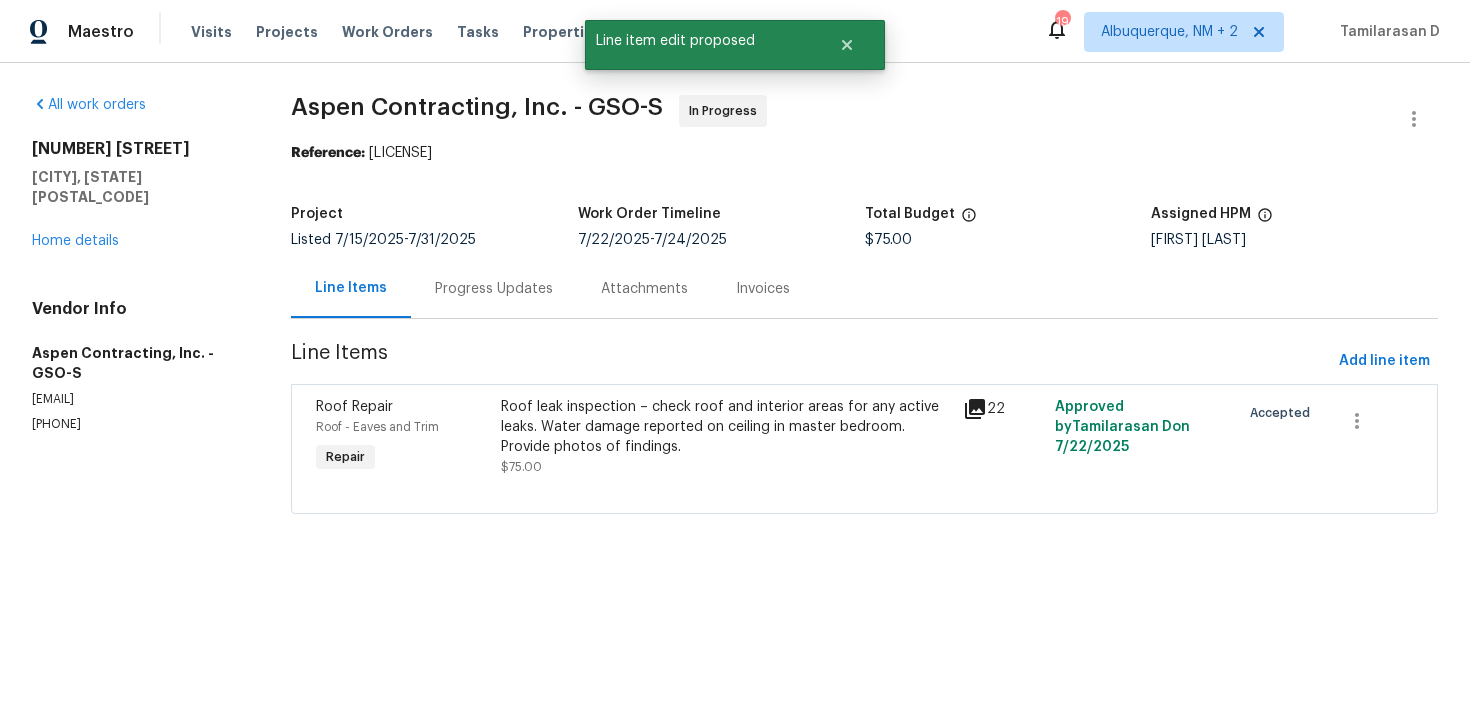 scroll, scrollTop: 0, scrollLeft: 0, axis: both 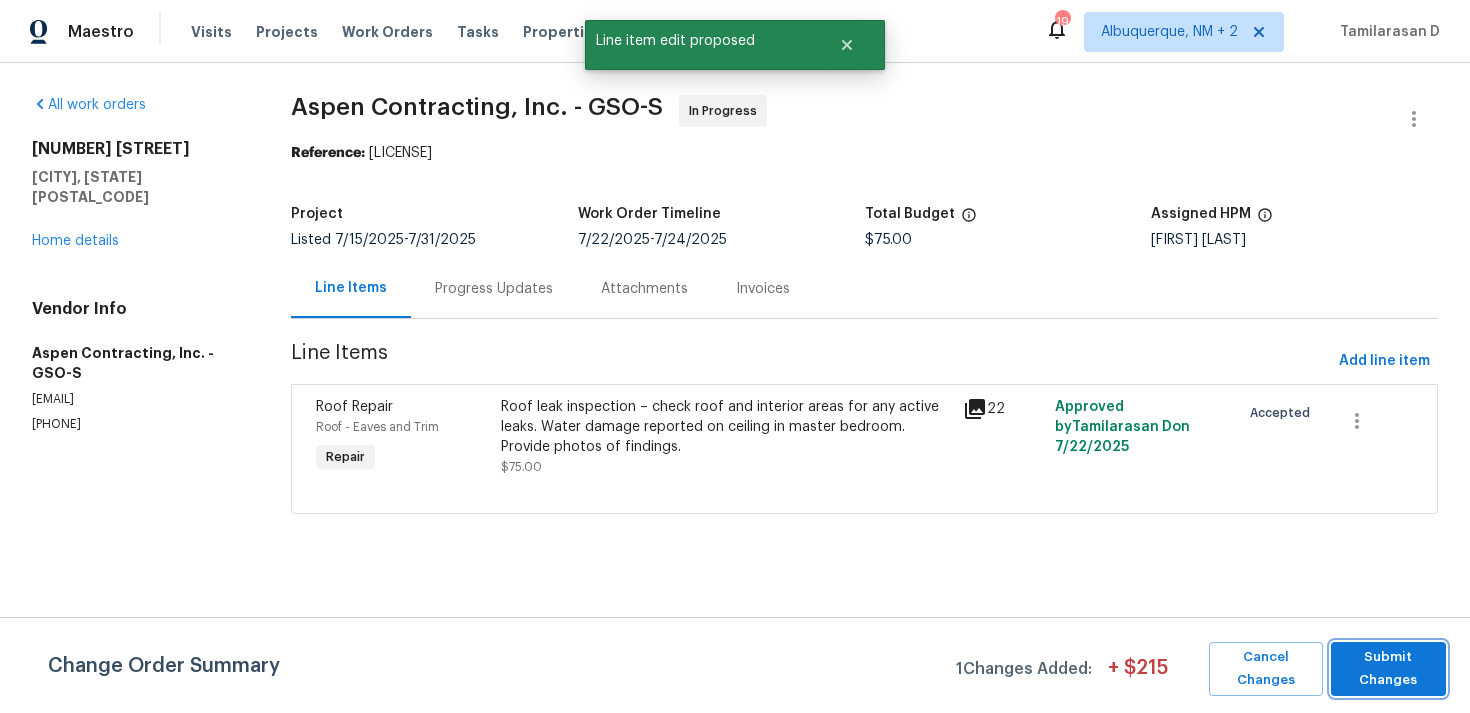 click on "Submit Changes" at bounding box center [1388, 669] 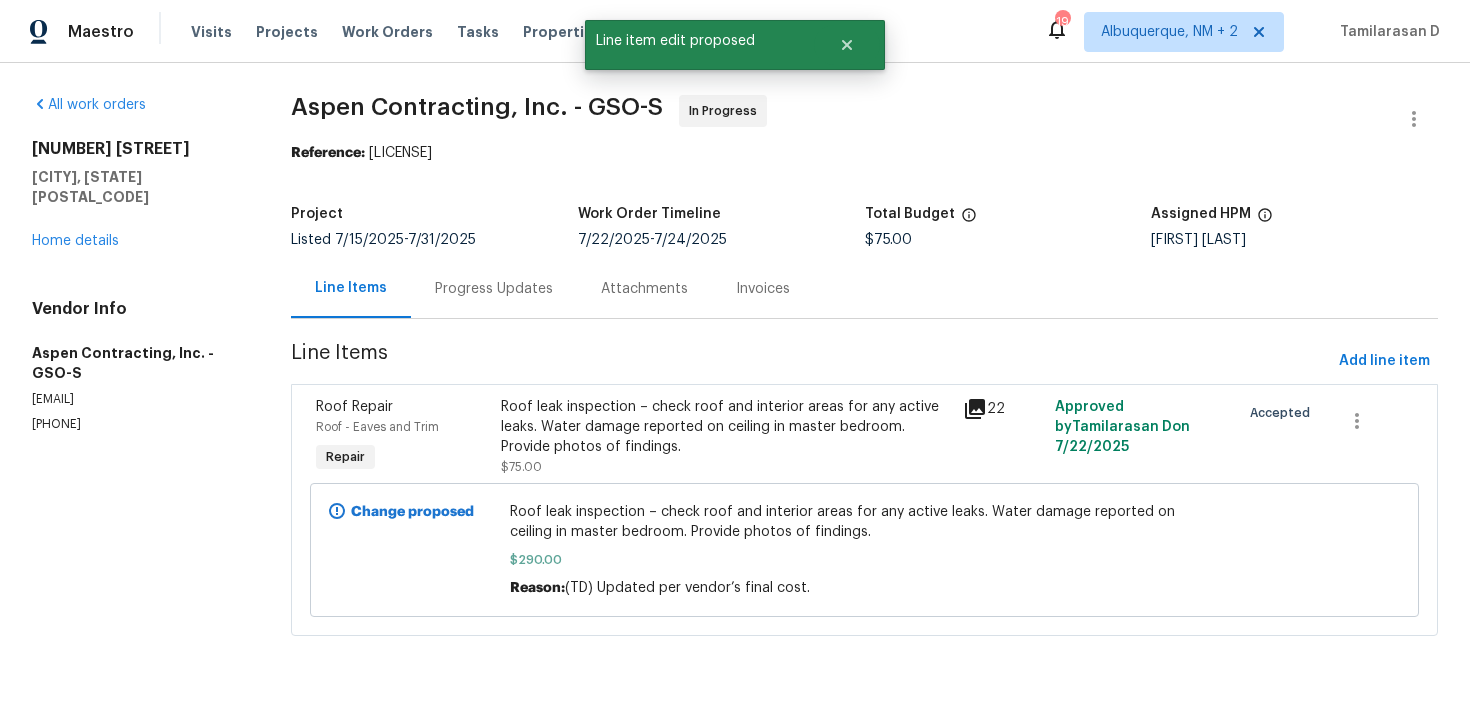 click on "Progress Updates" at bounding box center [494, 288] 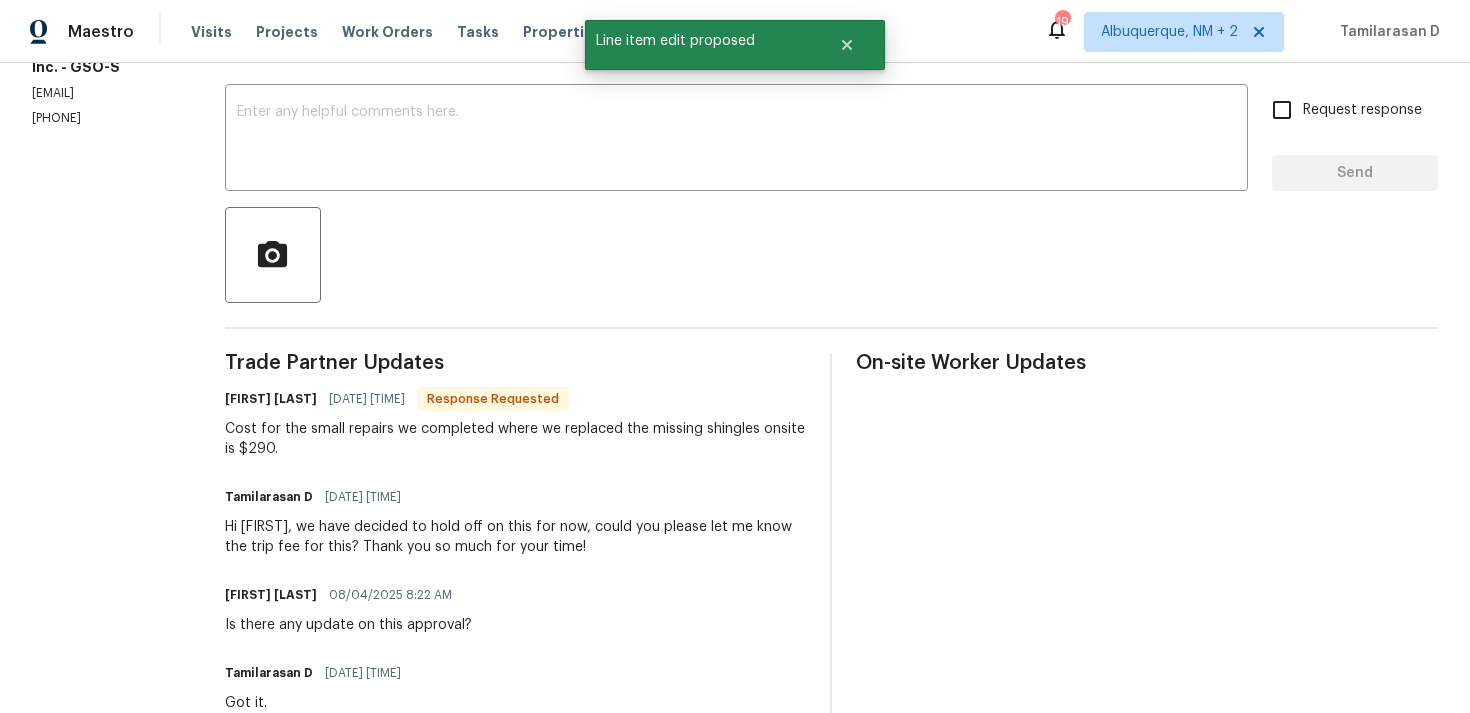 scroll, scrollTop: 335, scrollLeft: 0, axis: vertical 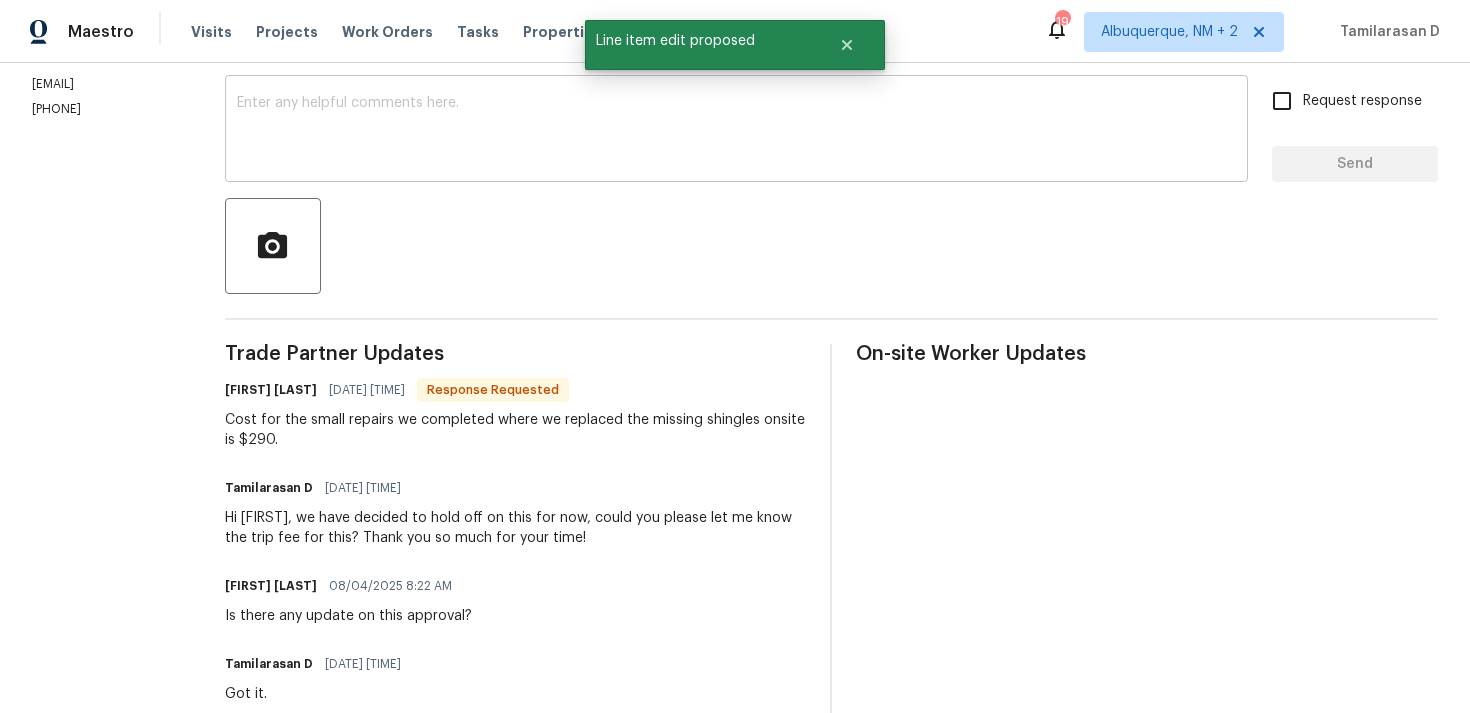 click at bounding box center [736, 131] 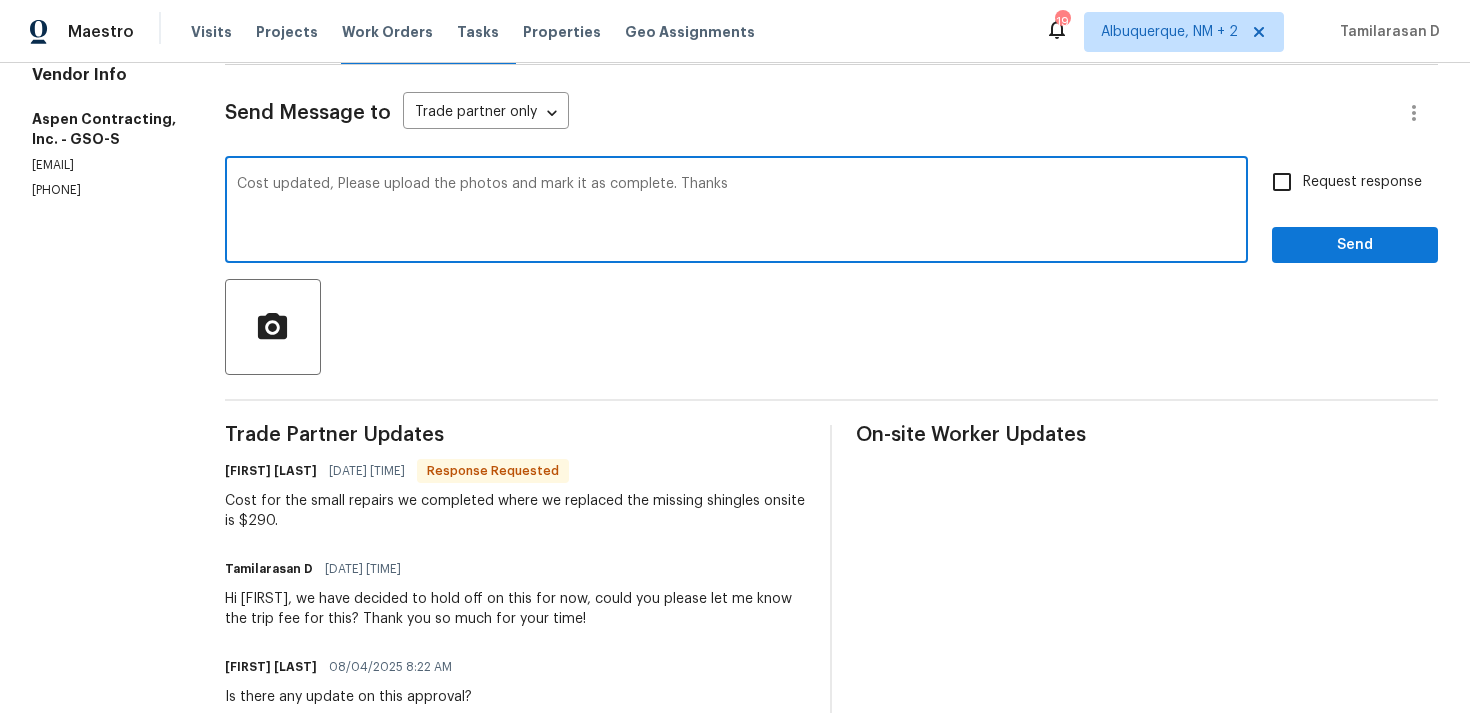 scroll, scrollTop: 210, scrollLeft: 0, axis: vertical 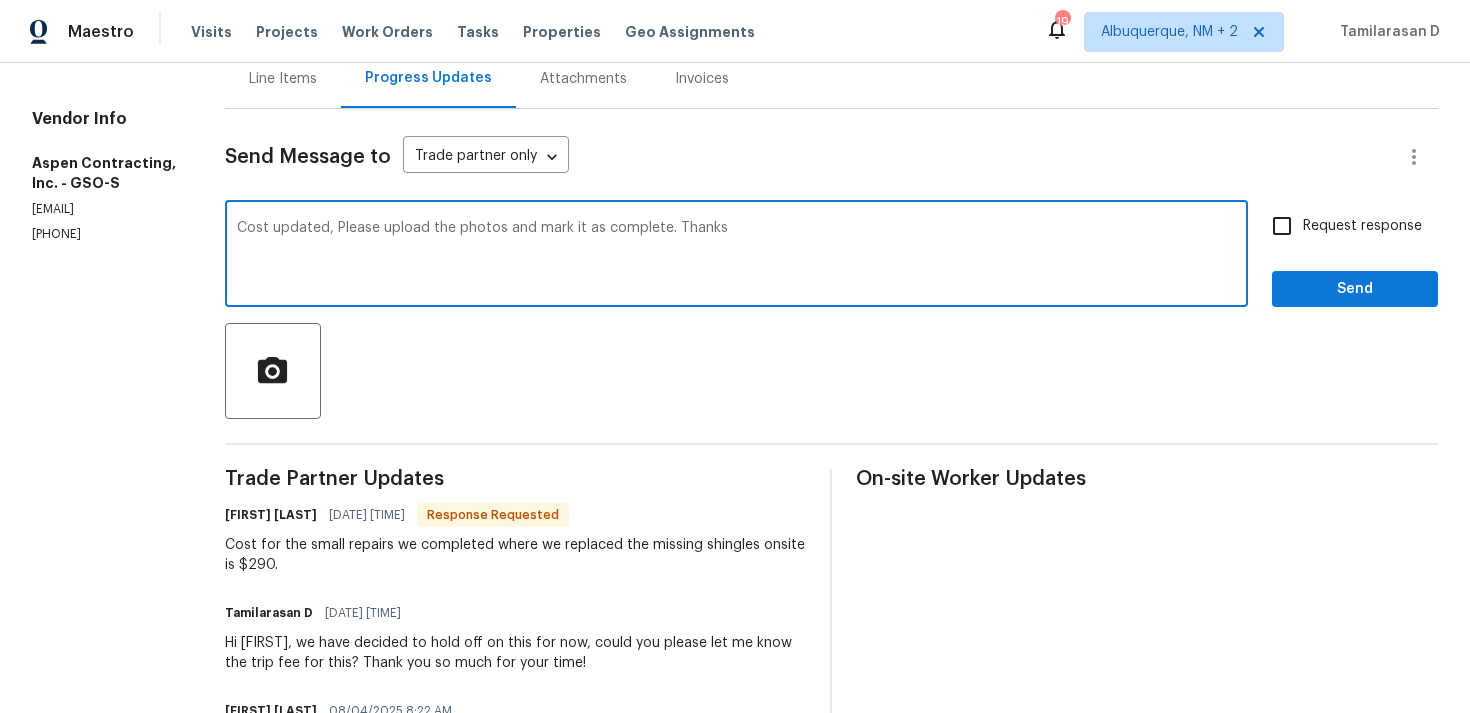 type on "Cost updated, Please upload the photos and mark it as complete." 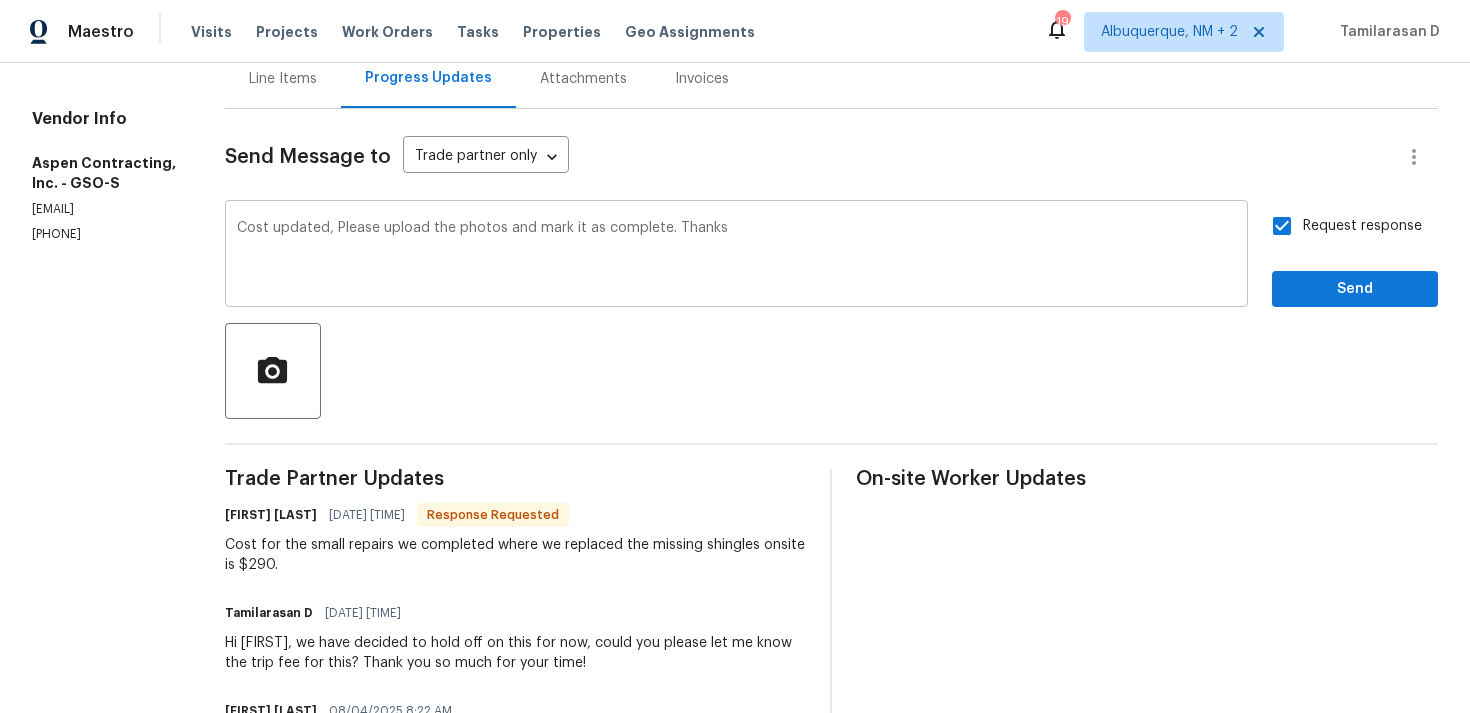 scroll, scrollTop: 150, scrollLeft: 0, axis: vertical 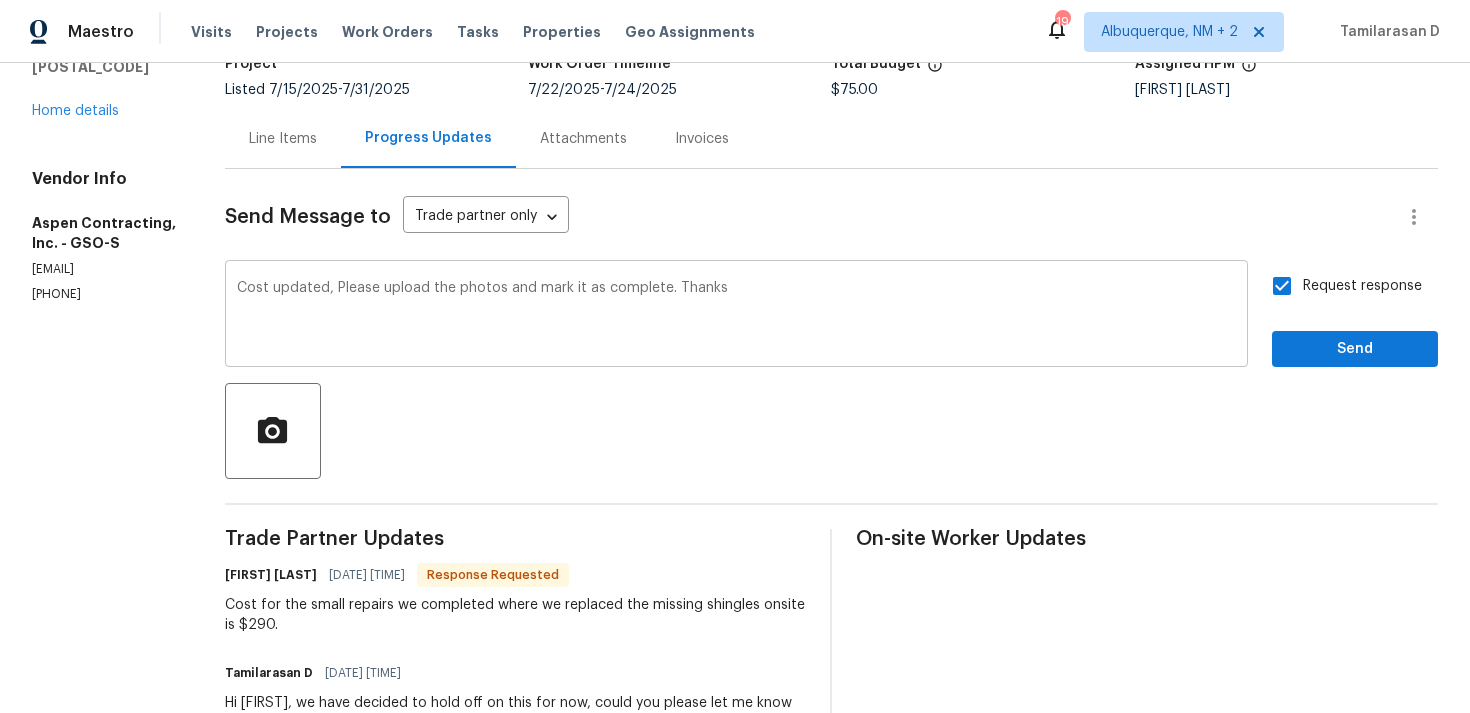 click on "Cost updated, Please upload the photos and mark it as complete." at bounding box center [736, 316] 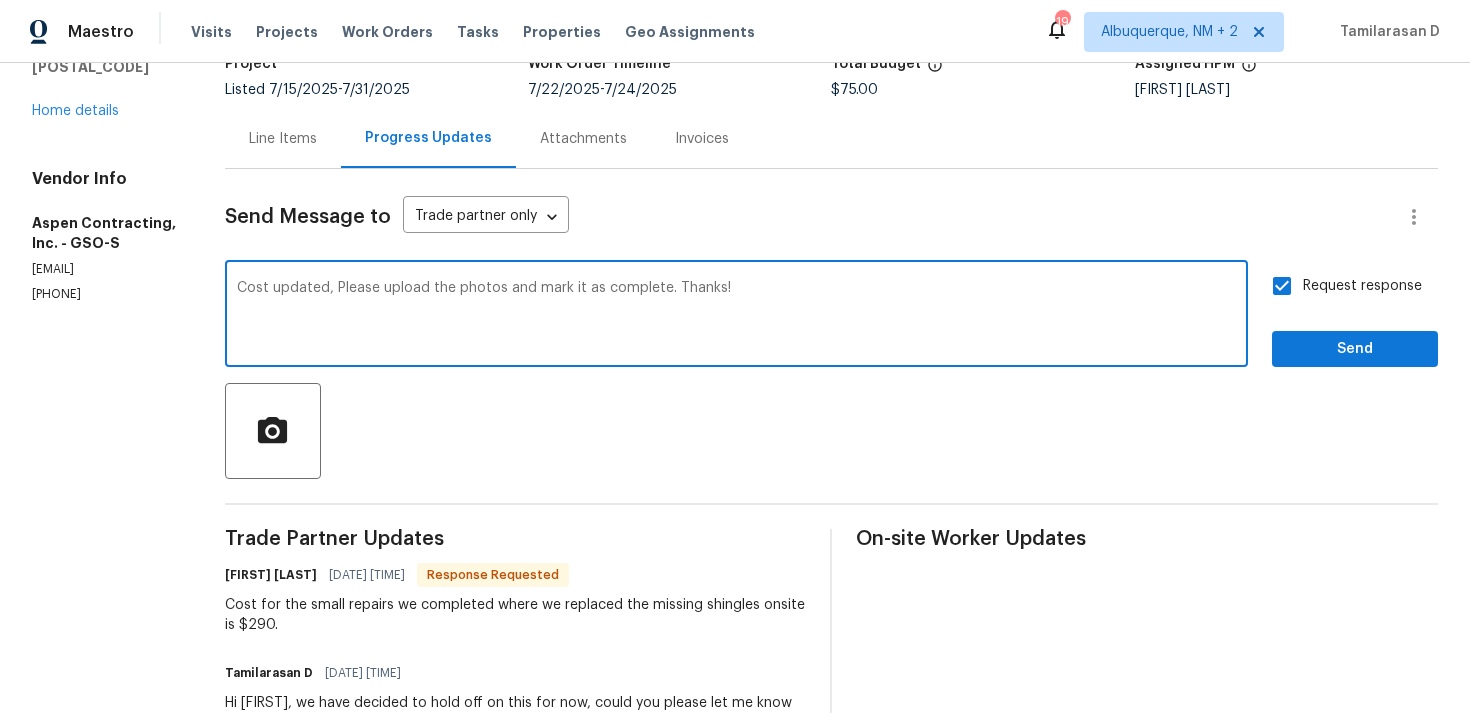 type on "Cost updated, Please upload the photos and mark it as complete. Thanks!" 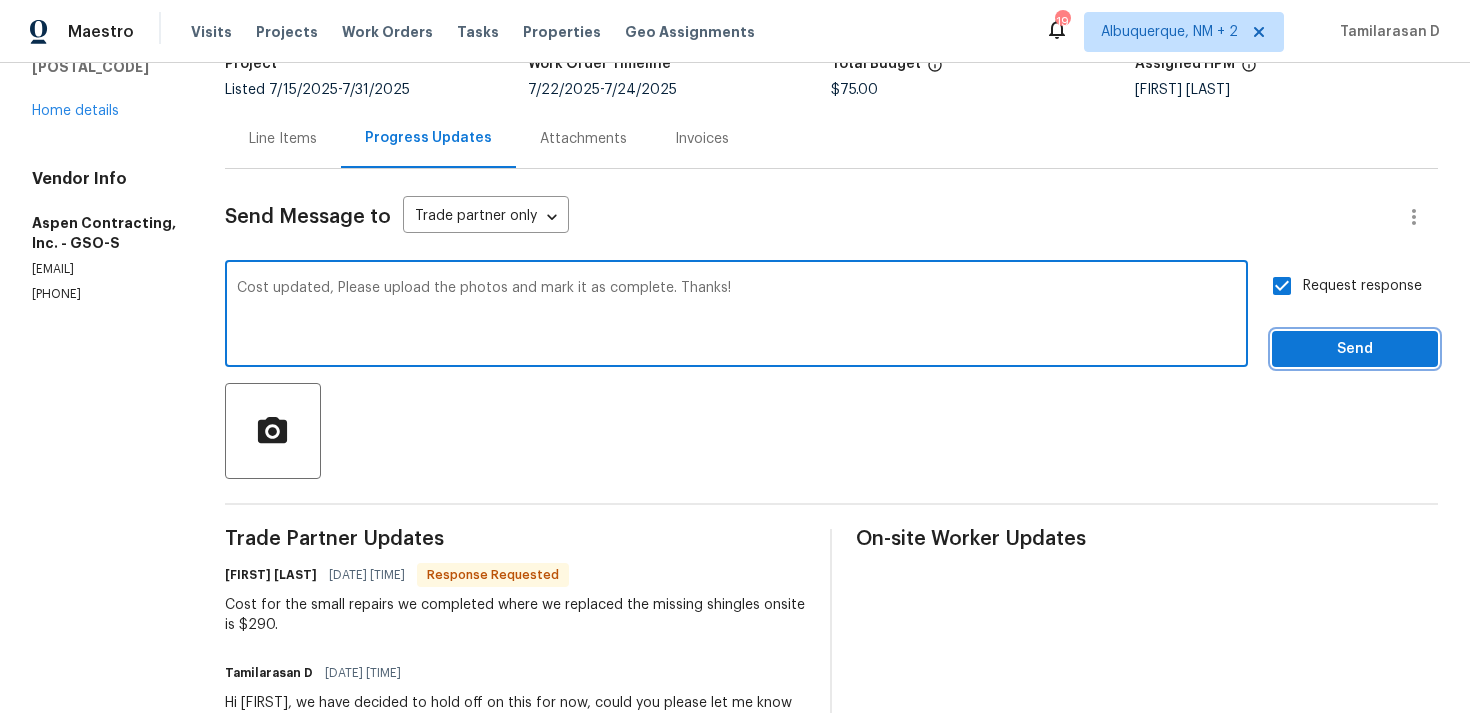 click on "Send" at bounding box center (1355, 349) 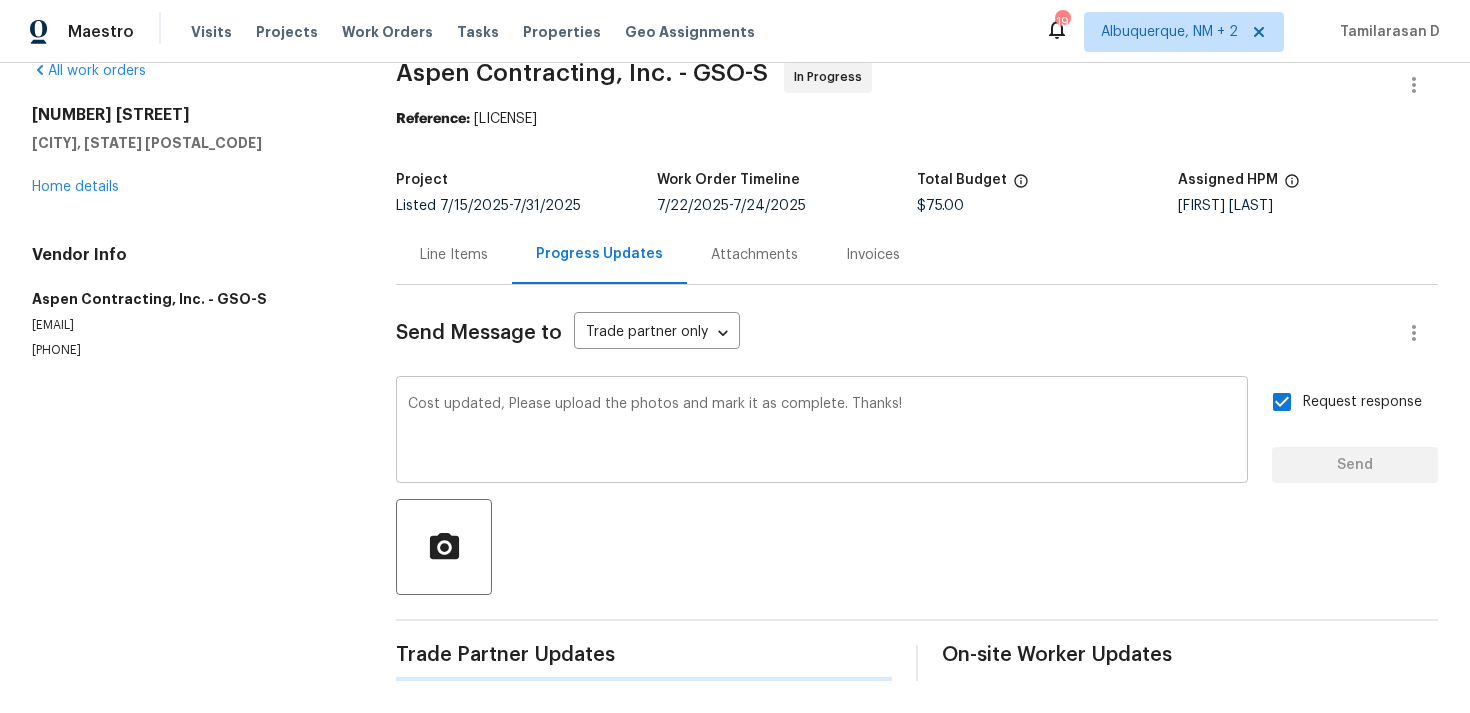 type 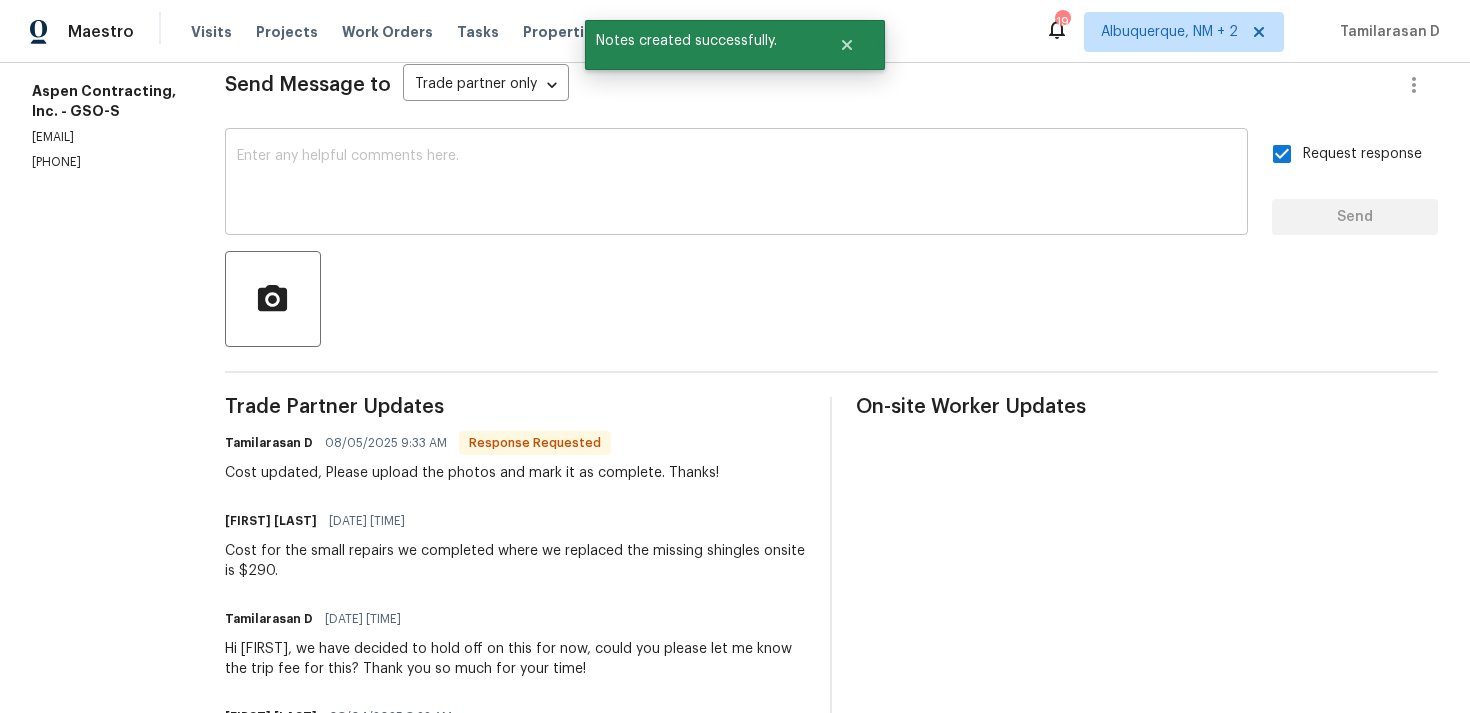 scroll, scrollTop: 342, scrollLeft: 0, axis: vertical 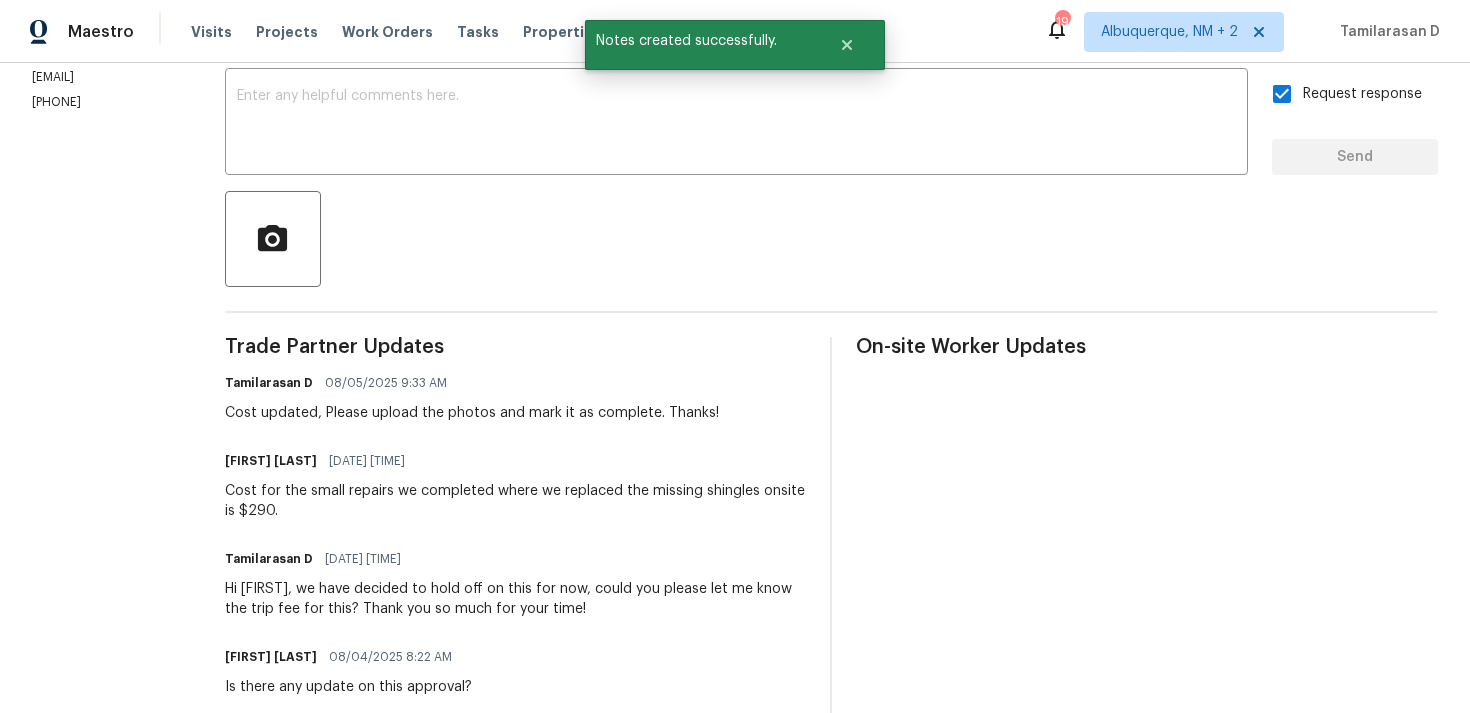click on "Cost for the small repairs we completed where we replaced the missing shingles onsite is $290." at bounding box center (516, 501) 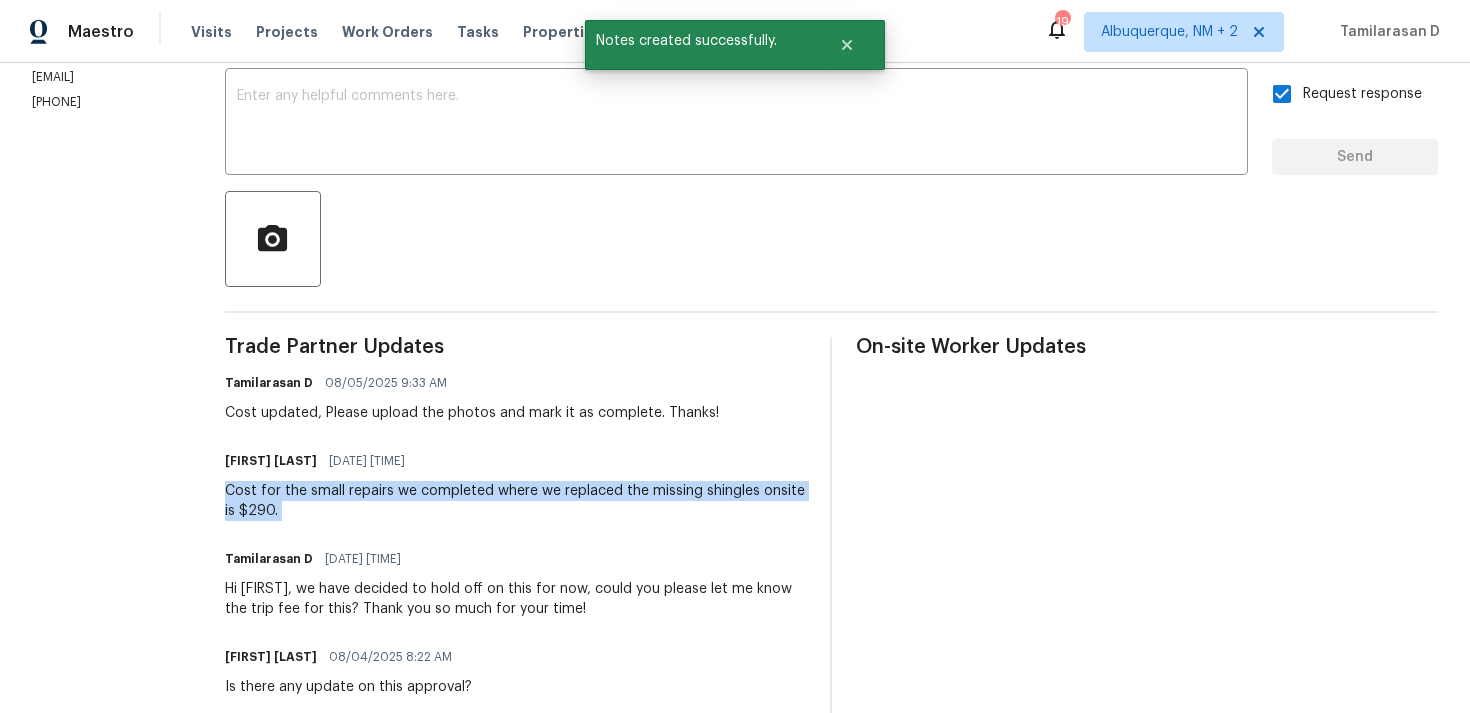 copy on "Cost for the small repairs we completed where we replaced the missing shingles onsite is $290." 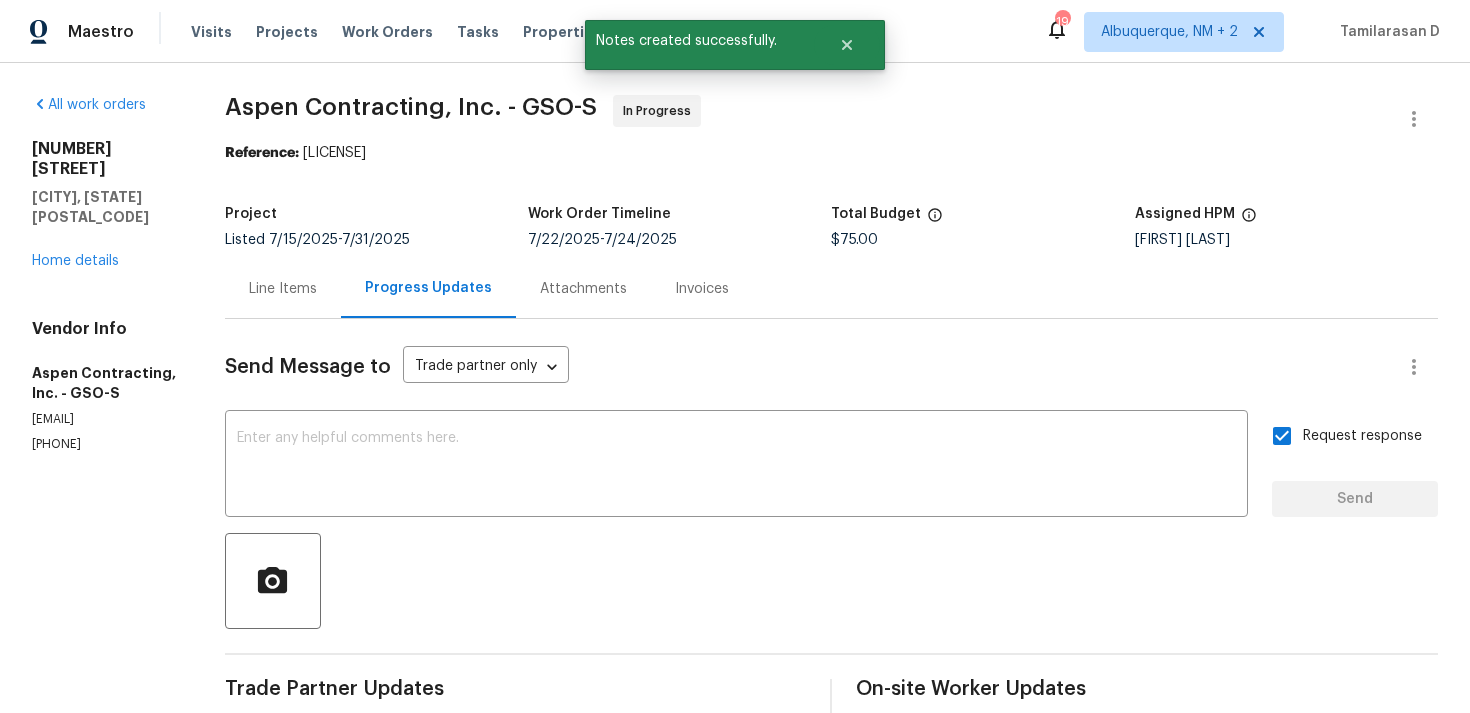 click on "Line Items" at bounding box center [283, 289] 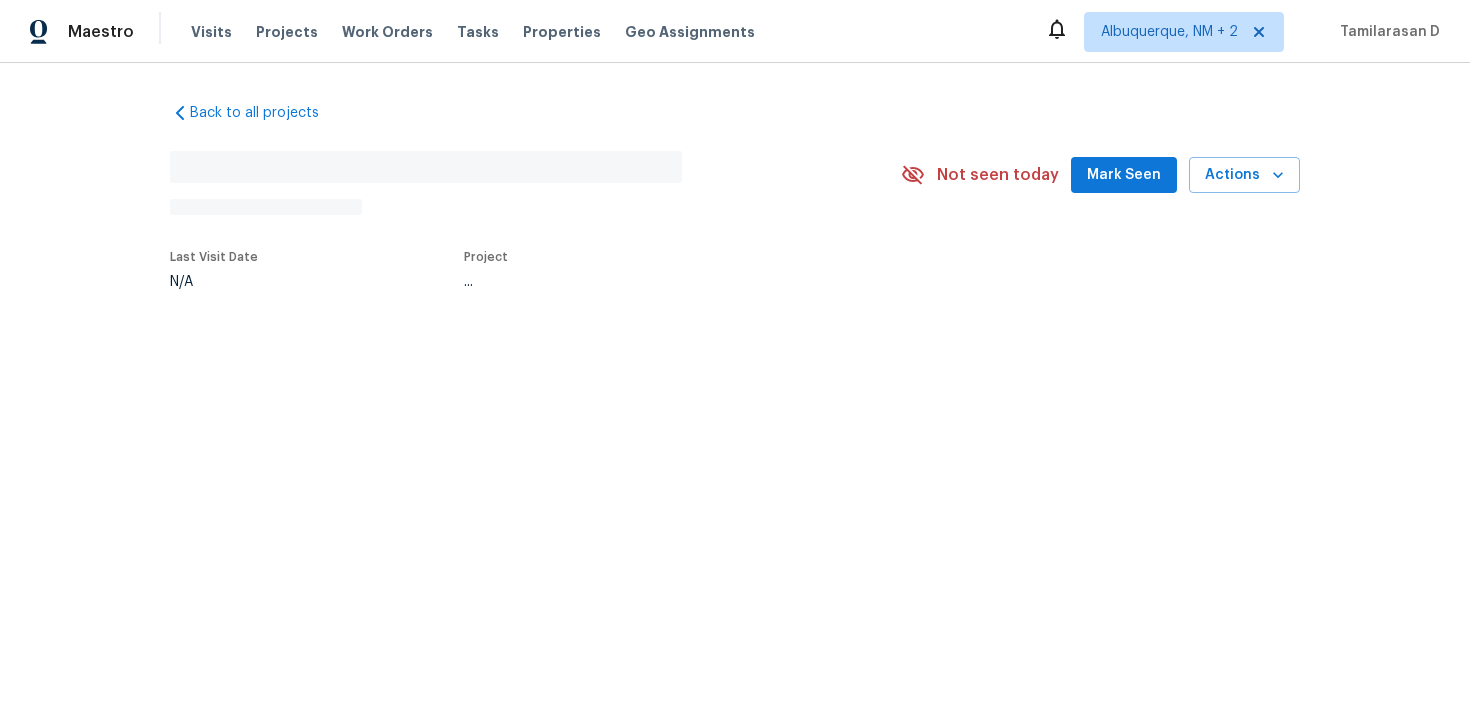 scroll, scrollTop: 0, scrollLeft: 0, axis: both 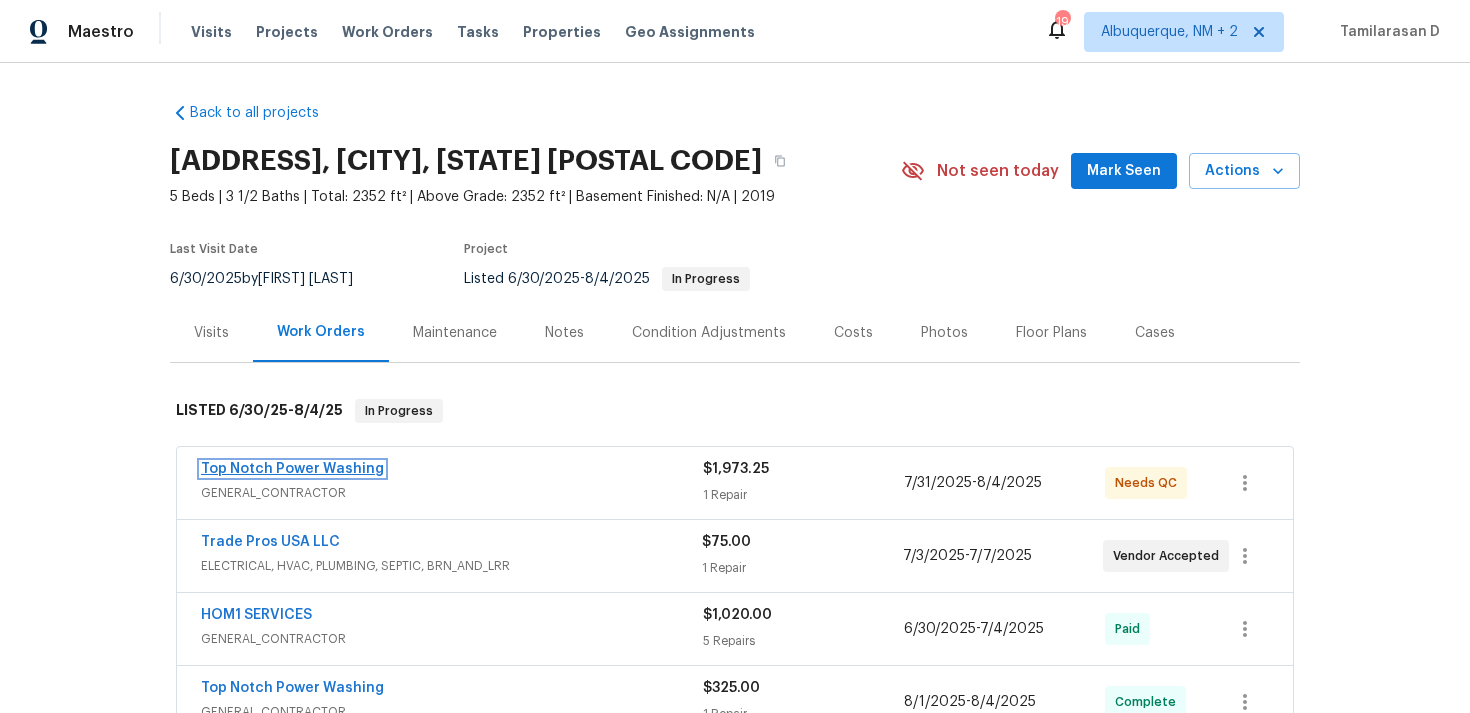 click on "Top Notch Power Washing" at bounding box center [292, 469] 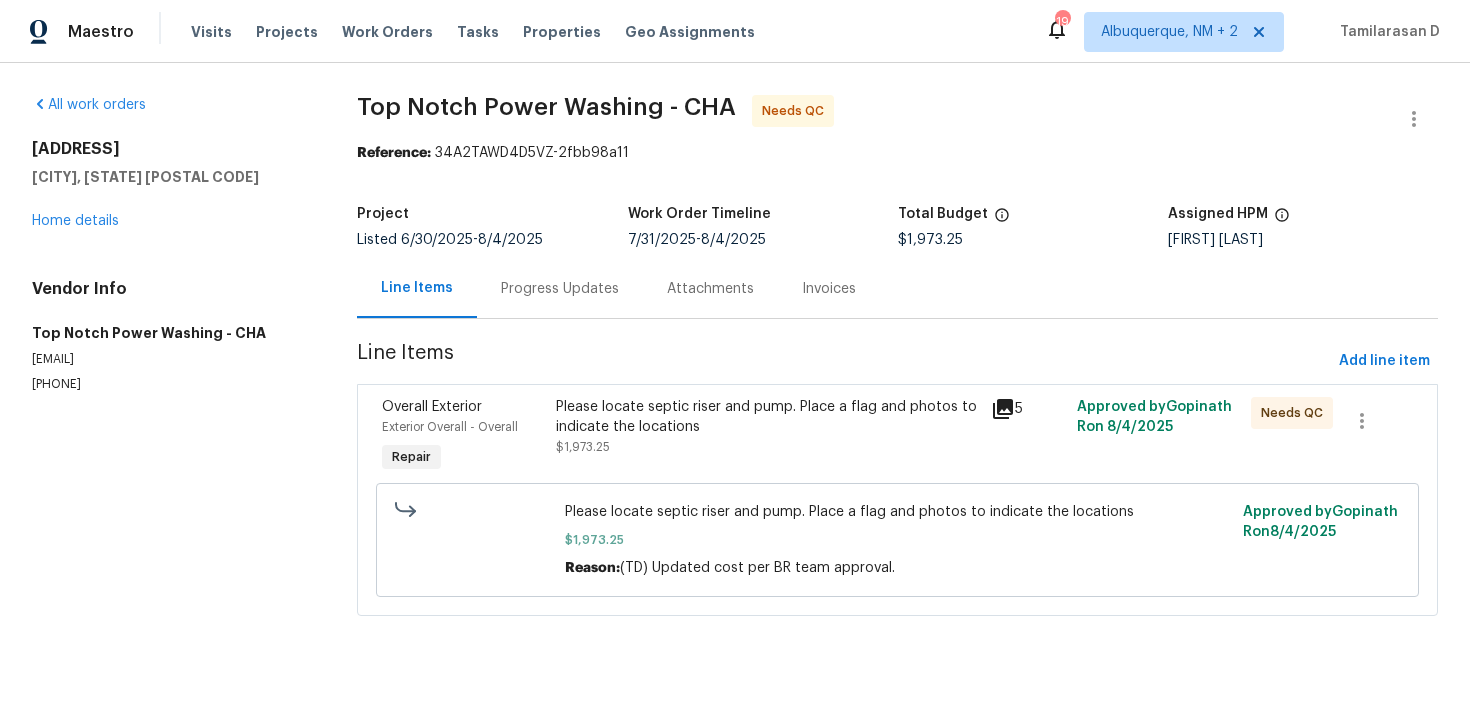 click on "Progress Updates" at bounding box center (560, 289) 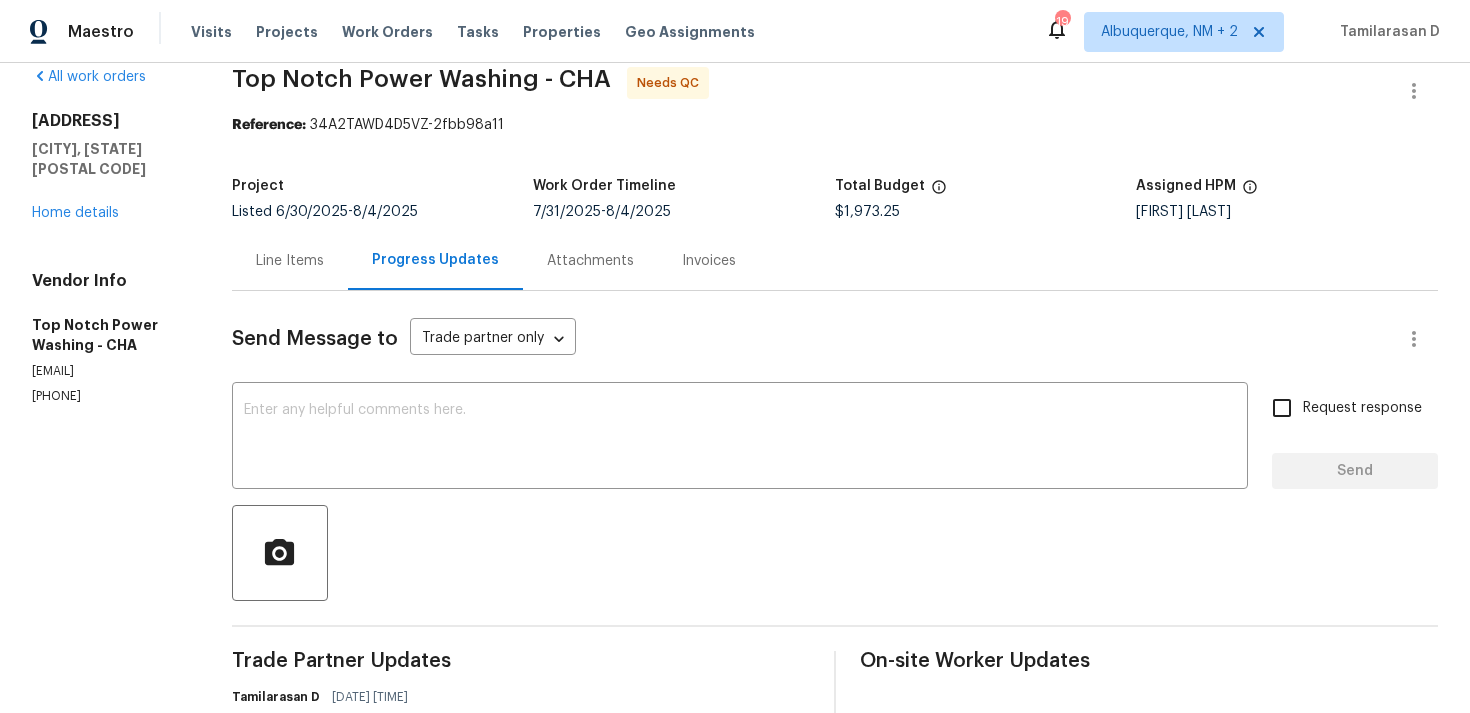 scroll, scrollTop: 0, scrollLeft: 0, axis: both 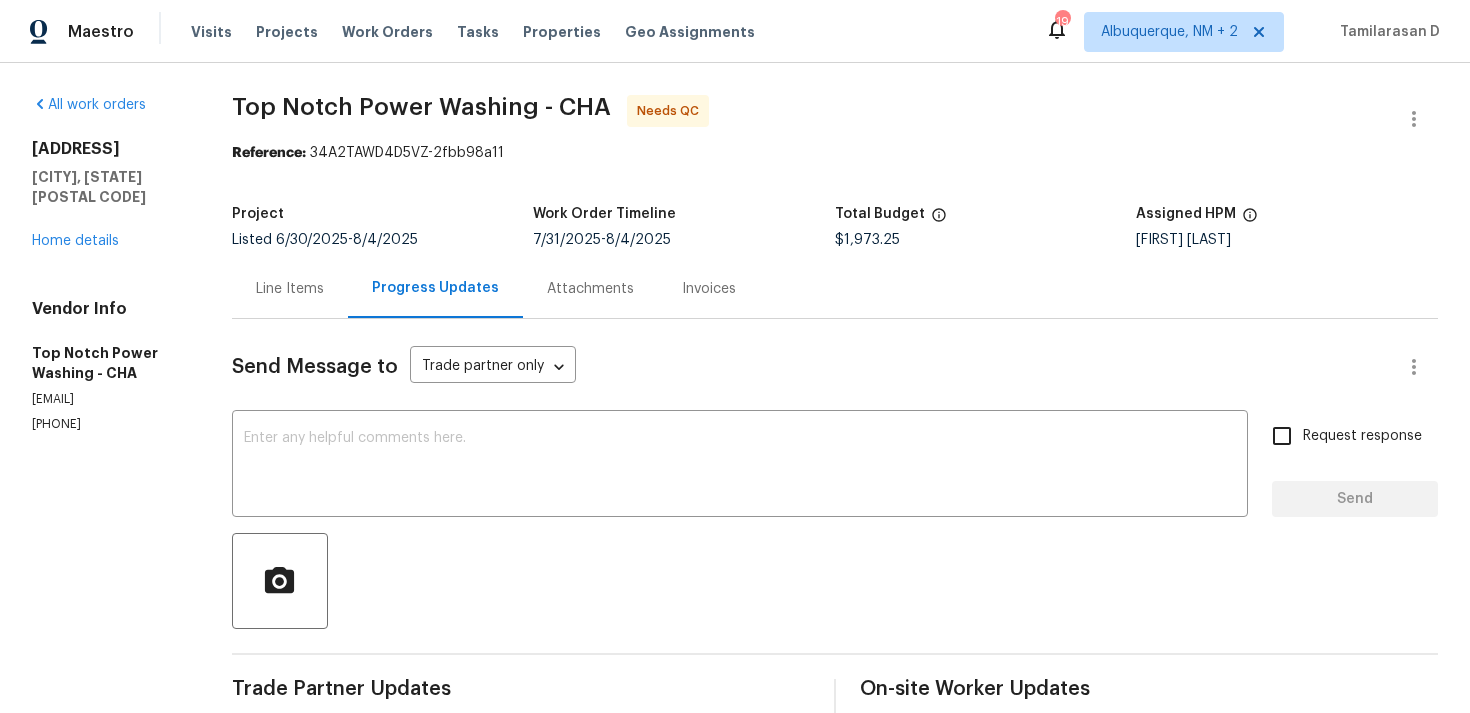click on "Line Items" at bounding box center [290, 289] 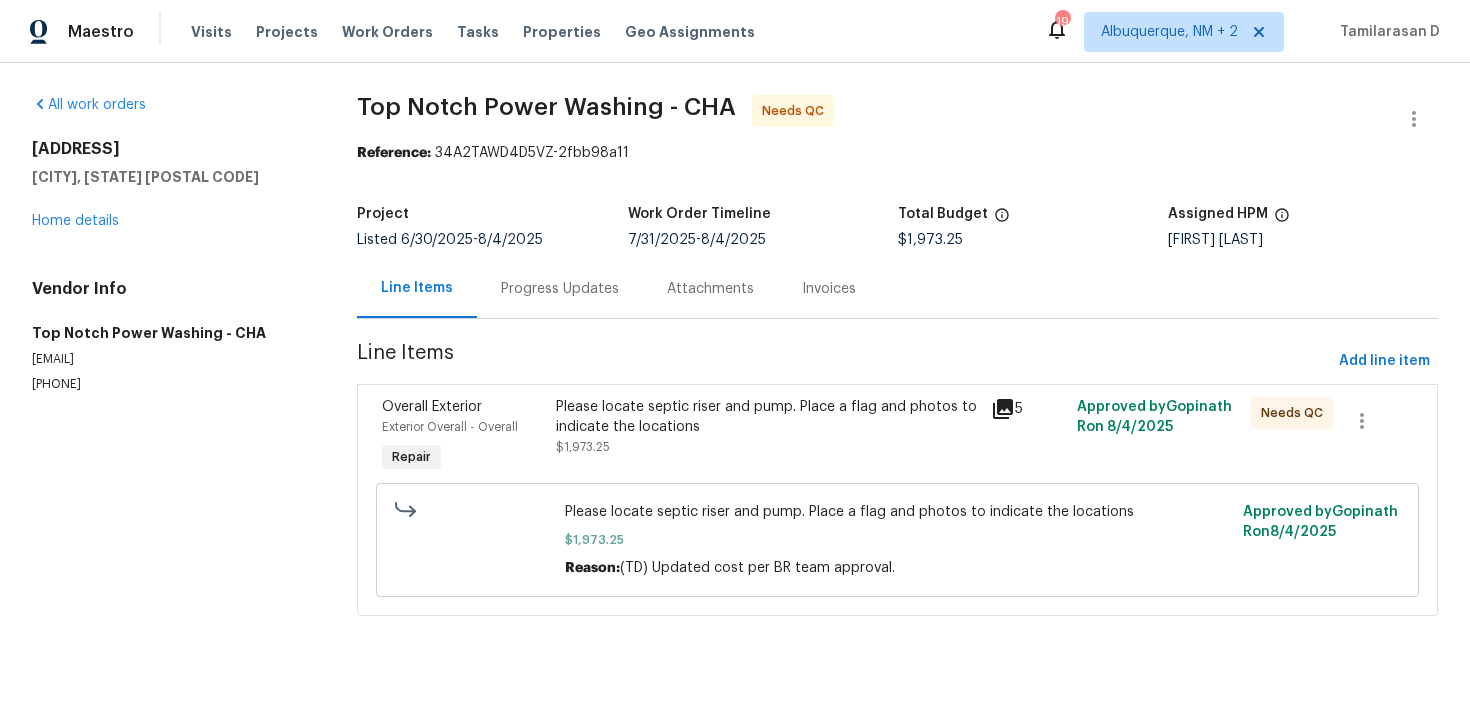 click on "Please locate septic riser and pump.  Place a flag and photos to indicate the locations" at bounding box center (767, 417) 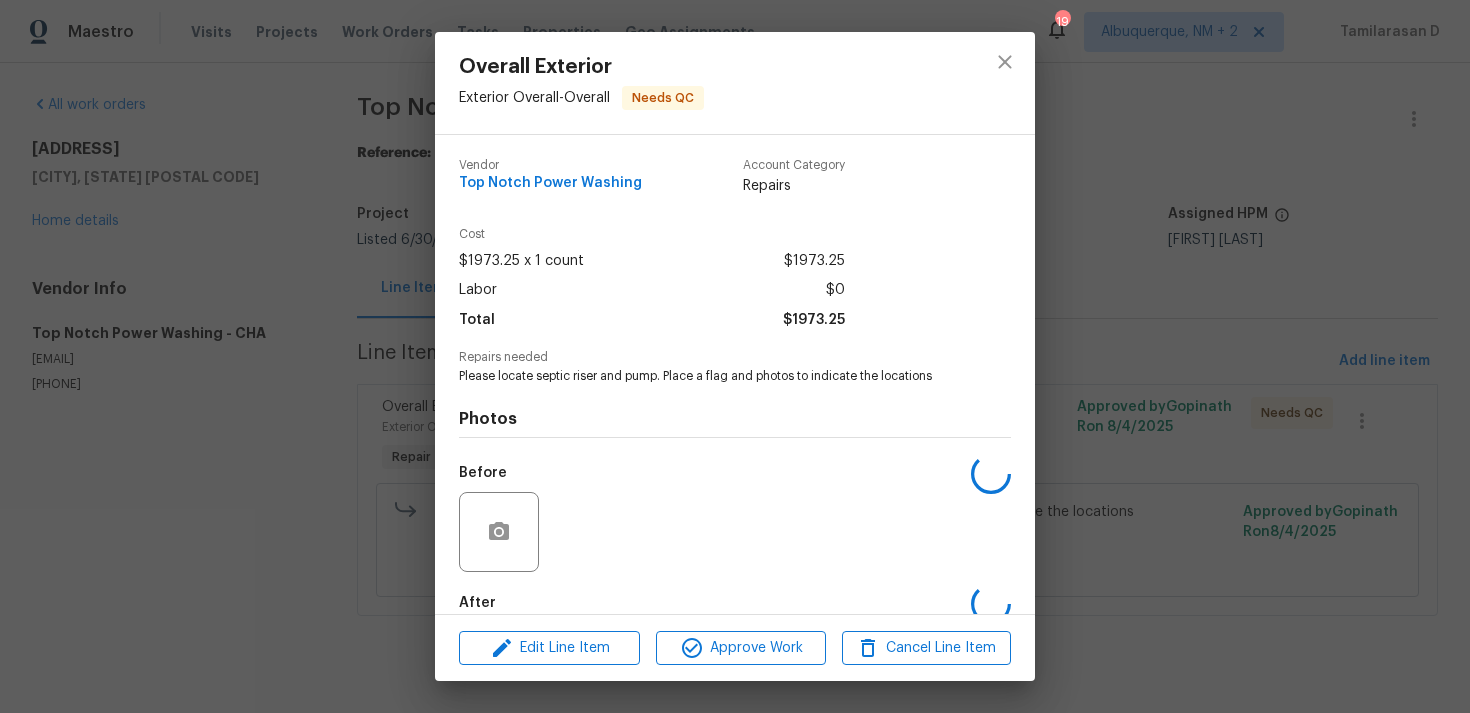 scroll, scrollTop: 108, scrollLeft: 0, axis: vertical 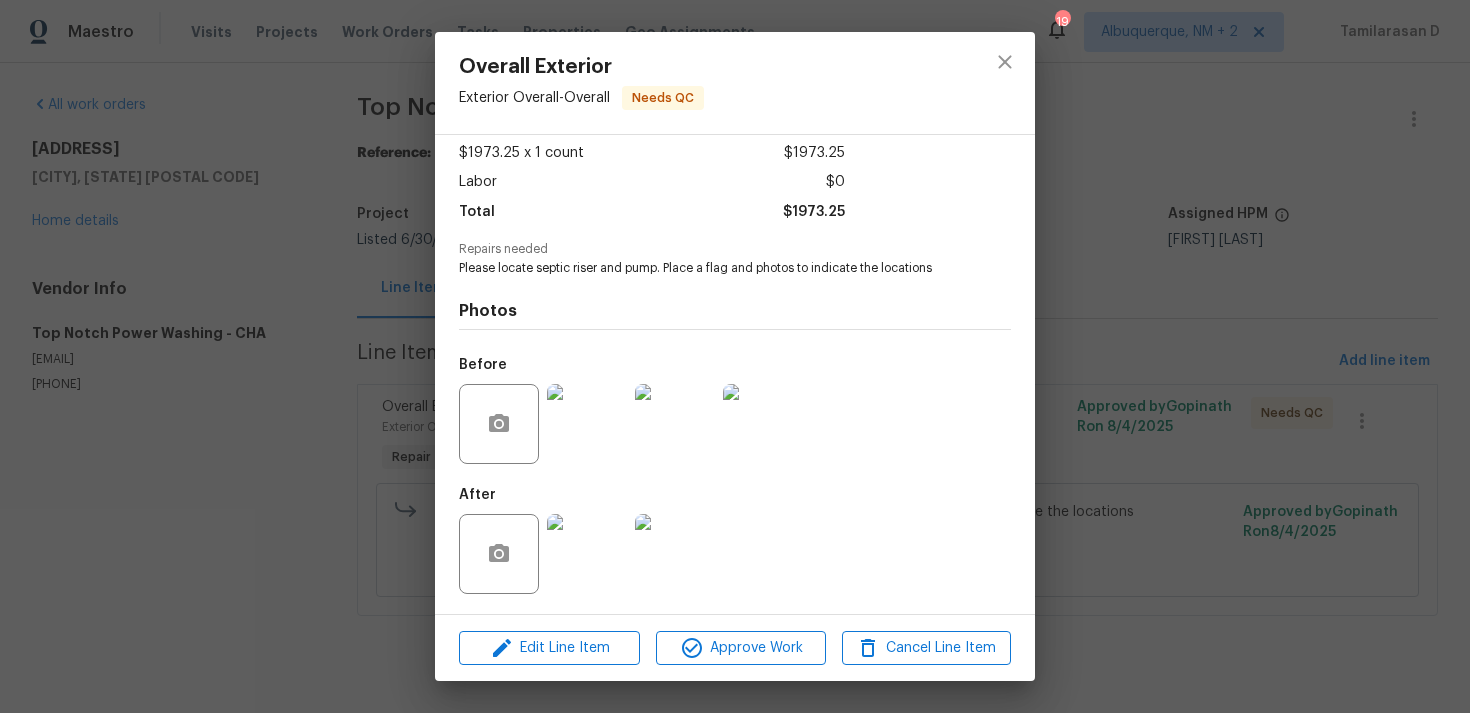click at bounding box center (587, 554) 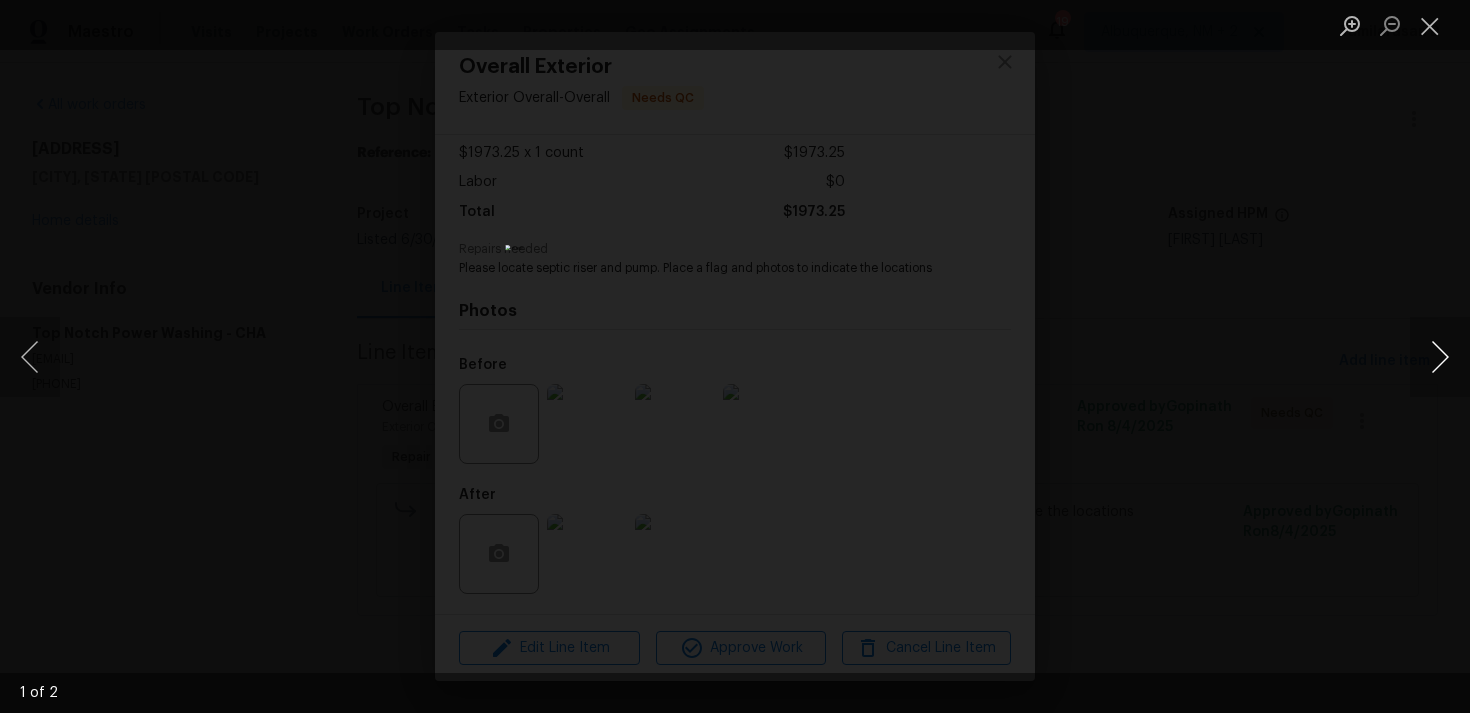 click at bounding box center [1440, 357] 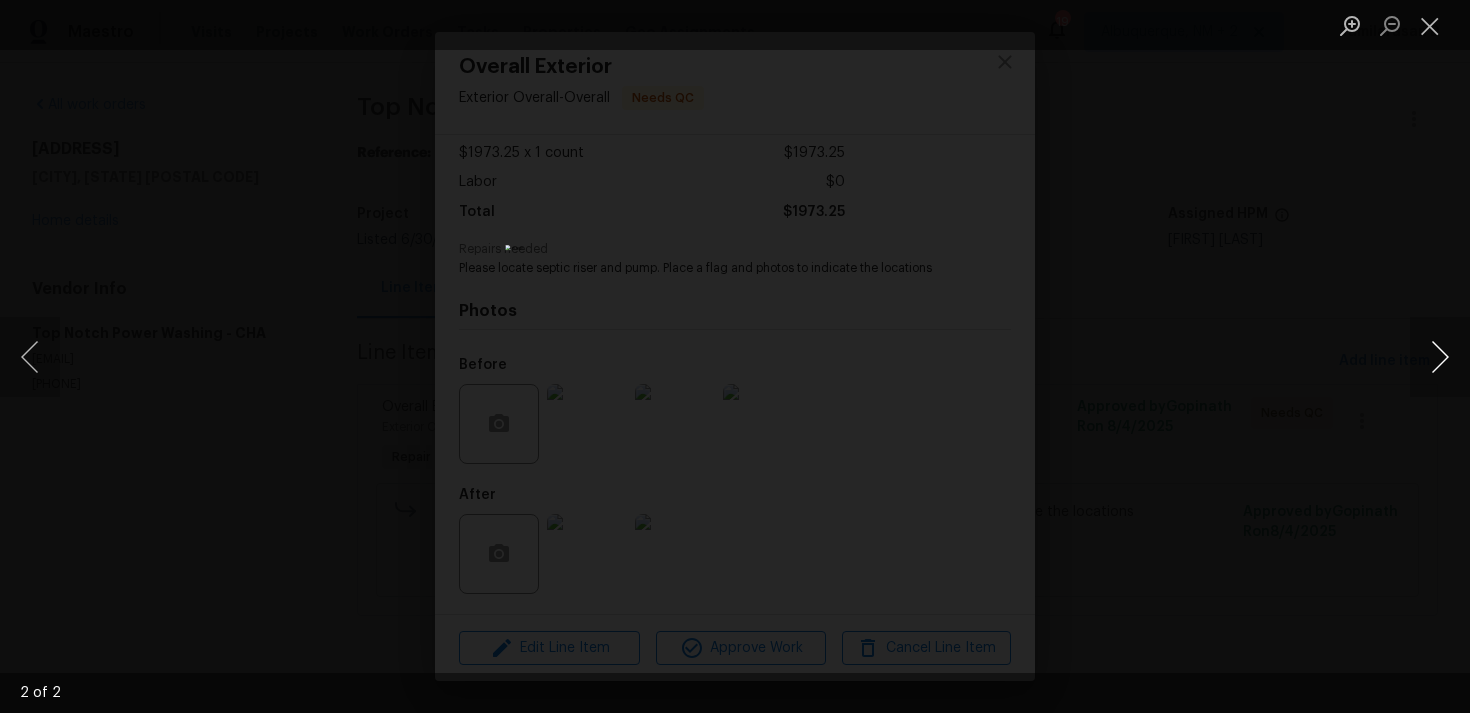 click at bounding box center (1440, 357) 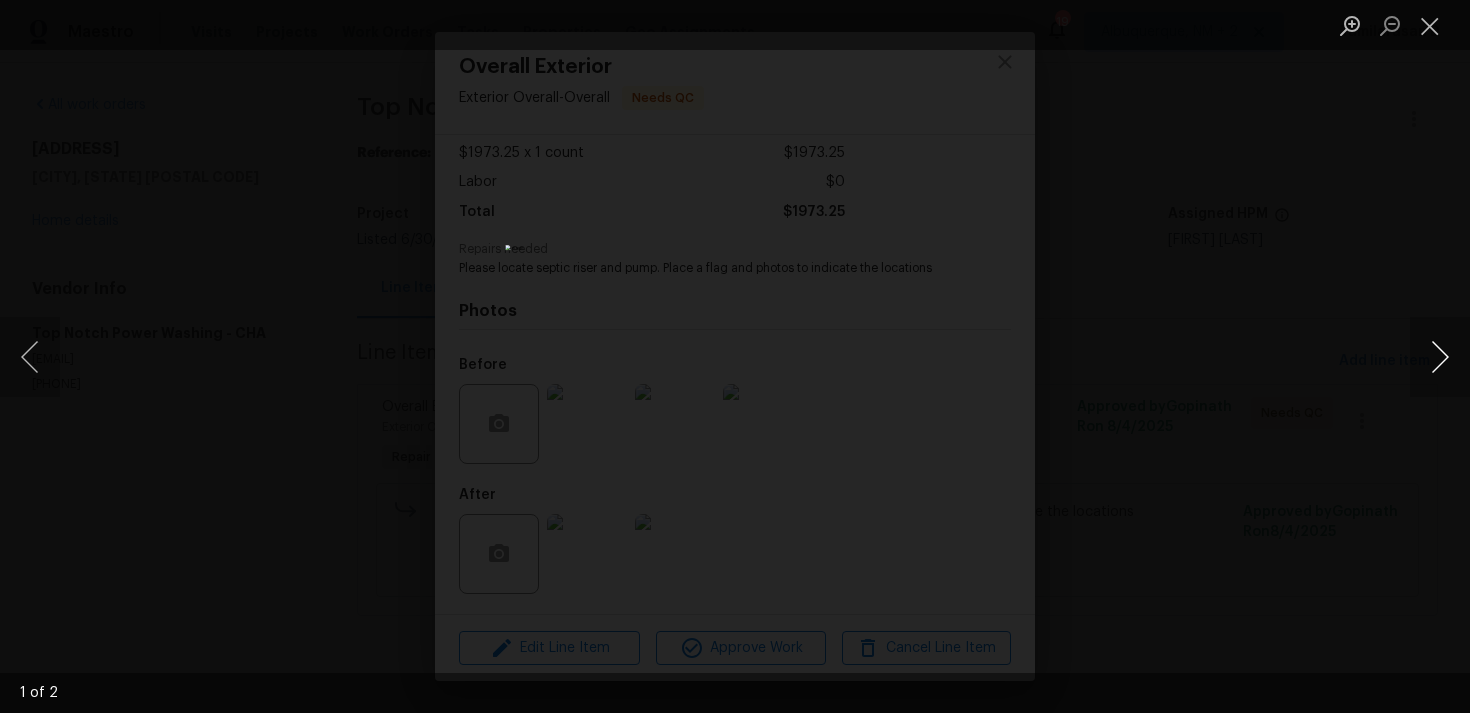 click at bounding box center [1440, 357] 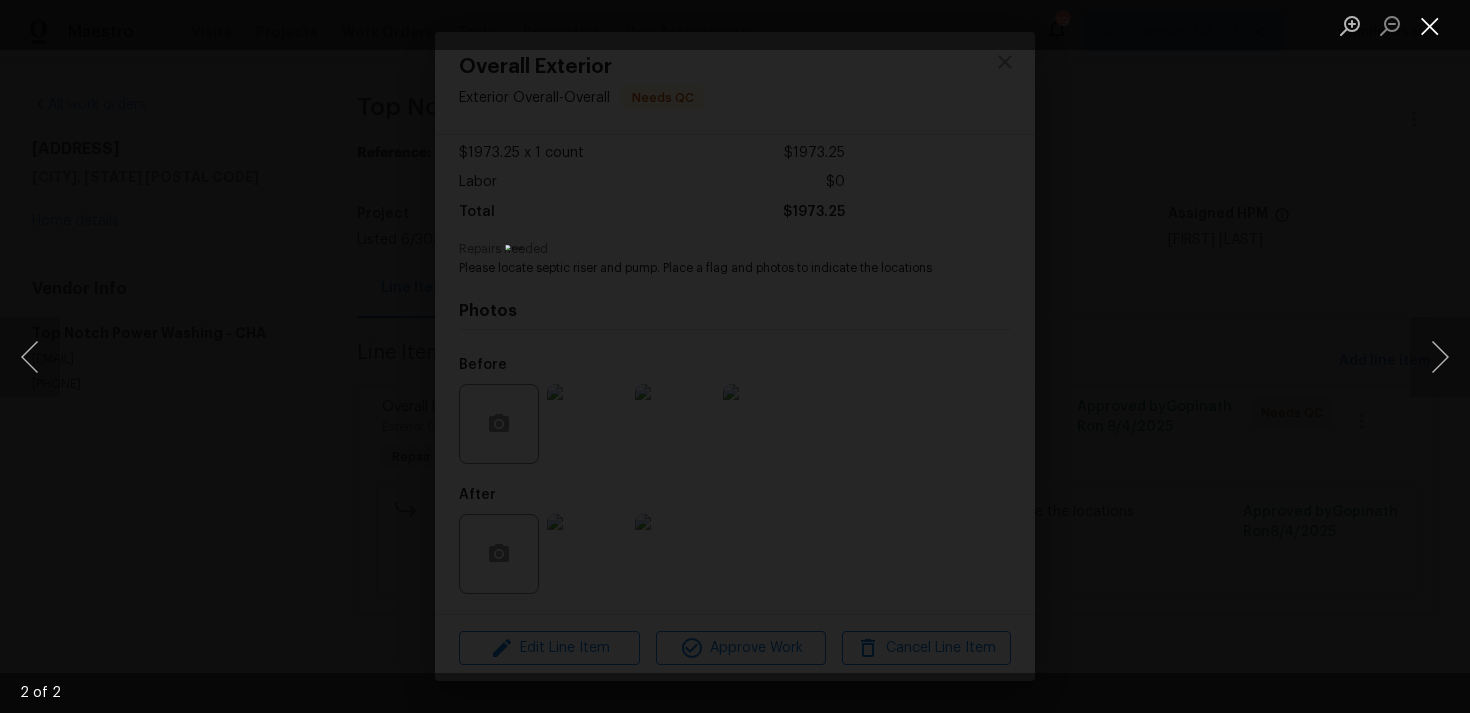 click at bounding box center [1430, 25] 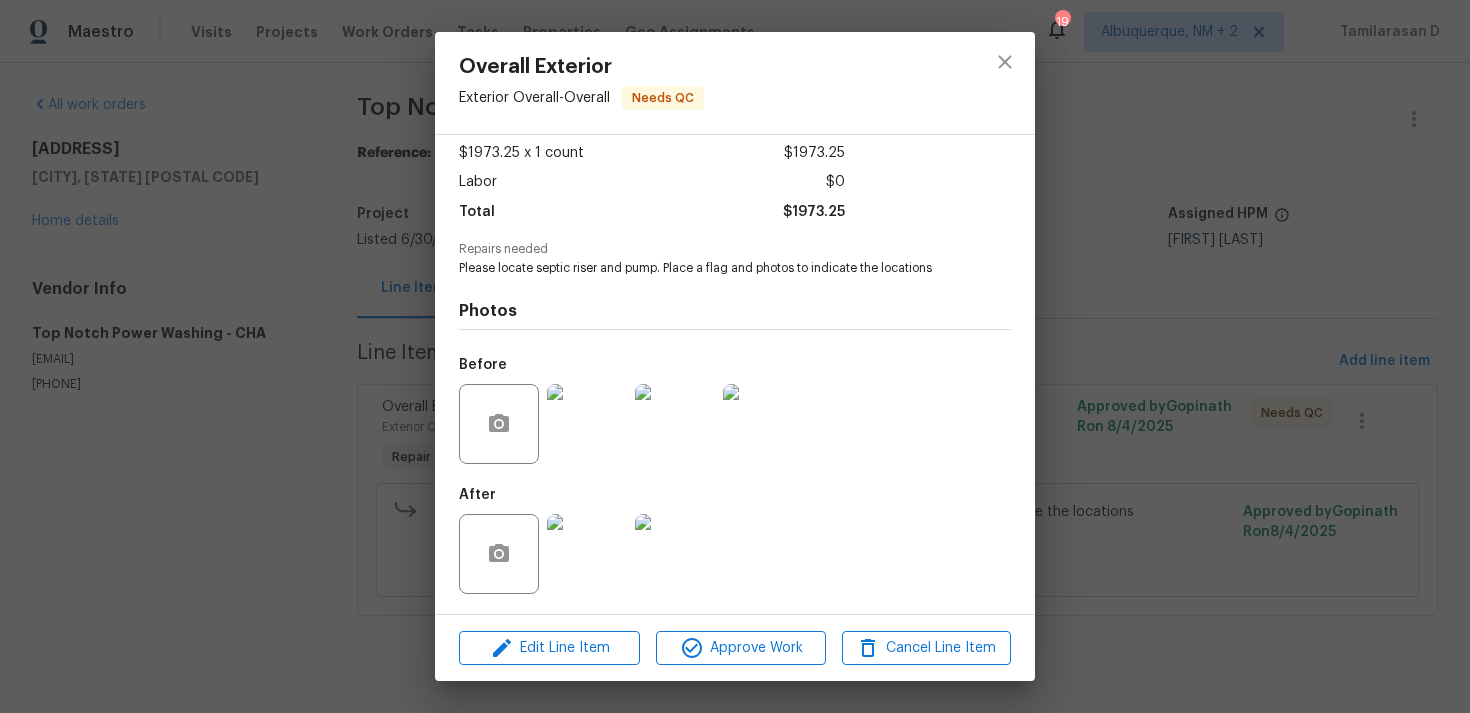 click at bounding box center (587, 424) 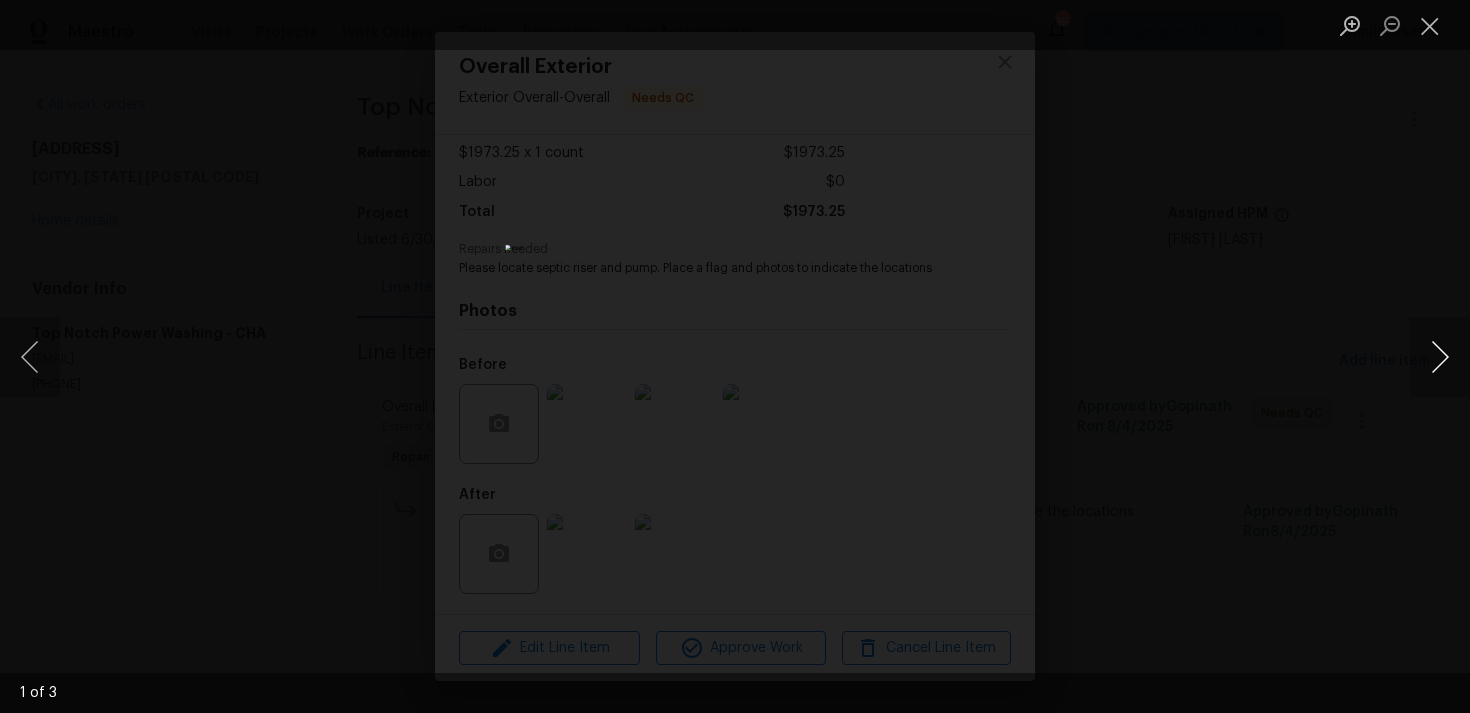 click at bounding box center [1440, 357] 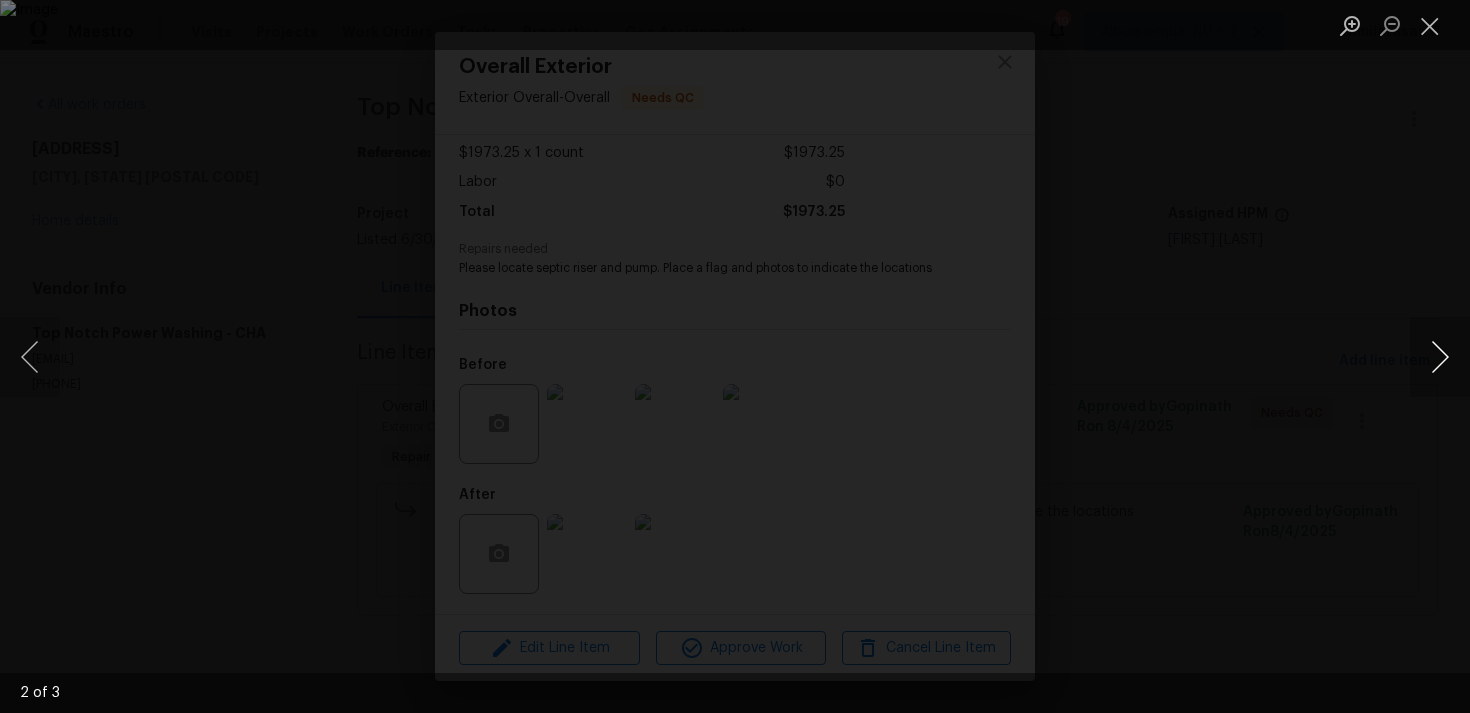 click at bounding box center [1440, 357] 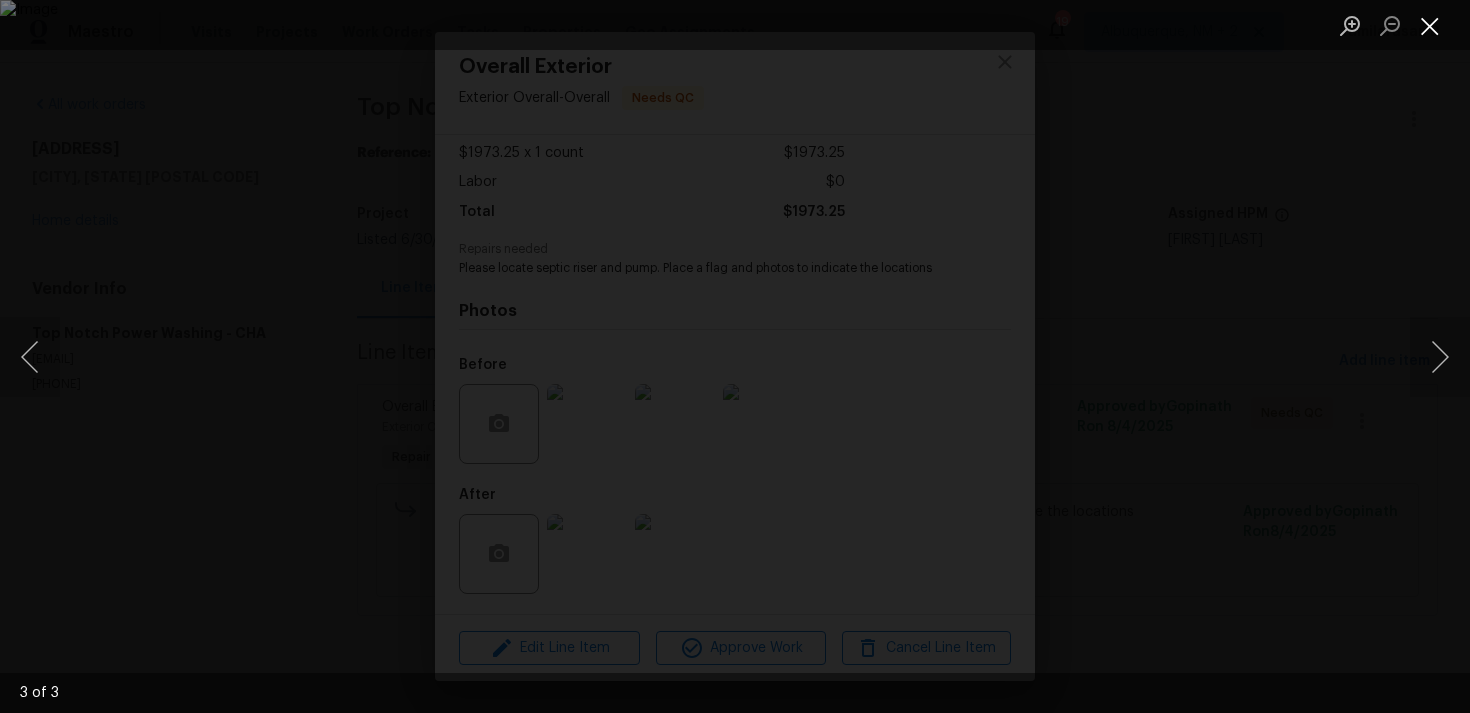 click at bounding box center (1430, 25) 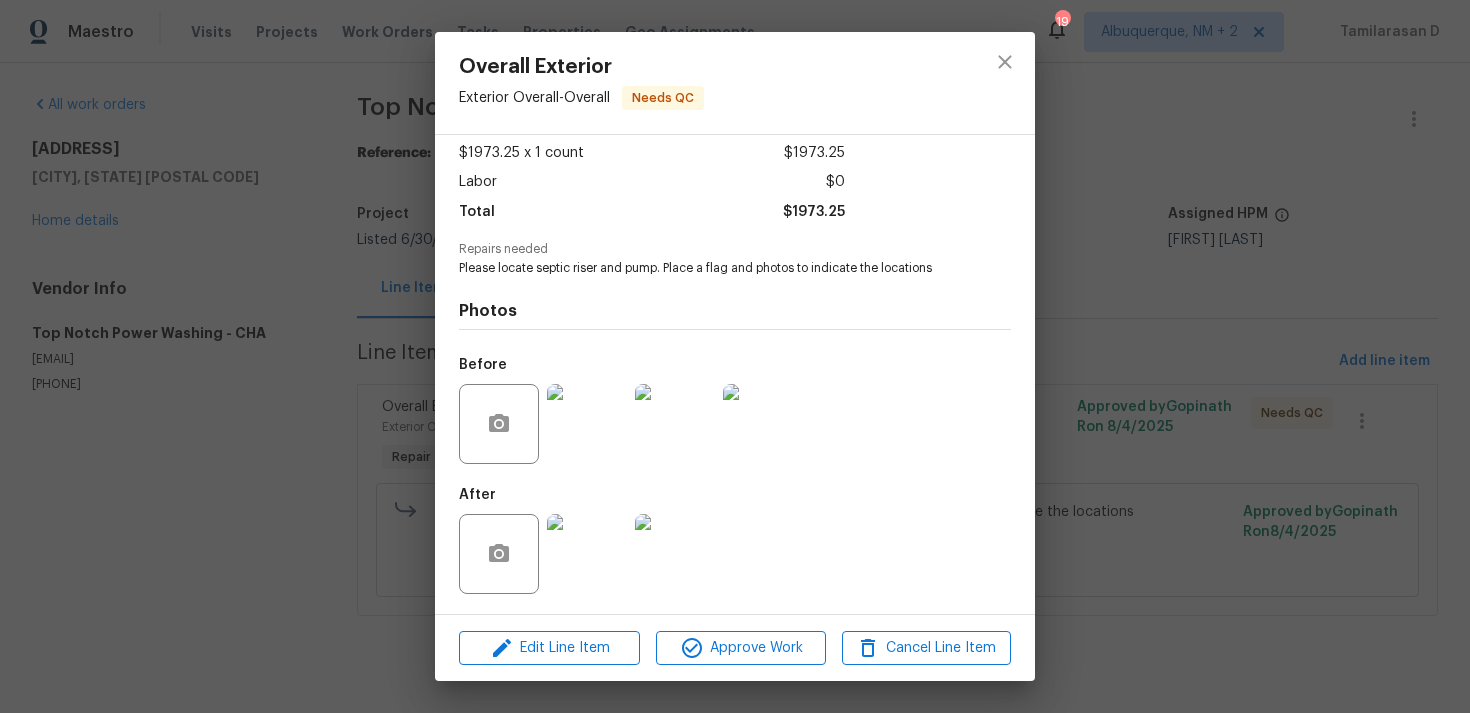 click at bounding box center [587, 424] 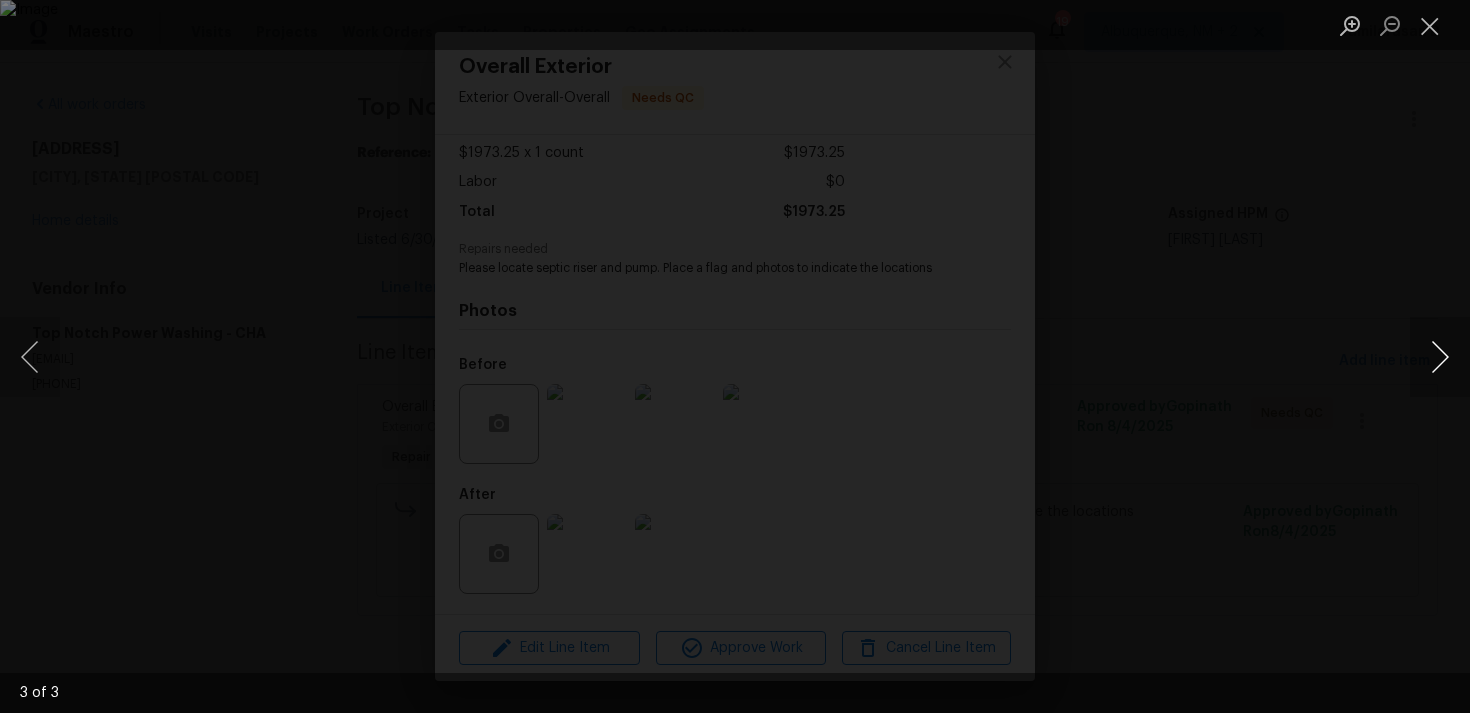 click at bounding box center [1440, 357] 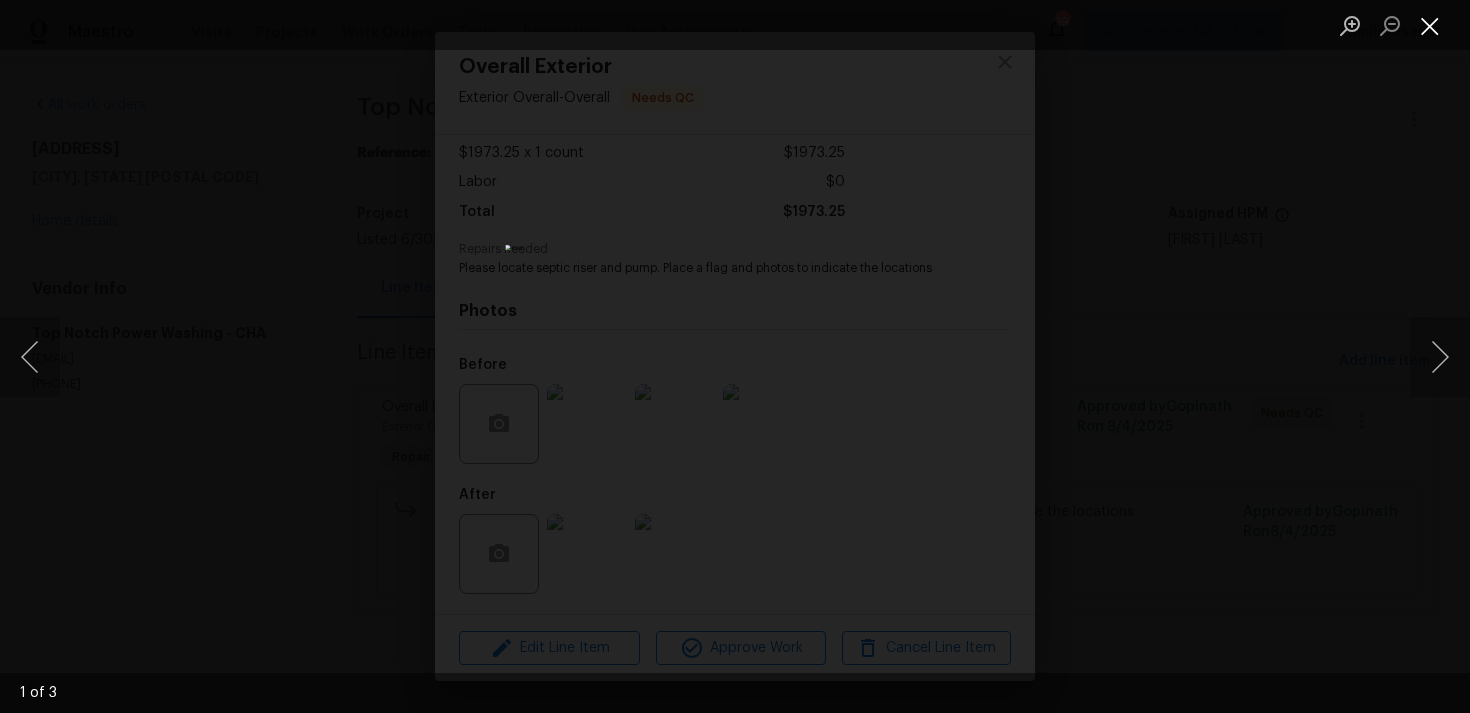 click at bounding box center (1430, 25) 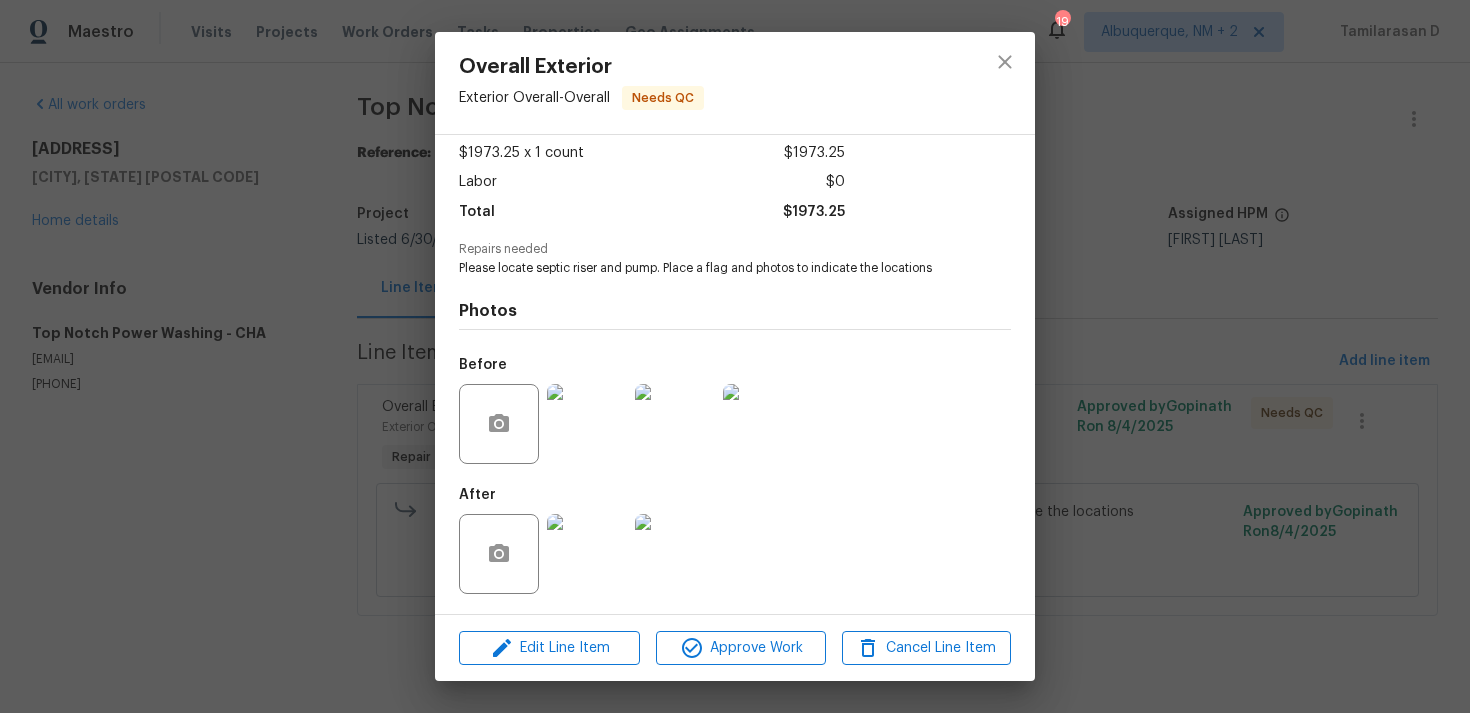 click at bounding box center [587, 554] 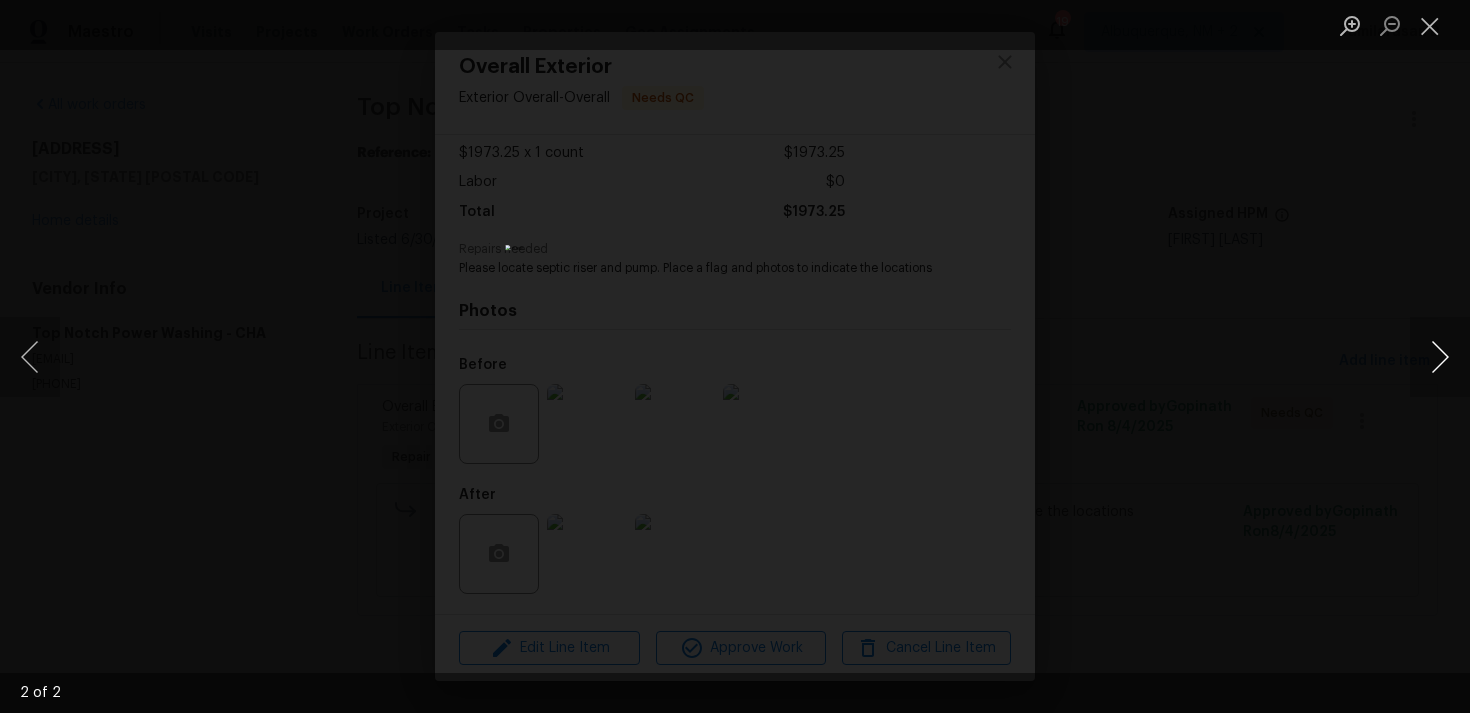 click at bounding box center (1440, 357) 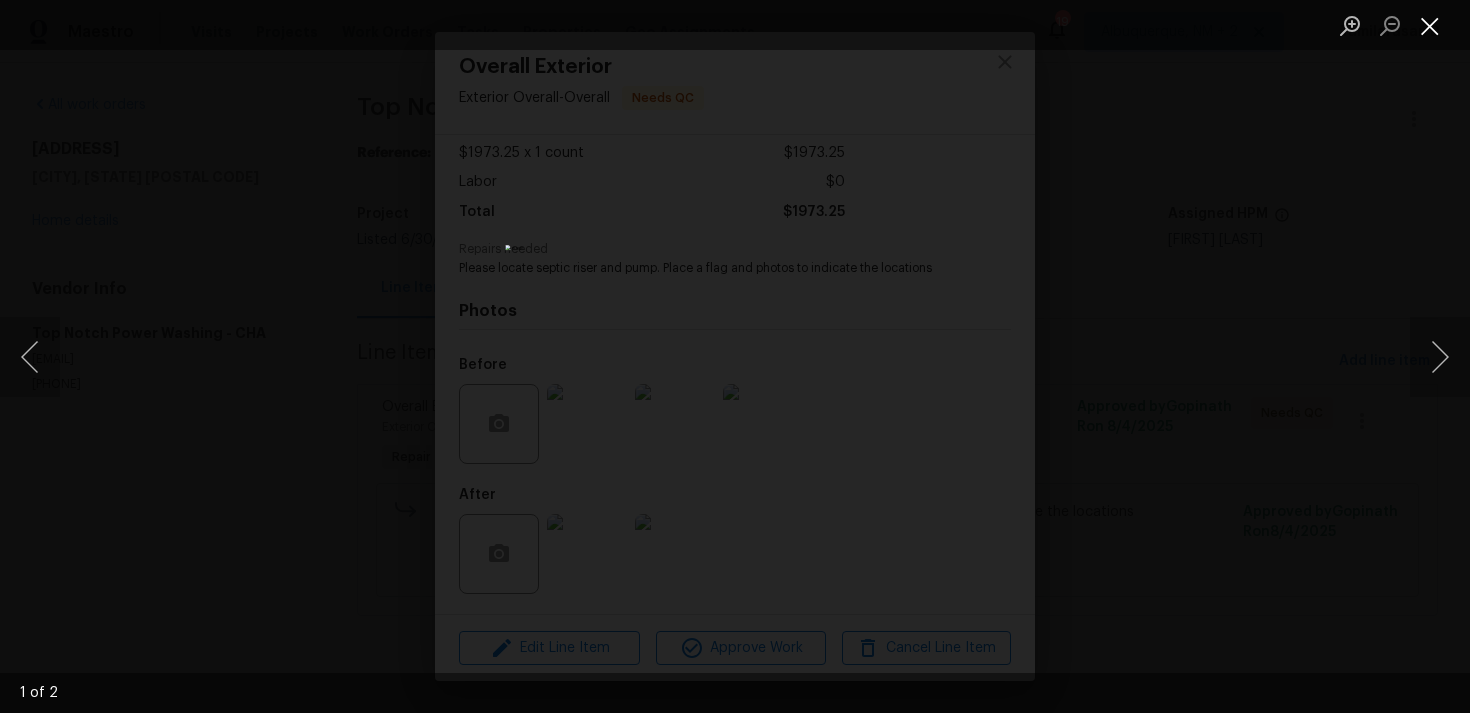 click at bounding box center (1430, 25) 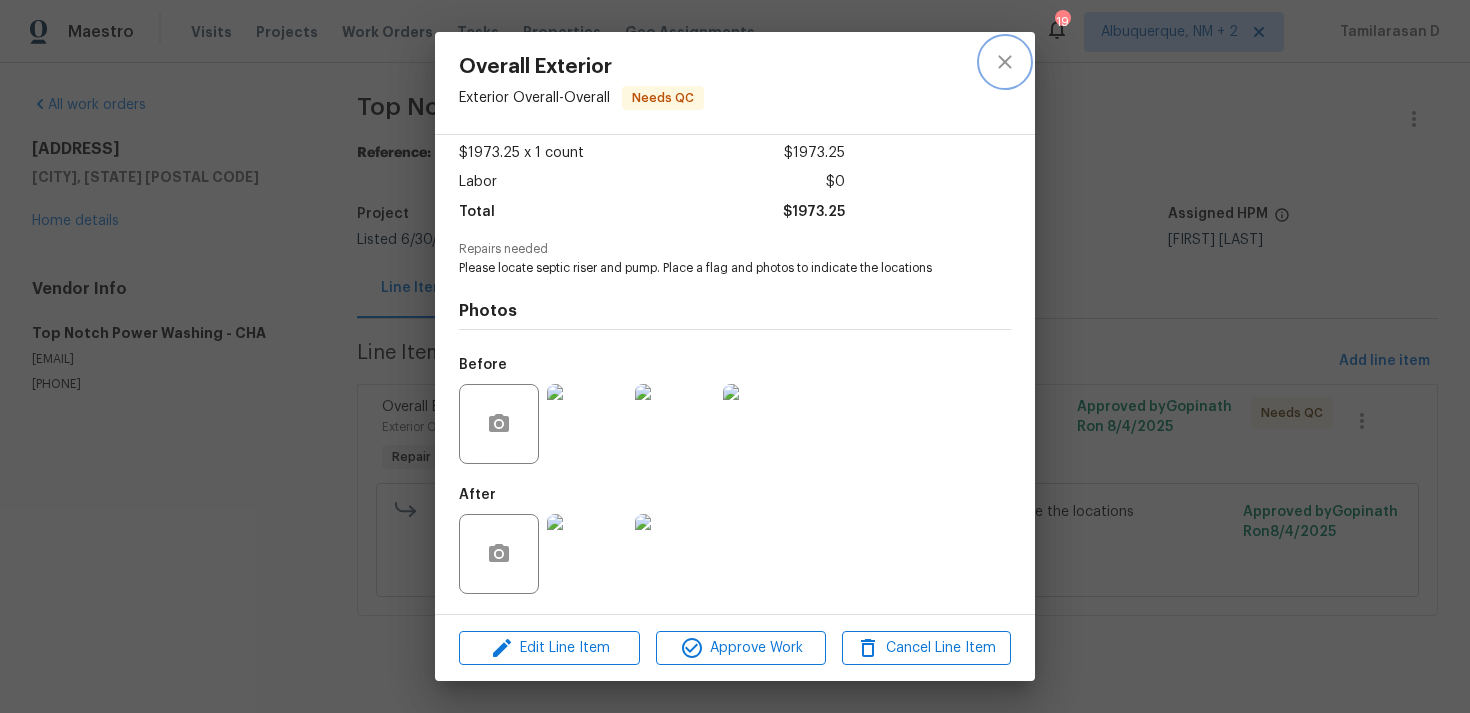 click 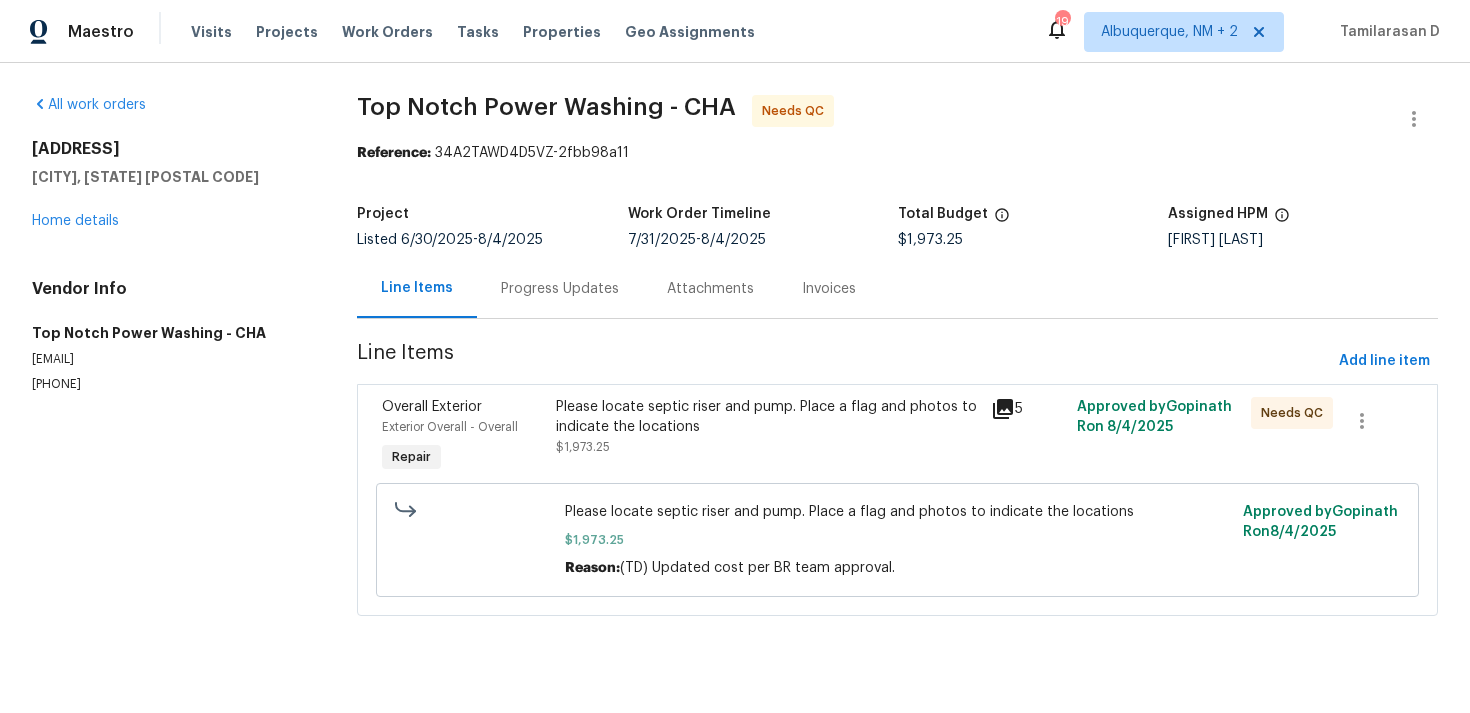 click on "Progress Updates" at bounding box center [560, 289] 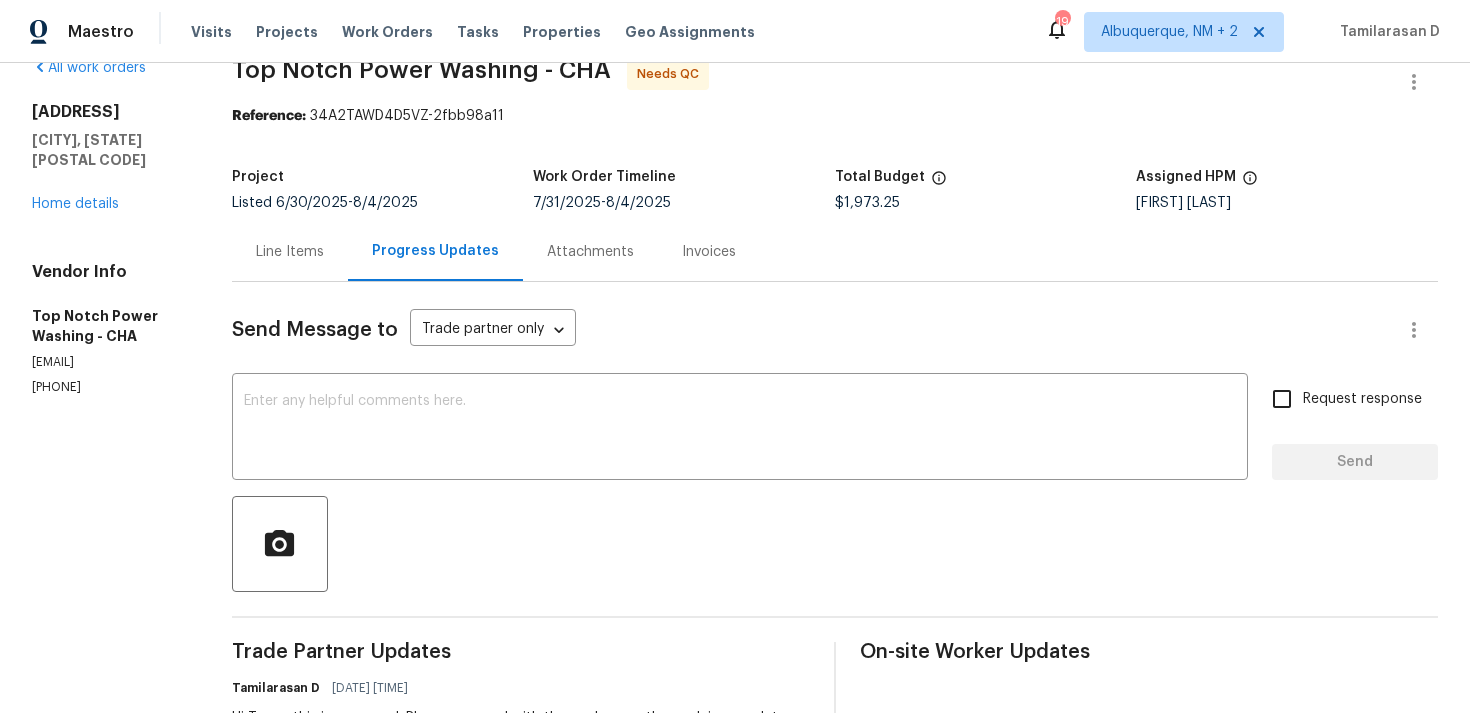 scroll, scrollTop: 0, scrollLeft: 0, axis: both 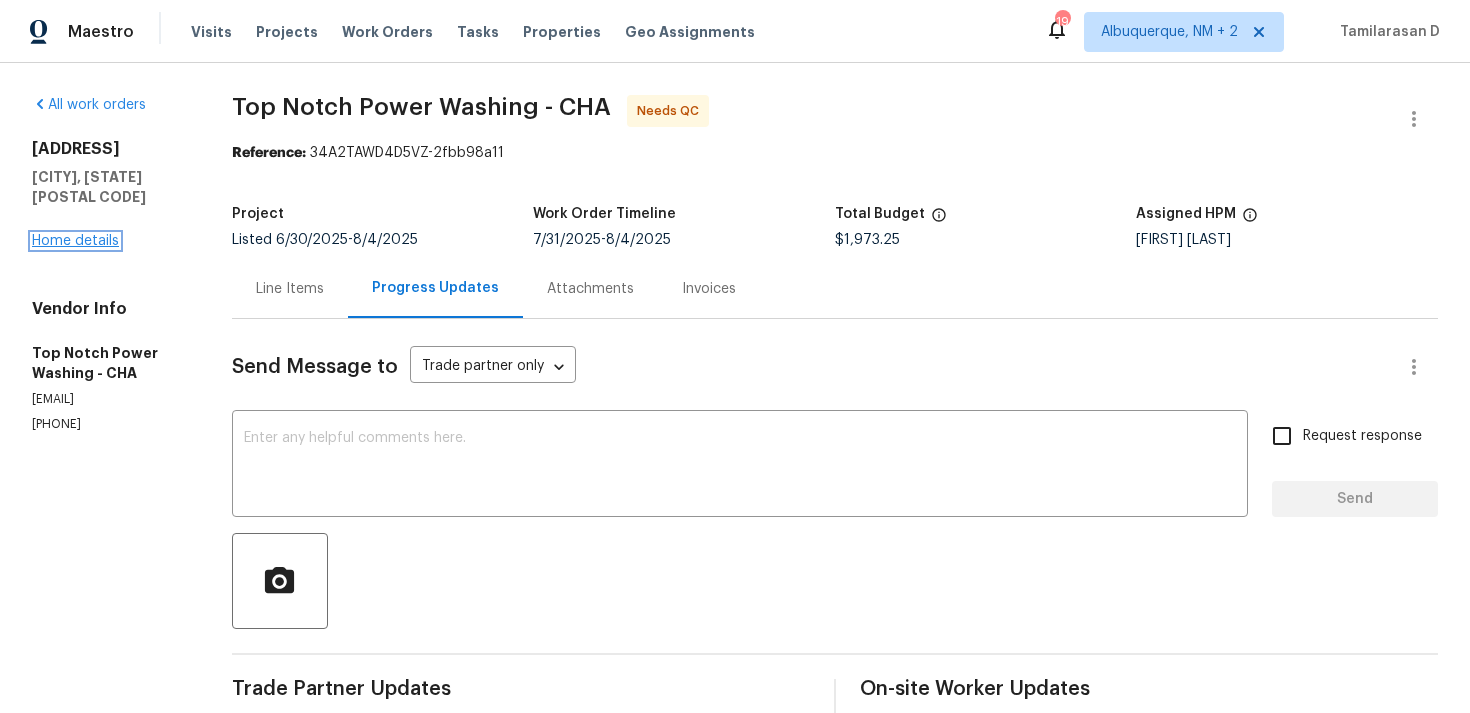 click on "Home details" at bounding box center [75, 241] 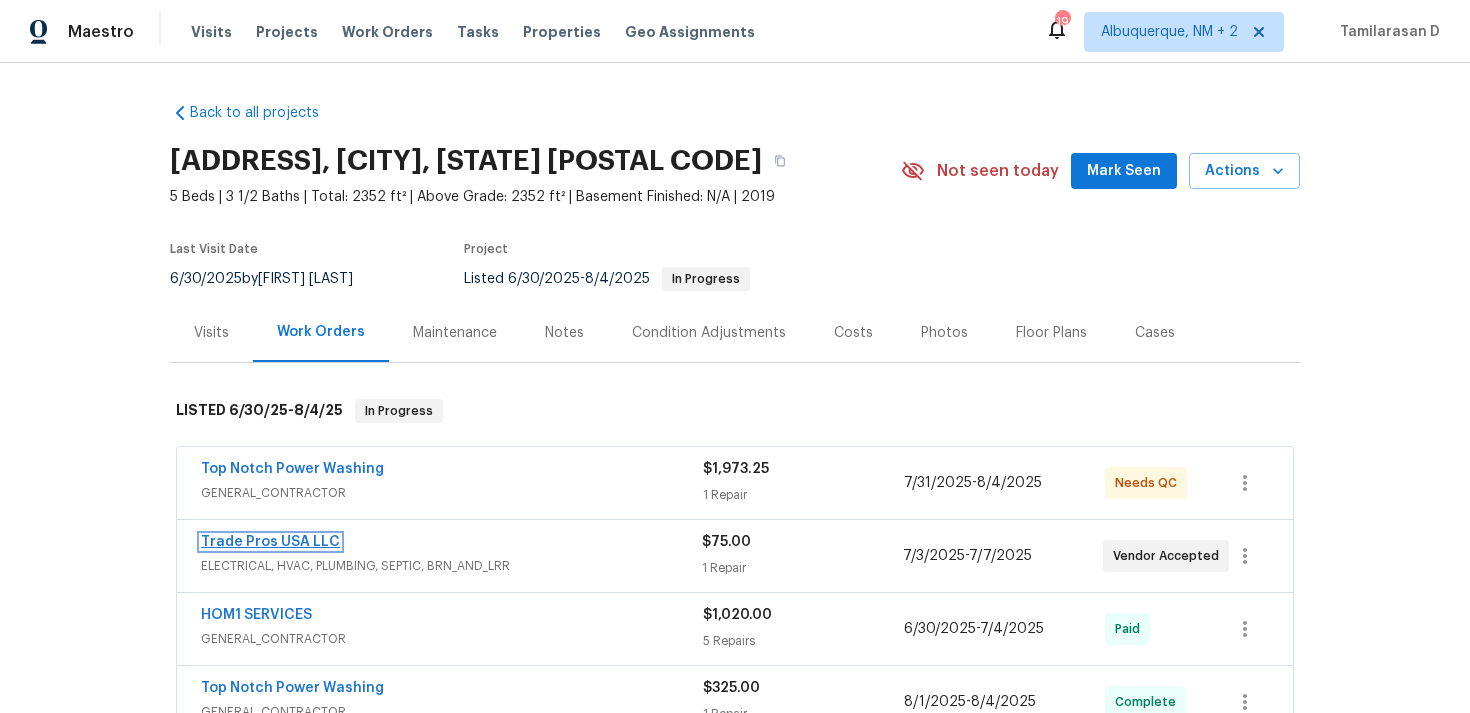 click on "Trade Pros USA LLC" at bounding box center [270, 542] 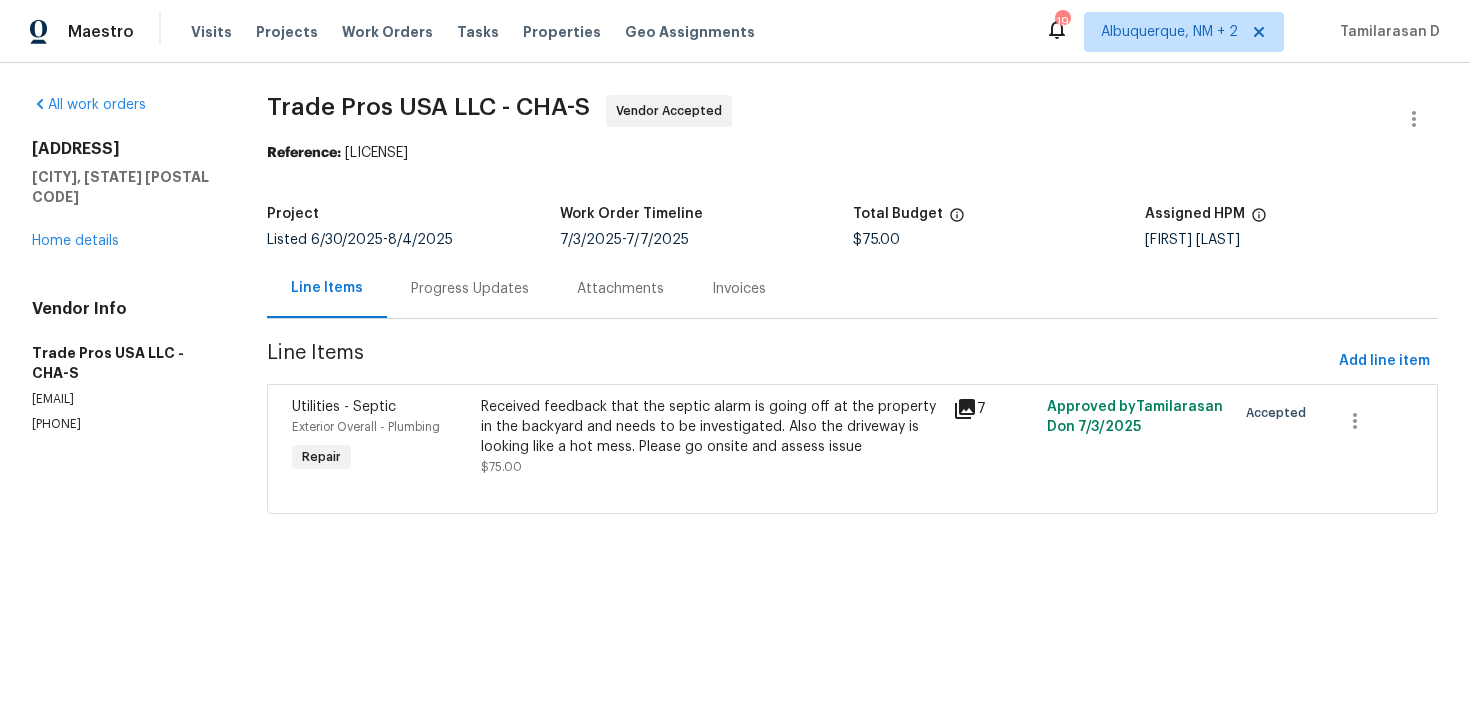 click on "Progress Updates" at bounding box center (470, 289) 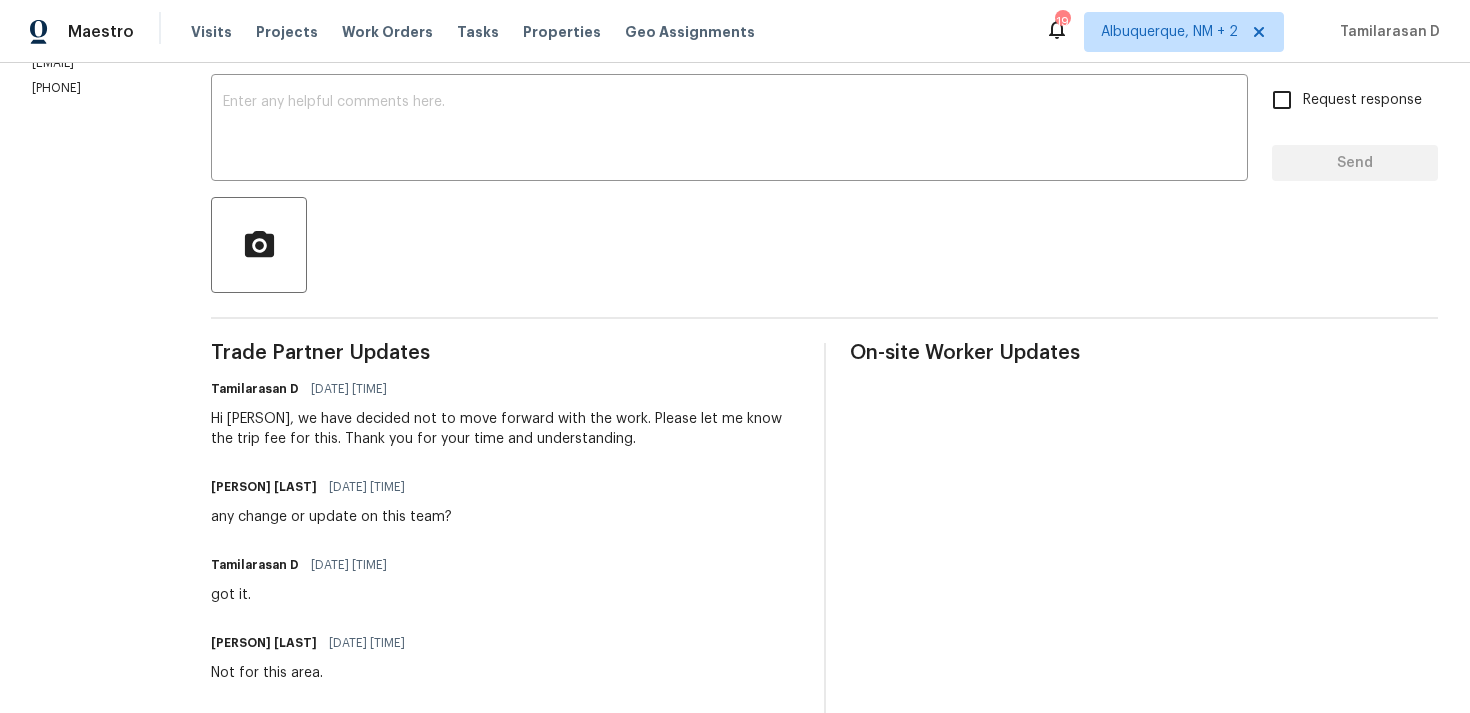 scroll, scrollTop: 334, scrollLeft: 0, axis: vertical 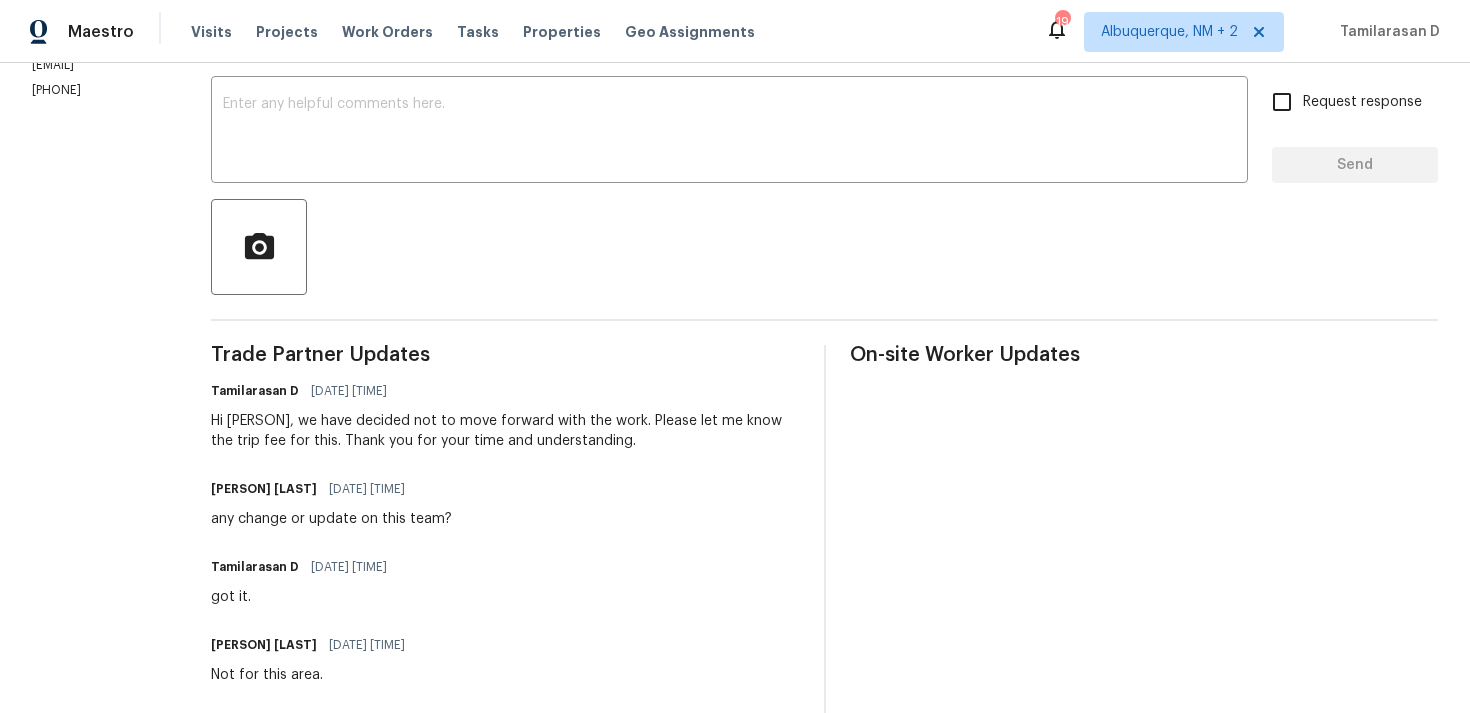 click on "(256) 910-1247" at bounding box center (97, 90) 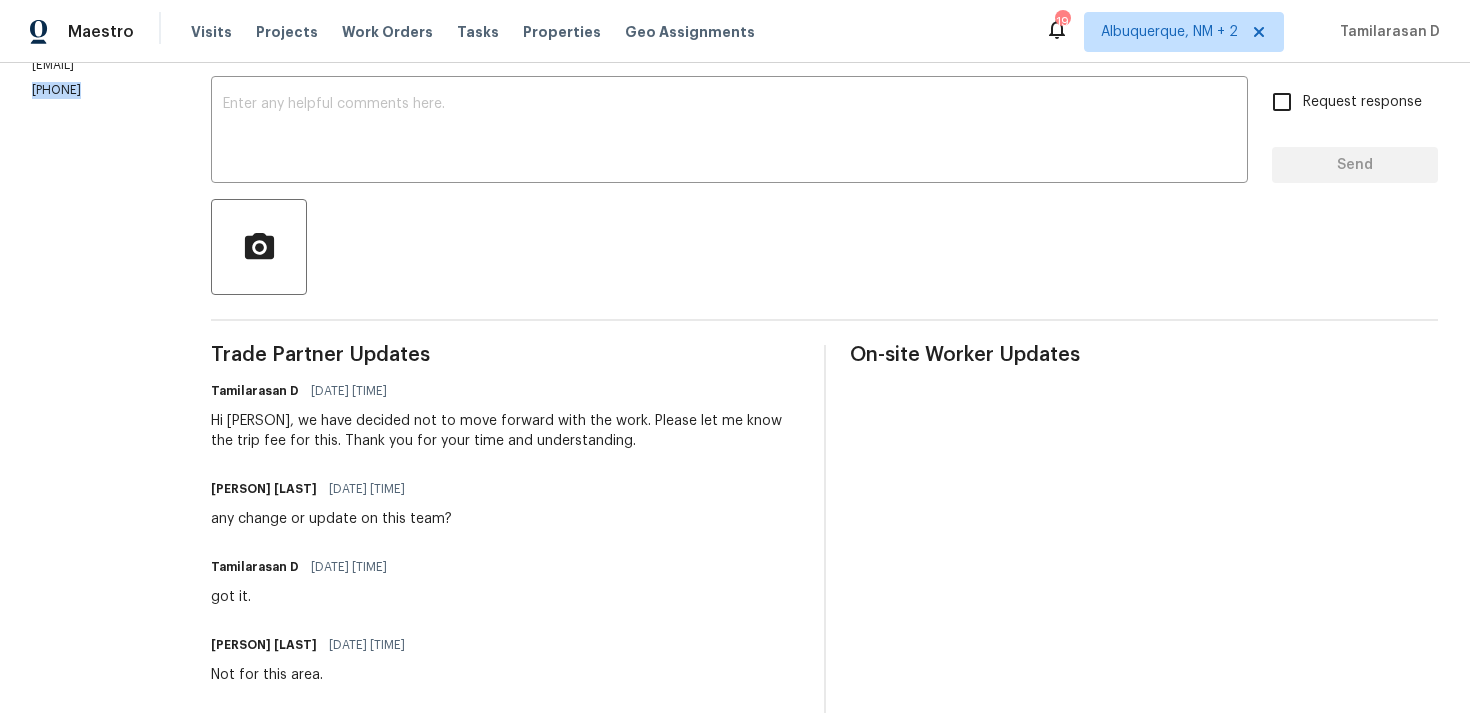 copy on "(256) 910-1247" 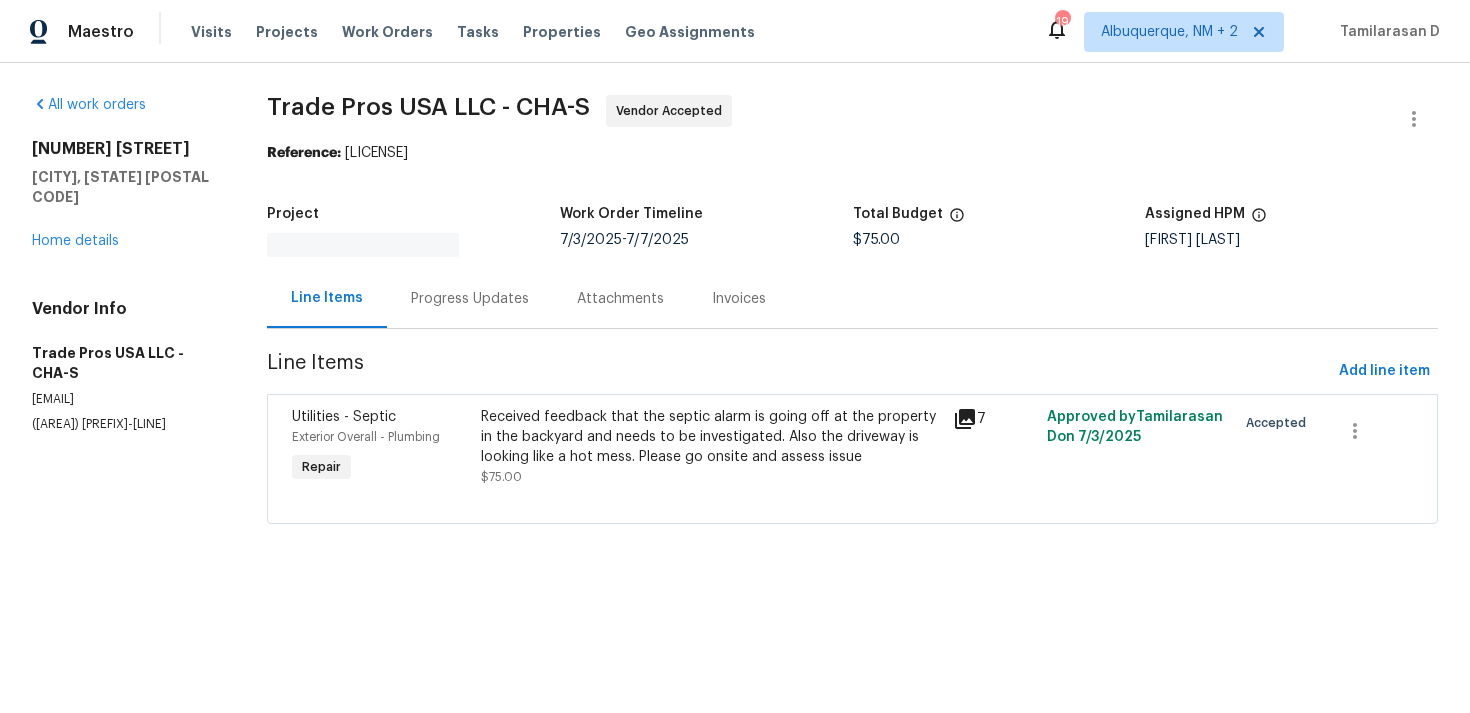 scroll, scrollTop: 0, scrollLeft: 0, axis: both 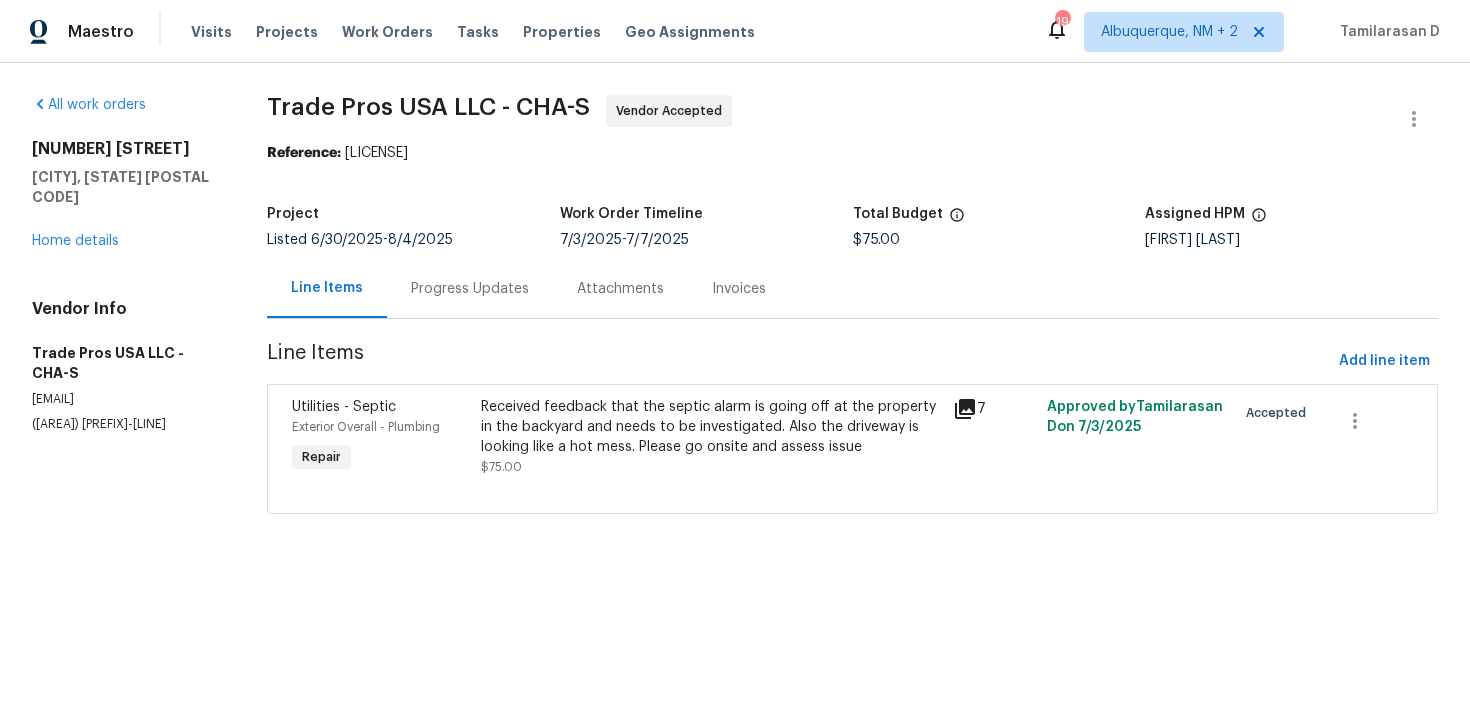 click on "Progress Updates" at bounding box center (470, 288) 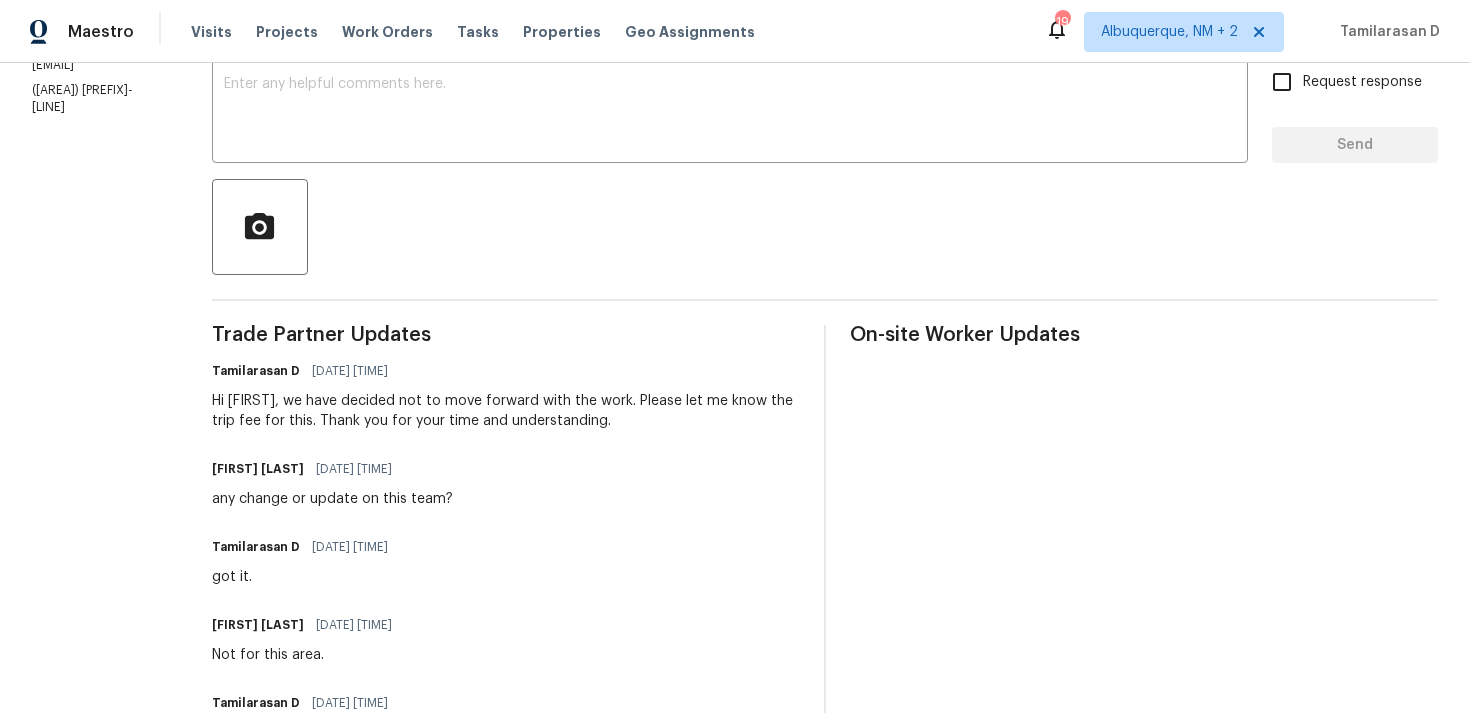 scroll, scrollTop: 405, scrollLeft: 0, axis: vertical 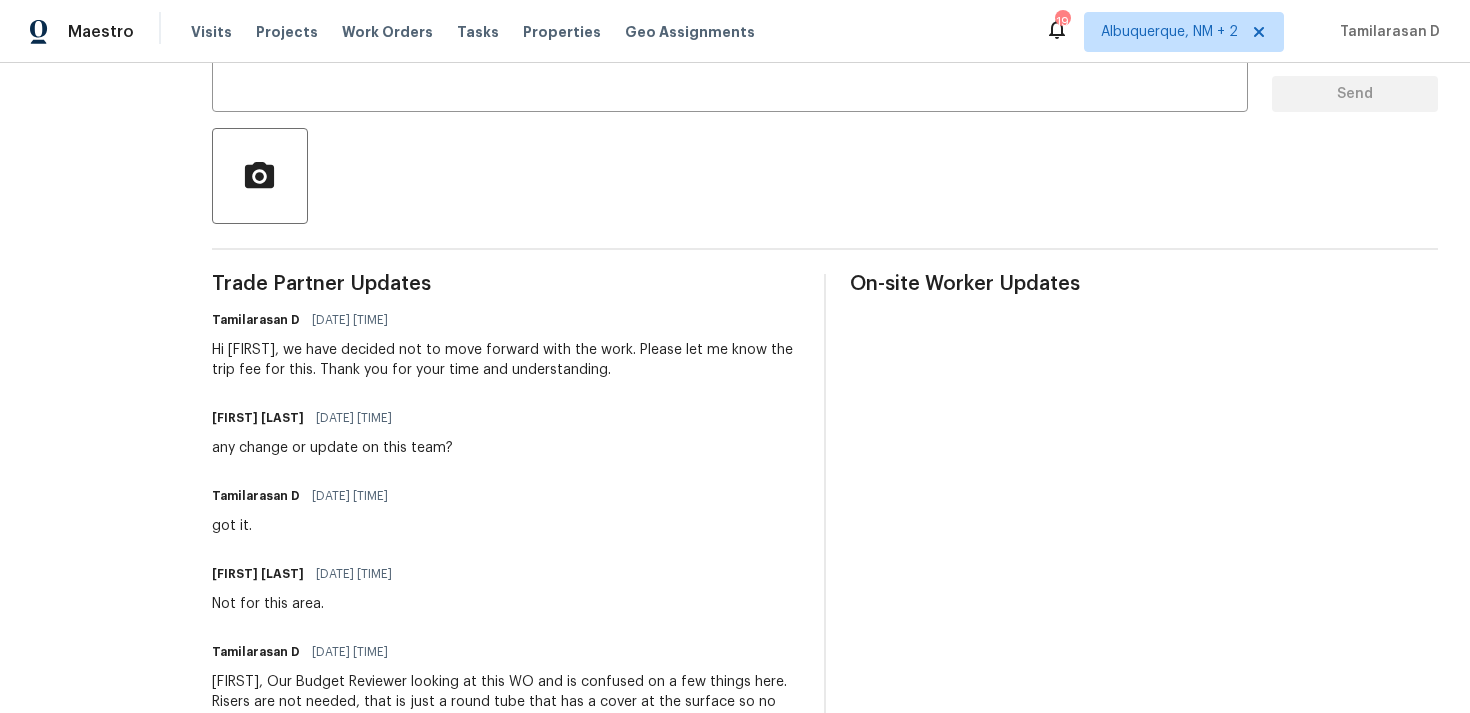 click on "Hi [FIRST], we have decided not to move forward with the work. Please let me know the trip fee for this. Thank you for your time and understanding." at bounding box center (506, 360) 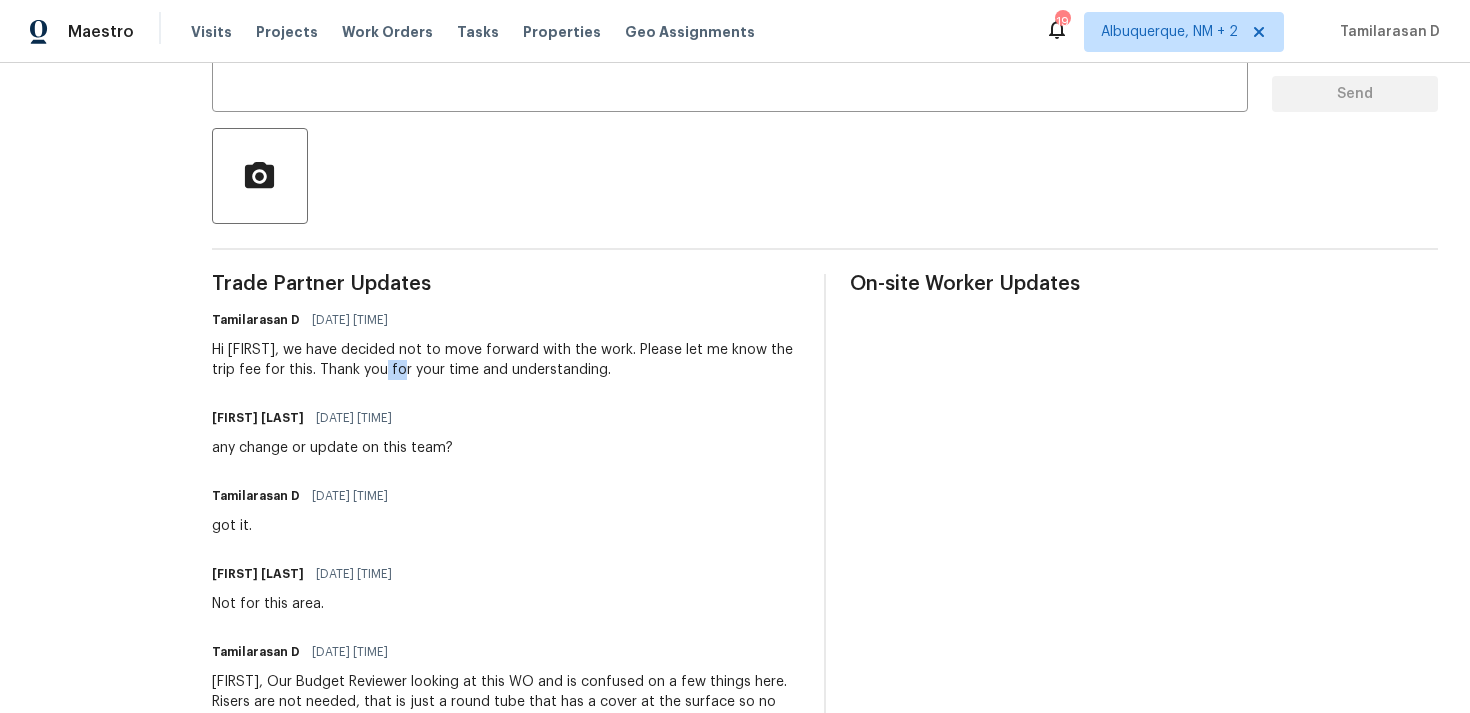 click on "Hi [FIRST], we have decided not to move forward with the work. Please let me know the trip fee for this. Thank you for your time and understanding." at bounding box center [506, 360] 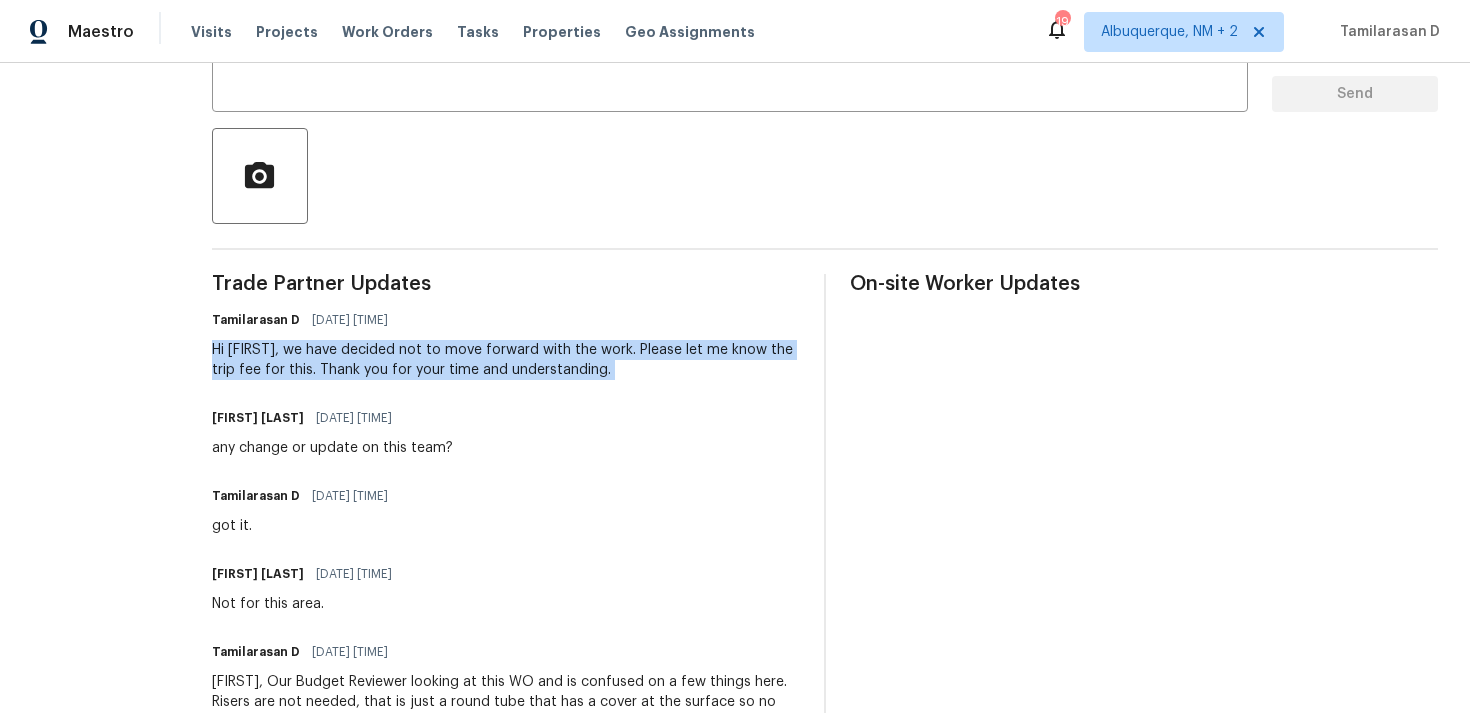 click on "Hi [FIRST], we have decided not to move forward with the work. Please let me know the trip fee for this. Thank you for your time and understanding." at bounding box center (506, 360) 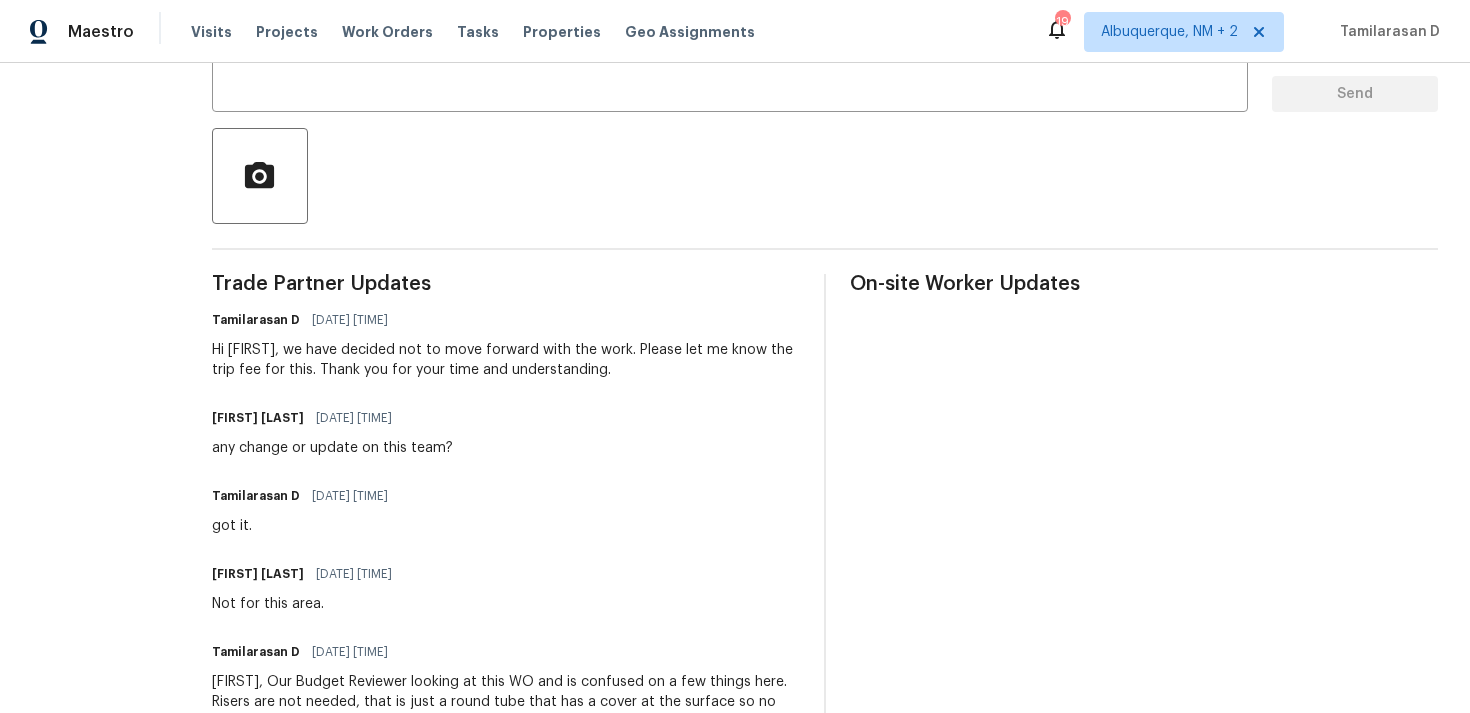 click on "Hi [FIRST], we have decided not to move forward with the work. Please let me know the trip fee for this. Thank you for your time and understanding." at bounding box center [506, 360] 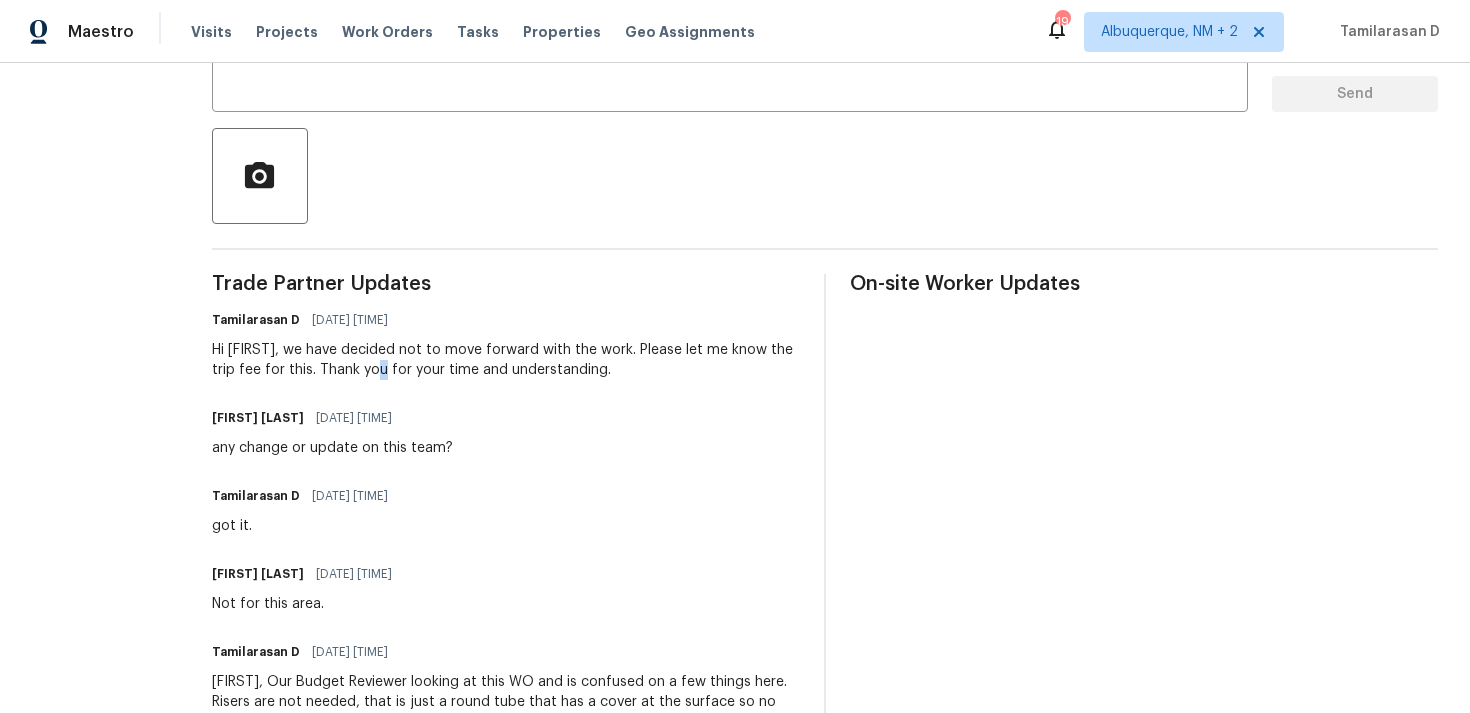 click on "Hi [FIRST], we have decided not to move forward with the work. Please let me know the trip fee for this. Thank you for your time and understanding." at bounding box center (506, 360) 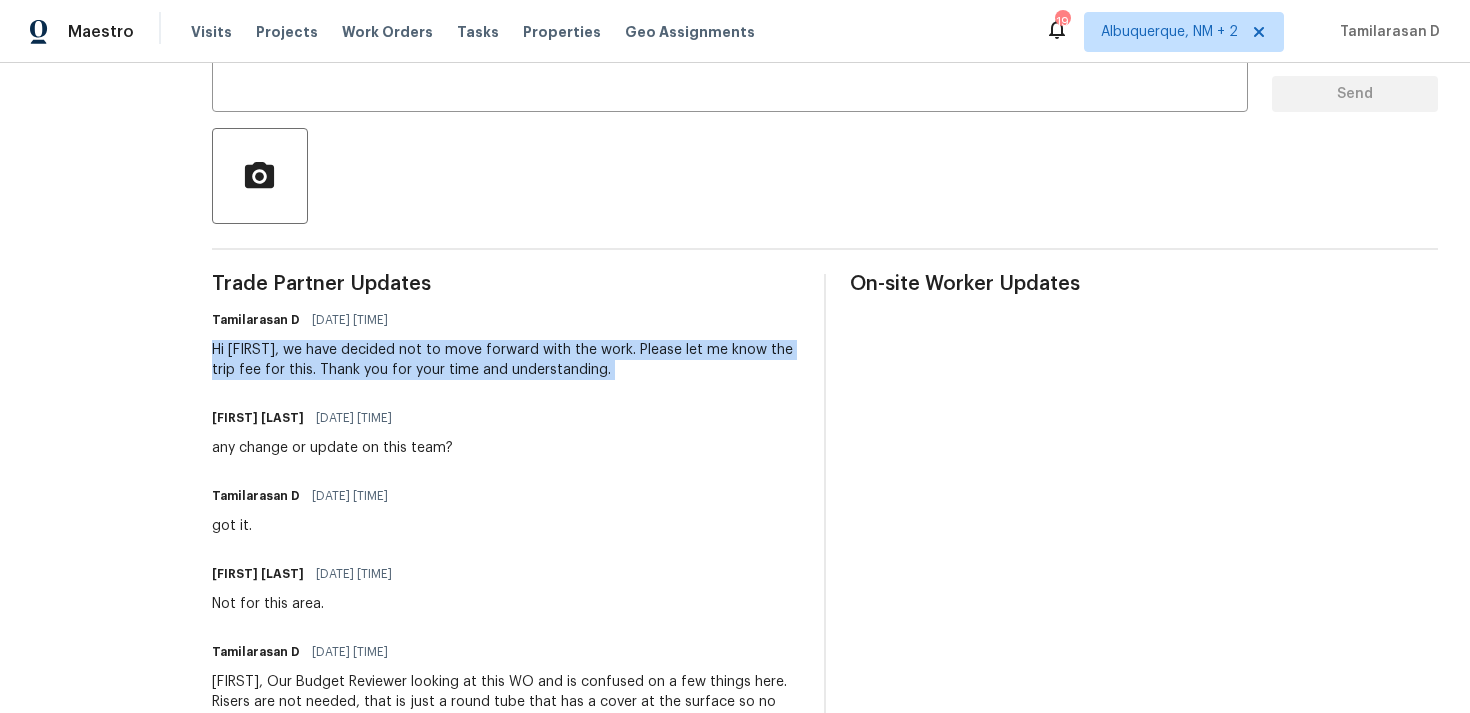 scroll, scrollTop: 415, scrollLeft: 0, axis: vertical 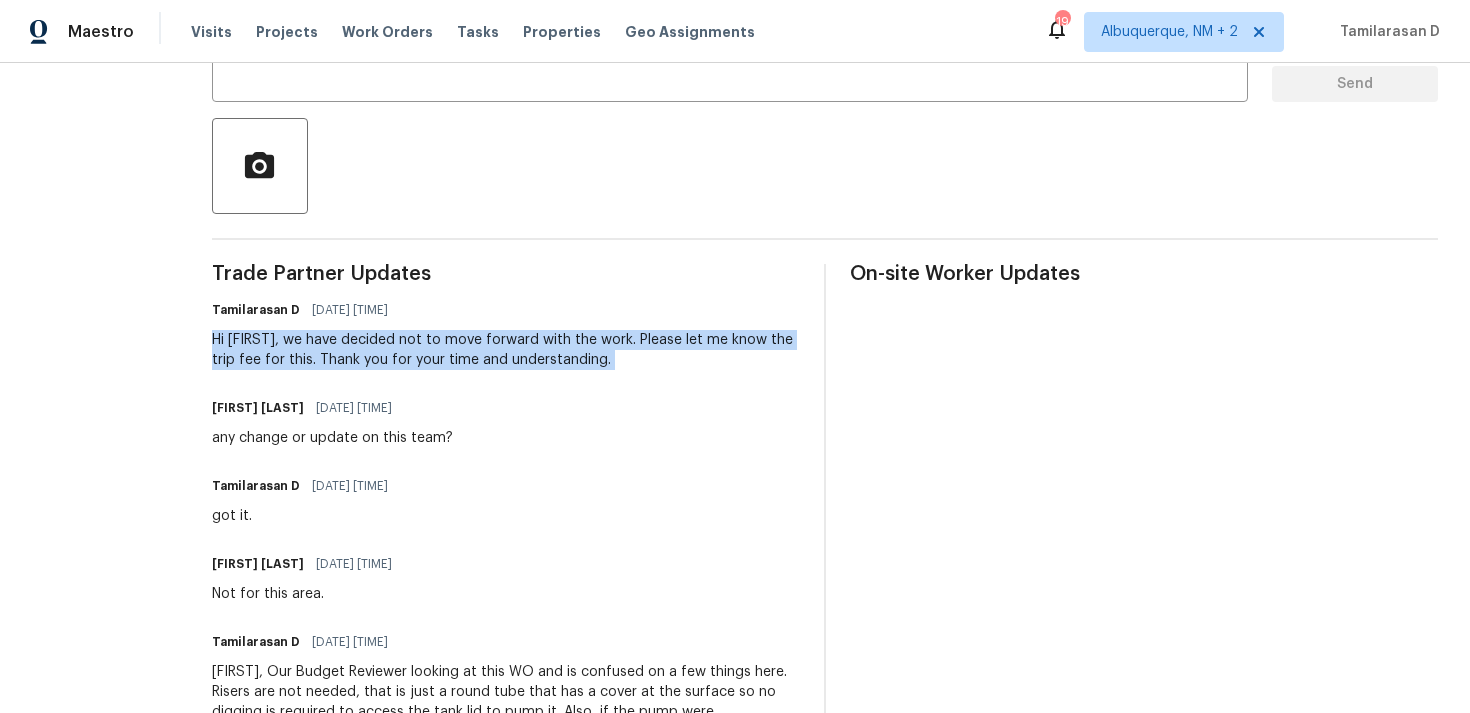 click on "Hi [FIRST], we have decided not to move forward with the work. Please let me know the trip fee for this. Thank you for your time and understanding." at bounding box center [506, 350] 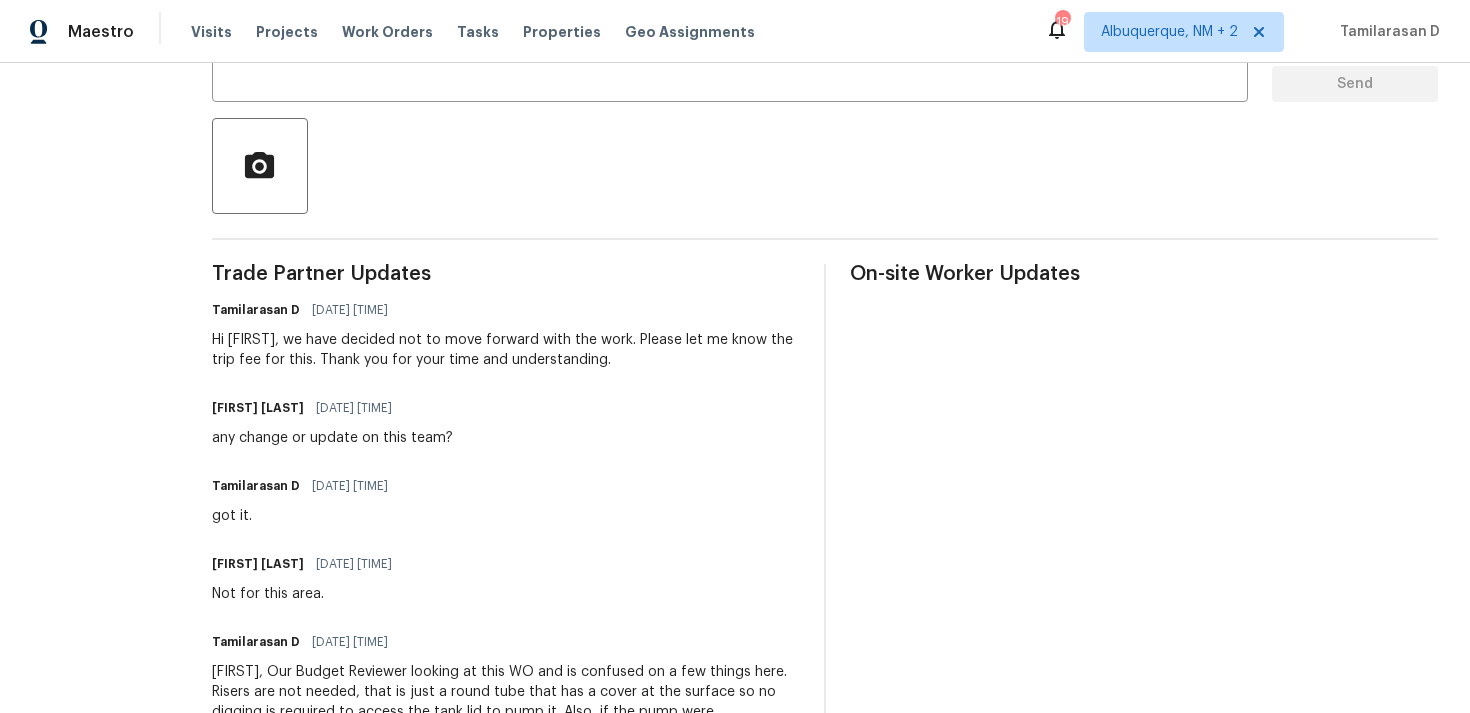 click on "Hi [FIRST], we have decided not to move forward with the work. Please let me know the trip fee for this. Thank you for your time and understanding." at bounding box center [506, 350] 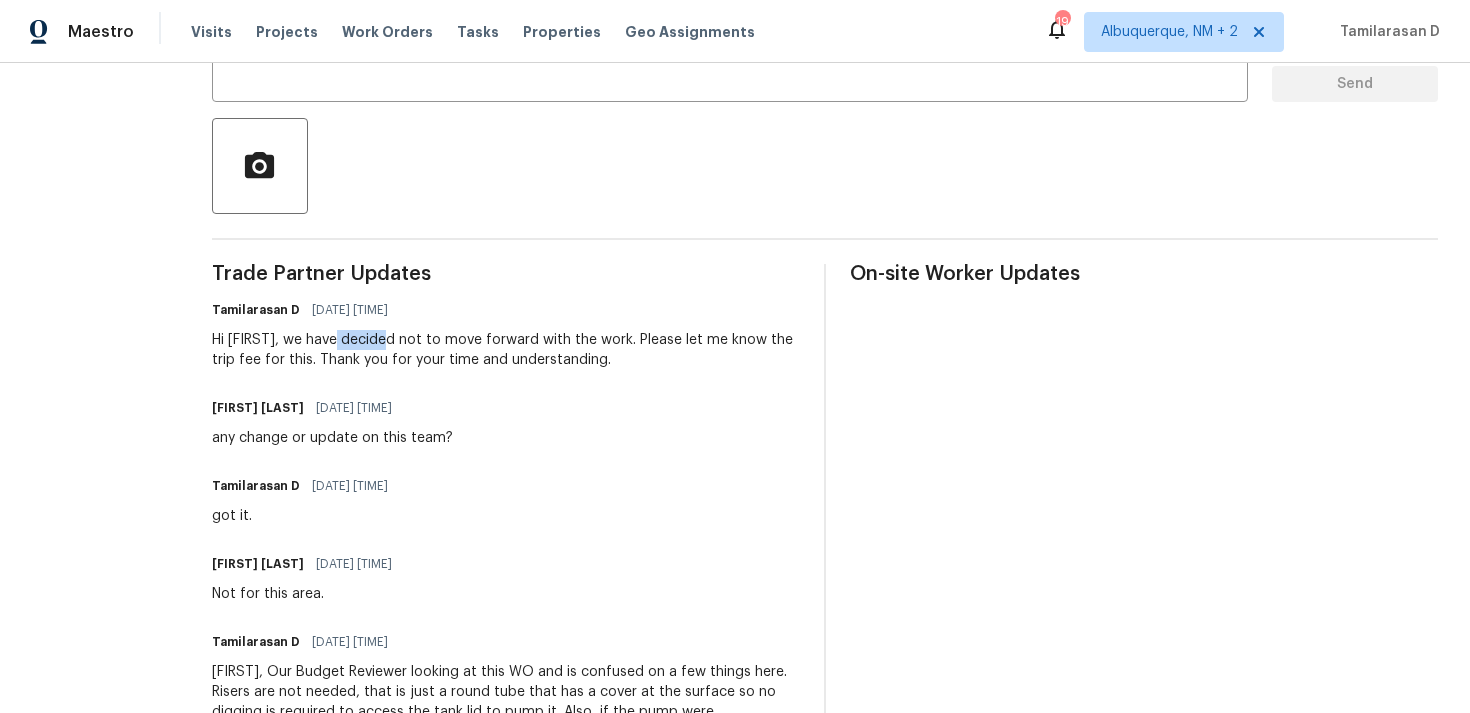 click on "Hi [FIRST], we have decided not to move forward with the work. Please let me know the trip fee for this. Thank you for your time and understanding." at bounding box center [506, 350] 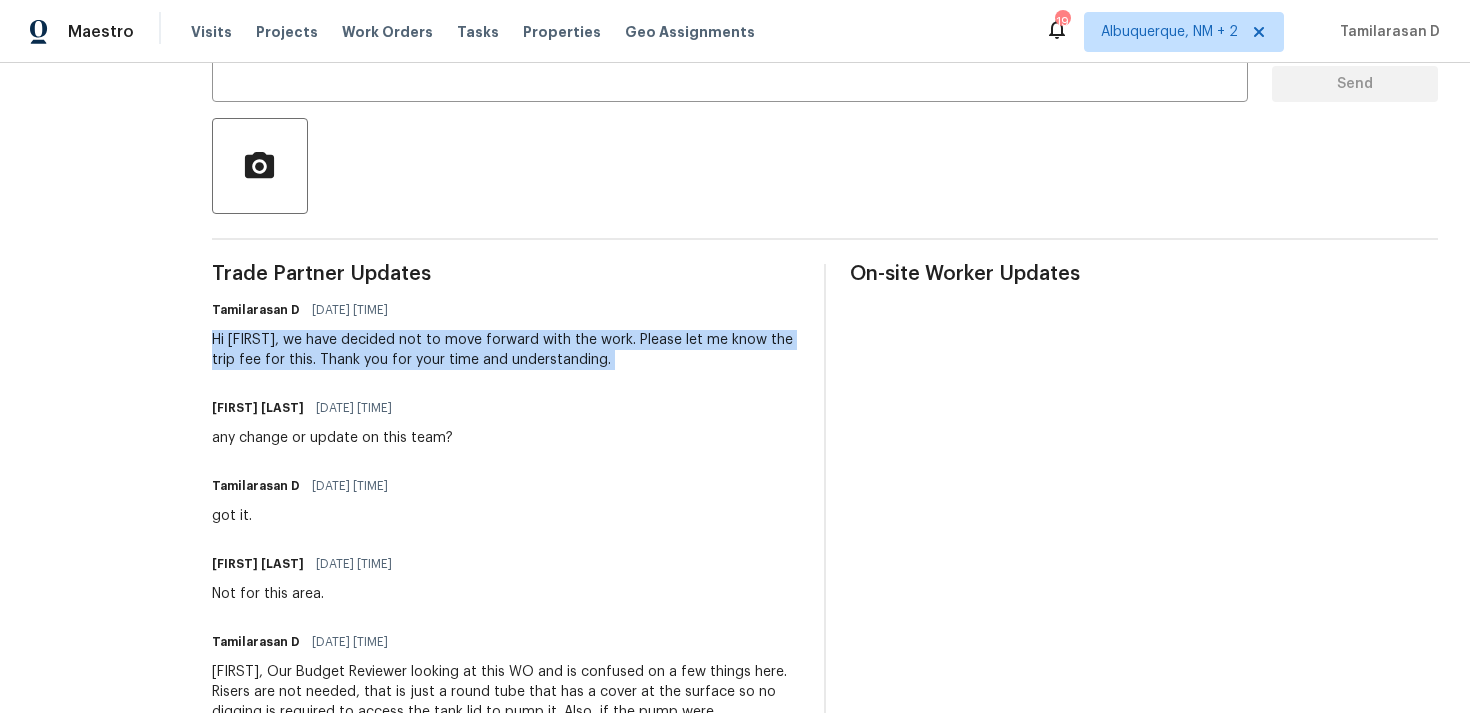 scroll, scrollTop: 96, scrollLeft: 0, axis: vertical 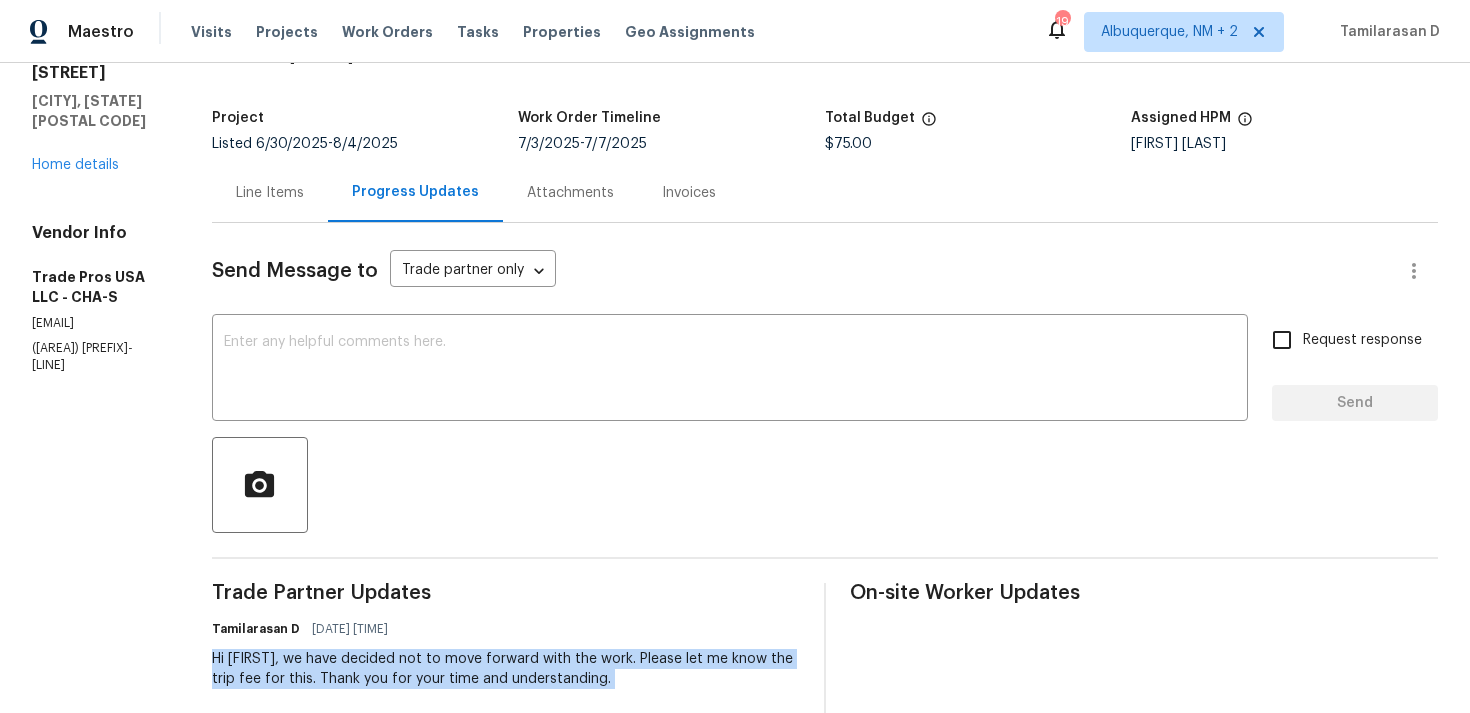 click on "Send Message to Trade partner only Trade partner only ​" at bounding box center (801, 271) 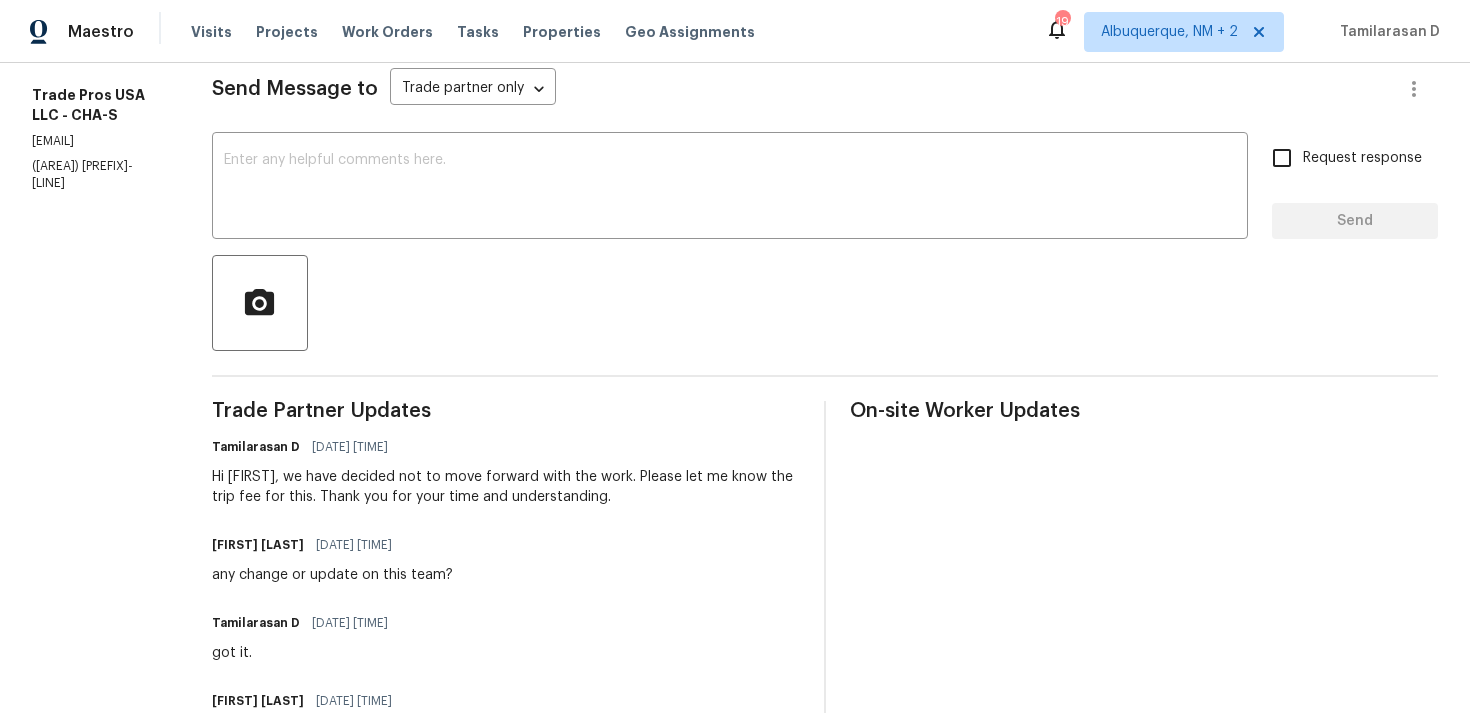 scroll, scrollTop: 279, scrollLeft: 0, axis: vertical 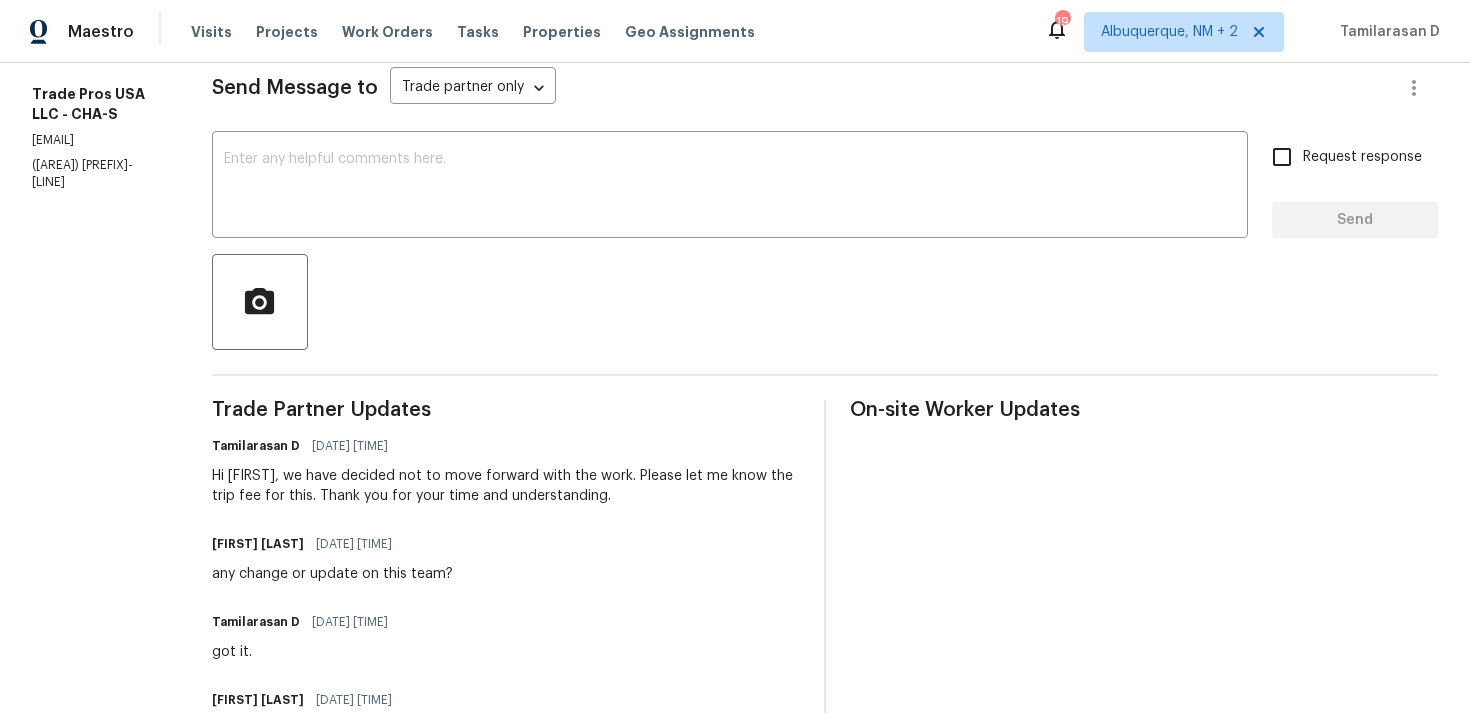 click on "Hi [FIRST], we have decided not to move forward with the work. Please let me know the trip fee for this. Thank you for your time and understanding." at bounding box center [506, 486] 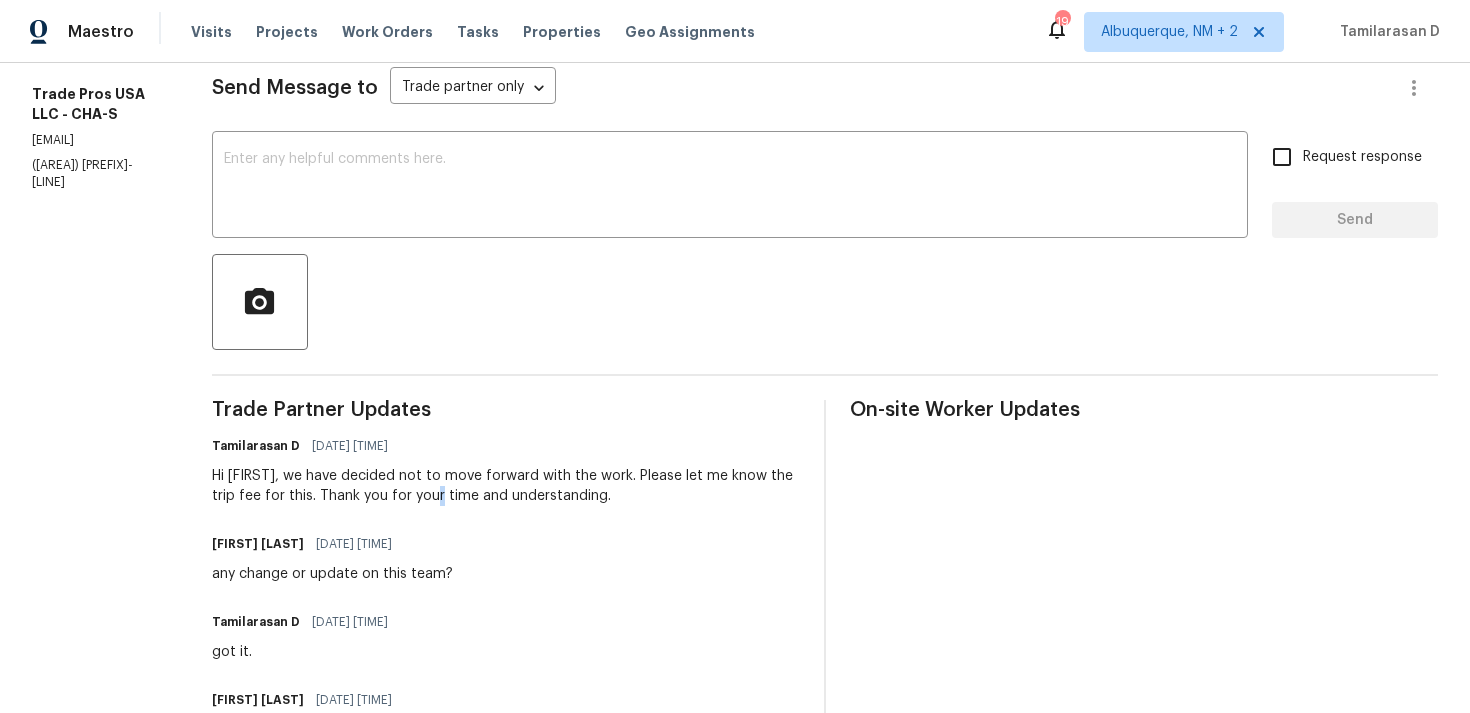 click on "Hi Trevor, we have decided not to move forward with the work. Please let me know the trip fee for this. Thank you for your time and understanding." at bounding box center [506, 486] 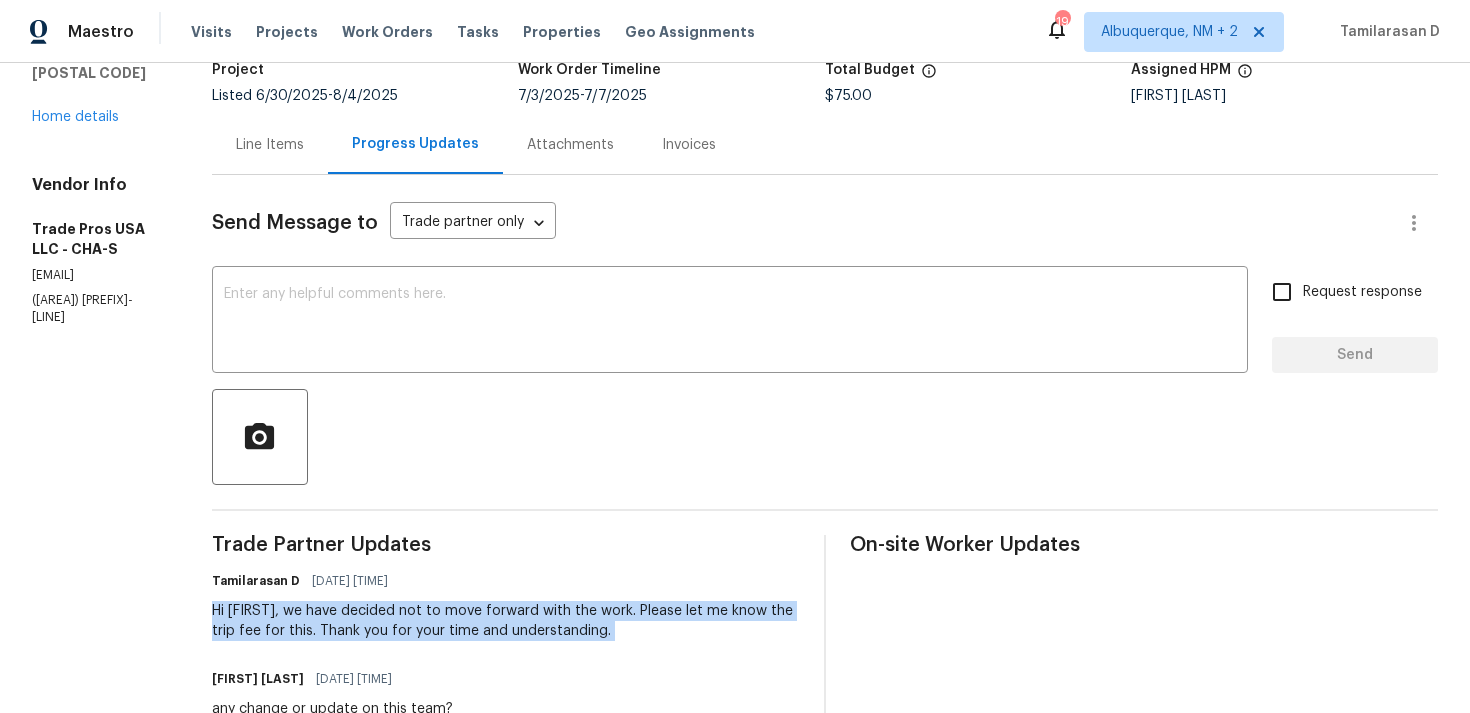 scroll, scrollTop: 0, scrollLeft: 0, axis: both 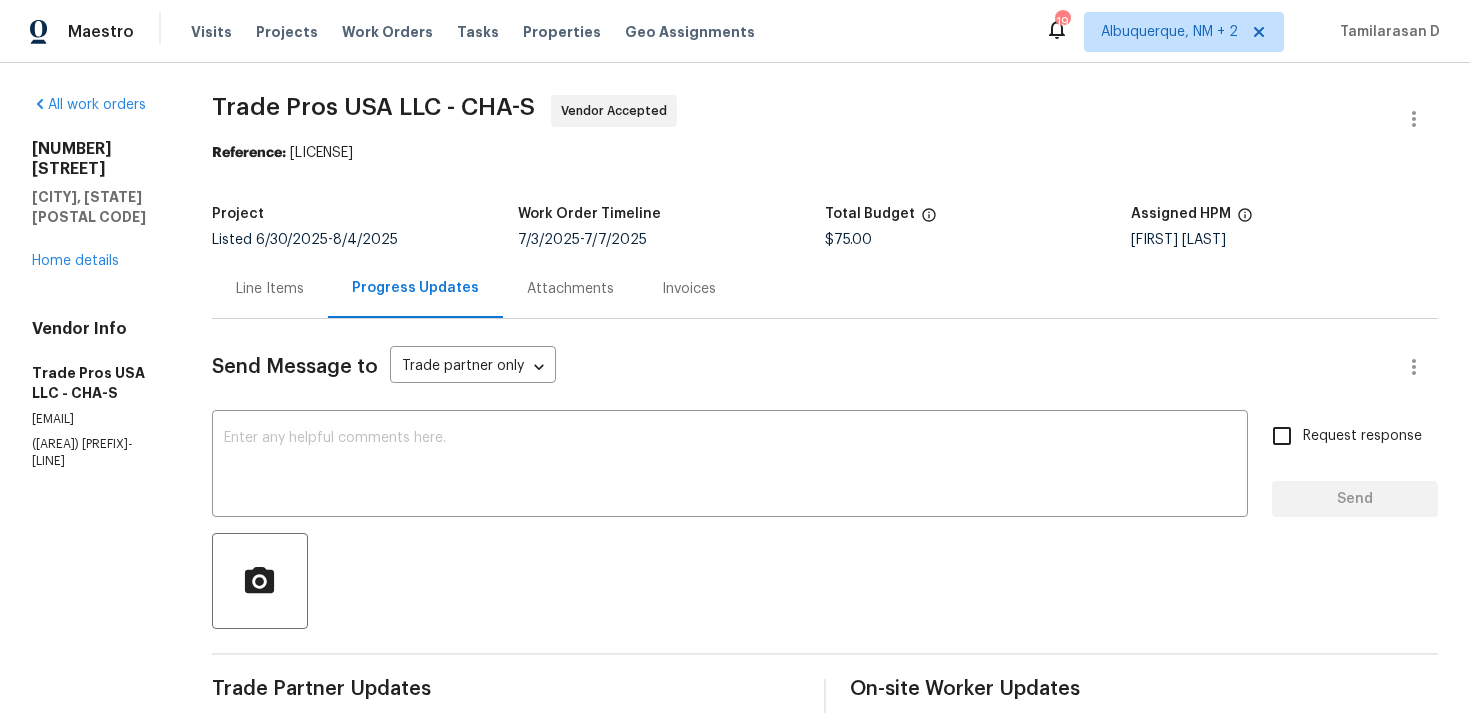 click on "Send Message to Trade partner only Trade partner only ​" at bounding box center (801, 367) 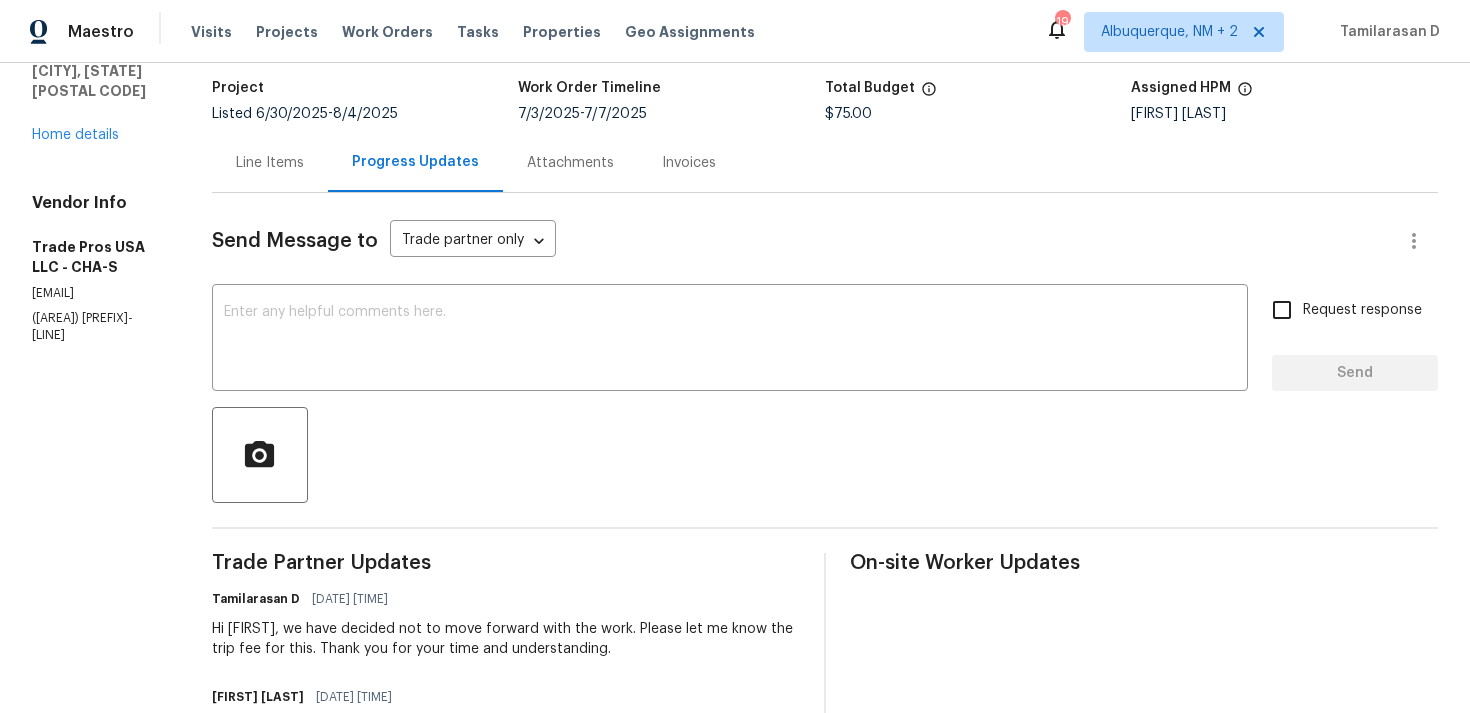 scroll, scrollTop: 228, scrollLeft: 0, axis: vertical 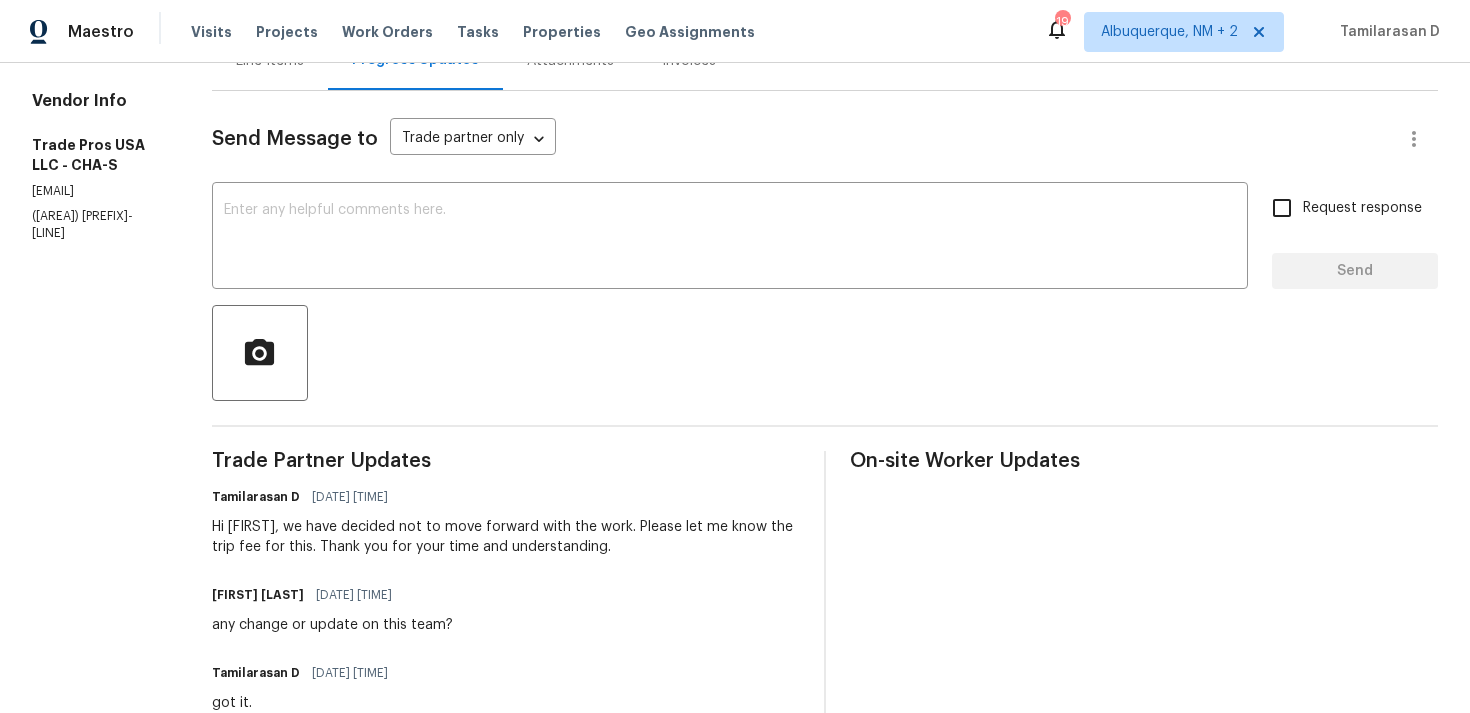 click on "Hi Trevor, we have decided not to move forward with the work. Please let me know the trip fee for this. Thank you for your time and understanding." at bounding box center [506, 537] 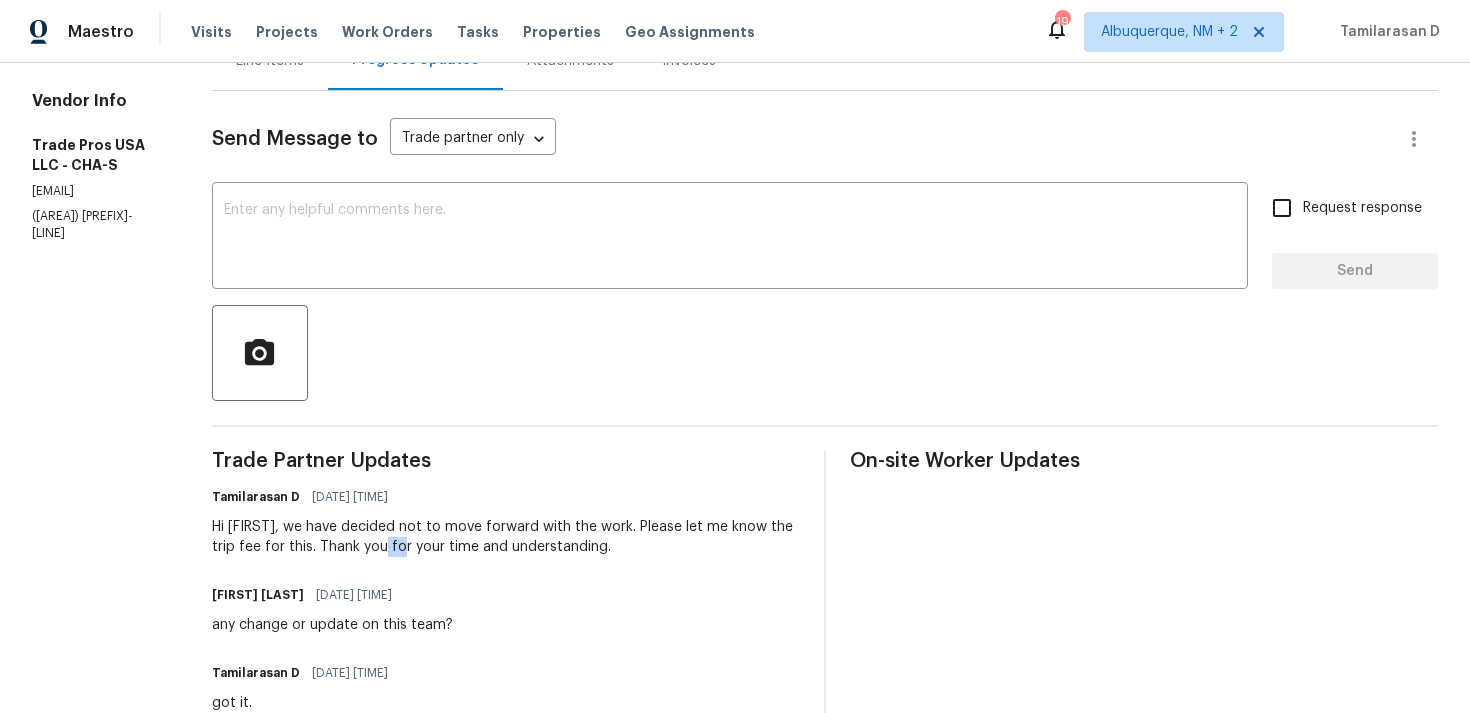 click on "Hi Trevor, we have decided not to move forward with the work. Please let me know the trip fee for this. Thank you for your time and understanding." at bounding box center (506, 537) 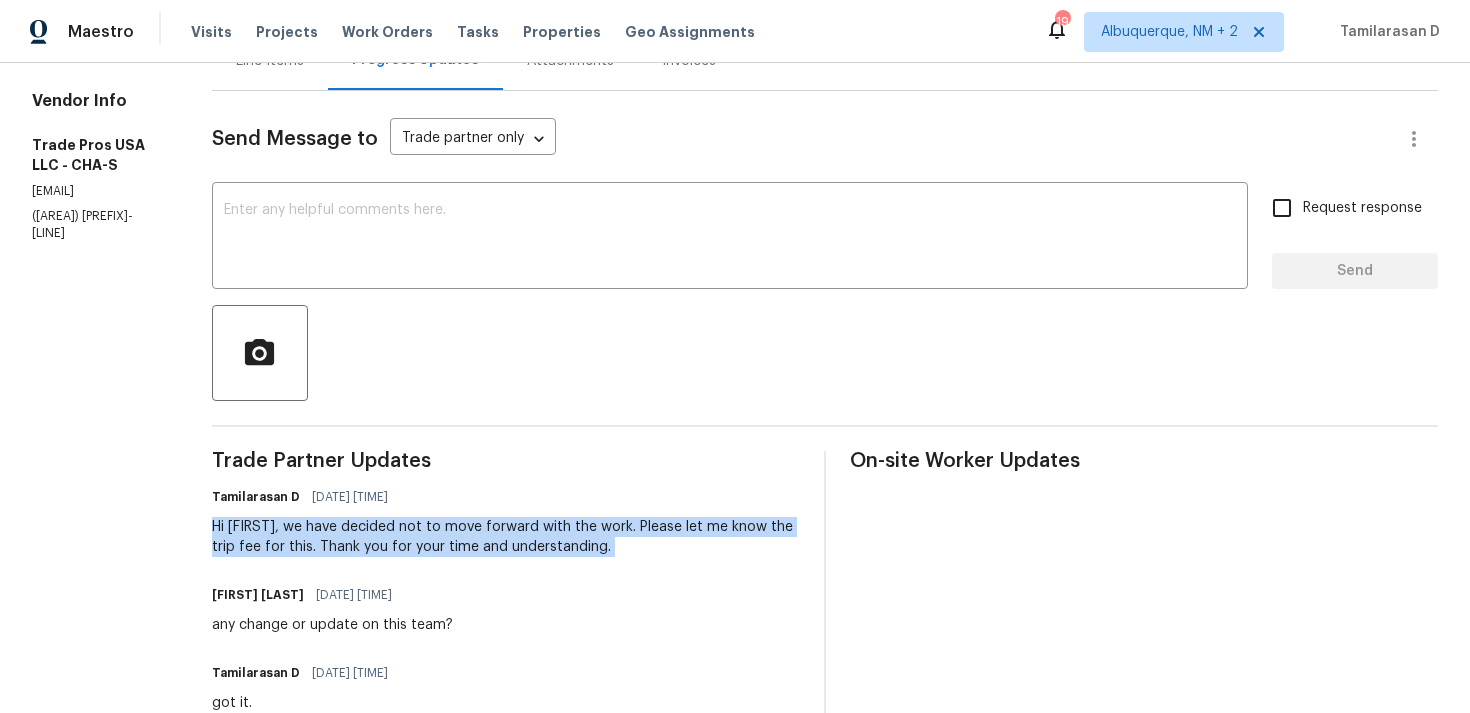 scroll, scrollTop: 213, scrollLeft: 0, axis: vertical 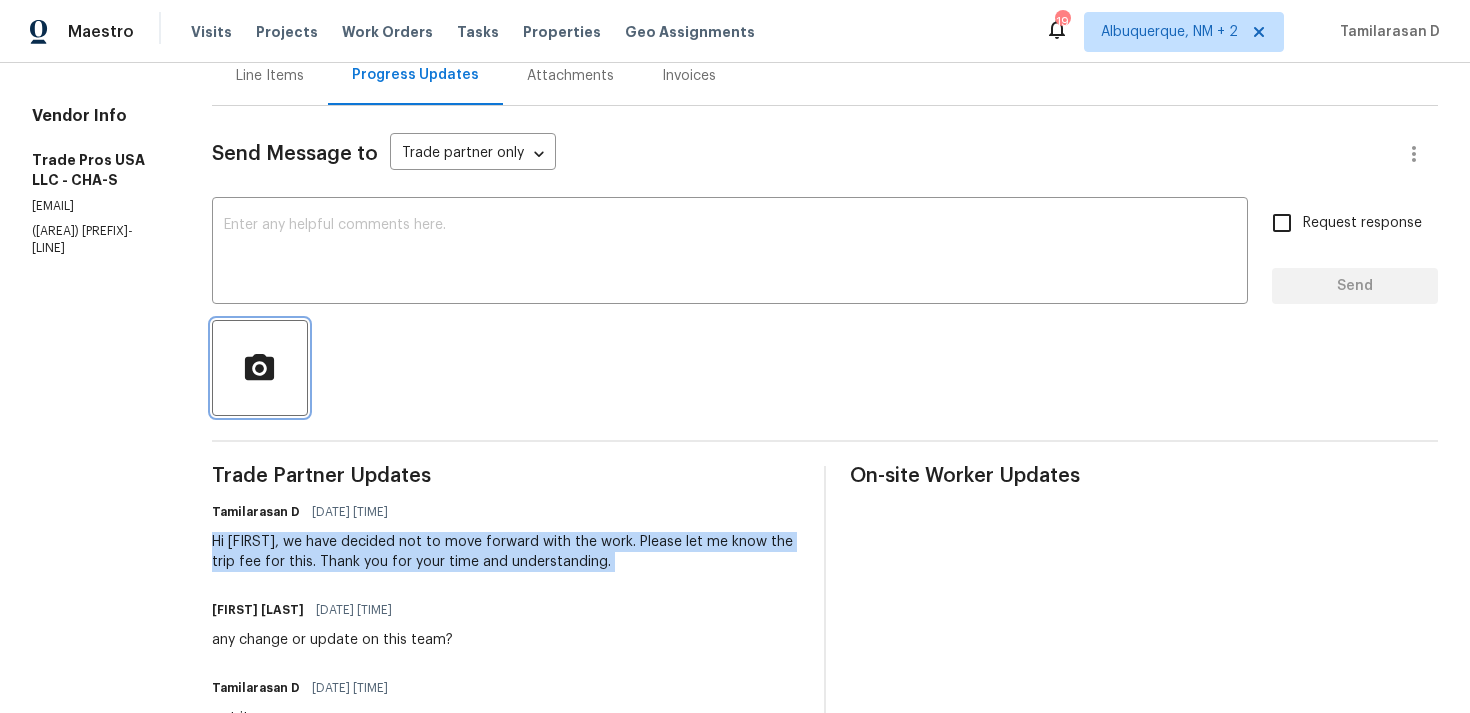 click at bounding box center (260, 368) 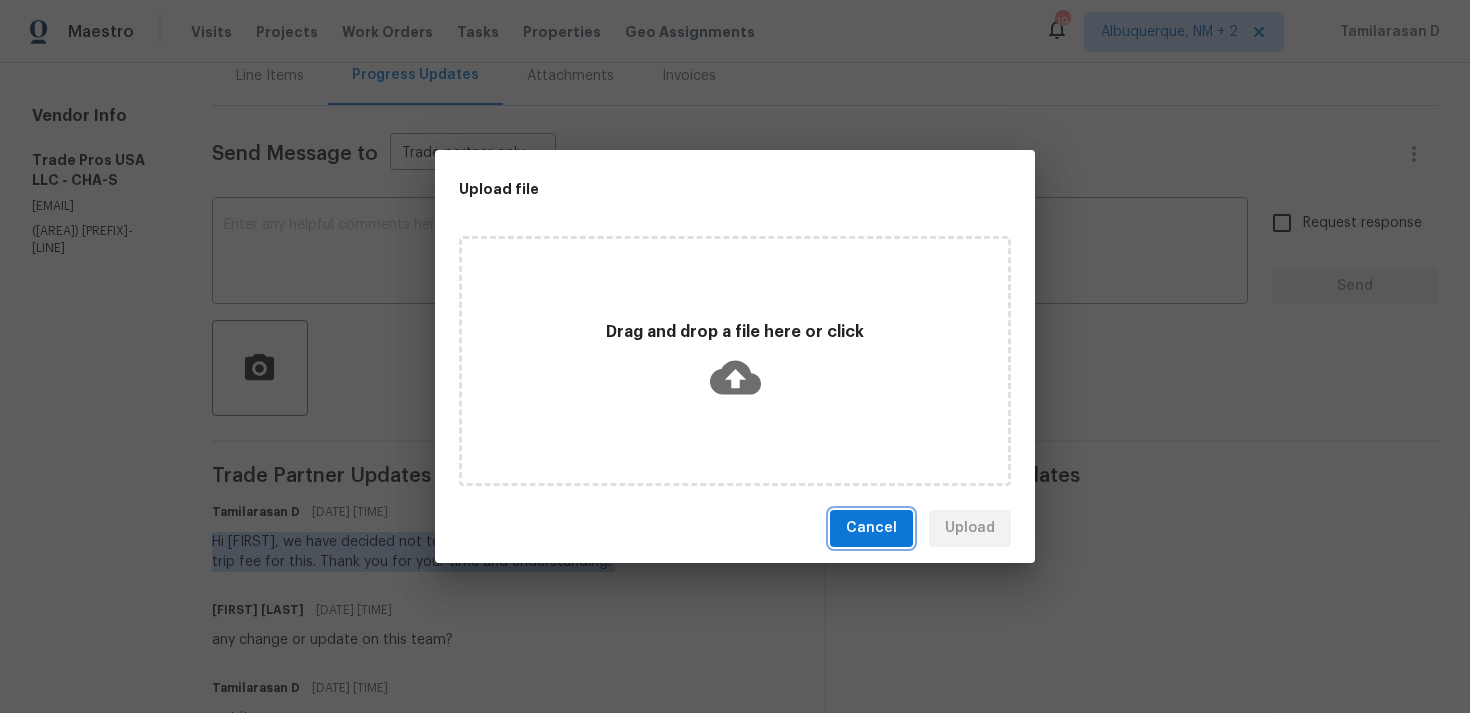 click on "Cancel" at bounding box center (871, 528) 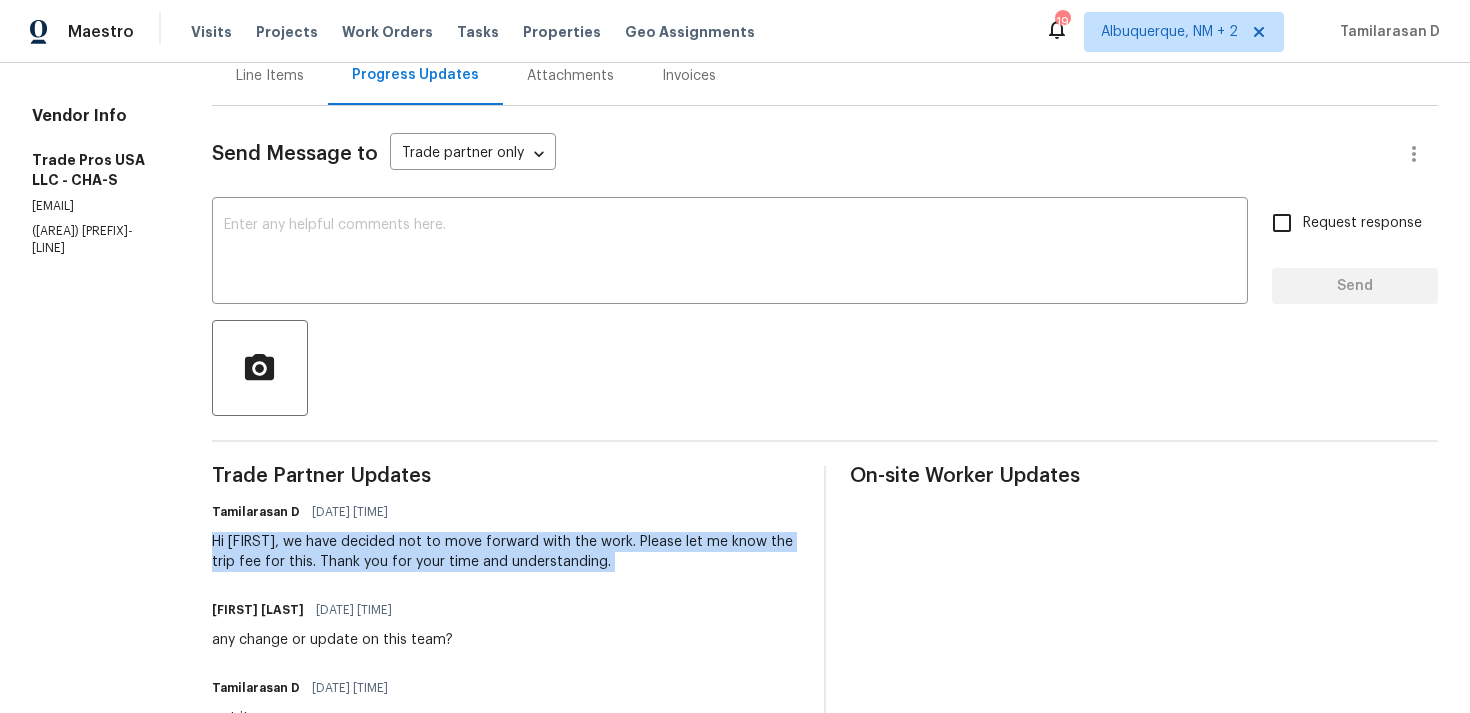 click on "(256) 910-1247" at bounding box center (98, 240) 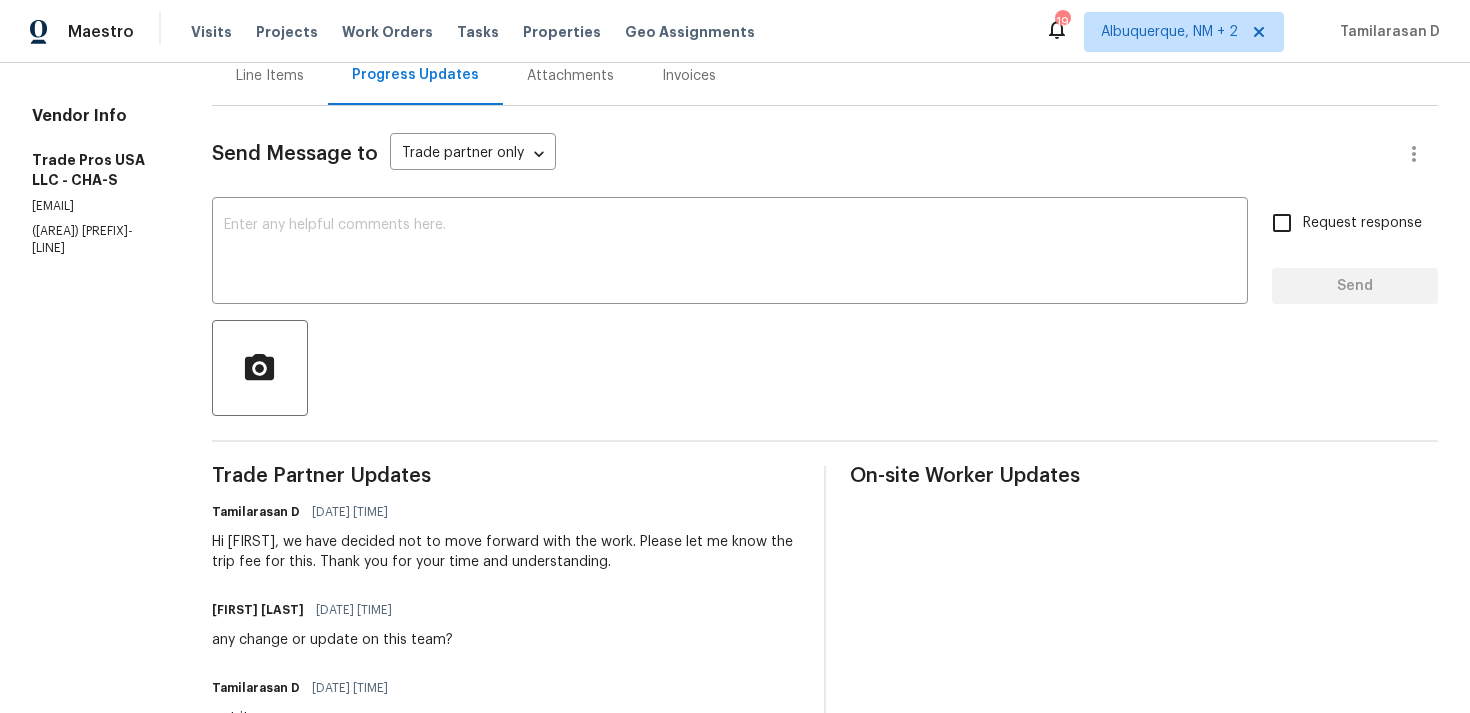 click on "(256) 910-1247" at bounding box center (98, 240) 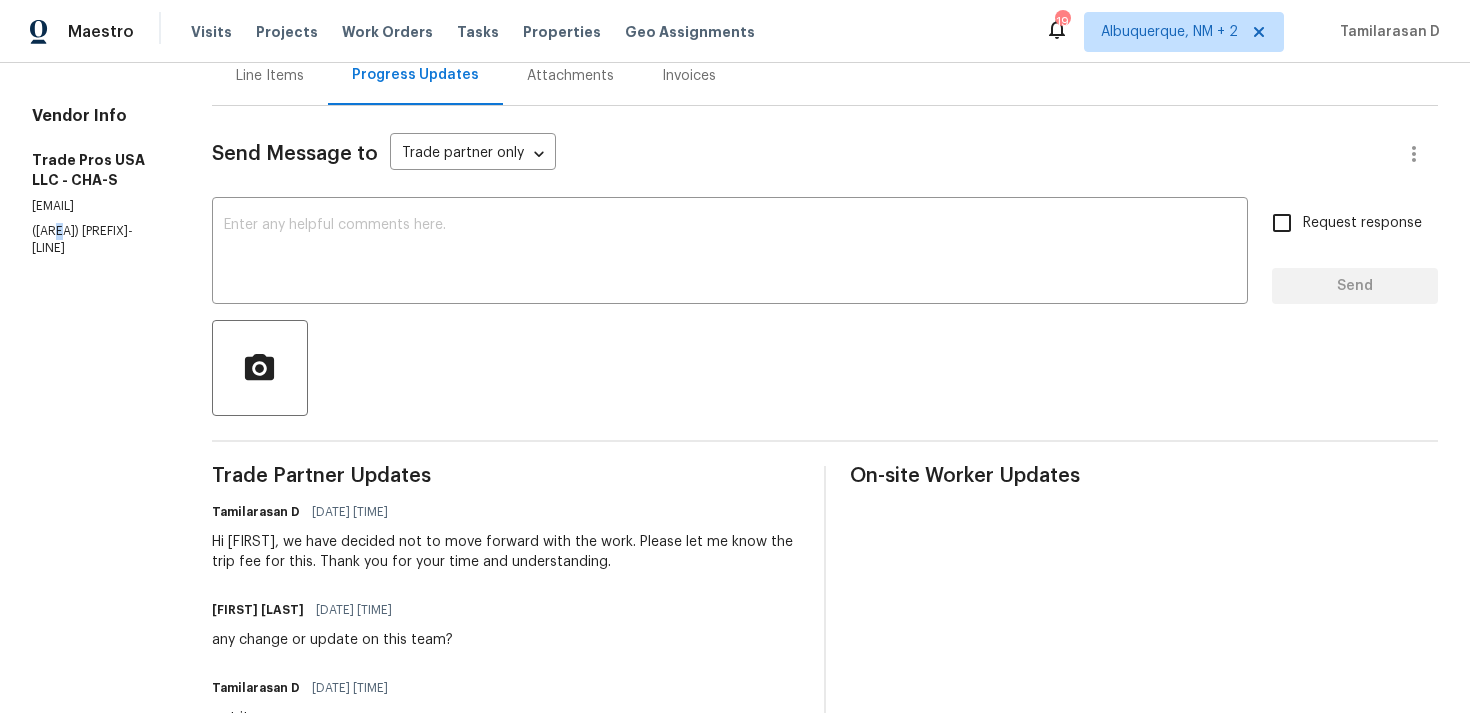 click on "(256) 910-1247" at bounding box center (98, 240) 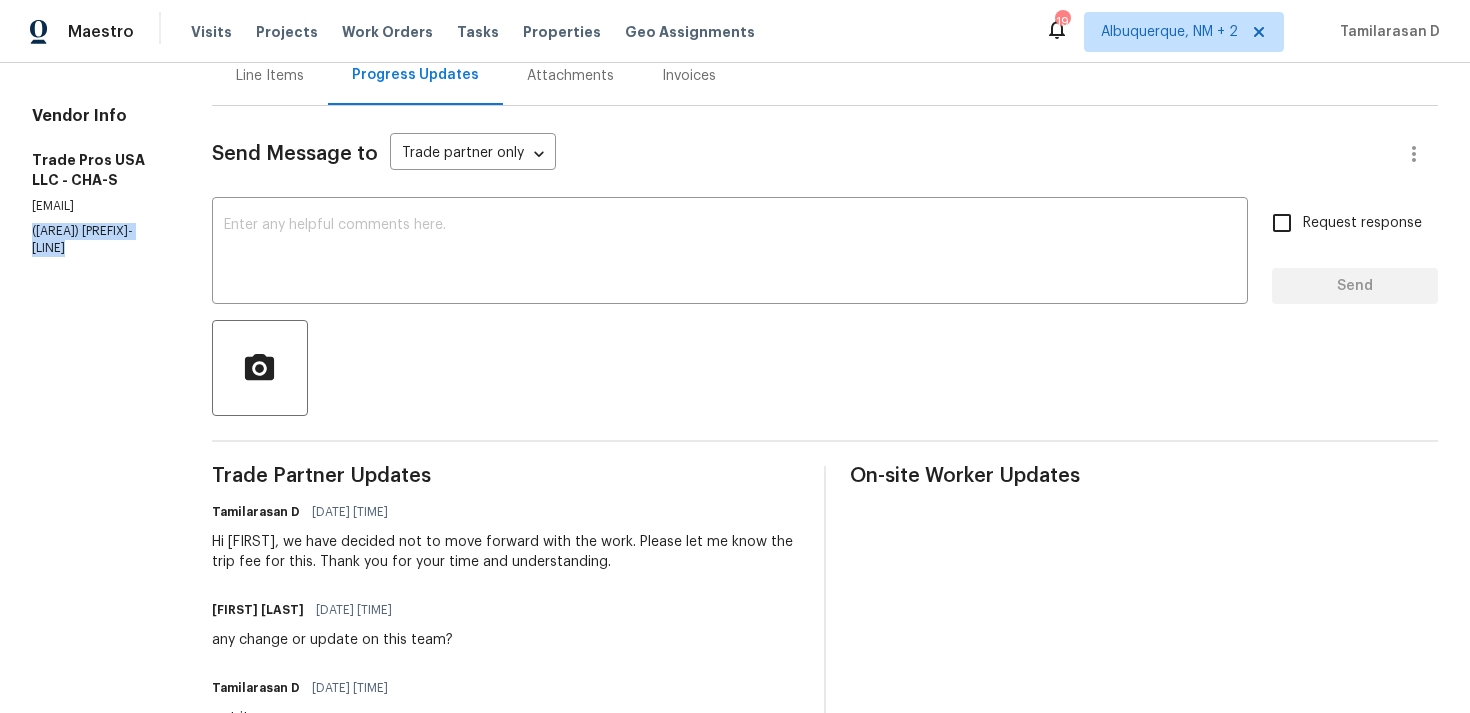copy on "(256) 910-1247" 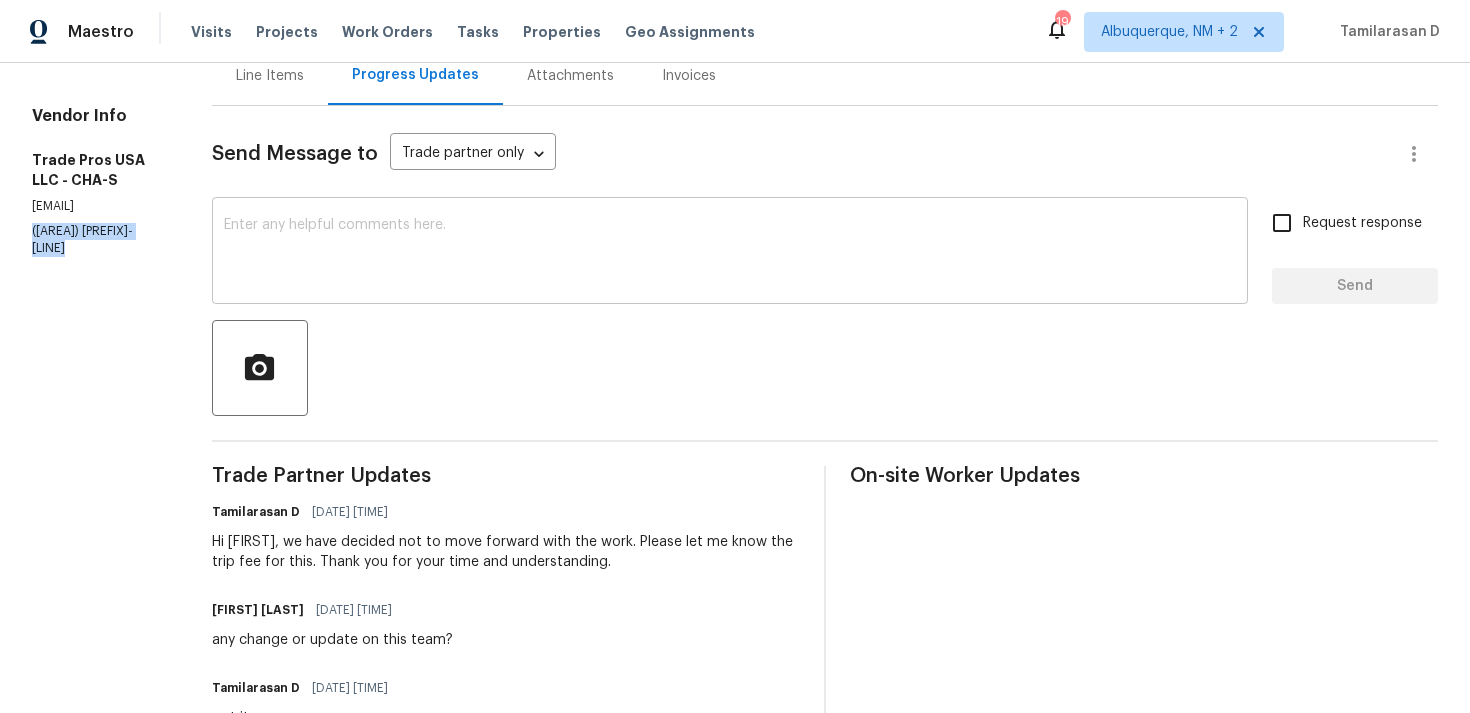 click at bounding box center (730, 253) 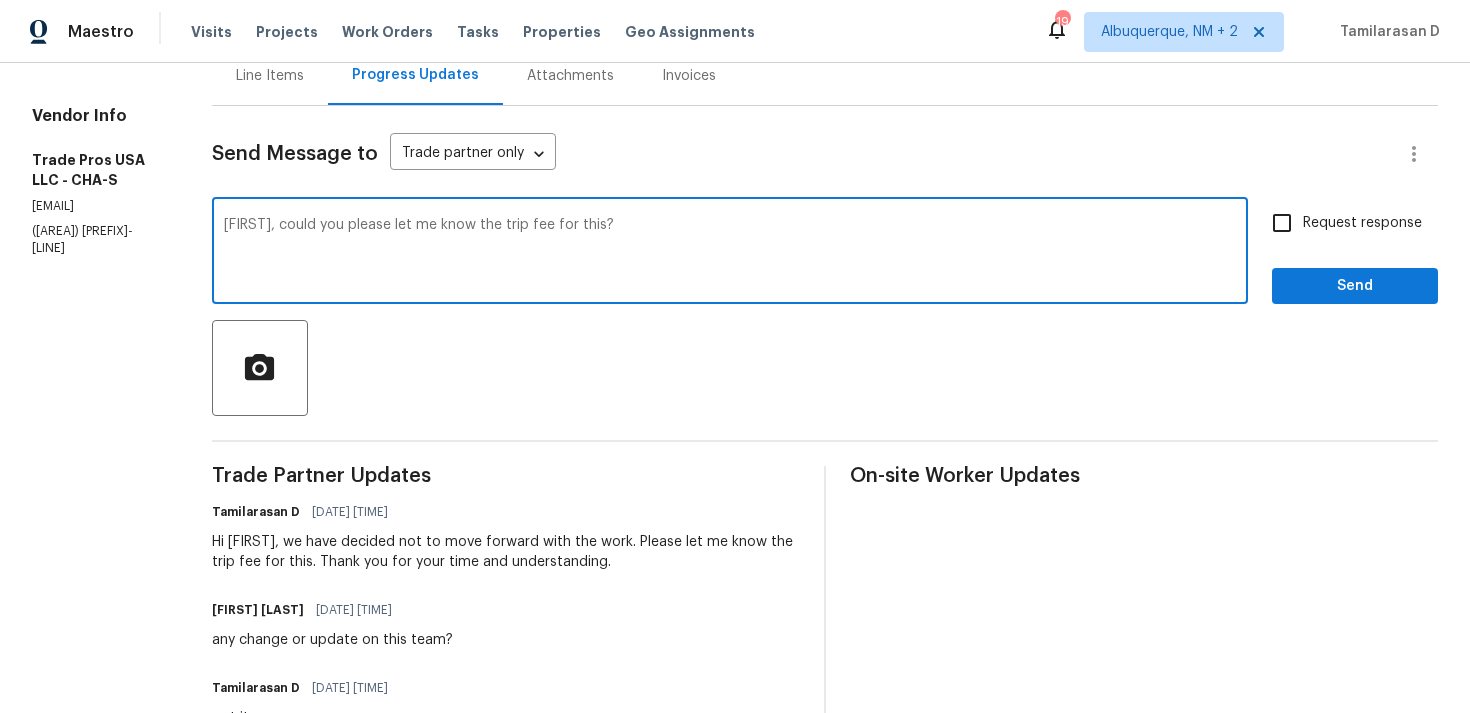 type on "Trevor, could you please let me know the trip fee for this?" 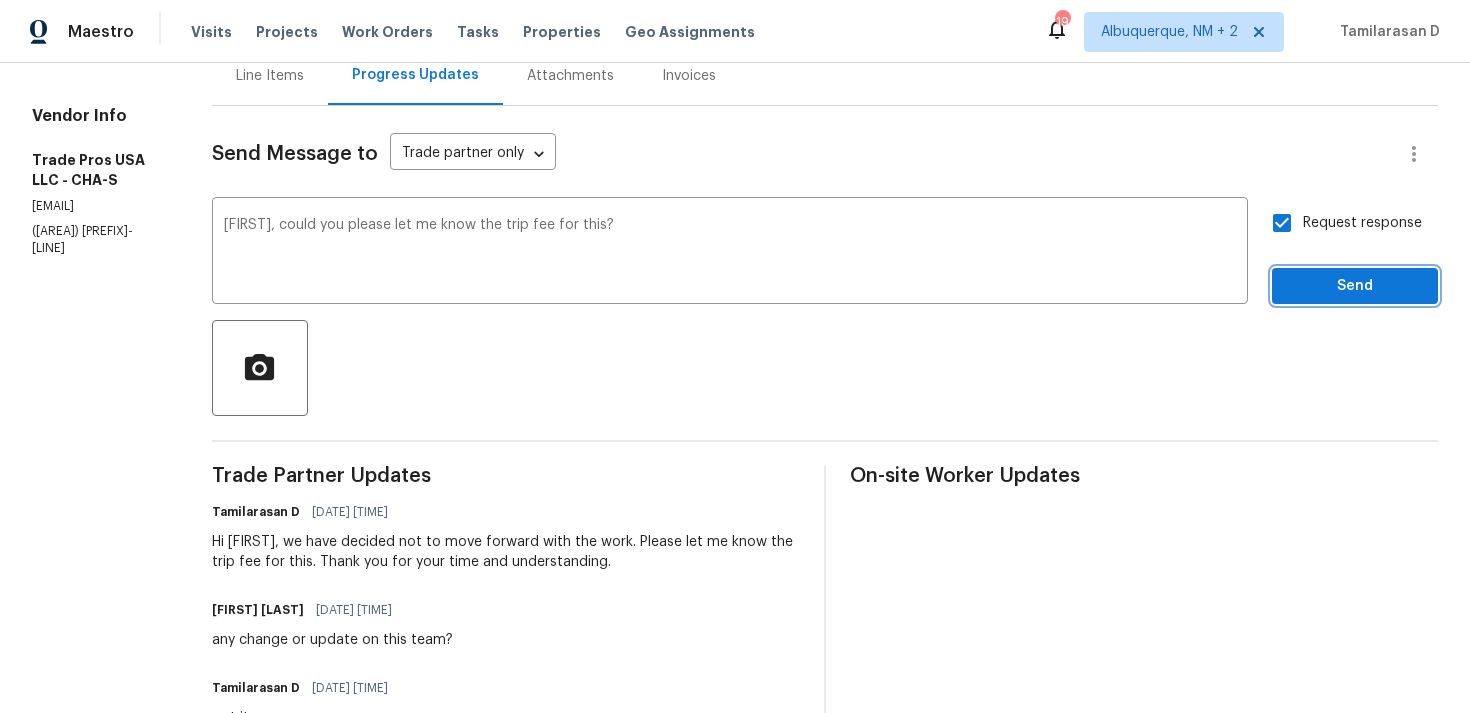 click on "Send" at bounding box center (1355, 286) 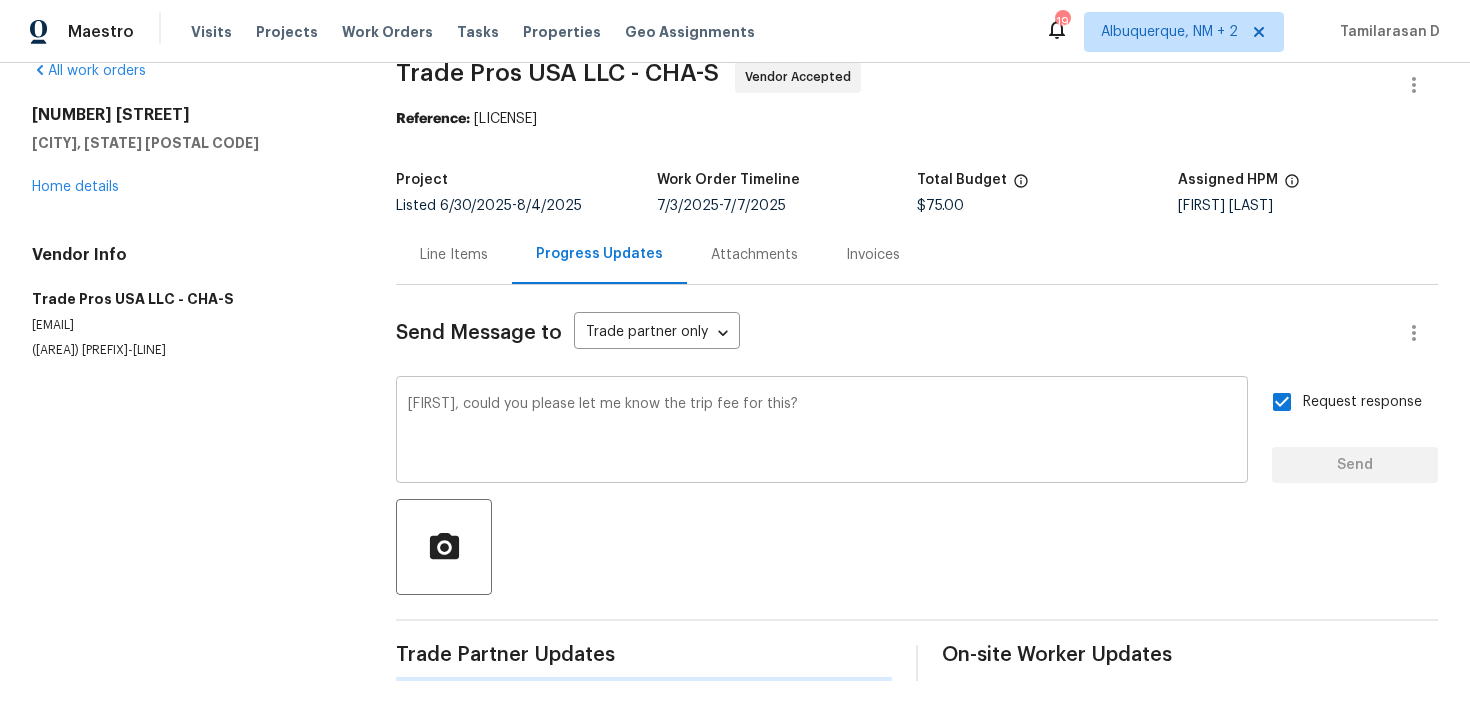 scroll, scrollTop: 0, scrollLeft: 0, axis: both 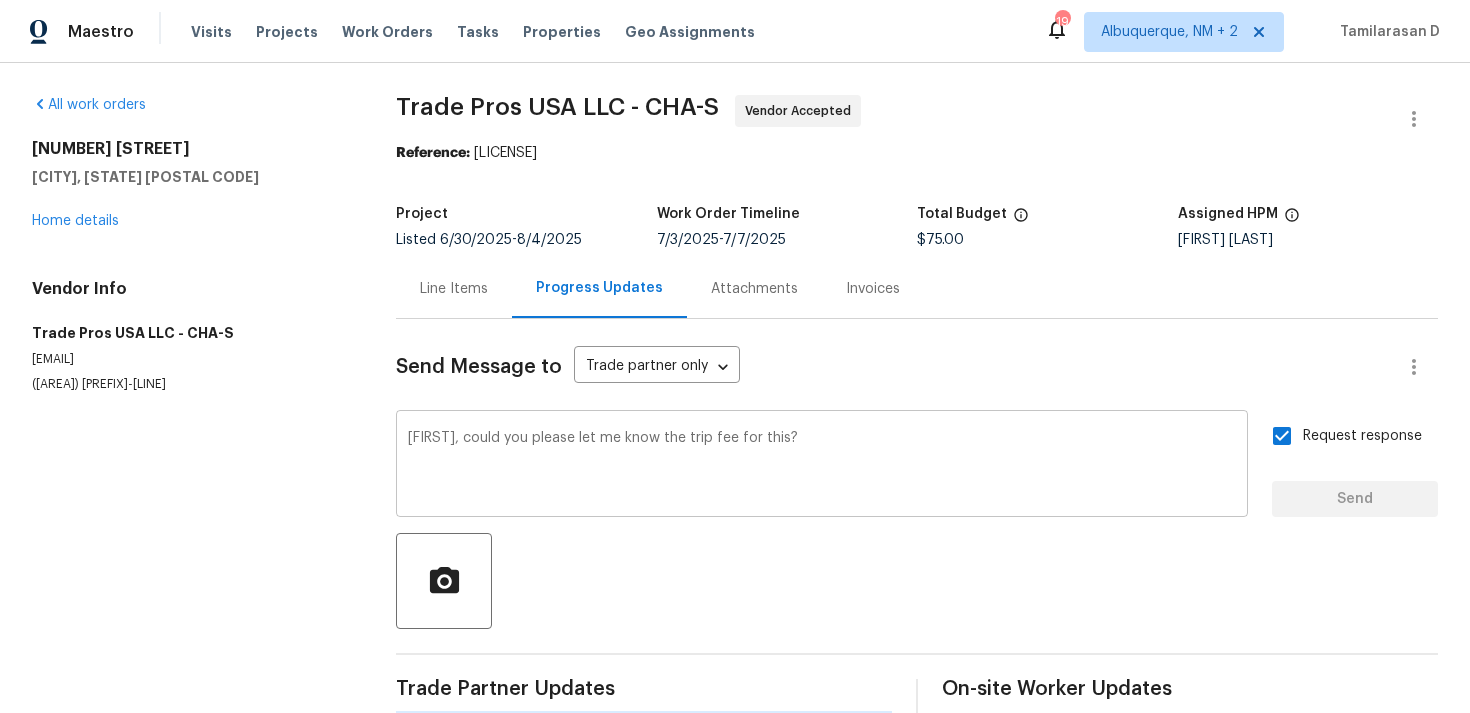 type 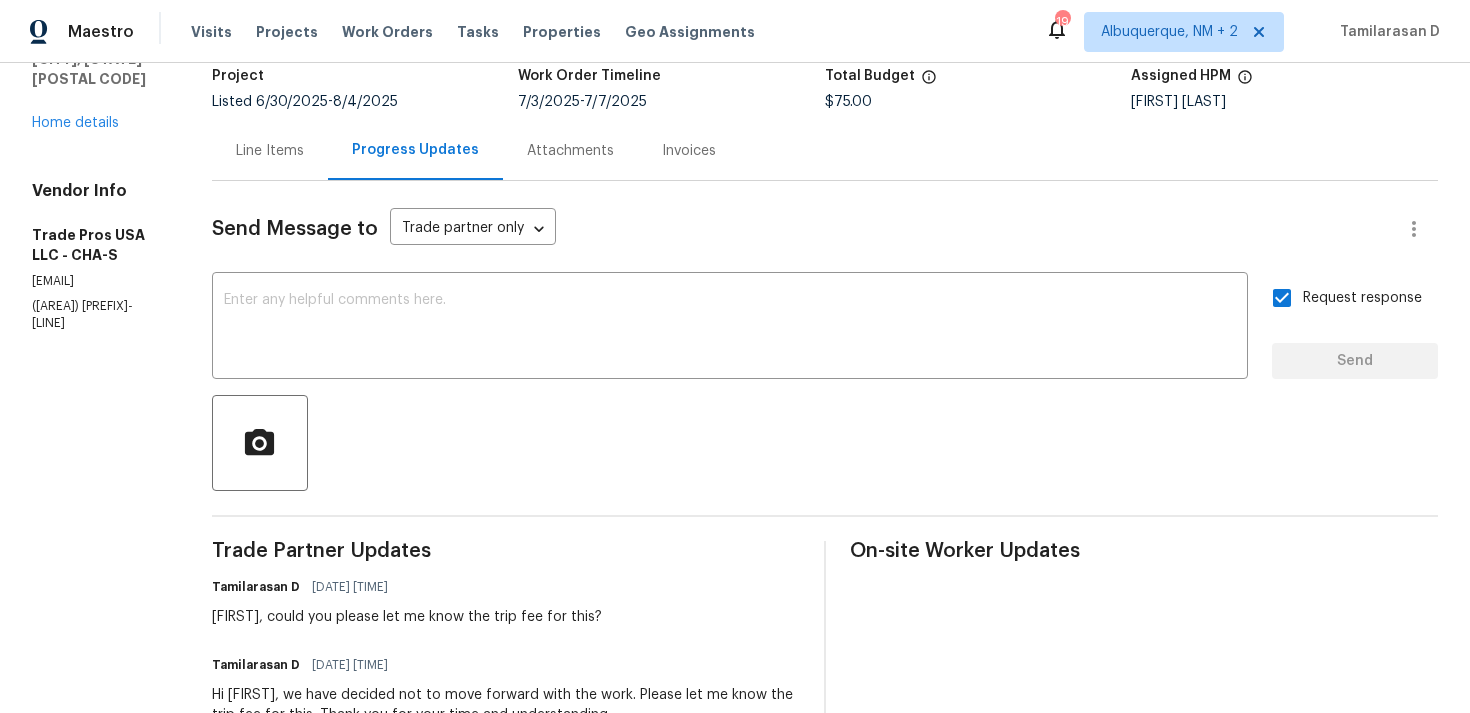scroll, scrollTop: 0, scrollLeft: 0, axis: both 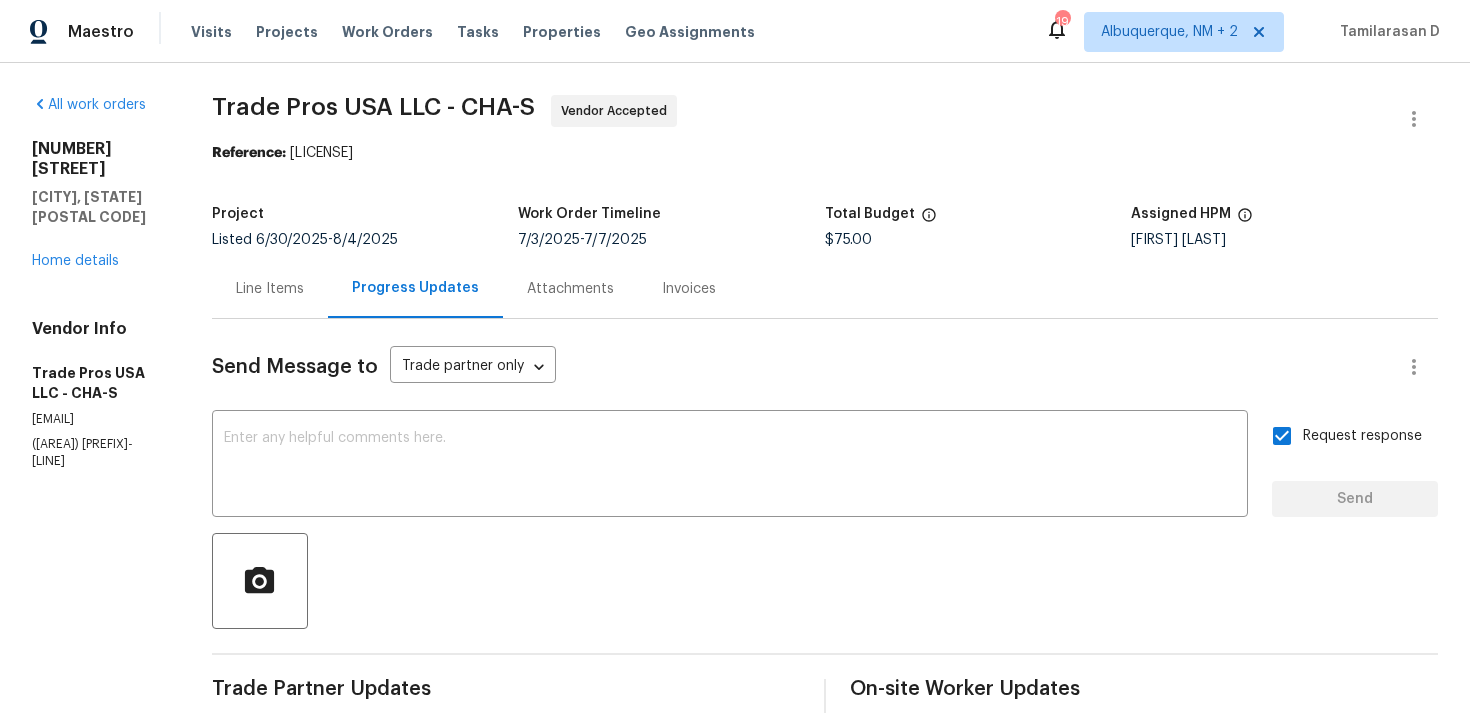 click on "Send Message to Trade partner only Trade partner only ​" at bounding box center (801, 367) 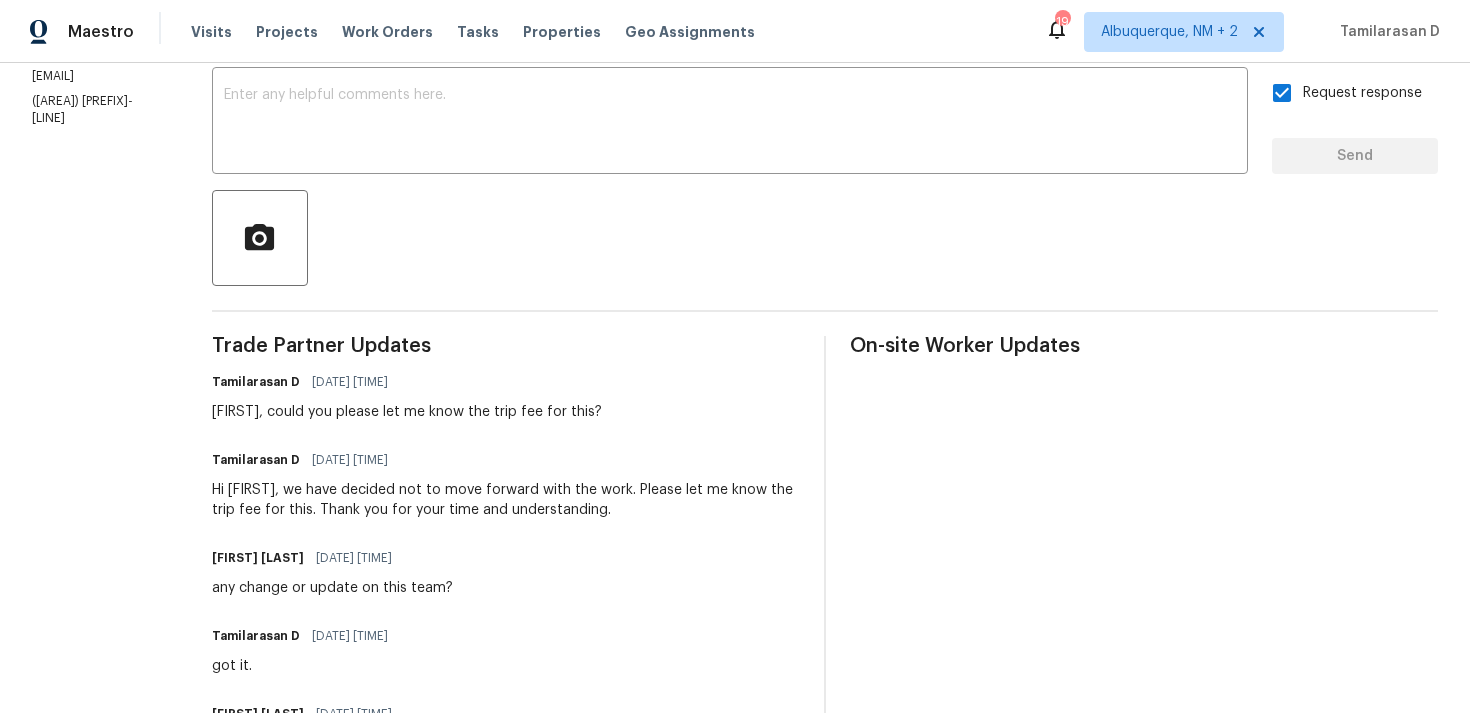scroll, scrollTop: 0, scrollLeft: 0, axis: both 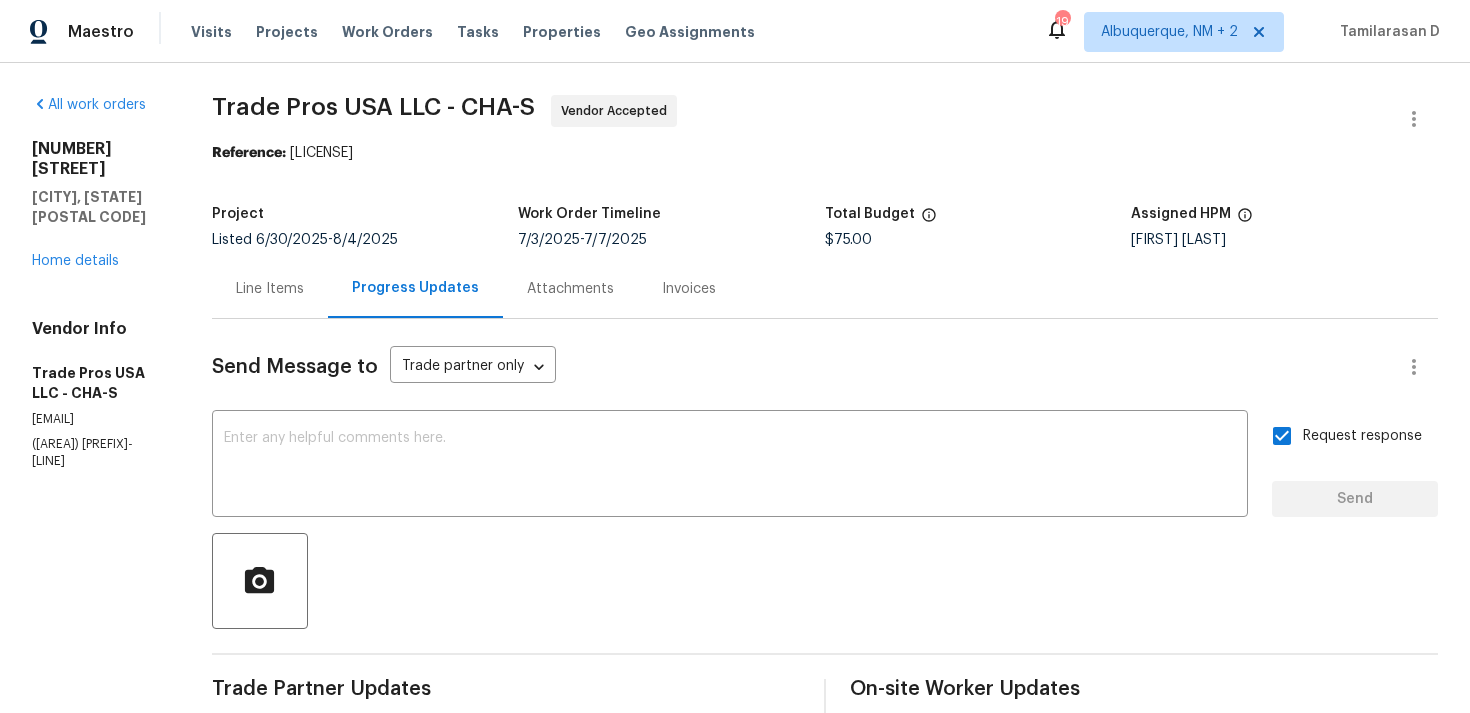 click on "Line Items" at bounding box center (270, 288) 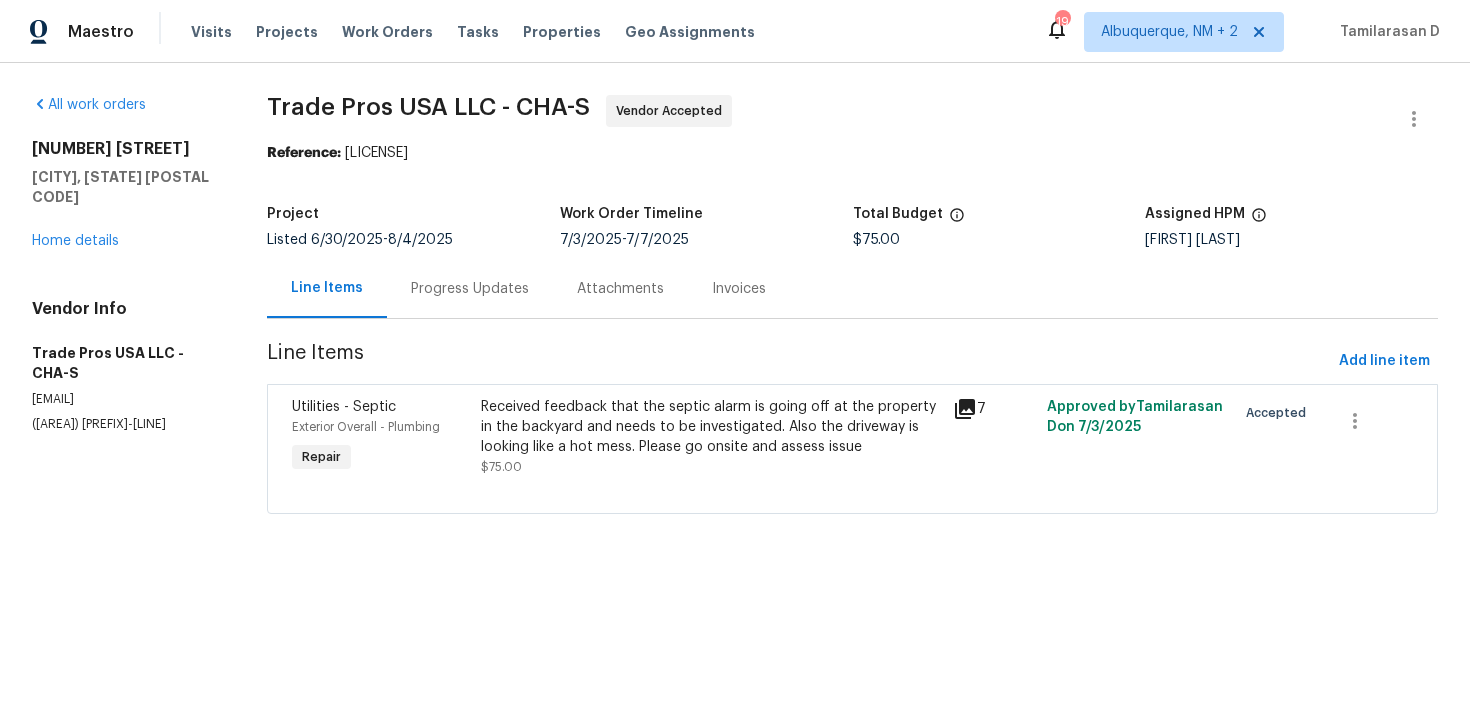 click on "Progress Updates" at bounding box center [470, 289] 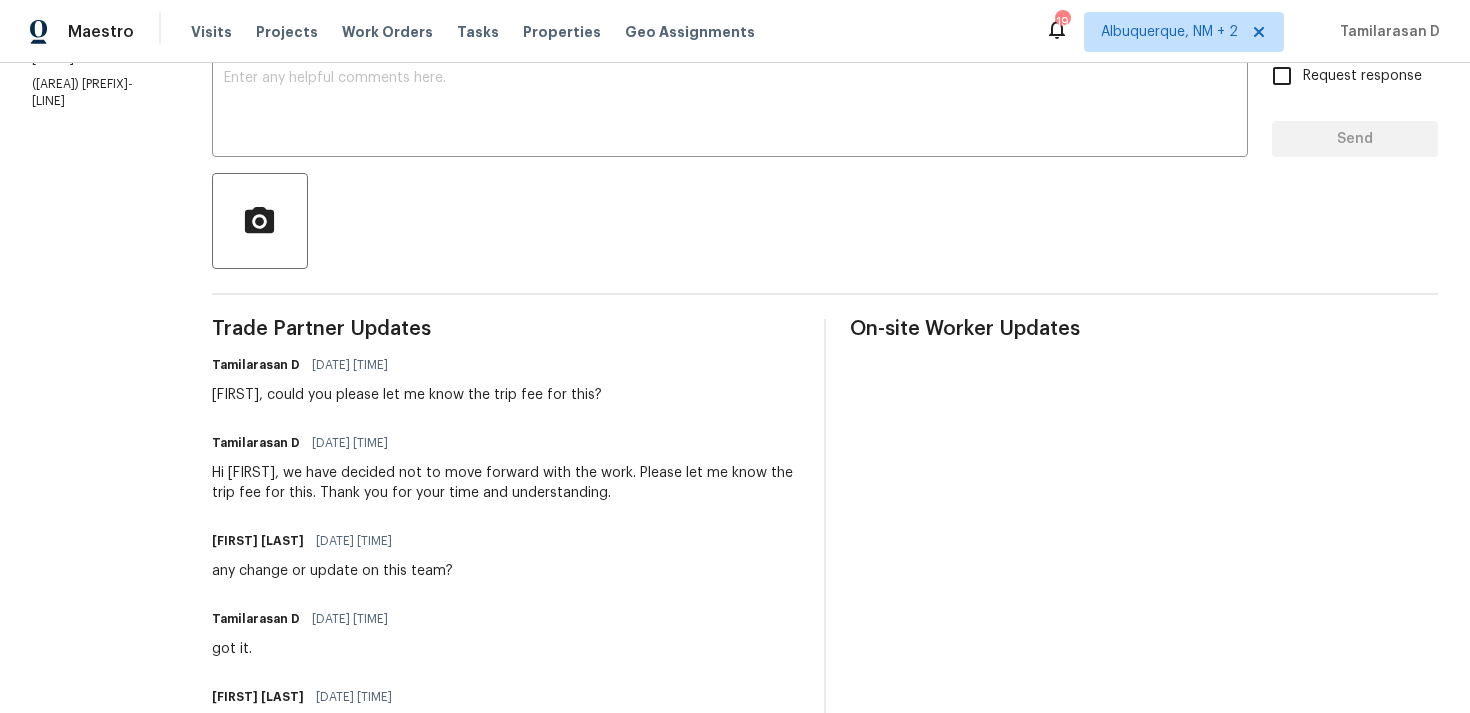 scroll, scrollTop: 355, scrollLeft: 0, axis: vertical 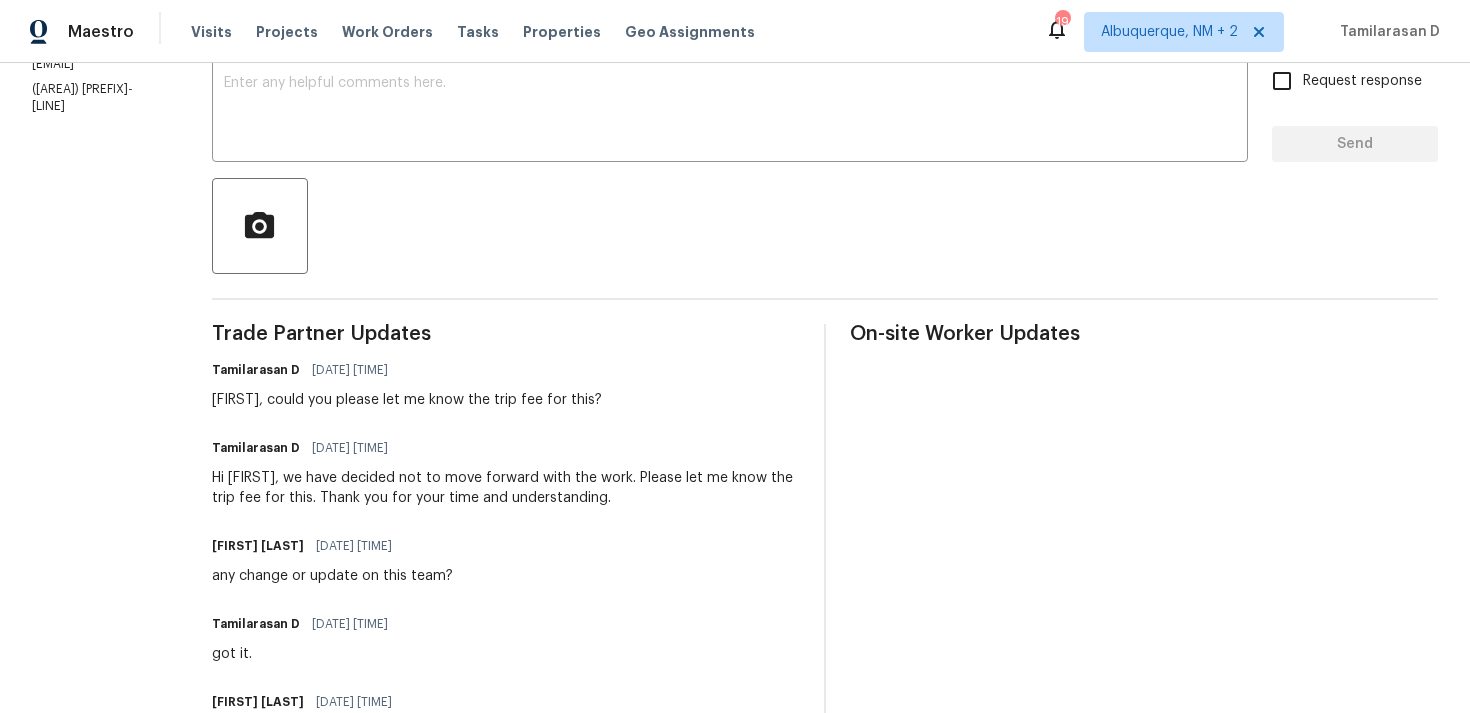 click on "Trevor, could you please let me know the trip fee for this?" at bounding box center (407, 400) 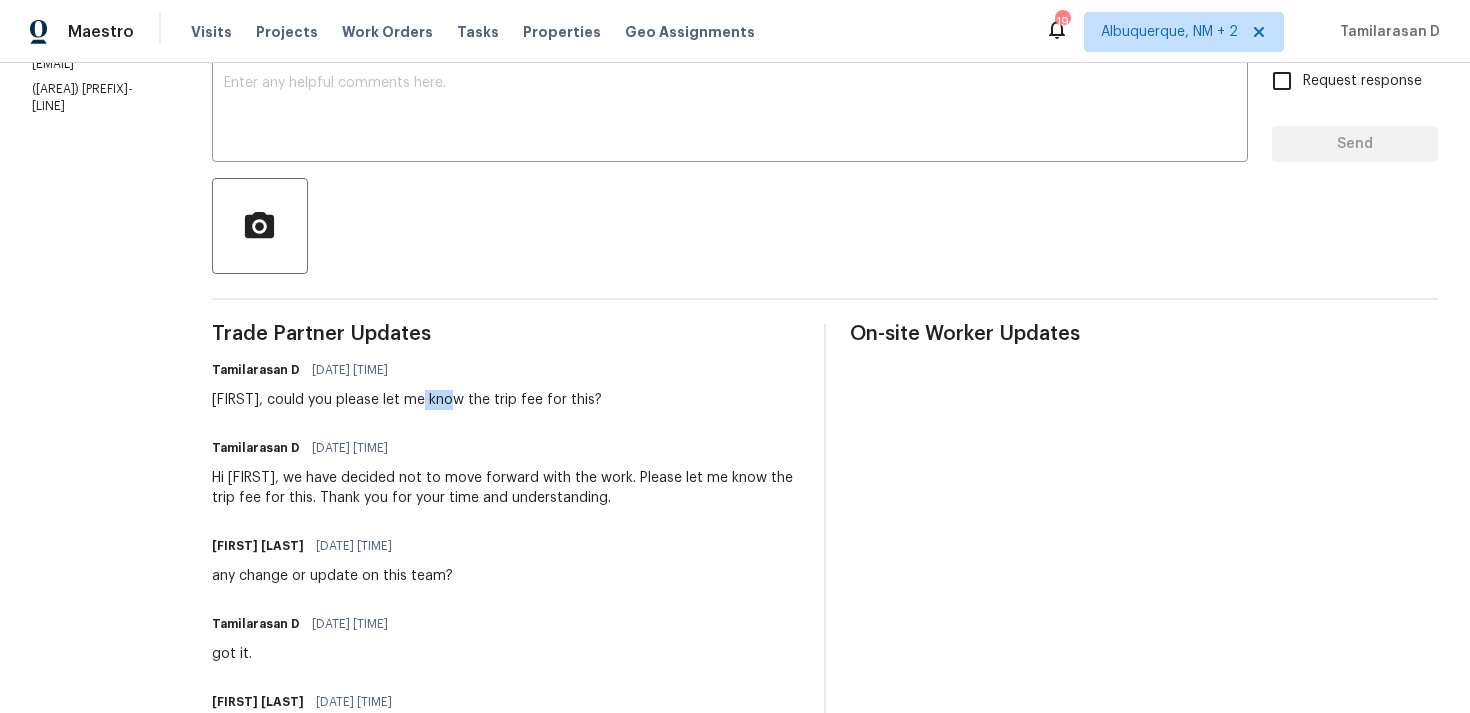click on "Trevor, could you please let me know the trip fee for this?" at bounding box center [407, 400] 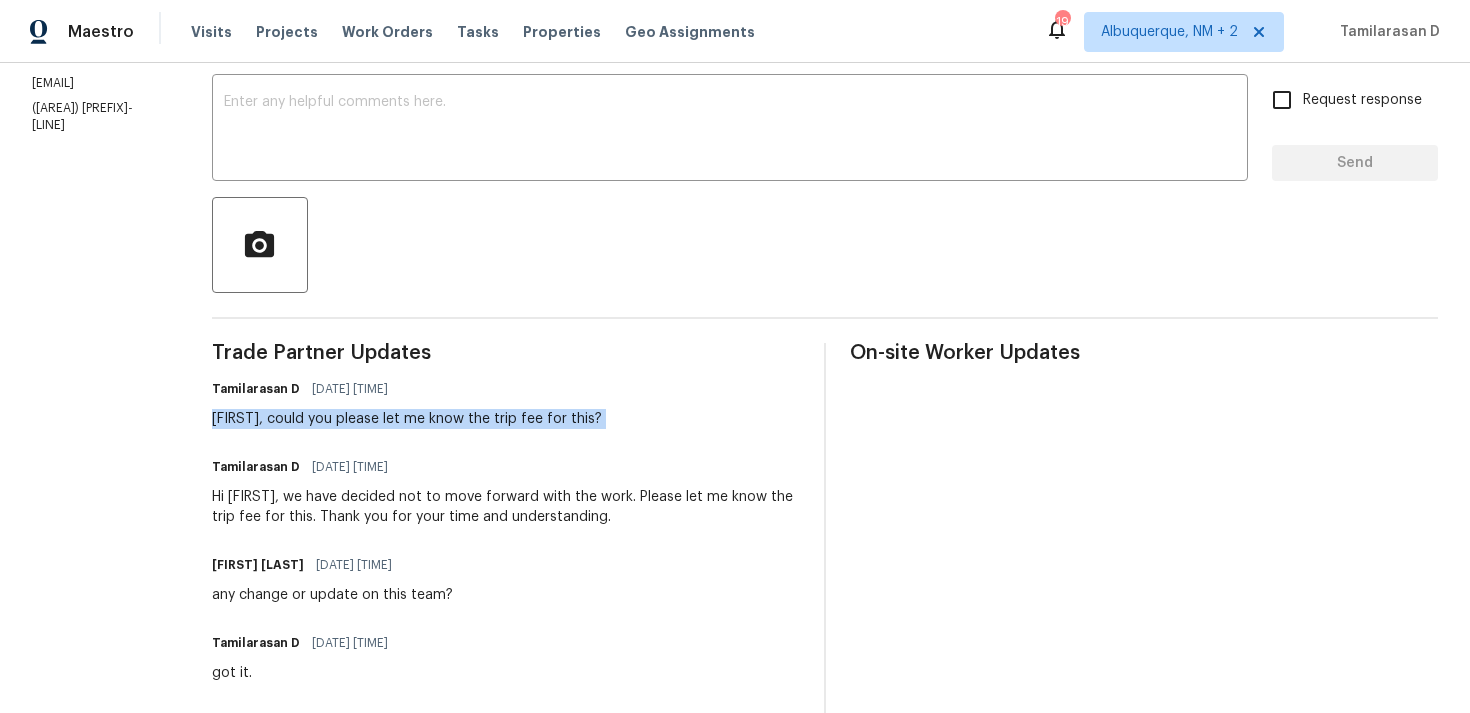 scroll, scrollTop: 333, scrollLeft: 0, axis: vertical 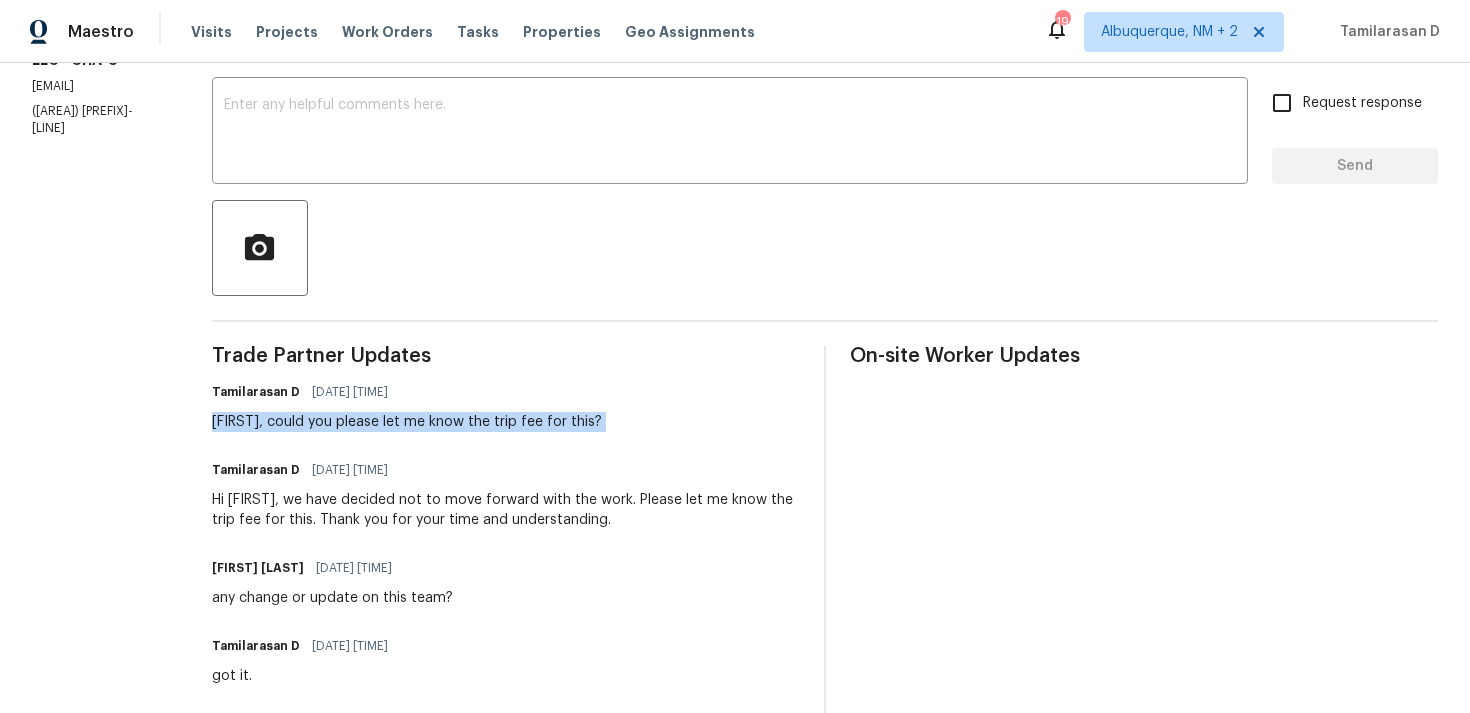 click on "Hi Trevor, we have decided not to move forward with the work. Please let me know the trip fee for this. Thank you for your time and understanding." at bounding box center [506, 510] 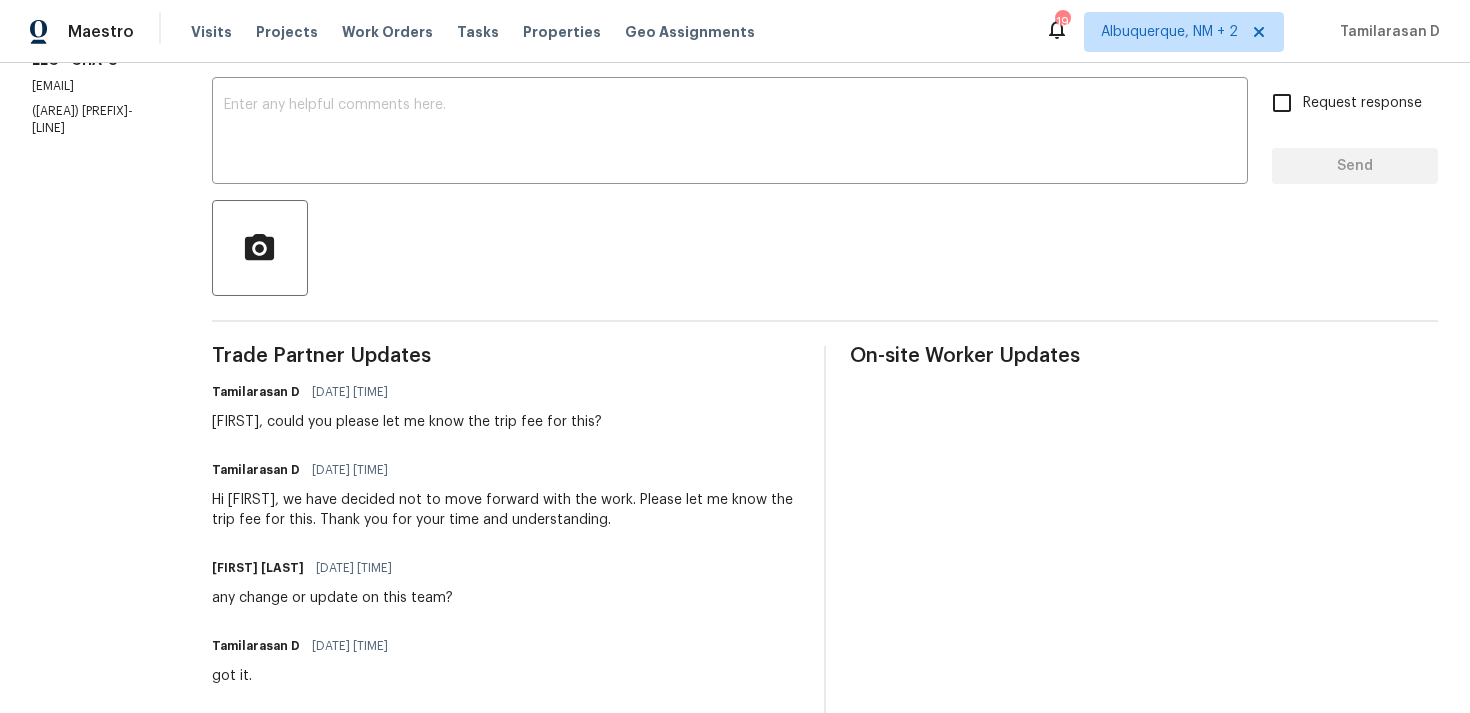 click on "Hi Trevor, we have decided not to move forward with the work. Please let me know the trip fee for this. Thank you for your time and understanding." at bounding box center [506, 510] 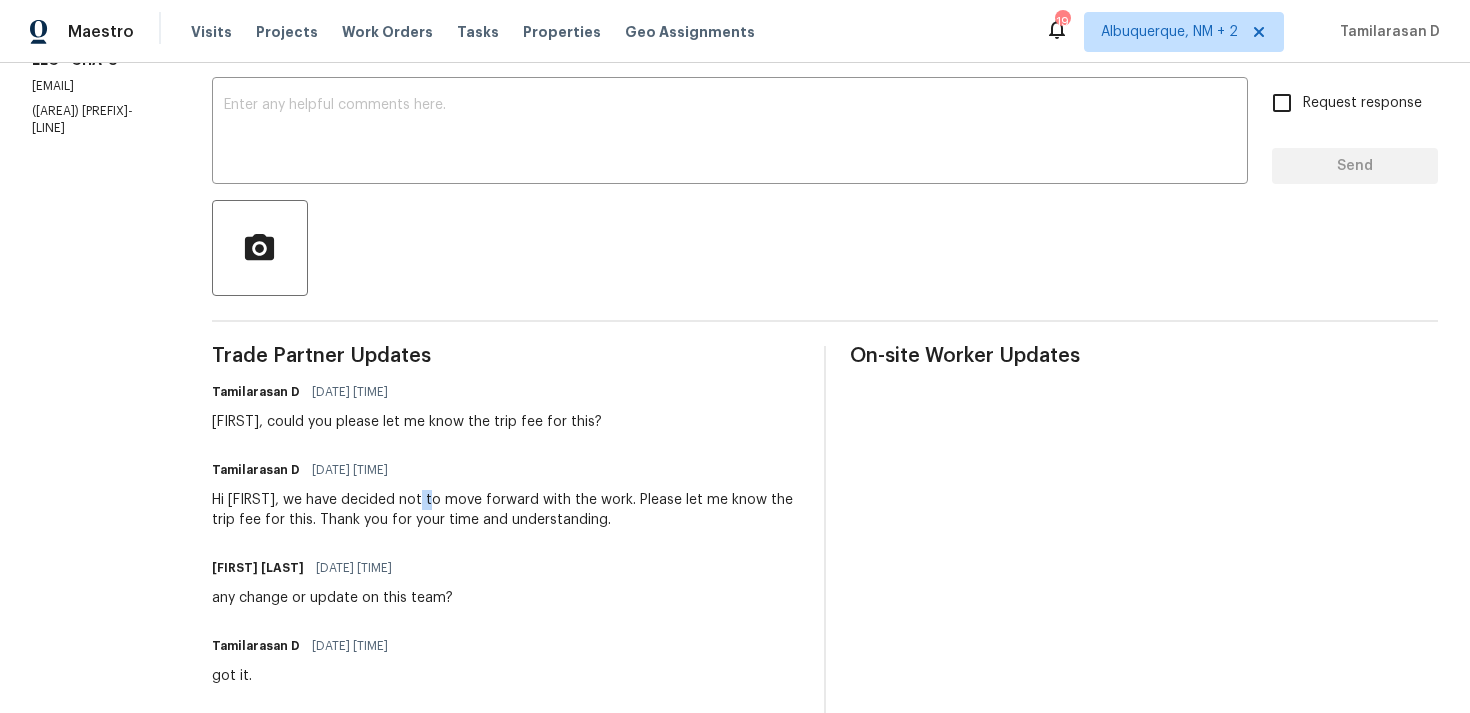 click on "Hi Trevor, we have decided not to move forward with the work. Please let me know the trip fee for this. Thank you for your time and understanding." at bounding box center [506, 510] 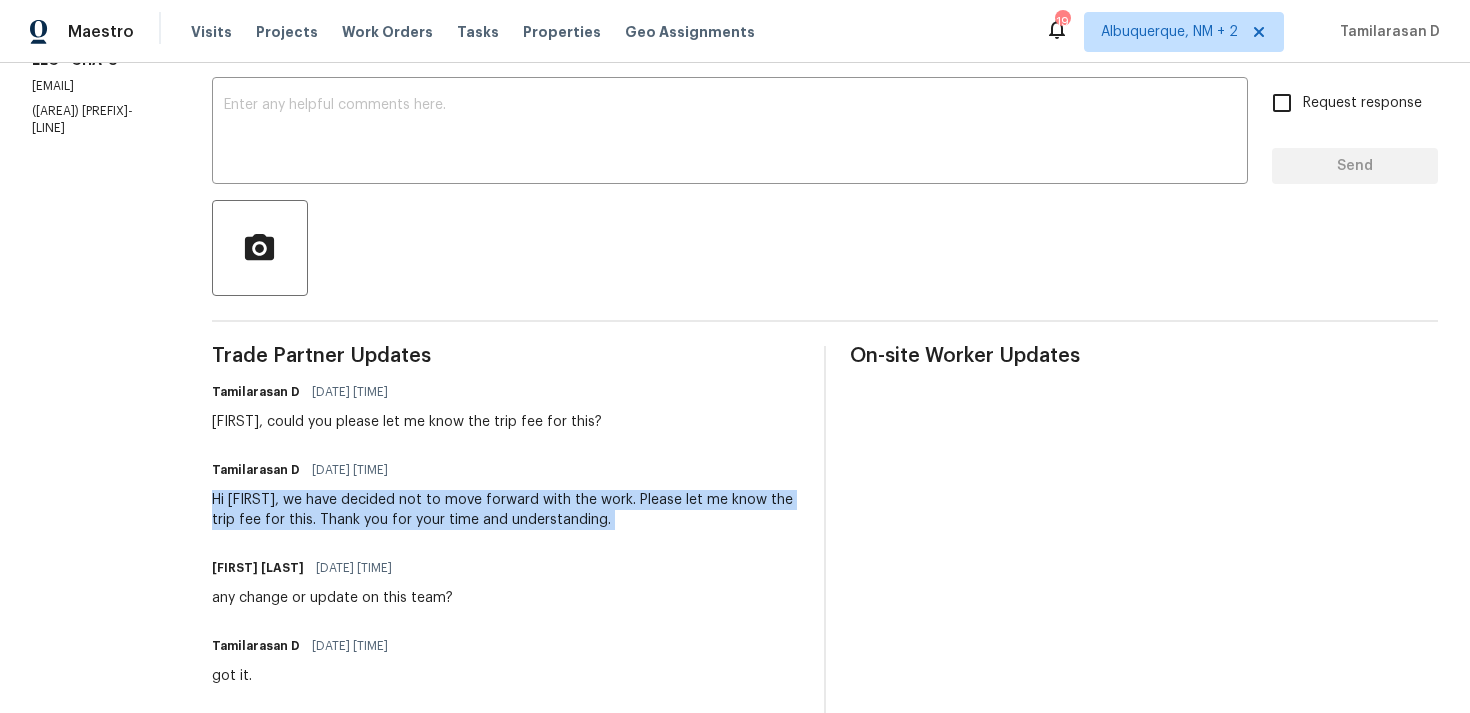 scroll, scrollTop: 0, scrollLeft: 0, axis: both 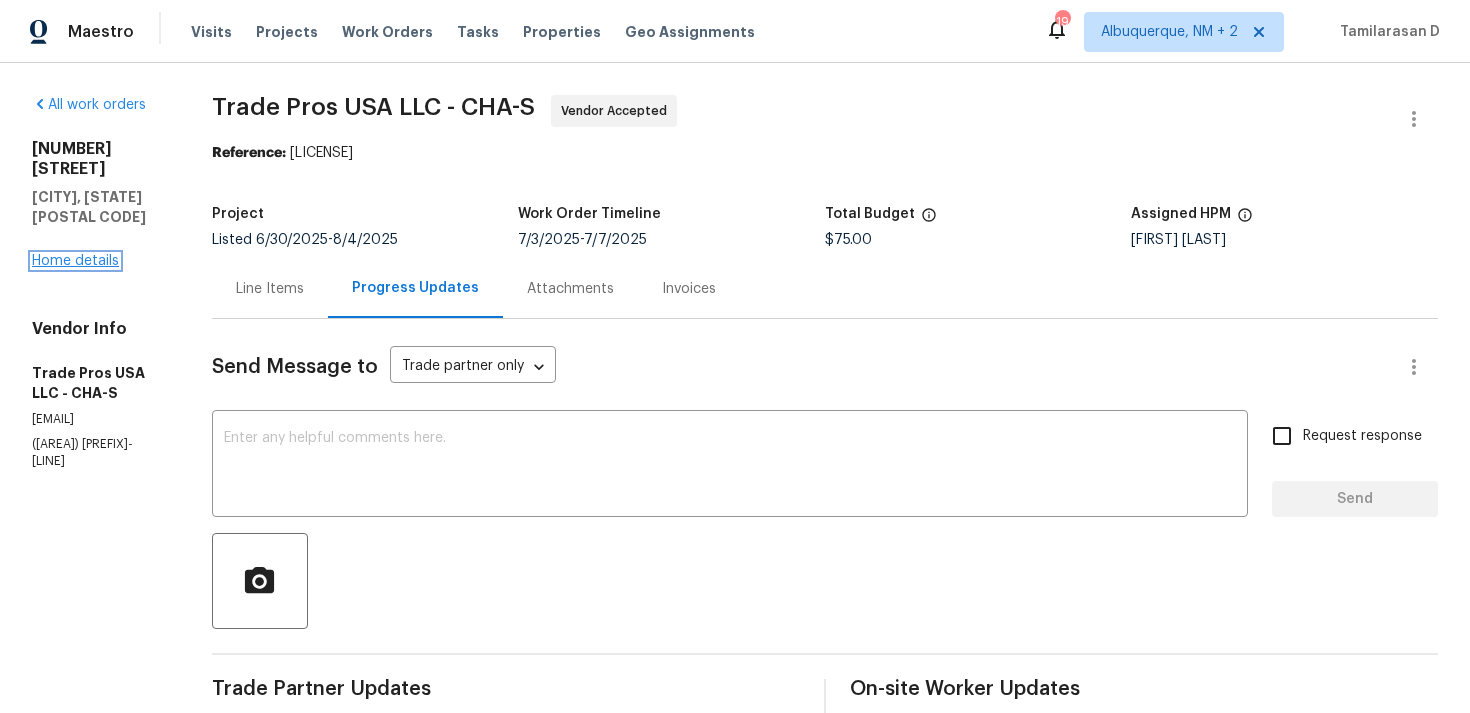 click on "Home details" at bounding box center [75, 261] 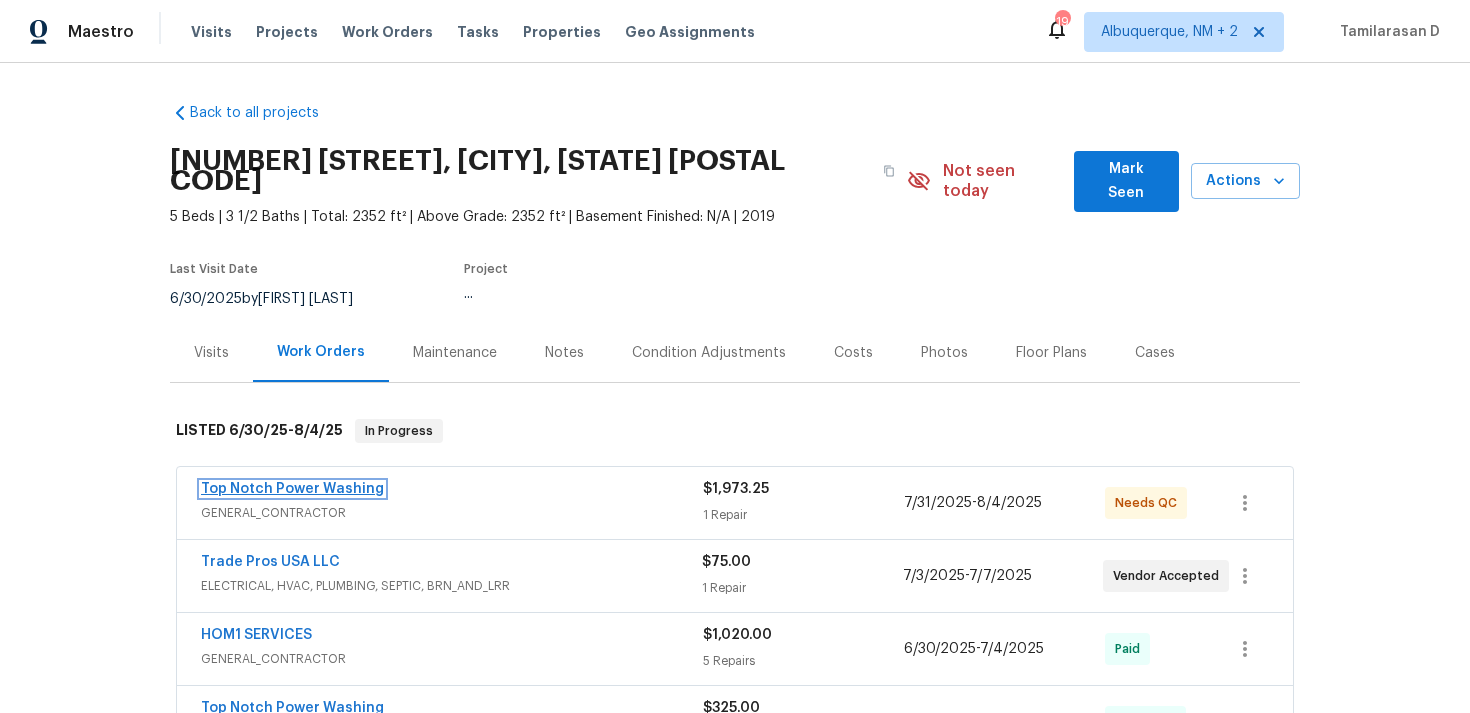 click on "Top Notch Power Washing" at bounding box center (292, 489) 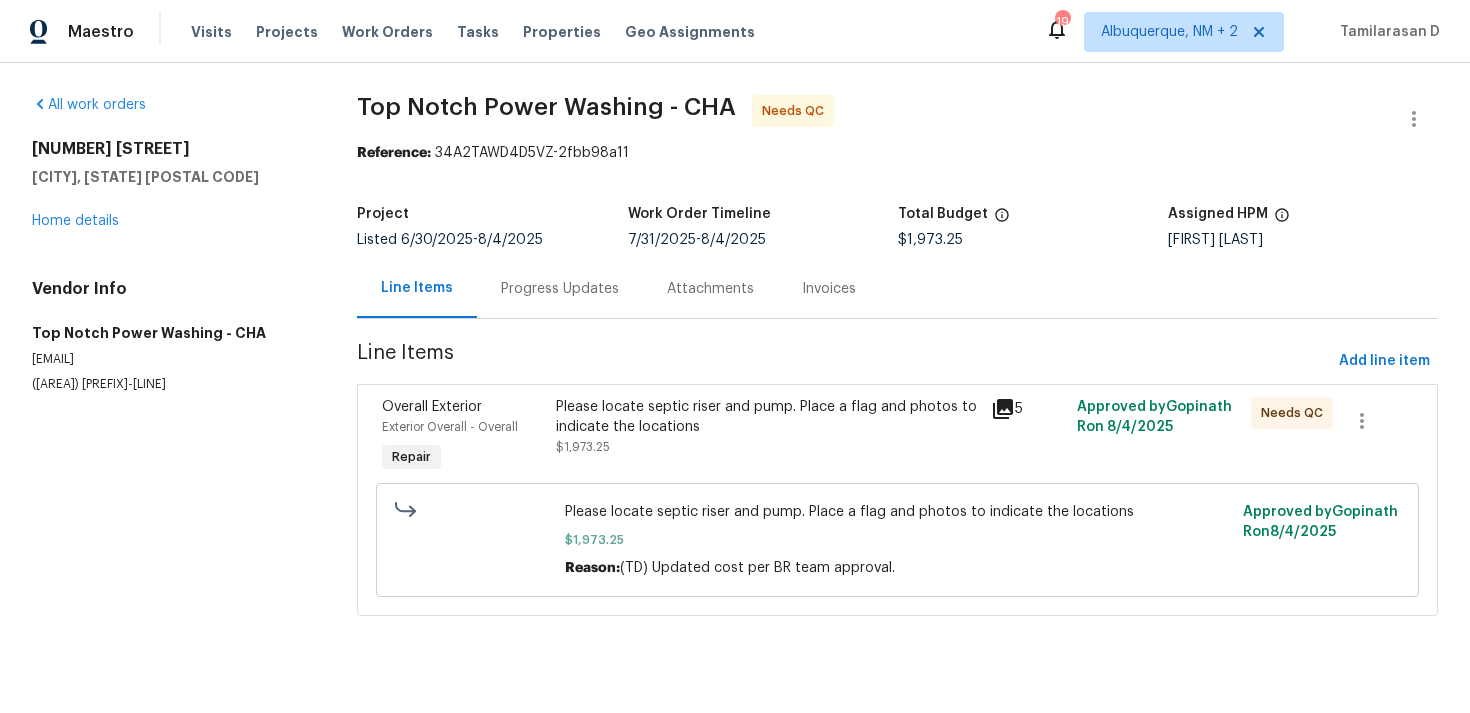 click on "(423) 645-2566" at bounding box center (170, 384) 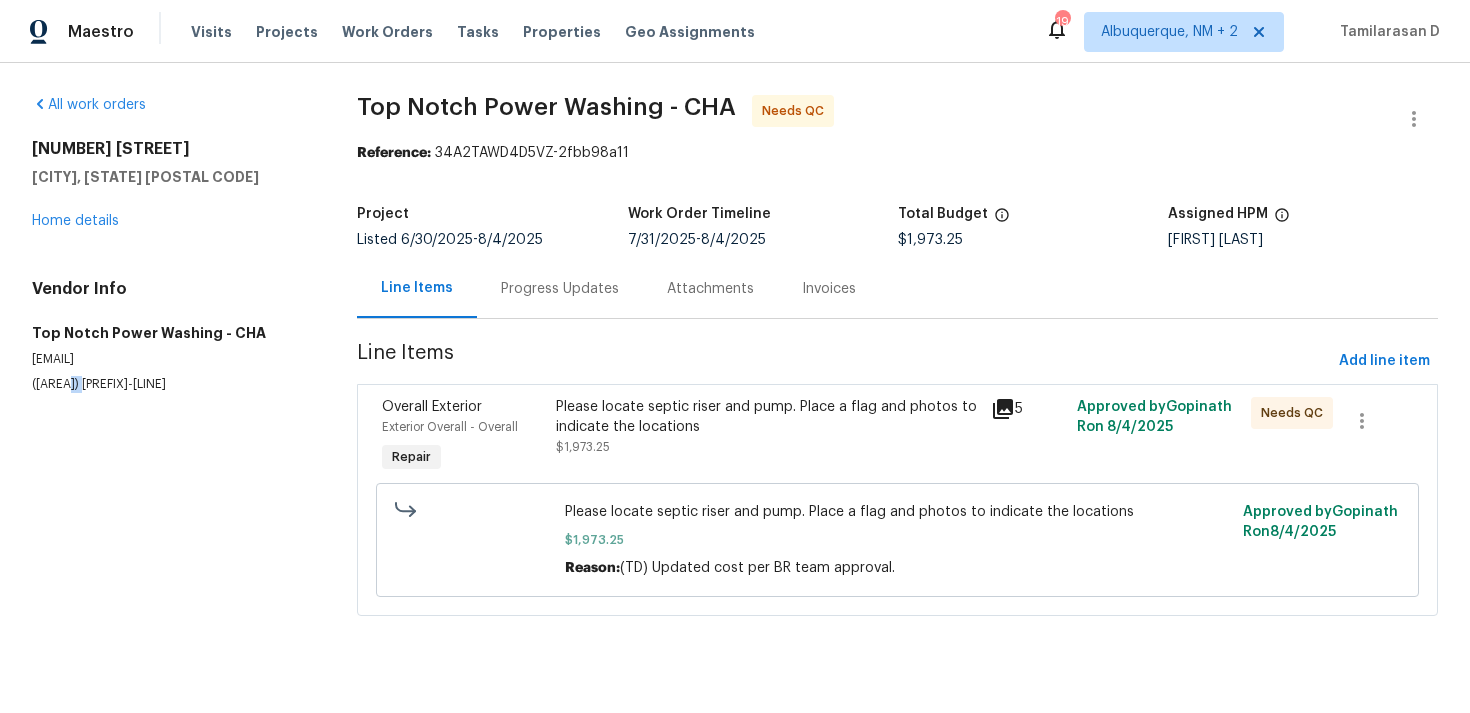 click on "(423) 645-2566" at bounding box center [170, 384] 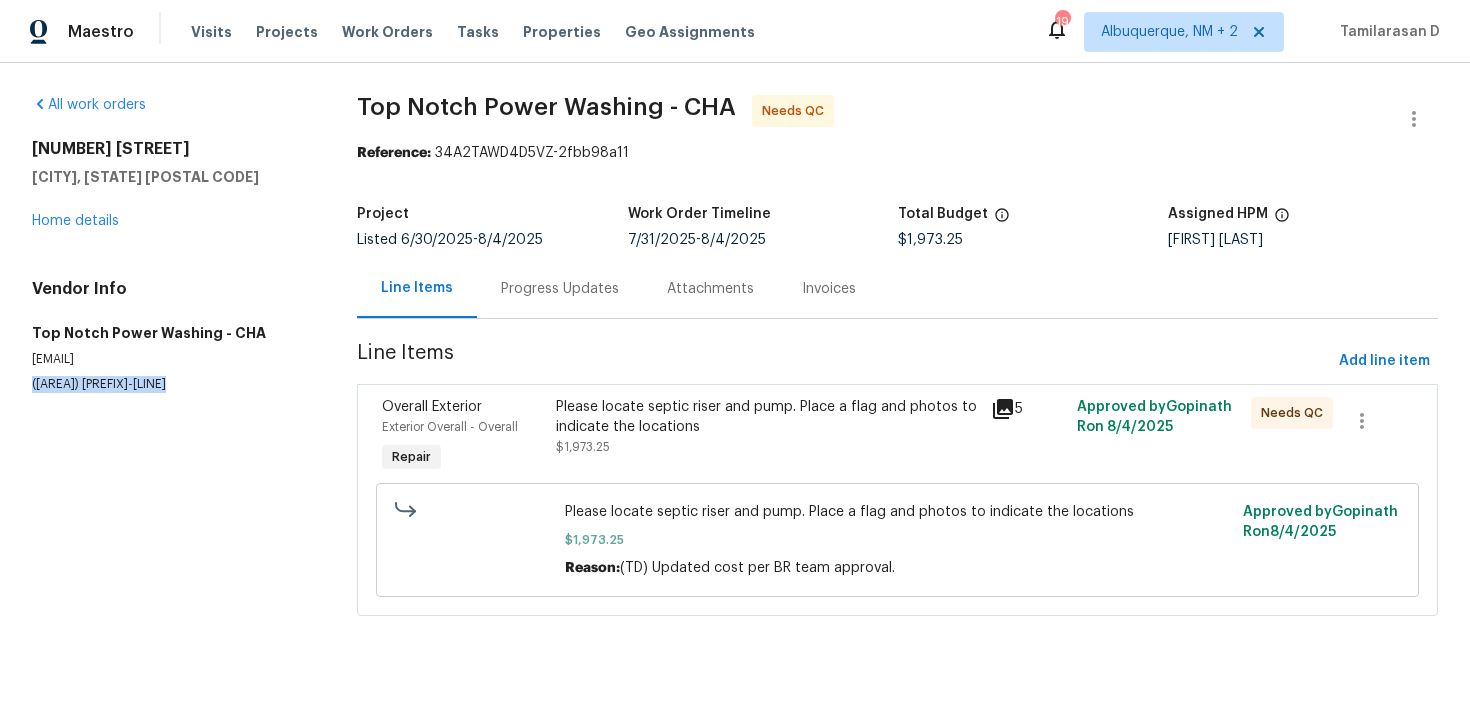 copy on "(423) 645-2566" 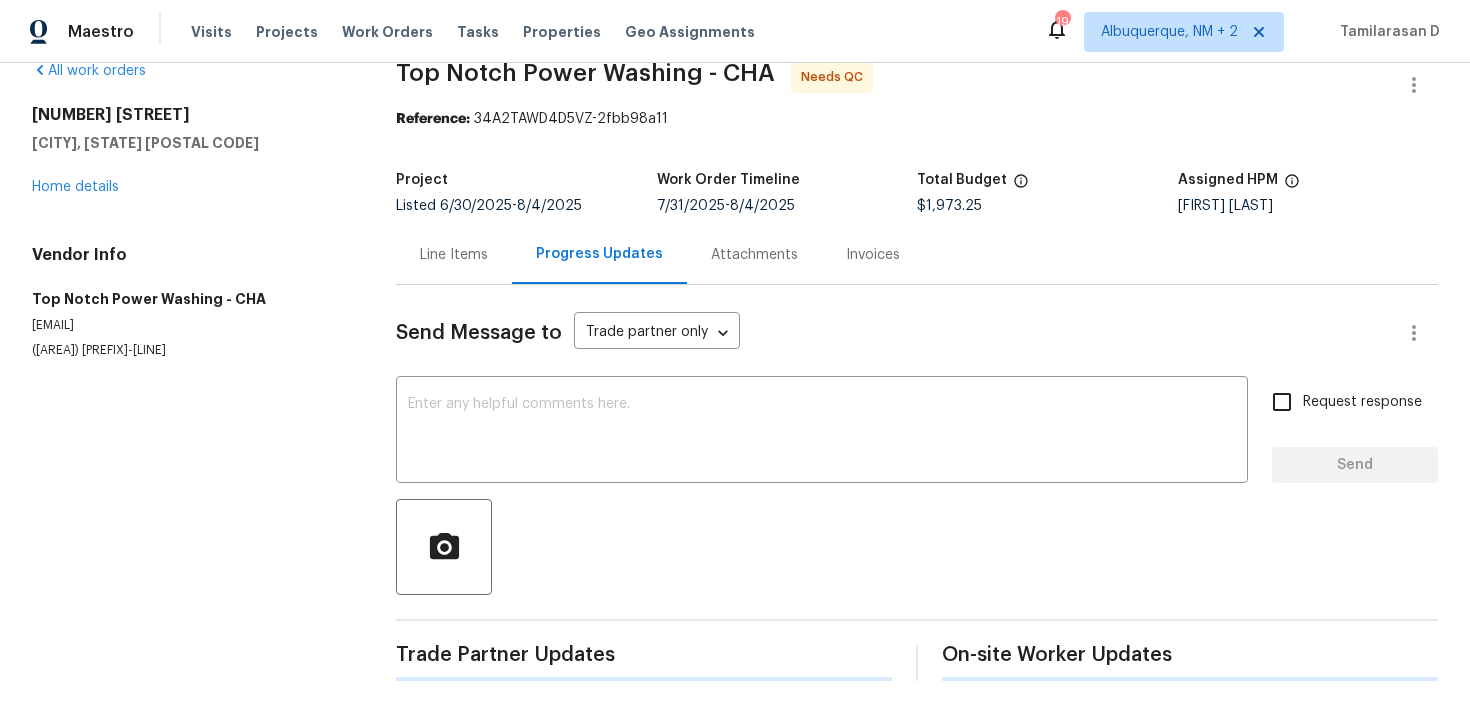 scroll, scrollTop: 68, scrollLeft: 0, axis: vertical 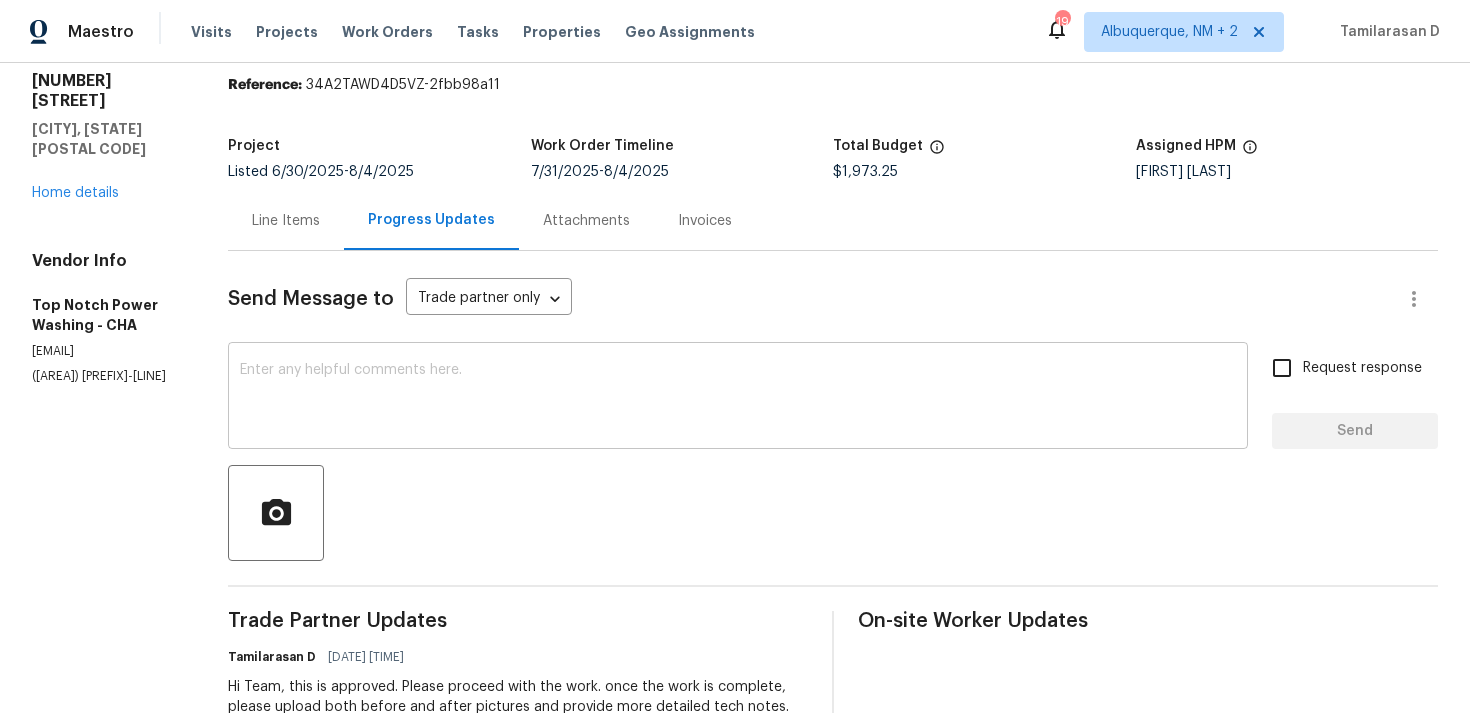 click at bounding box center (738, 398) 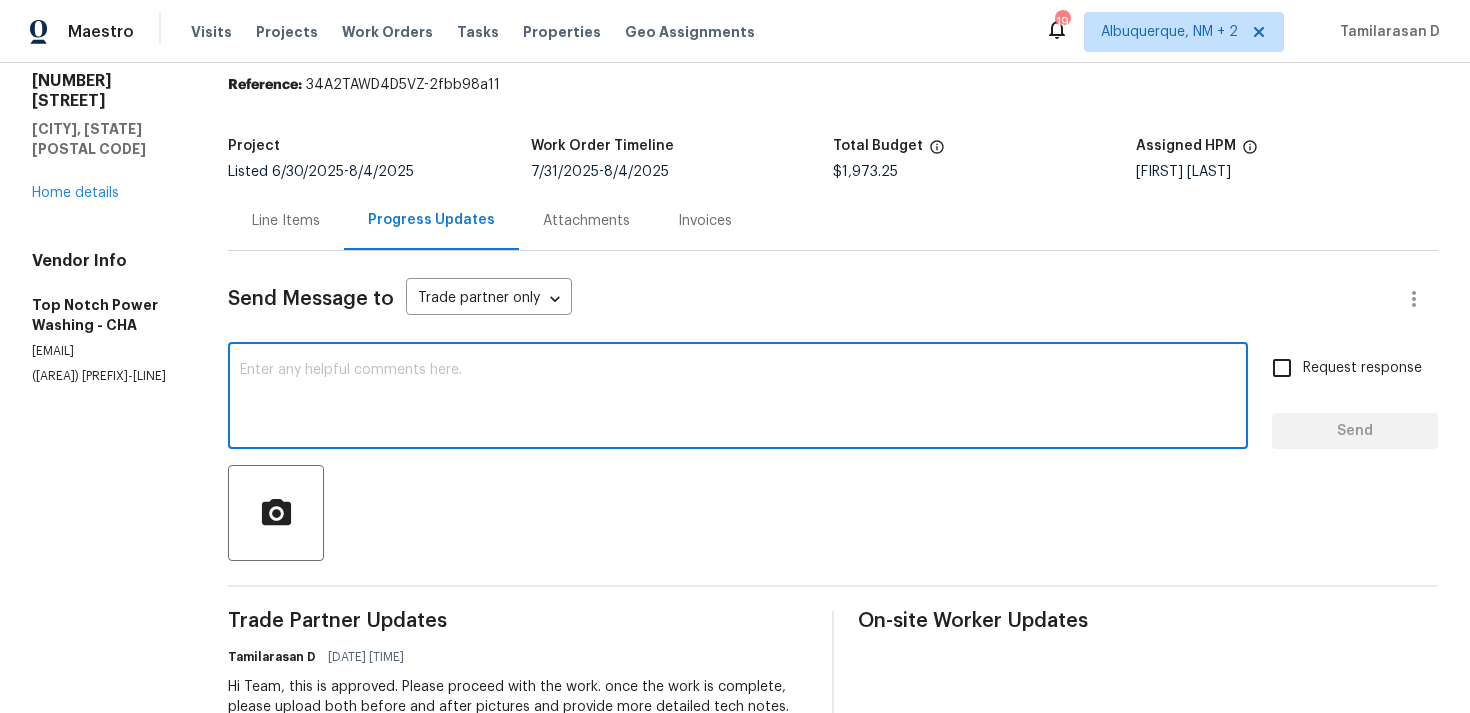 click at bounding box center (738, 398) 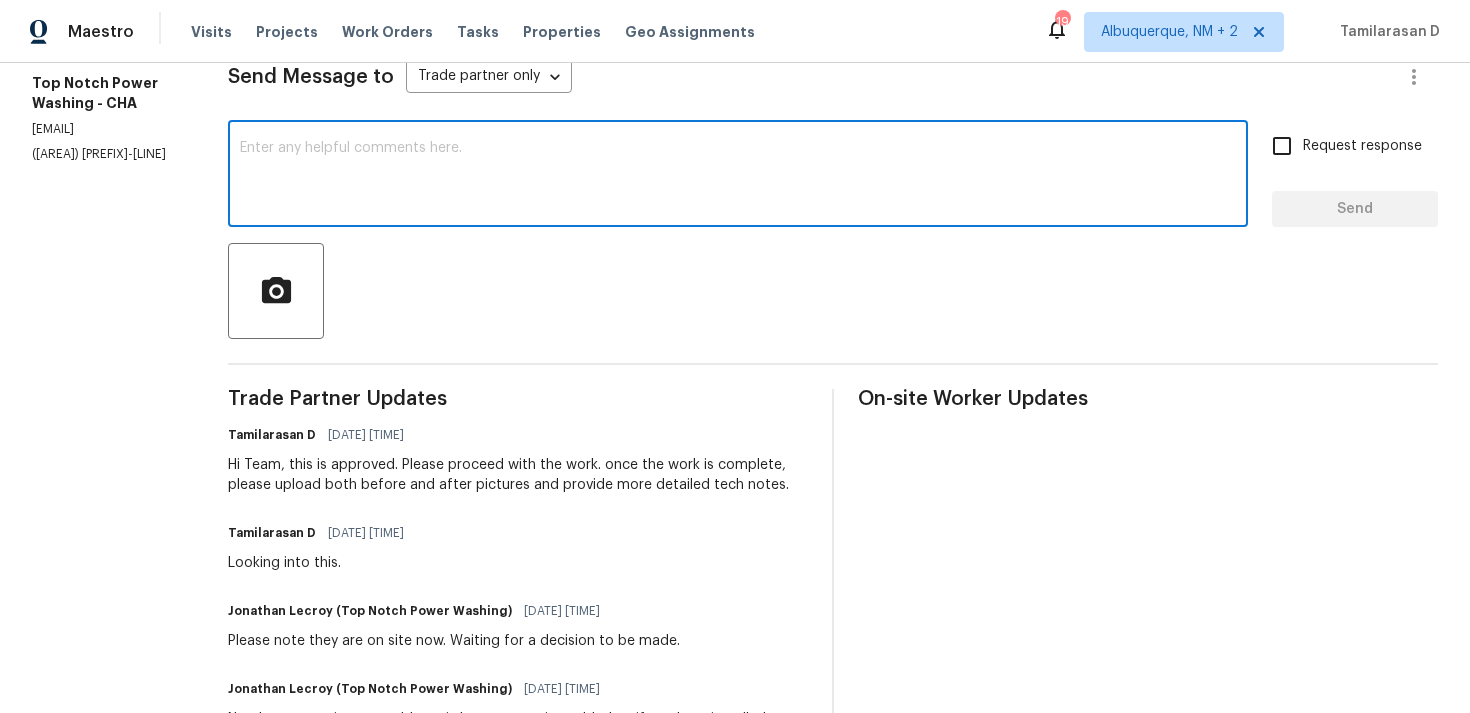 scroll, scrollTop: 0, scrollLeft: 0, axis: both 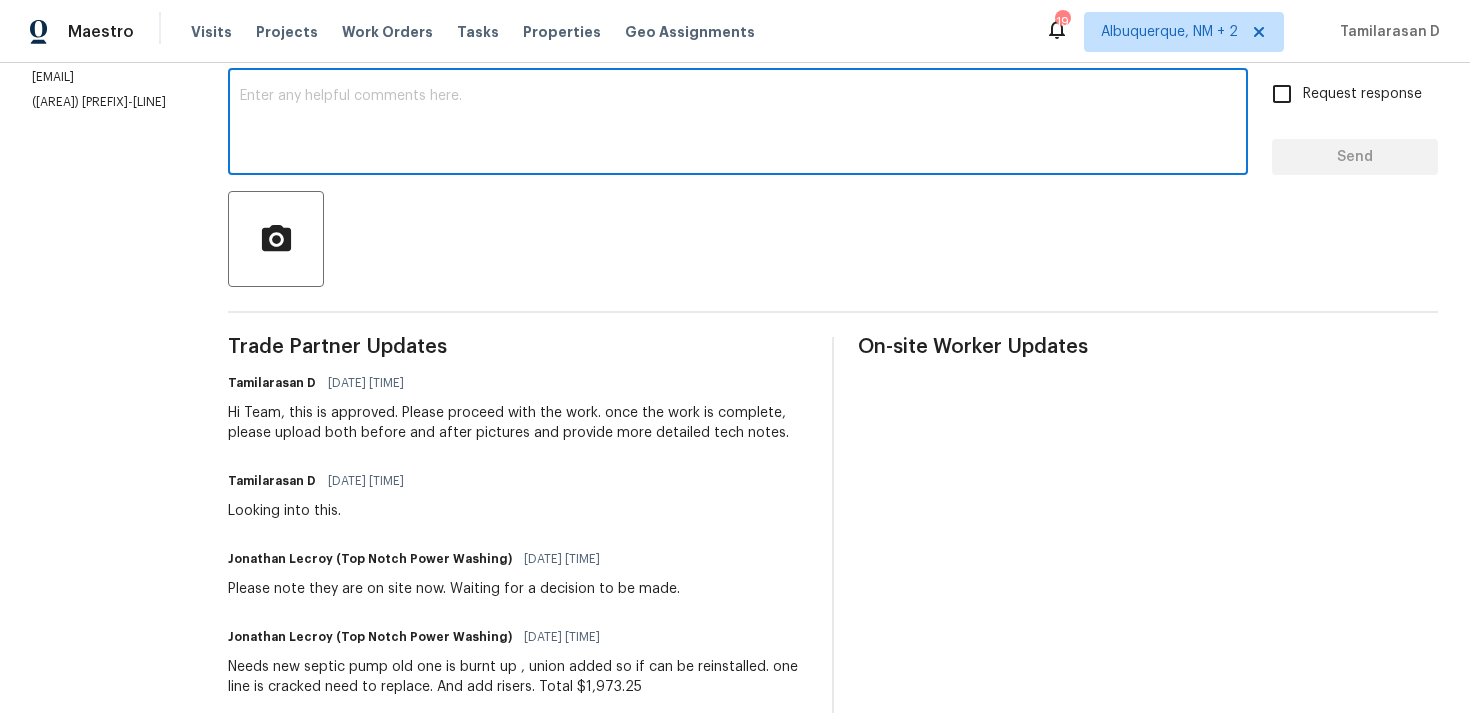click at bounding box center (738, 124) 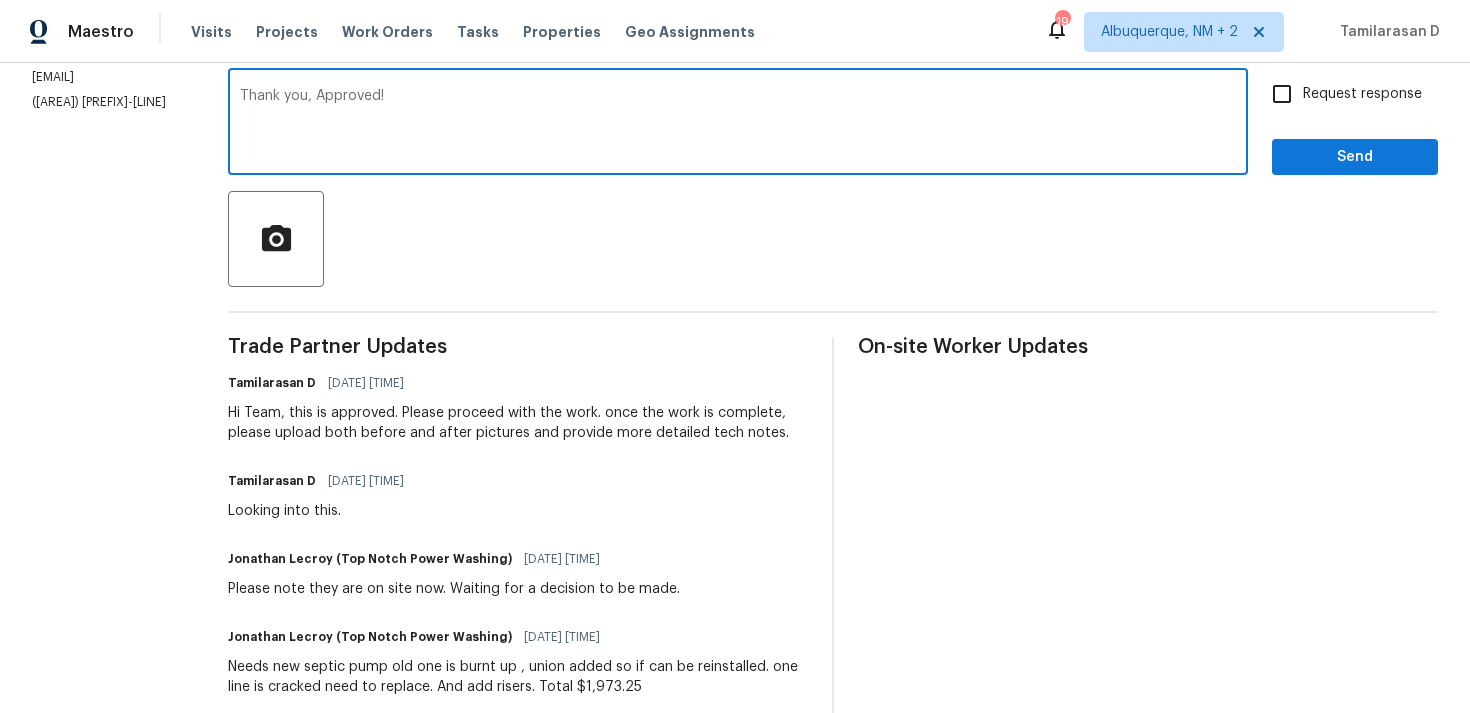 scroll, scrollTop: 0, scrollLeft: 0, axis: both 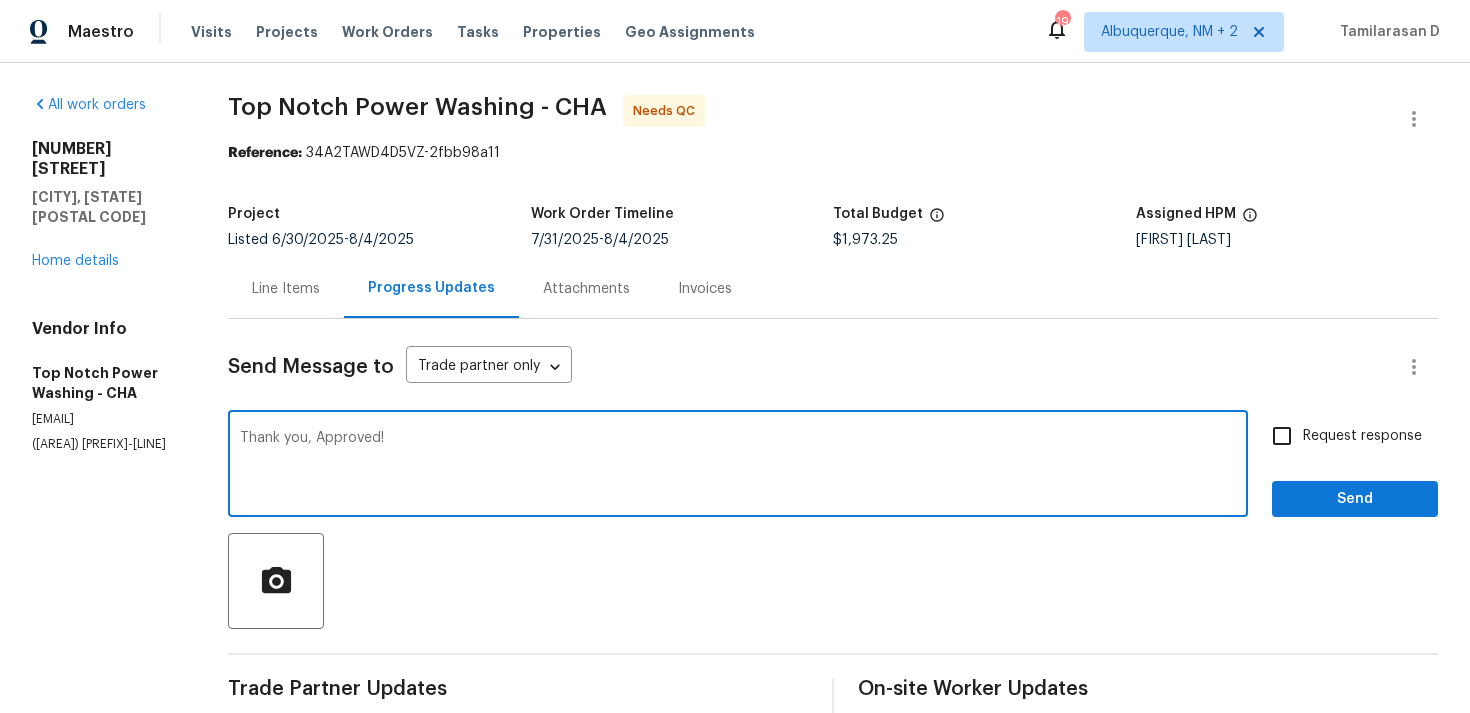 type on "Thank you, Approved!" 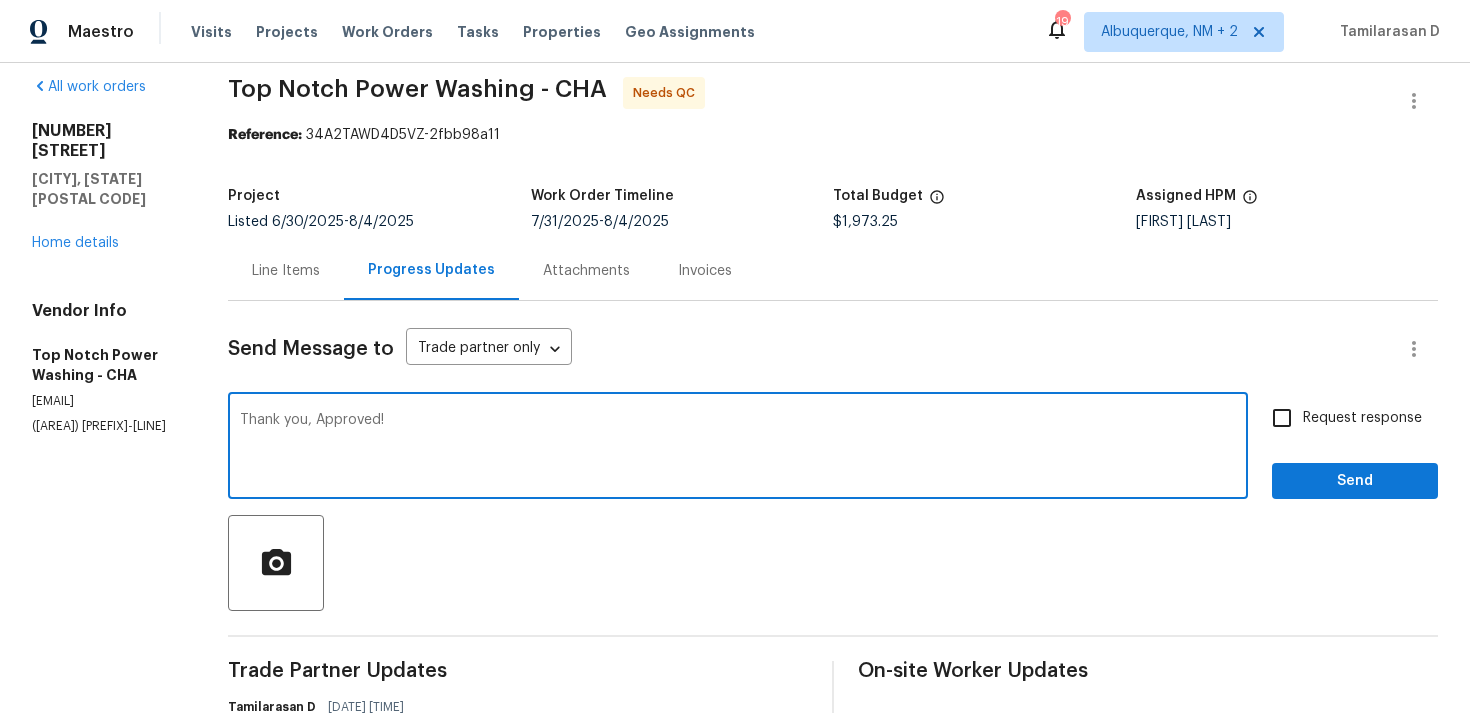 scroll, scrollTop: 19, scrollLeft: 0, axis: vertical 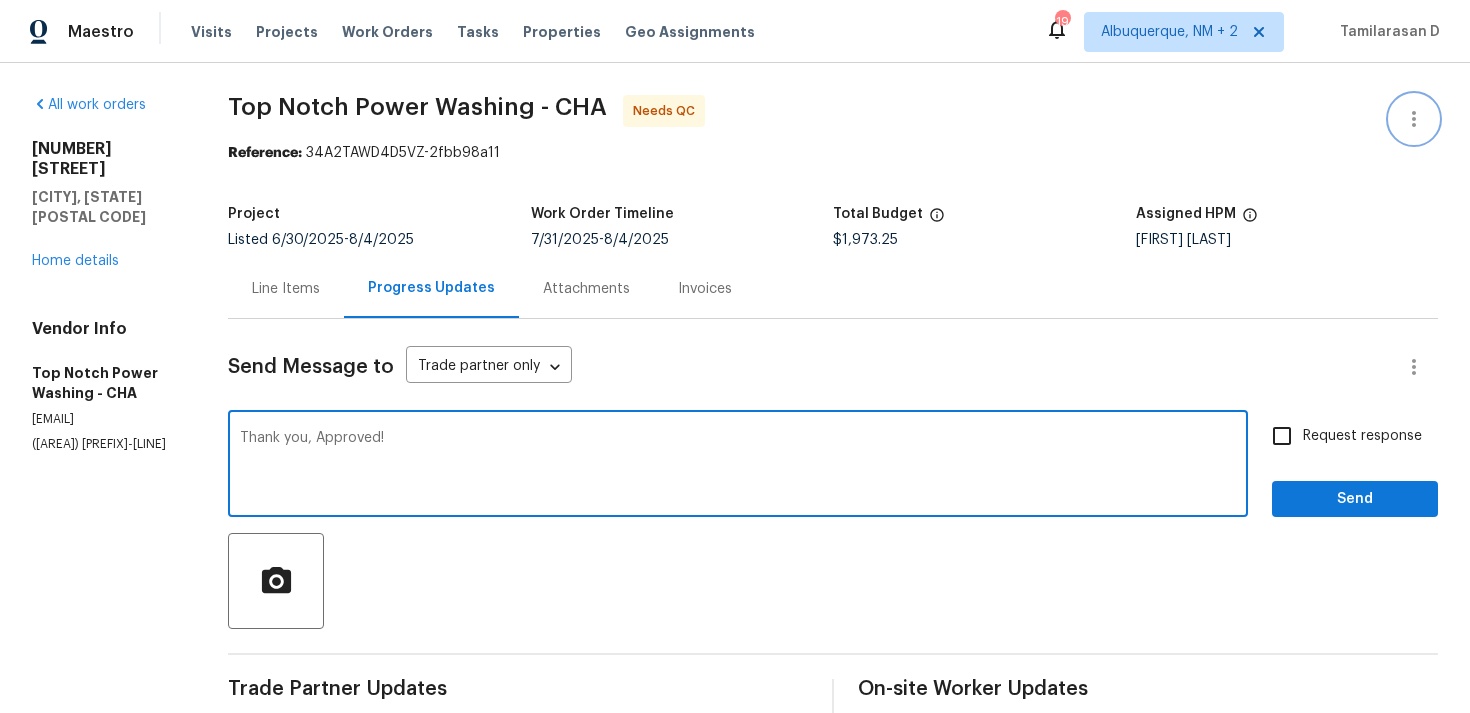 click at bounding box center [1414, 119] 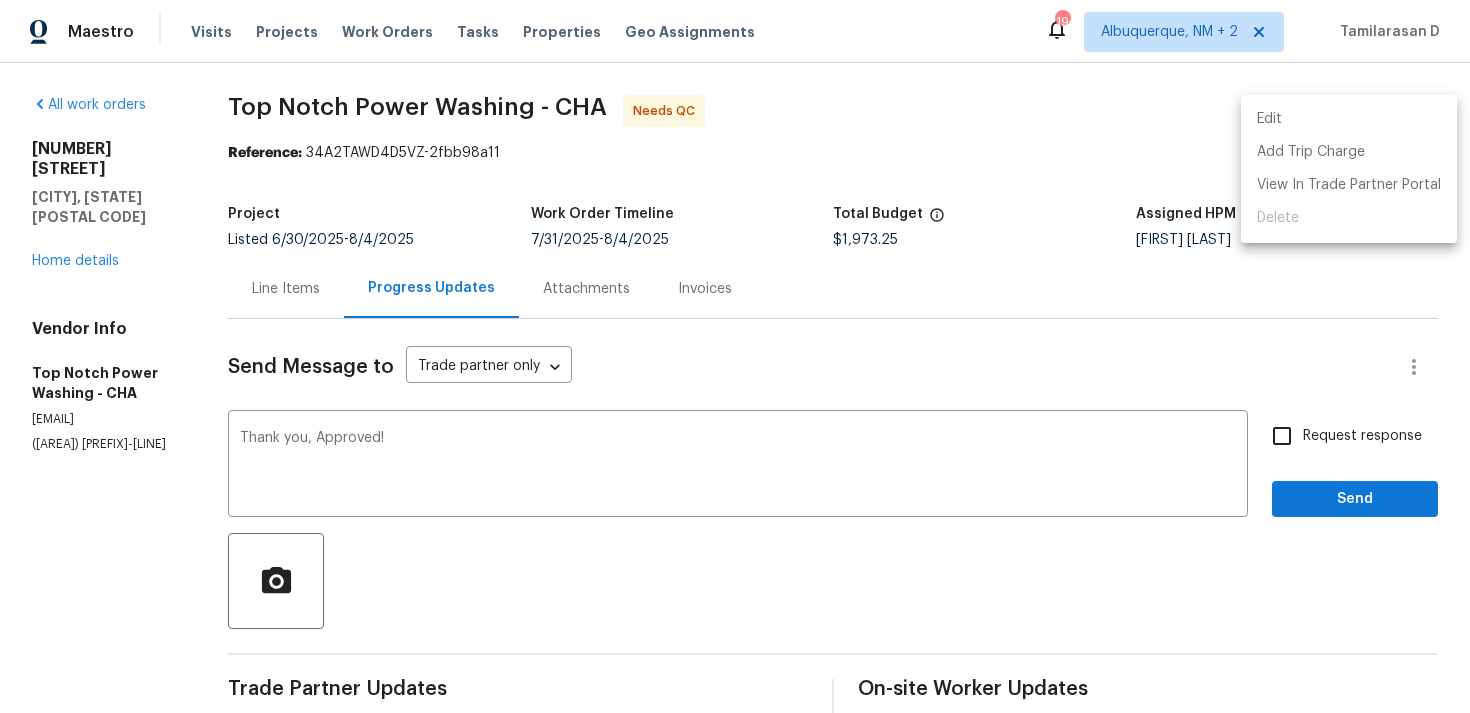 click on "Edit" at bounding box center (1349, 119) 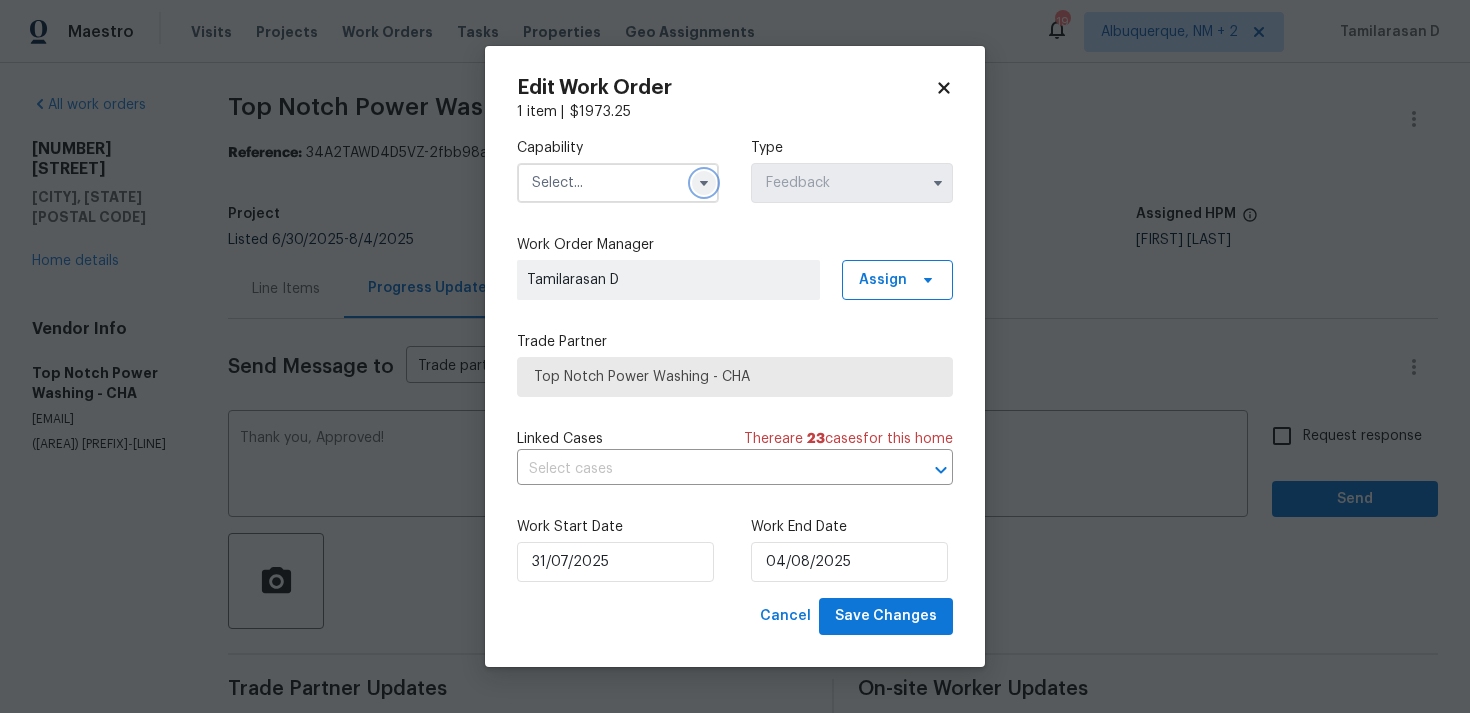 click 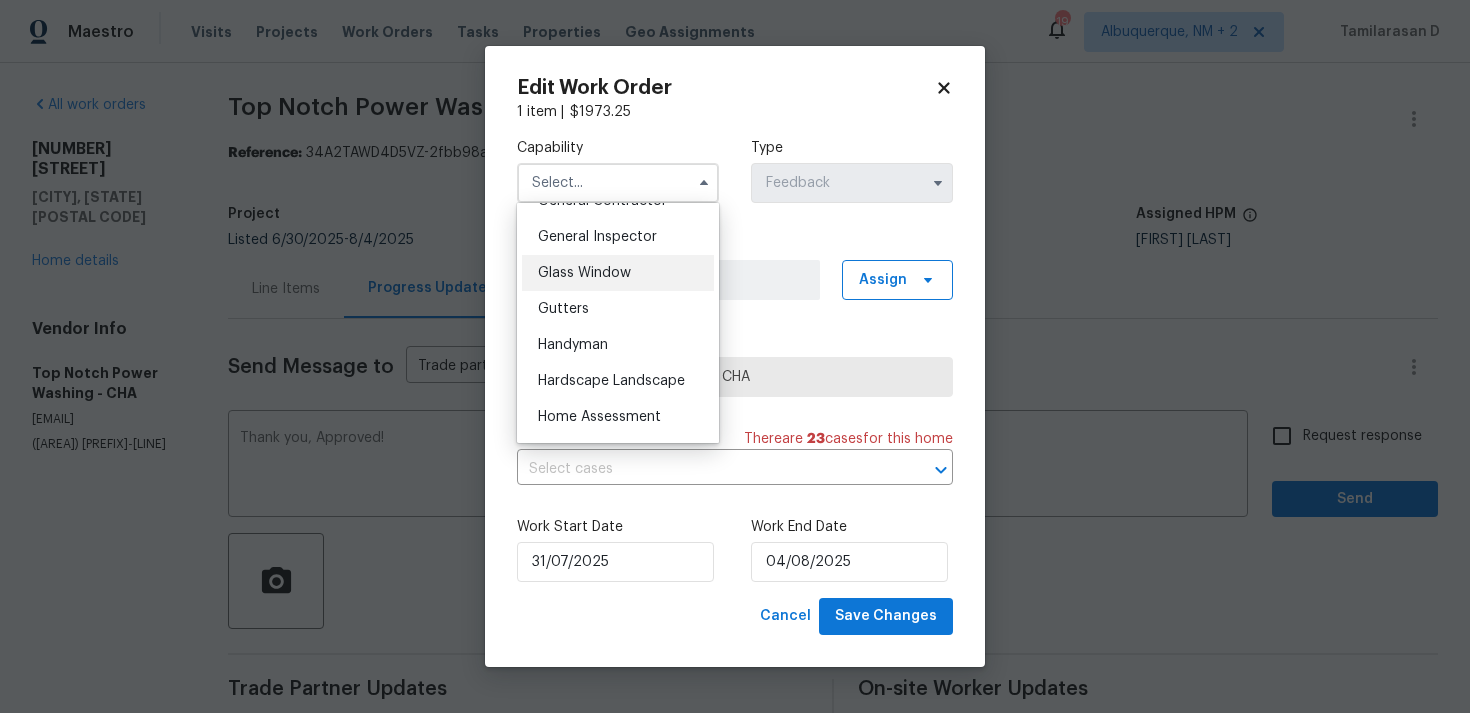 scroll, scrollTop: 934, scrollLeft: 0, axis: vertical 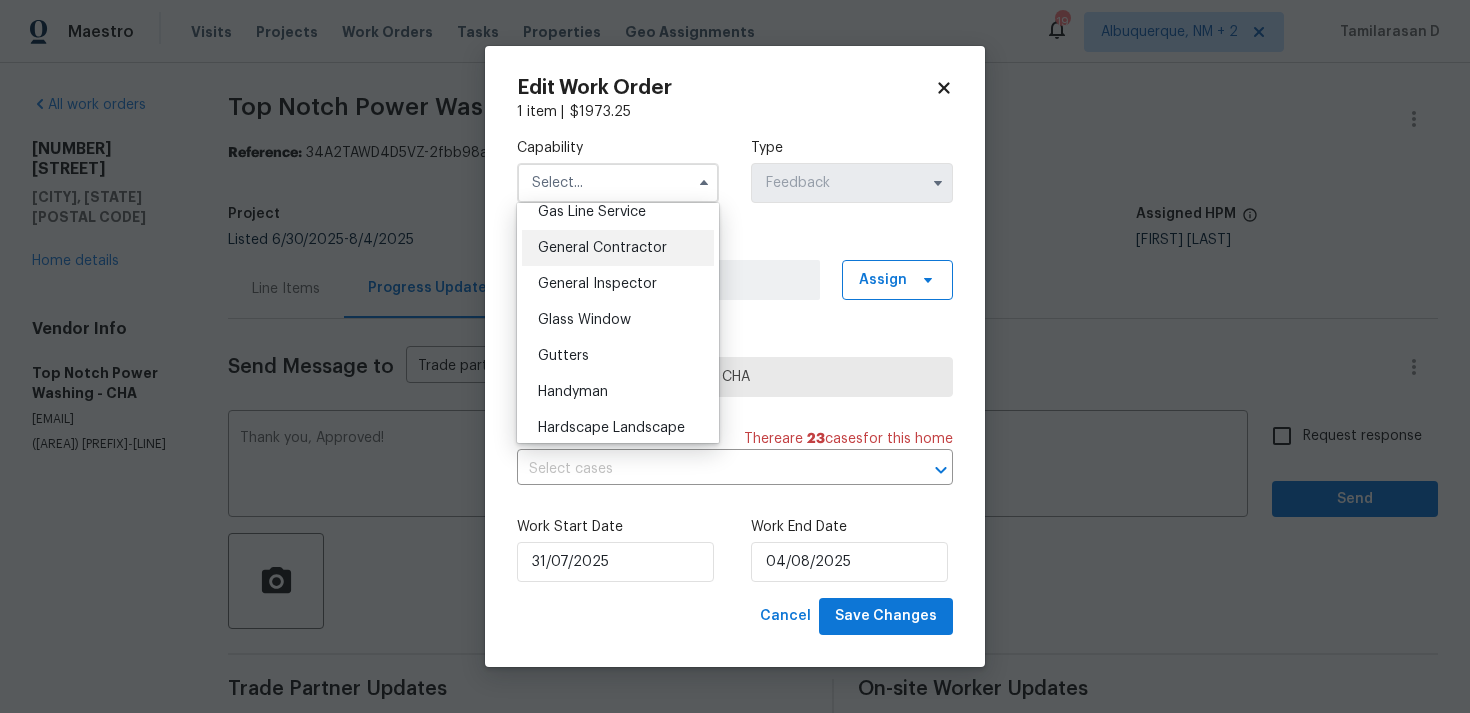 click on "General Contractor" at bounding box center [602, 248] 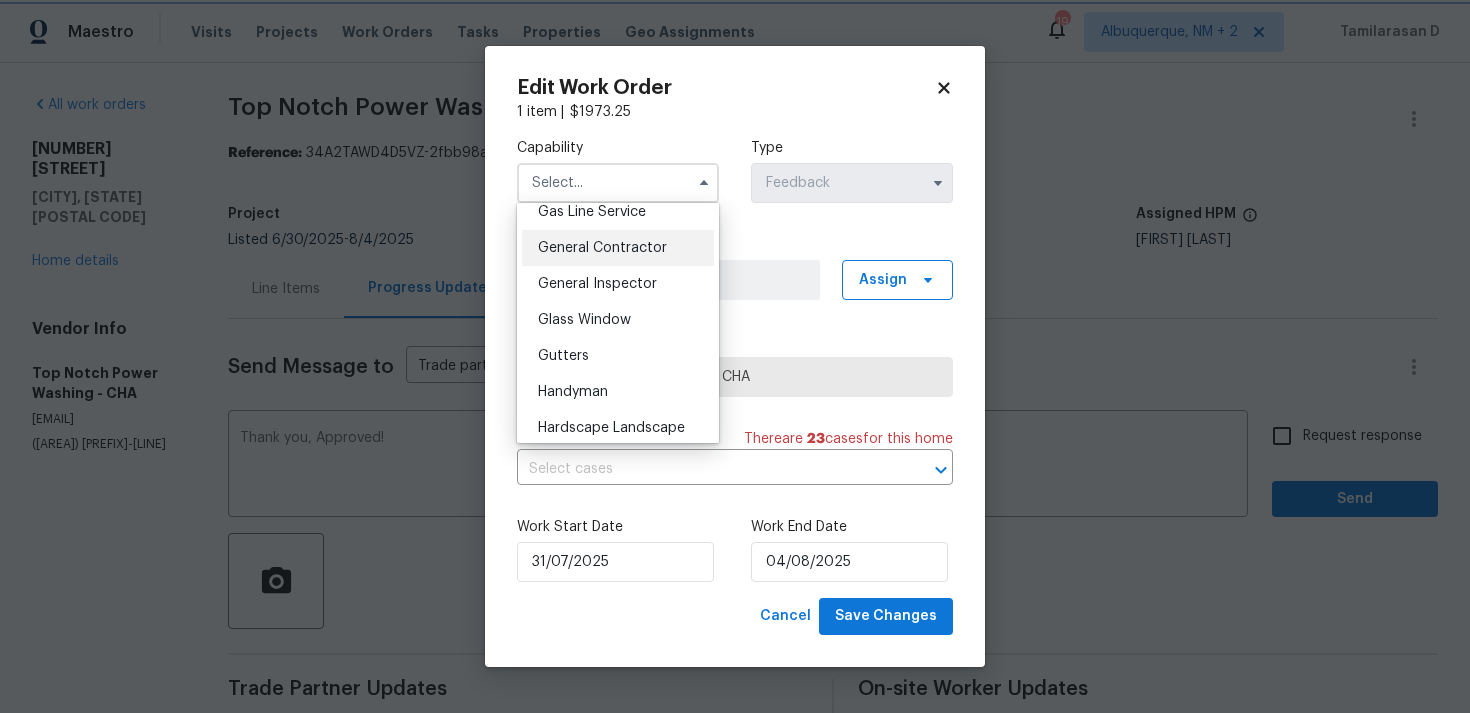type on "General Contractor" 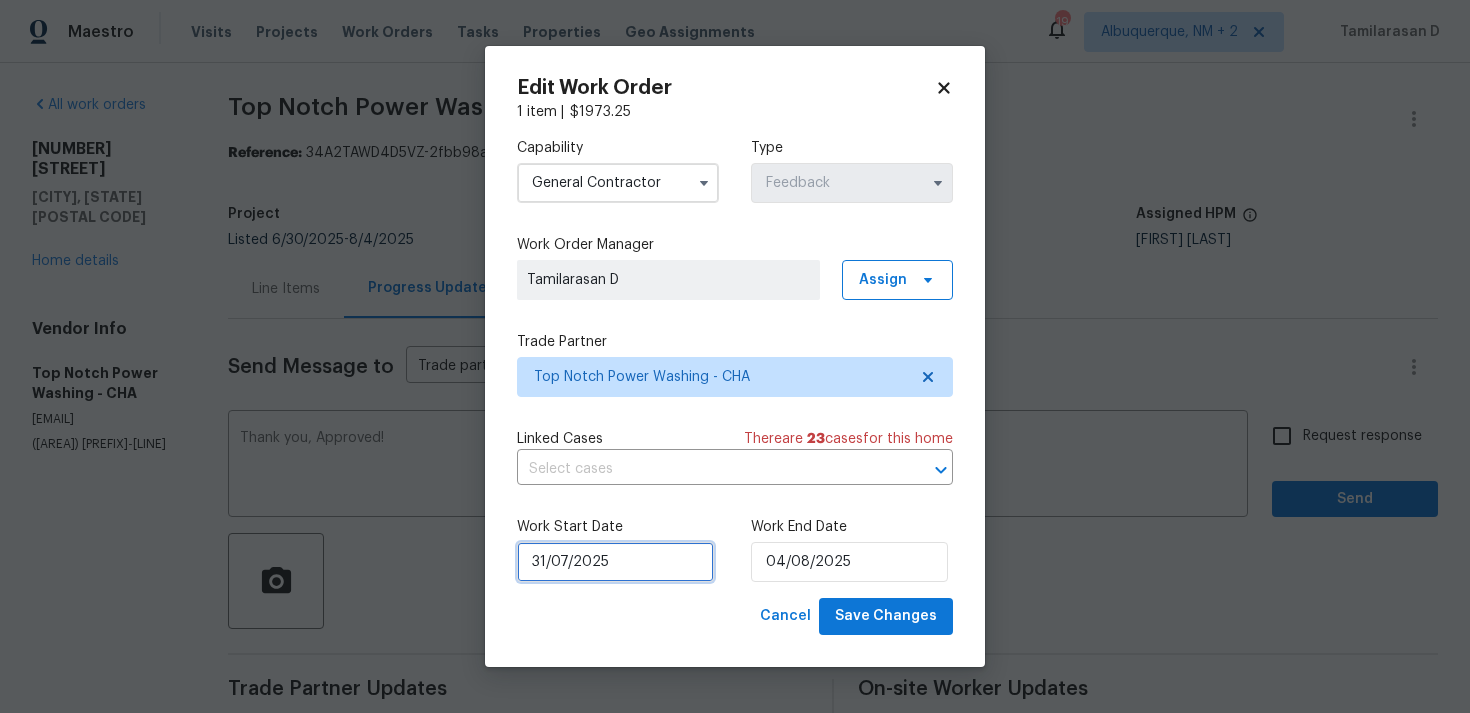click on "31/07/2025" at bounding box center (615, 562) 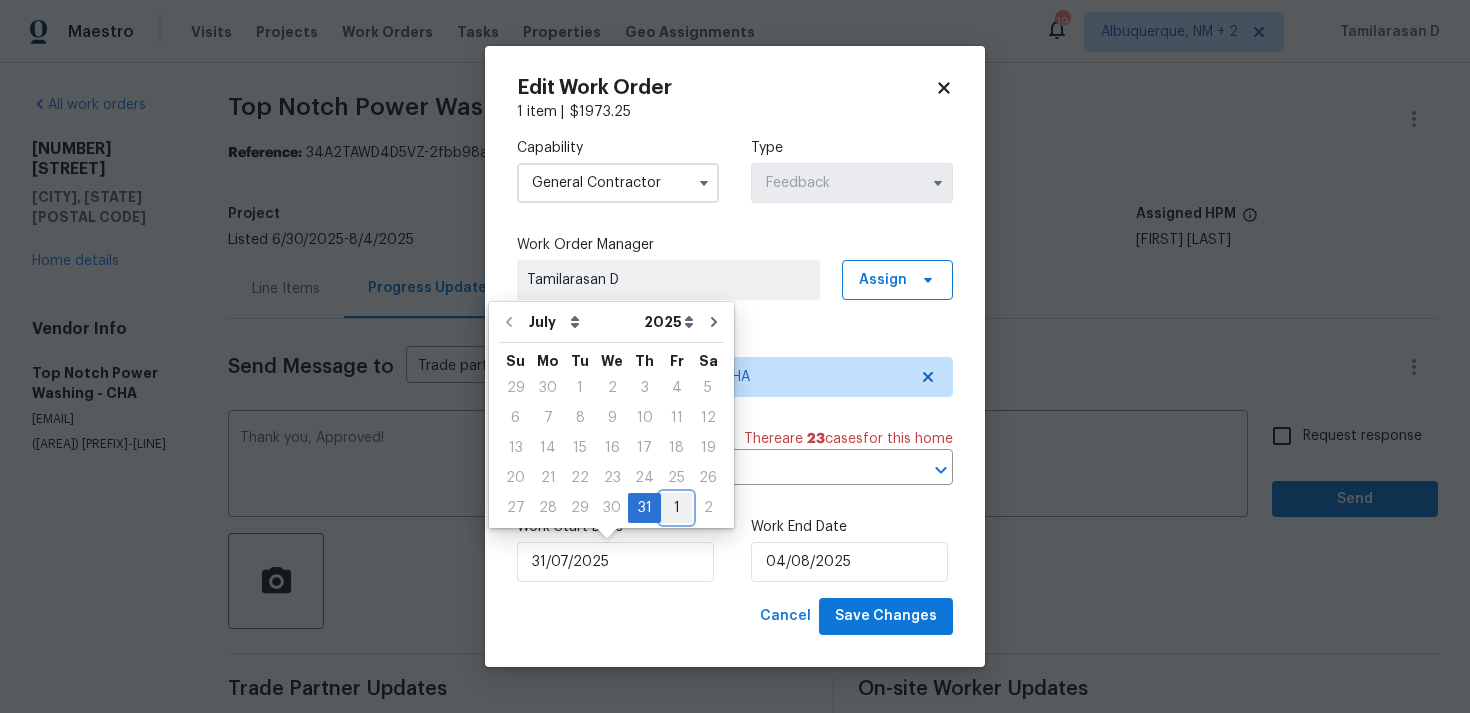 click on "1" at bounding box center [676, 508] 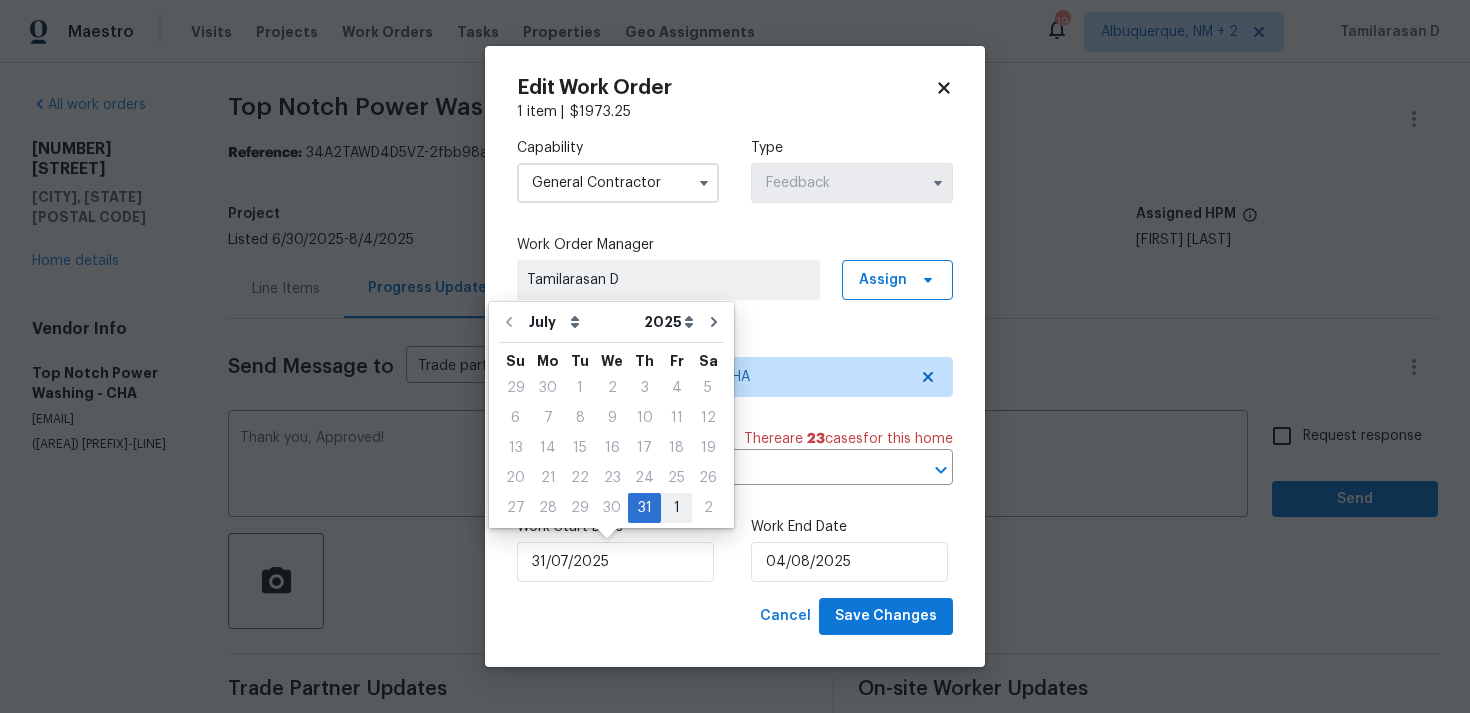 type on "01/08/2025" 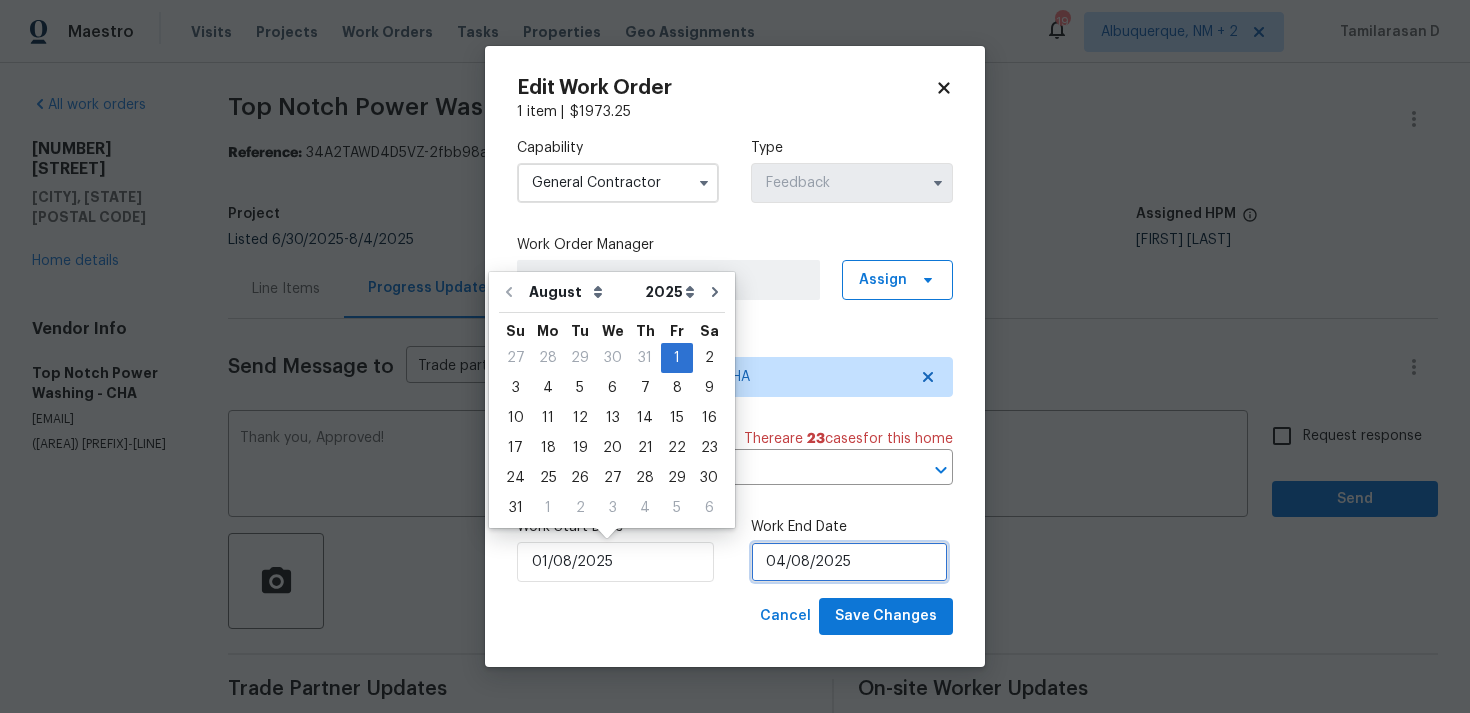 click on "04/08/2025" at bounding box center [849, 562] 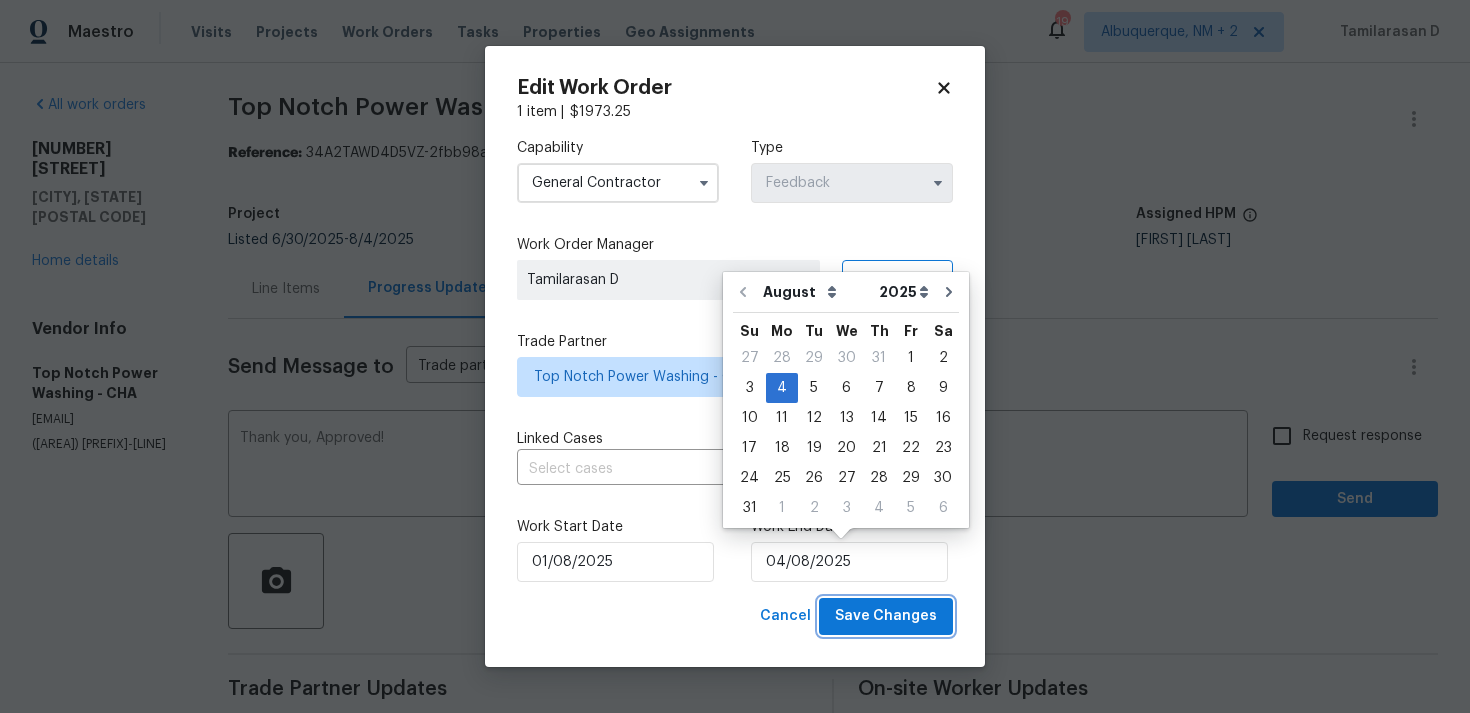 click on "Save Changes" at bounding box center (886, 616) 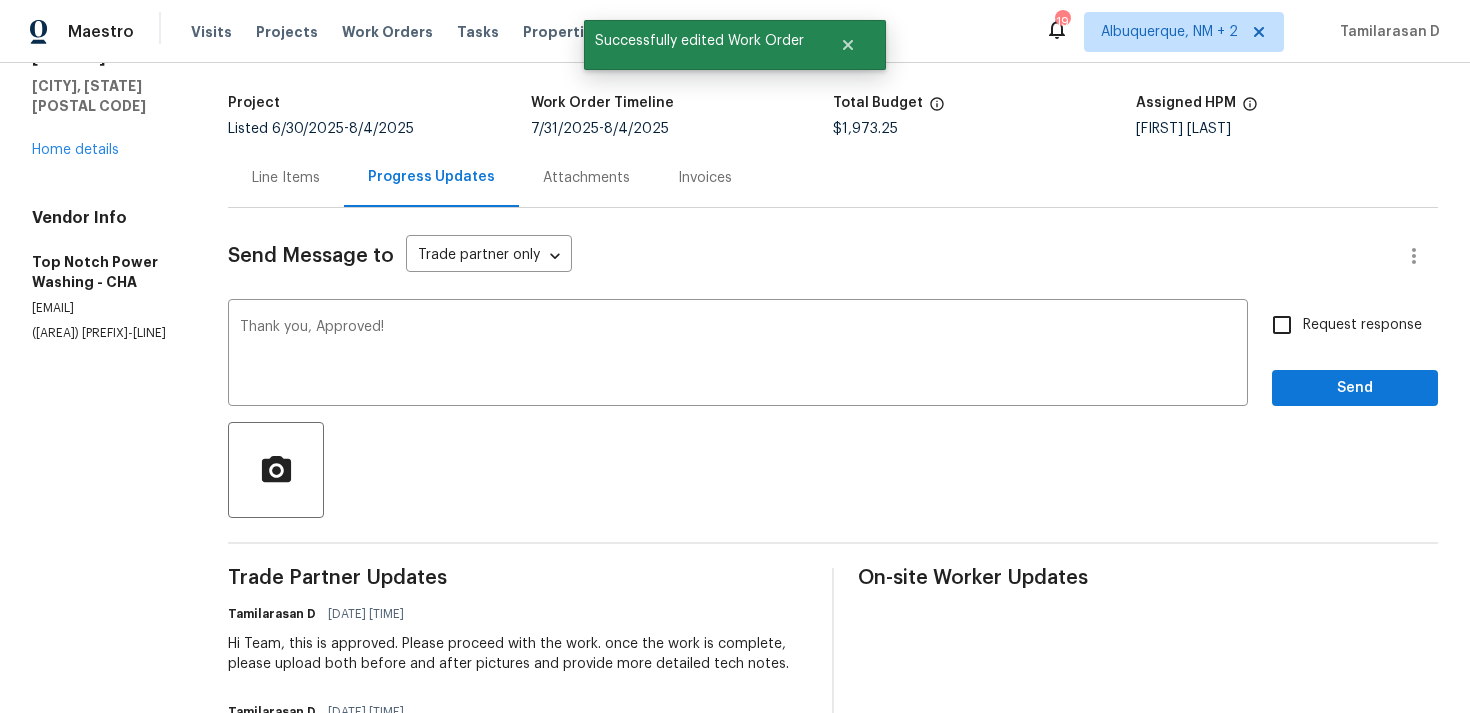 scroll, scrollTop: 130, scrollLeft: 0, axis: vertical 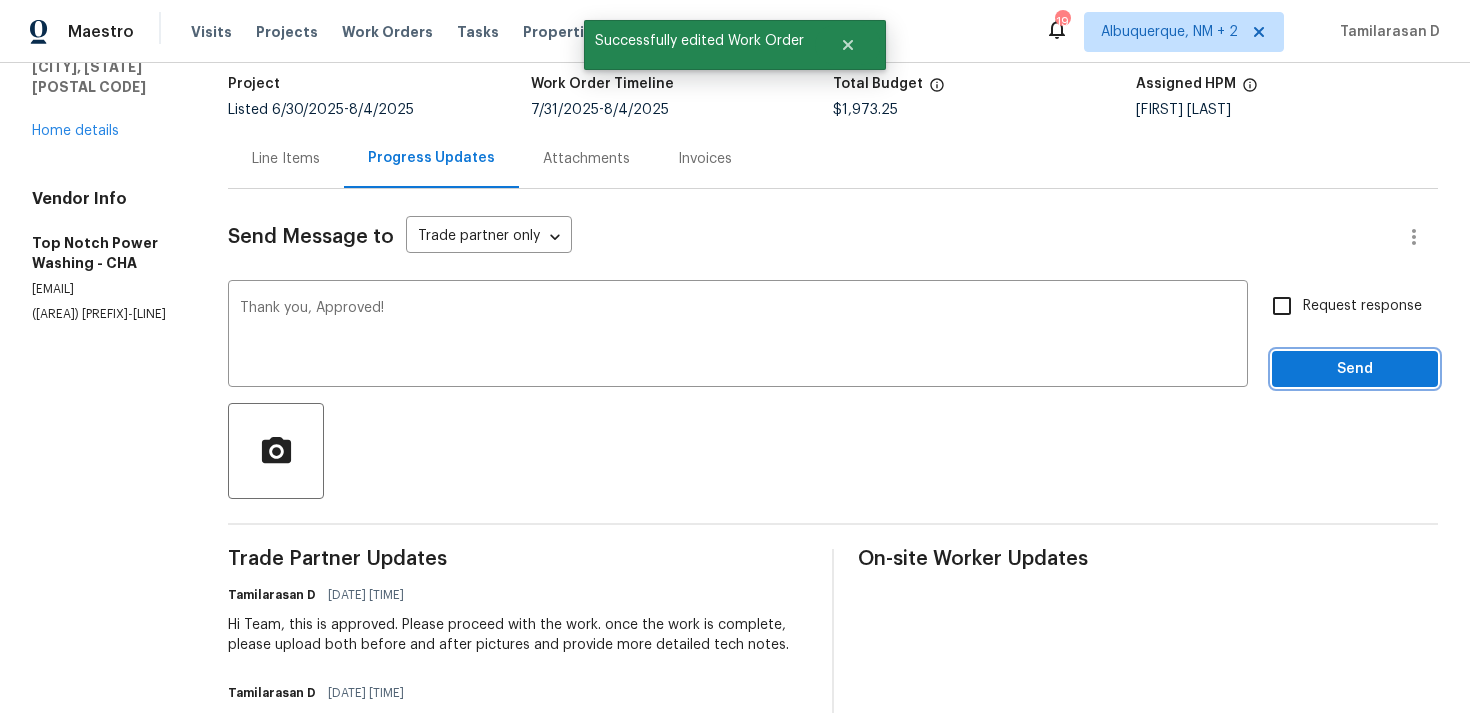 click on "Send" at bounding box center (1355, 369) 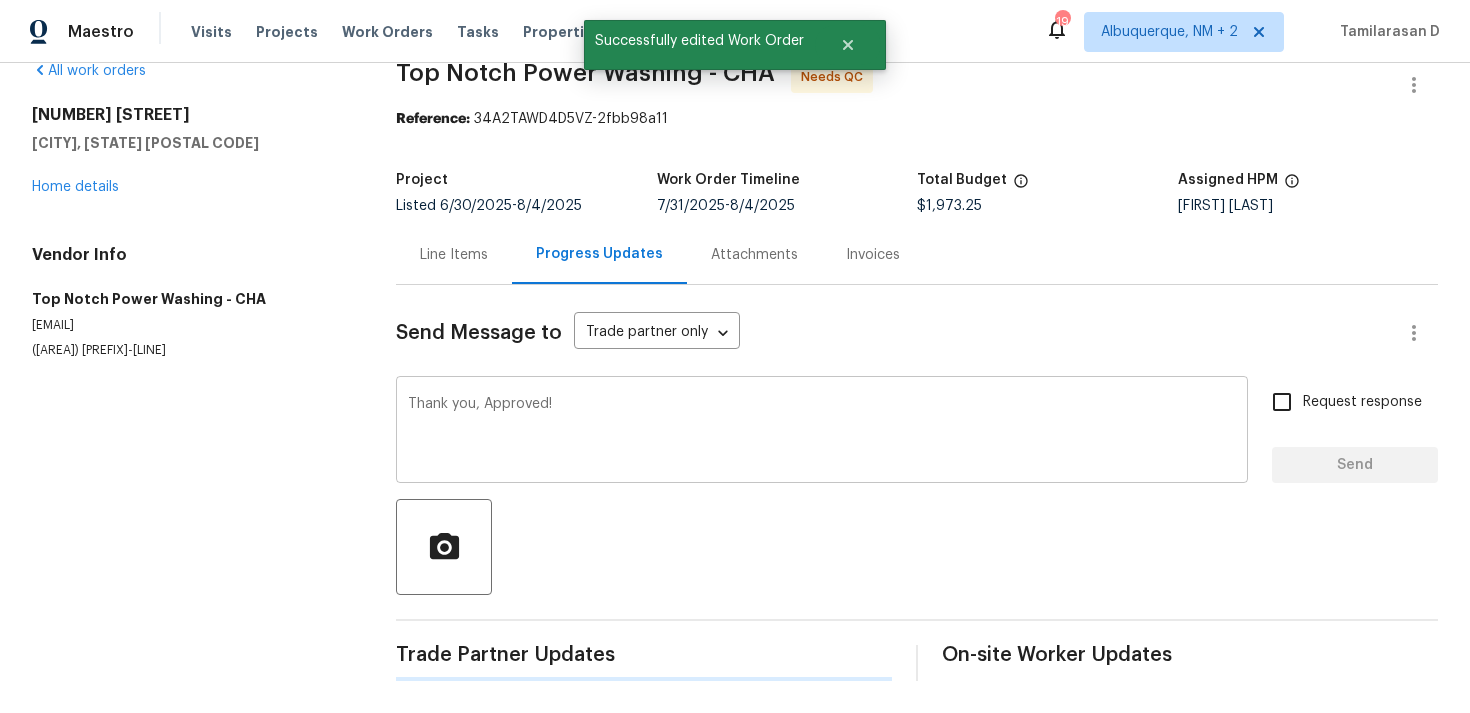 scroll, scrollTop: 0, scrollLeft: 0, axis: both 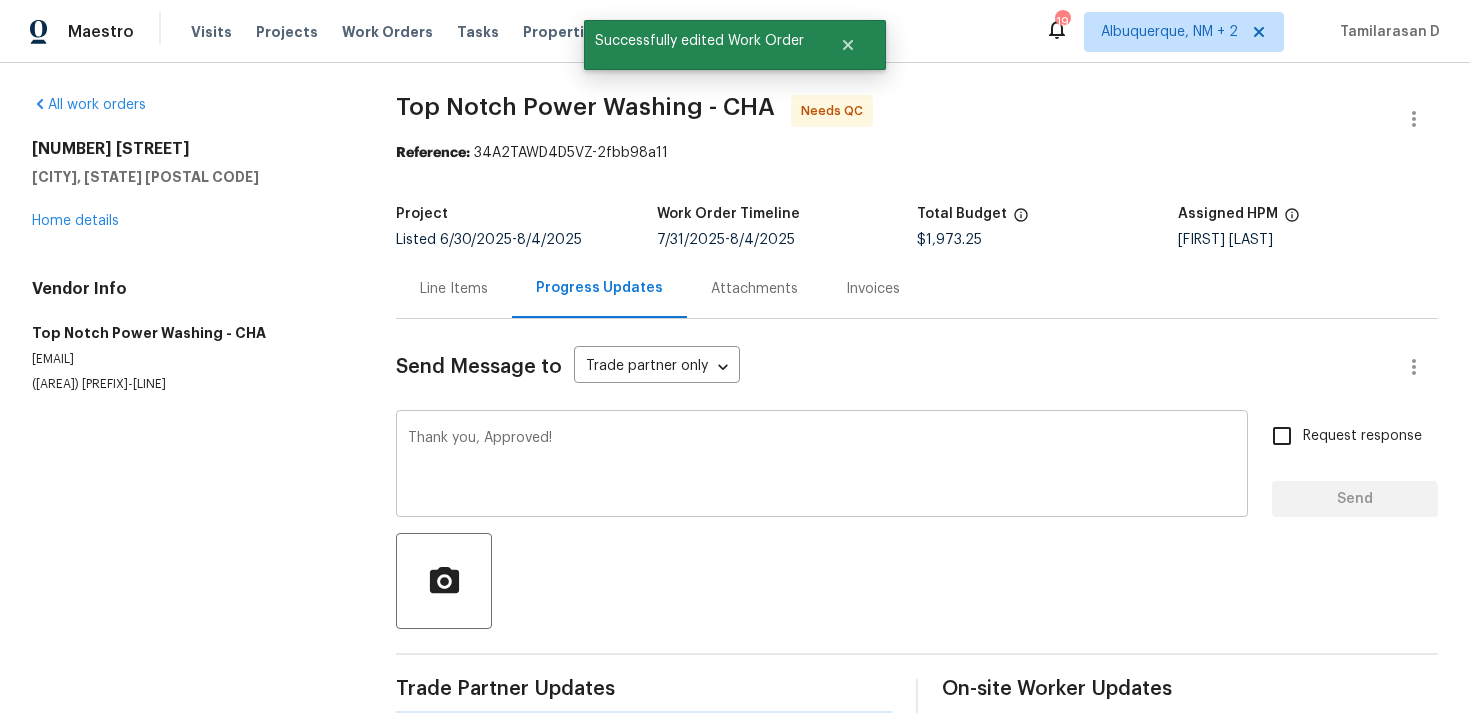 type 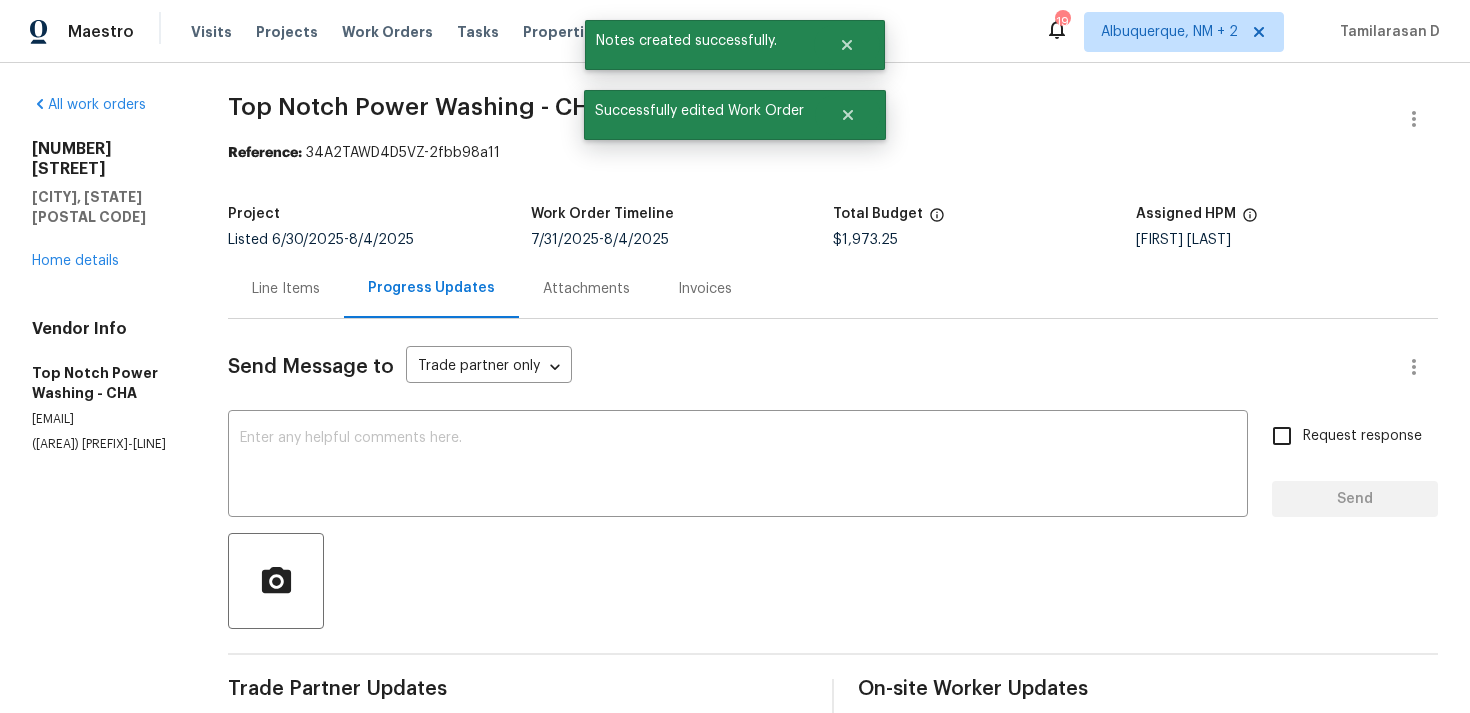 click on "Line Items" at bounding box center (286, 288) 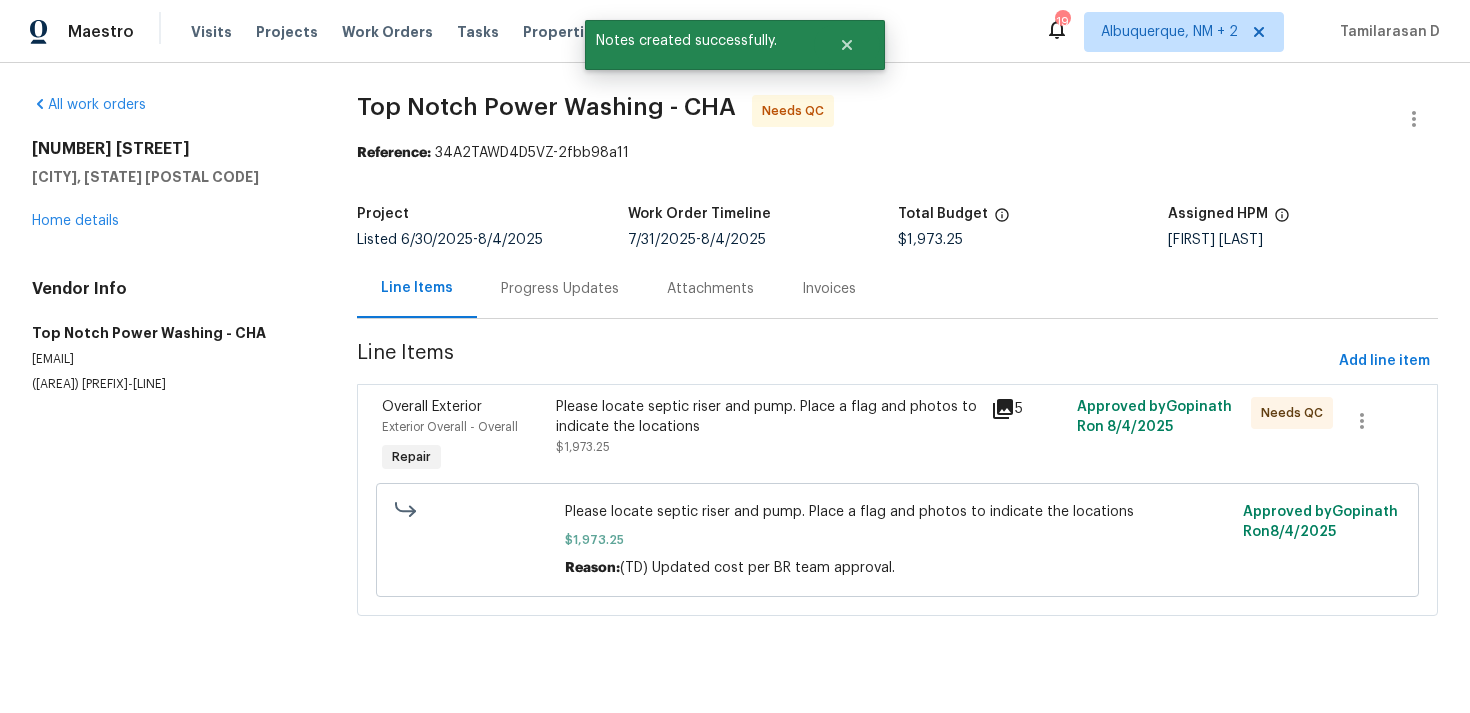 click on "Please locate septic riser and pump.  Place a flag and photos to indicate the locations" at bounding box center (767, 417) 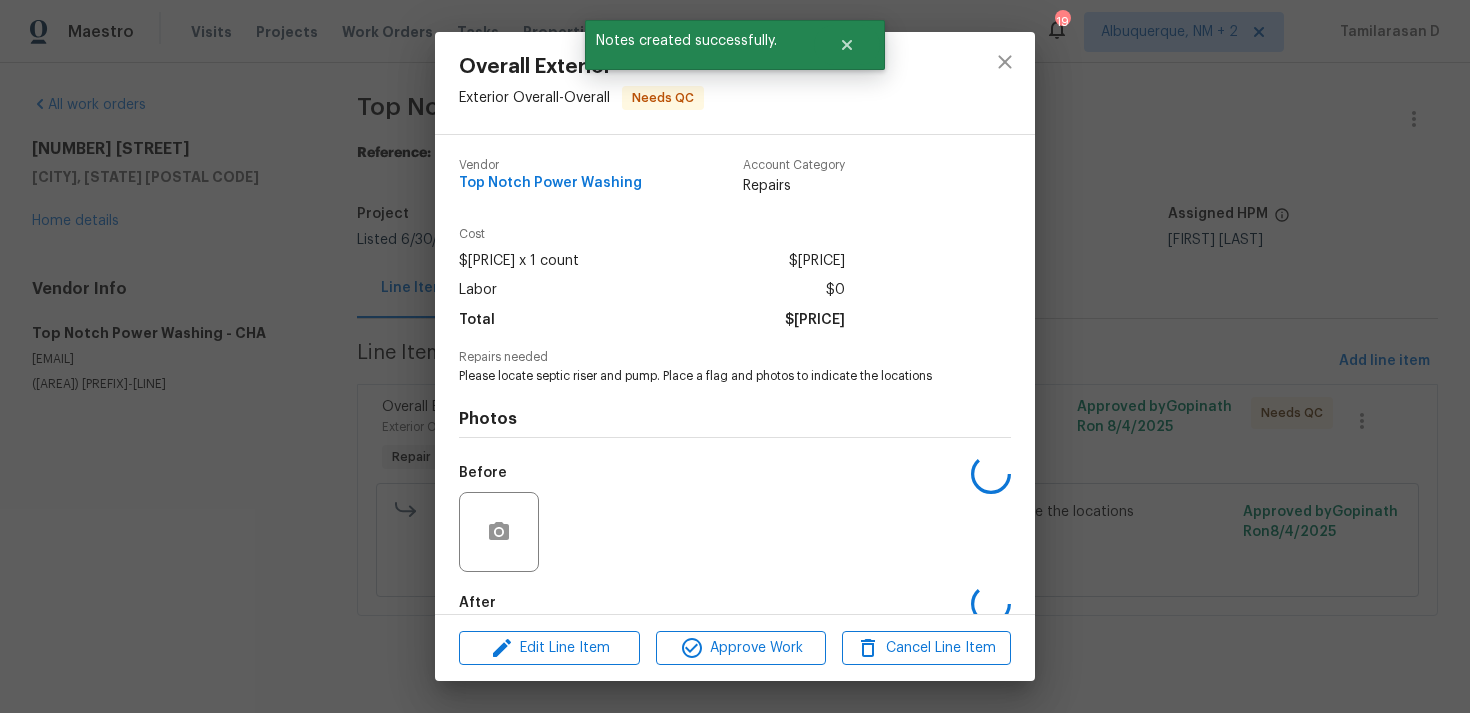 scroll, scrollTop: 108, scrollLeft: 0, axis: vertical 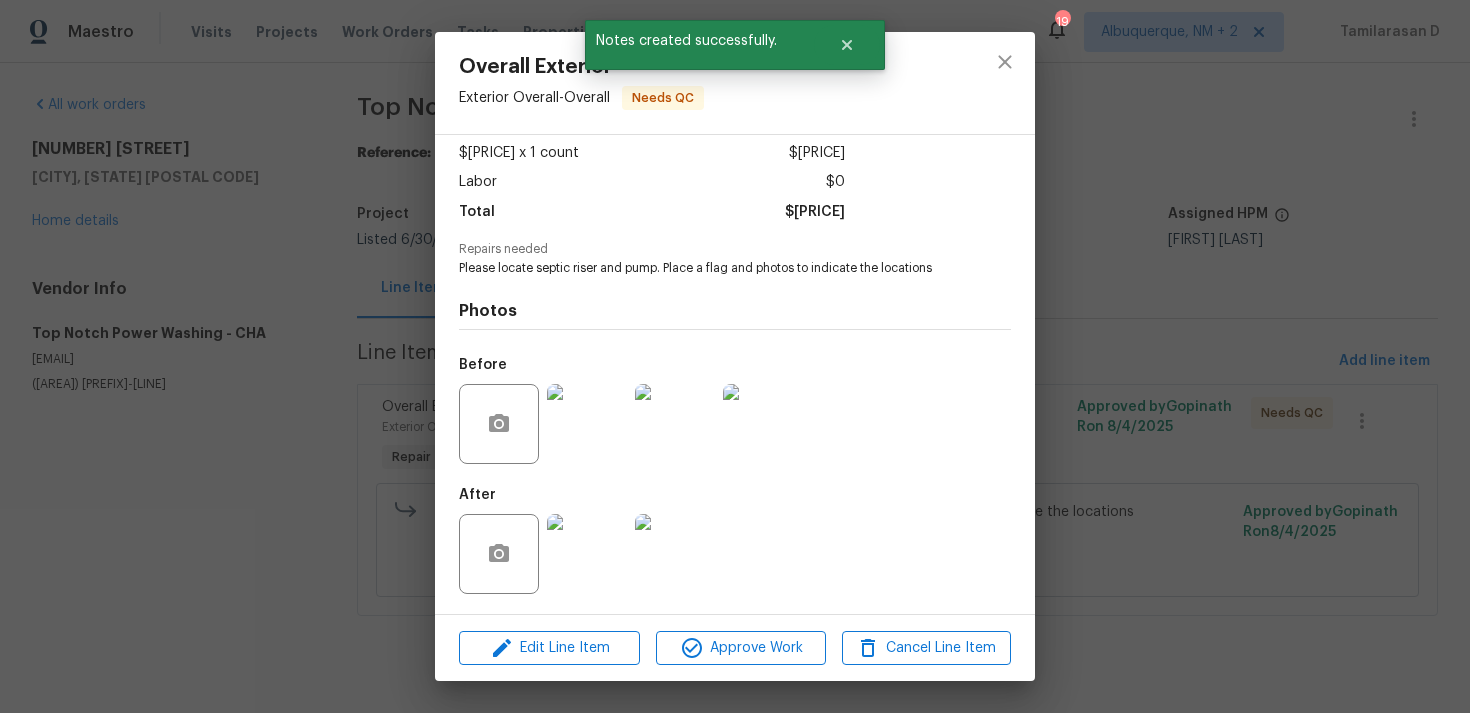 click at bounding box center (587, 554) 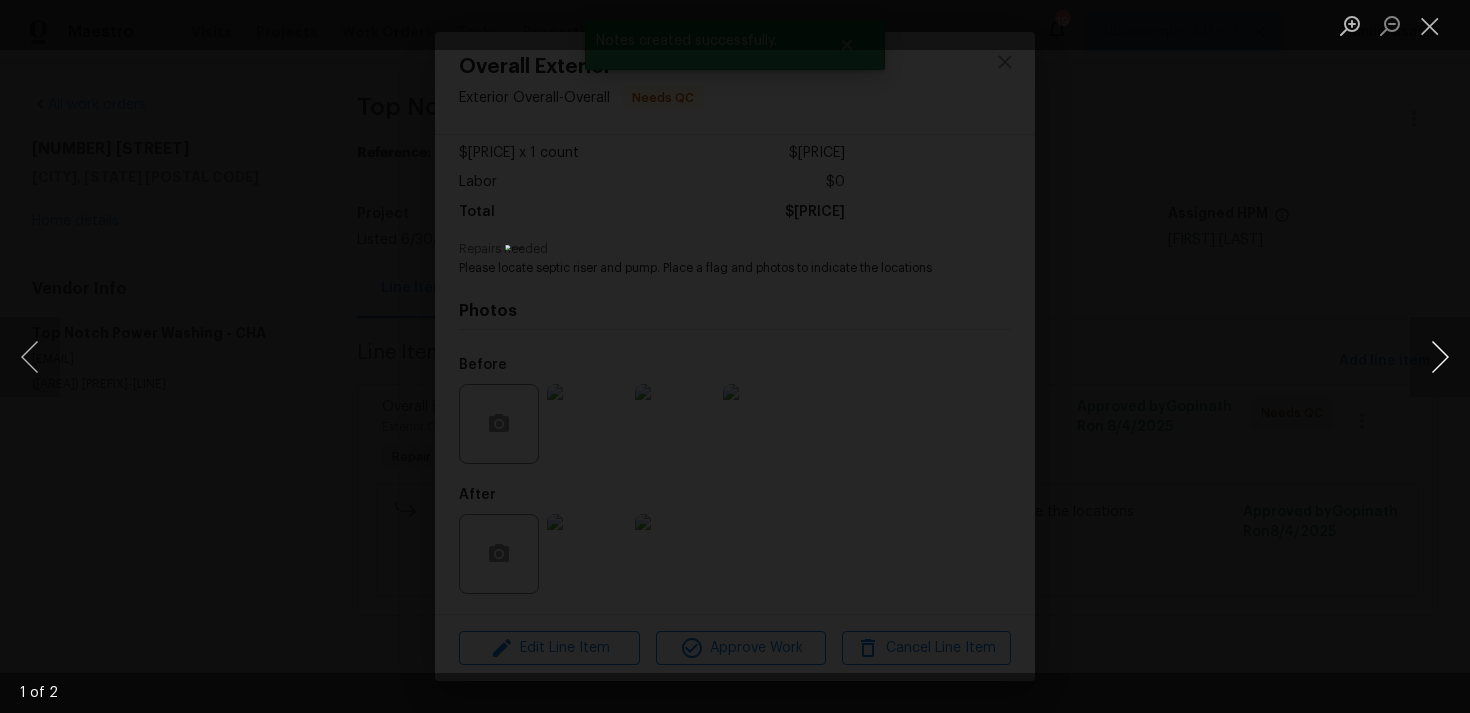 click at bounding box center (1440, 357) 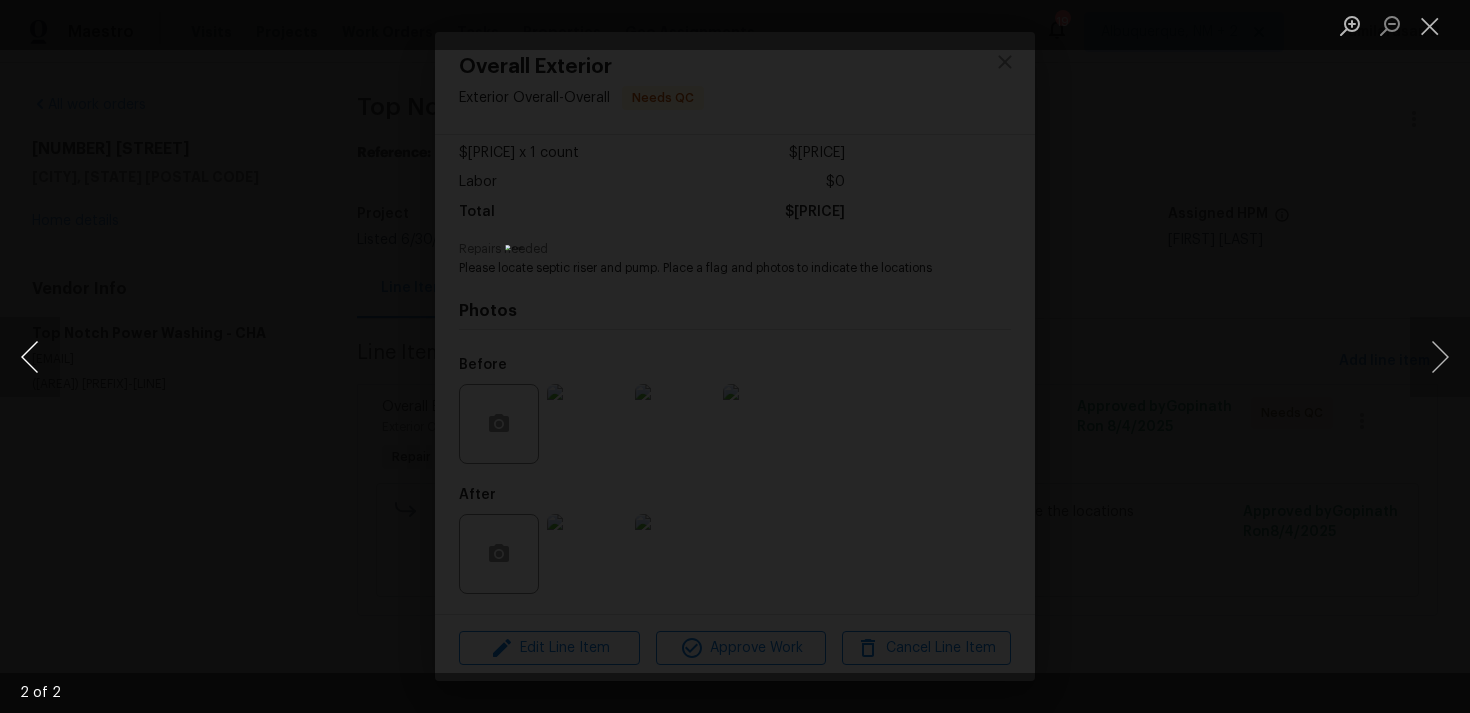click at bounding box center [30, 357] 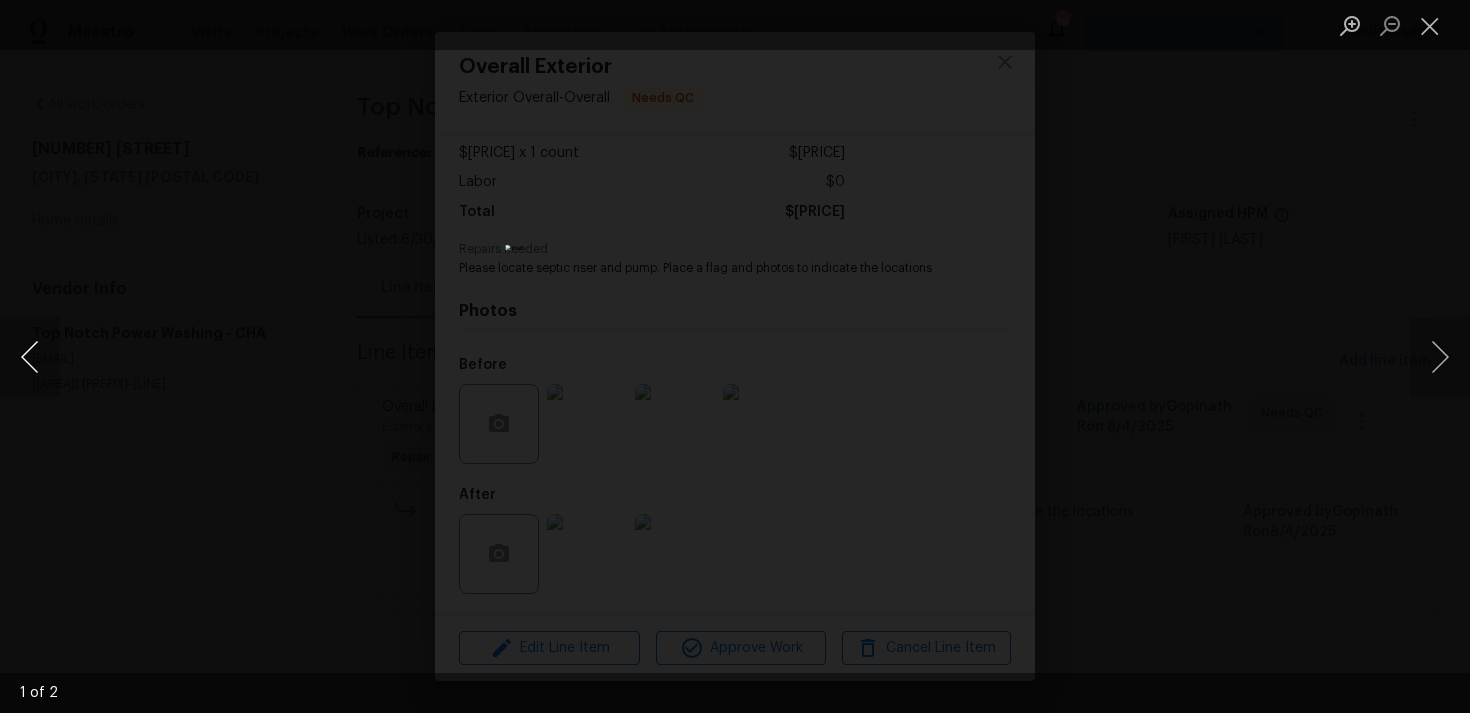 click at bounding box center [30, 357] 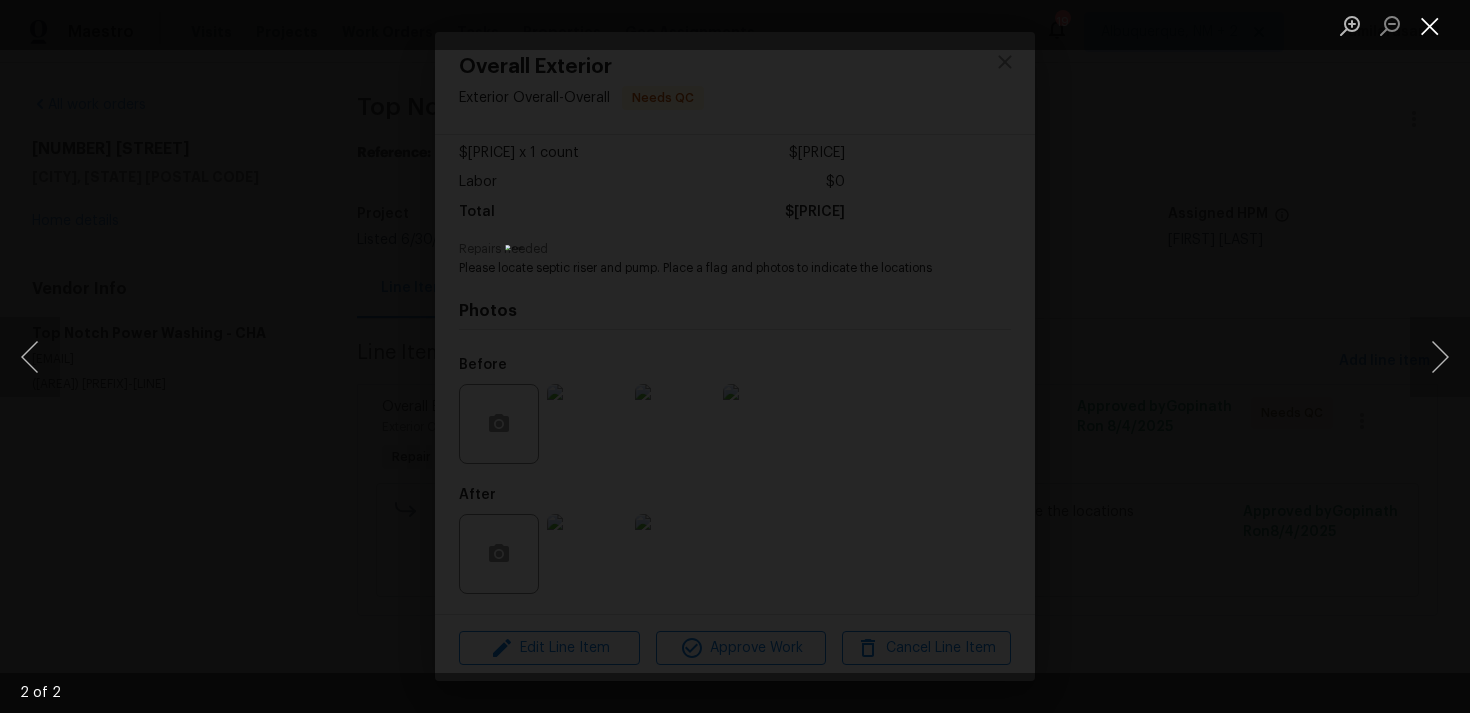 click at bounding box center (1430, 25) 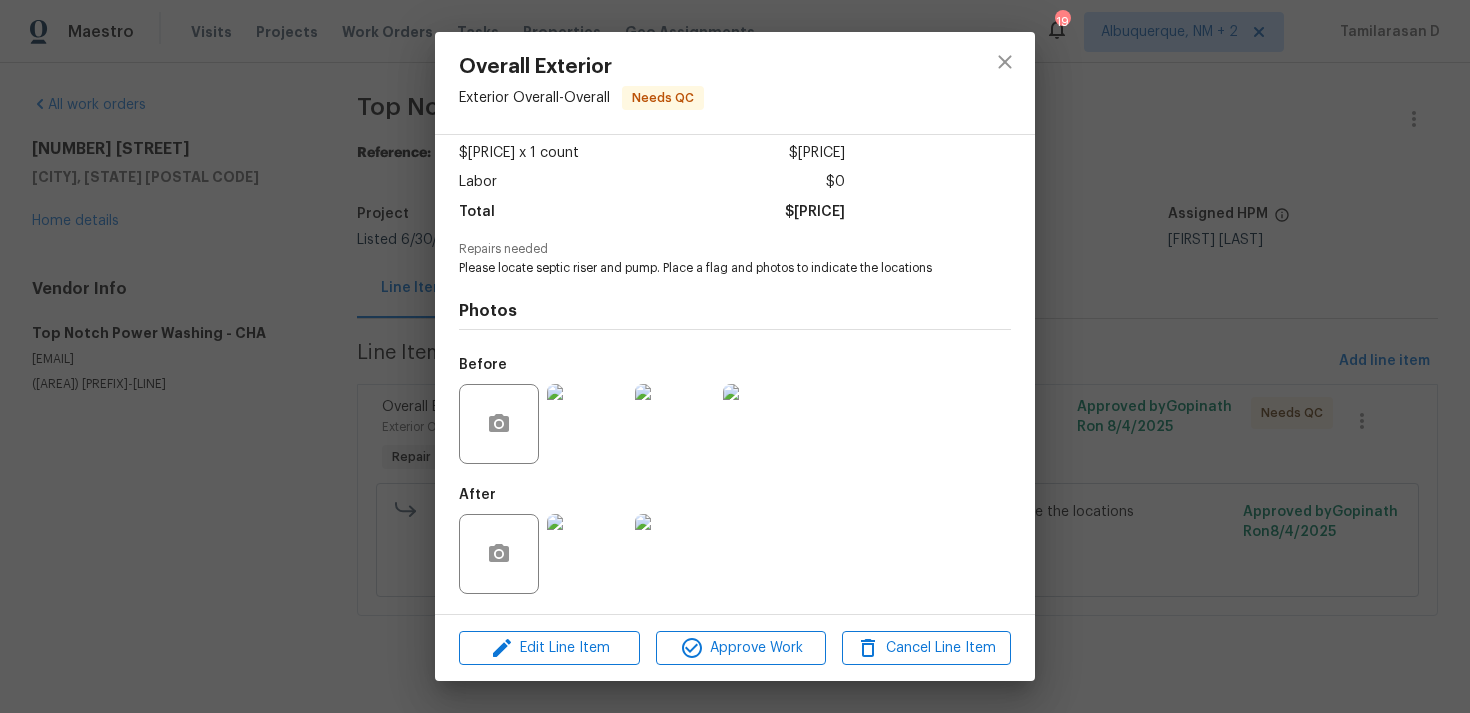 click at bounding box center (587, 424) 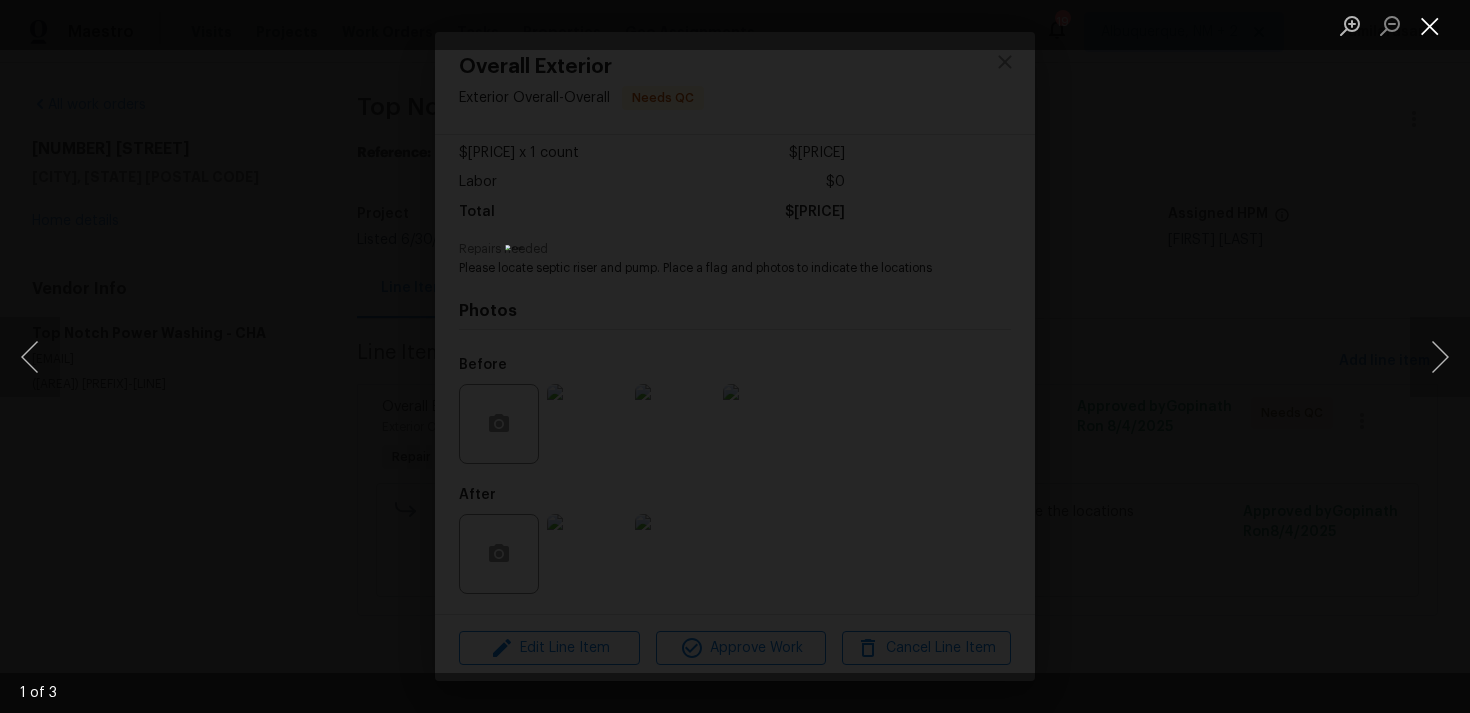 click at bounding box center [1430, 25] 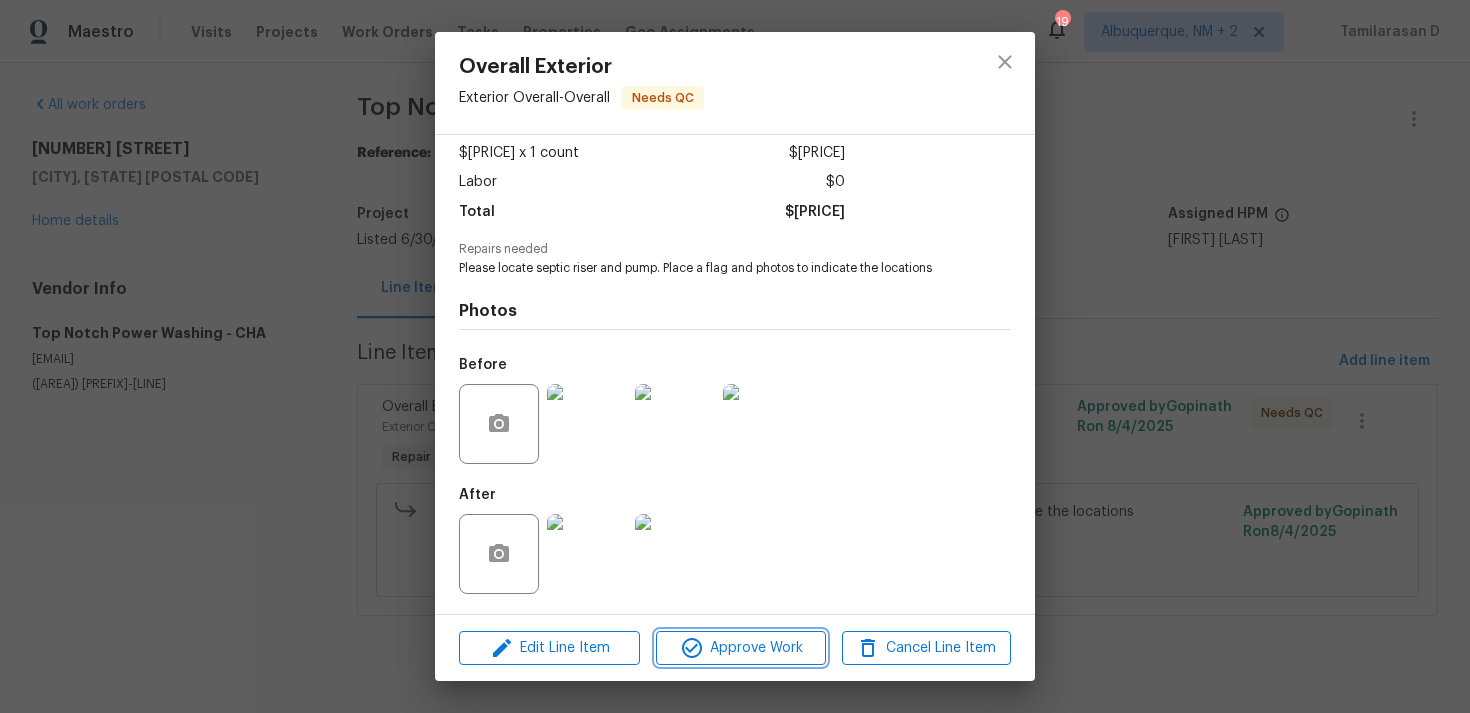 click on "Approve Work" at bounding box center [740, 648] 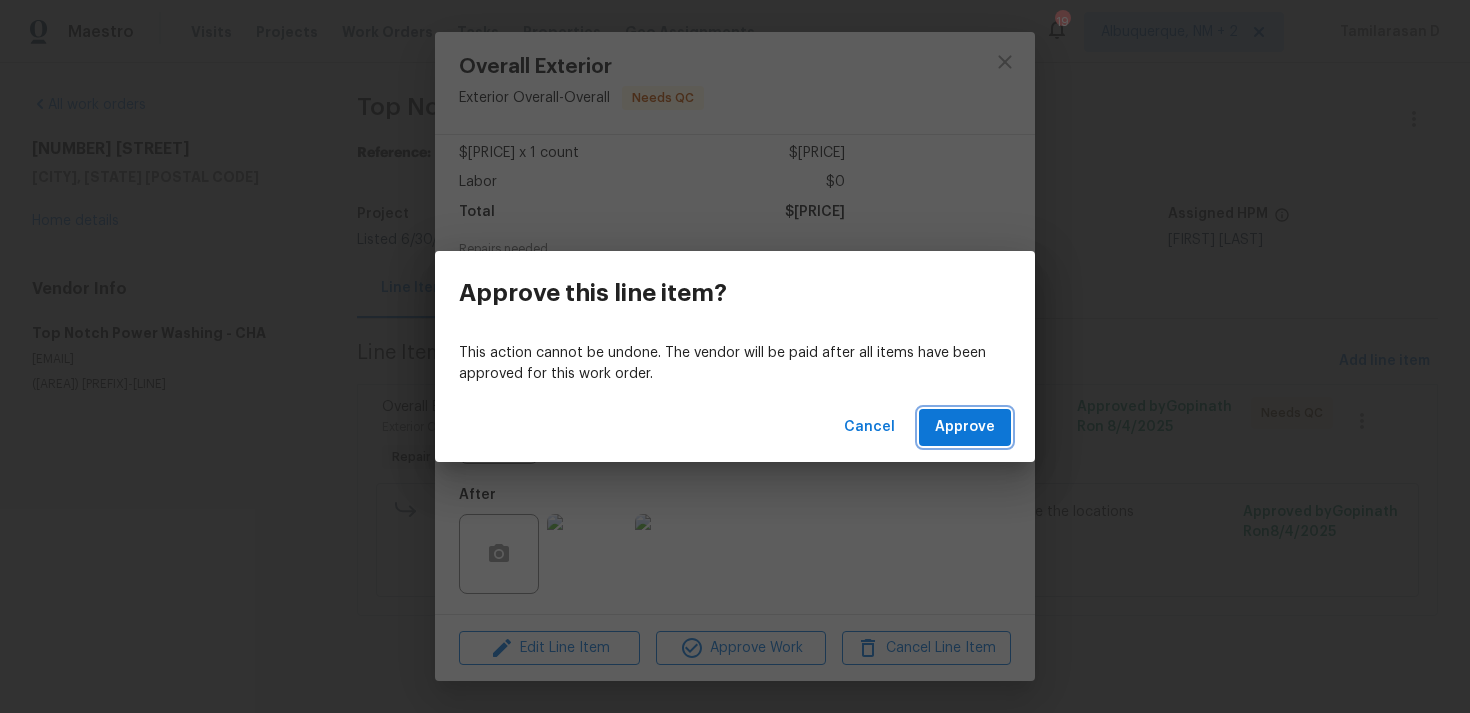 click on "Approve" at bounding box center [965, 427] 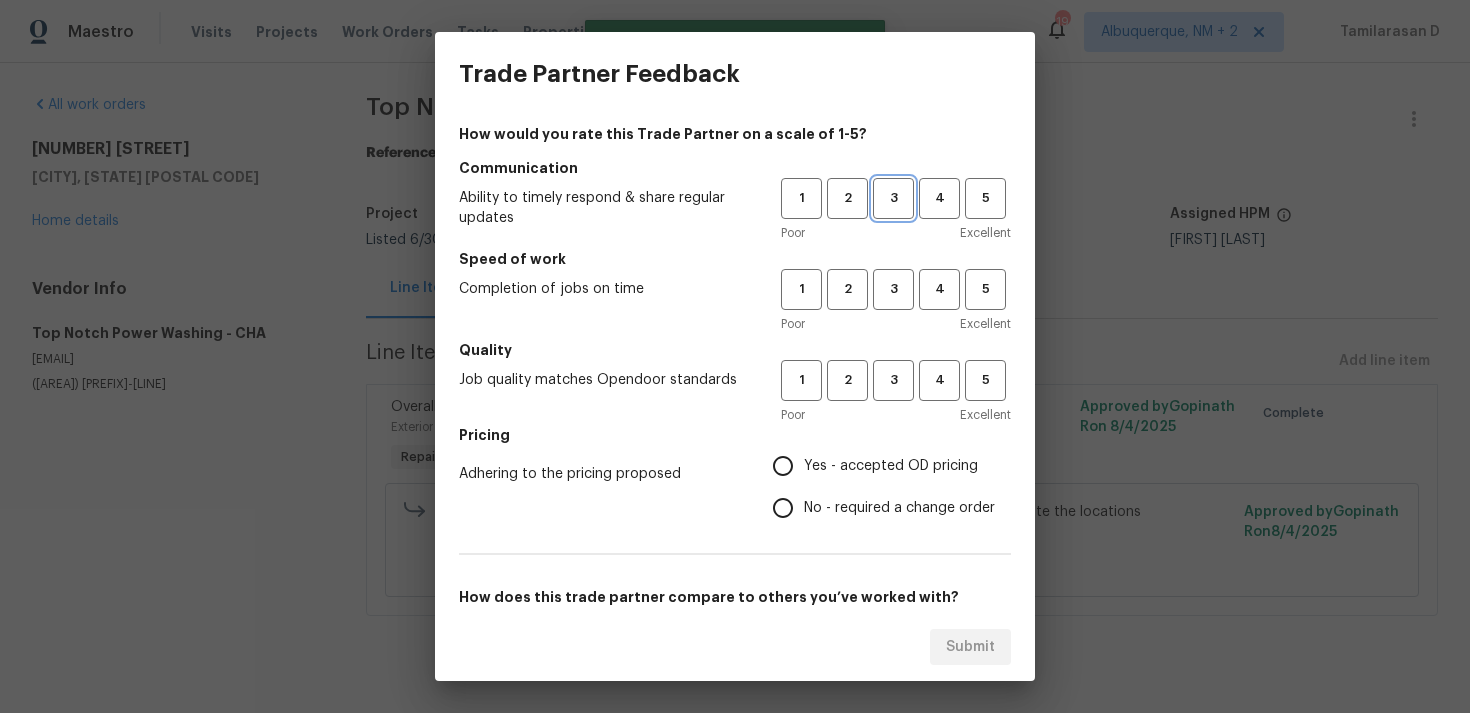 click on "3" at bounding box center (893, 198) 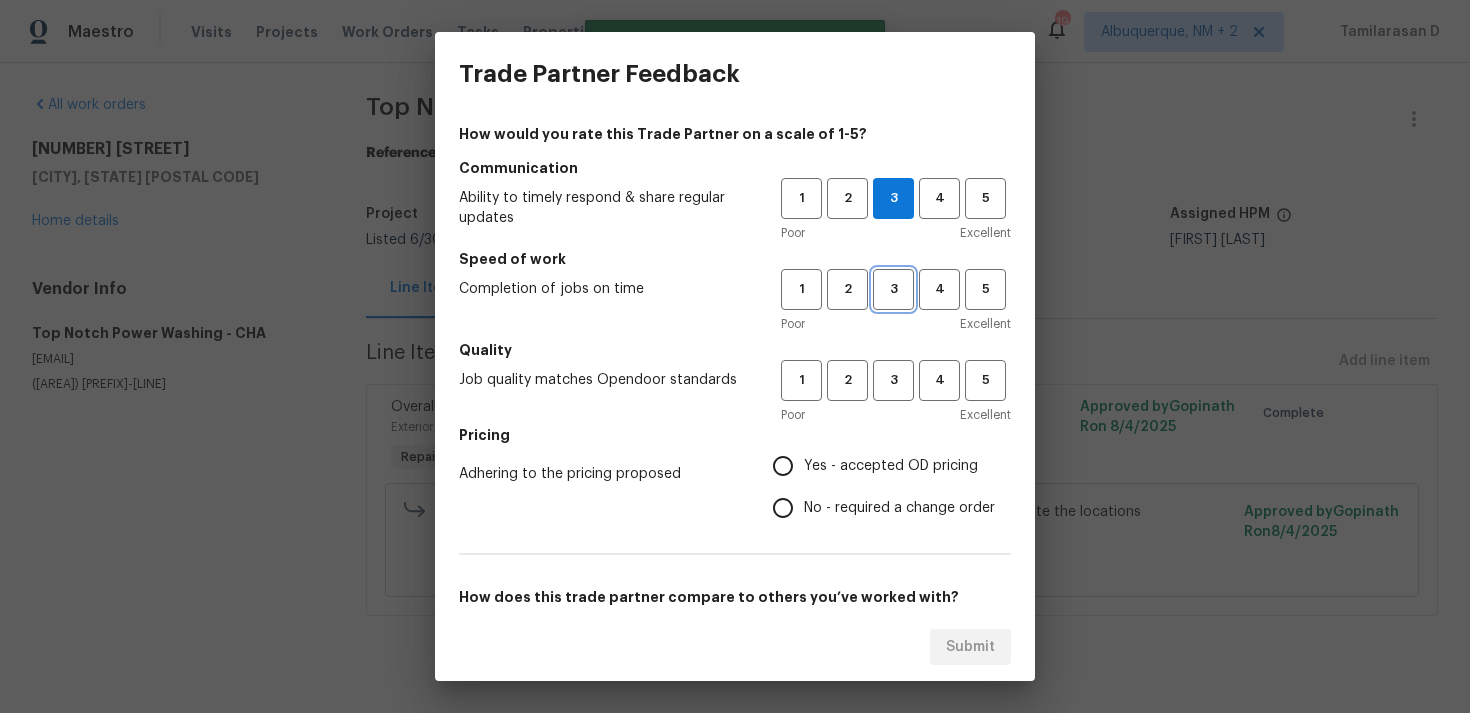 click on "3" at bounding box center (893, 289) 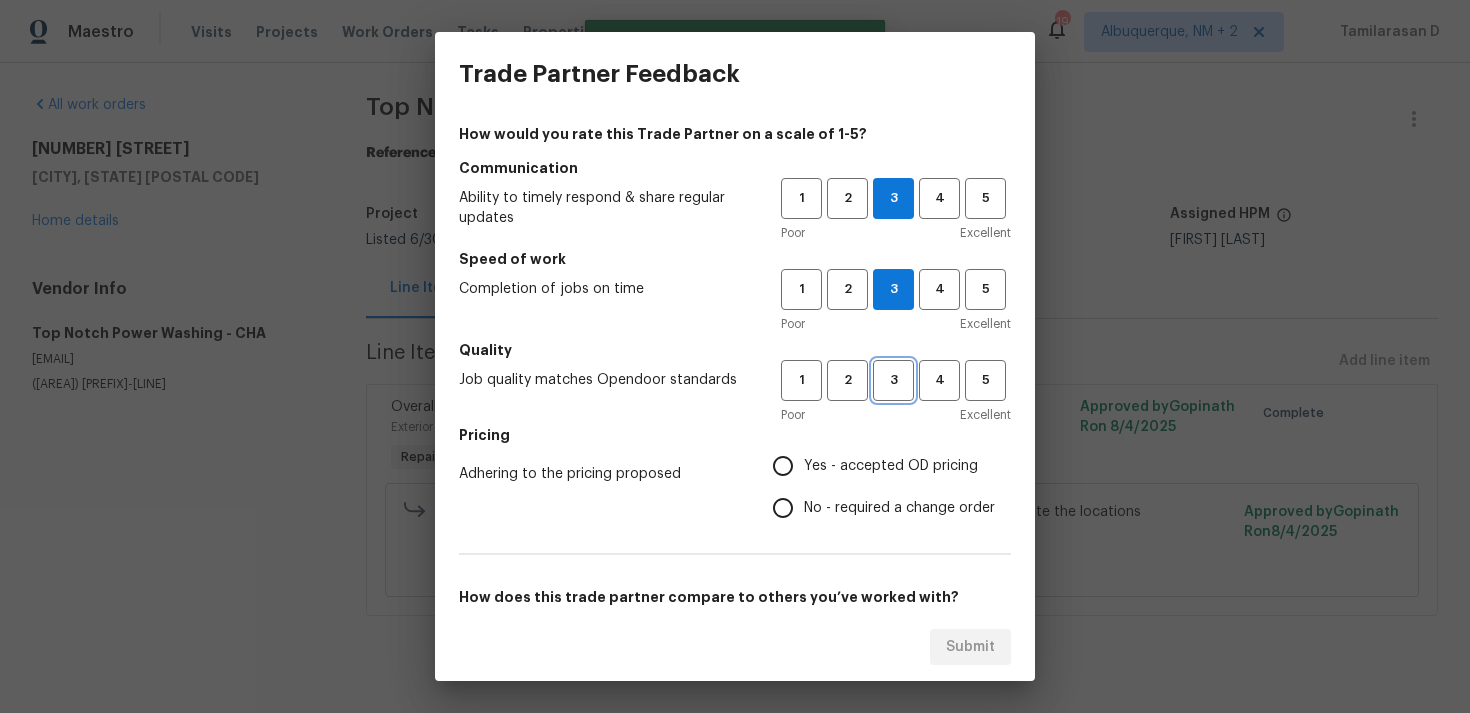 click on "3" at bounding box center [893, 380] 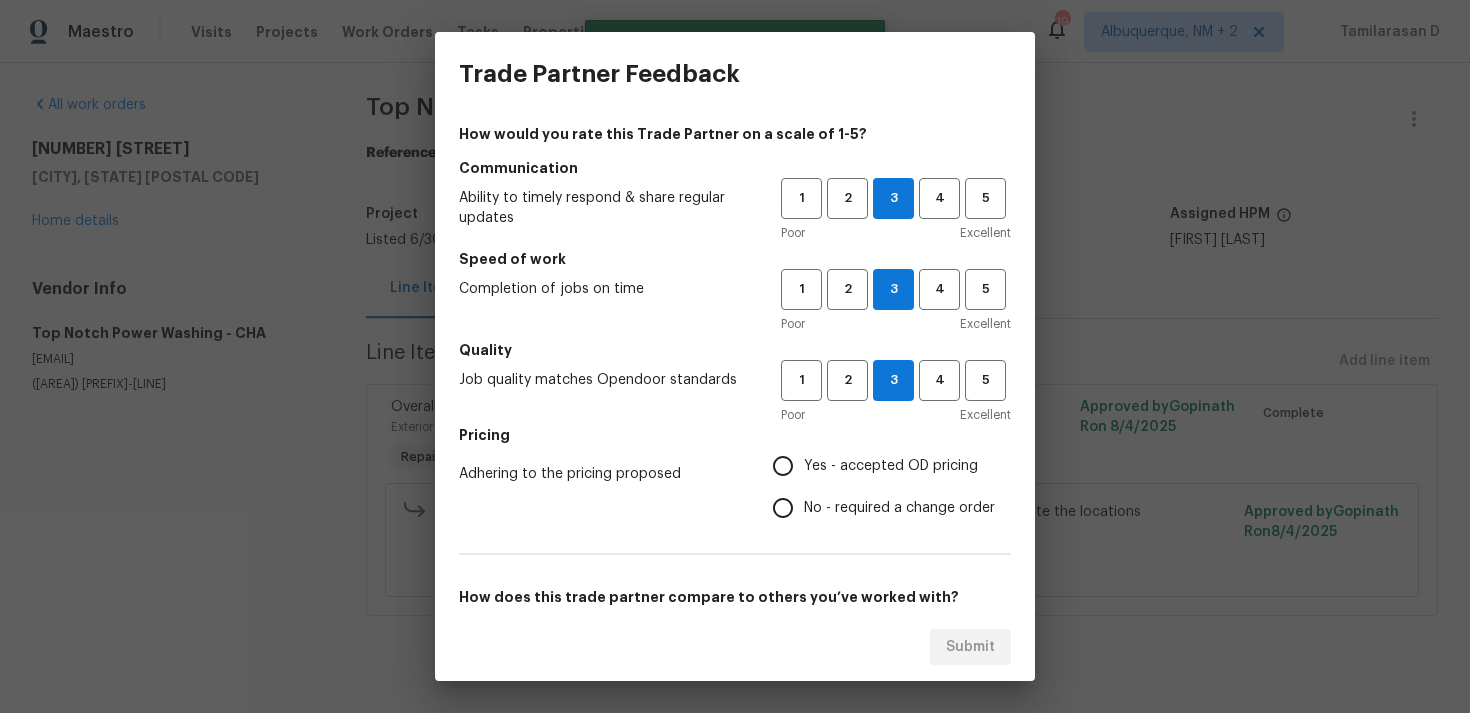 click on "Yes - accepted OD pricing" at bounding box center [783, 466] 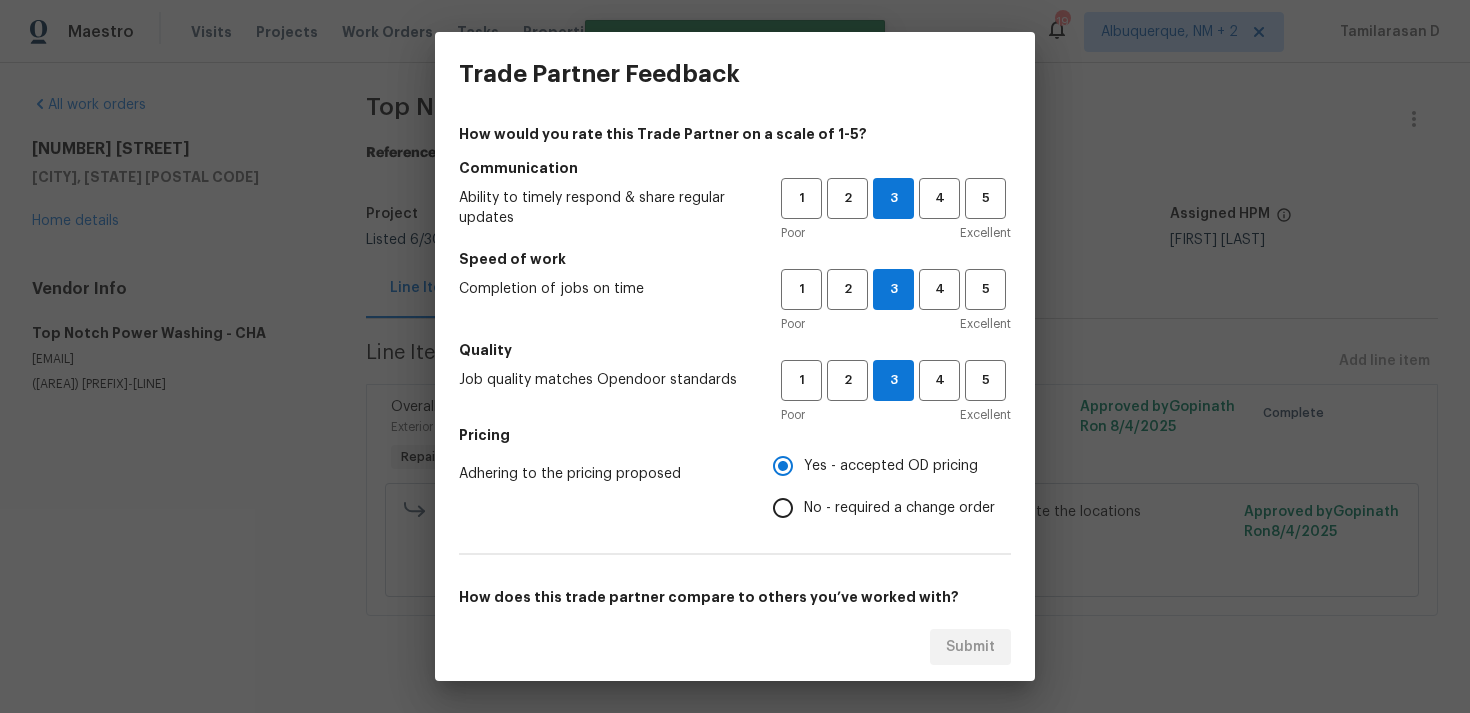 scroll, scrollTop: 302, scrollLeft: 0, axis: vertical 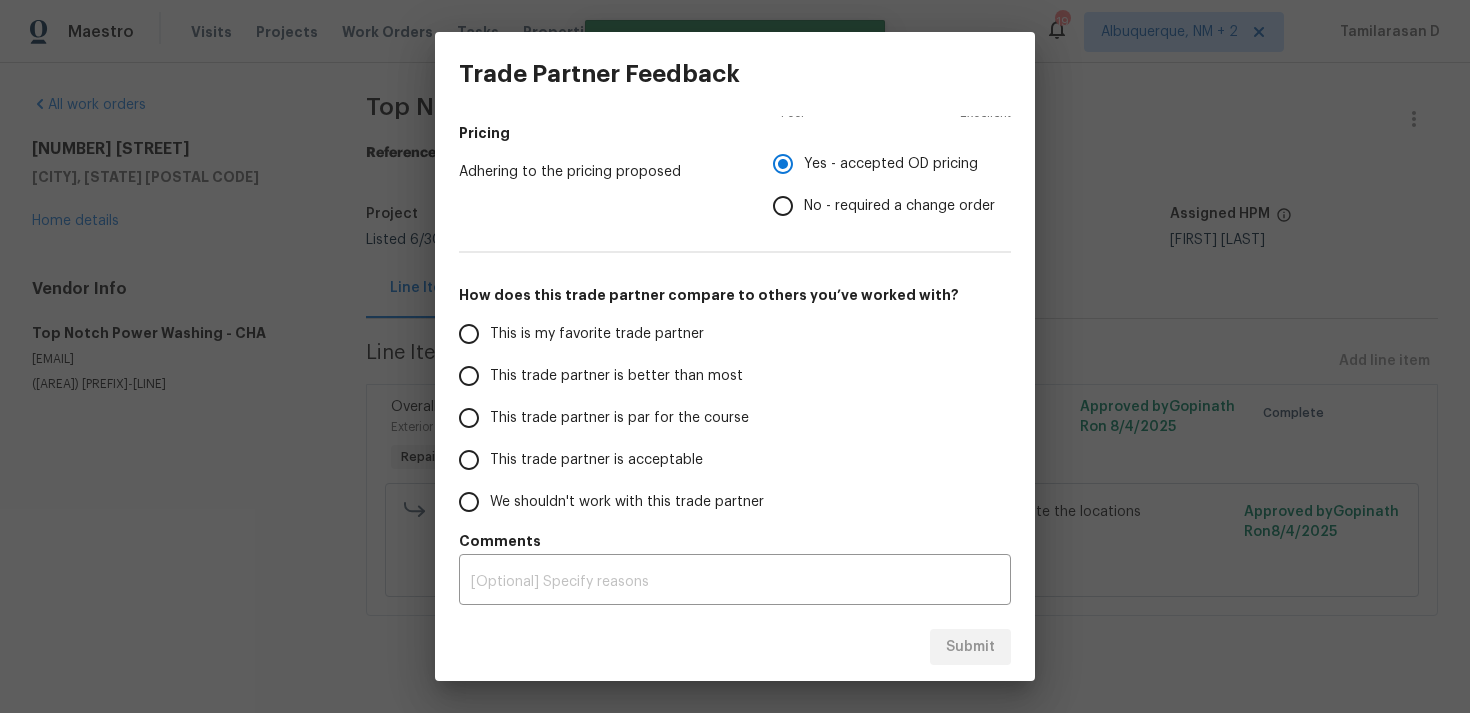 click on "This trade partner is par for the course" at bounding box center [469, 418] 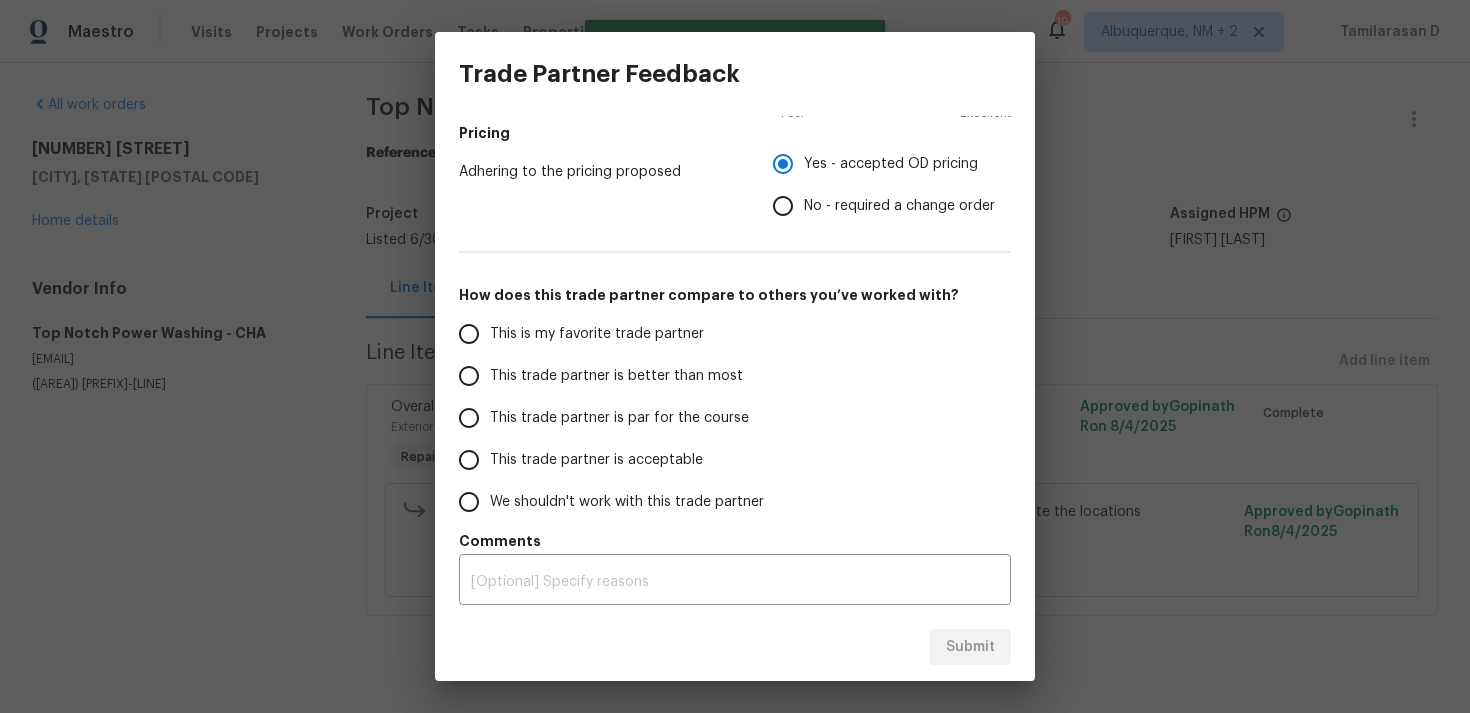 radio on "false" 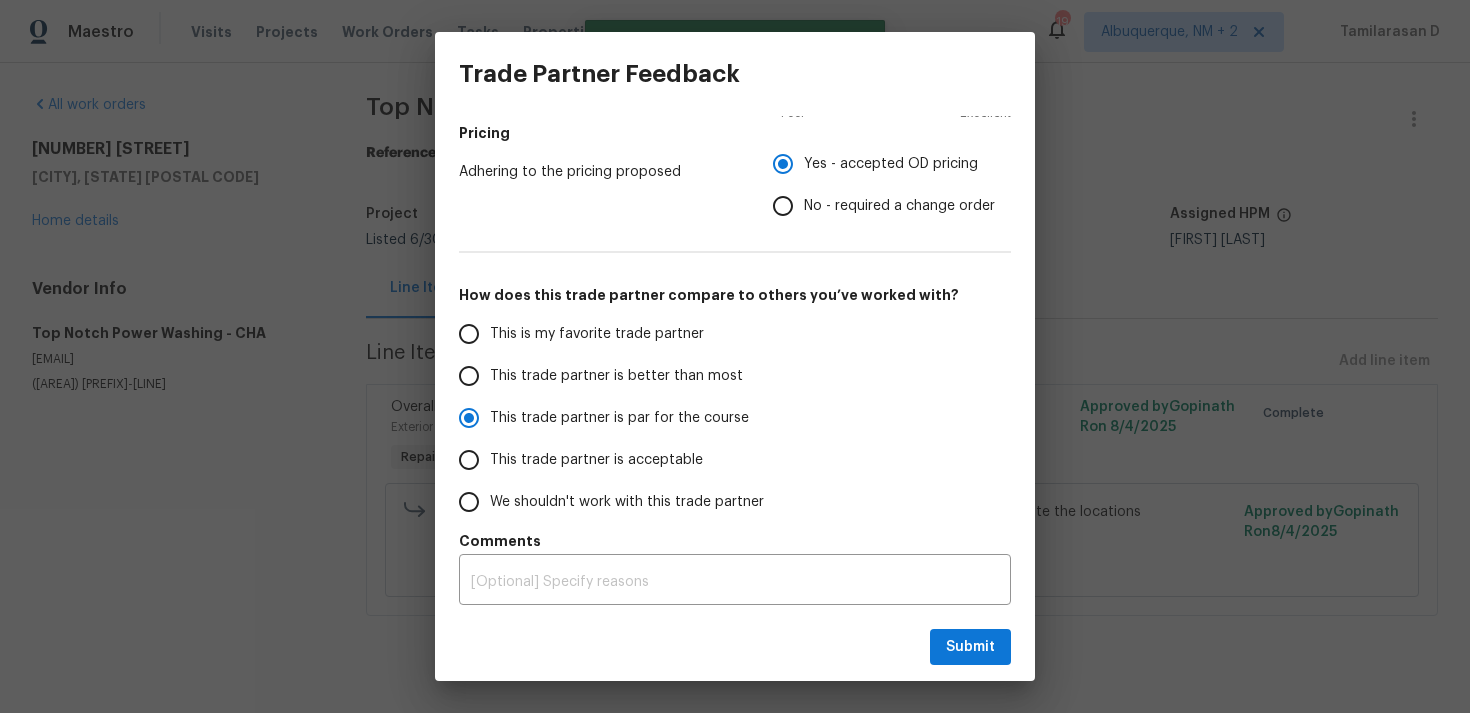 click on "No - required a change order" at bounding box center (783, 206) 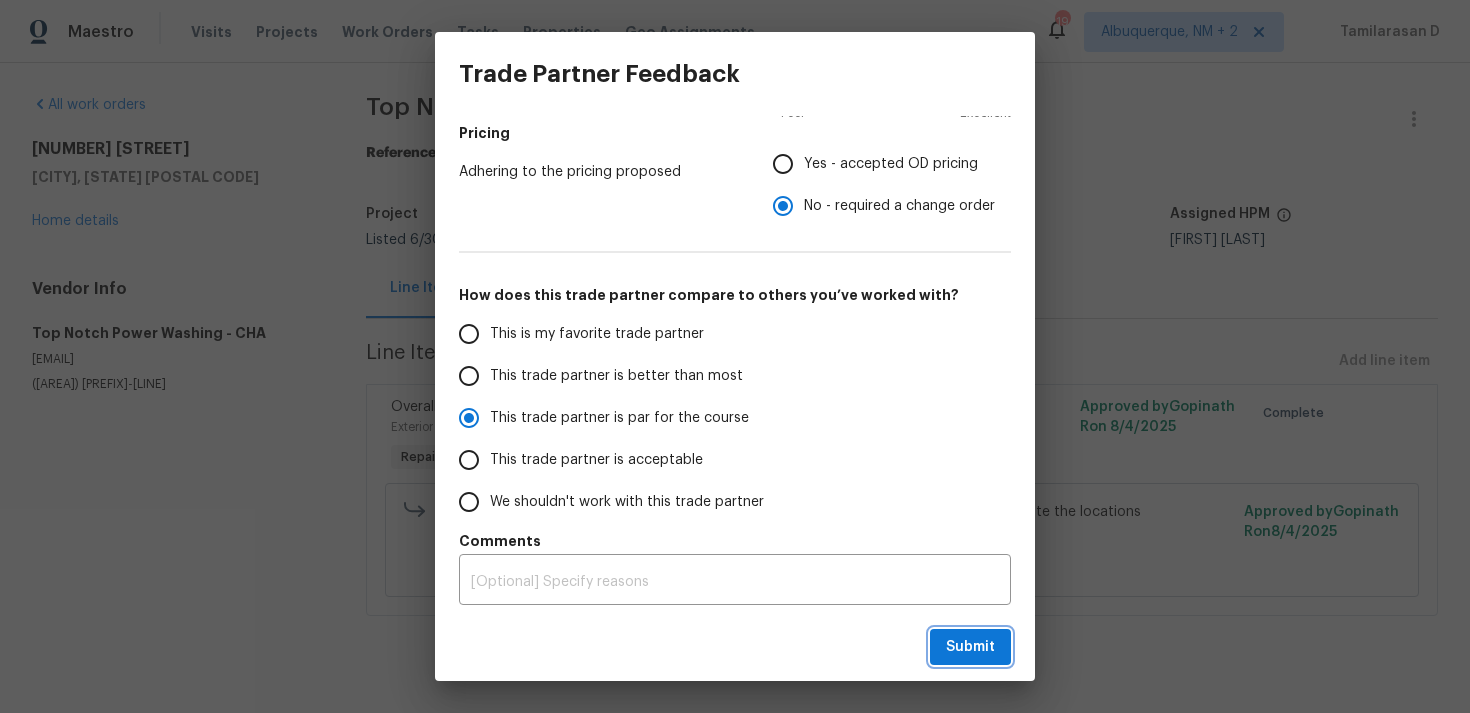 click on "Submit" at bounding box center (970, 647) 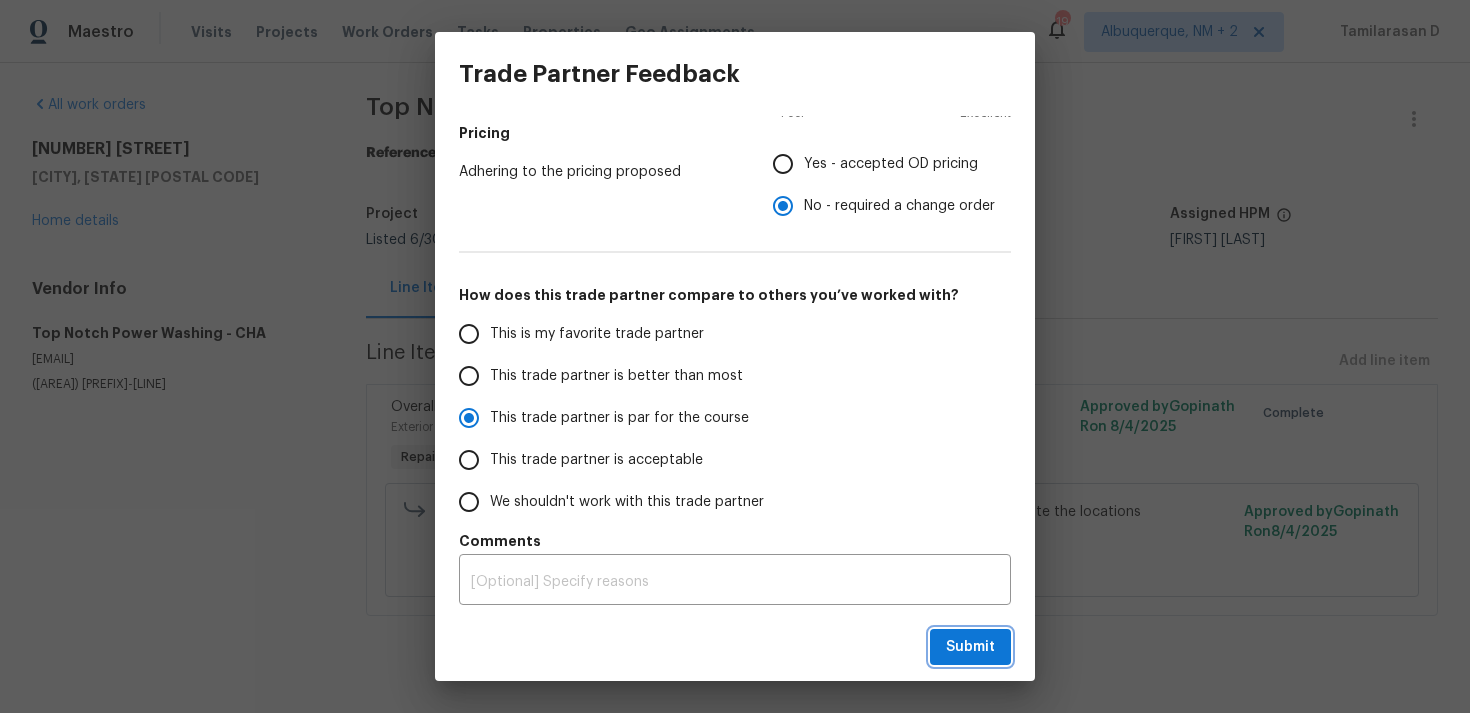 radio on "false" 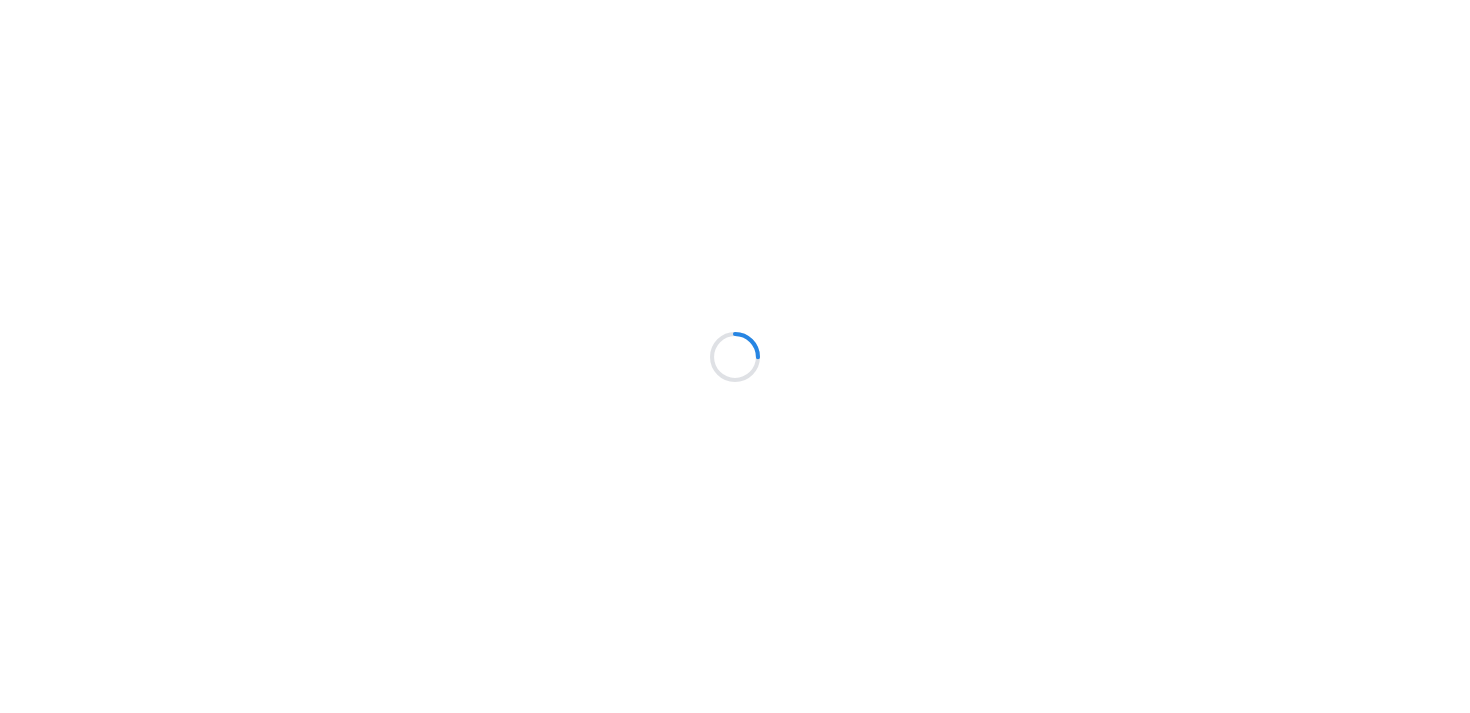 scroll, scrollTop: 0, scrollLeft: 0, axis: both 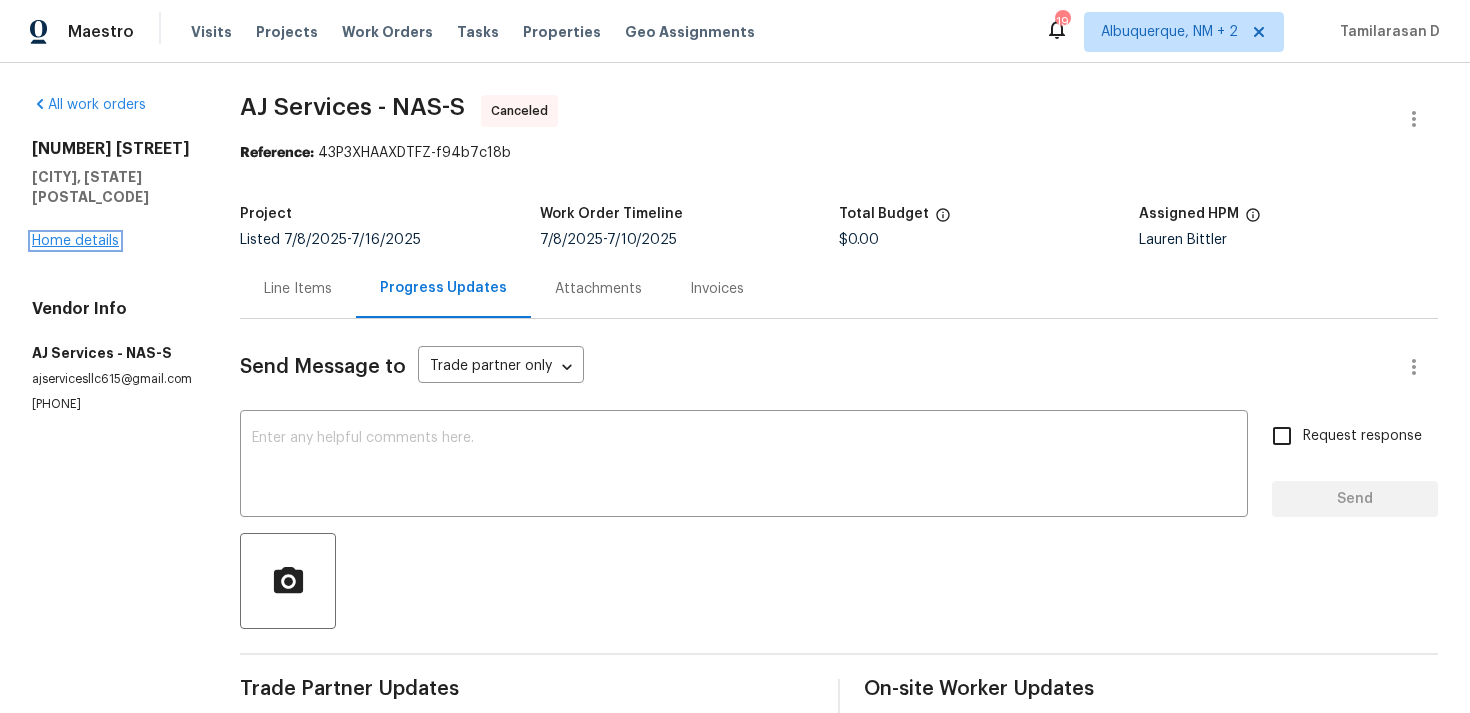 click on "Home details" at bounding box center [75, 241] 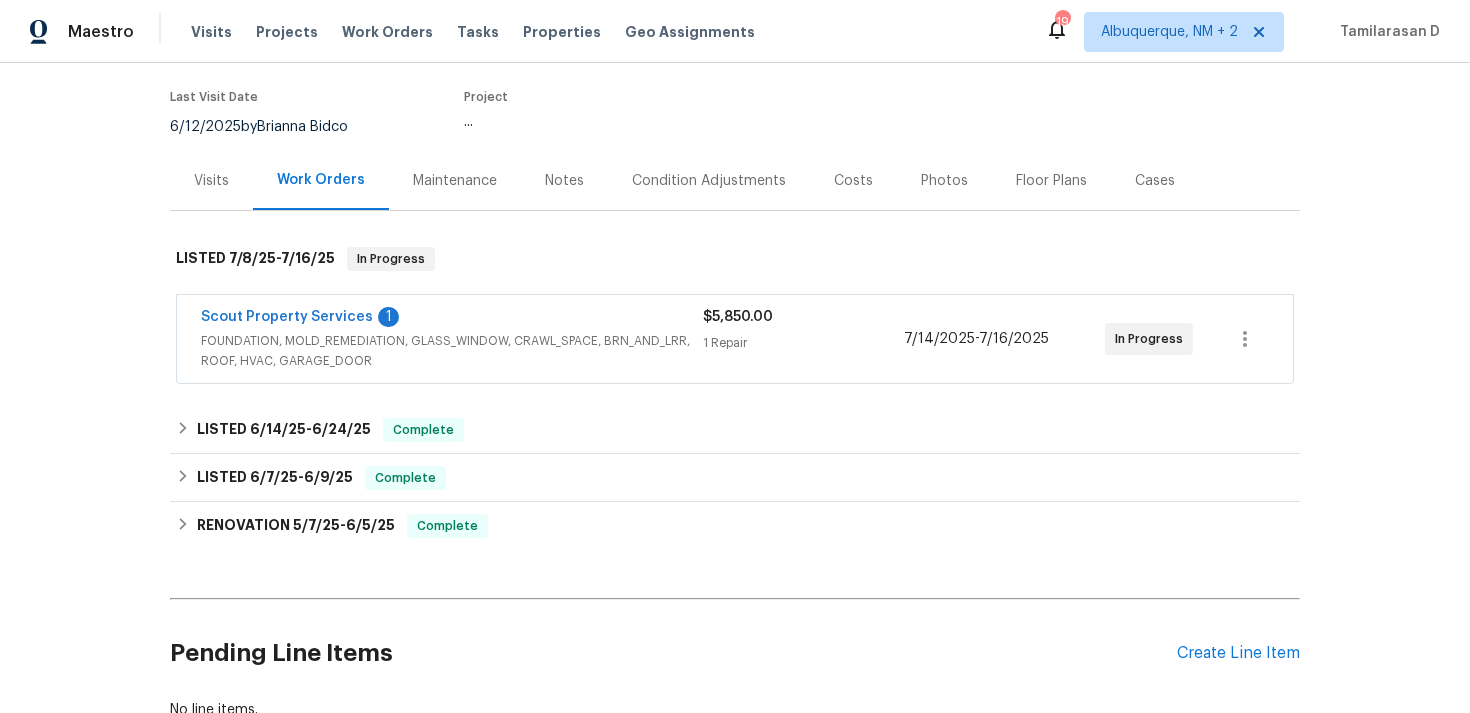 scroll, scrollTop: 183, scrollLeft: 0, axis: vertical 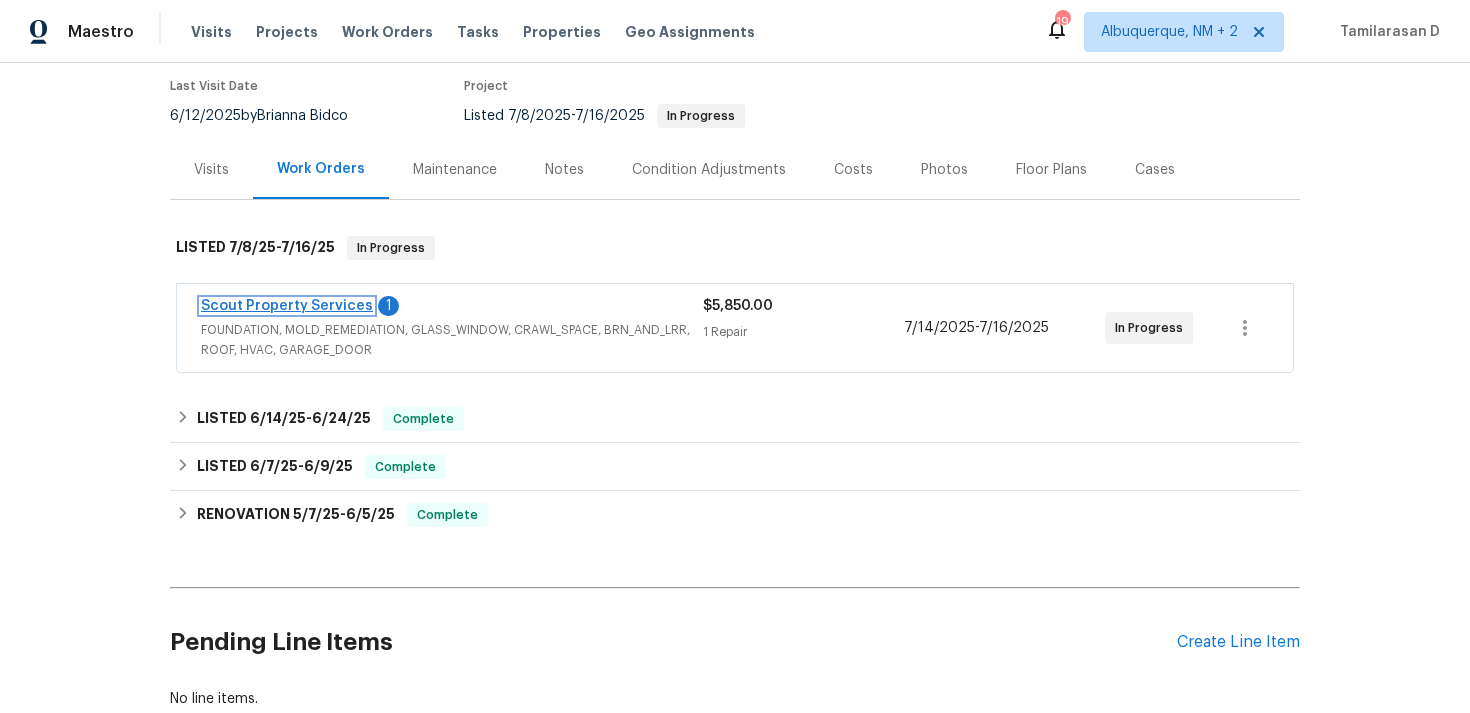 click on "Scout Property Services" at bounding box center [287, 306] 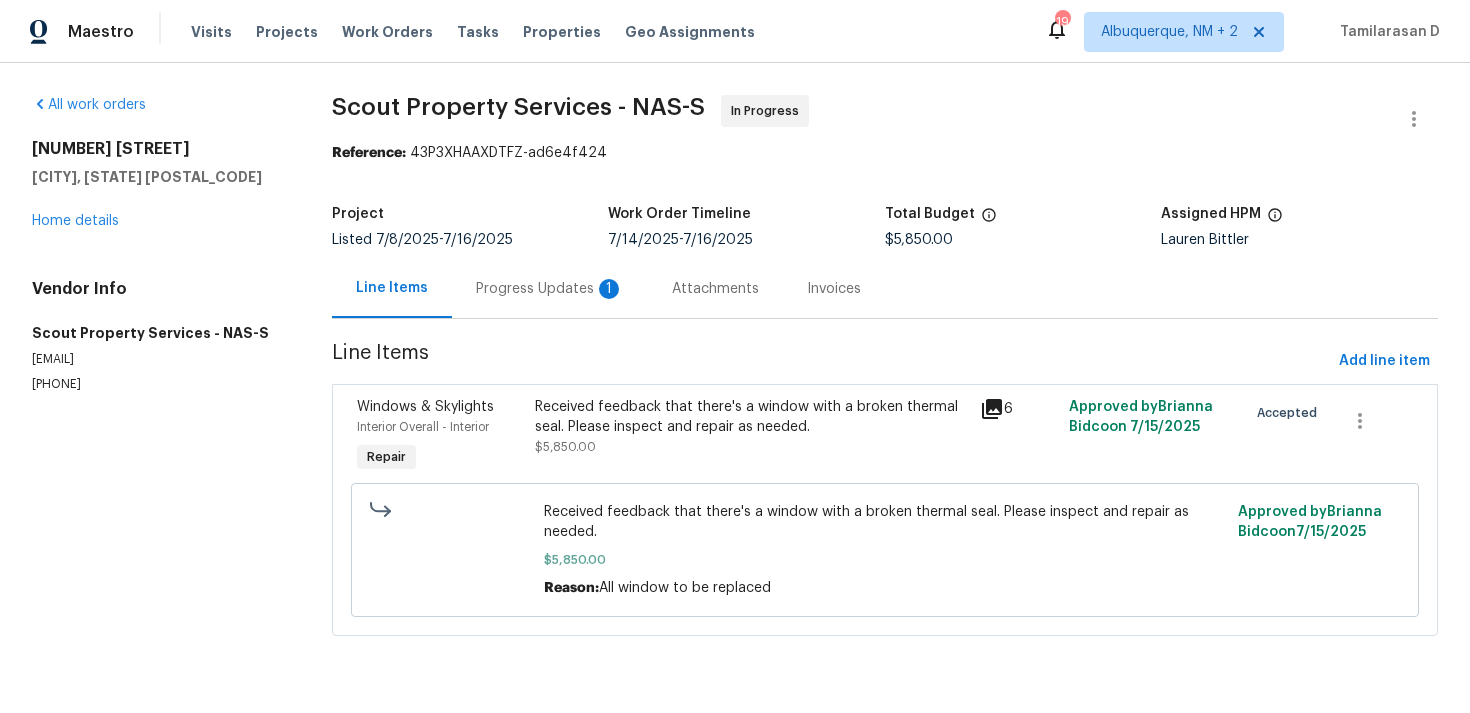 click on "Progress Updates 1" at bounding box center [550, 289] 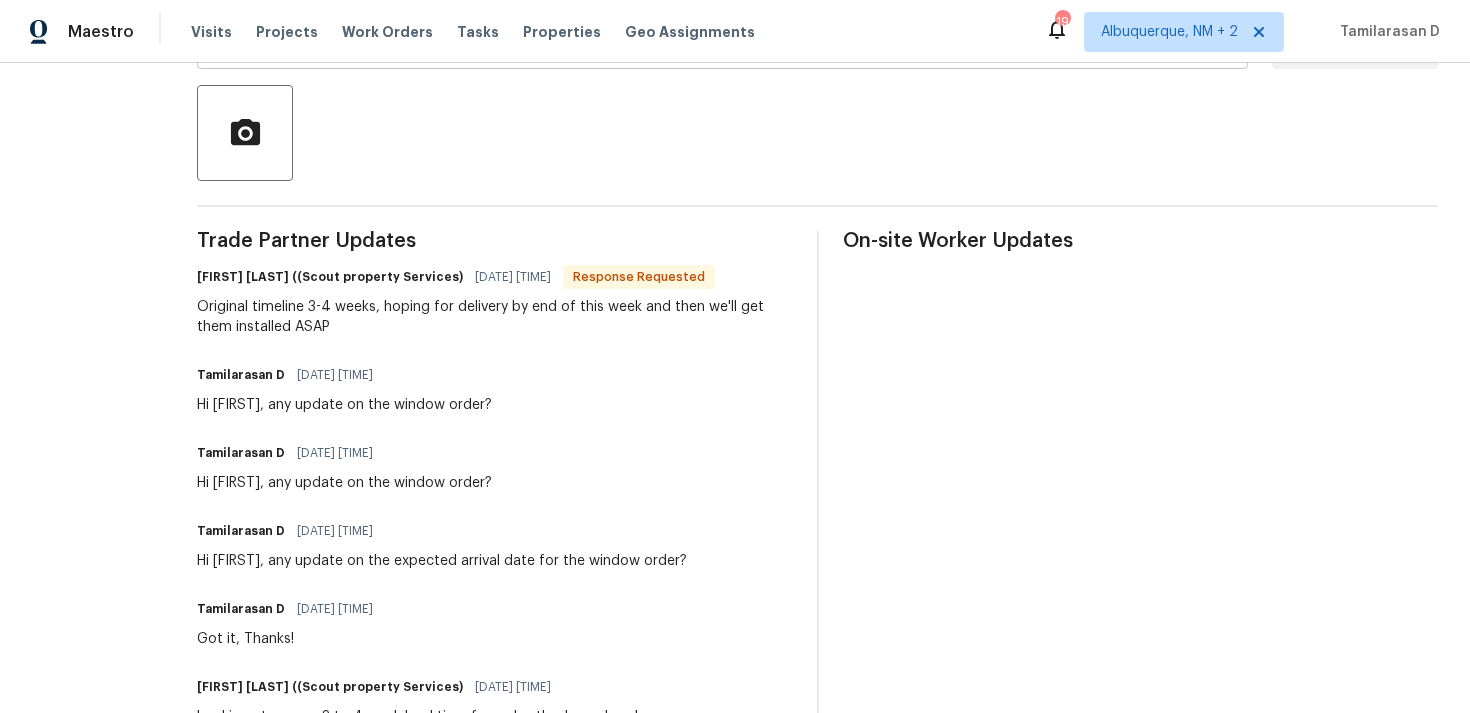 scroll, scrollTop: 449, scrollLeft: 0, axis: vertical 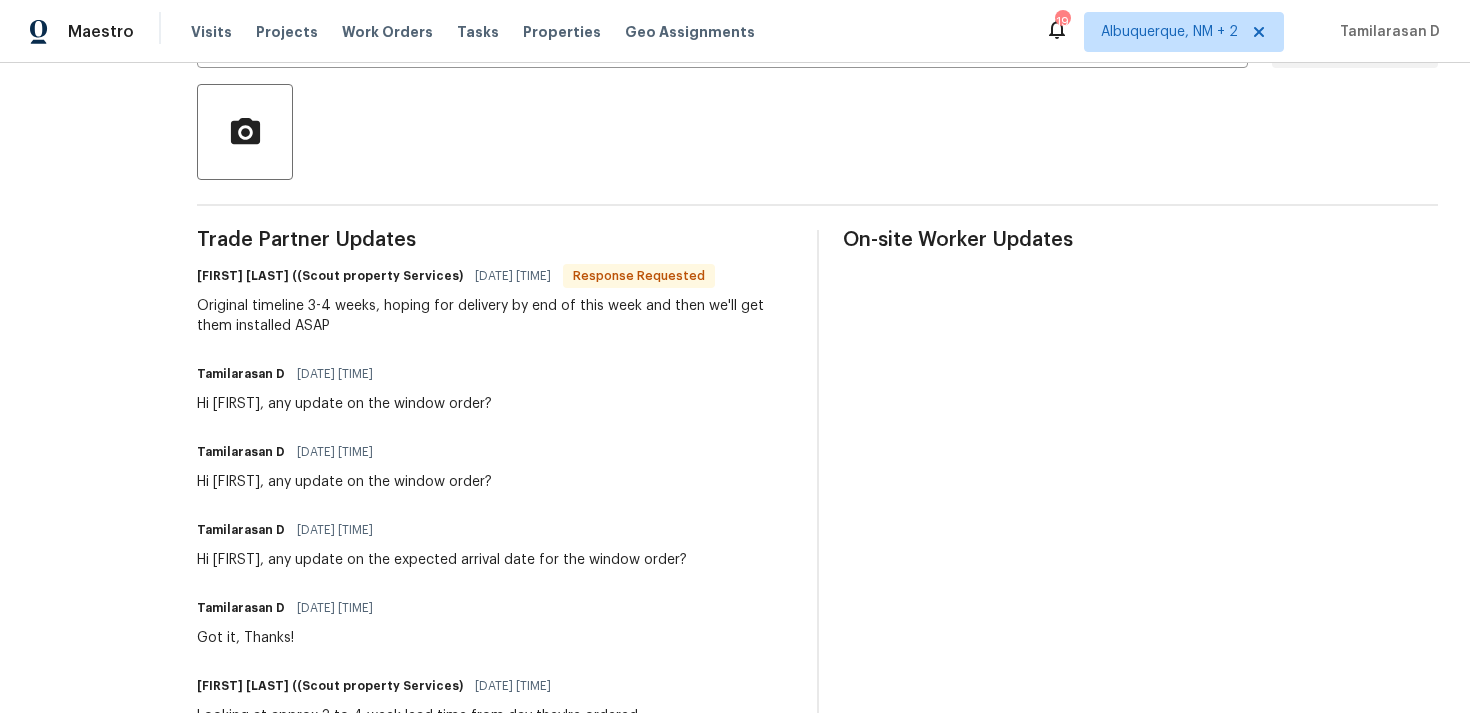 click on "Original timeline 3-4 weeks, hoping for delivery by end of this week and then we'll get them installed ASAP" at bounding box center (495, 316) 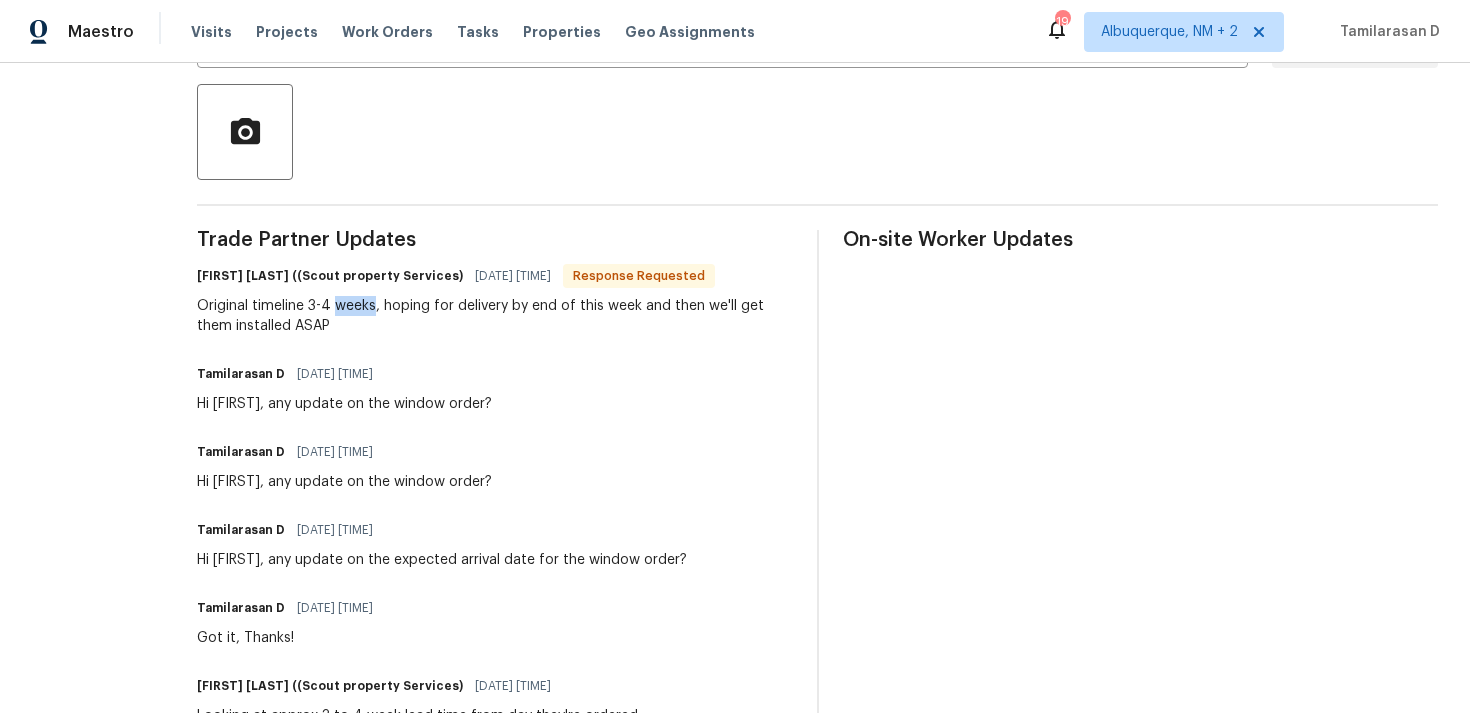 click on "Original timeline 3-4 weeks, hoping for delivery by end of this week and then we'll get them installed ASAP" at bounding box center [495, 316] 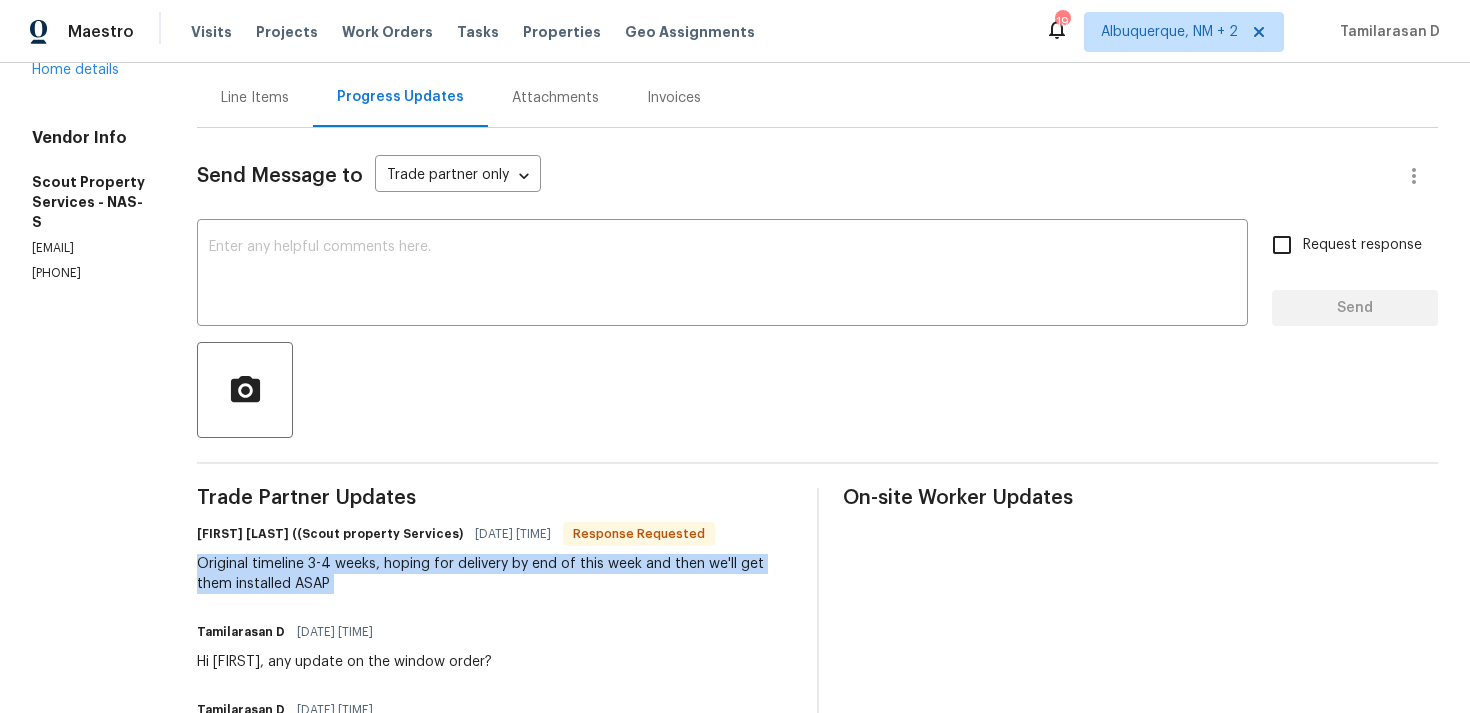 scroll, scrollTop: 0, scrollLeft: 0, axis: both 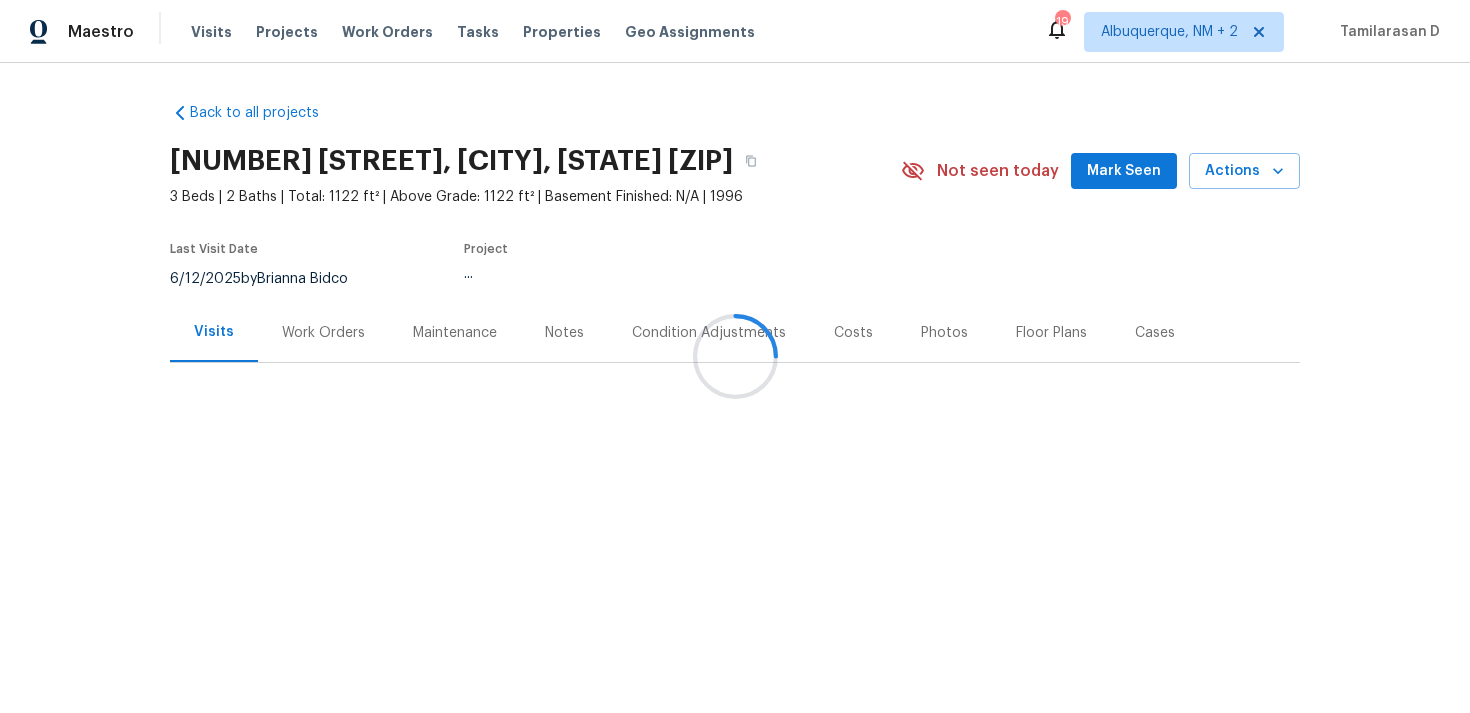 click on "Work Orders" at bounding box center (323, 333) 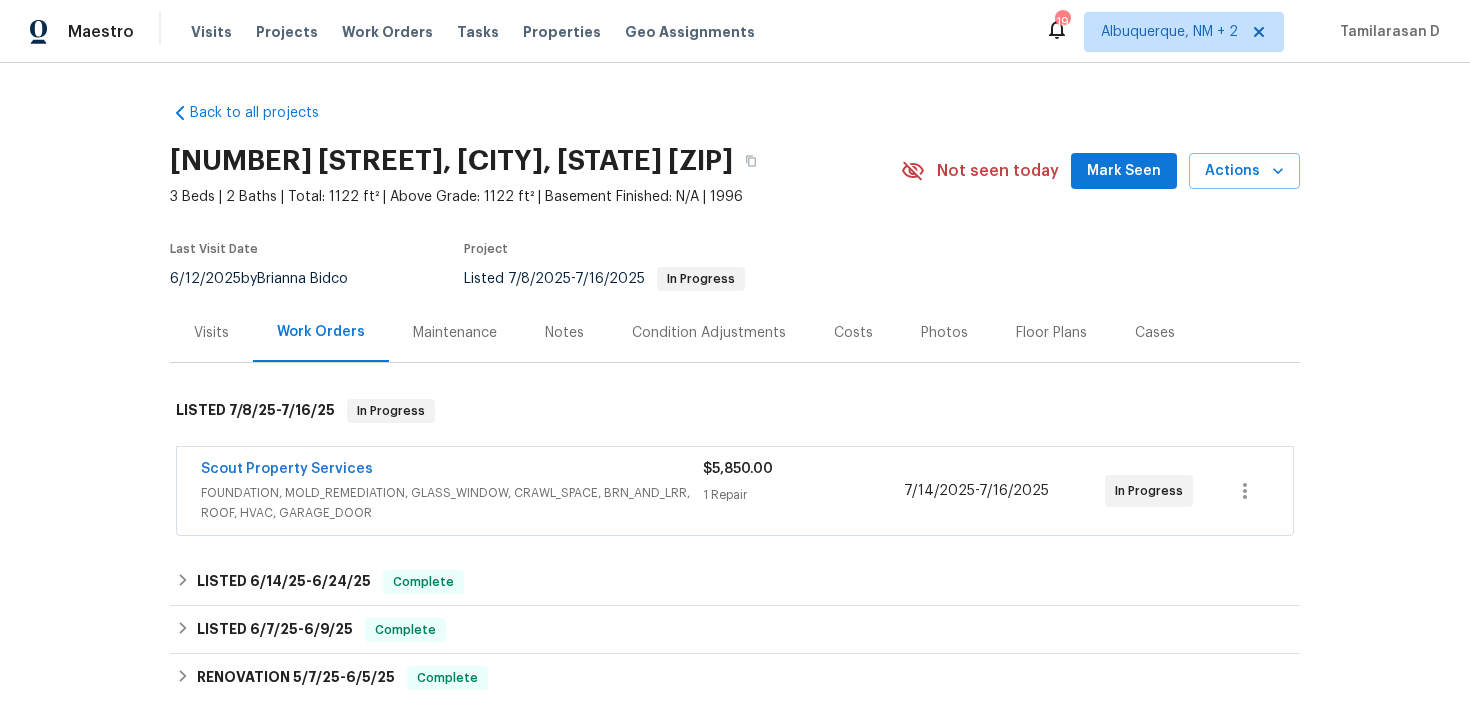scroll, scrollTop: 58, scrollLeft: 0, axis: vertical 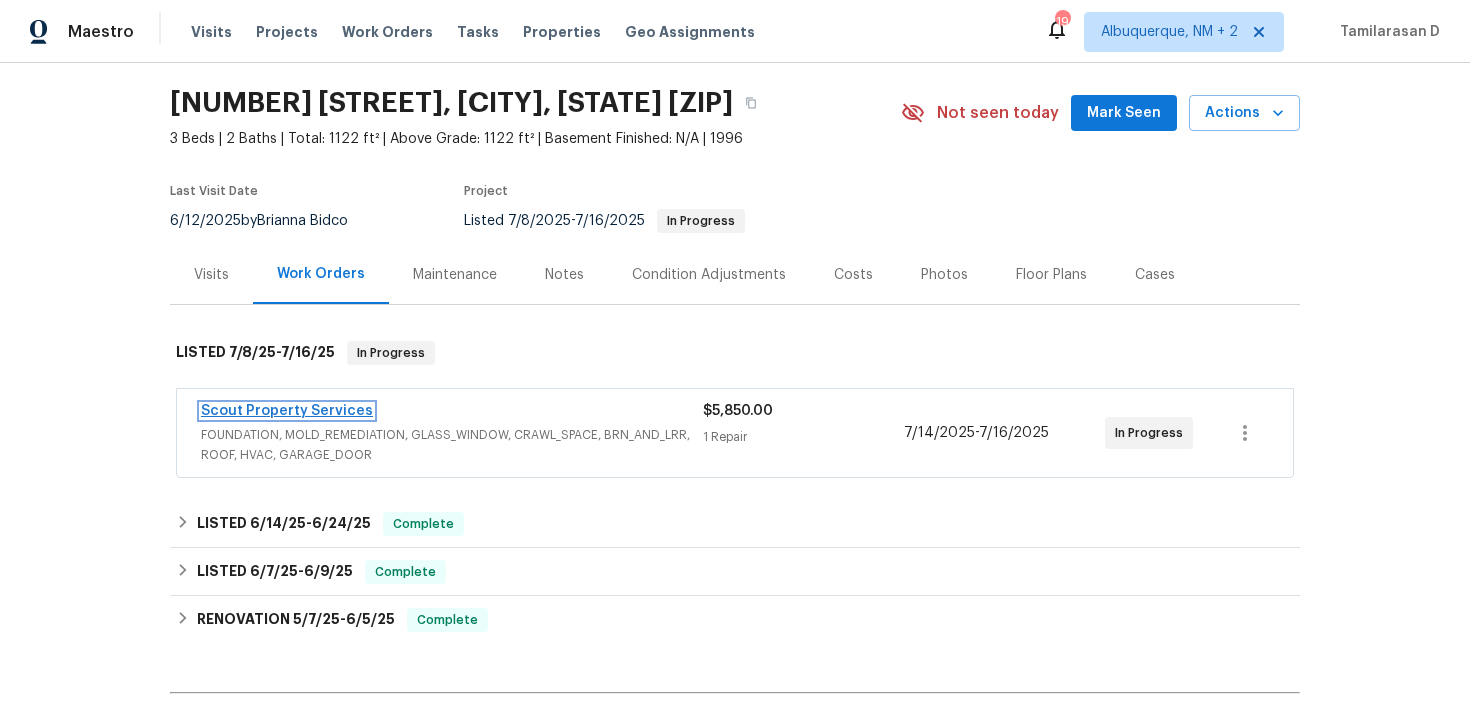 click on "Scout Property Services" at bounding box center (287, 411) 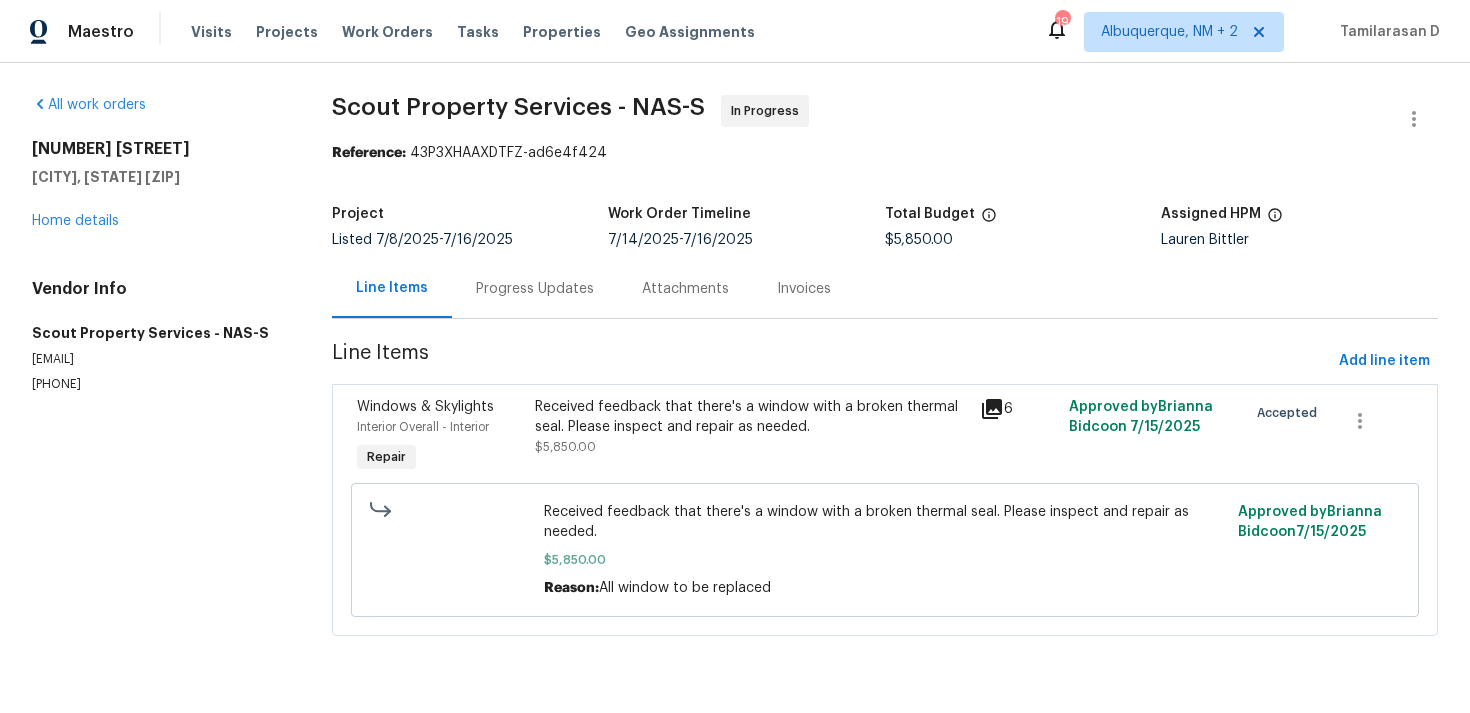 click on "Progress Updates" at bounding box center (535, 289) 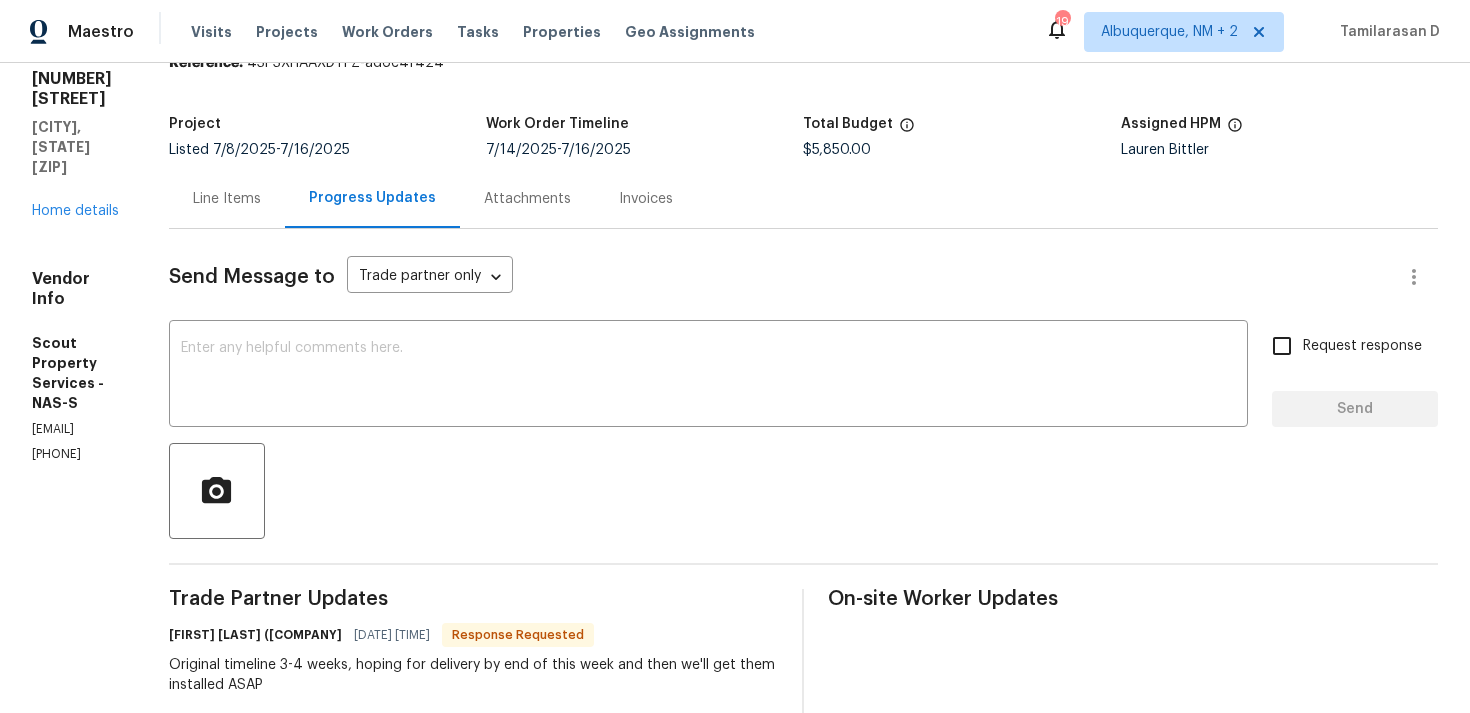 scroll, scrollTop: 167, scrollLeft: 0, axis: vertical 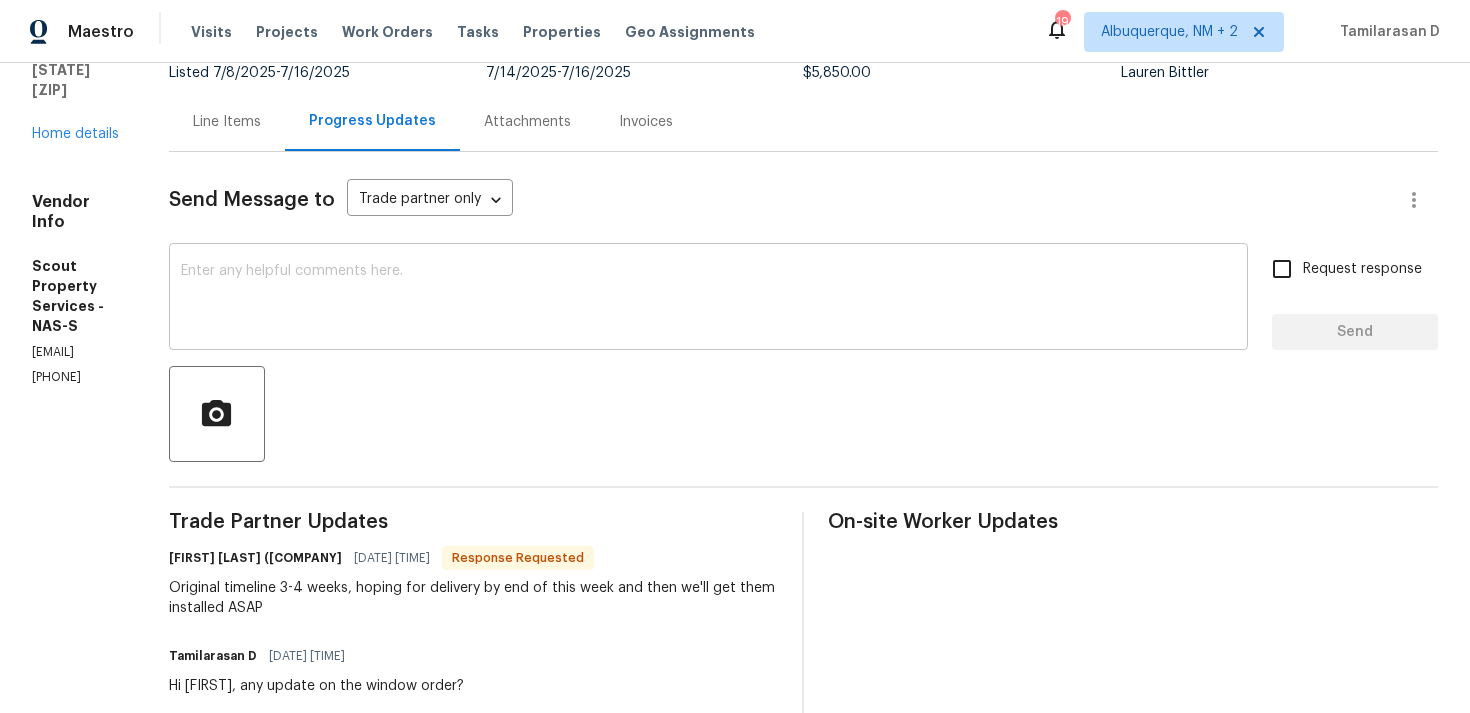 click at bounding box center (708, 299) 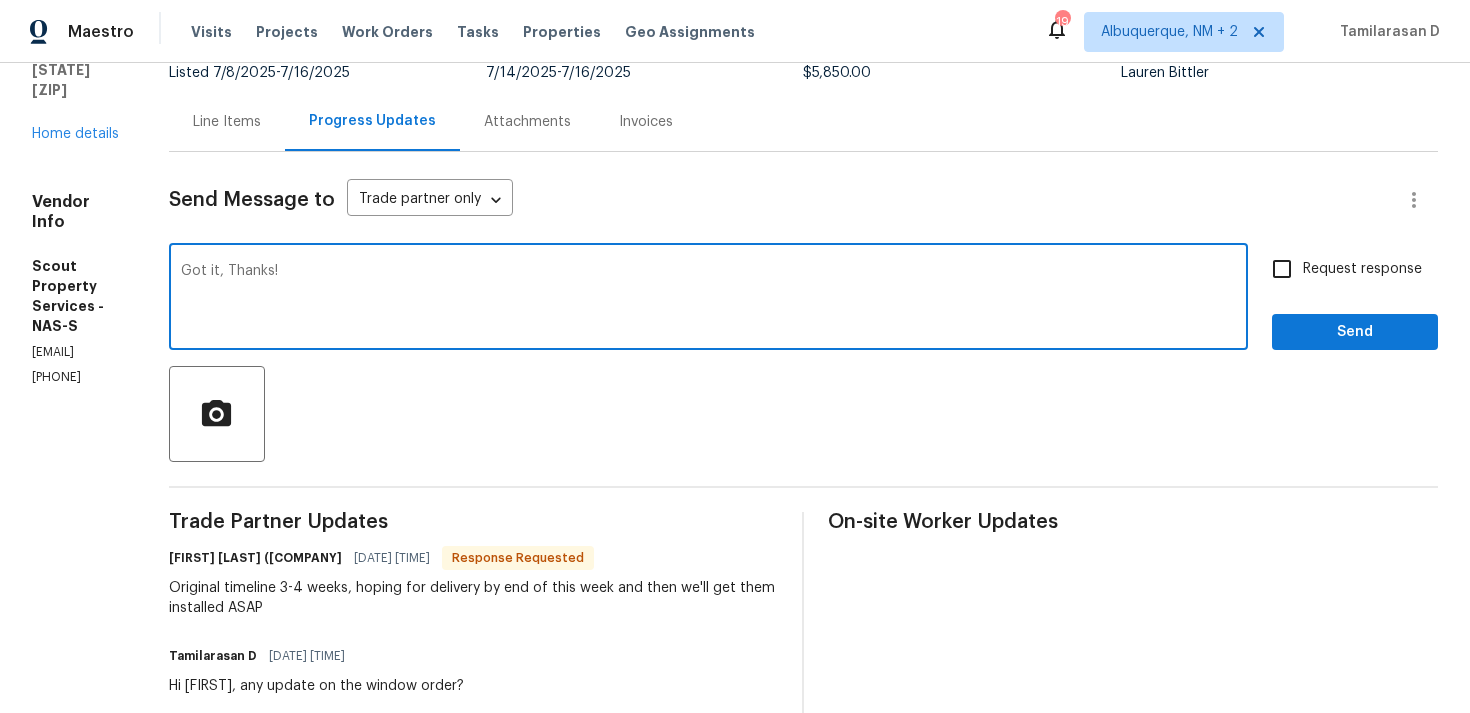 type on "Got it, Thanks!" 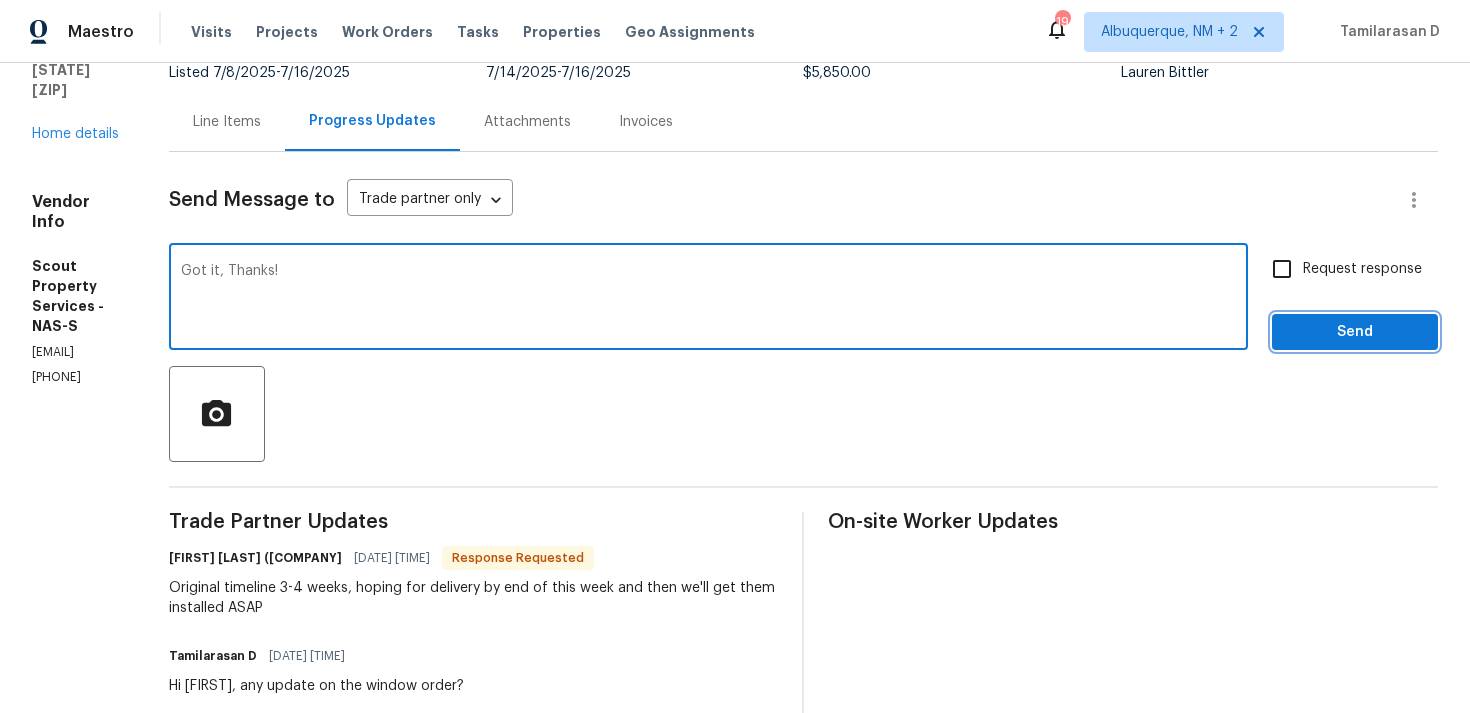 click on "Send" at bounding box center [1355, 332] 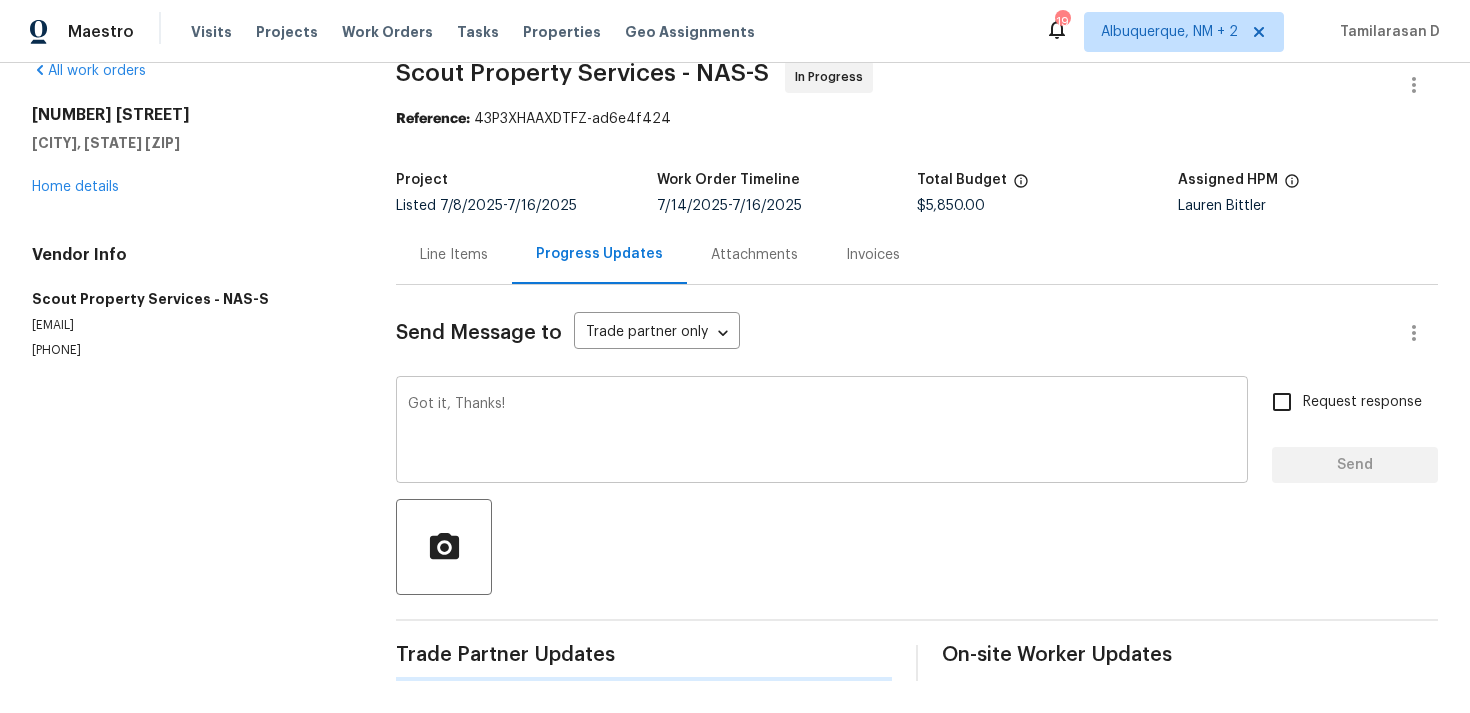 type 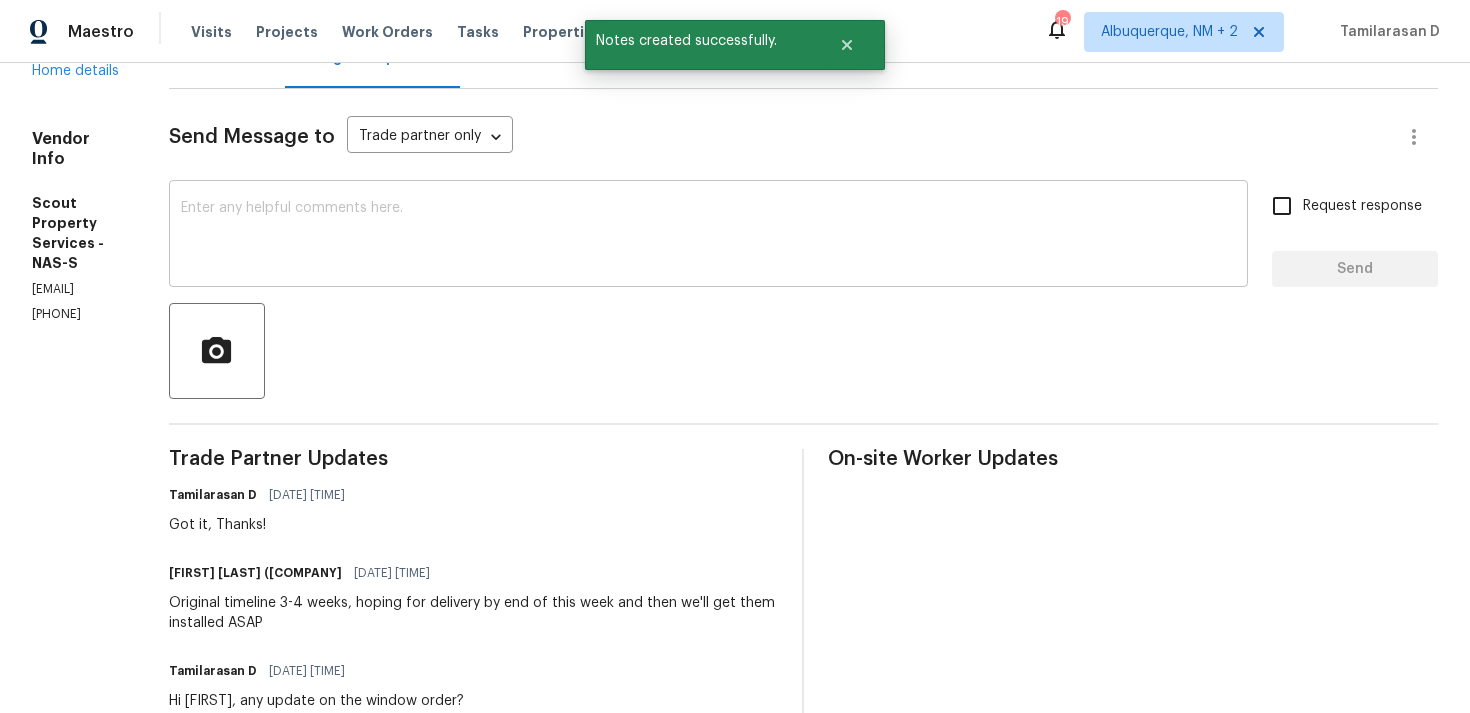scroll, scrollTop: 319, scrollLeft: 0, axis: vertical 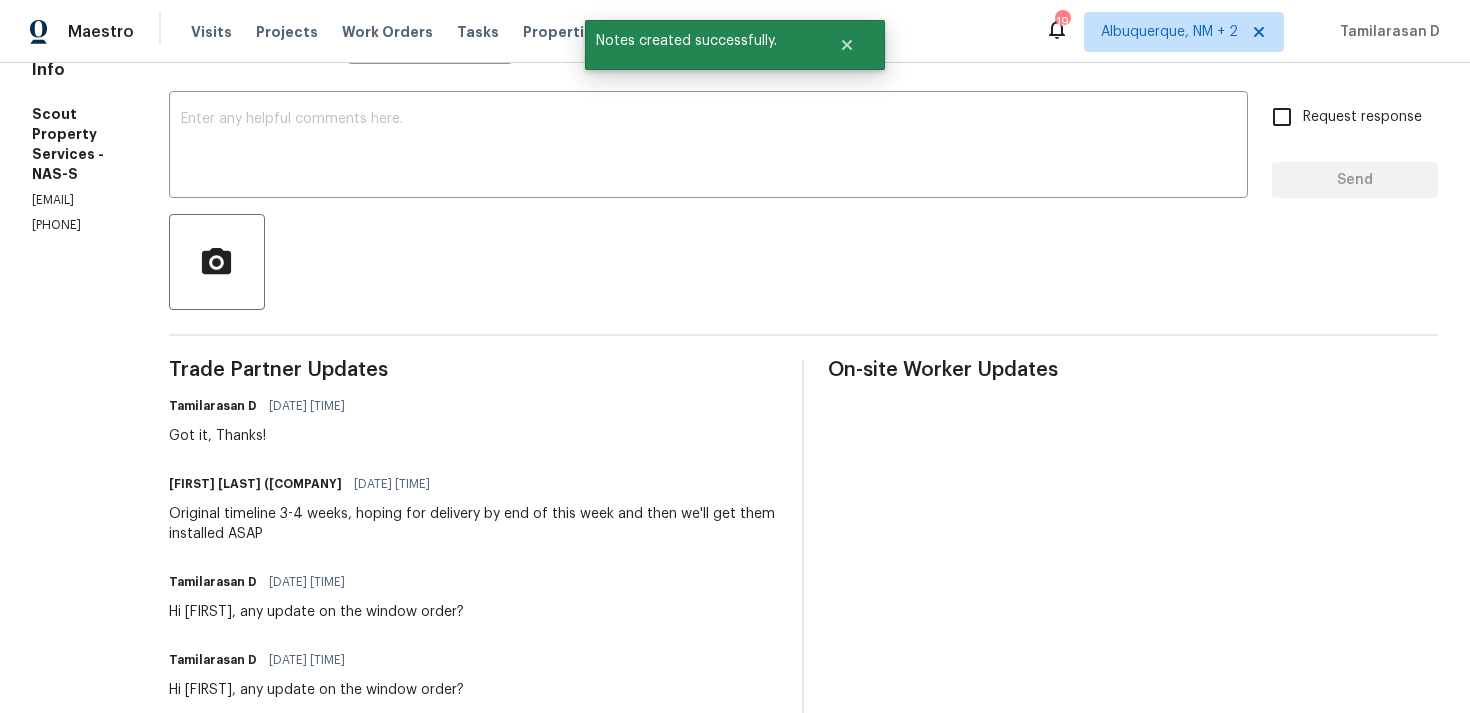 click on "Original timeline 3-4 weeks, hoping for delivery by end of this week and then we'll get them installed ASAP" at bounding box center (474, 524) 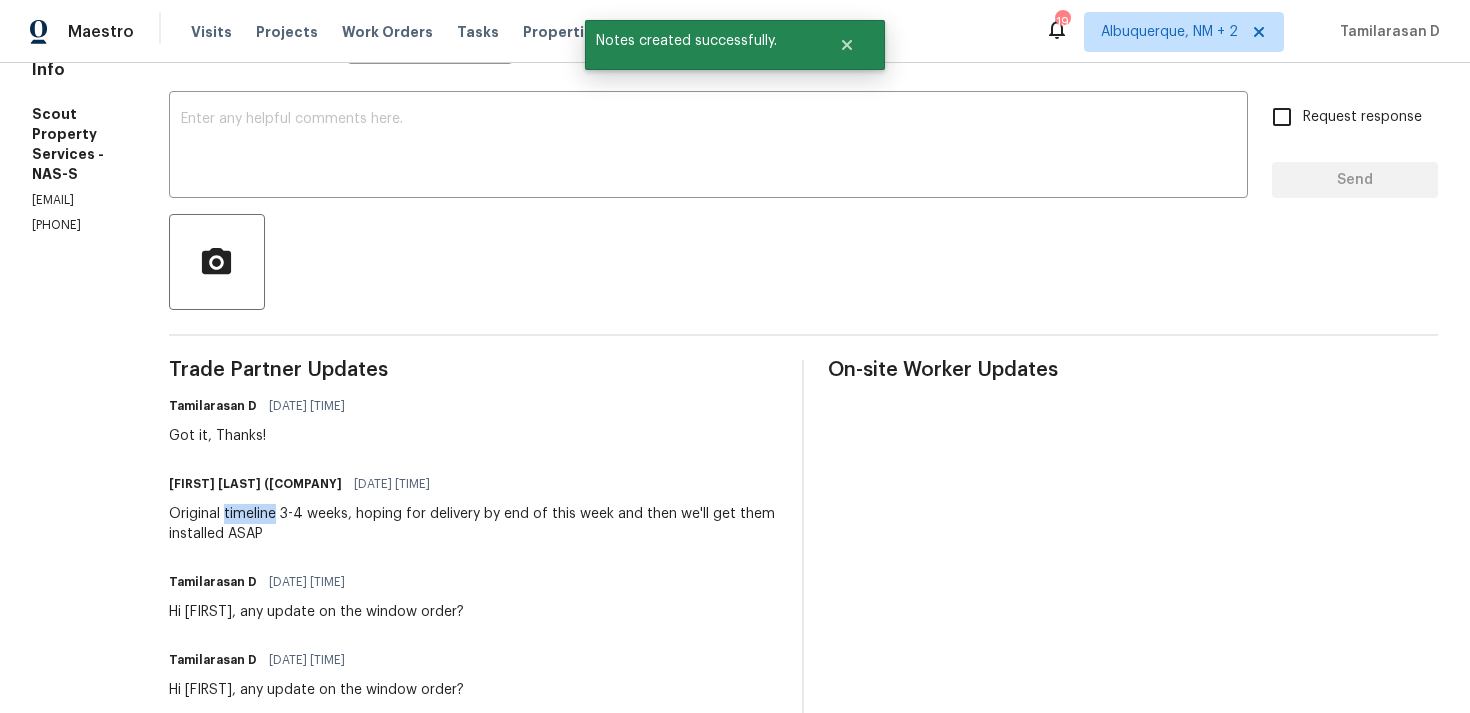 click on "Original timeline 3-4 weeks, hoping for delivery by end of this week and then we'll get them installed ASAP" at bounding box center [474, 524] 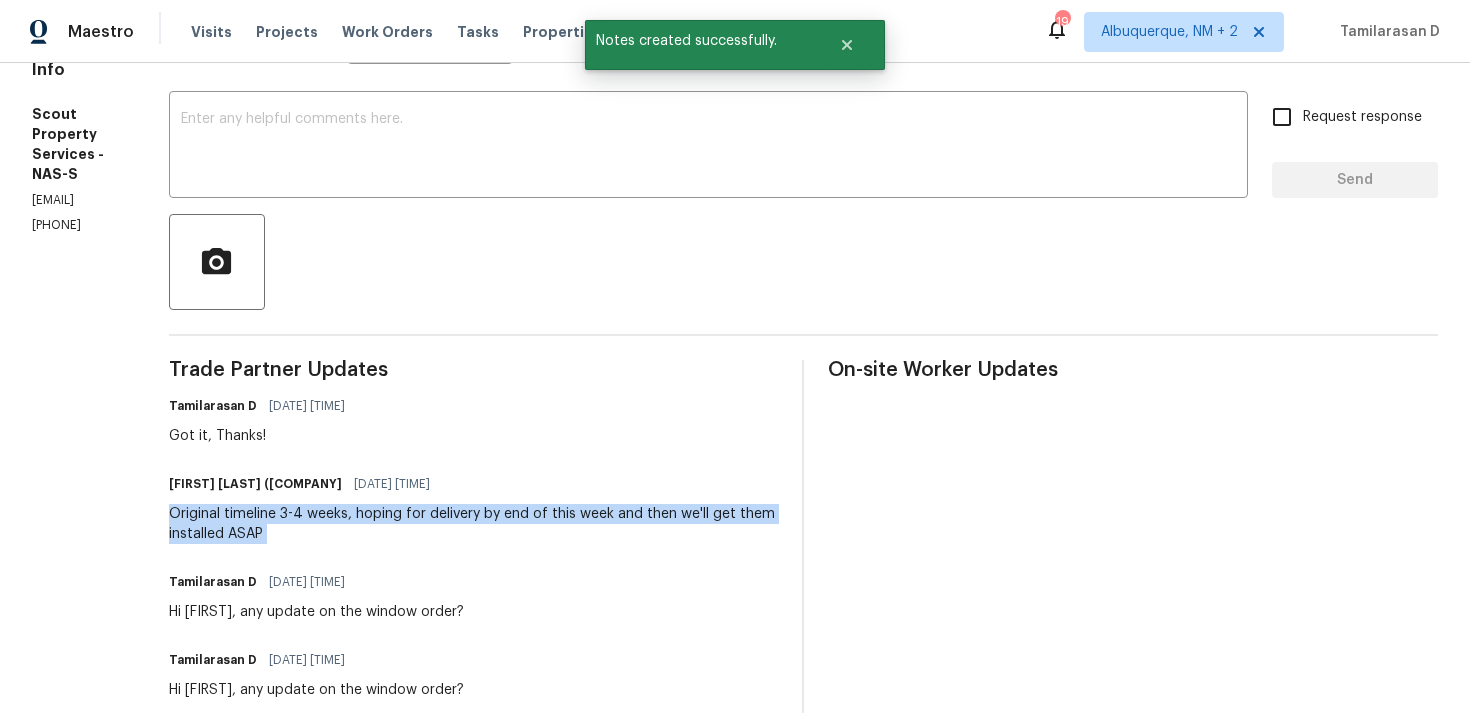 copy on "Original timeline 3-4 weeks, hoping for delivery by end of this week and then we'll get them installed ASAP" 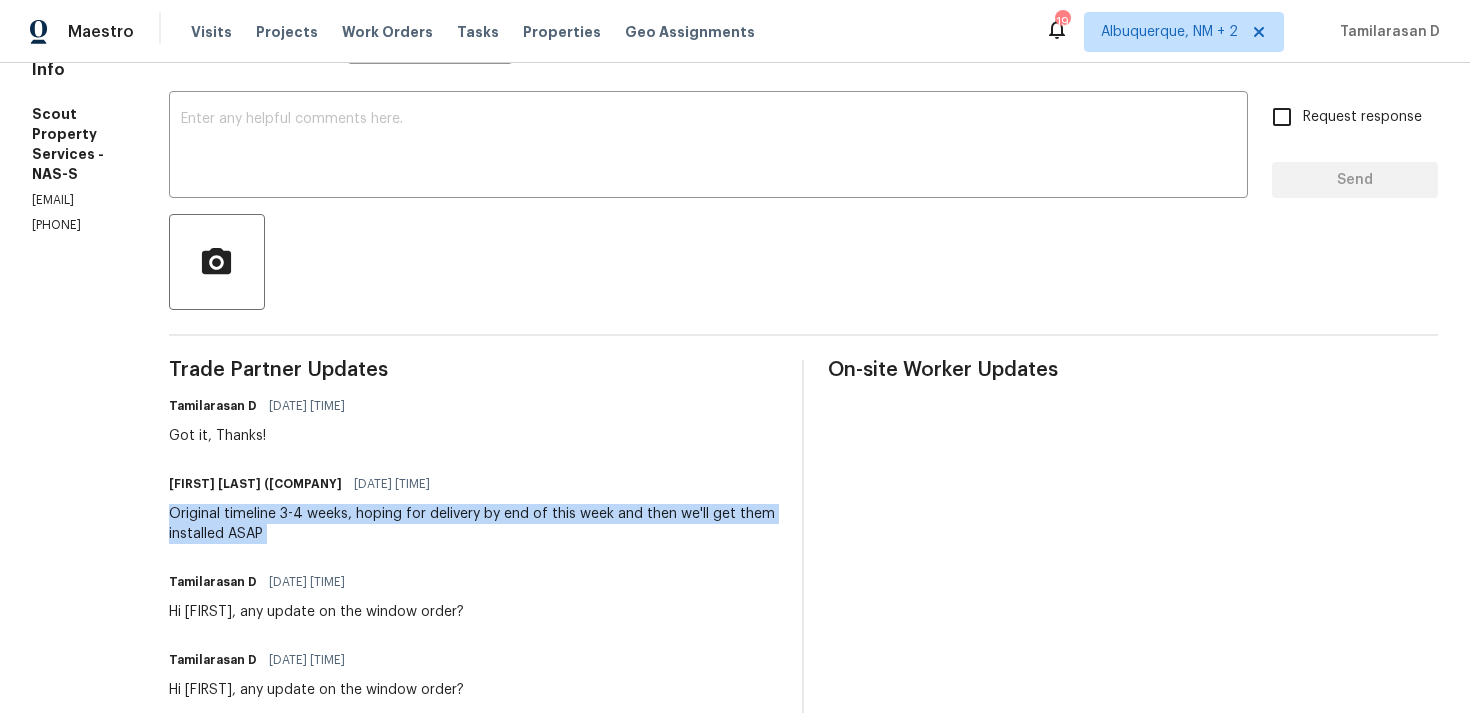 scroll, scrollTop: 0, scrollLeft: 0, axis: both 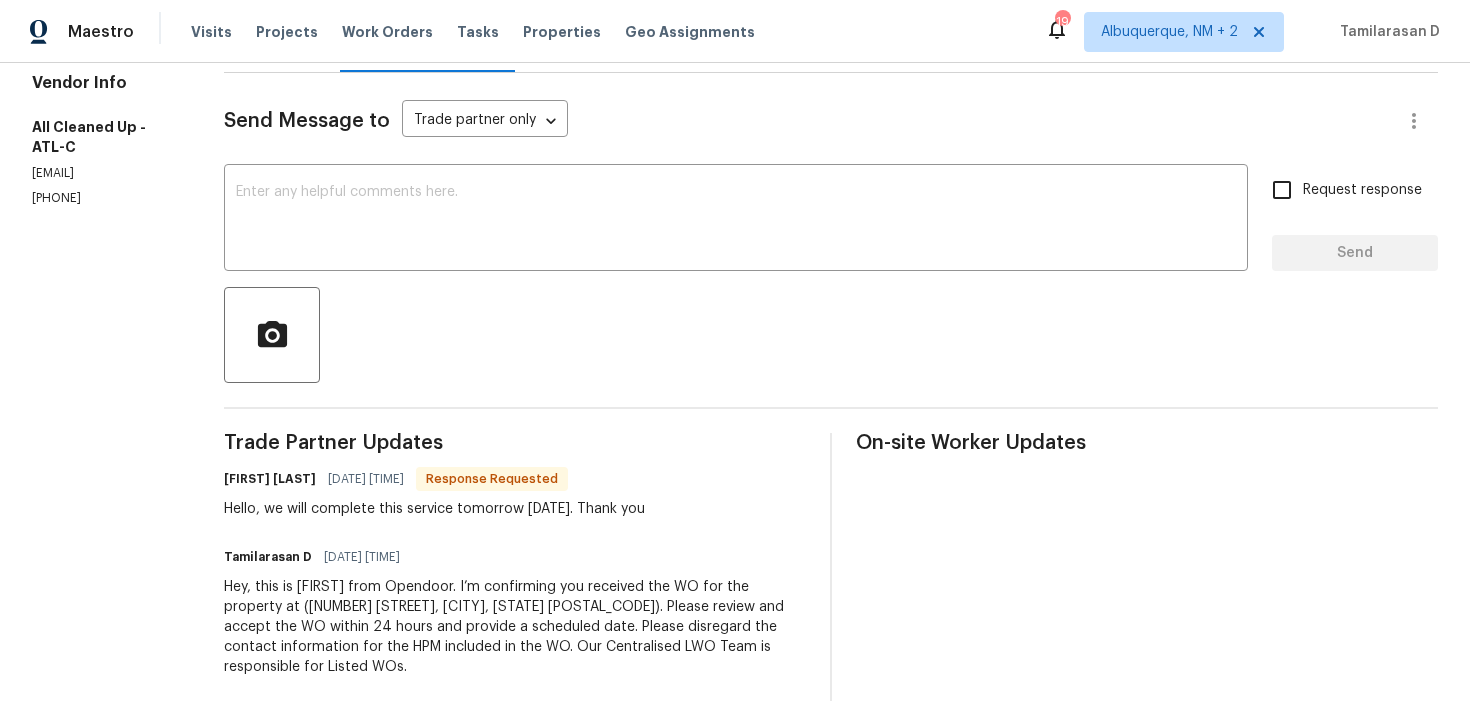 click on "Hello, we will complete this service tomorrow [DATE]. Thank you" at bounding box center [434, 509] 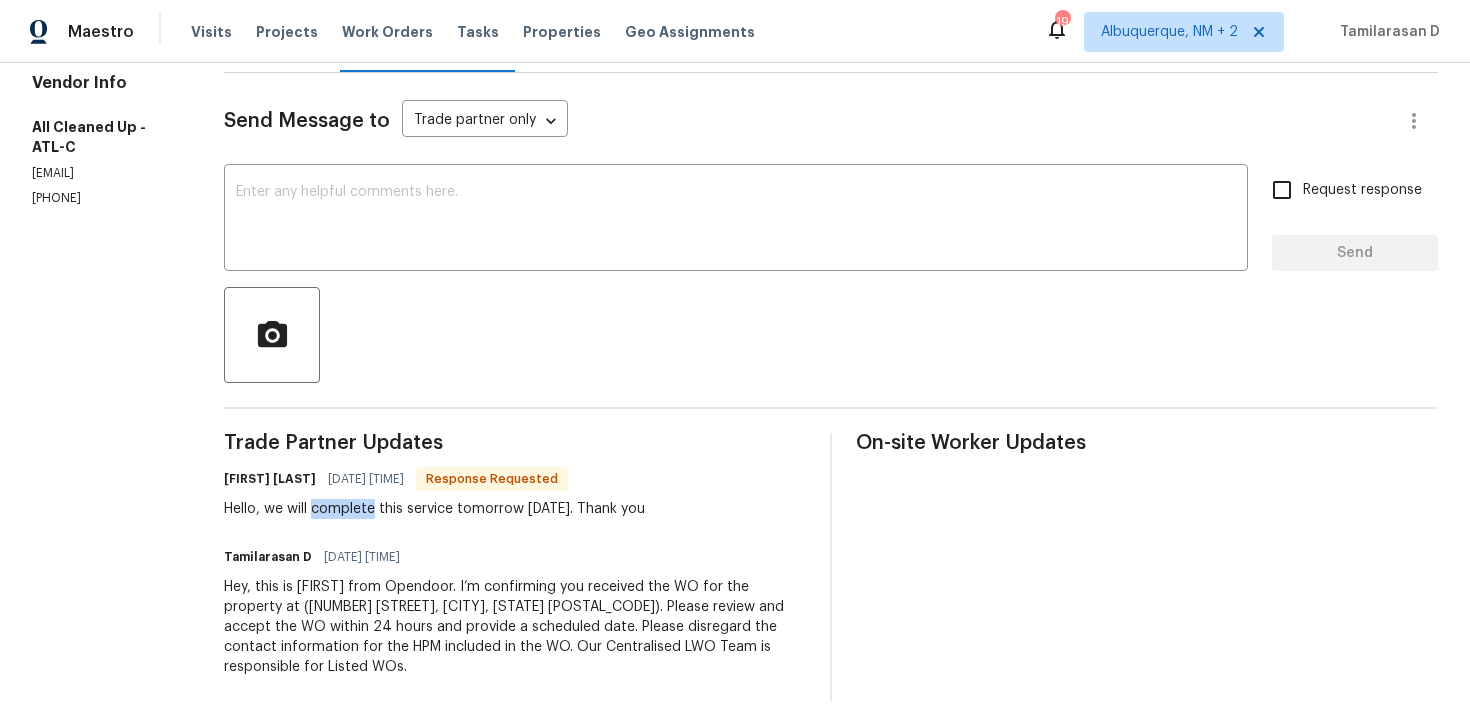 click on "Hello, we will complete this service tomorrow [DATE]. Thank you" at bounding box center (434, 509) 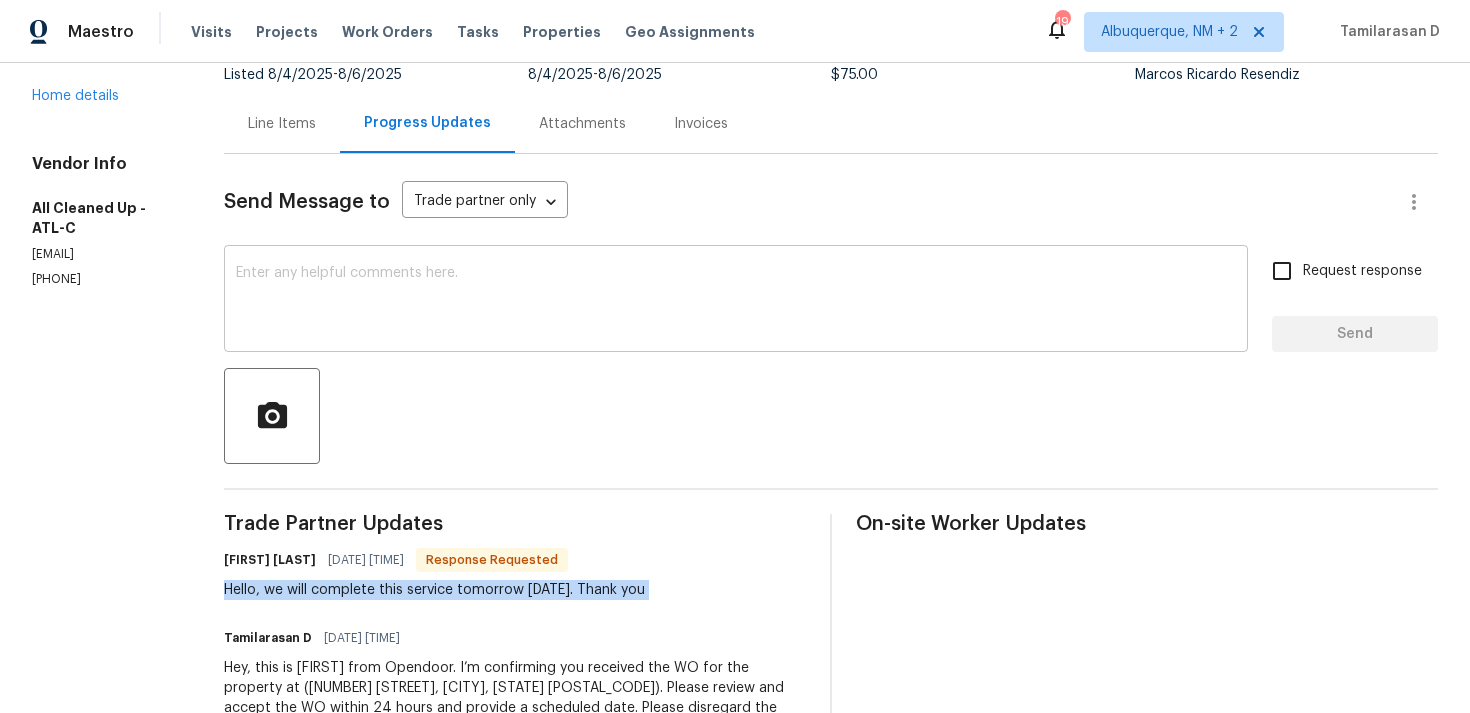 scroll, scrollTop: 157, scrollLeft: 0, axis: vertical 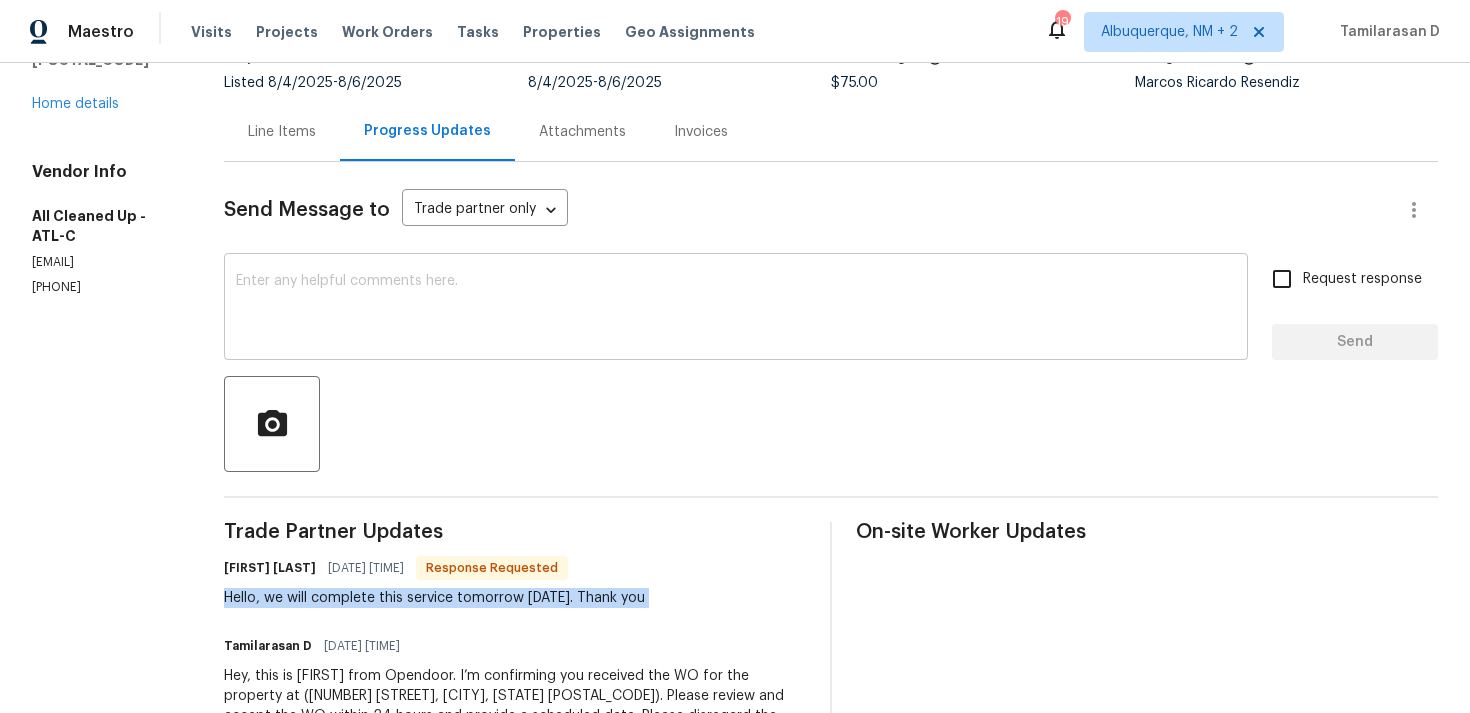 click at bounding box center (736, 309) 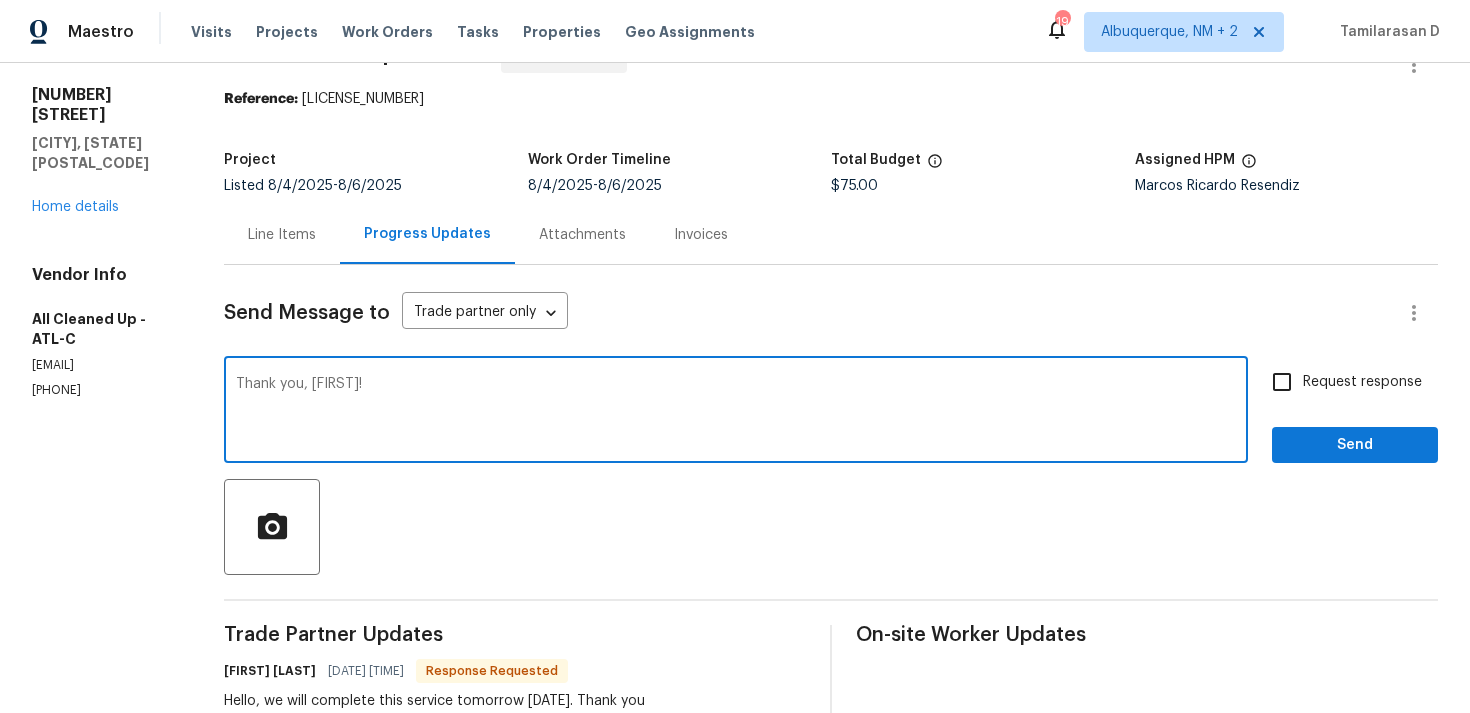 scroll, scrollTop: 60, scrollLeft: 0, axis: vertical 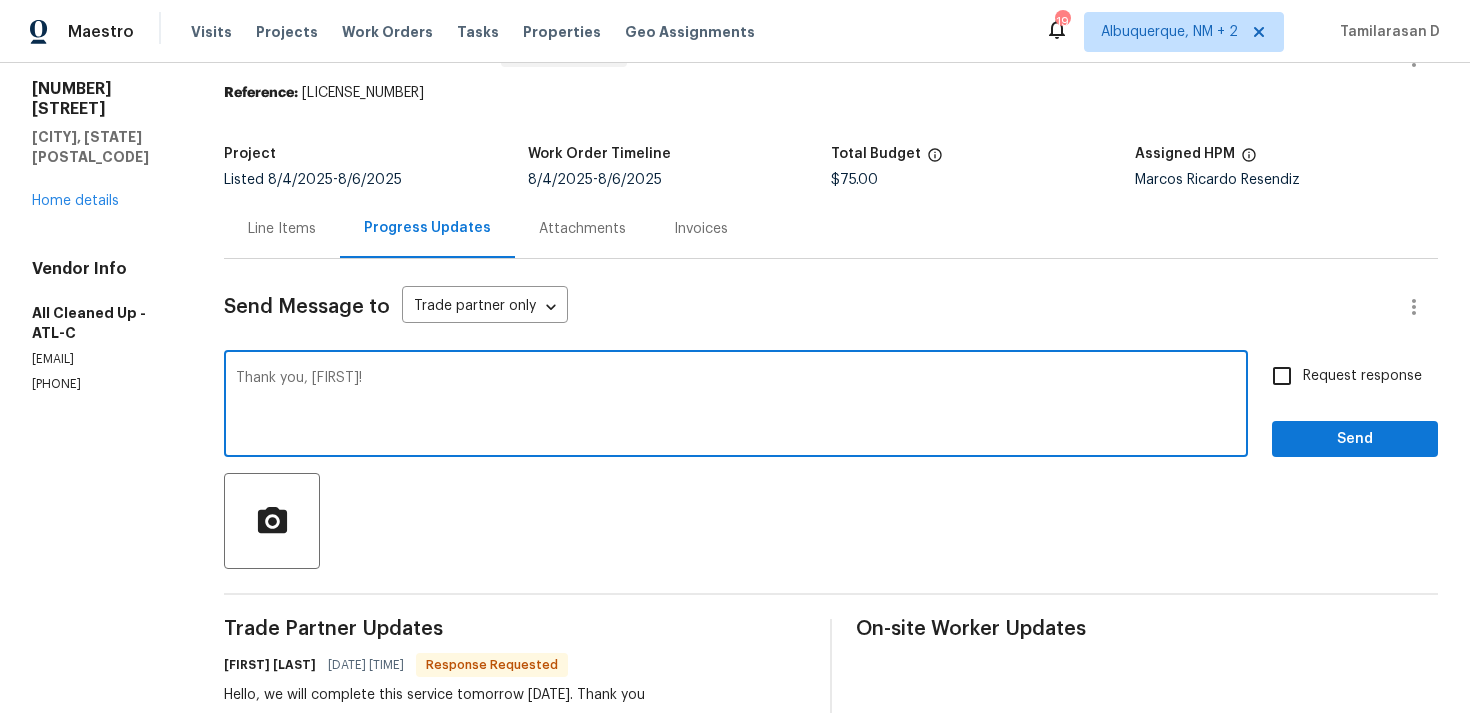 type on "Thank you, Sonya!" 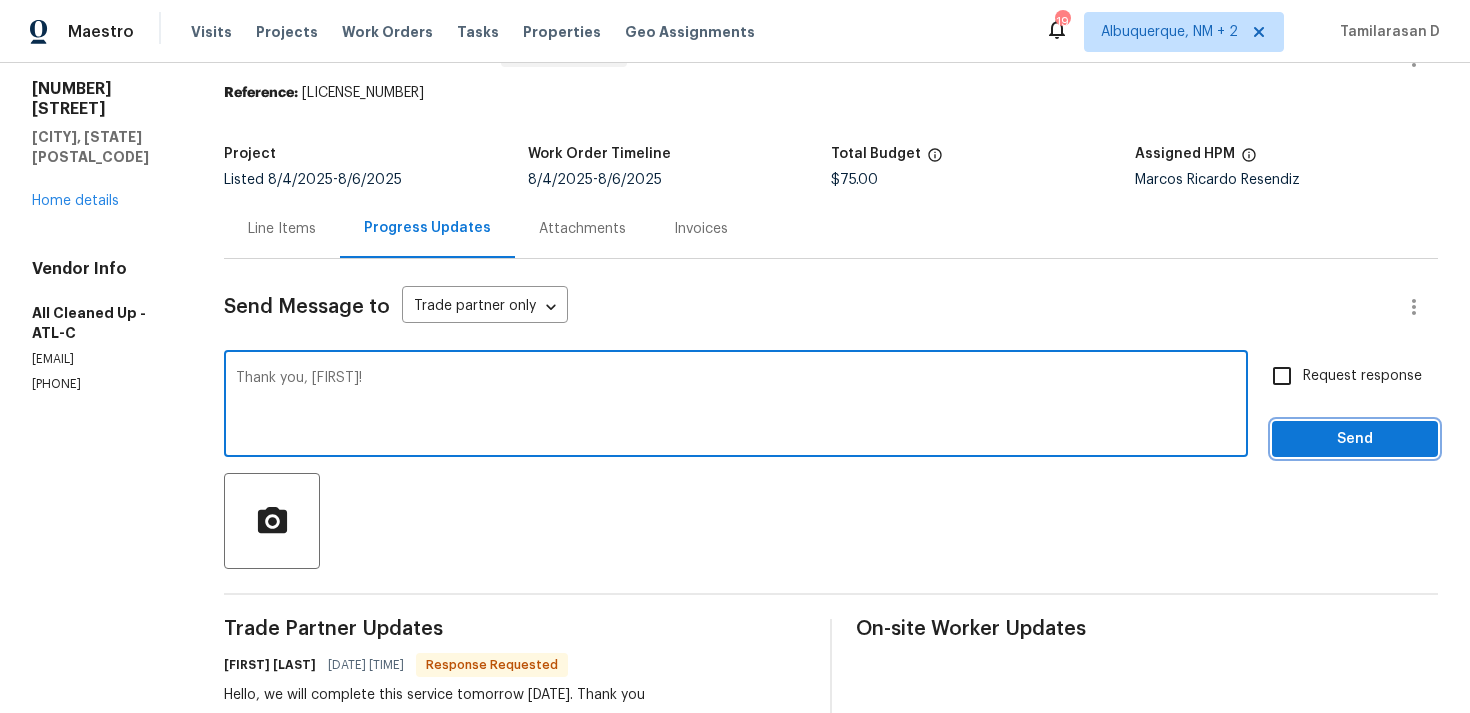 click on "Send" at bounding box center (1355, 439) 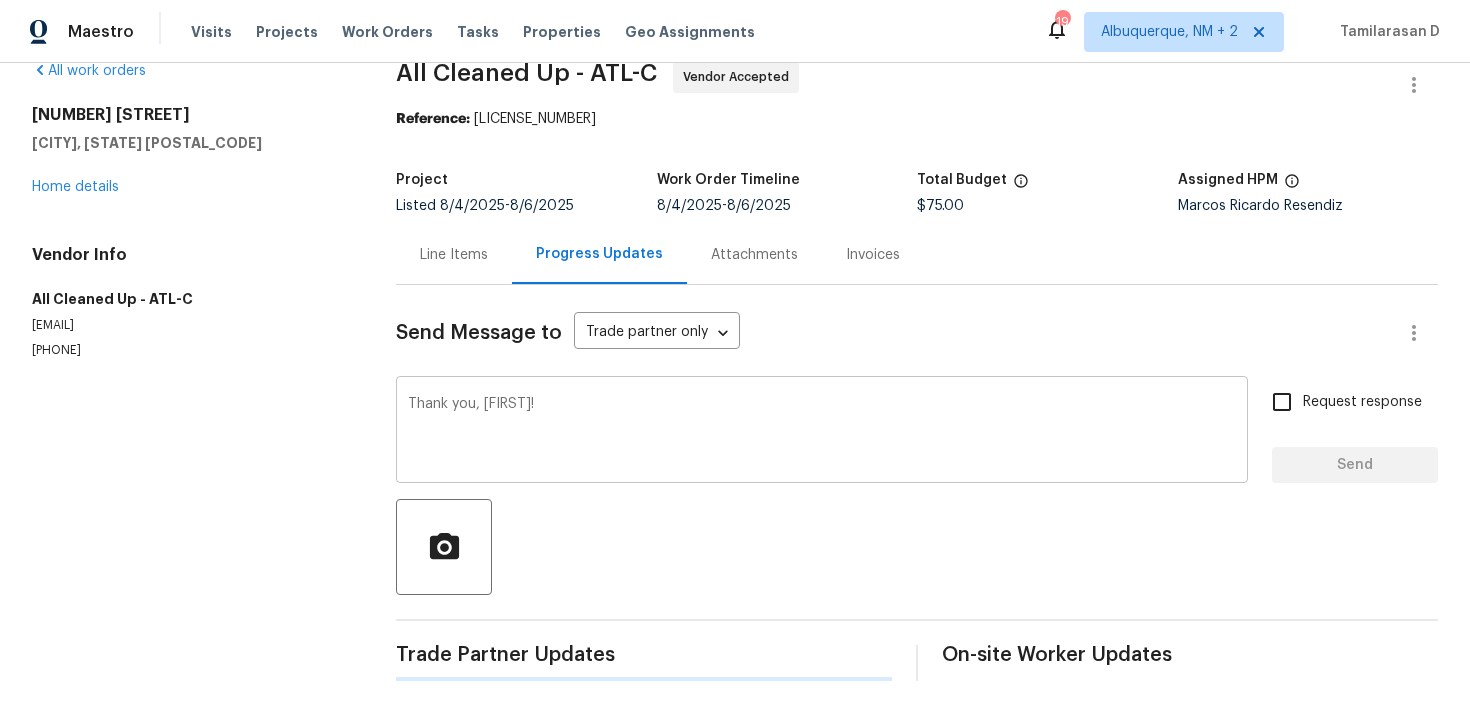 type 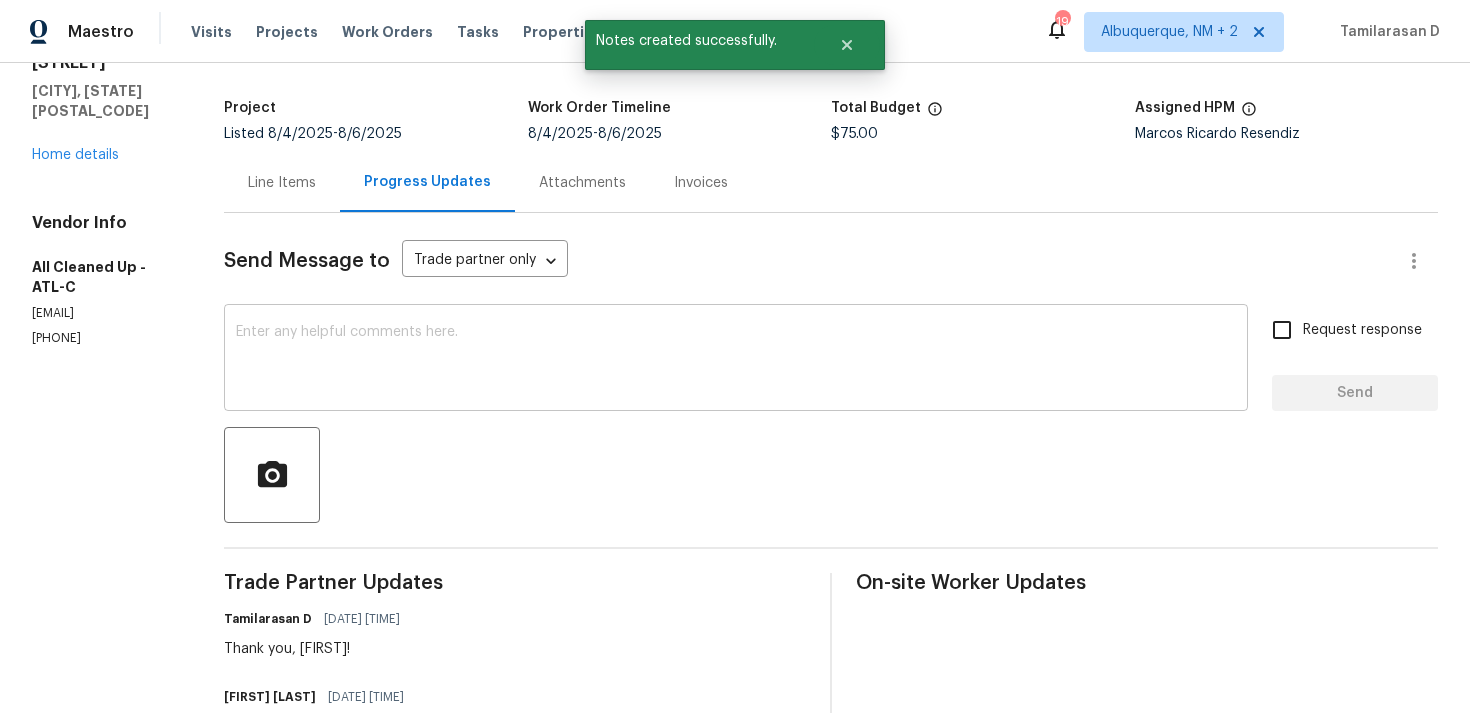 scroll, scrollTop: 165, scrollLeft: 0, axis: vertical 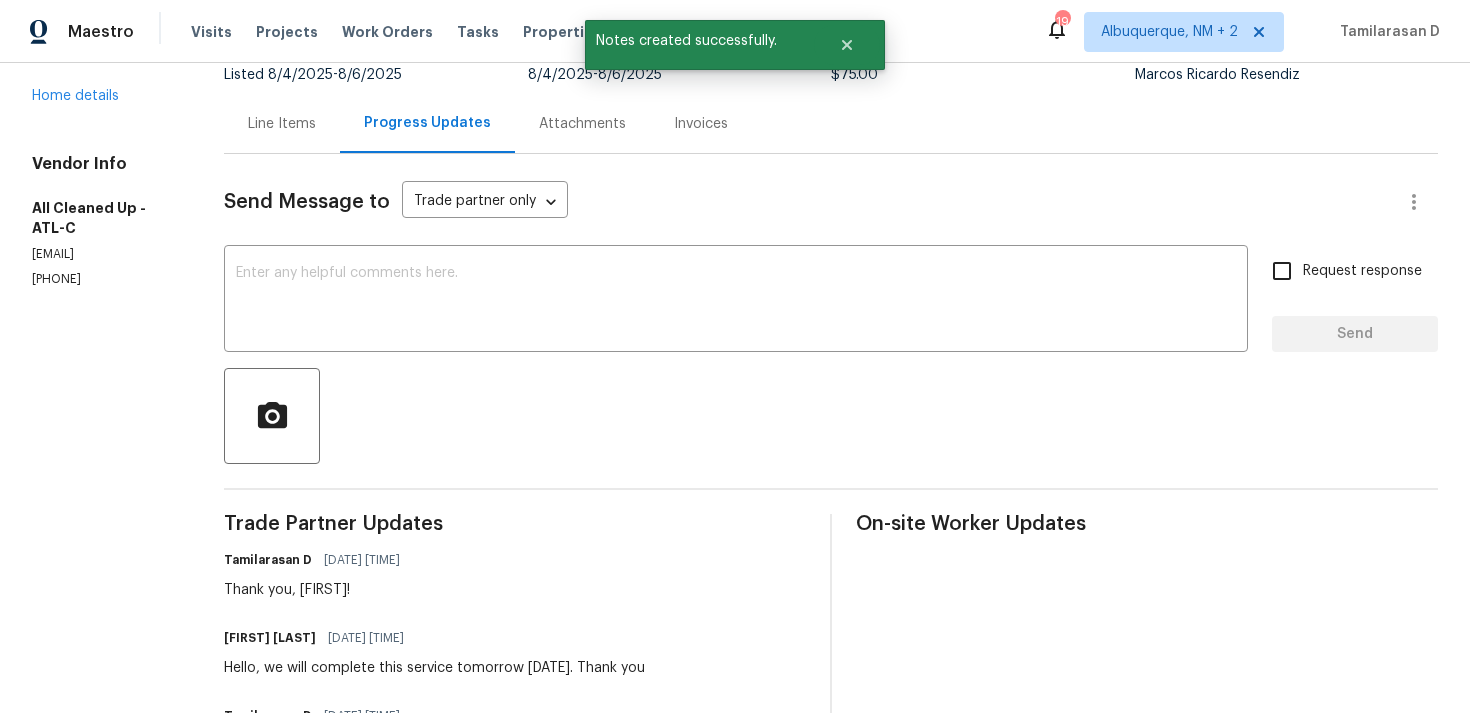 click on "Hello, we will complete this service tomorrow 8/5/25. Thank you" at bounding box center [434, 668] 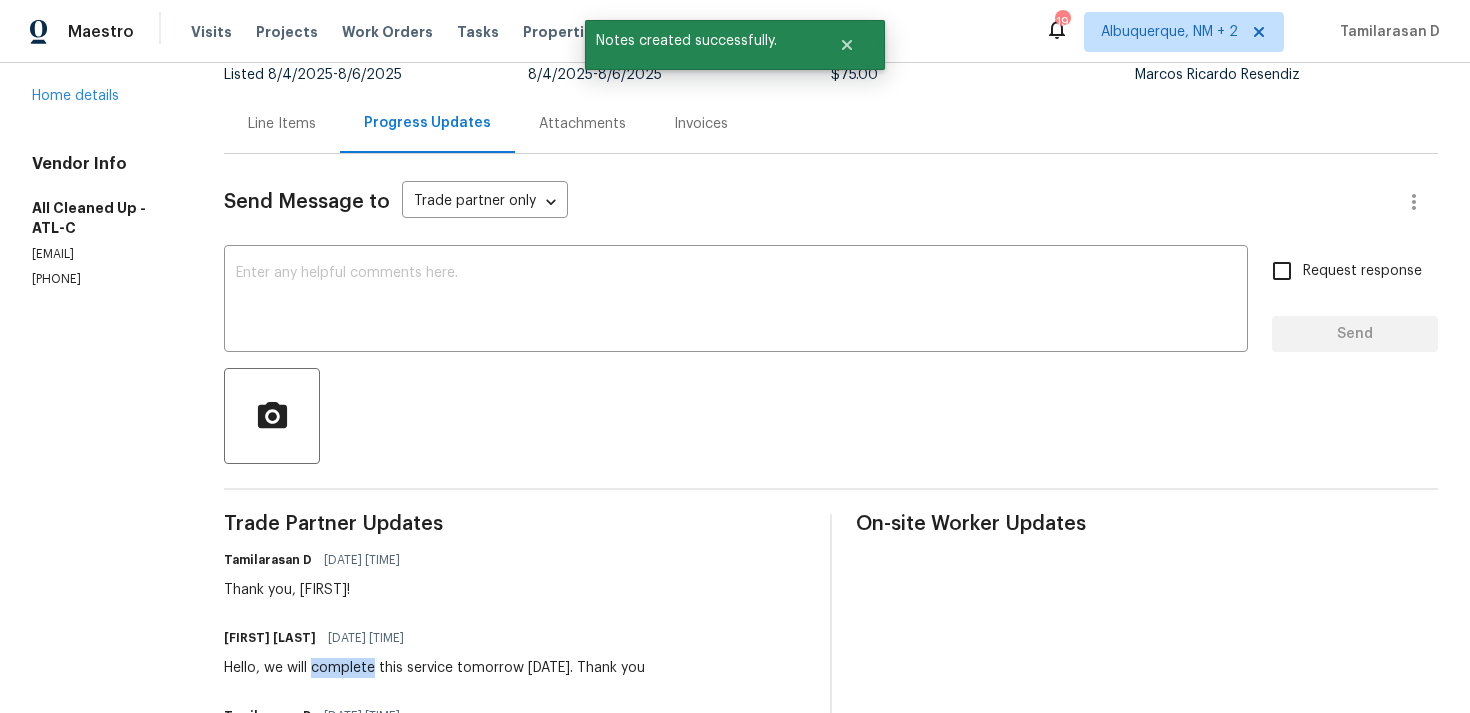 click on "Hello, we will complete this service tomorrow 8/5/25. Thank you" at bounding box center (434, 668) 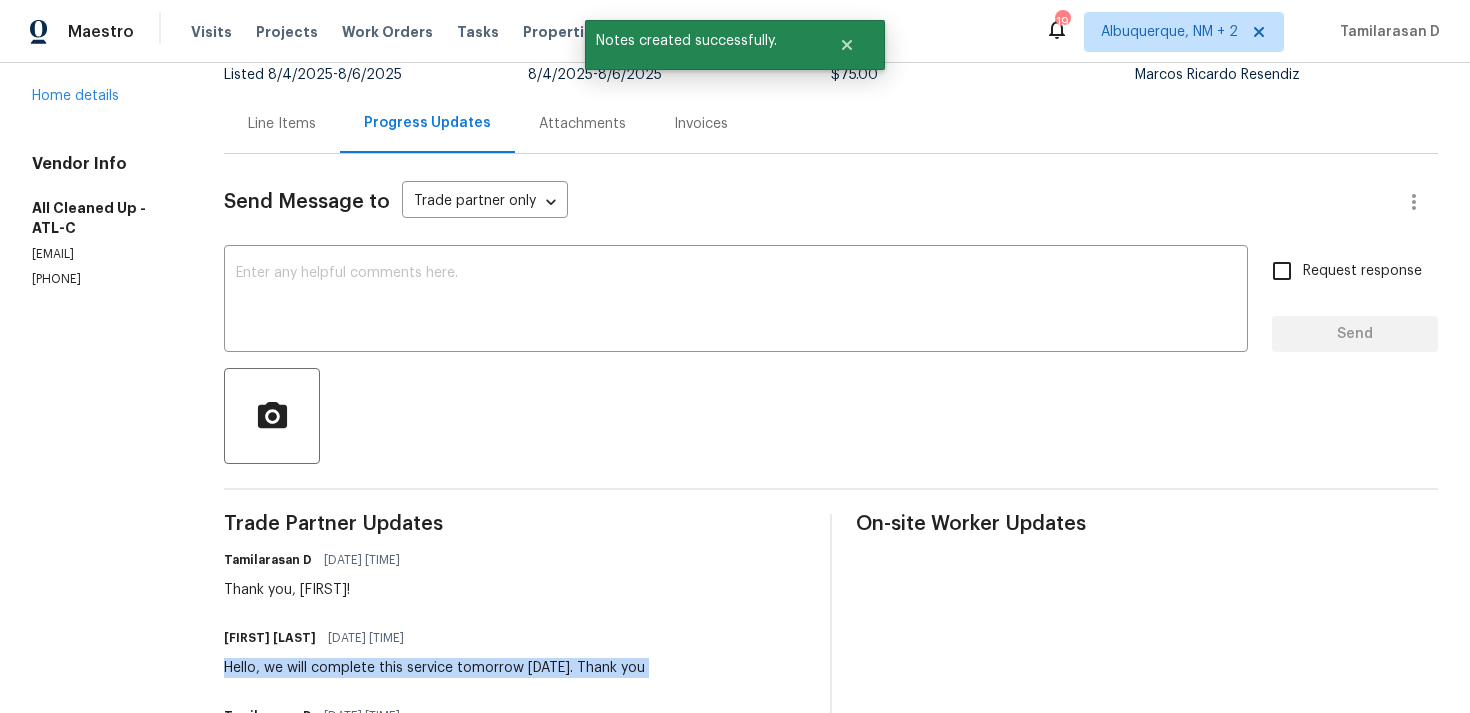 copy on "Hello, we will complete this service tomorrow 8/5/25. Thank you" 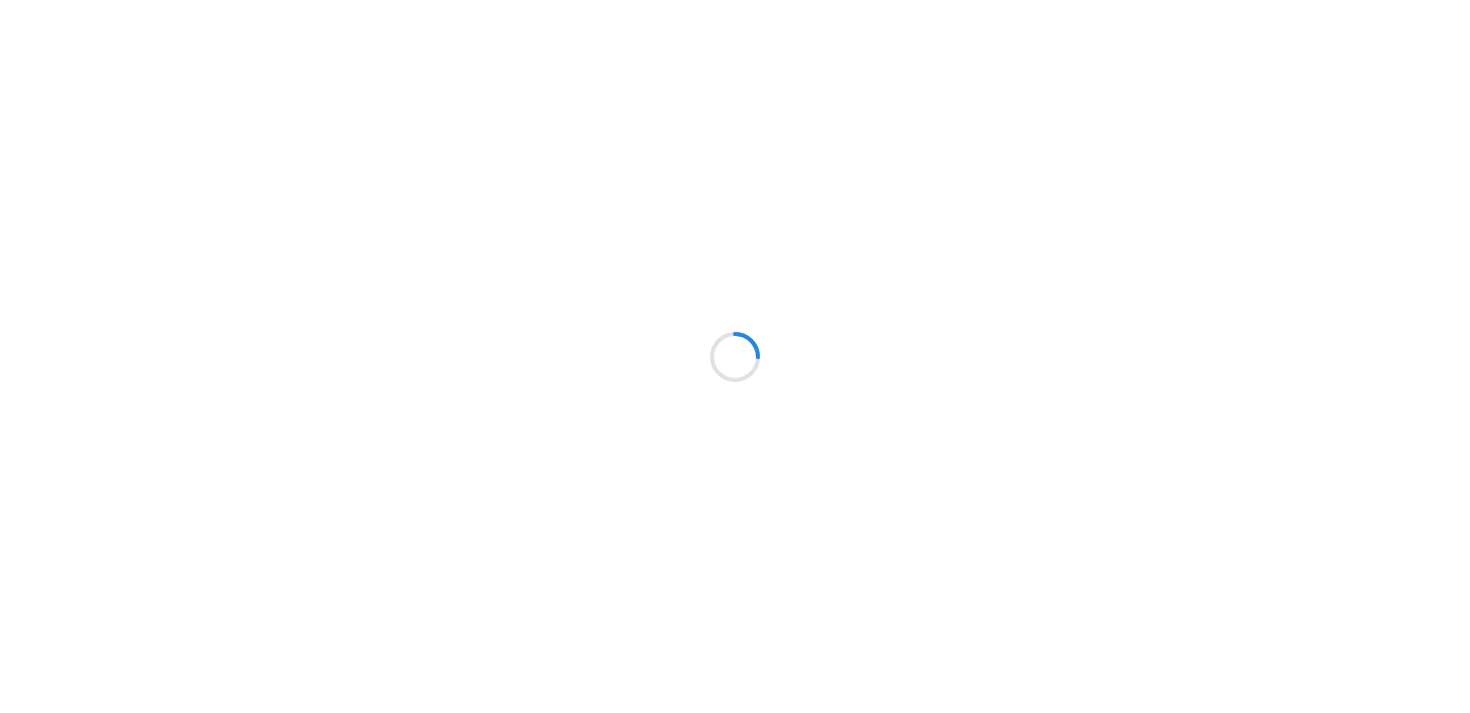 scroll, scrollTop: 0, scrollLeft: 0, axis: both 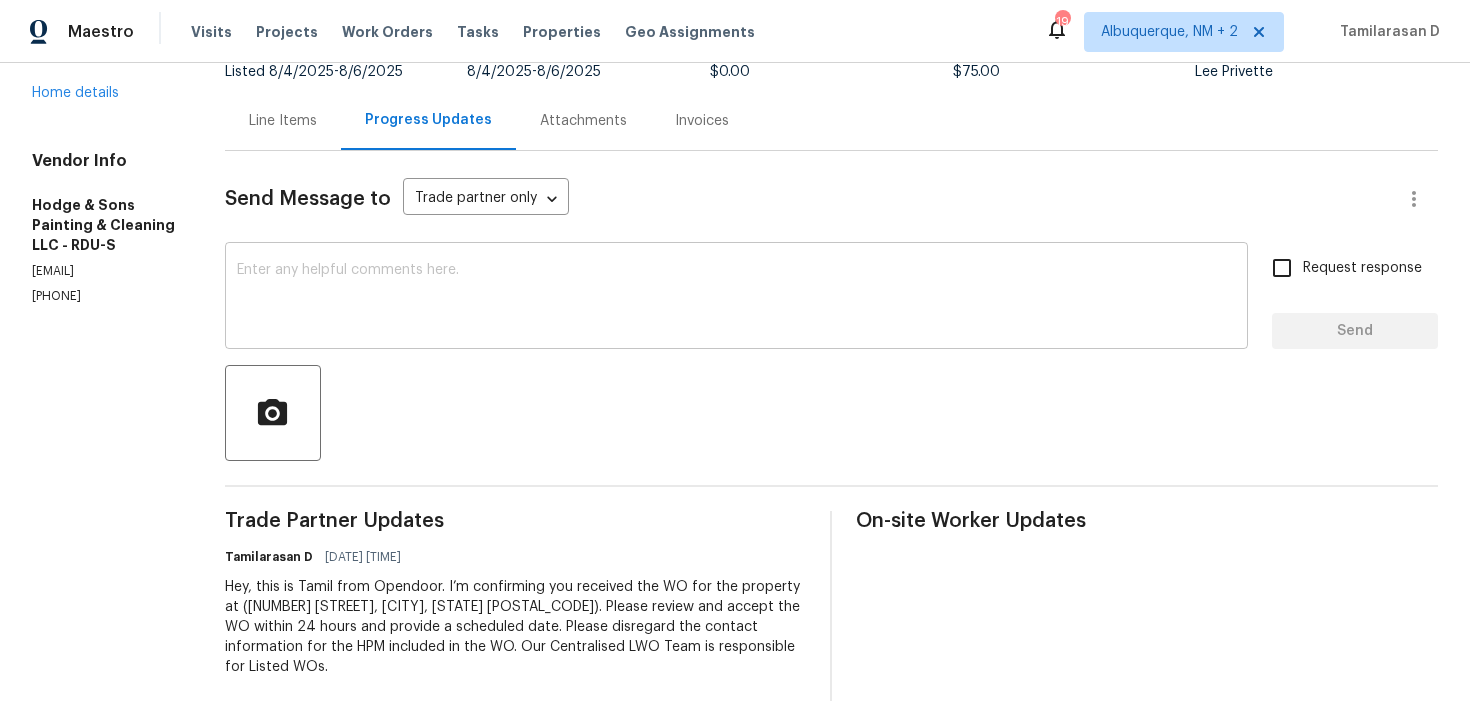 click at bounding box center (736, 298) 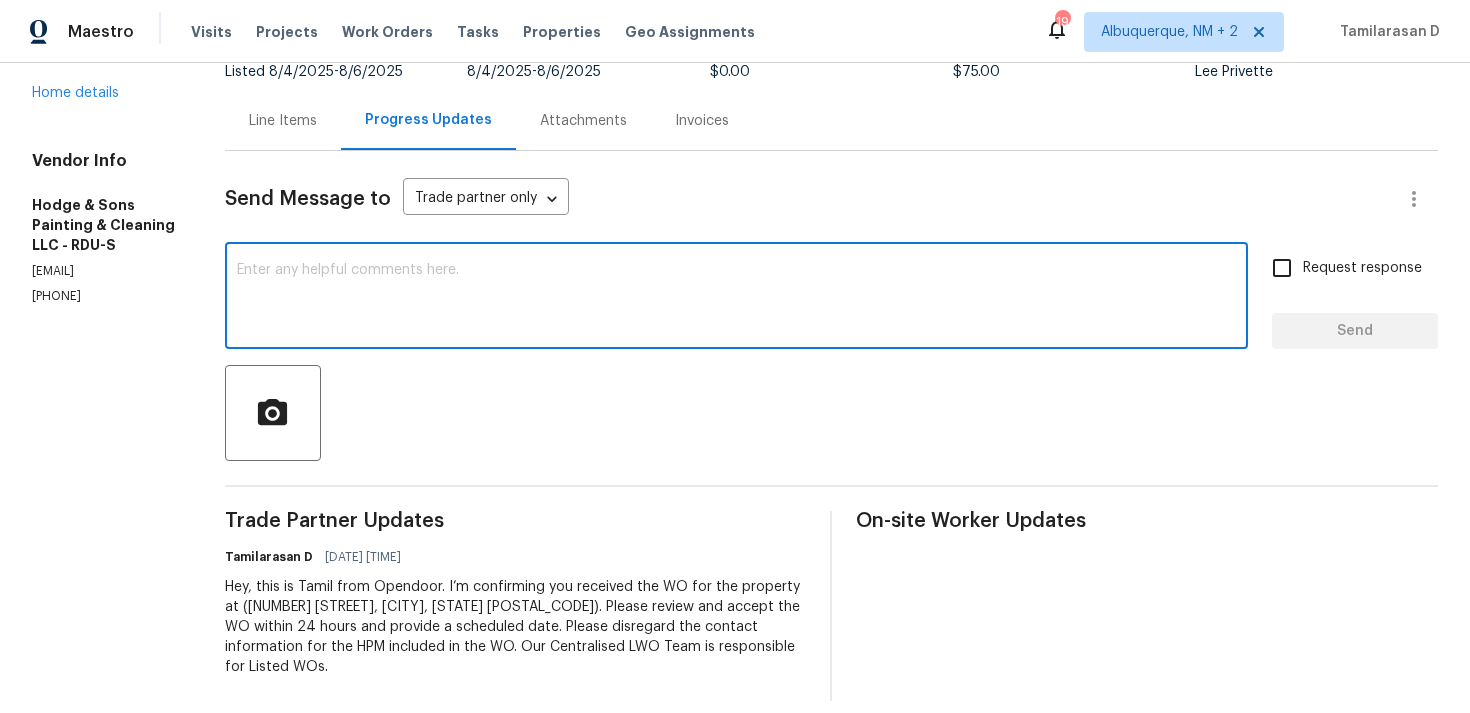 paste on "Hello Team, Please confirm your availability by accepting this work order with a scheduled date for the service. Thank you!" 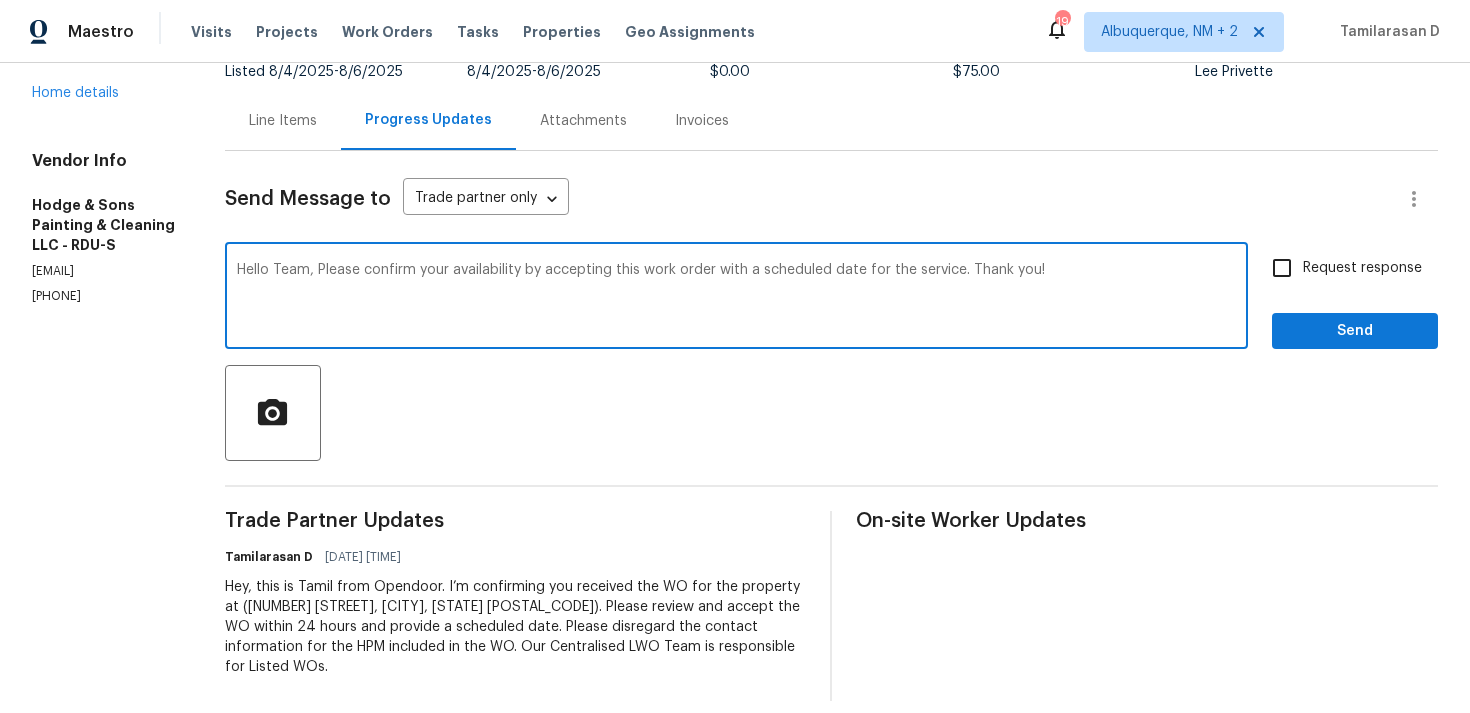 type on "Hello Team, Please confirm your availability by accepting this work order with a scheduled date for the service. Thank you!" 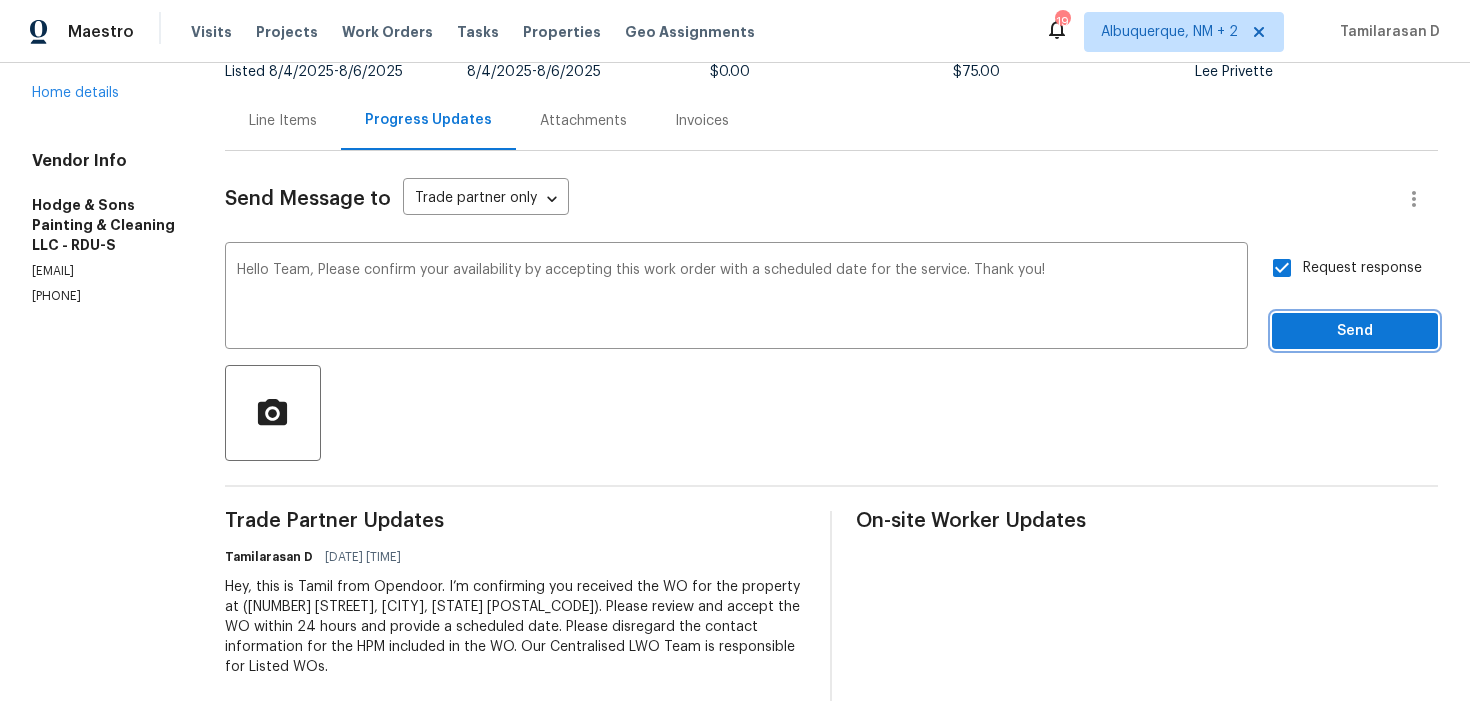 click on "Send" at bounding box center [1355, 331] 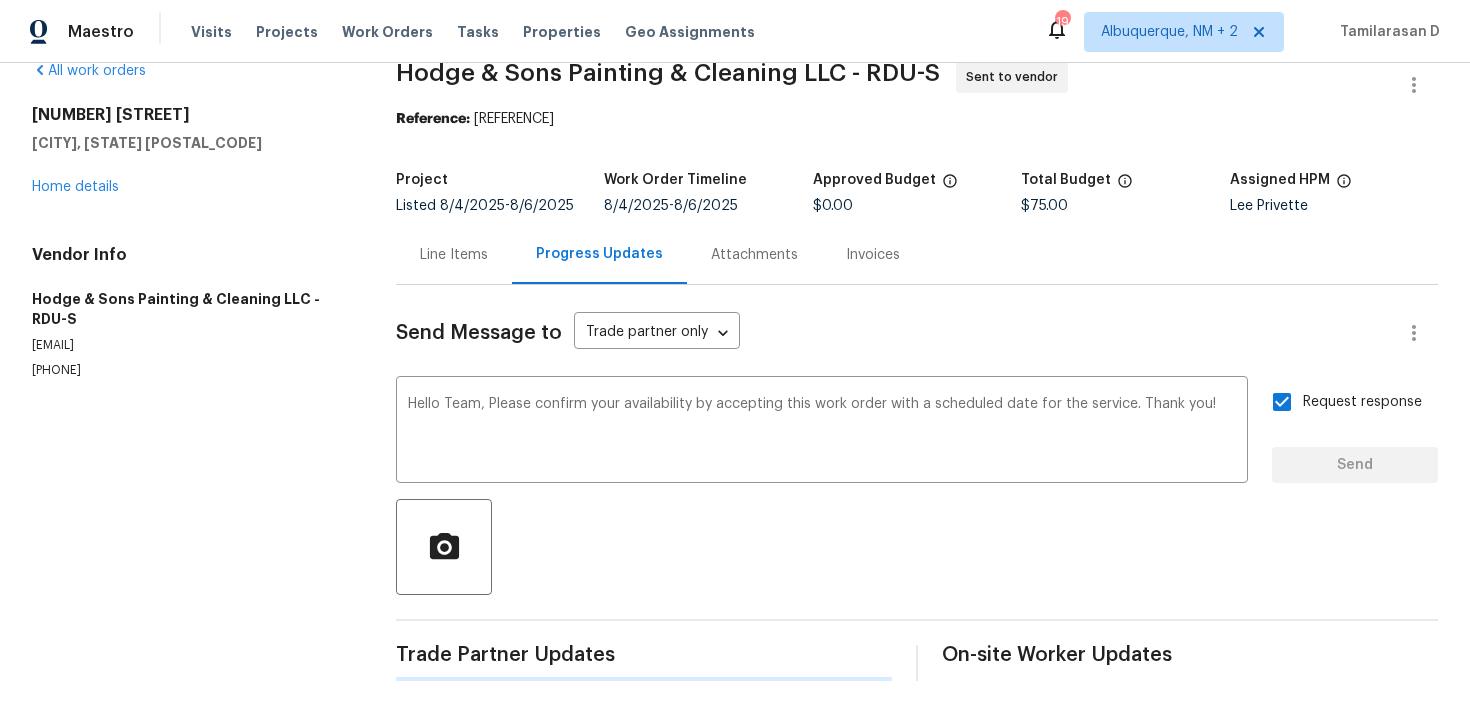 type 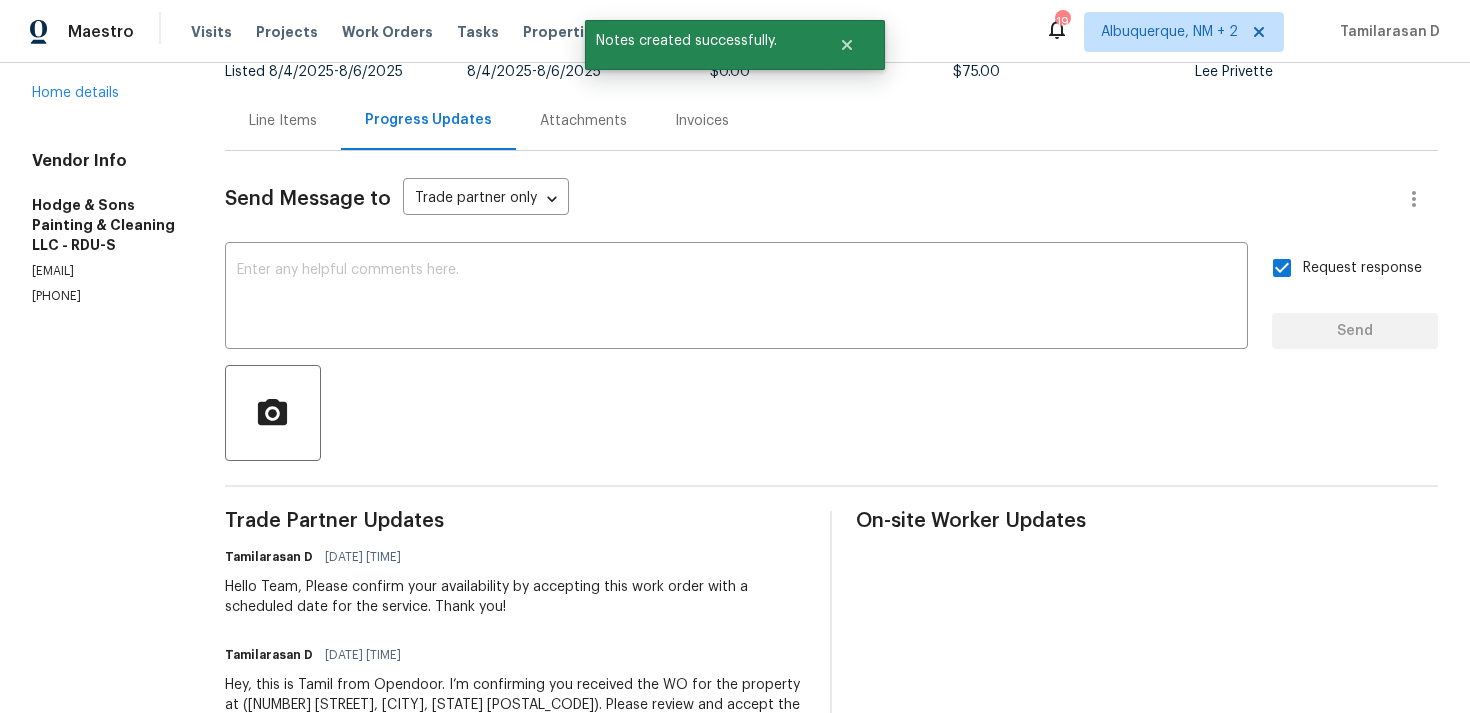 scroll, scrollTop: 0, scrollLeft: 0, axis: both 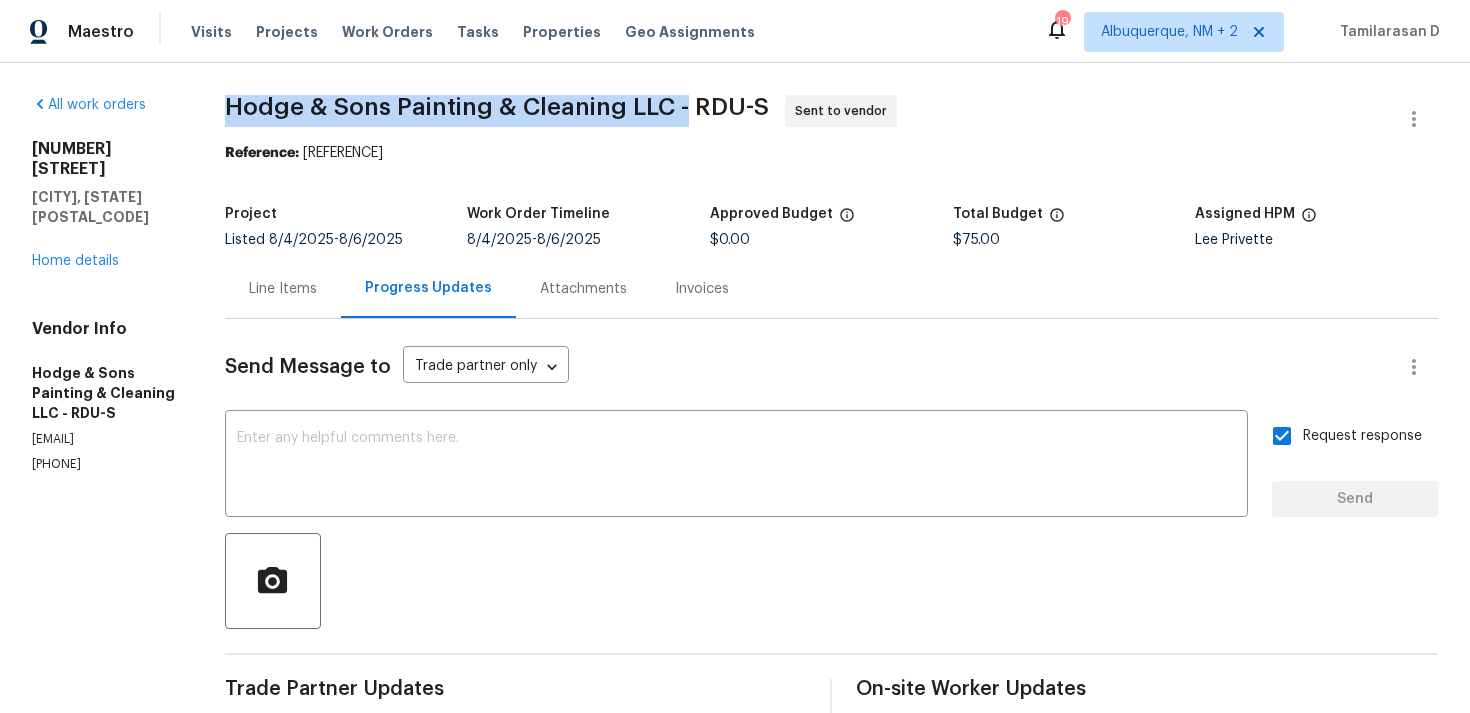 drag, startPoint x: 226, startPoint y: 96, endPoint x: 687, endPoint y: 108, distance: 461.15616 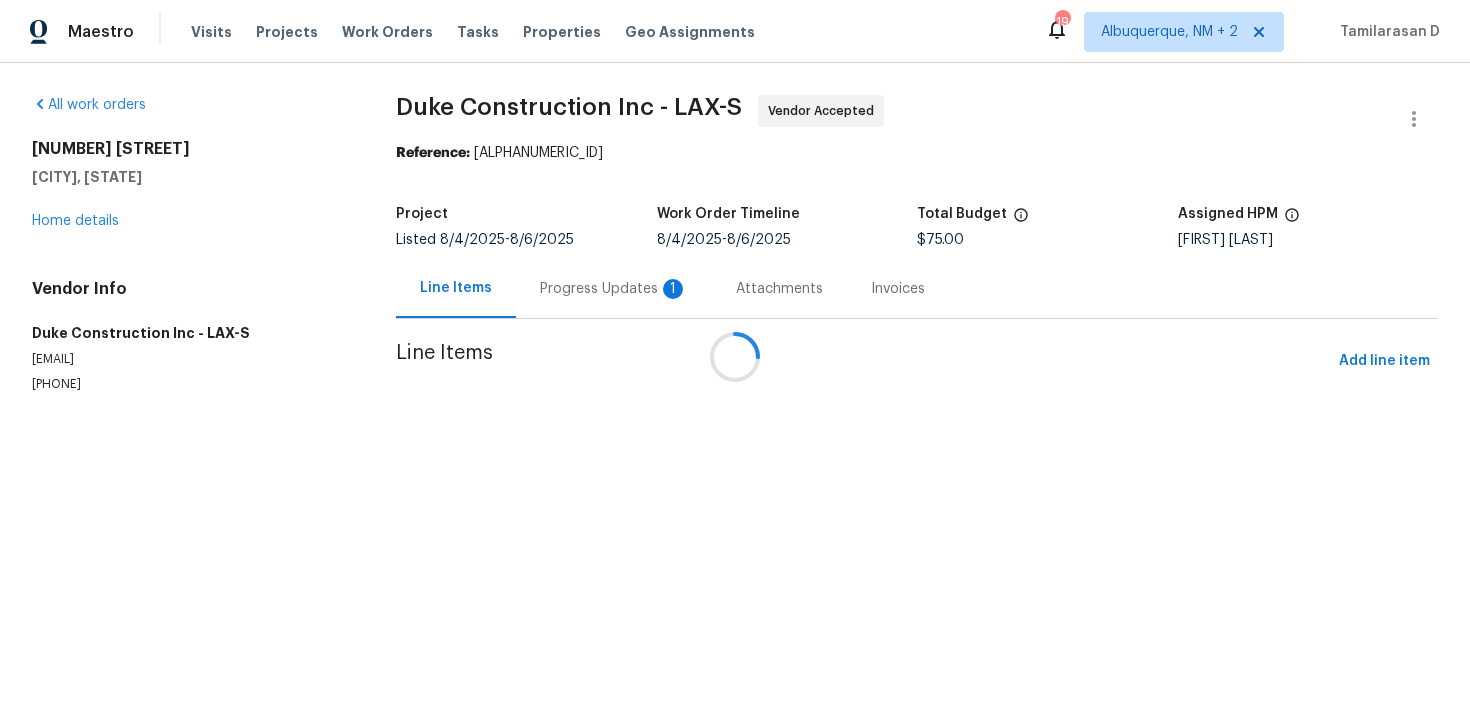 scroll, scrollTop: 0, scrollLeft: 0, axis: both 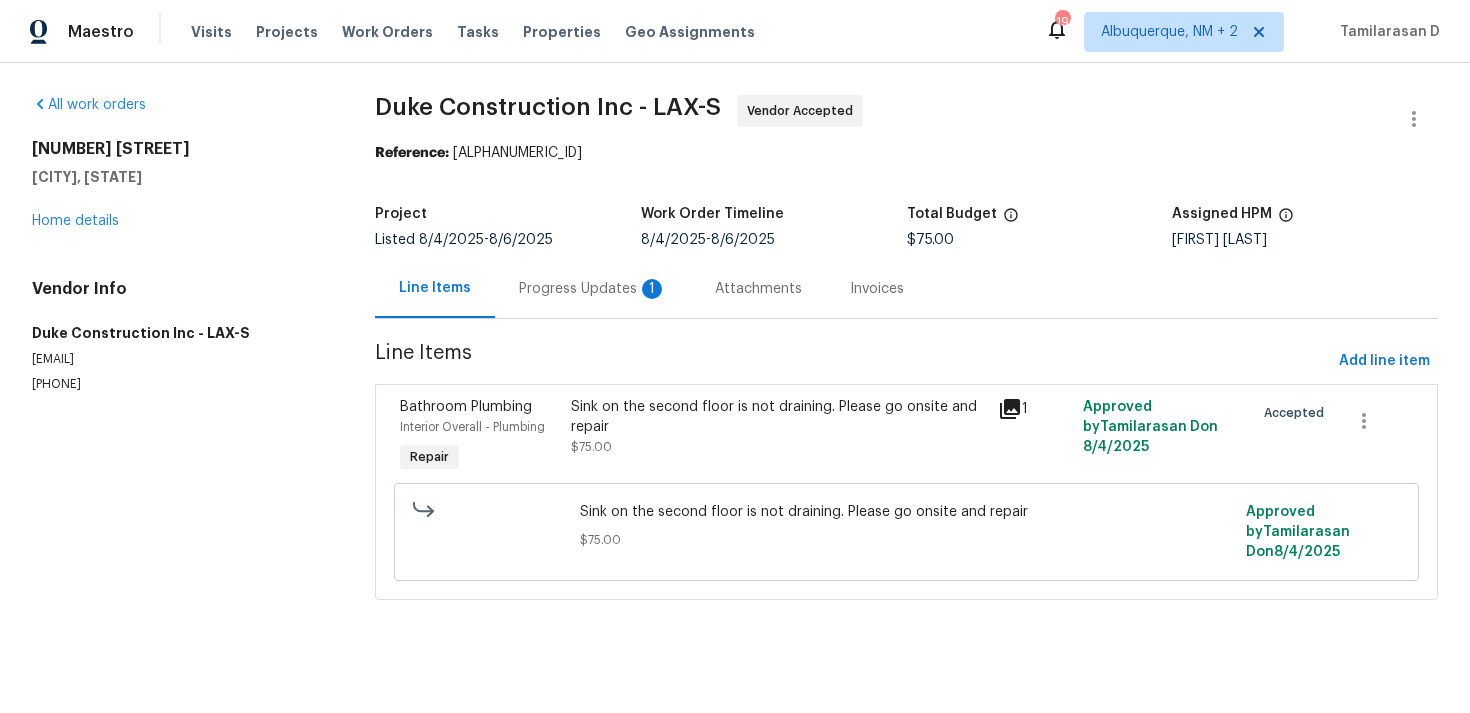 click on "Progress Updates 1" at bounding box center [593, 288] 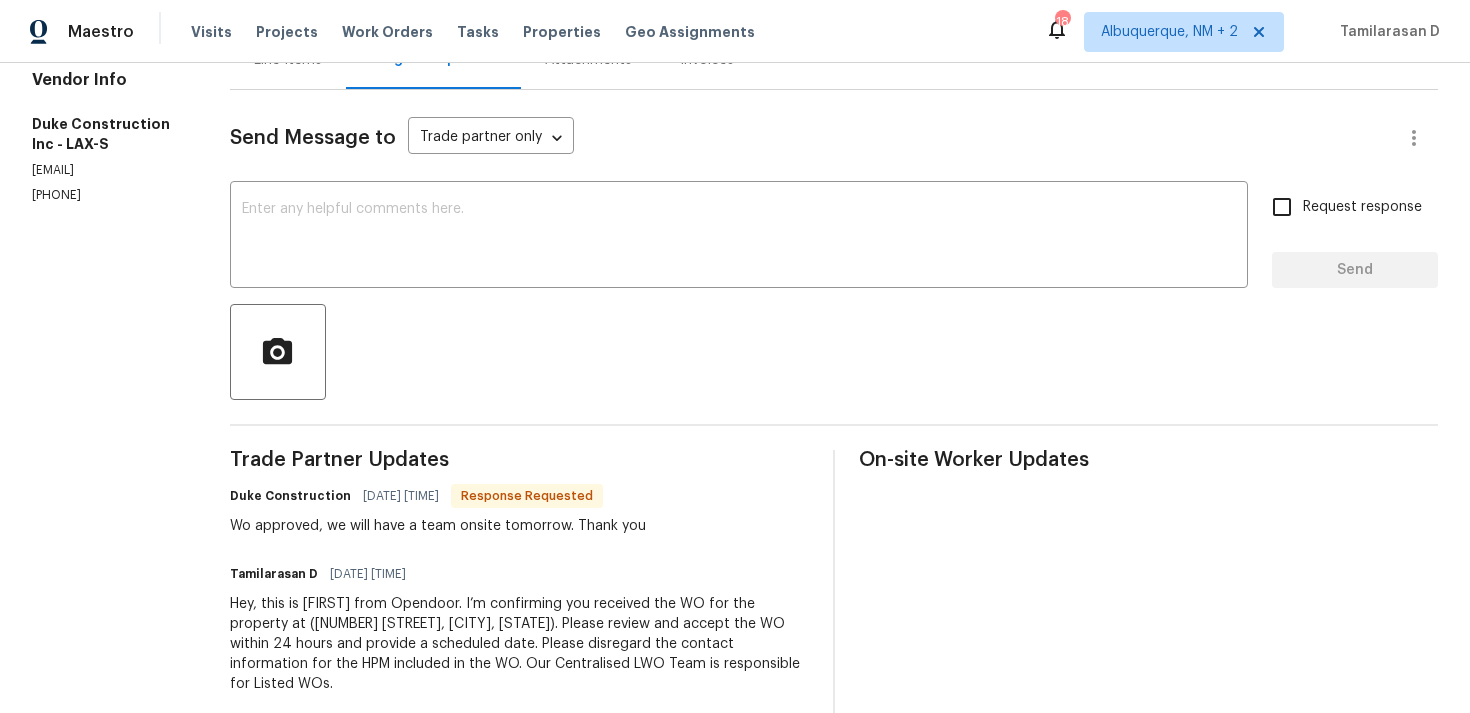 scroll, scrollTop: 237, scrollLeft: 0, axis: vertical 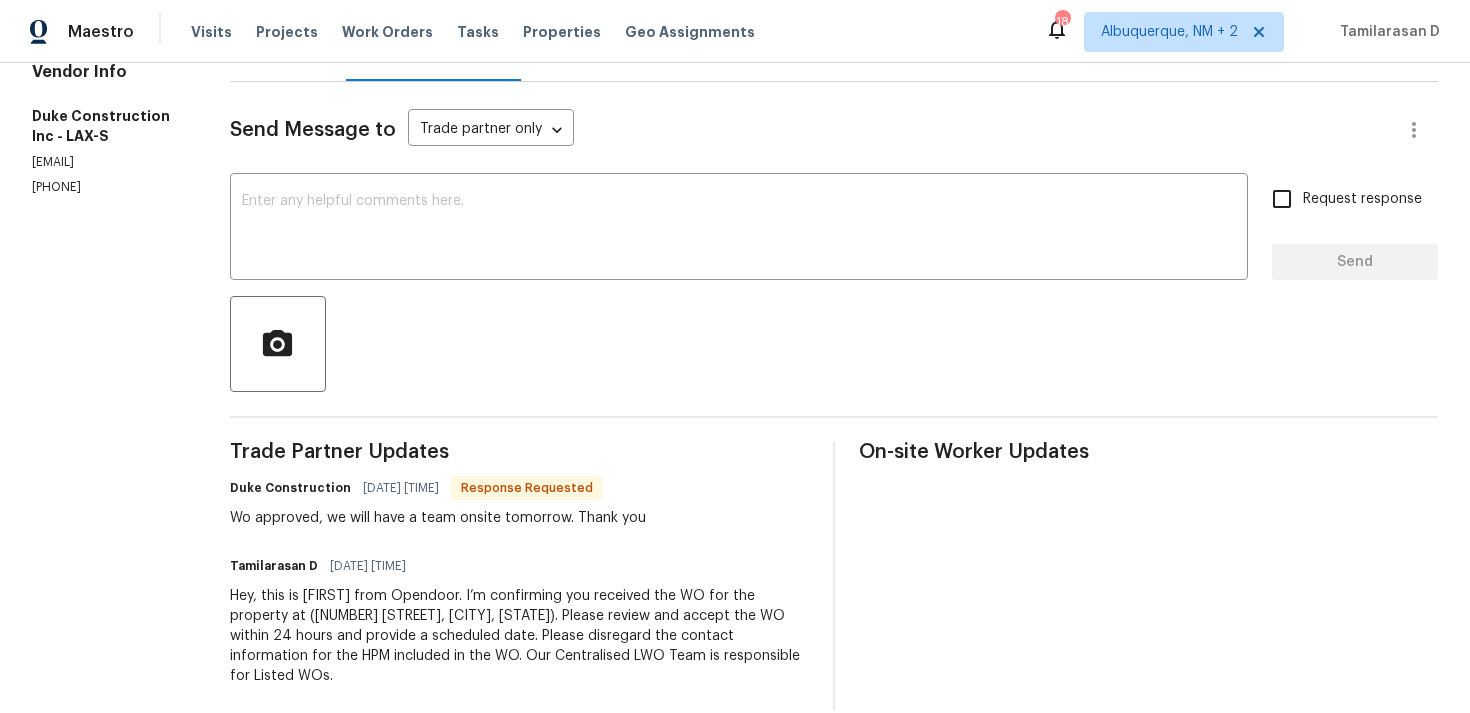 click on "Wo approved, we will have a team onsite tomorrow. Thank you" at bounding box center [438, 518] 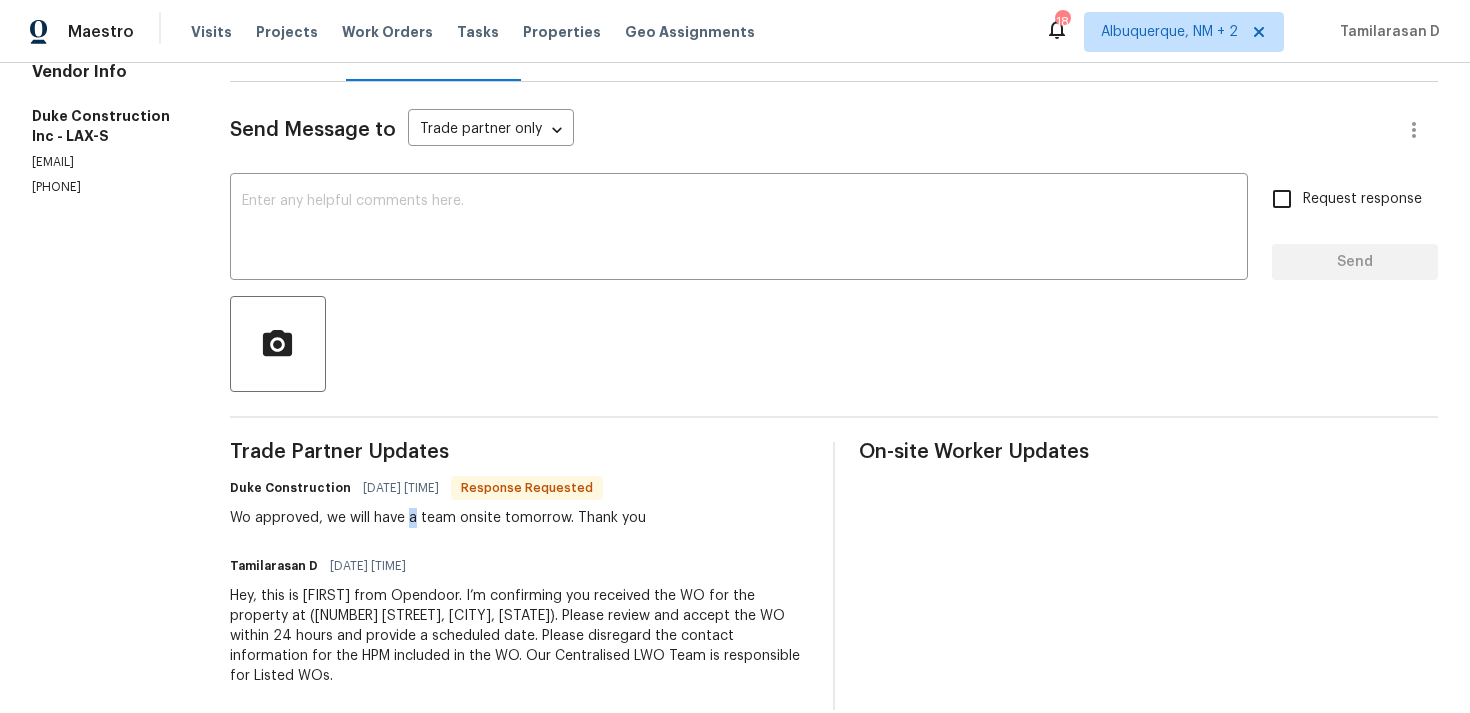 click on "Wo approved, we will have a team onsite tomorrow. Thank you" at bounding box center [438, 518] 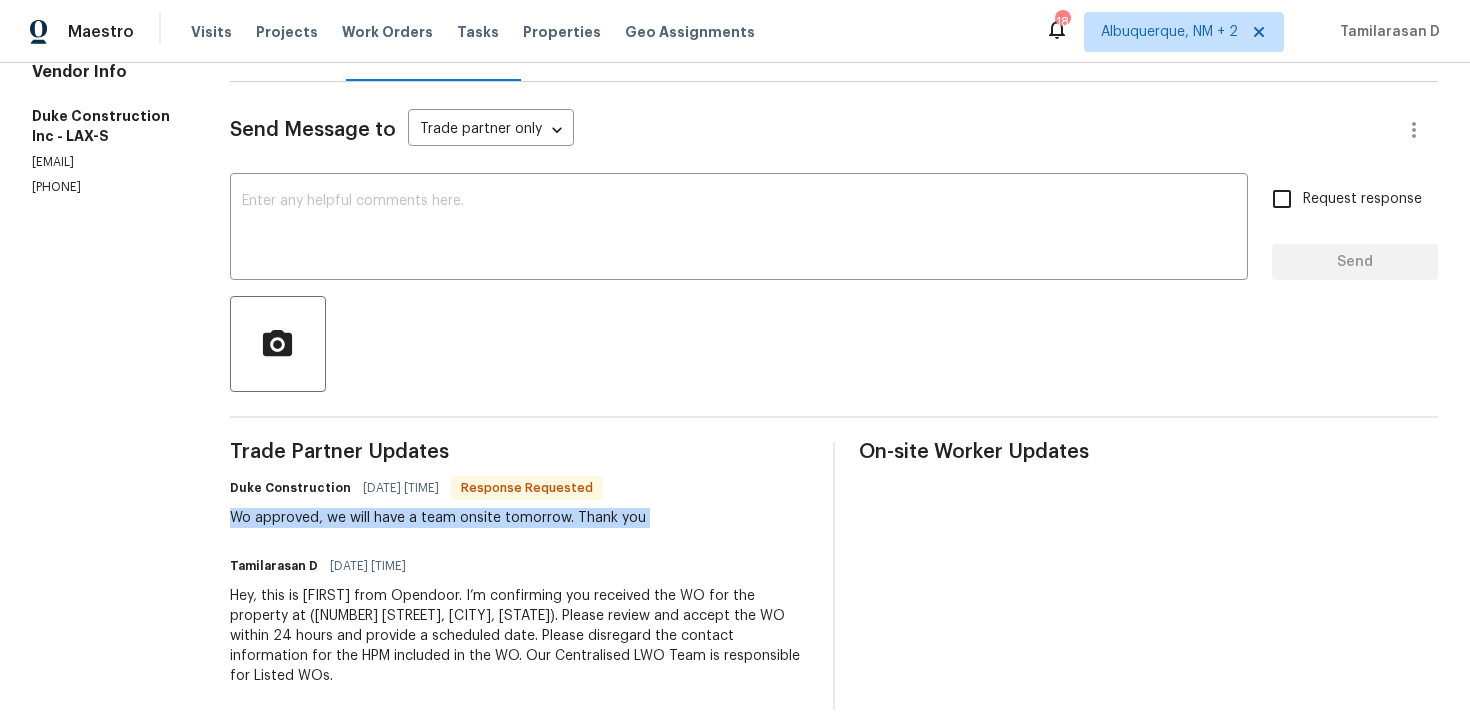 scroll, scrollTop: 266, scrollLeft: 0, axis: vertical 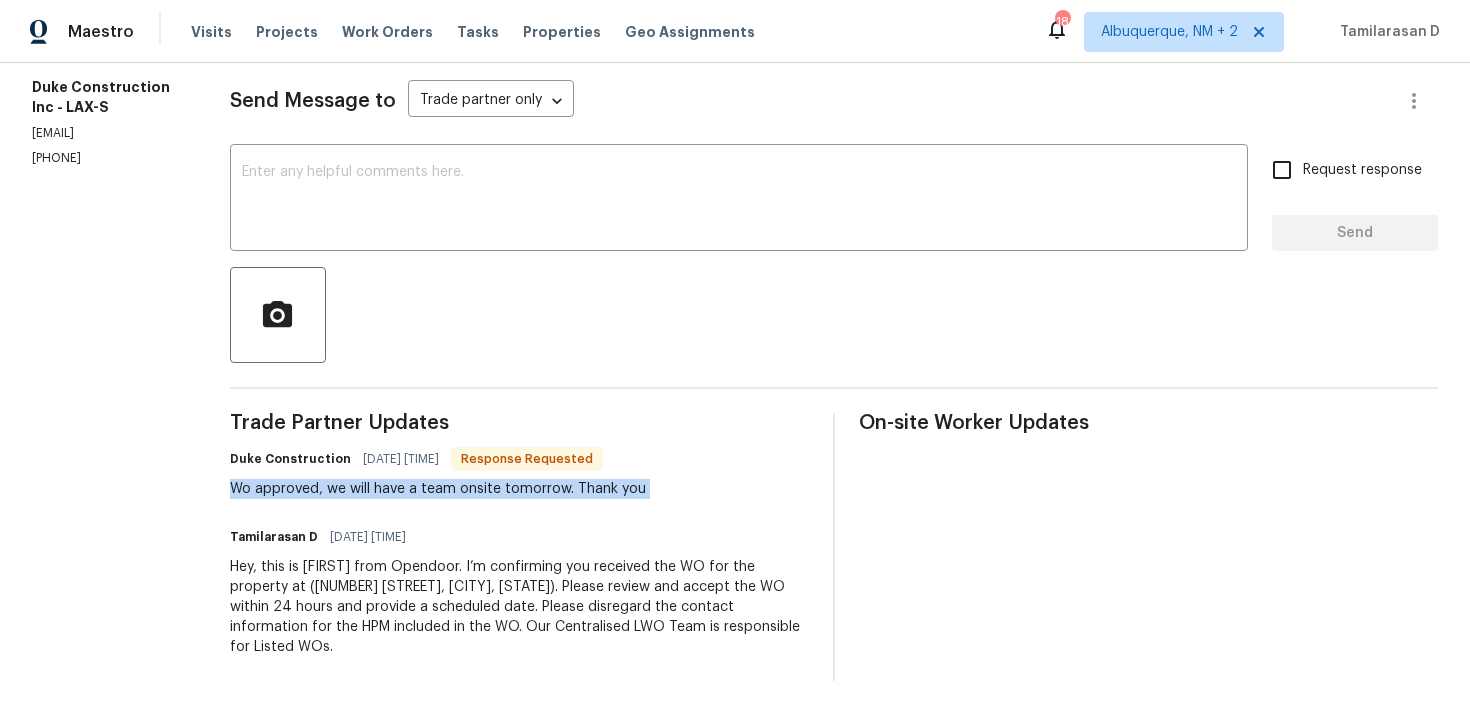 click on "Trade Partner Updates Duke Construction 08/04/2025 11:16 PM Response Requested Wo approved, we will have a team onsite tomorrow. Thank you Tamilarasan D 08/04/2025 11:39 AM Hey, this is Tamil from Opendoor. I’m confirming you received the WO for the property at (2914 Similax Ct, Palmdale, CA 93551). Please review and accept the WO within 24 hours and provide a scheduled date. Please disregard the contact information for the HPM included in the WO. Our Centralised LWO Team is responsible for Listed WOs." at bounding box center (519, 547) 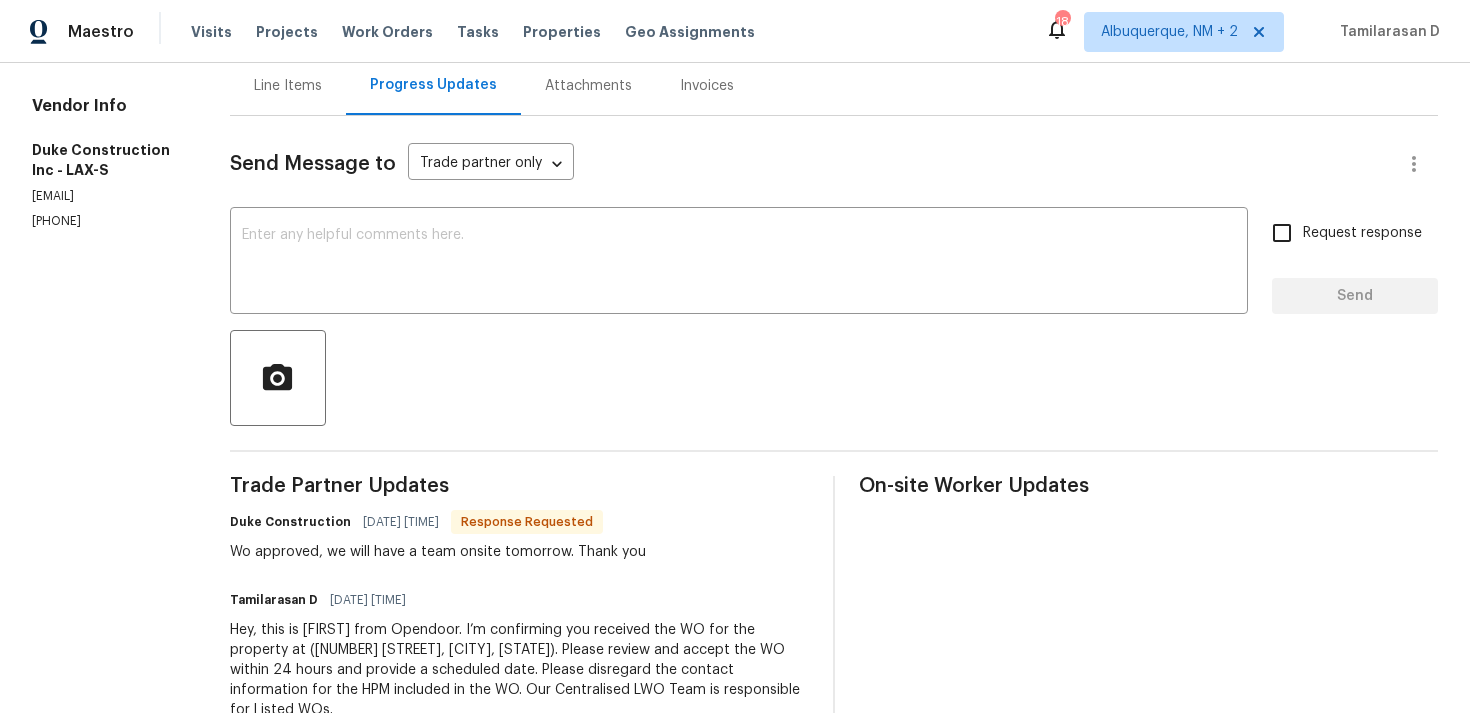 scroll, scrollTop: 167, scrollLeft: 0, axis: vertical 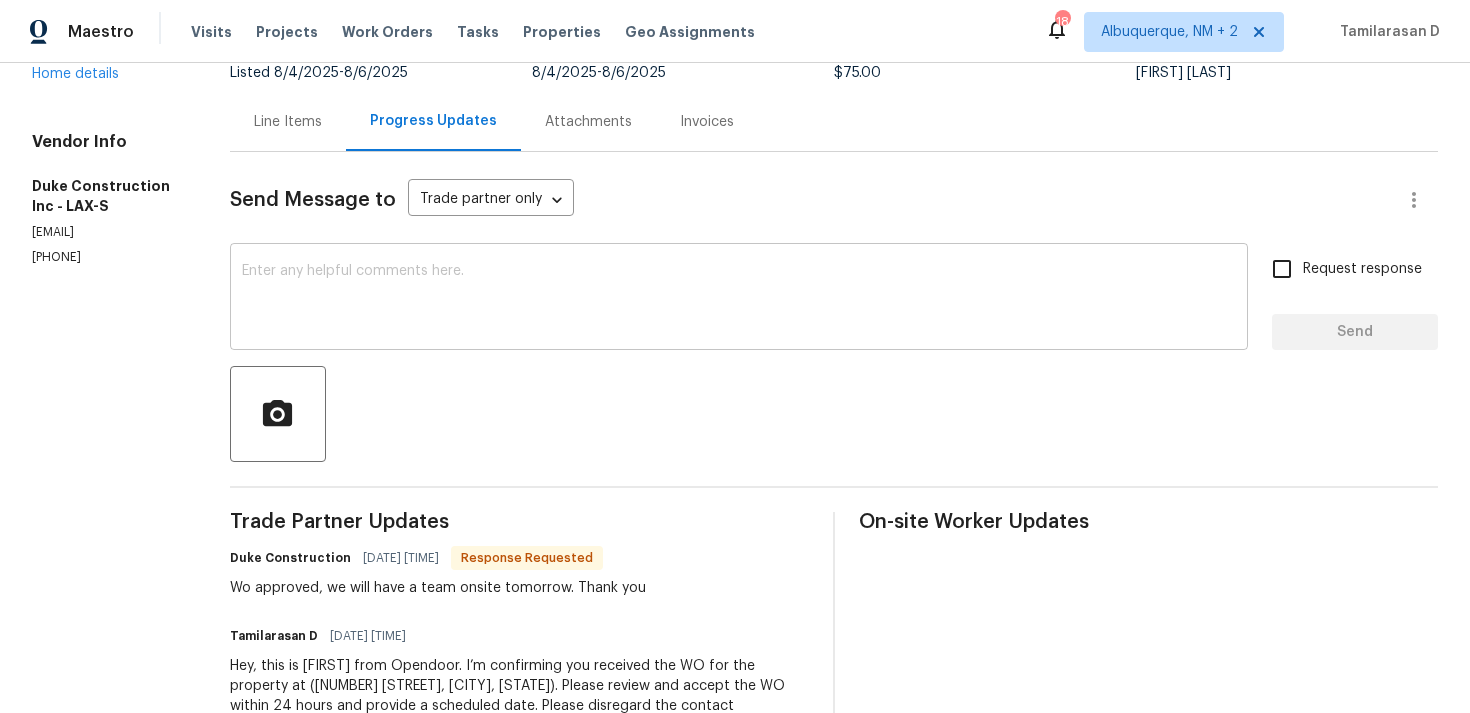 click at bounding box center (739, 299) 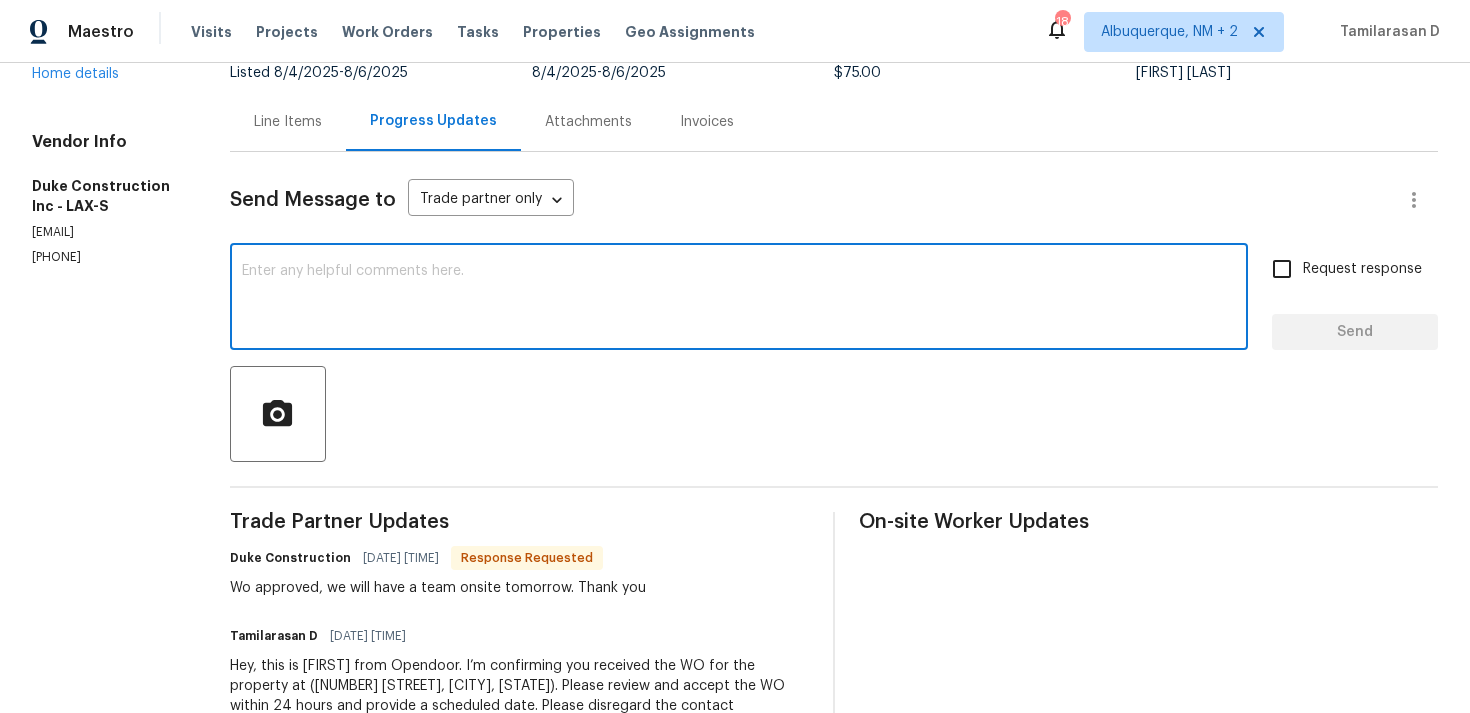 scroll, scrollTop: 0, scrollLeft: 0, axis: both 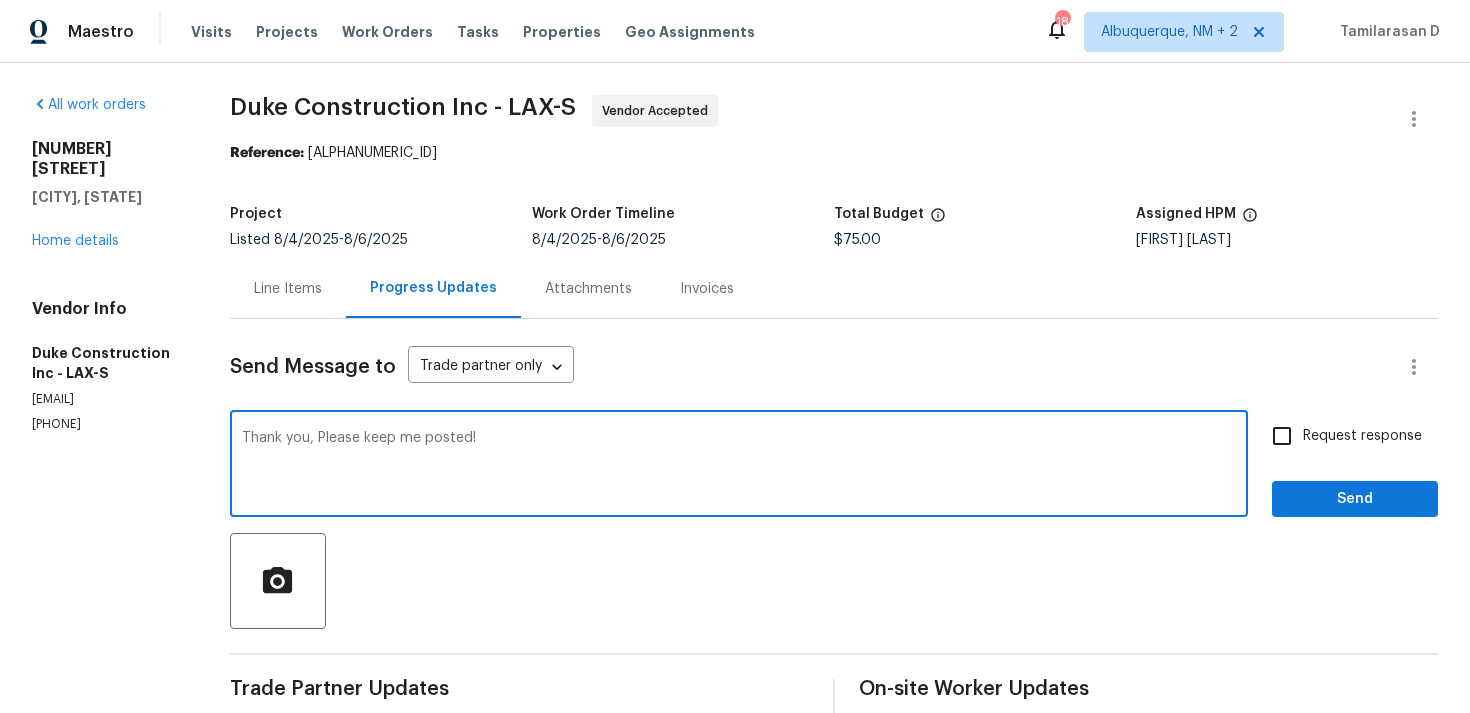 type on "Thank you, Please keep me posted!" 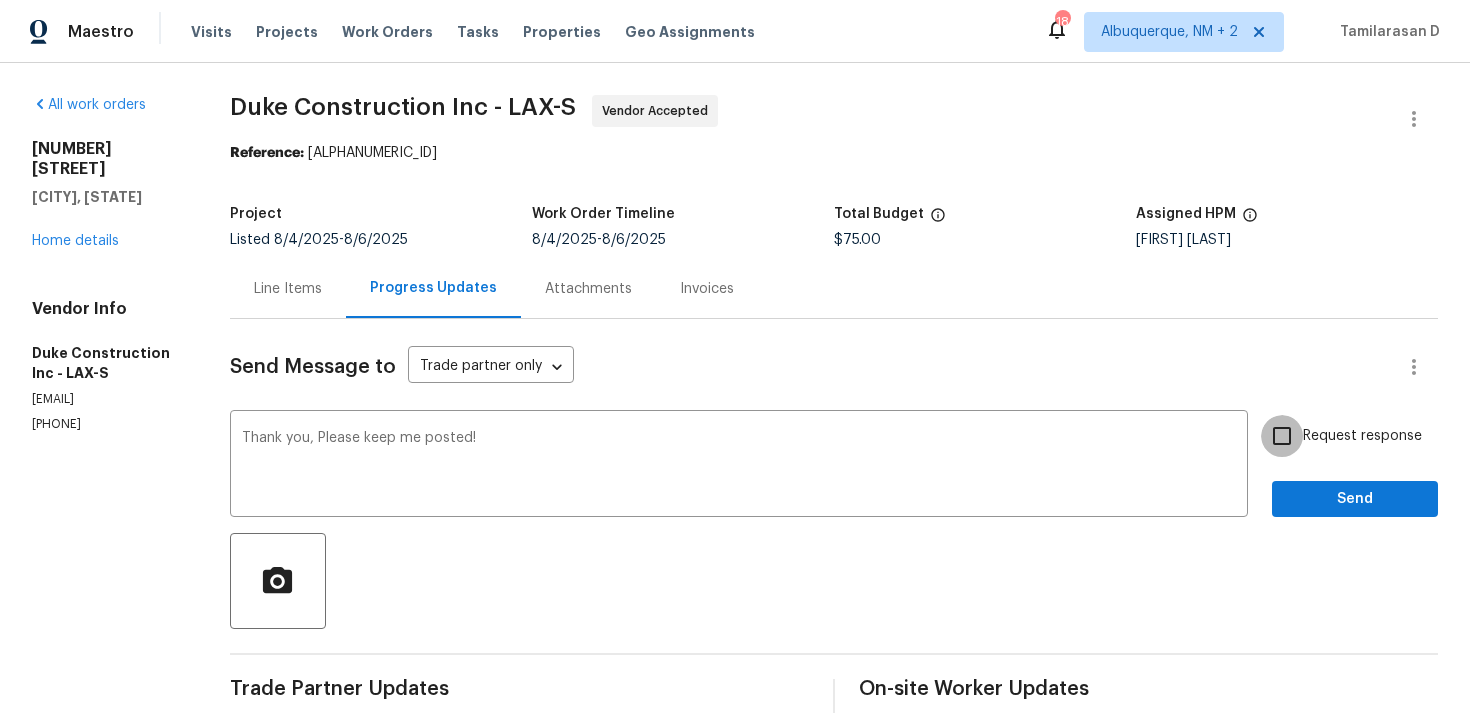 click on "Request response" at bounding box center [1282, 436] 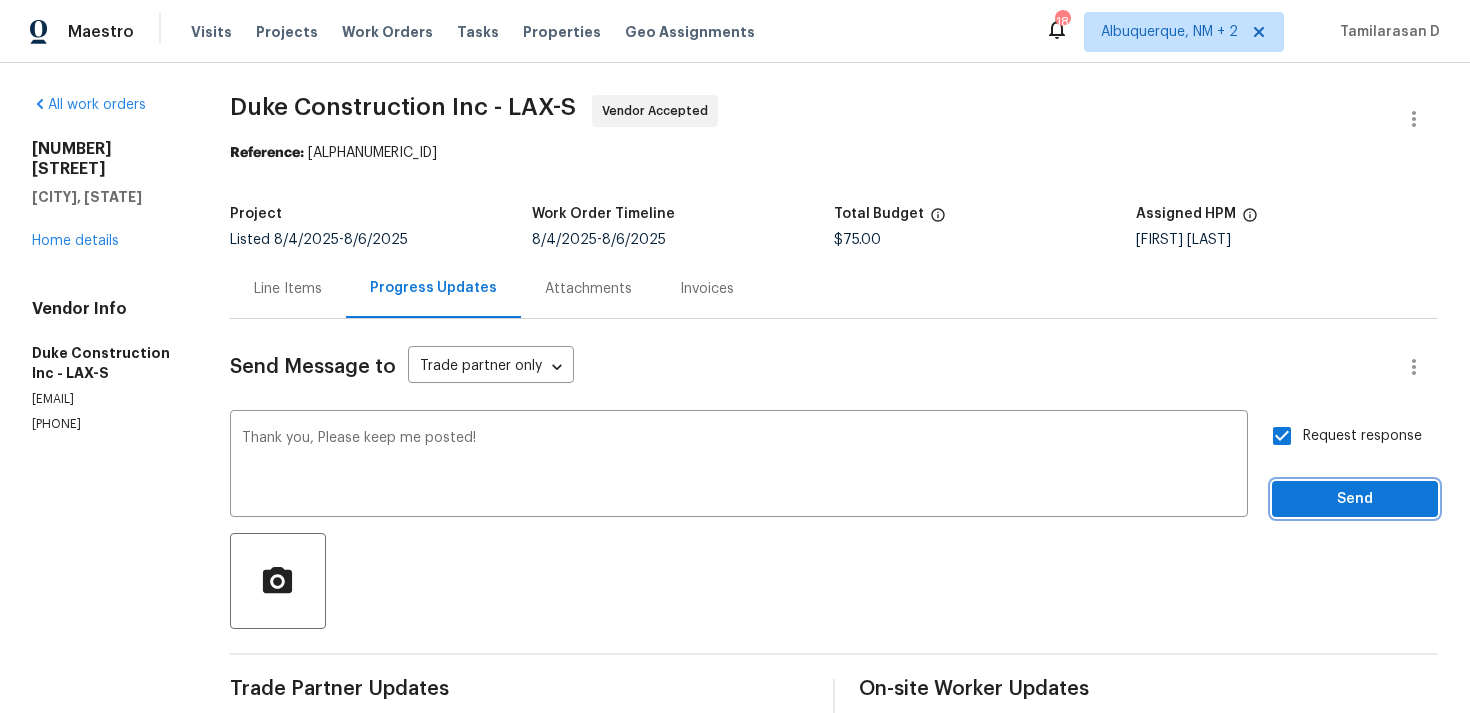 click on "Send" at bounding box center [1355, 499] 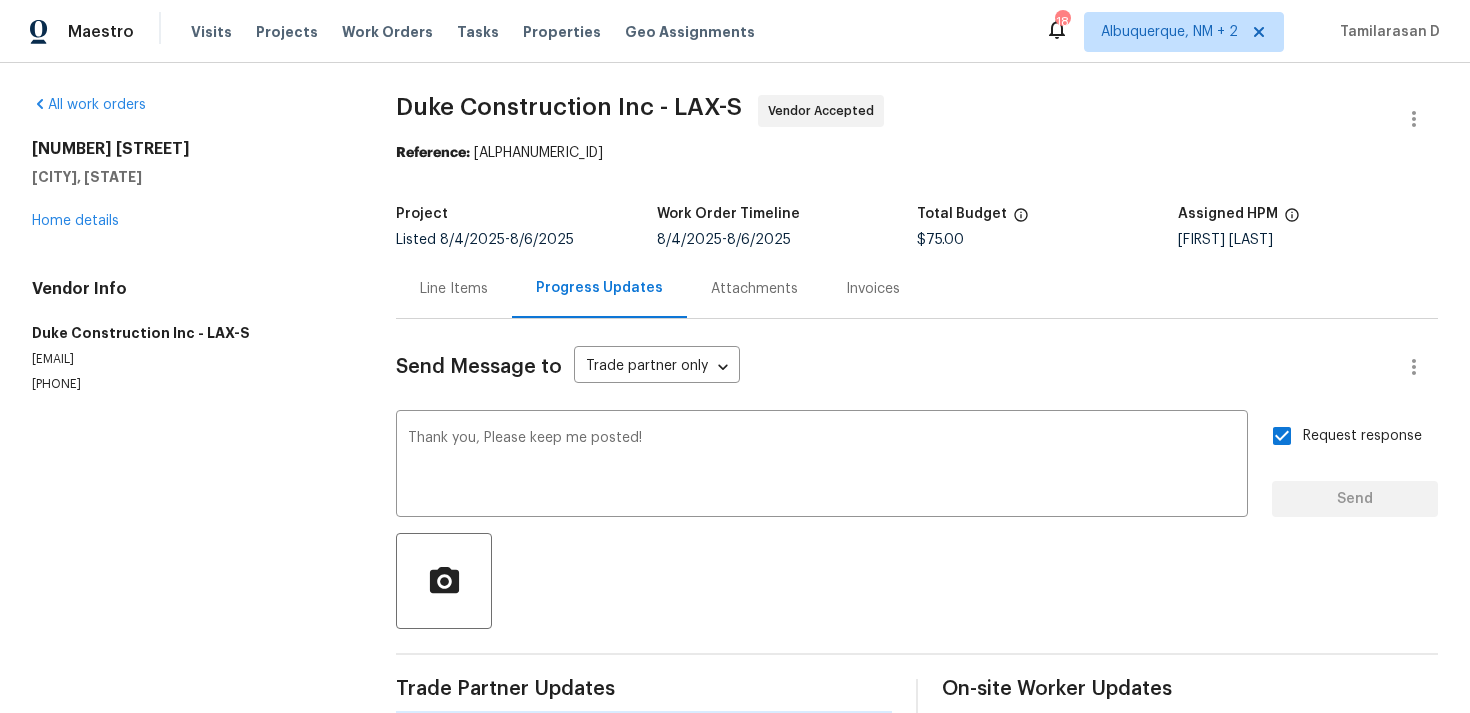 type 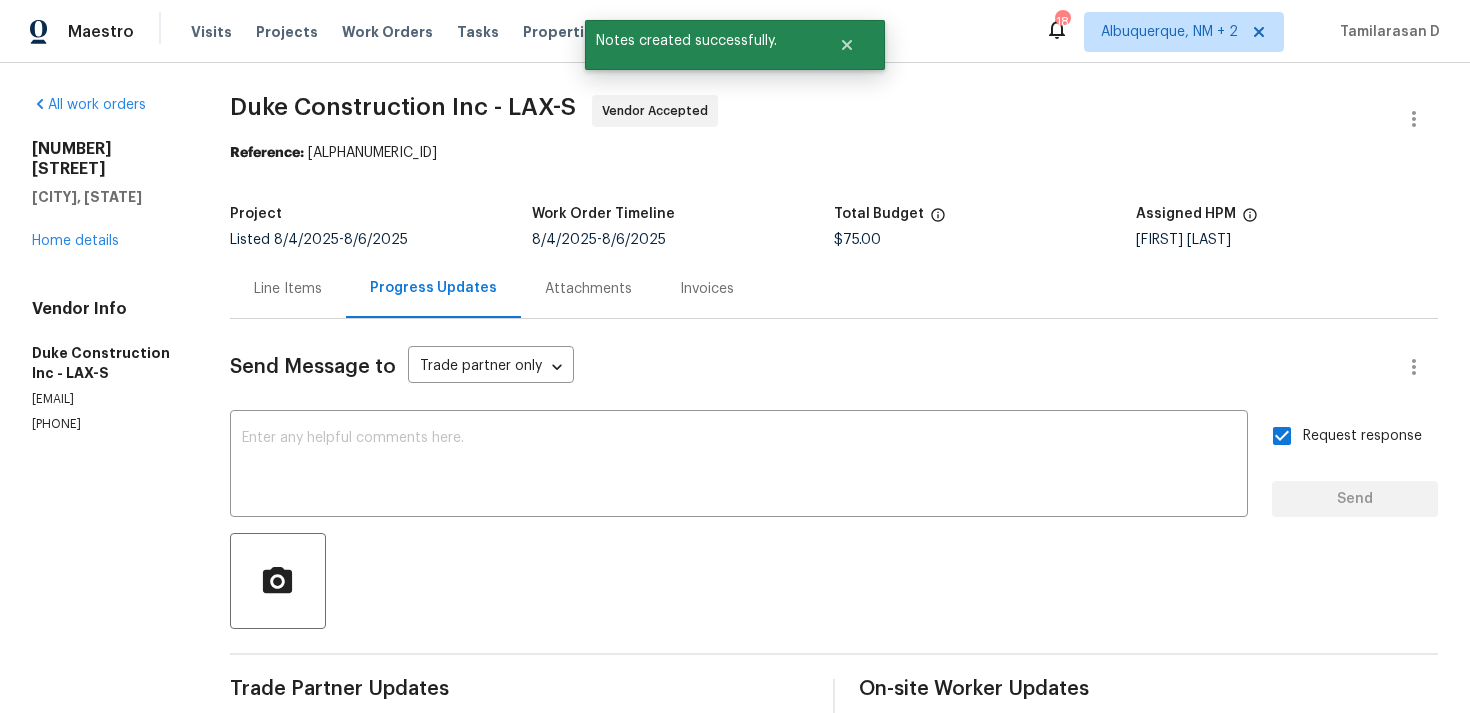 click on "Line Items" at bounding box center [288, 289] 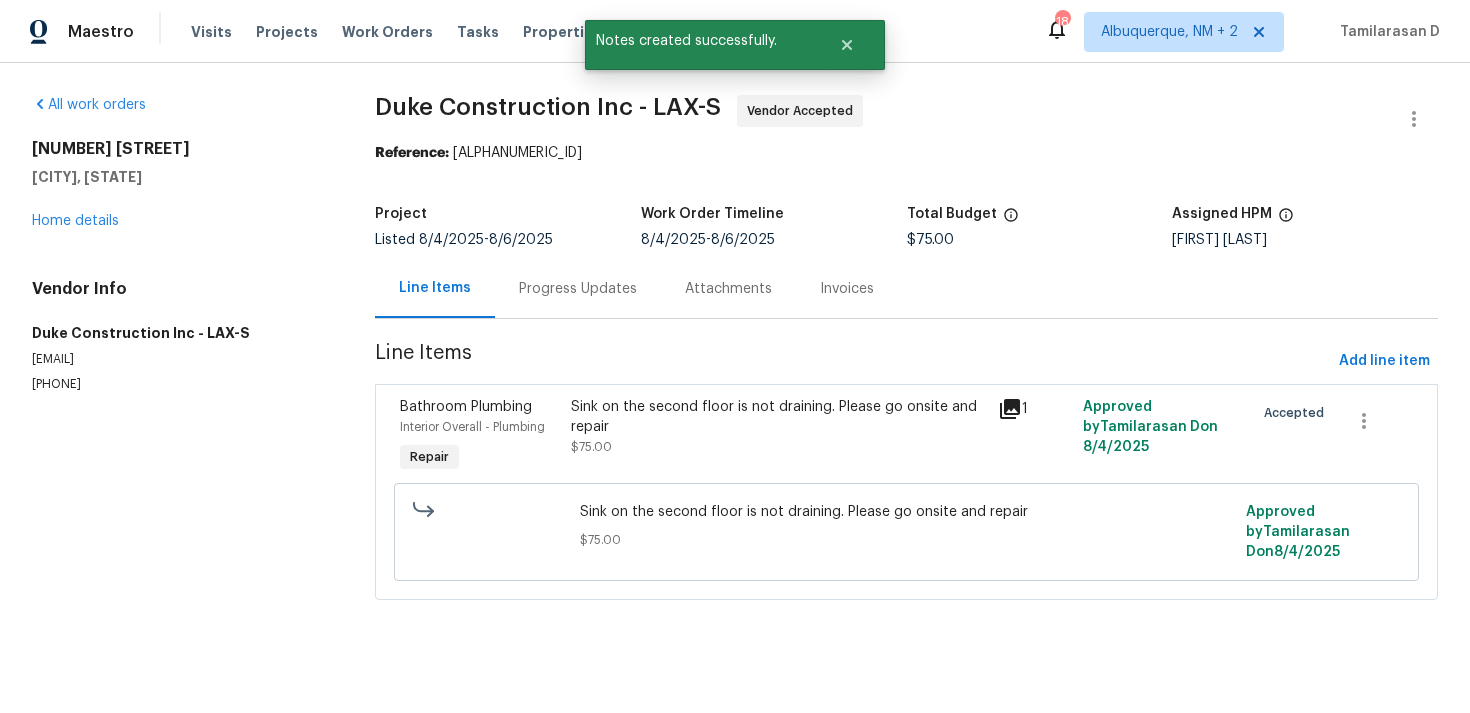 click on "Progress Updates" at bounding box center [578, 289] 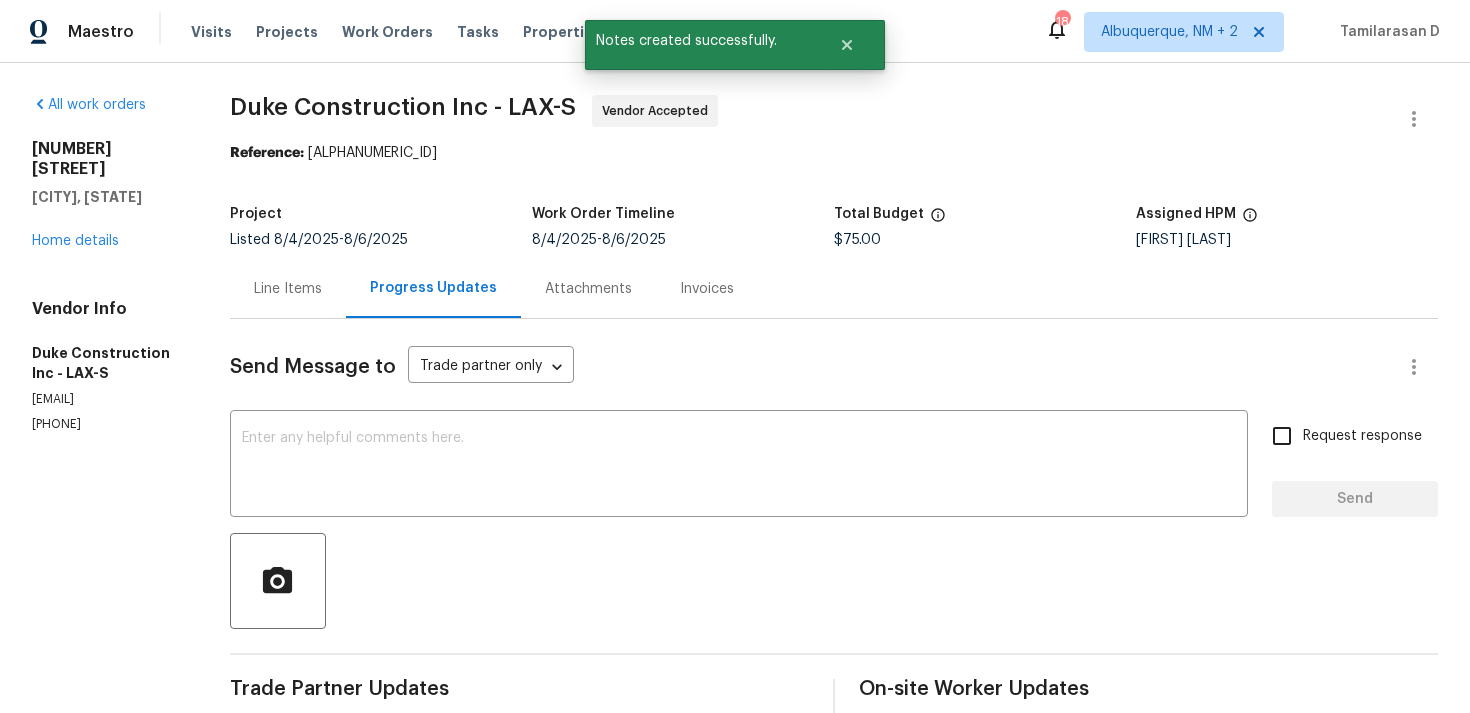 scroll, scrollTop: 344, scrollLeft: 0, axis: vertical 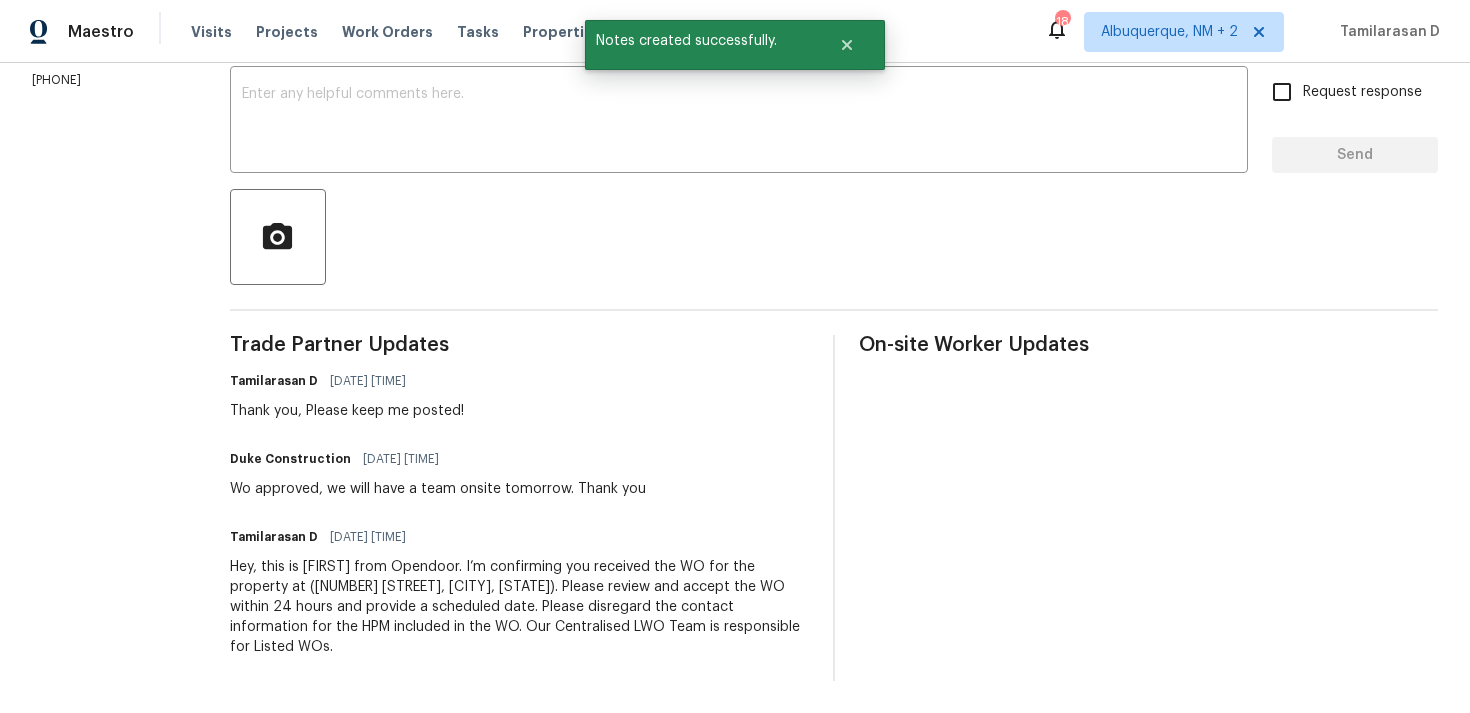 click on "Wo approved, we will have a team onsite tomorrow. Thank you" at bounding box center [438, 489] 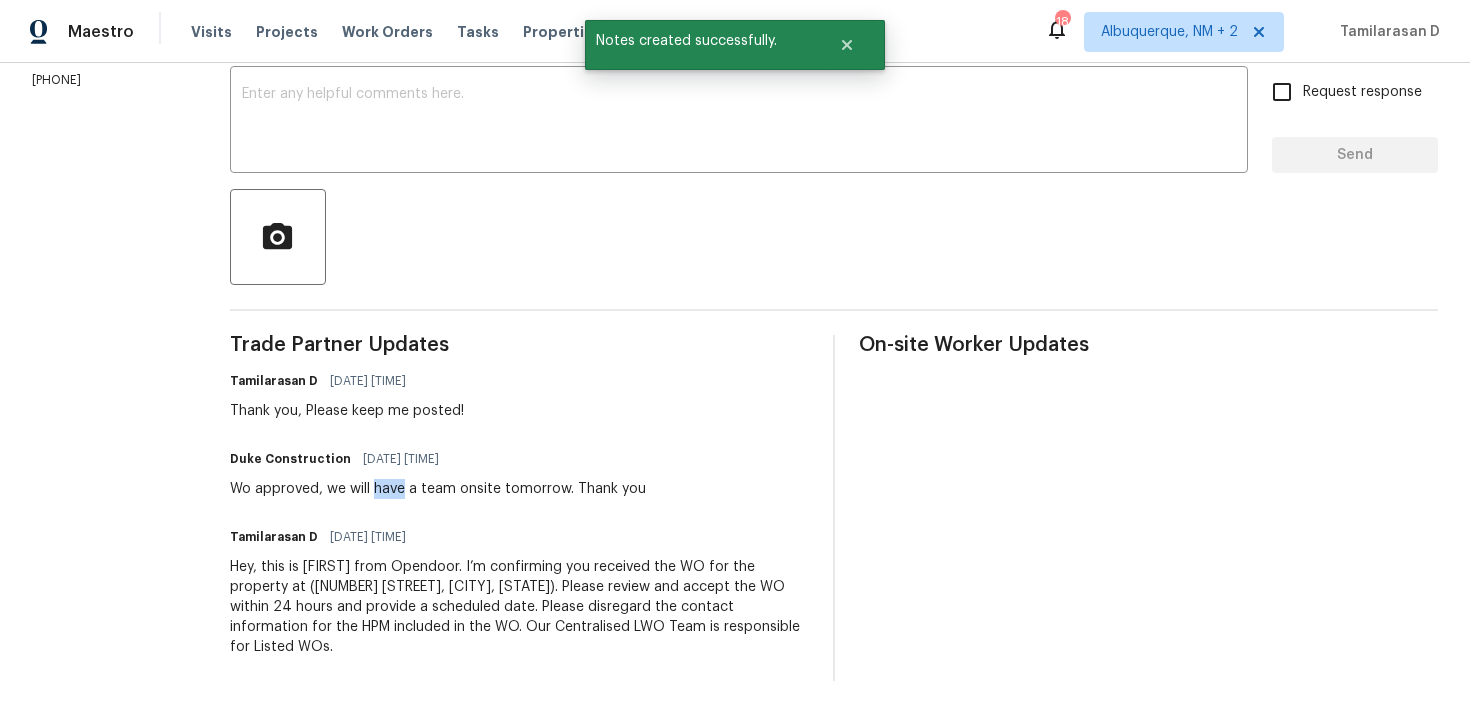 click on "Wo approved, we will have a team onsite tomorrow. Thank you" at bounding box center (438, 489) 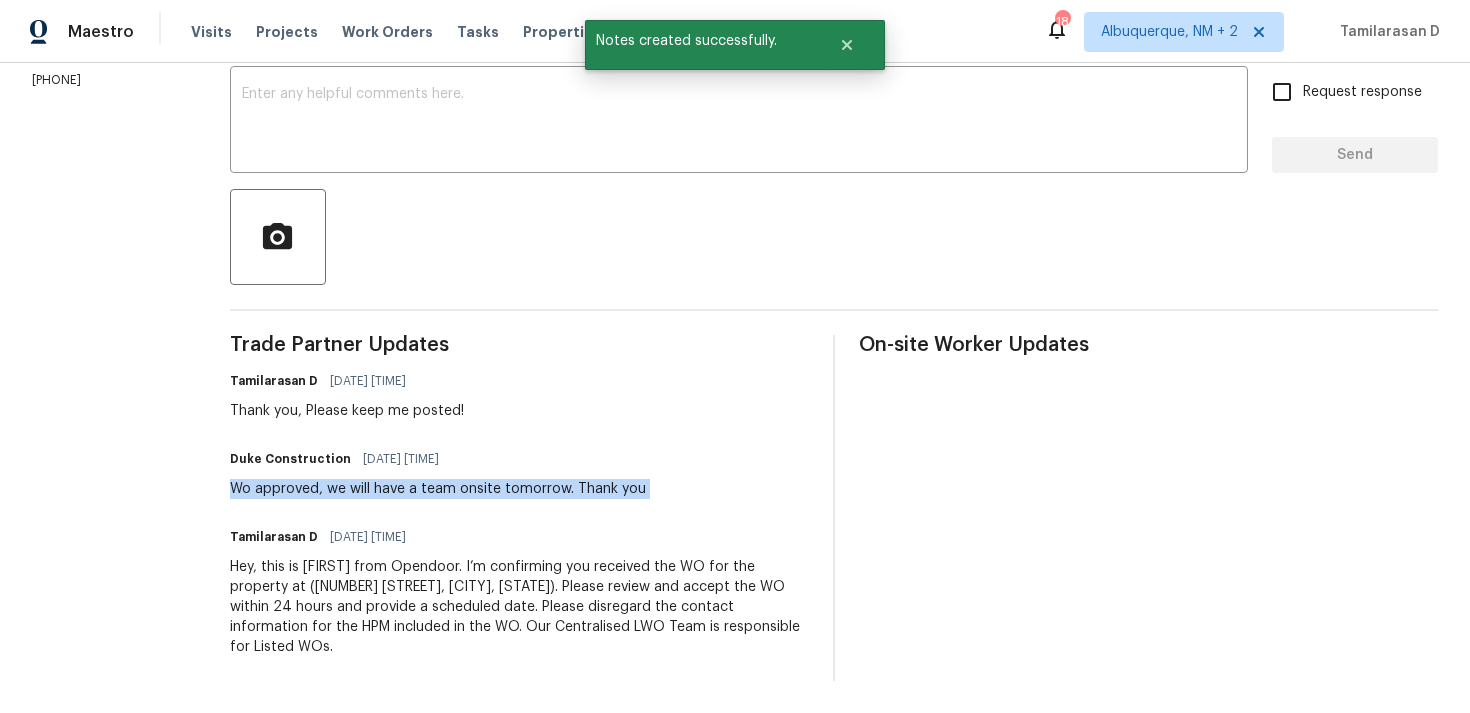copy on "Wo approved, we will have a team onsite tomorrow. Thank you" 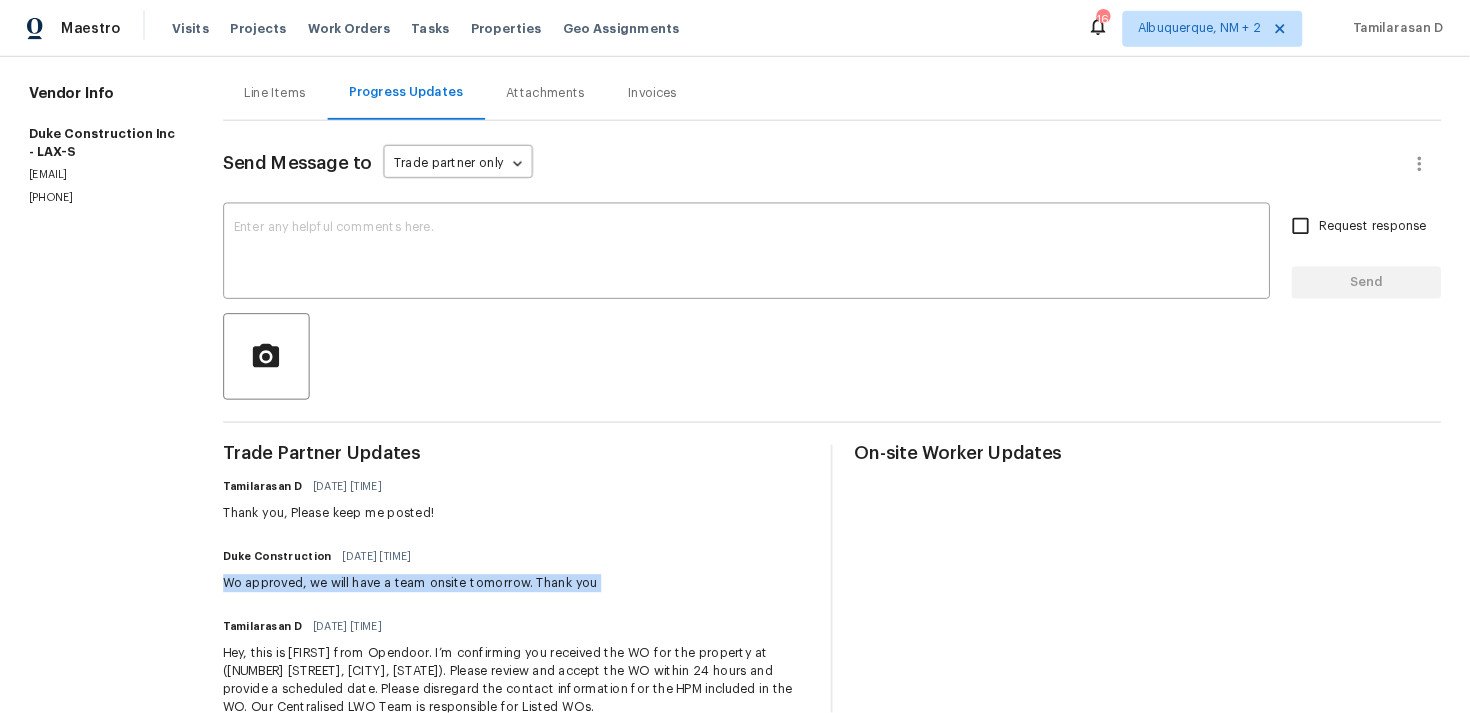 scroll, scrollTop: 245, scrollLeft: 0, axis: vertical 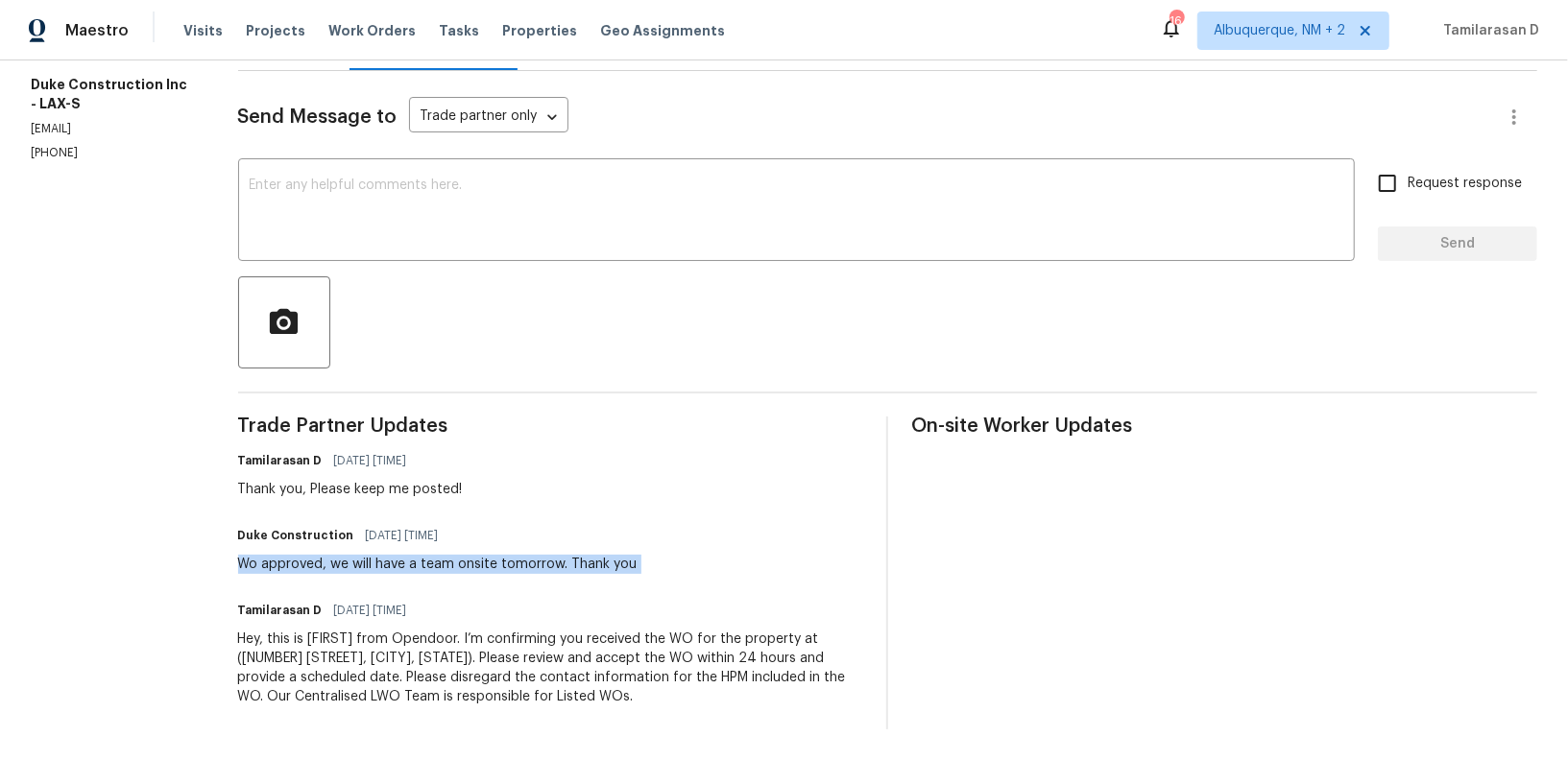 click on "Tamilarasan D 08/04/2025 11:39 AM" at bounding box center (551, 610) 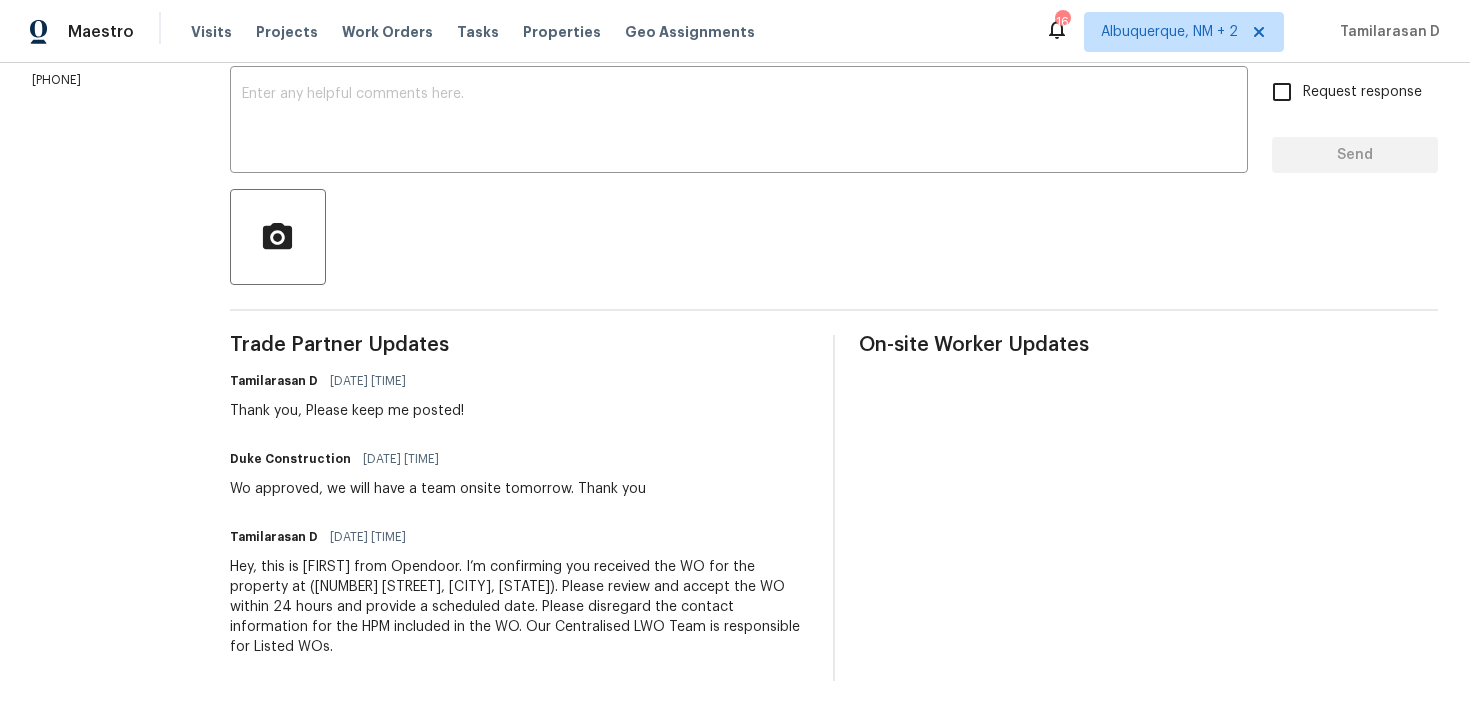 scroll, scrollTop: 0, scrollLeft: 0, axis: both 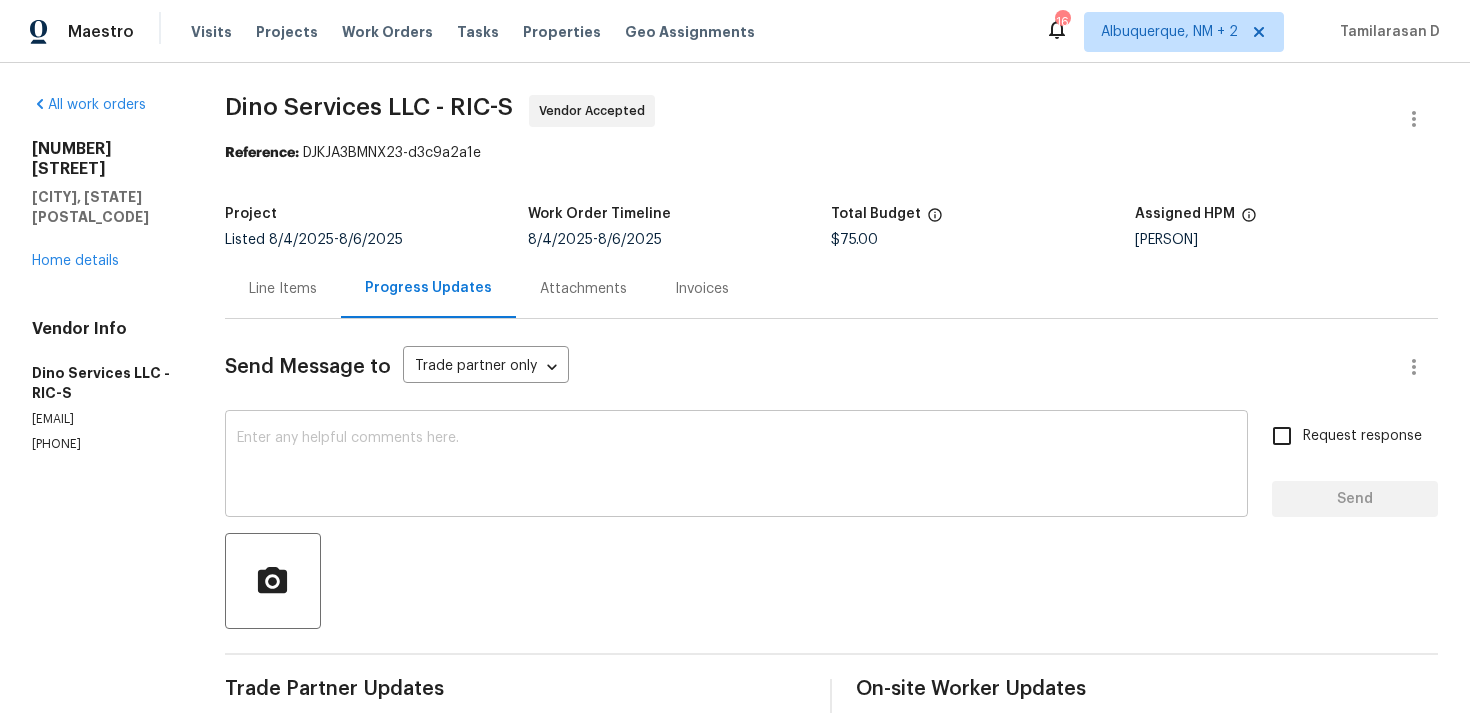 click at bounding box center [736, 466] 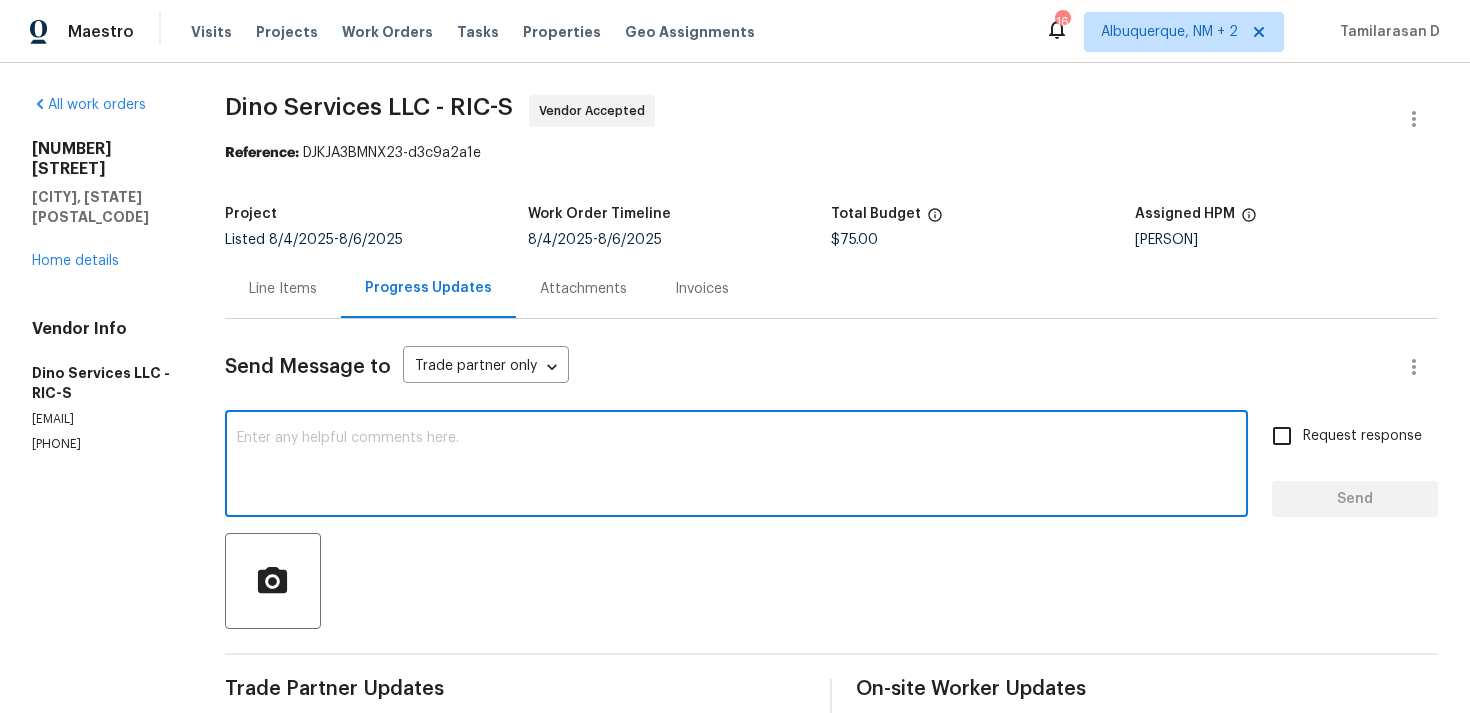 scroll, scrollTop: 246, scrollLeft: 0, axis: vertical 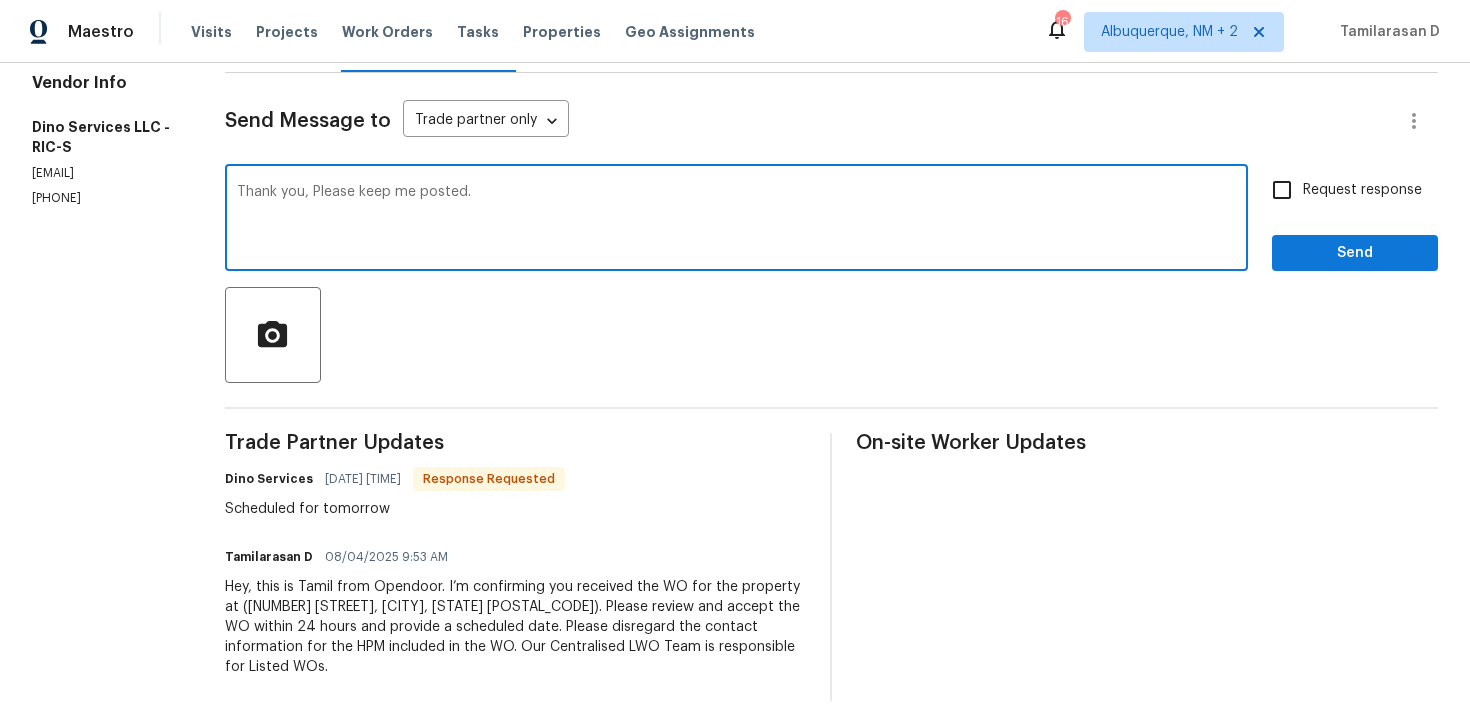 type on "Thank you, Please keep me posted." 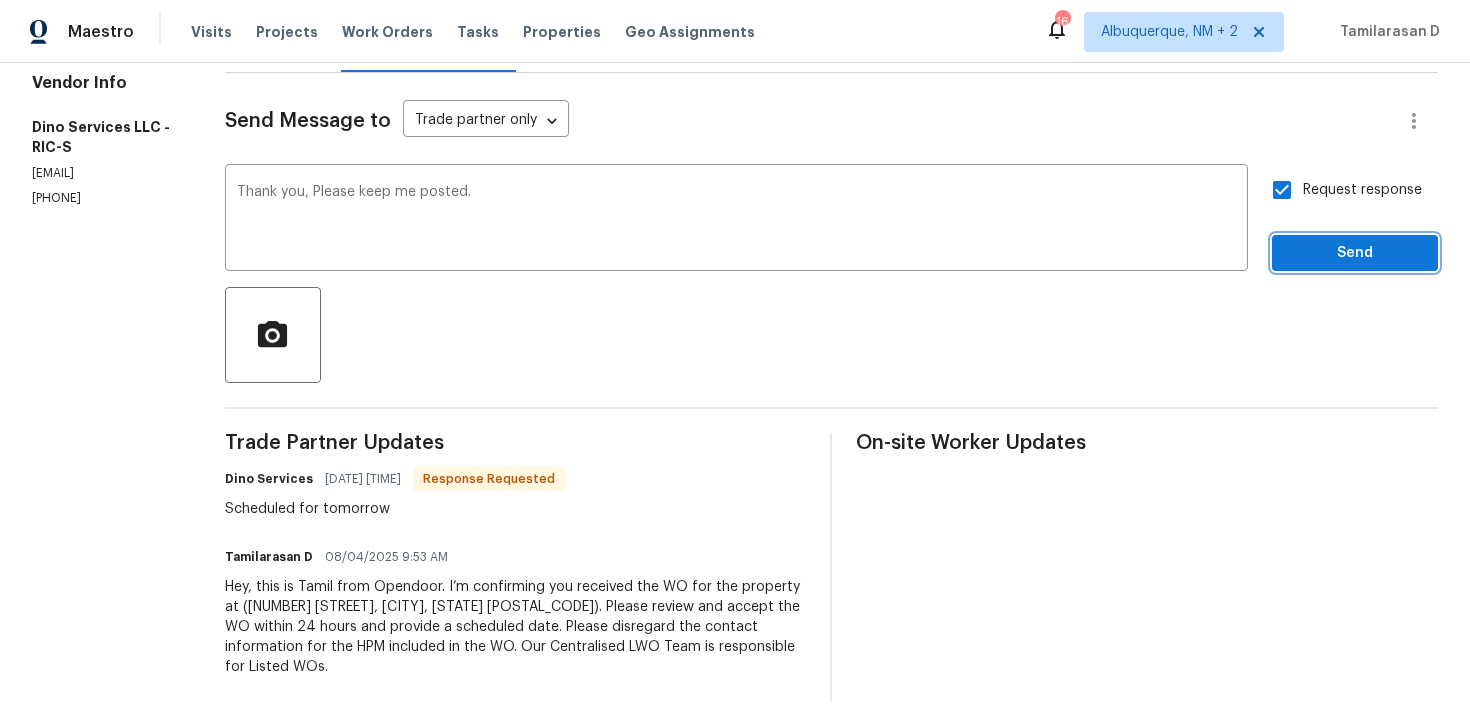 click on "Send" at bounding box center (1355, 253) 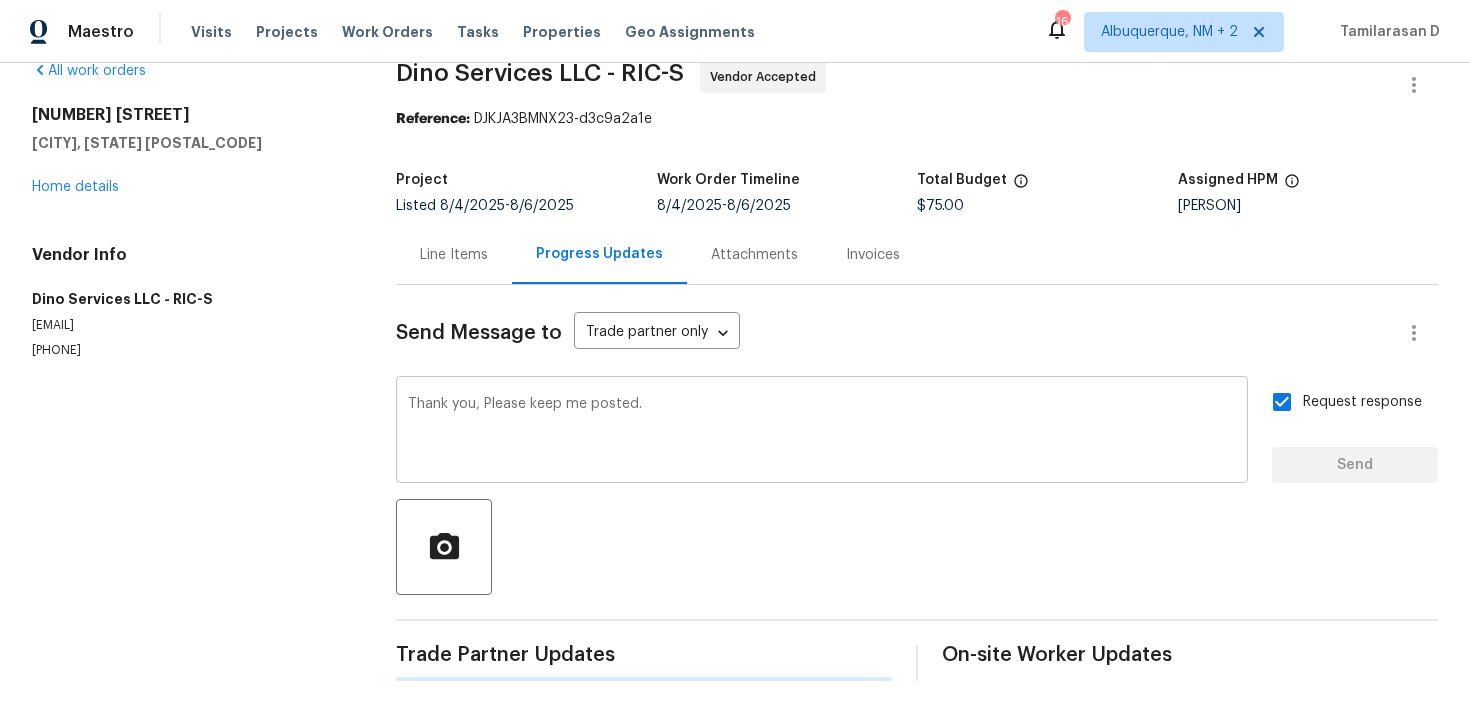 scroll, scrollTop: 0, scrollLeft: 0, axis: both 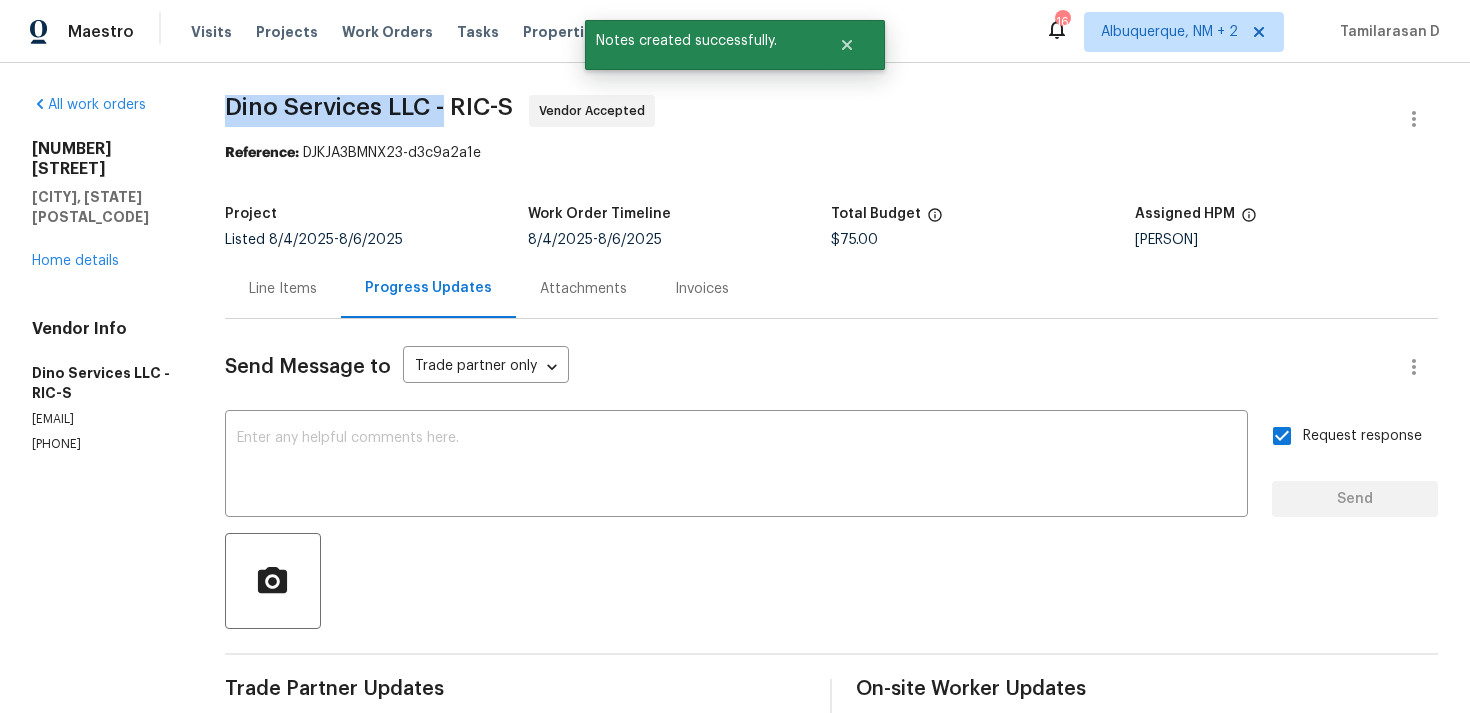drag, startPoint x: 230, startPoint y: 103, endPoint x: 452, endPoint y: 112, distance: 222.18236 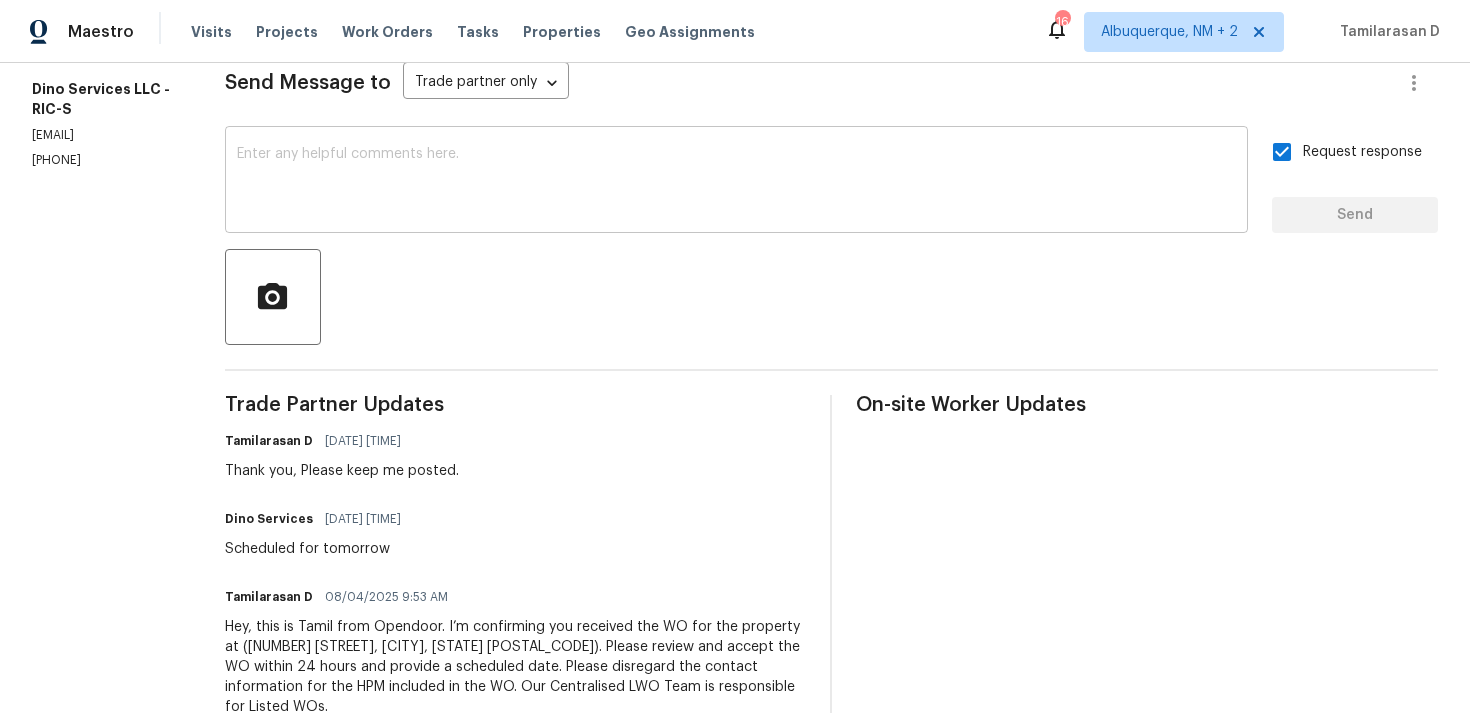 scroll, scrollTop: 324, scrollLeft: 0, axis: vertical 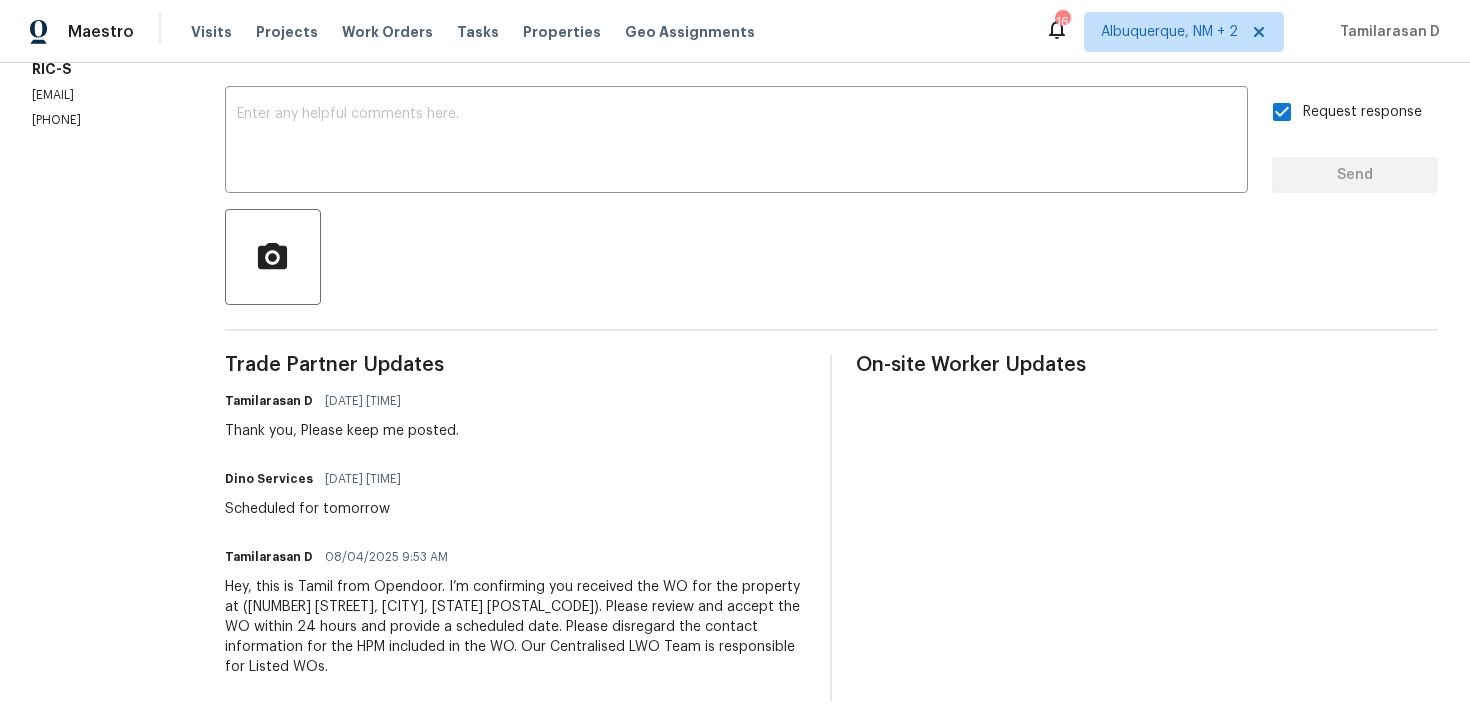 click on "Hey, this is Tamil from Opendoor. I’m confirming you received the WO for the property at (2807 Clingman St, Hopewell, VA 23860). Please review and accept the WO within 24 hours and provide a scheduled date. Please disregard the contact information for the HPM included in the WO. Our Centralised LWO Team is responsible for Listed WOs." at bounding box center [516, 627] 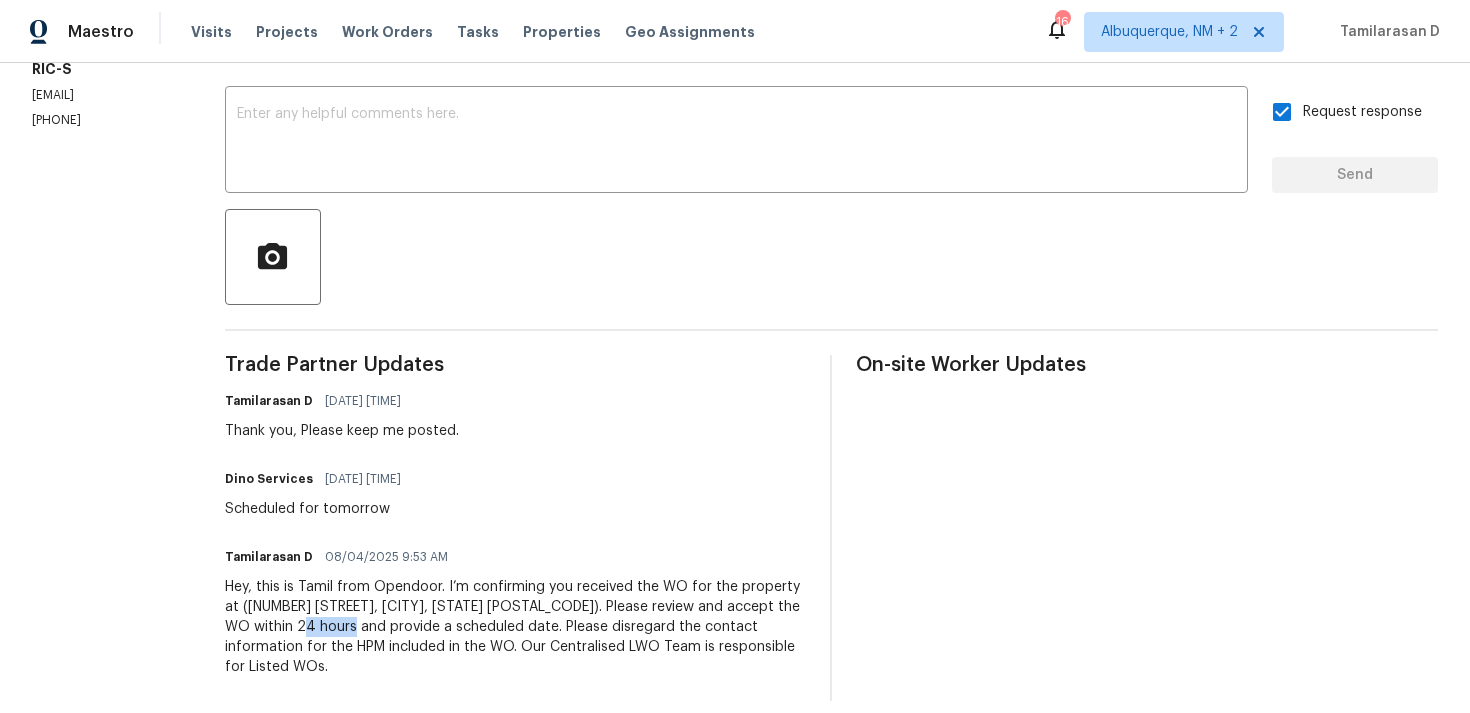click on "Hey, this is Tamil from Opendoor. I’m confirming you received the WO for the property at (2807 Clingman St, Hopewell, VA 23860). Please review and accept the WO within 24 hours and provide a scheduled date. Please disregard the contact information for the HPM included in the WO. Our Centralised LWO Team is responsible for Listed WOs." at bounding box center (516, 627) 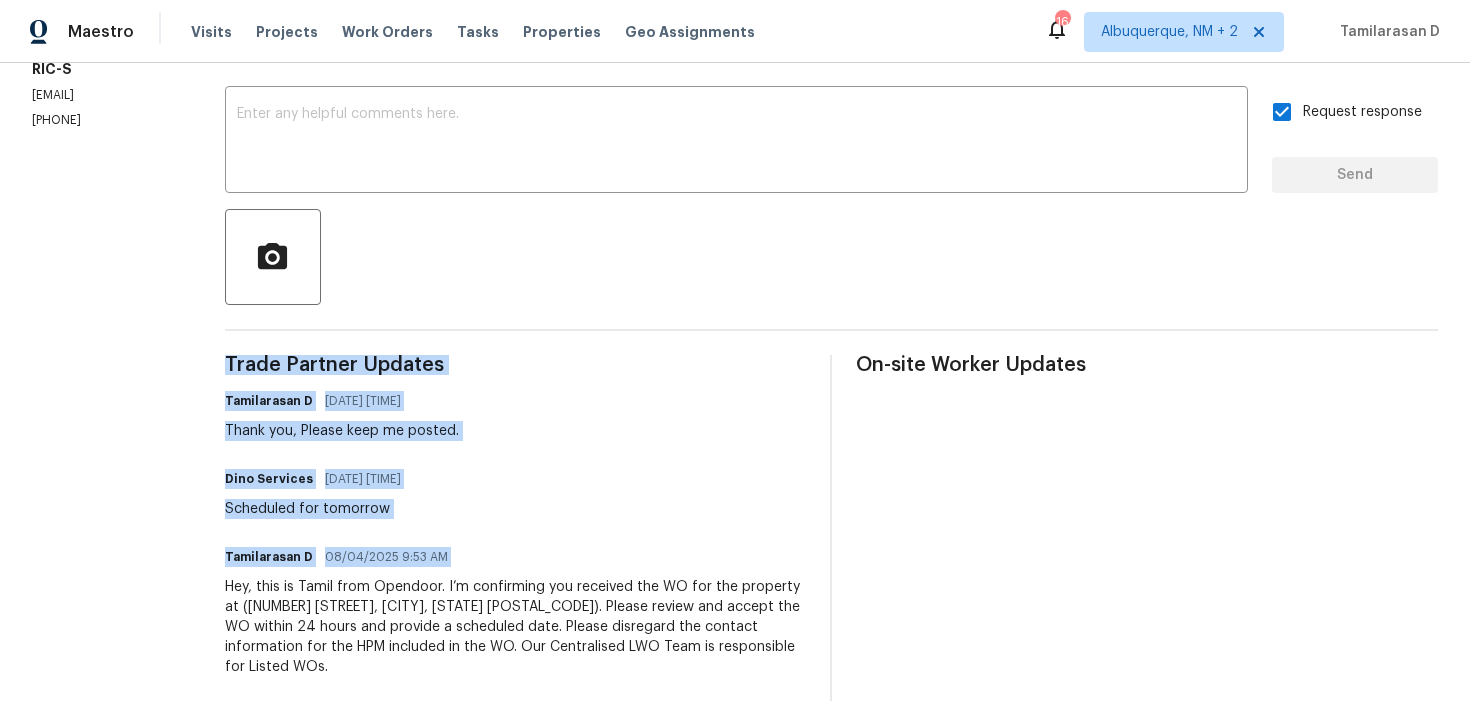 click on "Scheduled for tomorrow" at bounding box center [319, 509] 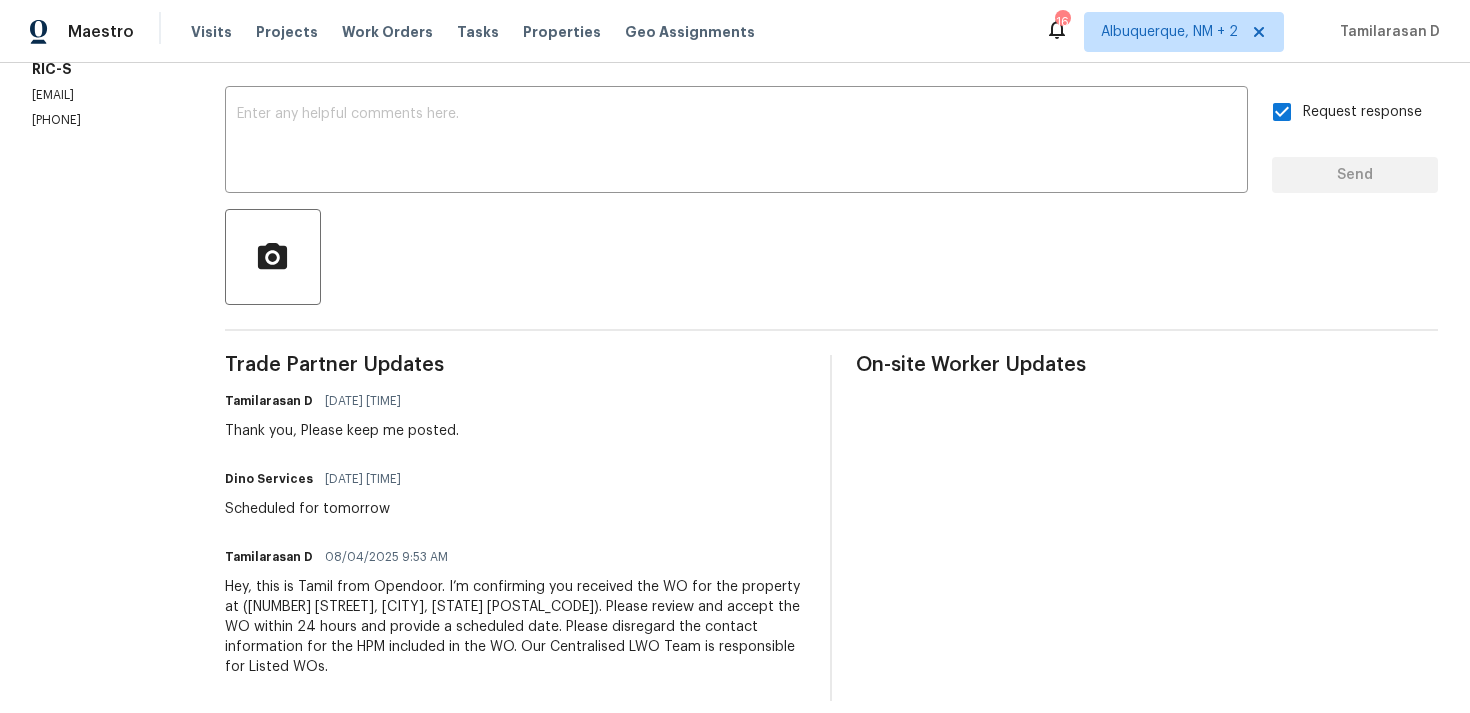 click on "Scheduled for tomorrow" at bounding box center (319, 509) 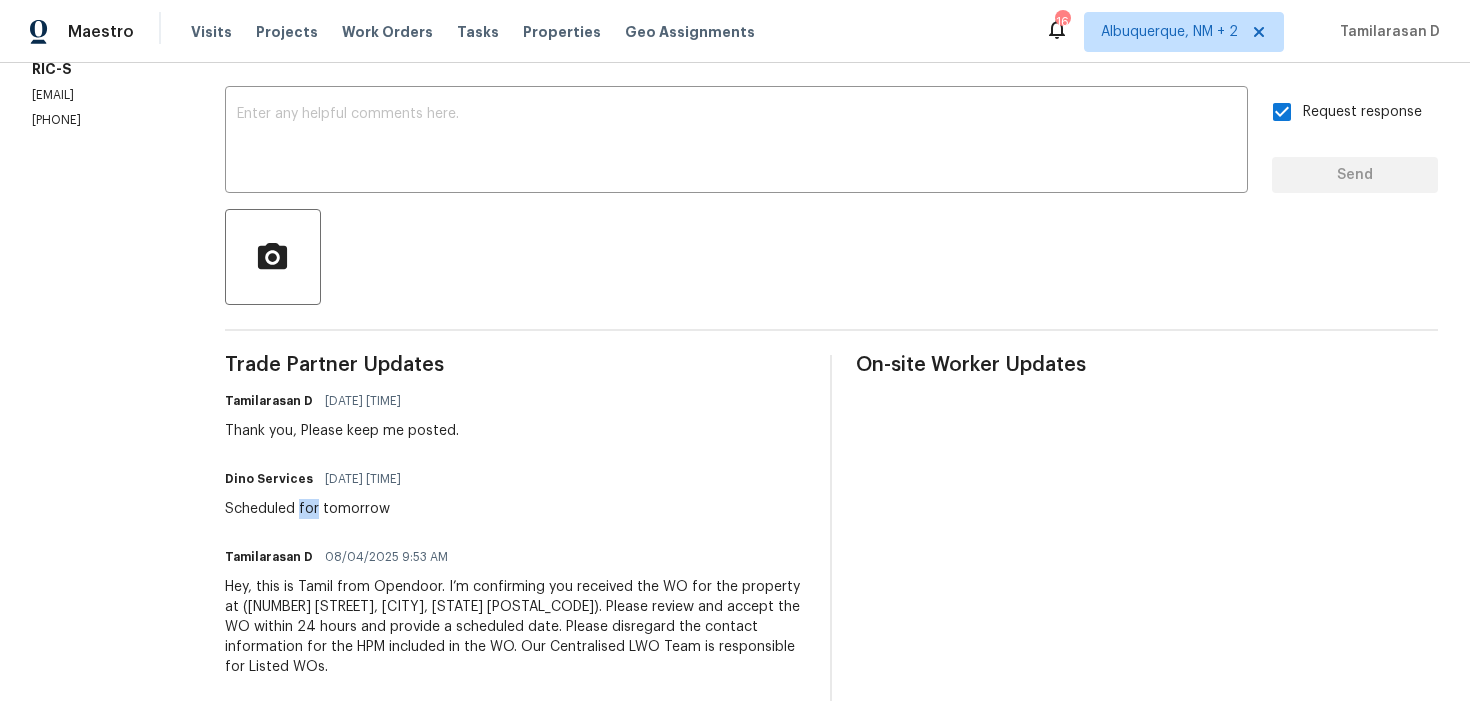 click on "Scheduled for tomorrow" at bounding box center [319, 509] 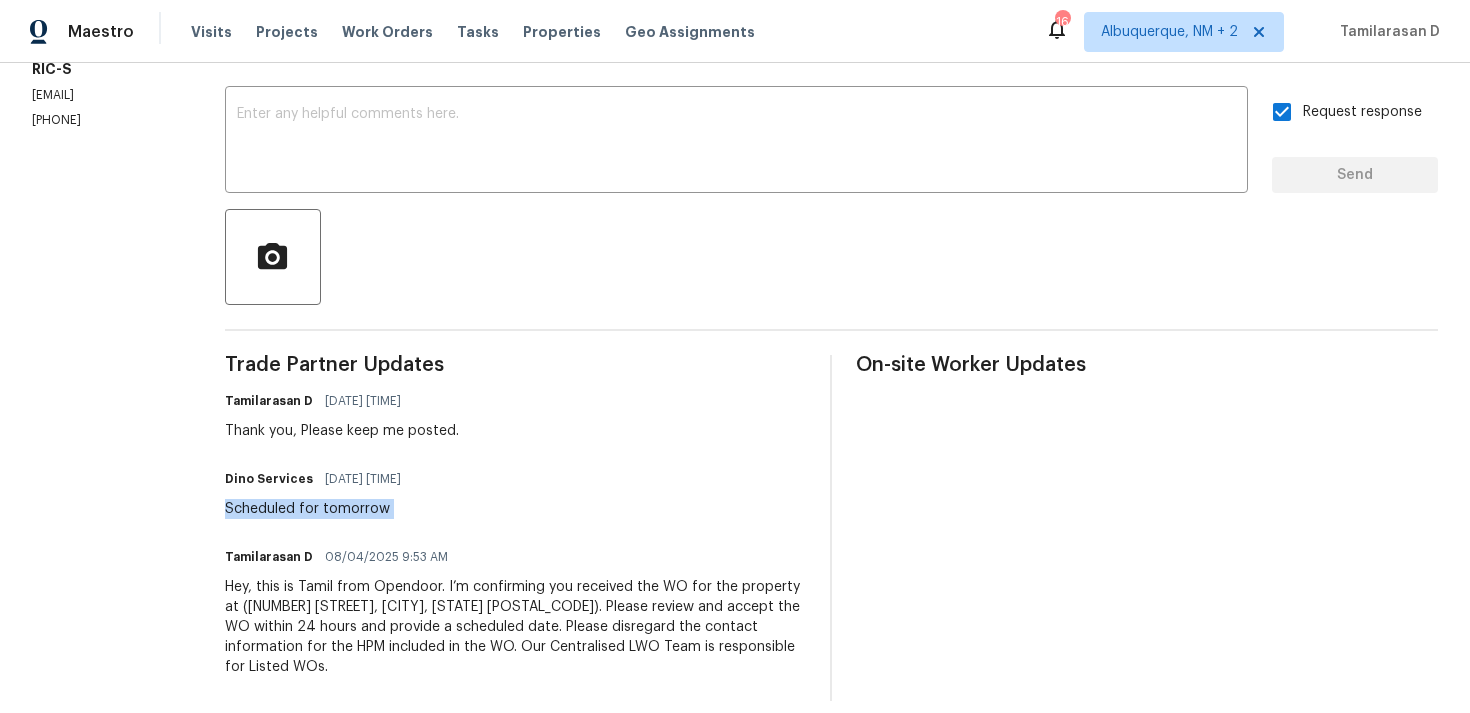 copy on "Scheduled for tomorrow" 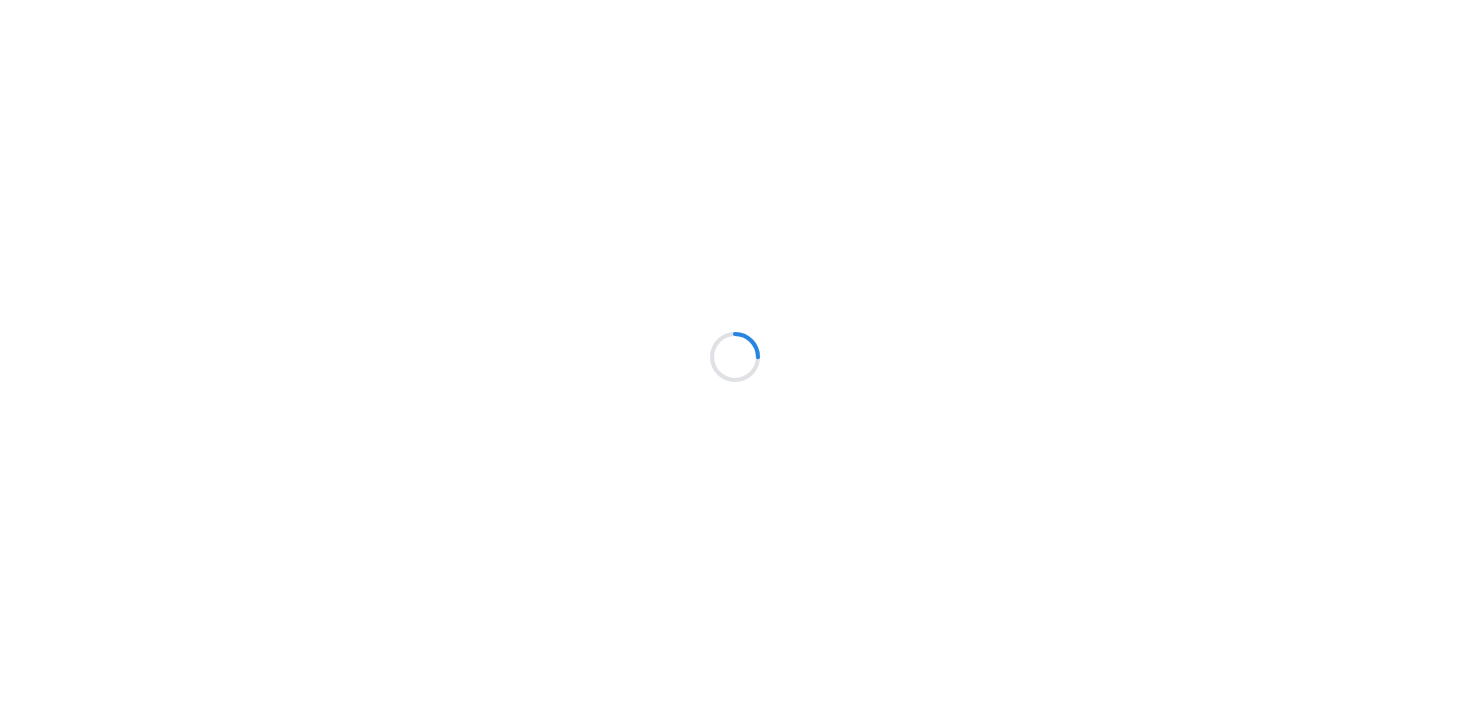 scroll, scrollTop: 0, scrollLeft: 0, axis: both 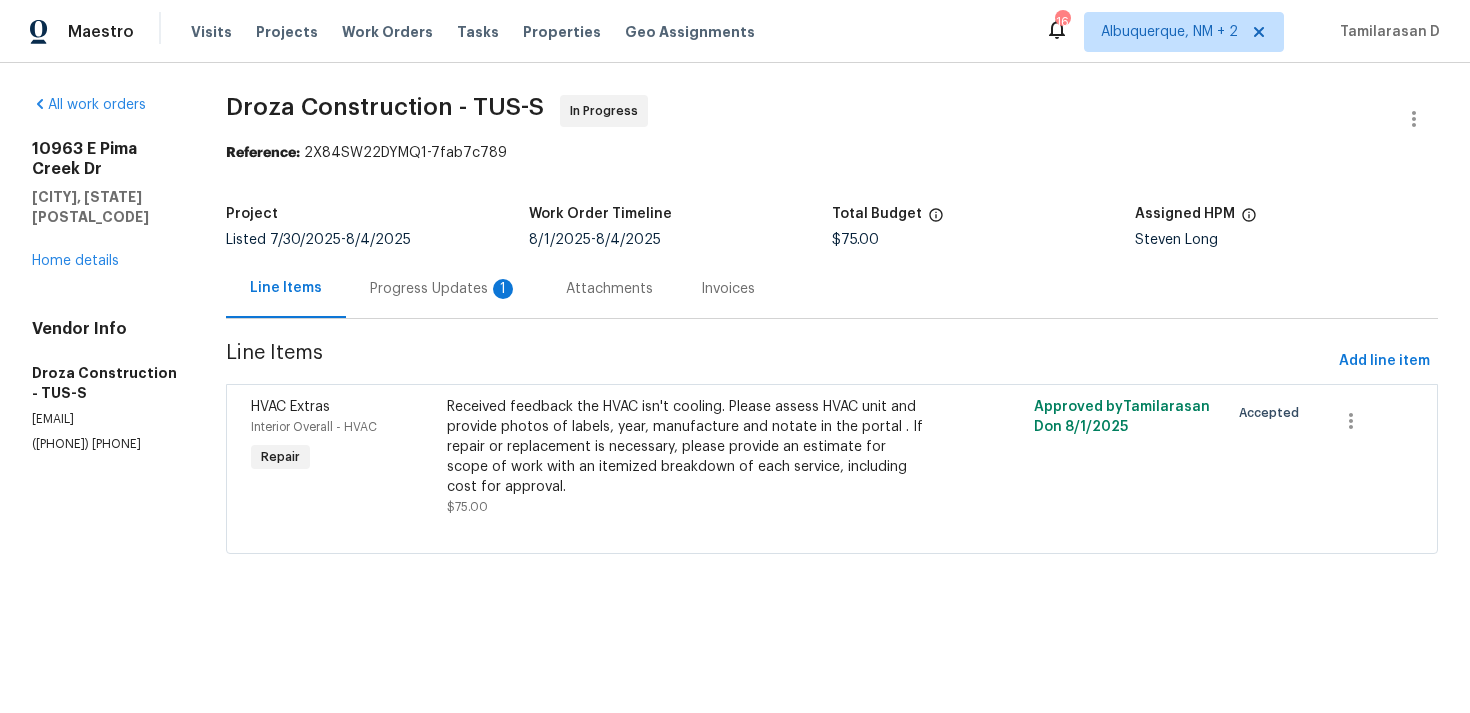 click on "Progress Updates 1" at bounding box center (444, 289) 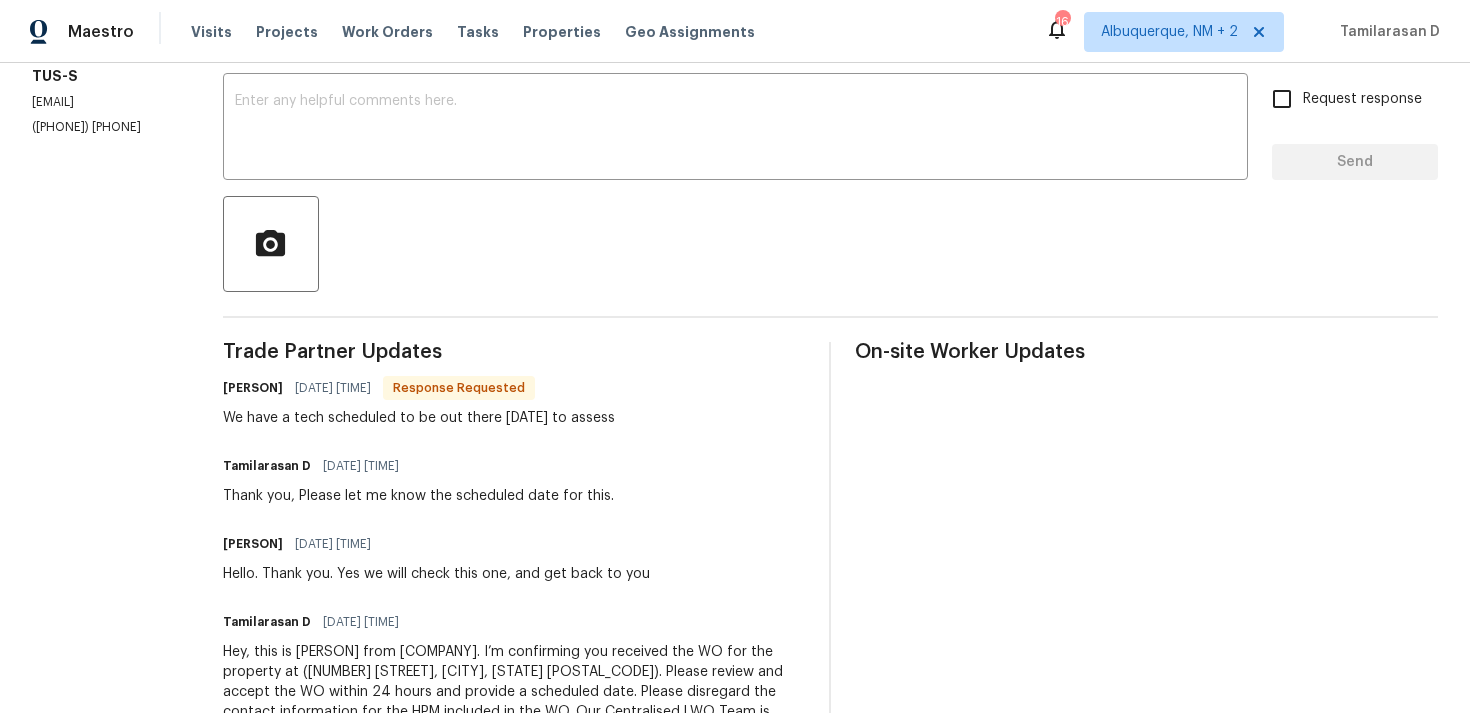 scroll, scrollTop: 341, scrollLeft: 0, axis: vertical 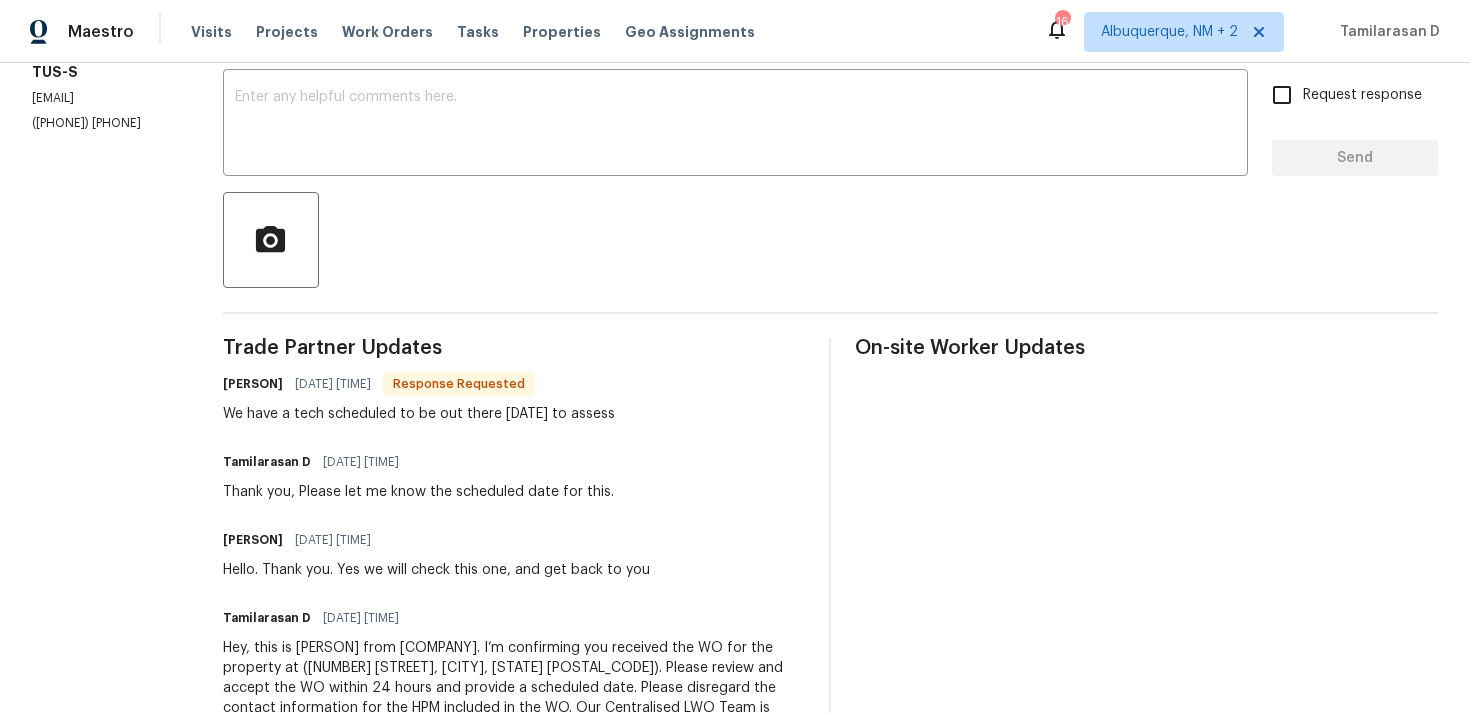 click on "We have a tech scheduled to be out there [DATE] to assess" at bounding box center [419, 414] 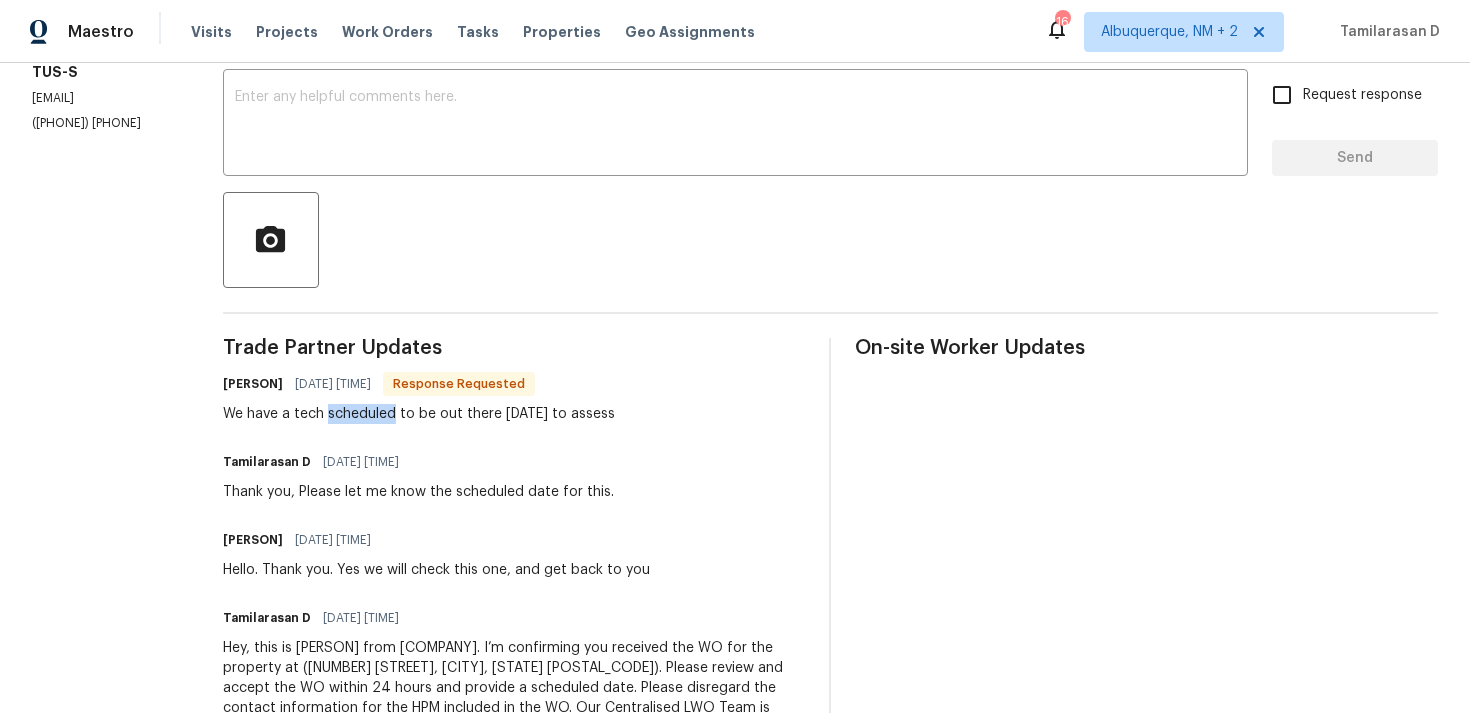 click on "We have a tech scheduled to be out there [DATE] to assess" at bounding box center (419, 414) 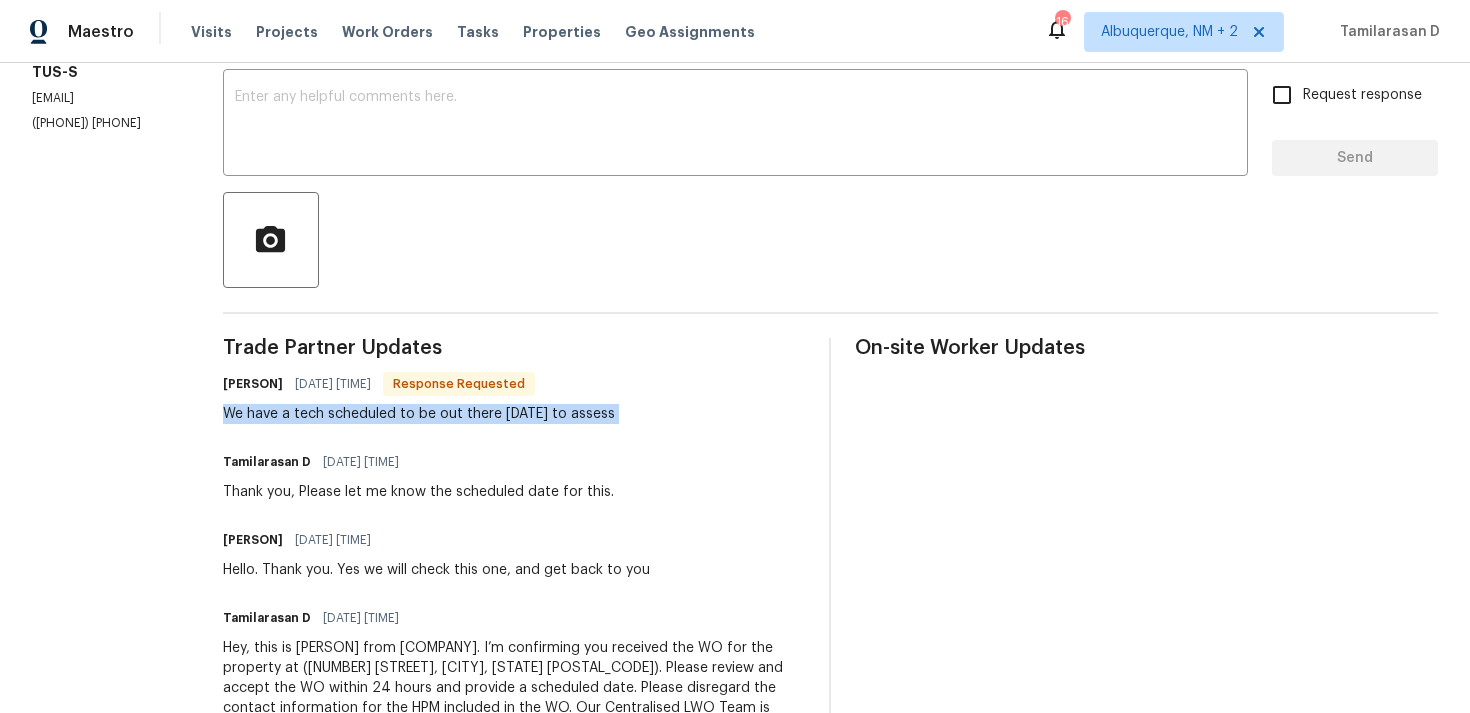 scroll, scrollTop: 299, scrollLeft: 0, axis: vertical 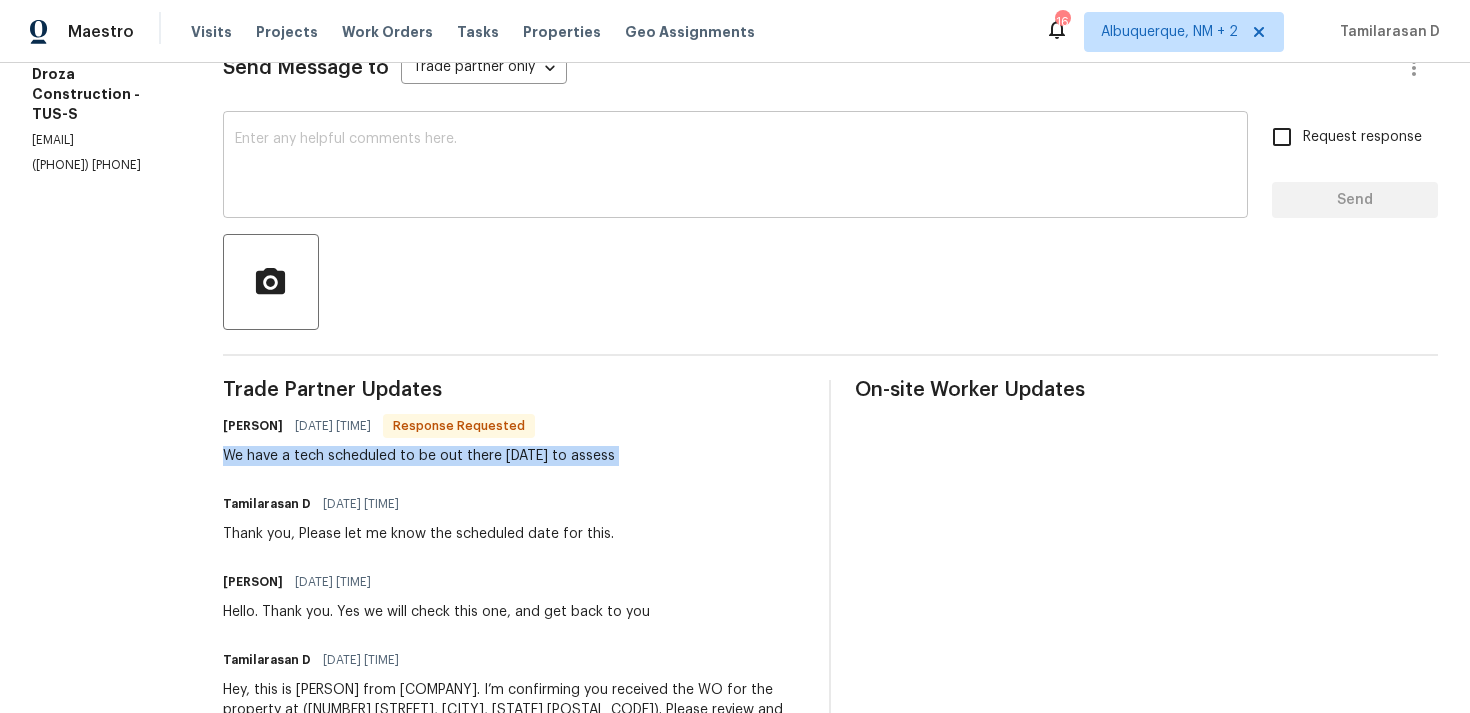 click at bounding box center (735, 167) 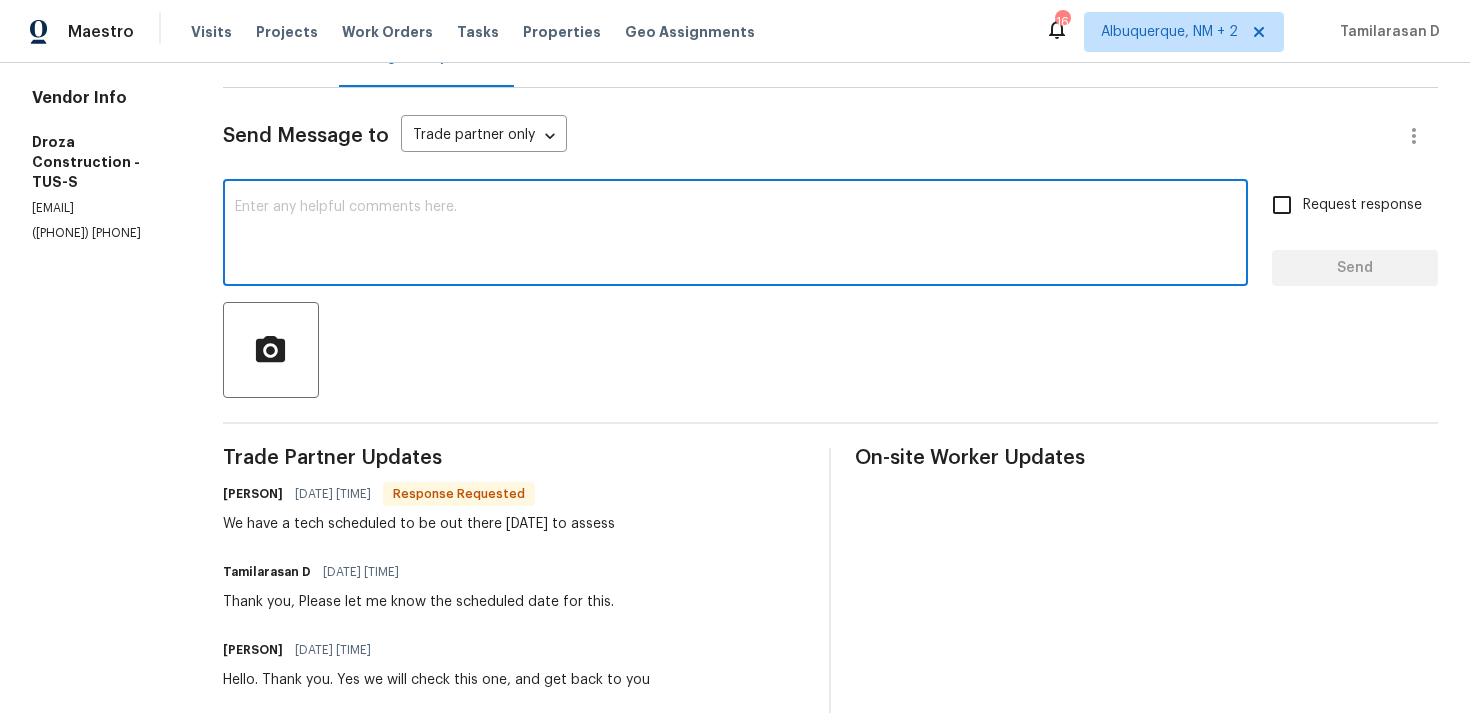 scroll, scrollTop: 196, scrollLeft: 0, axis: vertical 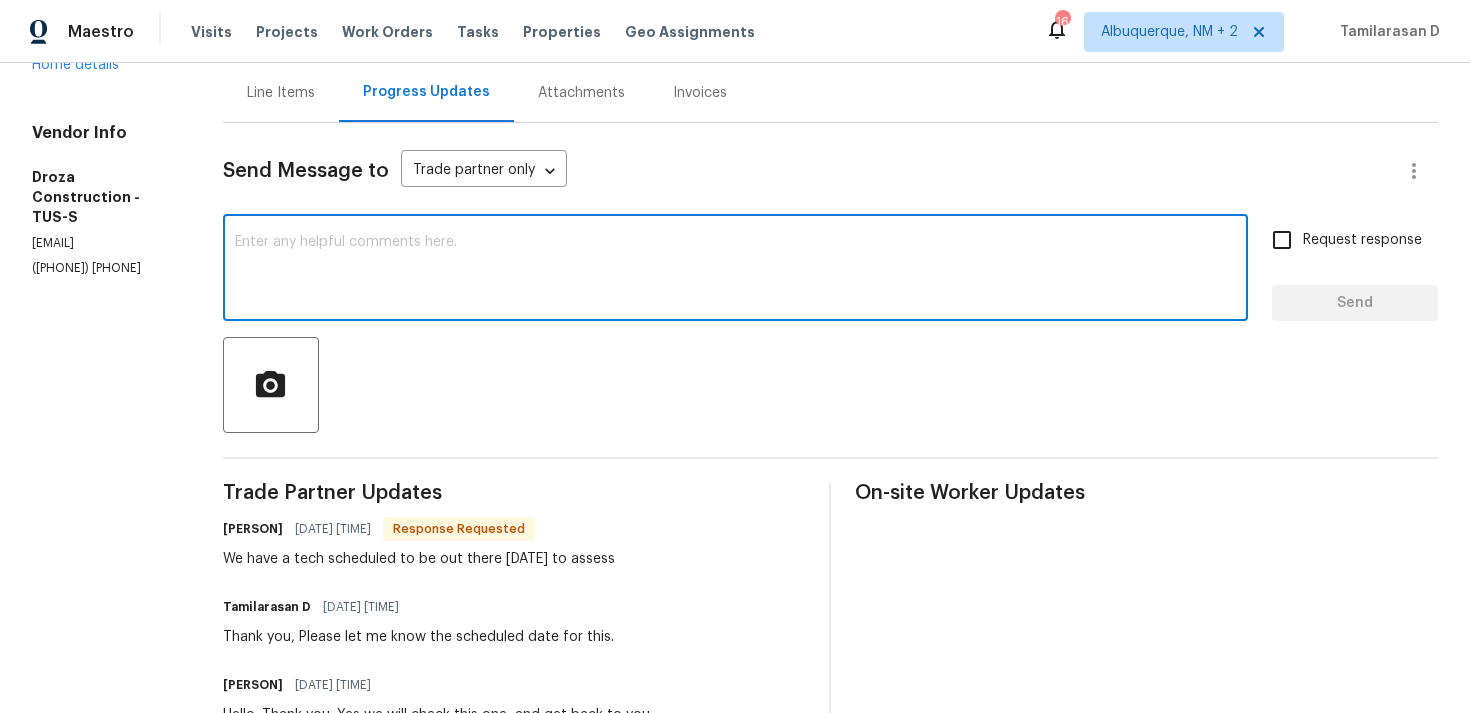 click at bounding box center [735, 270] 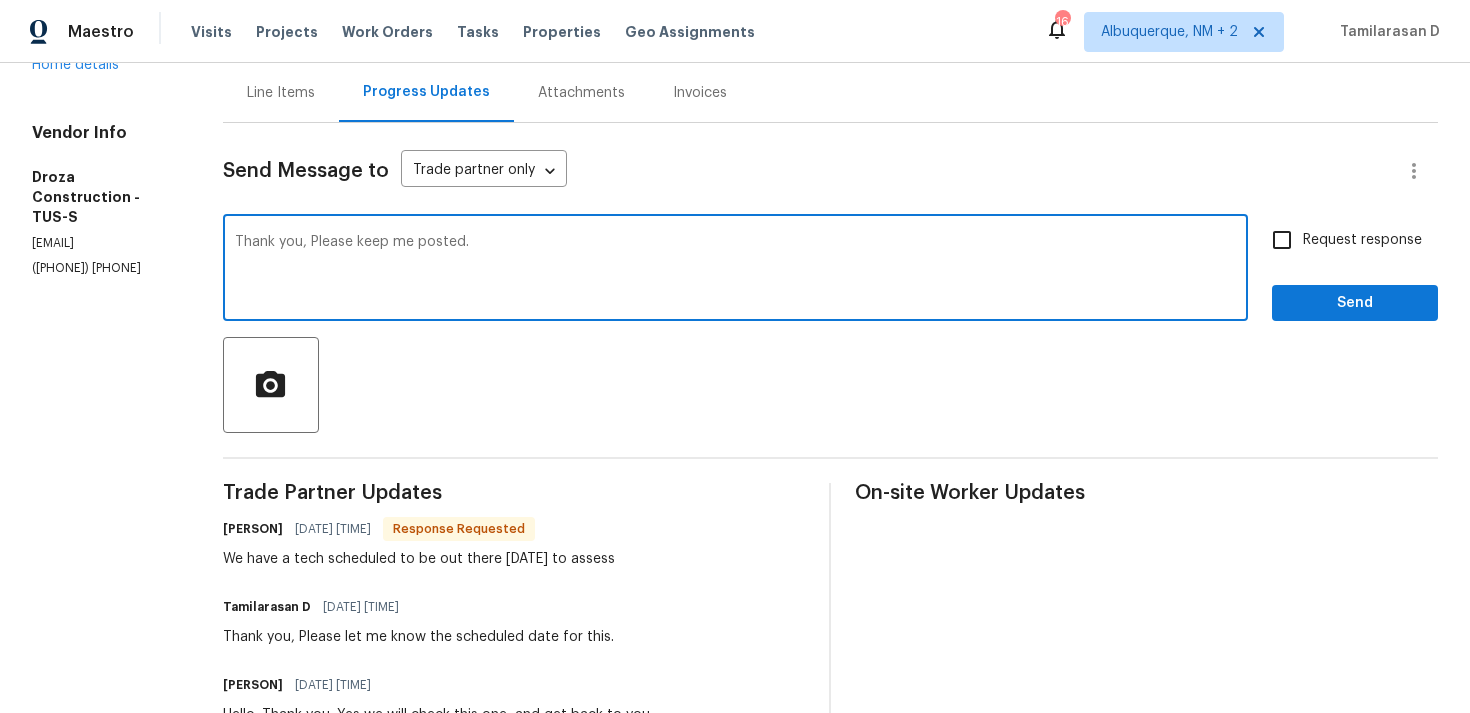 type on "Thank you, Please keep me posted." 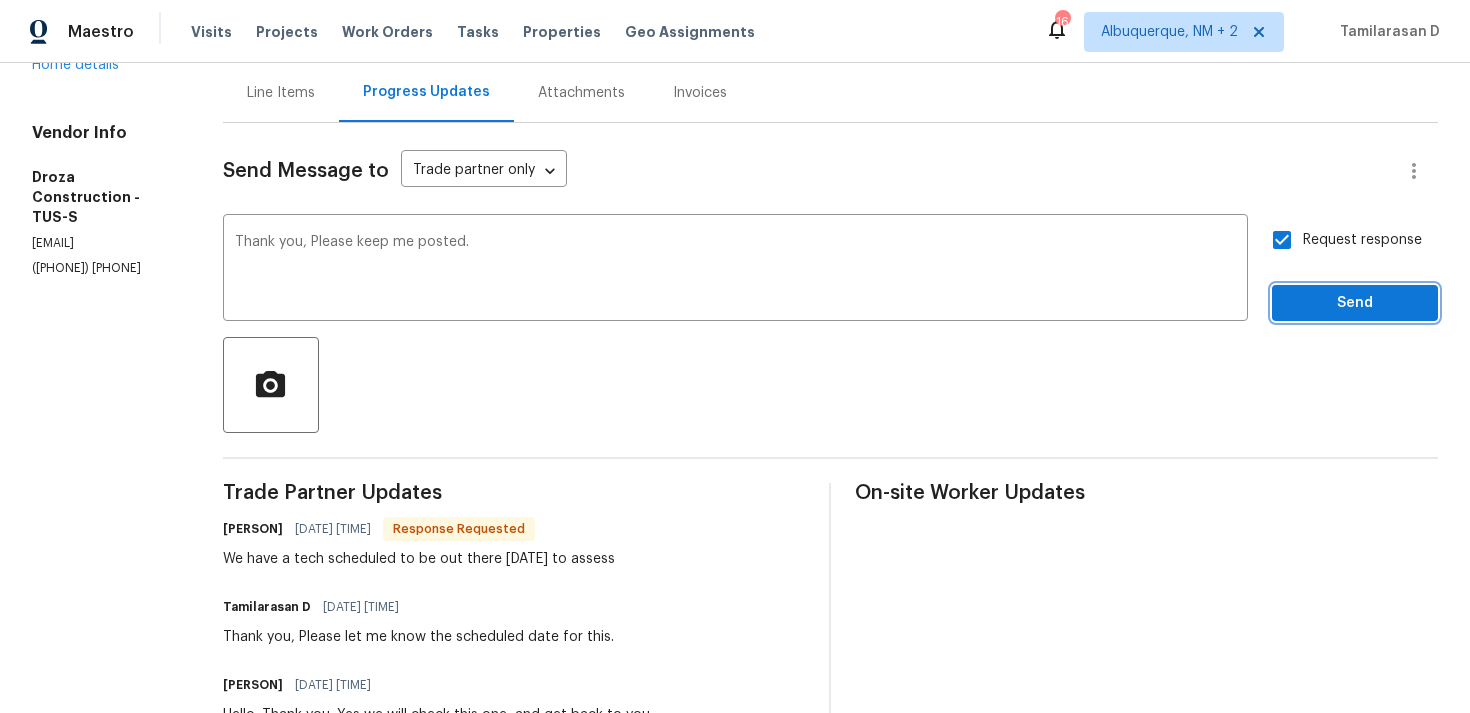 click on "Send" at bounding box center (1355, 303) 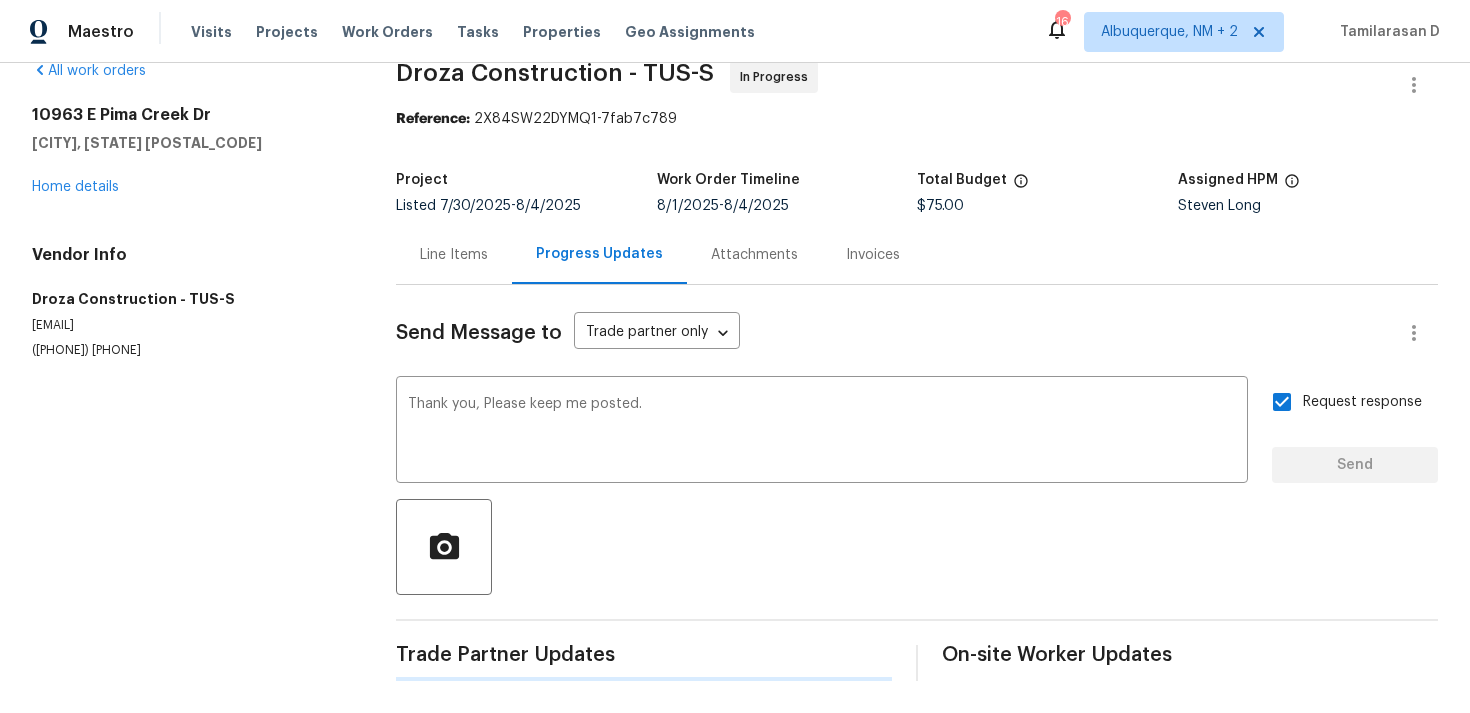 type 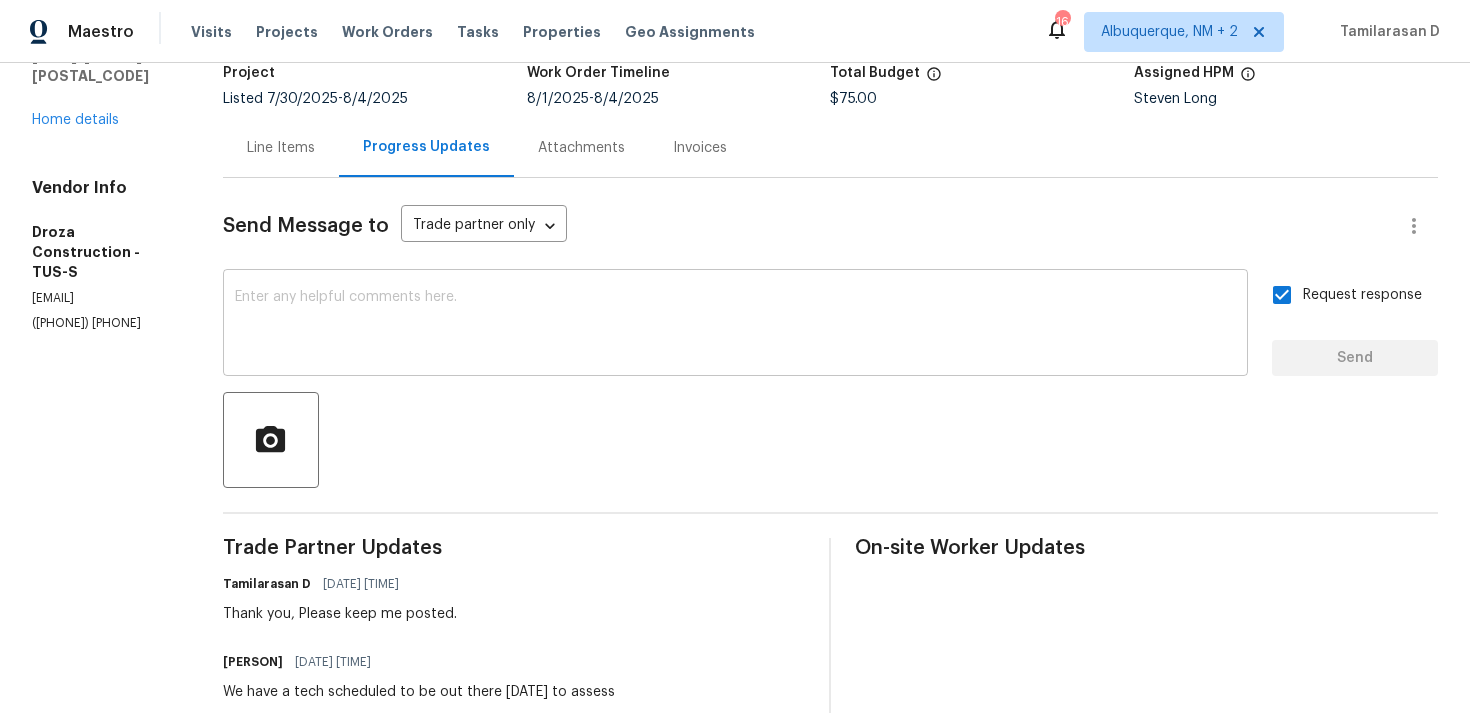 scroll, scrollTop: 0, scrollLeft: 0, axis: both 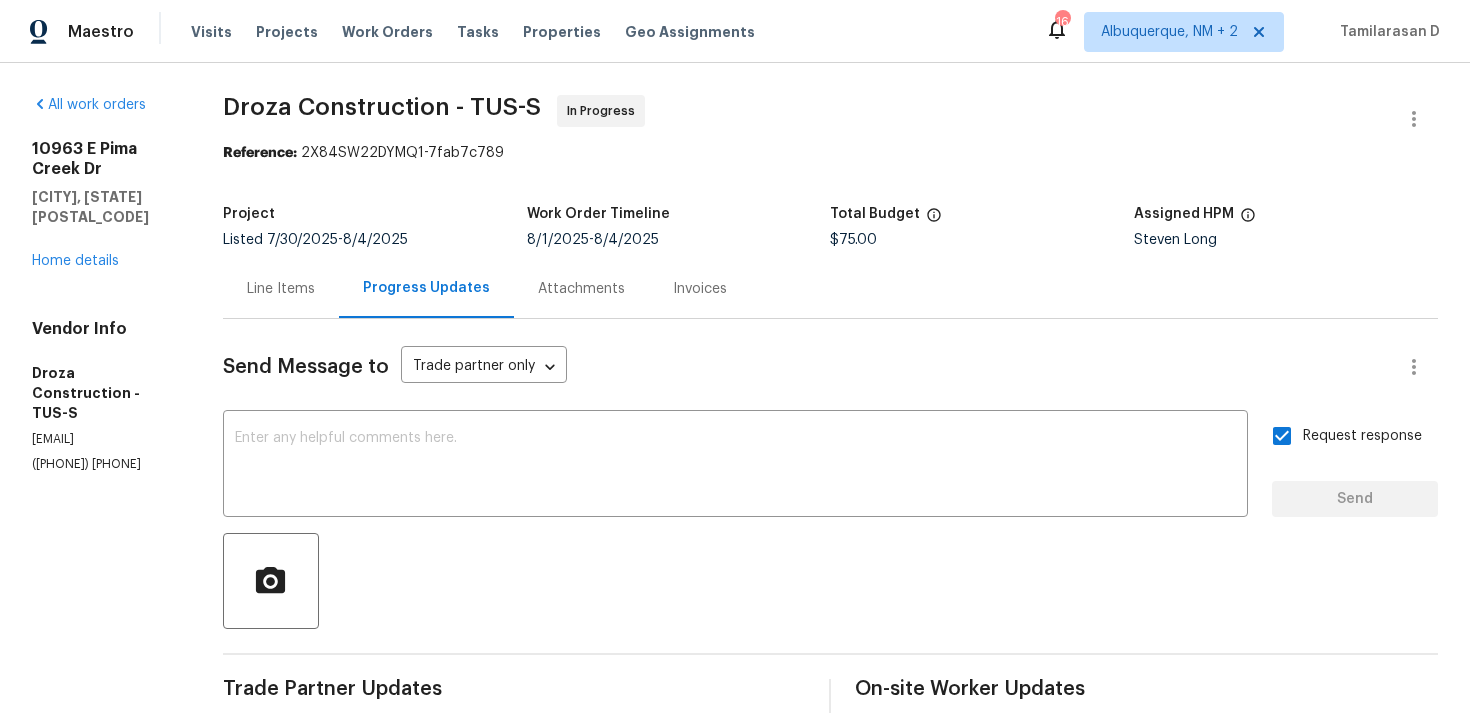 click on "Line Items" at bounding box center [281, 288] 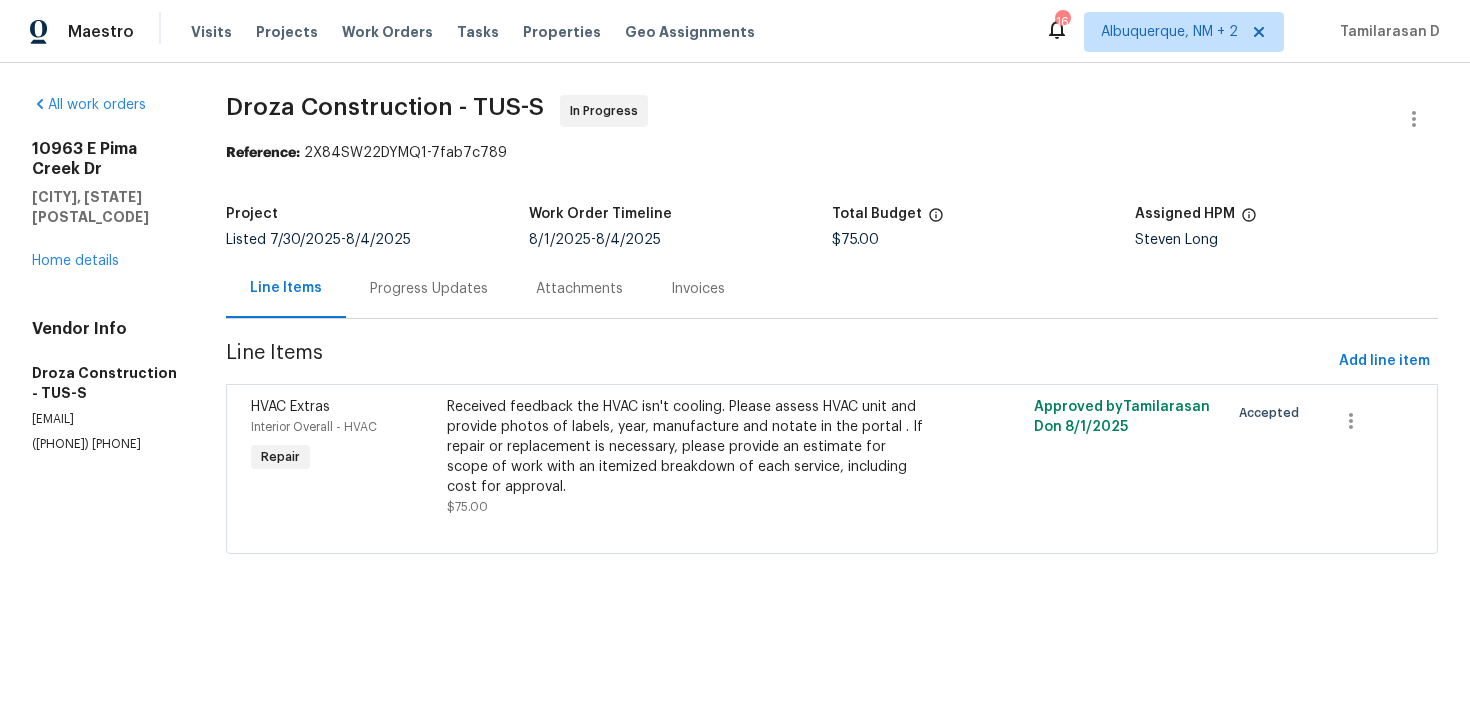 click on "Progress Updates" at bounding box center [429, 289] 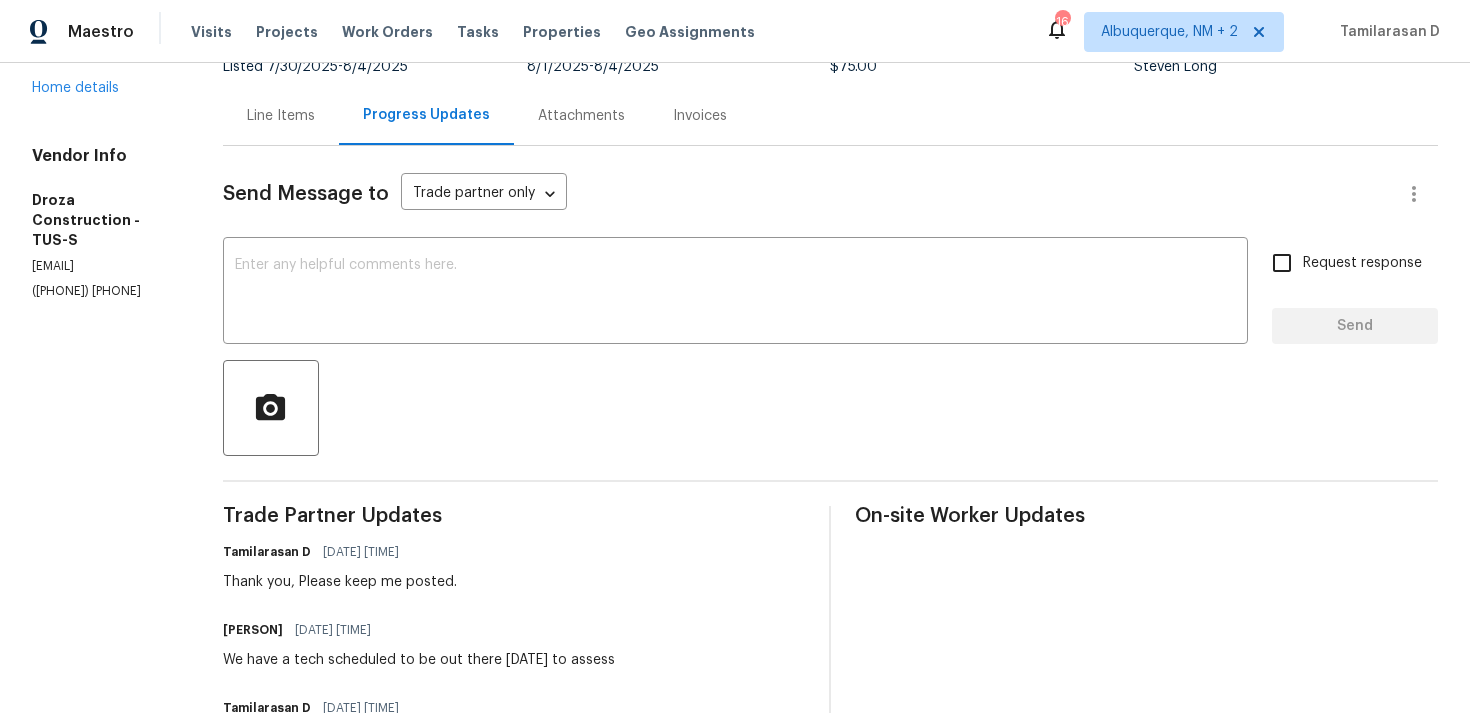 scroll, scrollTop: 66, scrollLeft: 0, axis: vertical 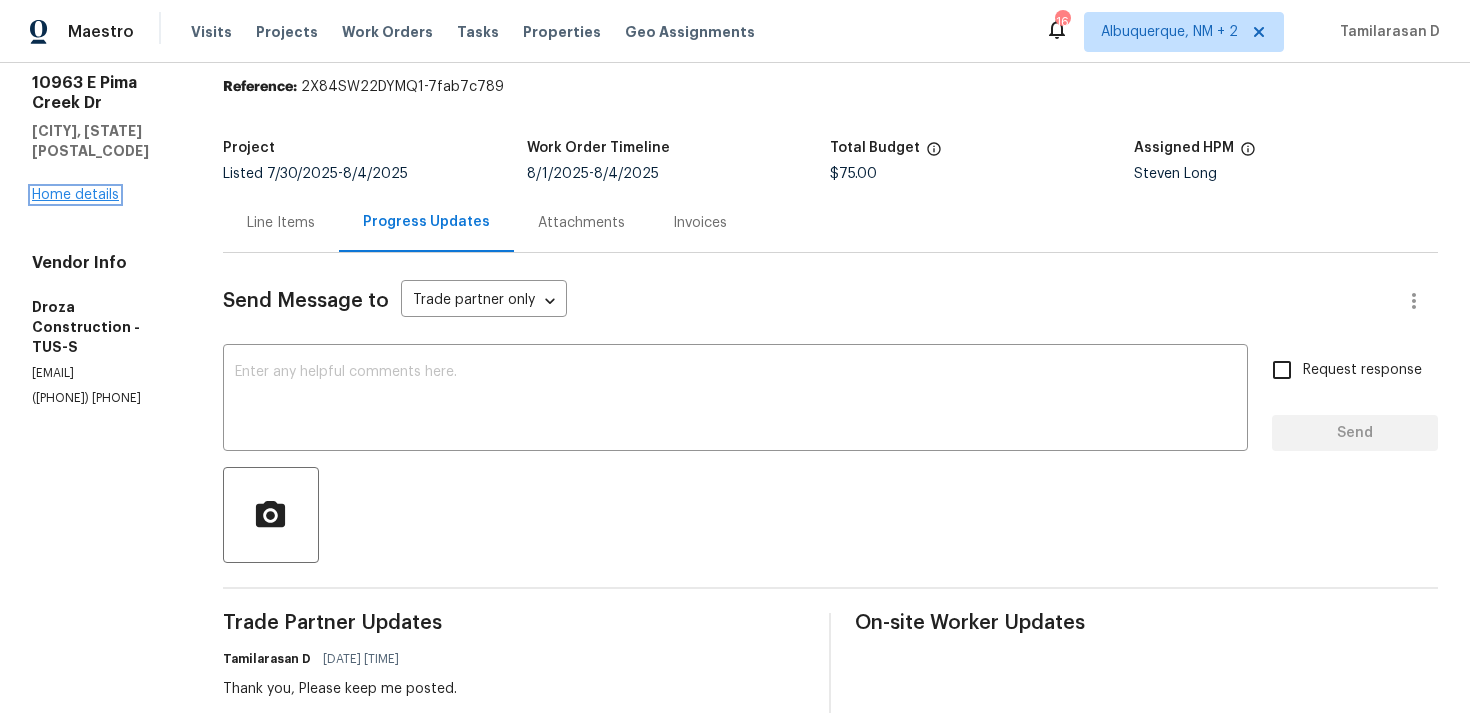 click on "Home details" at bounding box center (75, 195) 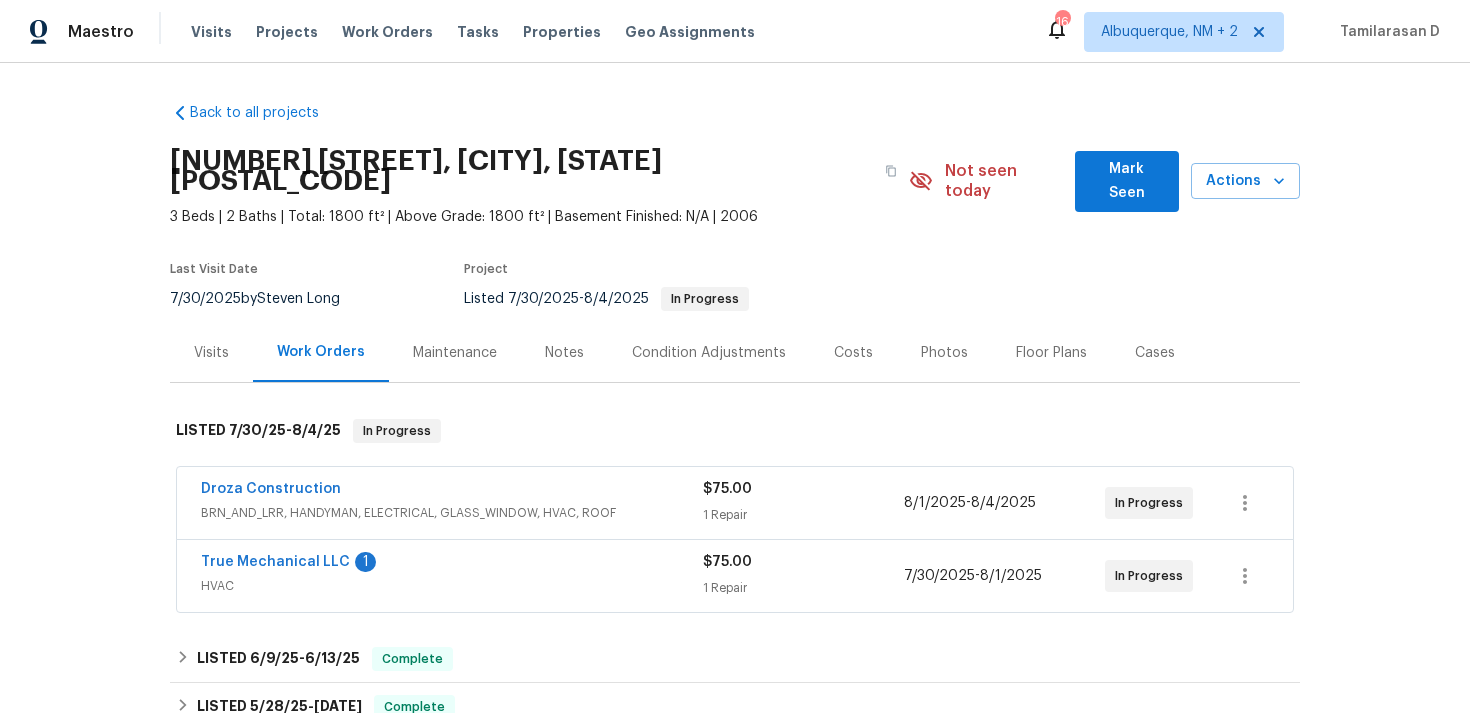 click on "BRN_AND_LRR, HANDYMAN, ELECTRICAL, GLASS_WINDOW, HVAC, ROOF" at bounding box center [452, 513] 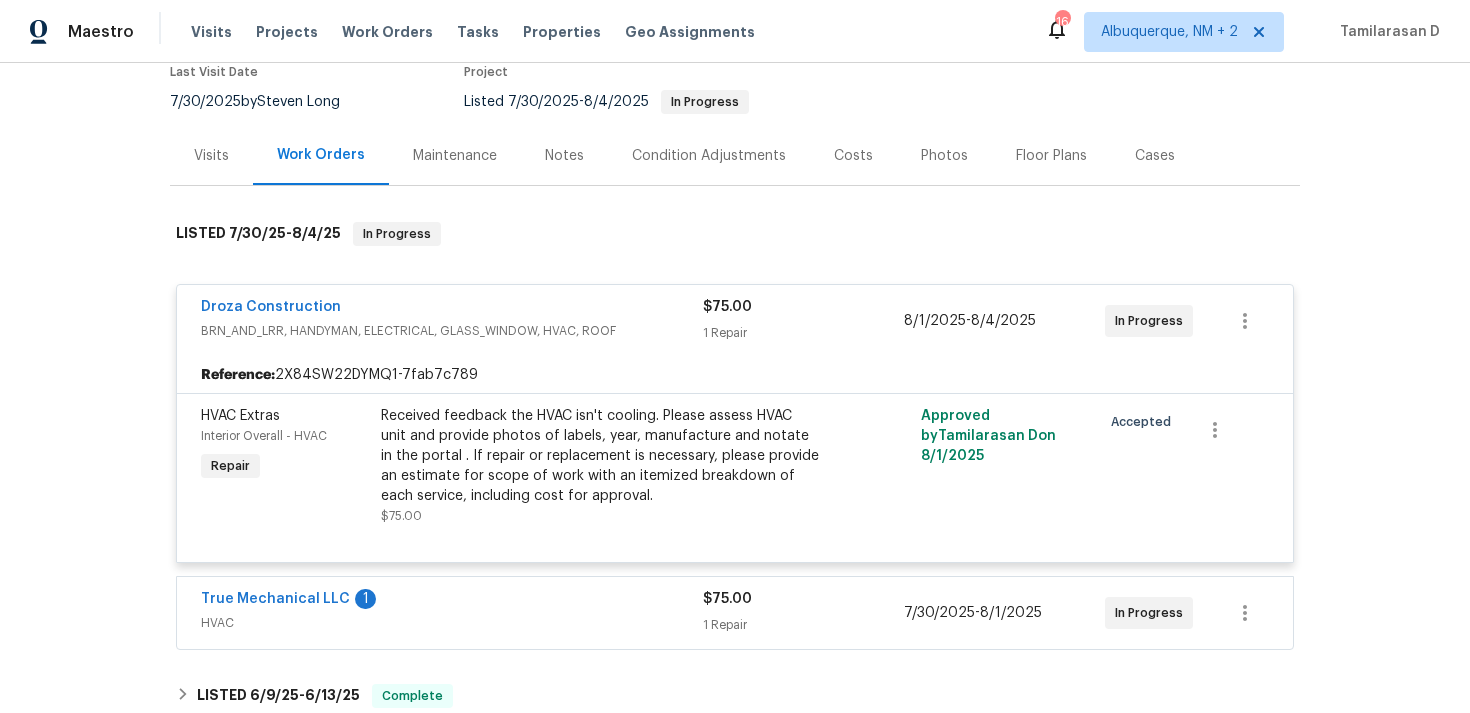 scroll, scrollTop: 237, scrollLeft: 0, axis: vertical 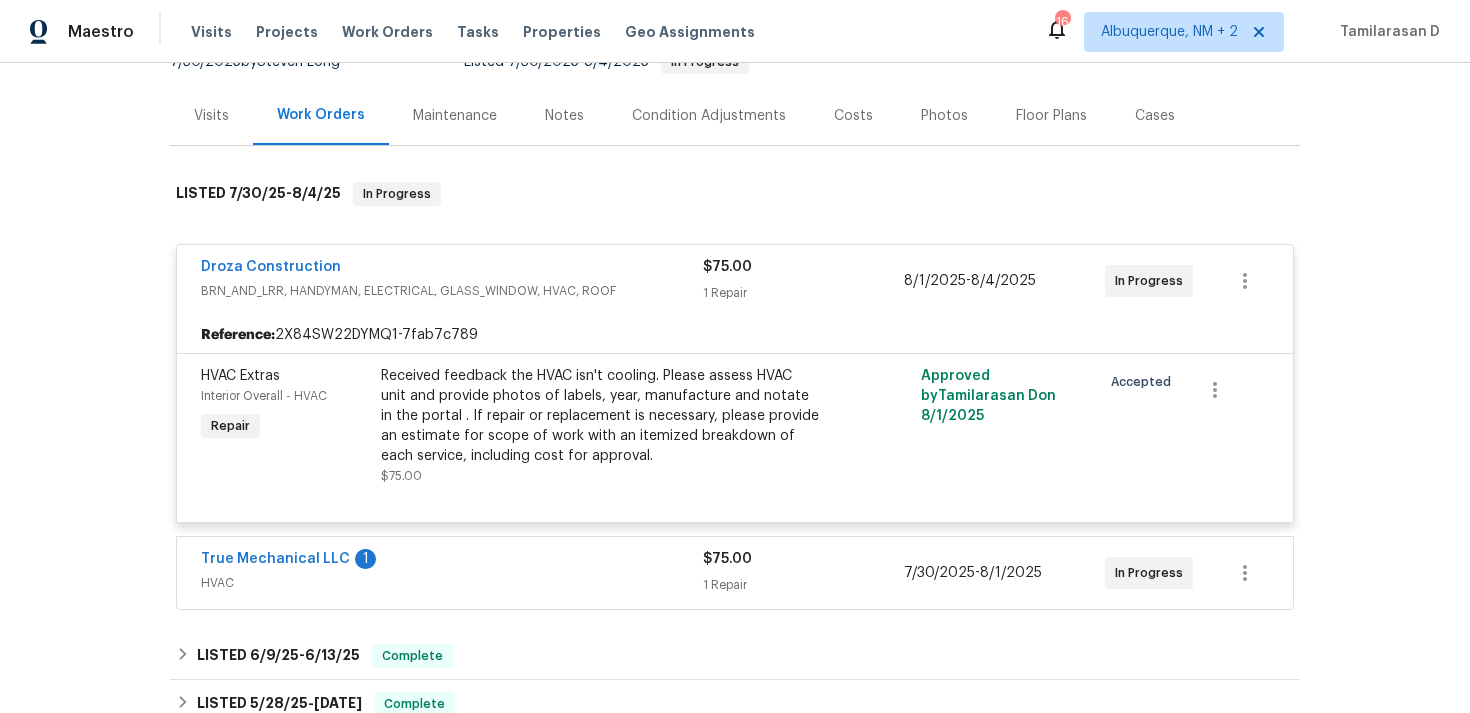 click on "BRN_AND_LRR, HANDYMAN, ELECTRICAL, GLASS_WINDOW, HVAC, ROOF" at bounding box center (452, 291) 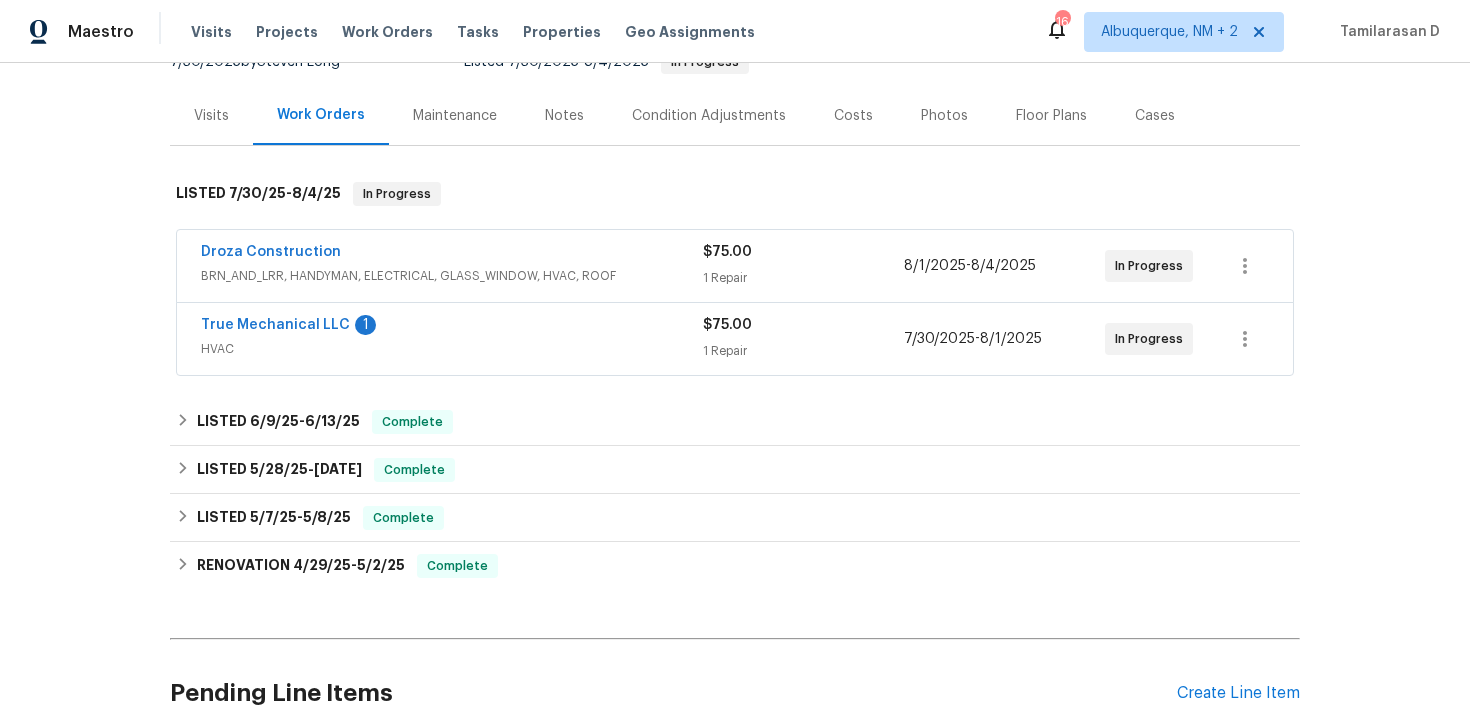 click on "HVAC" at bounding box center [452, 349] 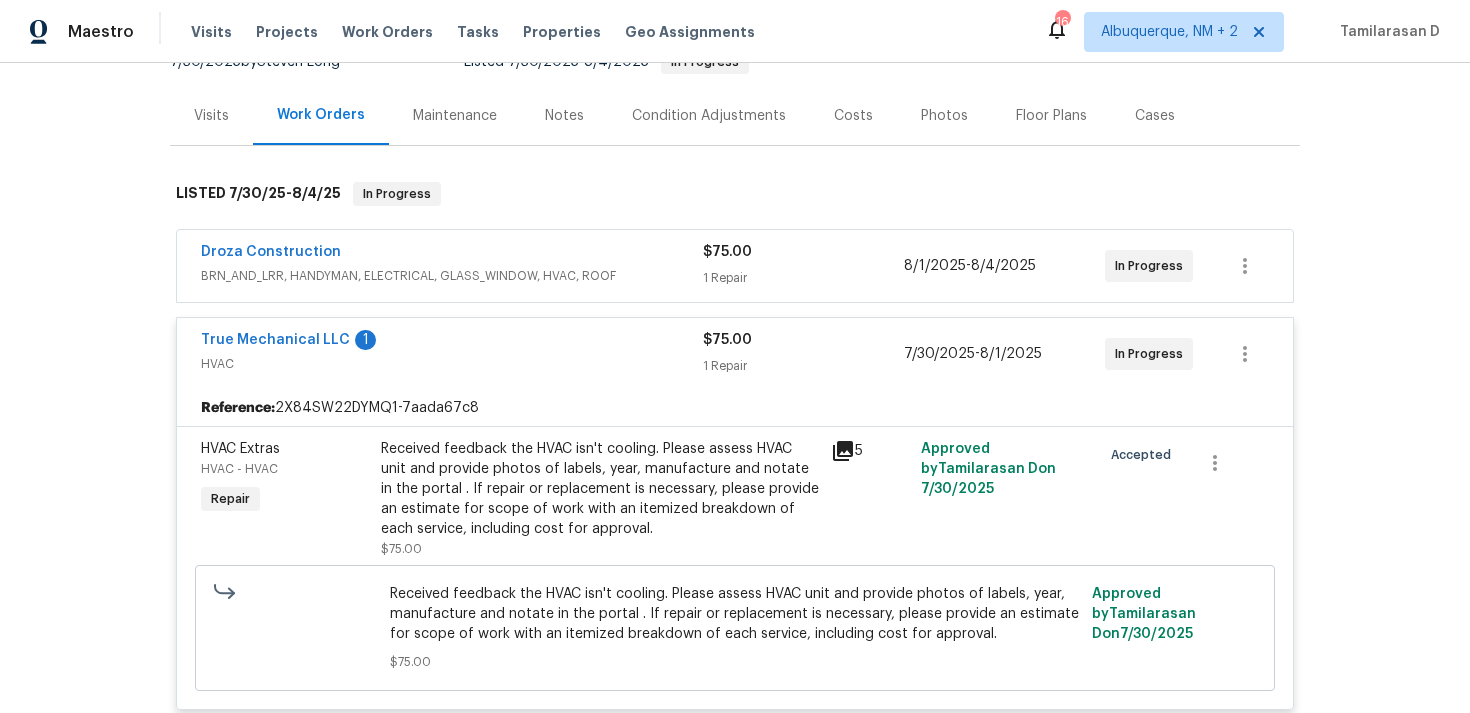 click on "True Mechanical LLC 1" at bounding box center (452, 342) 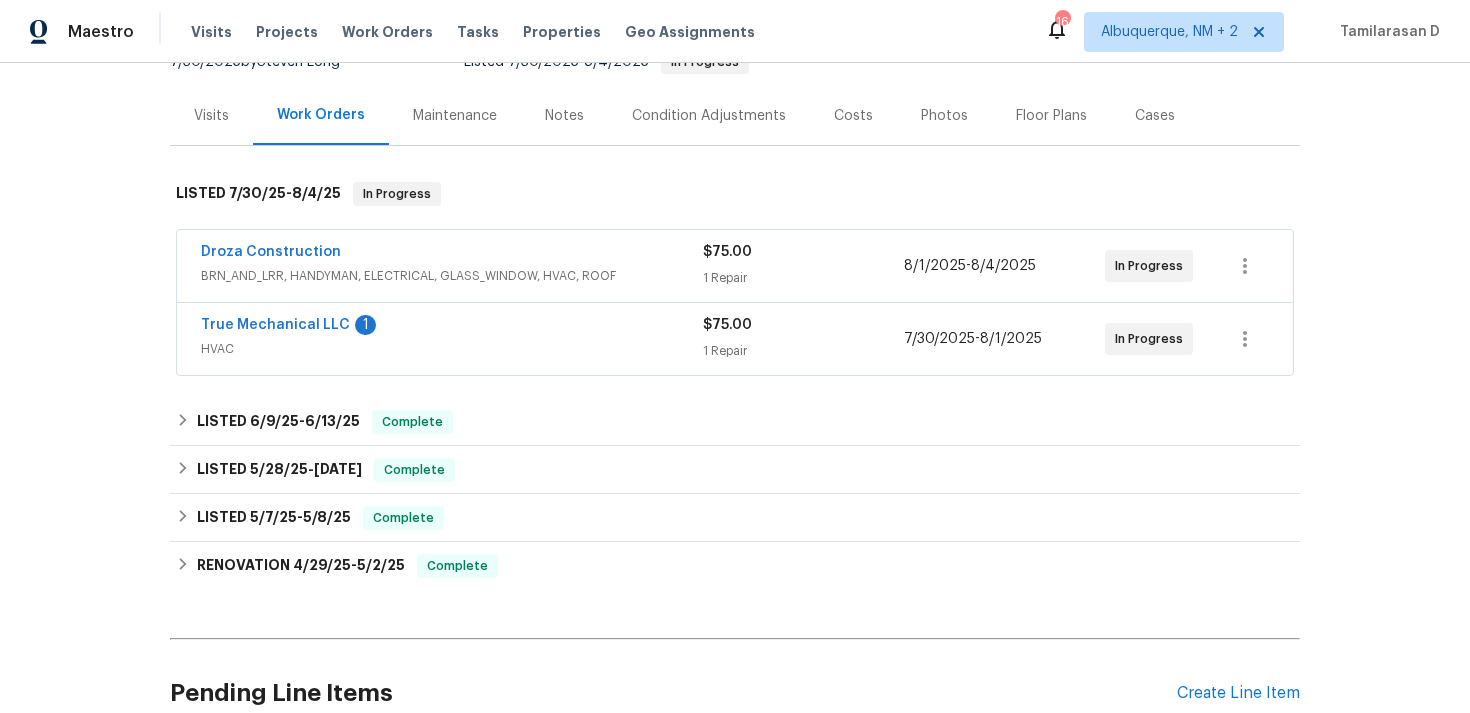 click on "Droza Construction BRN_AND_LRR, HANDYMAN, ELECTRICAL, GLASS_WINDOW, HVAC, ROOF $75.00 1 Repair 8/1/2025  -  8/4/2025 In Progress" at bounding box center [735, 266] 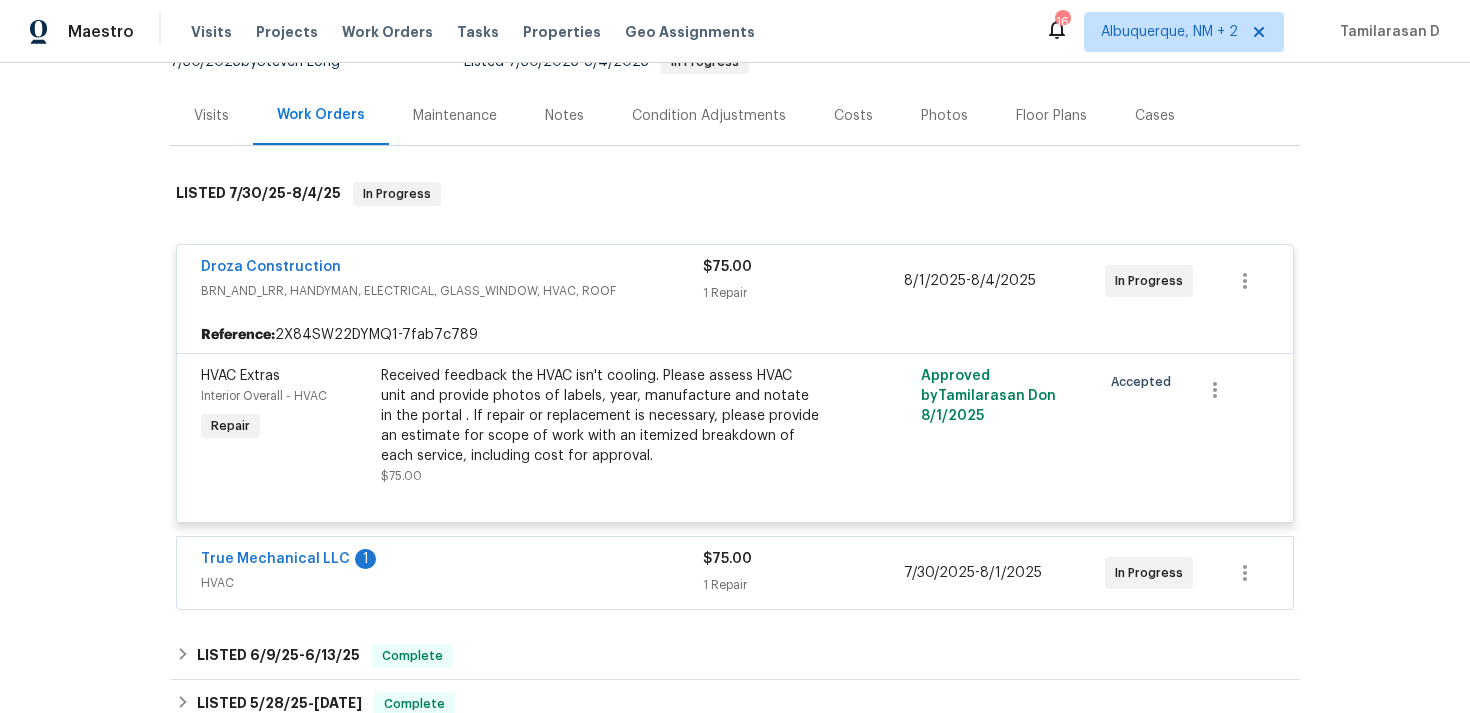 click on "Droza Construction" at bounding box center [452, 269] 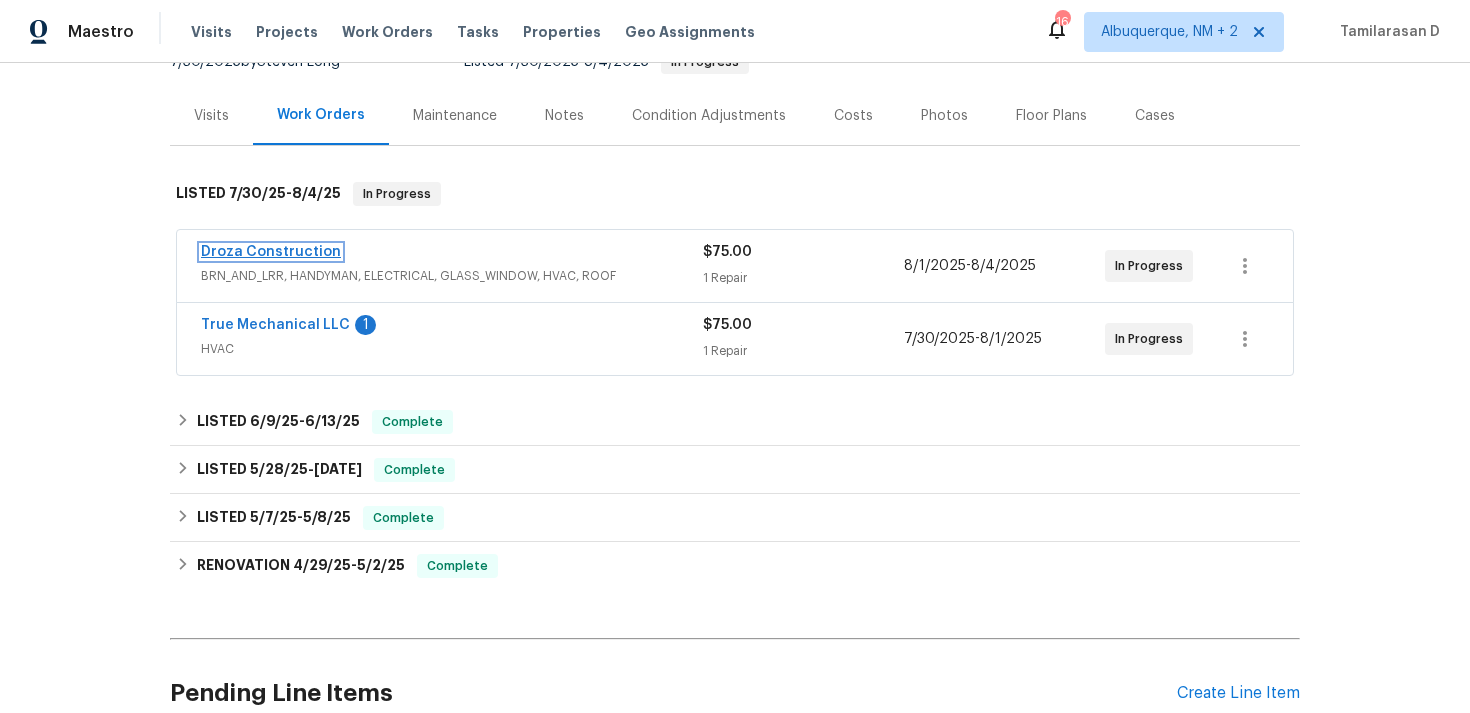 click on "Droza Construction" at bounding box center (271, 252) 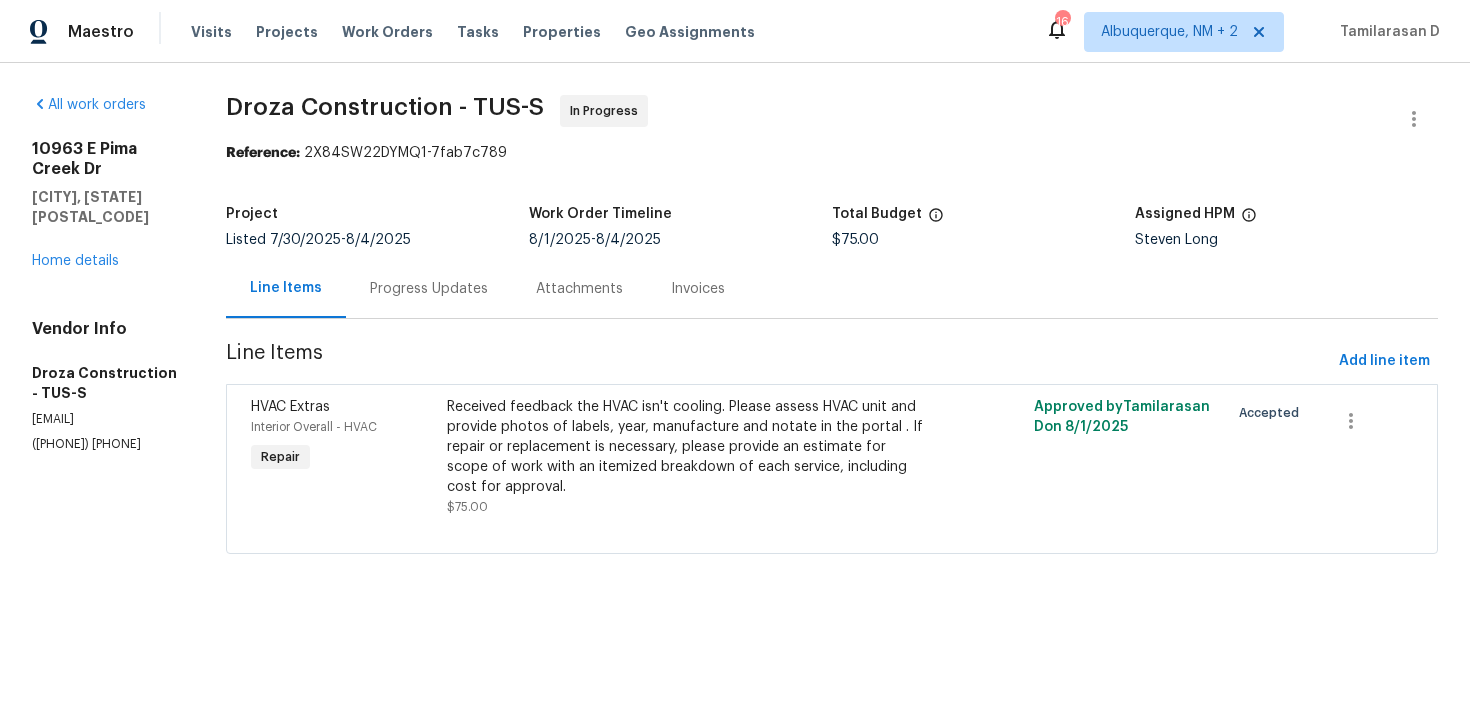 click on "Progress Updates" at bounding box center (429, 289) 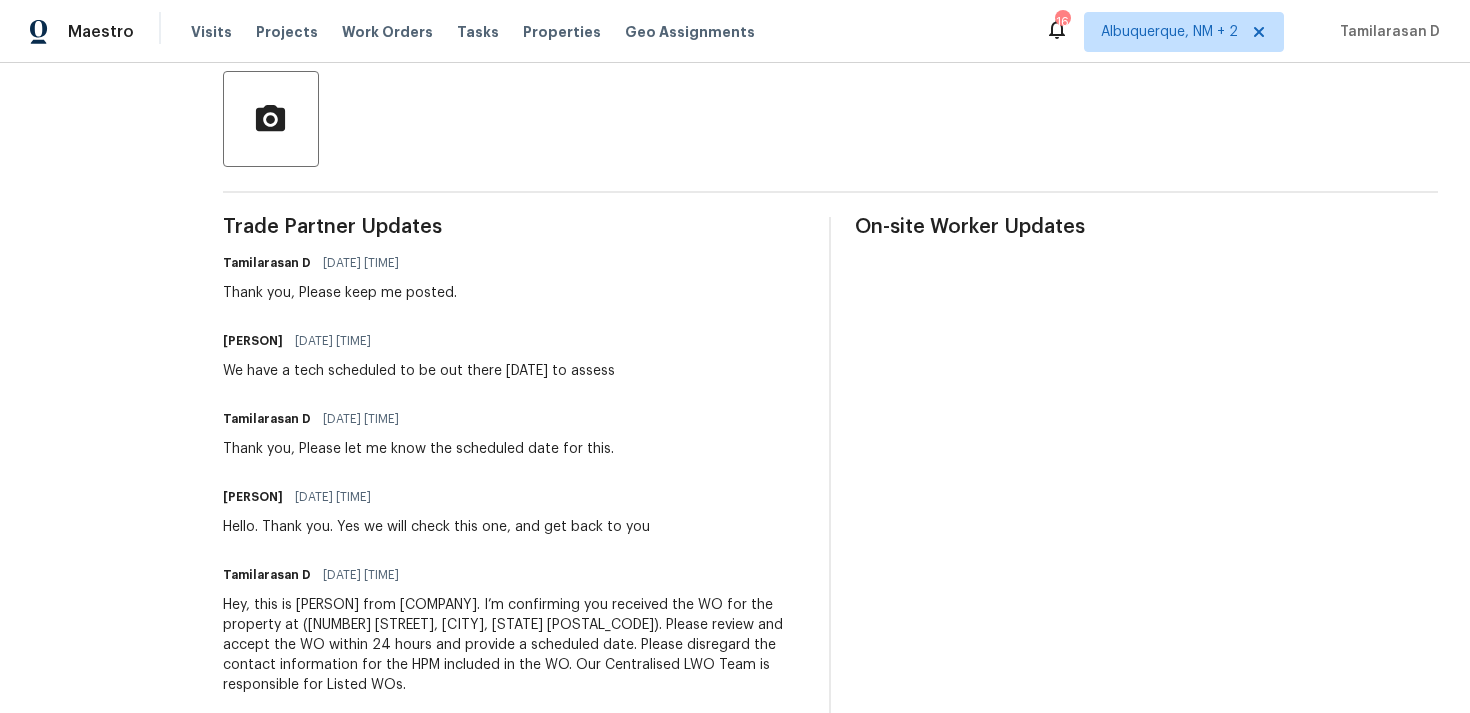 scroll, scrollTop: 0, scrollLeft: 0, axis: both 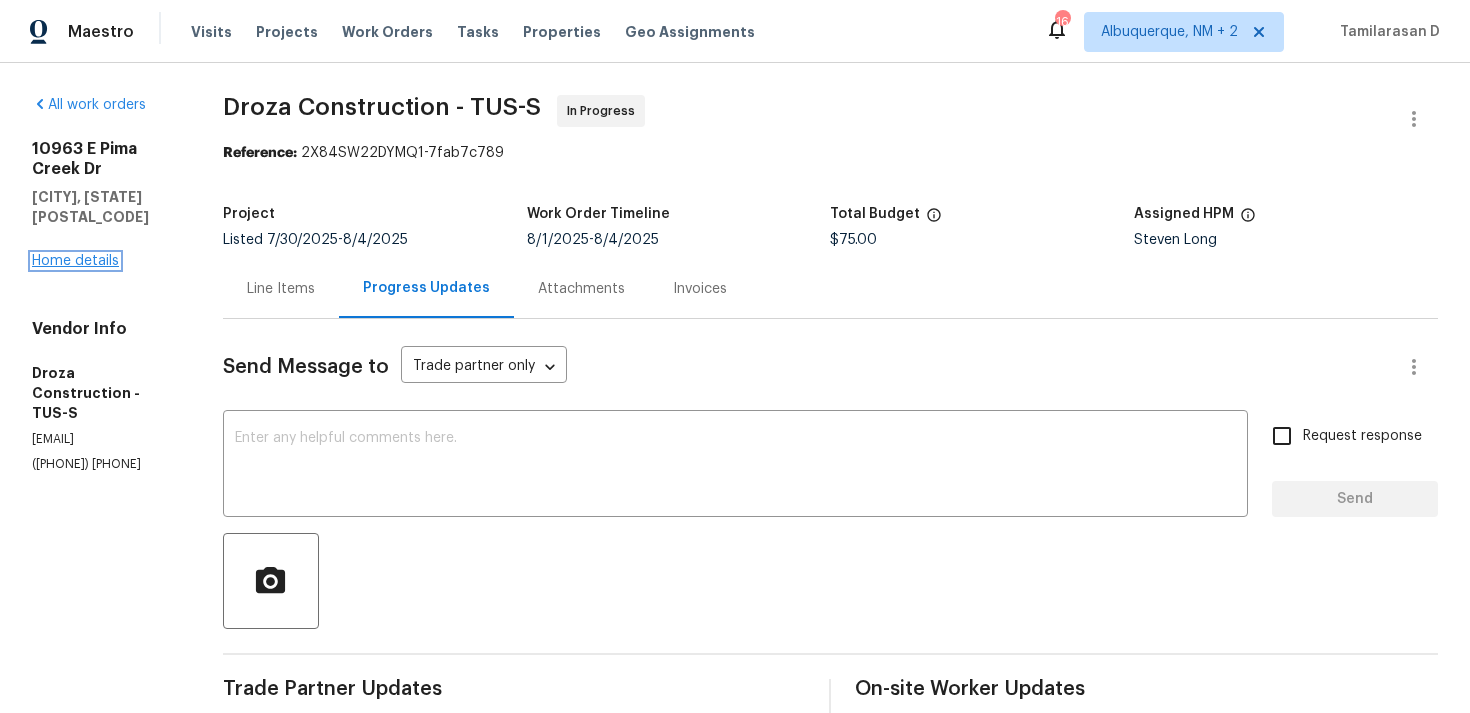 click on "Home details" at bounding box center (75, 261) 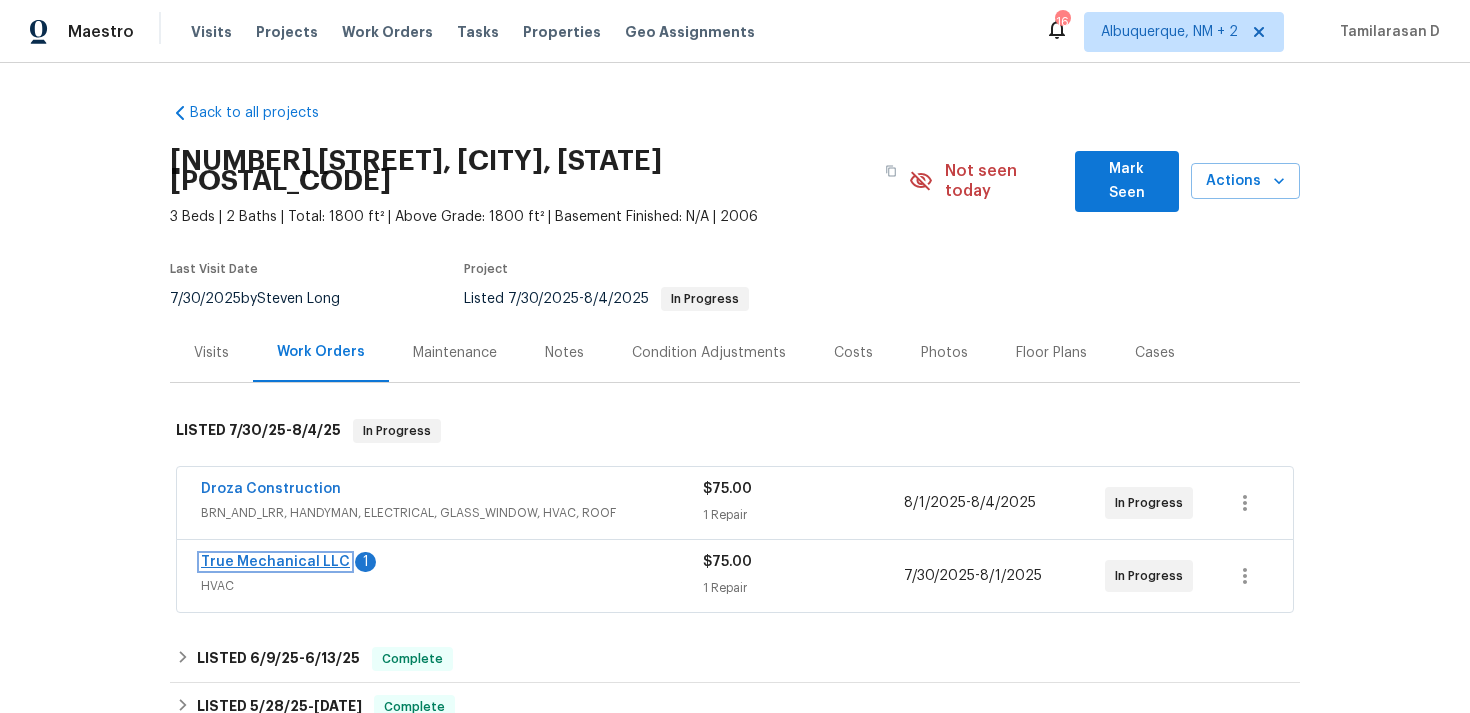 click on "True Mechanical LLC" at bounding box center [275, 562] 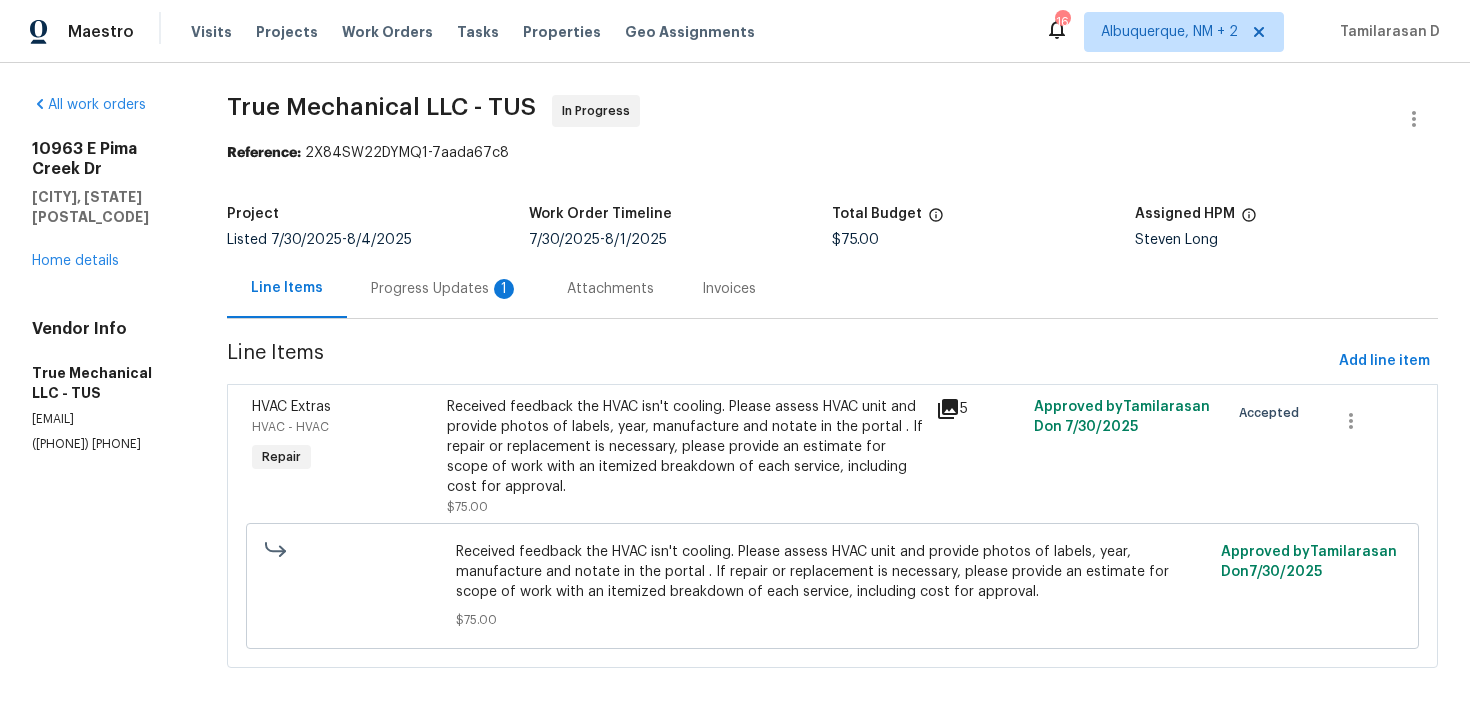 click on "Progress Updates 1" at bounding box center (445, 289) 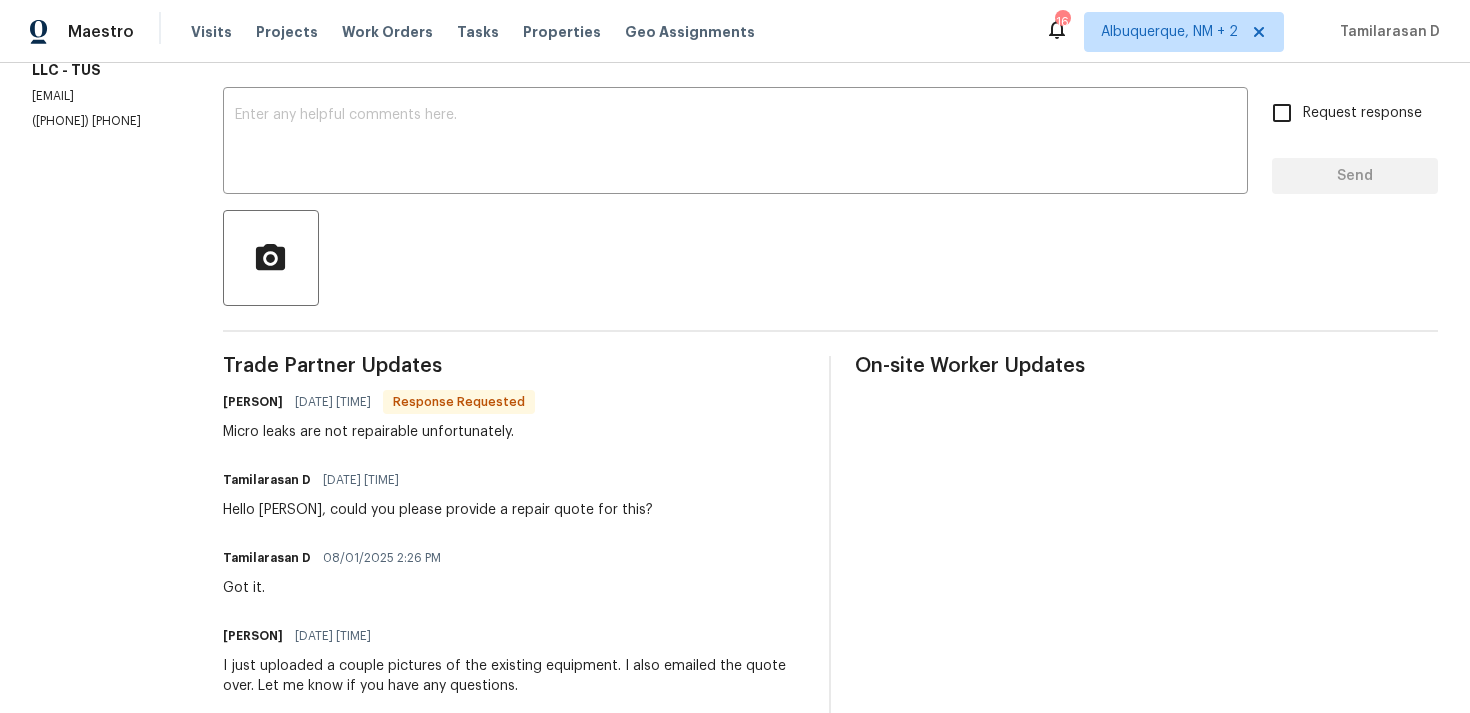 scroll, scrollTop: 347, scrollLeft: 0, axis: vertical 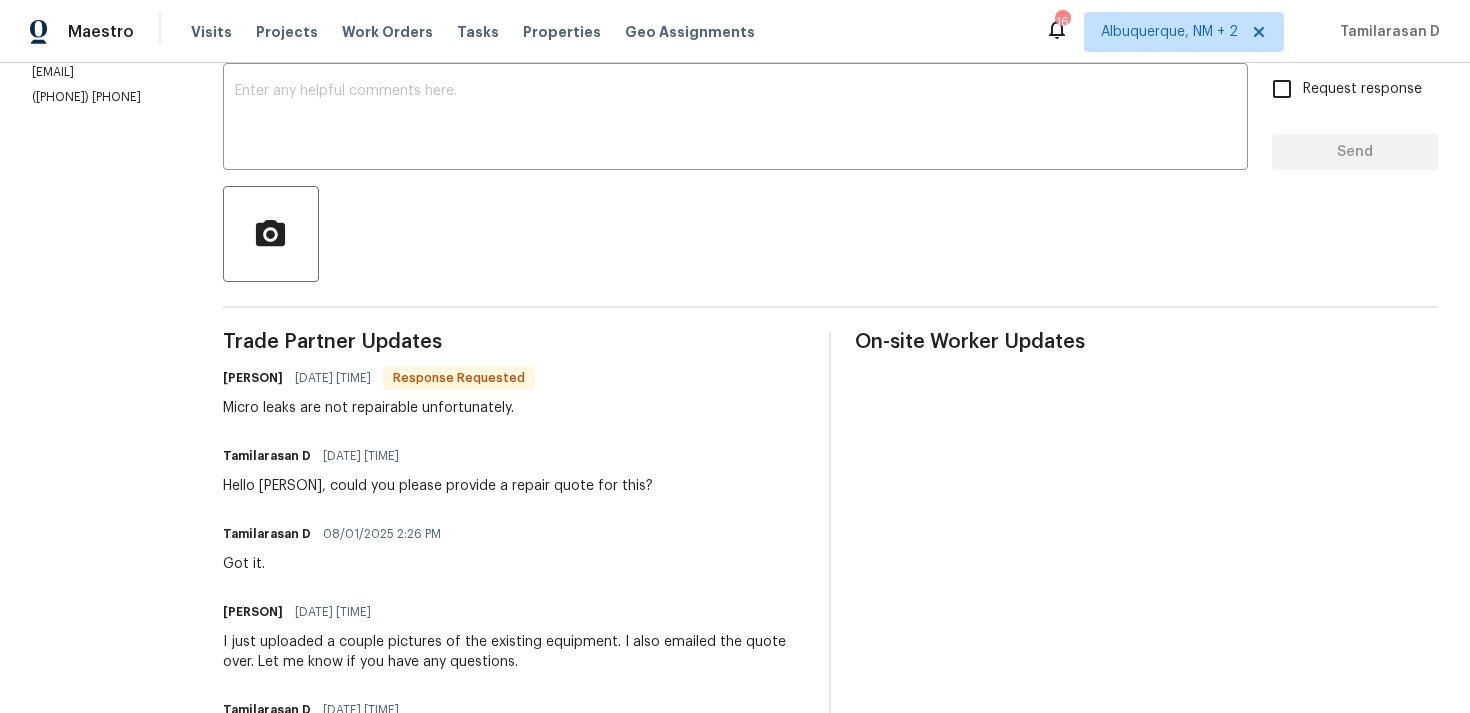 click on "Micro leaks are not repairable unfortunately." at bounding box center (379, 408) 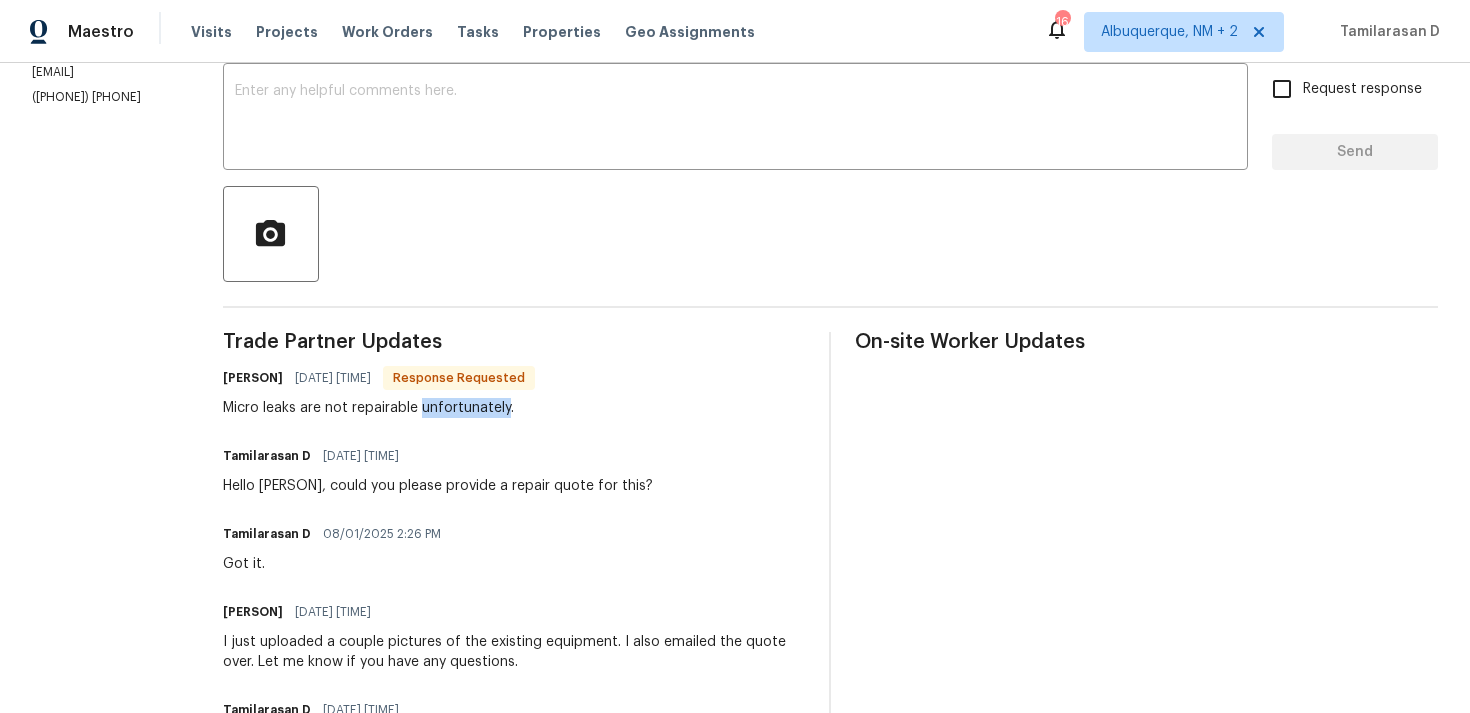 click on "Micro leaks are not repairable unfortunately." at bounding box center [379, 408] 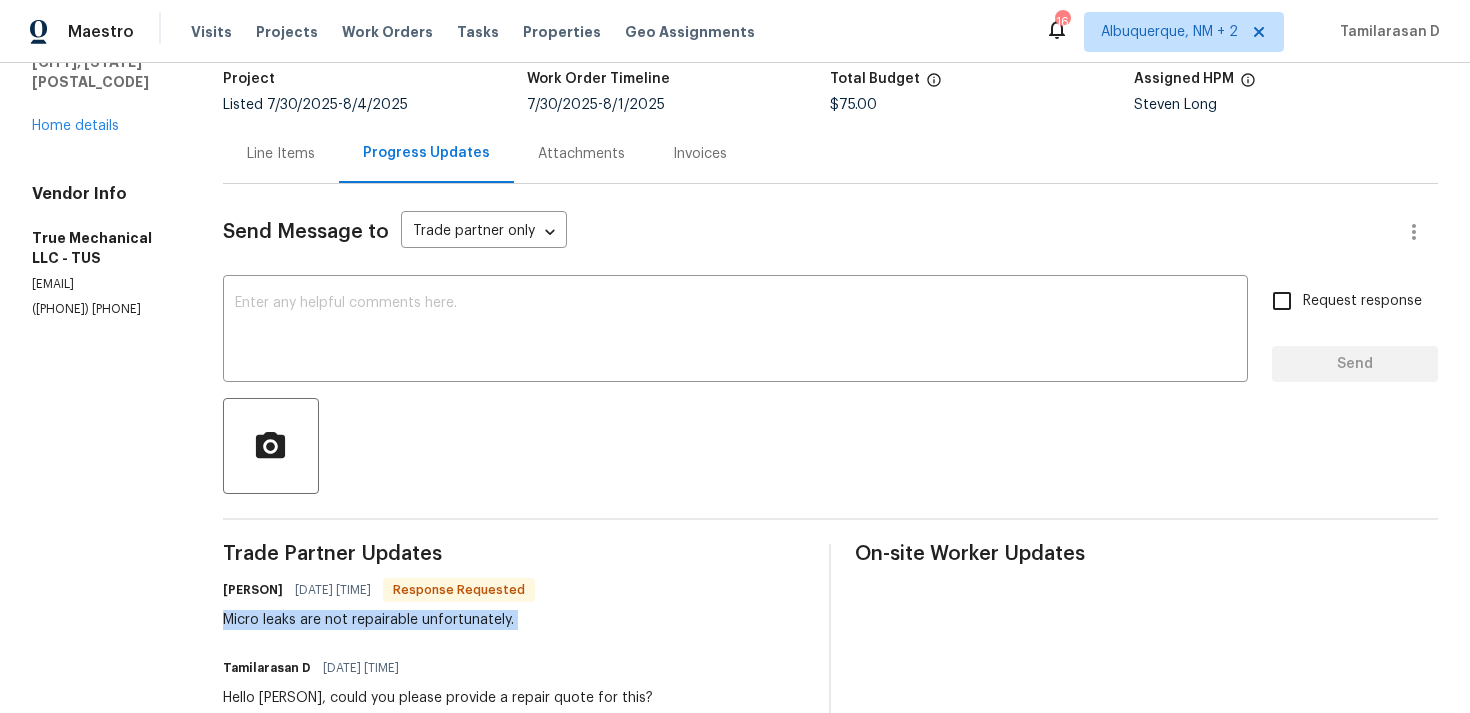 scroll, scrollTop: 0, scrollLeft: 0, axis: both 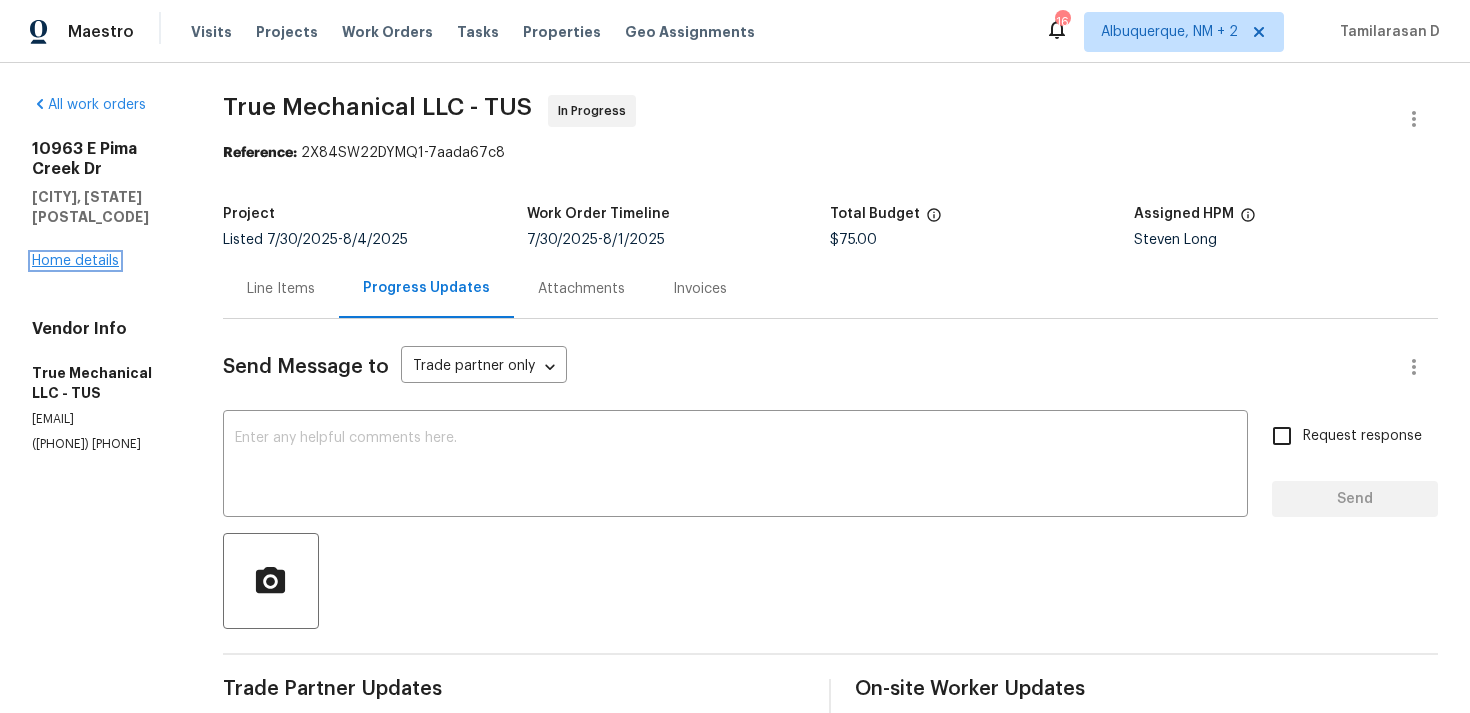 click on "Home details" at bounding box center (75, 261) 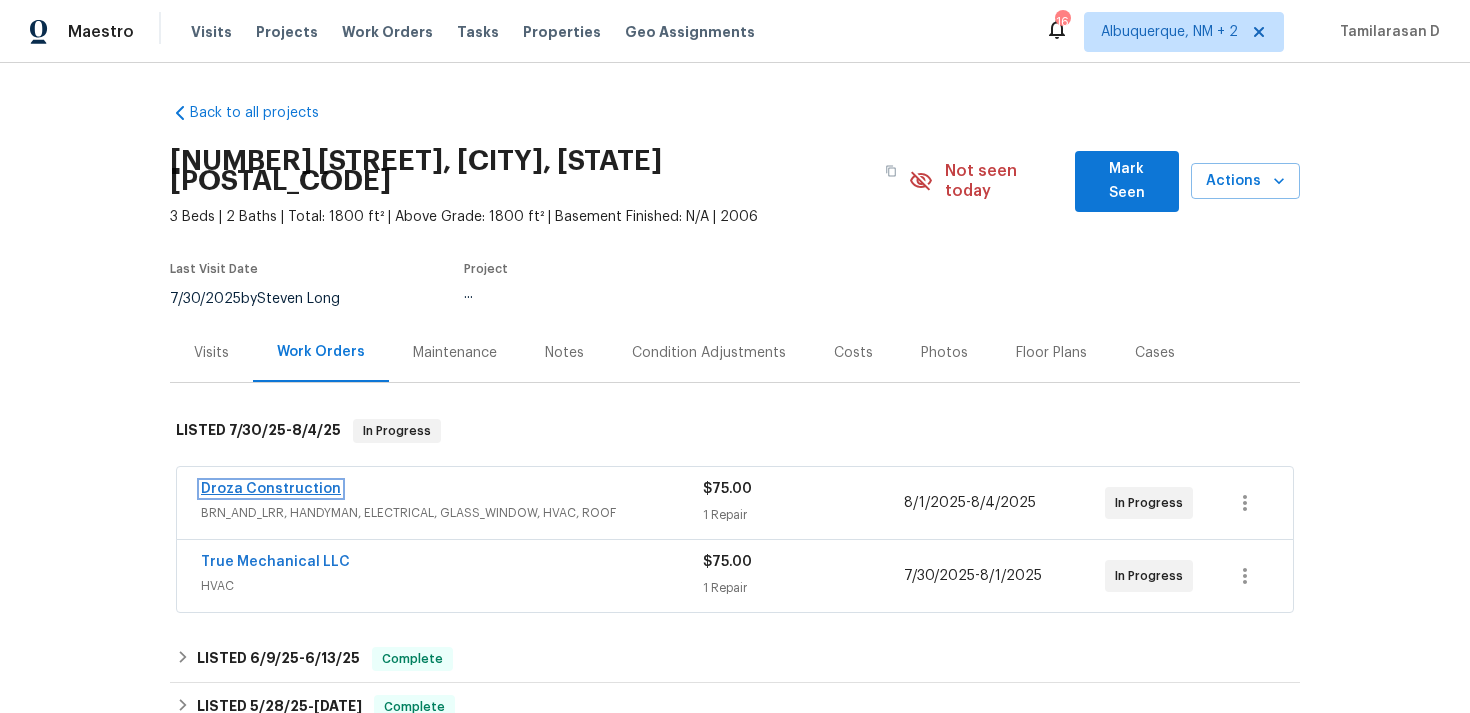 click on "Droza Construction" at bounding box center (271, 489) 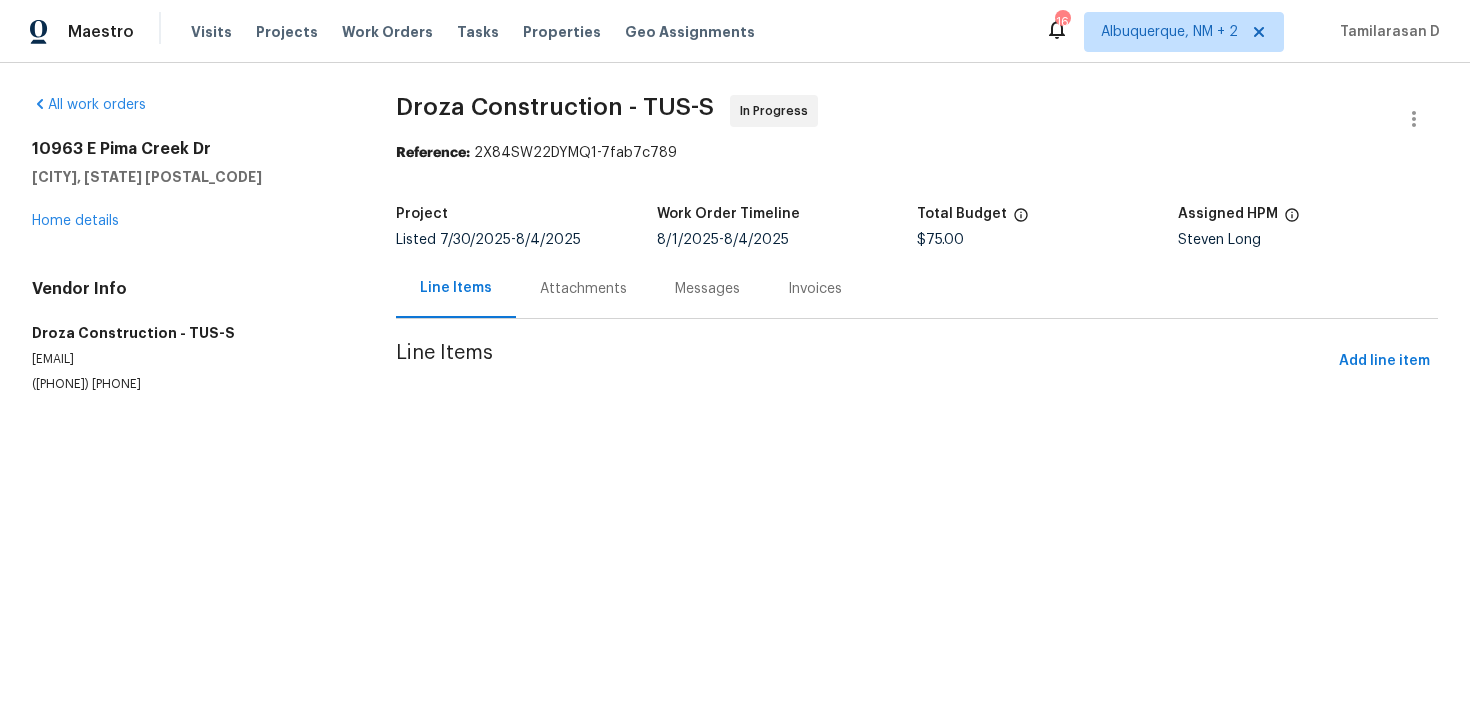 click on "All work orders 10963 E Pima Creek Dr Vail, AZ 85641 Home details Vendor Info Droza Construction - TUS-S drozaconstruction@gmail.com (520) 235-2121 Droza Construction - TUS-S In Progress Reference:   2X84SW22DYMQ1-7fab7c789 Project Listed   7/30/2025  -  8/4/2025 Work Order Timeline 8/1/2025  -  8/4/2025 Total Budget $75.00 Assigned HPM Steven Long Line Items Attachments Messages Invoices Line Items Add line item" at bounding box center [735, 268] 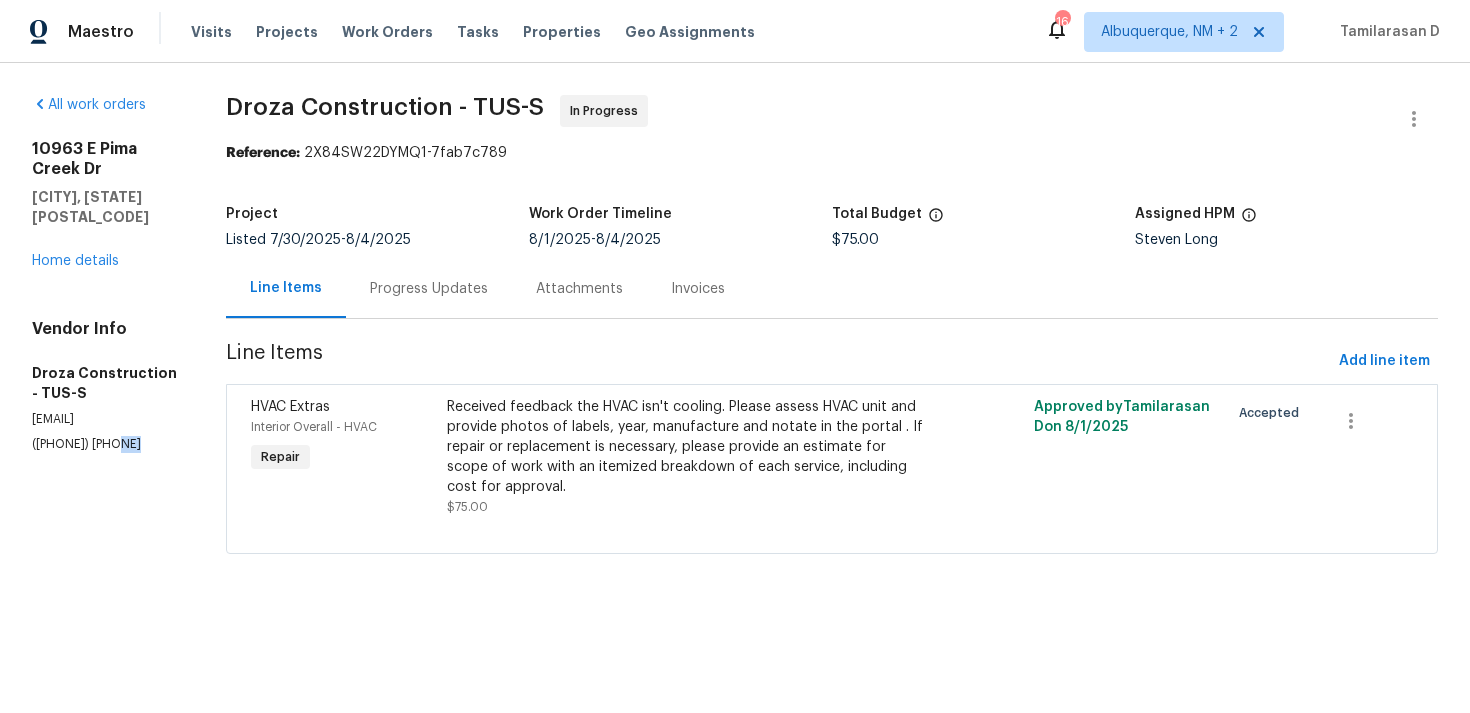 click on "Progress Updates" at bounding box center (429, 289) 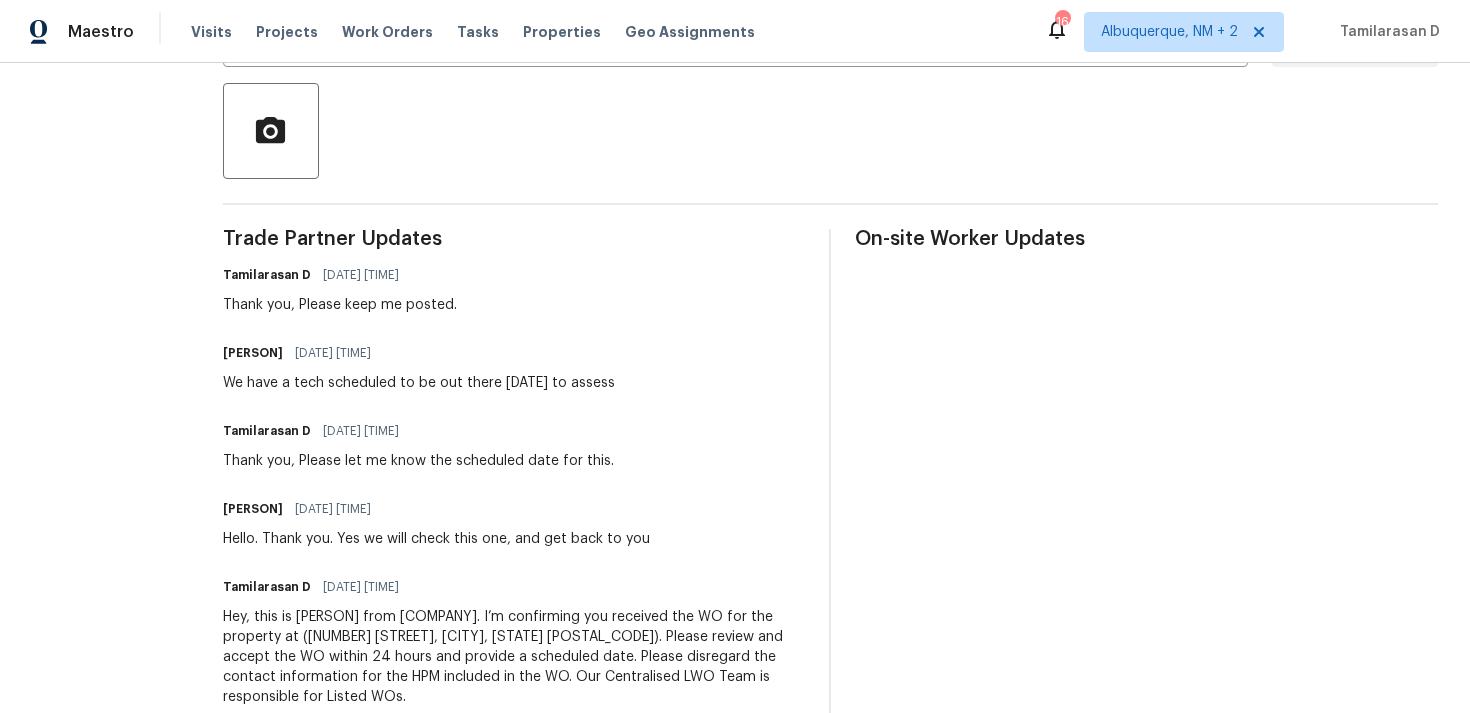 scroll, scrollTop: 0, scrollLeft: 0, axis: both 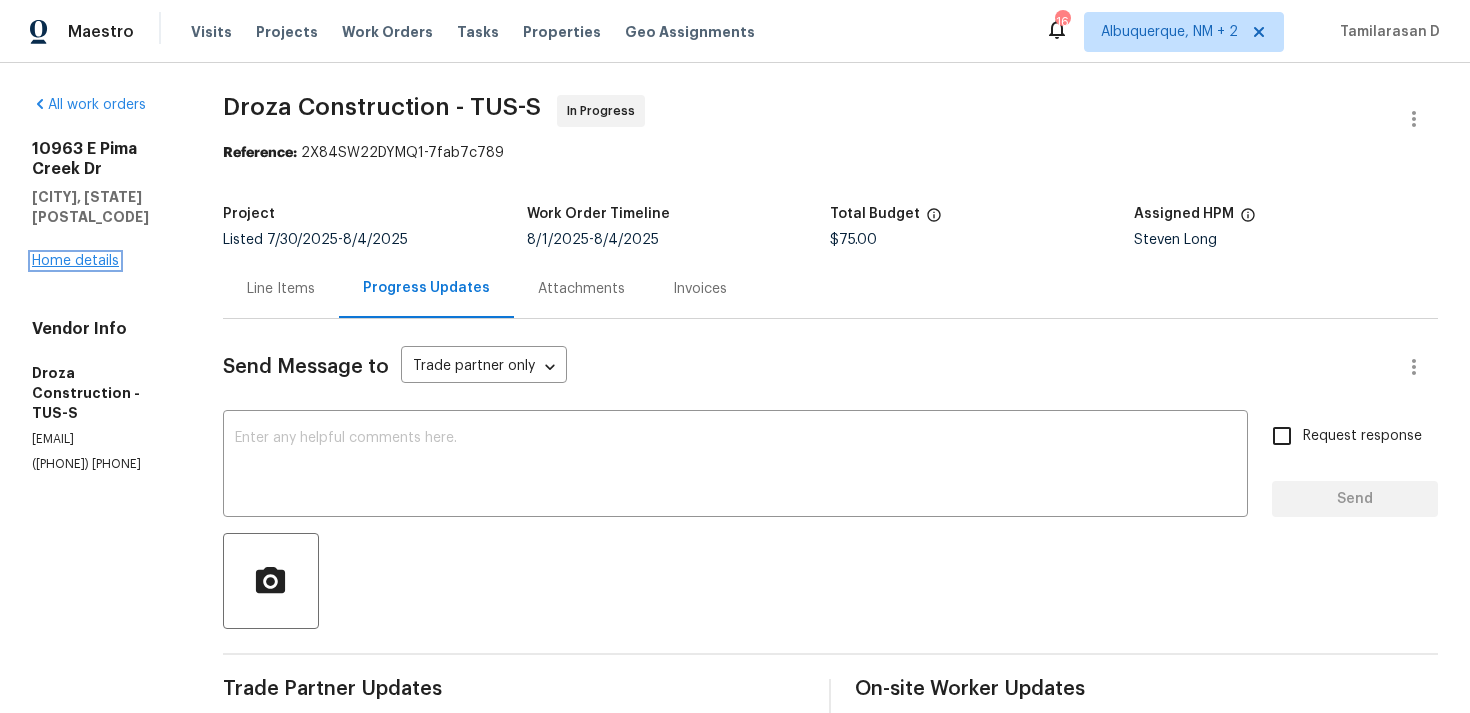 click on "Home details" at bounding box center [75, 261] 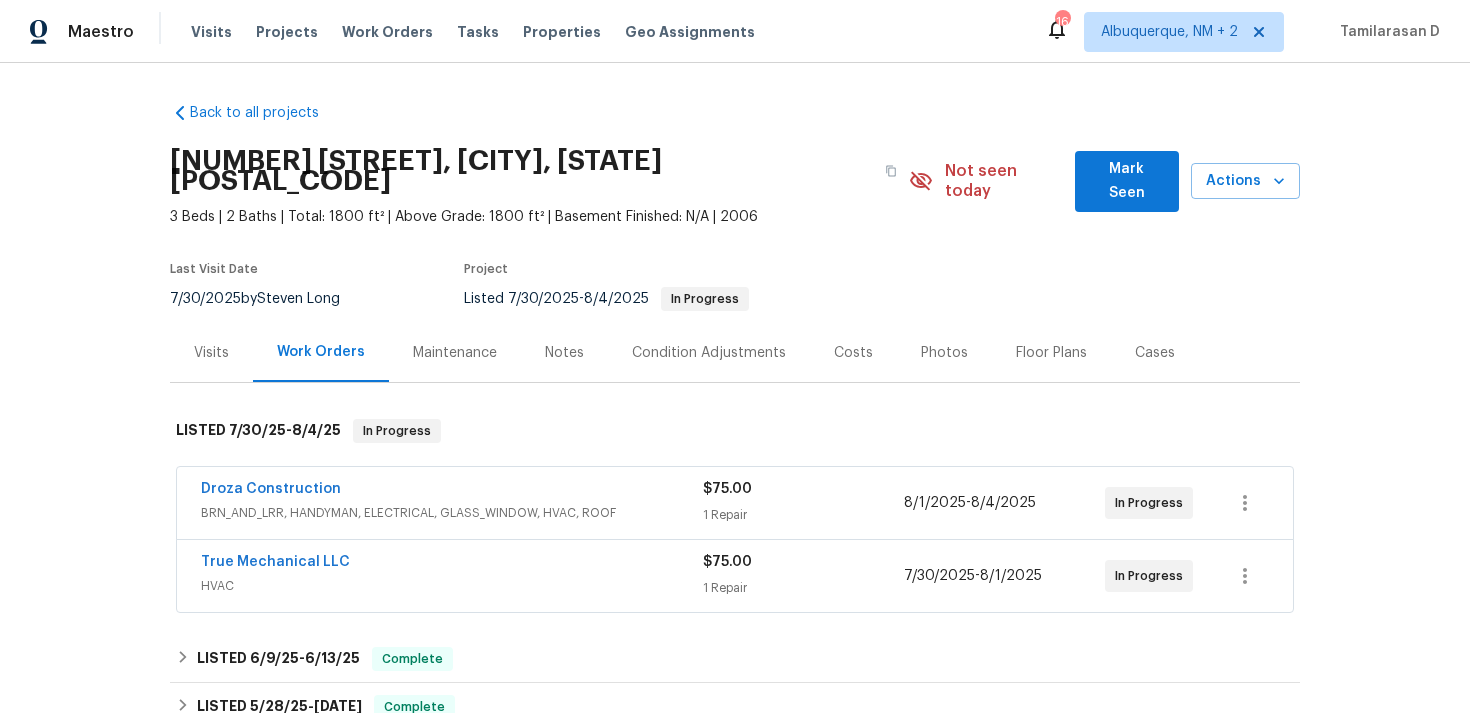 click on "True Mechanical LLC" at bounding box center (275, 562) 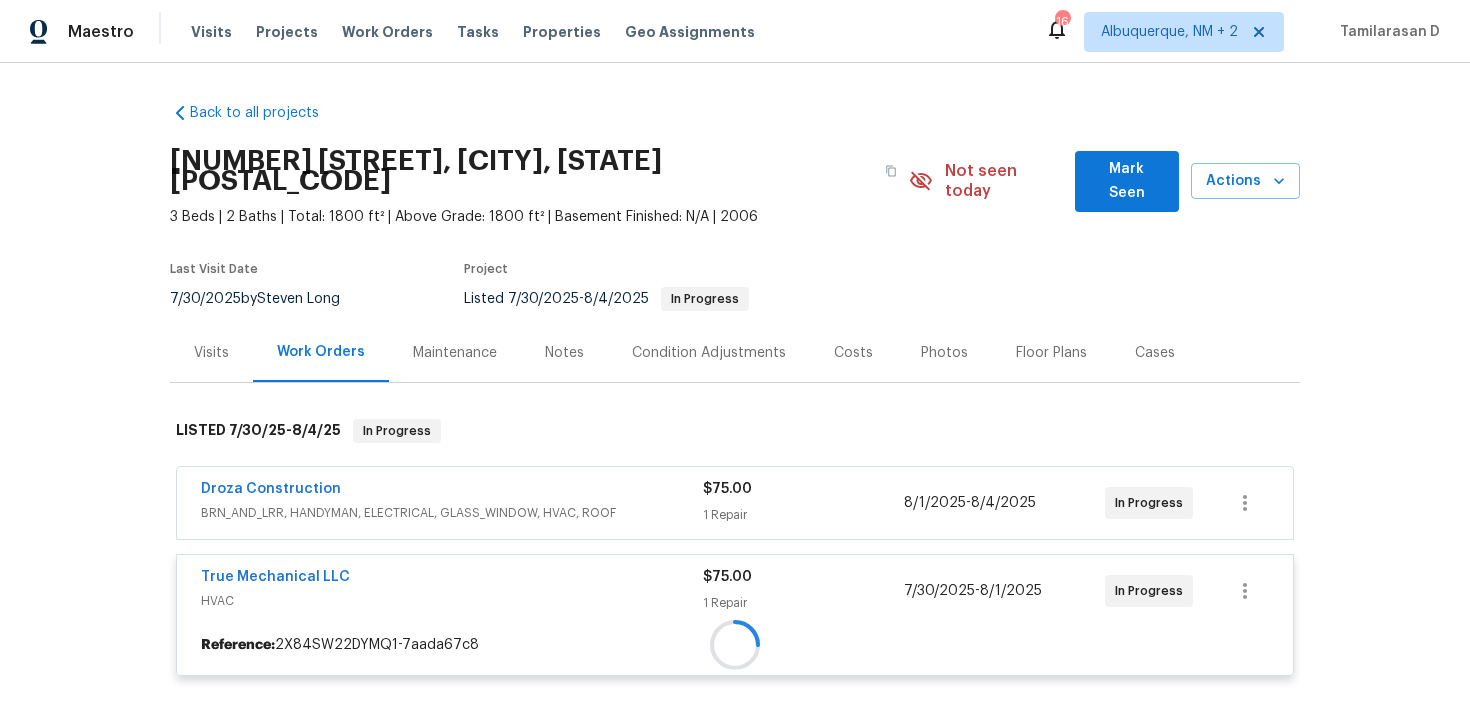 click on "True Mechanical LLC" at bounding box center (275, 577) 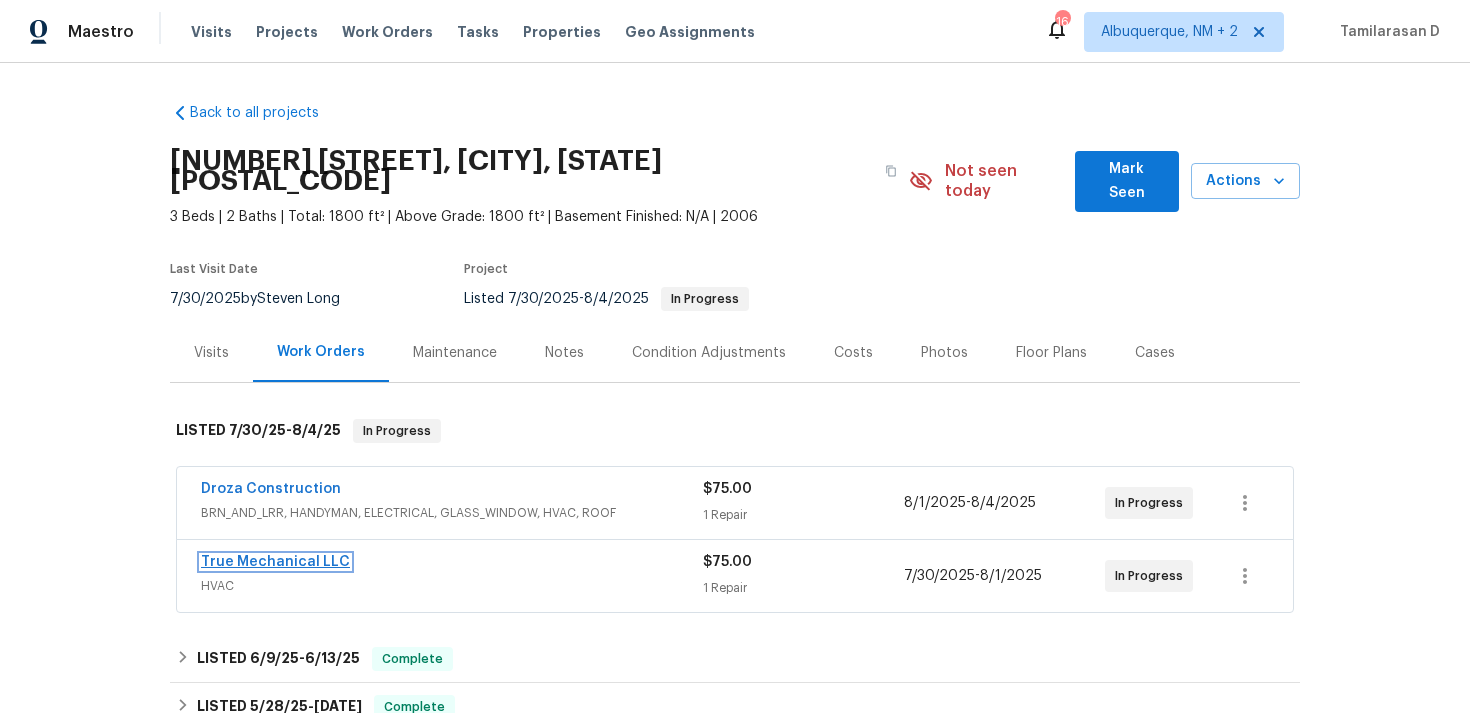 click on "True Mechanical LLC" at bounding box center (275, 562) 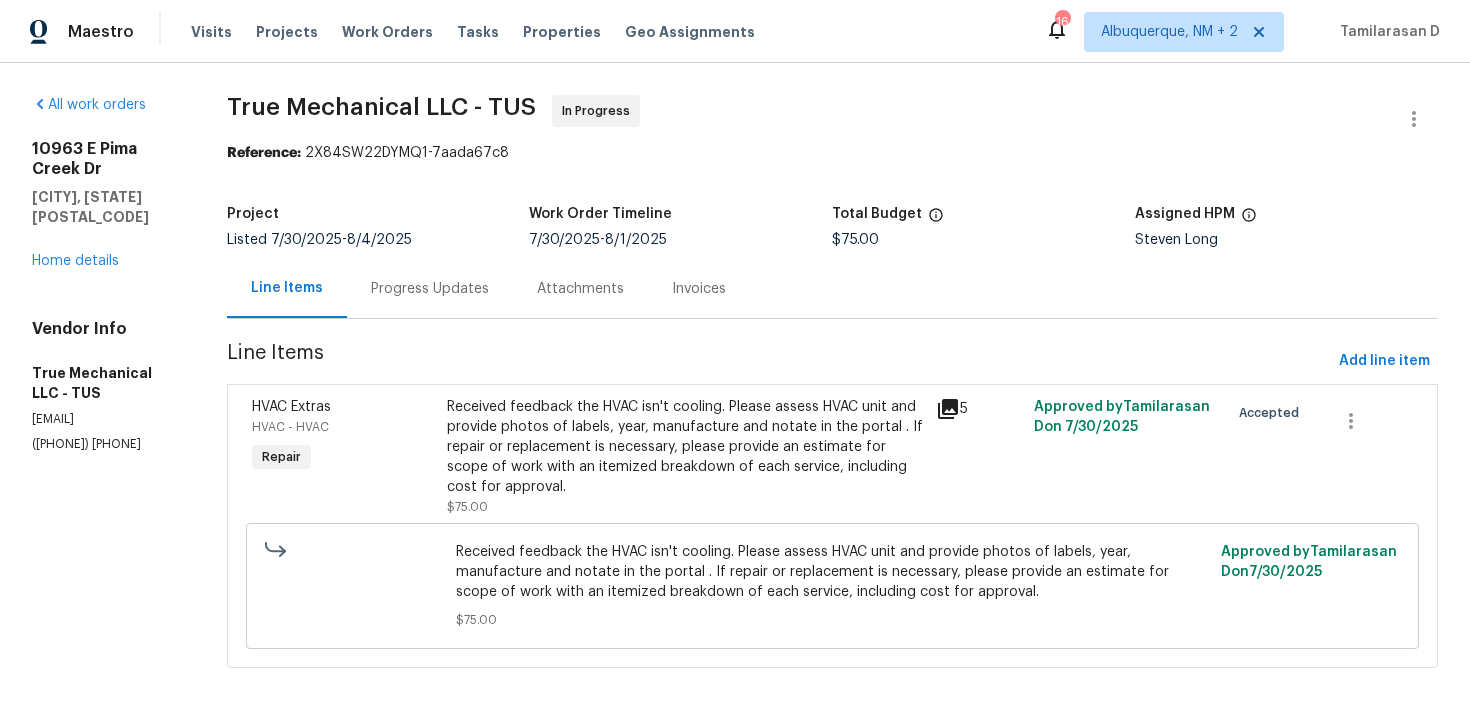 click on "Progress Updates" at bounding box center [430, 289] 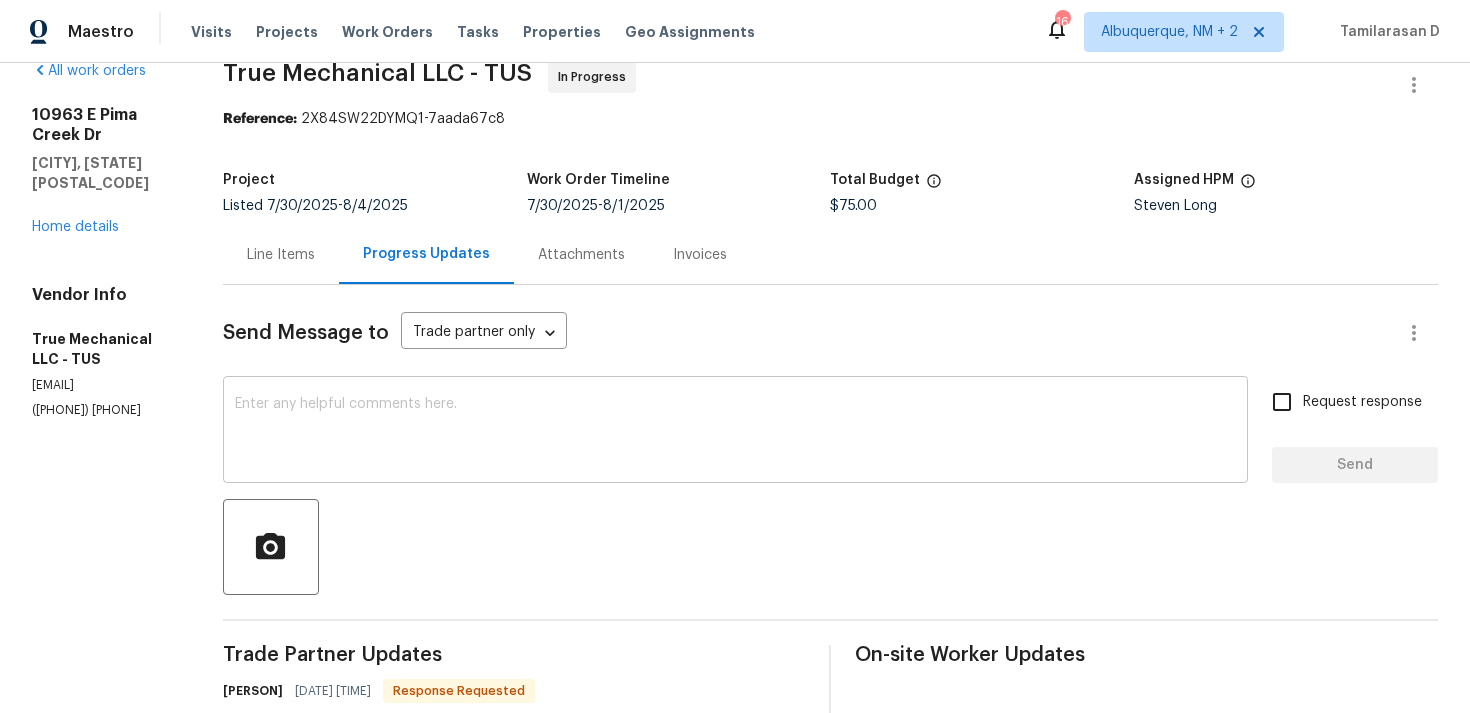 scroll, scrollTop: 142, scrollLeft: 0, axis: vertical 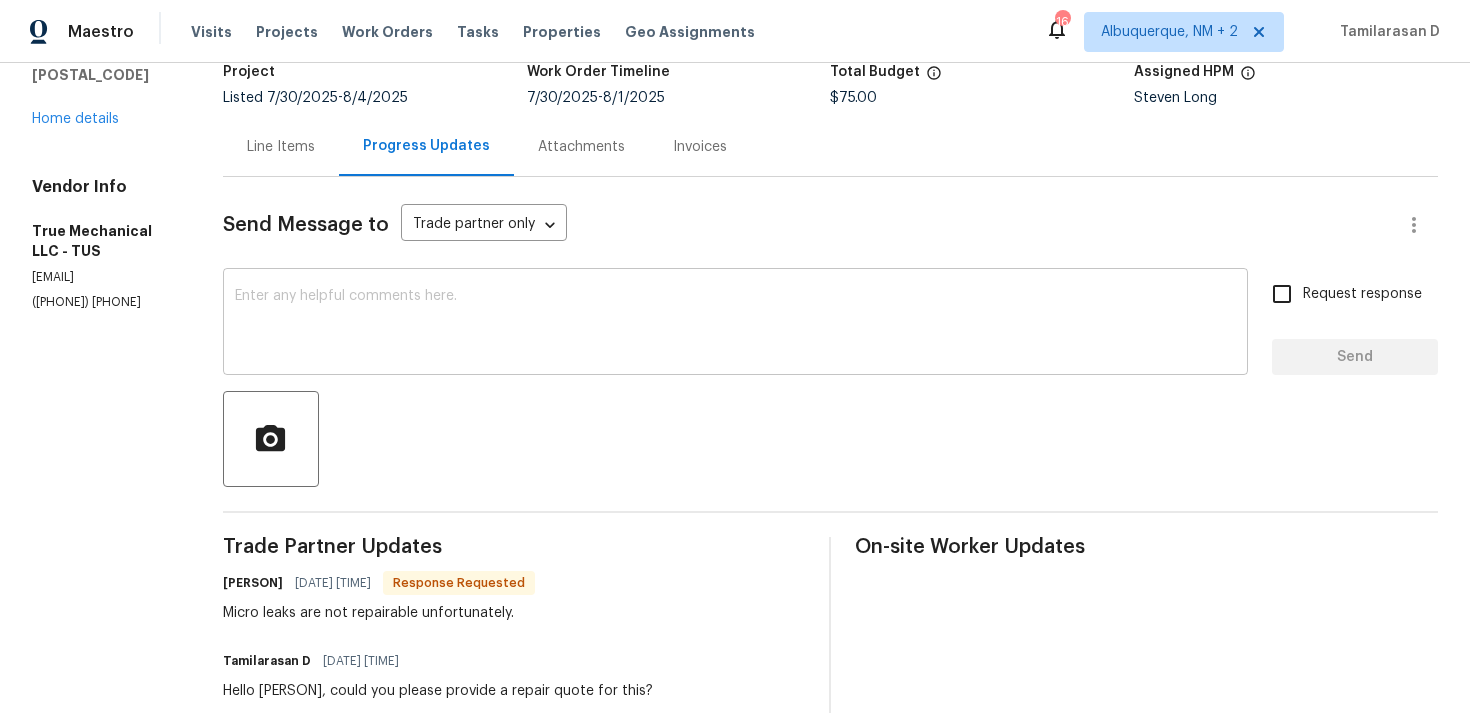 click on "x ​" at bounding box center (735, 324) 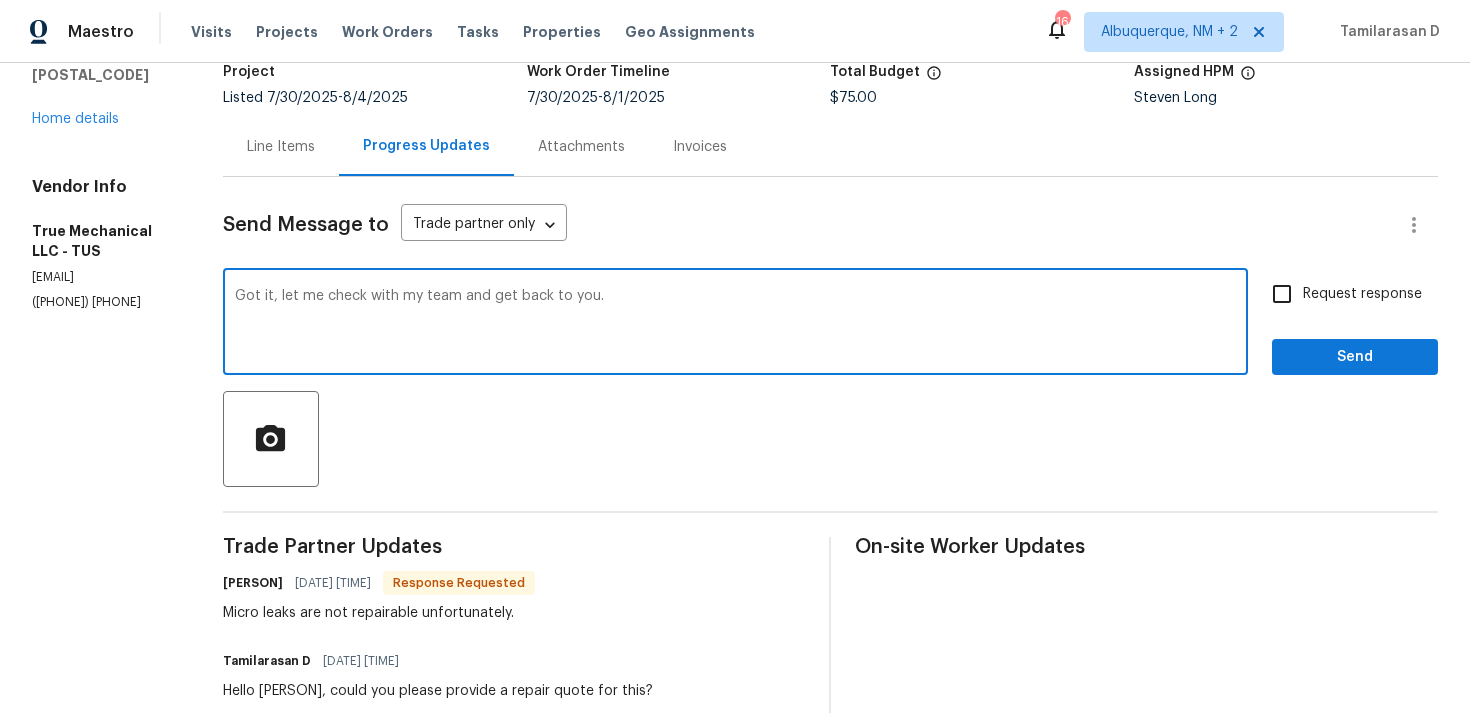 type on "Got it, let me check with my team and get back to you." 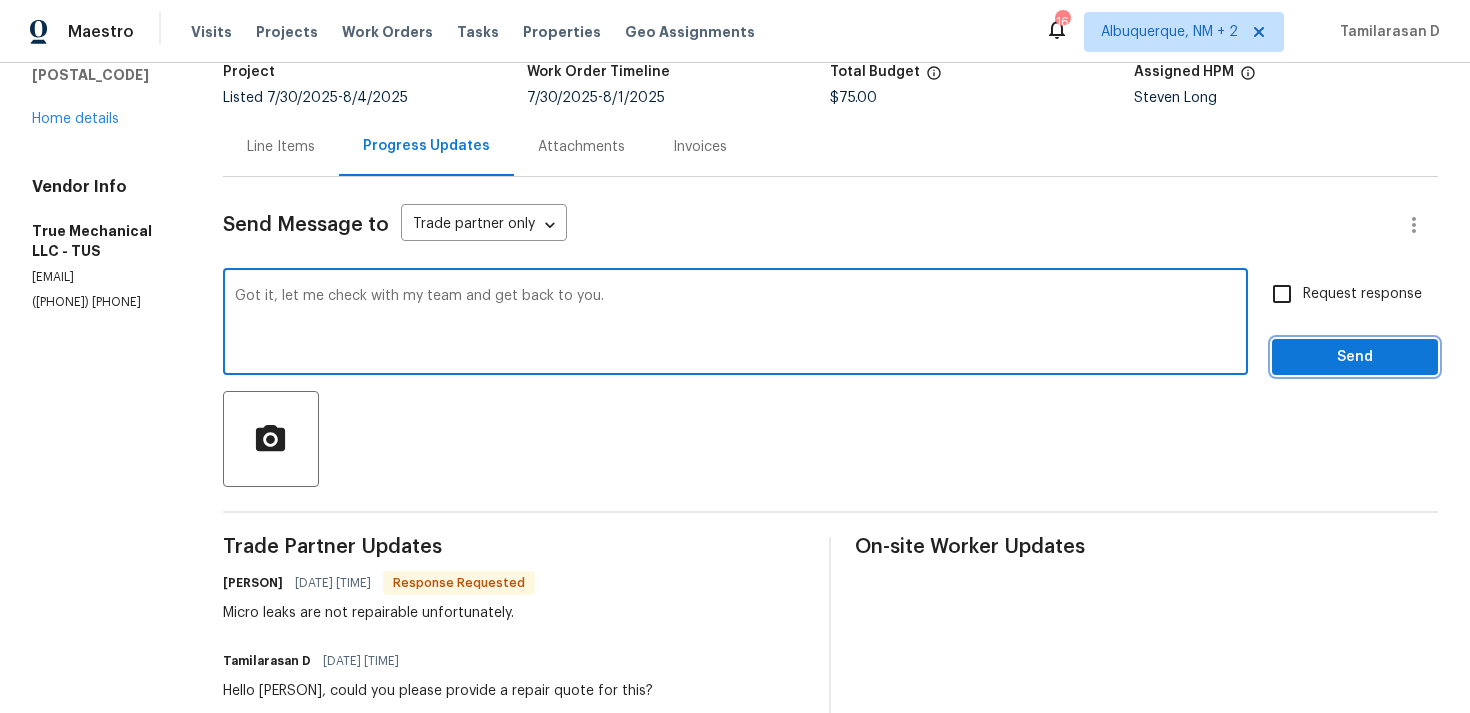 click on "Send" at bounding box center [1355, 357] 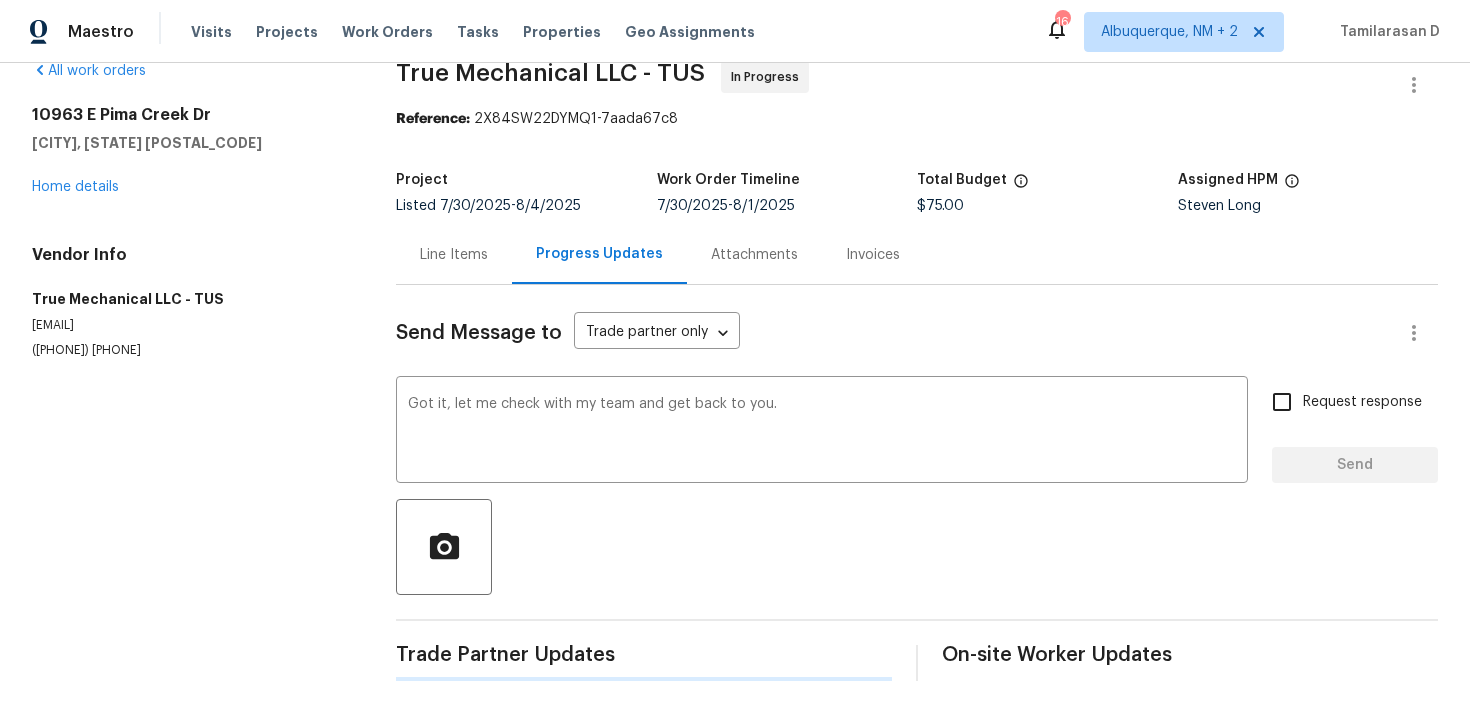 type 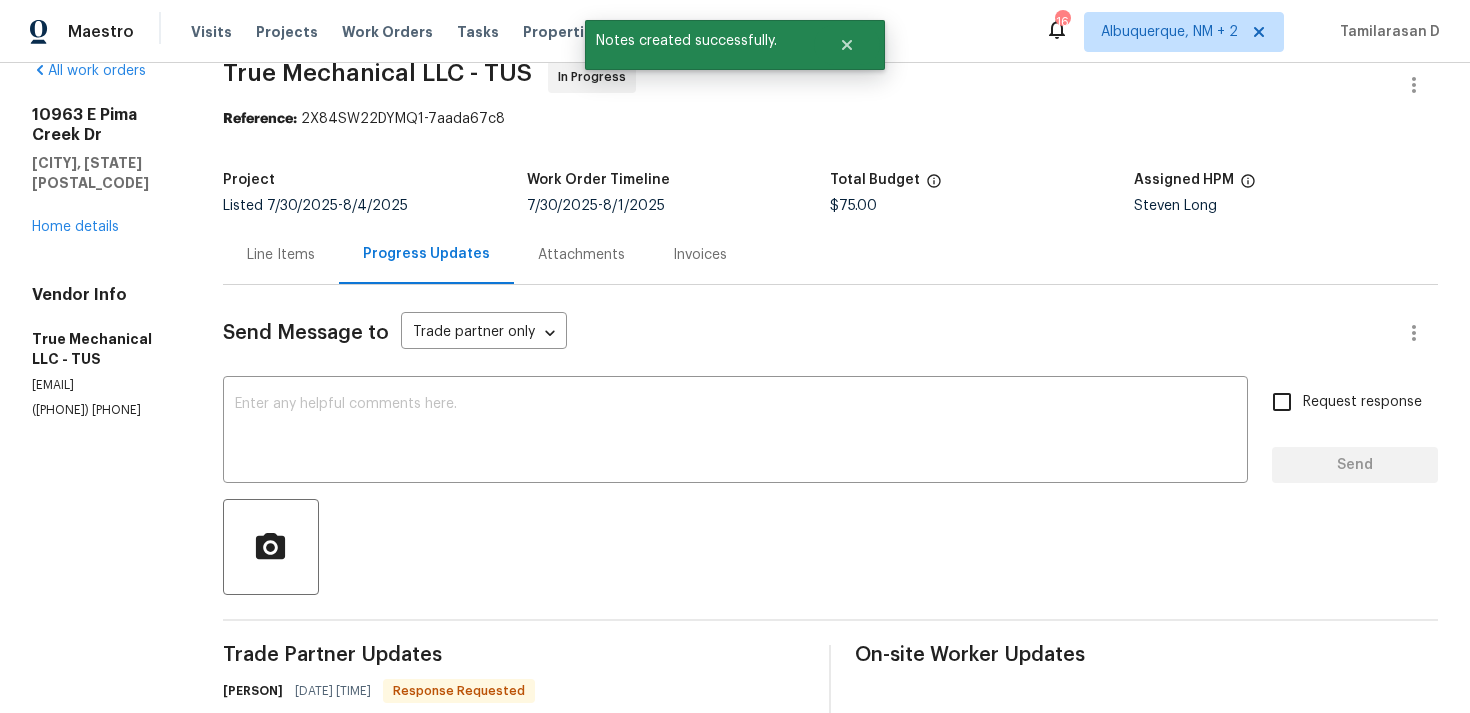 scroll, scrollTop: 142, scrollLeft: 0, axis: vertical 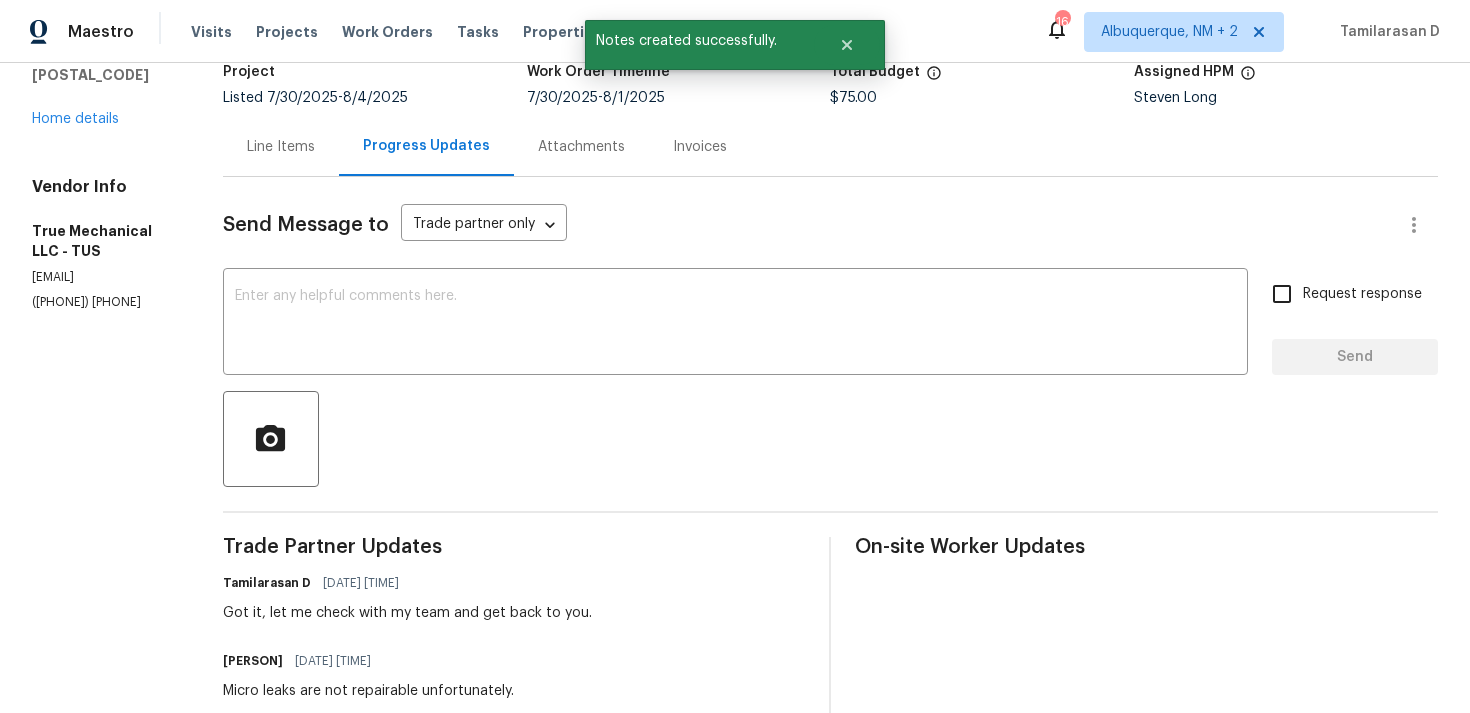 click on "Trade Partner Updates Tamilarasan D 08/05/2025 10:07 AM Got it, let me check with my team and get back to you. Mariah Griffith 08/04/2025 12:07 PM Micro leaks are not repairable unfortunately. Tamilarasan D 08/04/2025 7:54 AM Hello Mariah, could you please provide a repair quote for this? Tamilarasan D 08/01/2025 2:26 PM Got it. Mariah Griffith 08/01/2025 1:56 PM I just uploaded a couple pictures of the existing equipment. I also emailed the quote over. Let me know if you have any questions. Tamilarasan D 08/01/2025 10:04 AM Got it, Please send the estimate to this email - tamilarasan.d@opendoor.com Mariah Griffith 07/31/2025 2:09 PM I have gathered all the info for this property, due to the unit being low on refrigerant, possible micro leaks in the coil &amp; a failed pump down test, we recommend replacing the unit. I have sent out for availability on the equipment and will have a bid for you as soon as possible. Please send over the best email I can use to send over the quote. Tamilarasan D Mariah Griffith" at bounding box center (514, 1043) 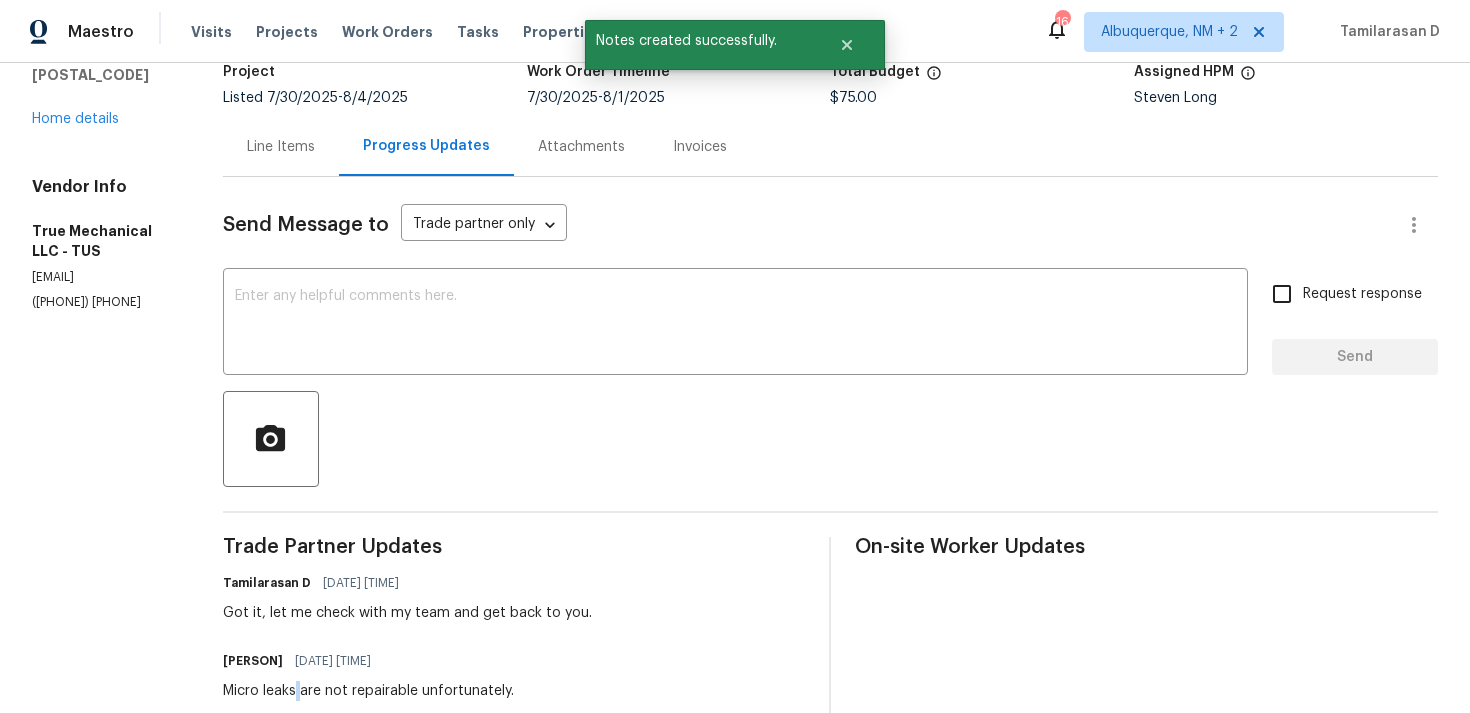 click on "Micro leaks are not repairable unfortunately." at bounding box center [368, 691] 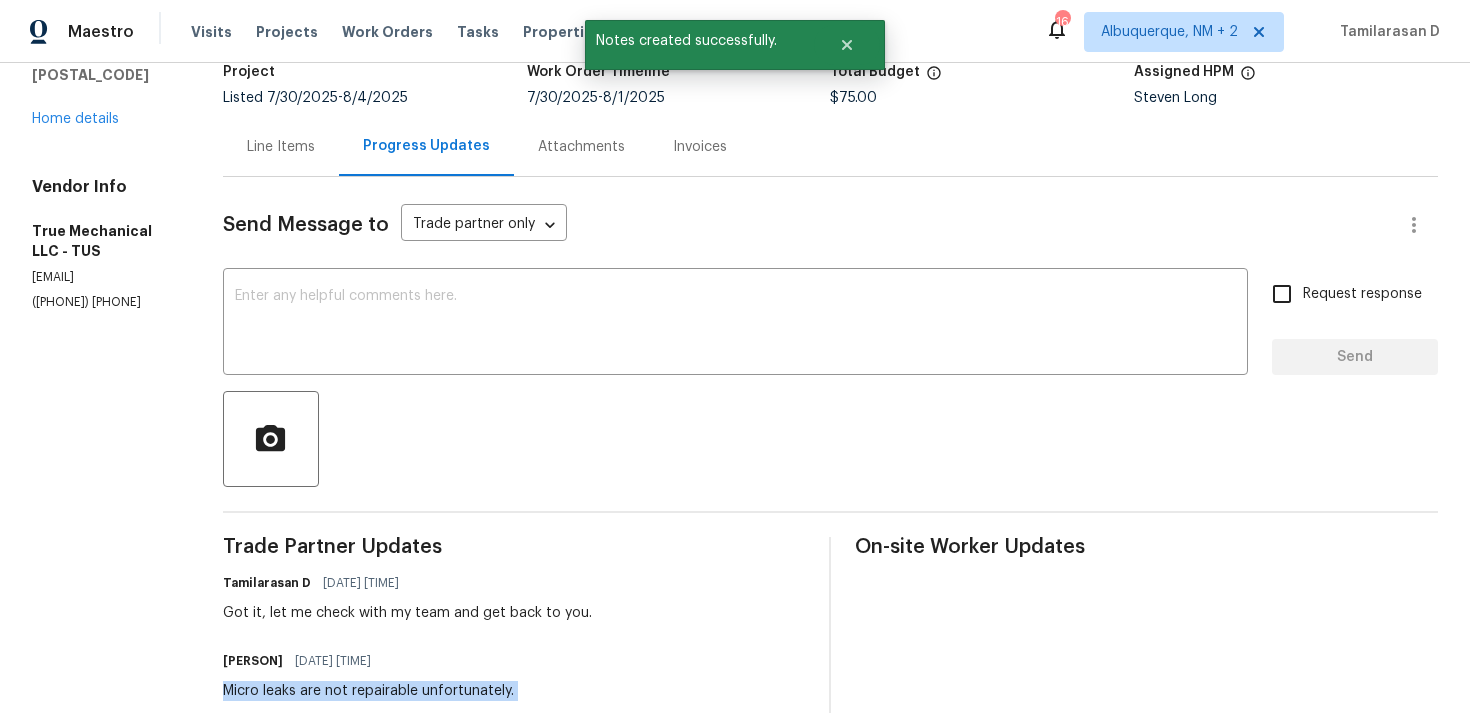 copy on "Micro leaks are not repairable unfortunately." 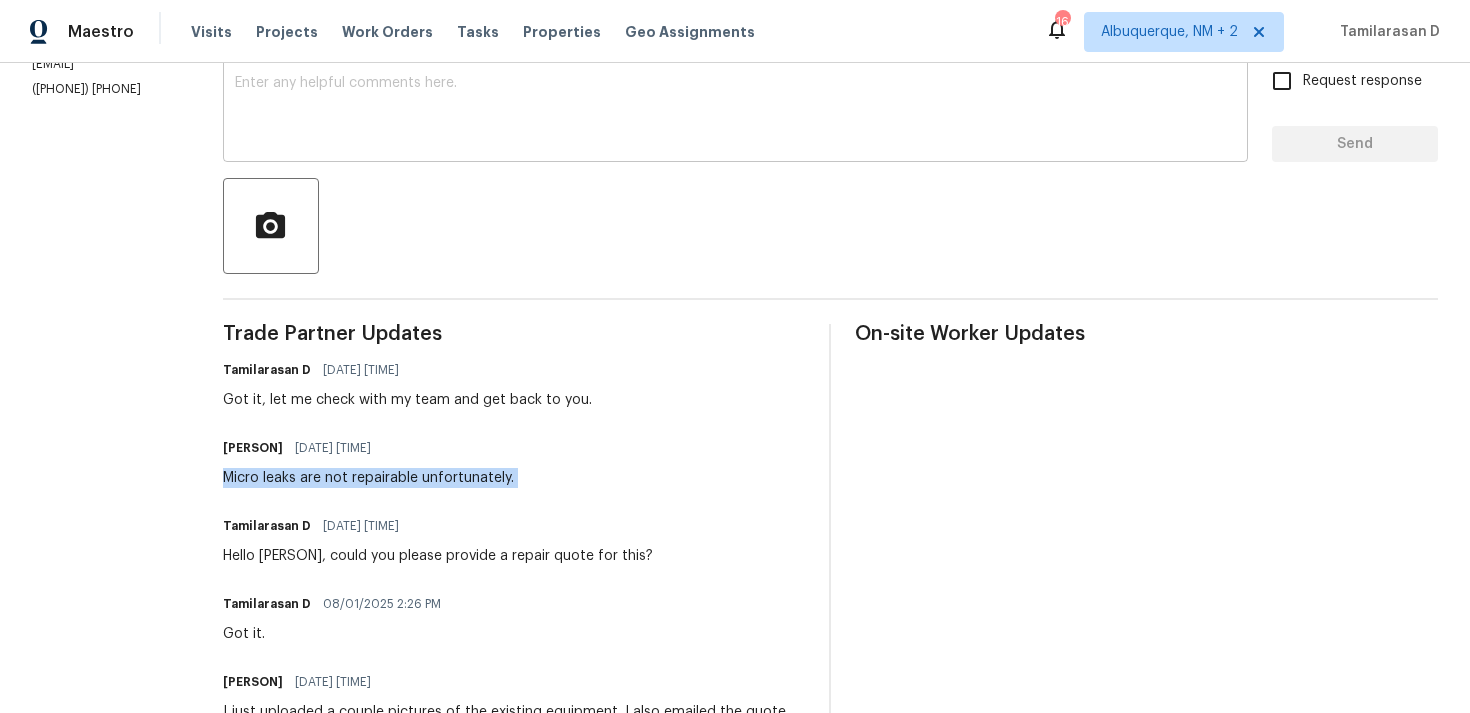 scroll, scrollTop: 0, scrollLeft: 0, axis: both 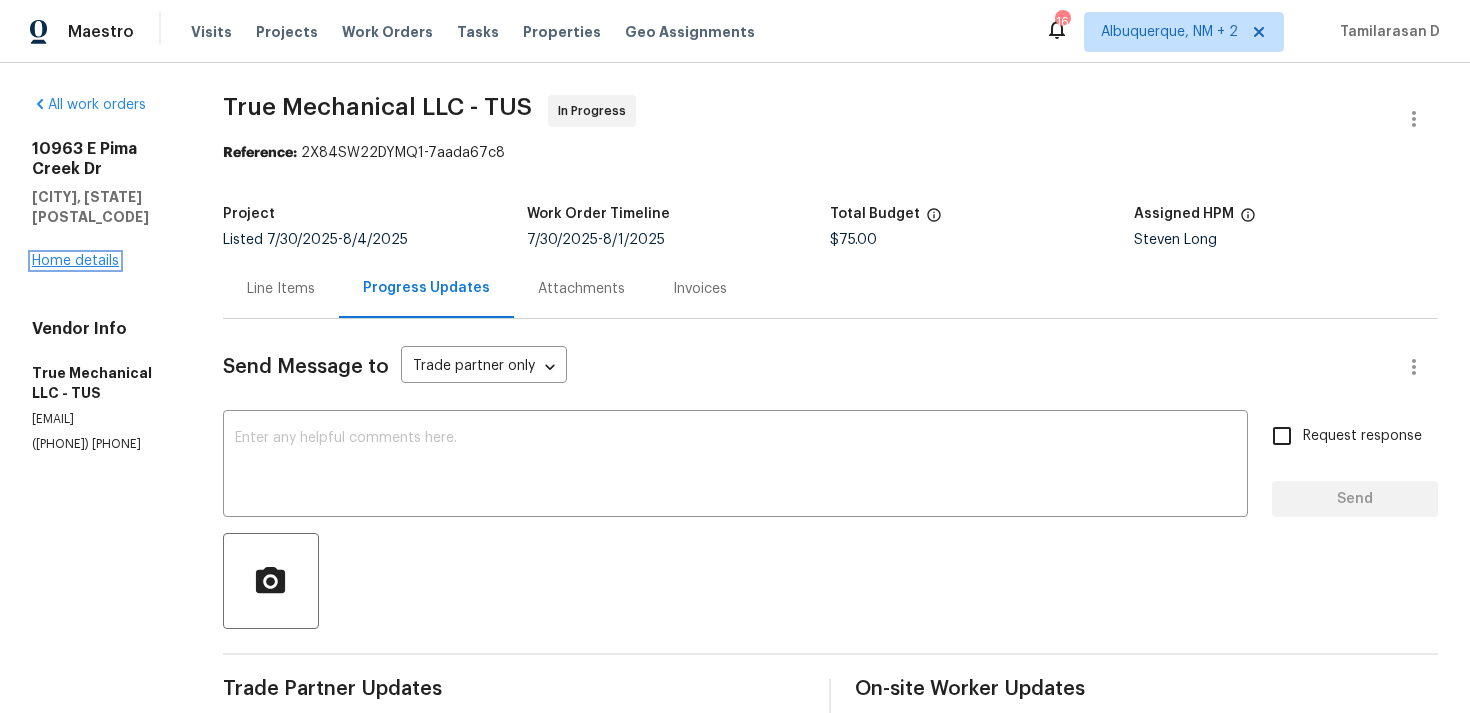 click on "Home details" at bounding box center (75, 261) 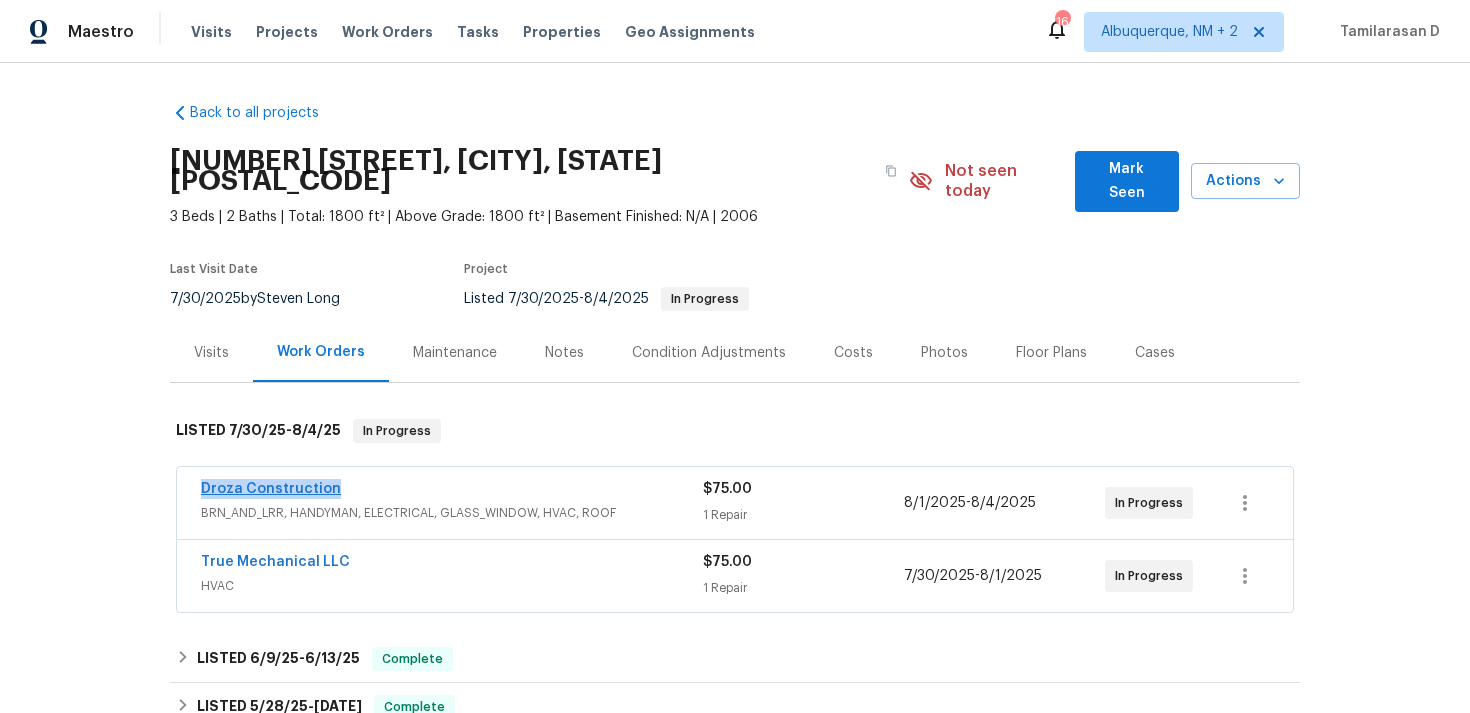 drag, startPoint x: 338, startPoint y: 468, endPoint x: 202, endPoint y: 468, distance: 136 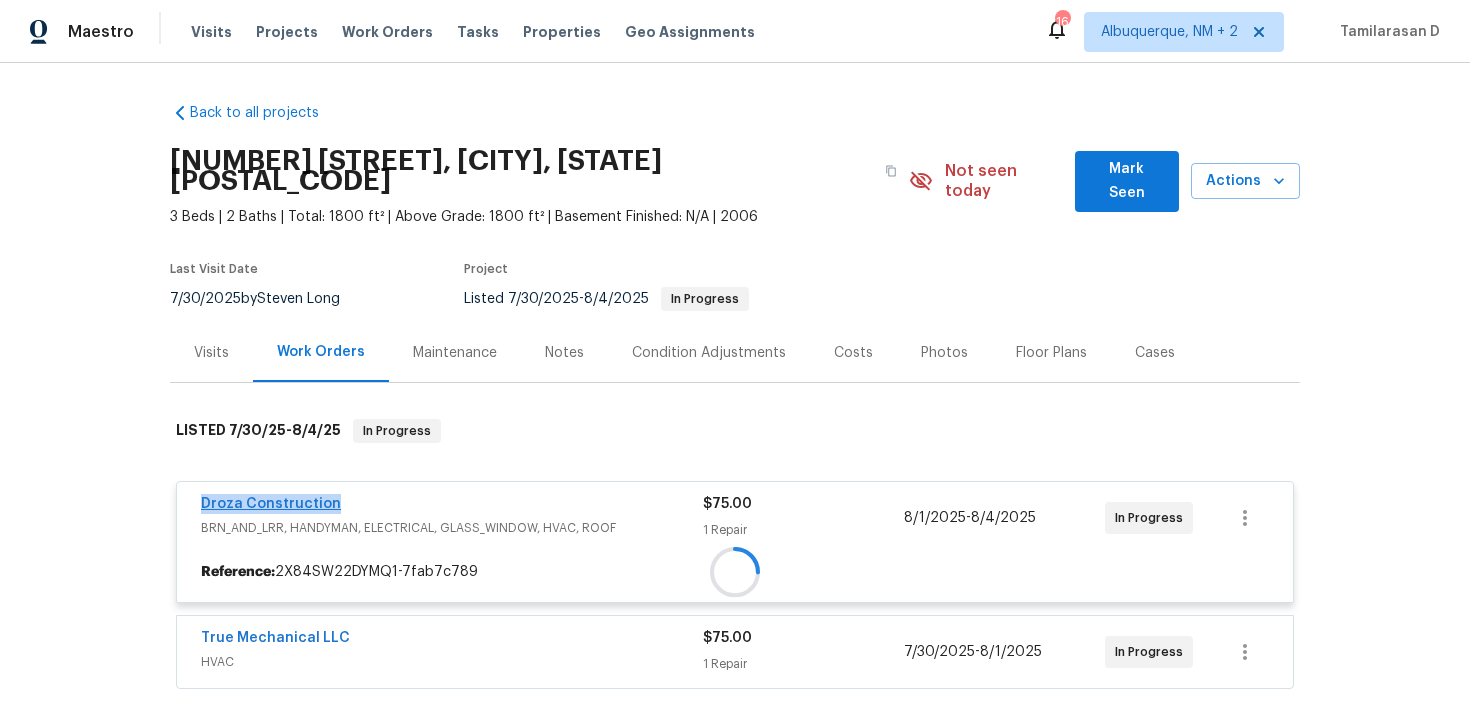 copy on "Droza Construction" 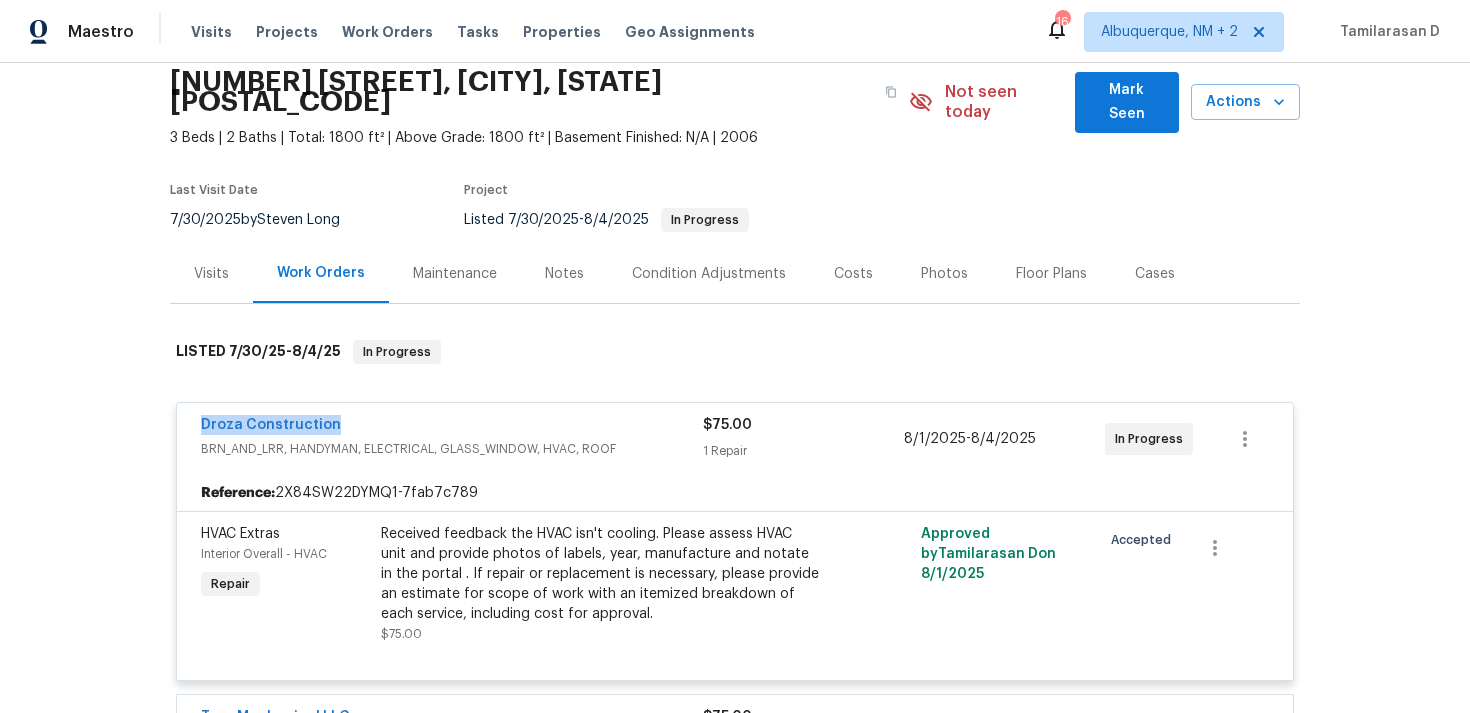scroll, scrollTop: 176, scrollLeft: 0, axis: vertical 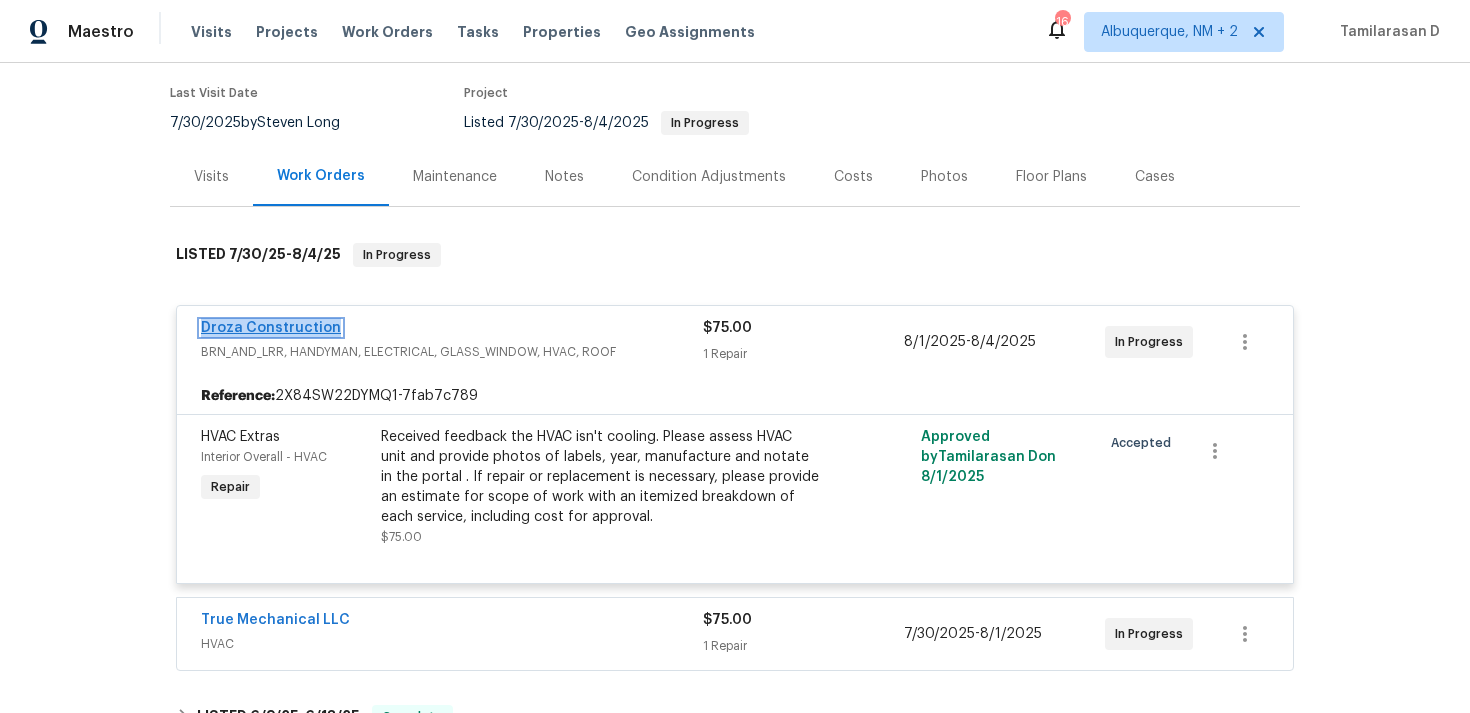 click on "Droza Construction" at bounding box center [271, 328] 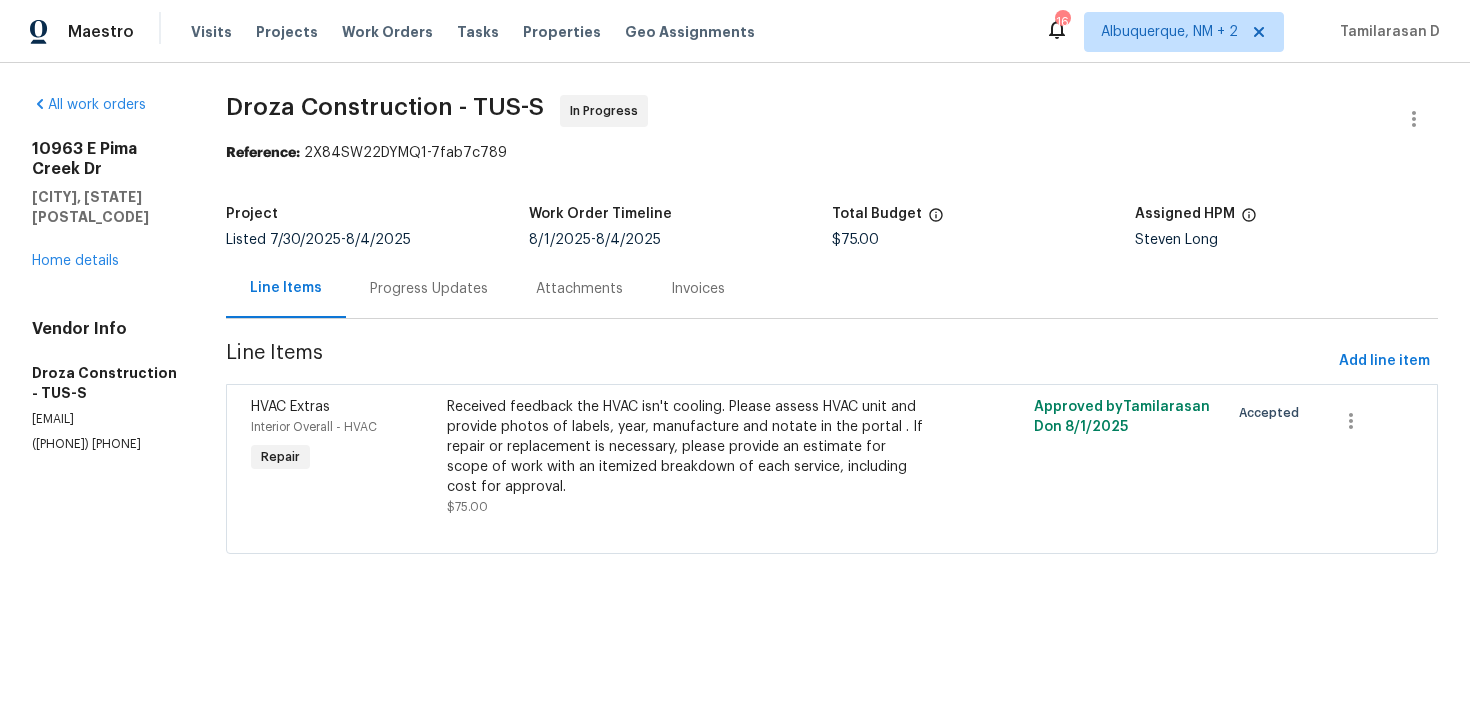 click on "Progress Updates" at bounding box center [429, 289] 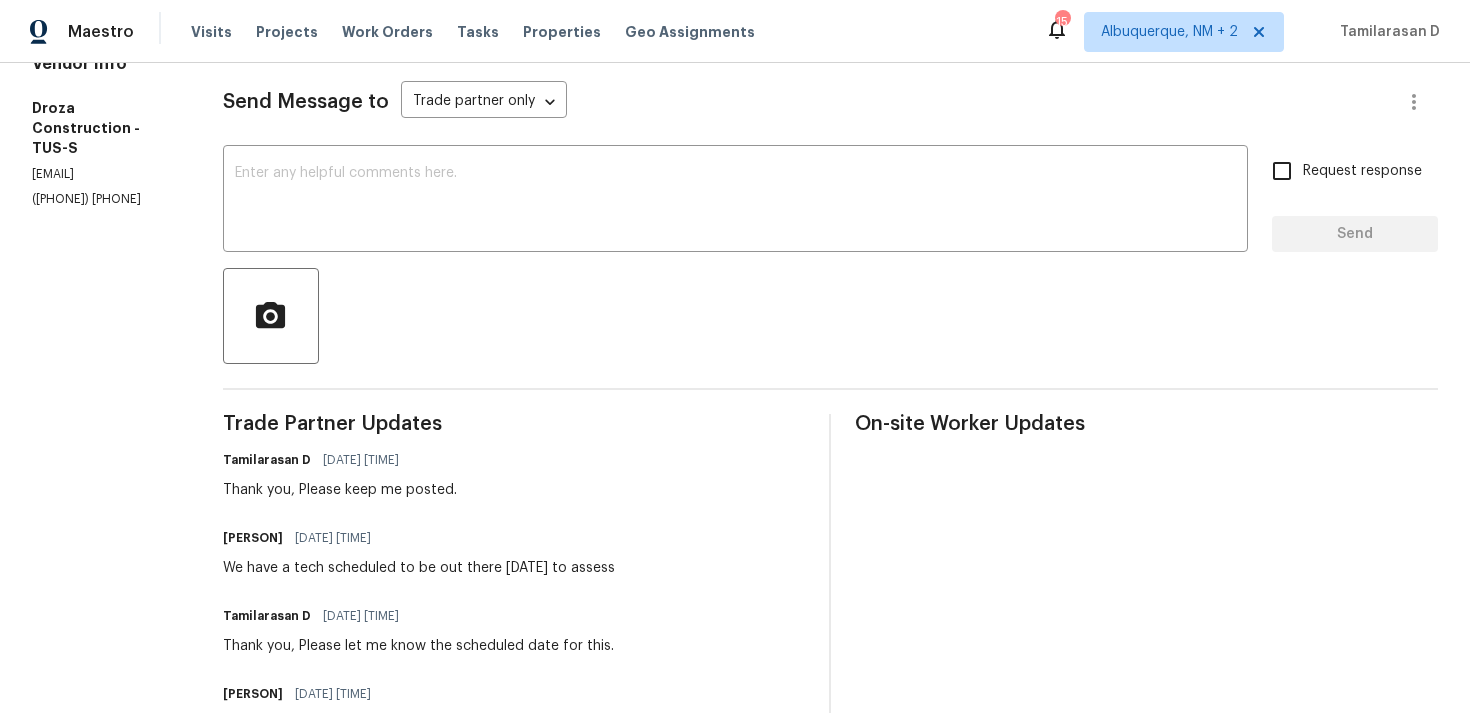 scroll, scrollTop: 307, scrollLeft: 0, axis: vertical 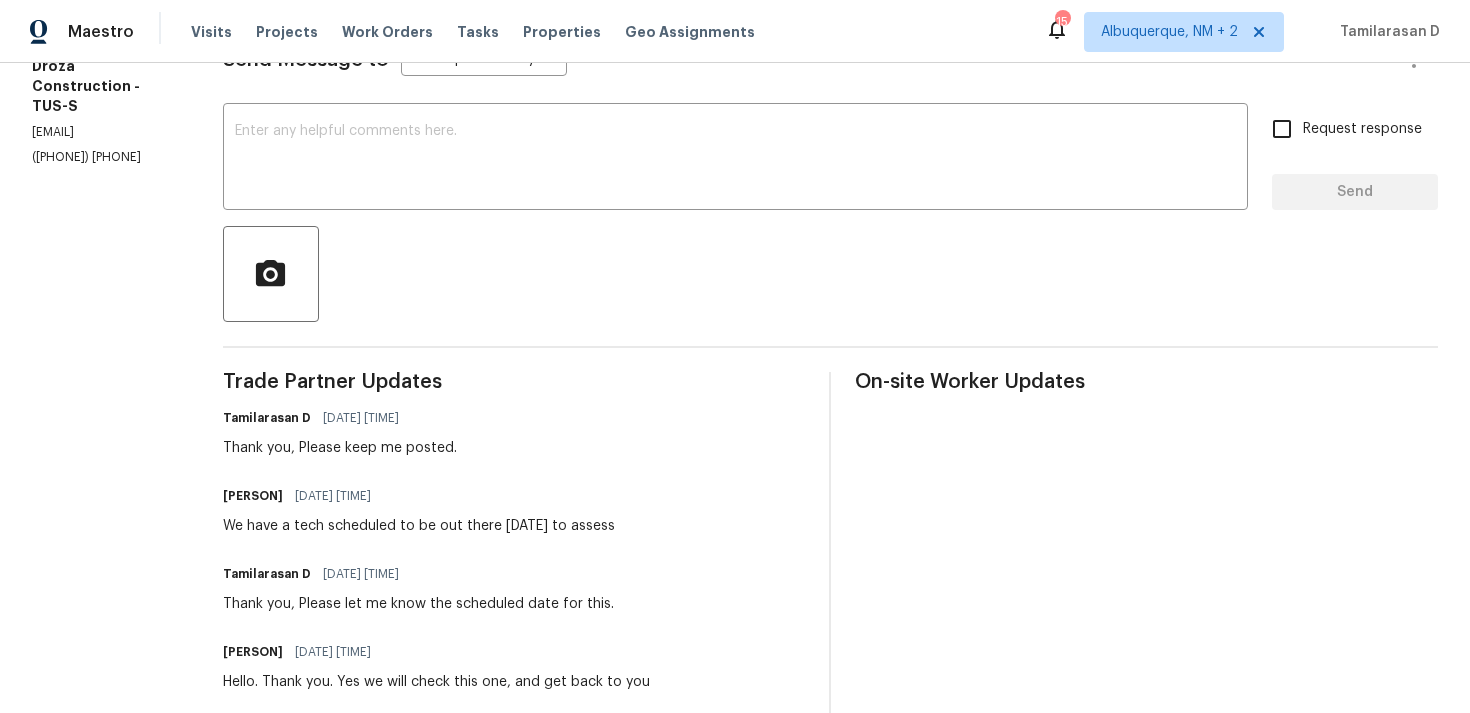 click on "We have a tech scheduled to be out there 8/5/25 to assess" at bounding box center (419, 526) 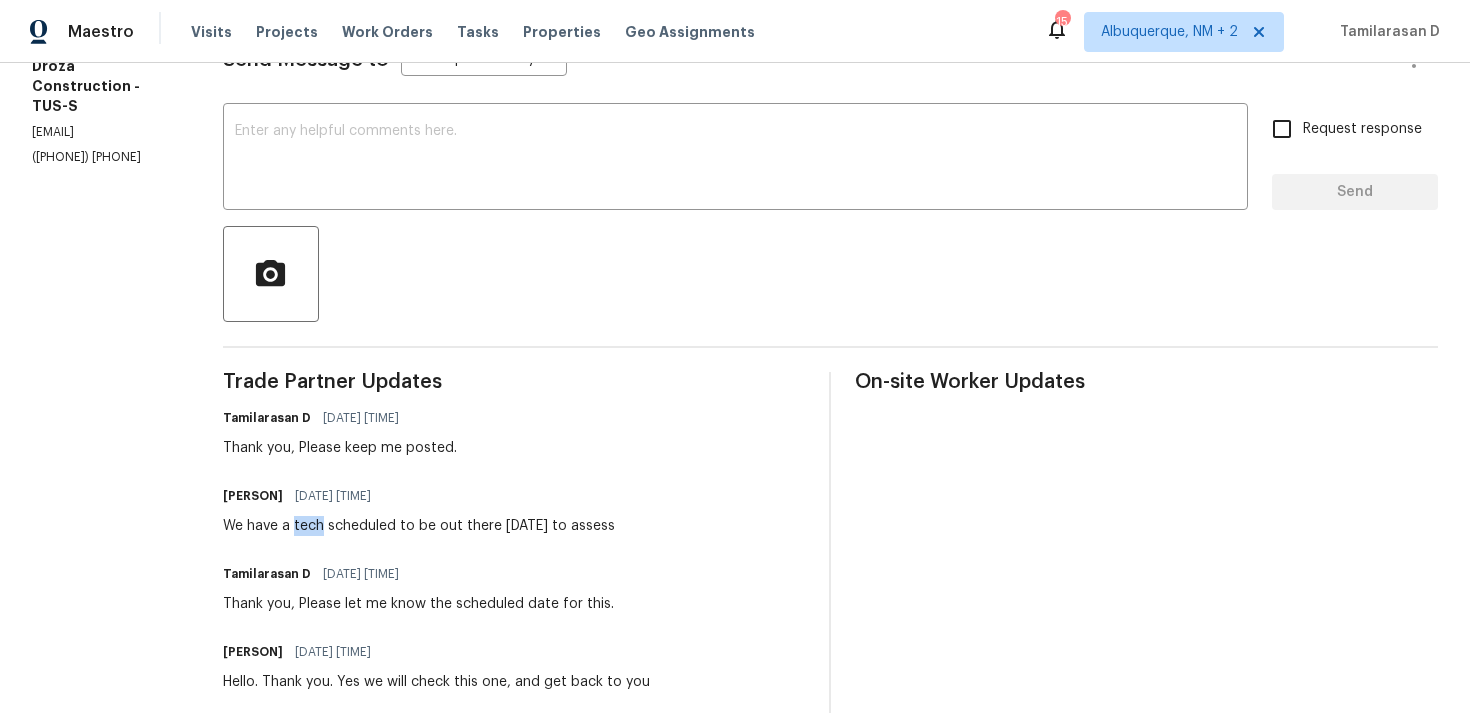click on "We have a tech scheduled to be out there 8/5/25 to assess" at bounding box center (419, 526) 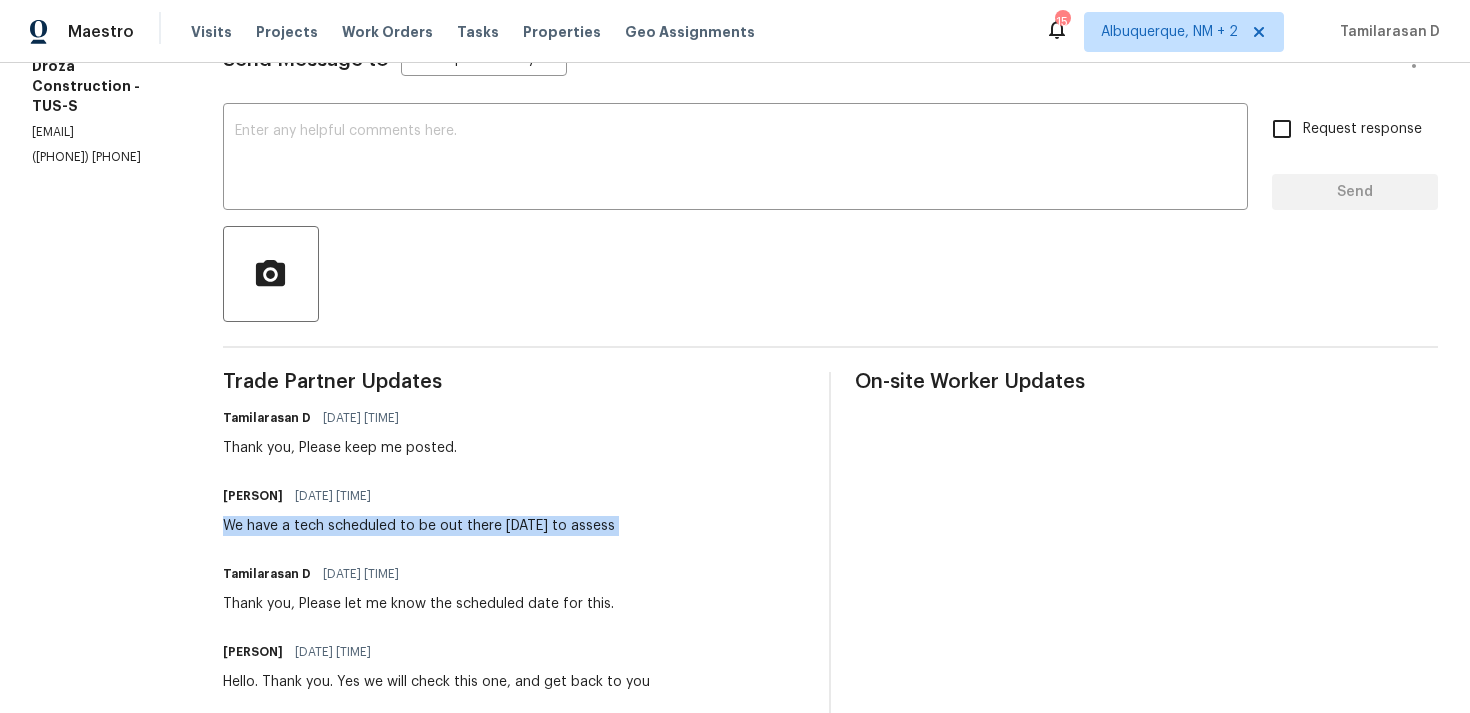 copy on "We have a tech scheduled to be out there 8/5/25 to assess" 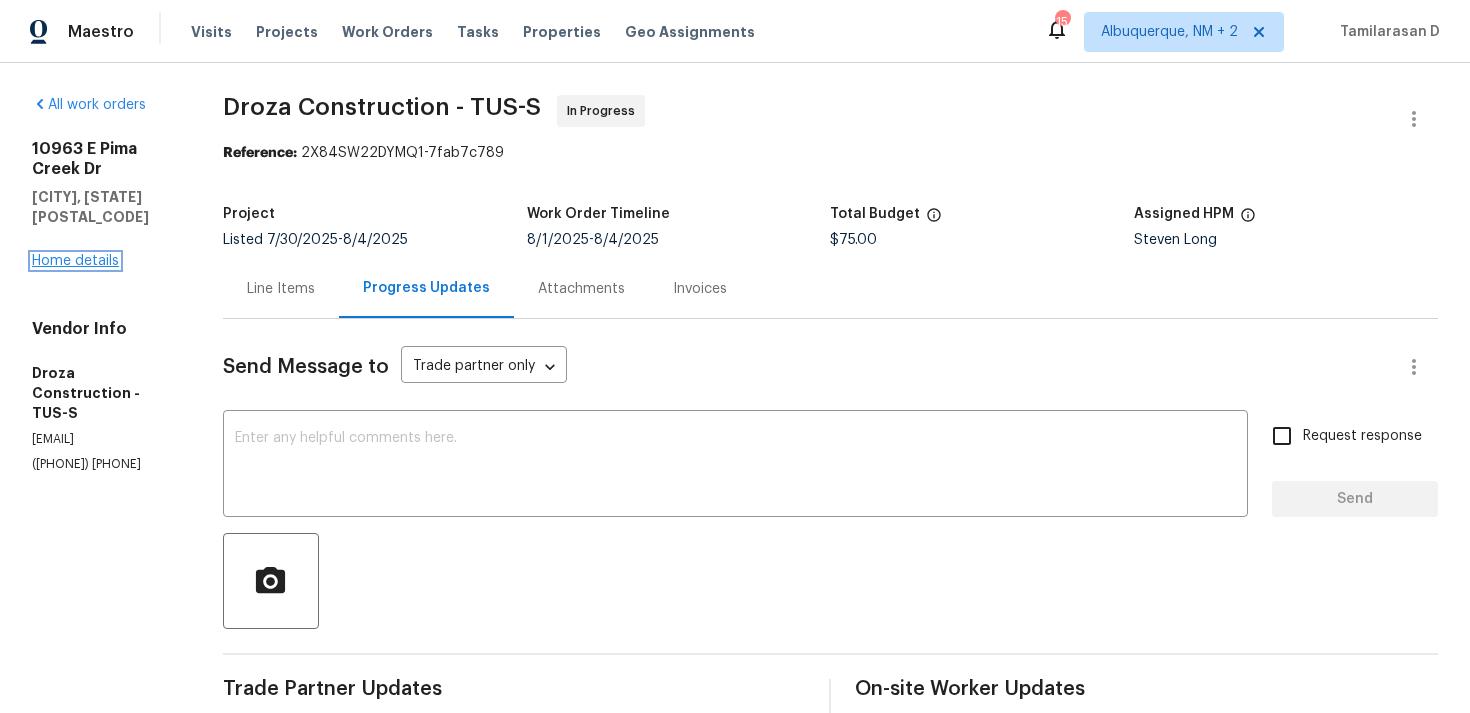click on "Home details" at bounding box center [75, 261] 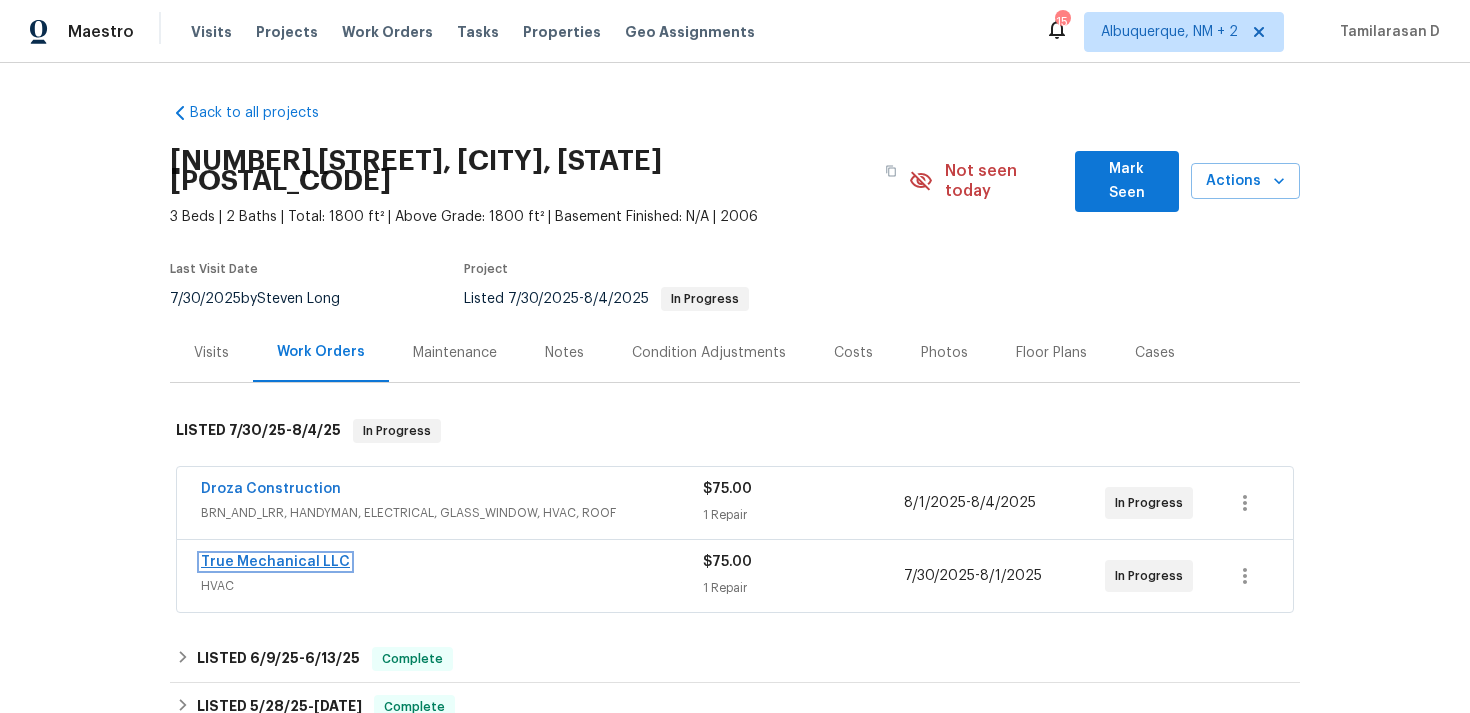 click on "True Mechanical LLC" at bounding box center (275, 562) 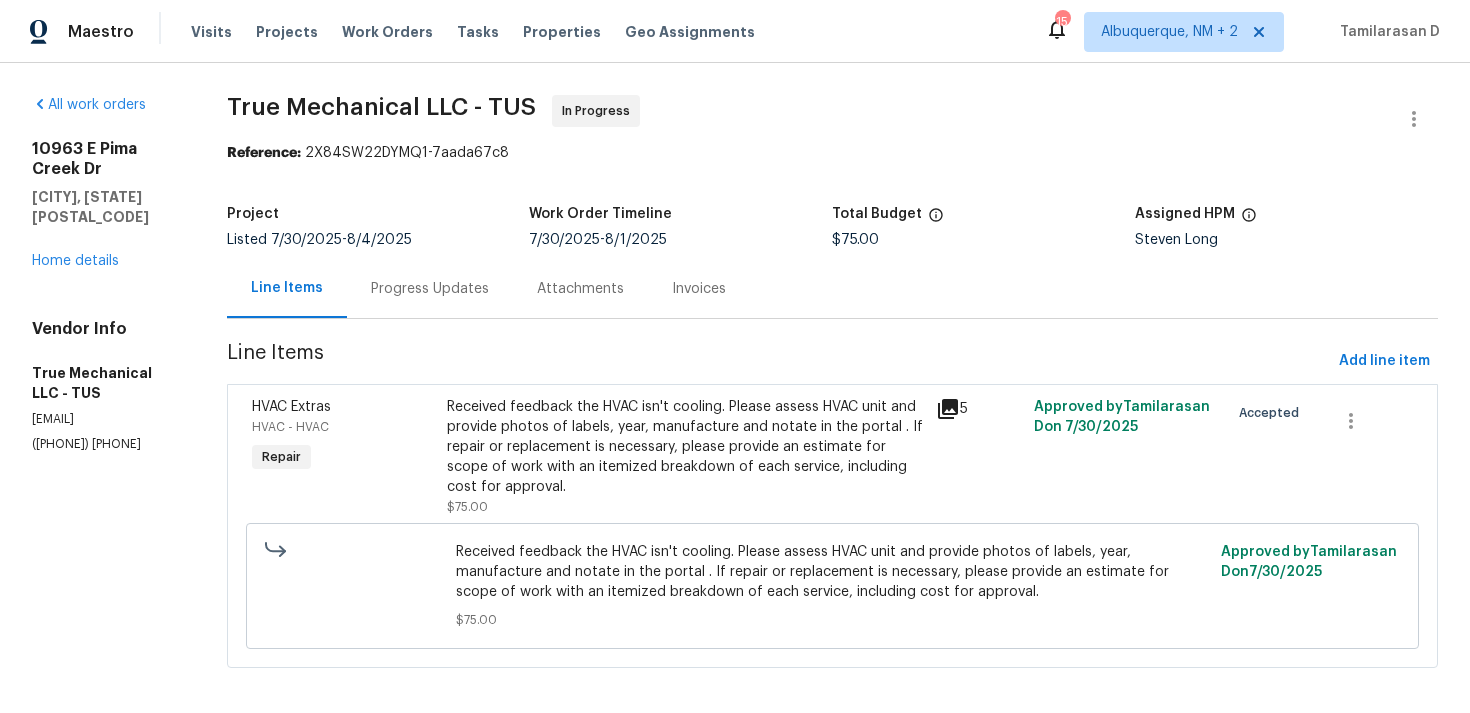 click on "Progress Updates" at bounding box center (430, 288) 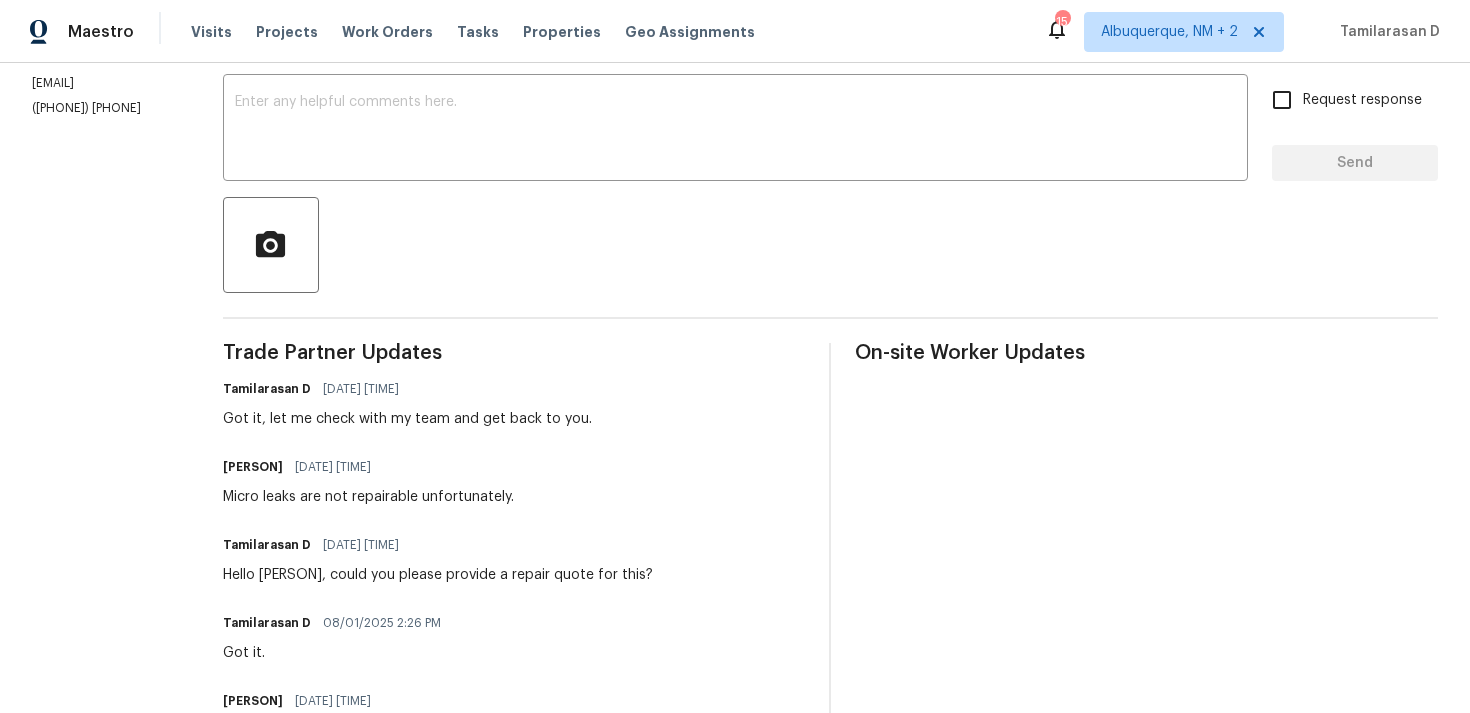 scroll, scrollTop: 431, scrollLeft: 0, axis: vertical 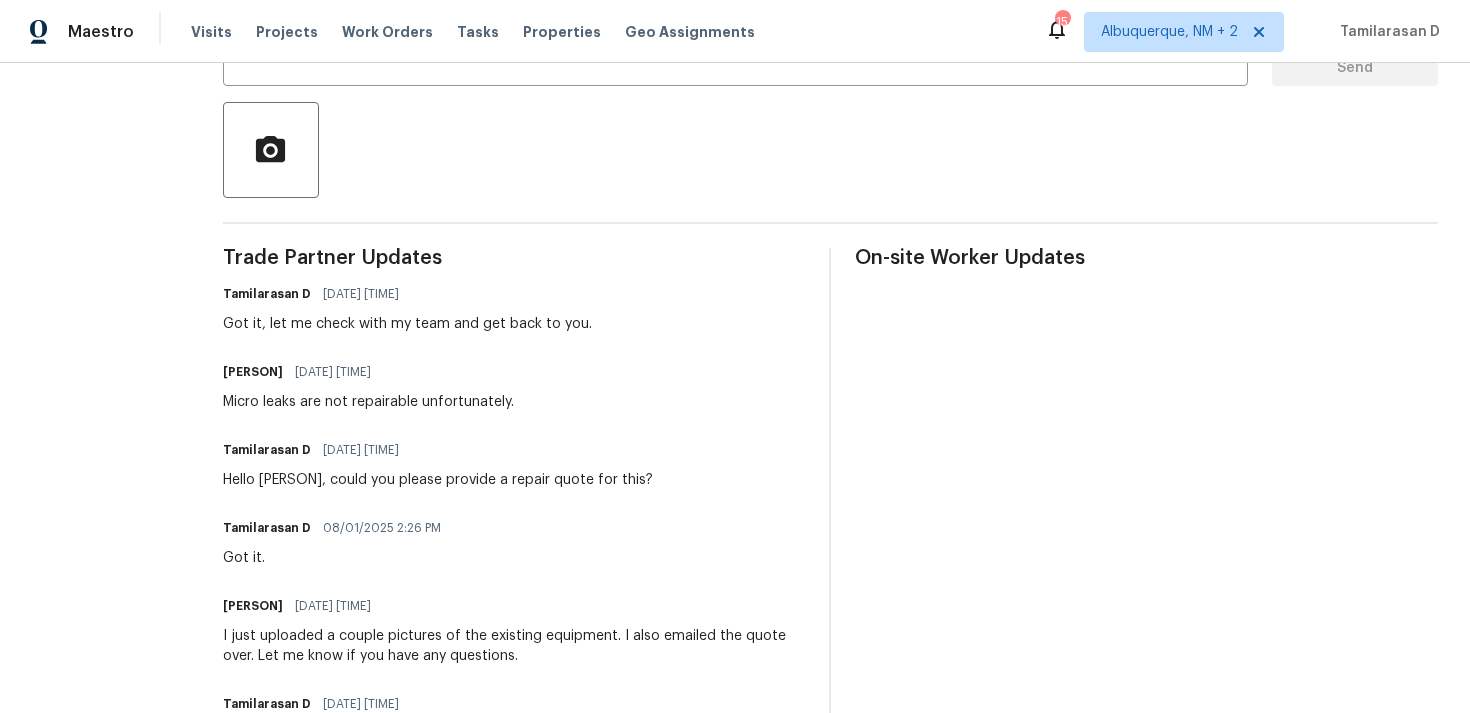 click on "Trade Partner Updates Tamilarasan D 08/05/2025 10:07 AM Got it, let me check with my team and get back to you. Mariah Griffith 08/04/2025 12:07 PM Micro leaks are not repairable unfortunately. Tamilarasan D 08/04/2025 7:54 AM Hello Mariah, could you please provide a repair quote for this? Tamilarasan D 08/01/2025 2:26 PM Got it. Mariah Griffith 08/01/2025 1:56 PM I just uploaded a couple pictures of the existing equipment. I also emailed the quote over. Let me know if you have any questions. Tamilarasan D 08/01/2025 10:04 AM Got it, Please send the estimate to this email - tamilarasan.d@opendoor.com Mariah Griffith 07/31/2025 2:09 PM I have gathered all the info for this property, due to the unit being low on refrigerant, possible micro leaks in the coil &amp; a failed pump down test, we recommend replacing the unit. I have sent out for availability on the equipment and will have a bid for you as soon as possible. Please send over the best email I can use to send over the quote. Tamilarasan D Mariah Griffith" at bounding box center (514, 754) 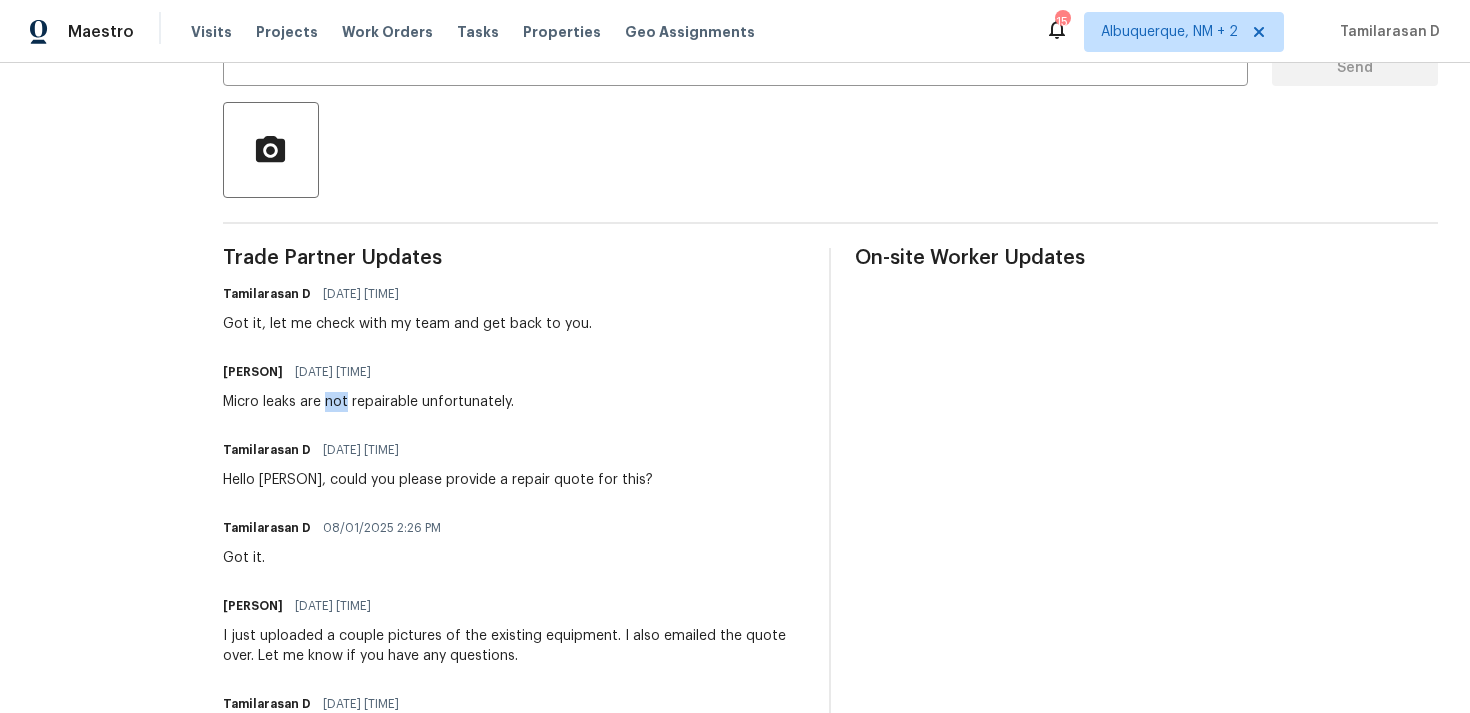 click on "Micro leaks are not repairable unfortunately." at bounding box center (368, 402) 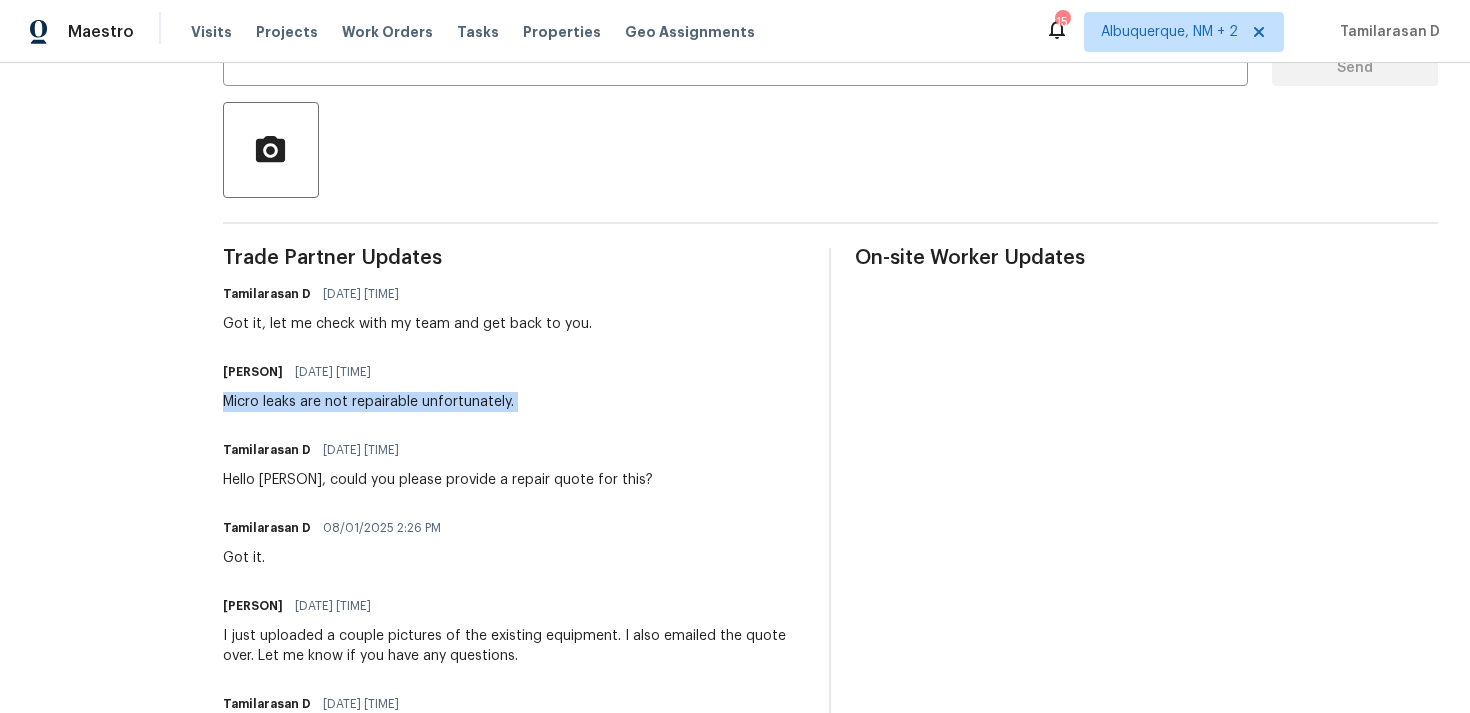 copy on "Micro leaks are not repairable unfortunately." 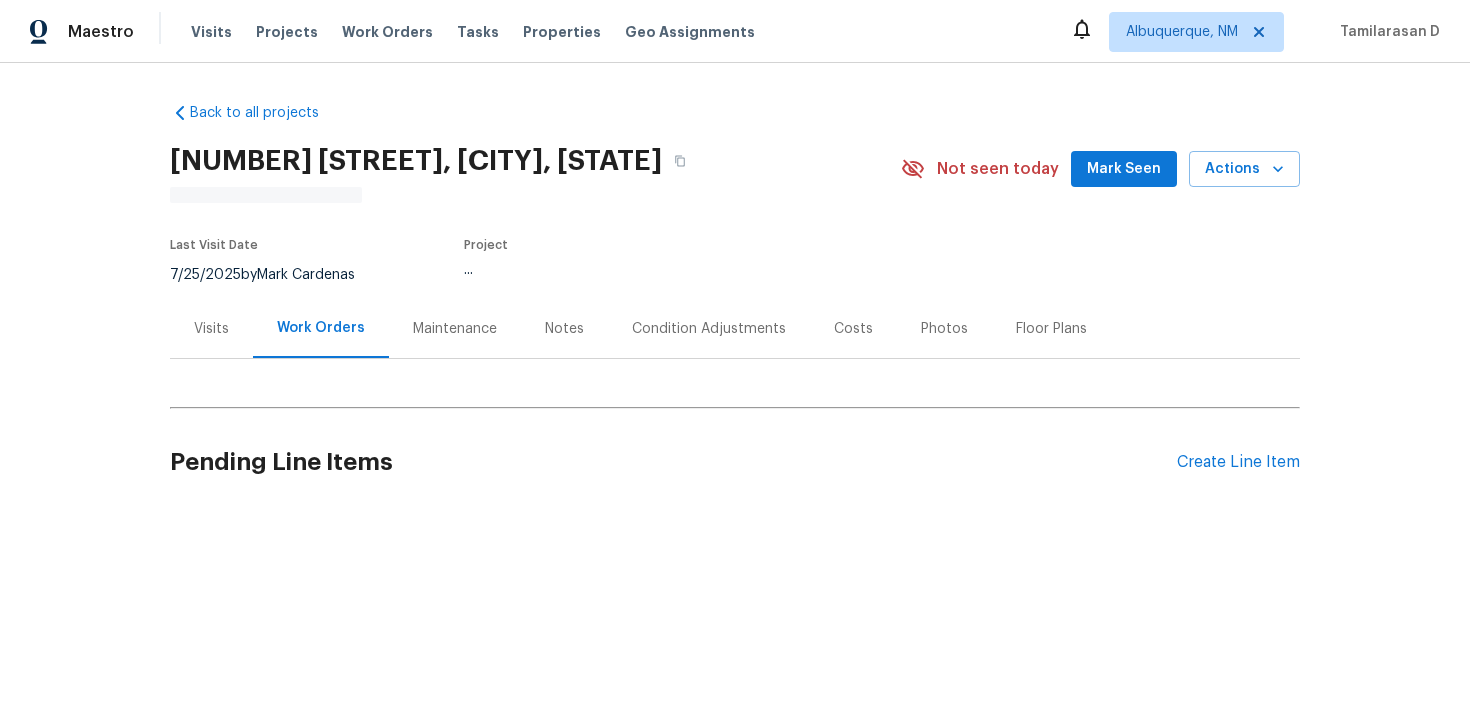 scroll, scrollTop: 0, scrollLeft: 0, axis: both 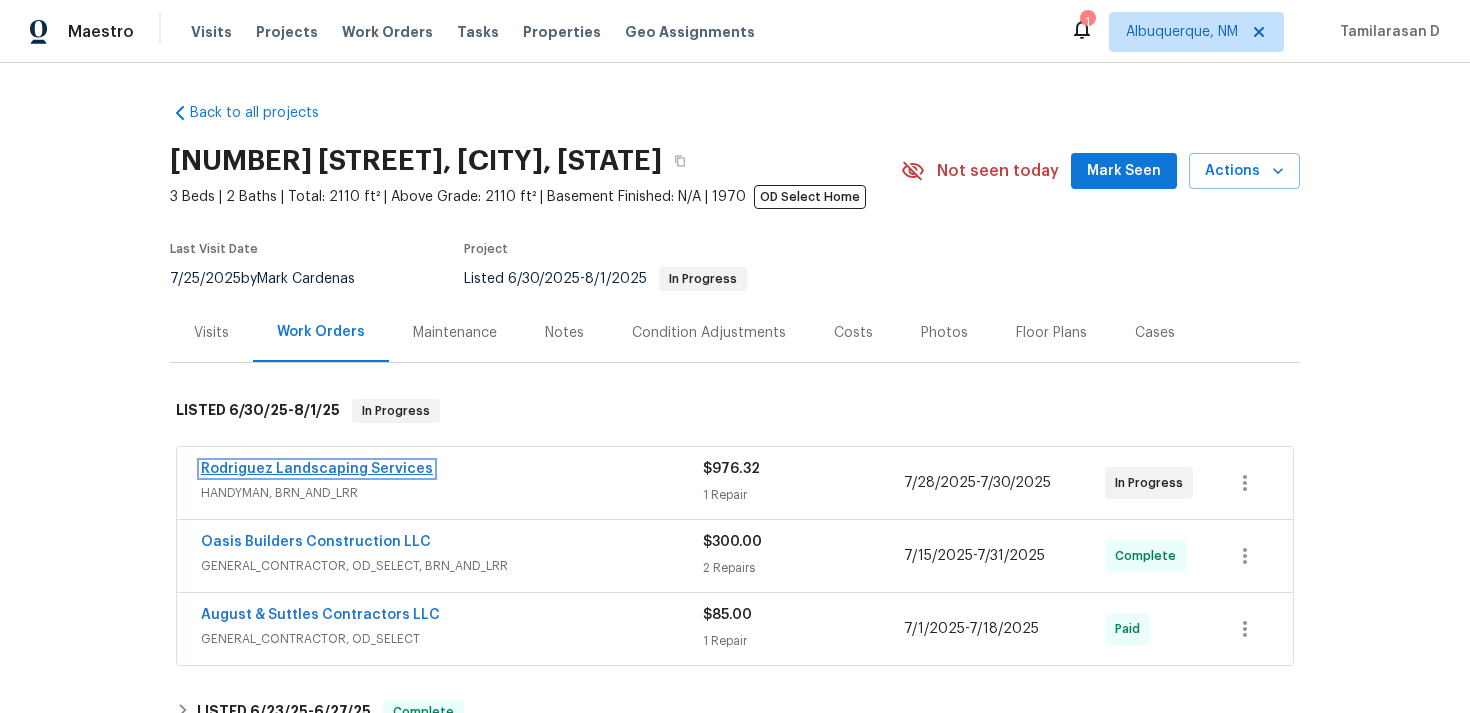 click on "Rodriguez Landscaping Services" at bounding box center [317, 469] 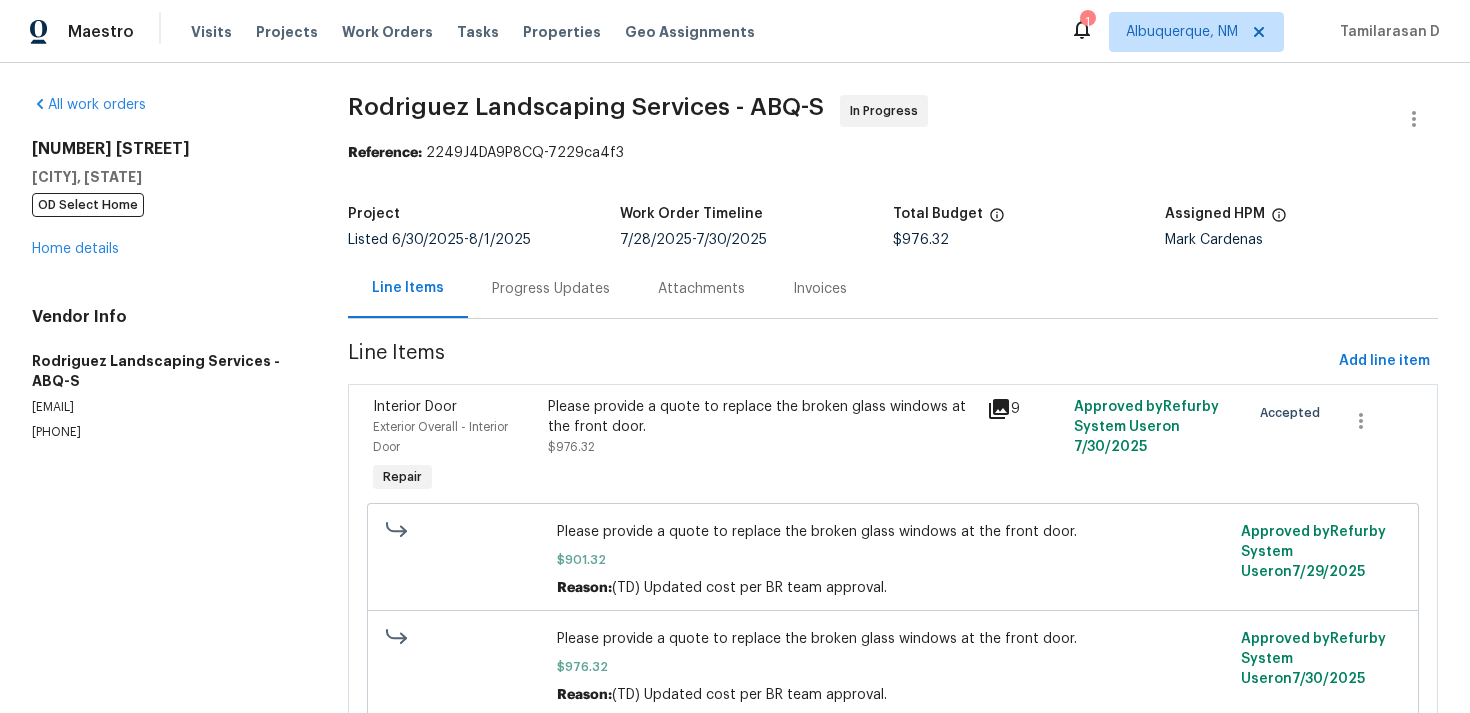 click on "Progress Updates" at bounding box center [551, 289] 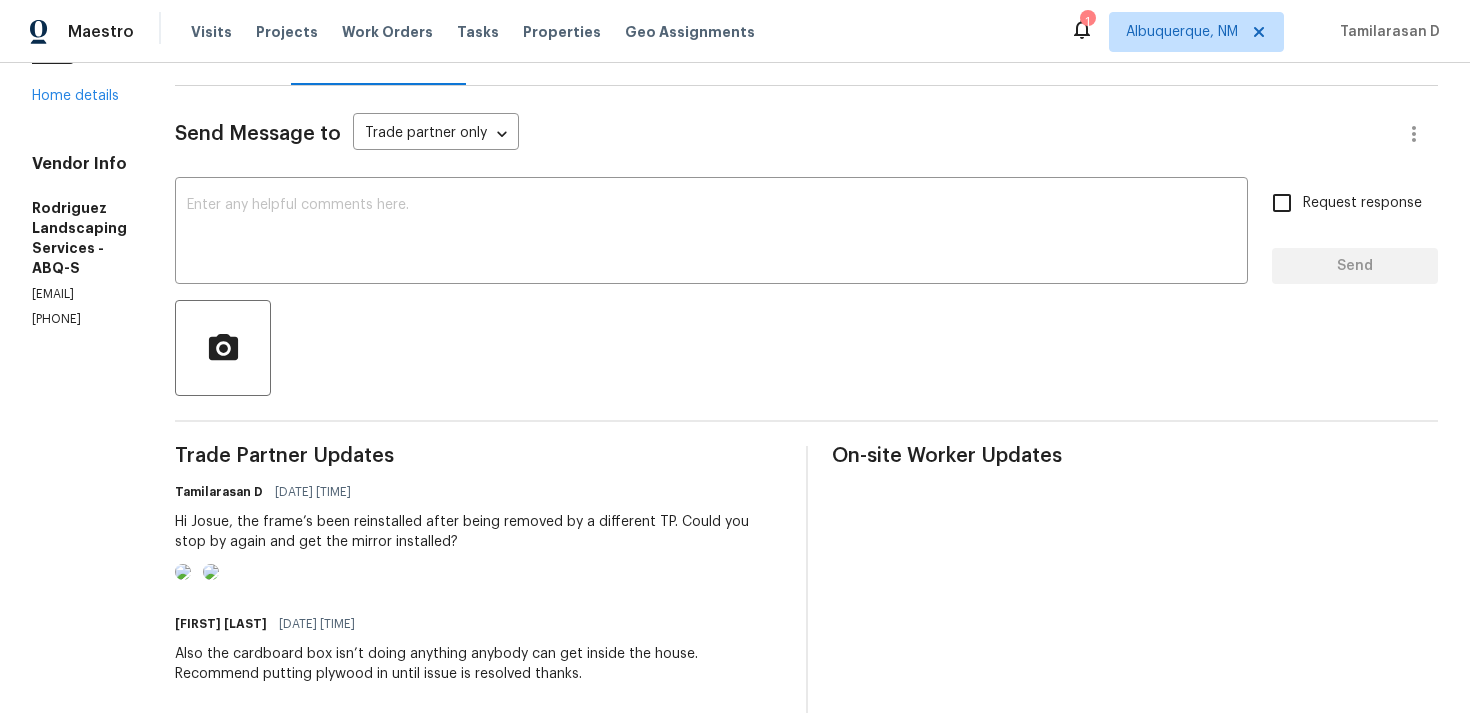 scroll, scrollTop: 182, scrollLeft: 0, axis: vertical 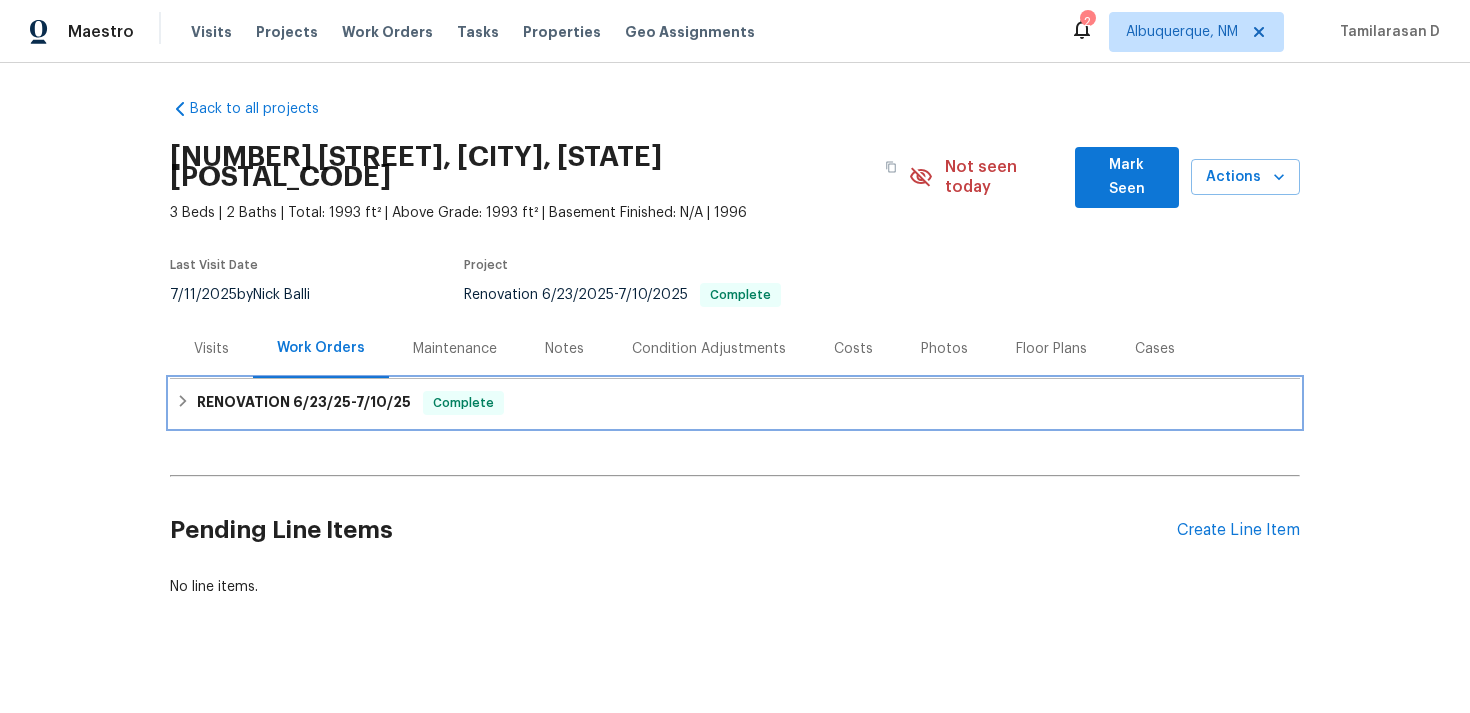 click on "RENOVATION   [DATE]  -  [DATE] Complete" at bounding box center (735, 403) 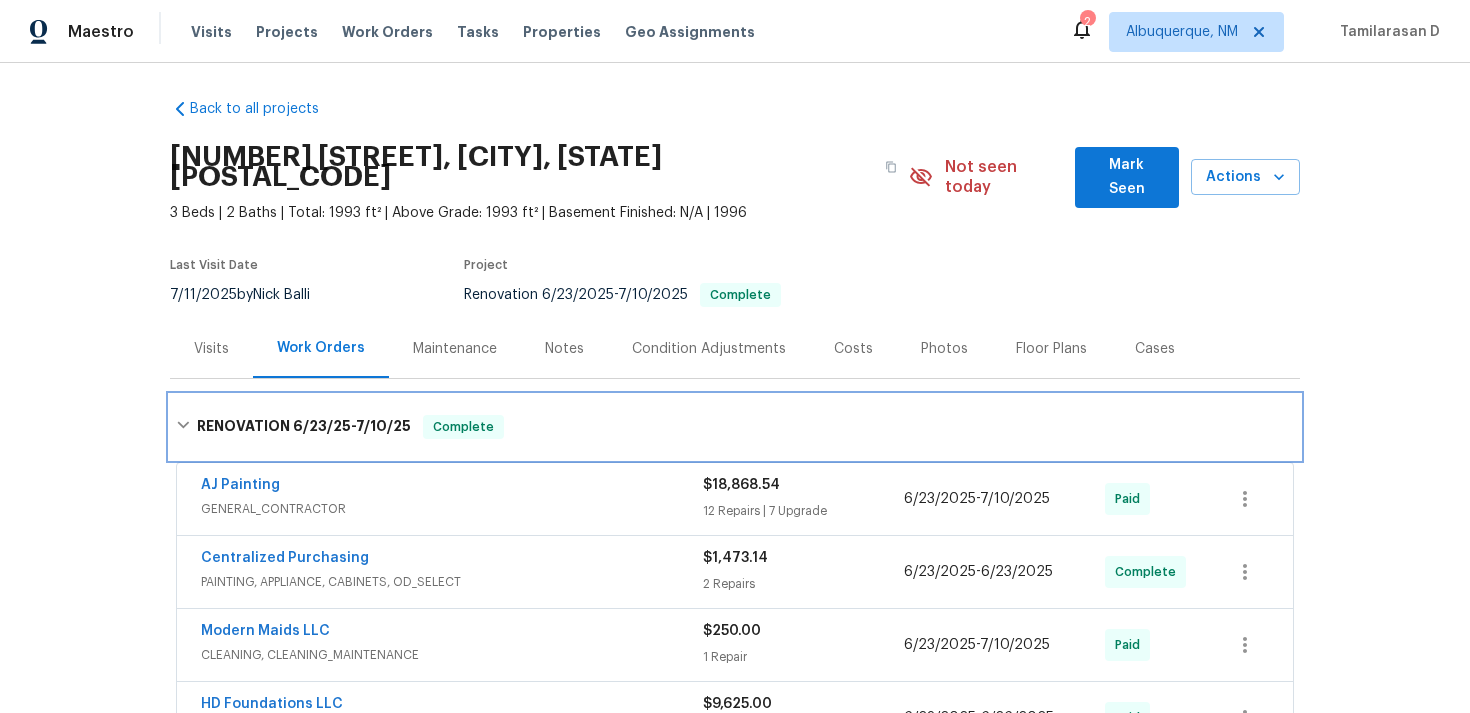 click on "RENOVATION   6/23/25  -  7/10/25 Complete" at bounding box center (735, 427) 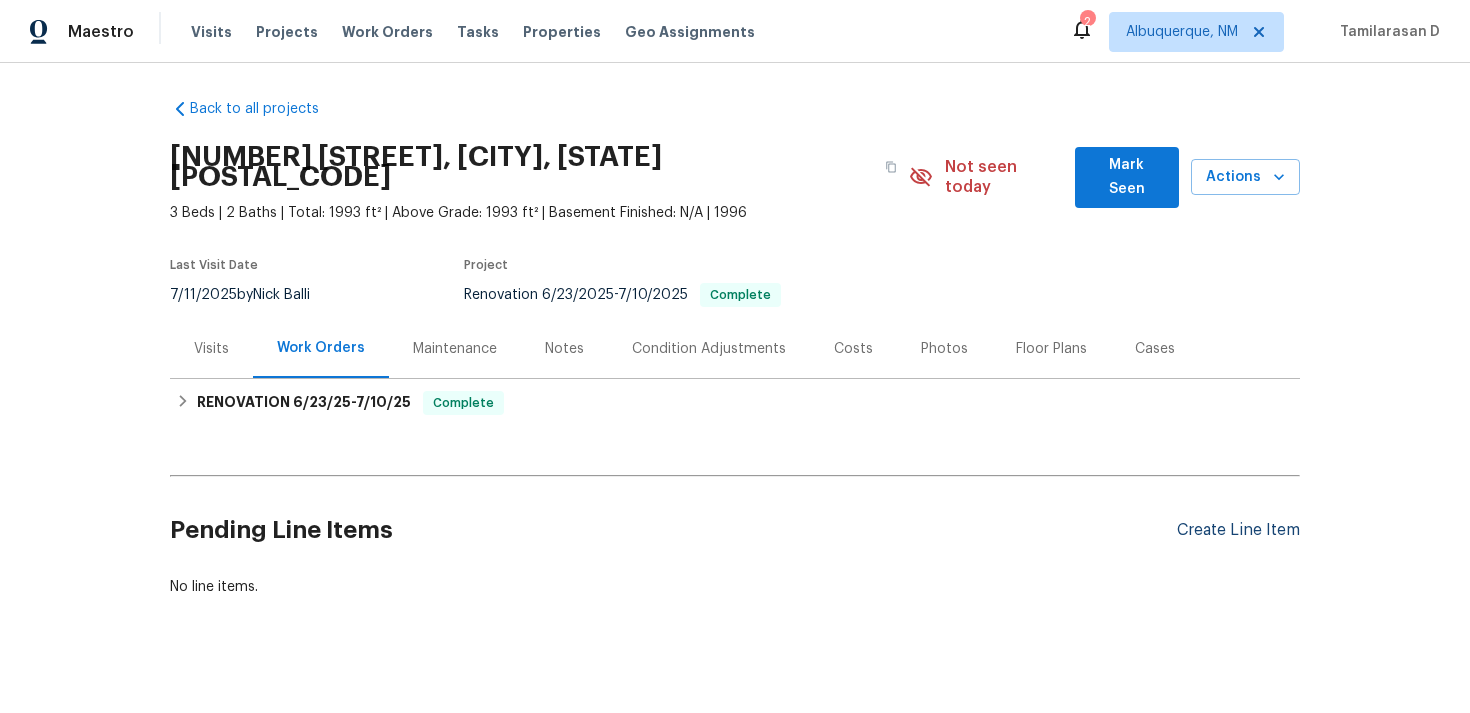 click on "Create Line Item" at bounding box center [1238, 530] 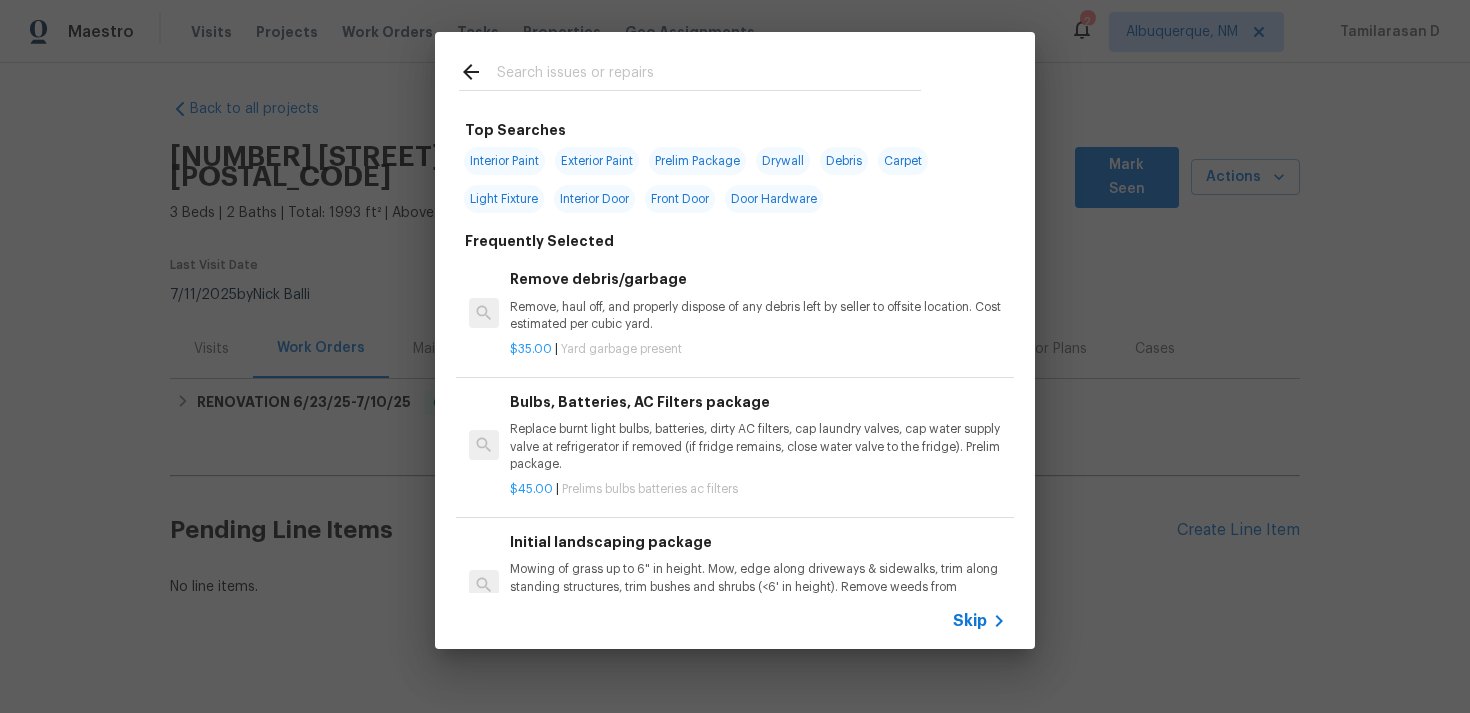 click on "Skip" at bounding box center [970, 621] 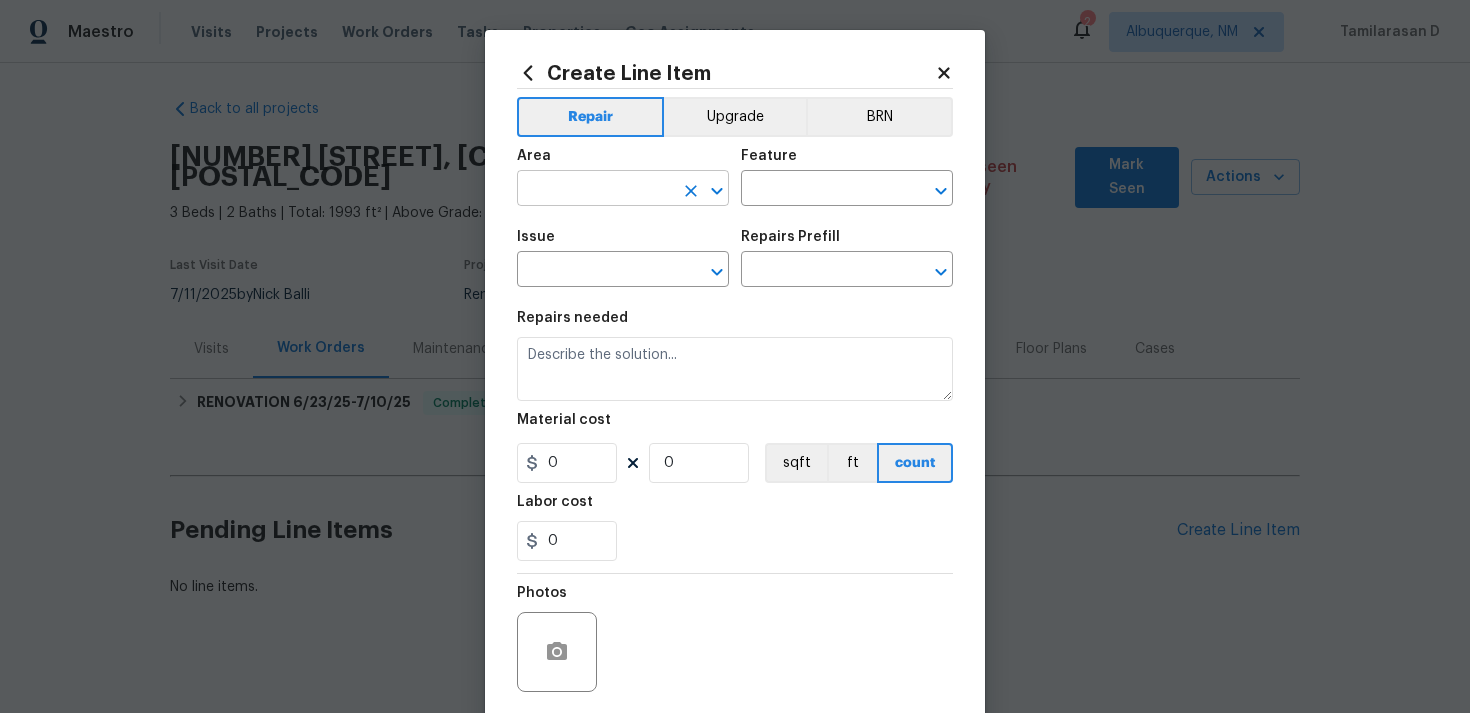 click at bounding box center (595, 190) 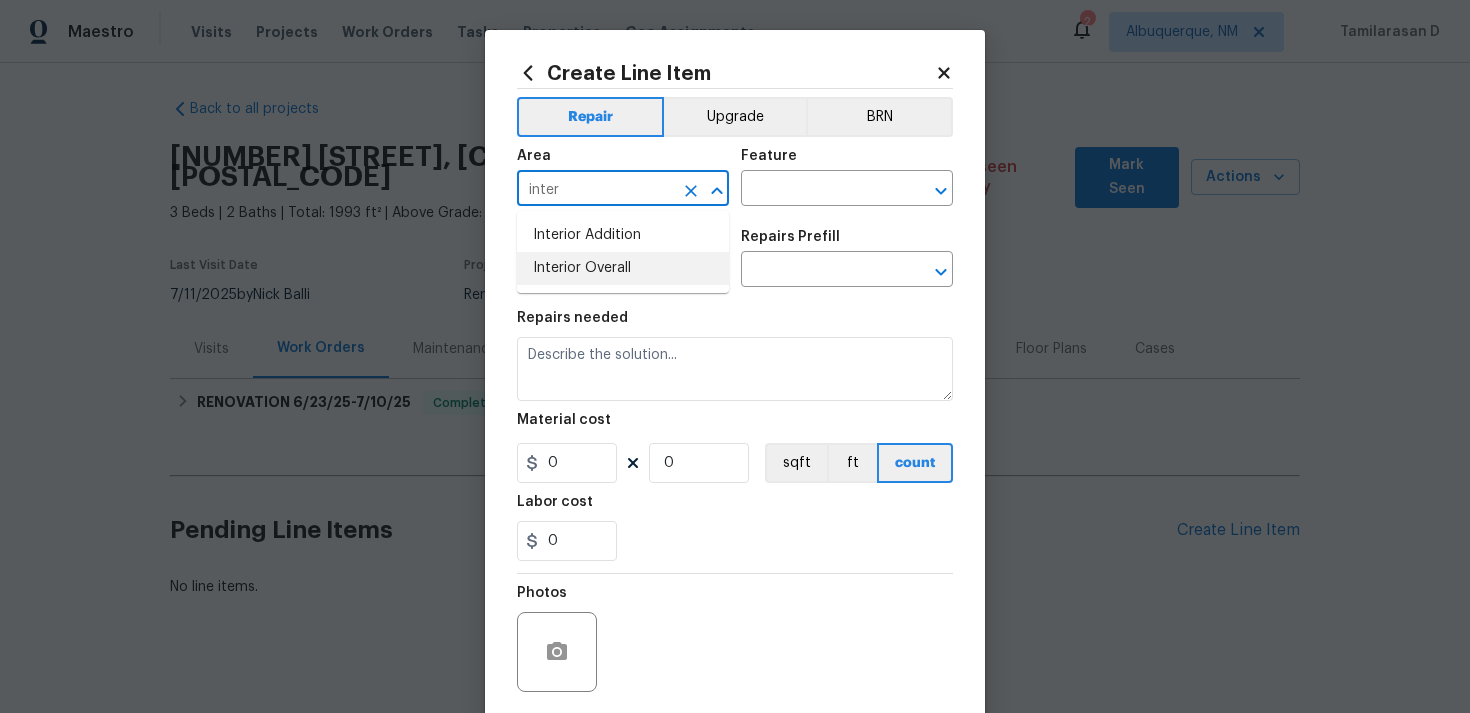 click on "Interior Overall" at bounding box center [623, 268] 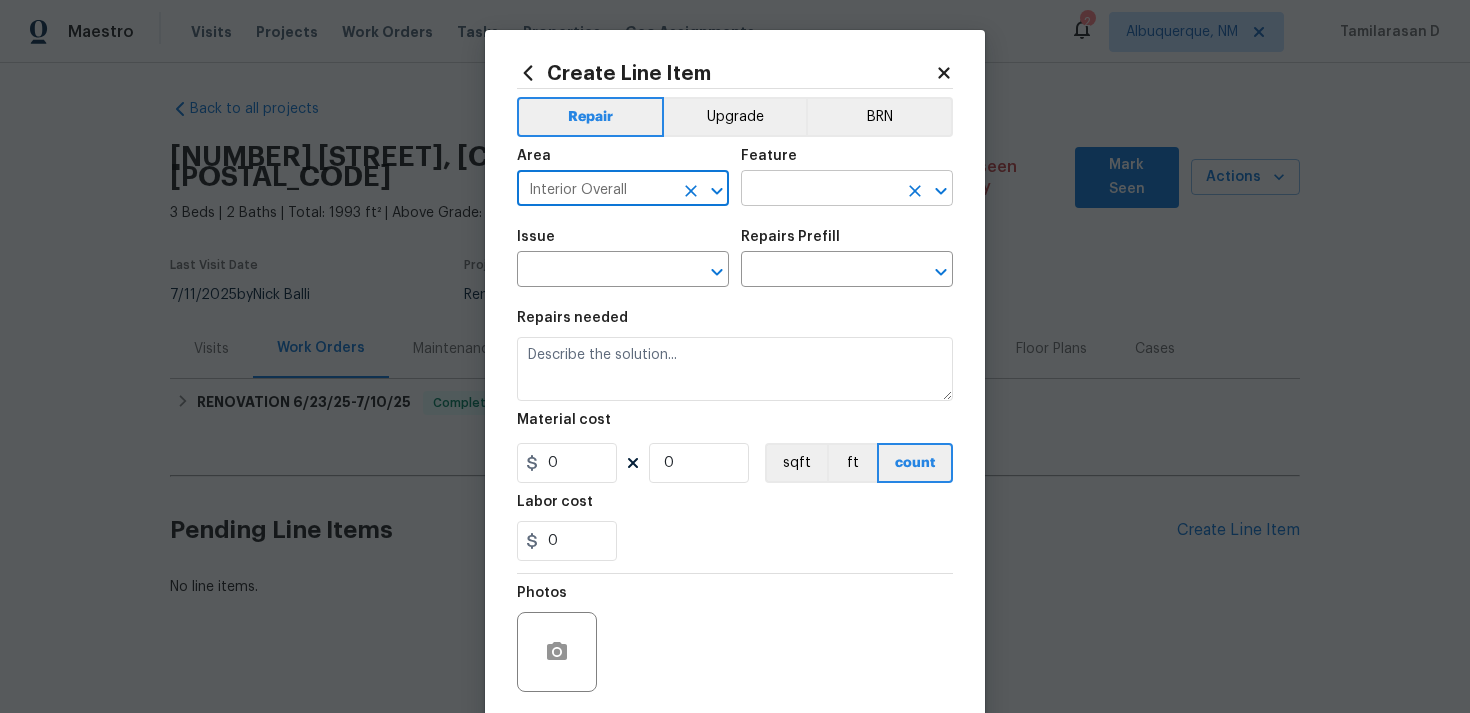 type on "Interior Overall" 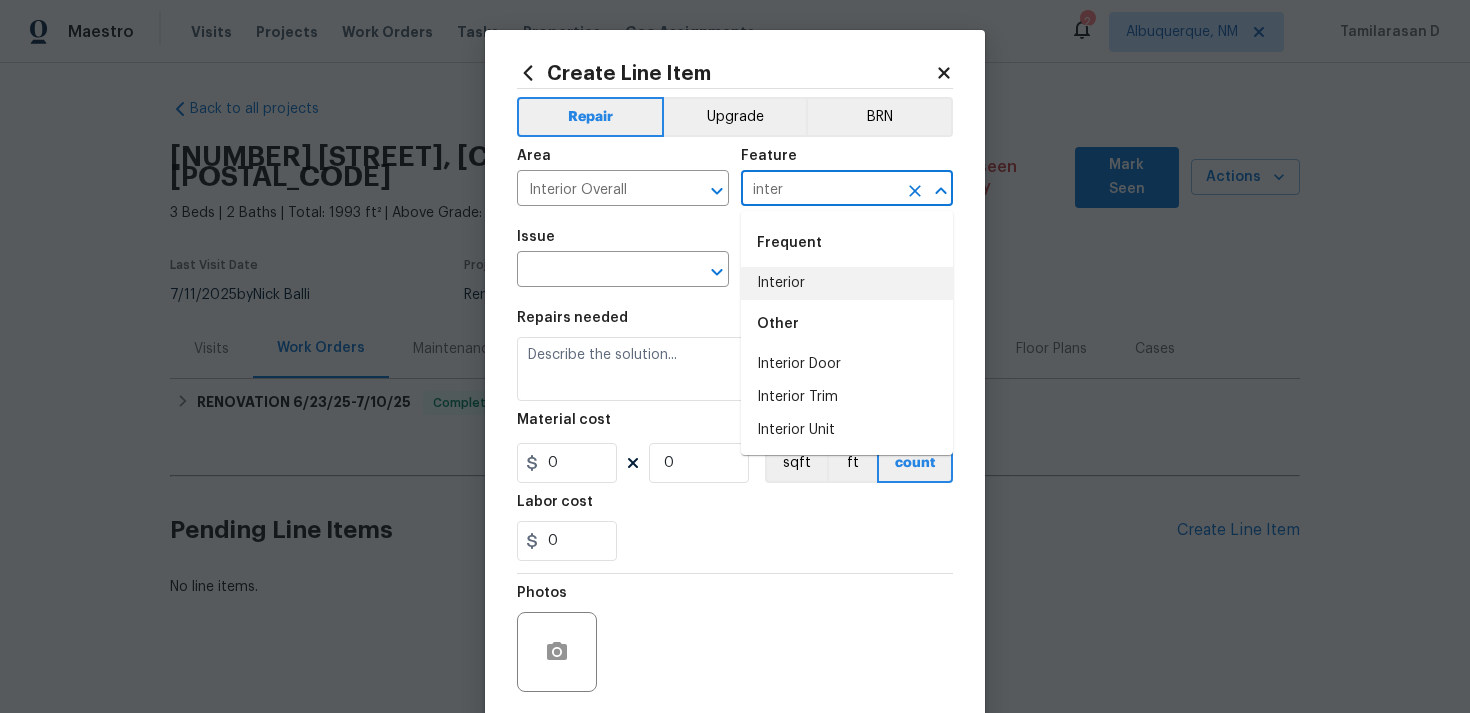 click on "Interior" at bounding box center [847, 283] 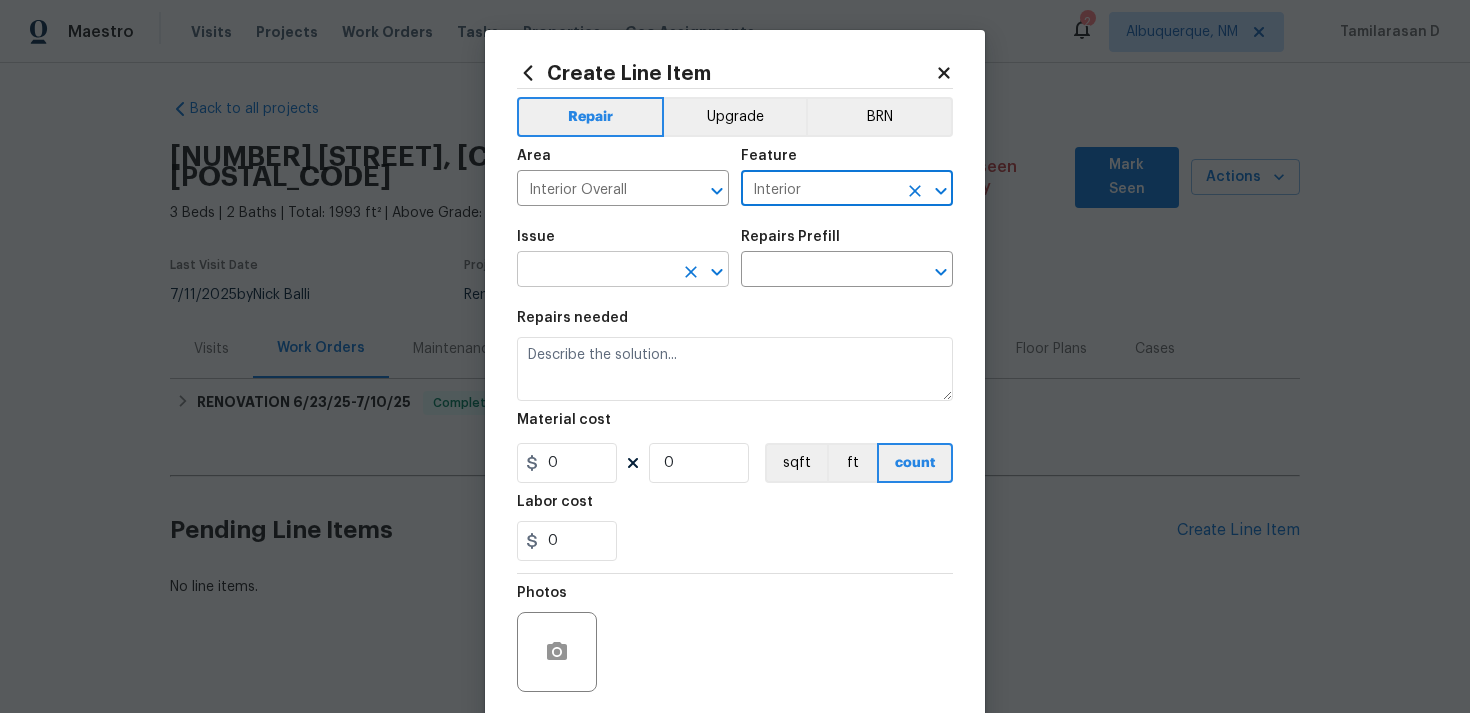 type on "Interior" 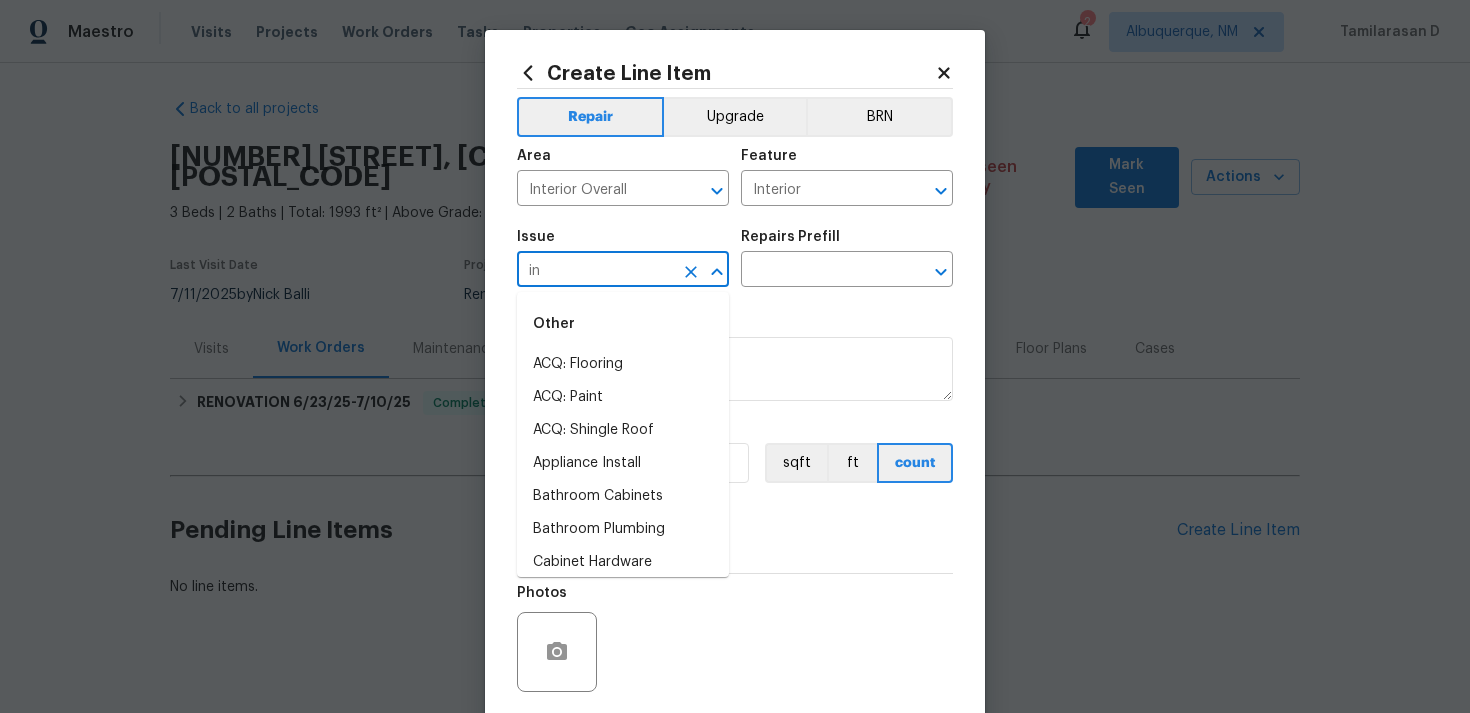 type on "i" 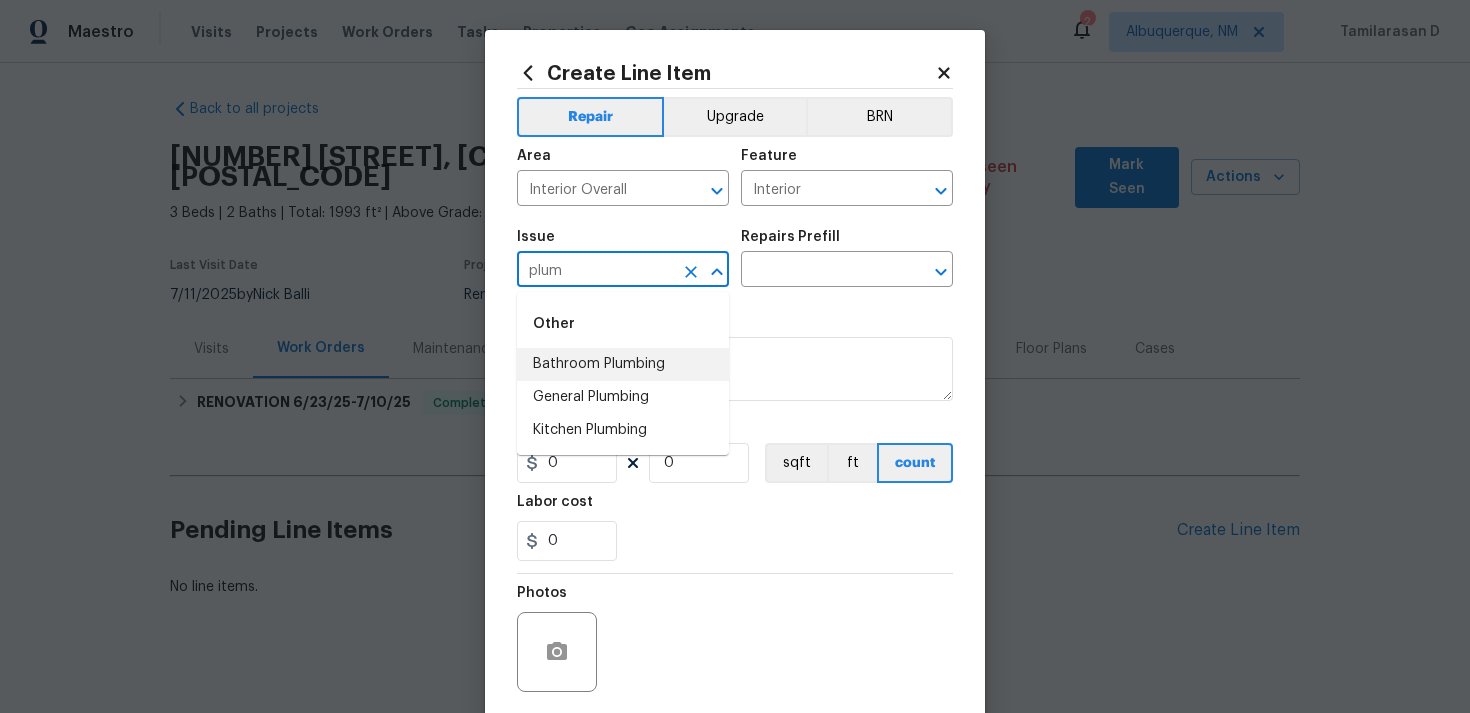 click on "Bathroom Plumbing" at bounding box center (623, 364) 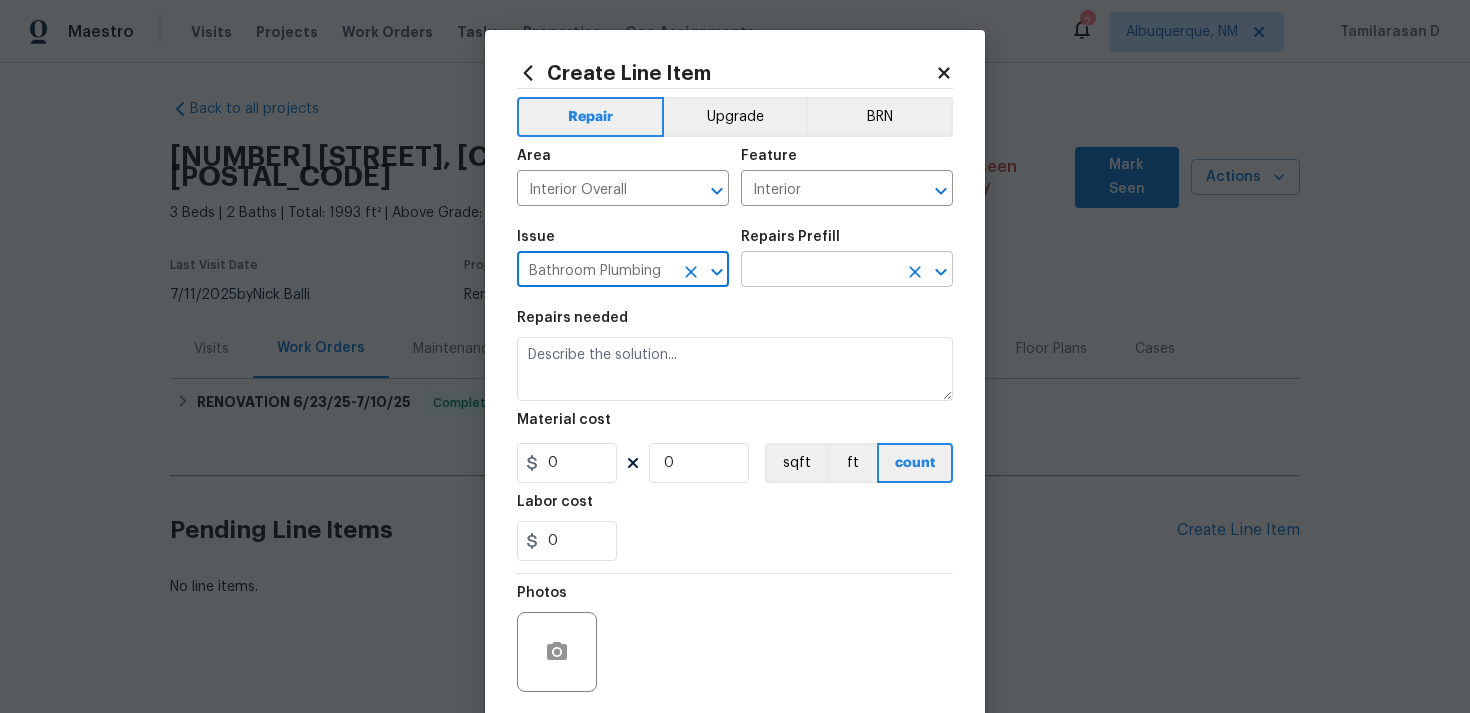 type on "Bathroom Plumbing" 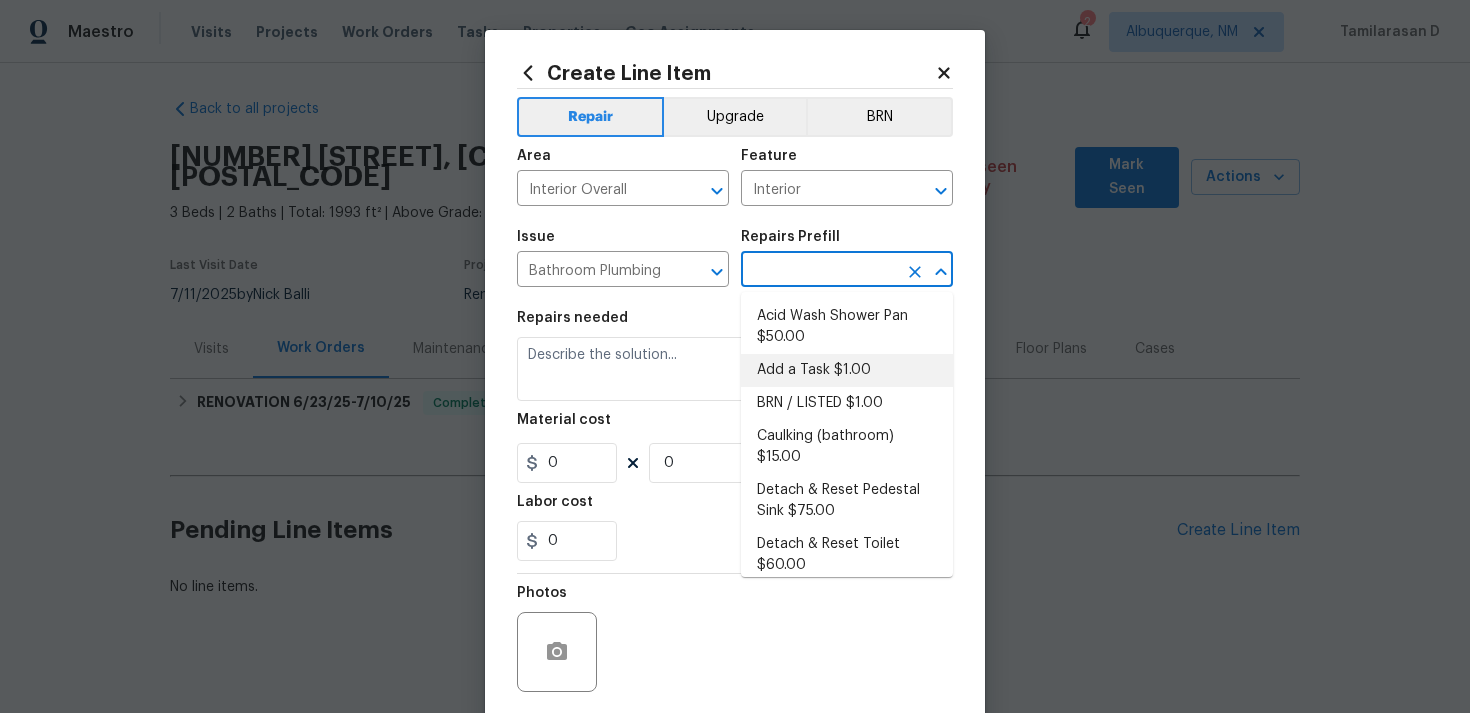 click on "Add a Task $1.00" at bounding box center (847, 370) 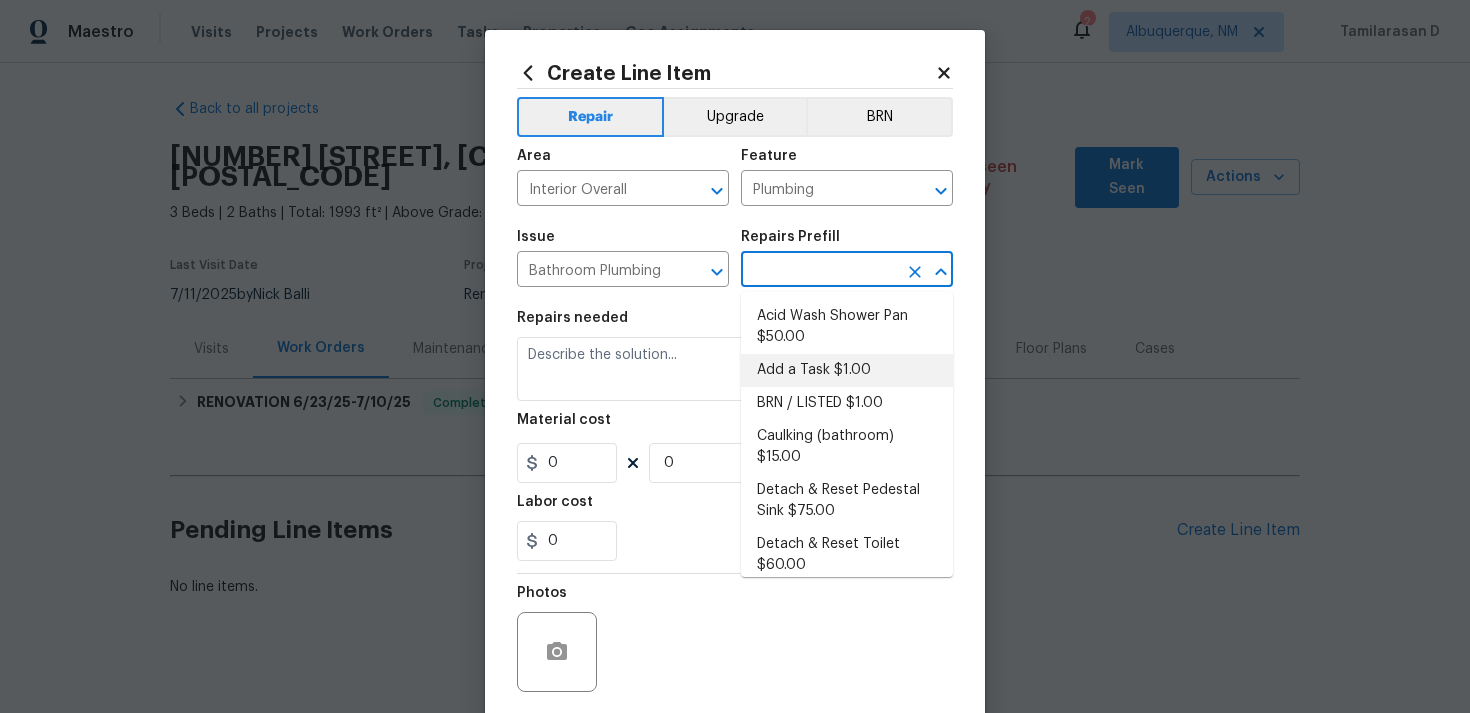 type on "Add a Task $1.00" 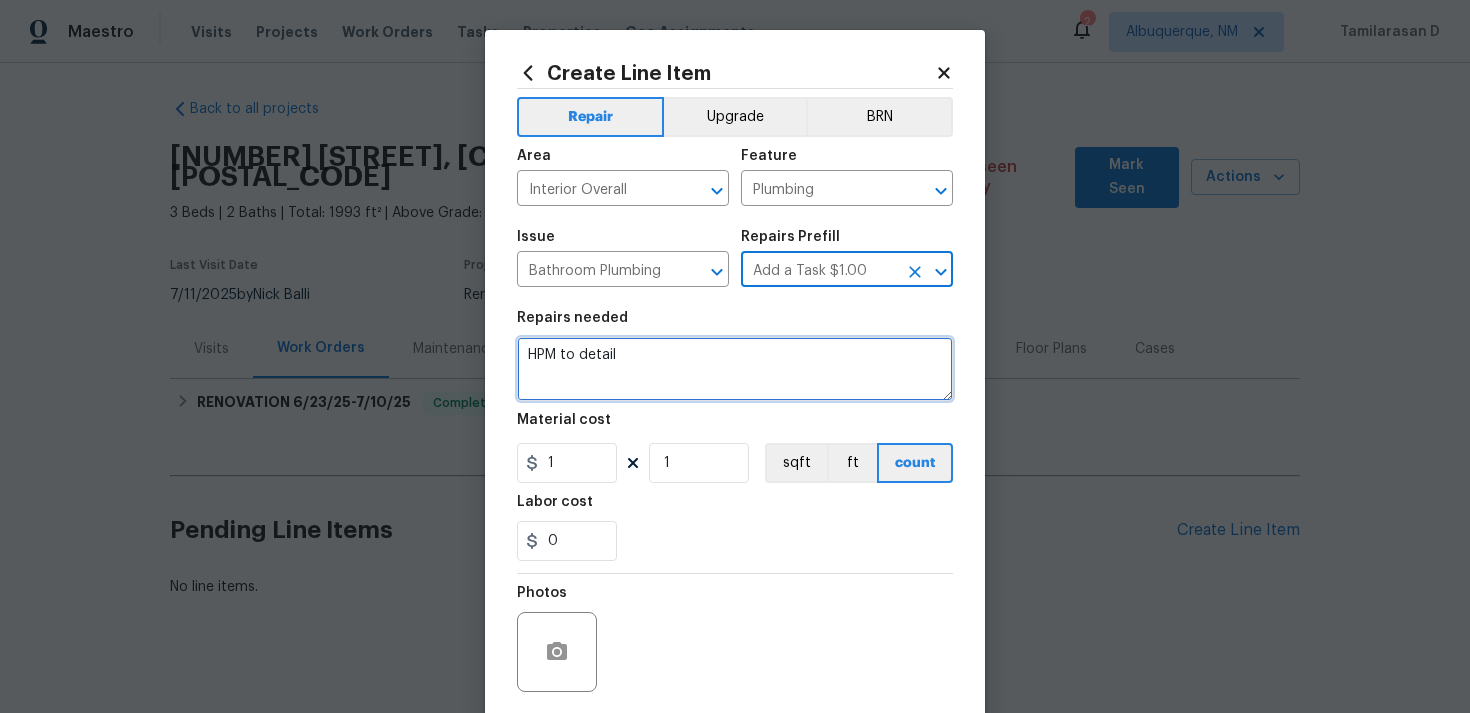 click on "HPM to detail" at bounding box center [735, 369] 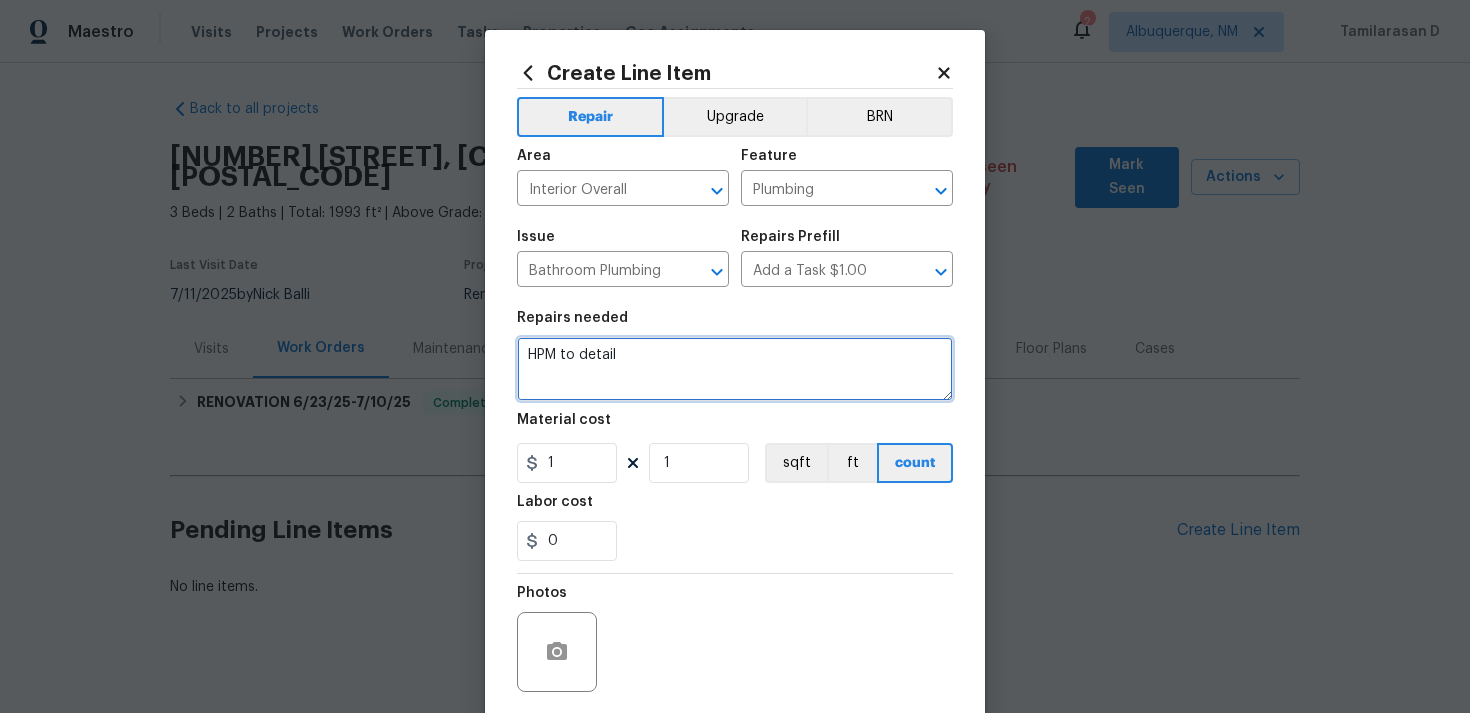 click on "HPM to detail" at bounding box center [735, 369] 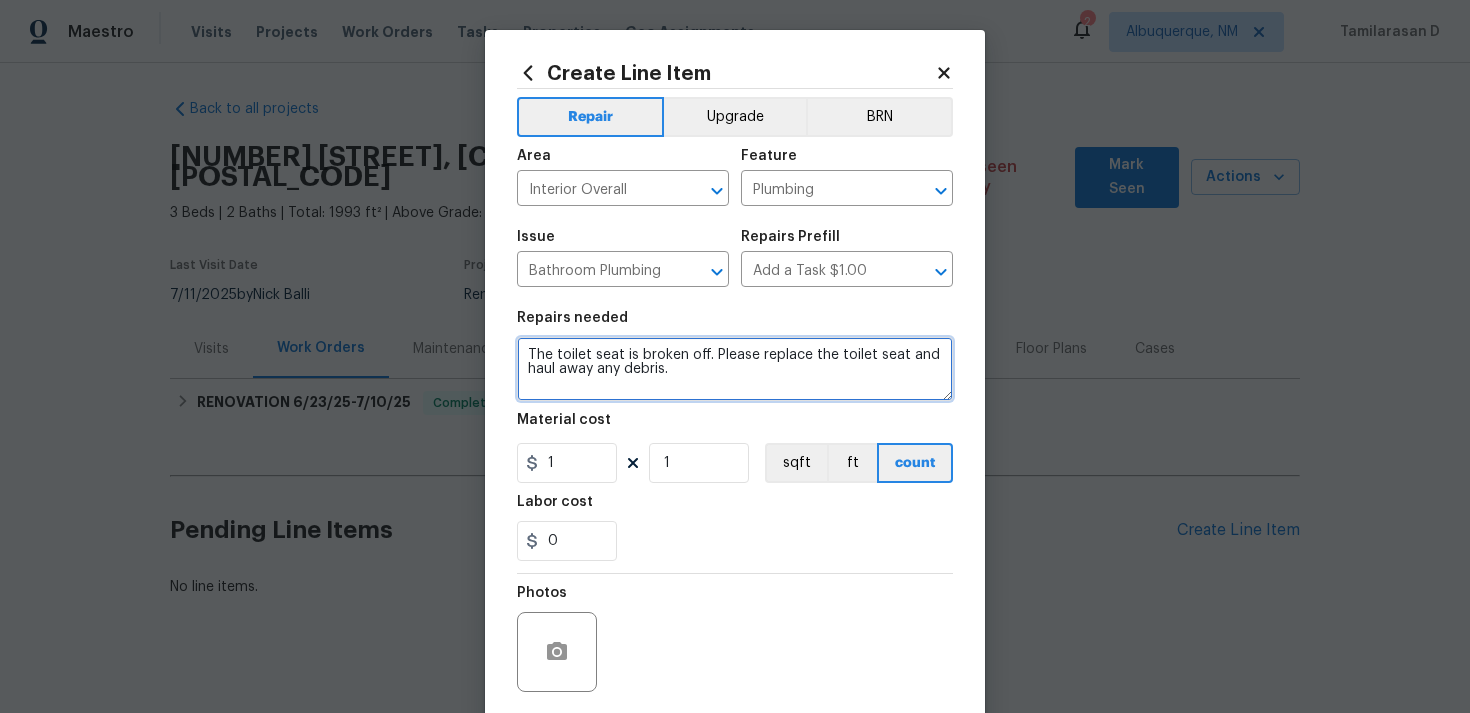 type on "The toilet seat is broken off. Please replace the toilet seat and haul away any debris." 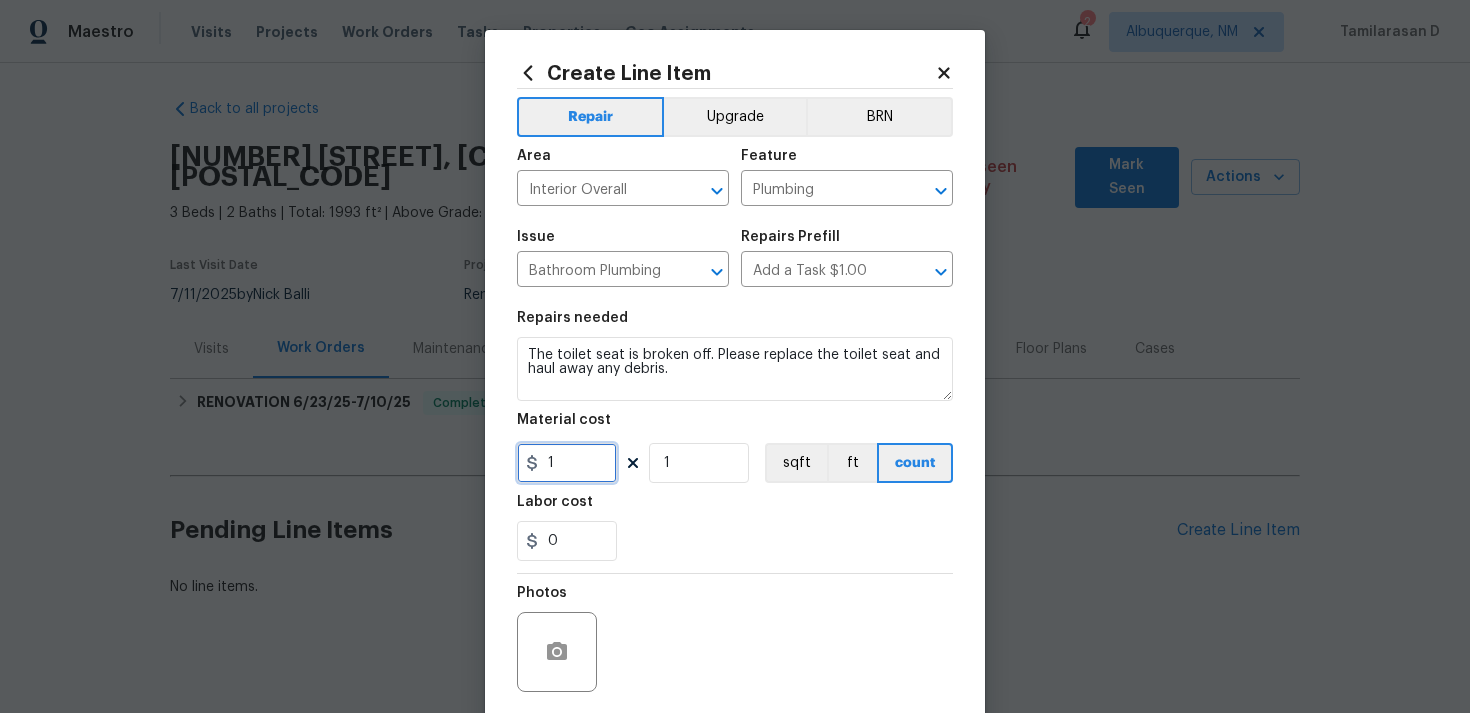 click on "1" at bounding box center [567, 463] 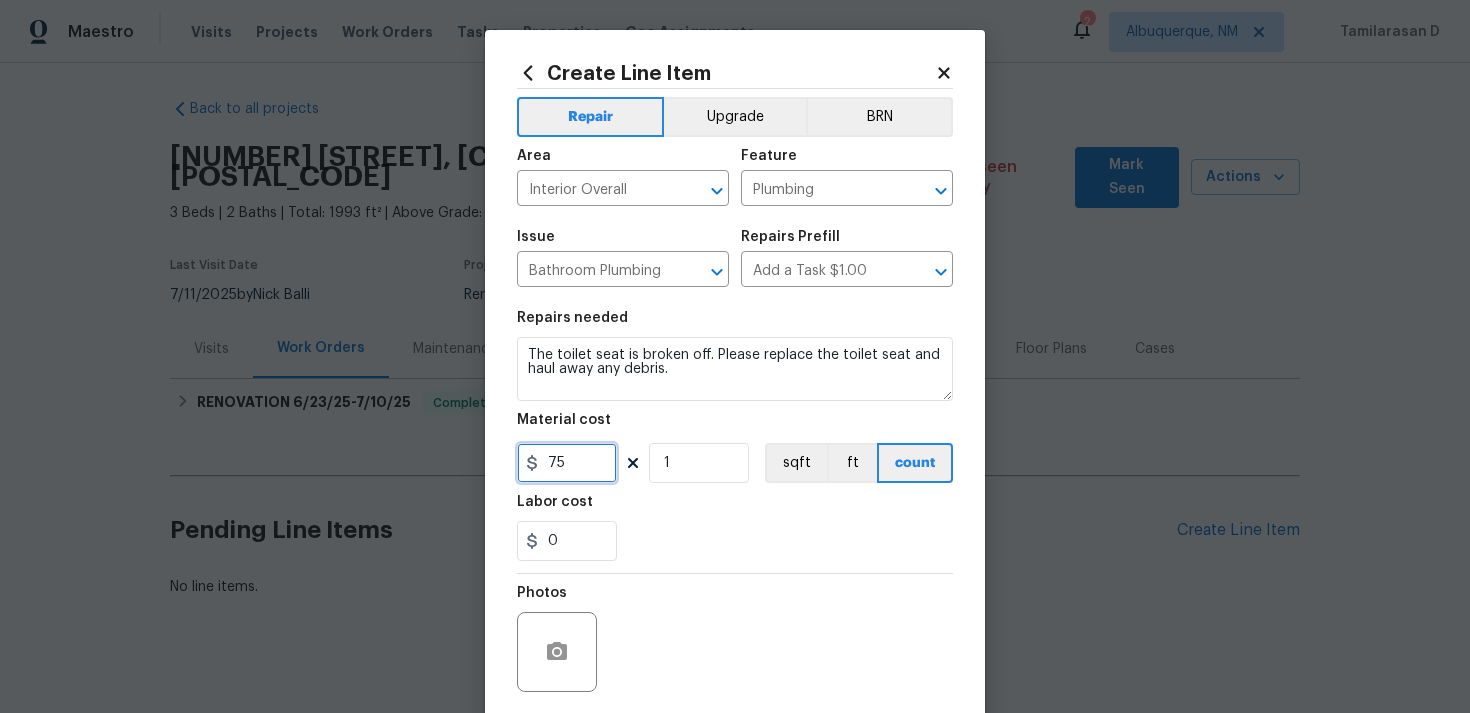 type on "75" 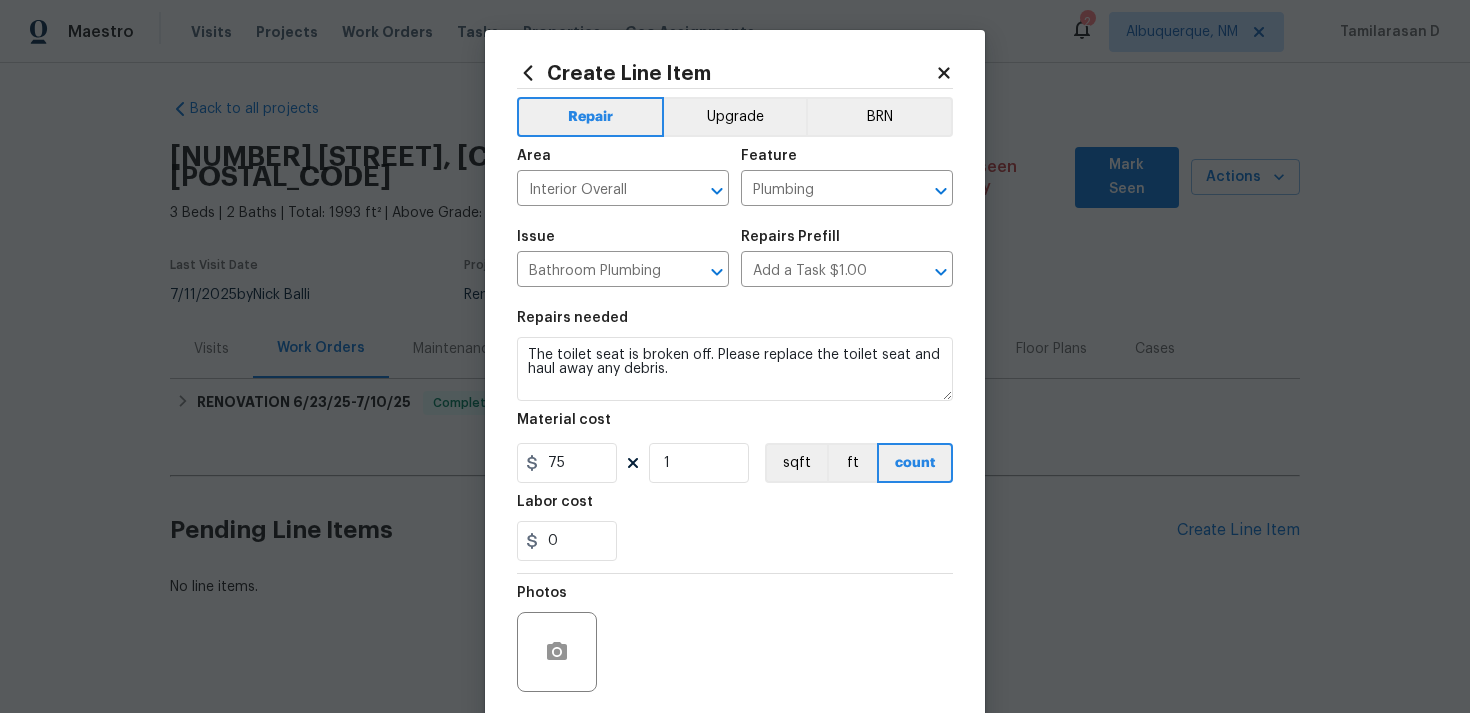 click on "Photos" at bounding box center (735, 639) 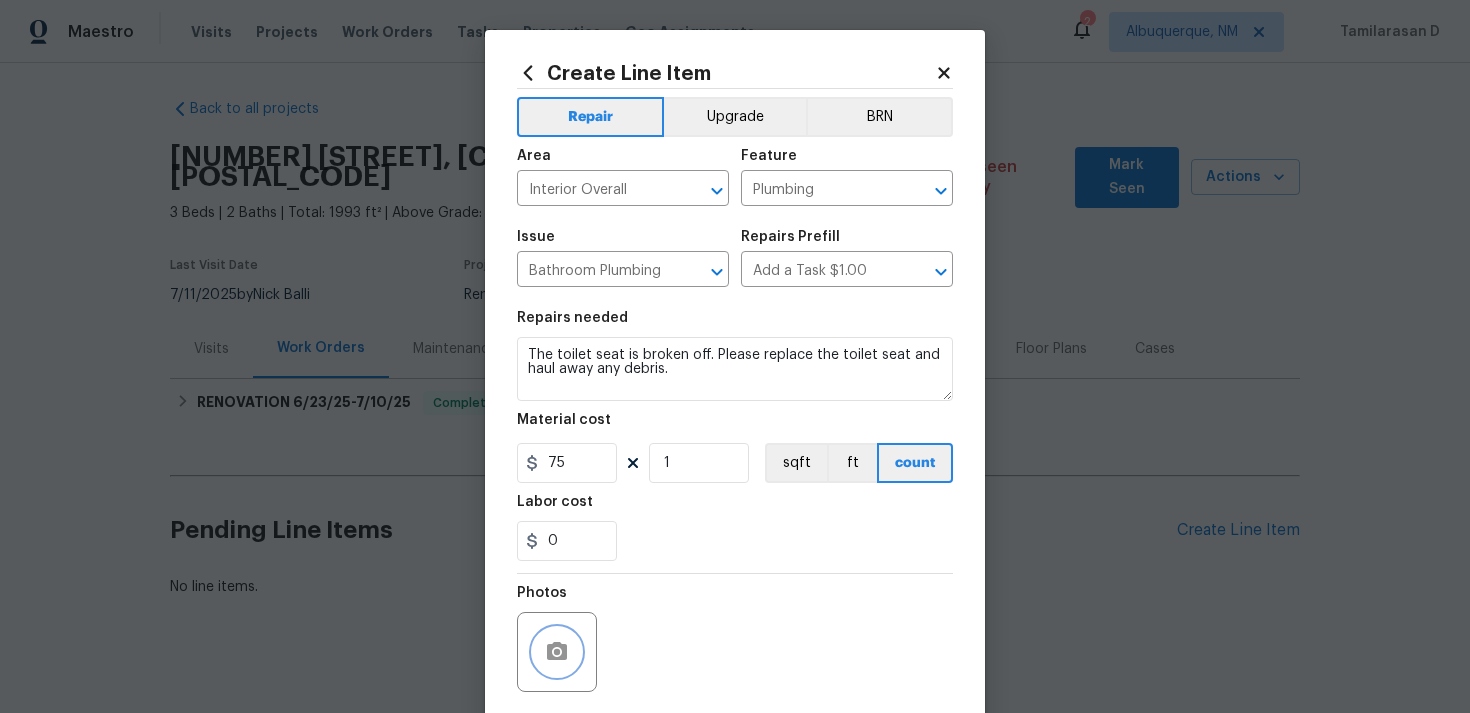 click at bounding box center [557, 652] 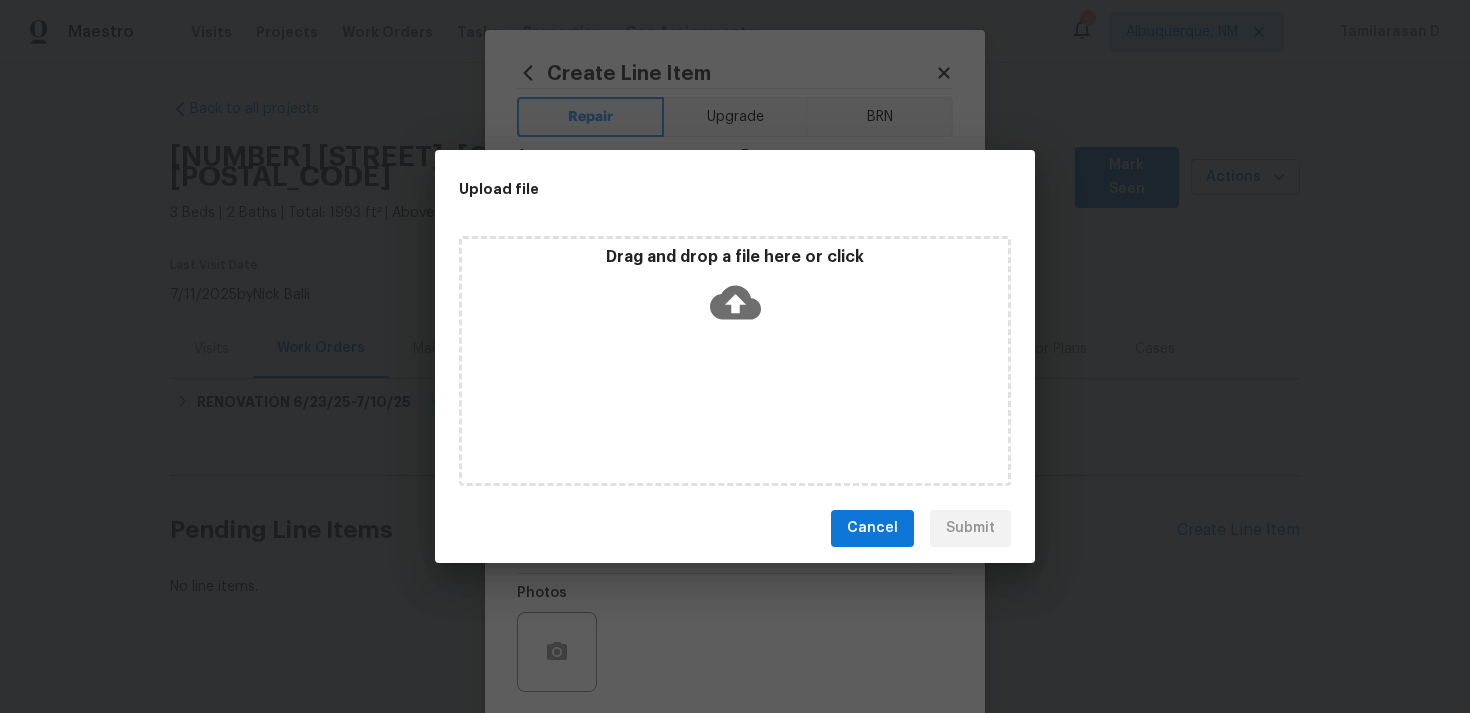 click 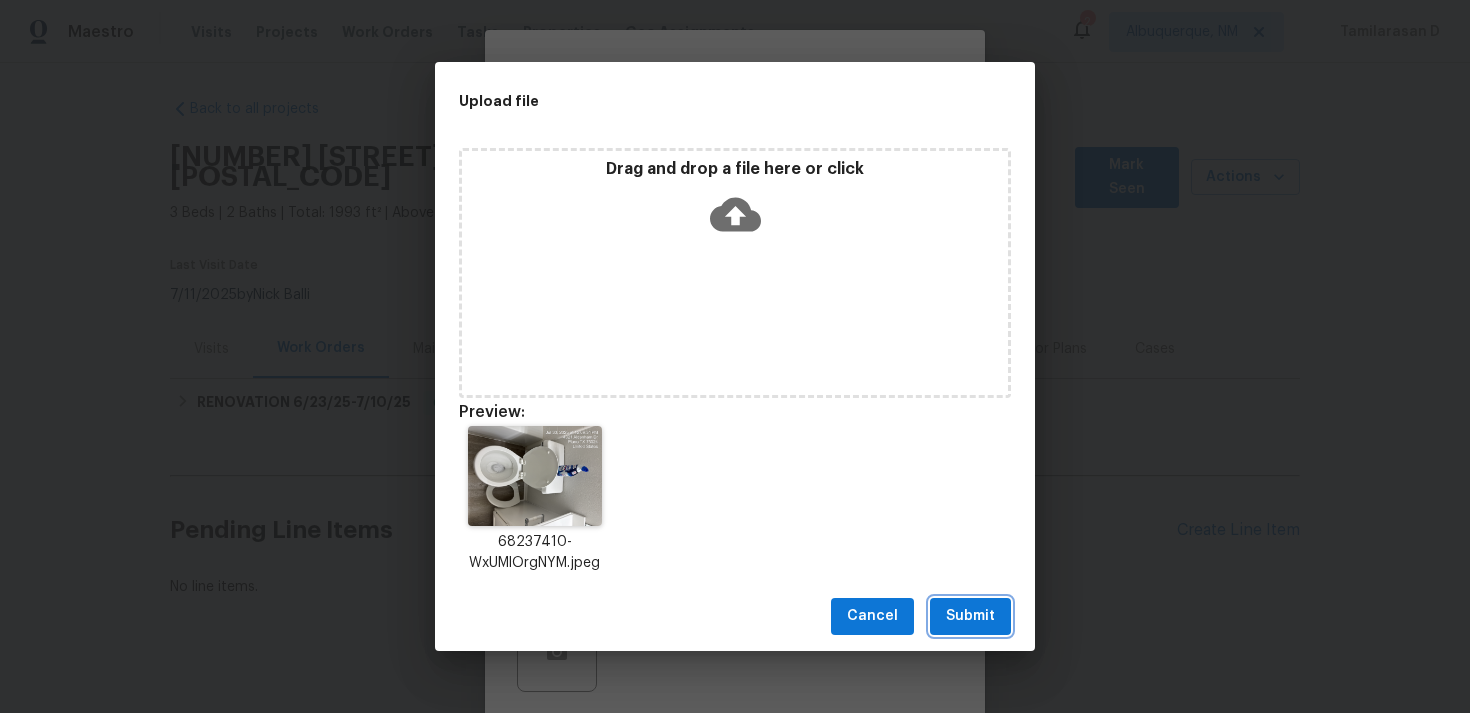 click on "Submit" at bounding box center [970, 616] 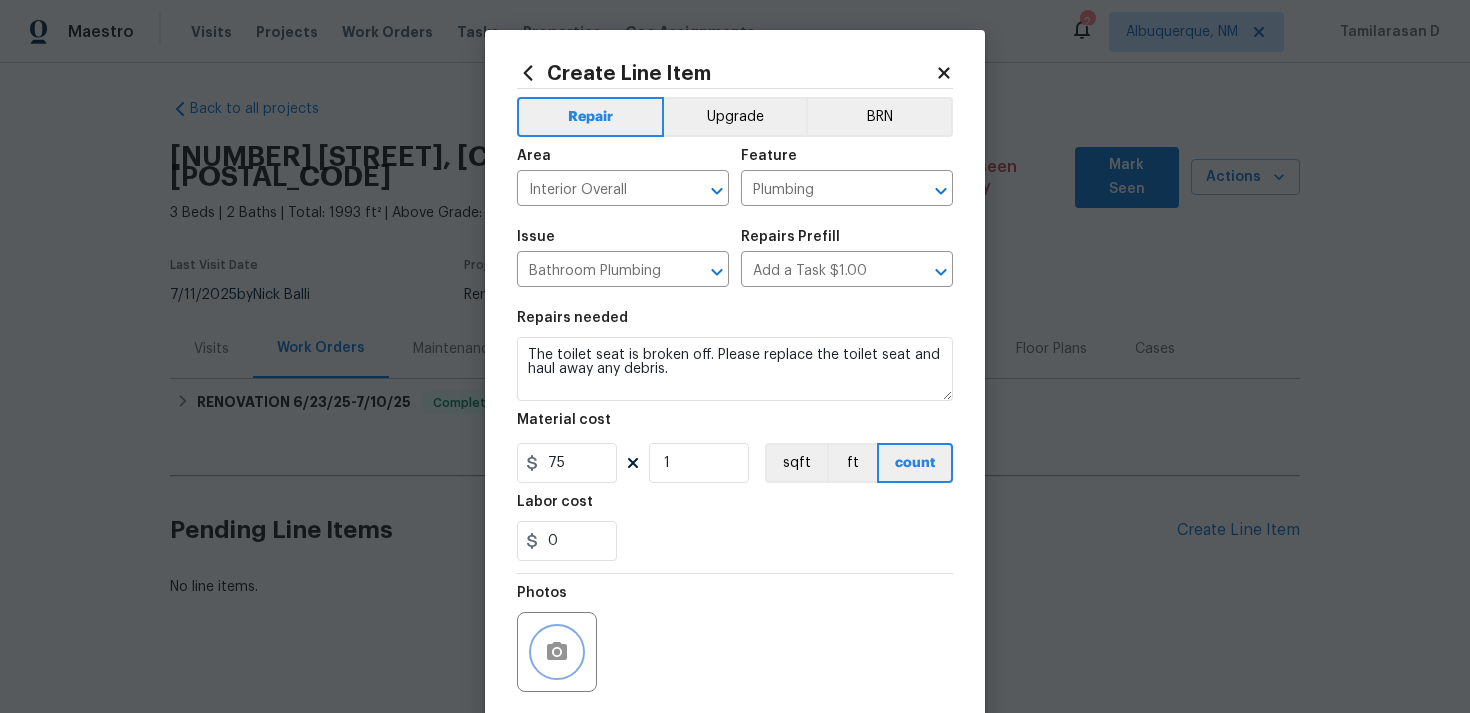 scroll, scrollTop: 149, scrollLeft: 0, axis: vertical 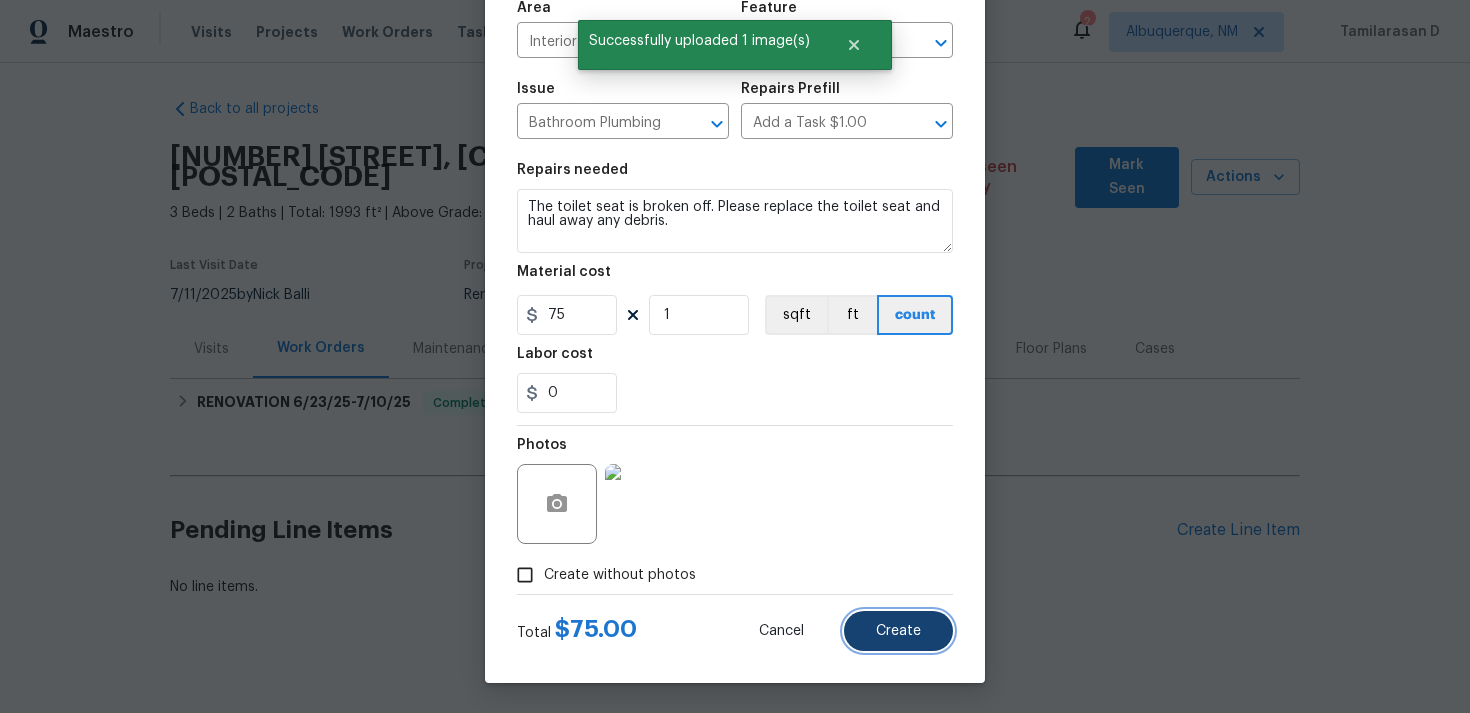 click on "Create" at bounding box center (898, 631) 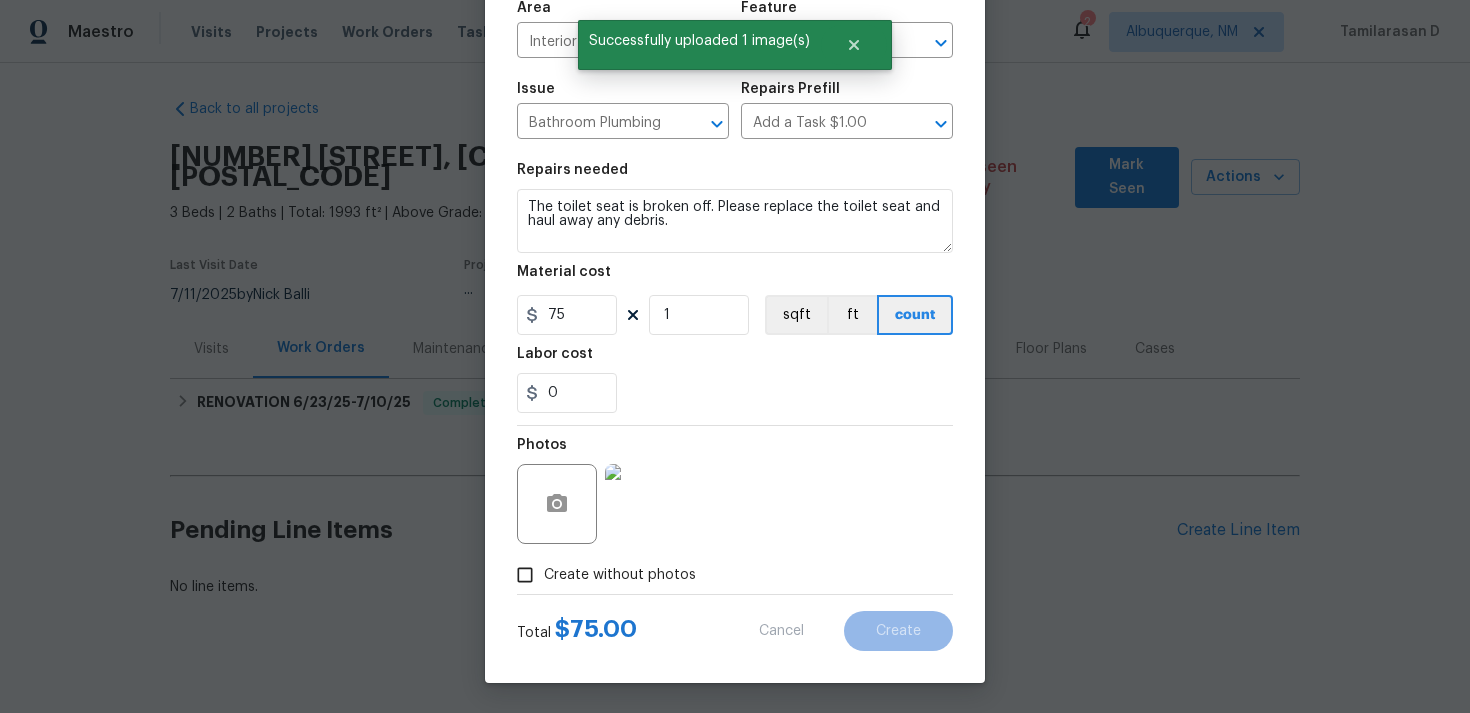 type on "0" 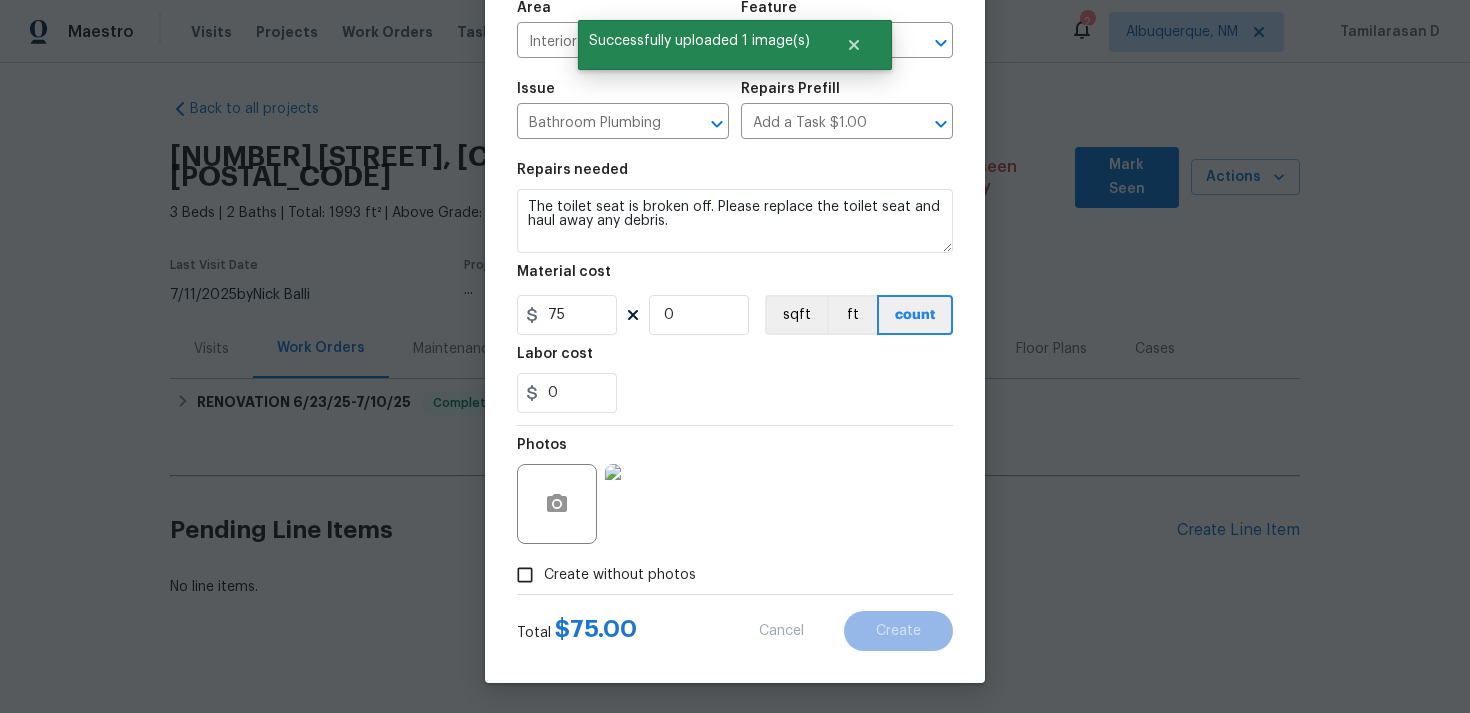type 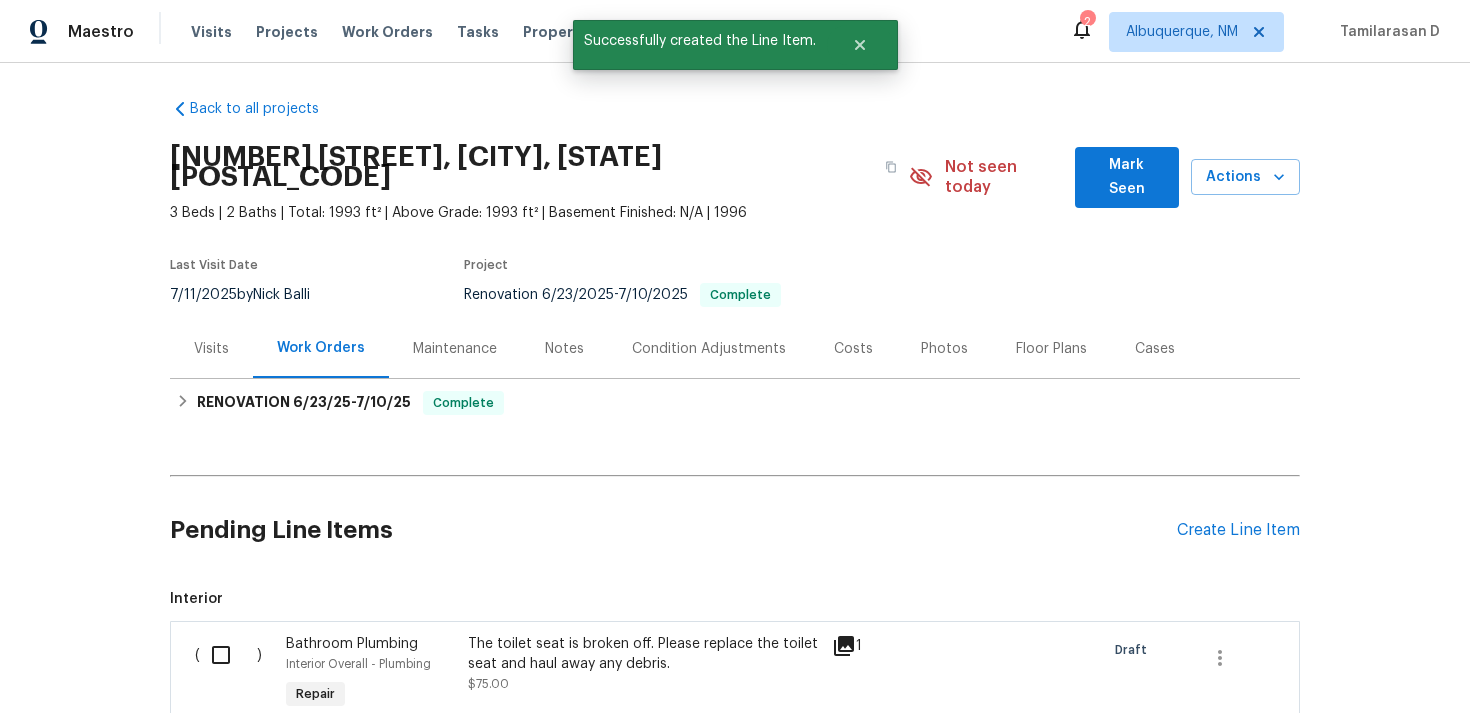 click at bounding box center (228, 655) 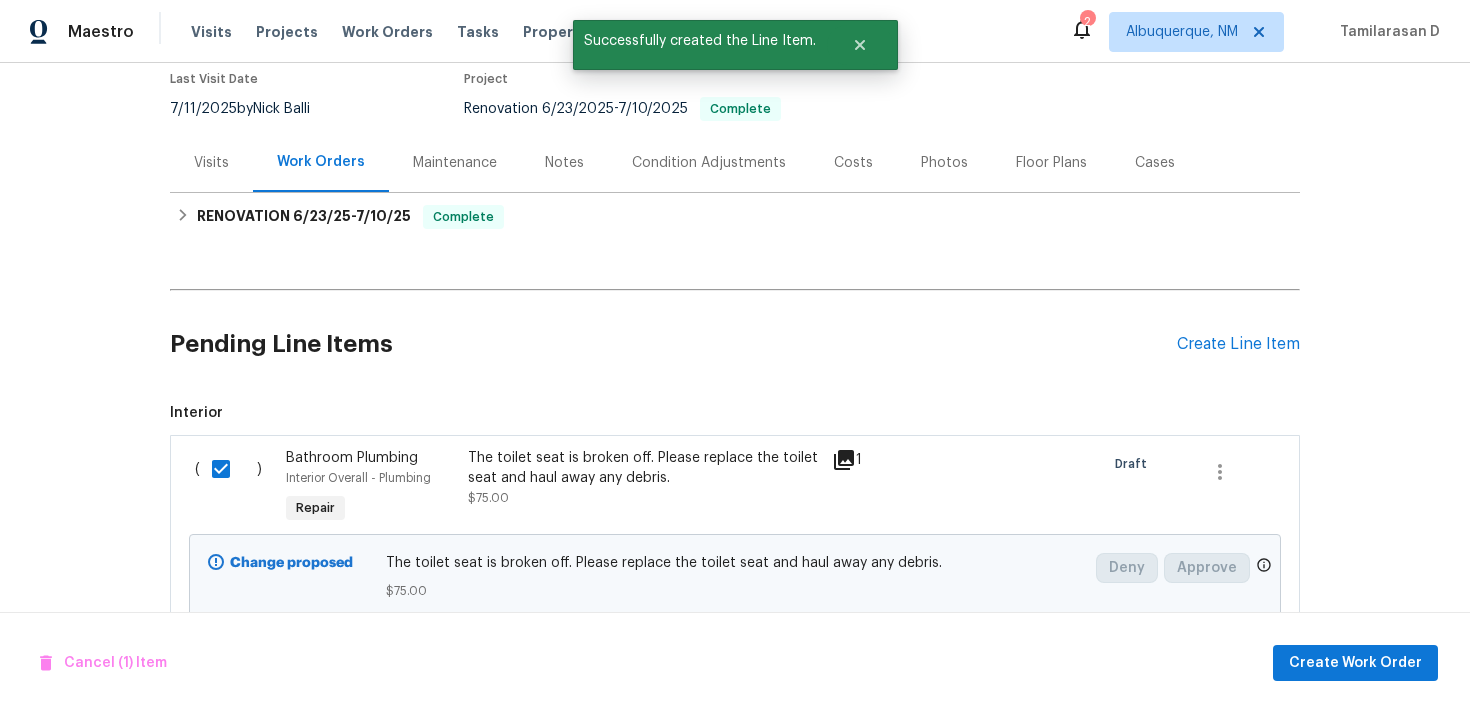 scroll, scrollTop: 232, scrollLeft: 0, axis: vertical 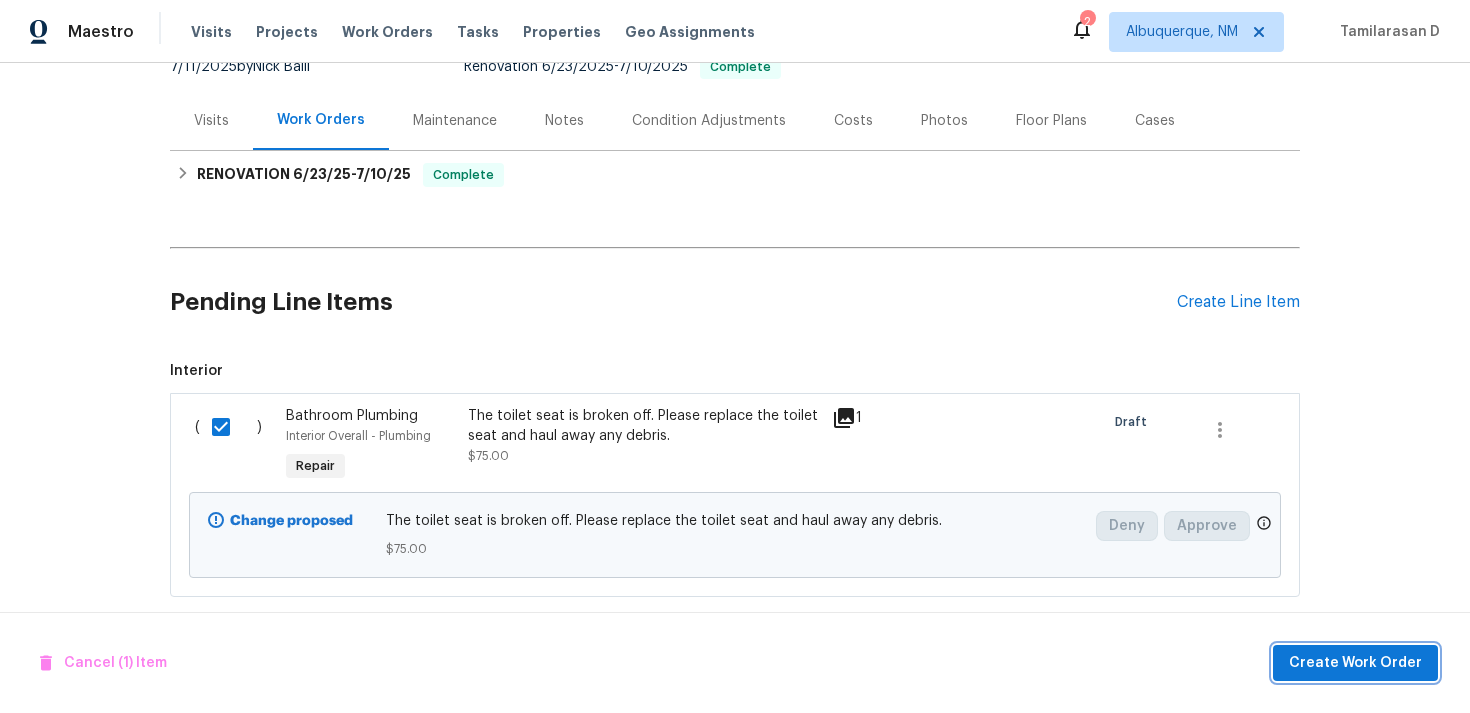click on "Create Work Order" at bounding box center (1355, 663) 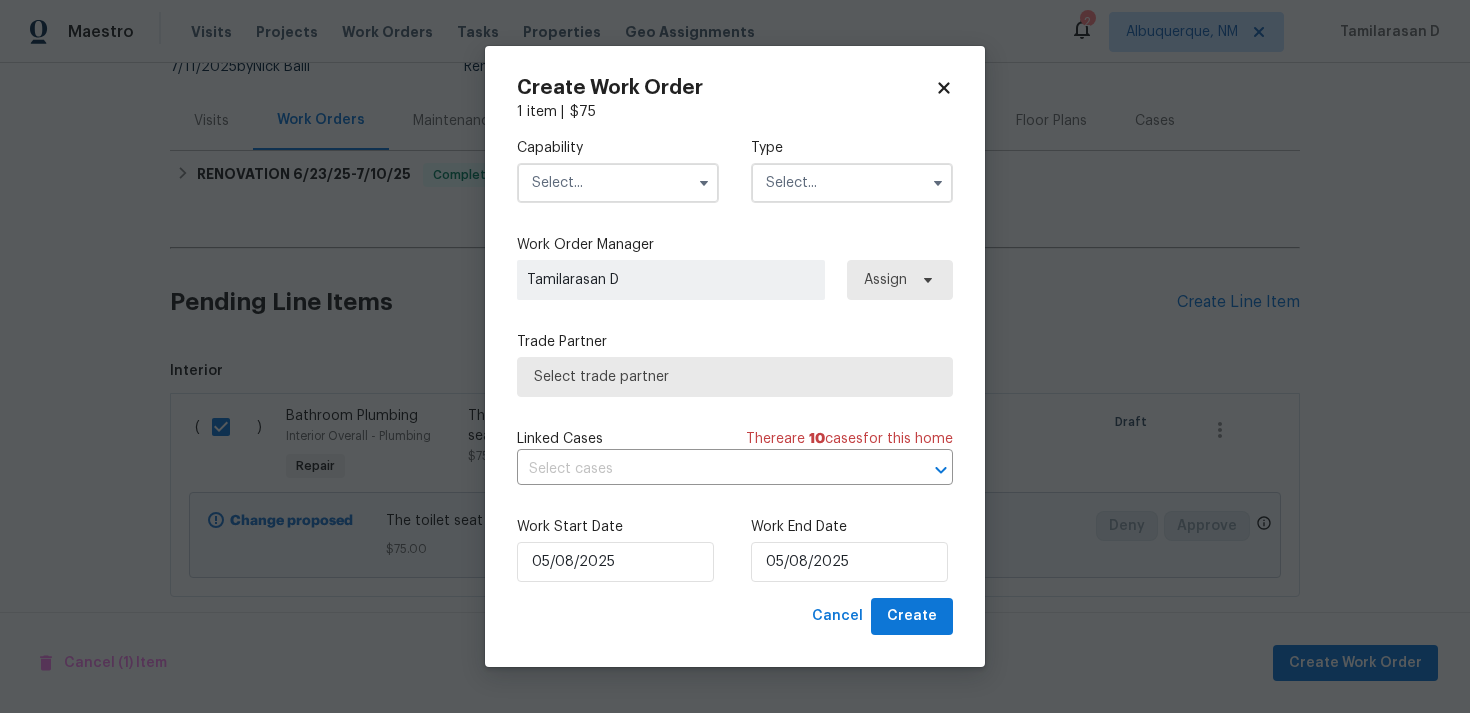 click at bounding box center [852, 183] 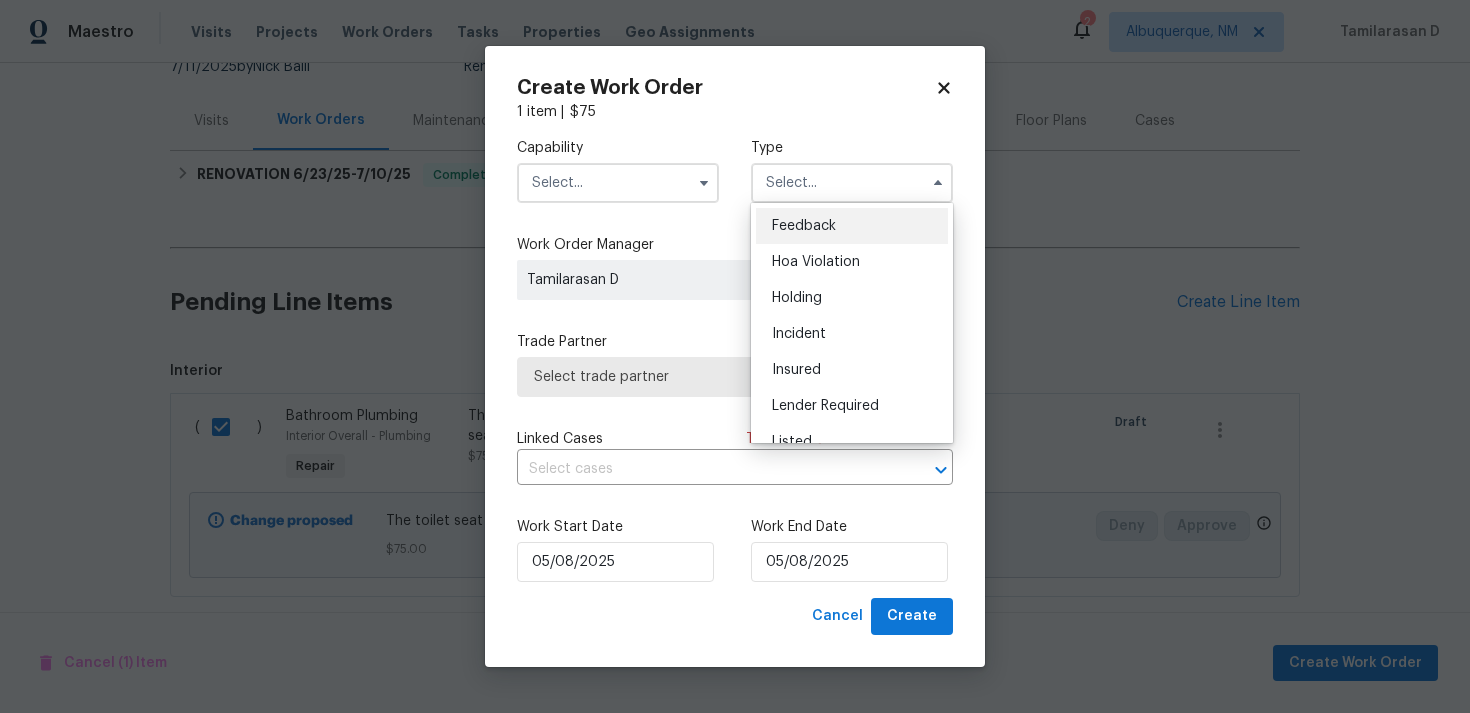 click on "Feedback" at bounding box center [804, 226] 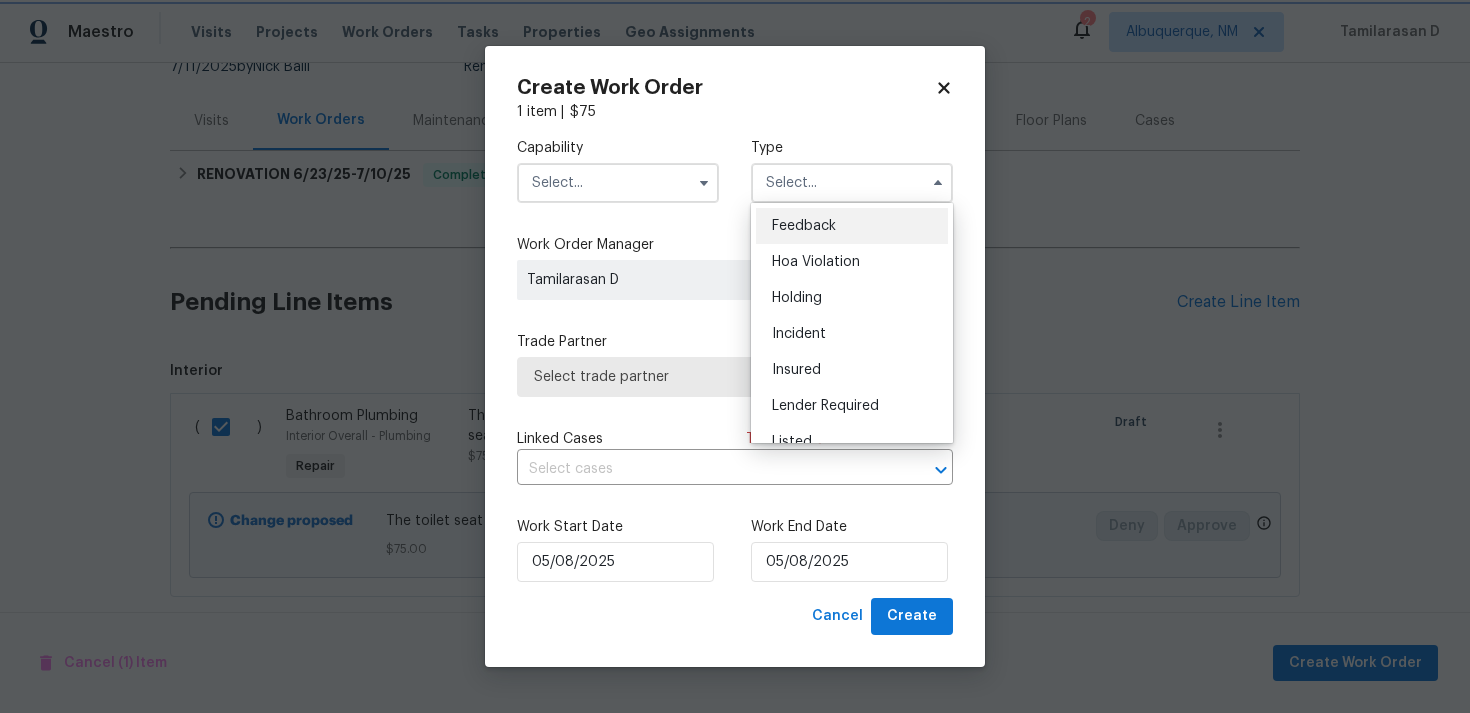 type on "Feedback" 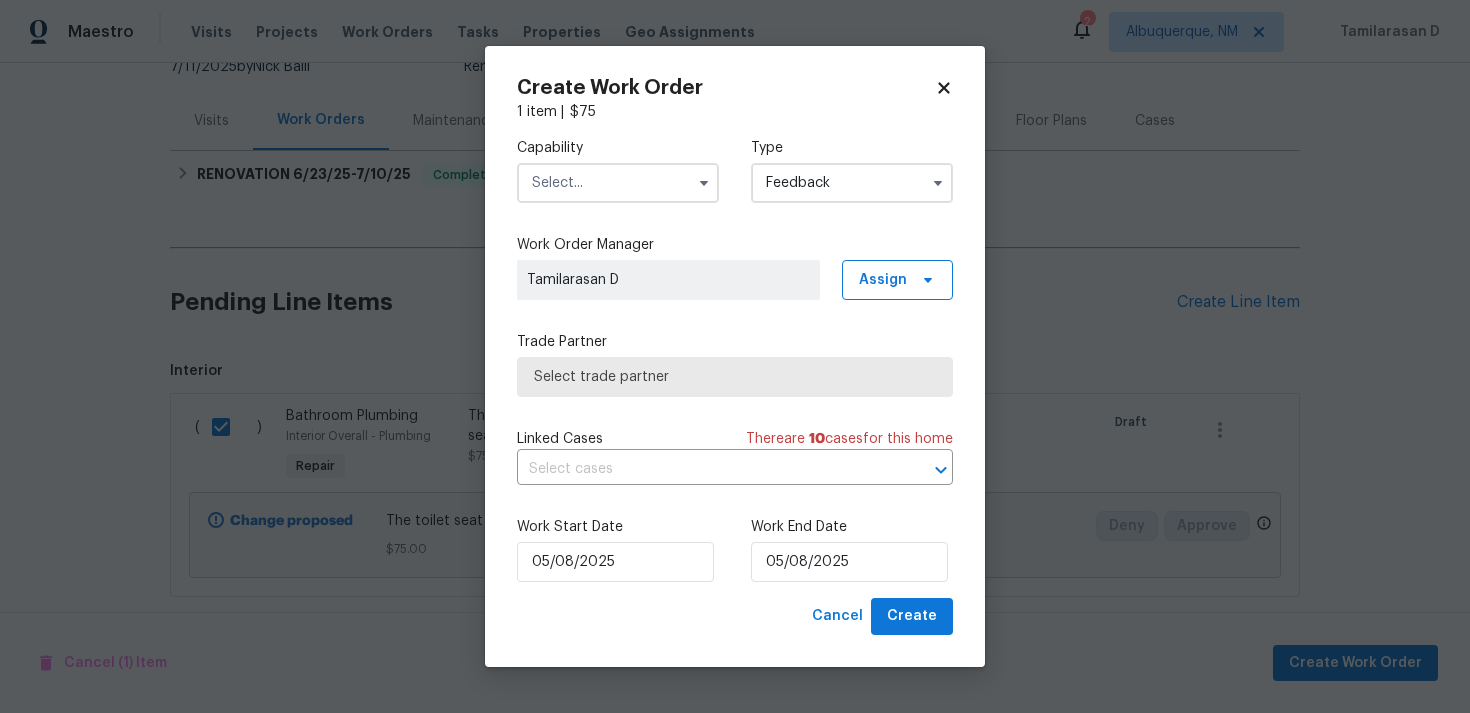 click at bounding box center [618, 183] 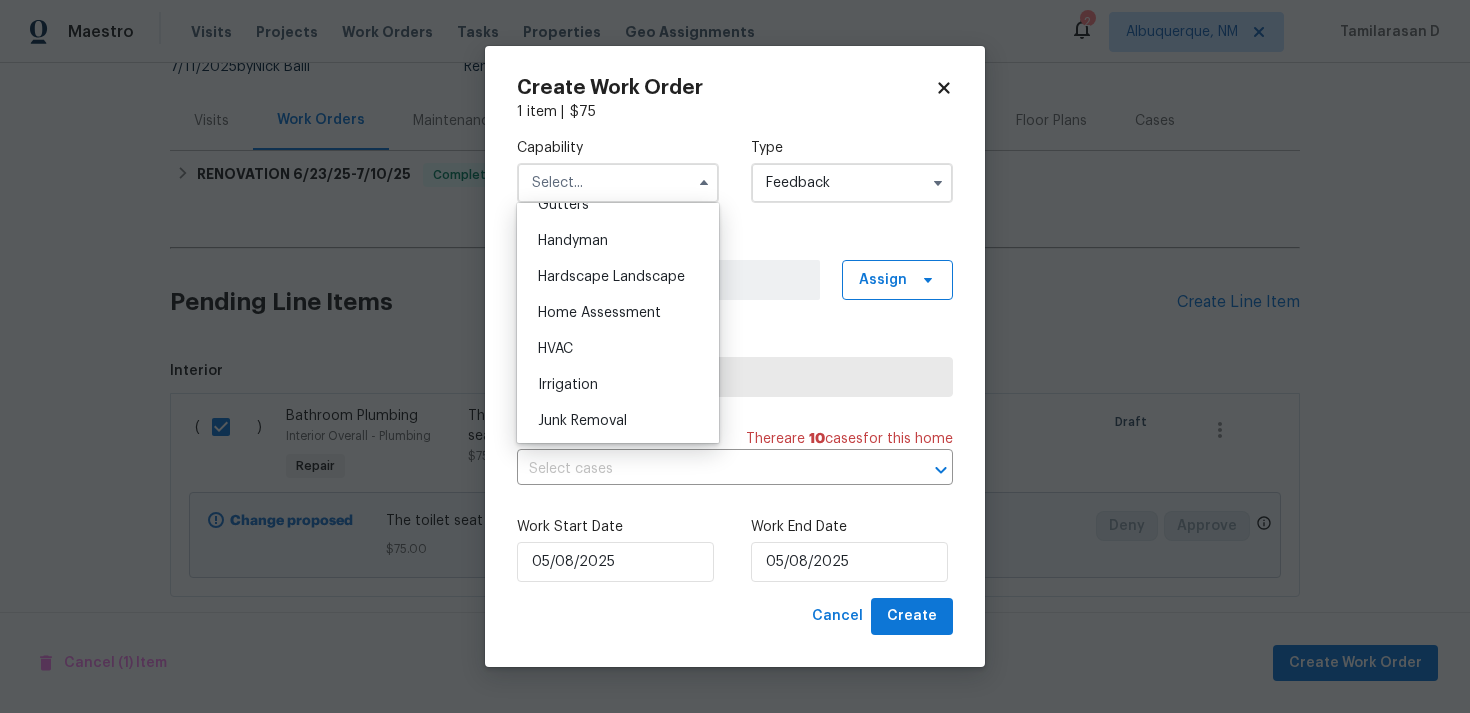 scroll, scrollTop: 1091, scrollLeft: 0, axis: vertical 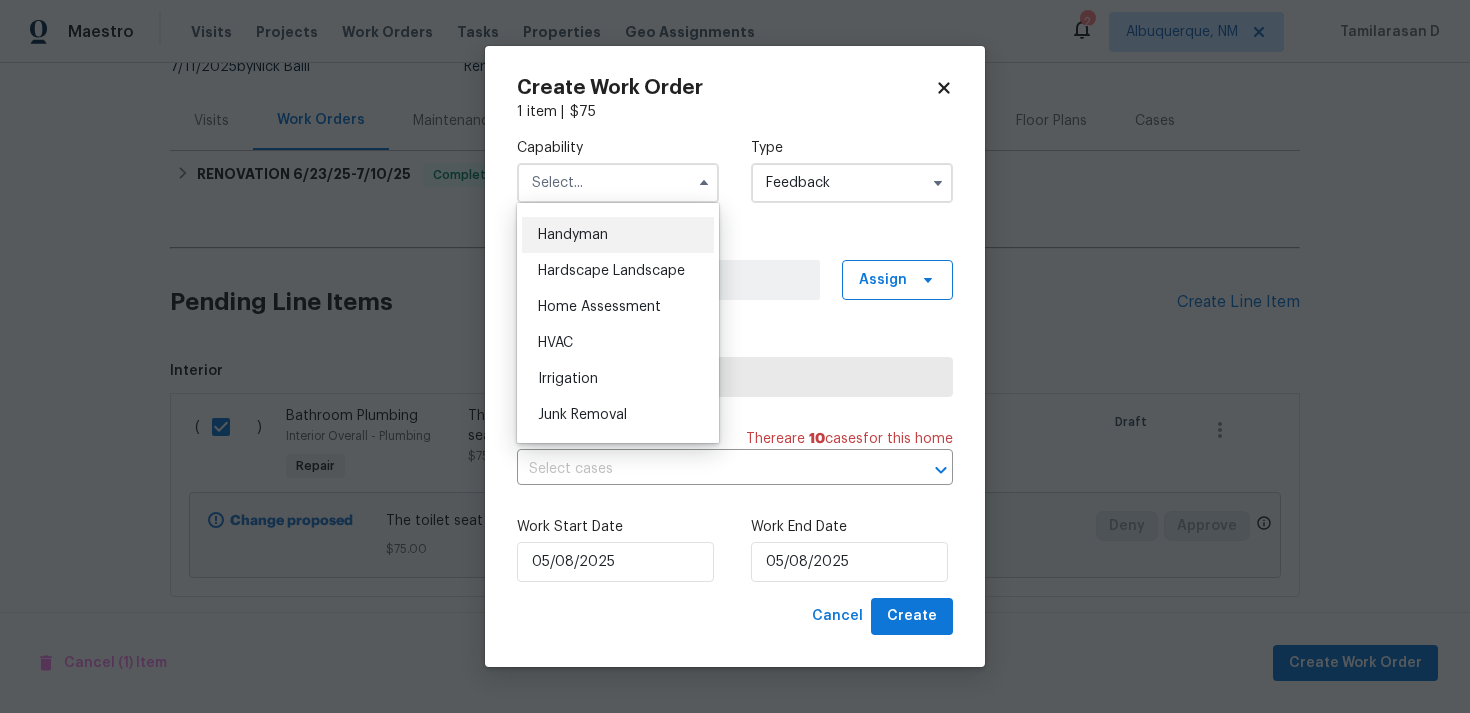 click on "Handyman" at bounding box center [618, 235] 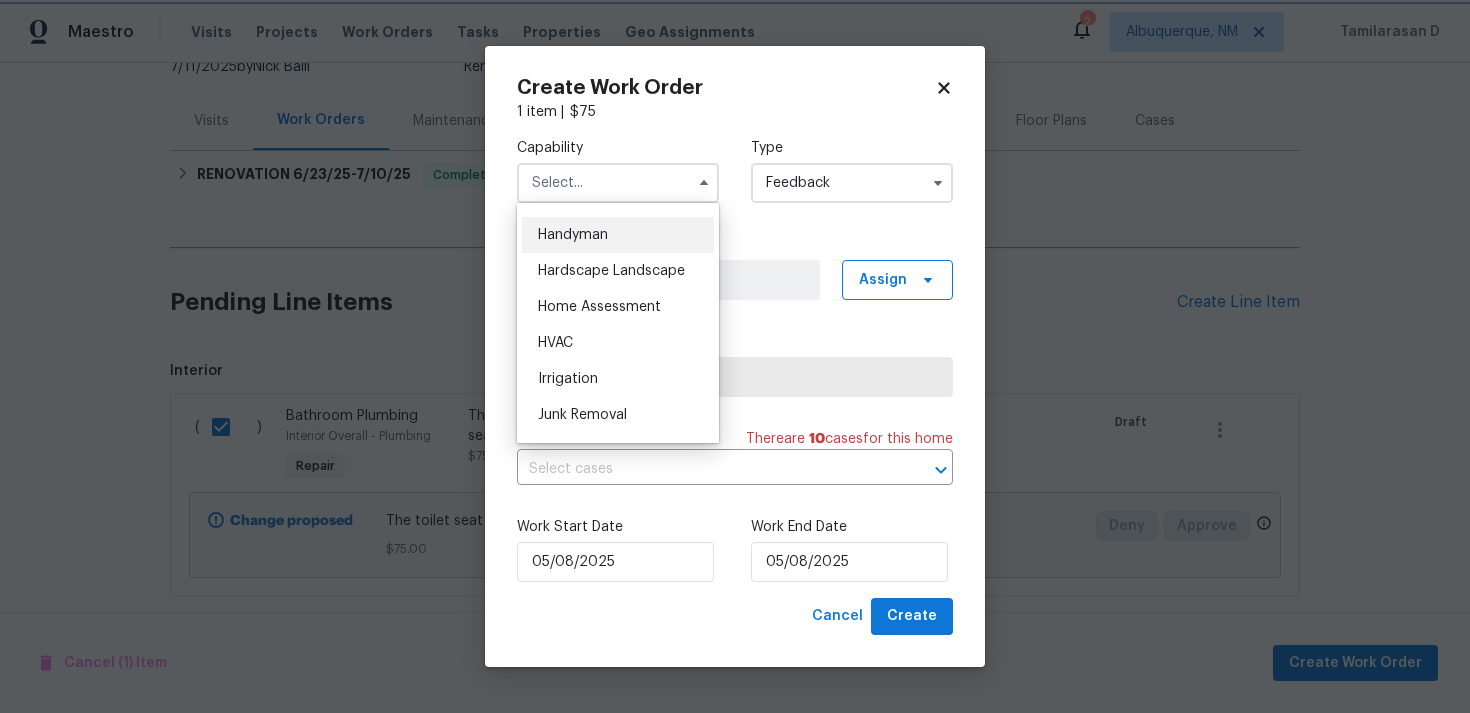 type on "Handyman" 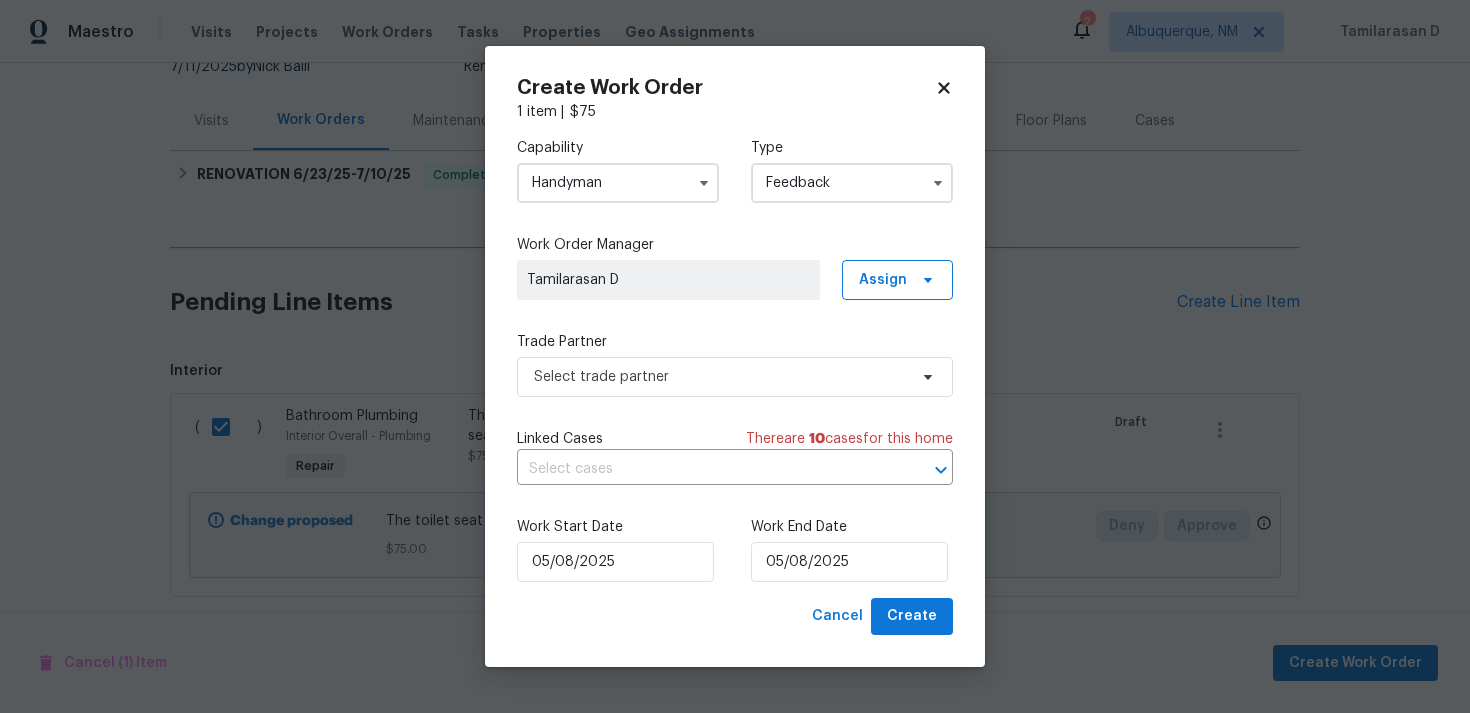 click on "Handyman" at bounding box center (618, 183) 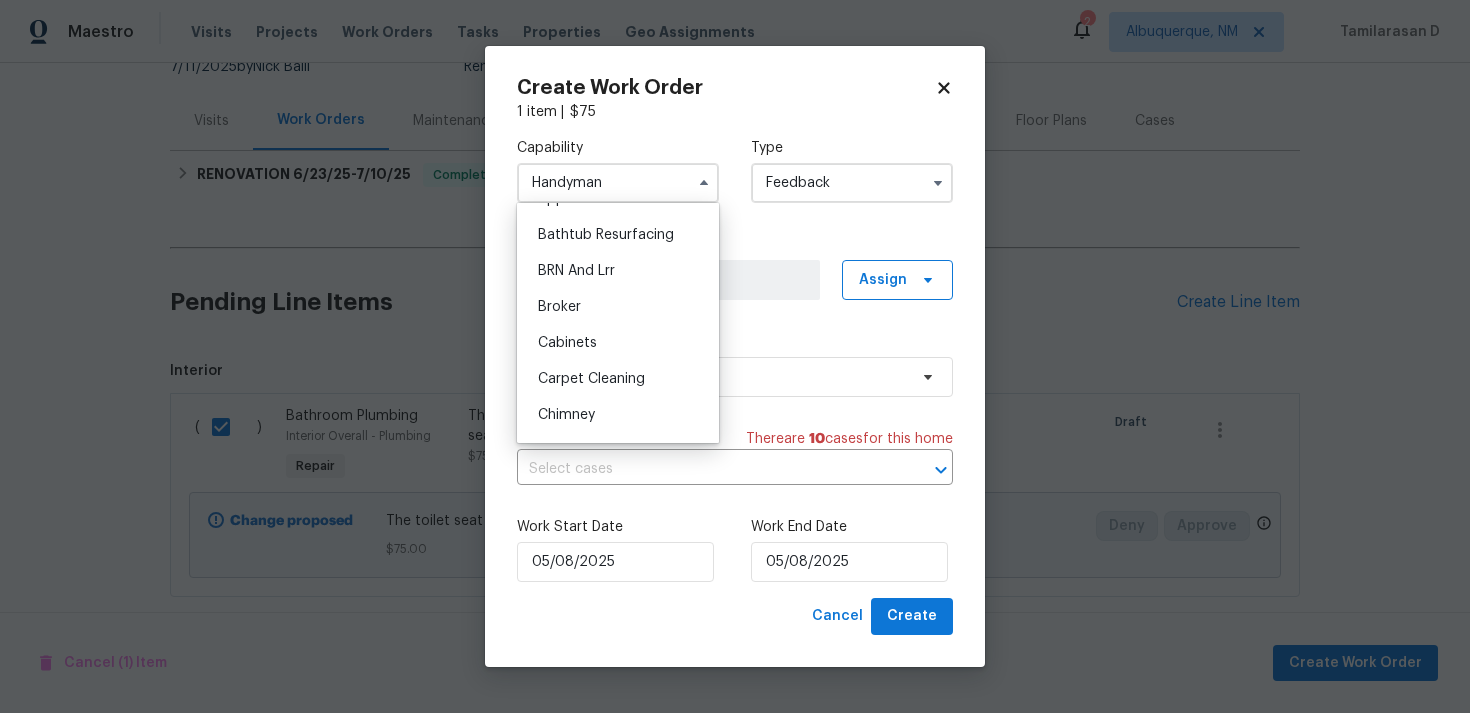 scroll, scrollTop: 33, scrollLeft: 0, axis: vertical 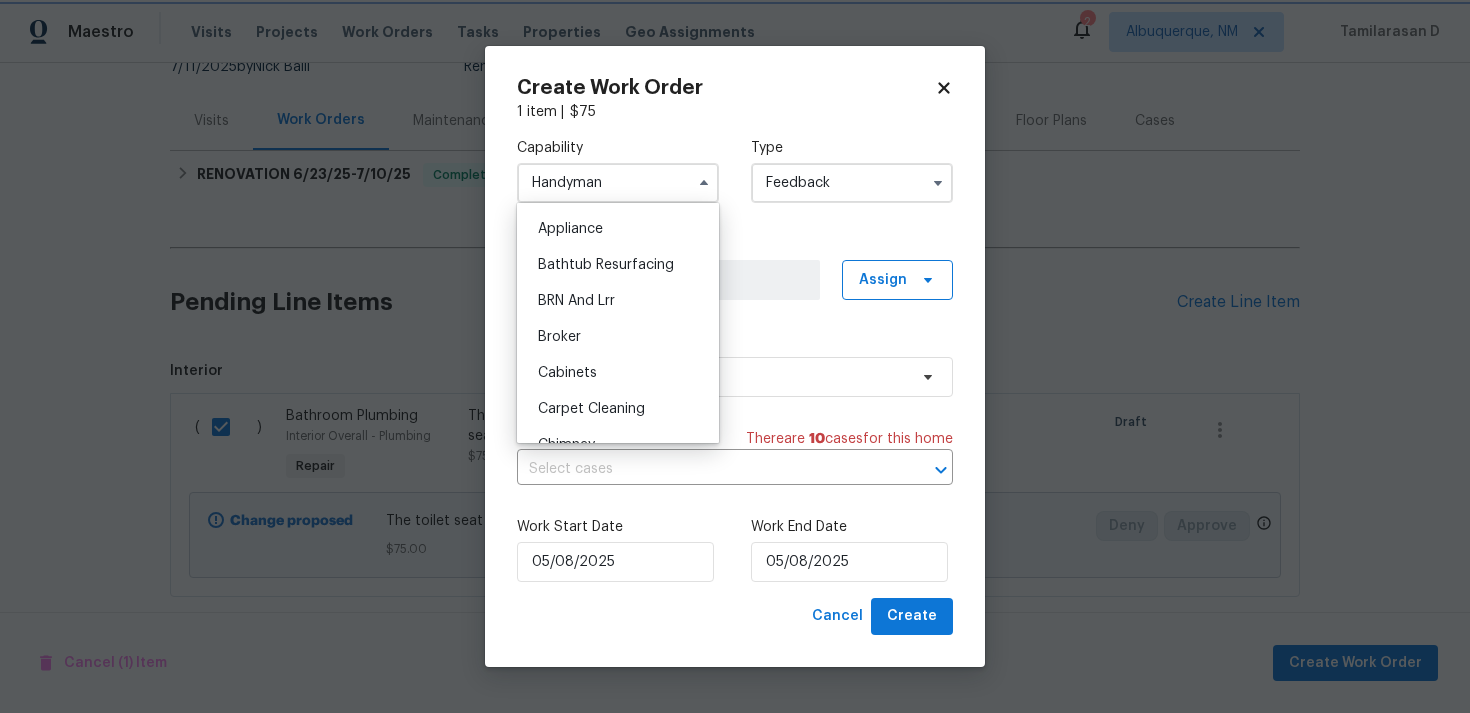 click on "Trade Partner" at bounding box center (735, 342) 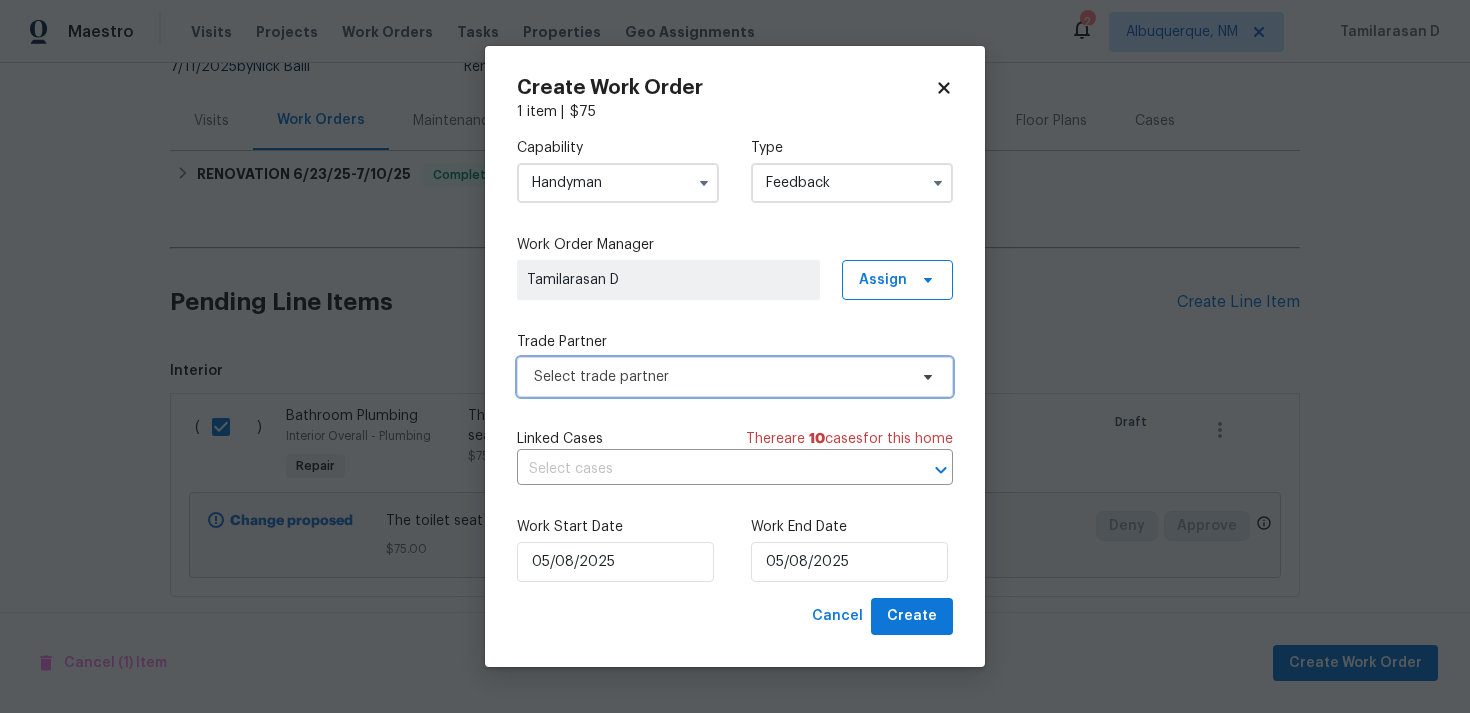 click on "Select trade partner" at bounding box center (720, 377) 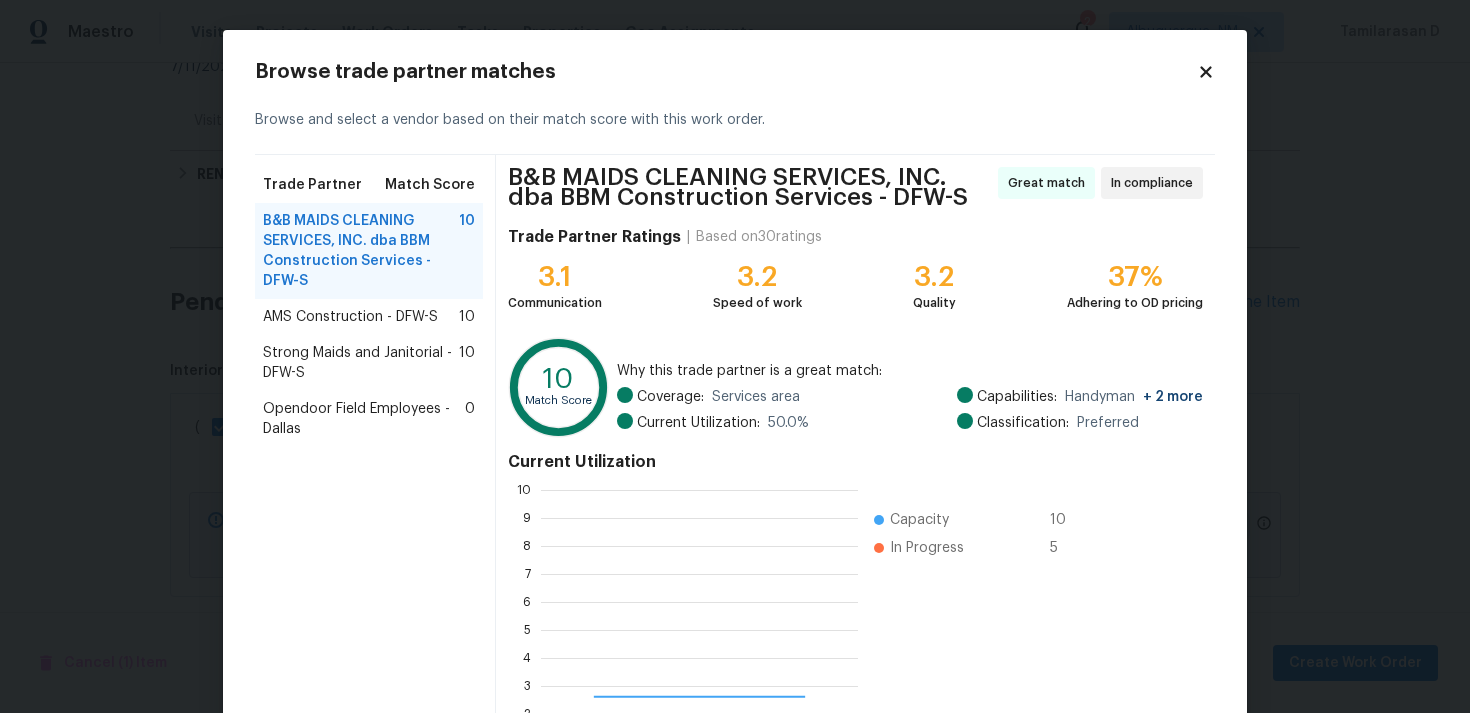 scroll, scrollTop: 2, scrollLeft: 2, axis: both 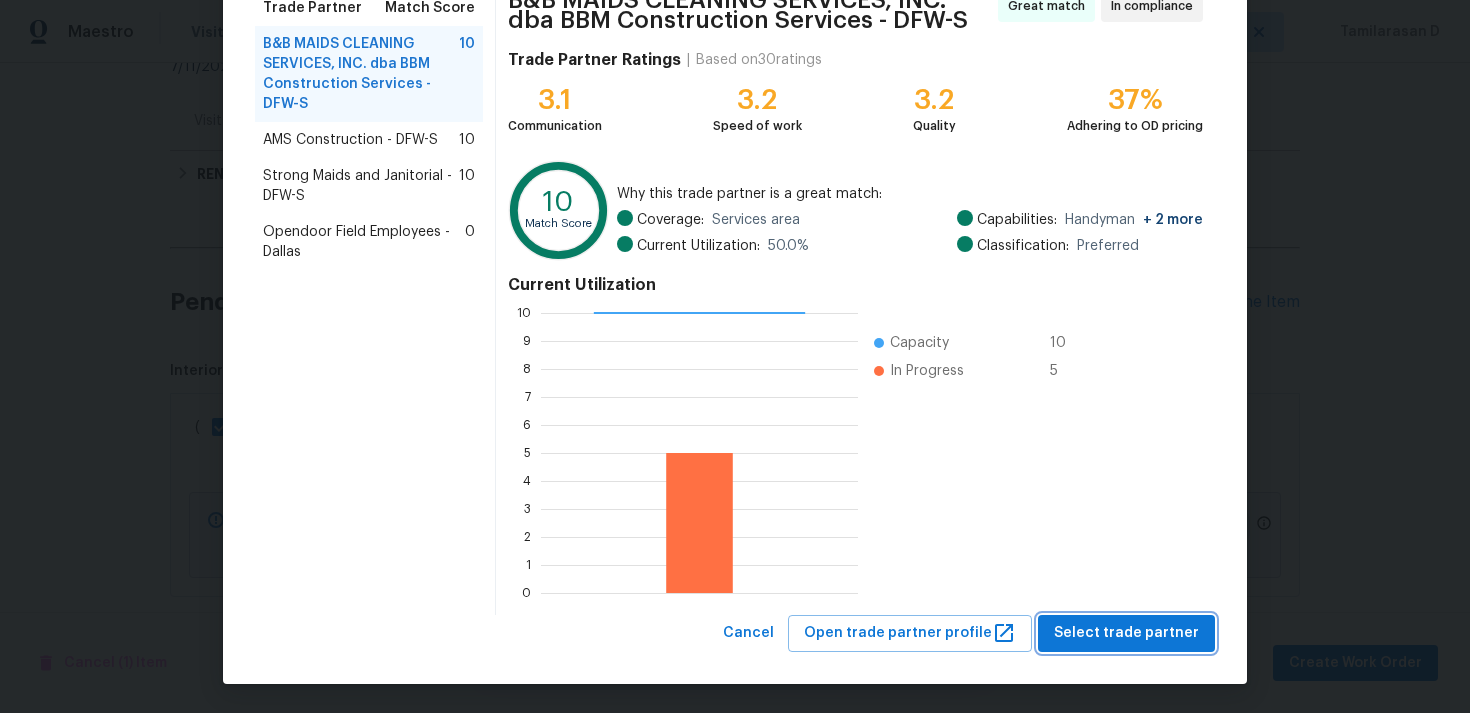 click on "Select trade partner" at bounding box center [1126, 633] 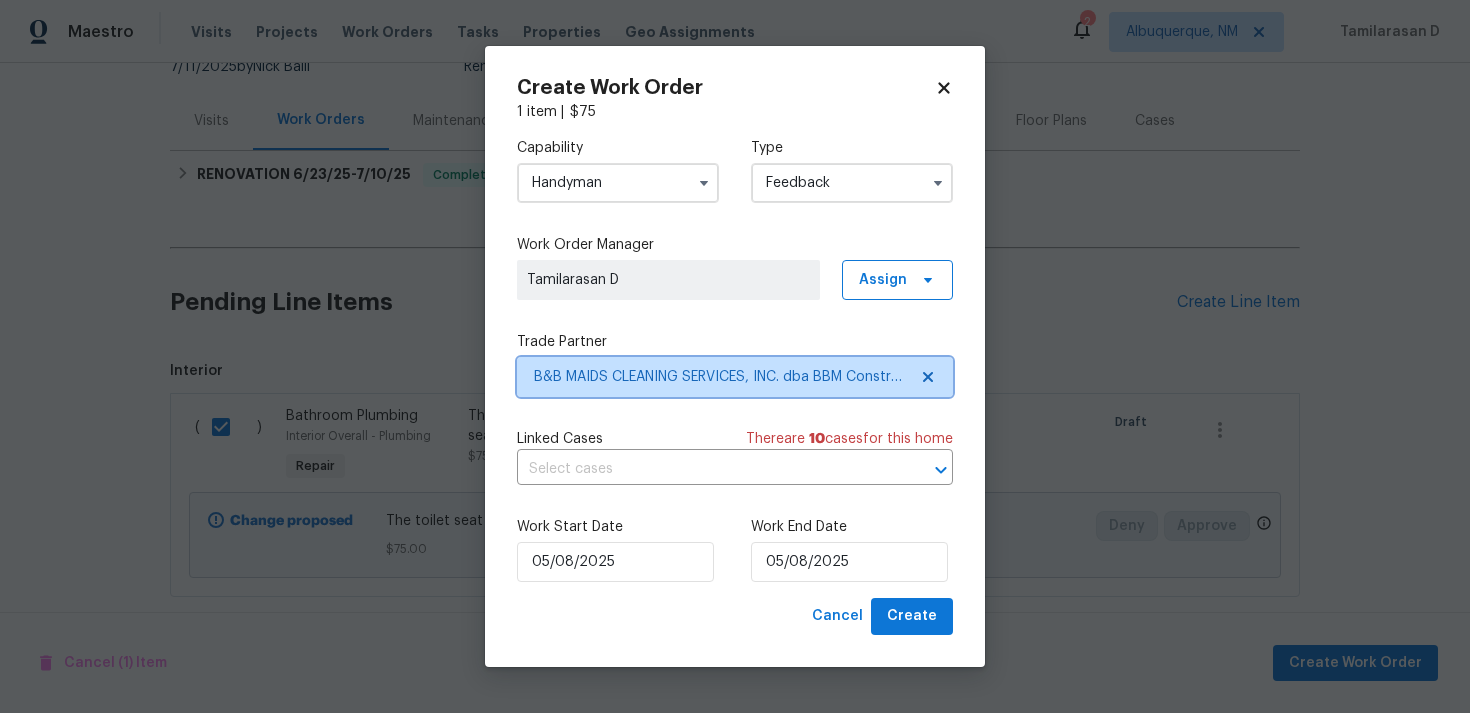 scroll, scrollTop: 0, scrollLeft: 0, axis: both 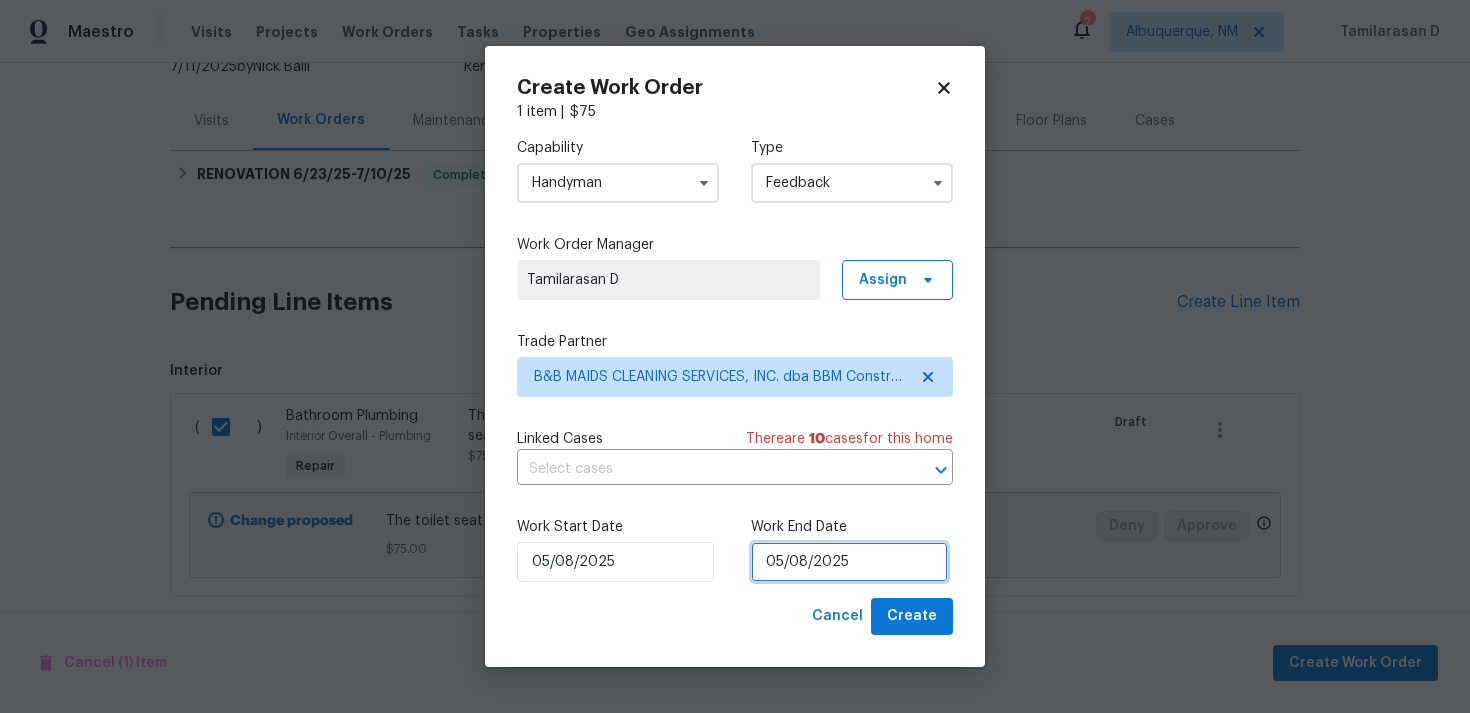 click on "05/08/2025" at bounding box center [849, 562] 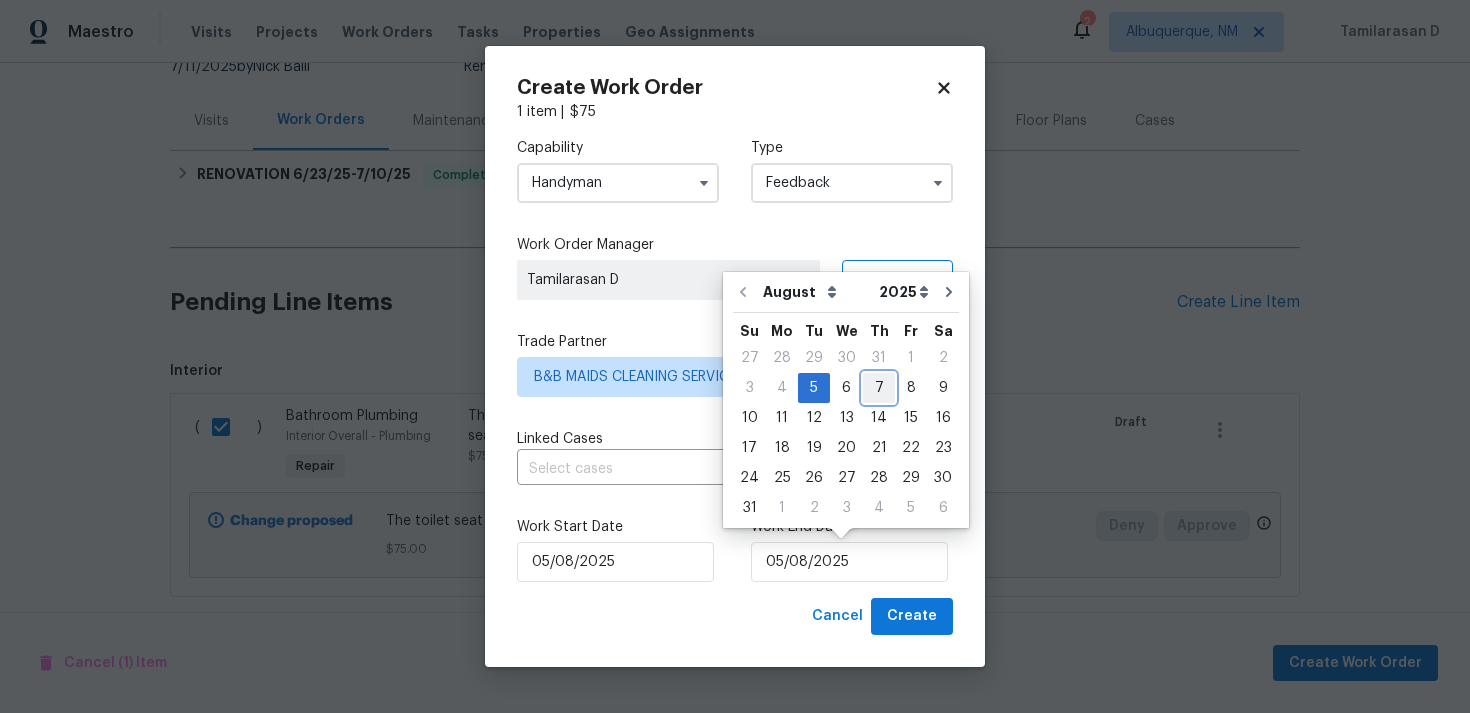 click on "7" at bounding box center [879, 388] 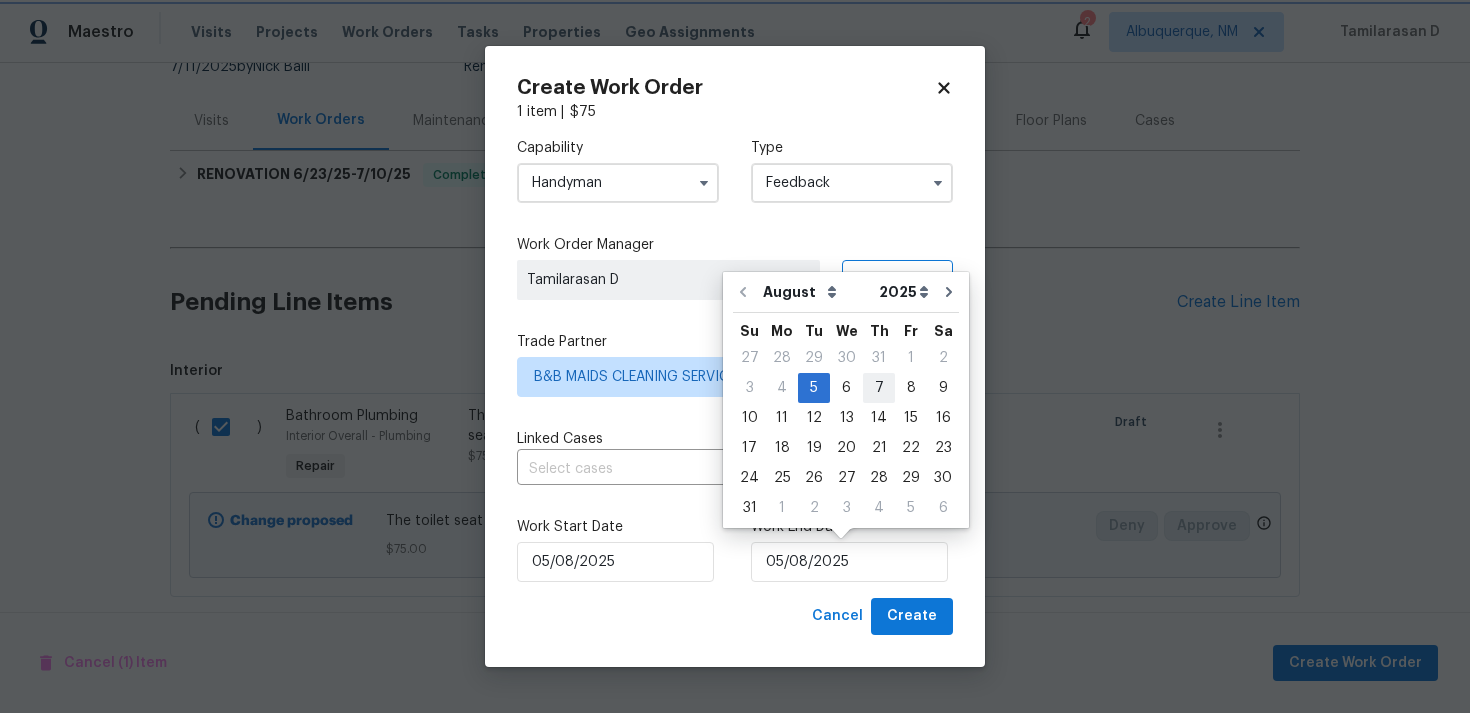type on "07/08/2025" 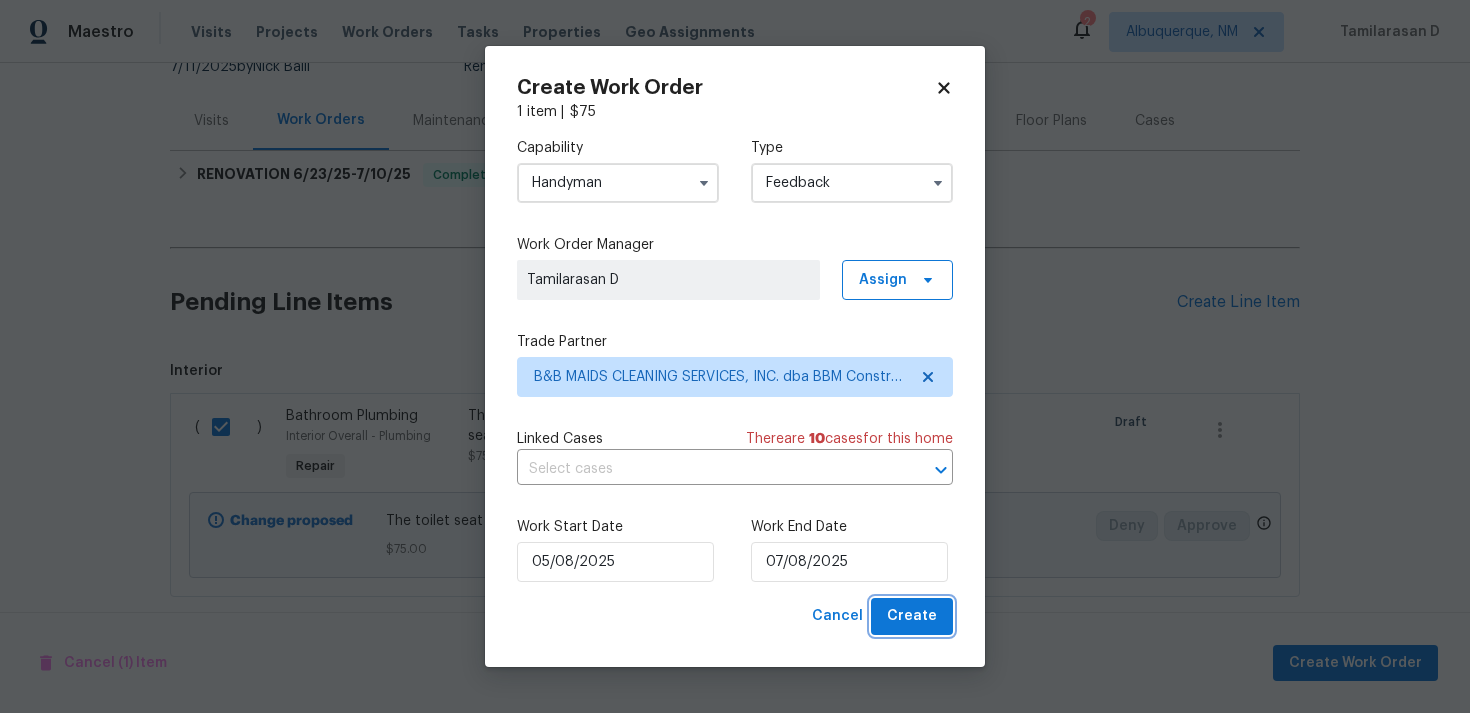 click on "Create" at bounding box center [912, 616] 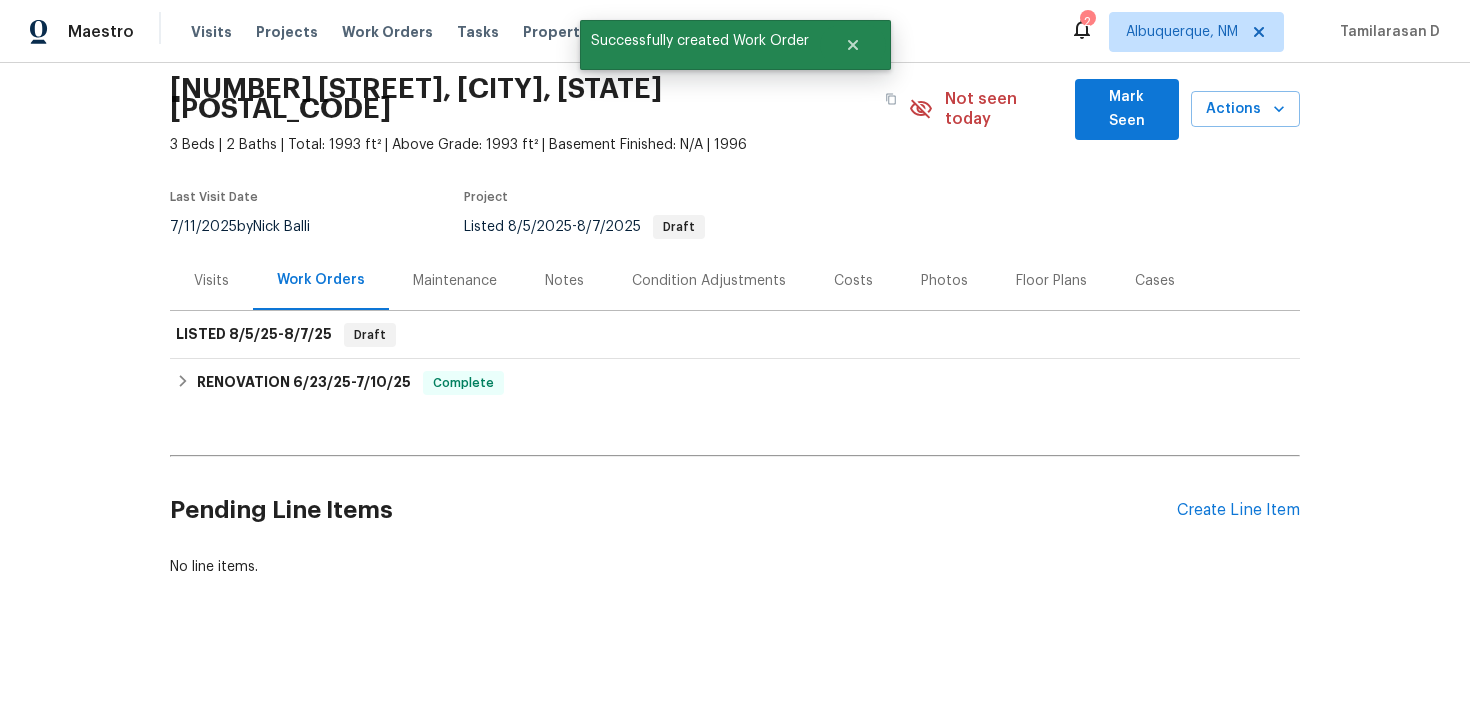 scroll, scrollTop: 52, scrollLeft: 0, axis: vertical 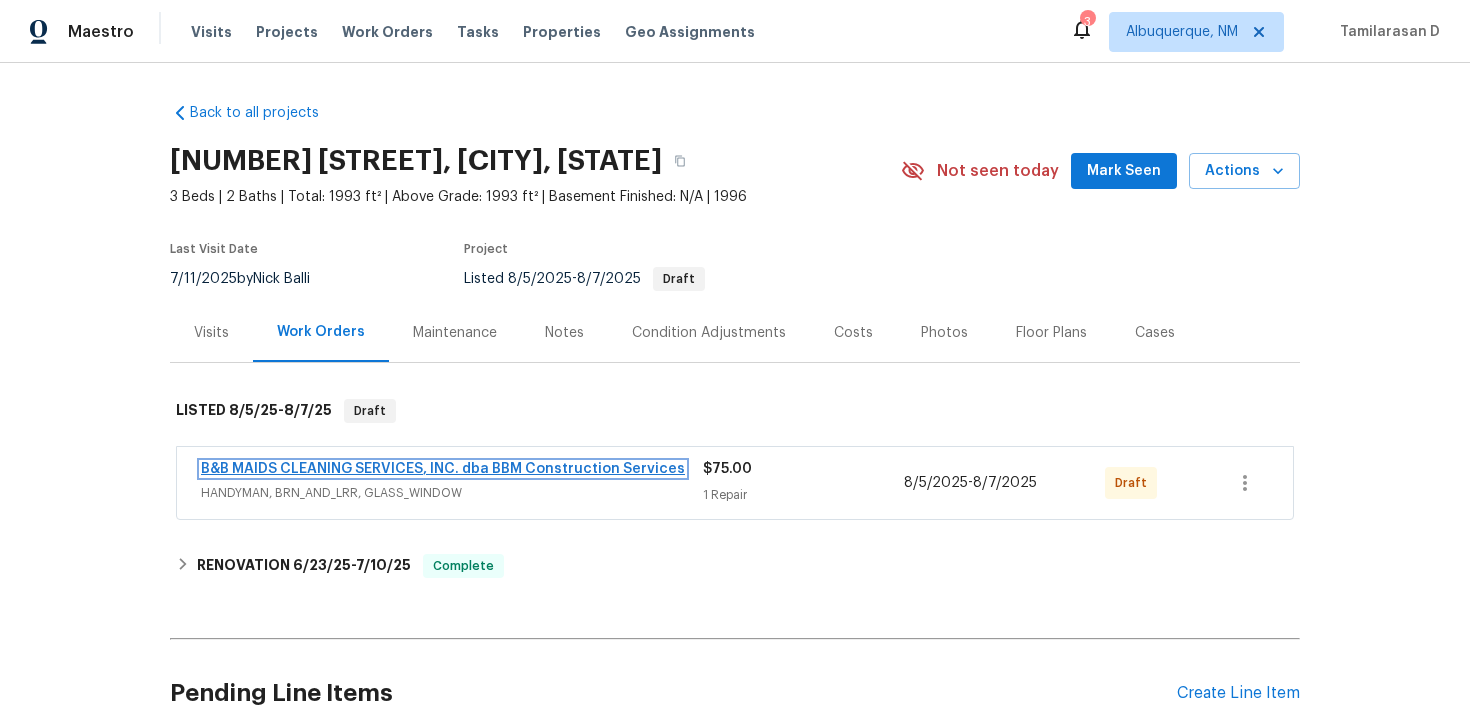 click on "B&B MAIDS CLEANING SERVICES, INC. dba BBM Construction Services" at bounding box center [443, 469] 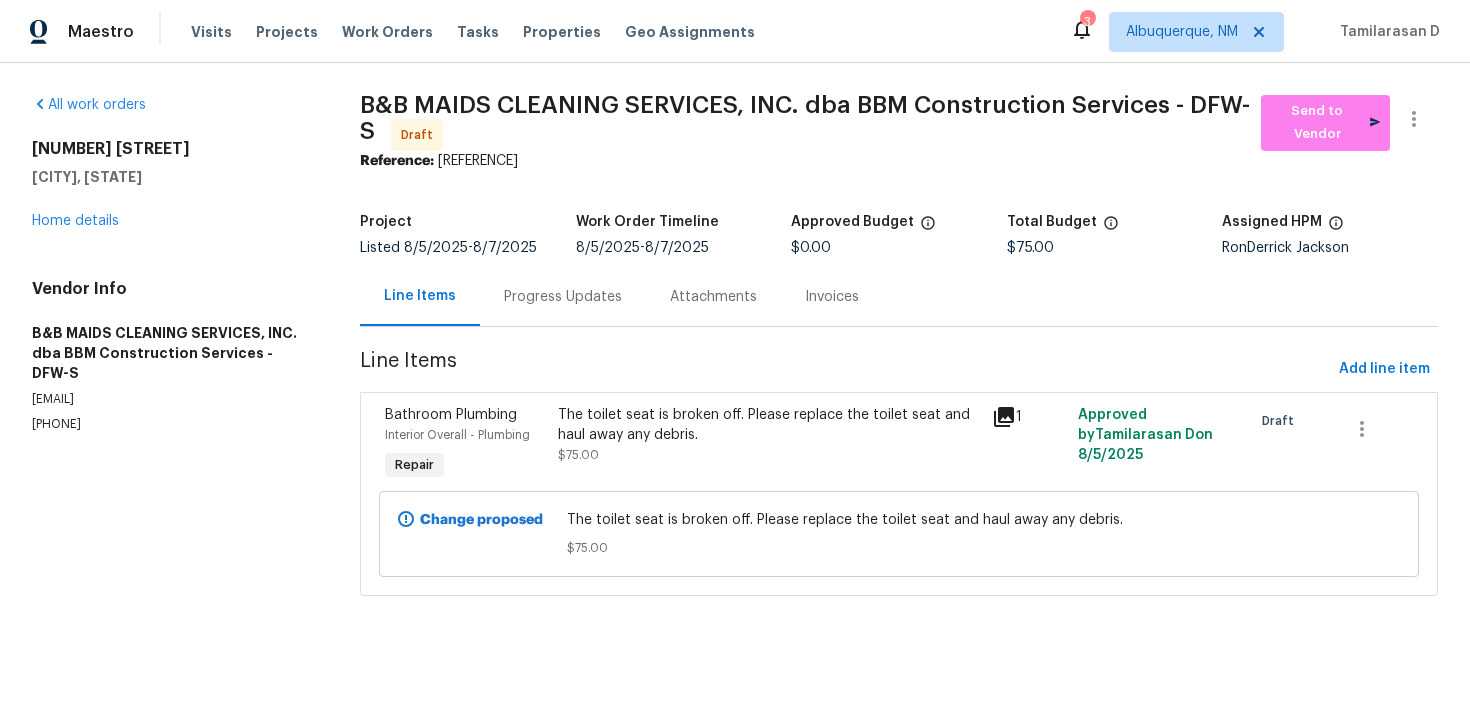 click on "Progress Updates" at bounding box center [563, 297] 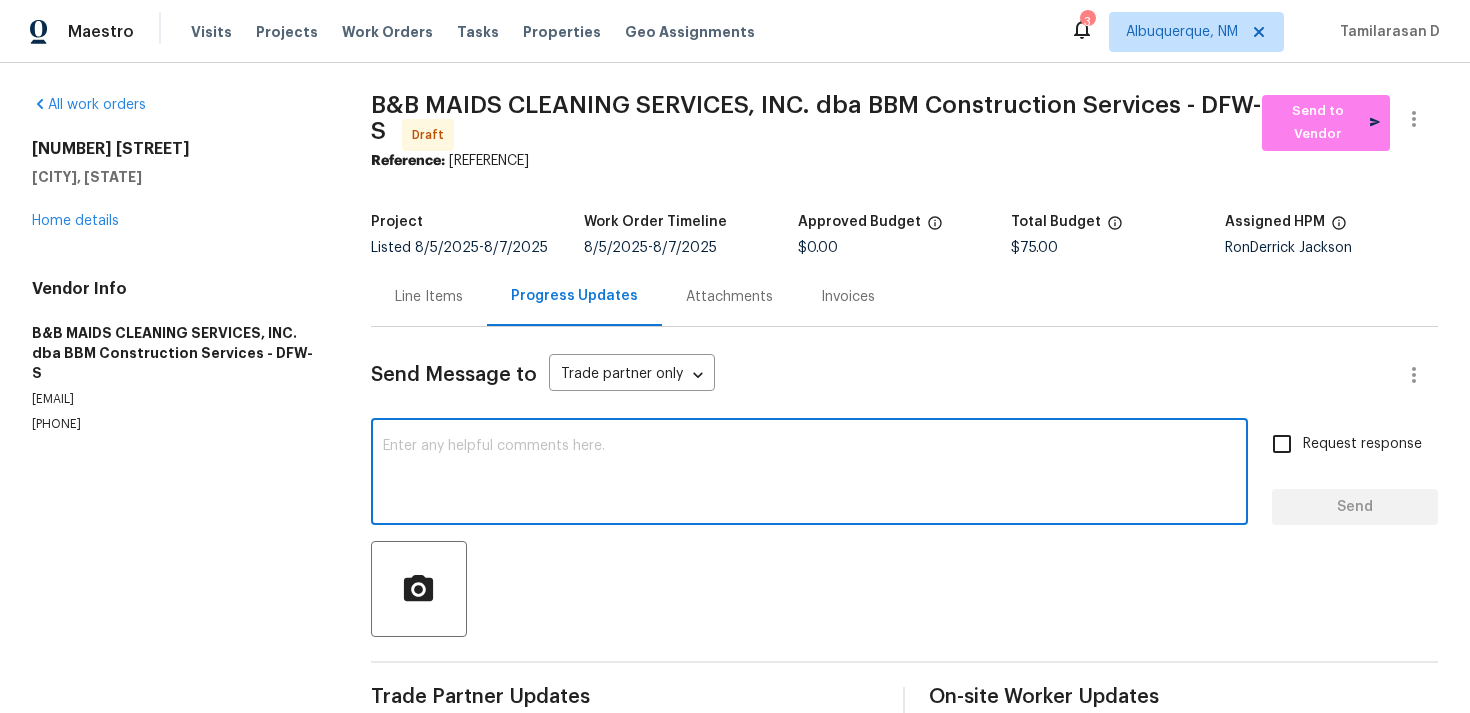 click at bounding box center [809, 474] 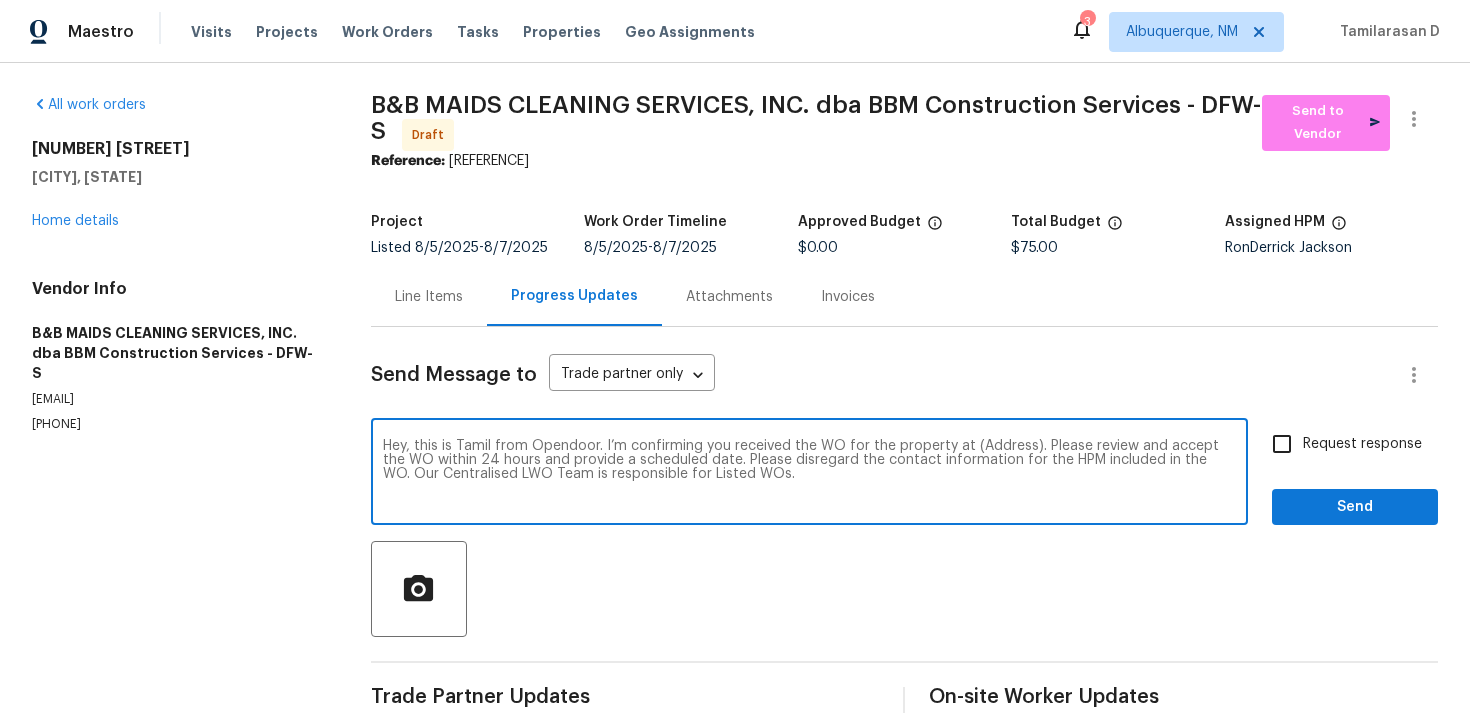 type on "Hey, this is Tamil from Opendoor. I’m confirming you received the WO for the property at (Address). Please review and accept the WO within 24 hours and provide a scheduled date. Please disregard the contact information for the HPM included in the WO. Our Centralised LWO Team is responsible for Listed WOs." 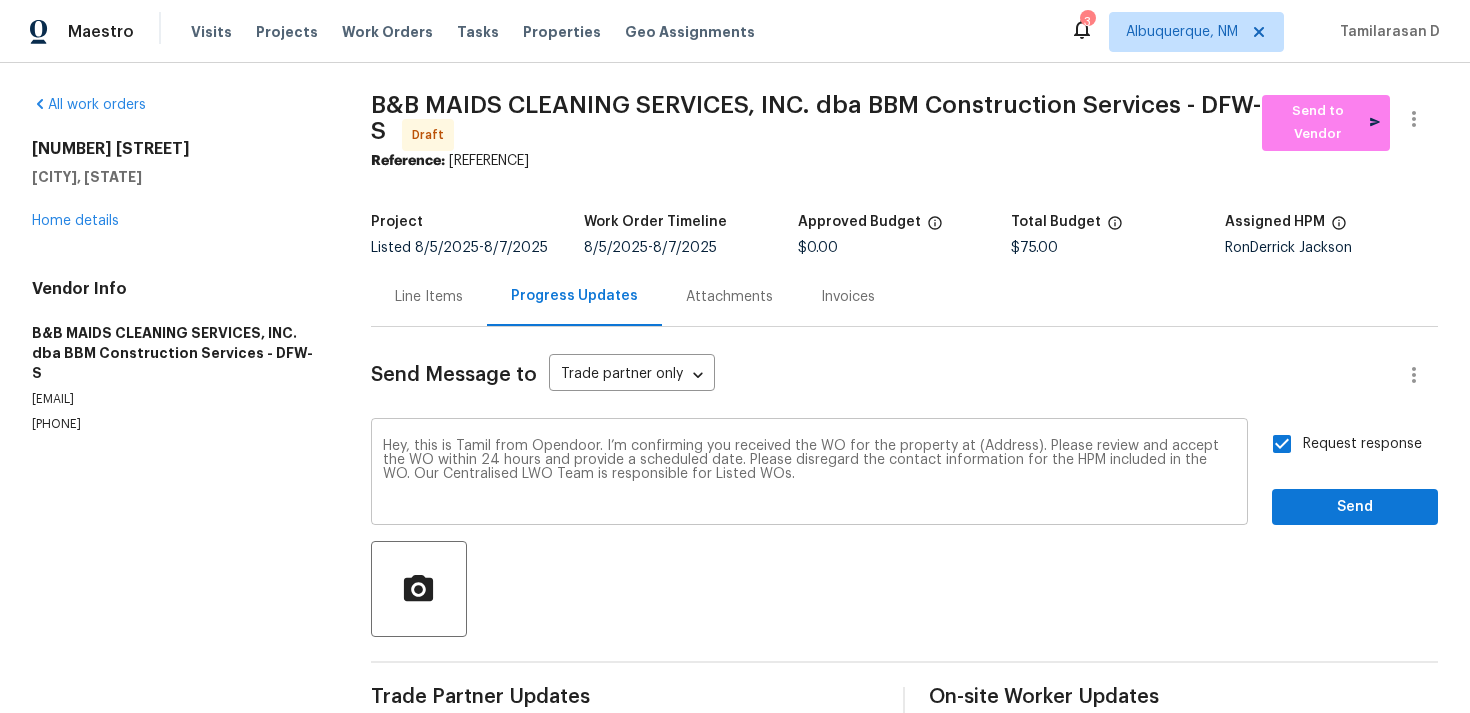 click on "Hey, this is Tamil from Opendoor. I’m confirming you received the WO for the property at (Address). Please review and accept the WO within 24 hours and provide a scheduled date. Please disregard the contact information for the HPM included in the WO. Our Centralised LWO Team is responsible for Listed WOs." at bounding box center (809, 474) 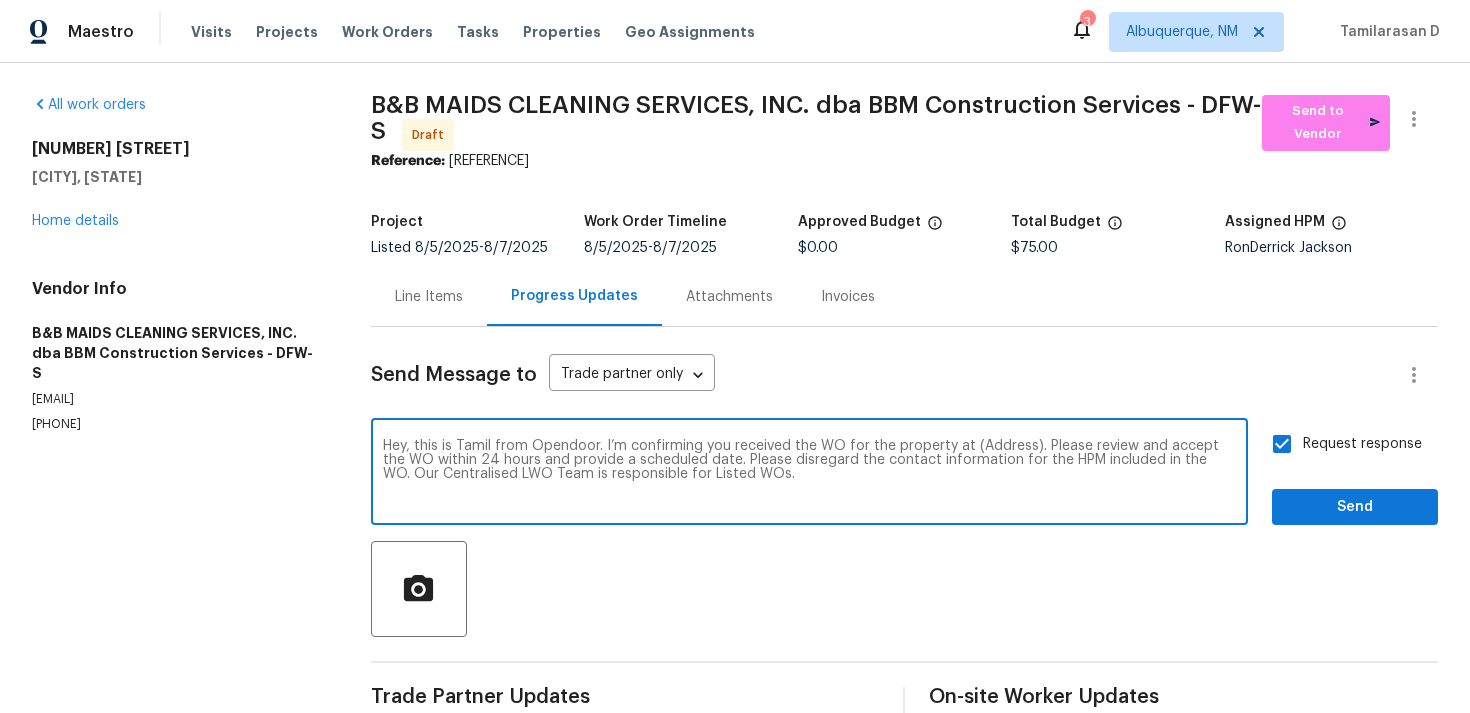 click on "Hey, this is Tamil from Opendoor. I’m confirming you received the WO for the property at (Address). Please review and accept the WO within 24 hours and provide a scheduled date. Please disregard the contact information for the HPM included in the WO. Our Centralised LWO Team is responsible for Listed WOs." at bounding box center [809, 474] 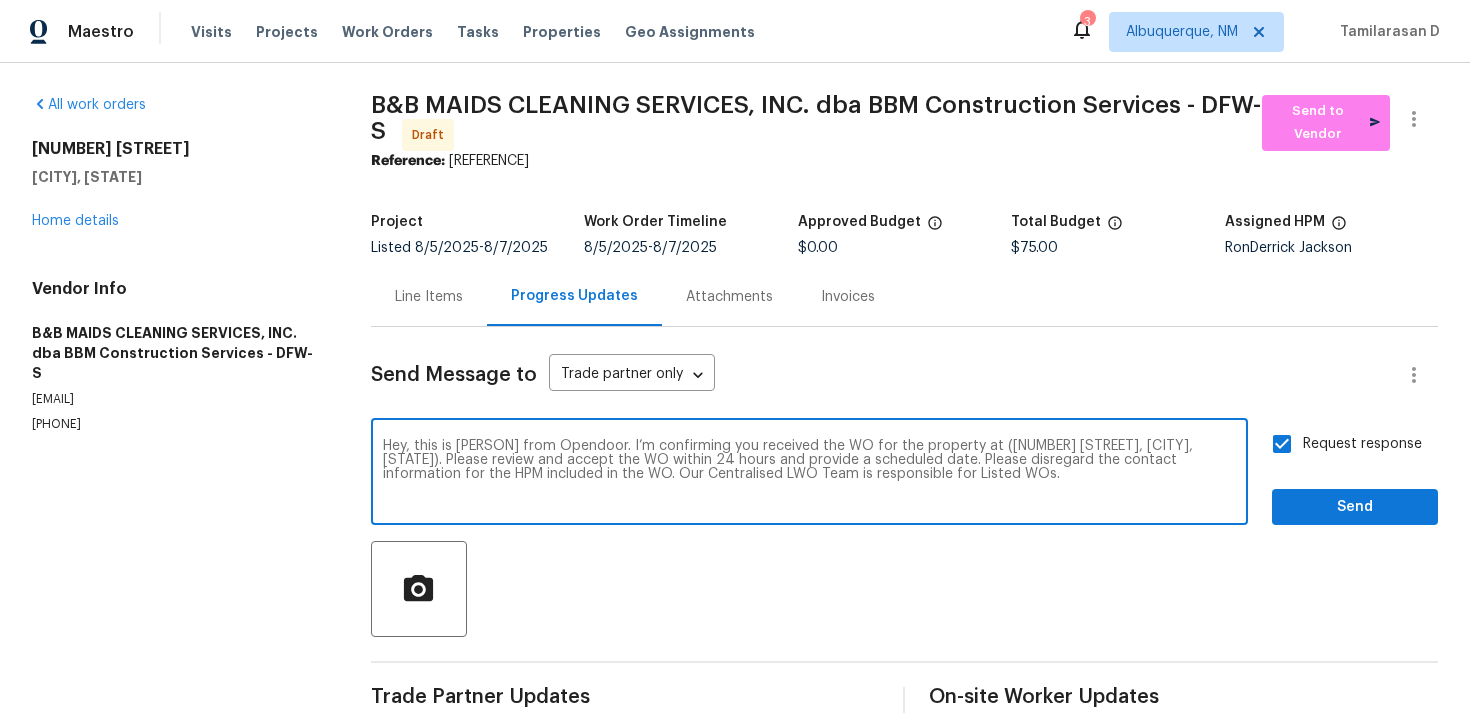 type on "Hey, this is [PERSON] from Opendoor. I’m confirming you received the WO for the property at ([NUMBER] [STREET], [CITY], [STATE]). Please review and accept the WO within 24 hours and provide a scheduled date. Please disregard the contact information for the HPM included in the WO. Our Centralised LWO Team is responsible for Listed WOs." 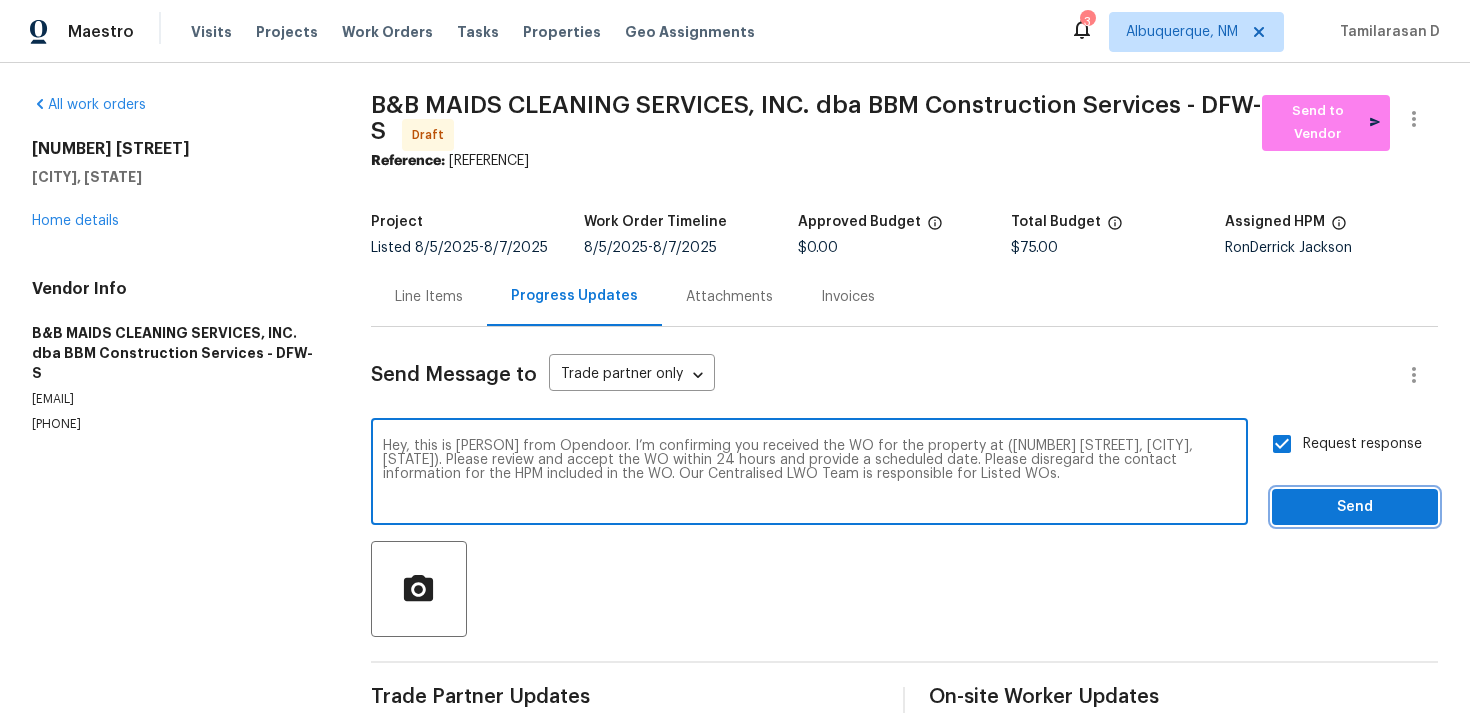click on "Send" at bounding box center (1355, 507) 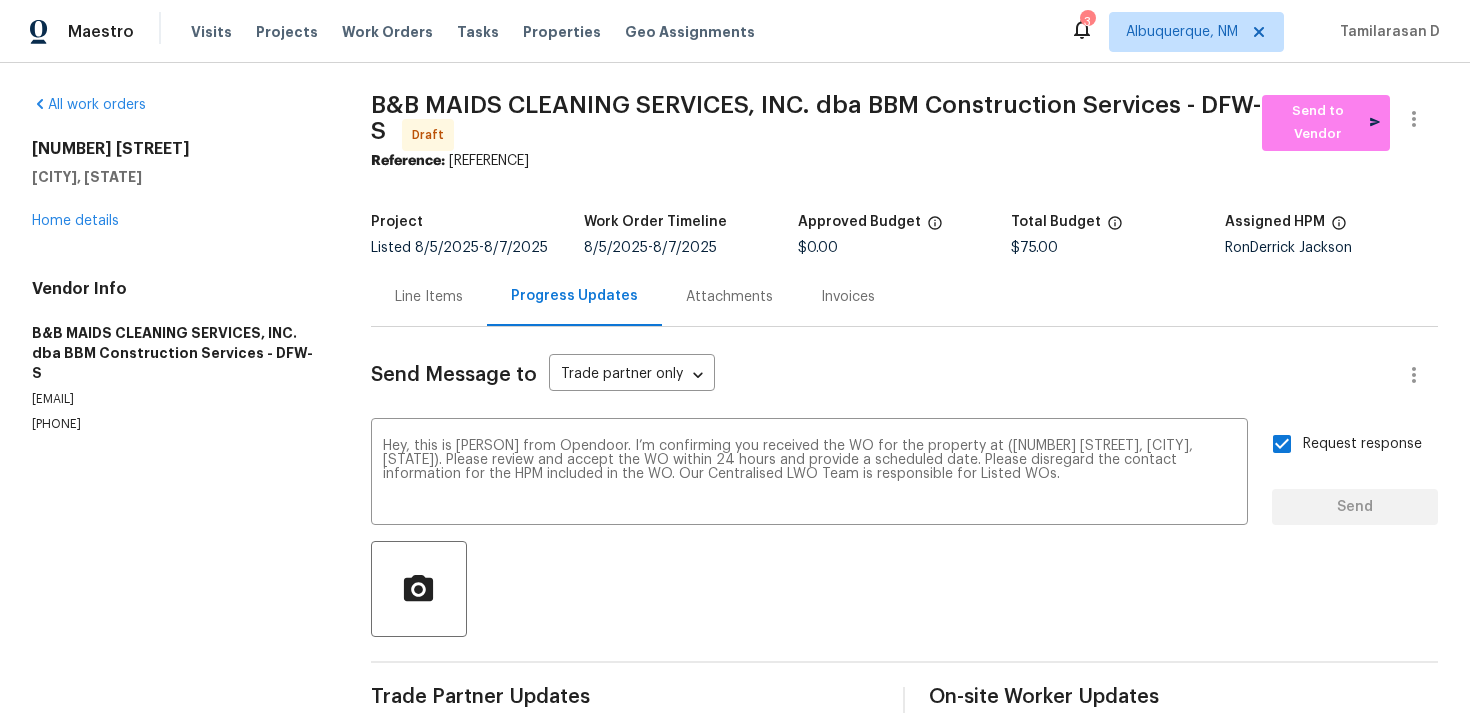 type 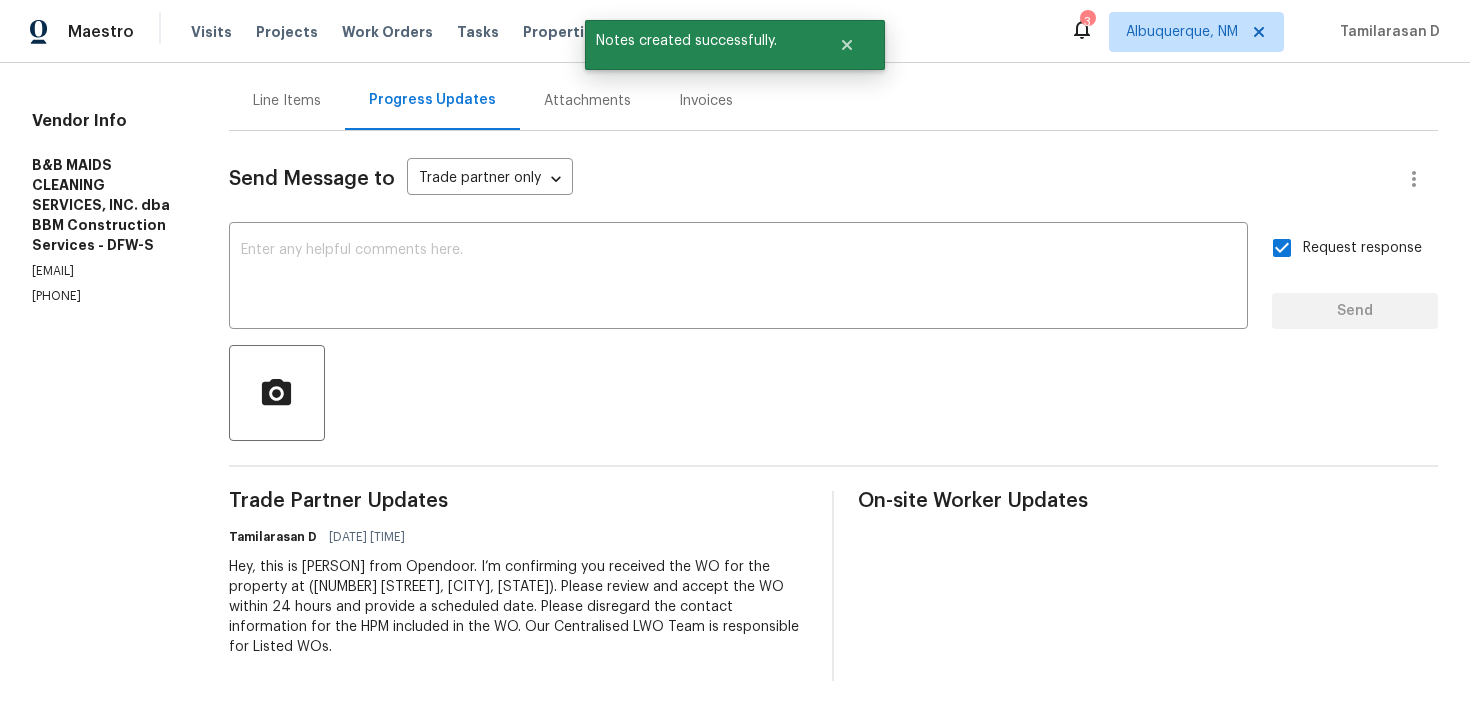 scroll, scrollTop: 0, scrollLeft: 0, axis: both 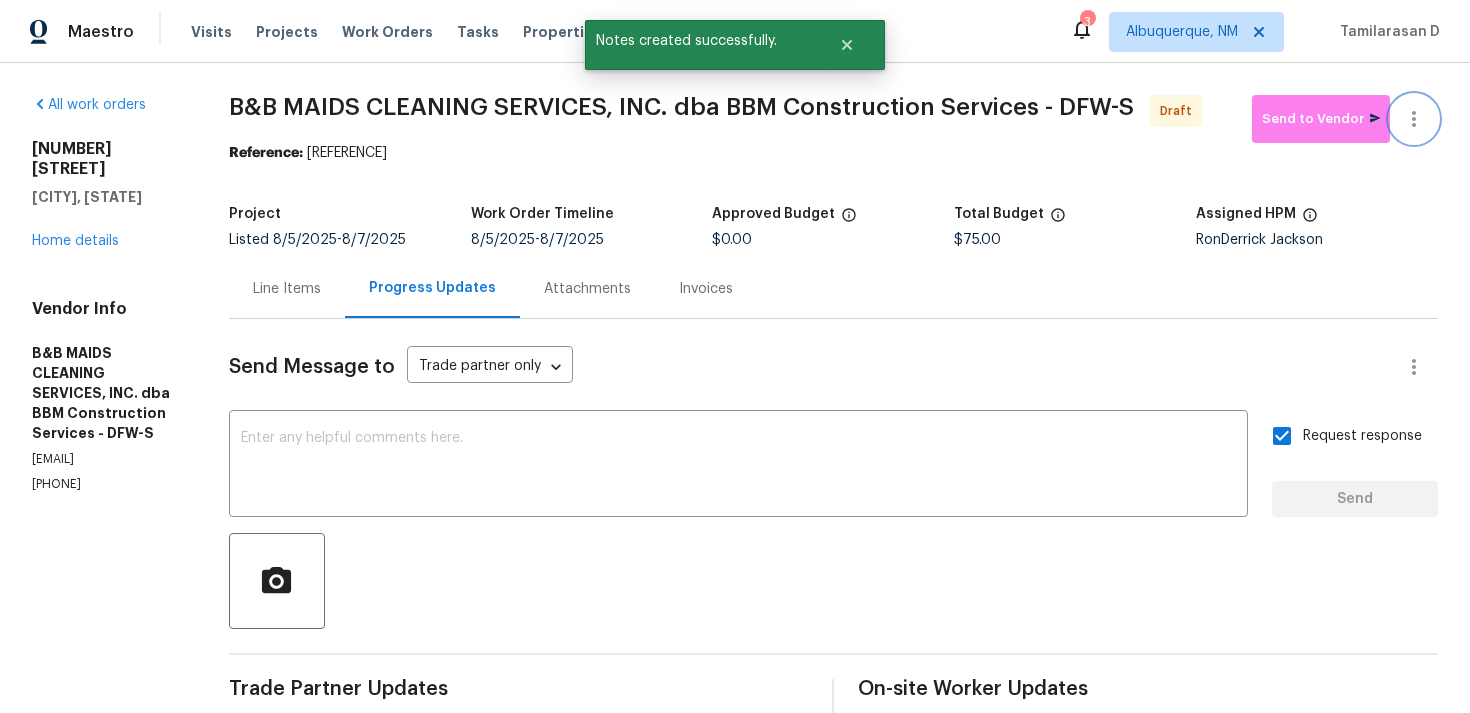 click 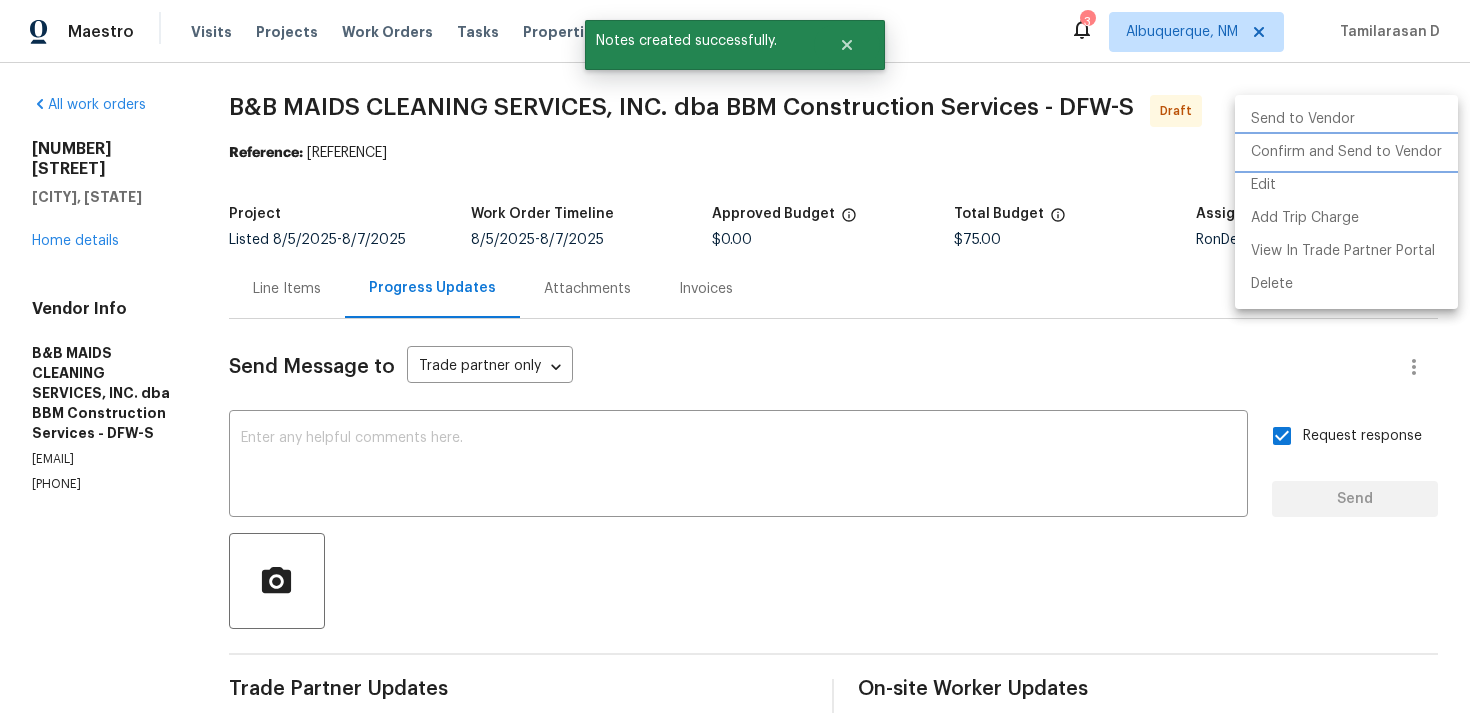 click on "Confirm and Send to Vendor" at bounding box center (1346, 152) 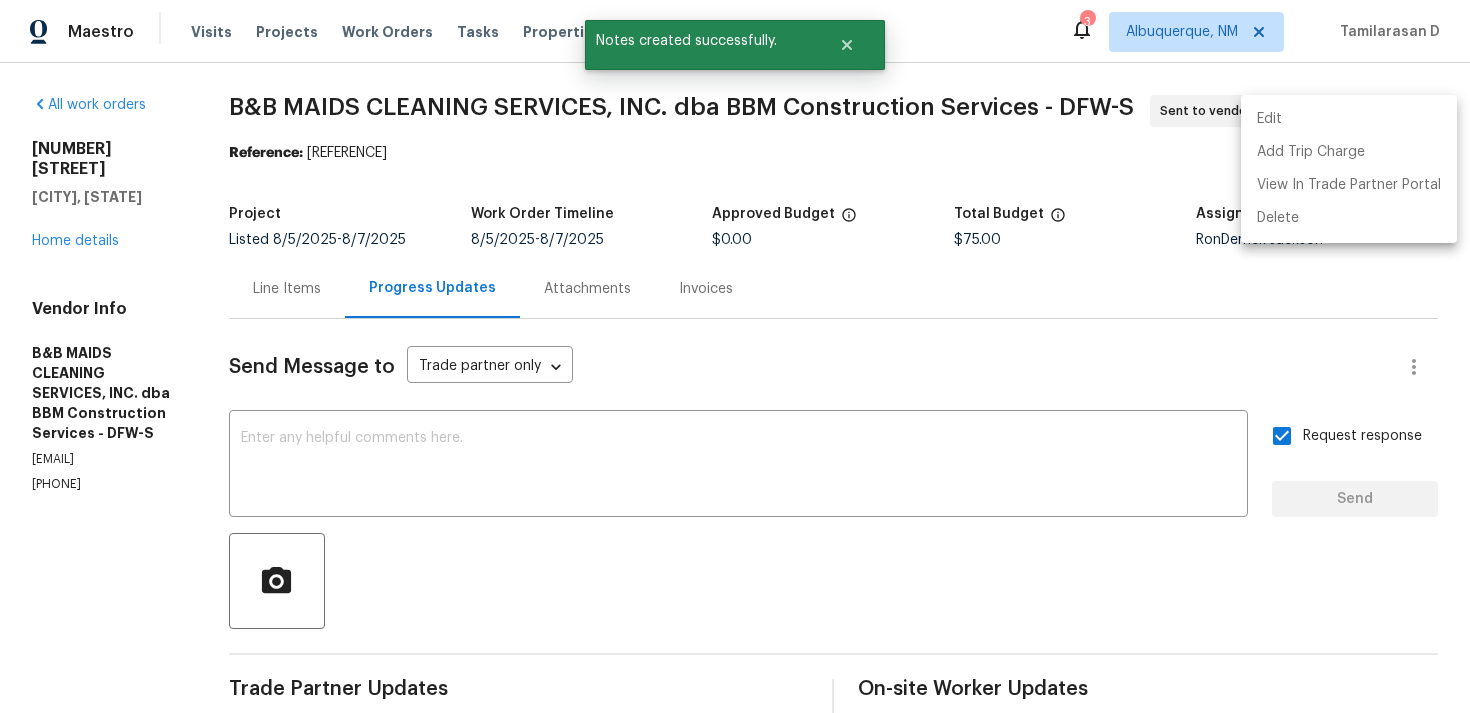 click at bounding box center (735, 356) 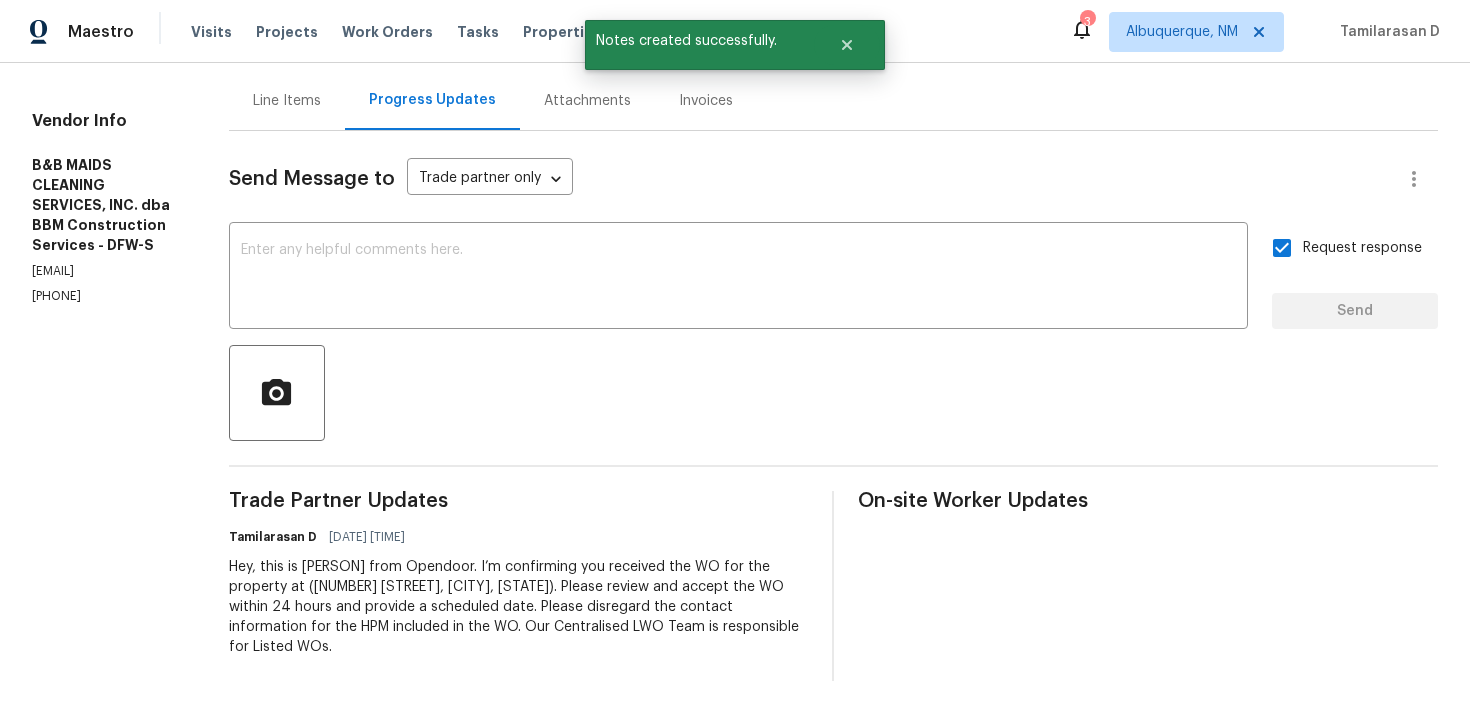 scroll, scrollTop: 0, scrollLeft: 0, axis: both 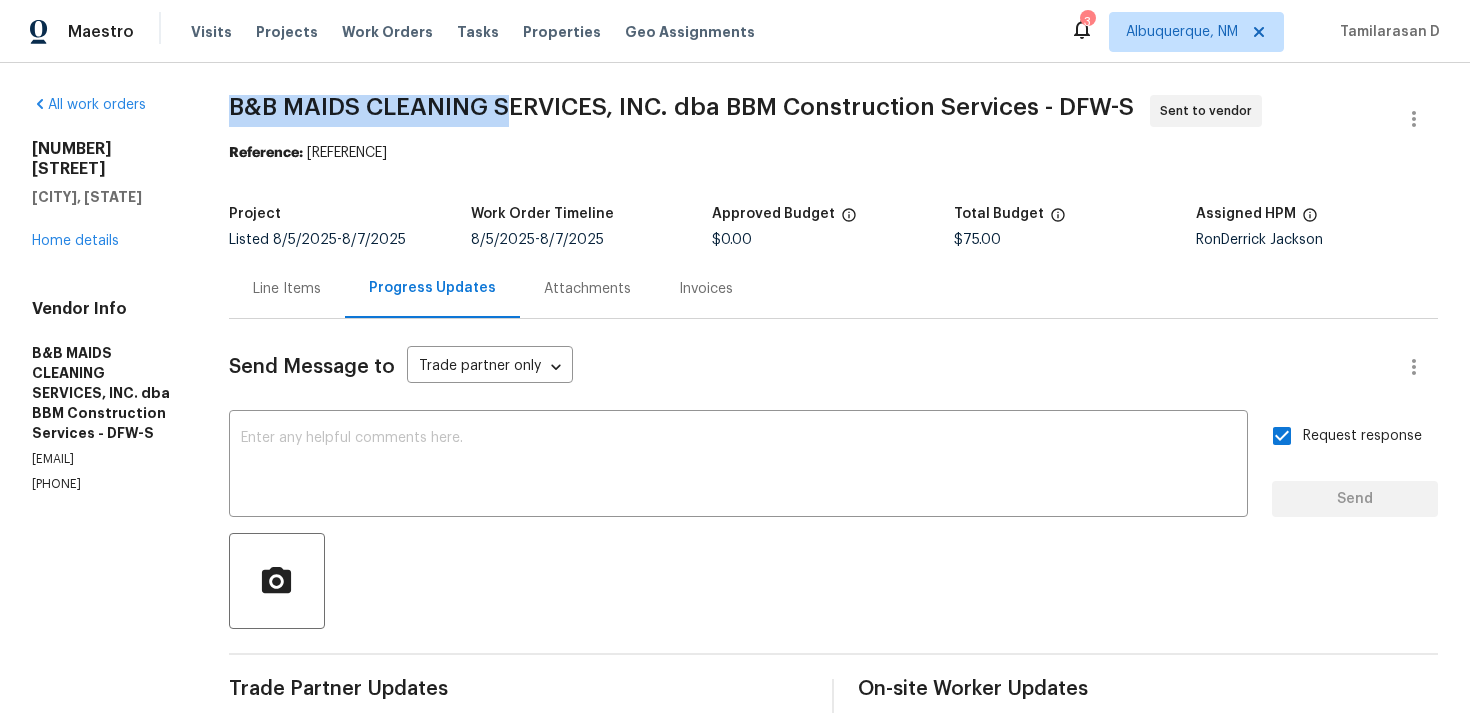 drag, startPoint x: 308, startPoint y: 108, endPoint x: 580, endPoint y: 105, distance: 272.01654 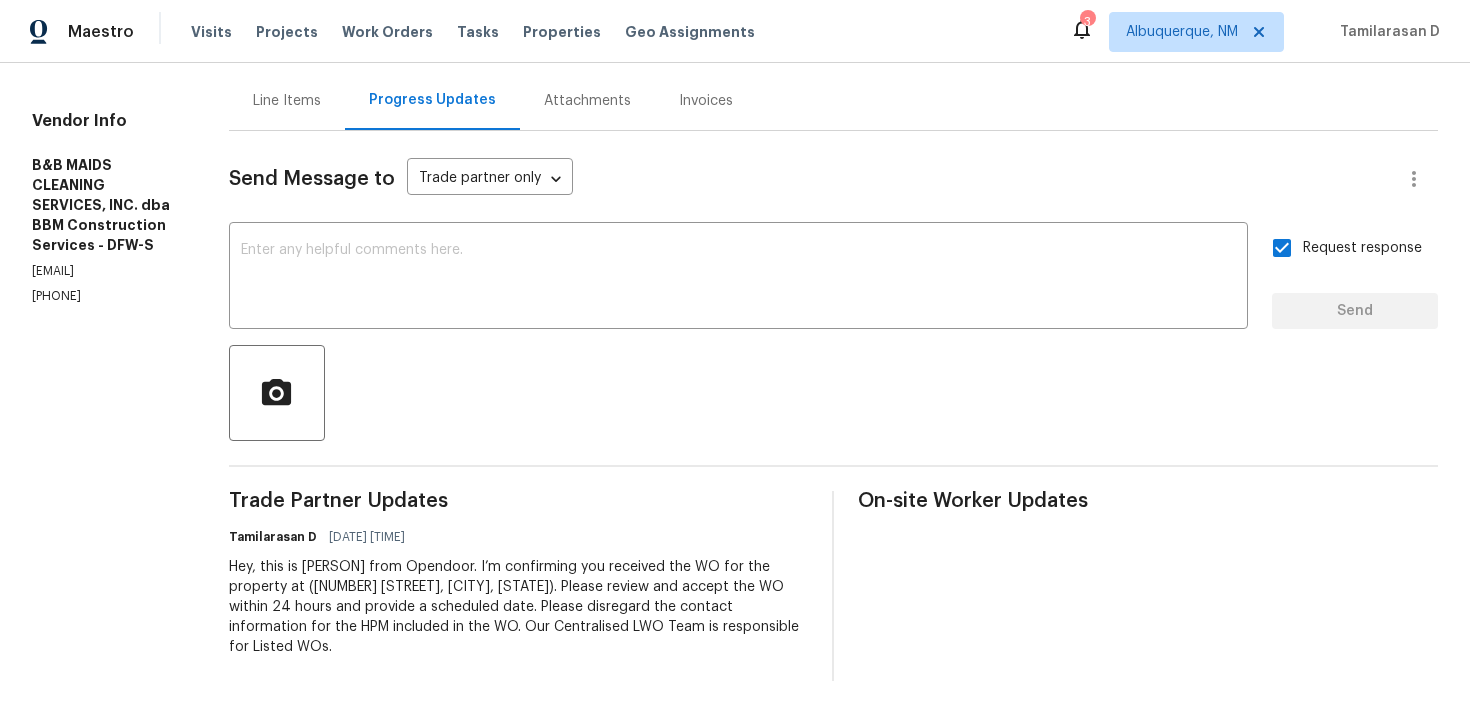 scroll, scrollTop: 0, scrollLeft: 0, axis: both 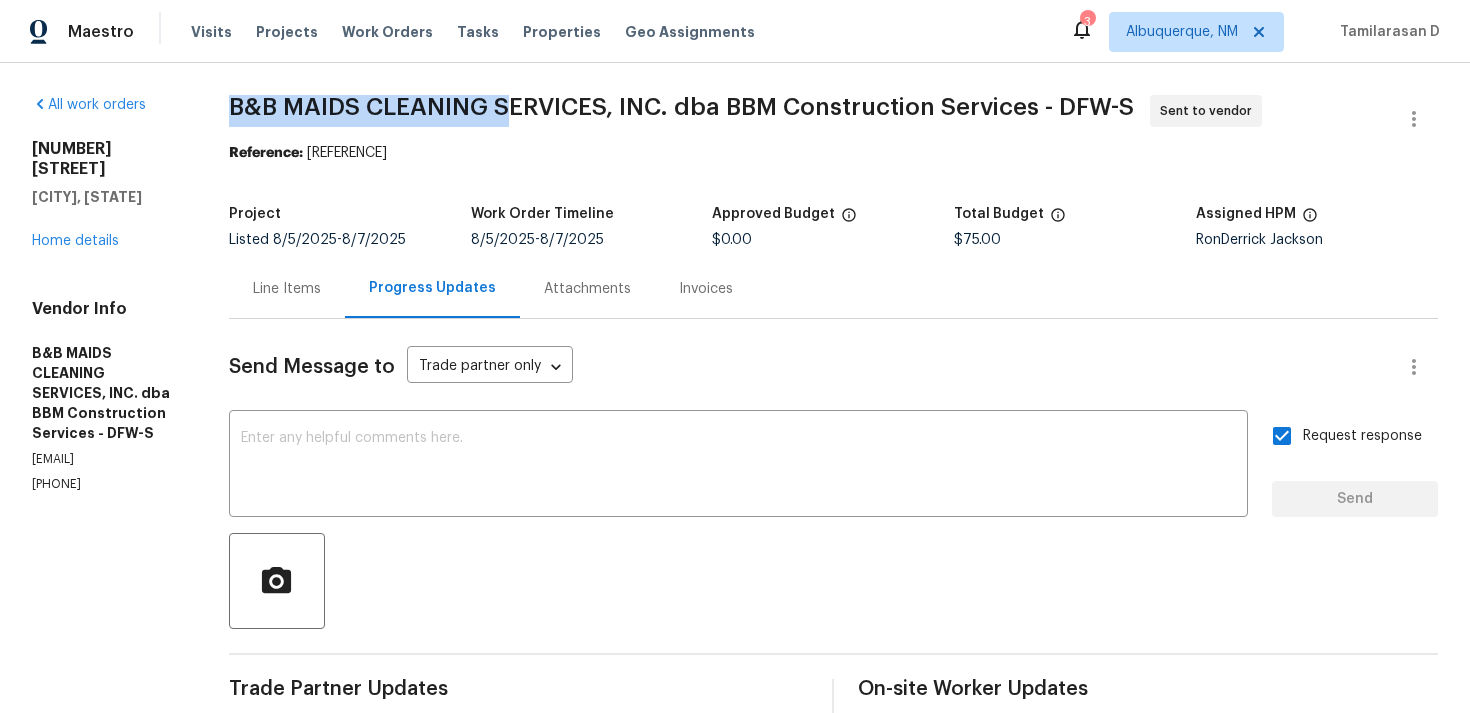 click on "[CITY], [STATE] Home details Vendor Info B&B MAIDS CLEANING SERVICES, INC. dba BBM Construction Services - DFW-S [EMAIL] [PHONE] B&B MAIDS CLEANING SERVICES, INC. dba BBM Construction Services - DFW-S Sent to vendor Reference: [REFERENCE] Project Listed [DATE] - [DATE] Work Order Timeline [DATE] - [DATE] Approved Budget $0.00 Total Budget $75.00 Assigned HPM [PERSON] Line Items Progress Updates Attachments Invoices Send Message to Trade partner only Trade partner only ​ x ​ Request response Send Trade Partner Updates [PERSON] [DATE] [TIME] Hey, this is [PERSON] from Opendoor. I’m confirming you received the WO for the property at ([NUMBER] [STREET], [CITY], [STATE]). Please review and accept the WO within 24 hours and provide a scheduled date. Please disregard the contact information for the HPM included in the WO. Our Centralised LWO Team is responsible for Listed WOs. On-site Worker Updates" at bounding box center (735, 482) 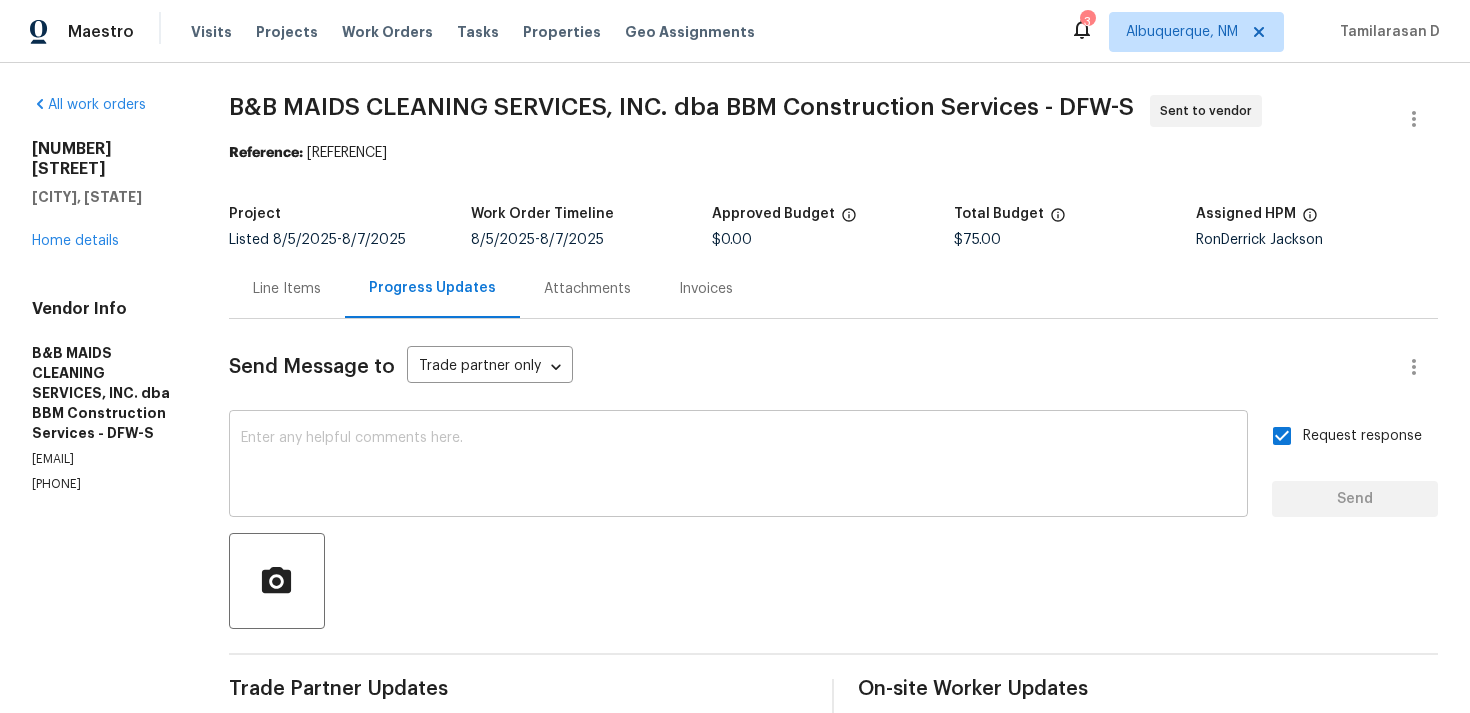 scroll, scrollTop: 188, scrollLeft: 0, axis: vertical 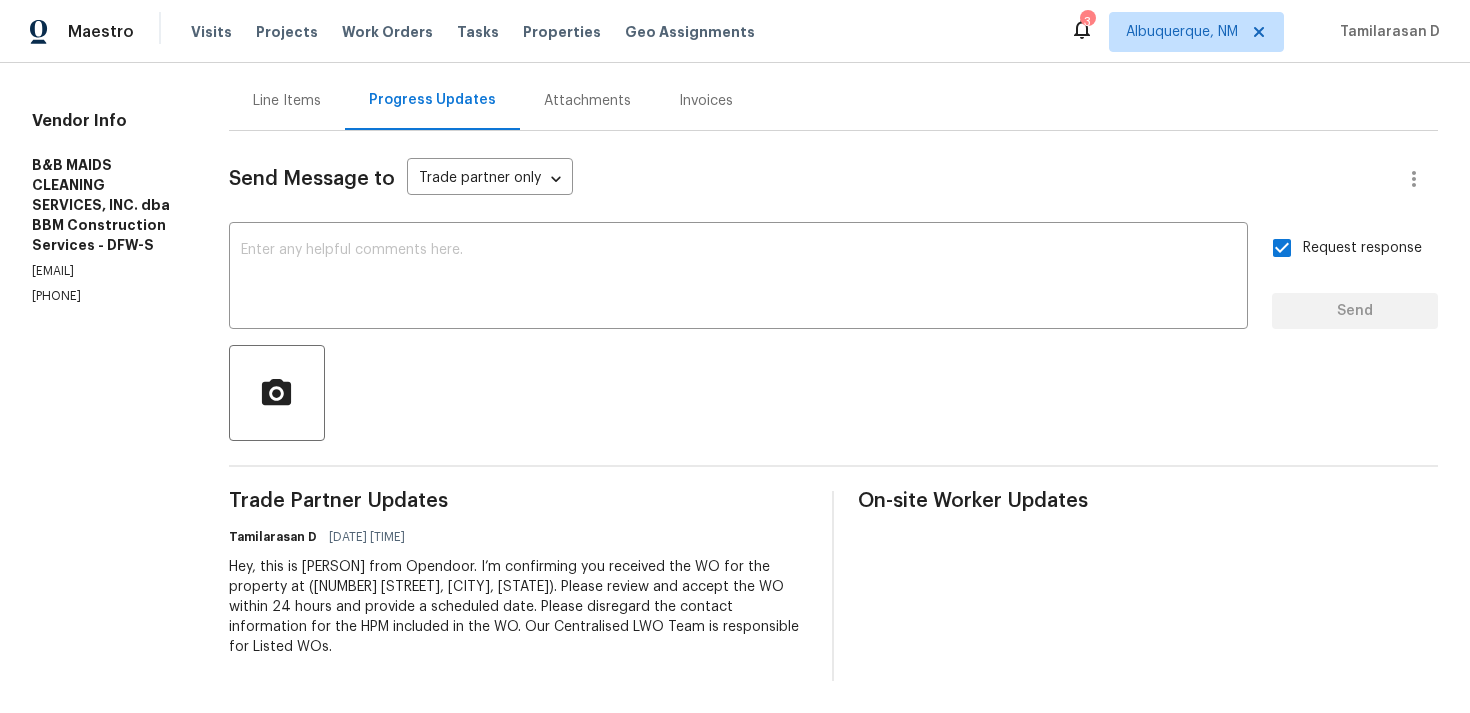 click at bounding box center [833, 393] 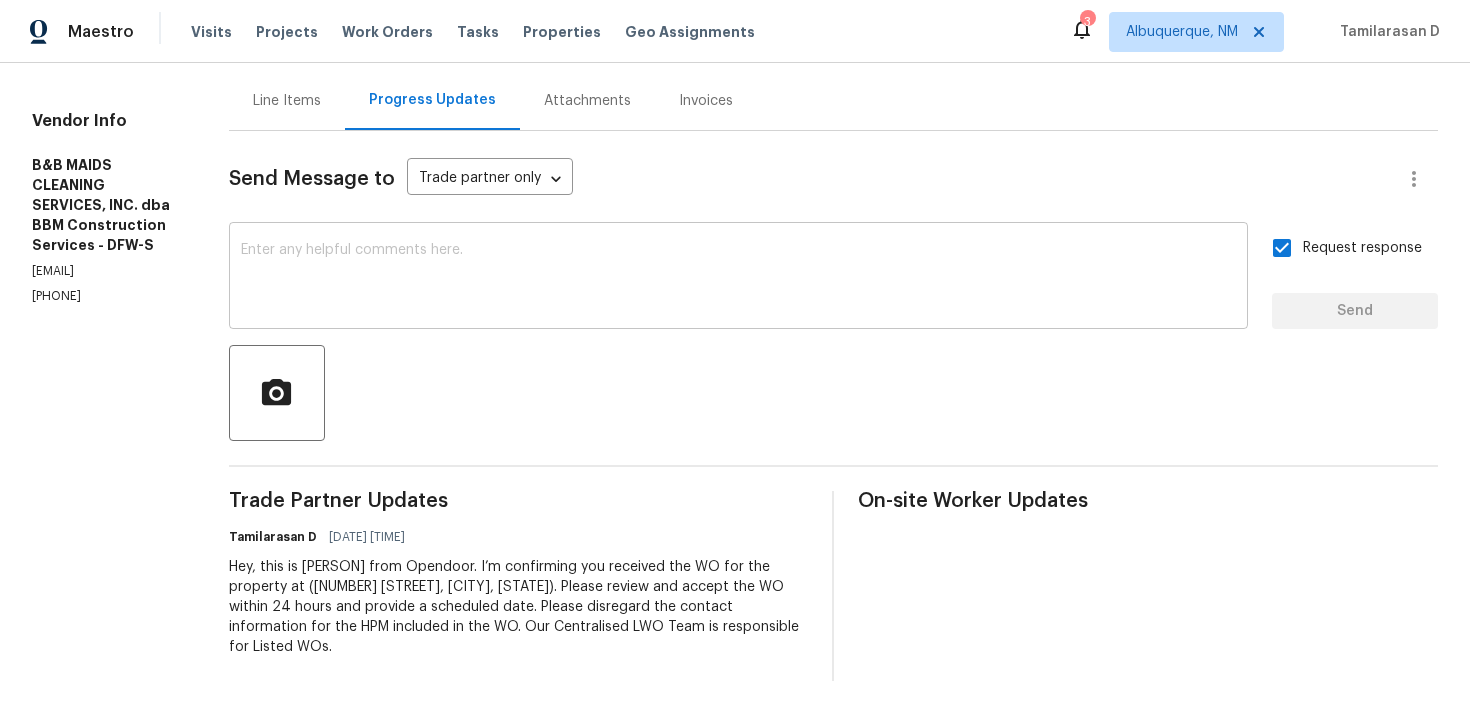 scroll, scrollTop: 0, scrollLeft: 0, axis: both 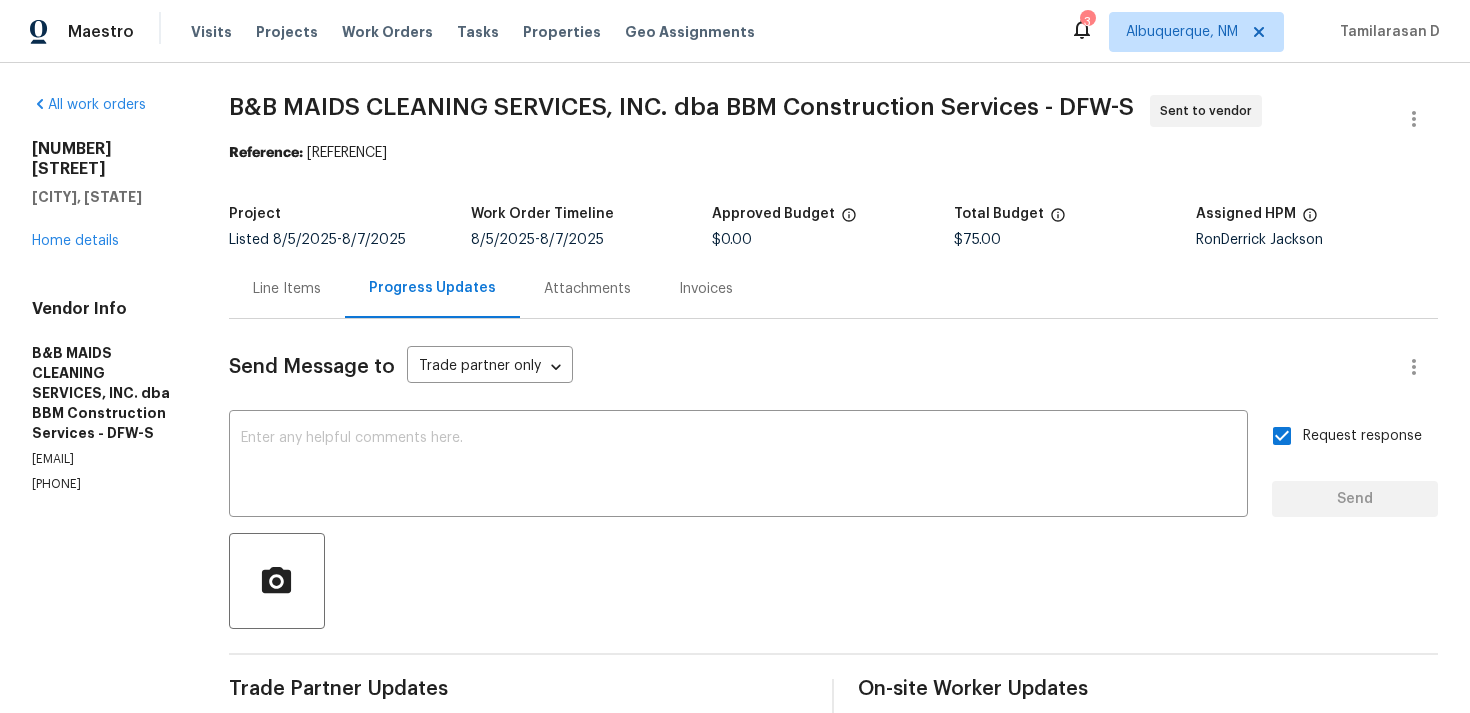 click on "B&B MAIDS CLEANING SERVICES, INC. dba BBM Construction Services - DFW-S Sent to vendor Reference: [REFERENCE] Project Listed [DATE] - [DATE] Work Order Timeline [DATE] - [DATE] Approved Budget $0.00 Total Budget $75.00 Assigned HPM [PERSON] Line Items Progress Updates Attachments Invoices Send Message to Trade partner only Trade partner only ​ x ​ Request response Send Trade Partner Updates [PERSON] [DATE] [TIME] Hey, this is [PERSON] from Opendoor. I’m confirming you received the WO for the property at ([NUMBER] [STREET], [CITY], [STATE]). Please review and accept the WO within 24 hours and provide a scheduled date. Please disregard the contact information for the HPM included in the WO. Our Centralised LWO Team is responsible for Listed WOs. On-site Worker Updates" at bounding box center (833, 482) 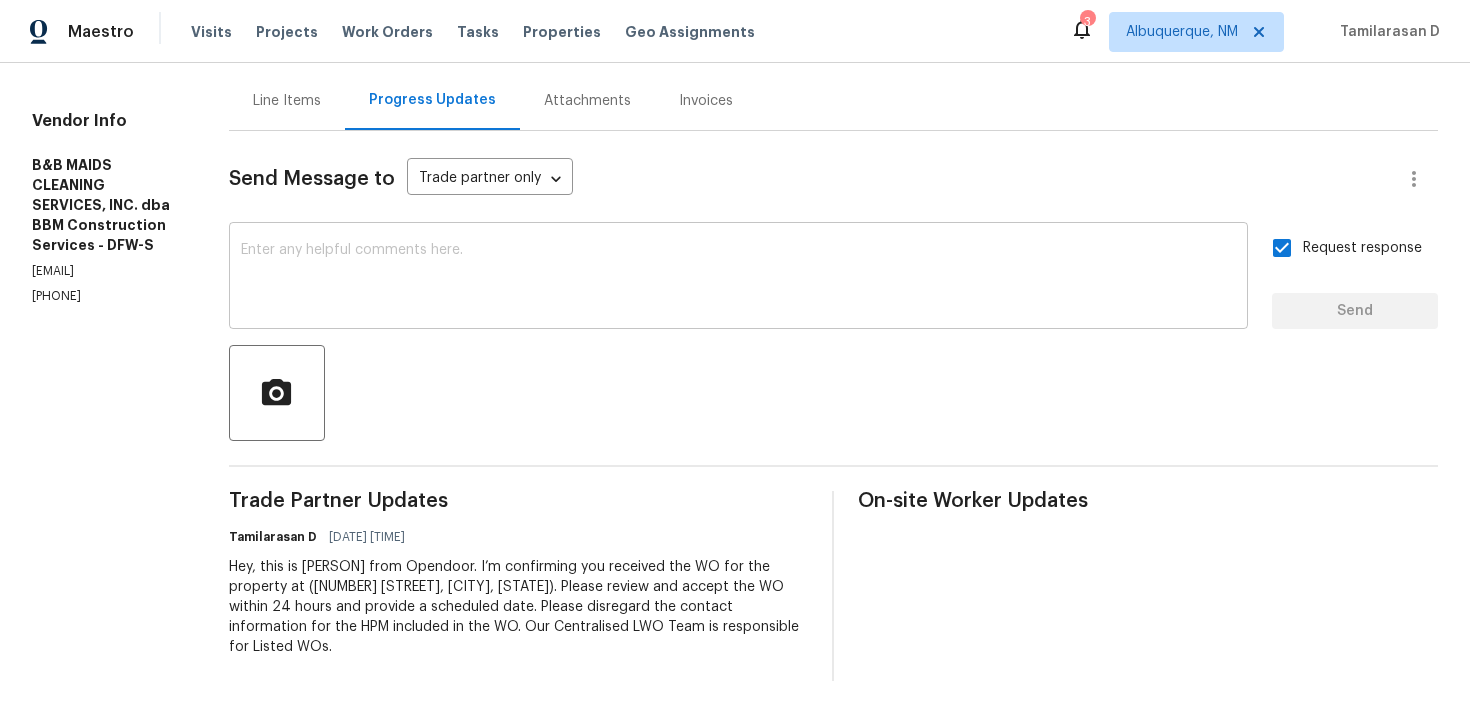 scroll, scrollTop: 0, scrollLeft: 0, axis: both 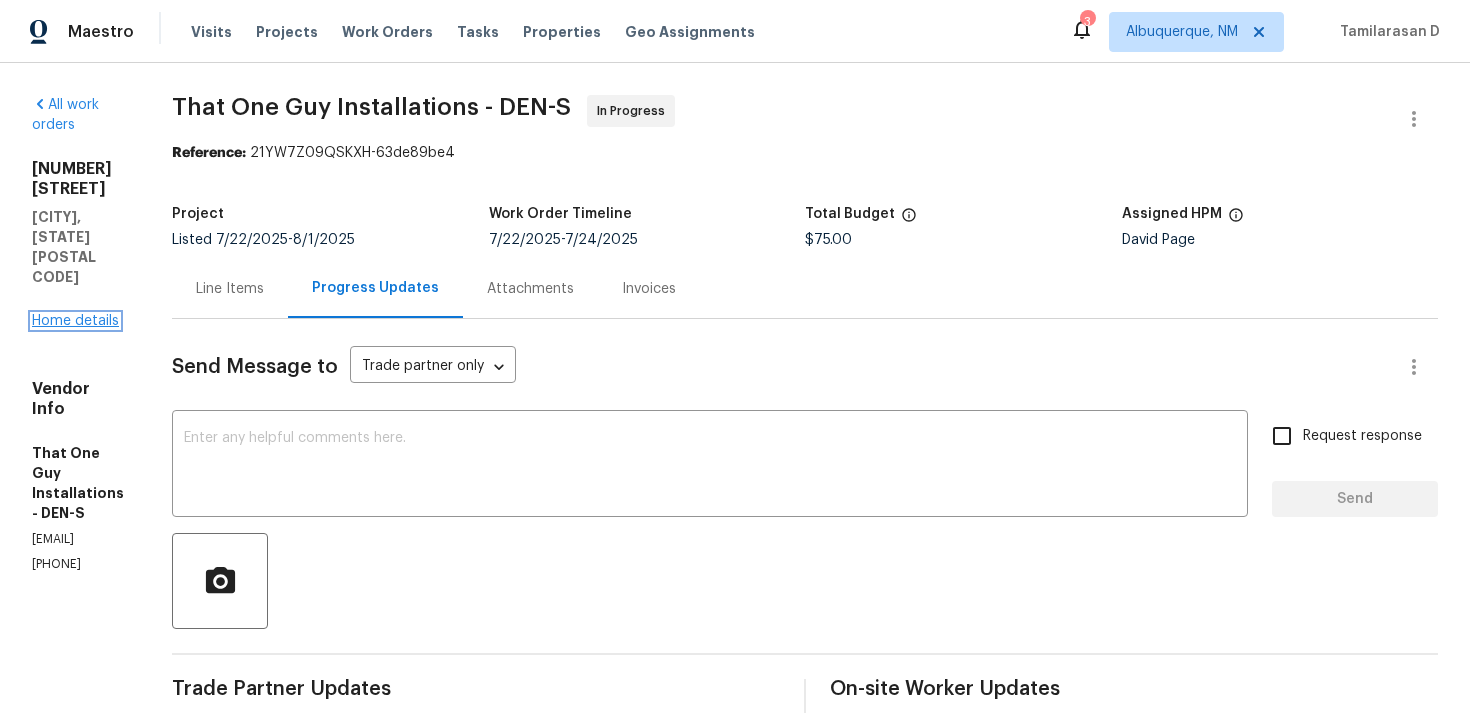 click on "Home details" at bounding box center [75, 321] 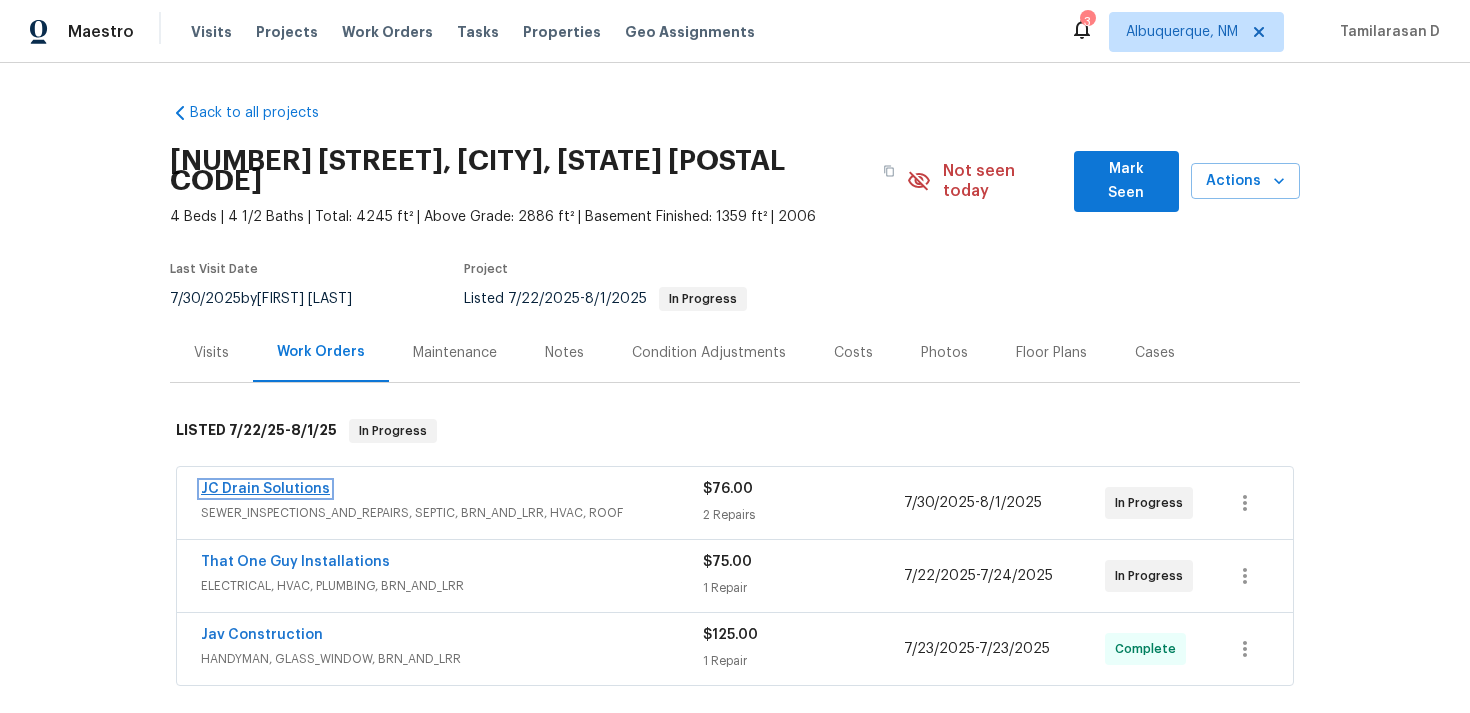 click on "JC Drain Solutions" at bounding box center [265, 489] 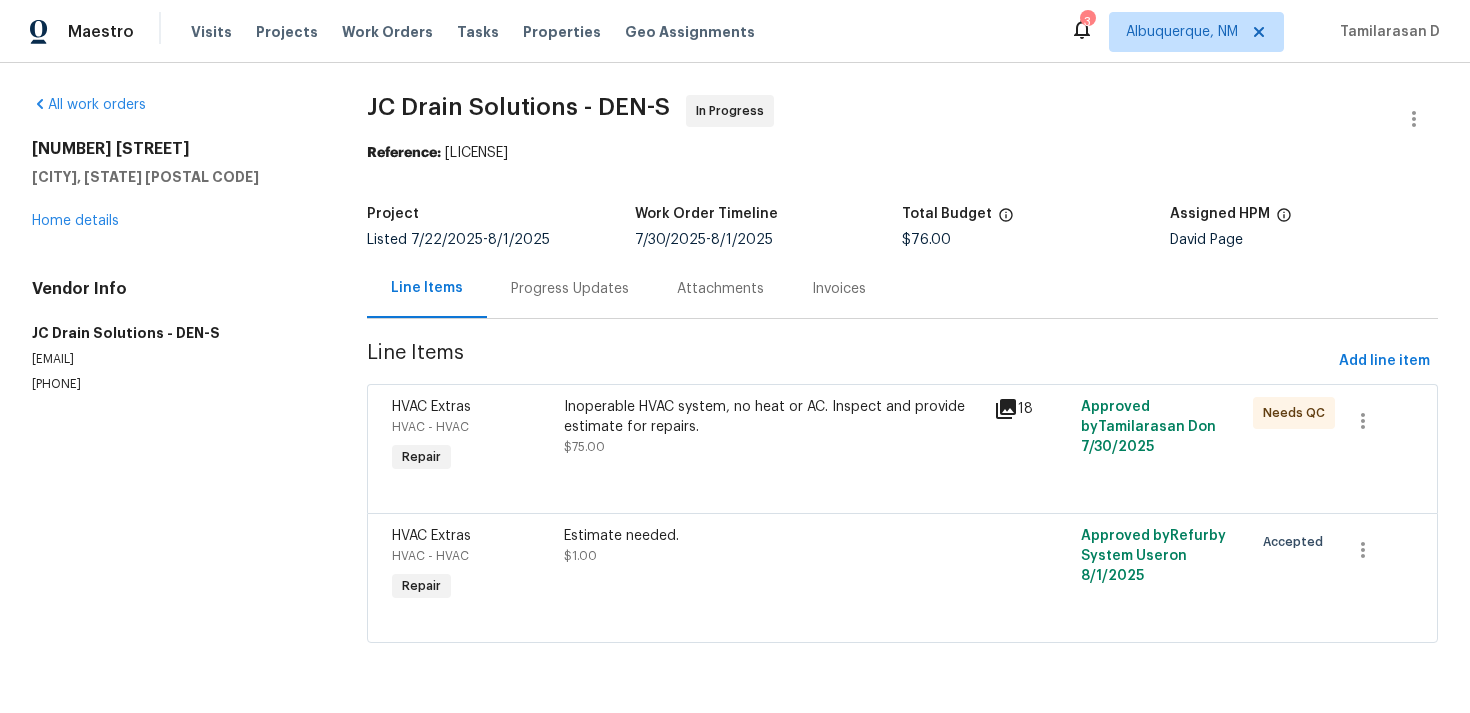 click on "Progress Updates" at bounding box center (570, 289) 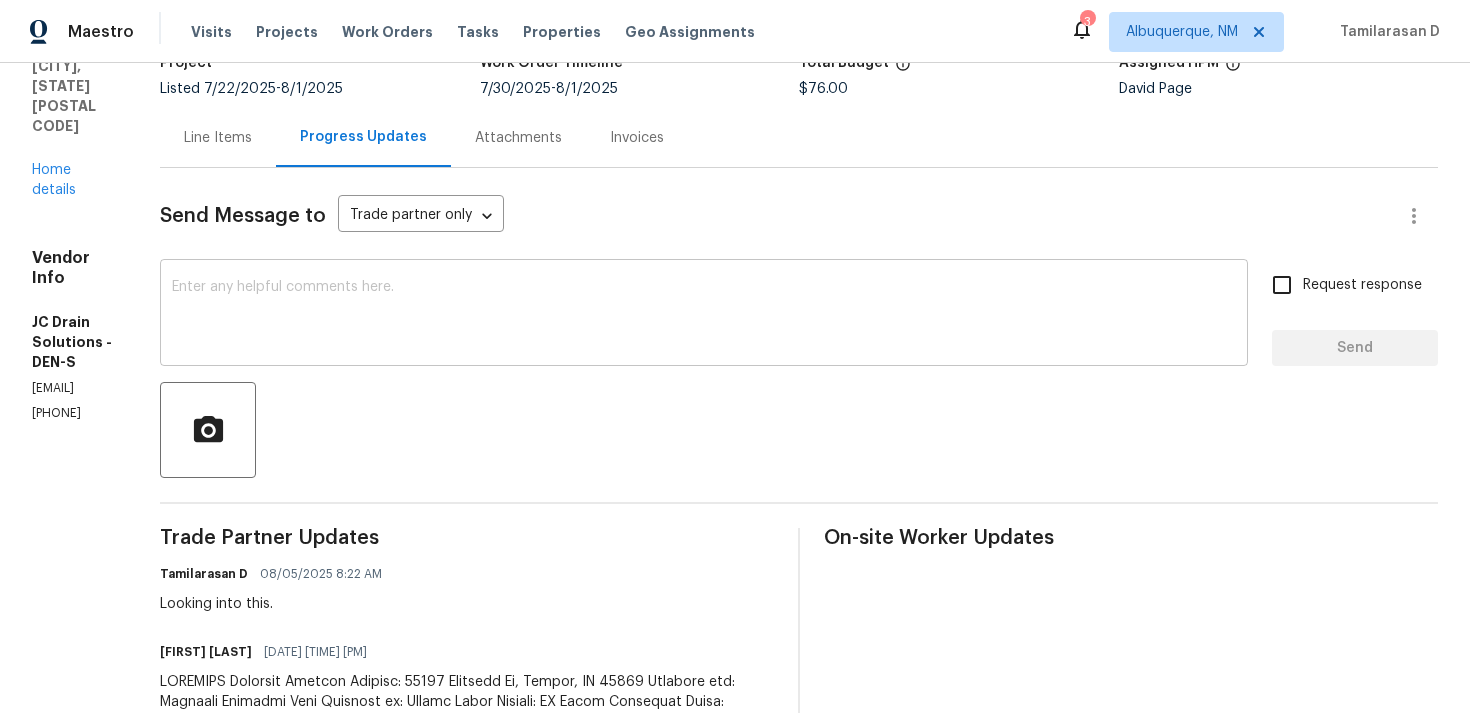 scroll, scrollTop: 79, scrollLeft: 0, axis: vertical 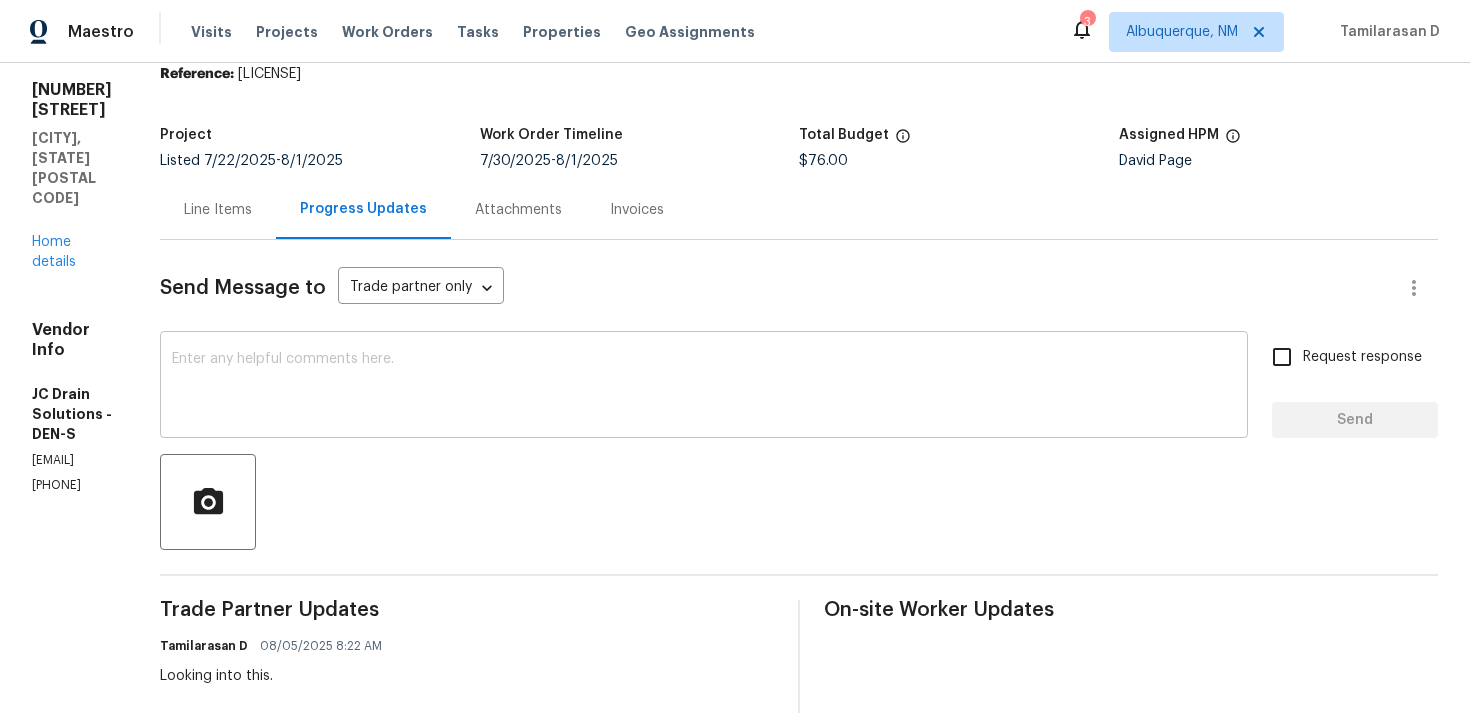 click at bounding box center [704, 387] 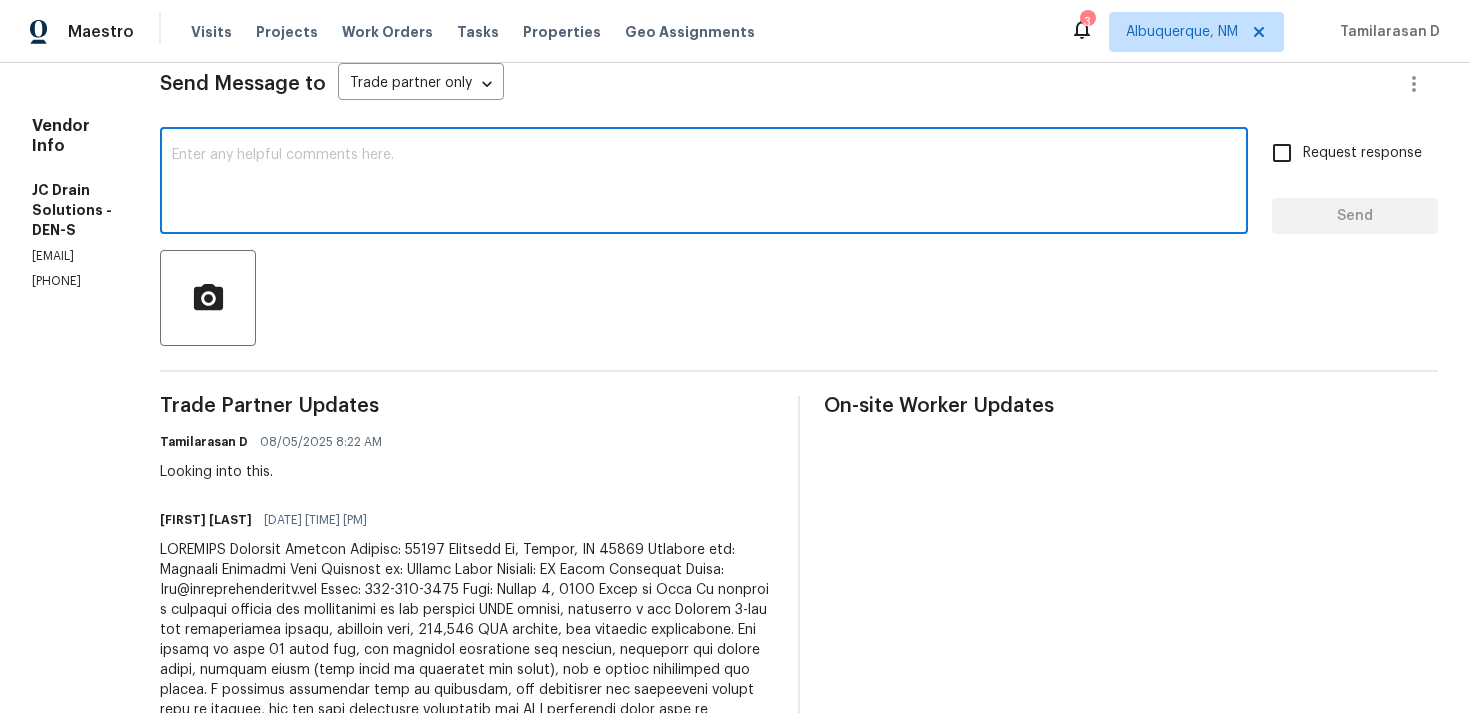 scroll, scrollTop: 284, scrollLeft: 0, axis: vertical 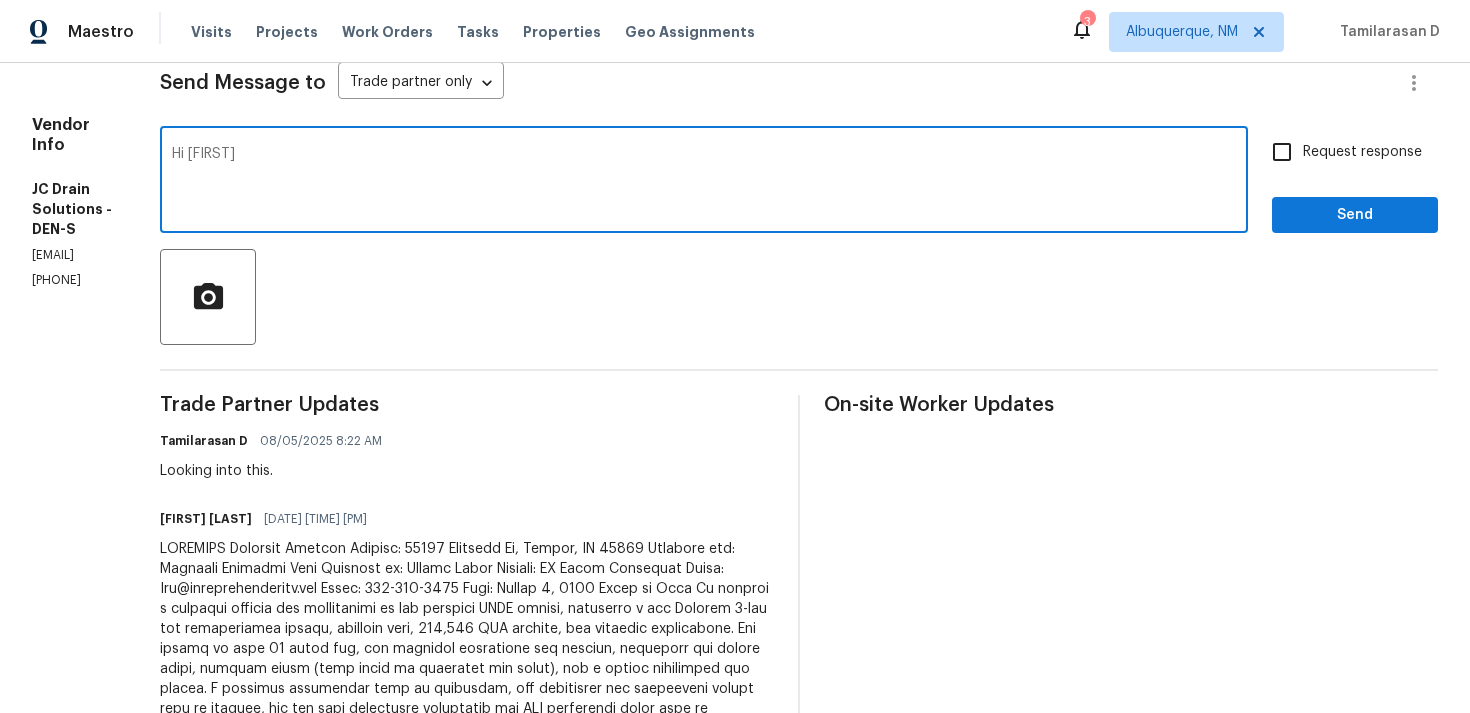 paste on "Hi, quick question — we’re not planning to install a new humidifier or electronic air cleaner, correct? If so, can you break down the cost savings for excluding those?
Also, could you let me know the price difference if we went with a standard (non-wireless) thermostat instead?" 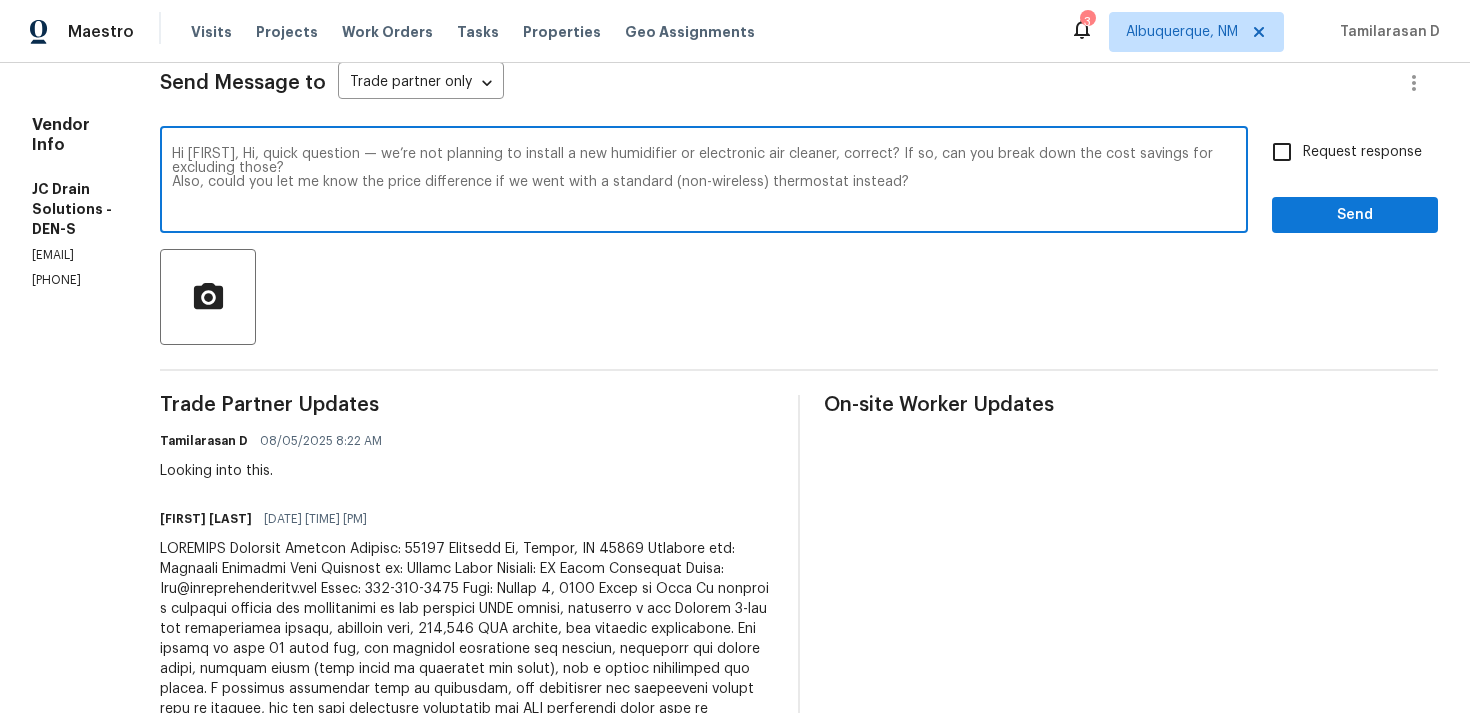 drag, startPoint x: 326, startPoint y: 151, endPoint x: 345, endPoint y: 152, distance: 19.026299 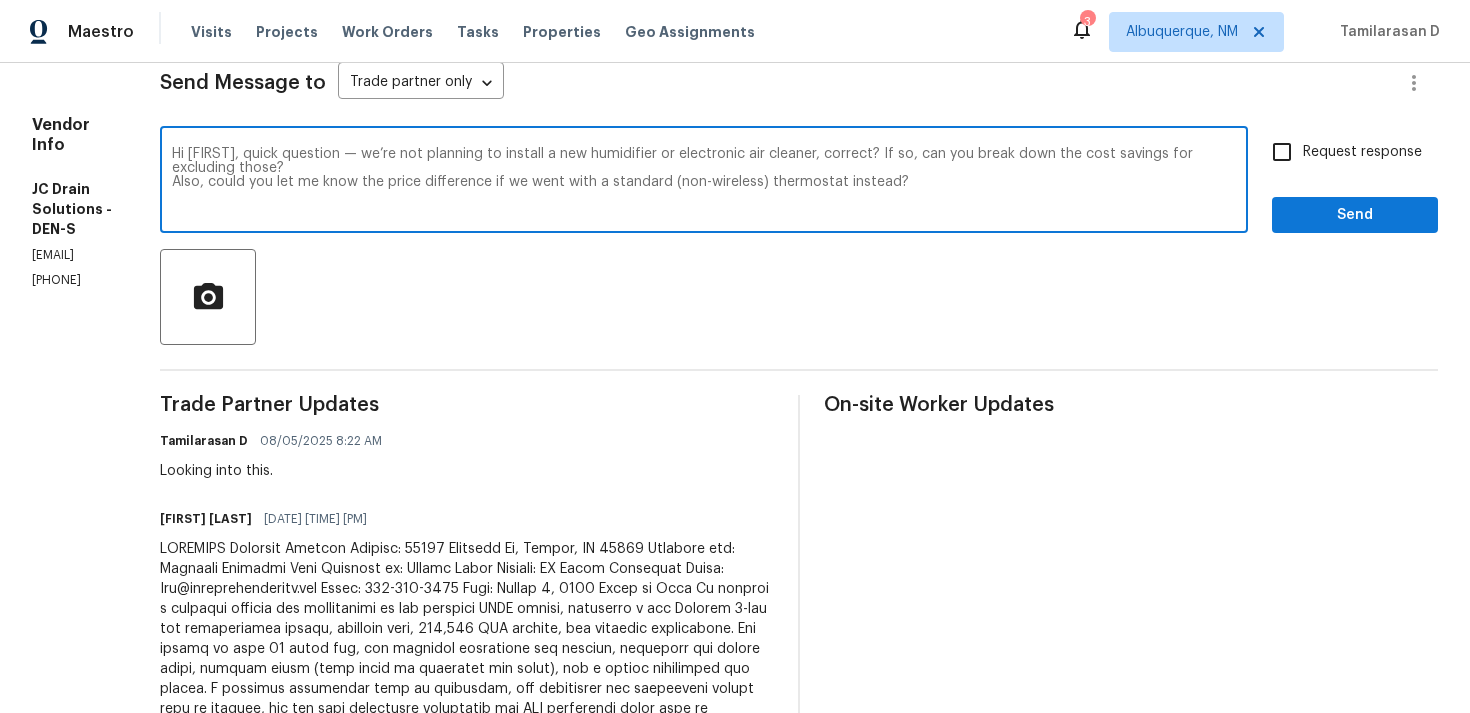 click on "Hi [FIRST], quick question — we’re not planning to install a new humidifier or electronic air cleaner, correct? If so, can you break down the cost savings for excluding those?
Also, could you let me know the price difference if we went with a standard (non-wireless) thermostat instead?" at bounding box center [704, 182] 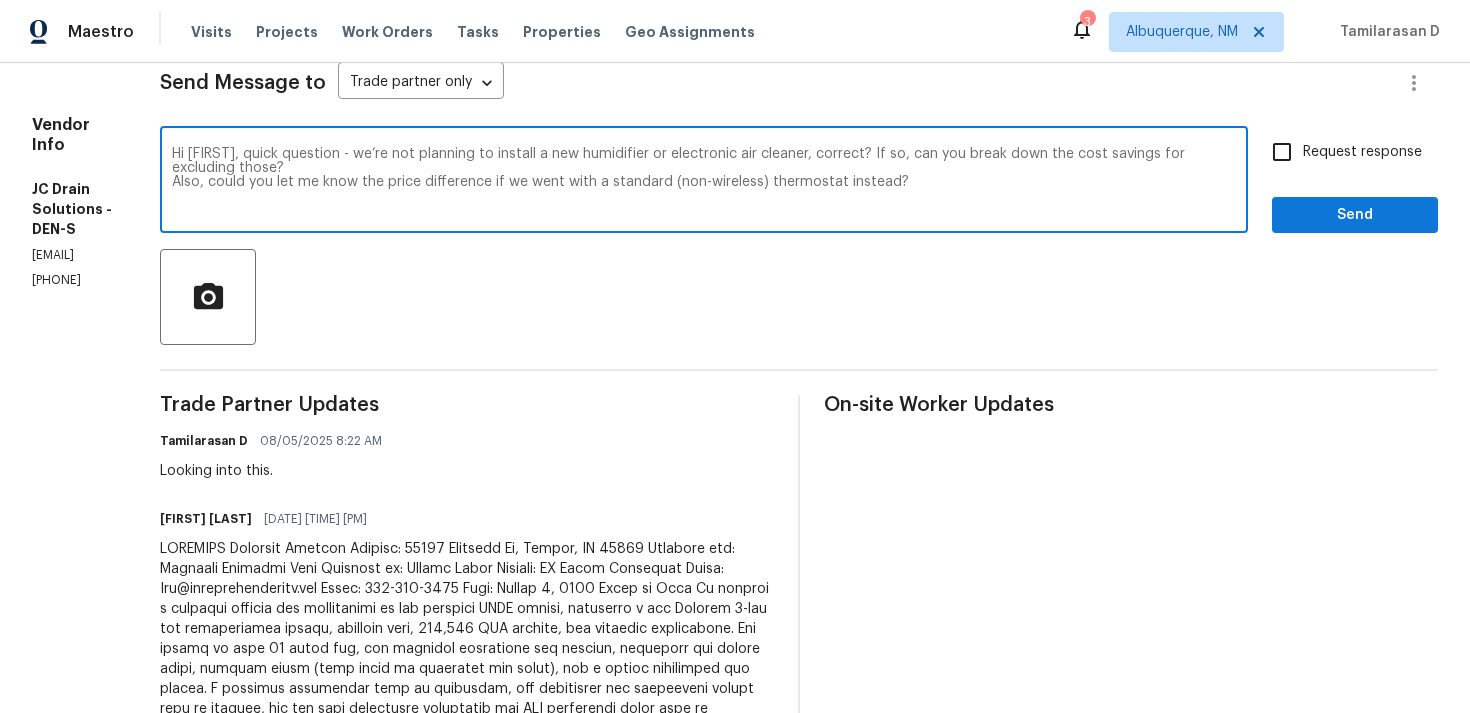 click on "Hi [FIRST], quick question - we’re not planning to install a new humidifier or electronic air cleaner, correct? If so, can you break down the cost savings for excluding those?
Also, could you let me know the price difference if we went with a standard (non-wireless) thermostat instead?" at bounding box center (704, 182) 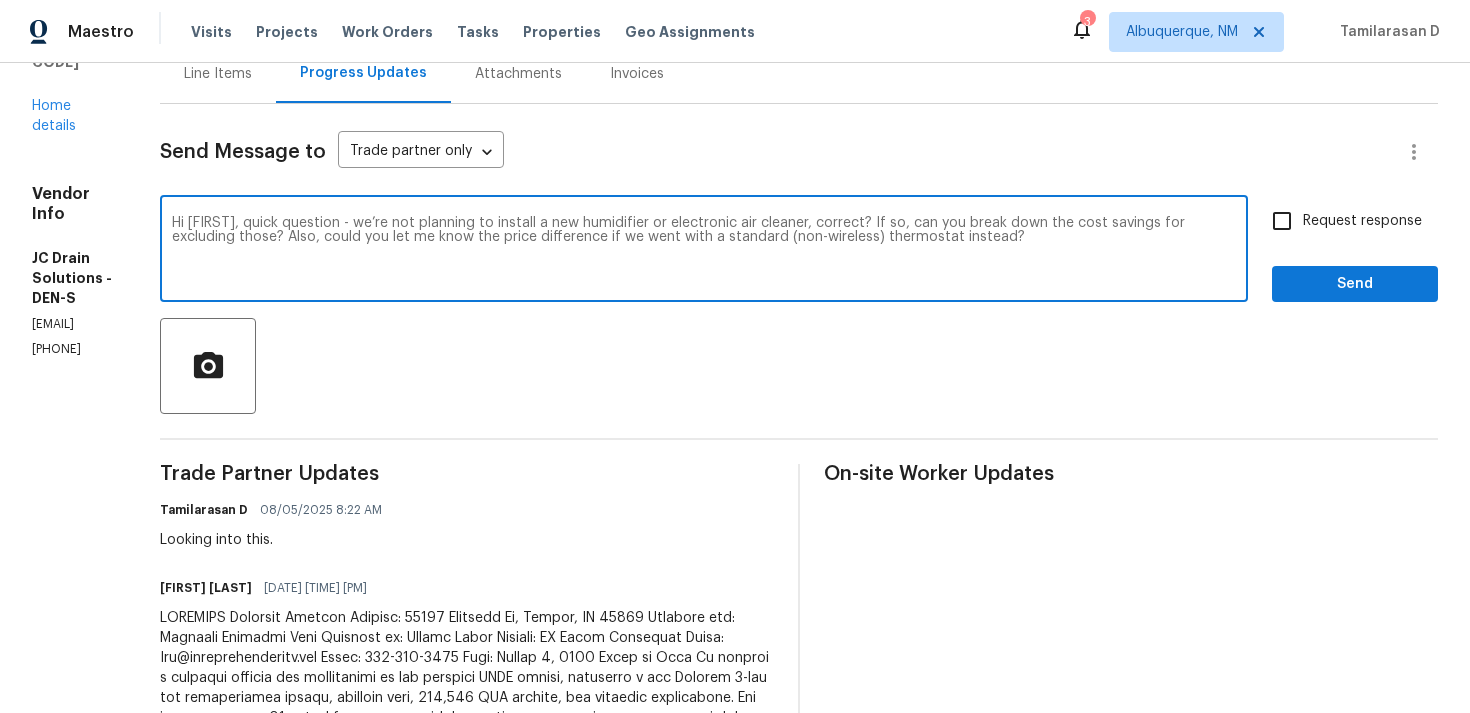 scroll, scrollTop: 199, scrollLeft: 0, axis: vertical 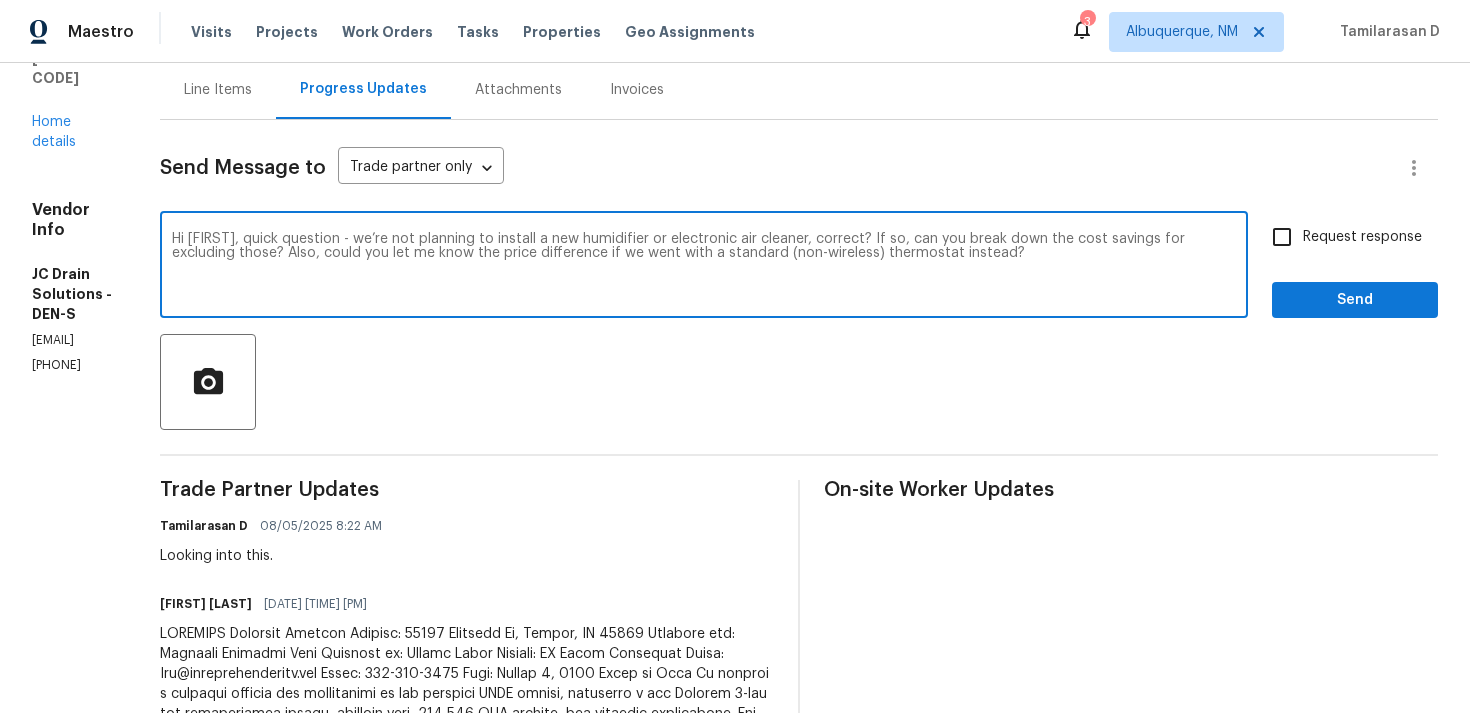 type on "Hi Juan, quick question - we’re not planning to install a new humidifier or electronic air cleaner, correct? If so, can you break down the cost savings for excluding those? Also, could you let me know the price difference if we went with a standard (non-wireless) thermostat instead?" 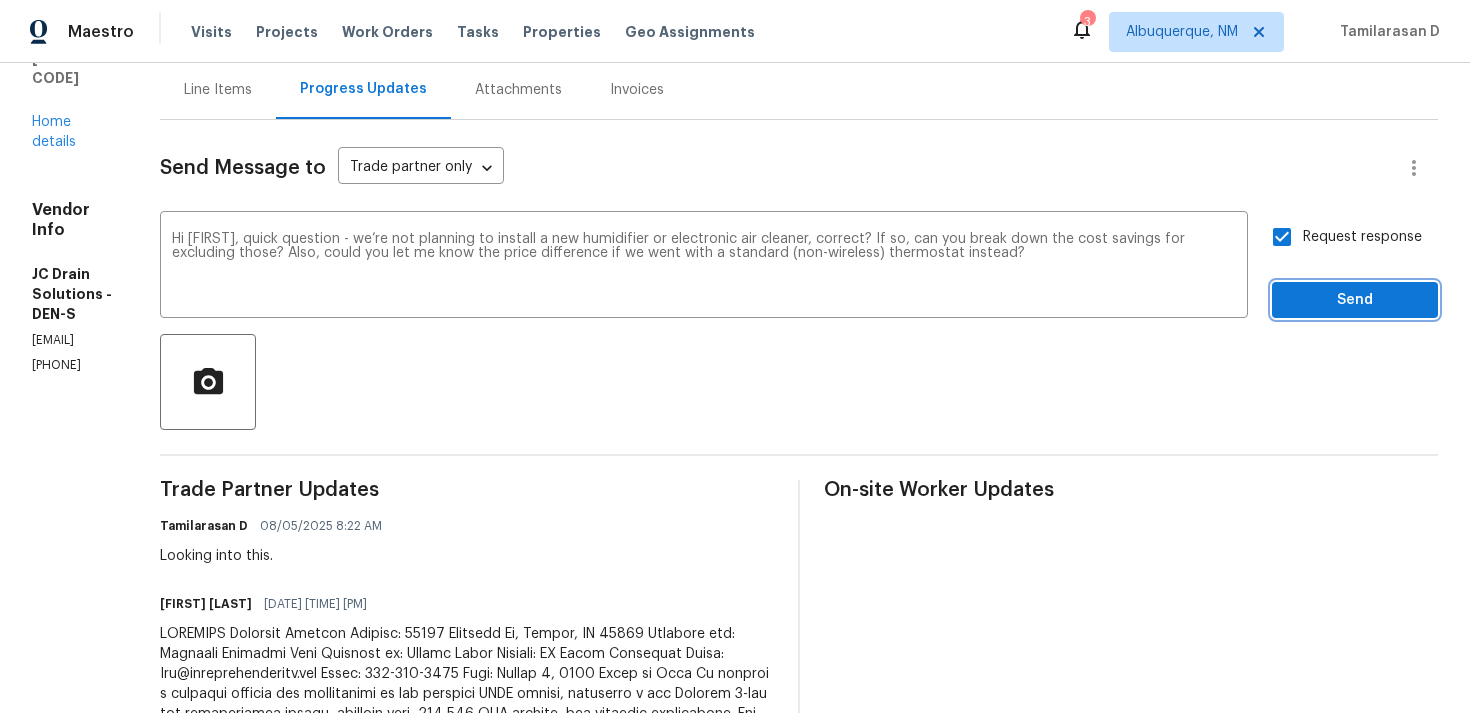 click on "Send" at bounding box center (1355, 300) 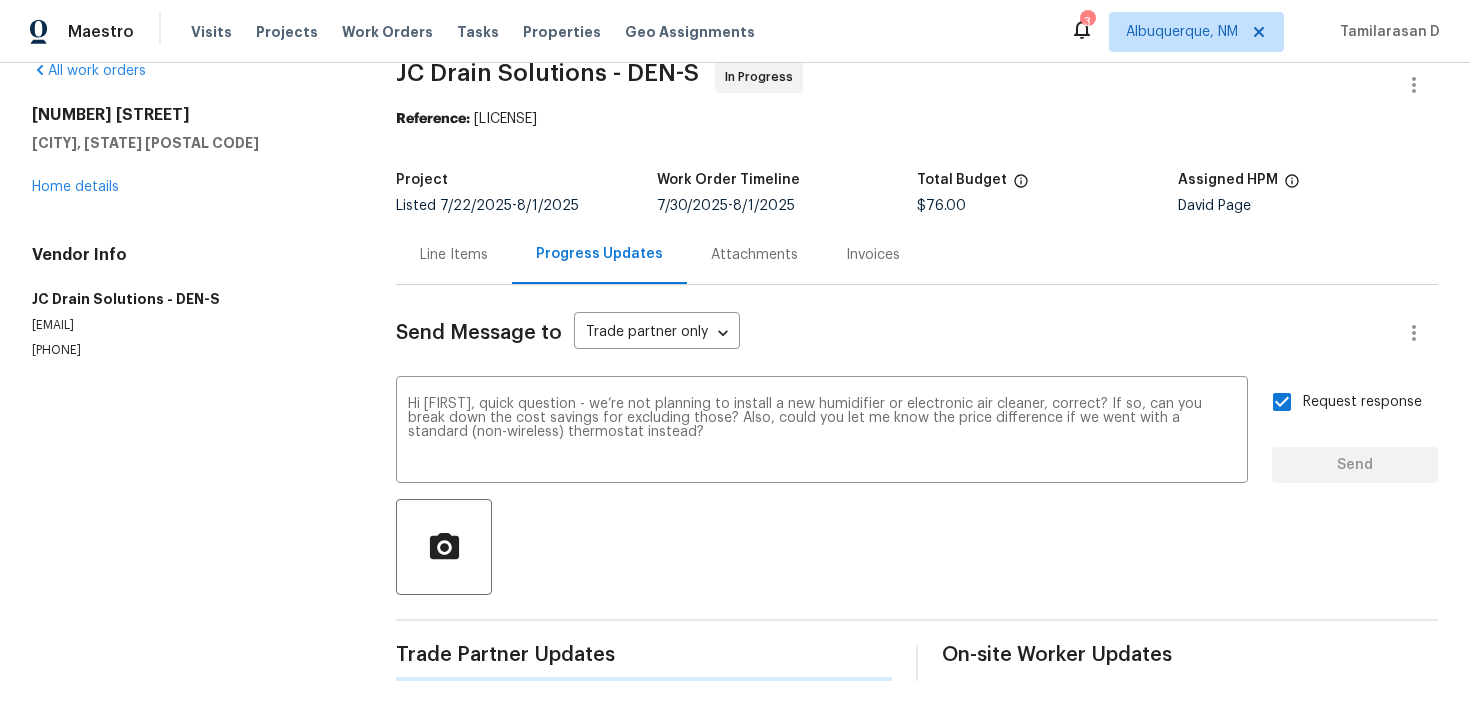 type 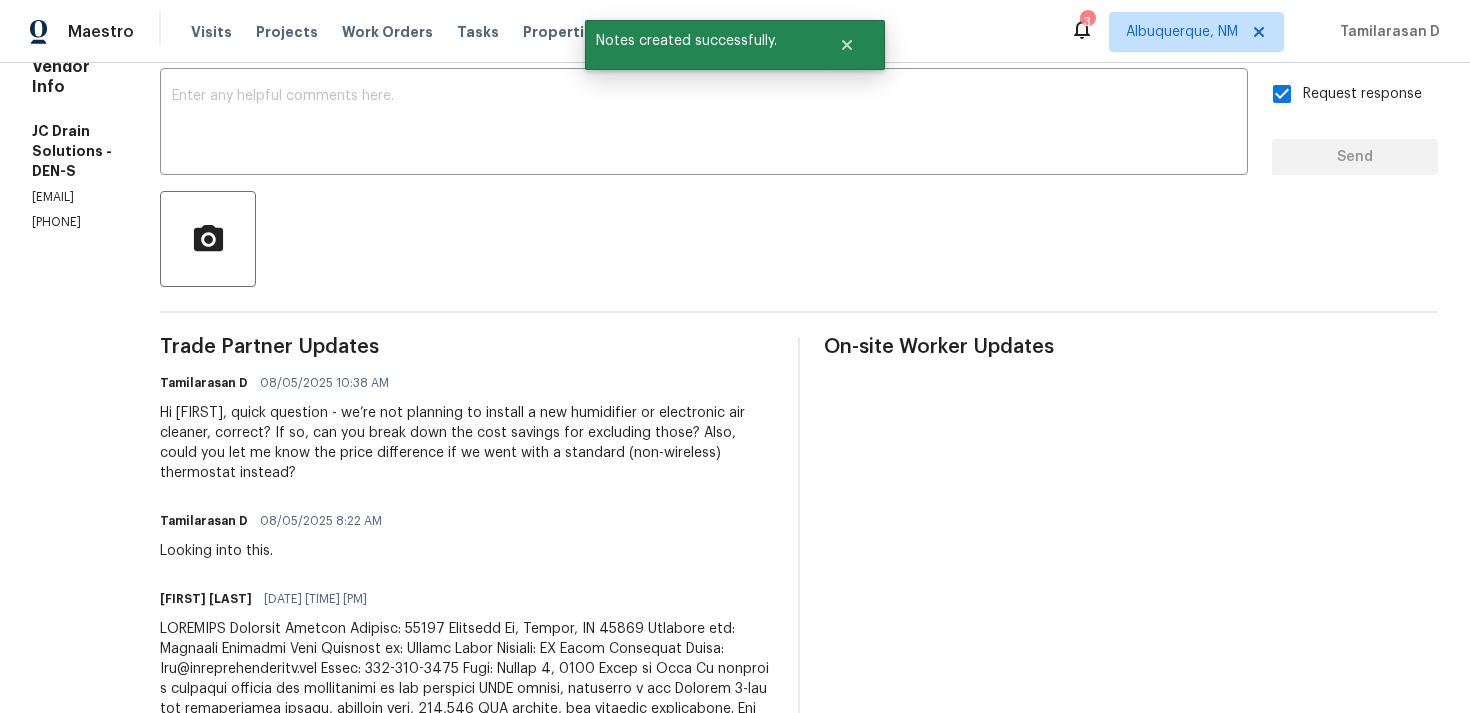 scroll, scrollTop: 197, scrollLeft: 0, axis: vertical 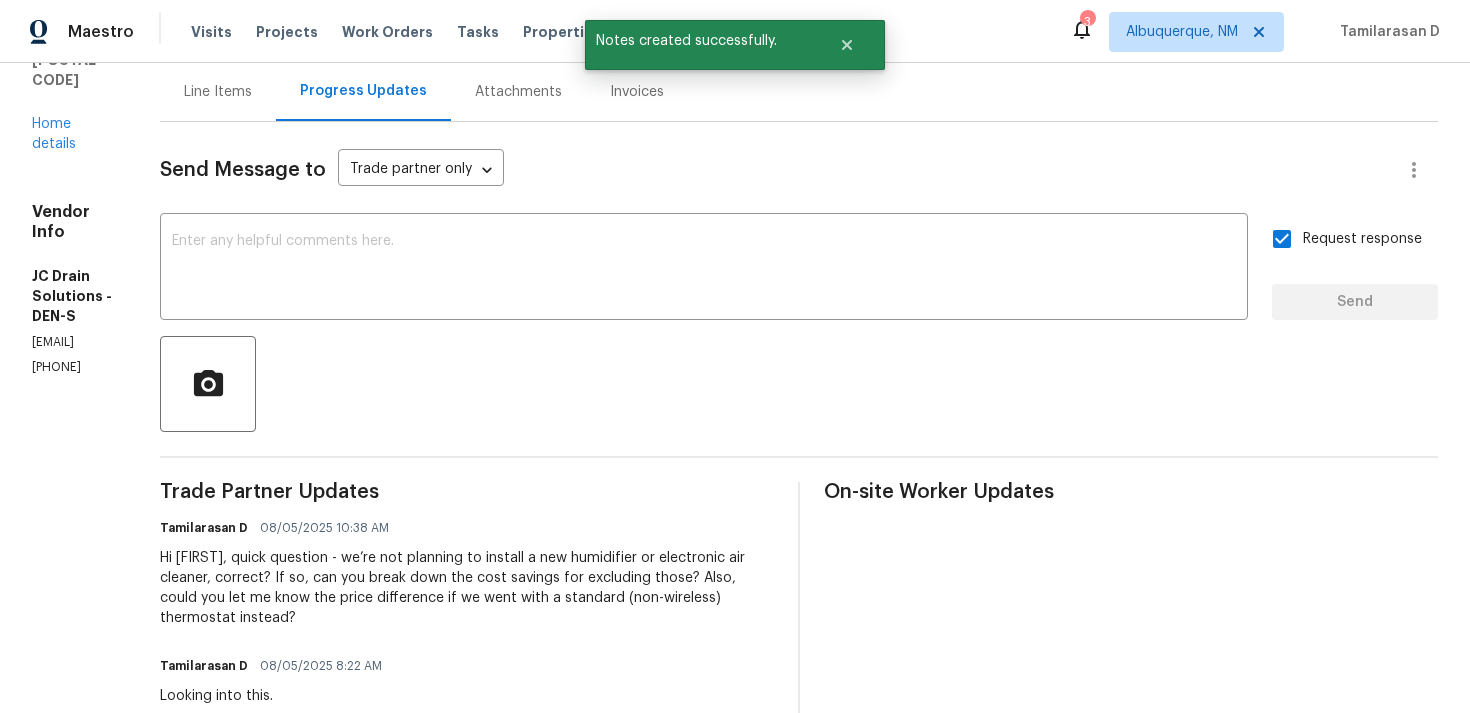click on "Vendor Info JC Drain Solutions - DEN-S manager@jcdrainsolutions.com (719) 453-4372" at bounding box center [72, 289] 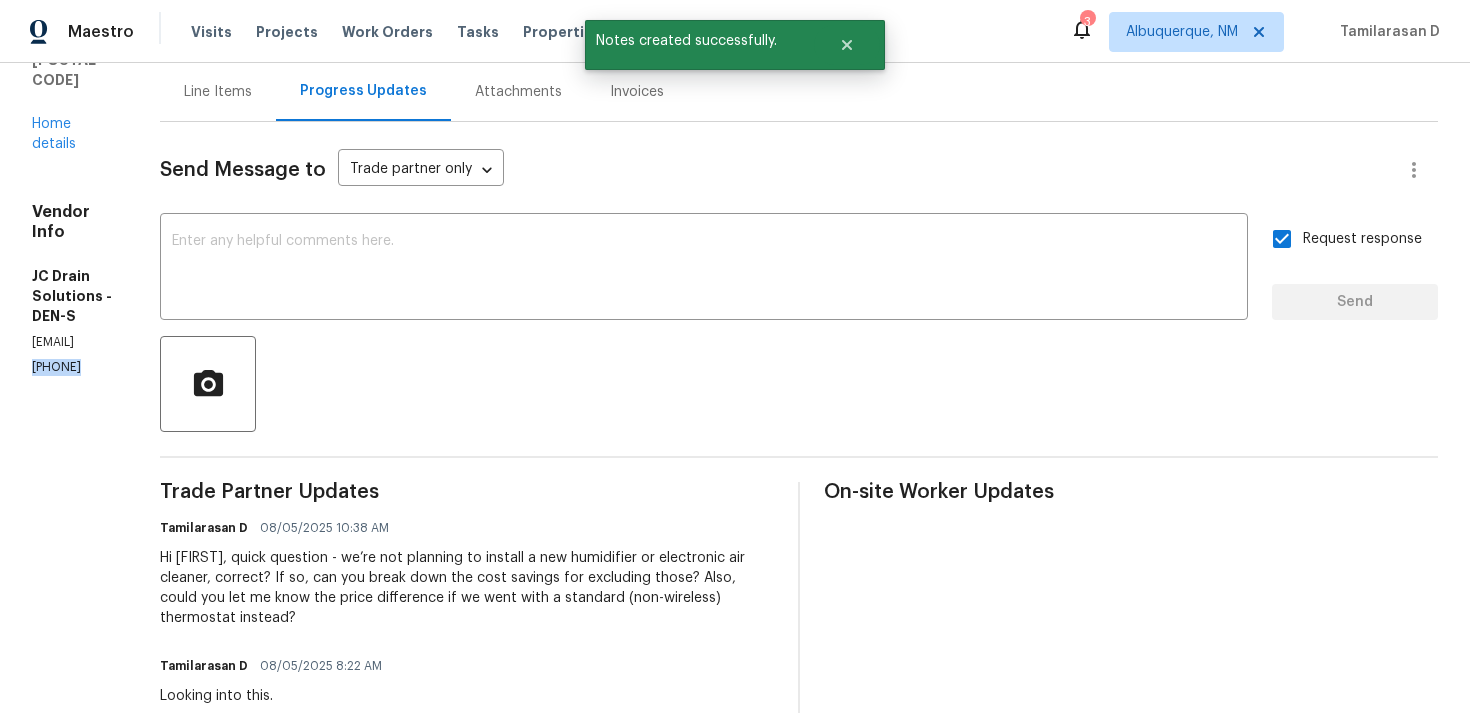 copy on "(719) 453-4372" 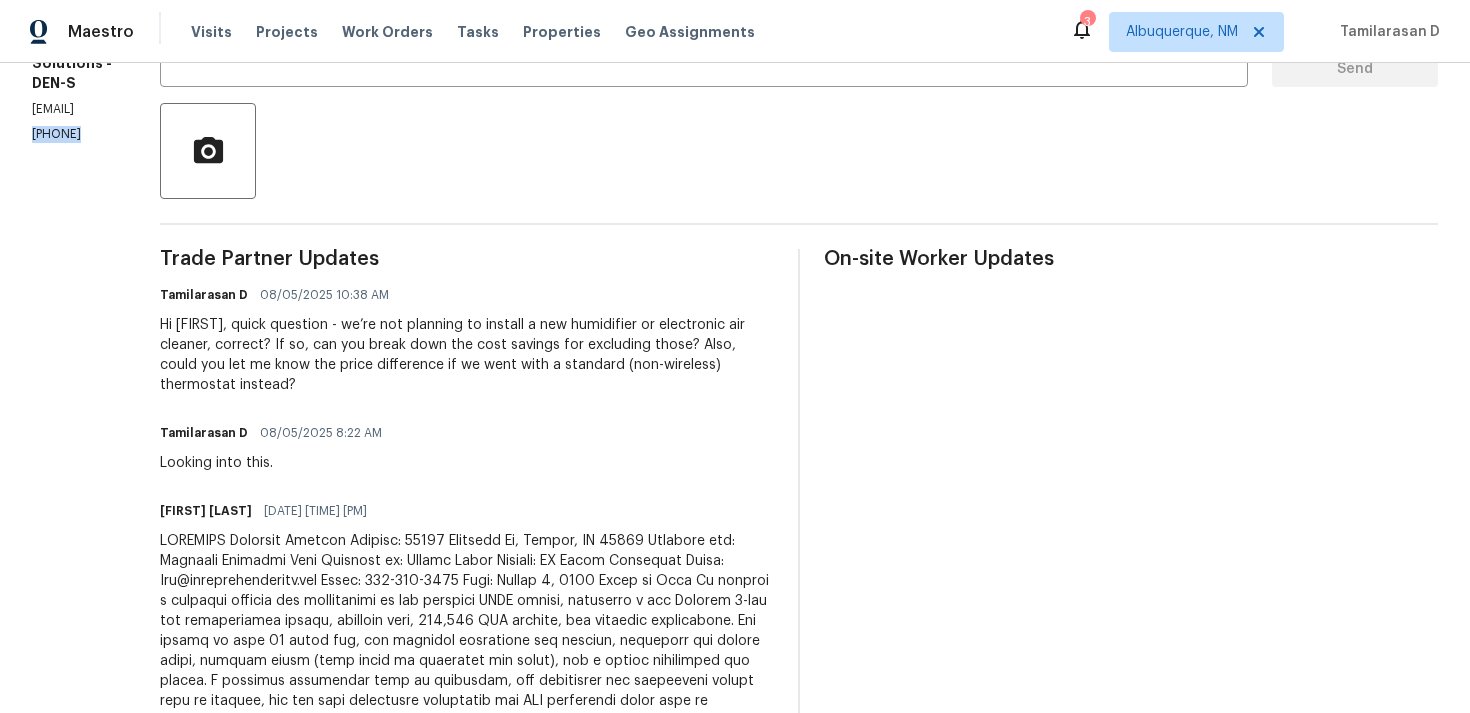 scroll, scrollTop: 442, scrollLeft: 0, axis: vertical 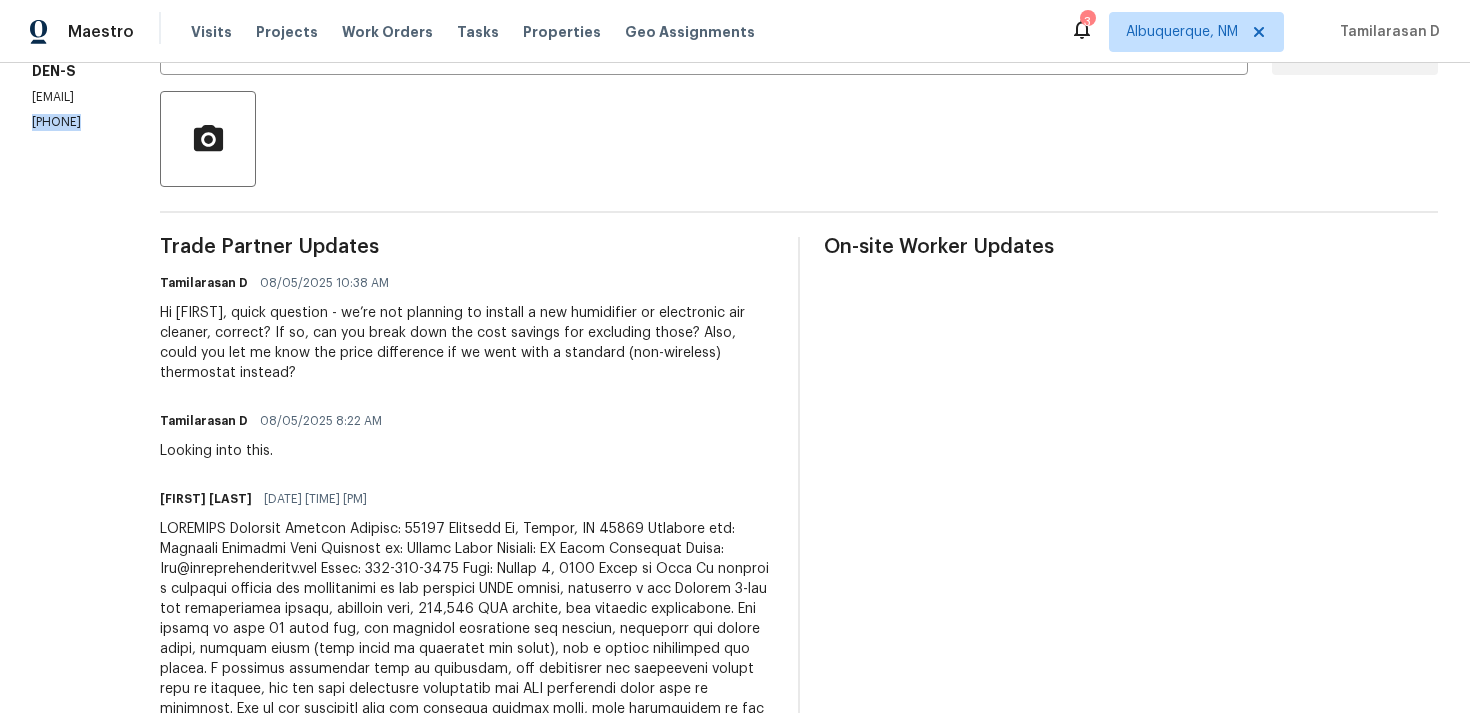 click on "Hi Juan, quick question - we’re not planning to install a new humidifier or electronic air cleaner, correct? If so, can you break down the cost savings for excluding those? Also, could you let me know the price difference if we went with a standard (non-wireless) thermostat instead?" at bounding box center [467, 343] 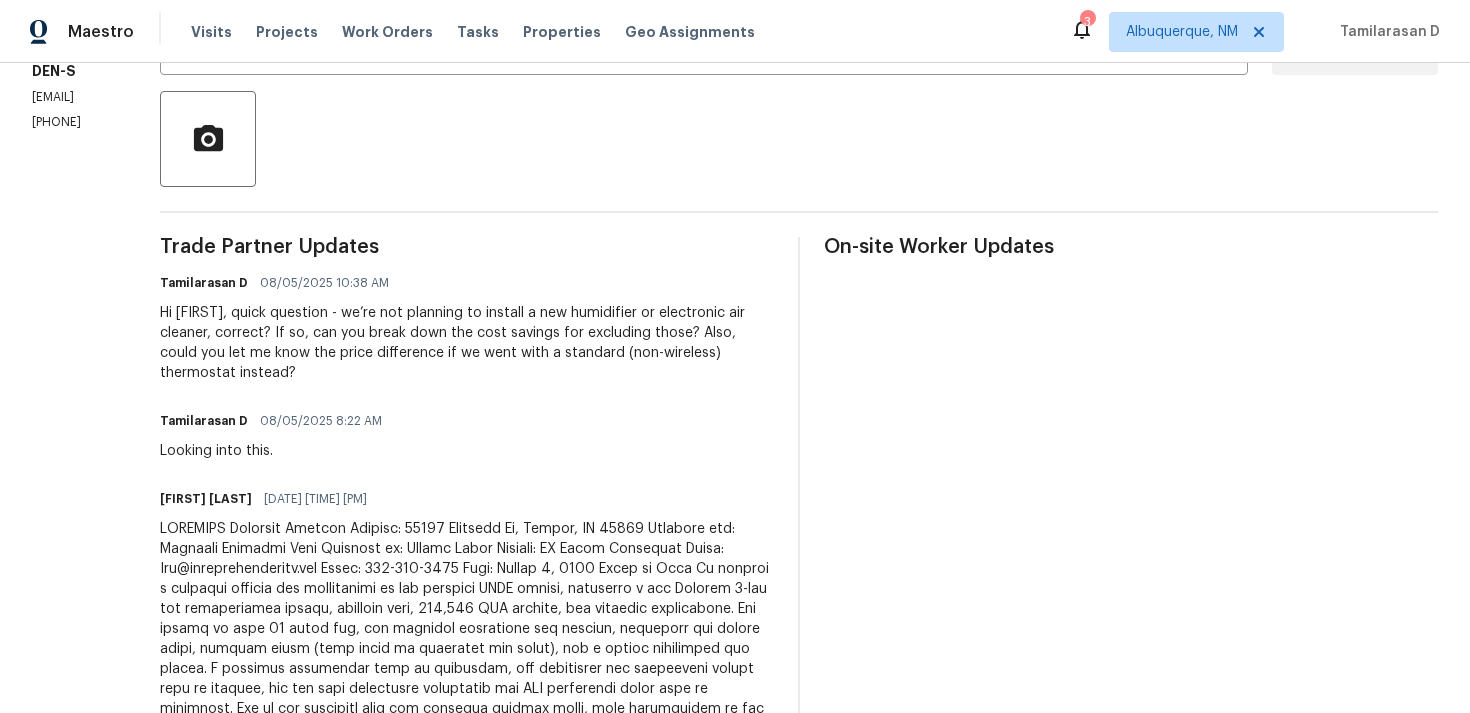 click on "Hi Juan, quick question - we’re not planning to install a new humidifier or electronic air cleaner, correct? If so, can you break down the cost savings for excluding those? Also, could you let me know the price difference if we went with a standard (non-wireless) thermostat instead?" at bounding box center [467, 343] 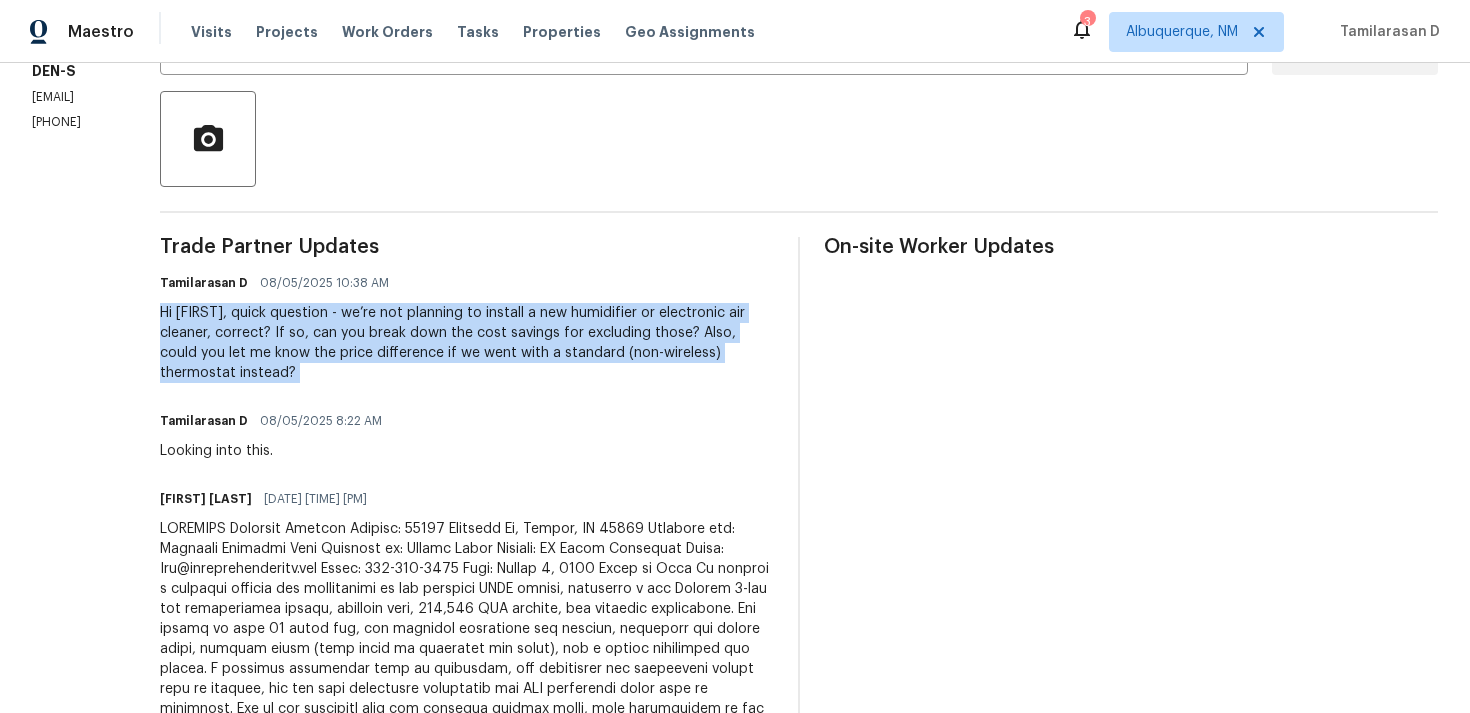 click on "Hi Juan, quick question - we’re not planning to install a new humidifier or electronic air cleaner, correct? If so, can you break down the cost savings for excluding those? Also, could you let me know the price difference if we went with a standard (non-wireless) thermostat instead?" at bounding box center (467, 343) 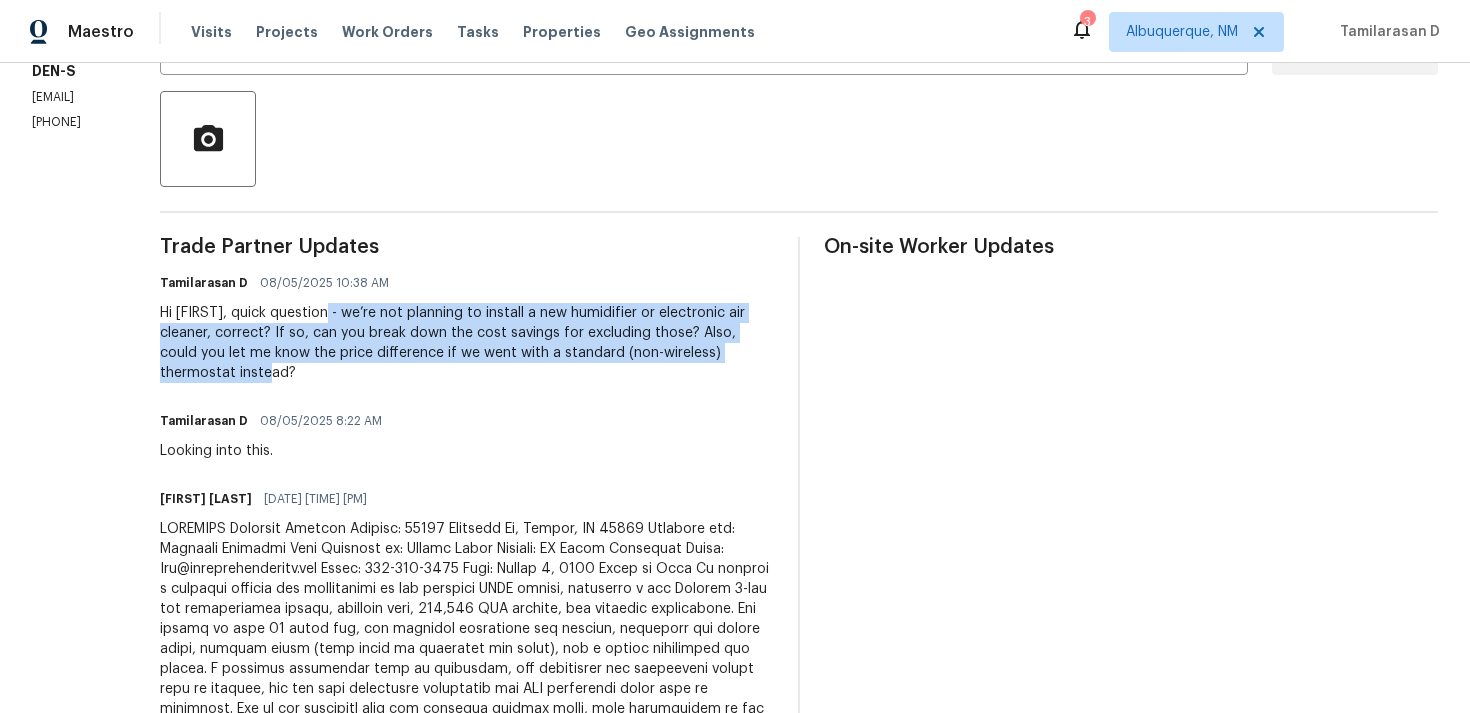 drag, startPoint x: 421, startPoint y: 308, endPoint x: 512, endPoint y: 369, distance: 109.55364 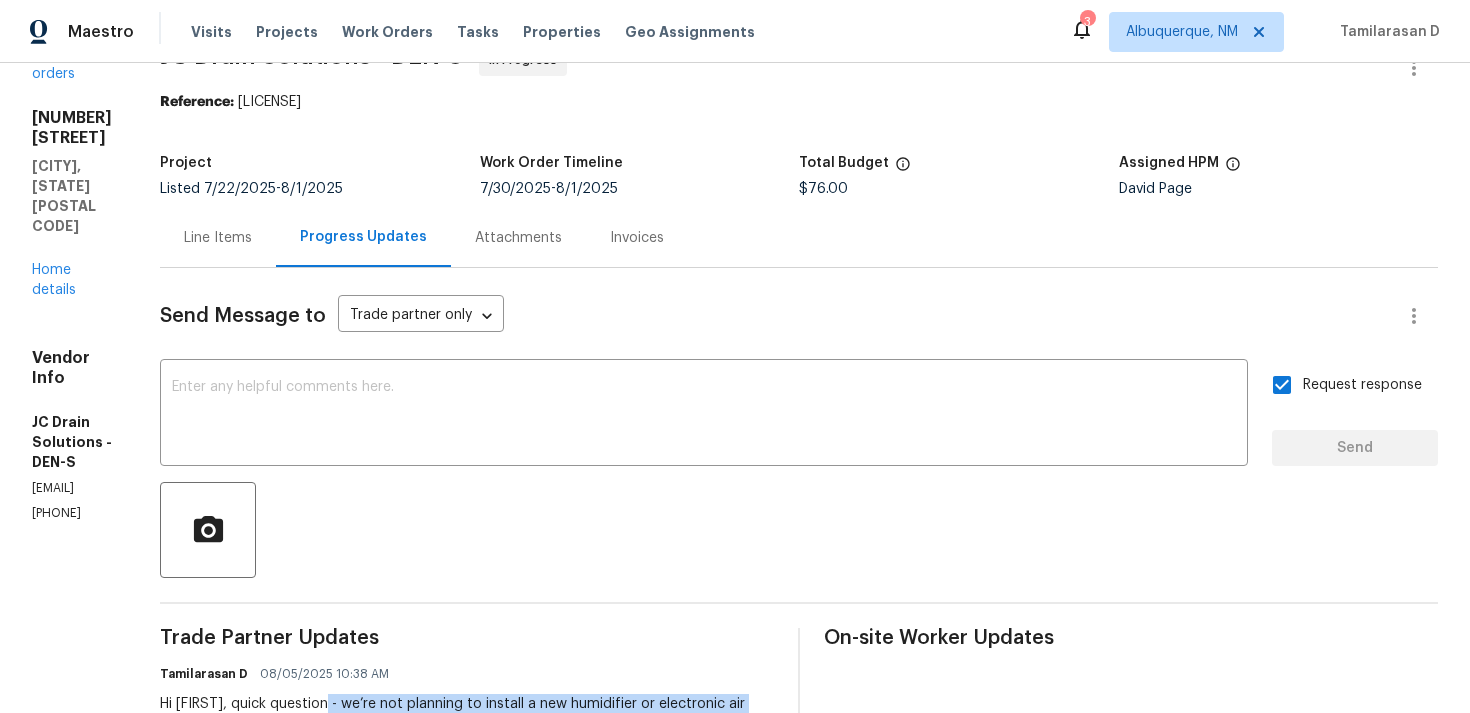 scroll, scrollTop: 0, scrollLeft: 0, axis: both 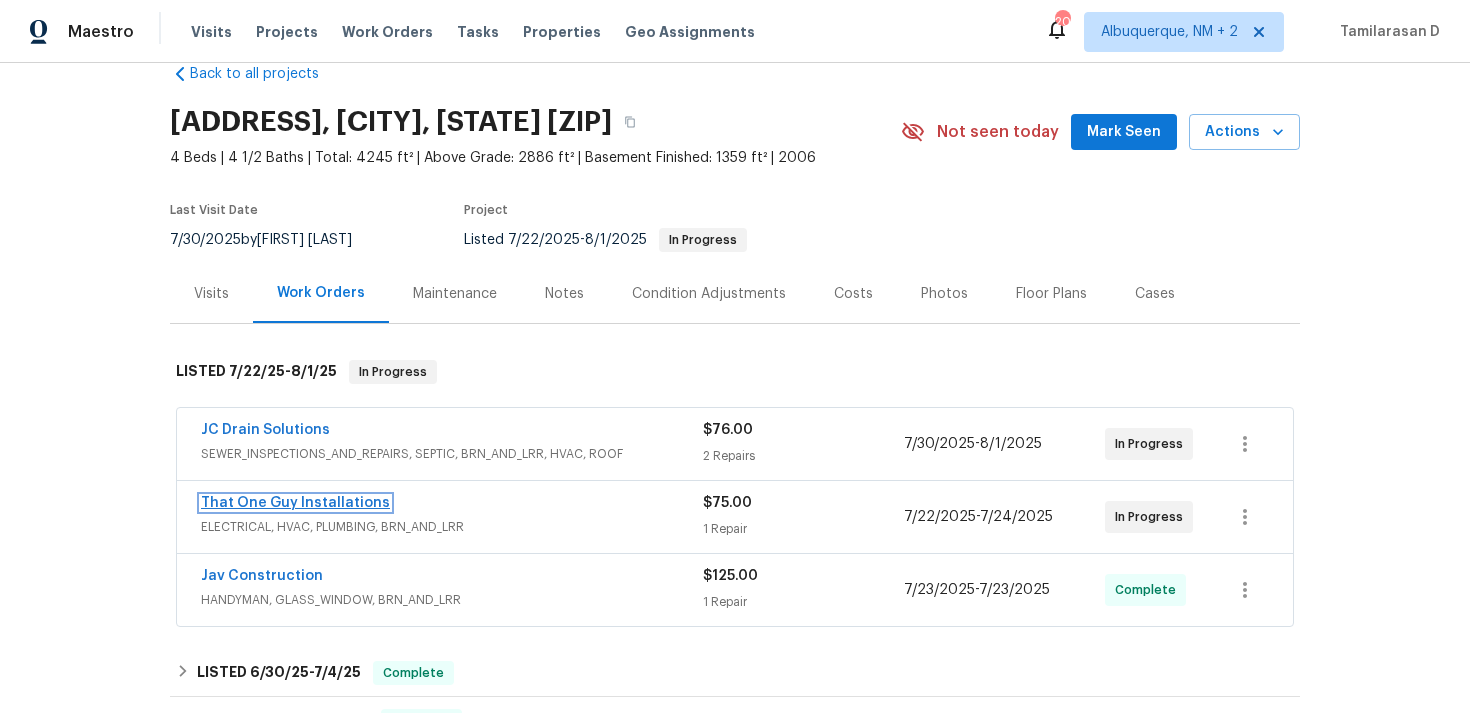 click on "That One Guy Installations" at bounding box center (295, 503) 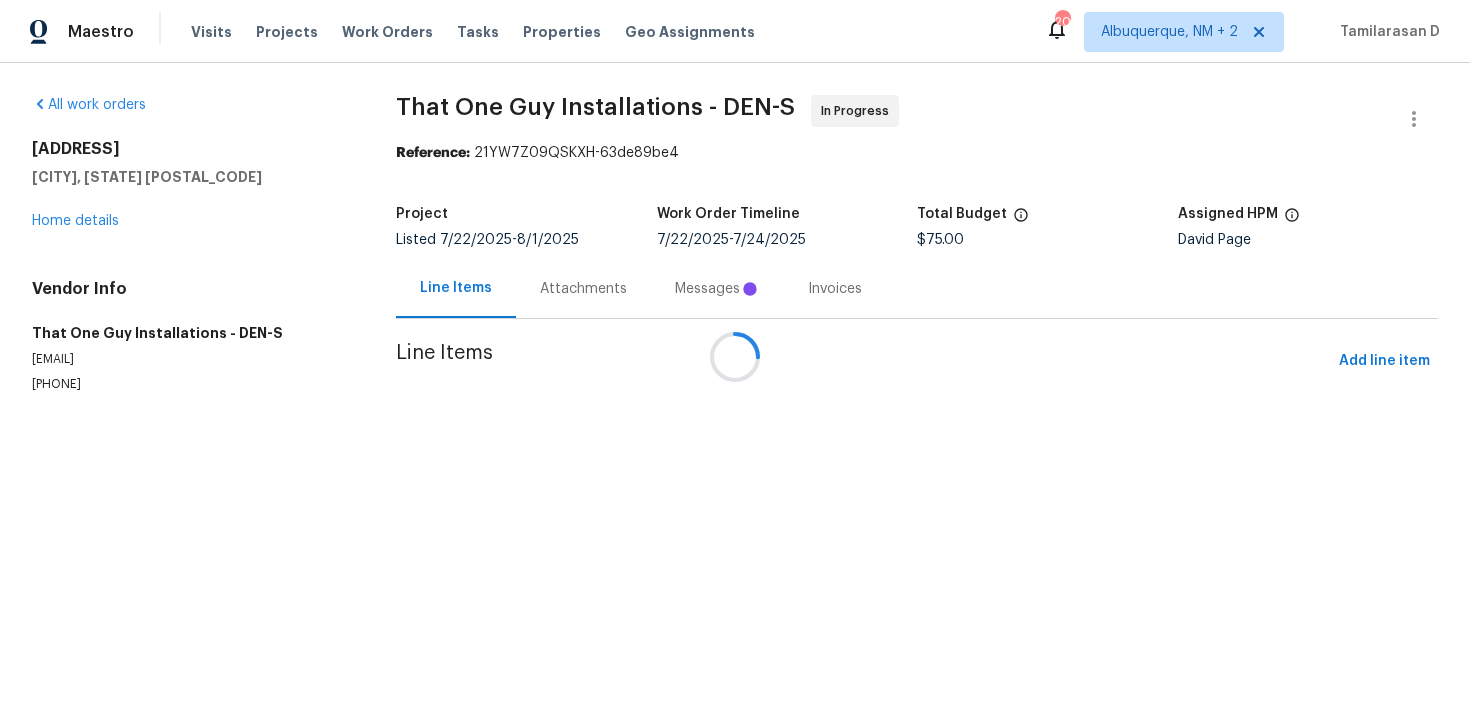 click at bounding box center (735, 356) 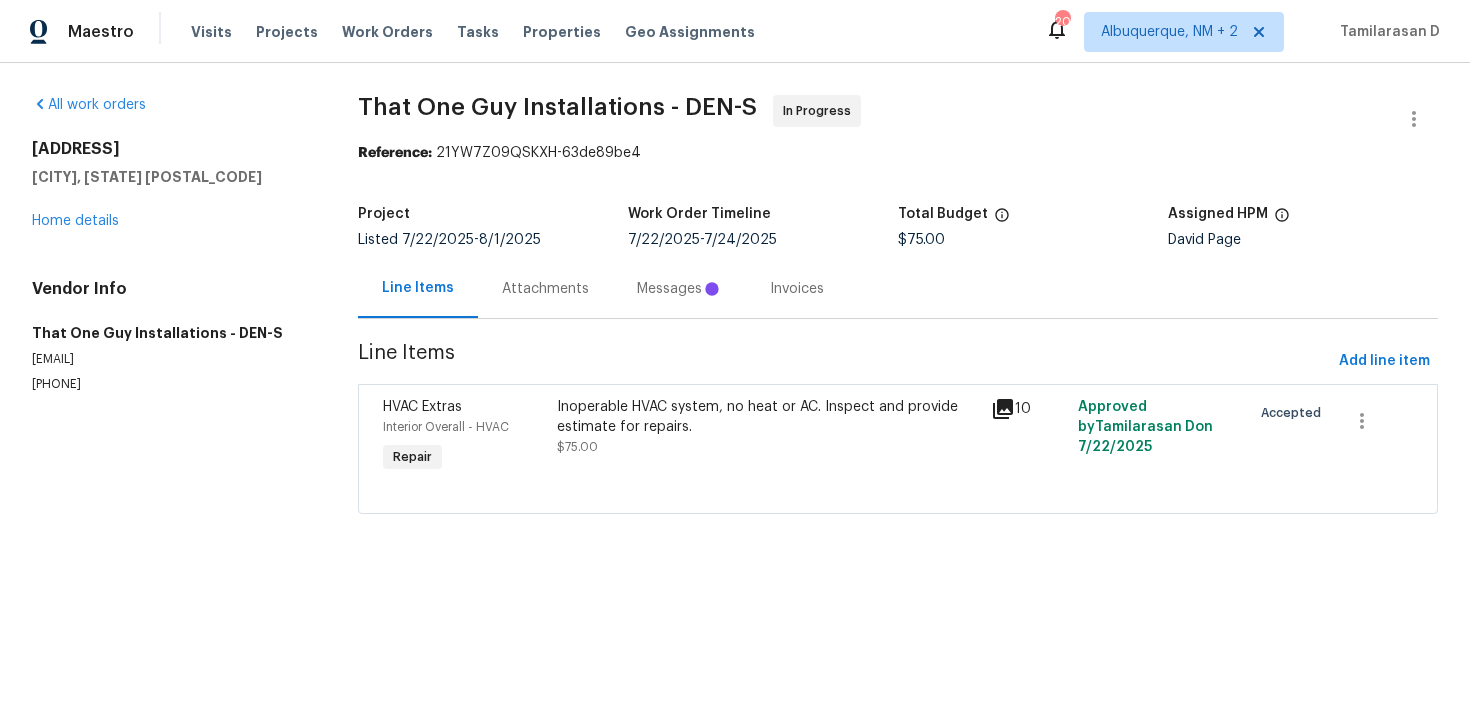click on "Attachments" at bounding box center (545, 288) 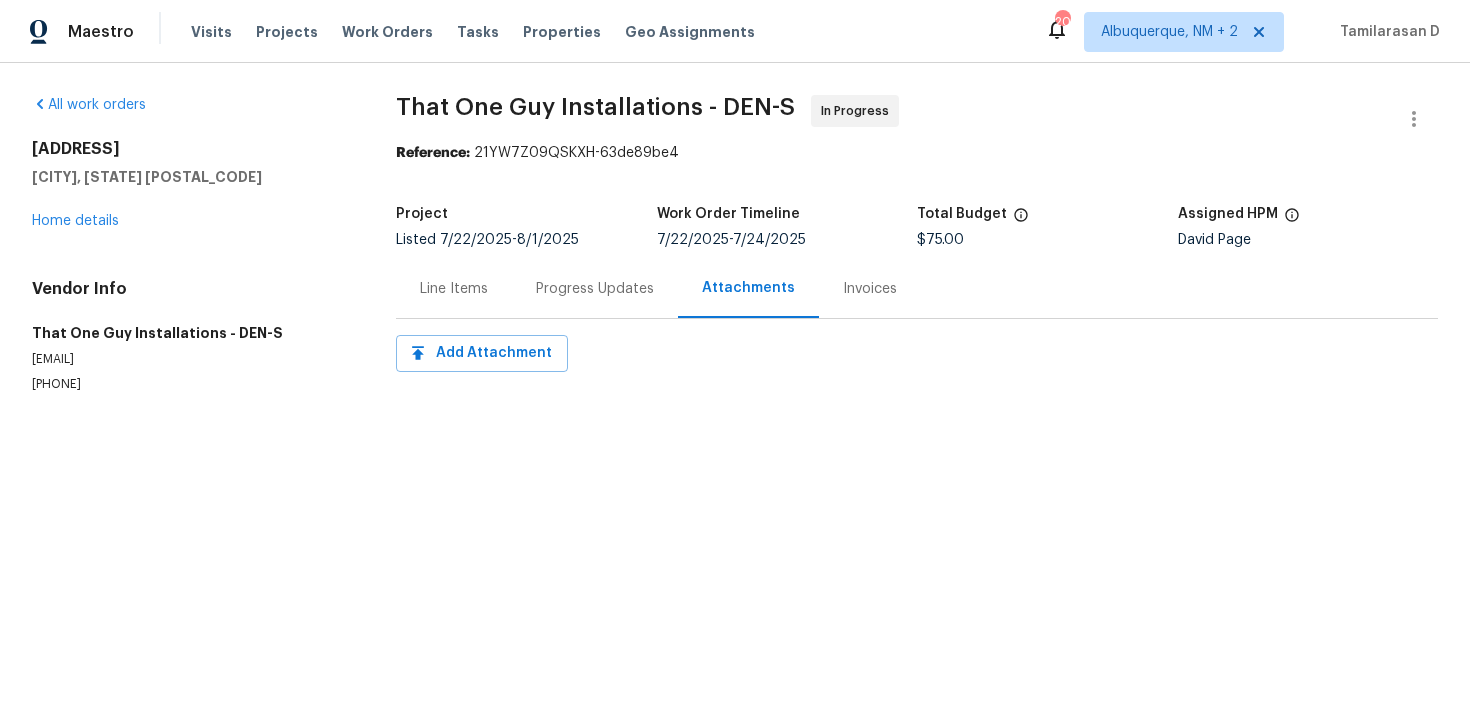 click on "Progress Updates" at bounding box center [595, 289] 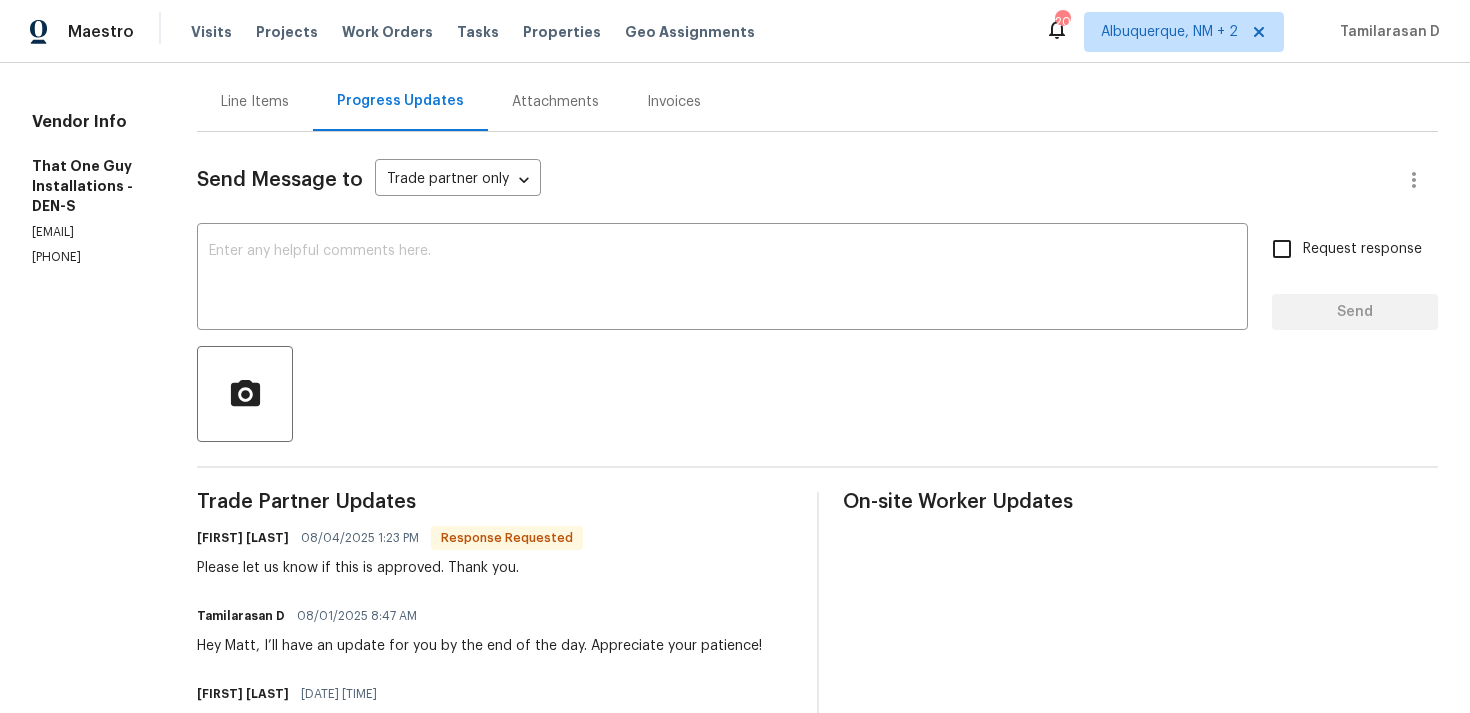 scroll, scrollTop: 212, scrollLeft: 0, axis: vertical 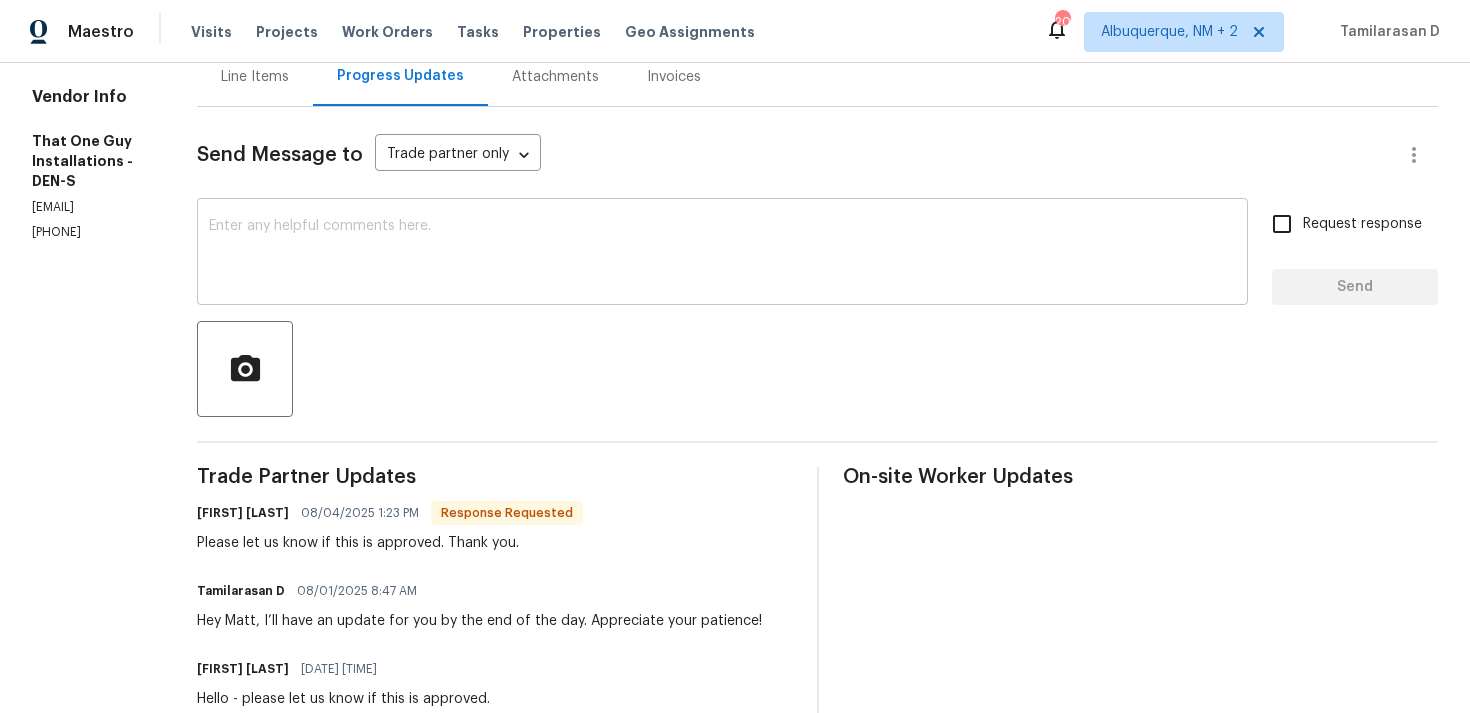 click at bounding box center (722, 254) 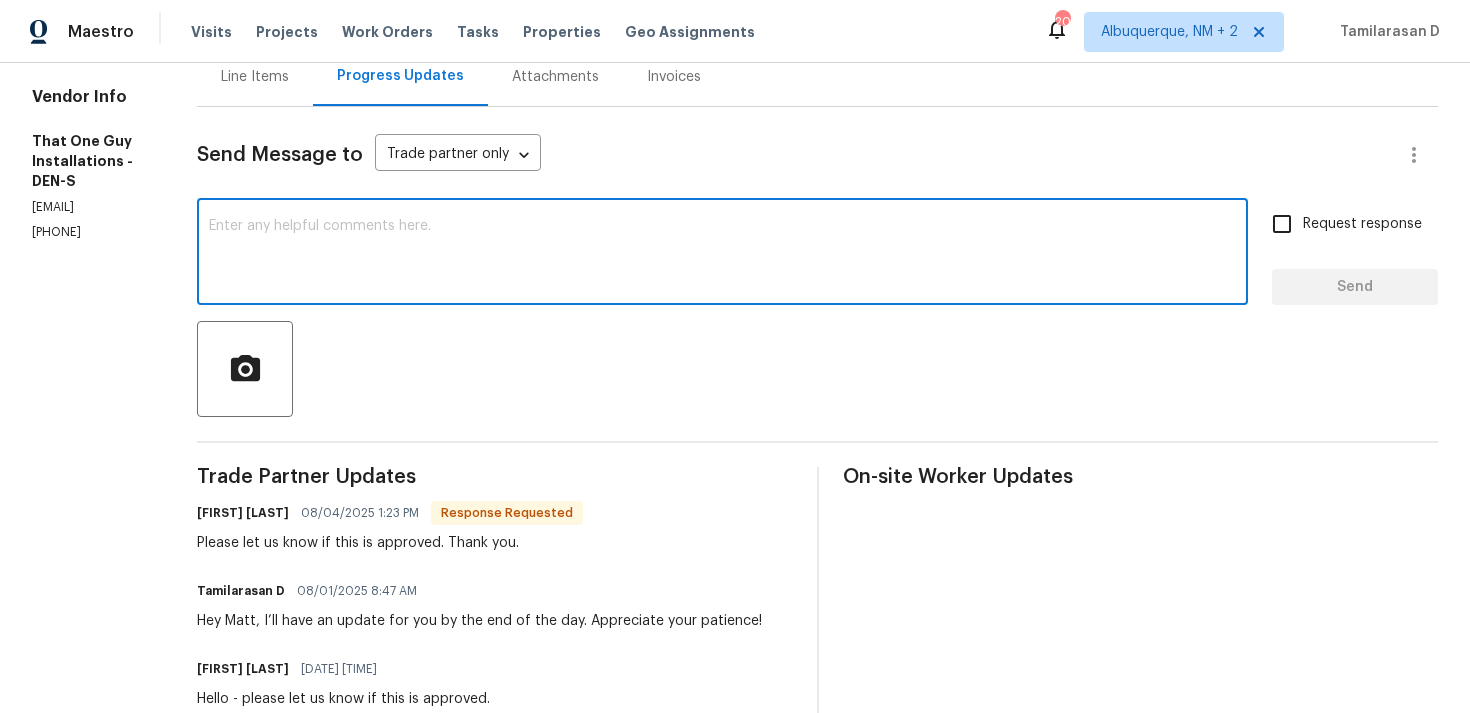 scroll, scrollTop: 0, scrollLeft: 0, axis: both 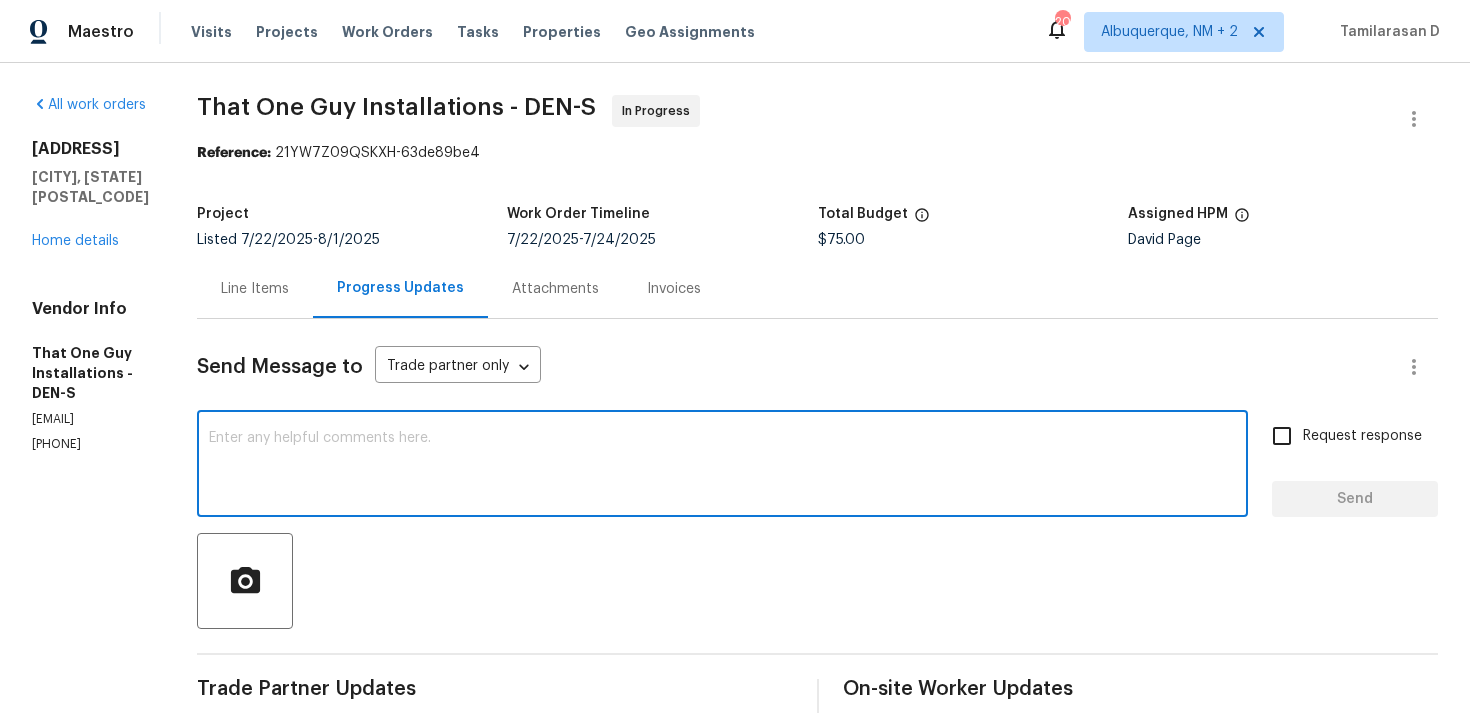 click on "Line Items" at bounding box center [255, 288] 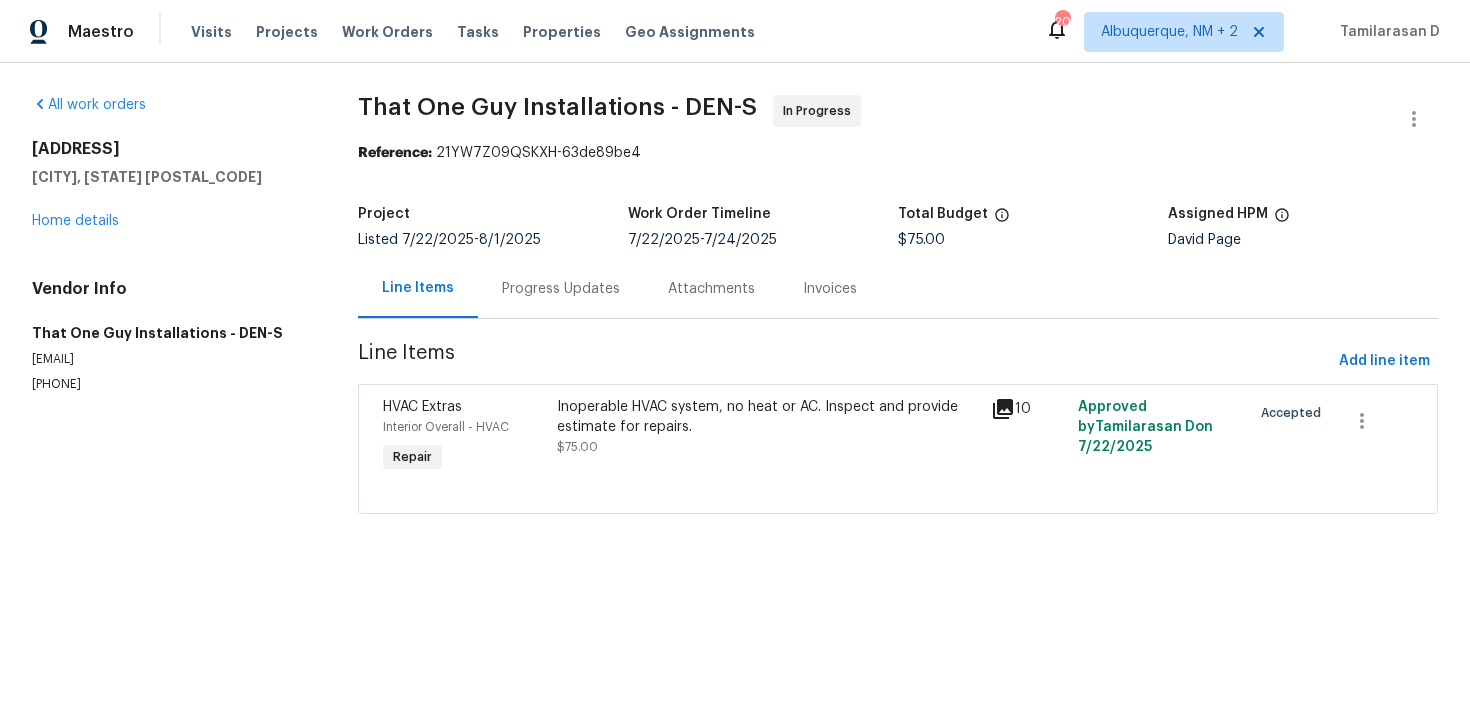 click on "Progress Updates" at bounding box center [561, 289] 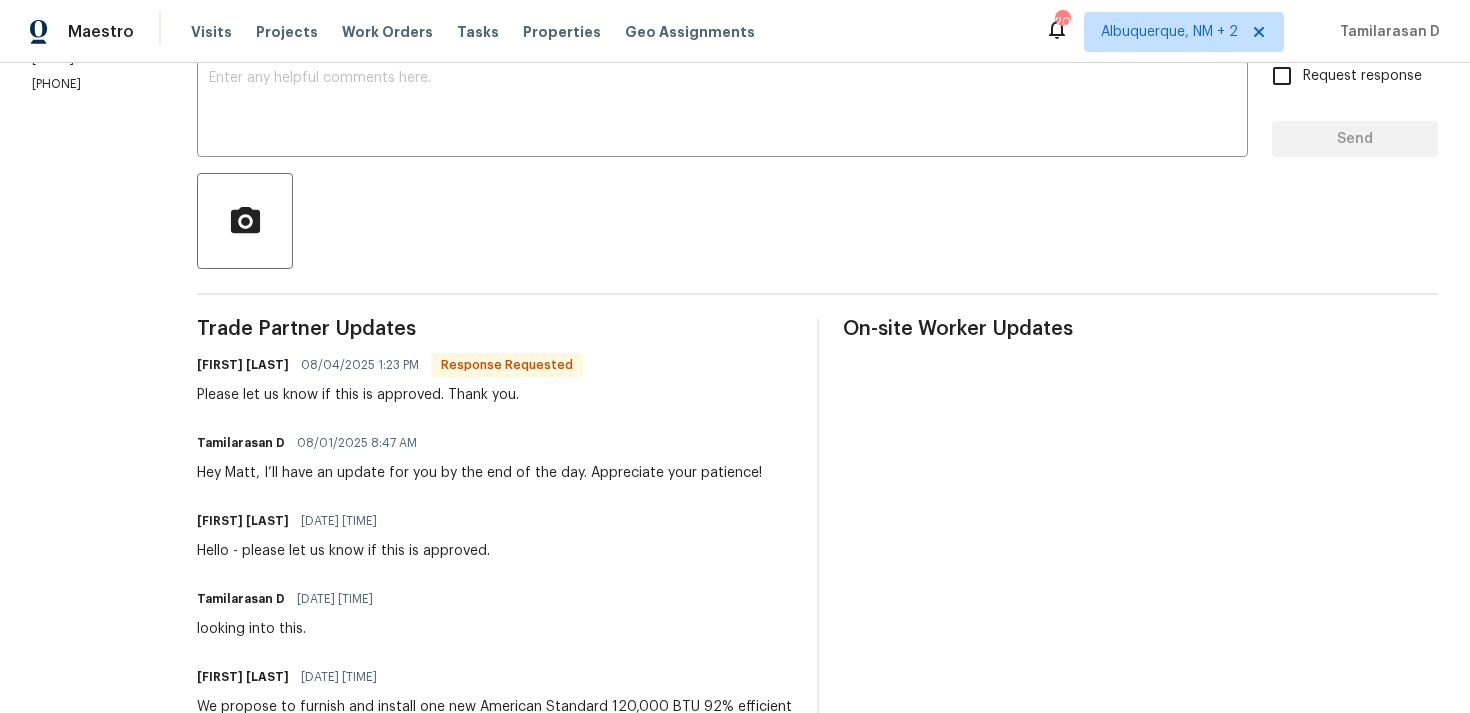 scroll, scrollTop: 364, scrollLeft: 0, axis: vertical 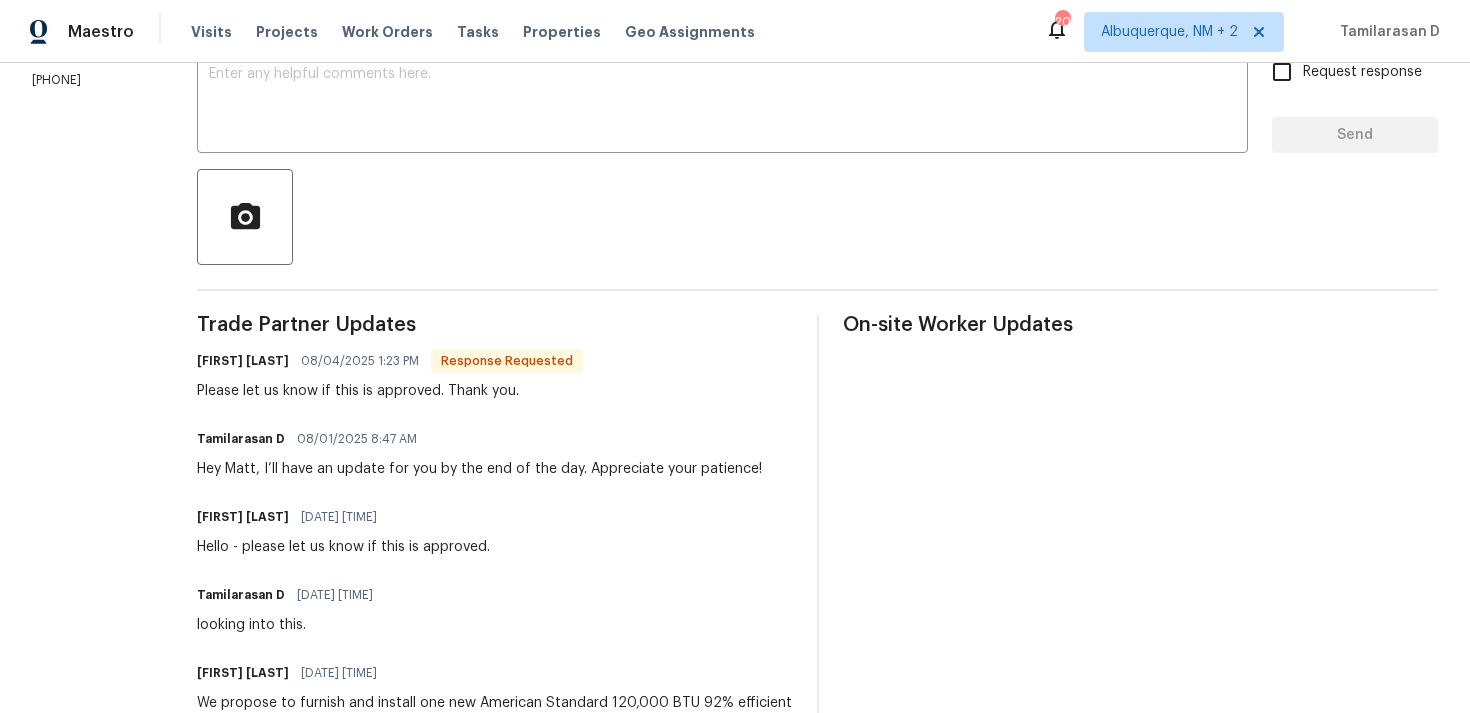 click on "Please let us know if this is approved. Thank you." at bounding box center (390, 391) 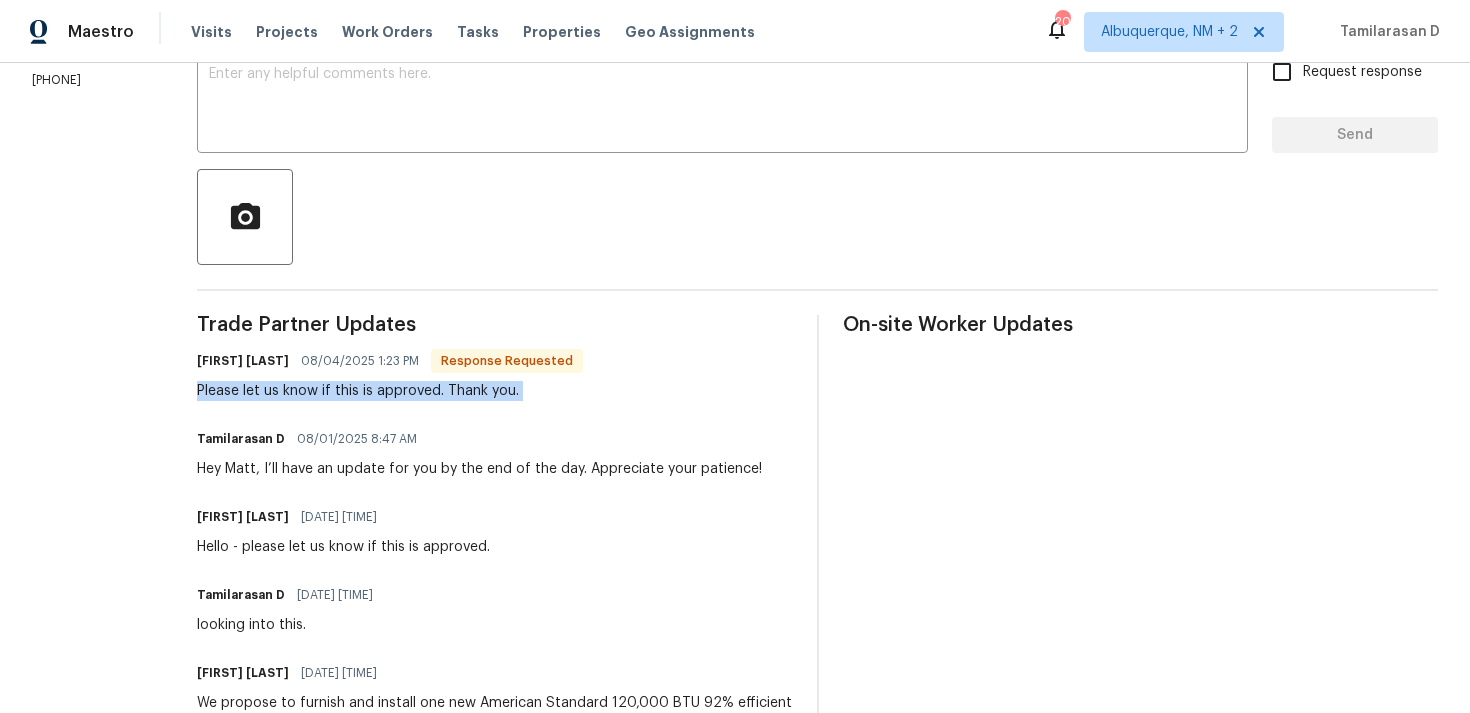 click on "Please let us know if this is approved. Thank you." at bounding box center (390, 391) 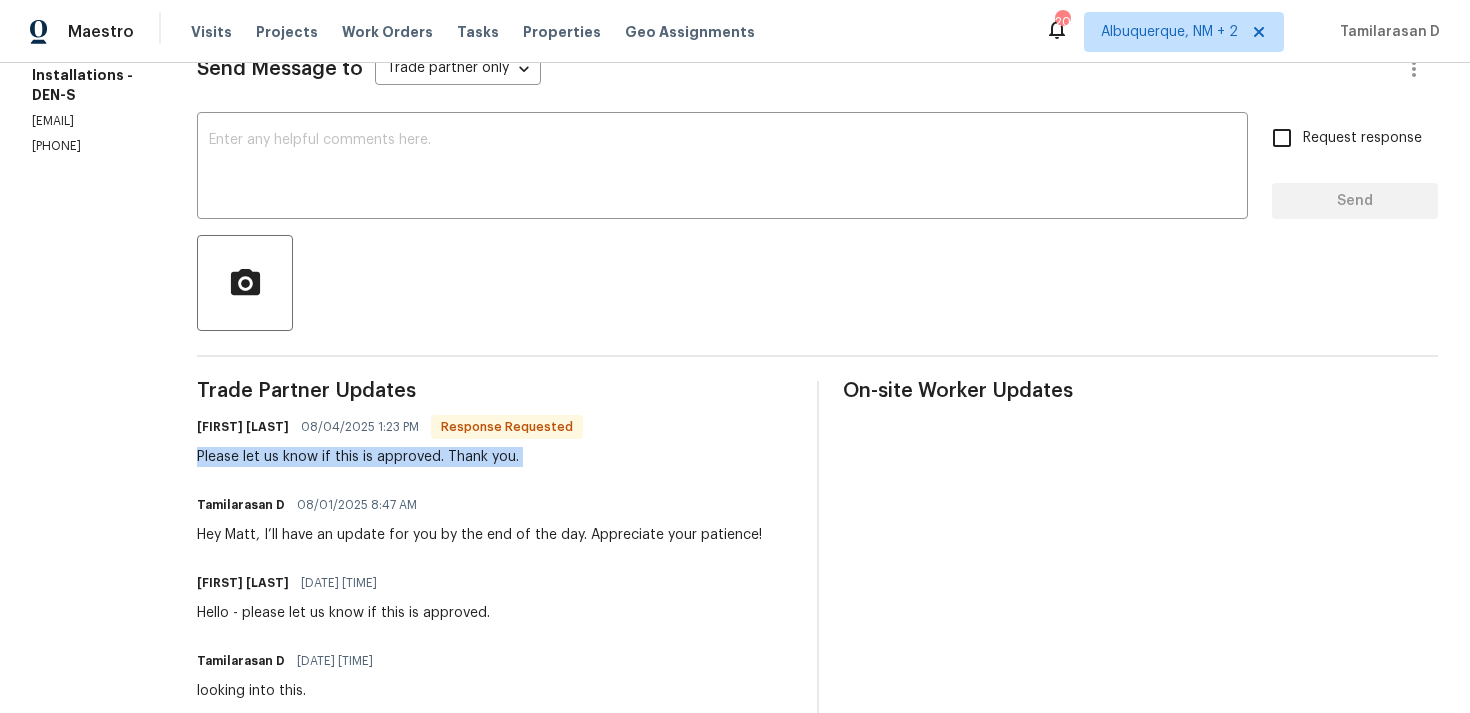 scroll, scrollTop: 296, scrollLeft: 0, axis: vertical 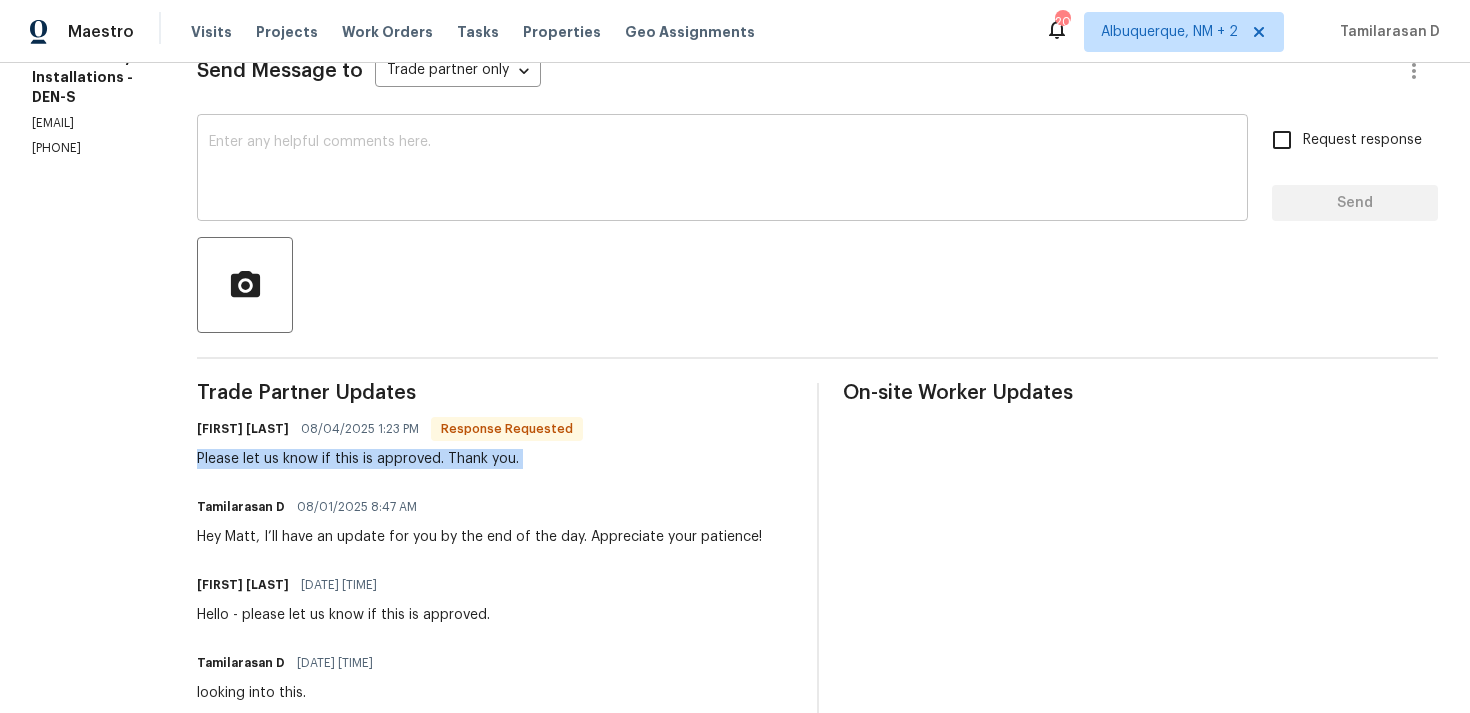click at bounding box center (722, 170) 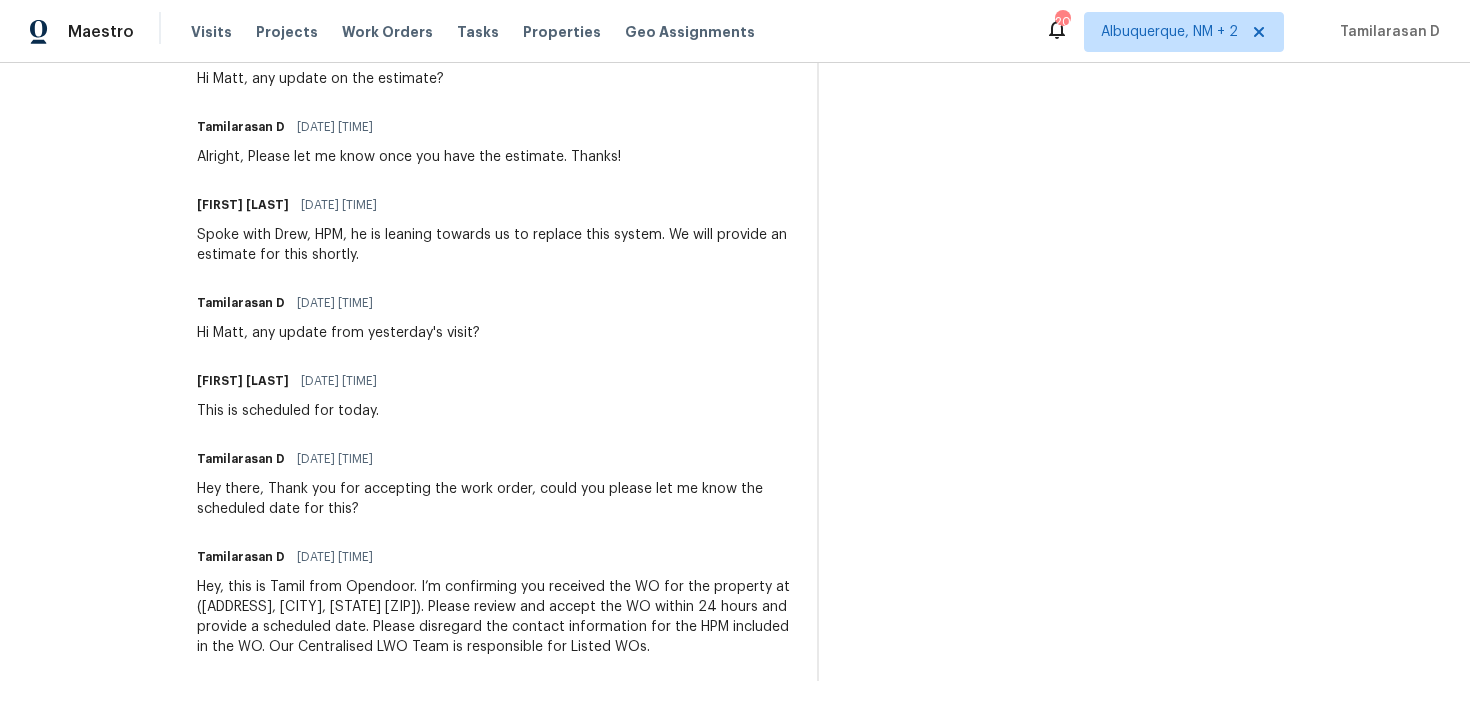 scroll, scrollTop: 0, scrollLeft: 0, axis: both 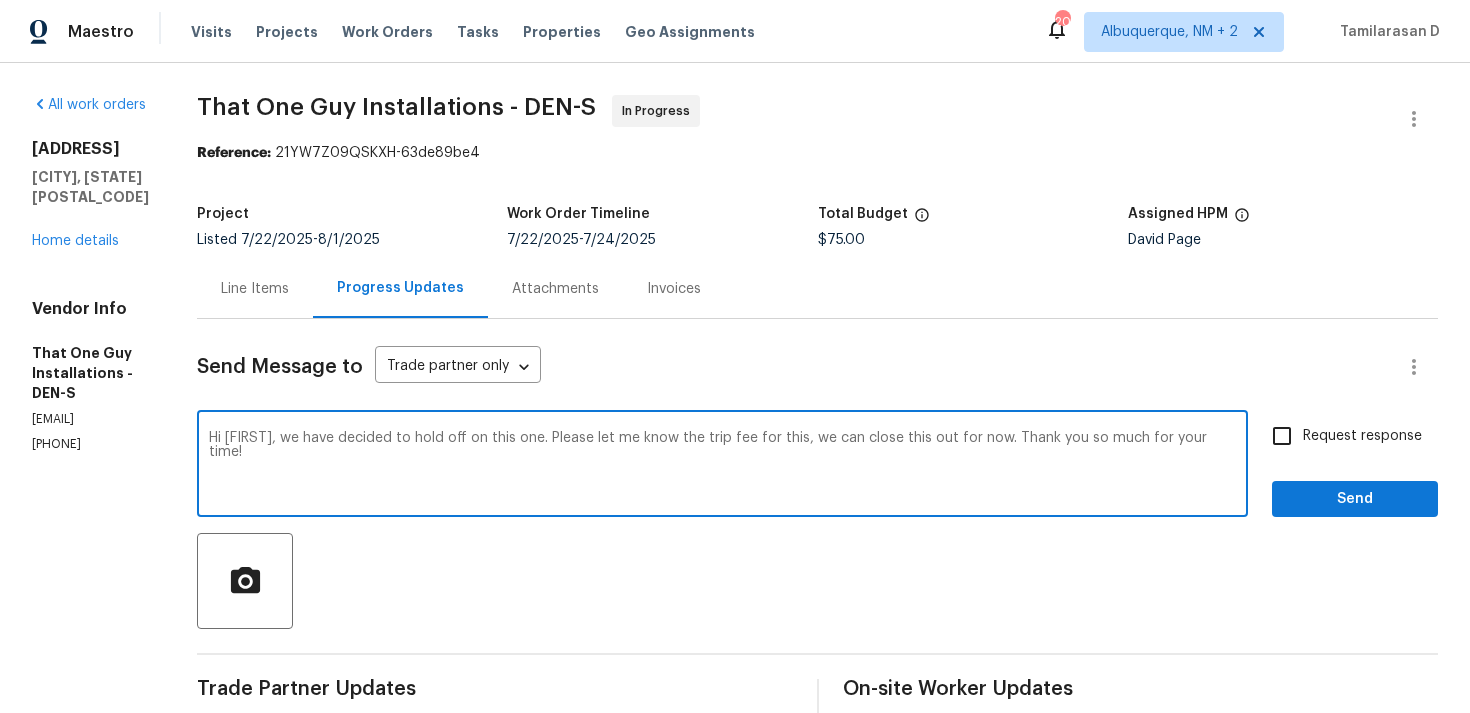 click on "Hi Matt, we have decided to hold off on this one. Please let me know the trip fee for this, we can close this out for now. Thank you so much for your time!" at bounding box center (722, 466) 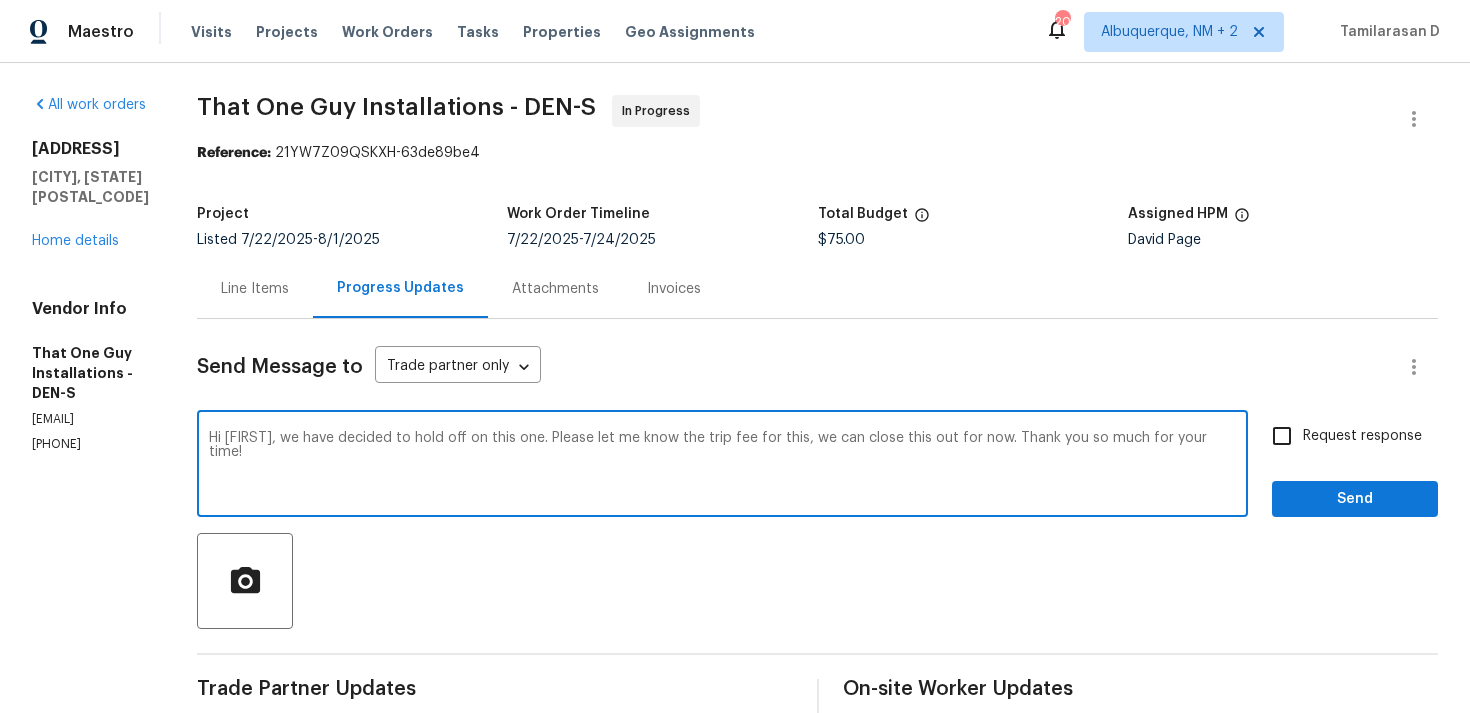 click on "Hi Matt, we have decided to hold off on this one. Please let me know the trip fee for this, we can close this out for now. Thank you so much for your time!" at bounding box center (722, 466) 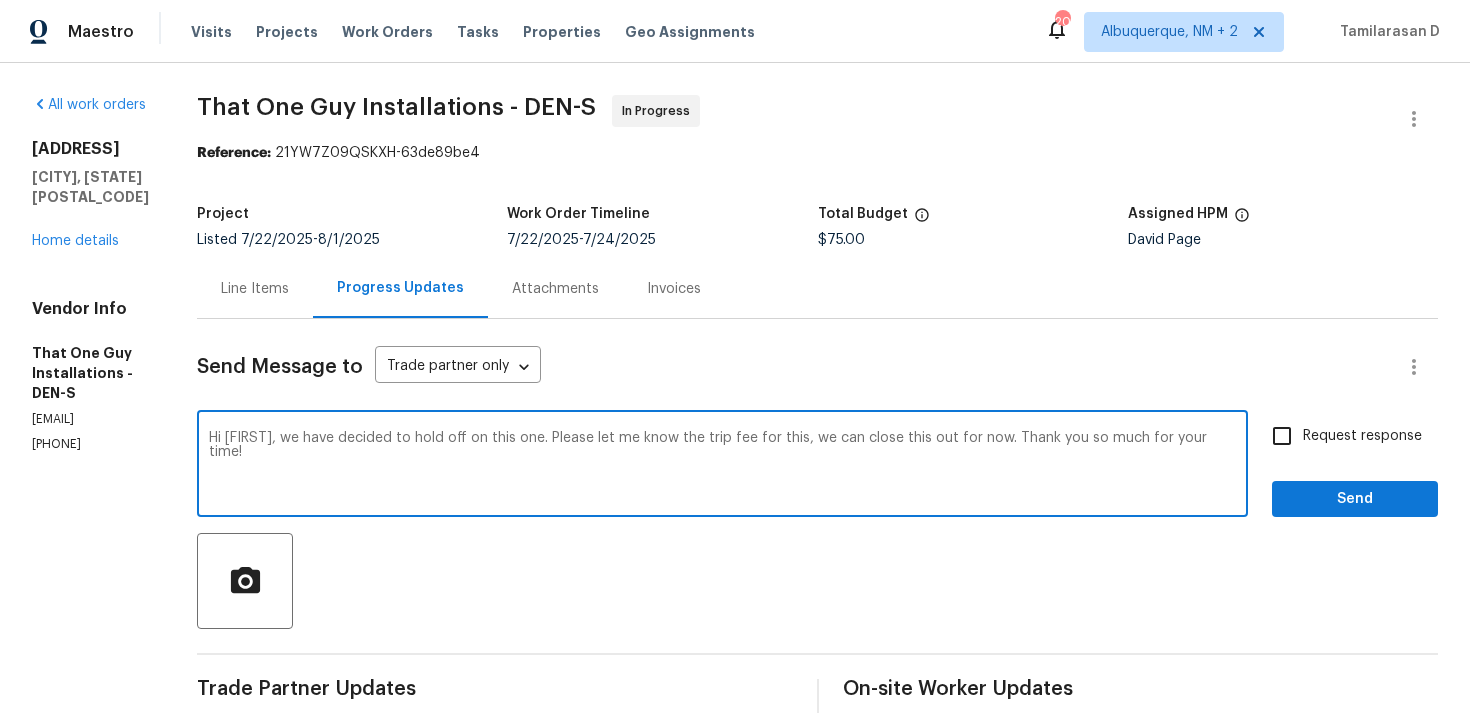 click on "Hi Matt, we have decided to hold off on this one. Please let me know the trip fee for this, we can close this out for now. Thank you so much for your time!" at bounding box center (722, 466) 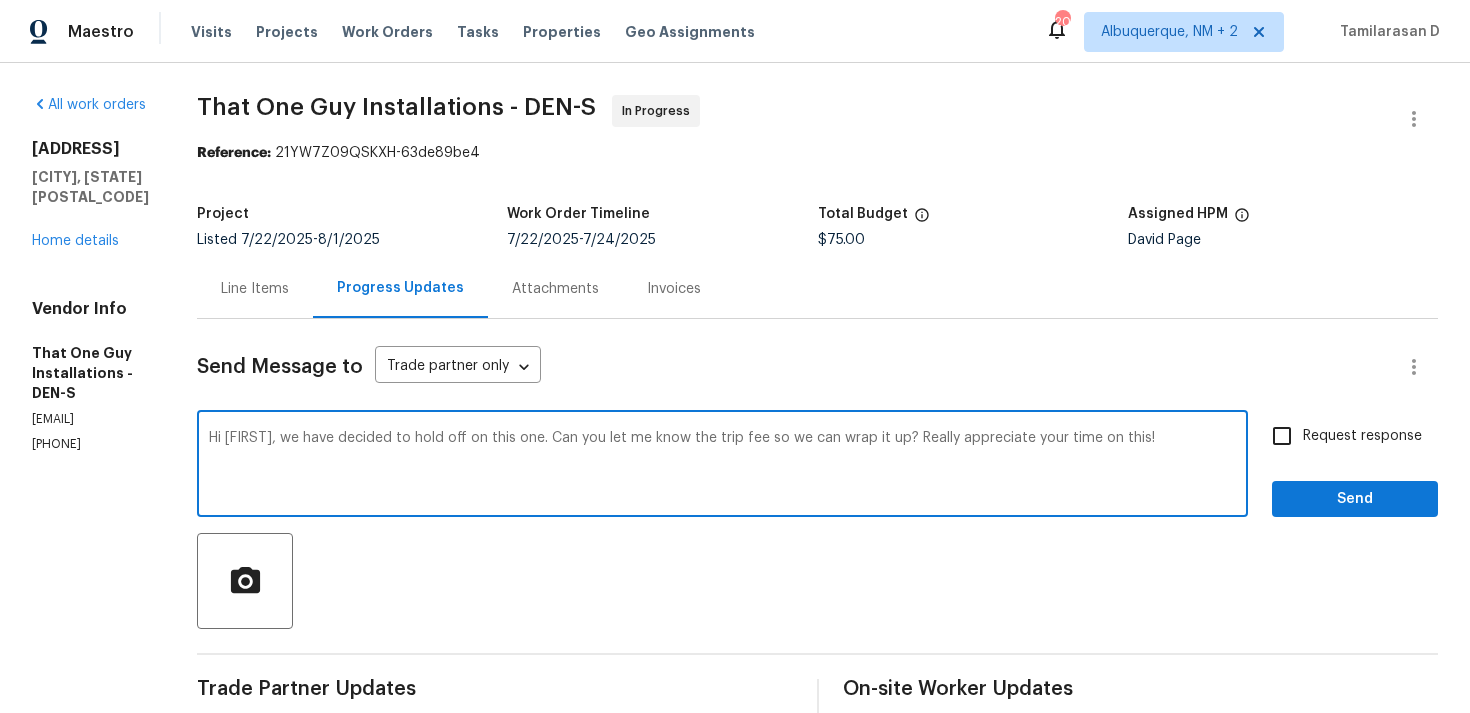 type on "Hi Matt, we have decided to hold off on this one. Can you let me know the trip fee so we can wrap it up? Really appreciate your time on this!" 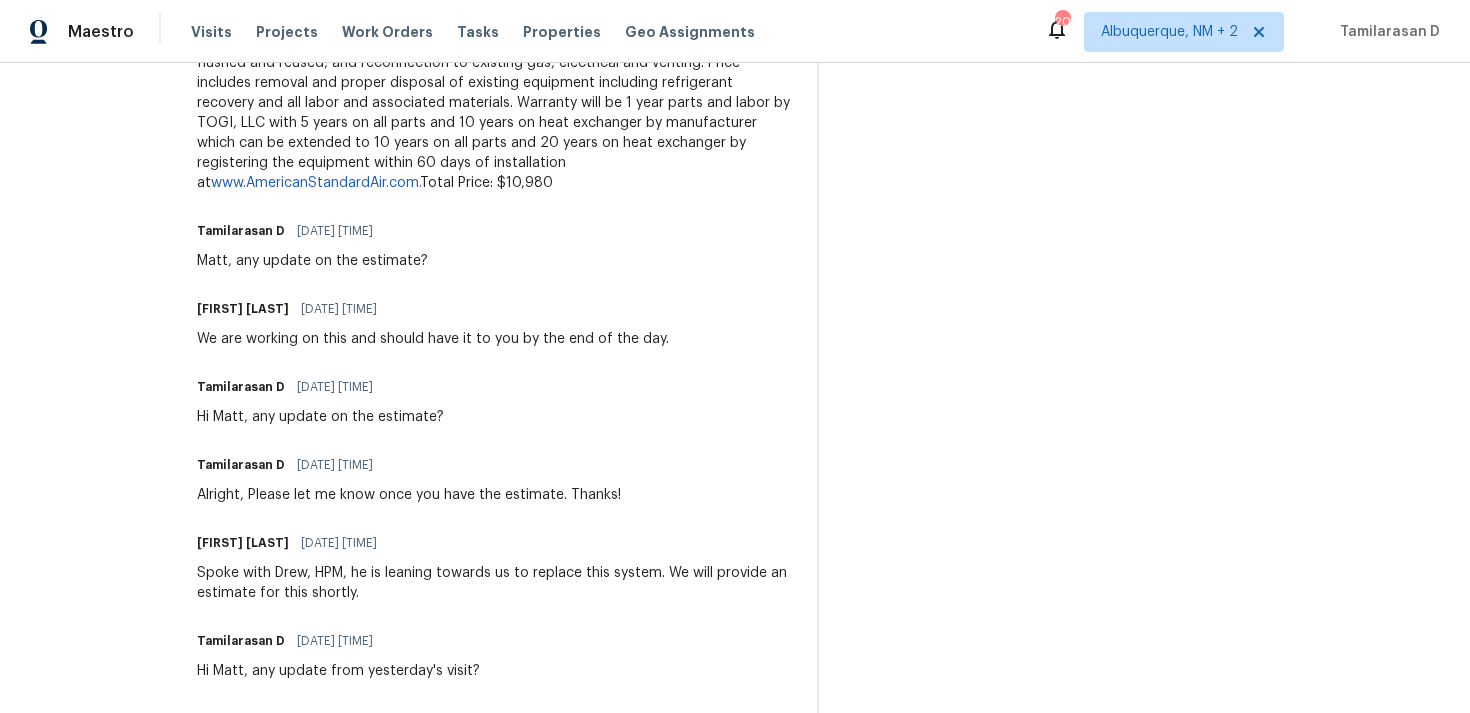 scroll, scrollTop: 356, scrollLeft: 0, axis: vertical 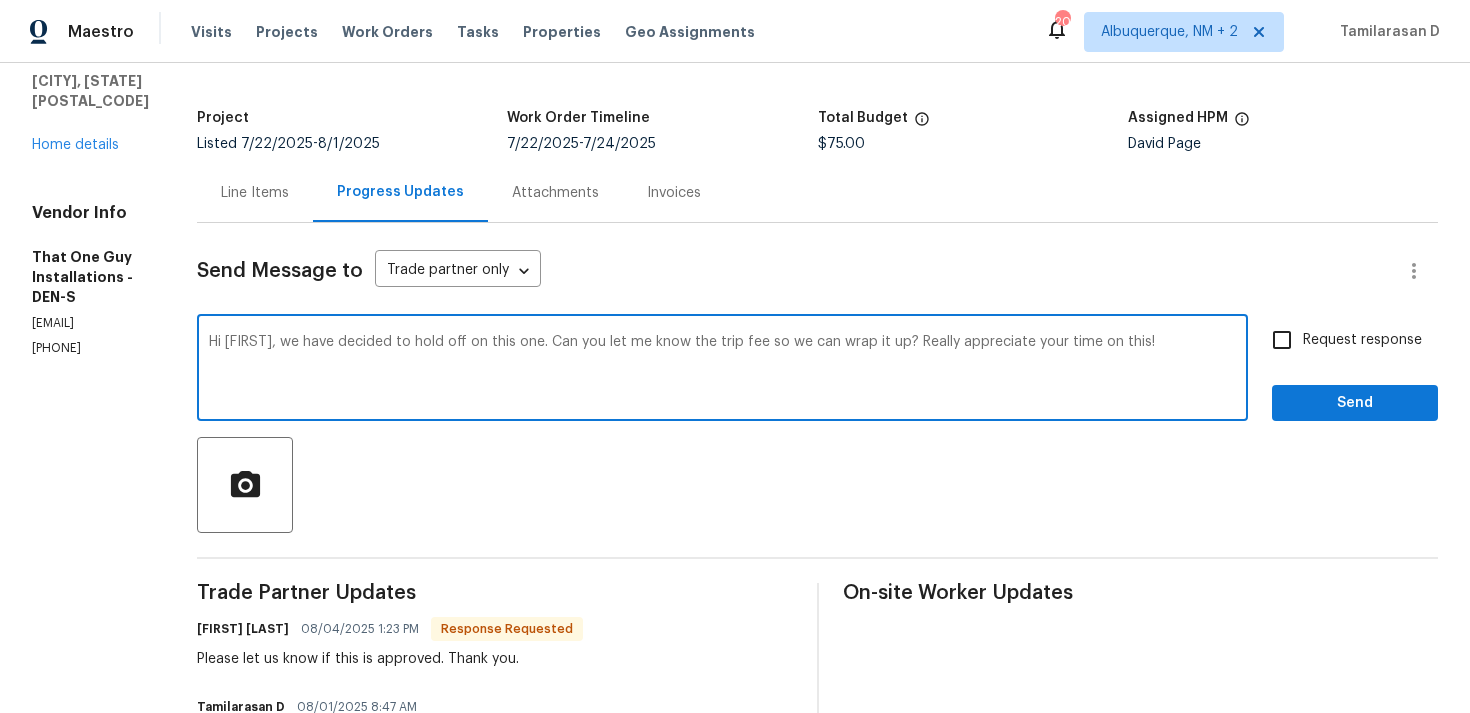 click on "Request response" at bounding box center (1282, 340) 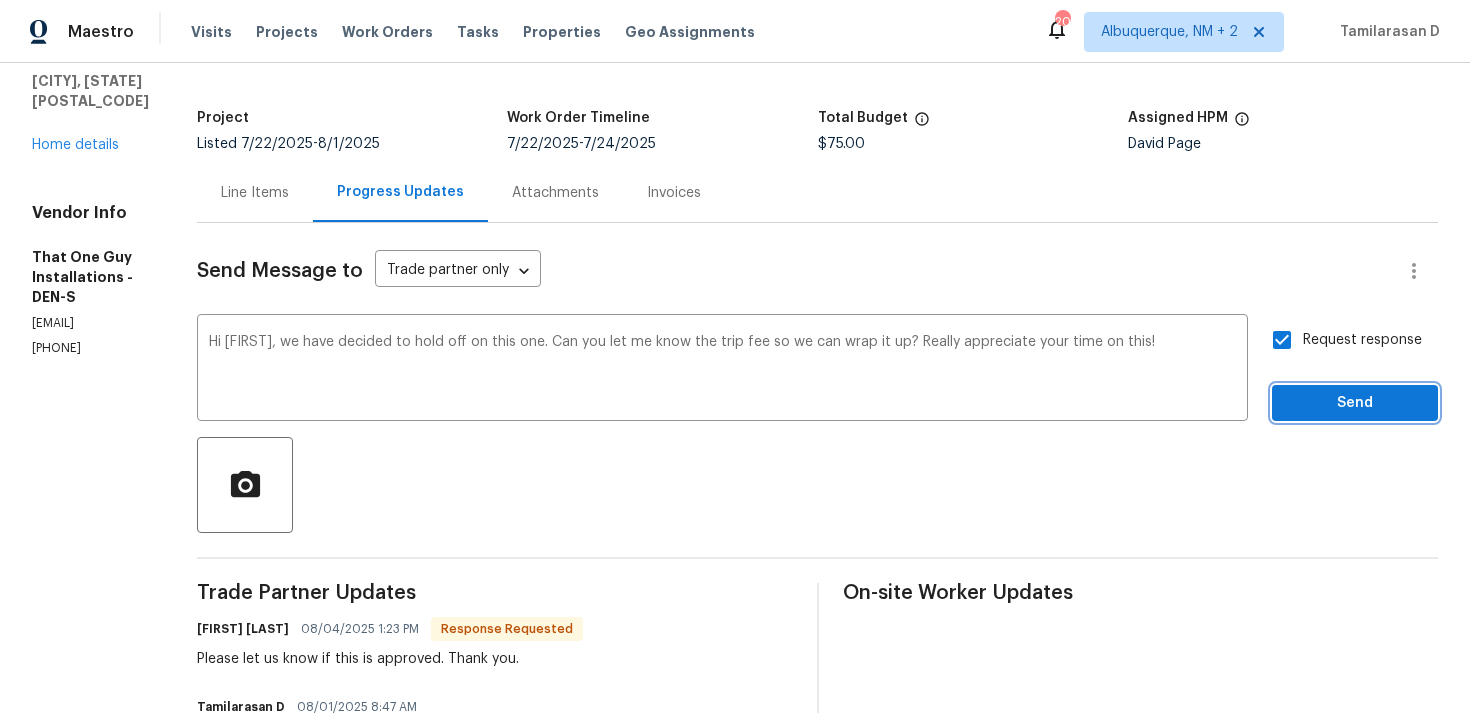 click on "Send" at bounding box center (1355, 403) 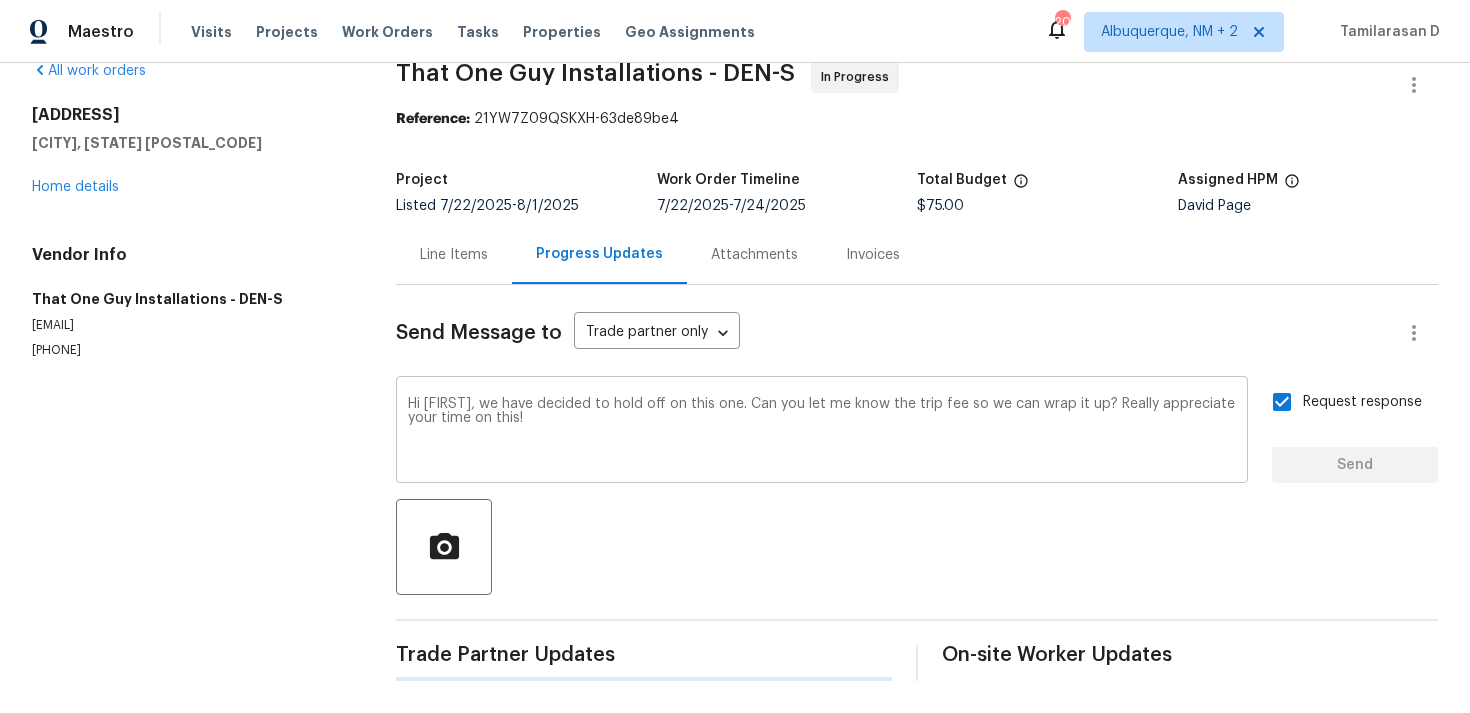 type 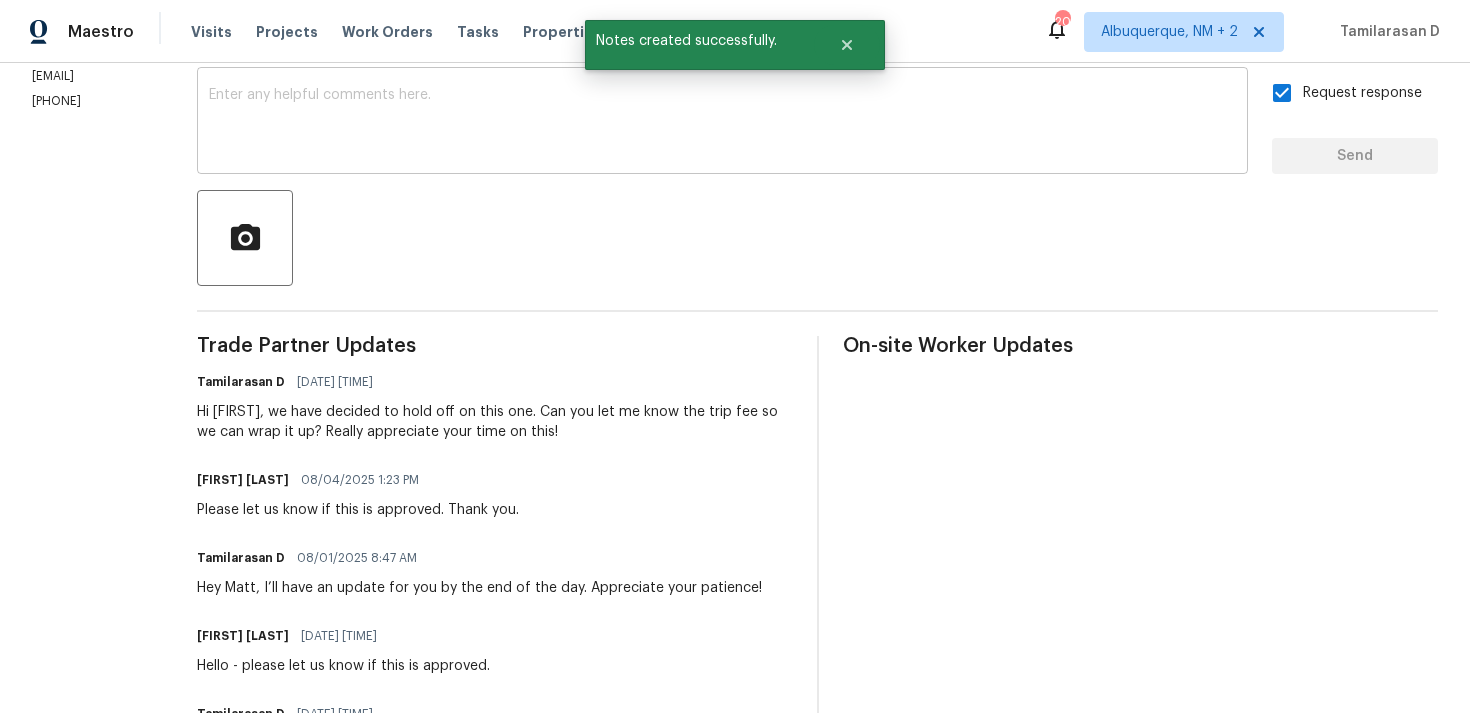 scroll, scrollTop: 344, scrollLeft: 0, axis: vertical 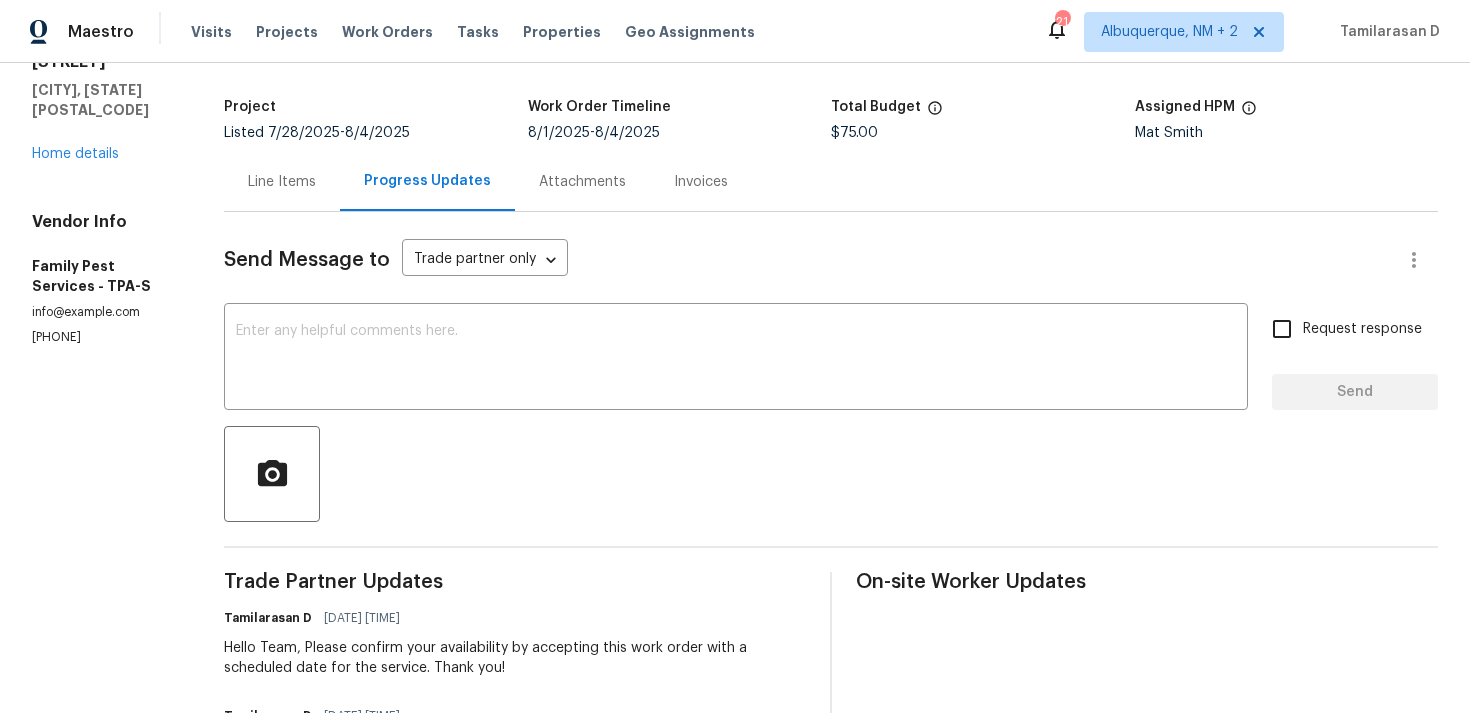 click on "Send Message to Trade partner only Trade partner only ​ x ​ Request response Send Trade Partner Updates [FIRST] [LAST] [DATE] [TIME] Hello Team, Please confirm your availability by accepting this work order with a scheduled date for the service. Thank you! [FIRST] [LAST] [DATE] [TIME] Hey, this is [FIRST] from Opendoor. I’m confirming you received the WO for the property at ([NUMBER] [STREET], [CITY], [STATE] [POSTAL_CODE]). Please review and accept the WO within 24 hours and provide a scheduled date. Please disregard the contact information for the HPM included in the WO. Our Centralised LWO Team is responsible for Listed WOs. On-site Worker Updates" at bounding box center (831, 536) 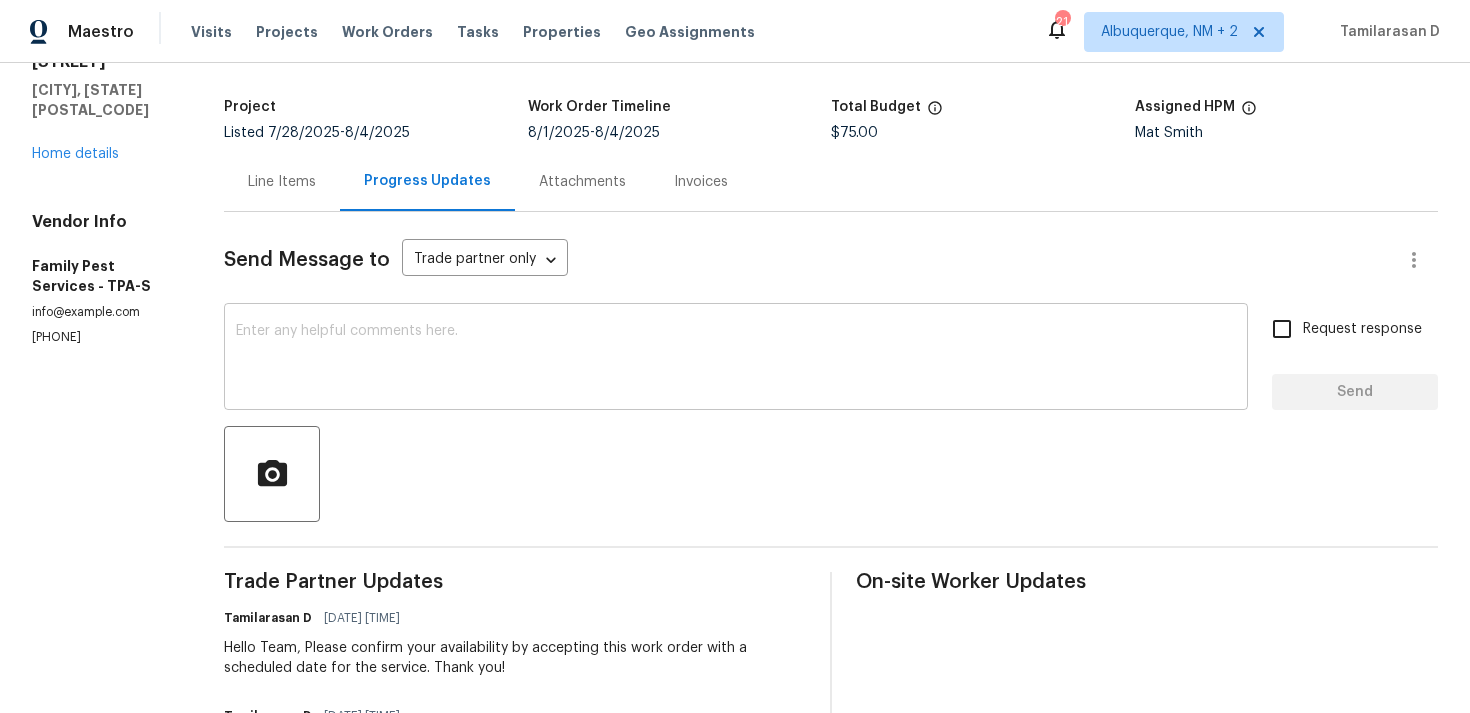 click at bounding box center [736, 359] 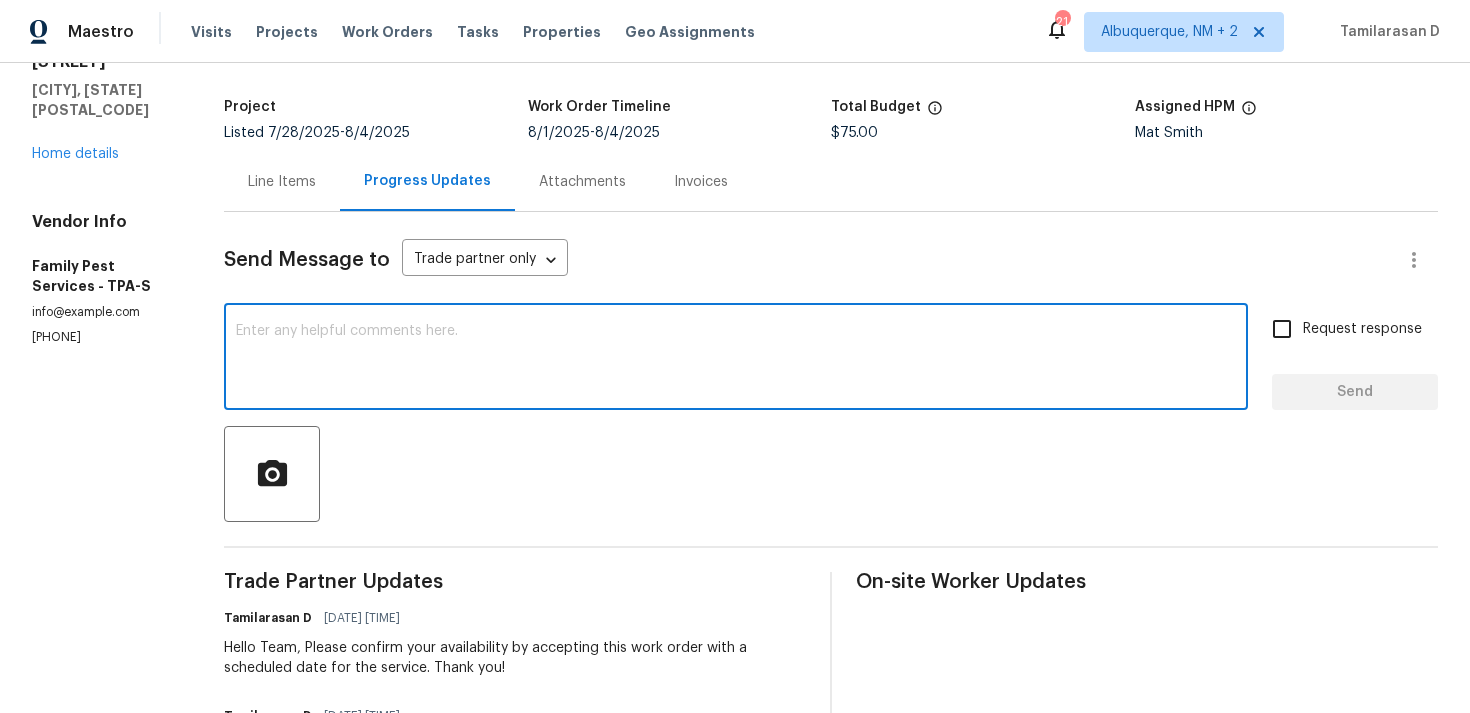 paste on "Hey there, Thank you for accepting the work order, could you please let me know the scheduled date for this?" 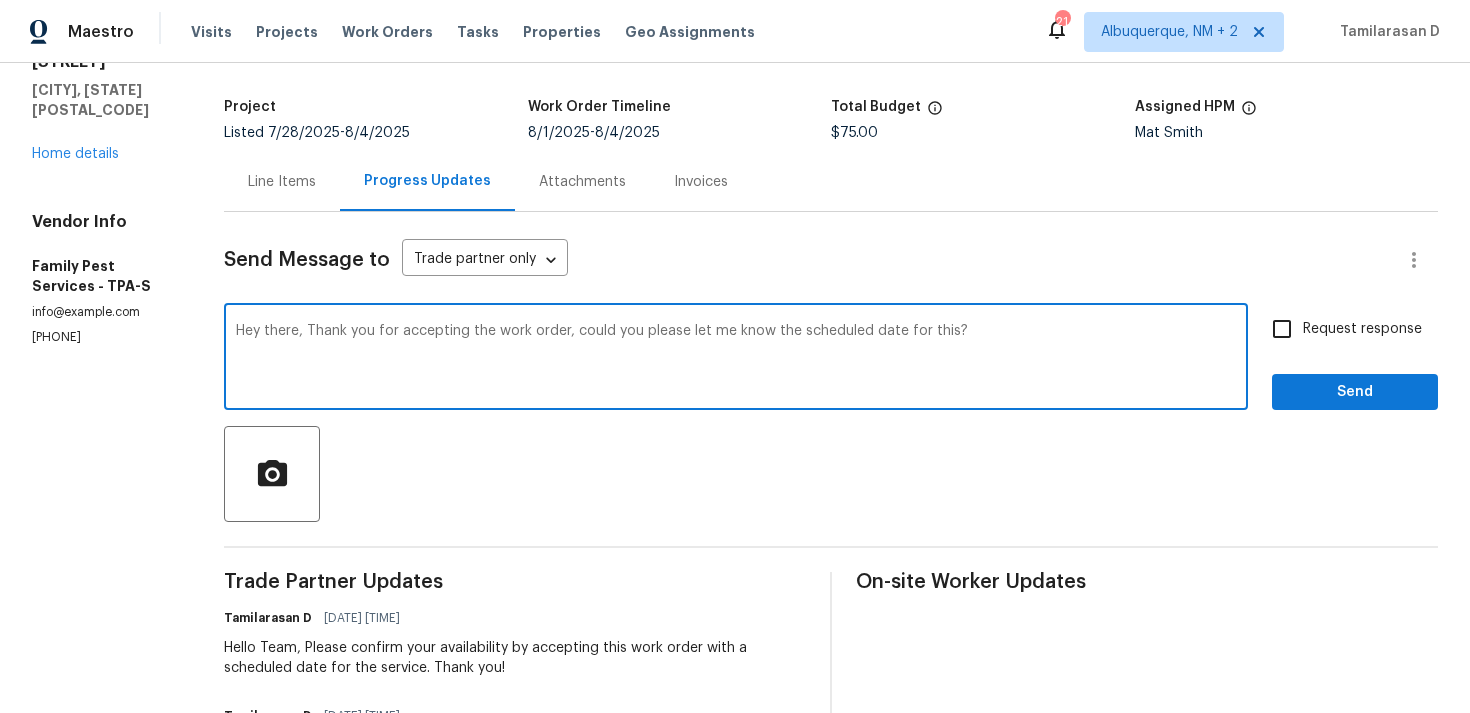 type on "Hey there, Thank you for accepting the work order, could you please let me know the scheduled date for this?" 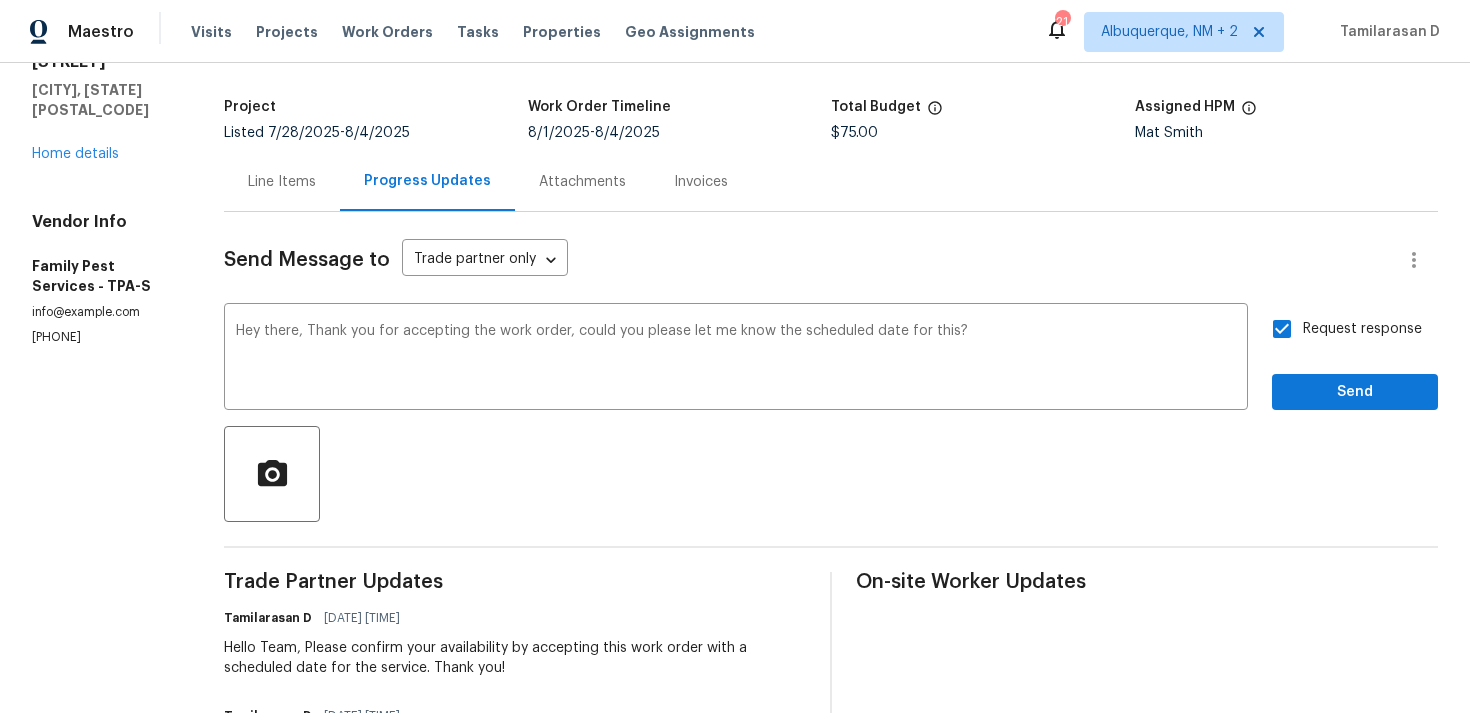 click on "Request response Send" at bounding box center [1355, 359] 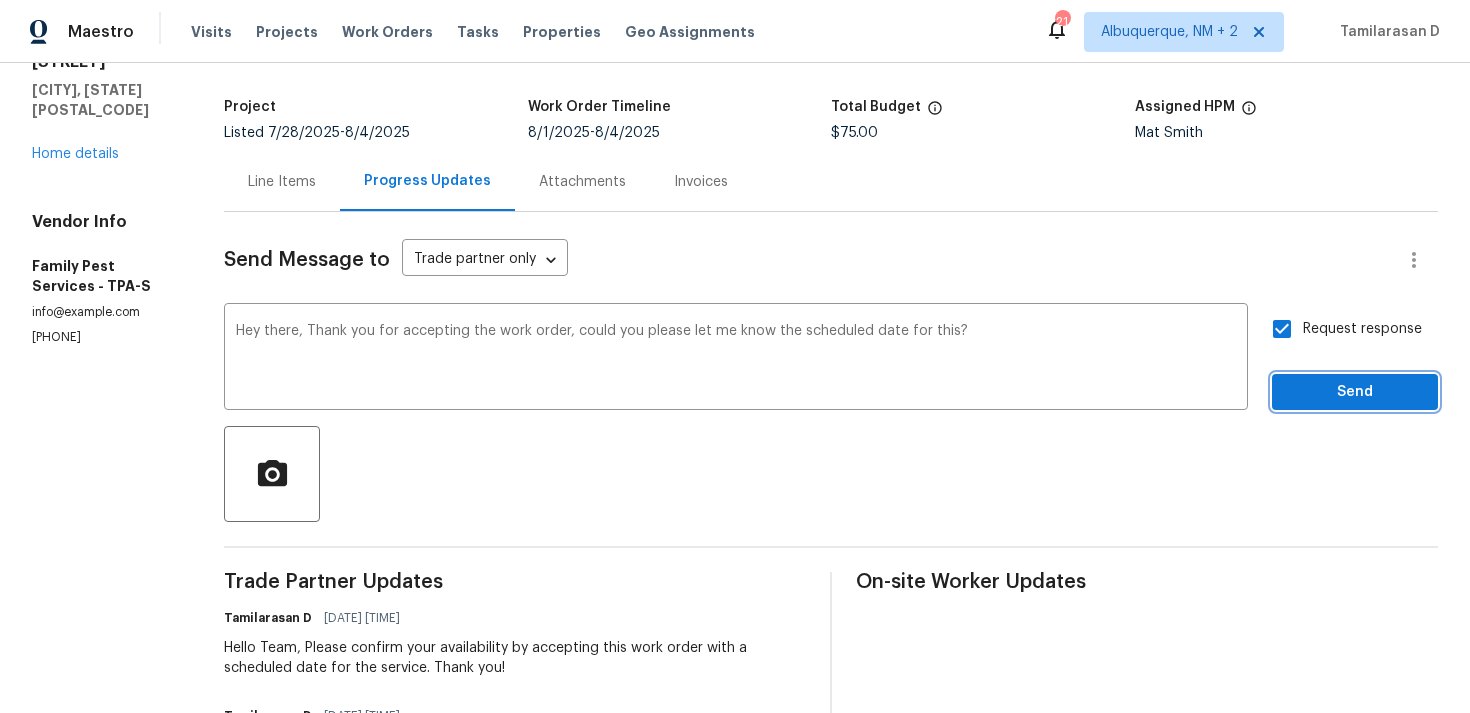 click on "Send" at bounding box center [1355, 392] 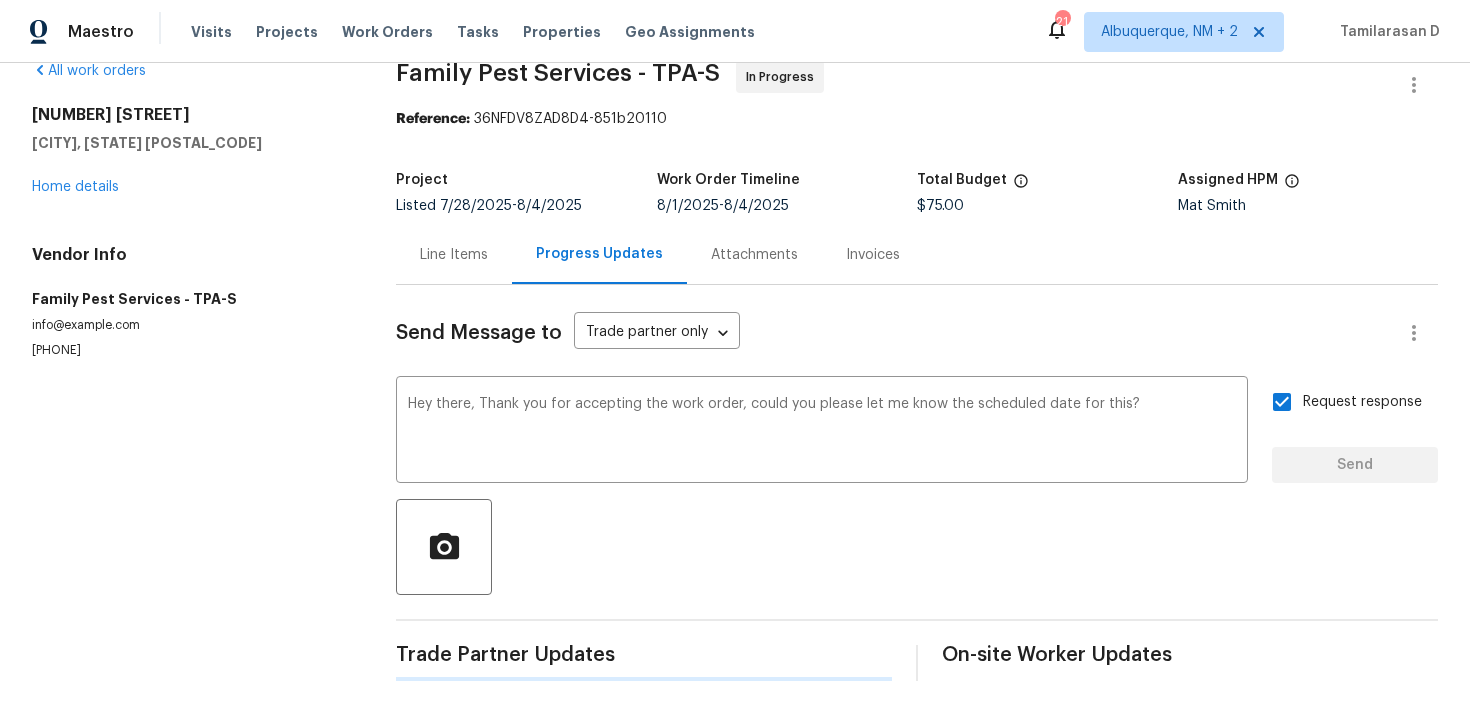 type 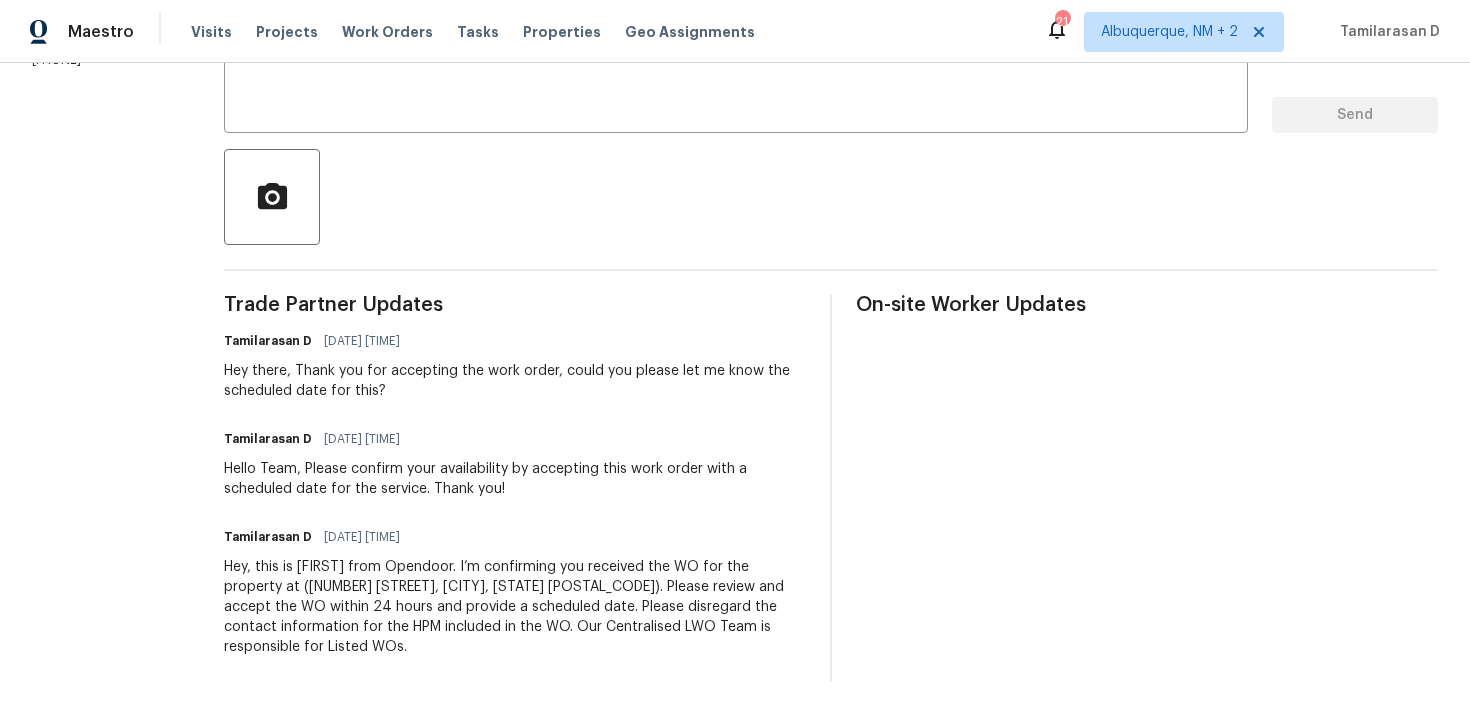 scroll, scrollTop: 0, scrollLeft: 0, axis: both 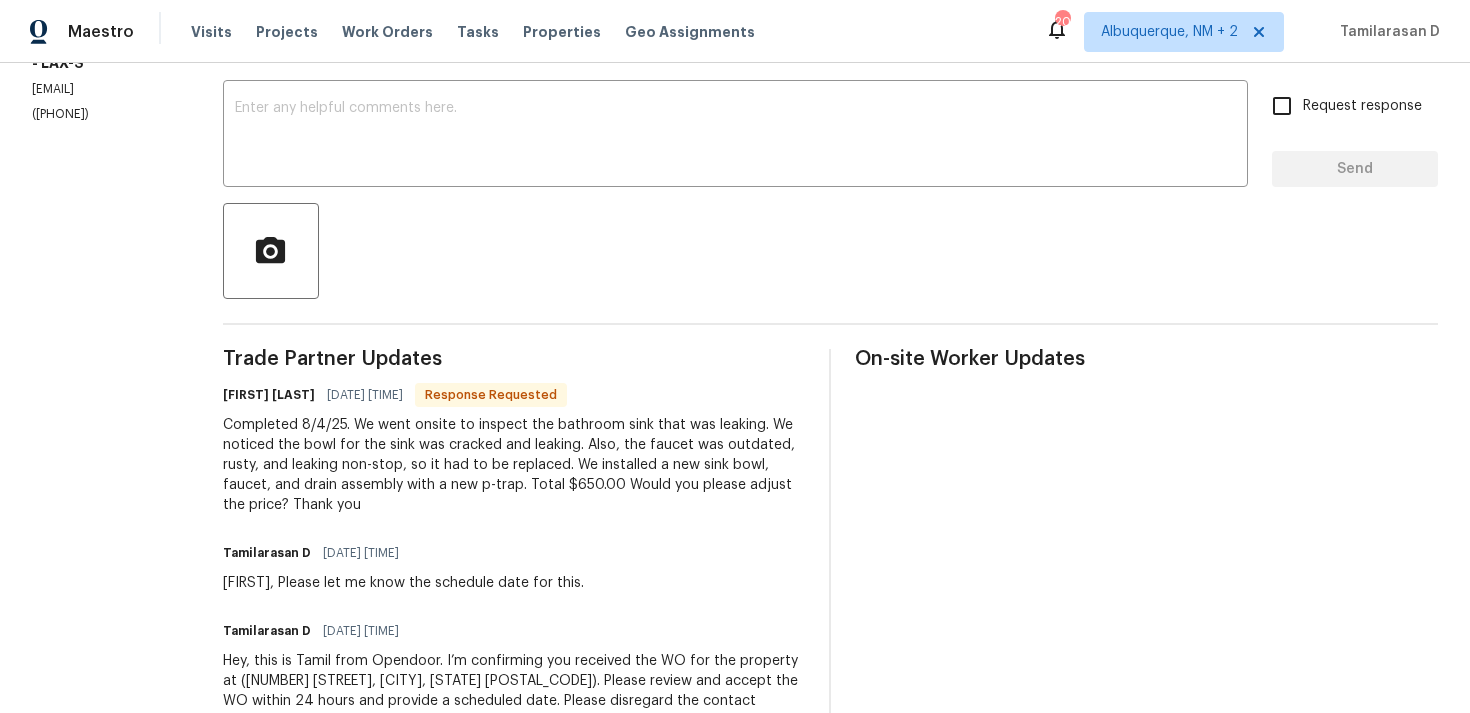click on "Completed 8/4/25. We went onsite to inspect the bathroom sink that was leaking. We noticed the bowl for the sink was cracked and leaking. Also, the faucet was outdated, rusty, and leaking non-stop, so it had to be replaced. We installed a new sink bowl, faucet, and drain assembly with a new p-trap.
Total $650.00
Would you please adjust the price? Thank you" at bounding box center (514, 465) 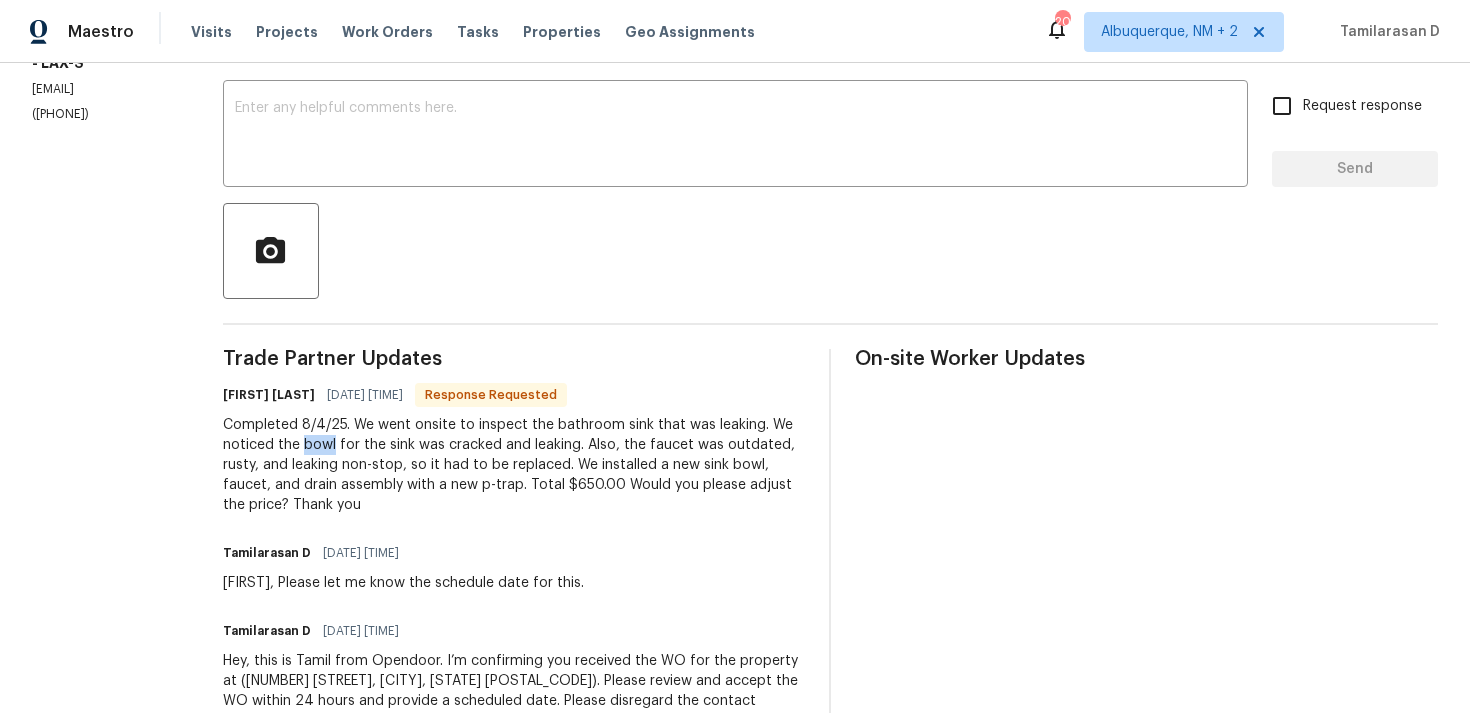 click on "Completed 8/4/25. We went onsite to inspect the bathroom sink that was leaking. We noticed the bowl for the sink was cracked and leaking. Also, the faucet was outdated, rusty, and leaking non-stop, so it had to be replaced. We installed a new sink bowl, faucet, and drain assembly with a new p-trap.
Total $650.00
Would you please adjust the price? Thank you" at bounding box center (514, 465) 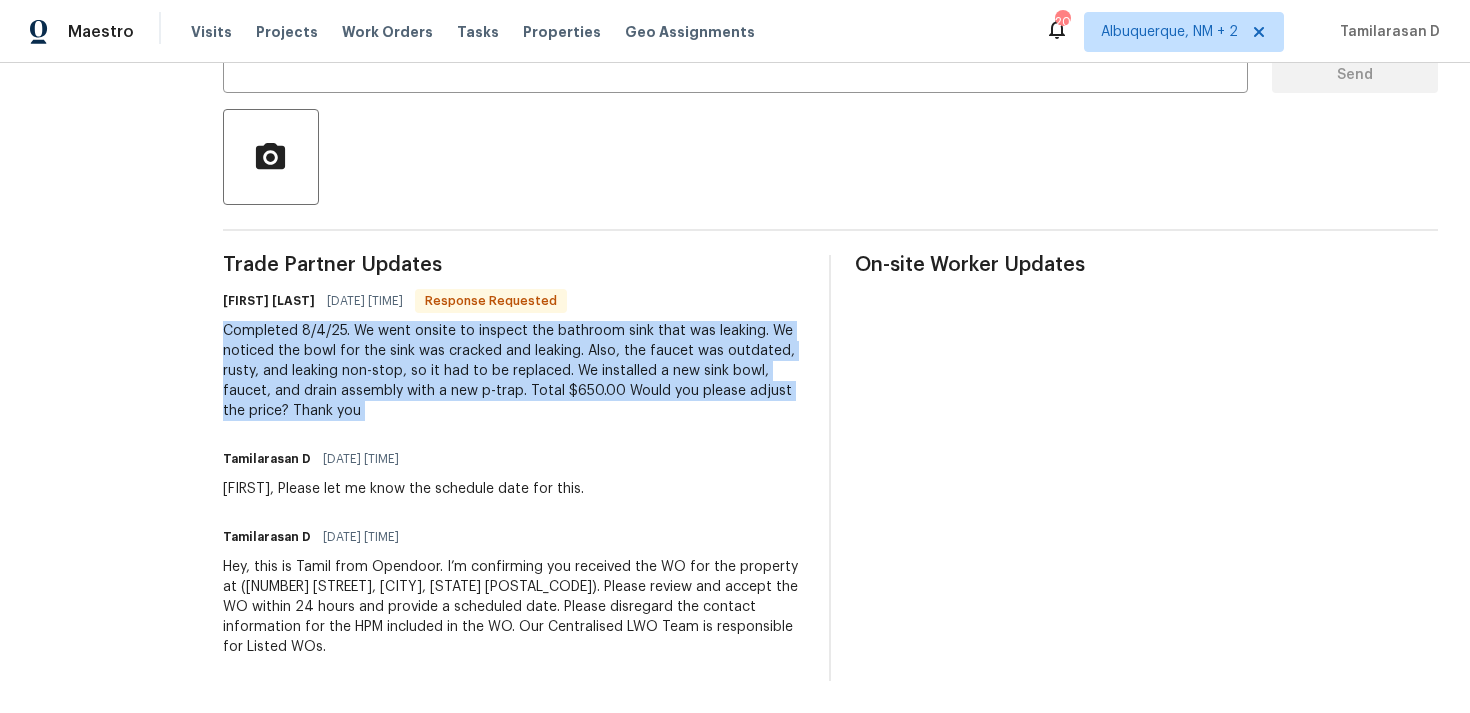 scroll, scrollTop: 389, scrollLeft: 0, axis: vertical 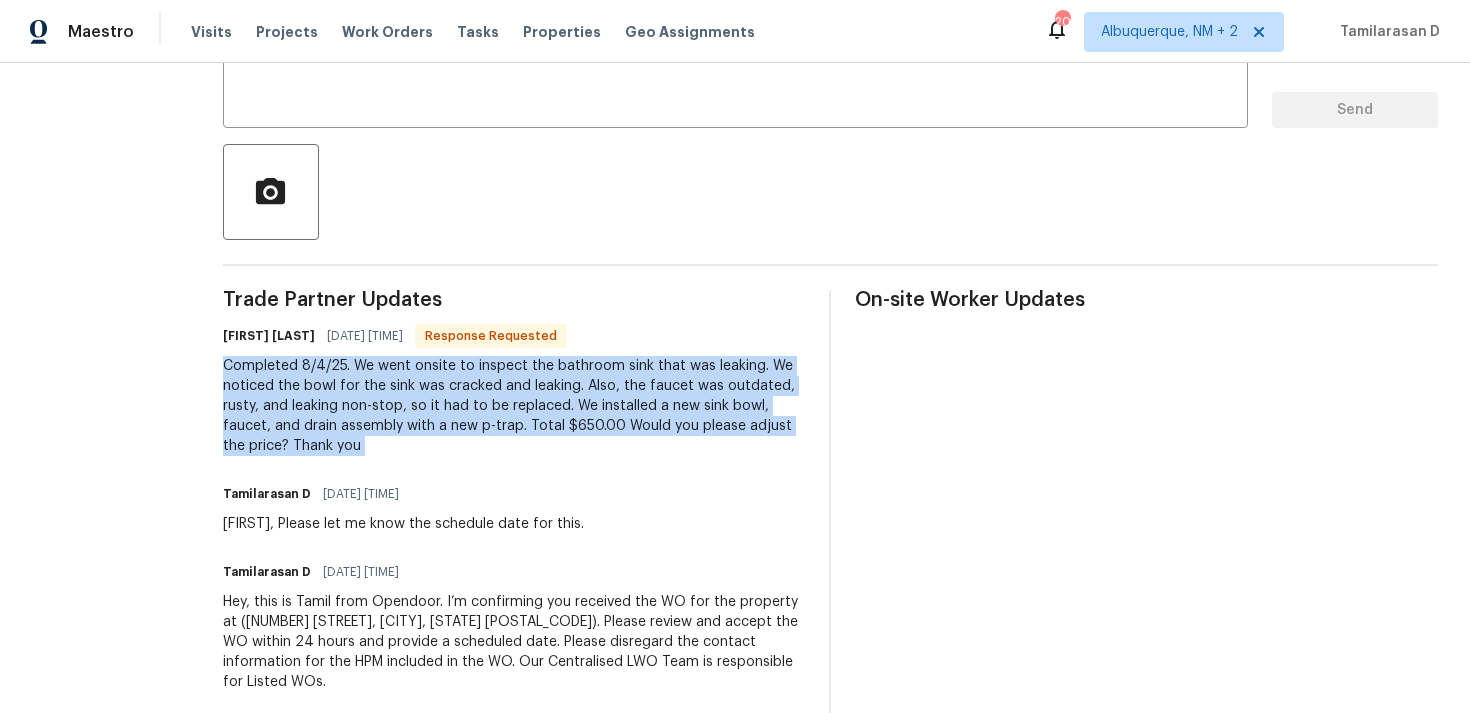 click on "Completed 8/4/25. We went onsite to inspect the bathroom sink that was leaking. We noticed the bowl for the sink was cracked and leaking. Also, the faucet was outdated, rusty, and leaking non-stop, so it had to be replaced. We installed a new sink bowl, faucet, and drain assembly with a new p-trap.
Total $650.00
Would you please adjust the price? Thank you" at bounding box center [514, 406] 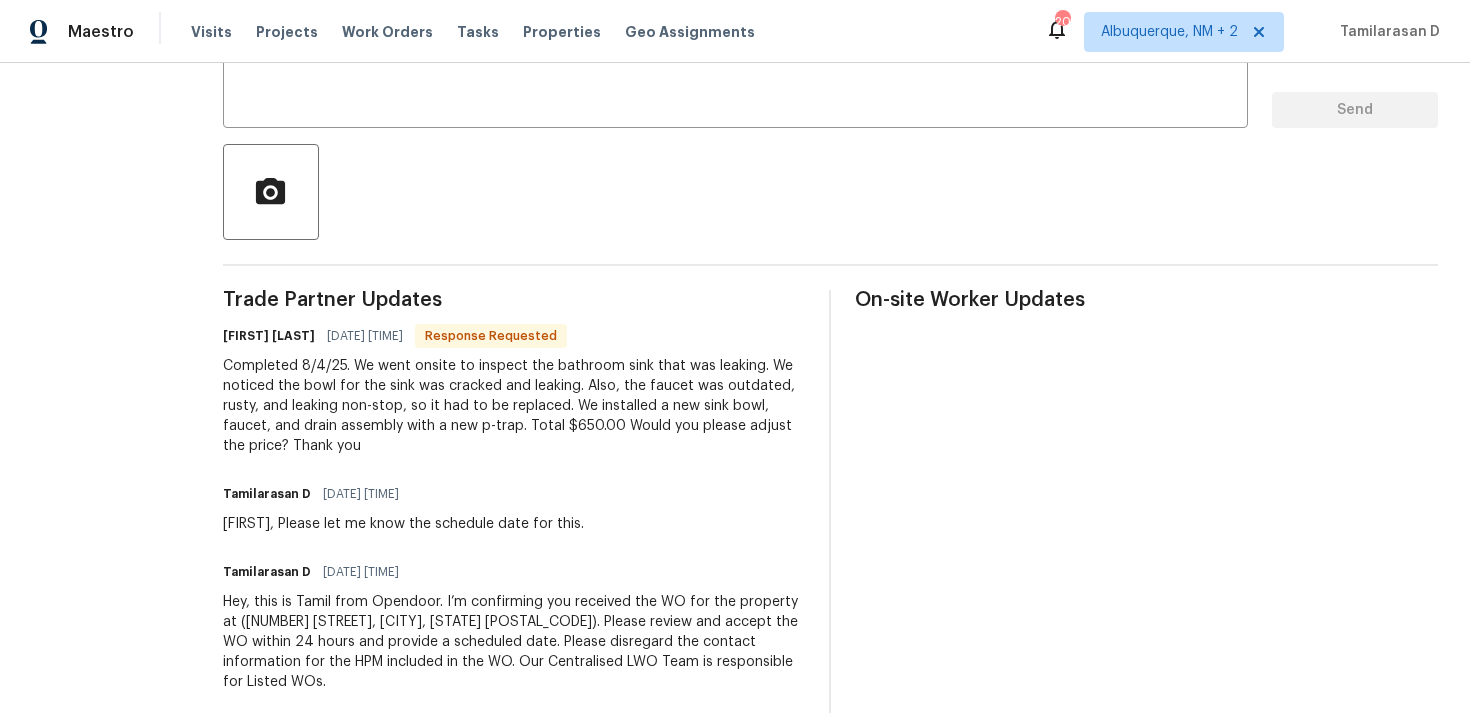 click on "Completed 8/4/25. We went onsite to inspect the bathroom sink that was leaking. We noticed the bowl for the sink was cracked and leaking. Also, the faucet was outdated, rusty, and leaking non-stop, so it had to be replaced. We installed a new sink bowl, faucet, and drain assembly with a new p-trap.
Total $650.00
Would you please adjust the price? Thank you" at bounding box center [514, 406] 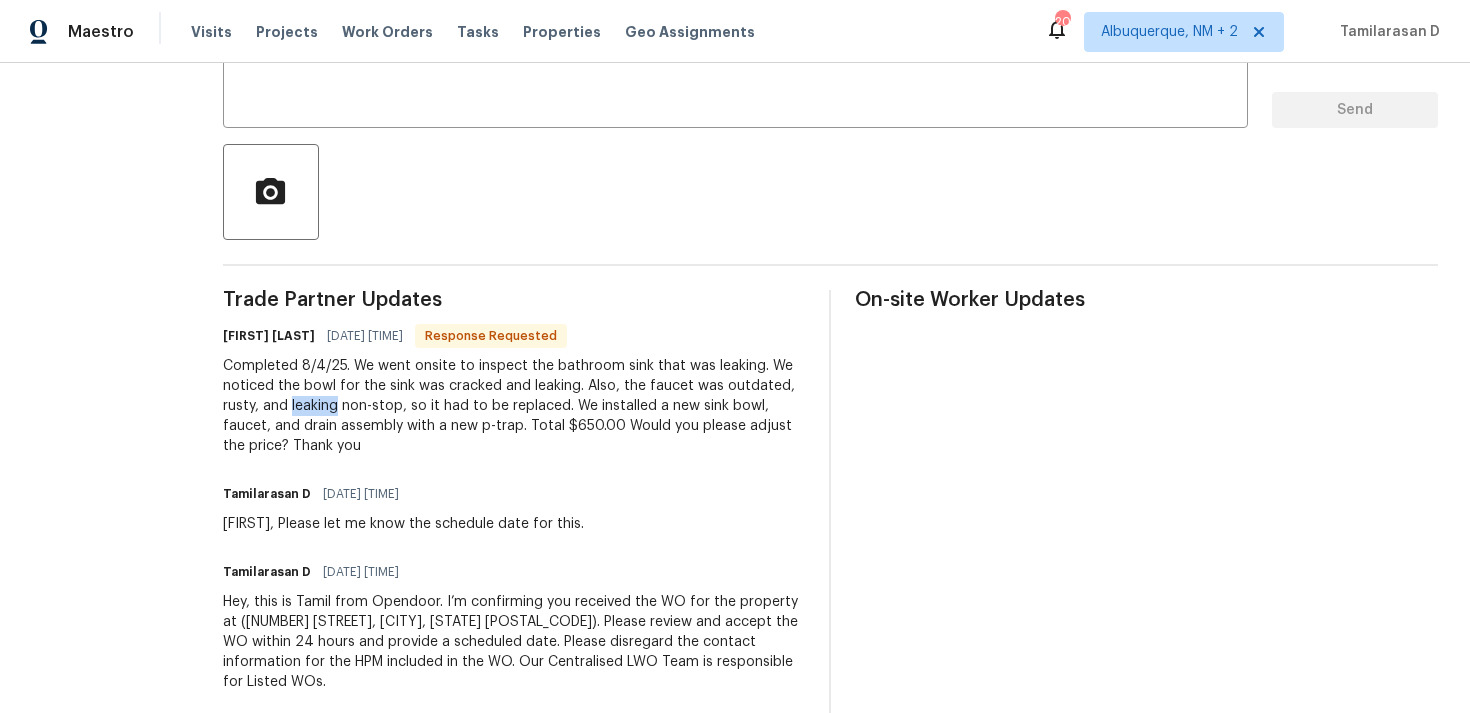 click on "Completed 8/4/25. We went onsite to inspect the bathroom sink that was leaking. We noticed the bowl for the sink was cracked and leaking. Also, the faucet was outdated, rusty, and leaking non-stop, so it had to be replaced. We installed a new sink bowl, faucet, and drain assembly with a new p-trap.
Total $650.00
Would you please adjust the price? Thank you" at bounding box center [514, 406] 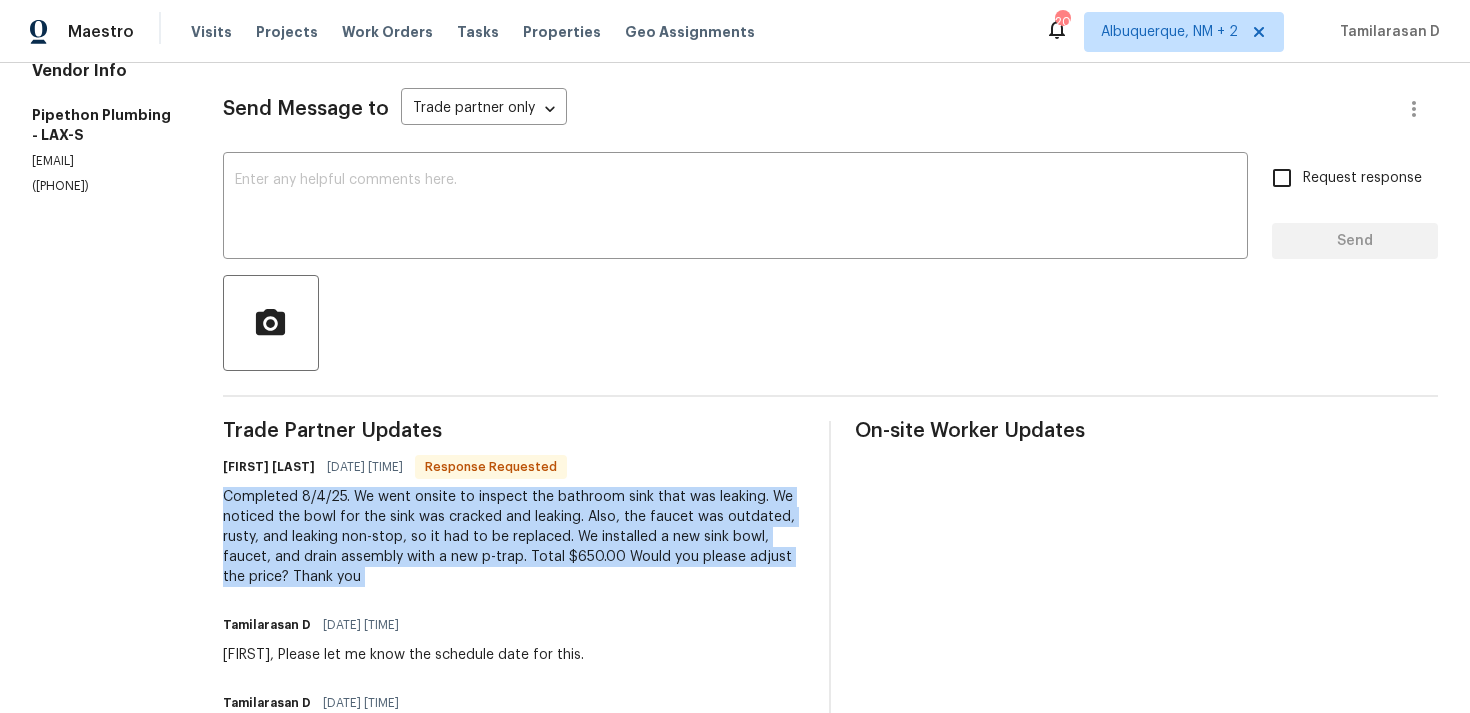 scroll, scrollTop: 0, scrollLeft: 0, axis: both 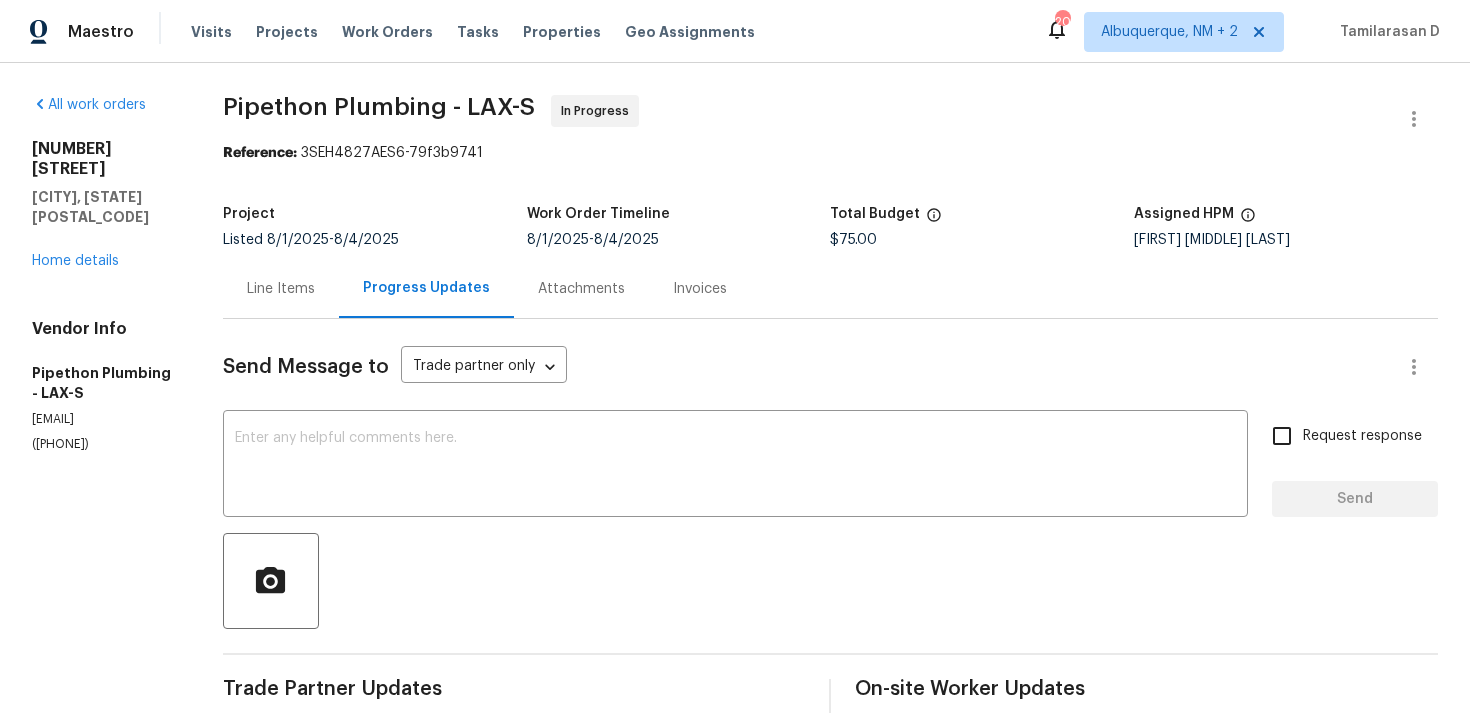 click on "Line Items" at bounding box center [281, 289] 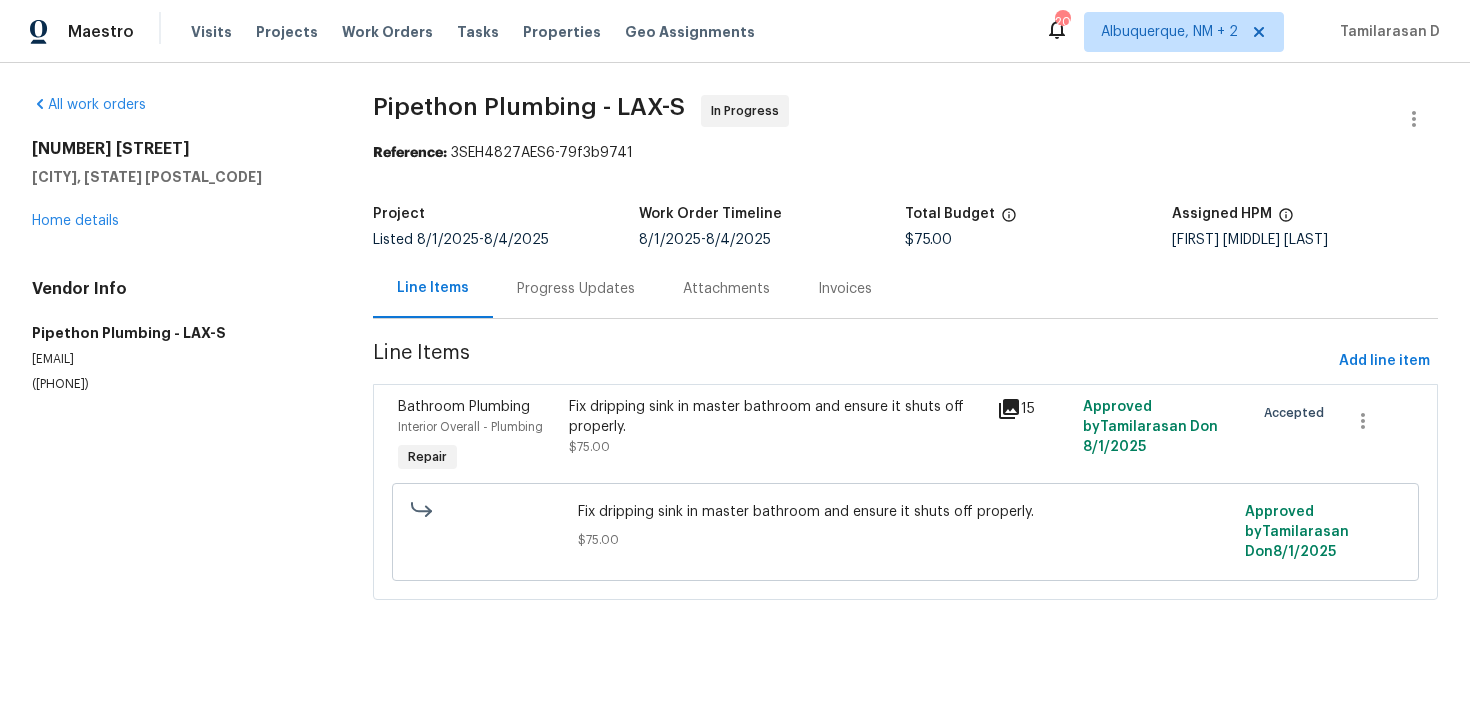 click on "Fix dripping sink in master bathroom and ensure it shuts off properly." at bounding box center (777, 417) 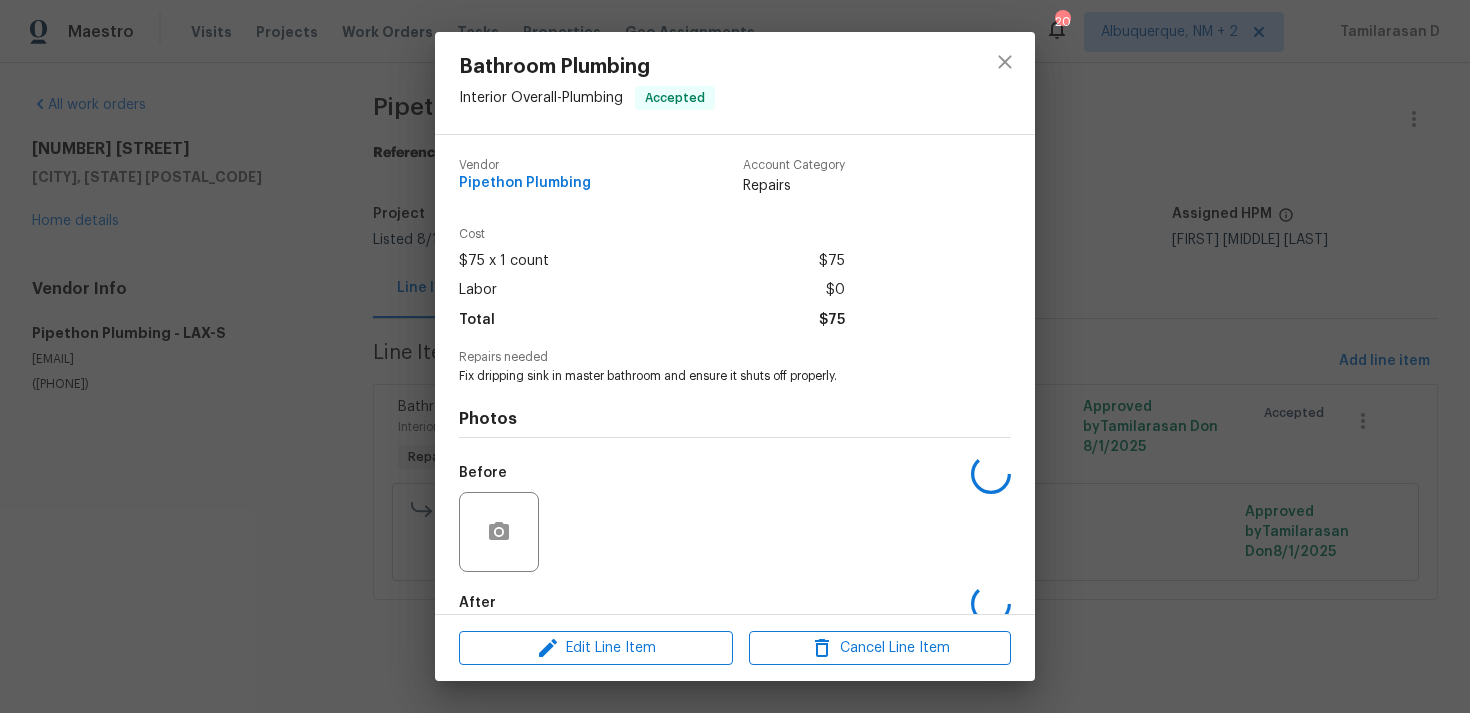 scroll, scrollTop: 108, scrollLeft: 0, axis: vertical 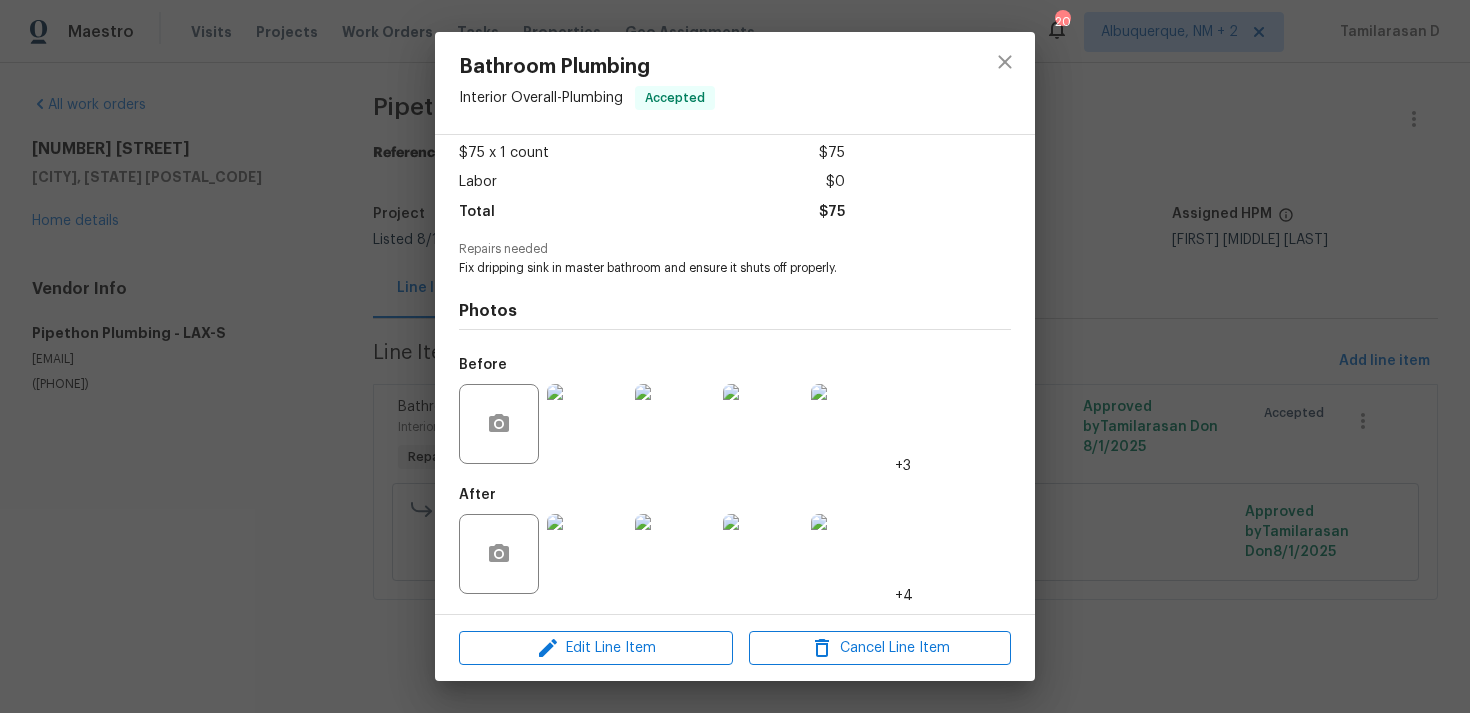 click at bounding box center [587, 424] 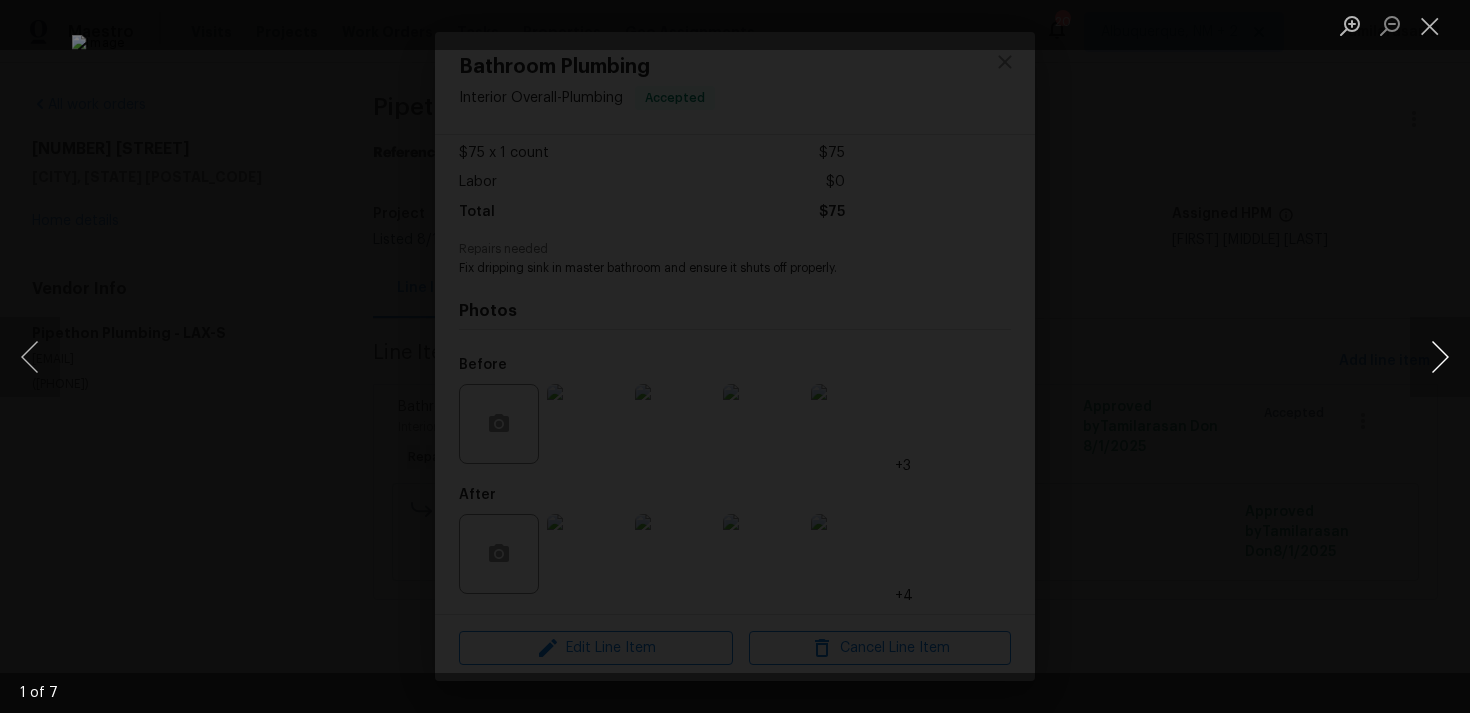 click at bounding box center (1440, 357) 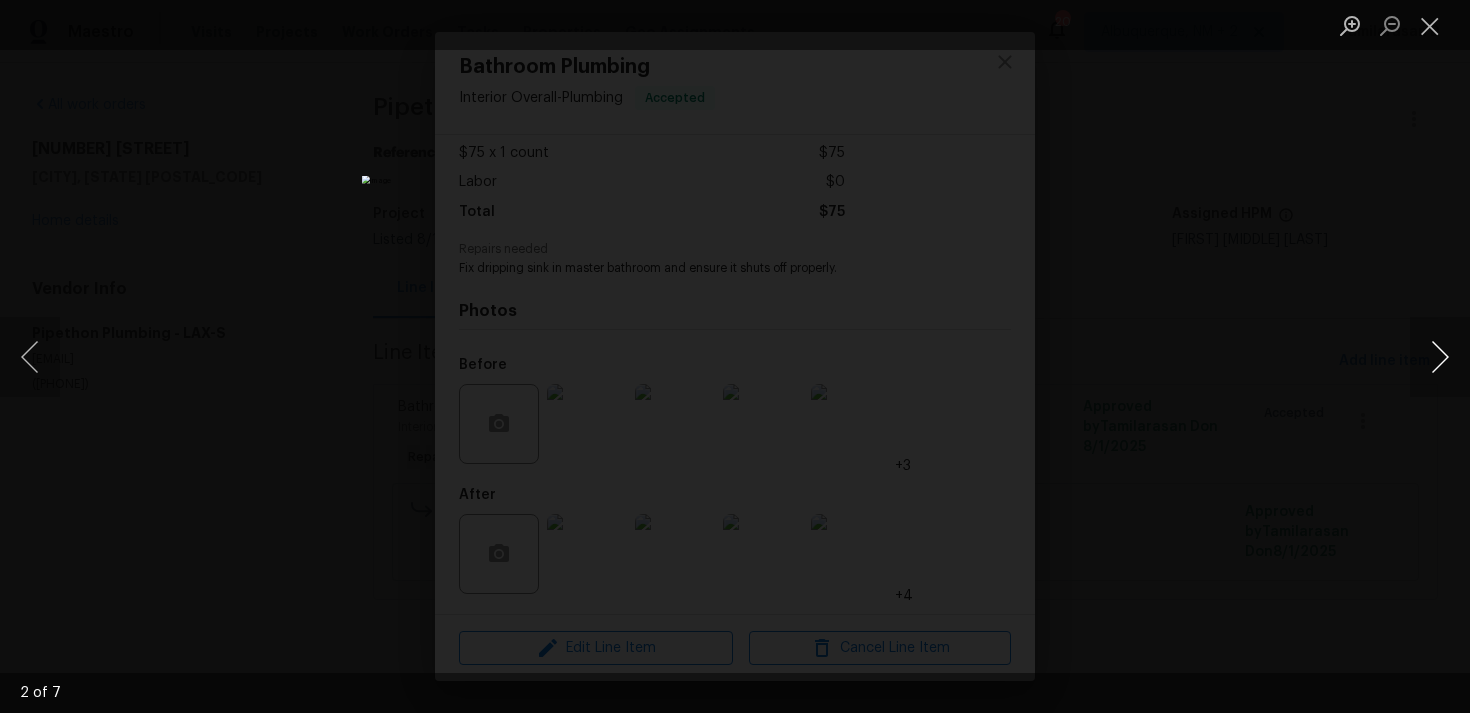 click at bounding box center (1440, 357) 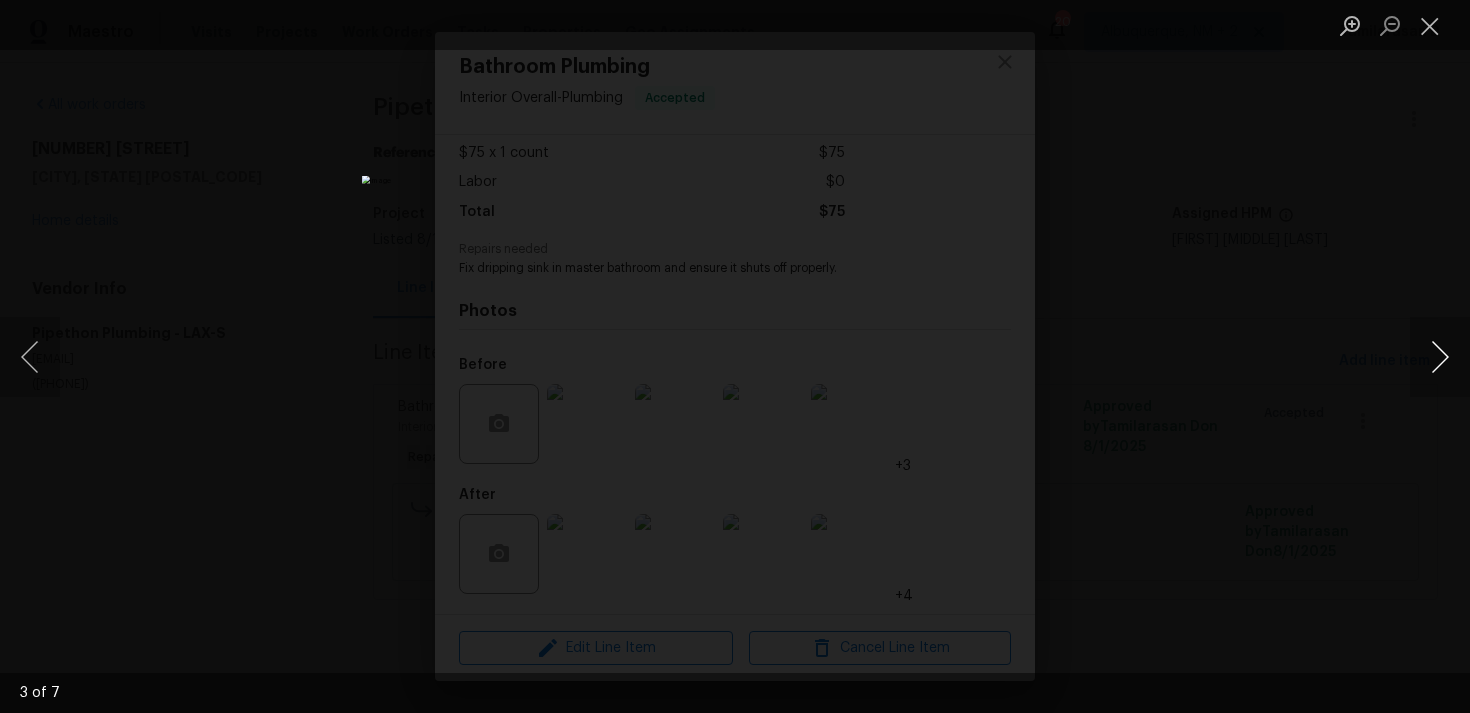 click at bounding box center [1440, 357] 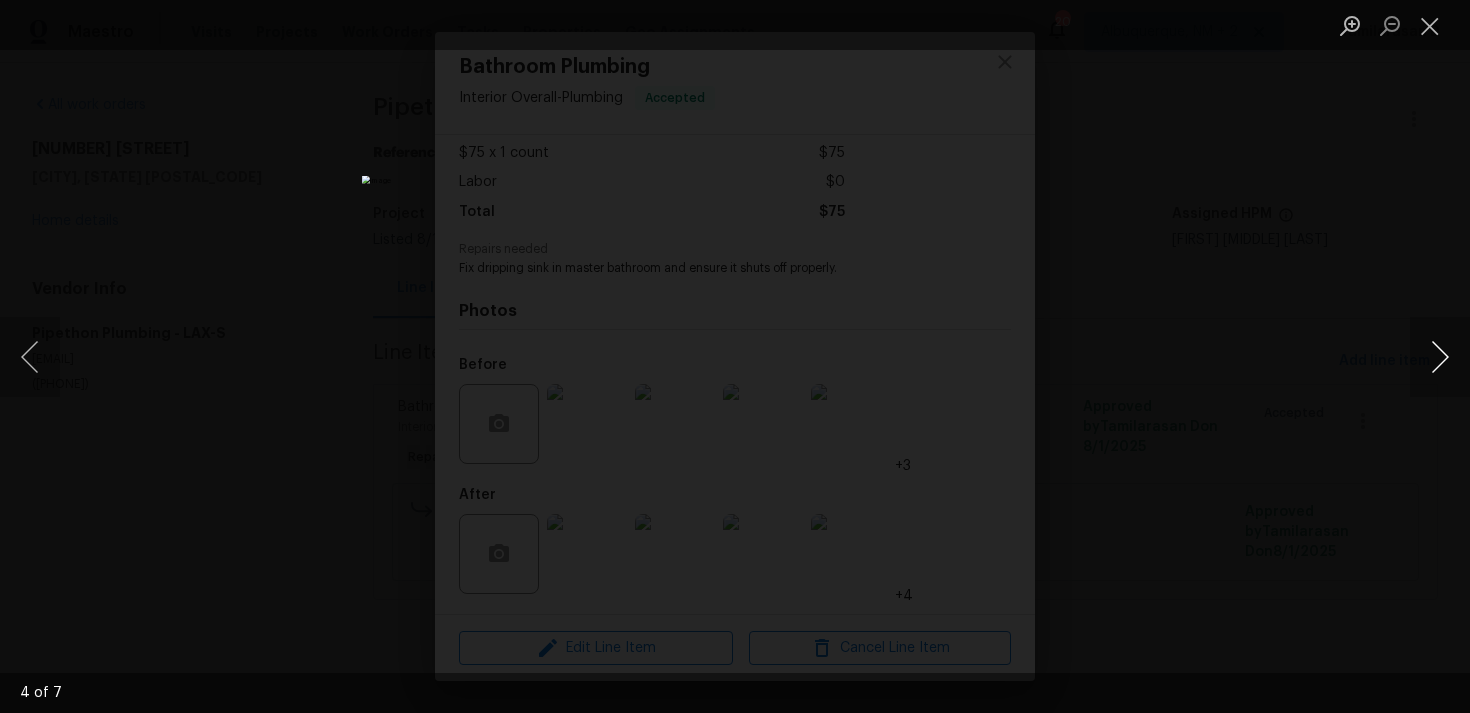 click at bounding box center [1440, 357] 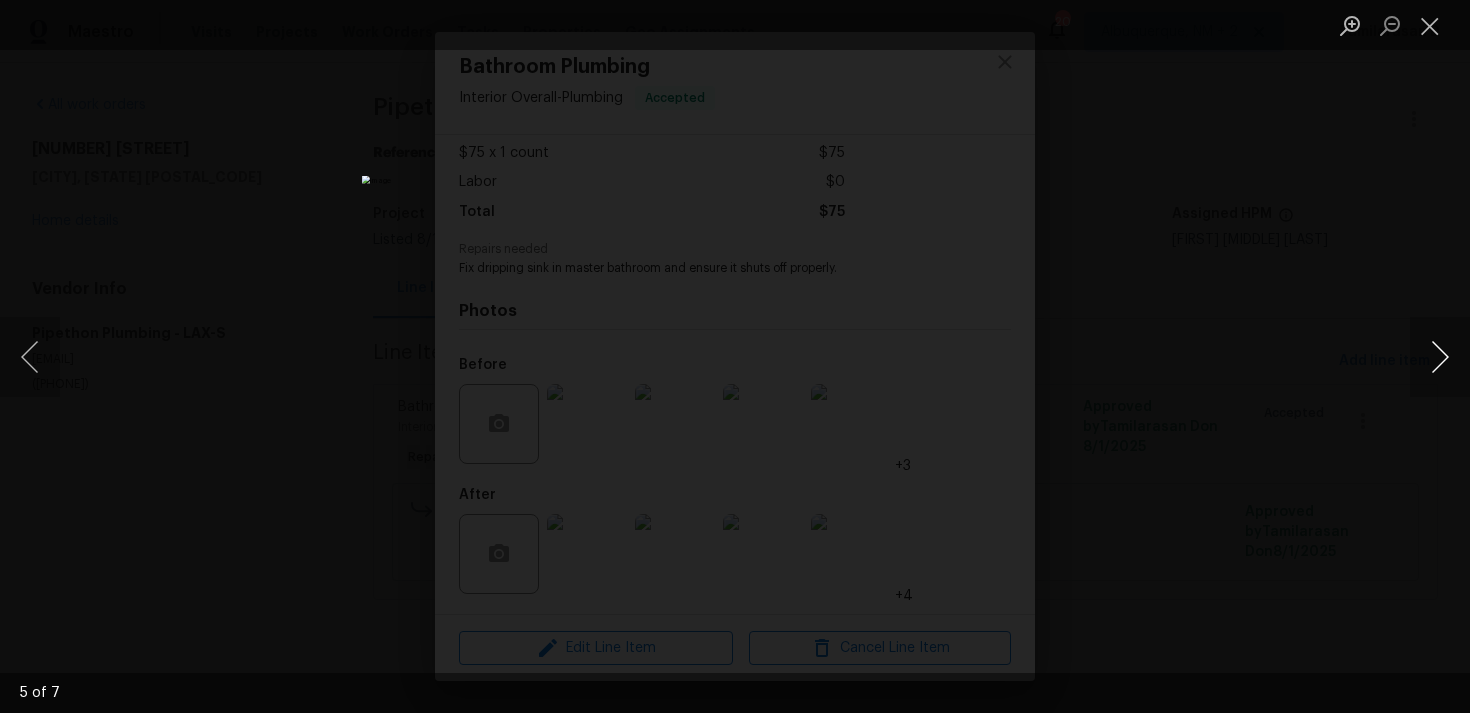 click at bounding box center (1440, 357) 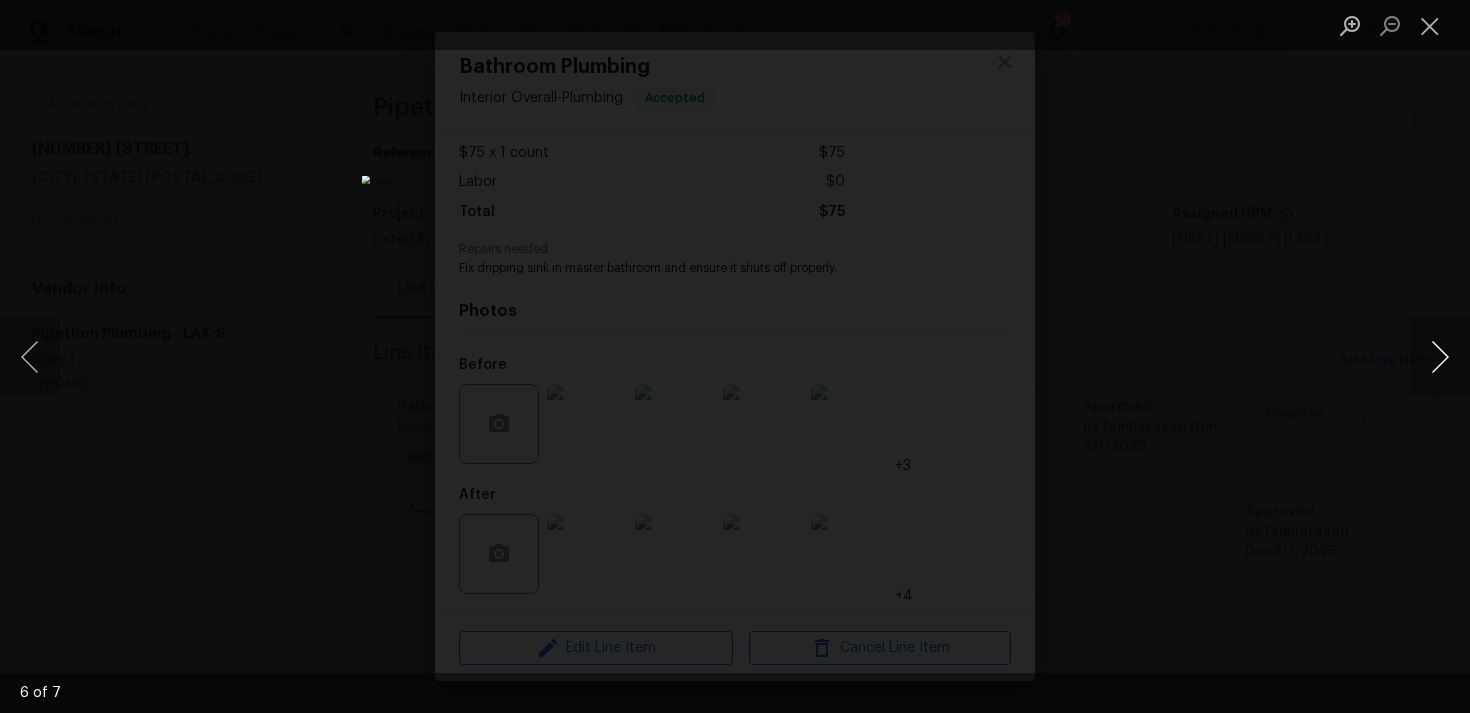 click at bounding box center [1440, 357] 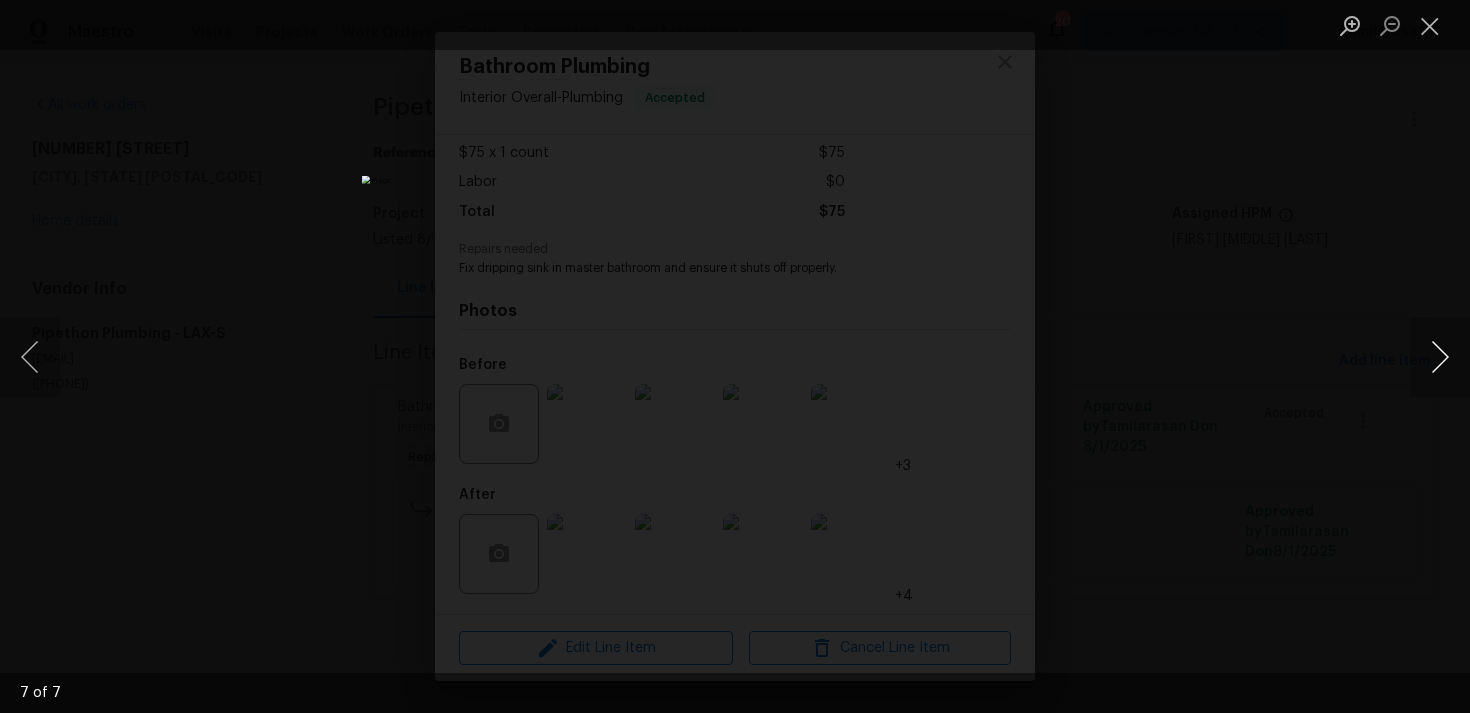 click at bounding box center (1440, 357) 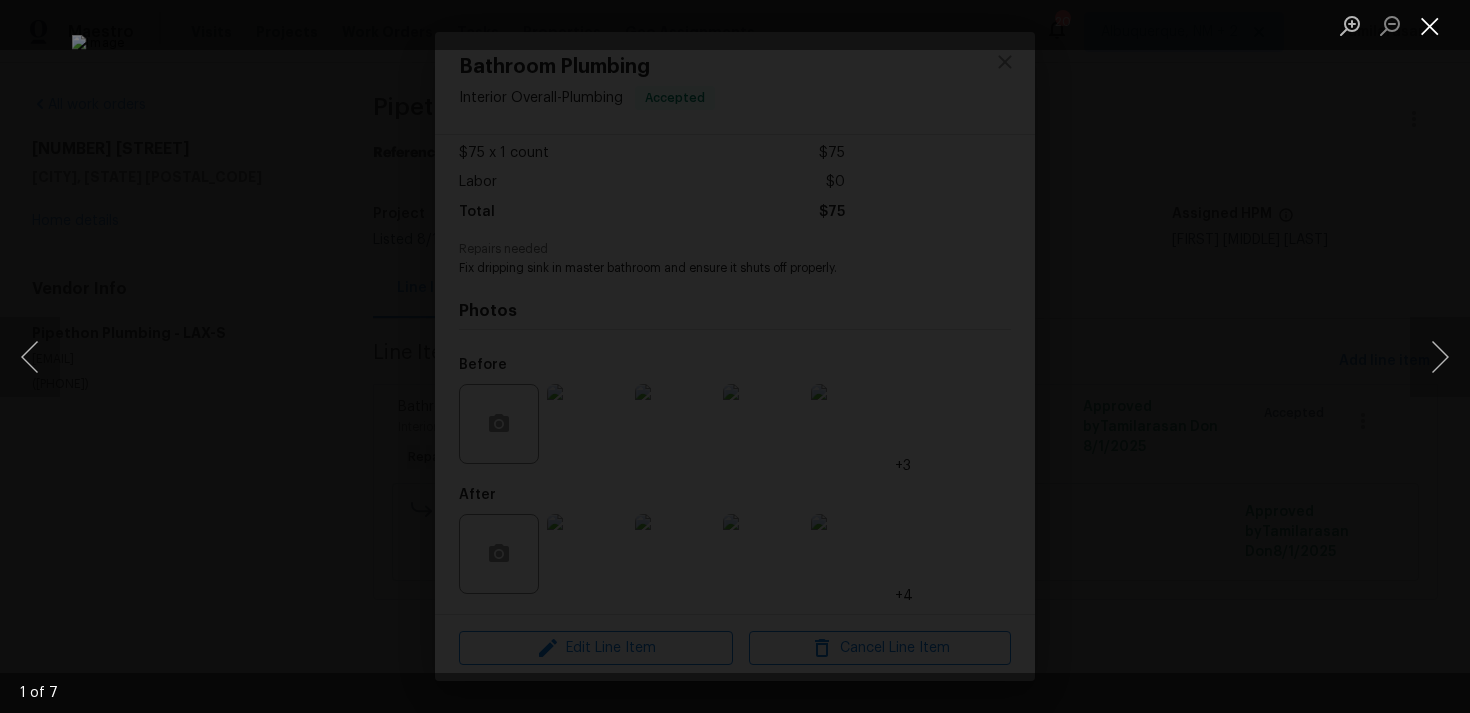 click at bounding box center [1430, 25] 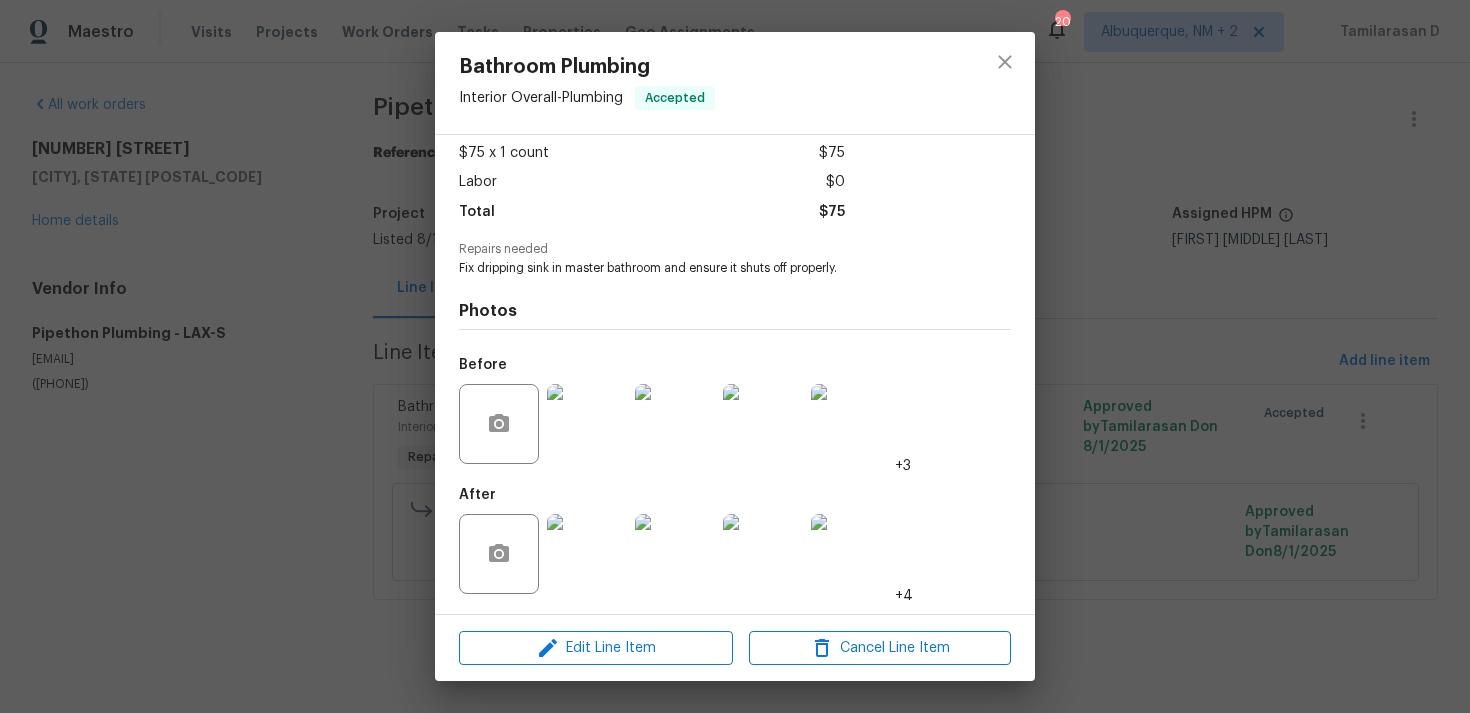 click at bounding box center (587, 554) 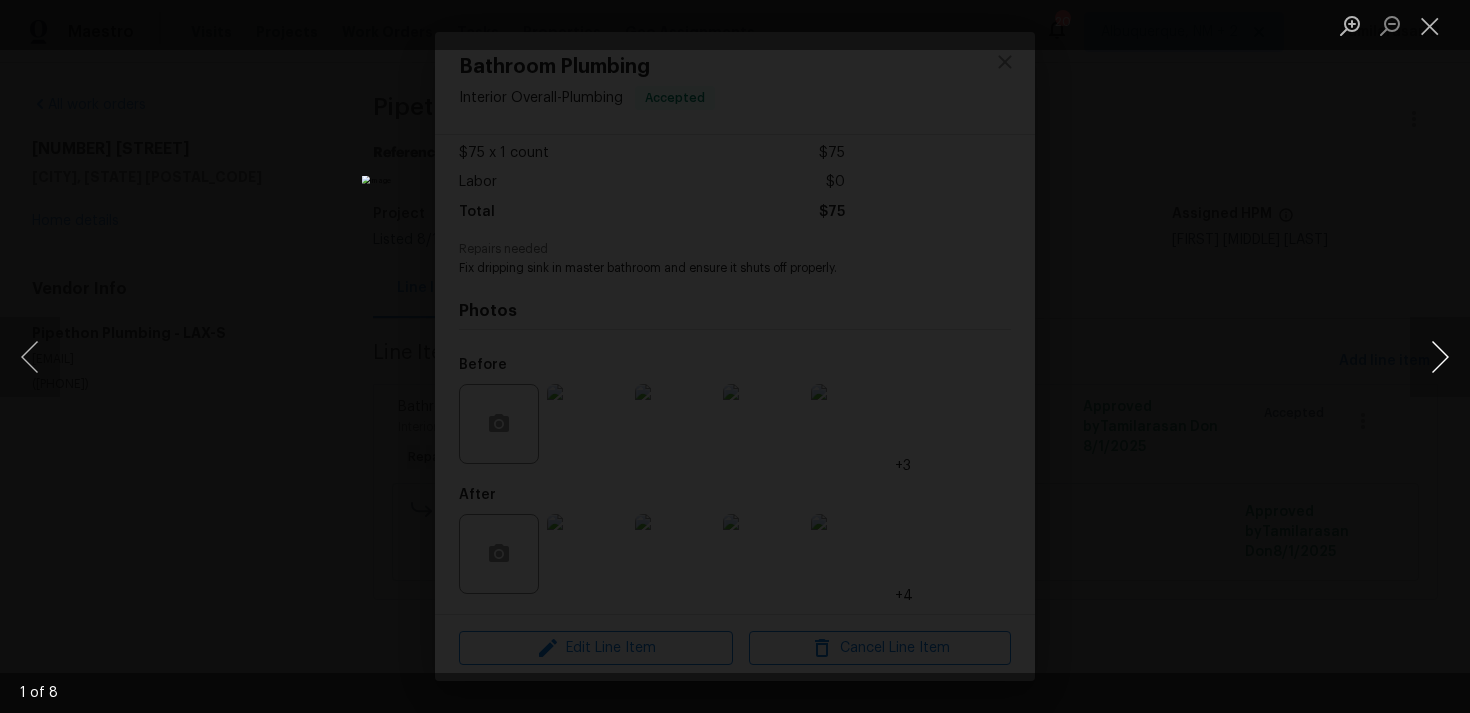 click at bounding box center (1440, 357) 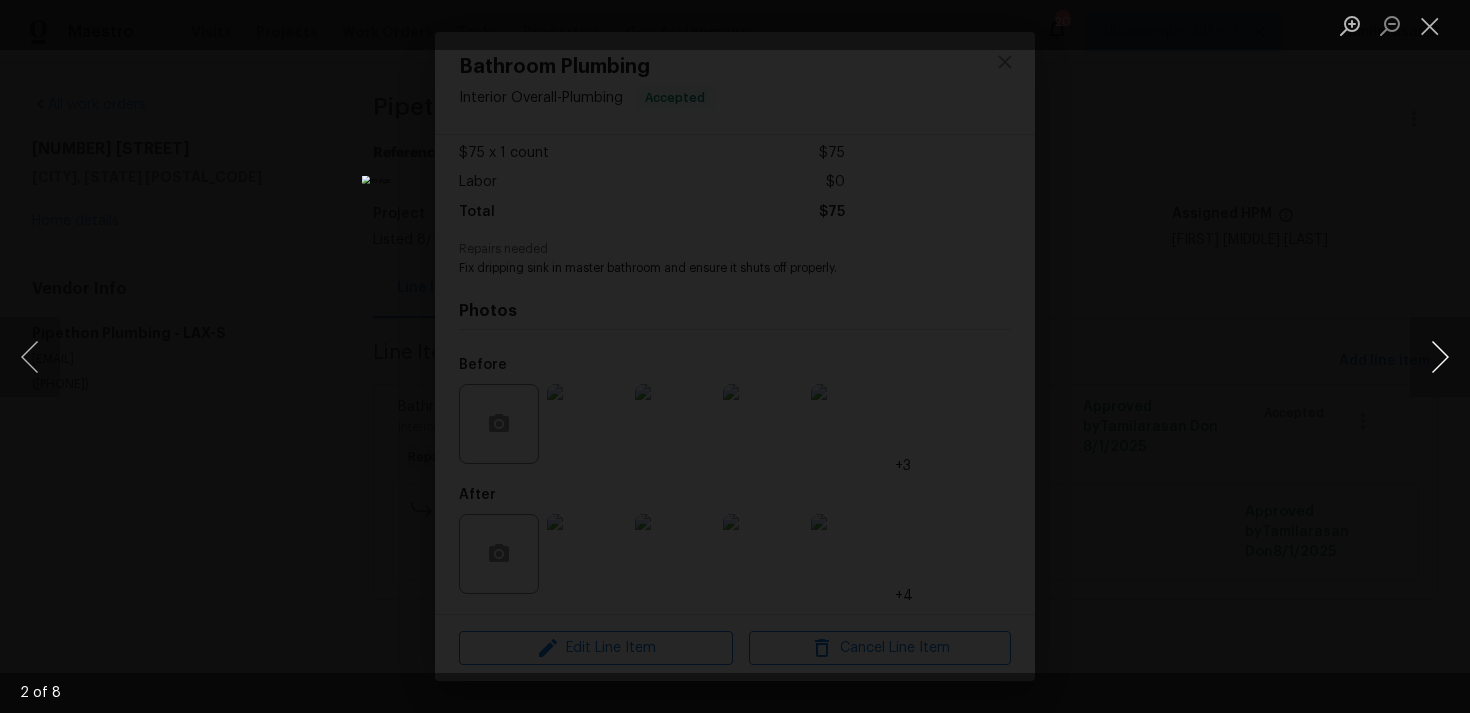 click at bounding box center (1440, 357) 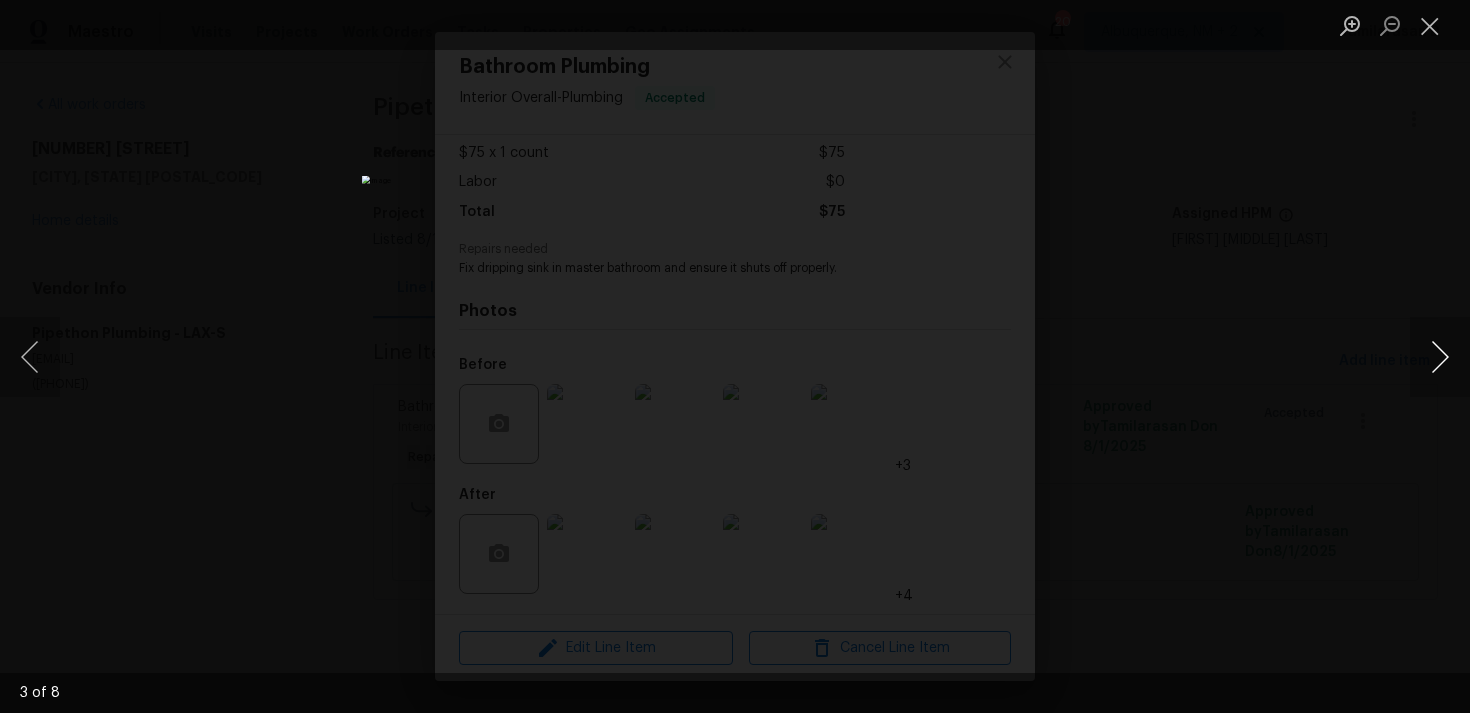 click at bounding box center [1440, 357] 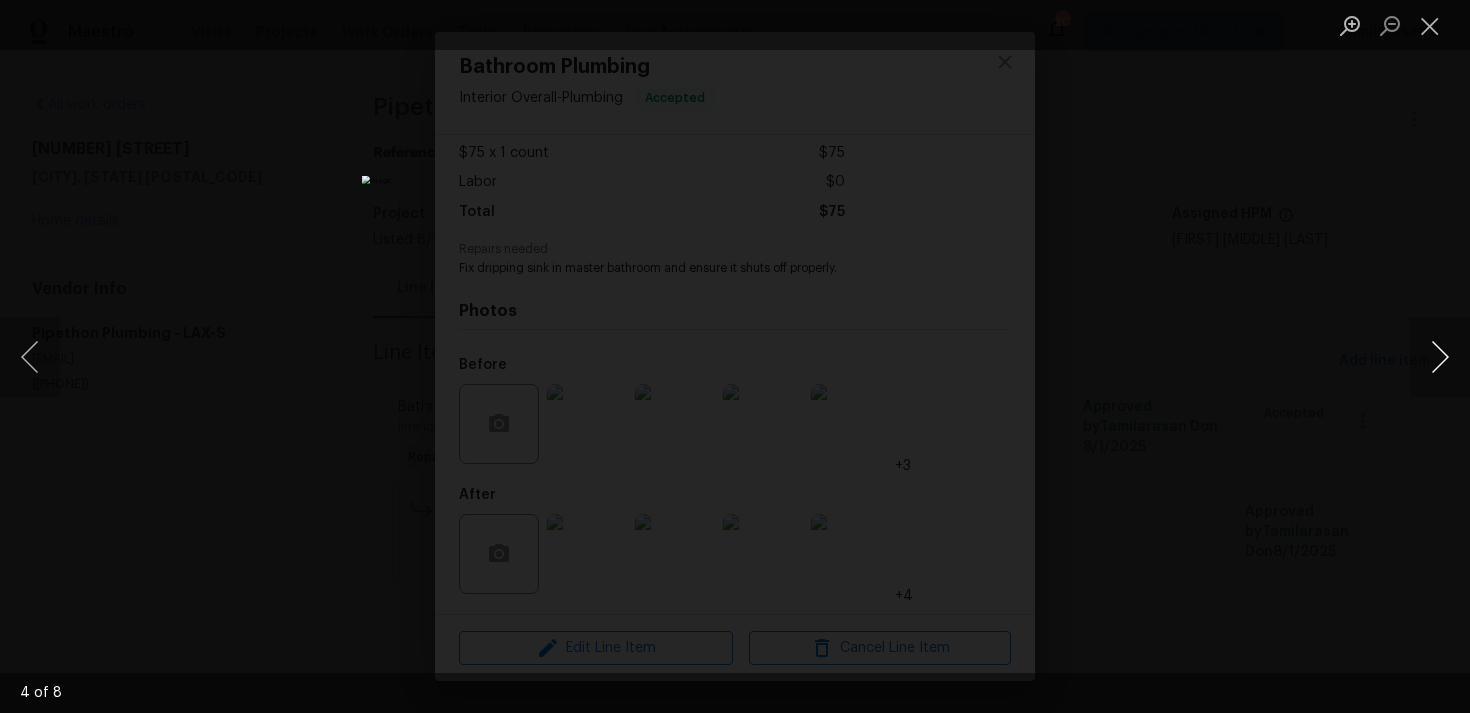 click at bounding box center [1440, 357] 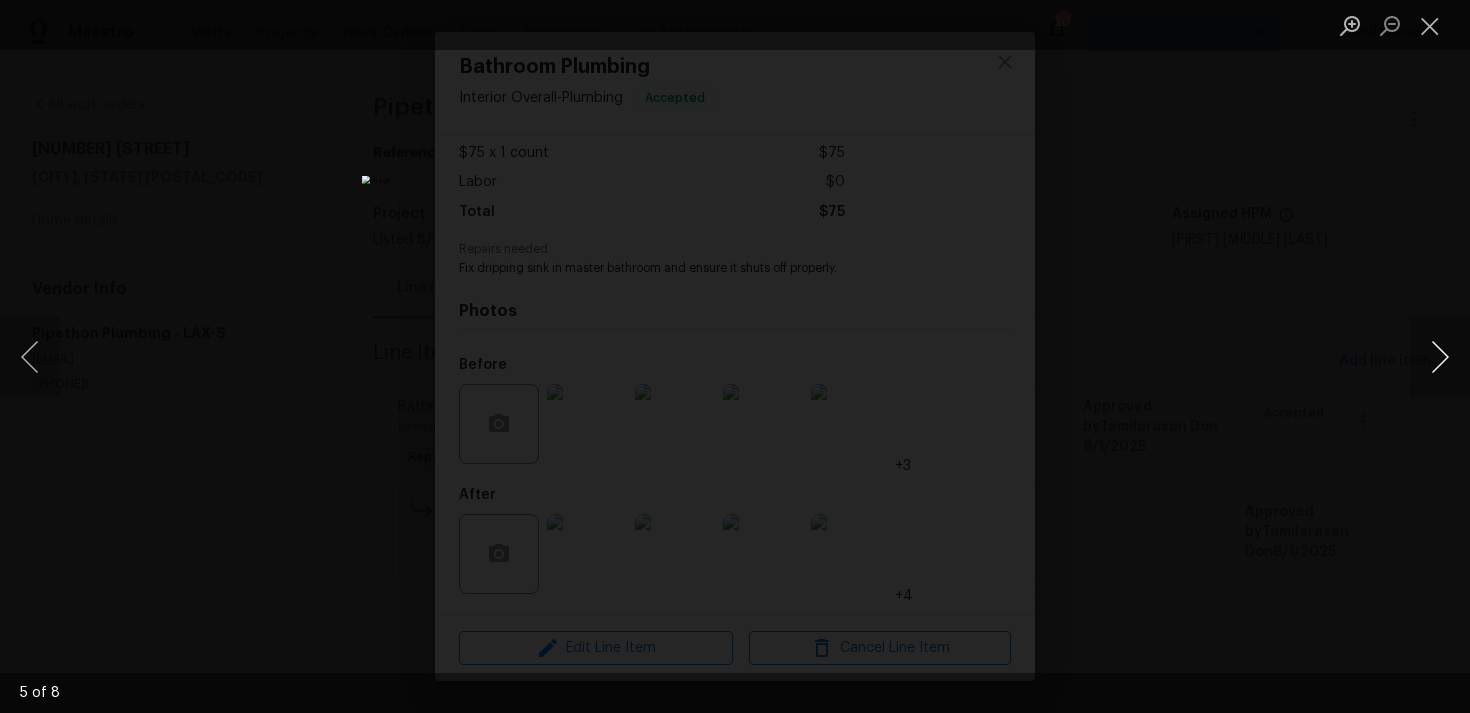 click at bounding box center [1440, 357] 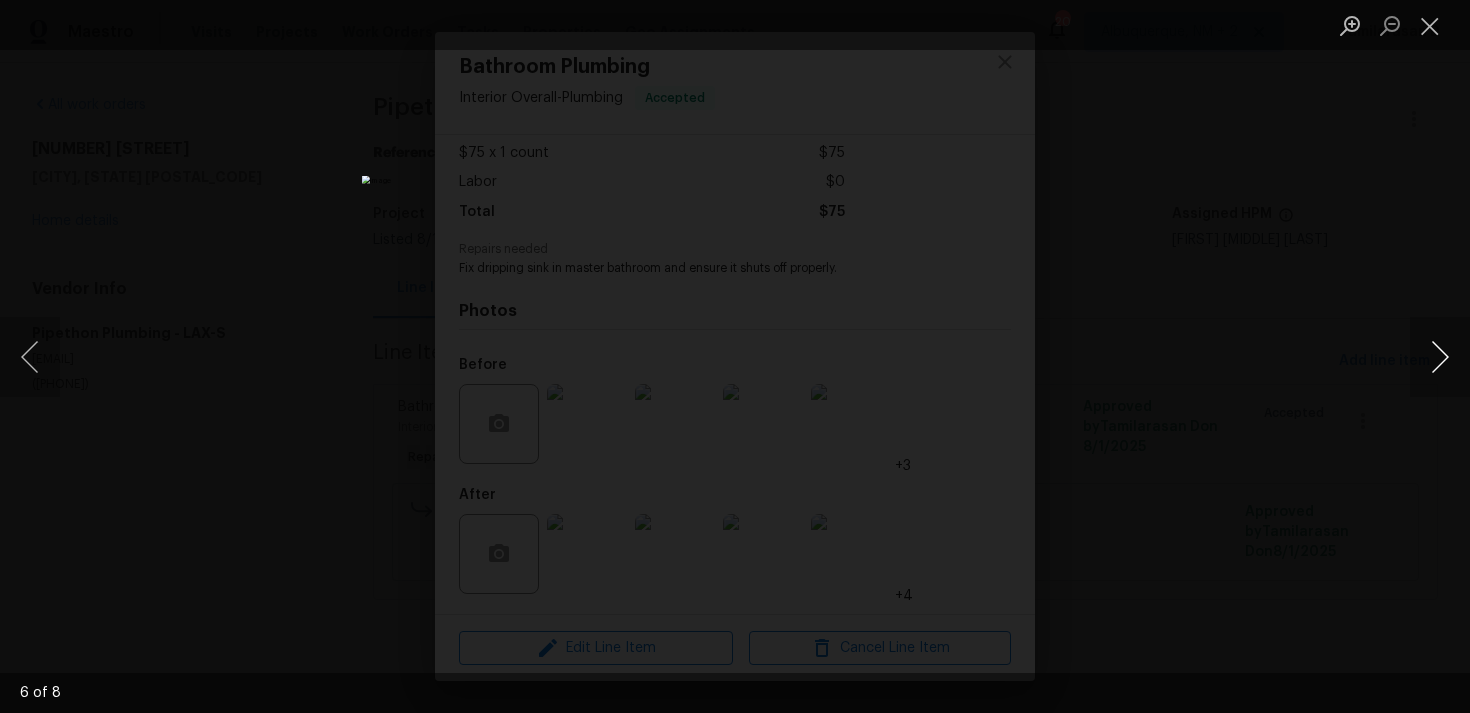 click at bounding box center [1440, 357] 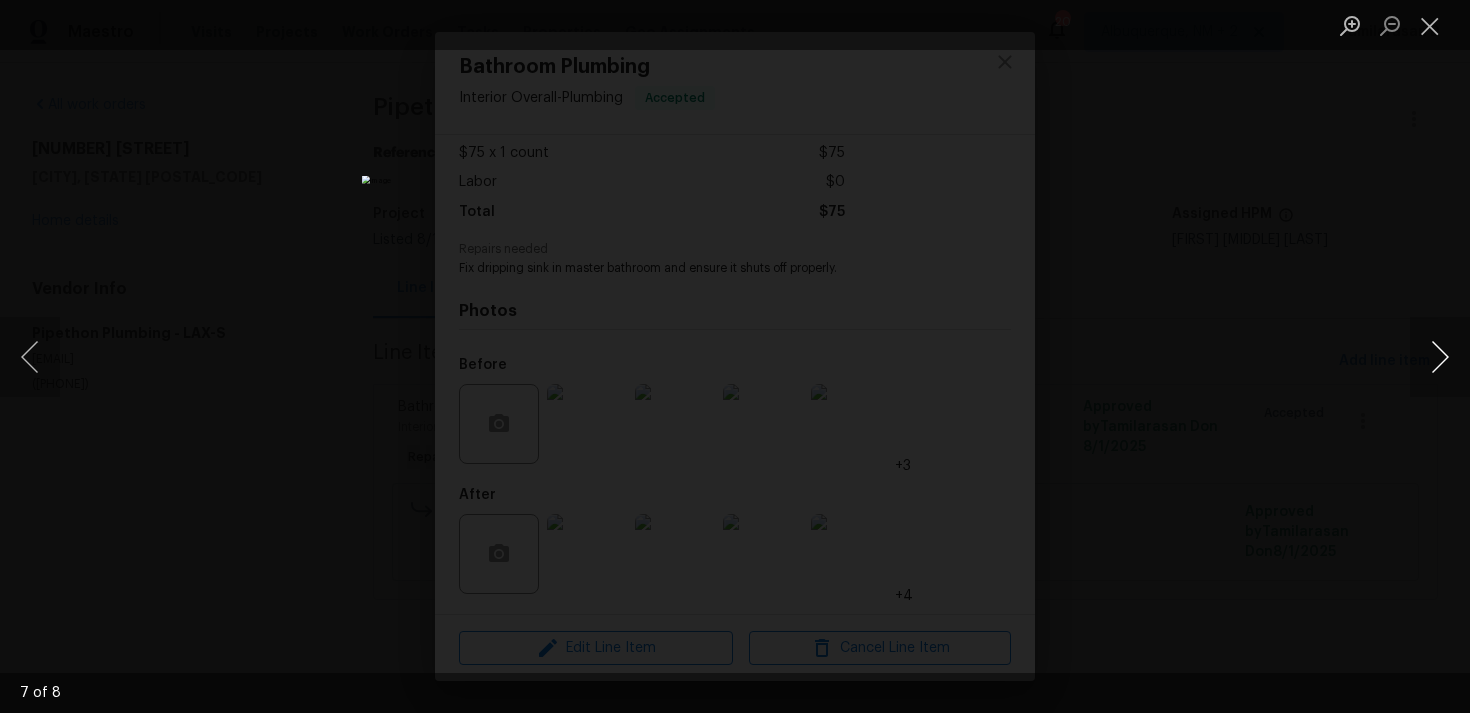 click at bounding box center [1440, 357] 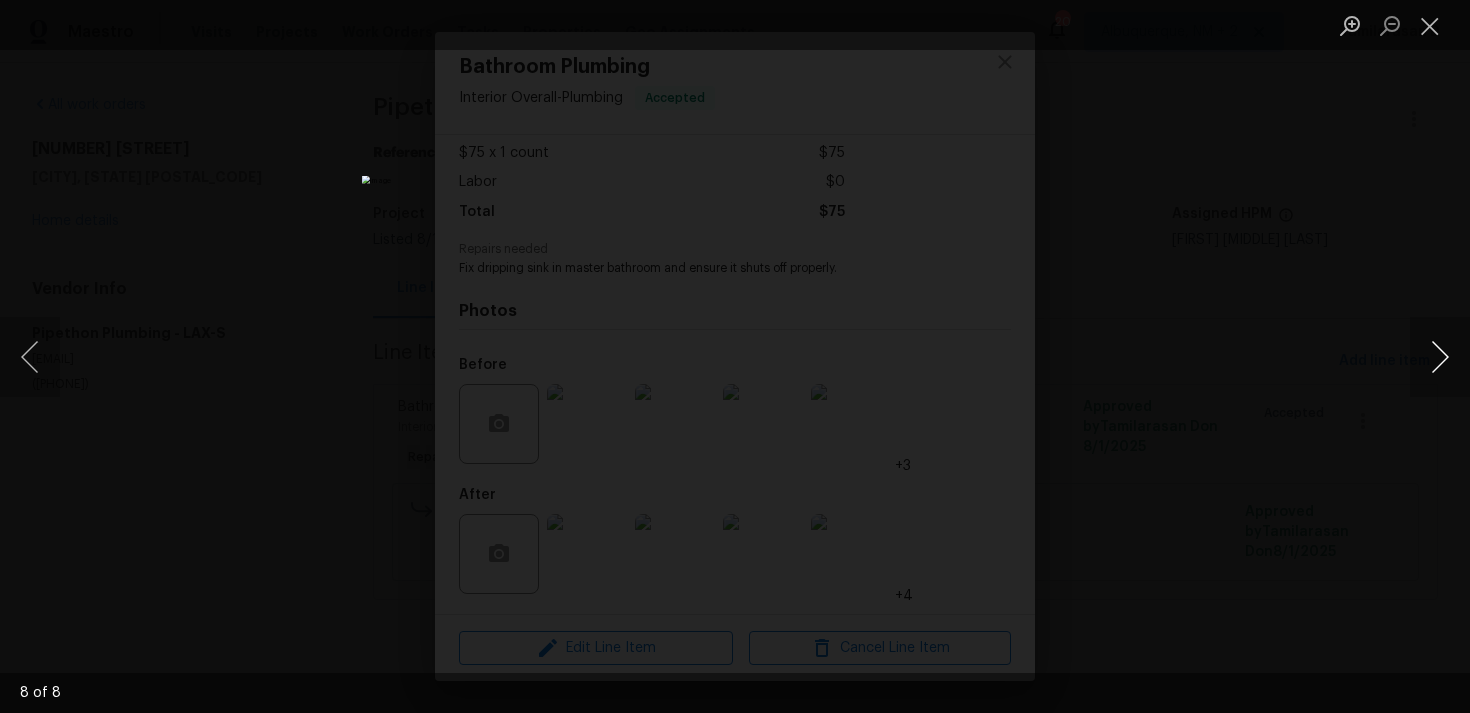 click at bounding box center [1440, 357] 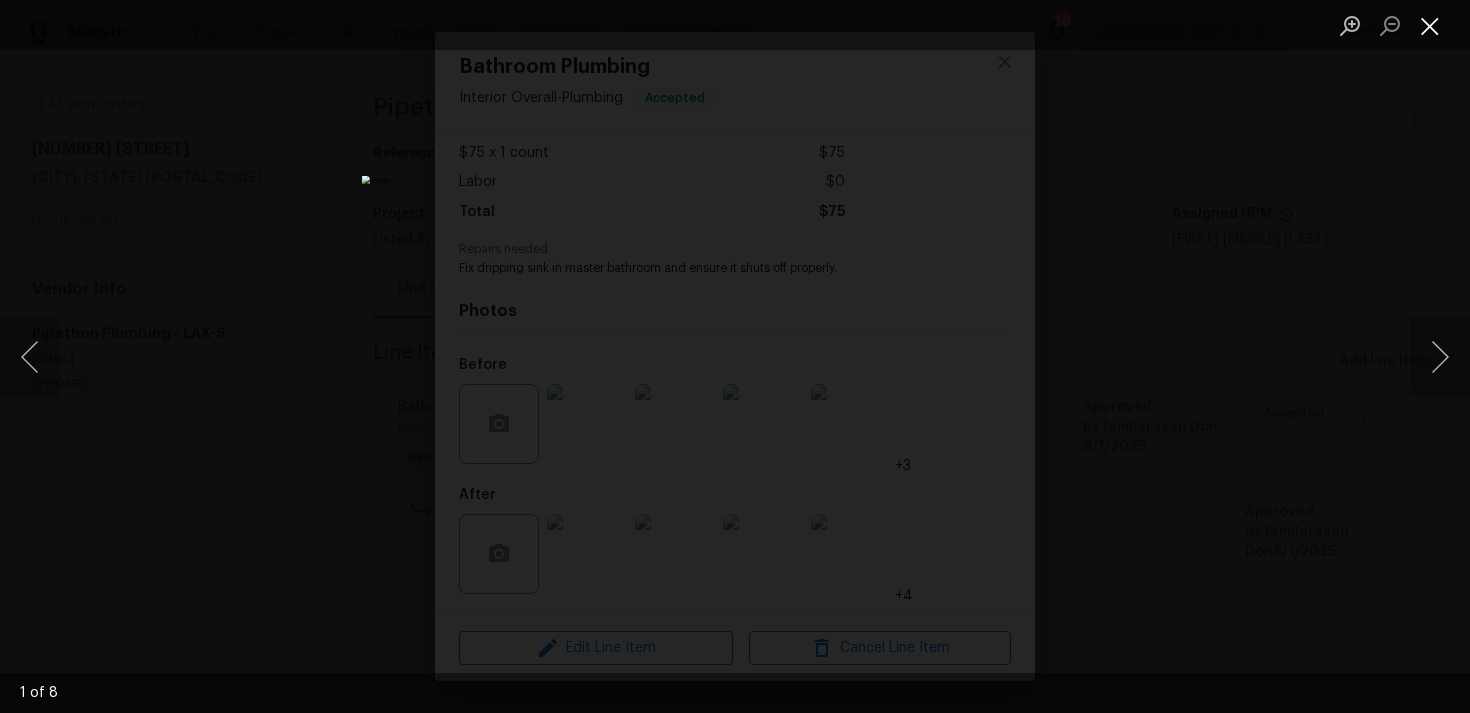 click at bounding box center (1430, 25) 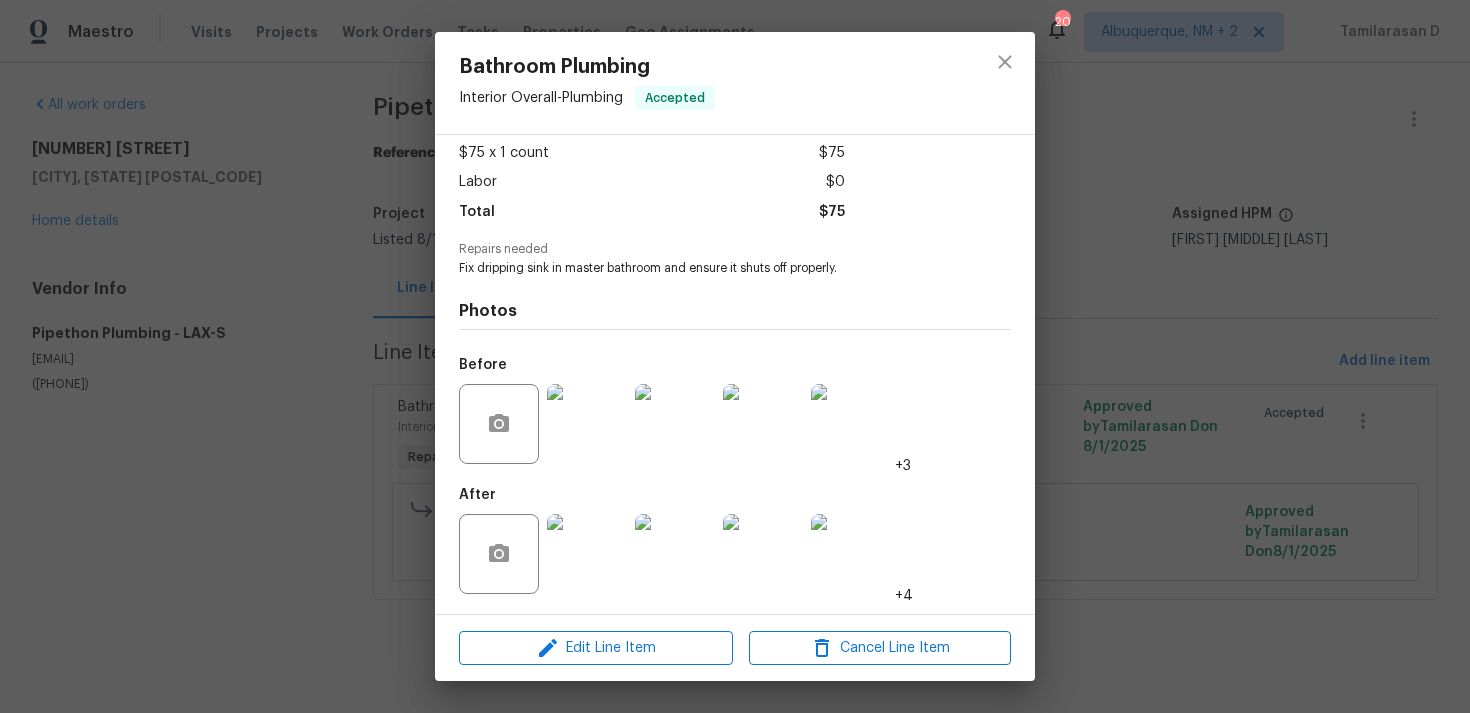 click on "Bathroom Plumbing Interior Overall  -  Plumbing Accepted Vendor Pipethon Plumbing Account Category Repairs Cost $75 x 1 count $75 Labor $0 Total $75 Repairs needed Fix dripping sink in master bathroom and ensure it shuts off properly. Photos Before  +3 After  +4  Edit Line Item  Cancel Line Item" at bounding box center (735, 356) 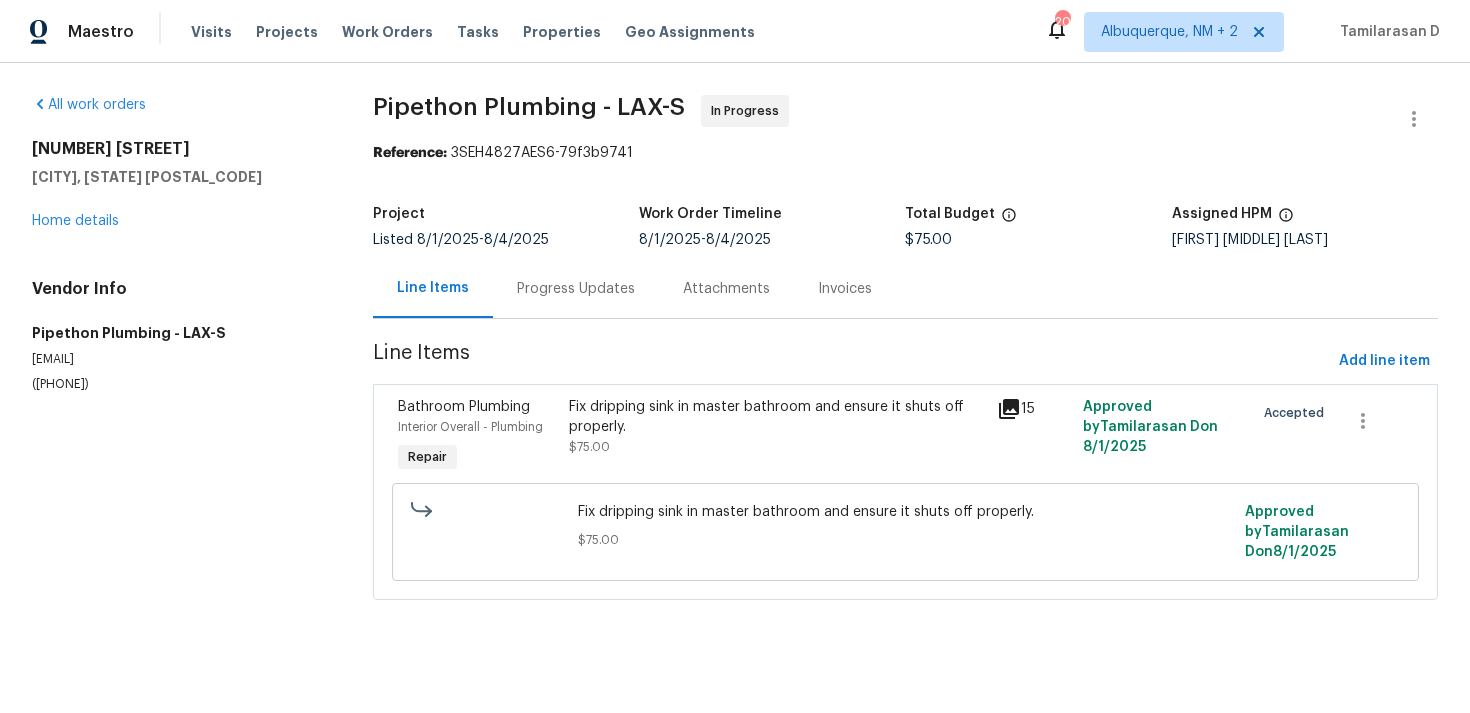 click on "Progress Updates" at bounding box center [576, 288] 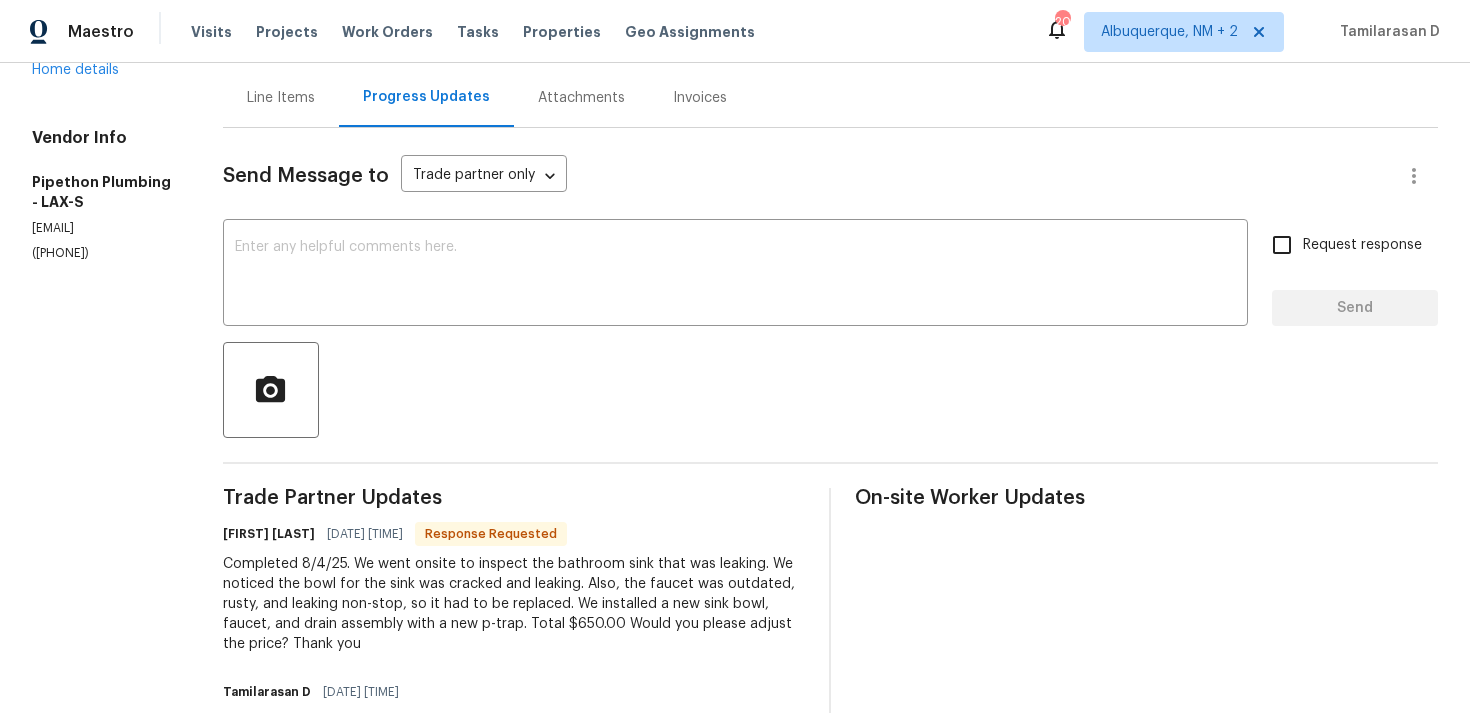 scroll, scrollTop: 424, scrollLeft: 0, axis: vertical 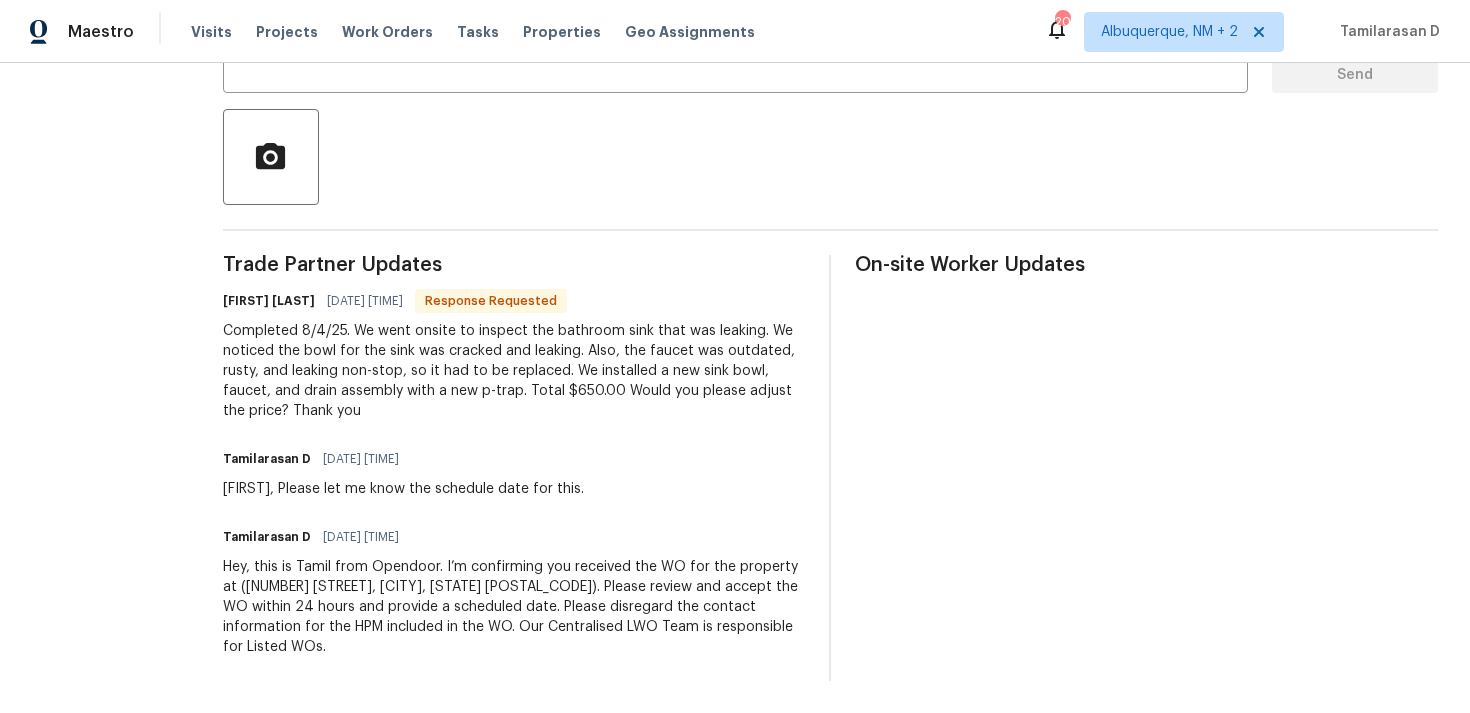 click on "Completed 8/4/25. We went onsite to inspect the bathroom sink that was leaking. We noticed the bowl for the sink was cracked and leaking. Also, the faucet was outdated, rusty, and leaking non-stop, so it had to be replaced. We installed a new sink bowl, faucet, and drain assembly with a new p-trap.
Total $650.00
Would you please adjust the price? Thank you" at bounding box center [514, 371] 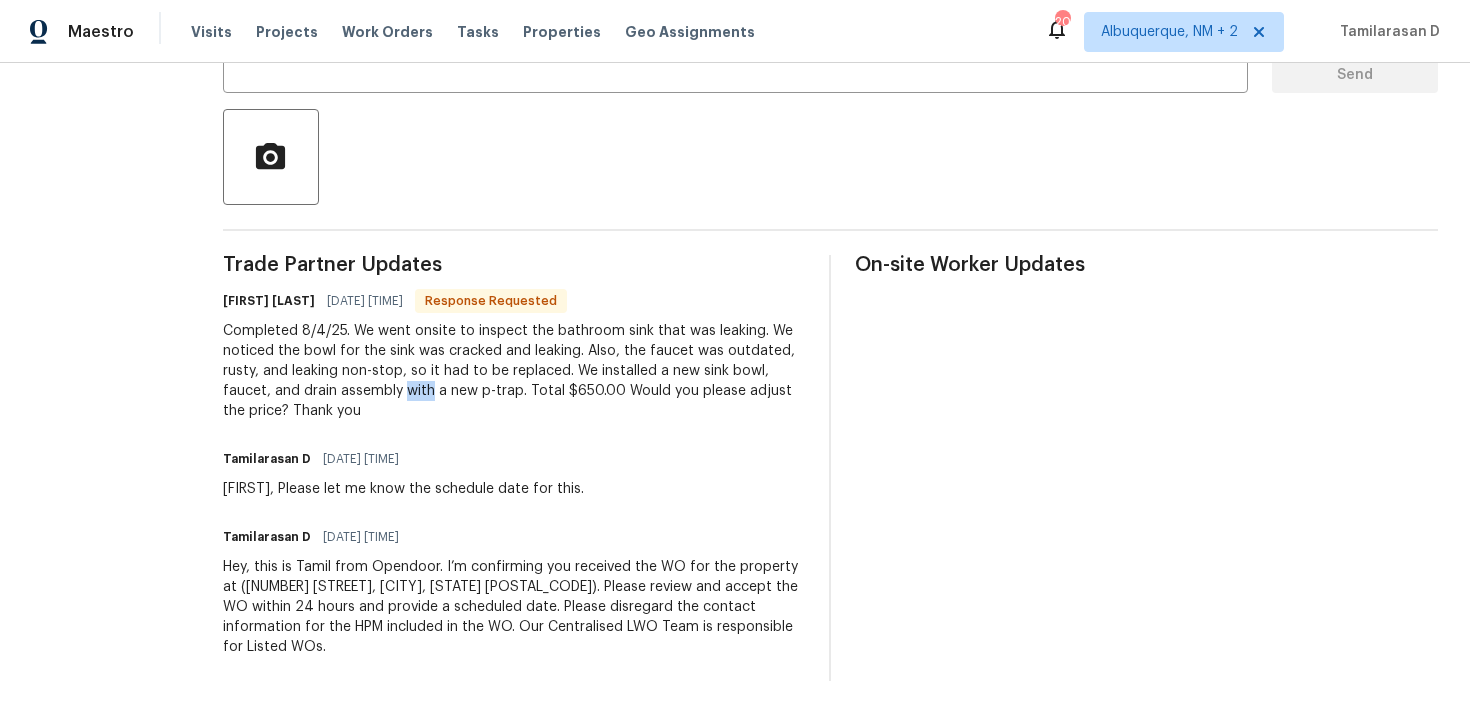 click on "Completed 8/4/25. We went onsite to inspect the bathroom sink that was leaking. We noticed the bowl for the sink was cracked and leaking. Also, the faucet was outdated, rusty, and leaking non-stop, so it had to be replaced. We installed a new sink bowl, faucet, and drain assembly with a new p-trap.
Total $650.00
Would you please adjust the price? Thank you" at bounding box center (514, 371) 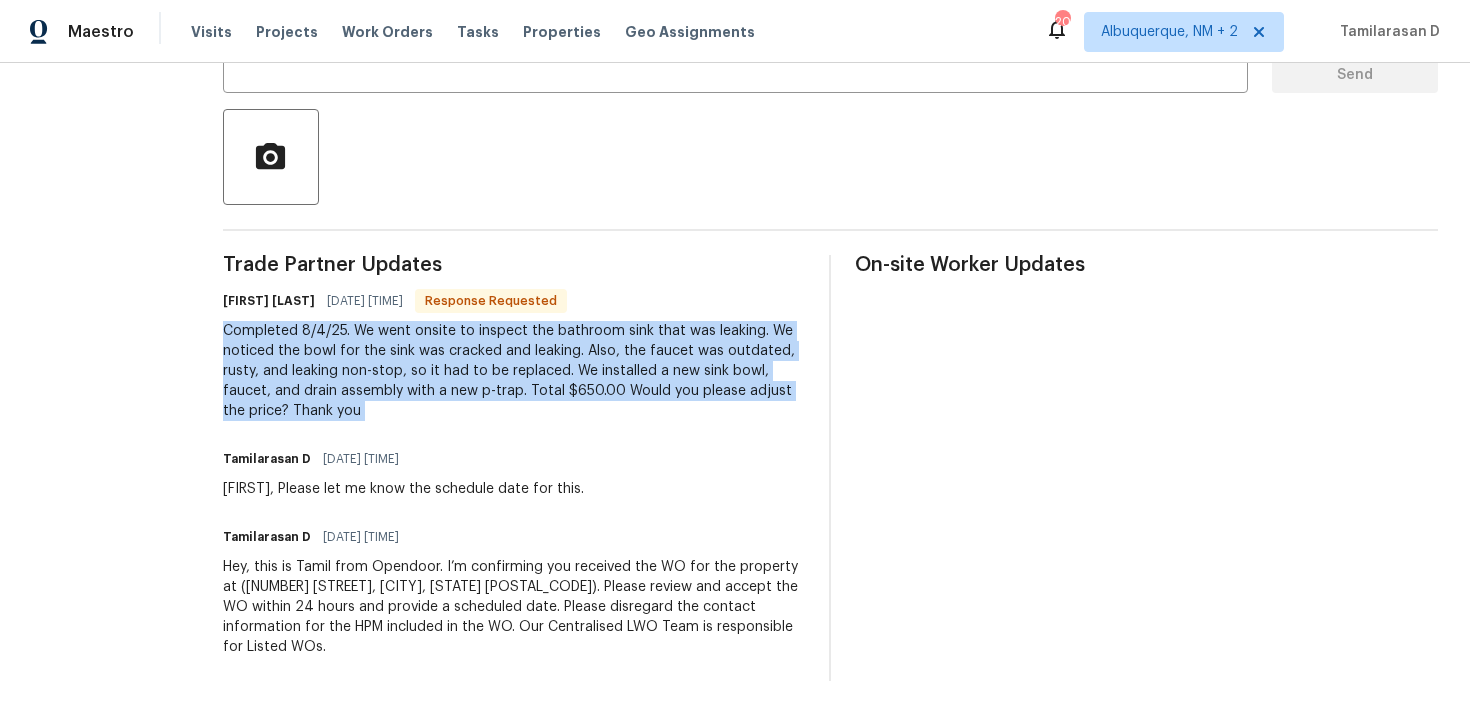 scroll, scrollTop: 0, scrollLeft: 0, axis: both 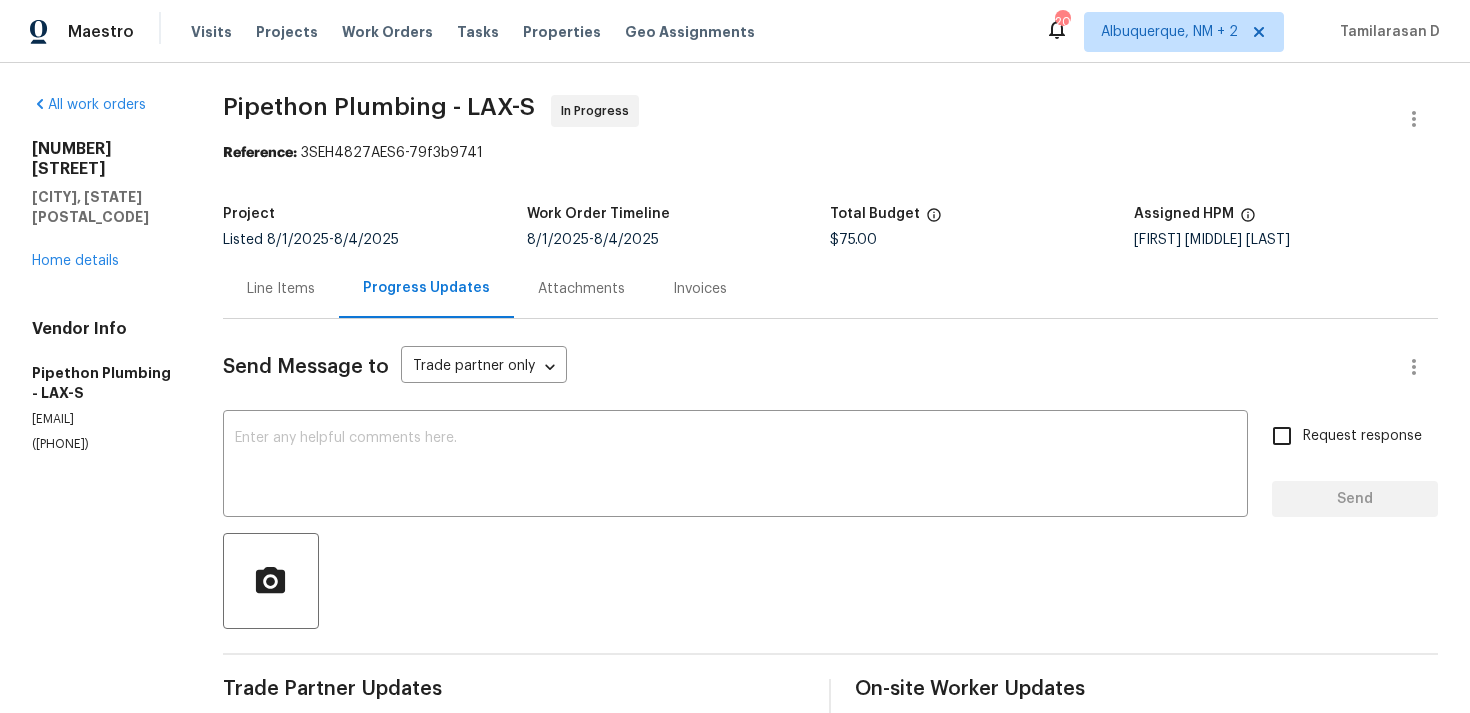 click on "Line Items" at bounding box center [281, 288] 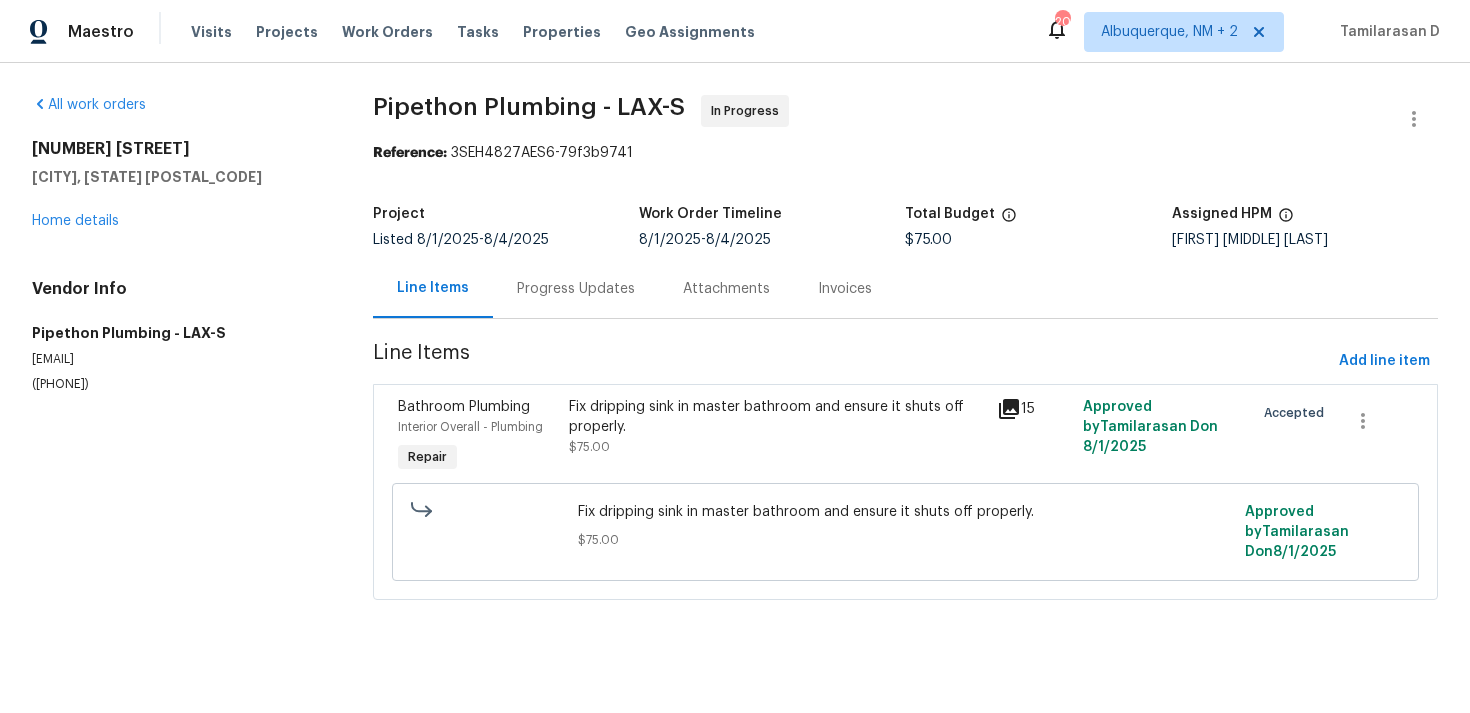click on "Fix dripping sink in master bathroom and ensure it shuts off properly." at bounding box center (777, 417) 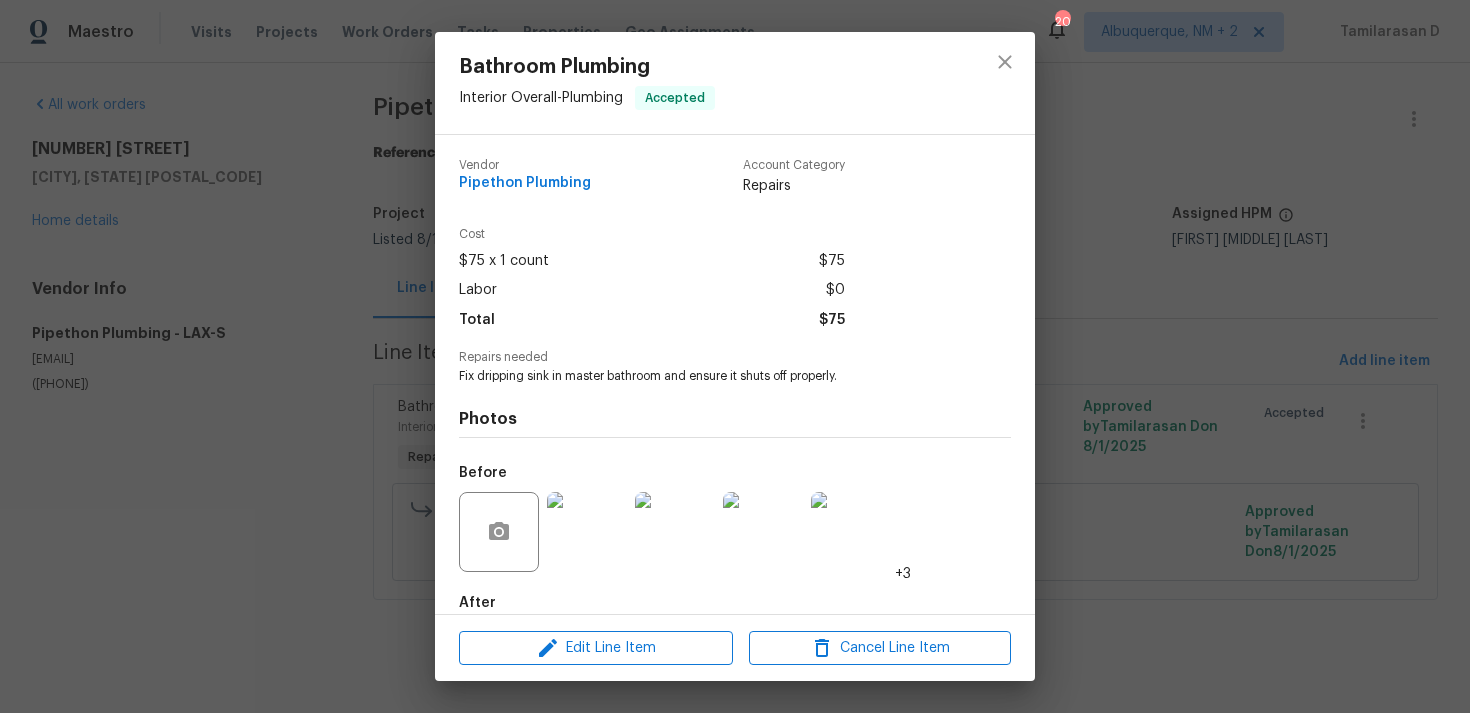scroll, scrollTop: 108, scrollLeft: 0, axis: vertical 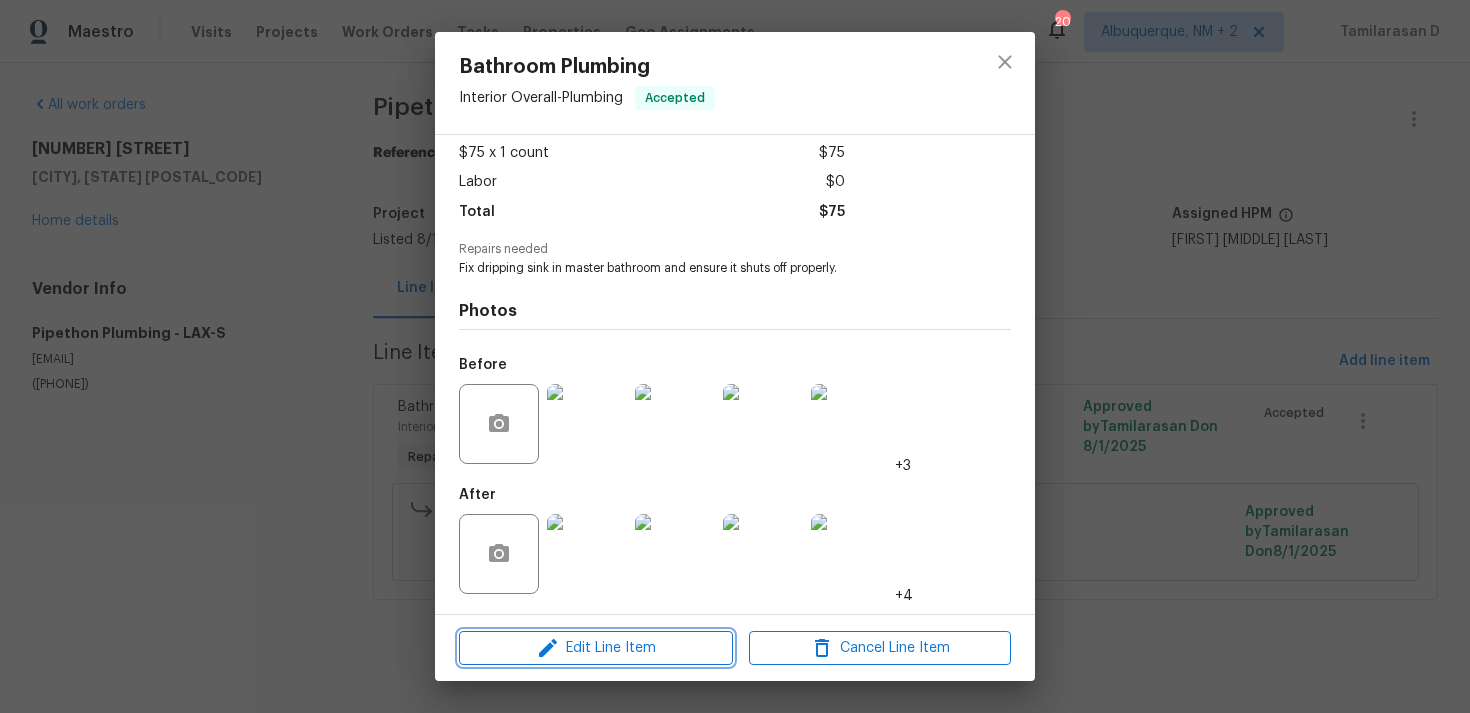 click 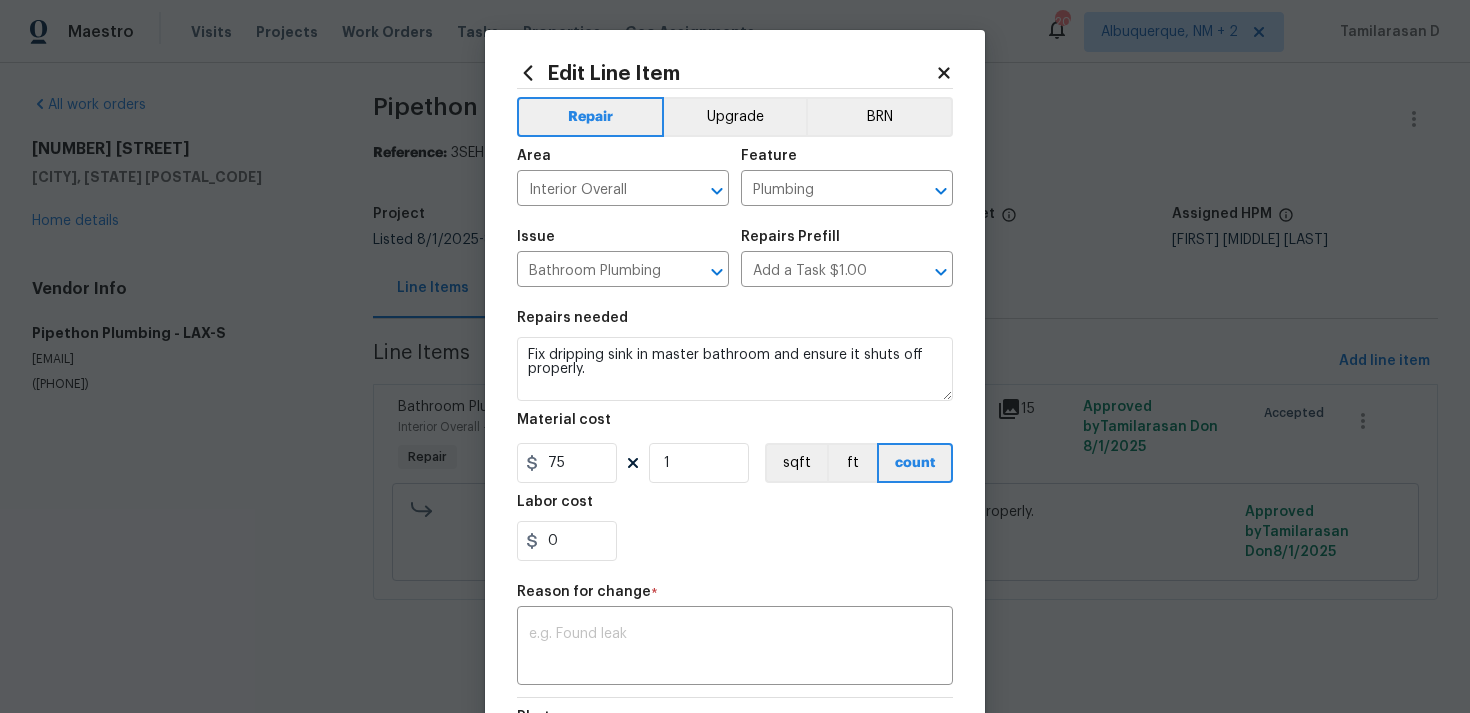 click on "Maestro Visits Projects Work Orders Tasks Properties Geo Assignments 20 Albuquerque, NM + 2 Tamilarasan D All work orders 5167 Knollwood Way Woodland Hills, CA 91364 Home details Vendor Info Pipethon Plumbing - LAX-S service@pipethonplumbing.com (323) 328-6363 Pipethon Plumbing - LAX-S In Progress Reference:   3SEH4827AES6-79f3b9741 Project Listed   8/1/2025  -  8/4/2025 Work Order Timeline 8/1/2025  -  8/4/2025 Total Budget $75.00 Assigned HPM Luis Pedro Ocampo Alvizuris Line Items Progress Updates Attachments Invoices Line Items Add line item Bathroom Plumbing Interior Overall - Plumbing Repair Fix dripping sink in master bathroom and ensure it shuts off properly. $75.00   15 Approved by  Tamilarasan D  on   8/1/2025 Accepted Fix dripping sink in master bathroom and ensure it shuts off properly. $75.00 Approved by  Tamilarasan D  on  8/1/2025
Edit Line Item Repair Upgrade BRN Area Interior Overall ​ Feature Plumbing ​ Issue Bathroom Plumbing ​ Repairs Prefill Add a Task $1.00 ​ Repairs needed" at bounding box center (735, 328) 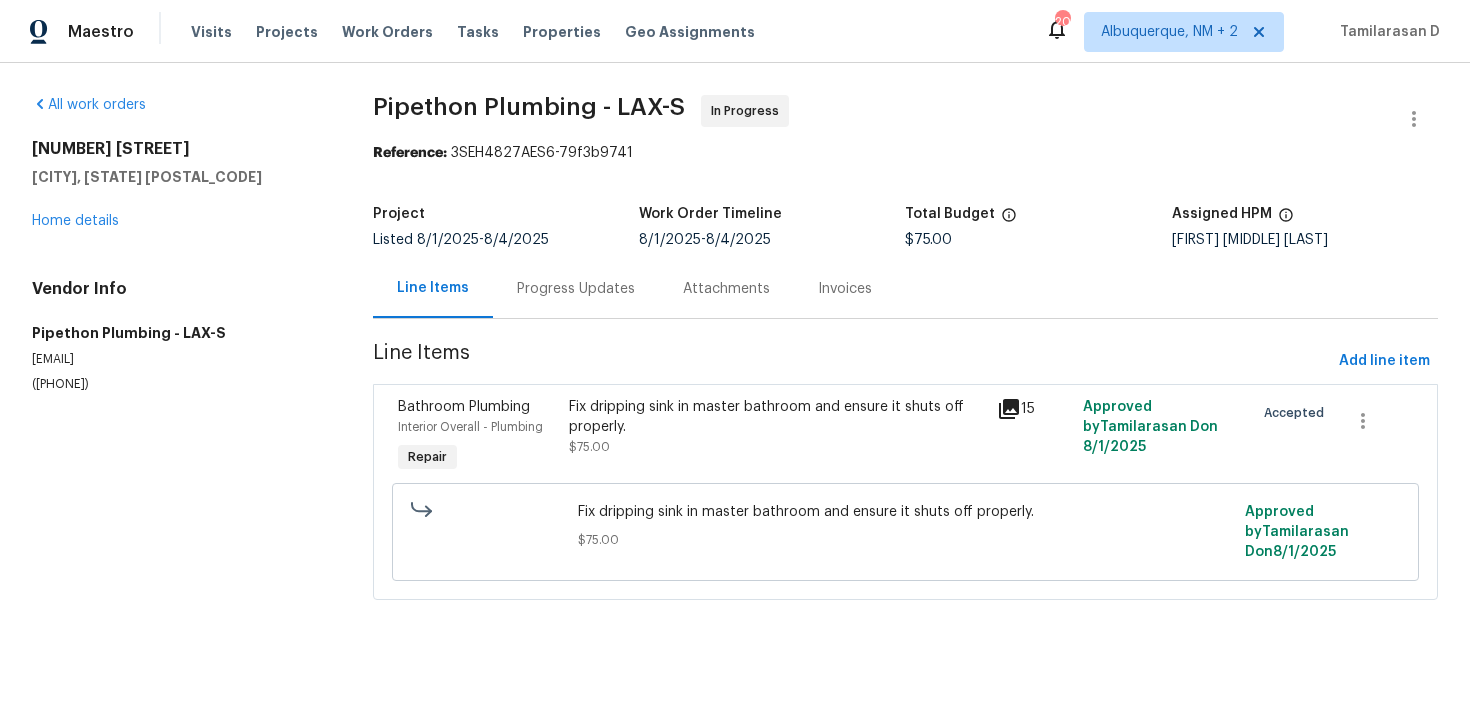 click on "Pipethon Plumbing - LAX-S In Progress Reference:   3SEH4827AES6-79f3b9741 Project Listed   8/1/2025  -  8/4/2025 Work Order Timeline 8/1/2025  -  8/4/2025 Total Budget $75.00 Assigned HPM Luis Pedro Ocampo Alvizuris Line Items Progress Updates Attachments Invoices Line Items Add line item Bathroom Plumbing Interior Overall - Plumbing Repair Fix dripping sink in master bathroom and ensure it shuts off properly. $75.00   15 Approved by  Tamilarasan D  on   8/1/2025 Accepted Fix dripping sink in master bathroom and ensure it shuts off properly. $75.00 Approved by  Tamilarasan D  on  8/1/2025" at bounding box center [905, 359] 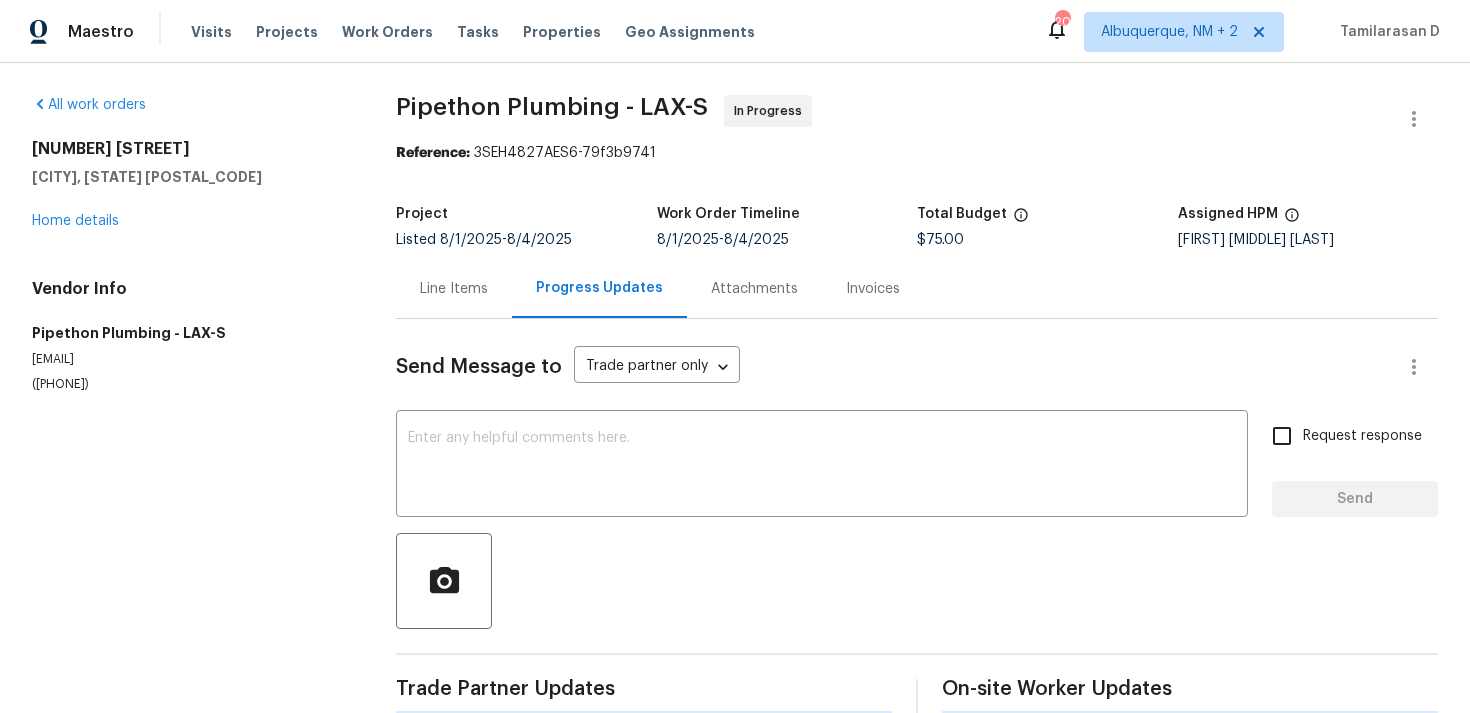 scroll, scrollTop: 424, scrollLeft: 0, axis: vertical 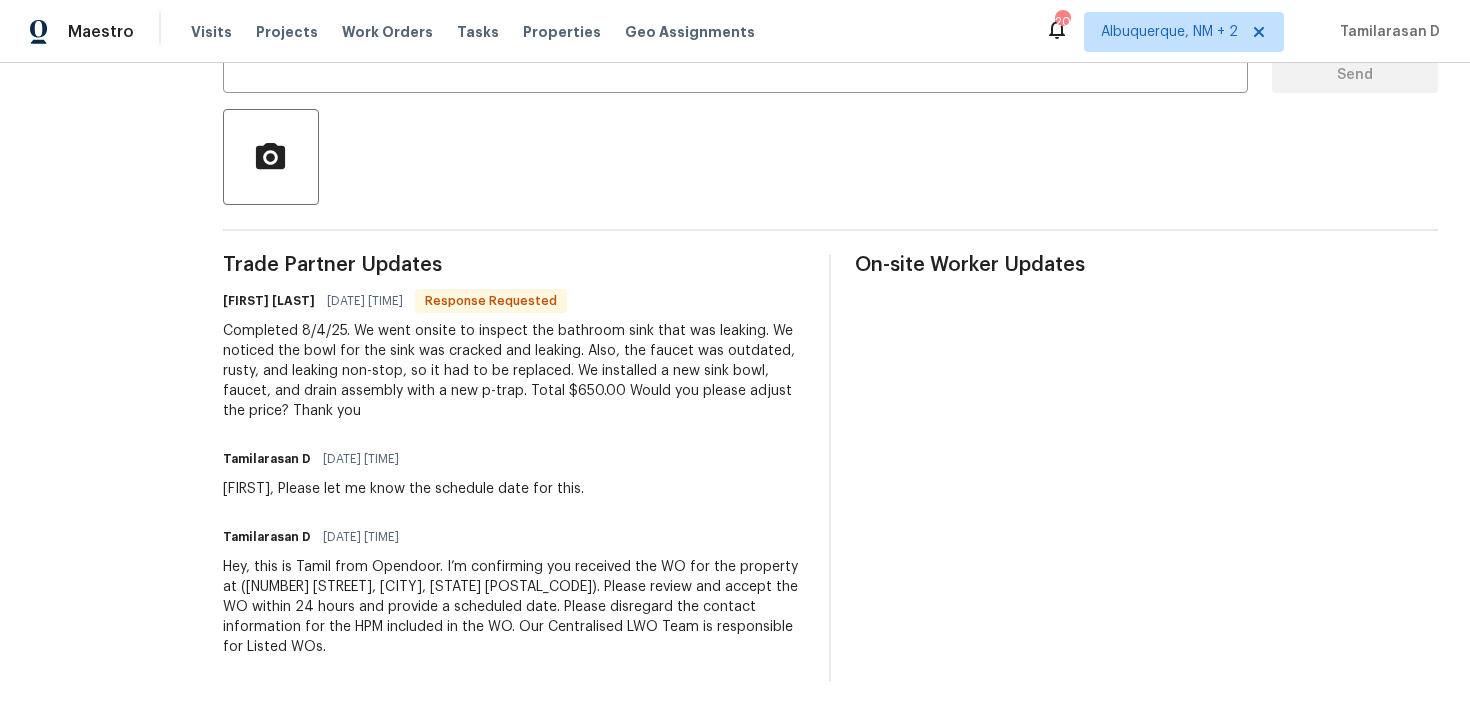 click on "Completed 8/4/25. We went onsite to inspect the bathroom sink that was leaking. We noticed the bowl for the sink was cracked and leaking. Also, the faucet was outdated, rusty, and leaking non-stop, so it had to be replaced. We installed a new sink bowl, faucet, and drain assembly with a new p-trap.
Total $650.00
Would you please adjust the price? Thank you" at bounding box center (514, 371) 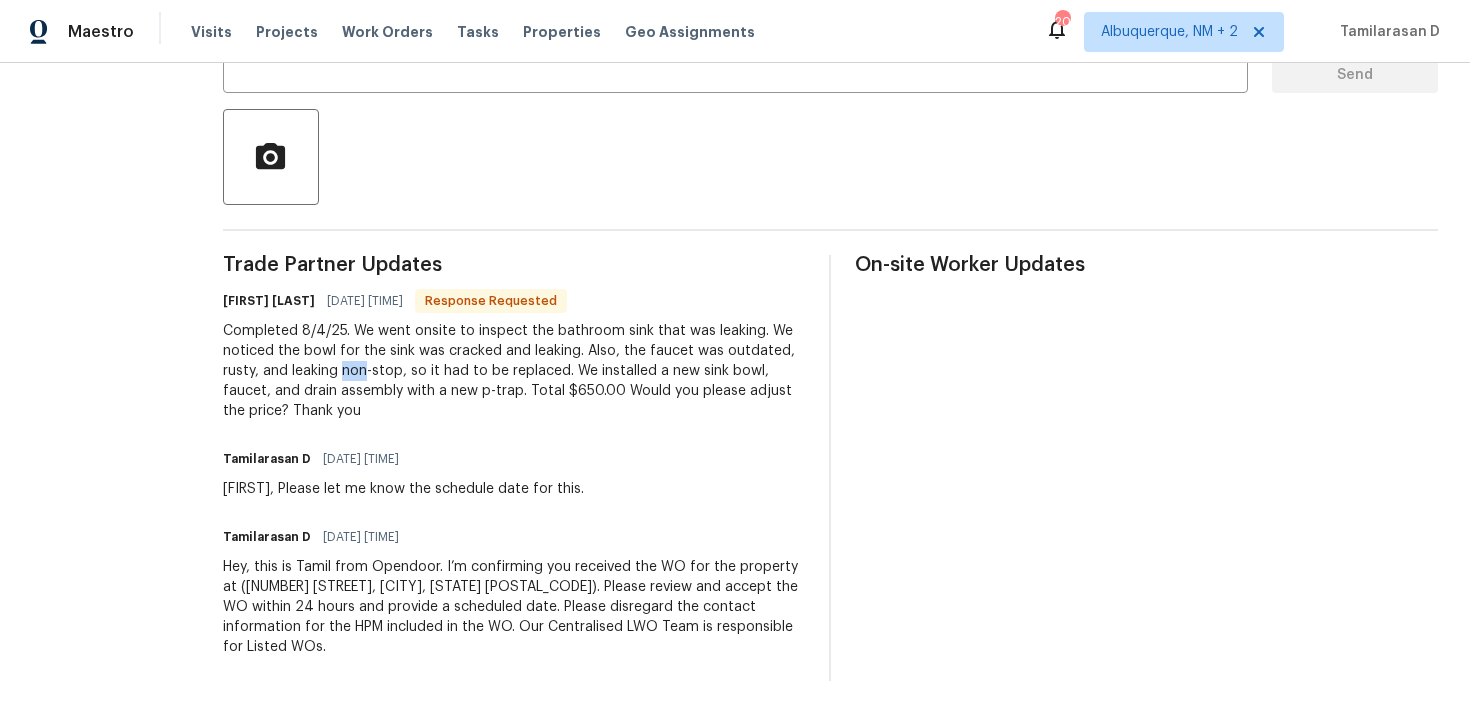 click on "Completed 8/4/25. We went onsite to inspect the bathroom sink that was leaking. We noticed the bowl for the sink was cracked and leaking. Also, the faucet was outdated, rusty, and leaking non-stop, so it had to be replaced. We installed a new sink bowl, faucet, and drain assembly with a new p-trap.
Total $650.00
Would you please adjust the price? Thank you" at bounding box center [514, 371] 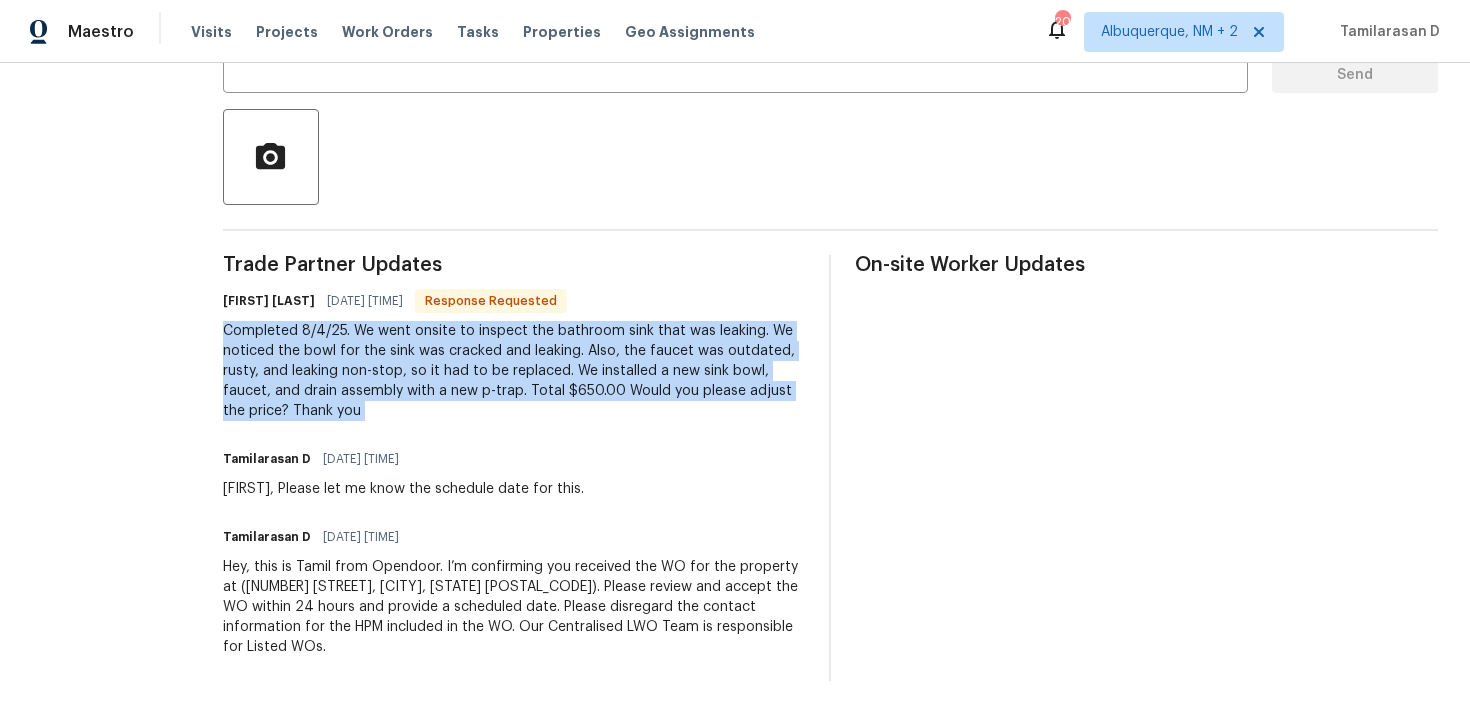 copy on "Completed 8/4/25. We went onsite to inspect the bathroom sink that was leaking. We noticed the bowl for the sink was cracked and leaking. Also, the faucet was outdated, rusty, and leaking non-stop, so it had to be replaced. We installed a new sink bowl, faucet, and drain assembly with a new p-trap.
Total $650.00
Would you please adjust the price? Thank you" 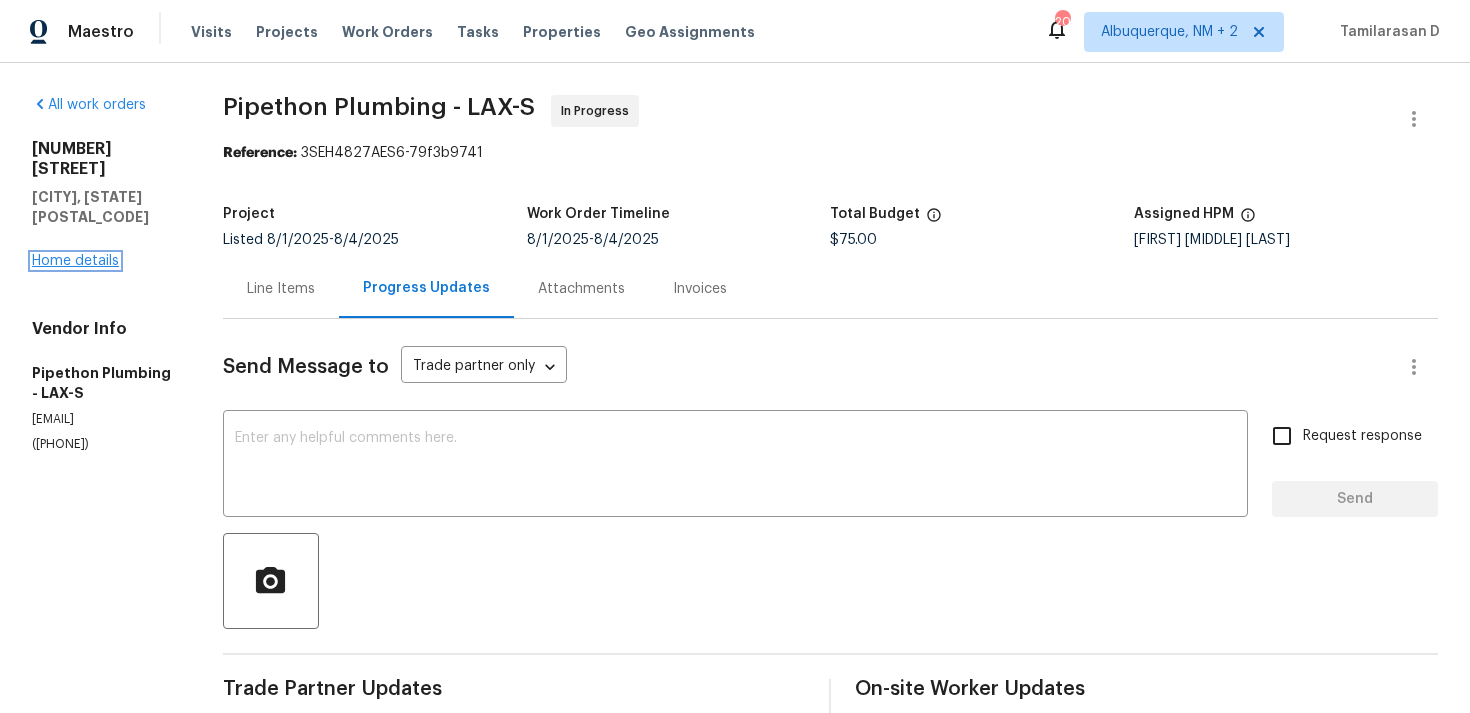 click on "Home details" at bounding box center [75, 261] 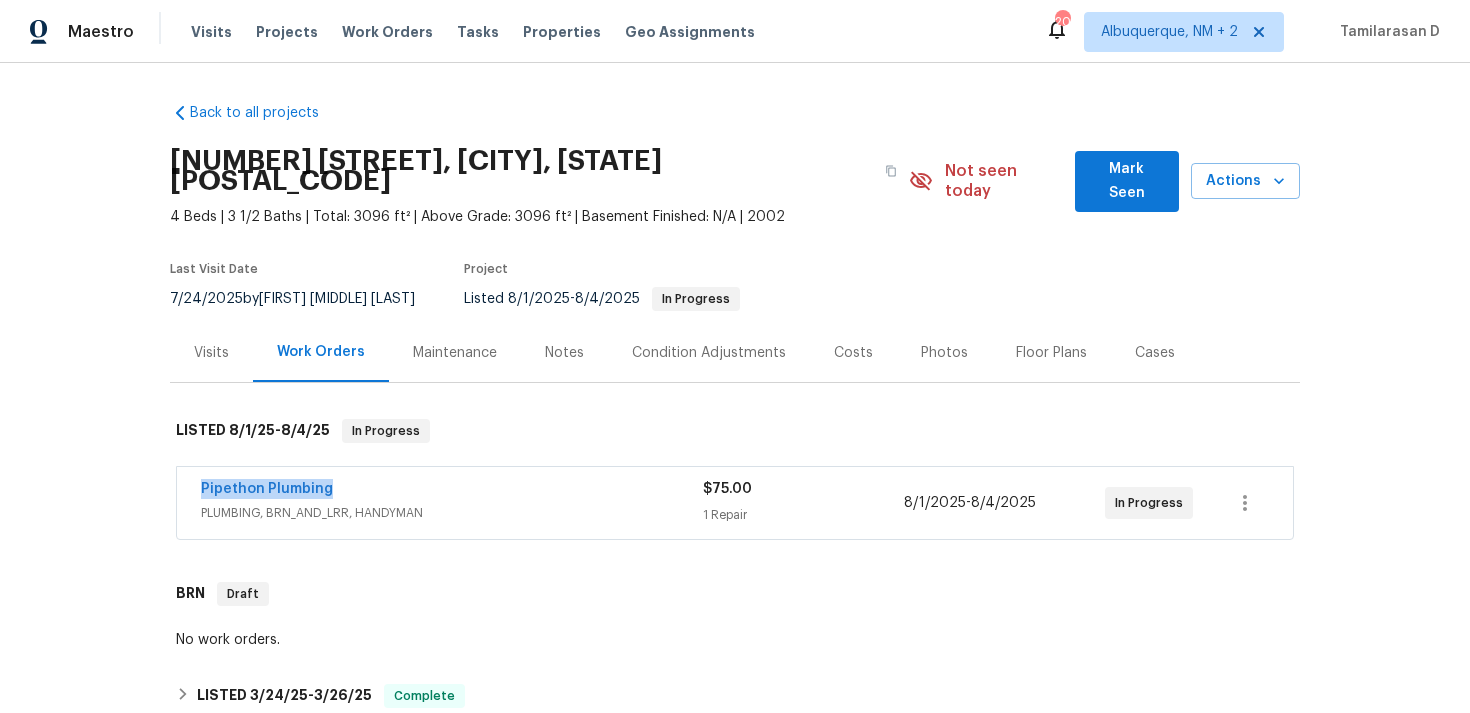drag, startPoint x: 366, startPoint y: 478, endPoint x: 171, endPoint y: 488, distance: 195.25624 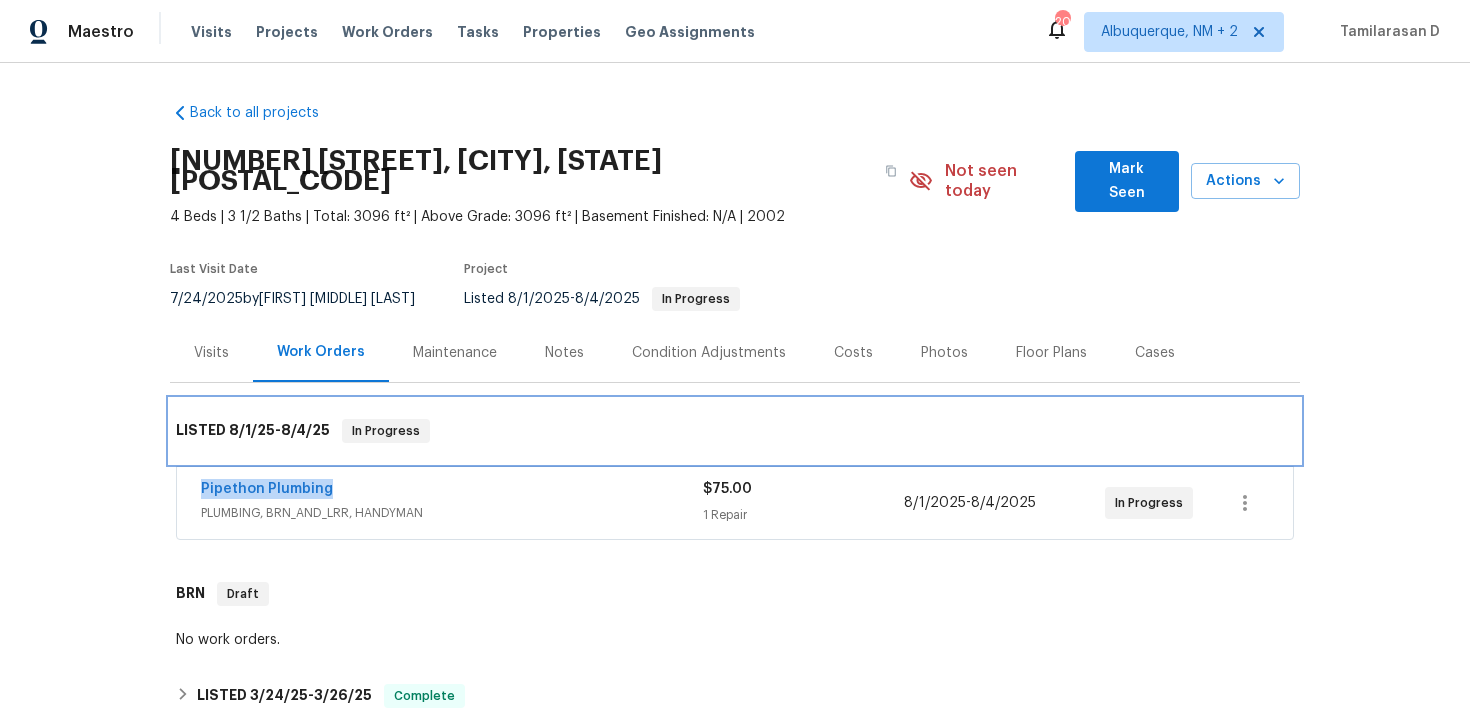click on "LISTED   8/1/25  -  8/4/25 In Progress" at bounding box center [735, 431] 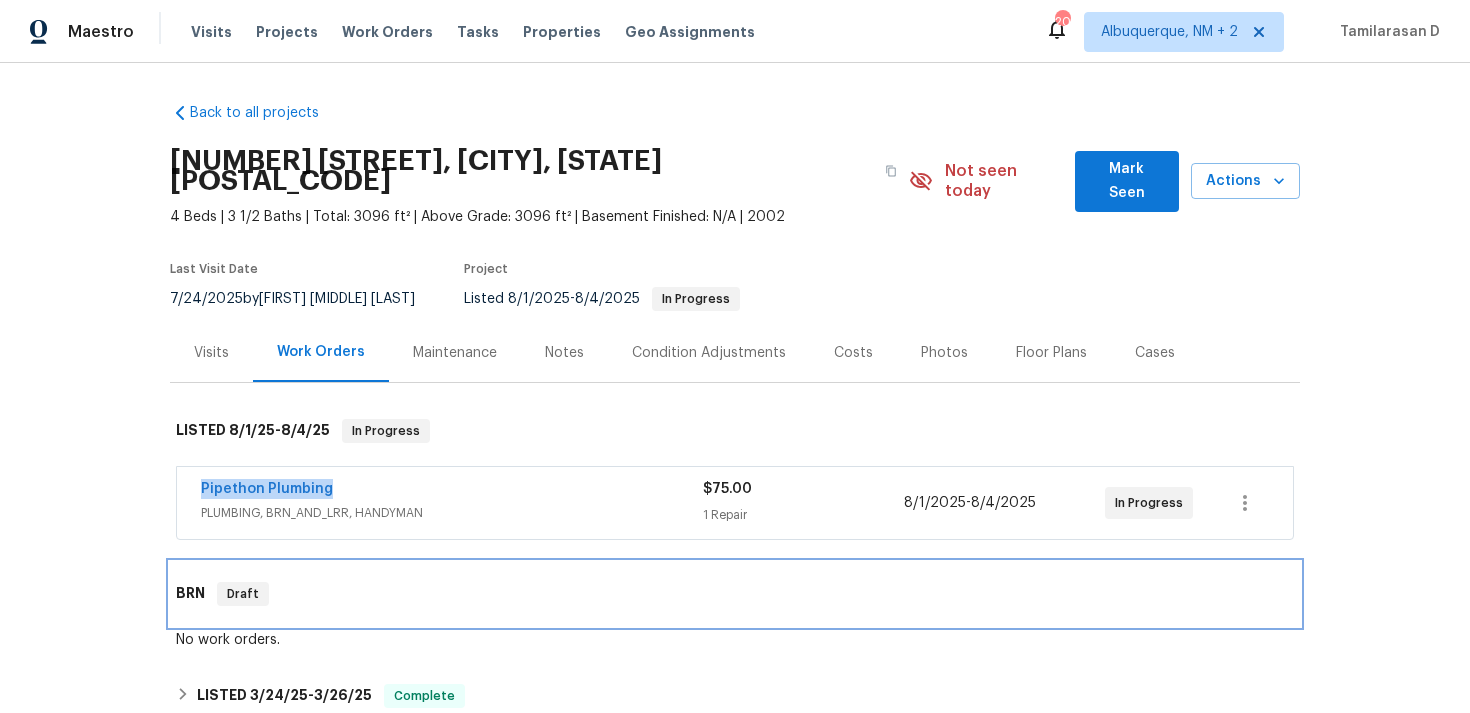 click on "BRN   Draft" at bounding box center [735, 594] 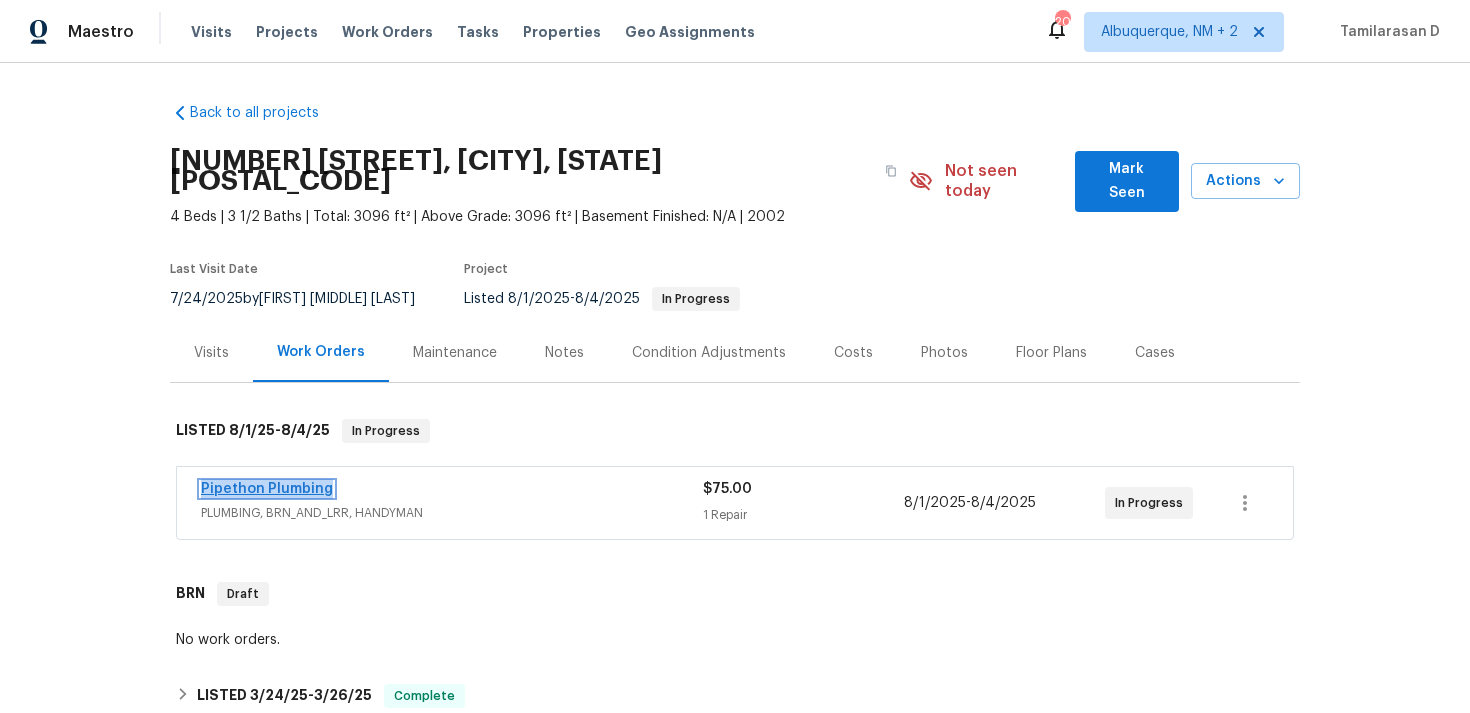 click on "Pipethon Plumbing" at bounding box center (267, 489) 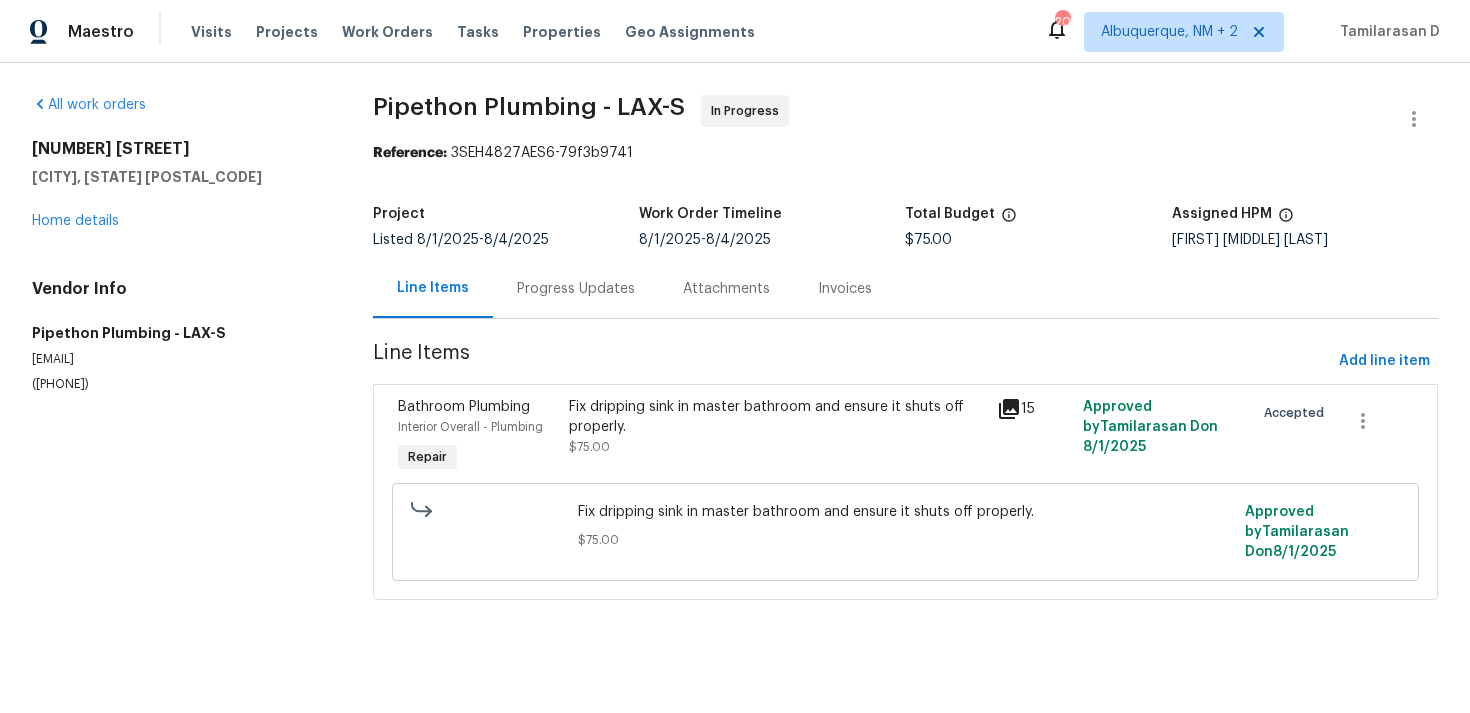 click on "Progress Updates" at bounding box center (576, 289) 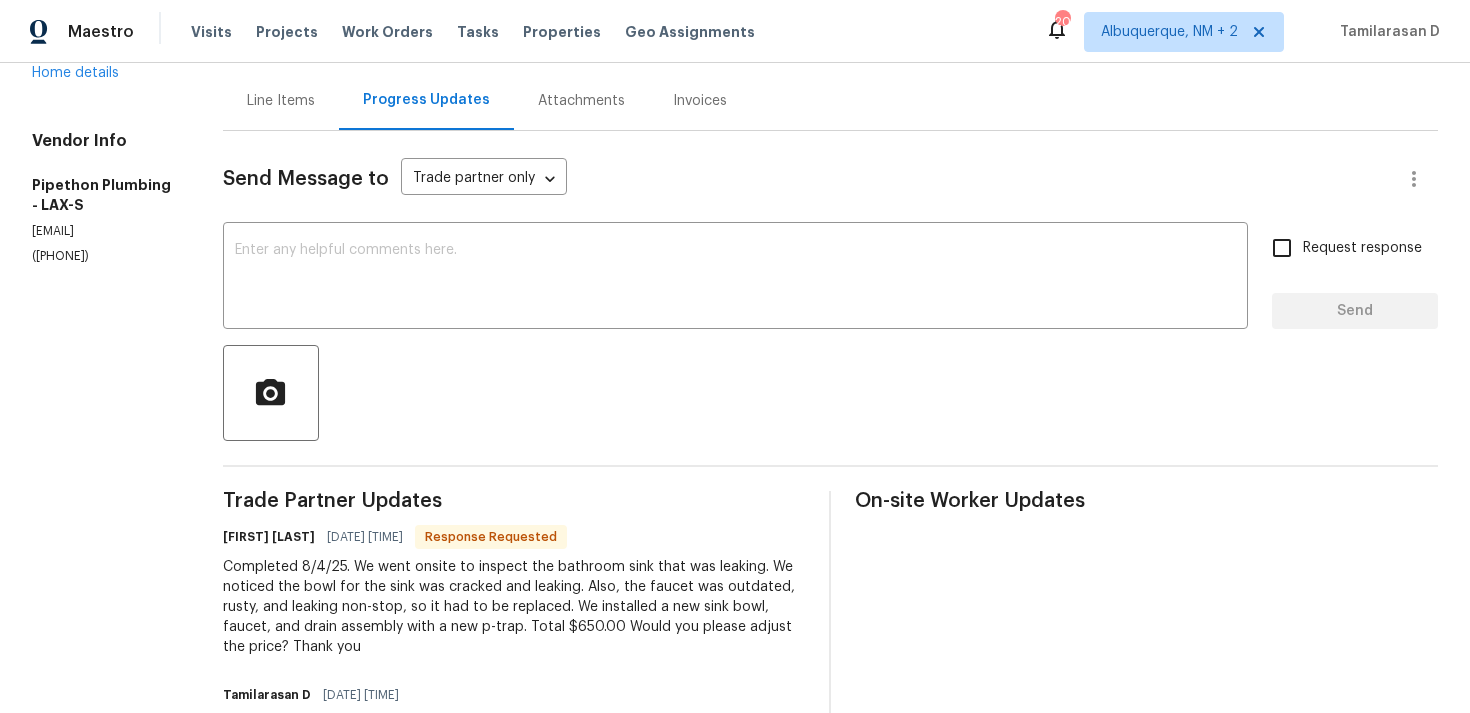 scroll, scrollTop: 0, scrollLeft: 0, axis: both 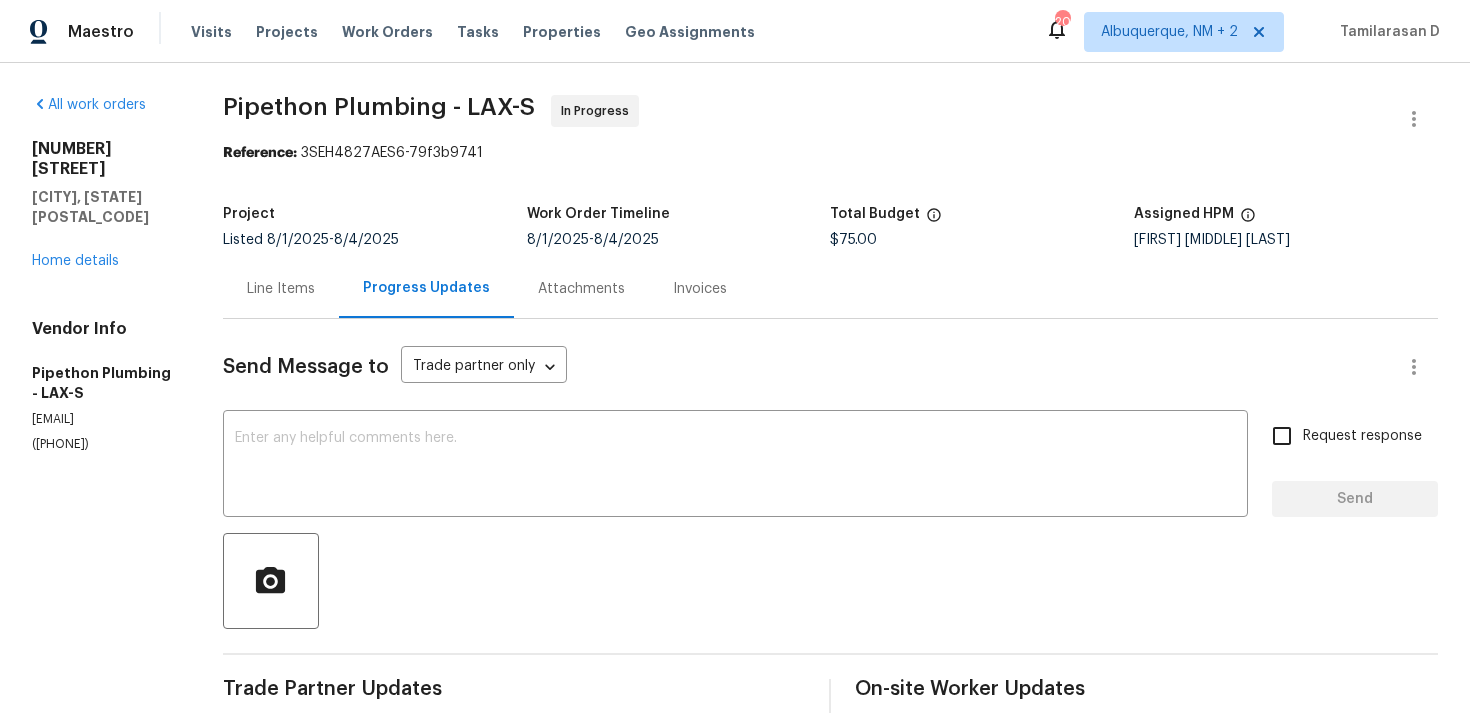 click on "Line Items" at bounding box center [281, 288] 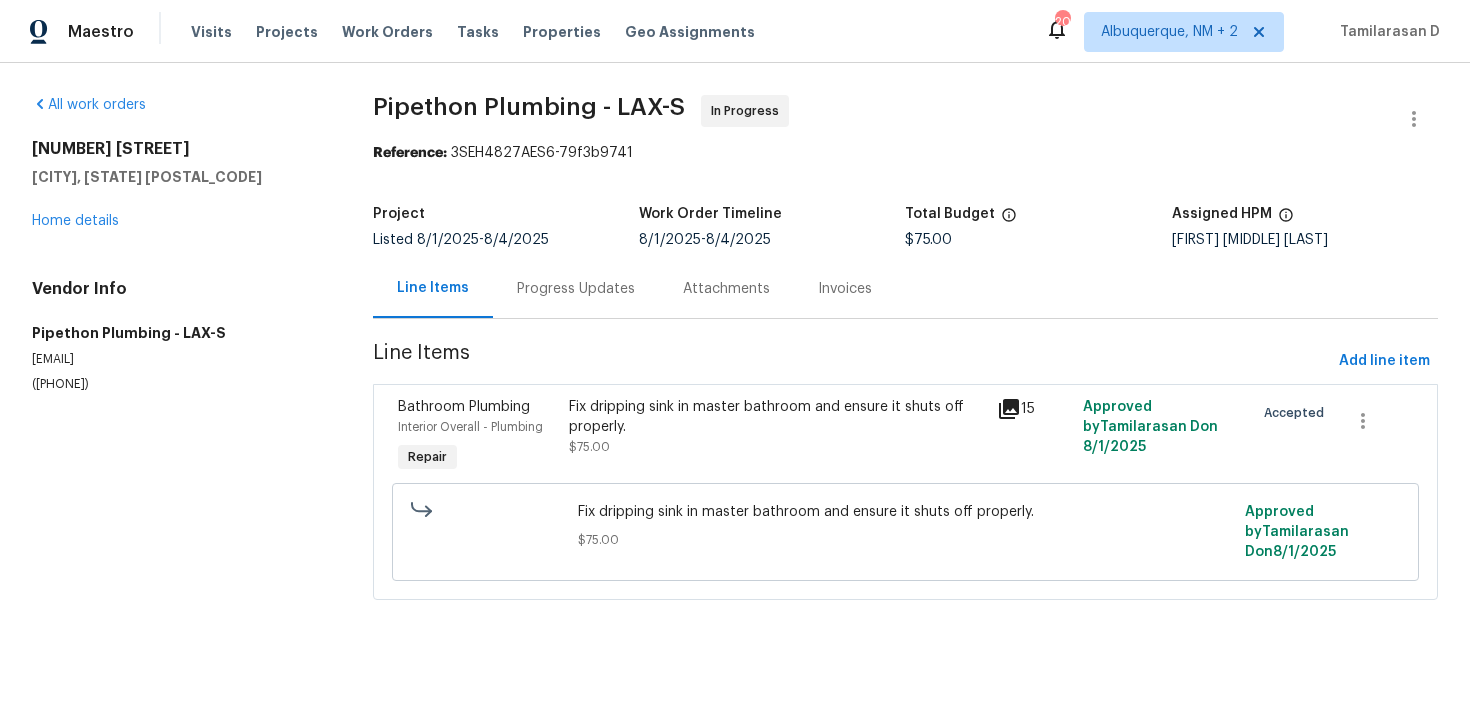 click on "Fix dripping sink in master bathroom and ensure it shuts off properly." at bounding box center [777, 417] 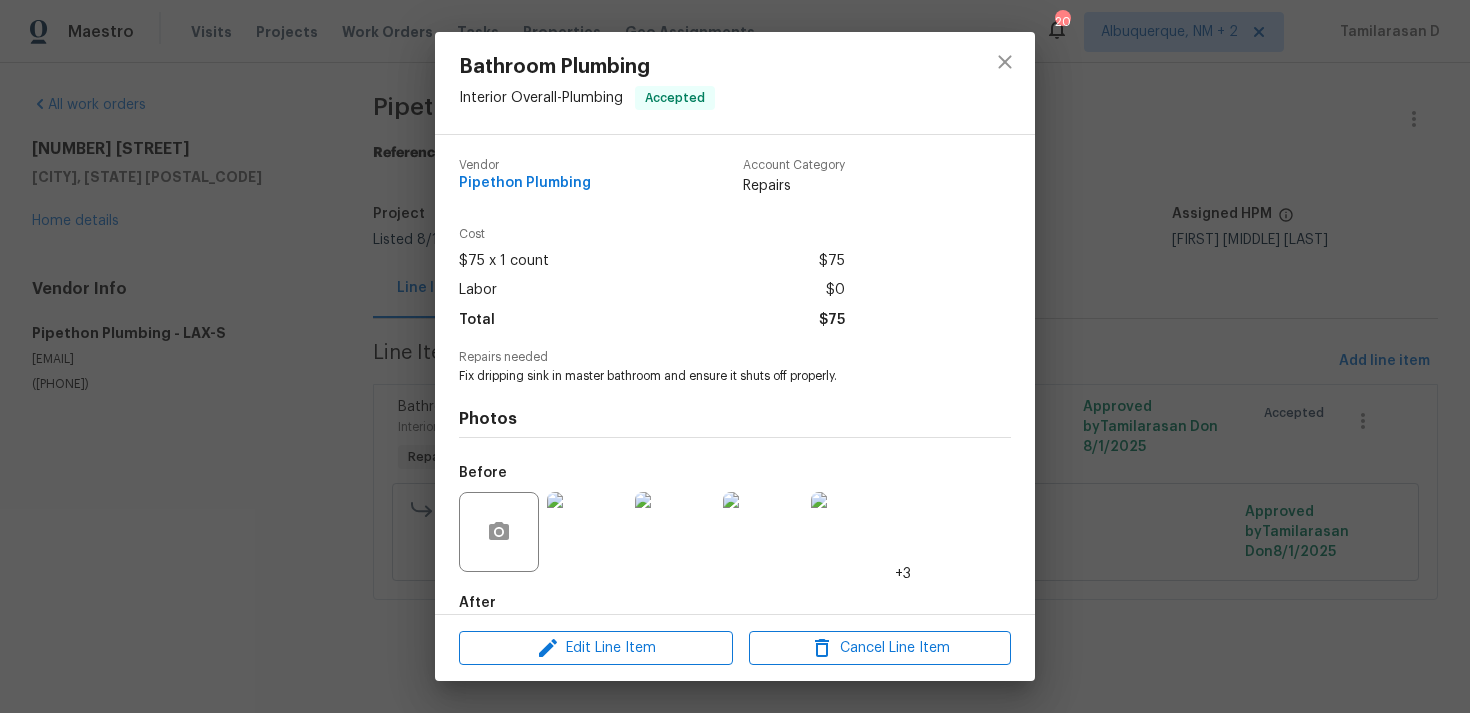 click on "Fix dripping sink in master bathroom and ensure it shuts off properly." at bounding box center (707, 376) 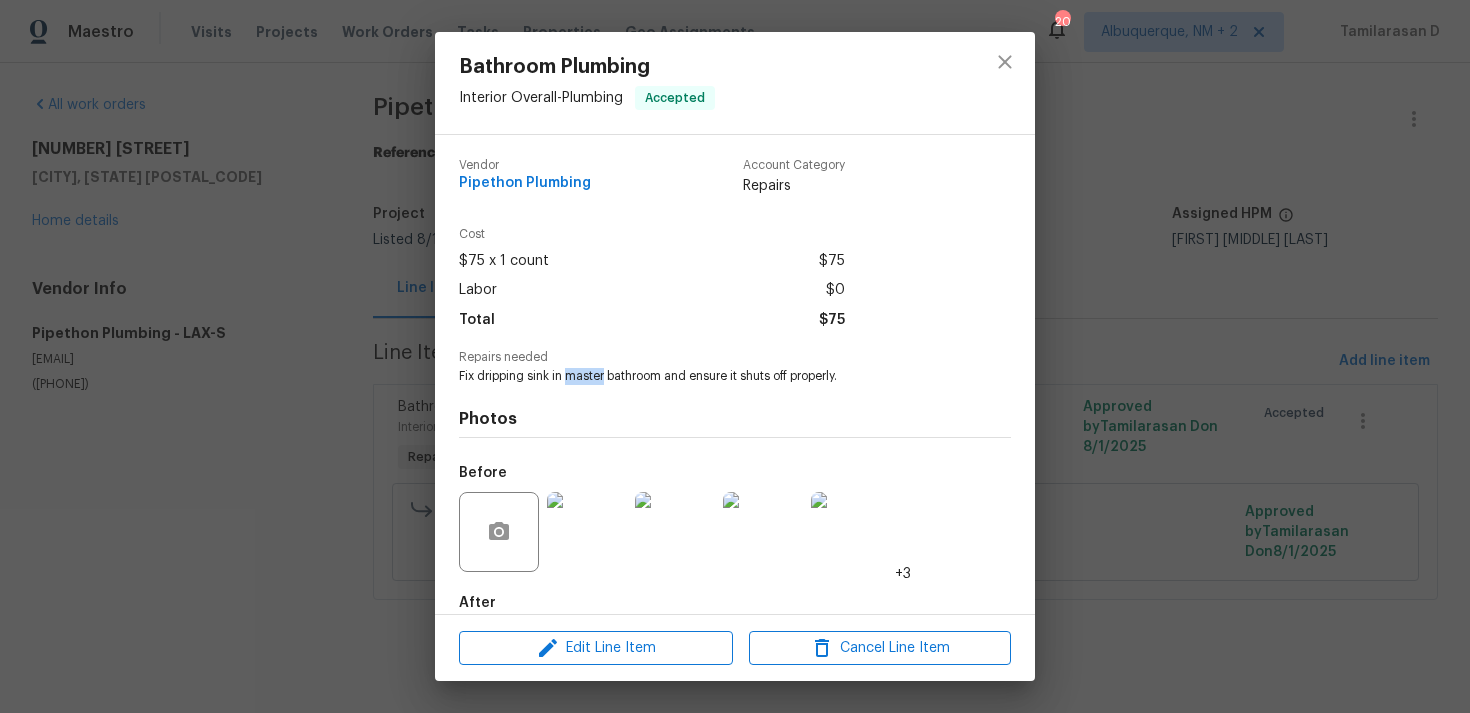 click on "Fix dripping sink in master bathroom and ensure it shuts off properly." at bounding box center (707, 376) 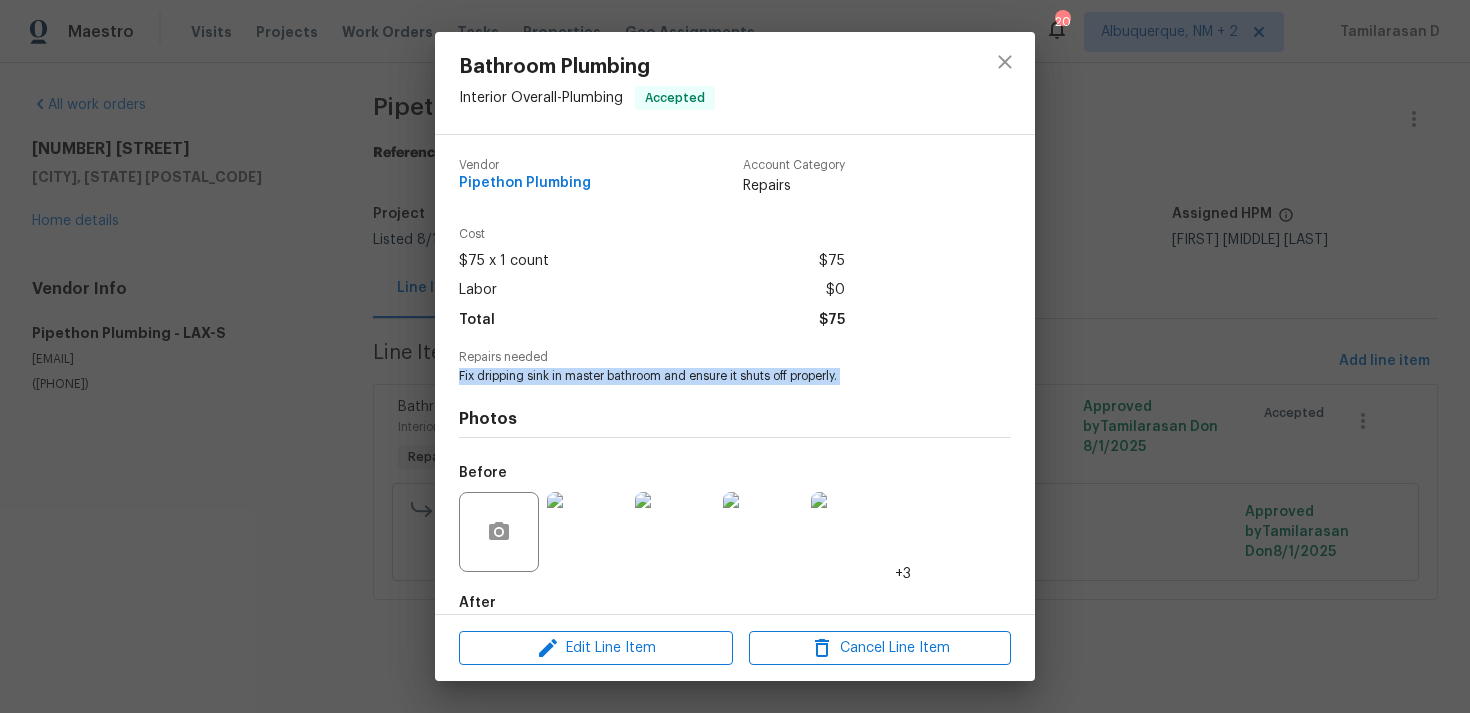 copy on "Fix dripping sink in master bathroom and ensure it shuts off properly." 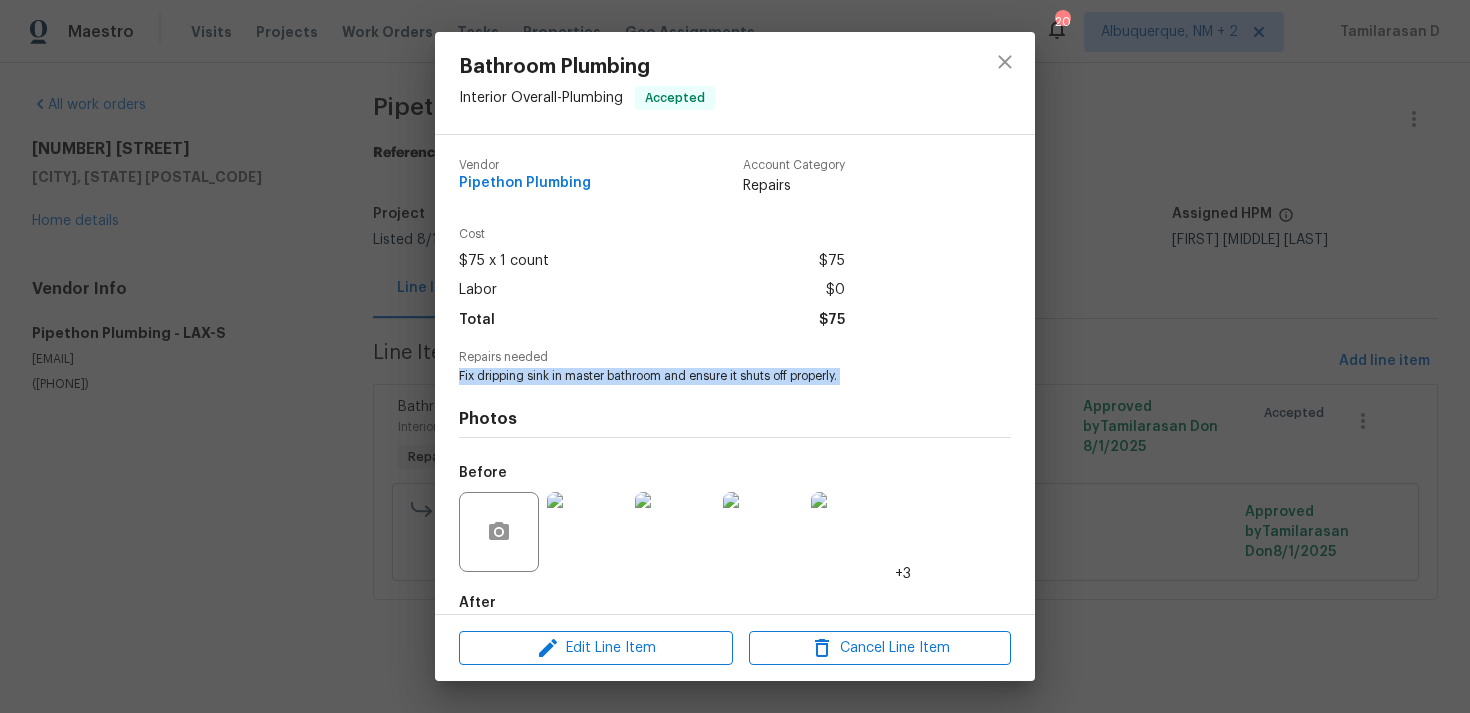 click on "Bathroom Plumbing Interior Overall  -  Plumbing Accepted Vendor Pipethon Plumbing Account Category Repairs Cost $75 x 1 count $75 Labor $0 Total $75 Repairs needed Fix dripping sink in master bathroom and ensure it shuts off properly. Photos Before  +3 After  +4  Edit Line Item  Cancel Line Item" at bounding box center [735, 356] 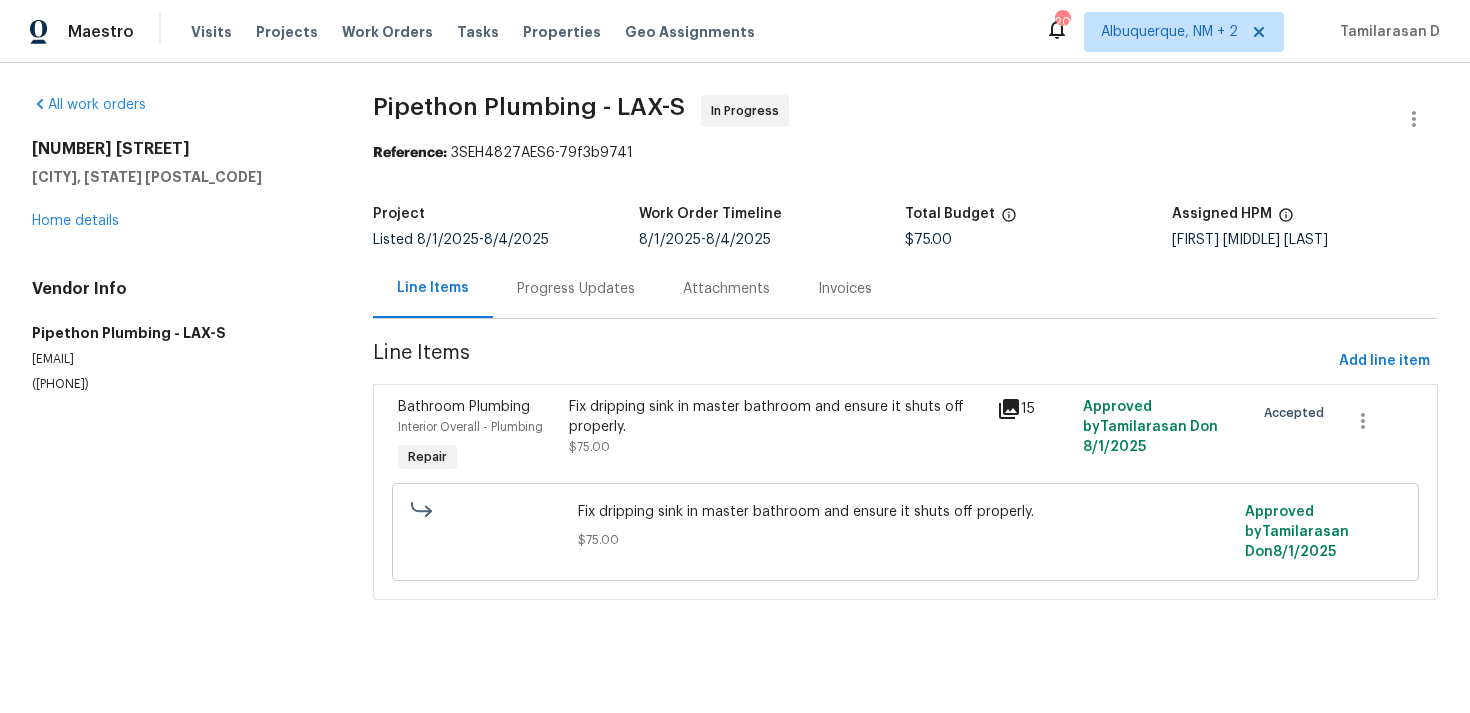 click on "Progress Updates" at bounding box center [576, 288] 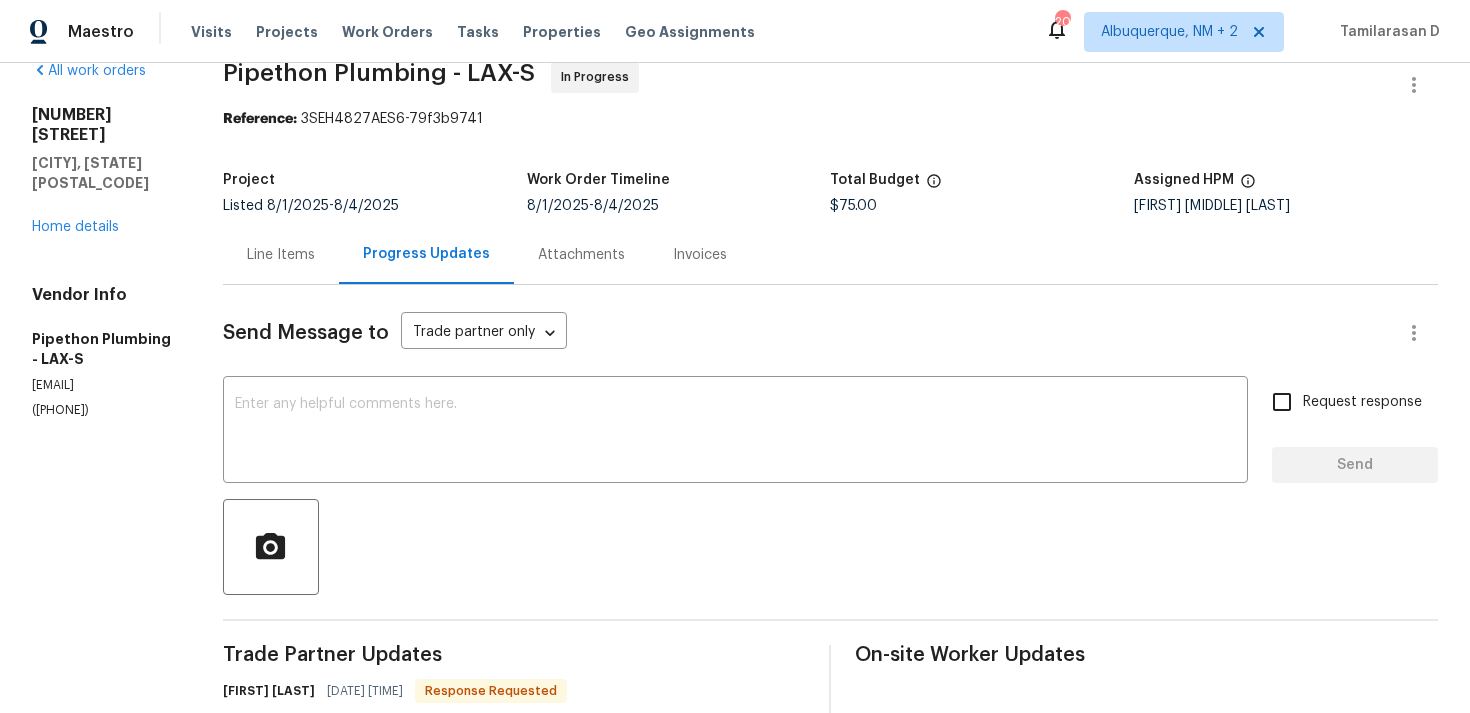 scroll, scrollTop: 415, scrollLeft: 0, axis: vertical 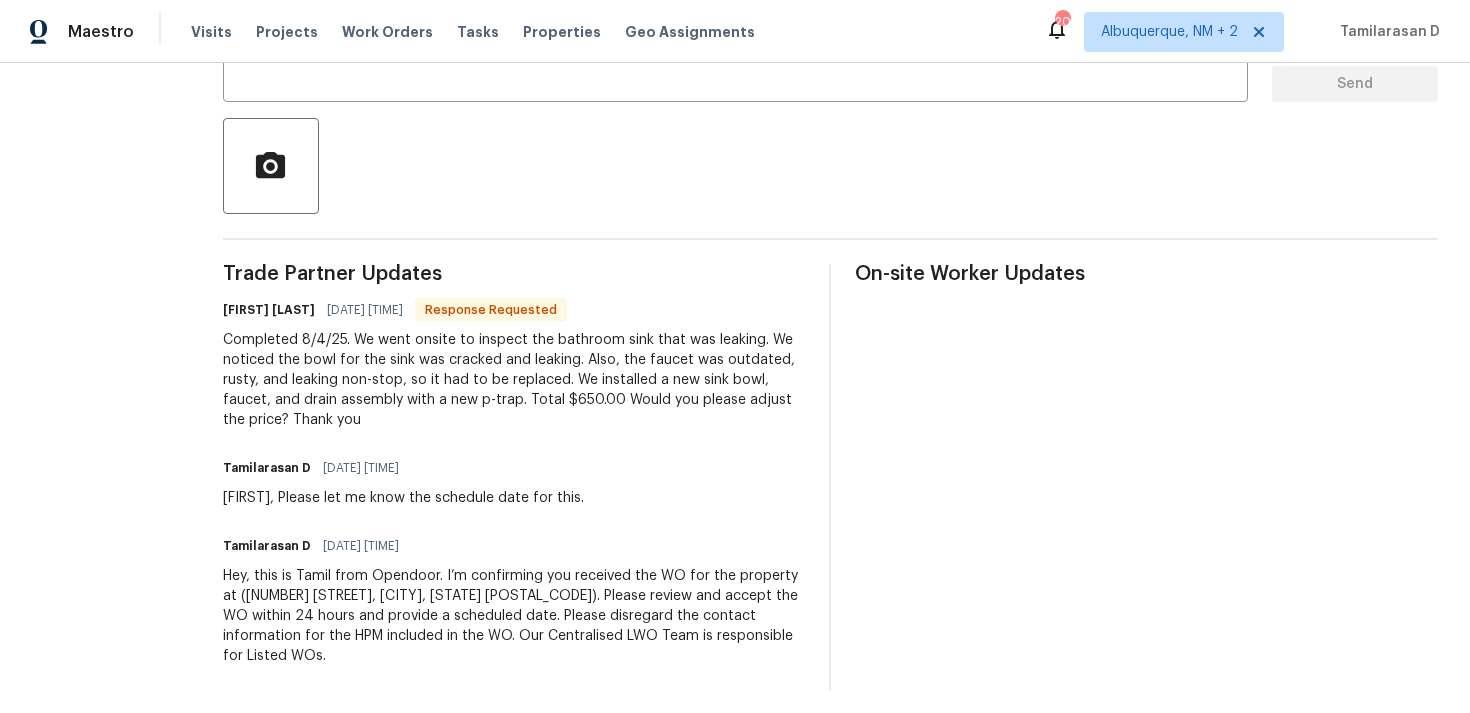 click on "Completed 8/4/25. We went onsite to inspect the bathroom sink that was leaking. We noticed the bowl for the sink was cracked and leaking. Also, the faucet was outdated, rusty, and leaking non-stop, so it had to be replaced. We installed a new sink bowl, faucet, and drain assembly with a new p-trap.
Total $650.00
Would you please adjust the price? Thank you" at bounding box center (514, 380) 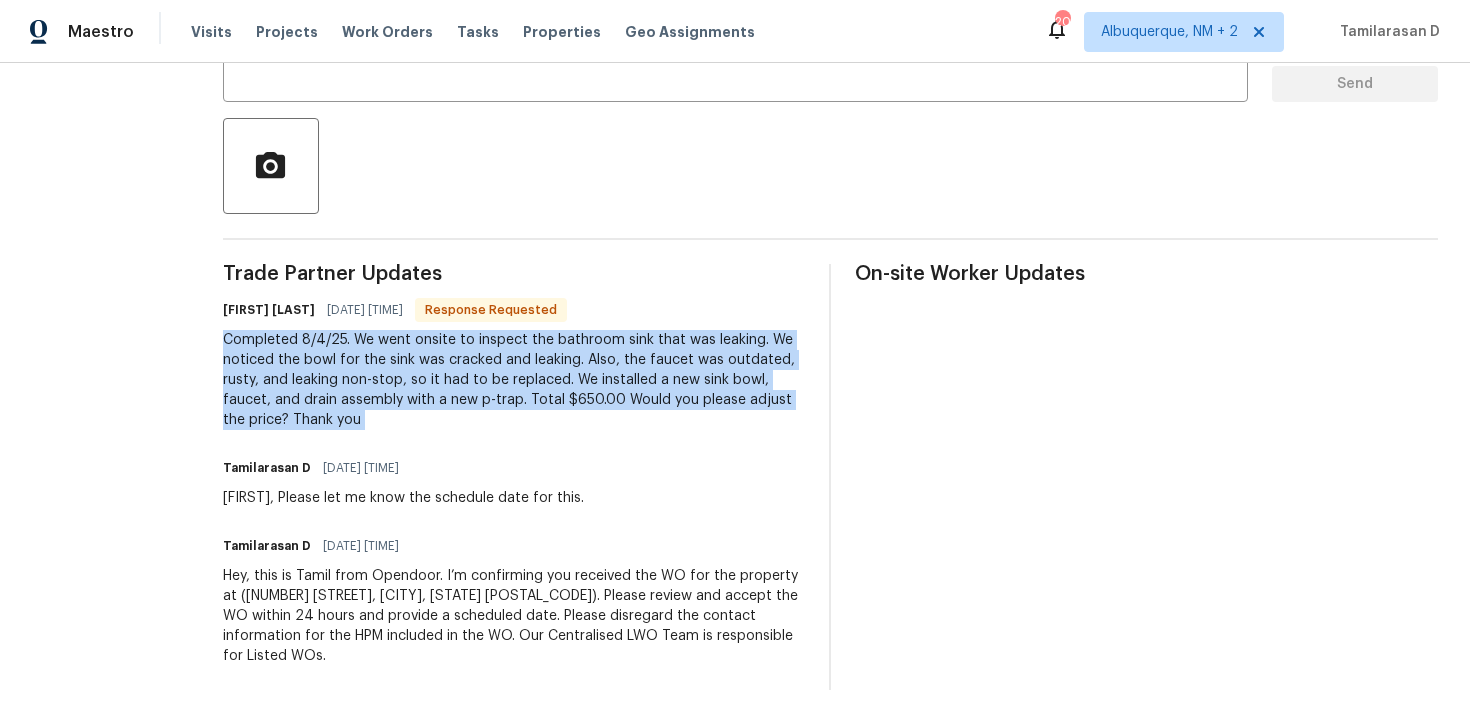 click on "Completed 8/4/25. We went onsite to inspect the bathroom sink that was leaking. We noticed the bowl for the sink was cracked and leaking. Also, the faucet was outdated, rusty, and leaking non-stop, so it had to be replaced. We installed a new sink bowl, faucet, and drain assembly with a new p-trap.
Total $650.00
Would you please adjust the price? Thank you" at bounding box center (514, 380) 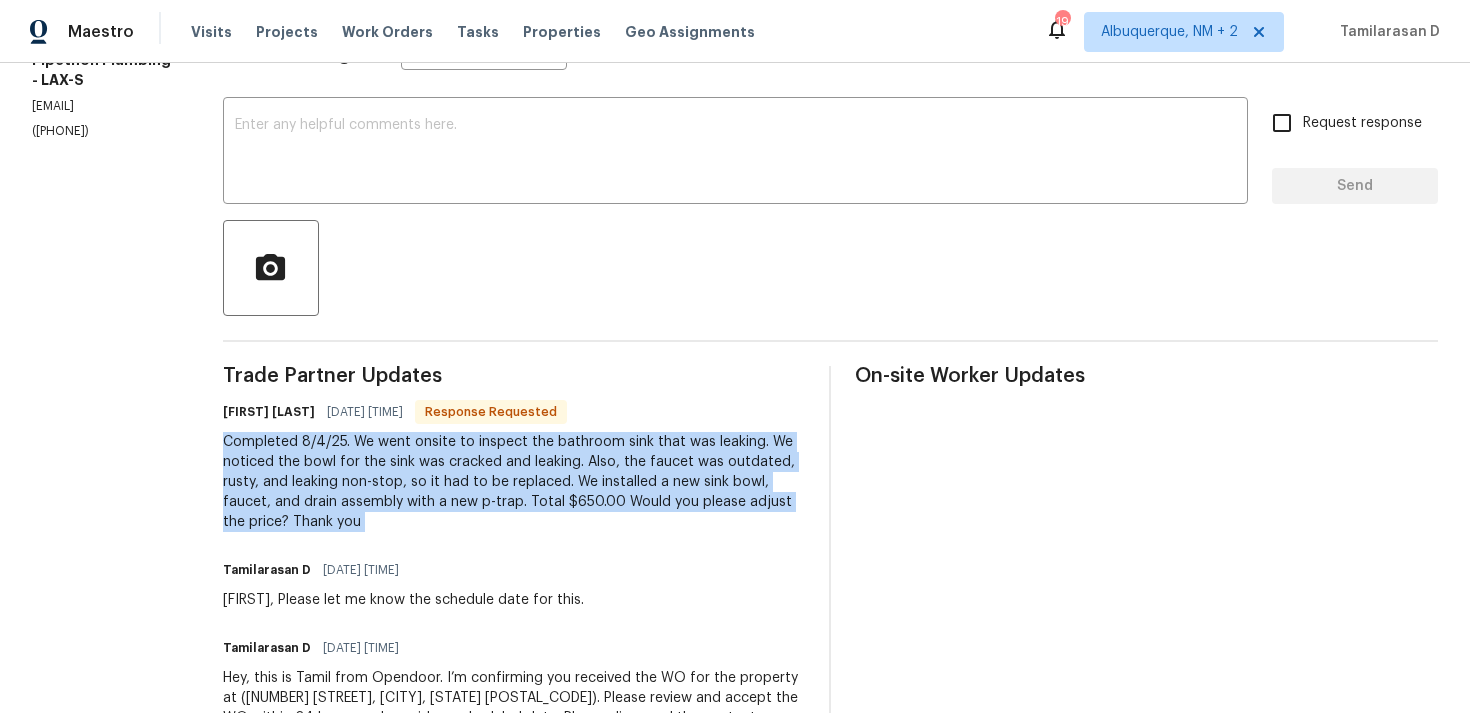 scroll, scrollTop: 139, scrollLeft: 0, axis: vertical 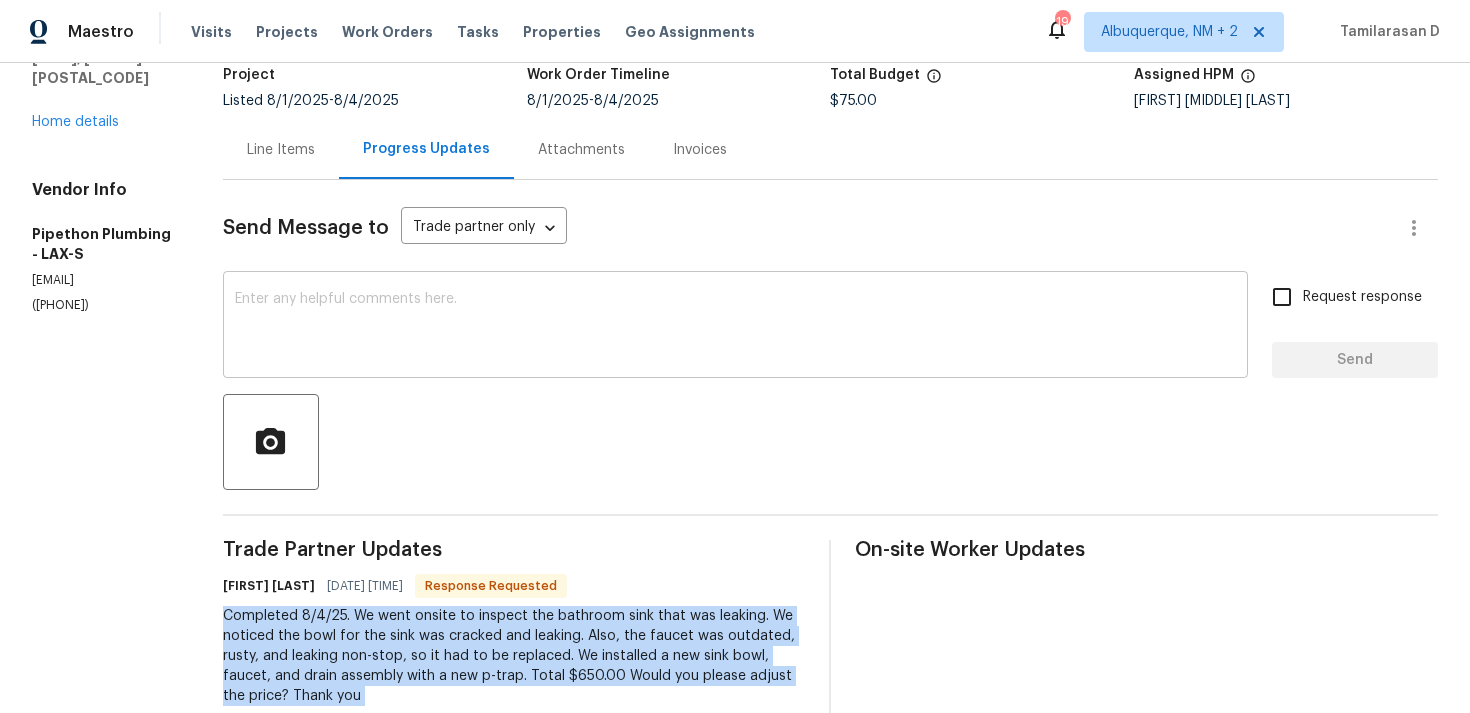 click at bounding box center (735, 327) 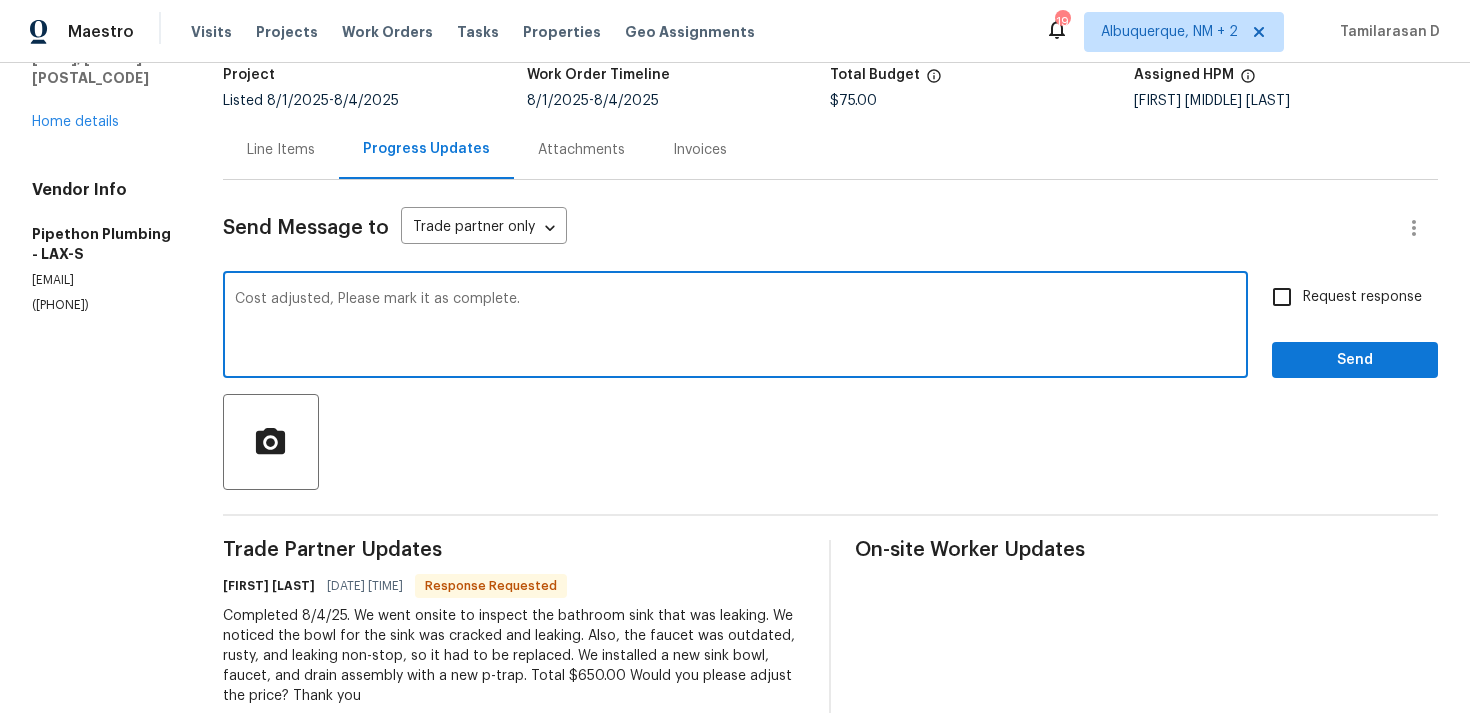 type on "Cost adjusted, Please mark it as complete." 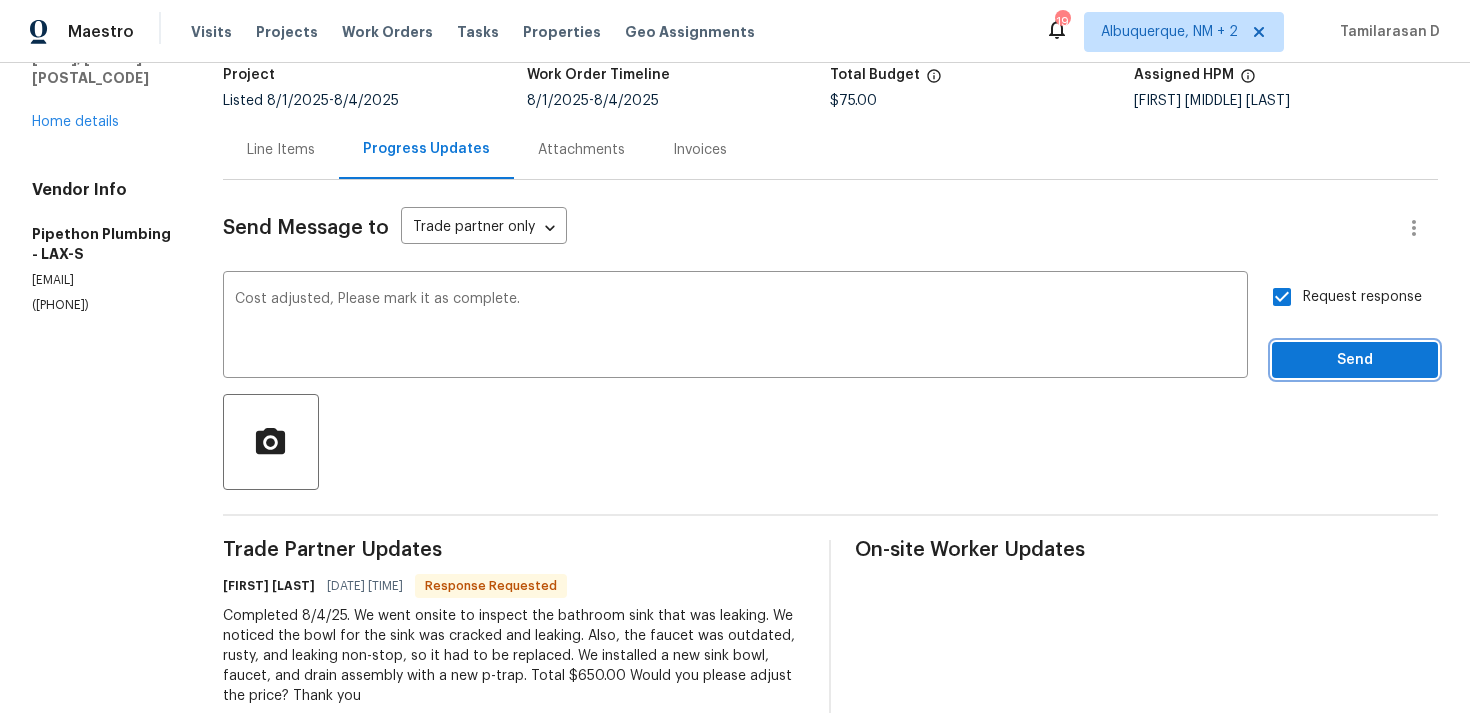 click on "Send" at bounding box center (1355, 360) 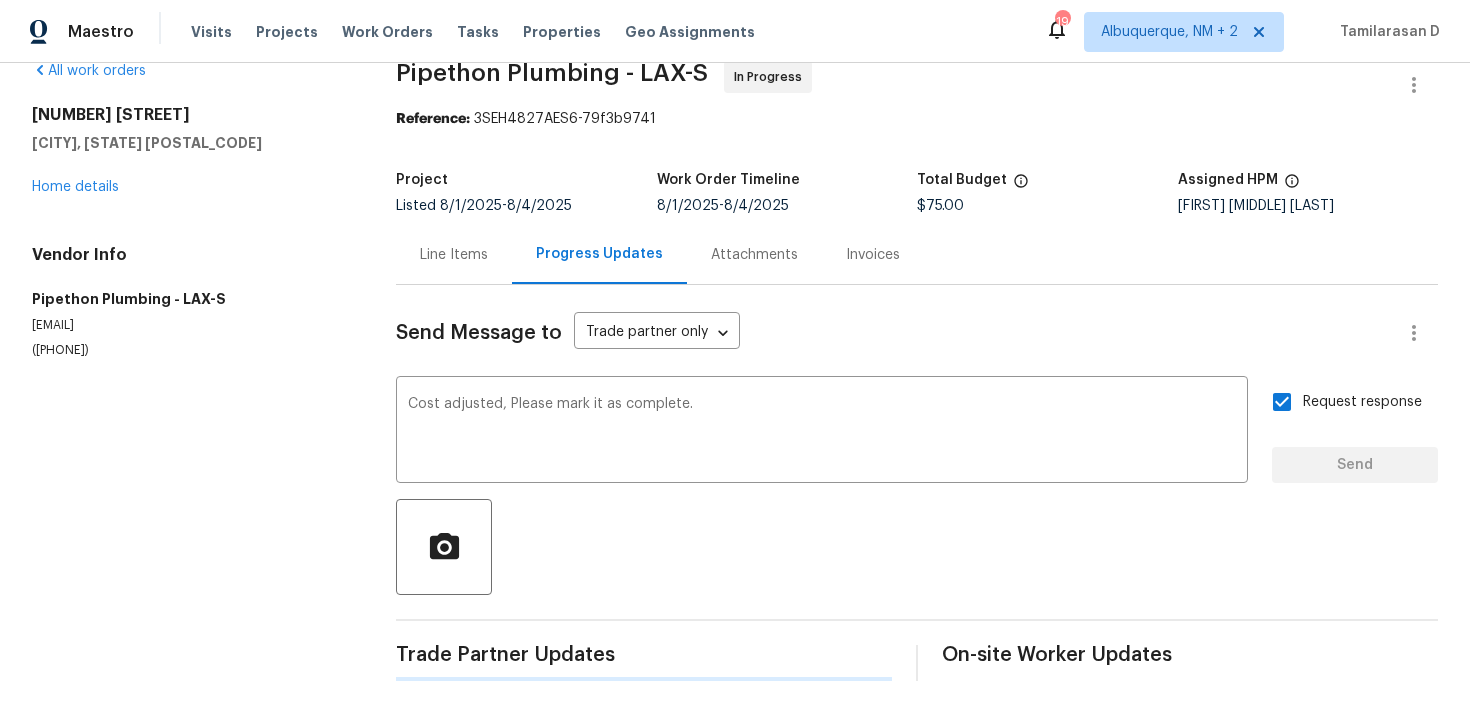type 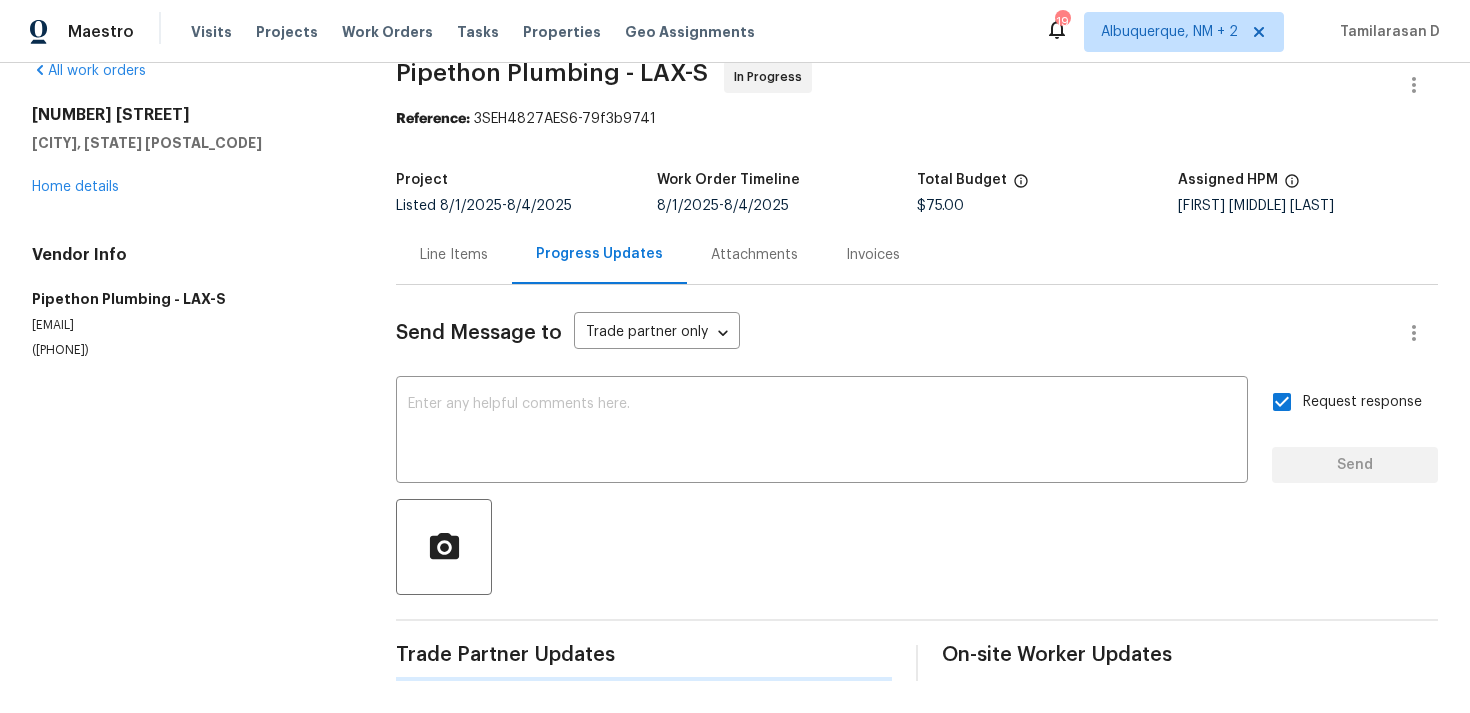 scroll, scrollTop: 139, scrollLeft: 0, axis: vertical 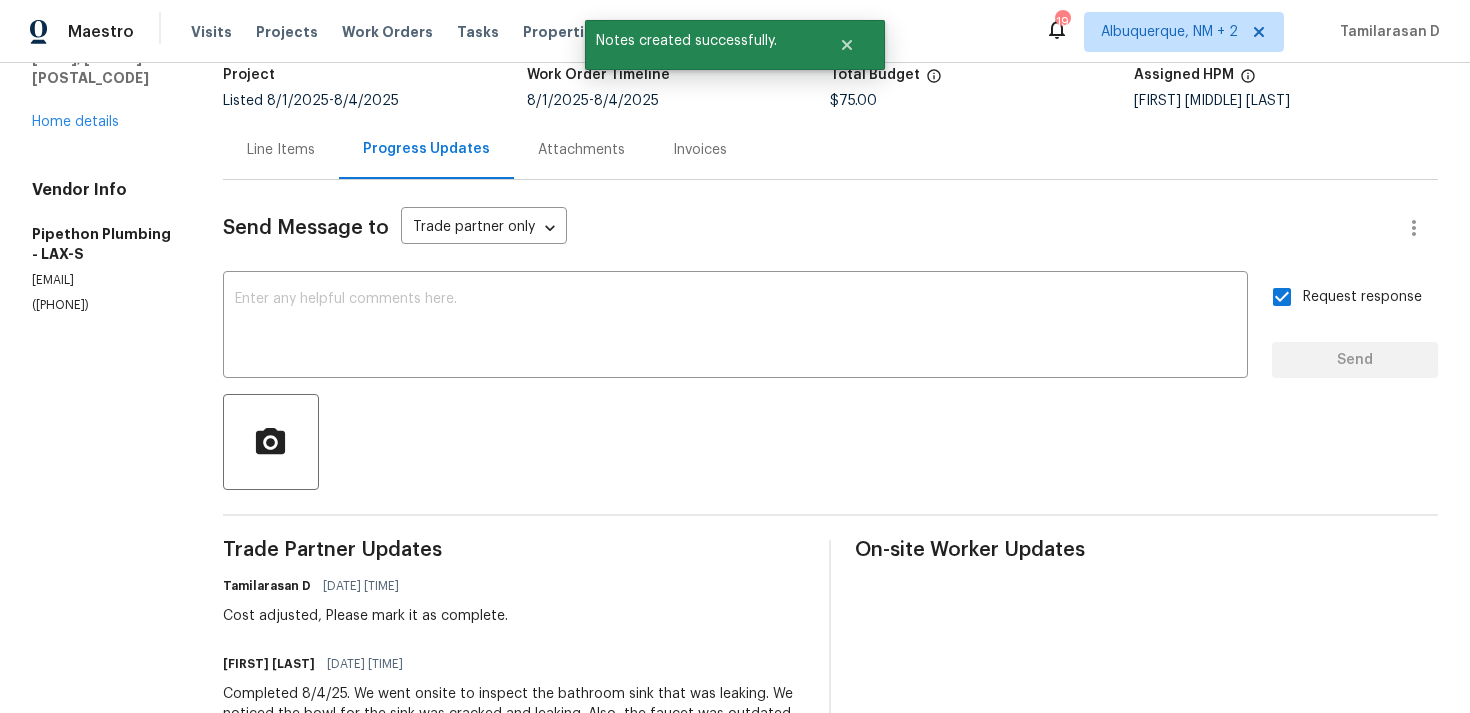 click on "Line Items" at bounding box center (281, 150) 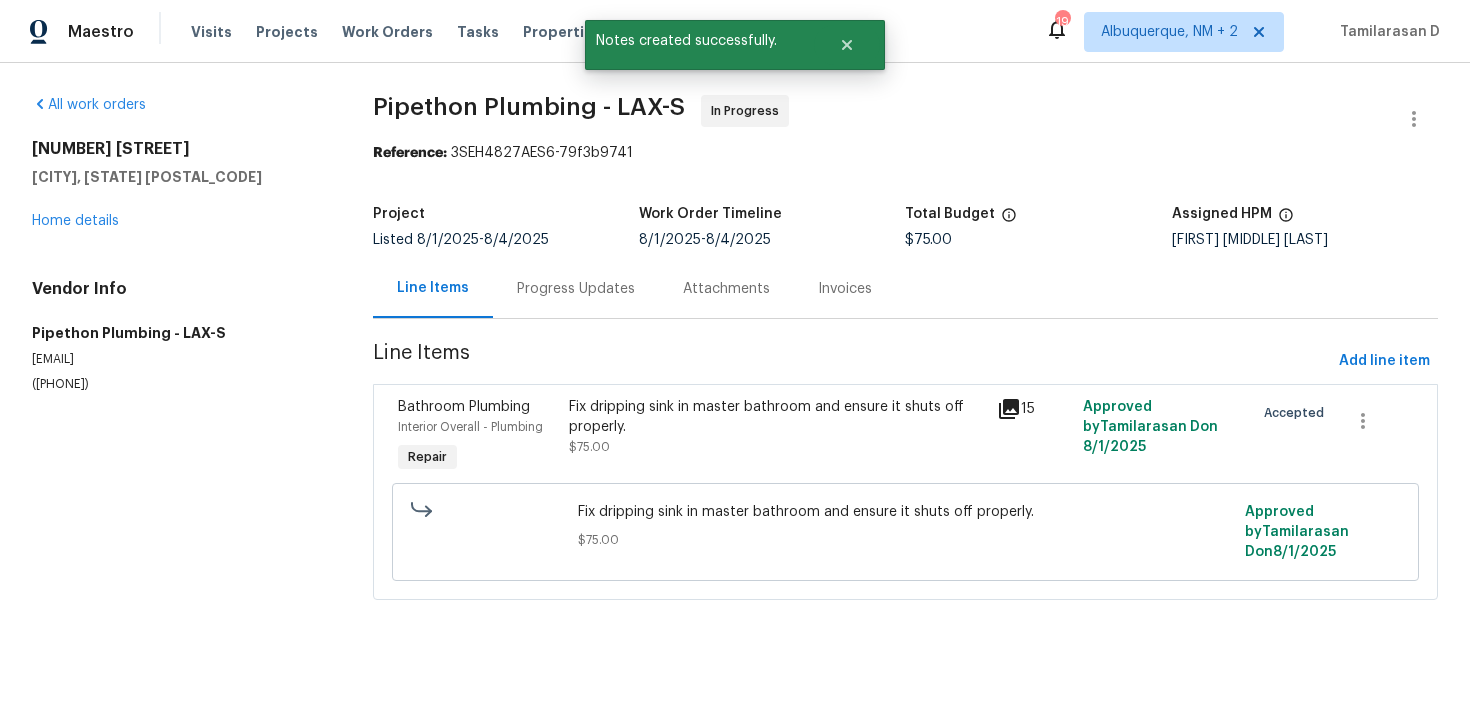 click on "Fix dripping sink in master bathroom and ensure it shuts off properly. $75.00" at bounding box center [777, 437] 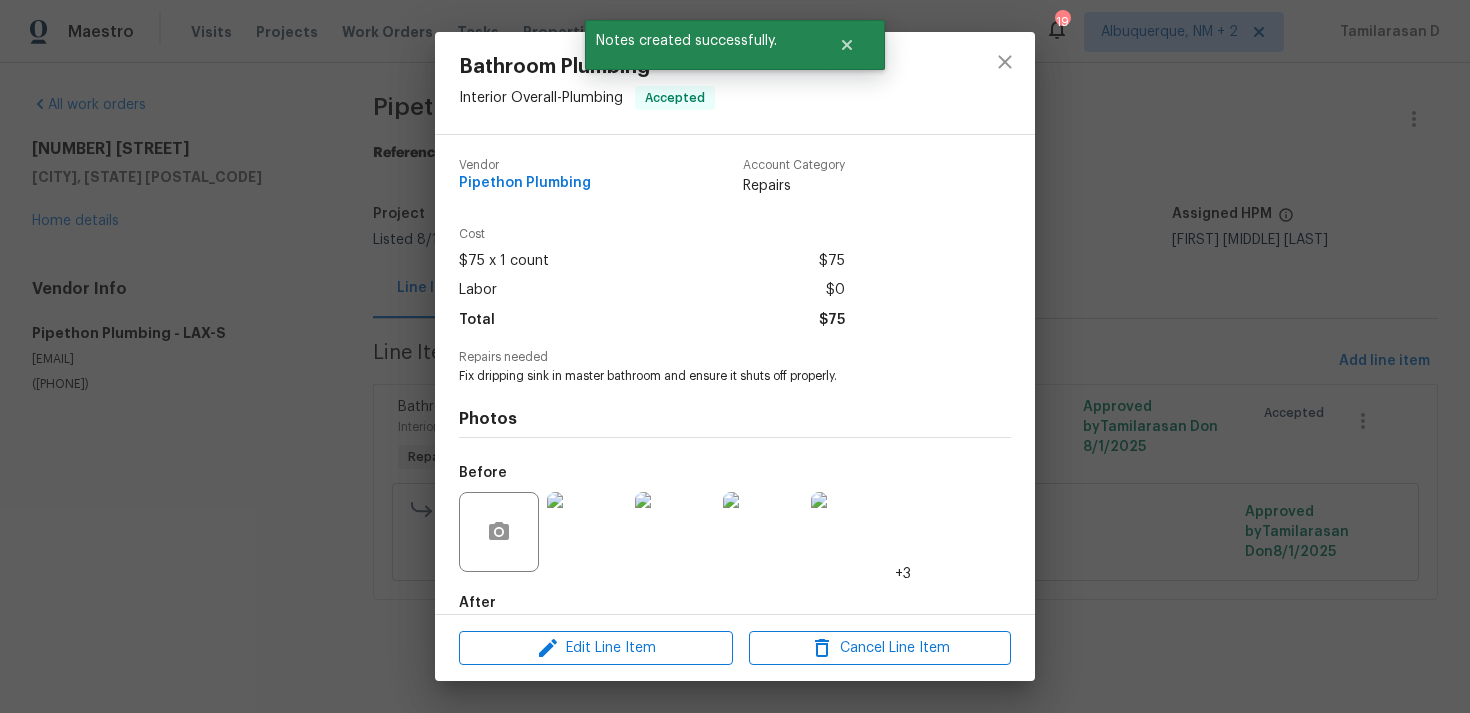 scroll, scrollTop: 108, scrollLeft: 0, axis: vertical 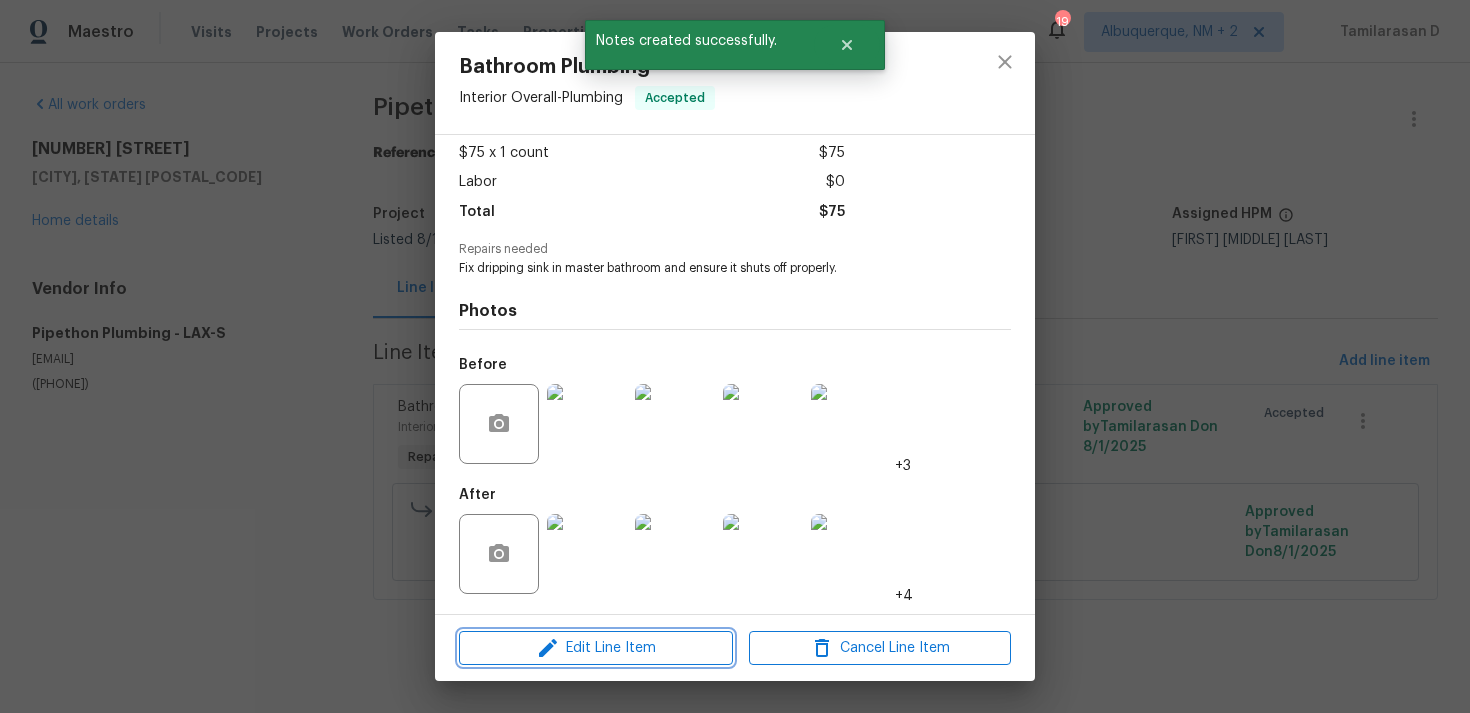 click 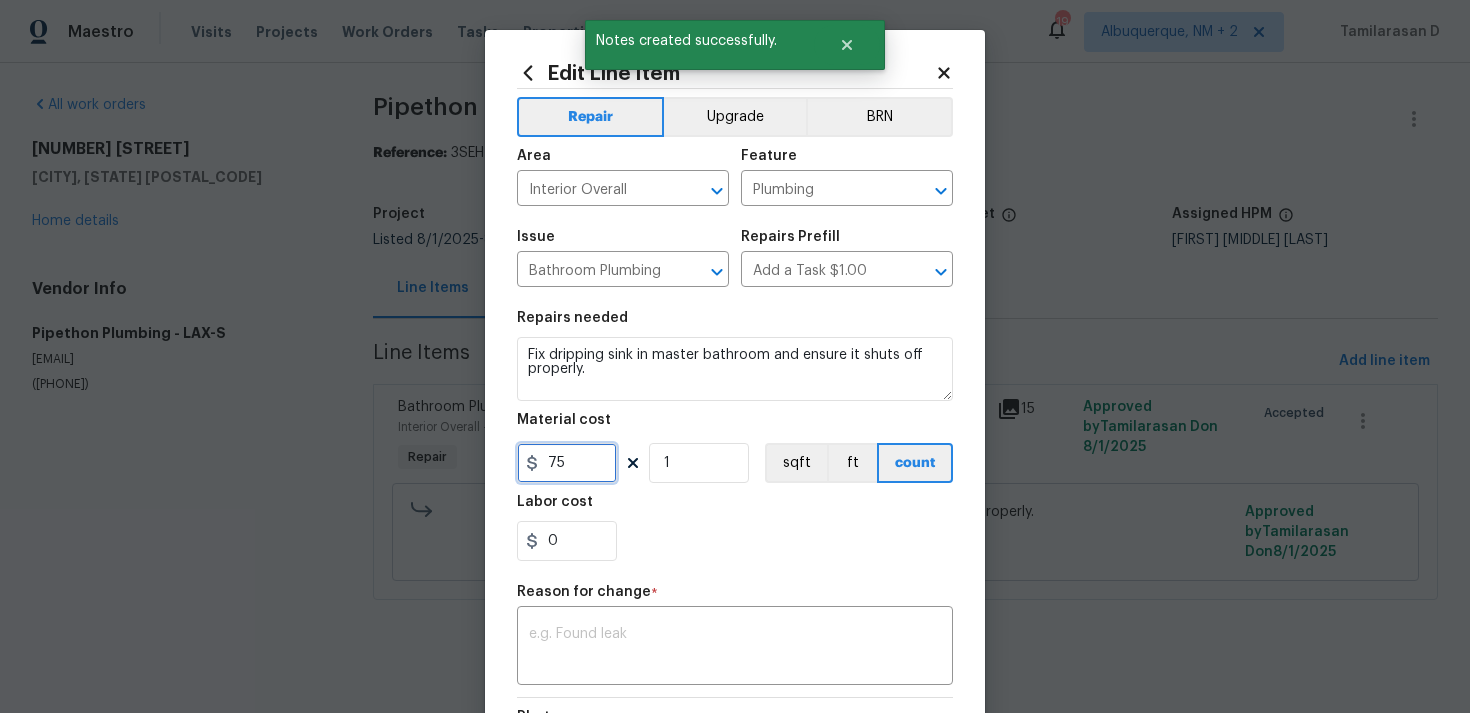 click on "75" at bounding box center [567, 463] 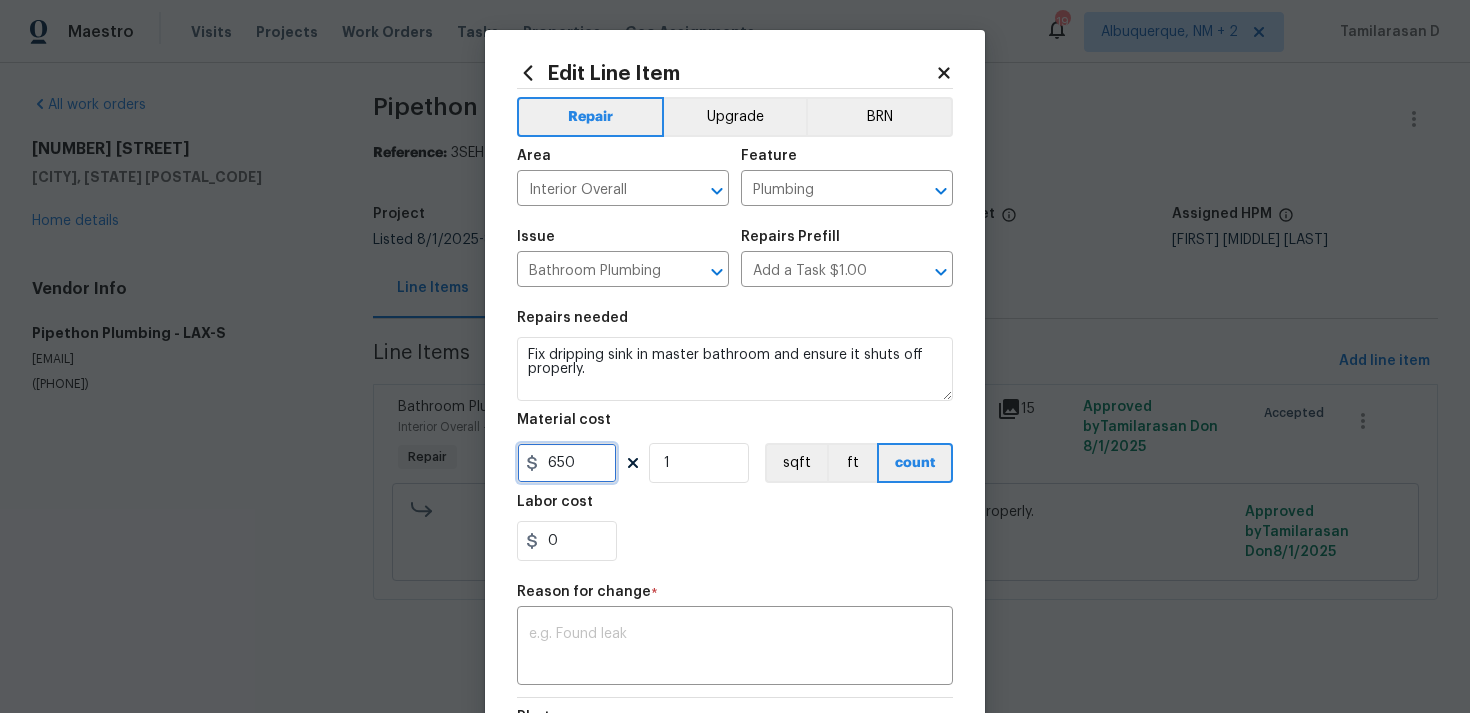type on "650" 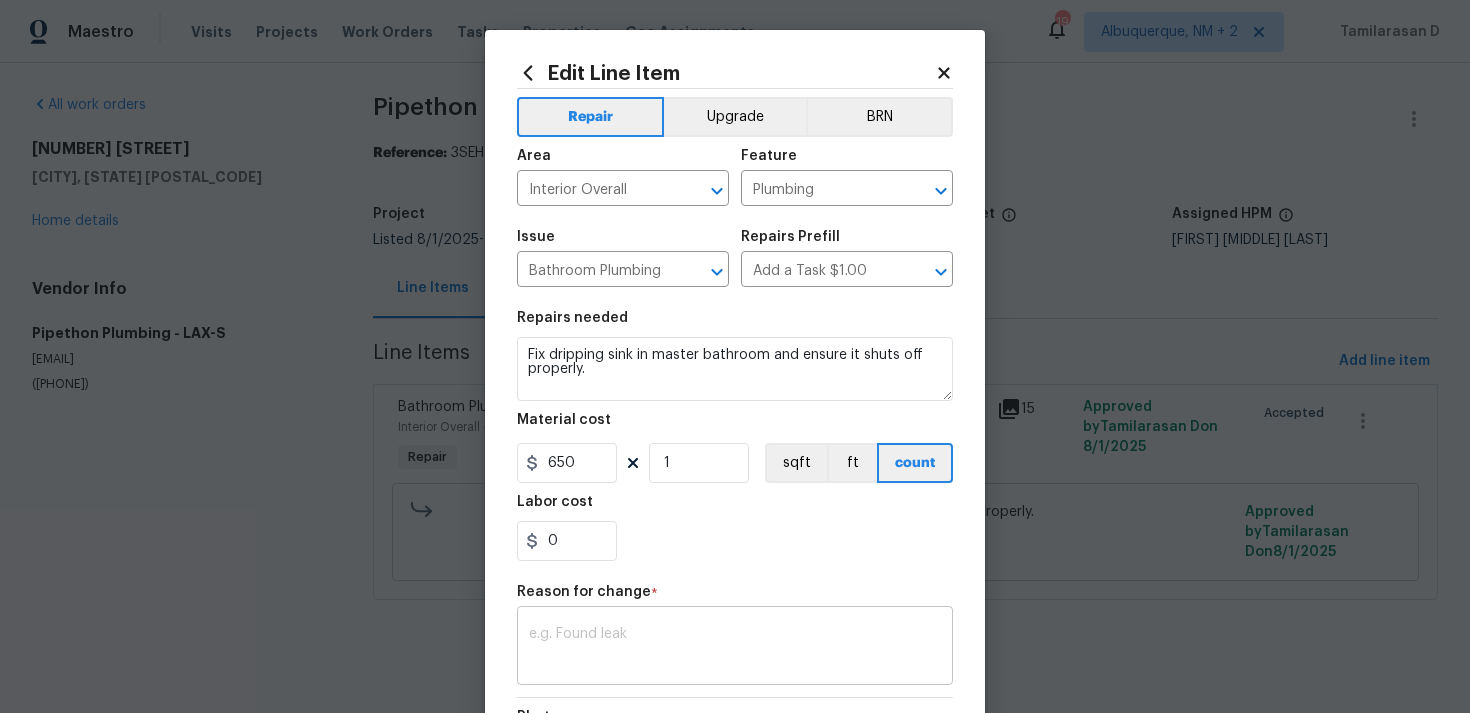 click on "x ​" at bounding box center [735, 648] 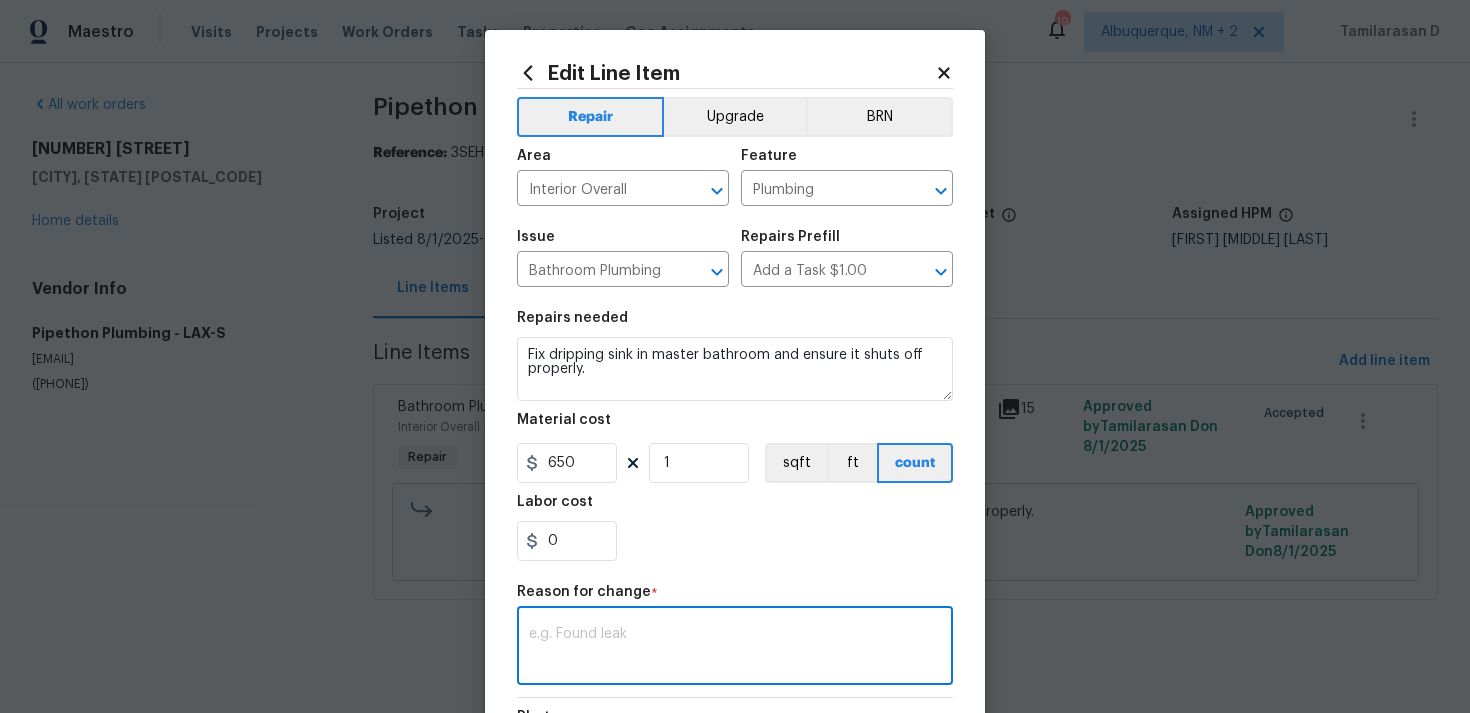 paste on "(TD) Updated per vendor’s final cost." 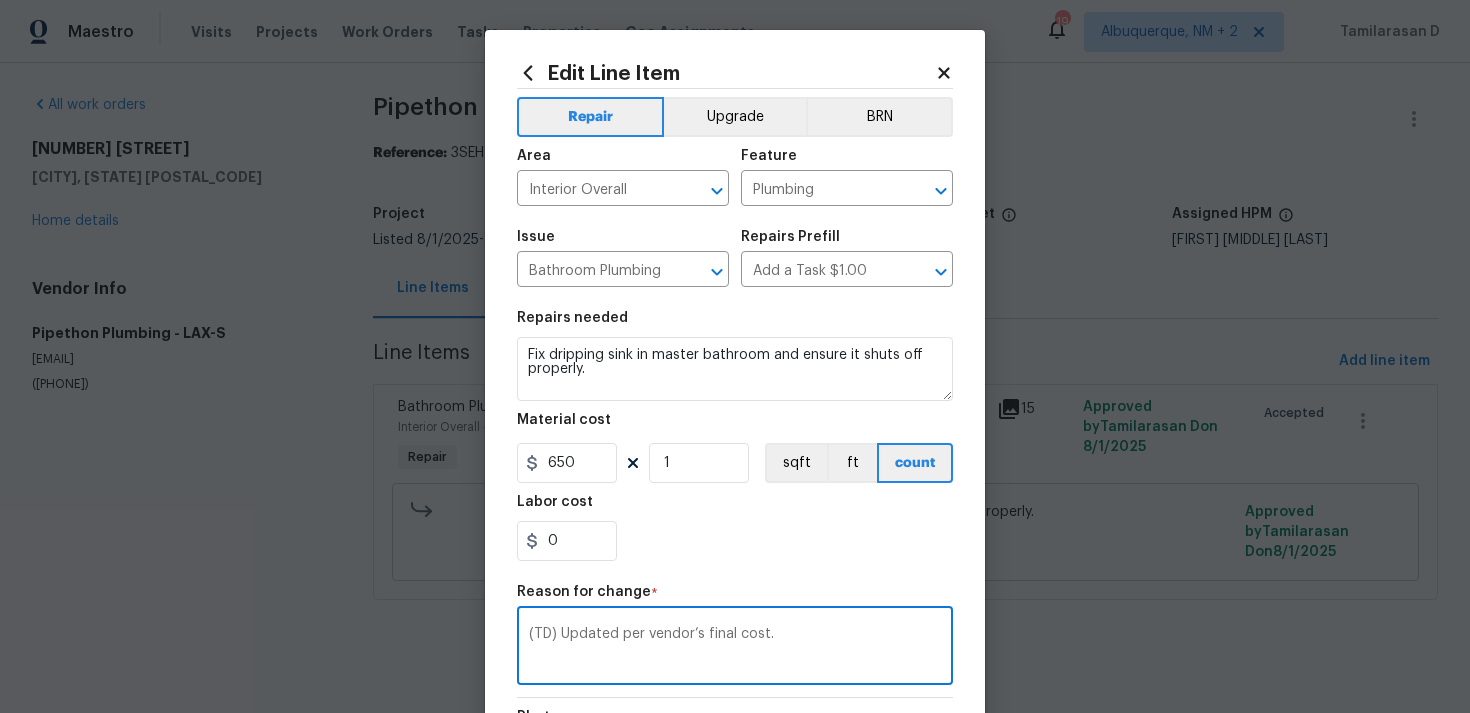 scroll, scrollTop: 293, scrollLeft: 0, axis: vertical 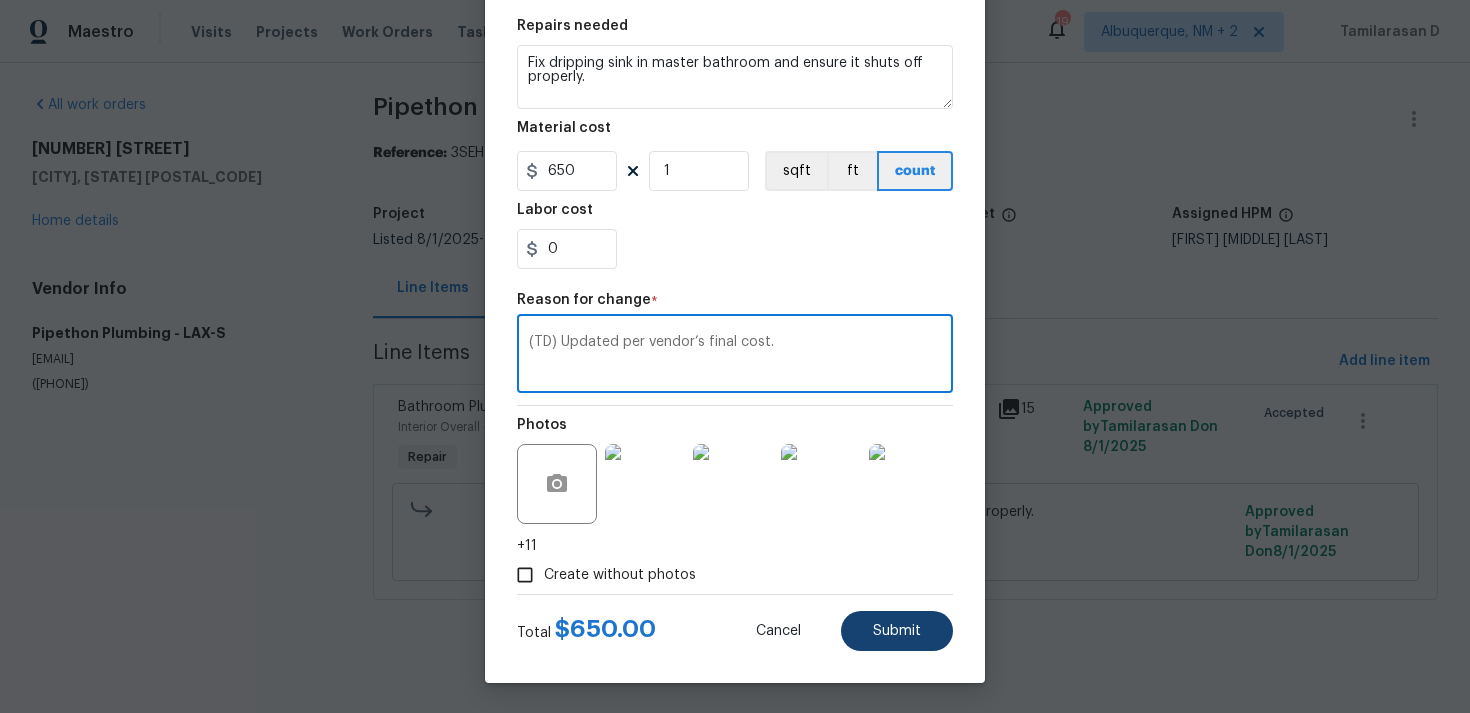 type on "(TD) Updated per vendor’s final cost." 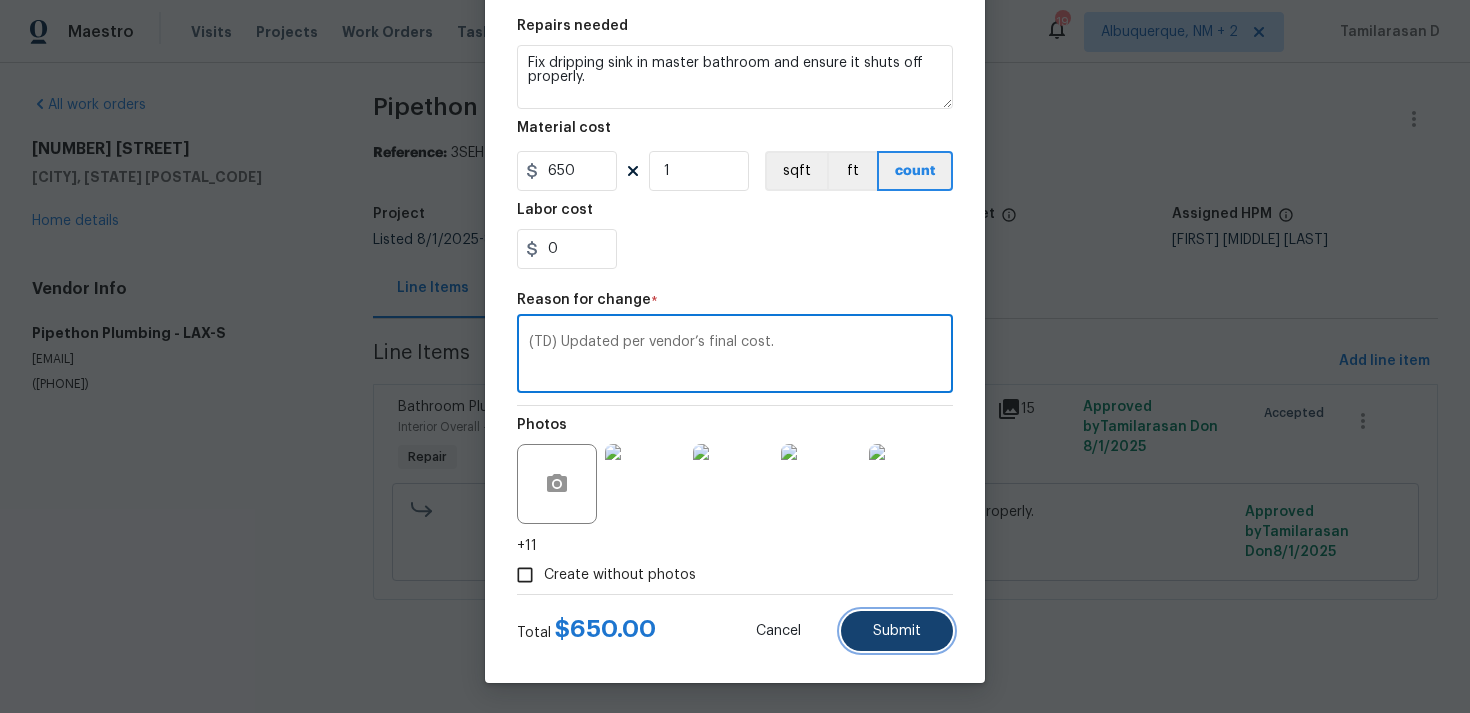 click on "Submit" at bounding box center (897, 631) 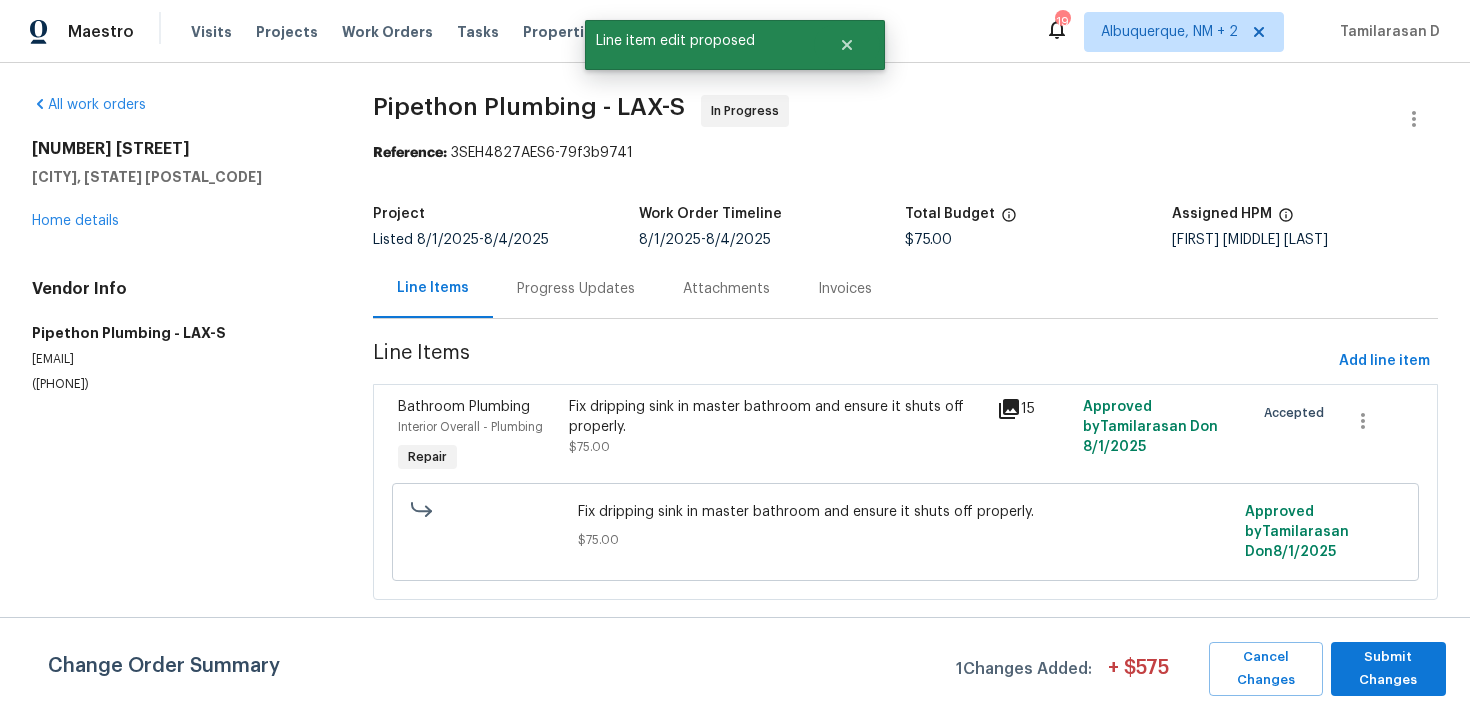 scroll, scrollTop: 0, scrollLeft: 0, axis: both 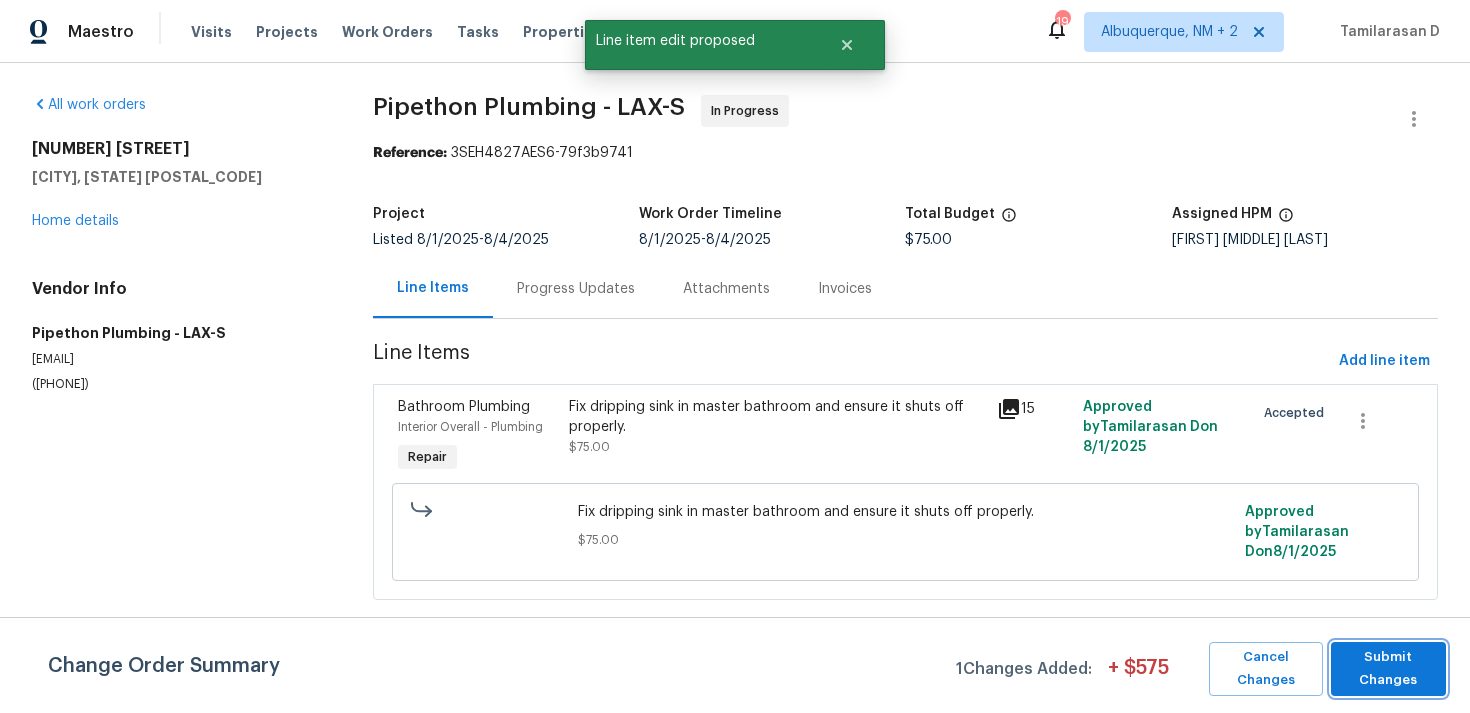 click on "Submit Changes" at bounding box center (1388, 669) 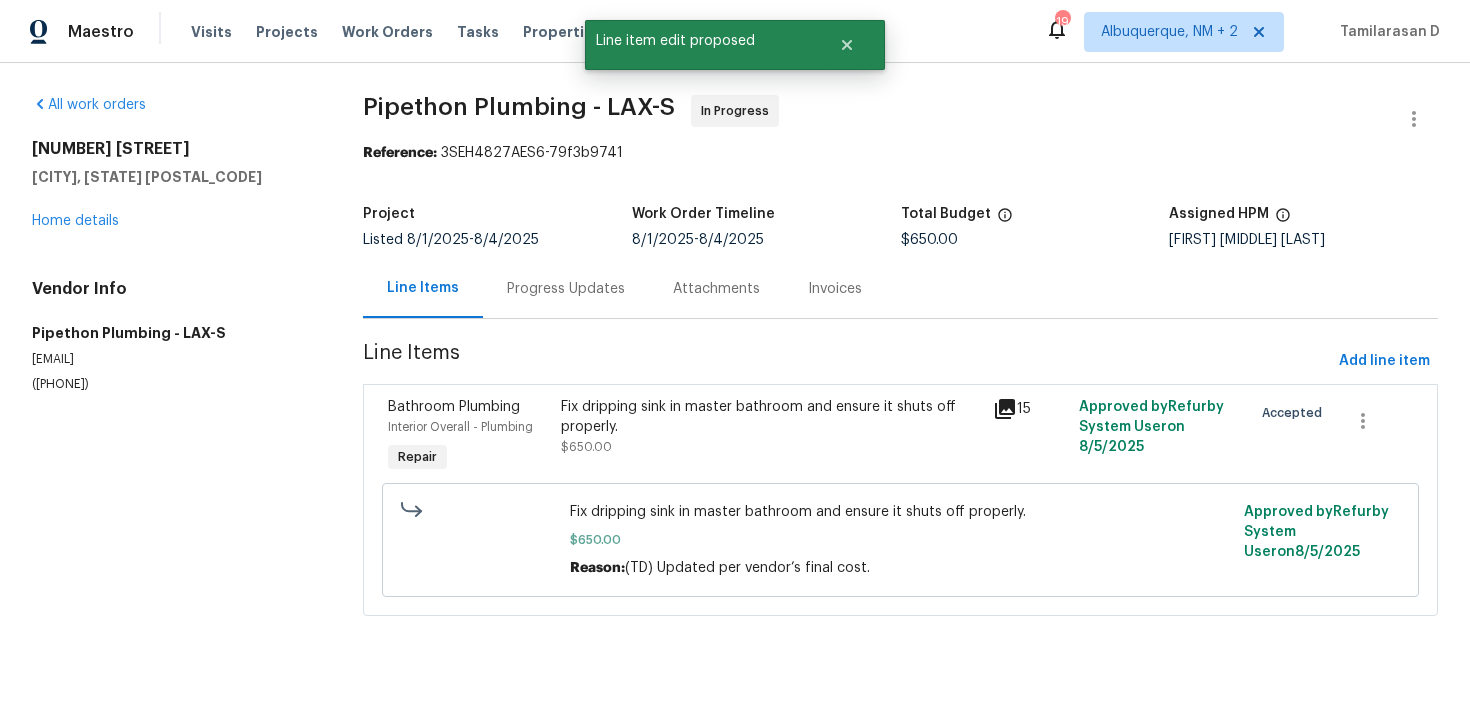 click on "Progress Updates" at bounding box center [566, 289] 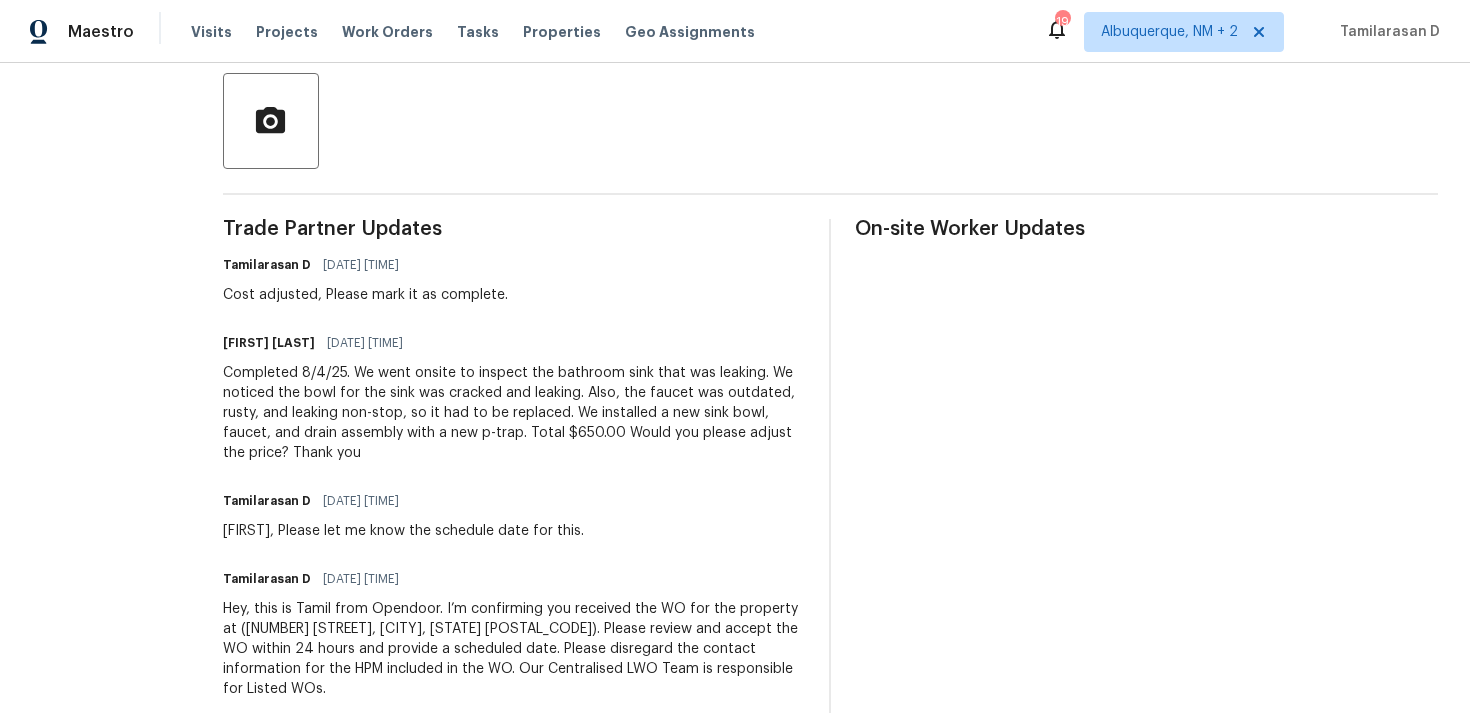 scroll, scrollTop: 0, scrollLeft: 0, axis: both 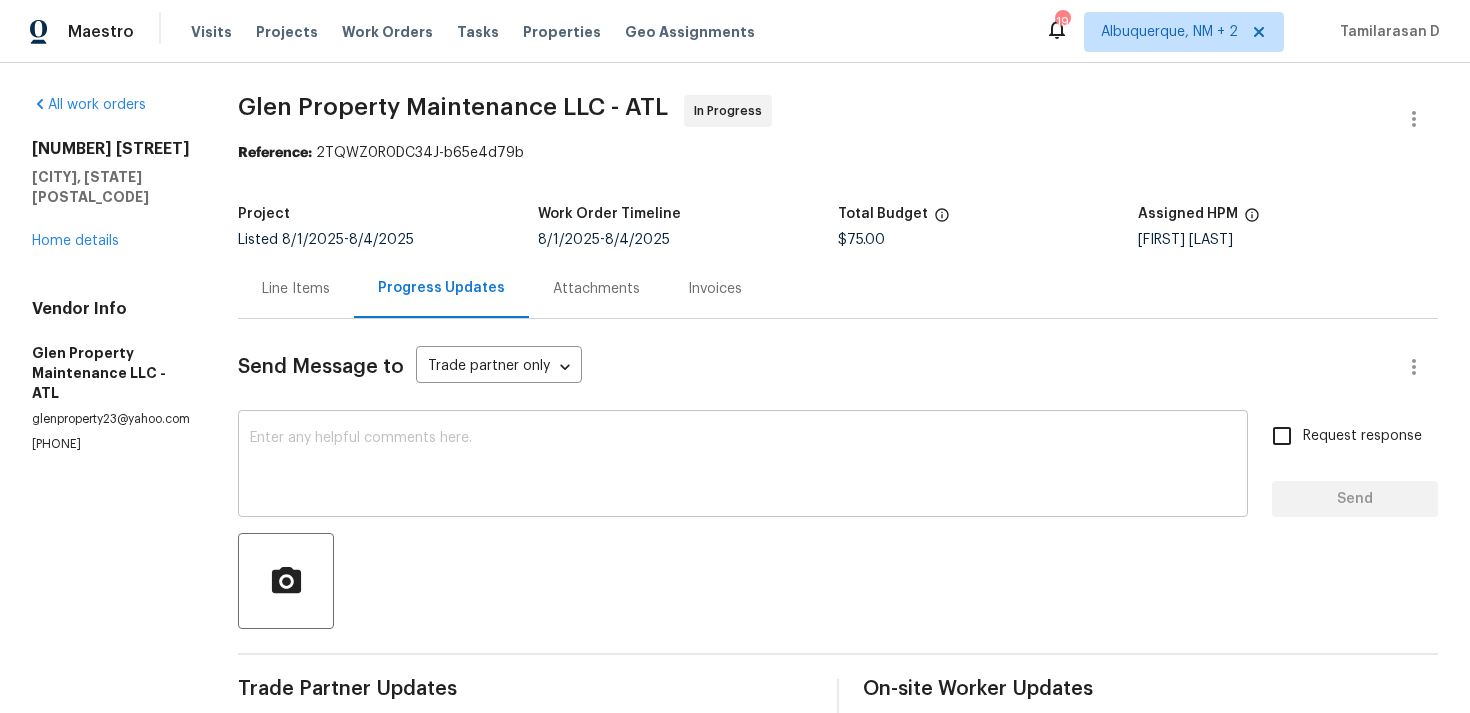 click at bounding box center [743, 466] 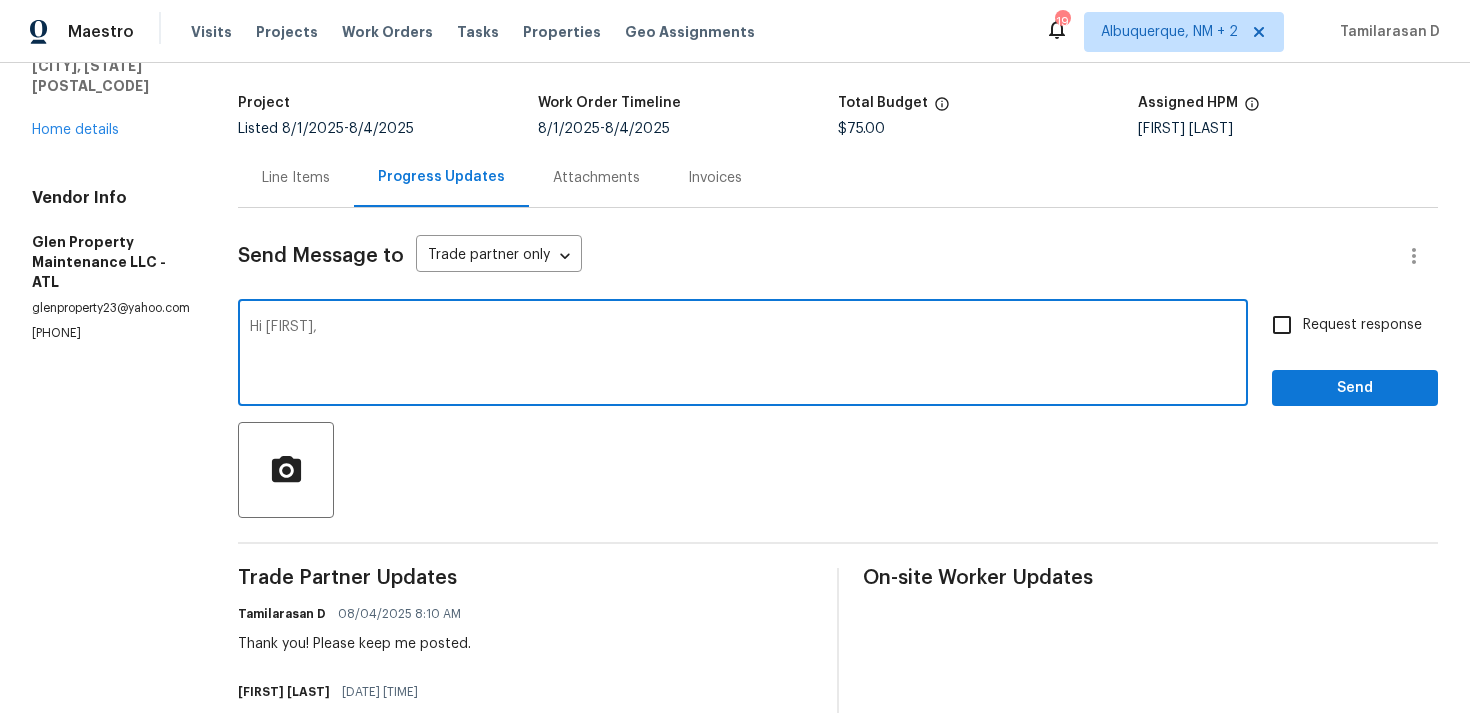 scroll, scrollTop: 343, scrollLeft: 0, axis: vertical 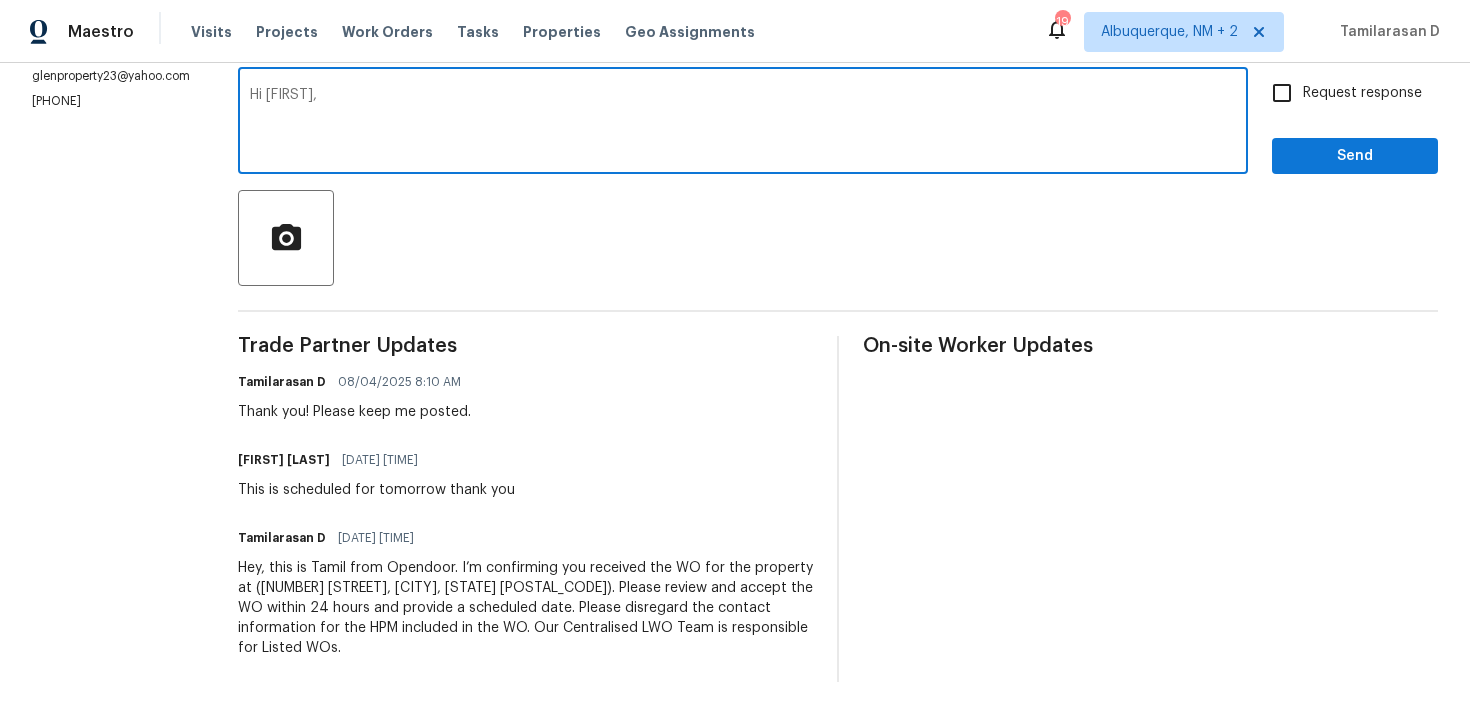 click on "Hi danieal," at bounding box center [743, 123] 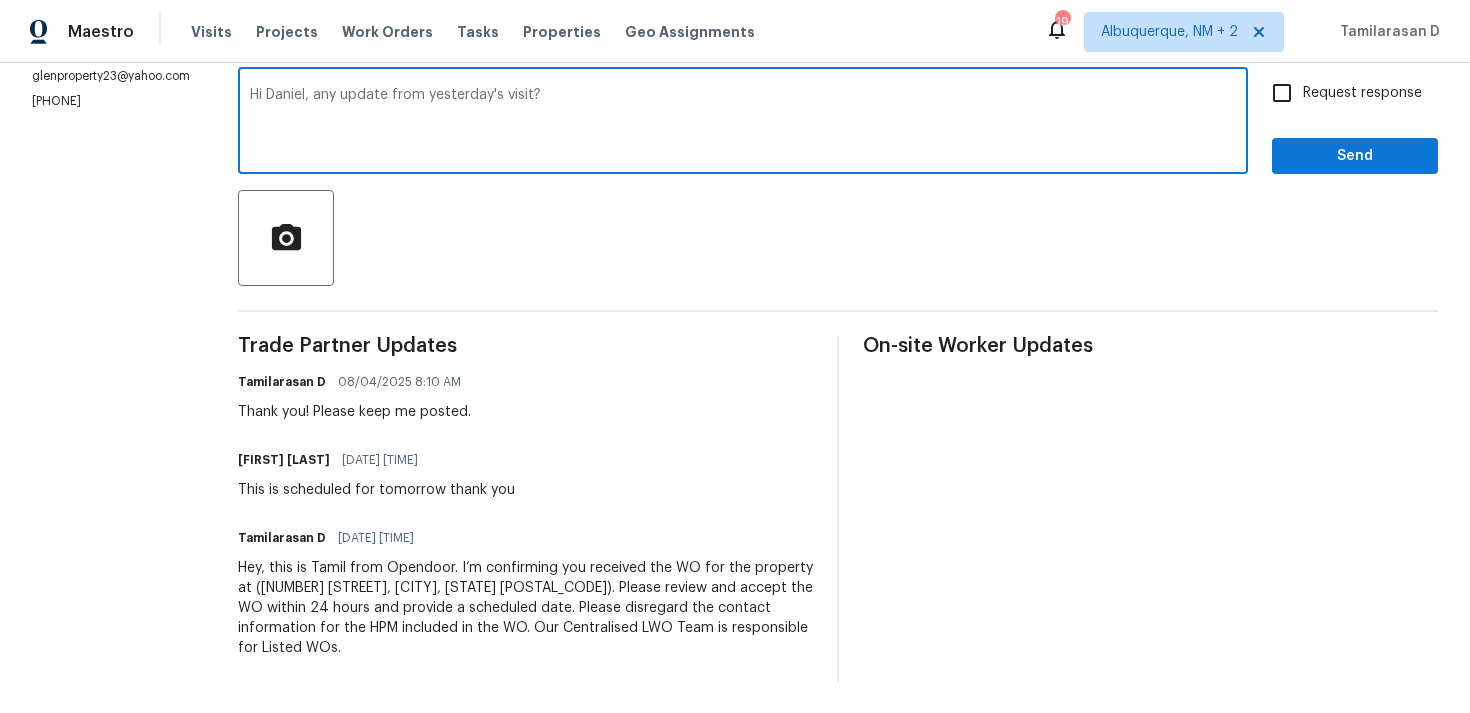type on "Hi Daniel, any update from yesterday's visit?" 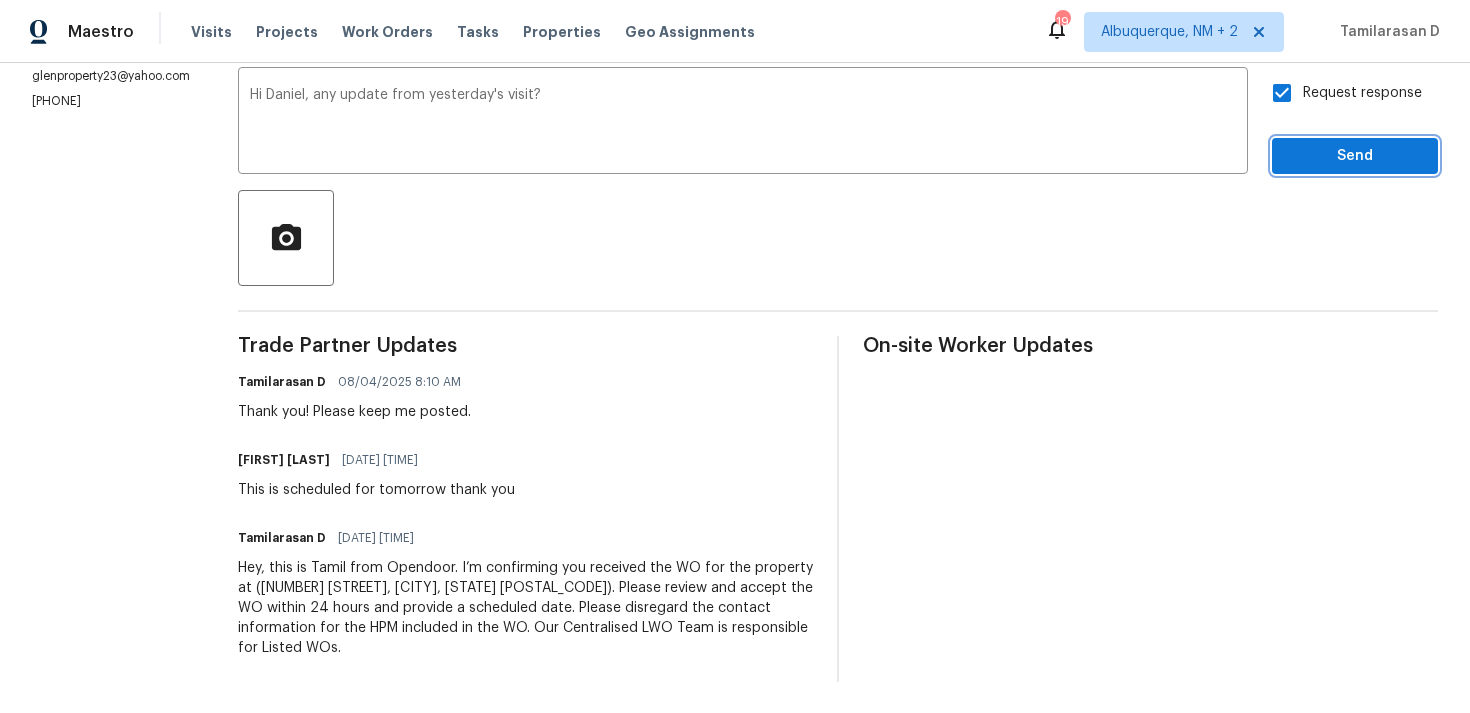 click on "Send" at bounding box center (1355, 156) 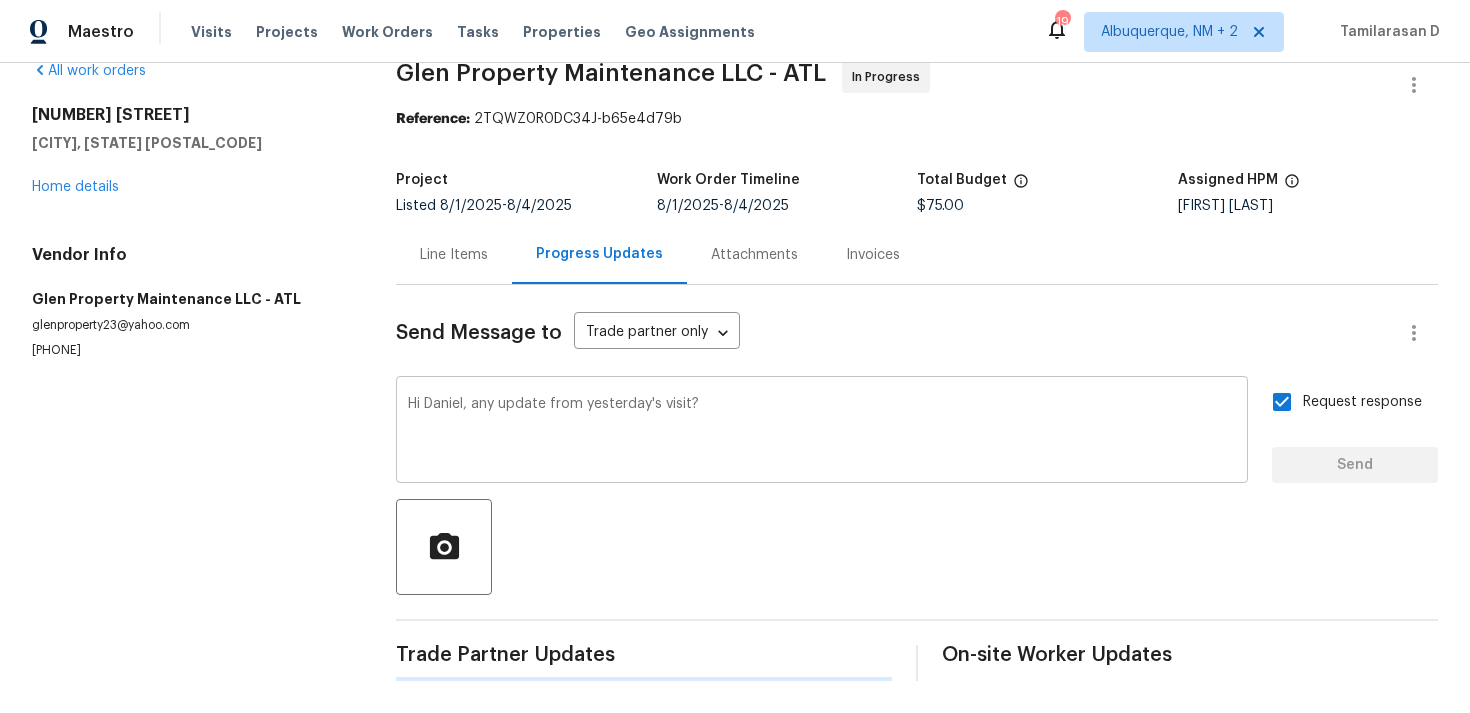 type 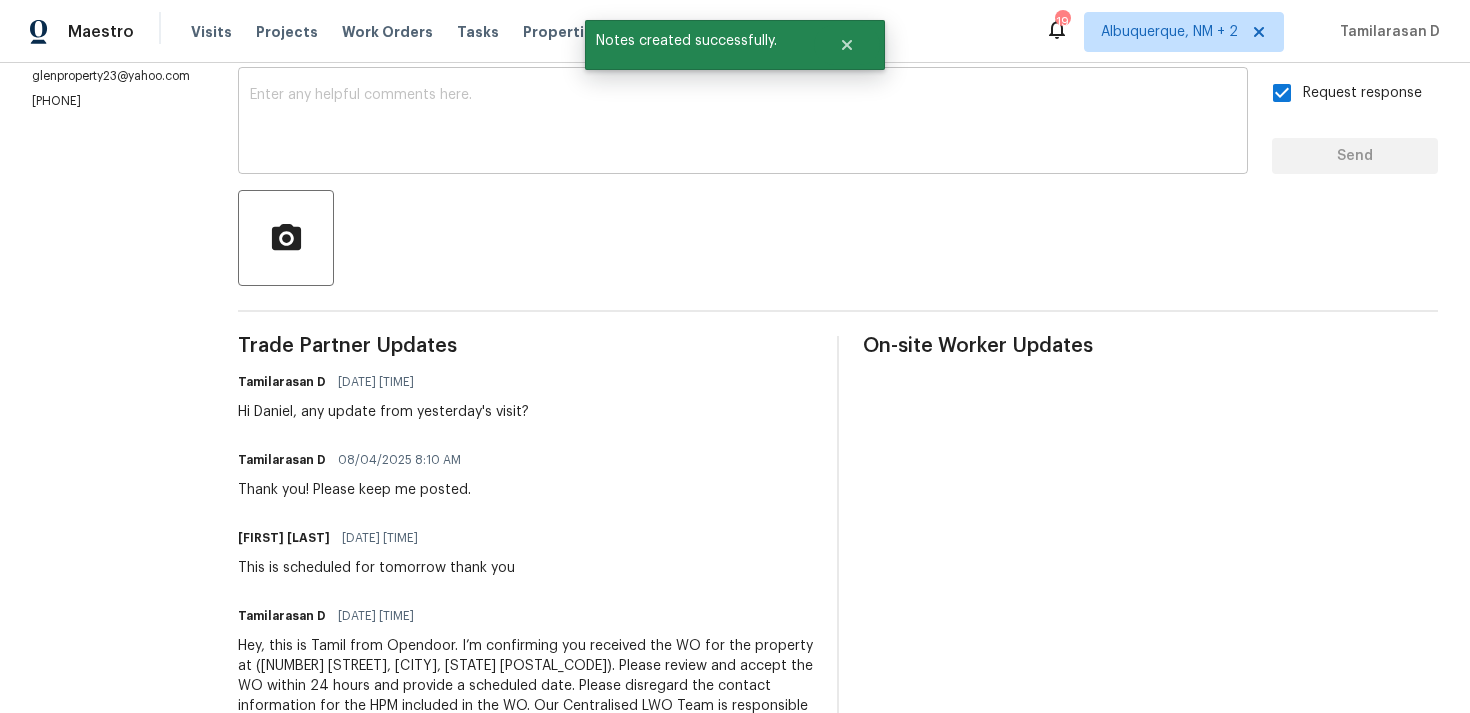 scroll, scrollTop: 0, scrollLeft: 0, axis: both 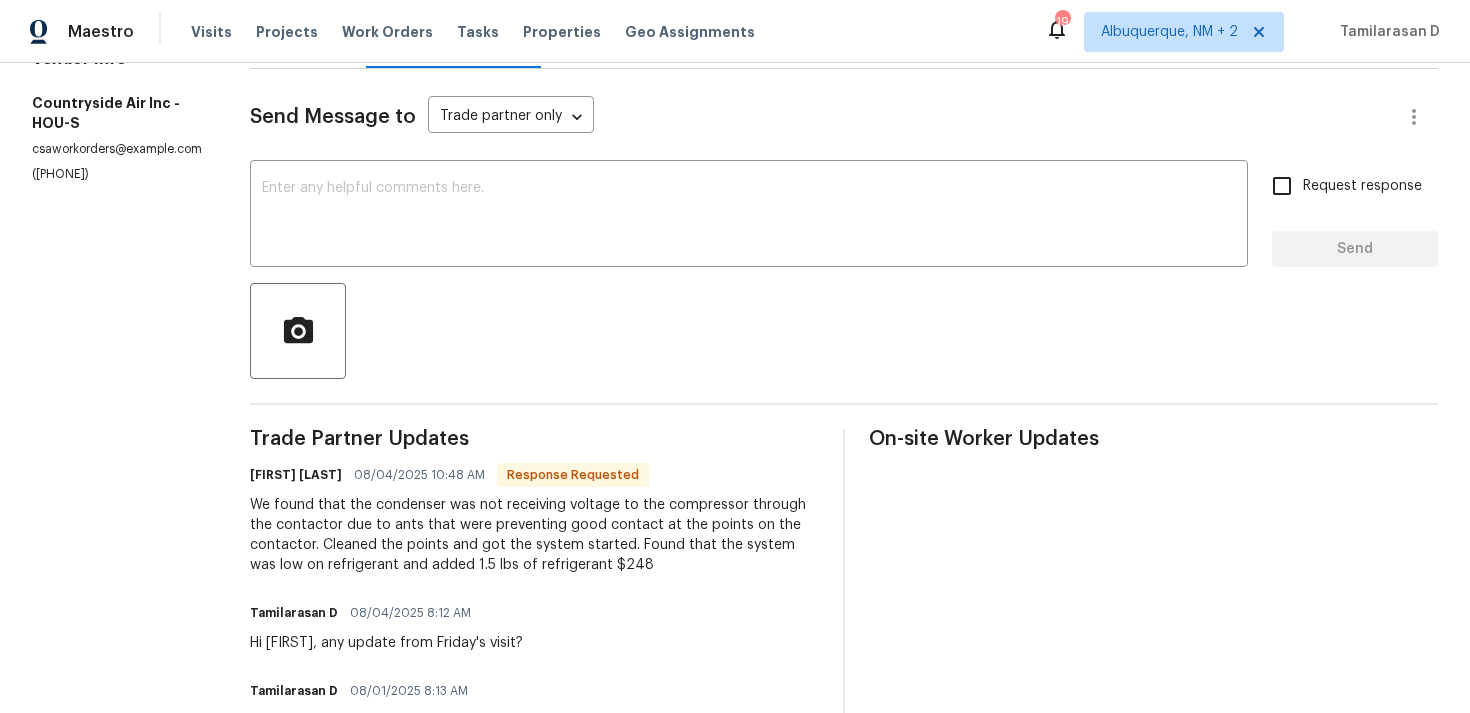 click on "We found that the condenser was not receiving voltage to the compressor through the contactor due to ants that were preventing good contact at the points on the contactor.  Cleaned the points and got the system started.  Found that the system was low on refrigerant and added 1.5 lbs of refrigerant $248" at bounding box center (534, 535) 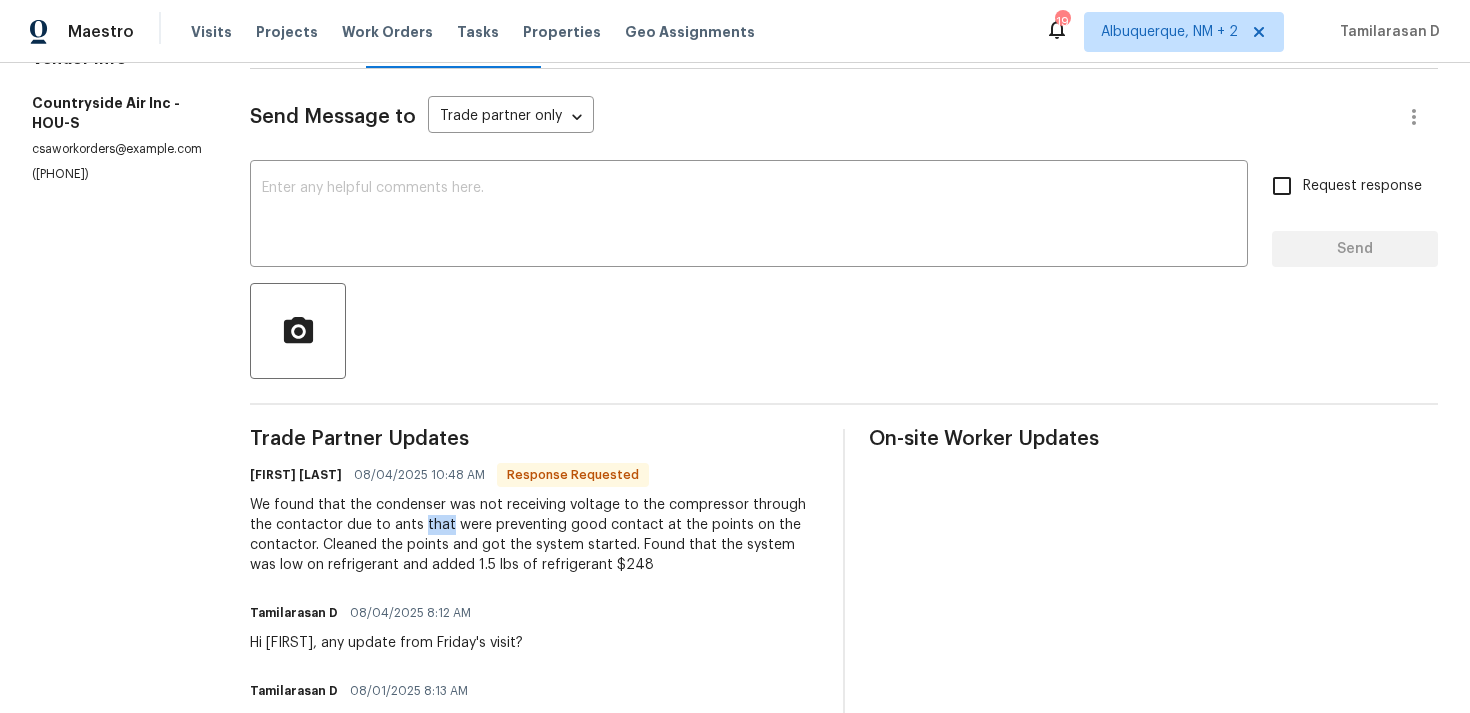 click on "We found that the condenser was not receiving voltage to the compressor through the contactor due to ants that were preventing good contact at the points on the contactor.  Cleaned the points and got the system started.  Found that the system was low on refrigerant and added 1.5 lbs of refrigerant $248" at bounding box center (534, 535) 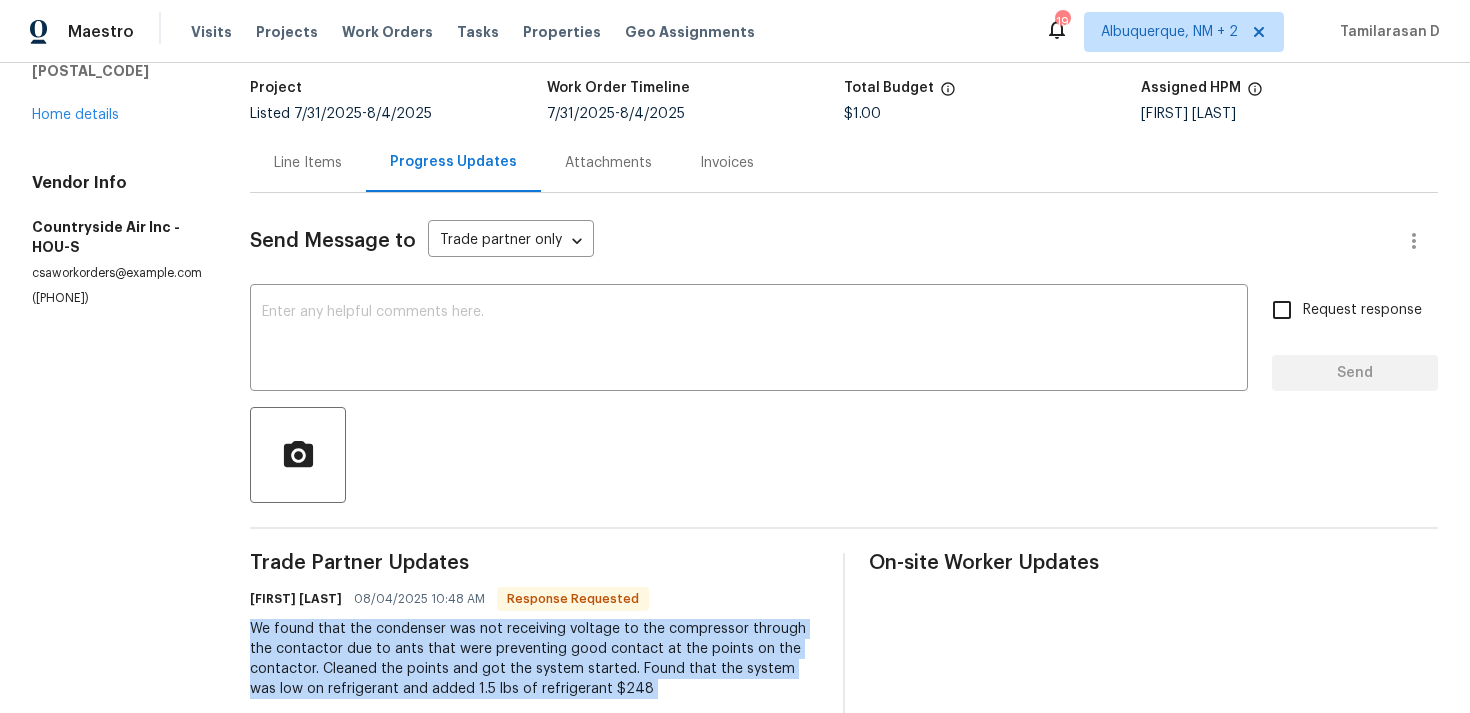 scroll, scrollTop: 14, scrollLeft: 0, axis: vertical 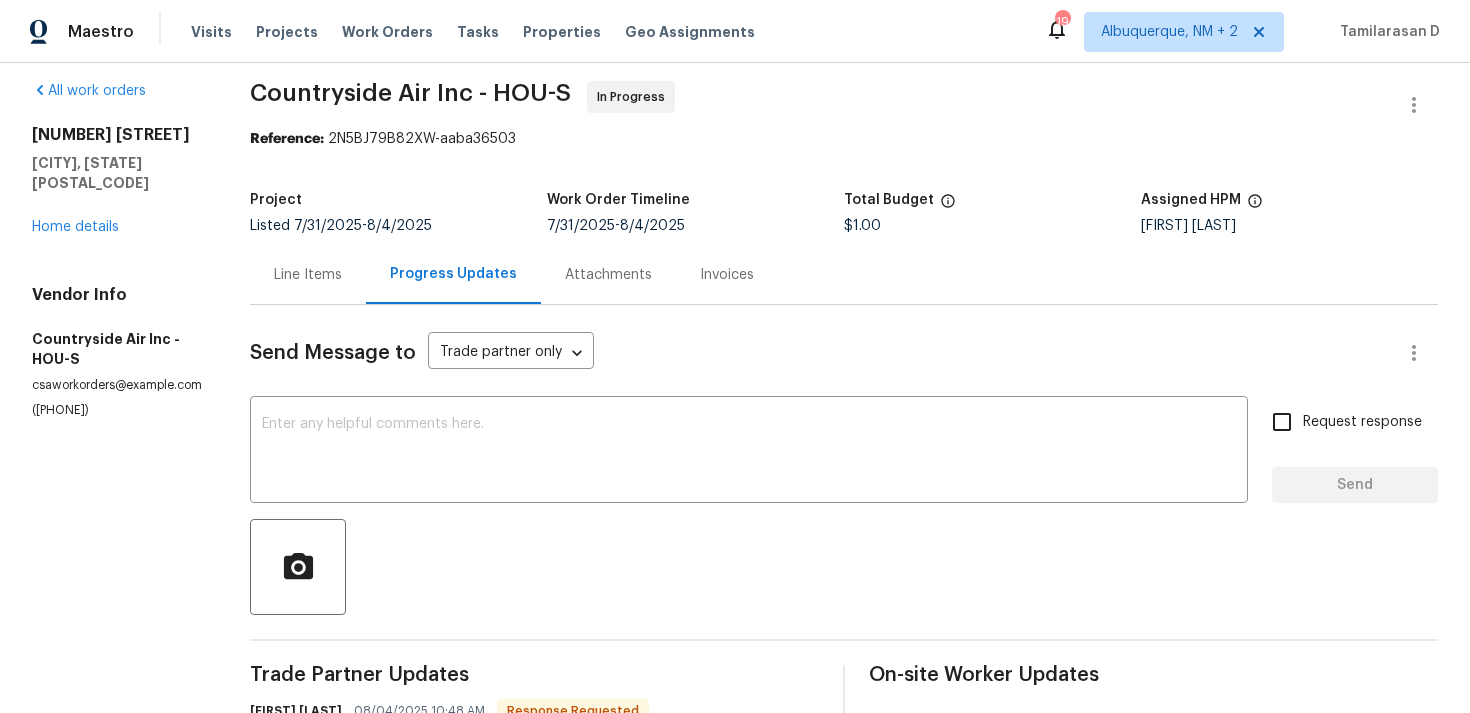 click on "Line Items" at bounding box center (308, 275) 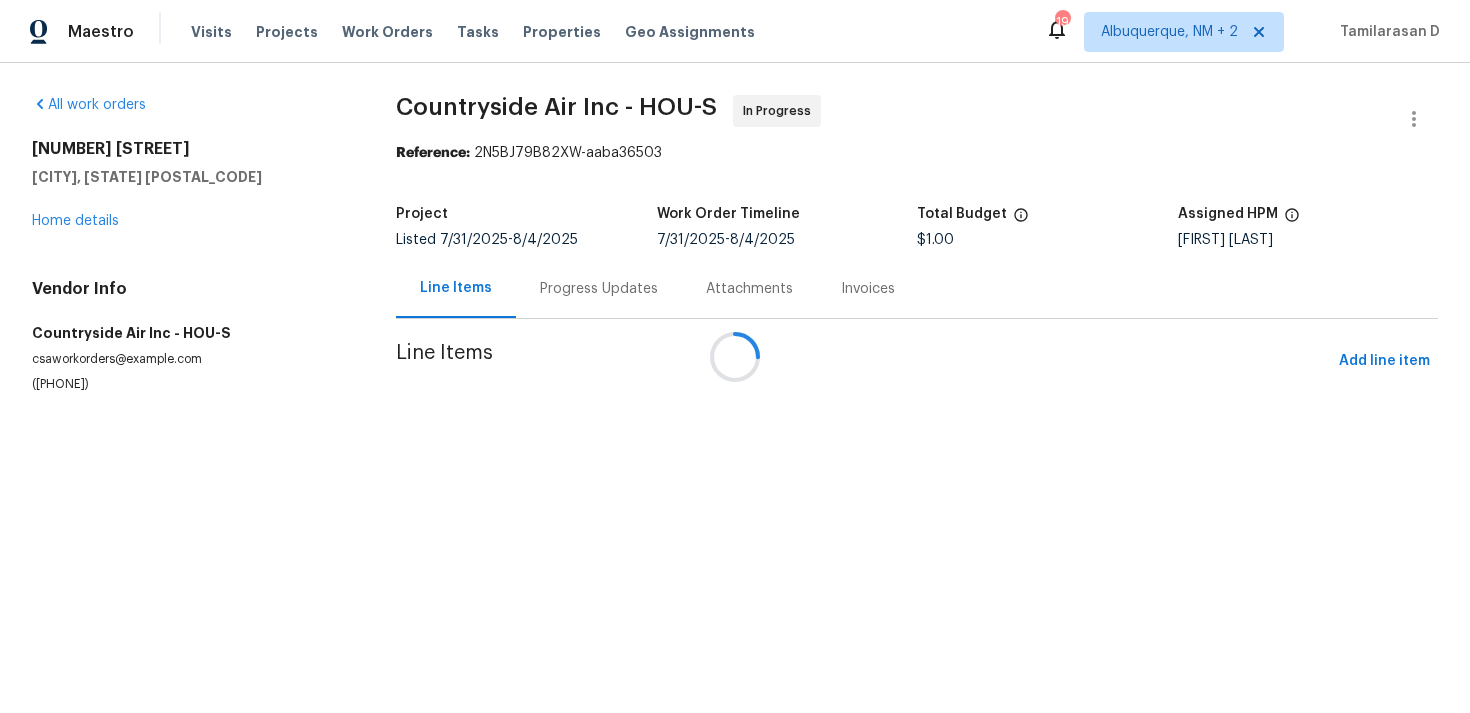 scroll, scrollTop: 0, scrollLeft: 0, axis: both 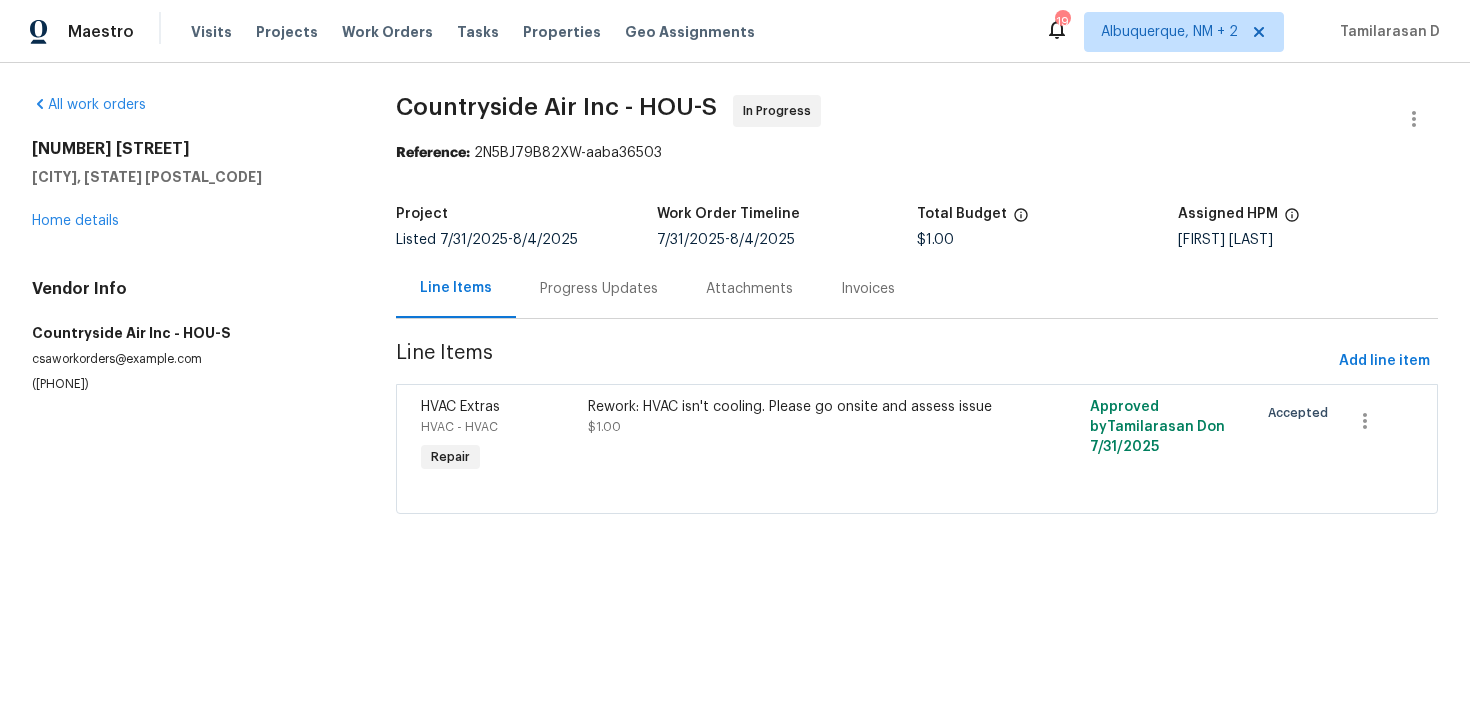 click on "Progress Updates" at bounding box center (599, 289) 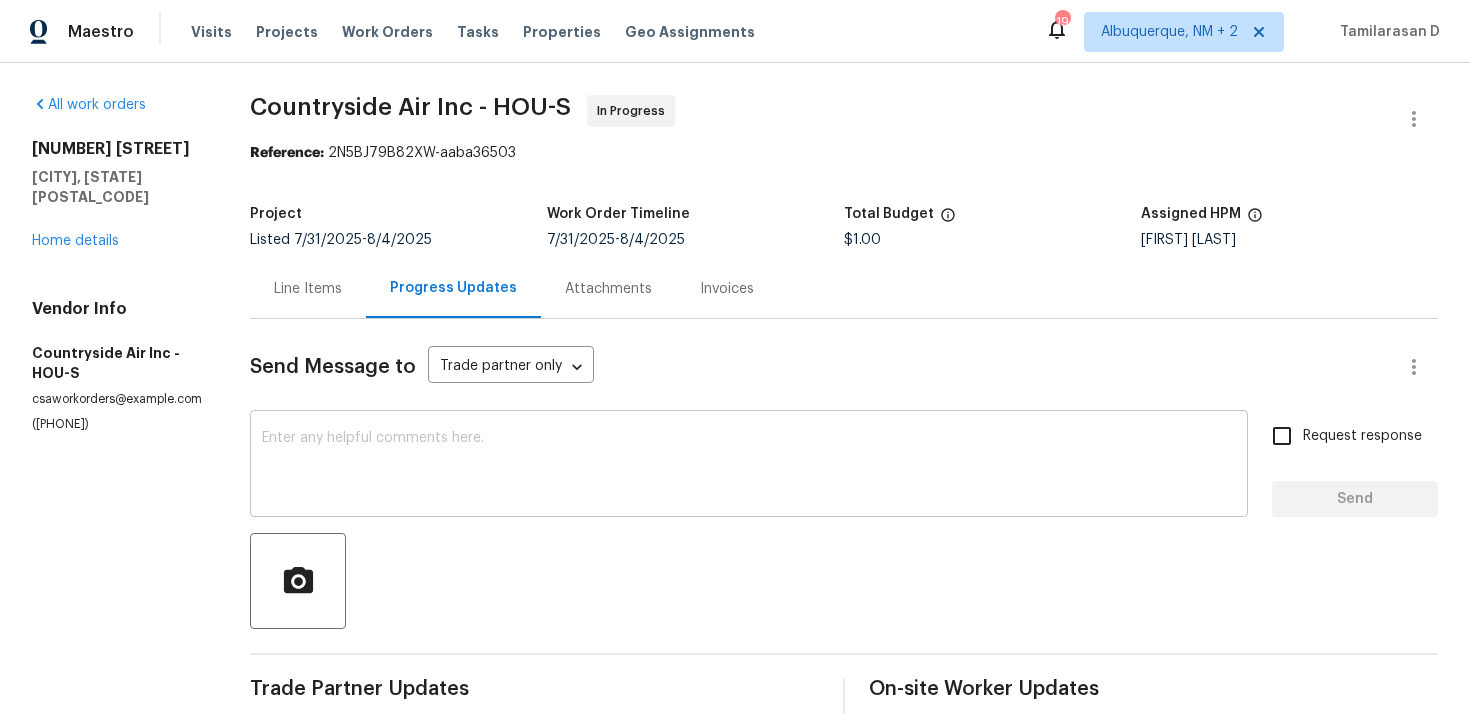 click at bounding box center [749, 466] 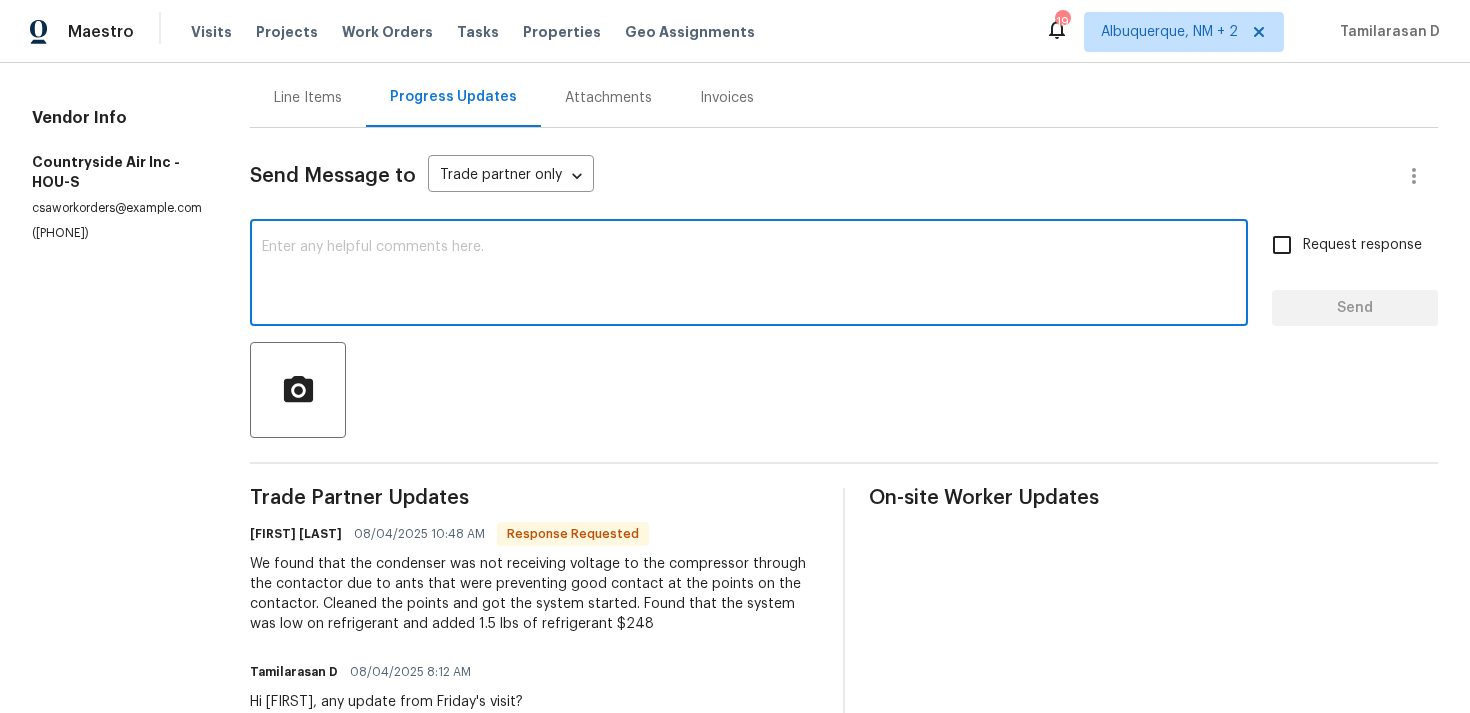 scroll, scrollTop: 280, scrollLeft: 0, axis: vertical 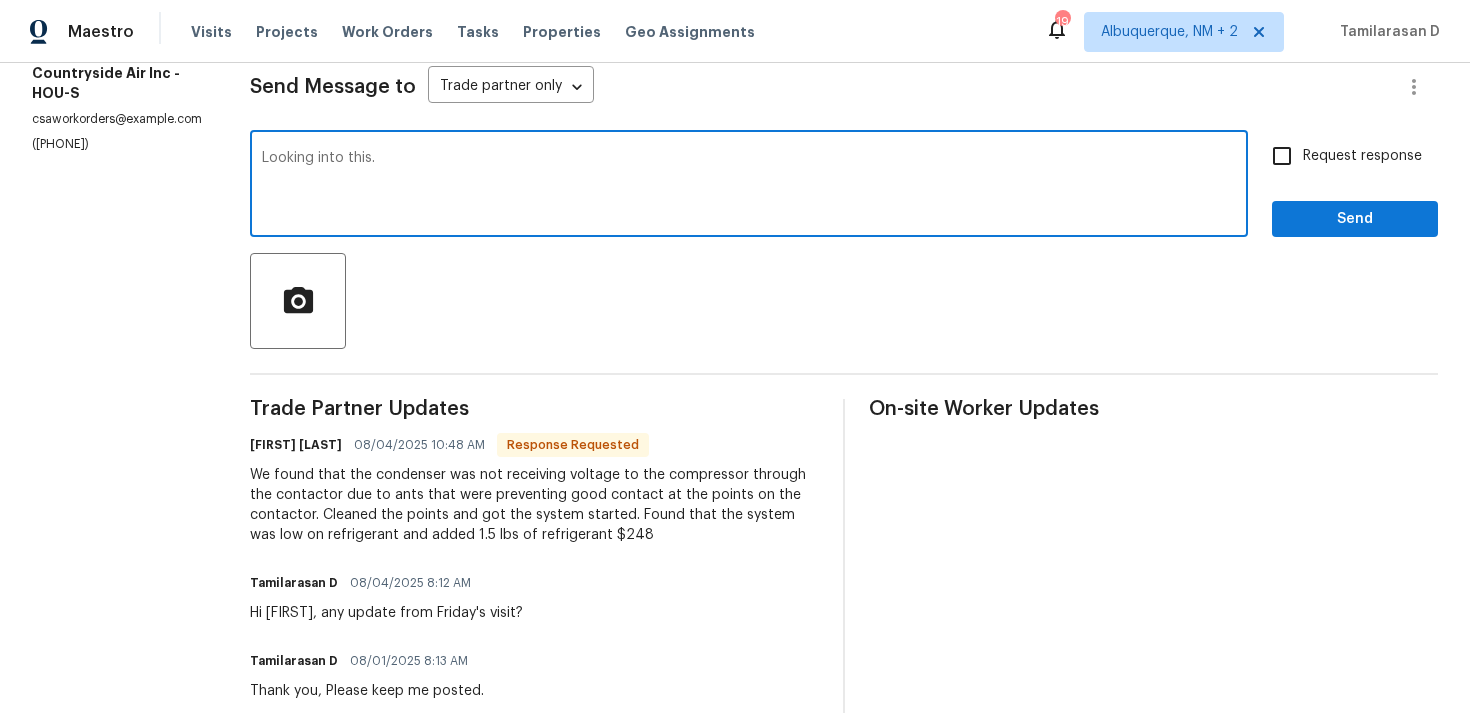 type on "Looking into this." 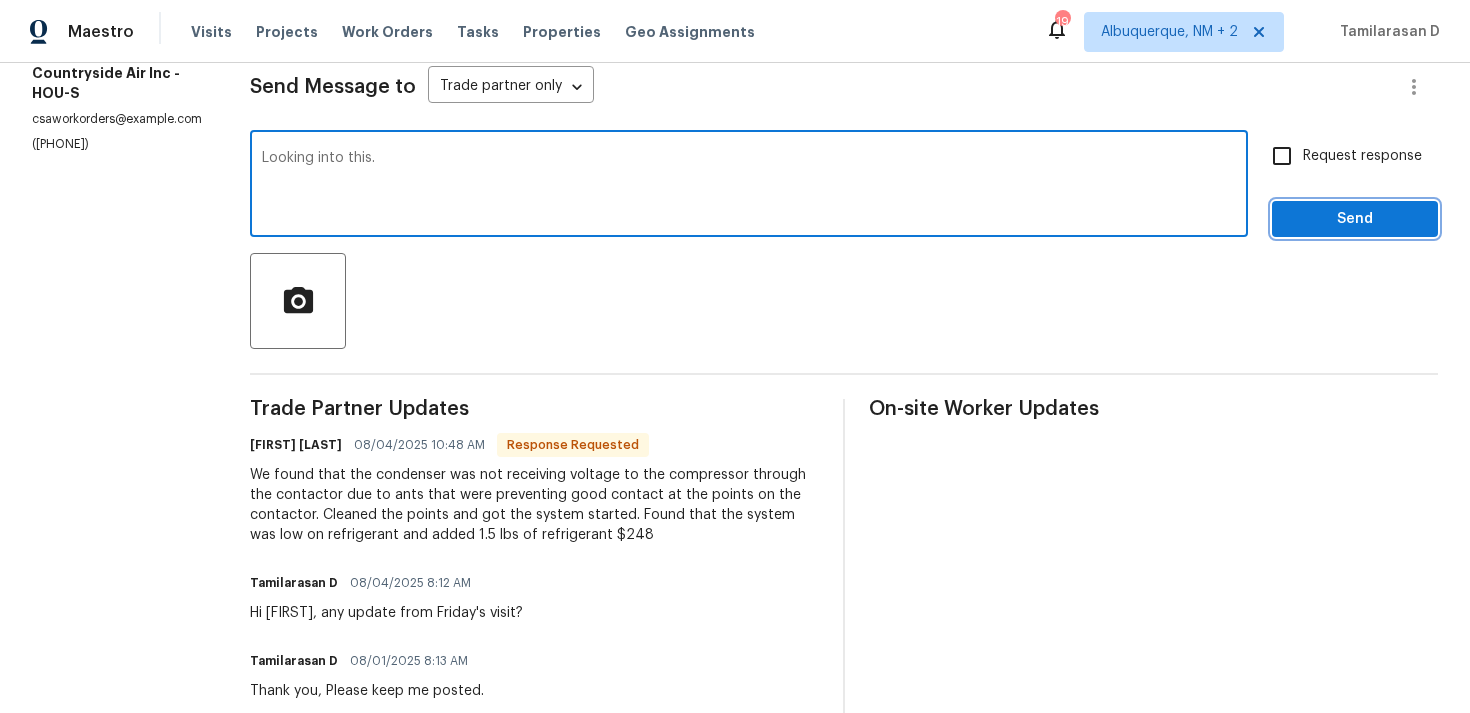 click on "Send" at bounding box center [1355, 219] 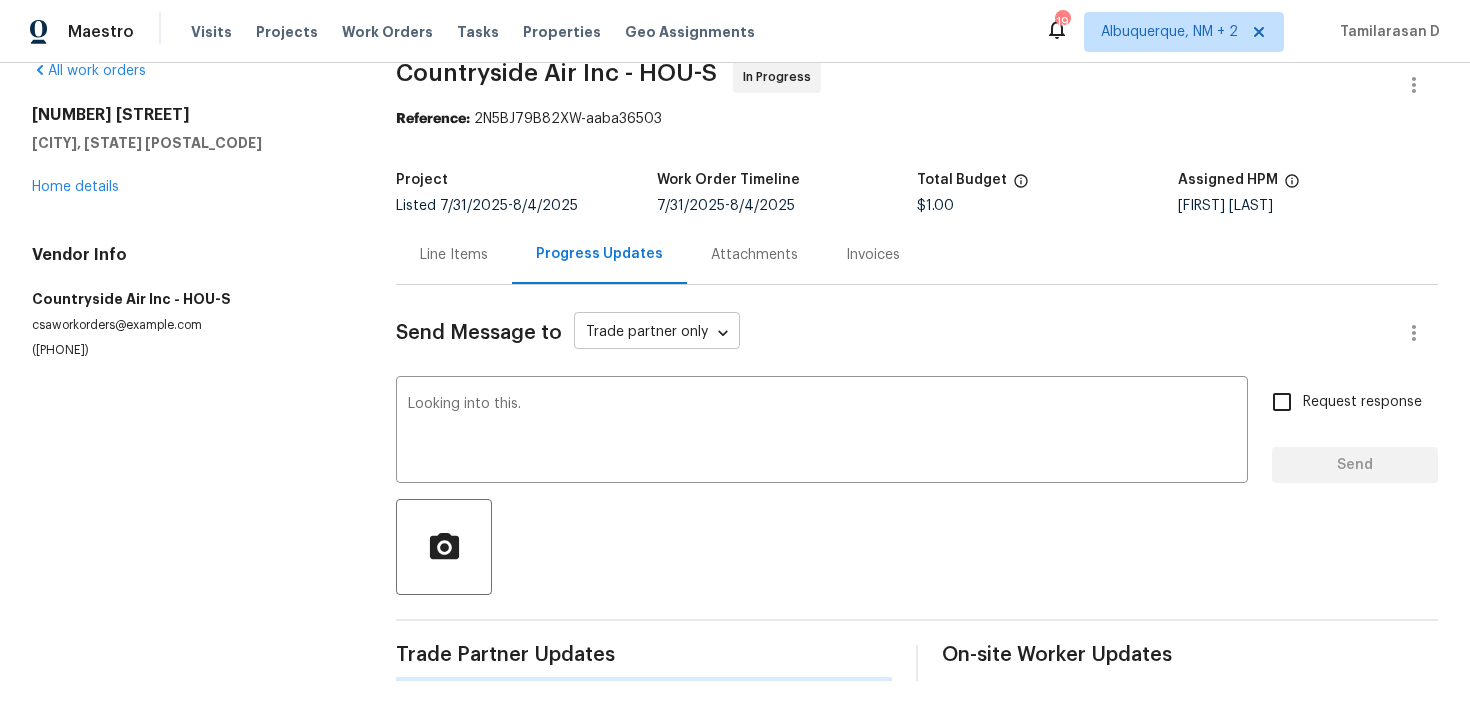 type 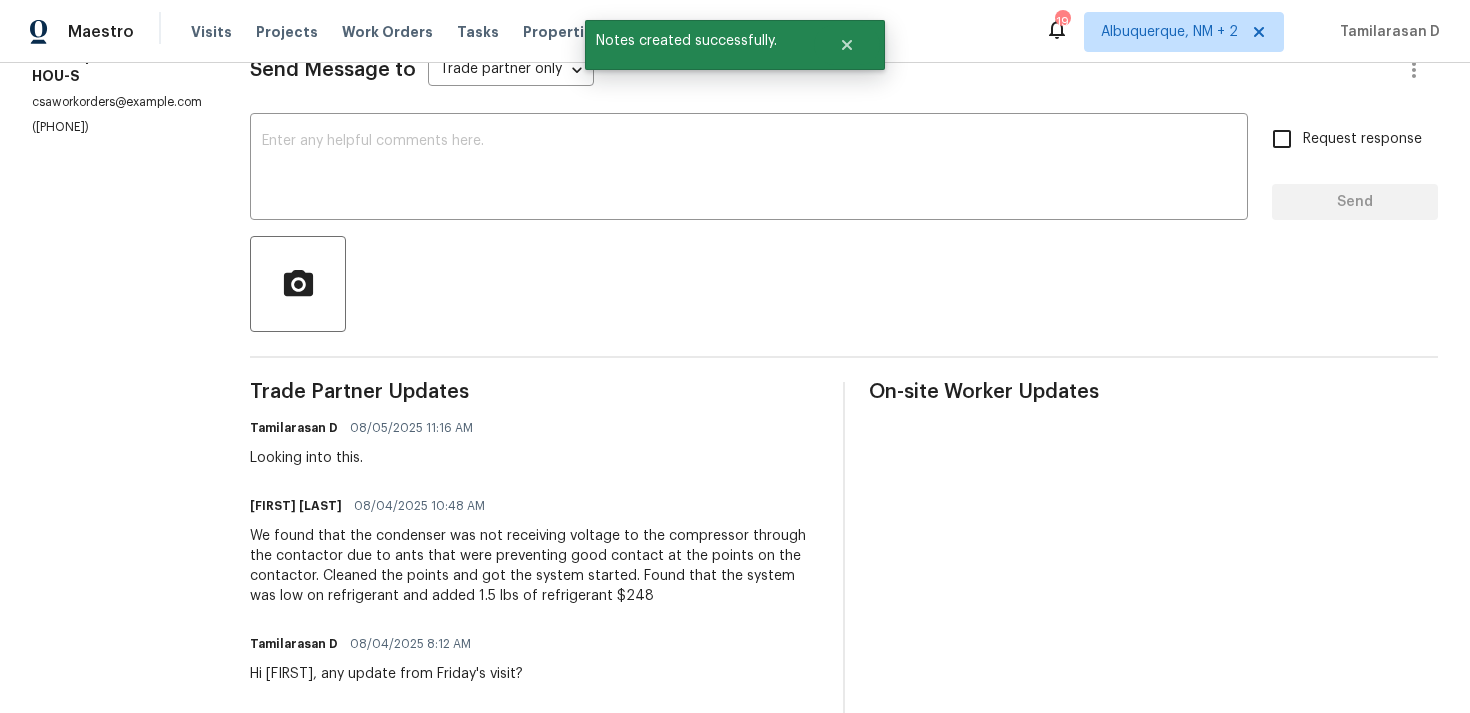 scroll, scrollTop: 0, scrollLeft: 0, axis: both 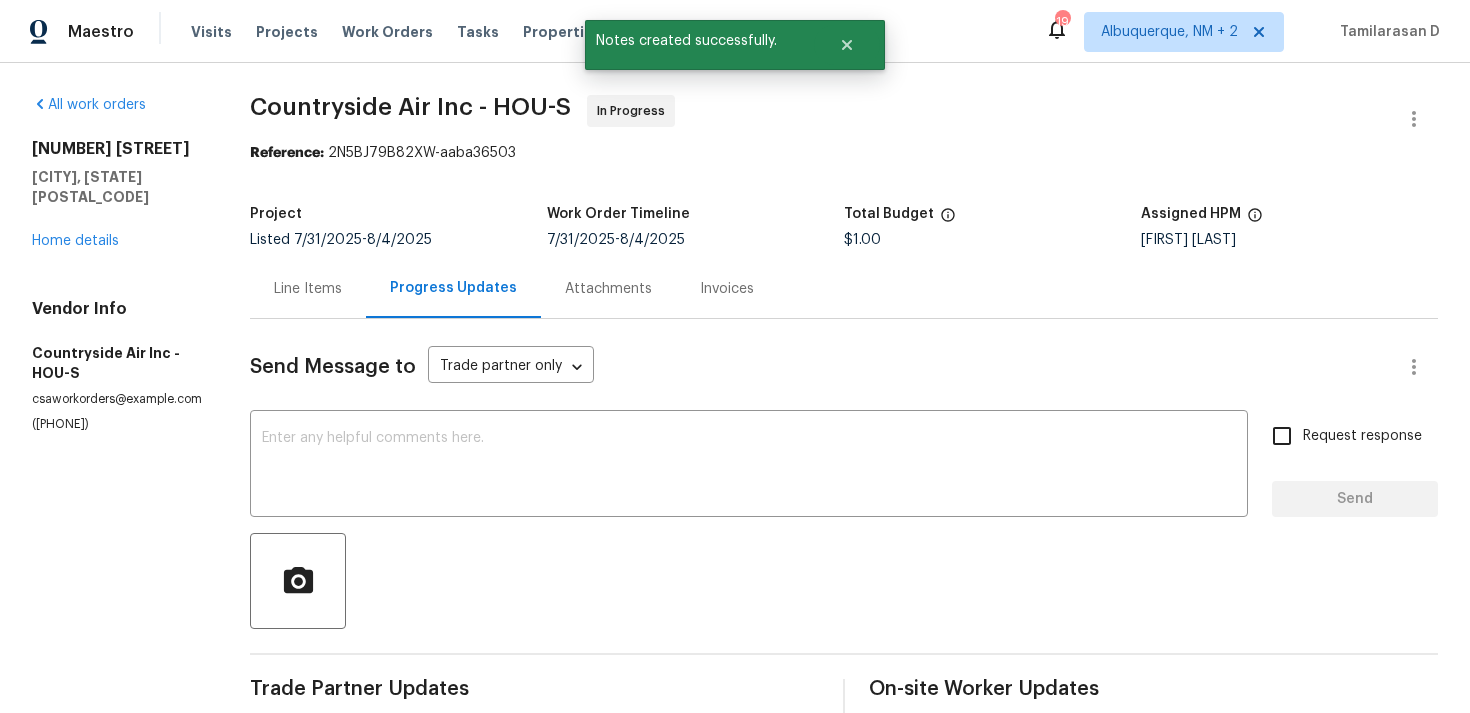 click on "Line Items" at bounding box center [308, 289] 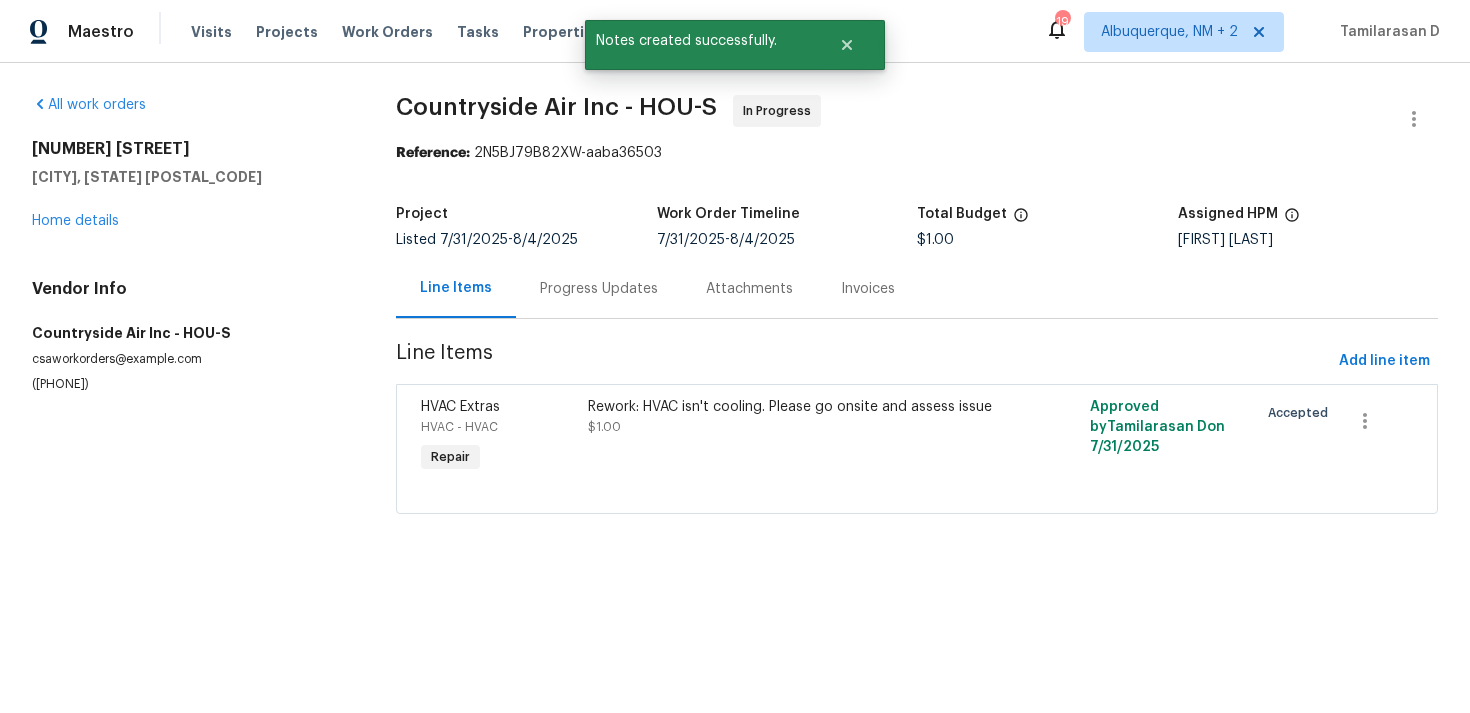 click on "Rework: HVAC isn't cooling. Please go onsite and assess issue $1.00" at bounding box center (791, 437) 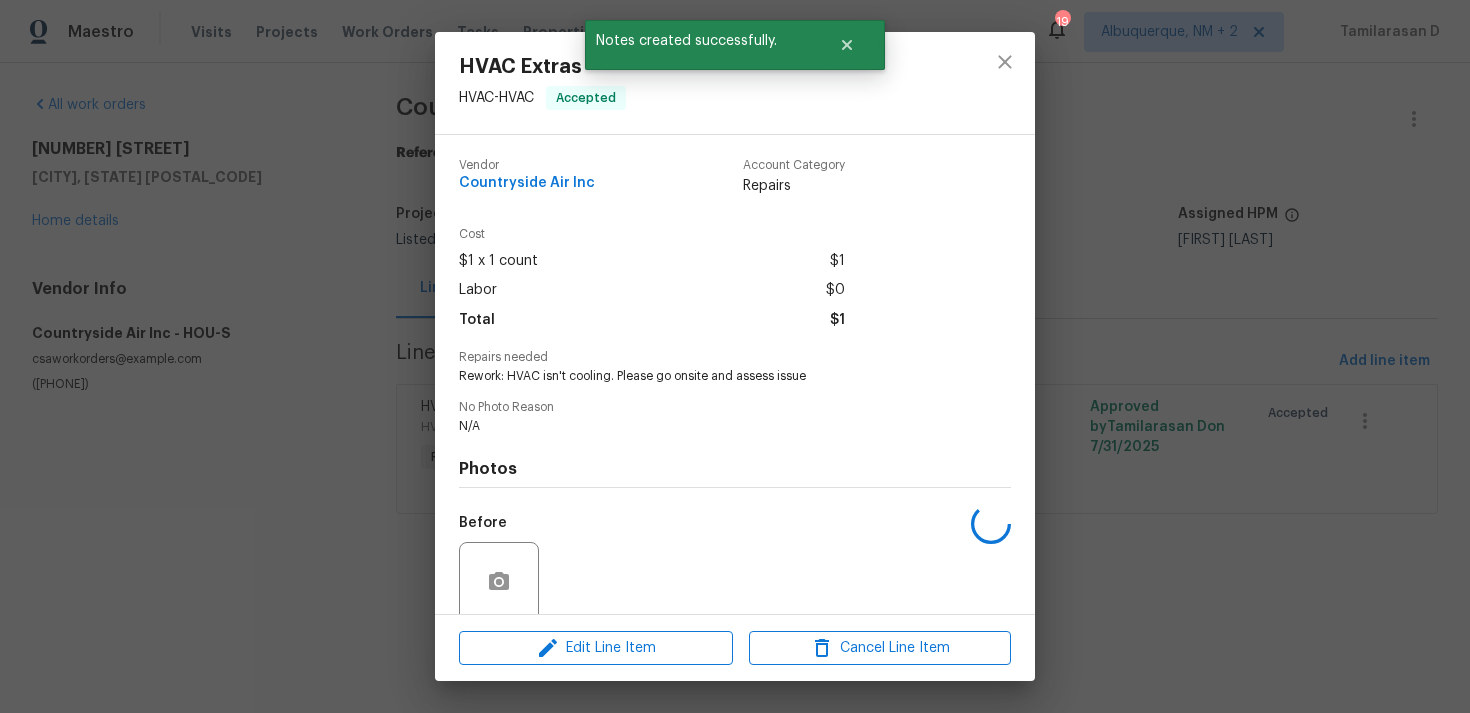 scroll, scrollTop: 157, scrollLeft: 0, axis: vertical 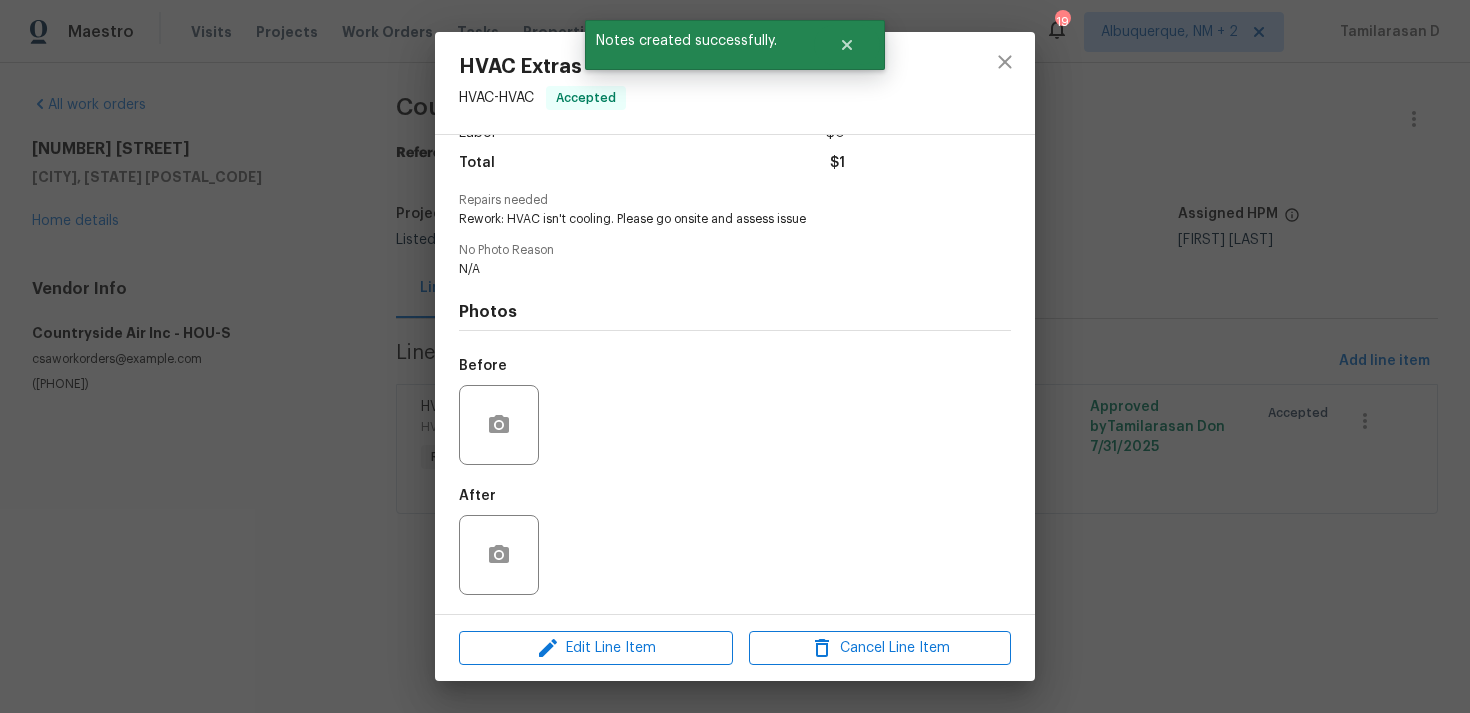 click on "HVAC Extras HVAC  -  HVAC Accepted Vendor Countryside Air Inc Account Category Repairs Cost $1 x 1 count $1 Labor $0 Total $1 Repairs needed Rework: HVAC isn't cooling. Please go onsite and assess issue No Photo Reason N/A Photos Before After  Edit Line Item  Cancel Line Item" at bounding box center (735, 356) 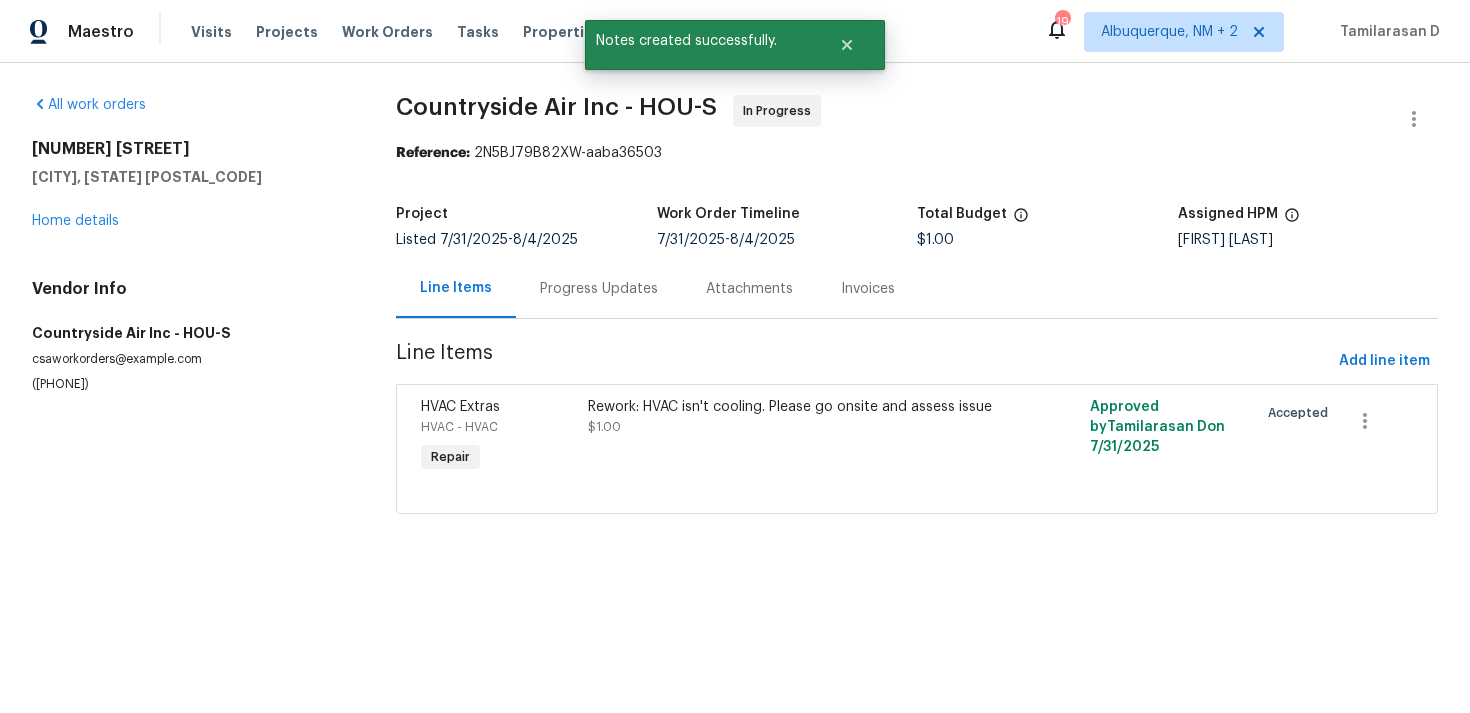 click on "Line Items" at bounding box center (456, 288) 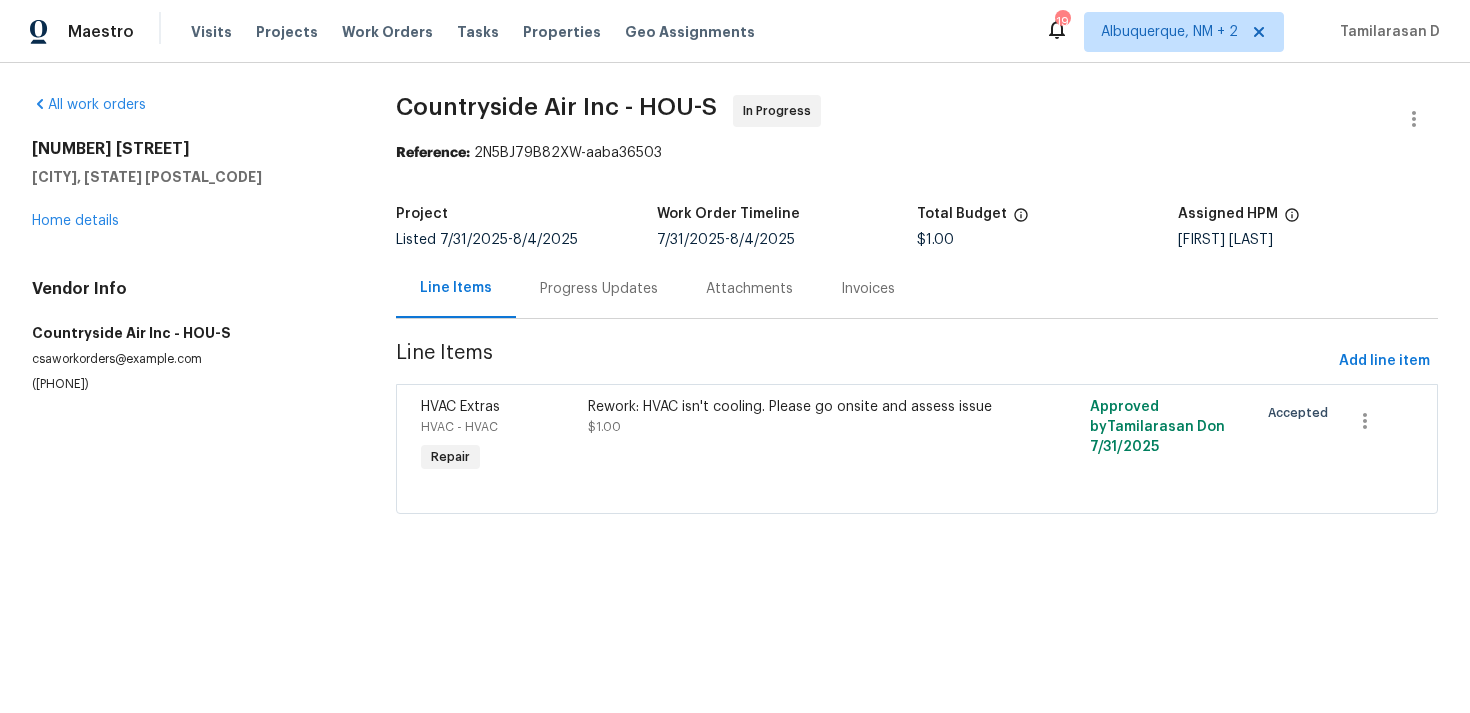 click on "Progress Updates" at bounding box center [599, 288] 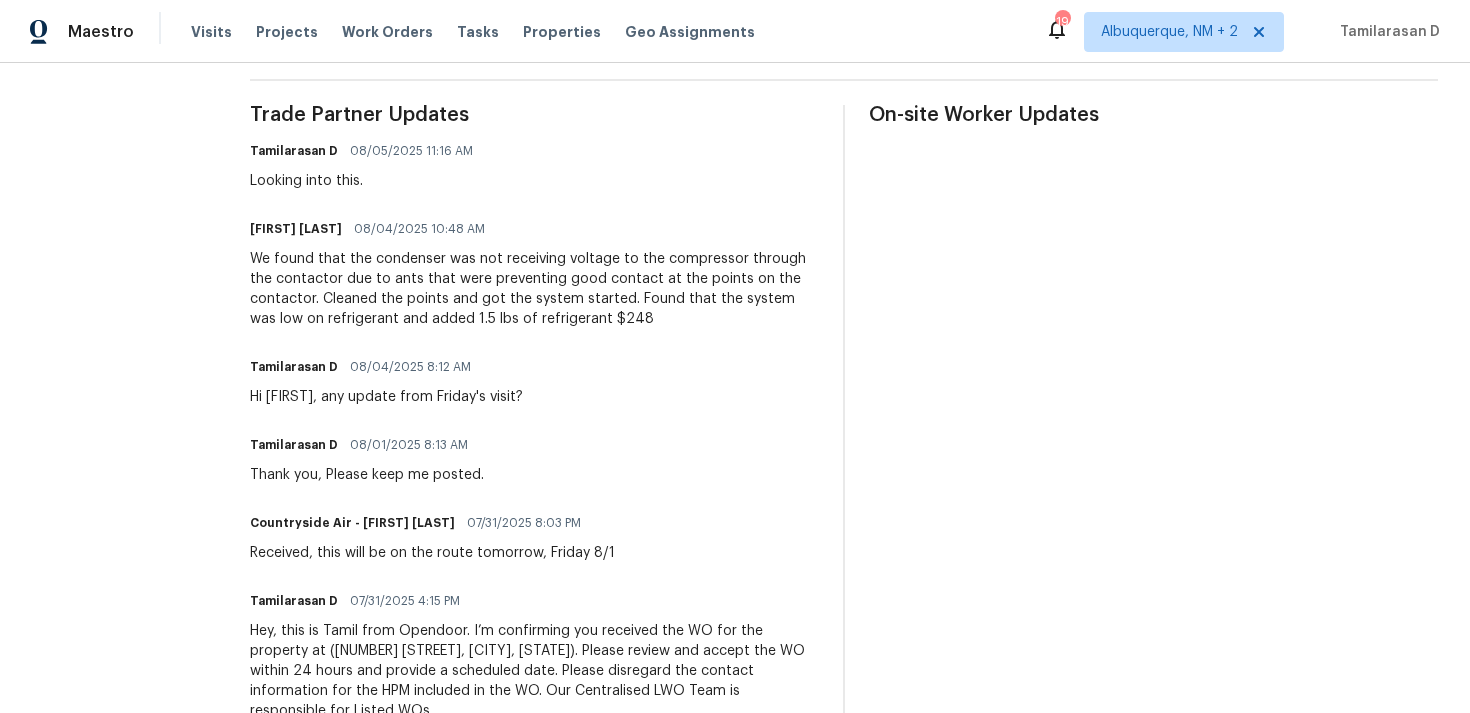 scroll, scrollTop: 215, scrollLeft: 0, axis: vertical 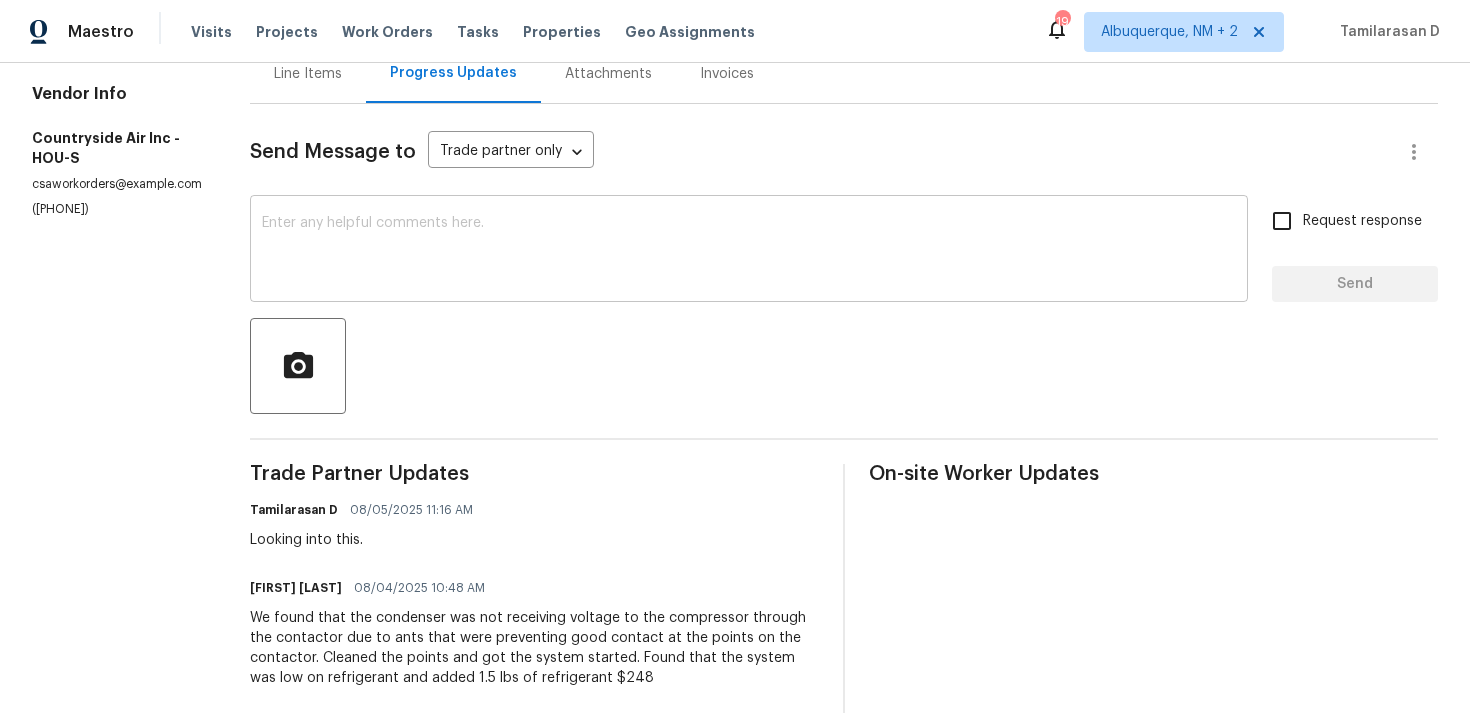 click at bounding box center (749, 251) 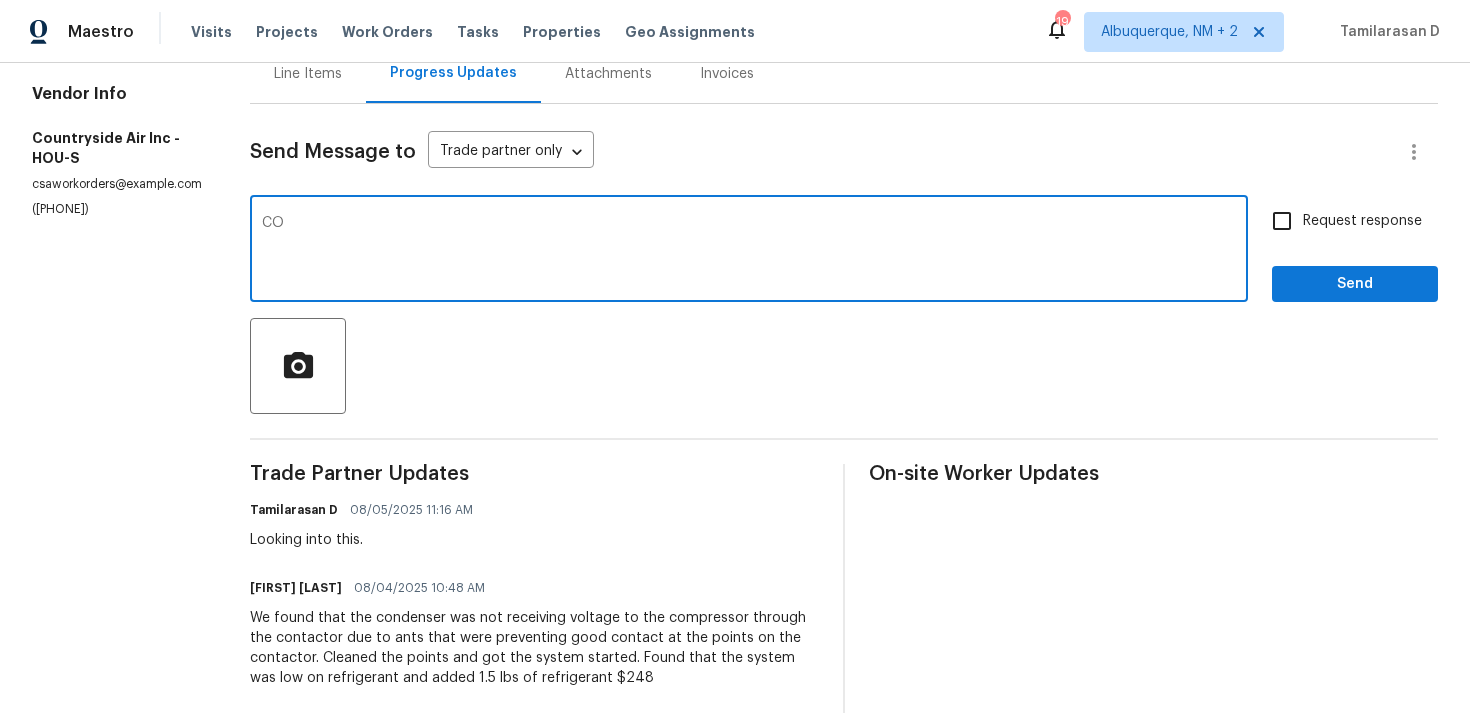 type on "C" 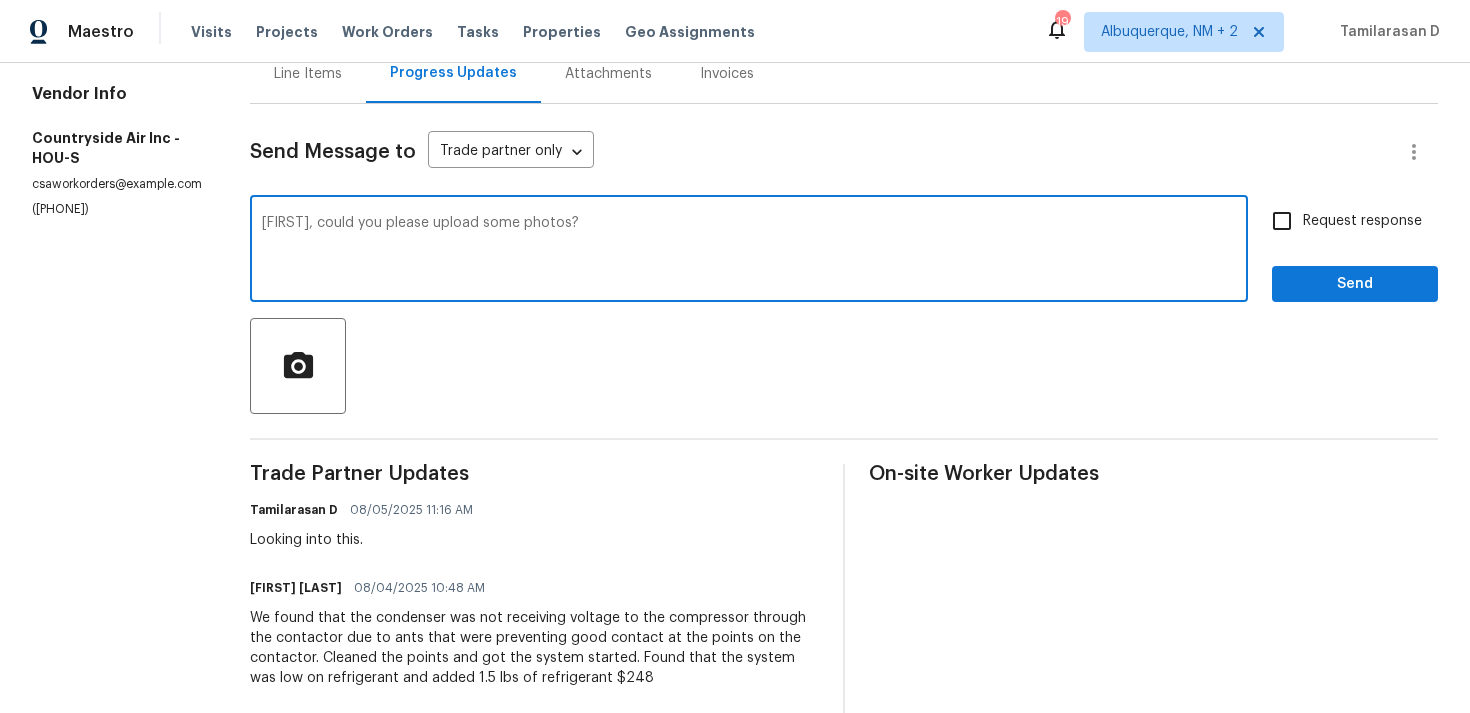 type on "Michael, could you please upload some photos?" 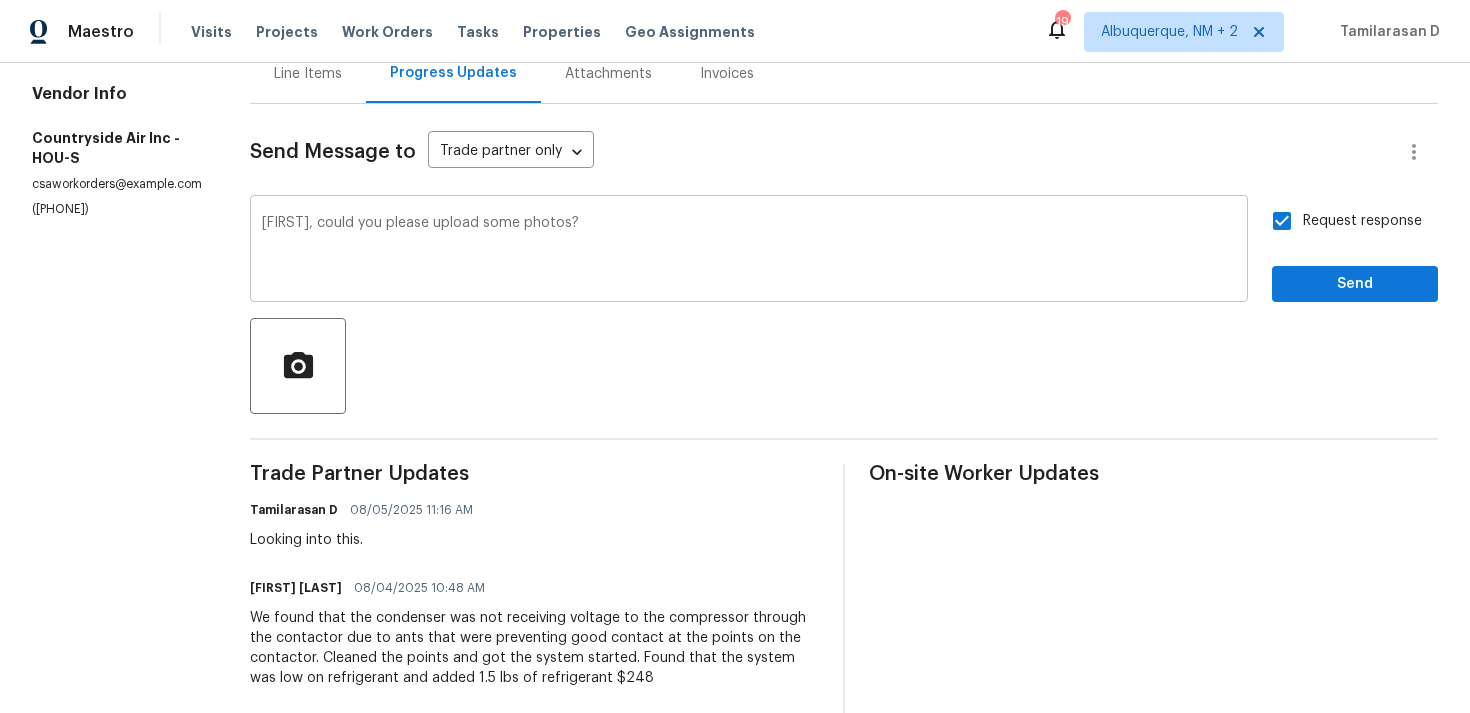 click on "Michael, could you please upload some photos?" at bounding box center [749, 251] 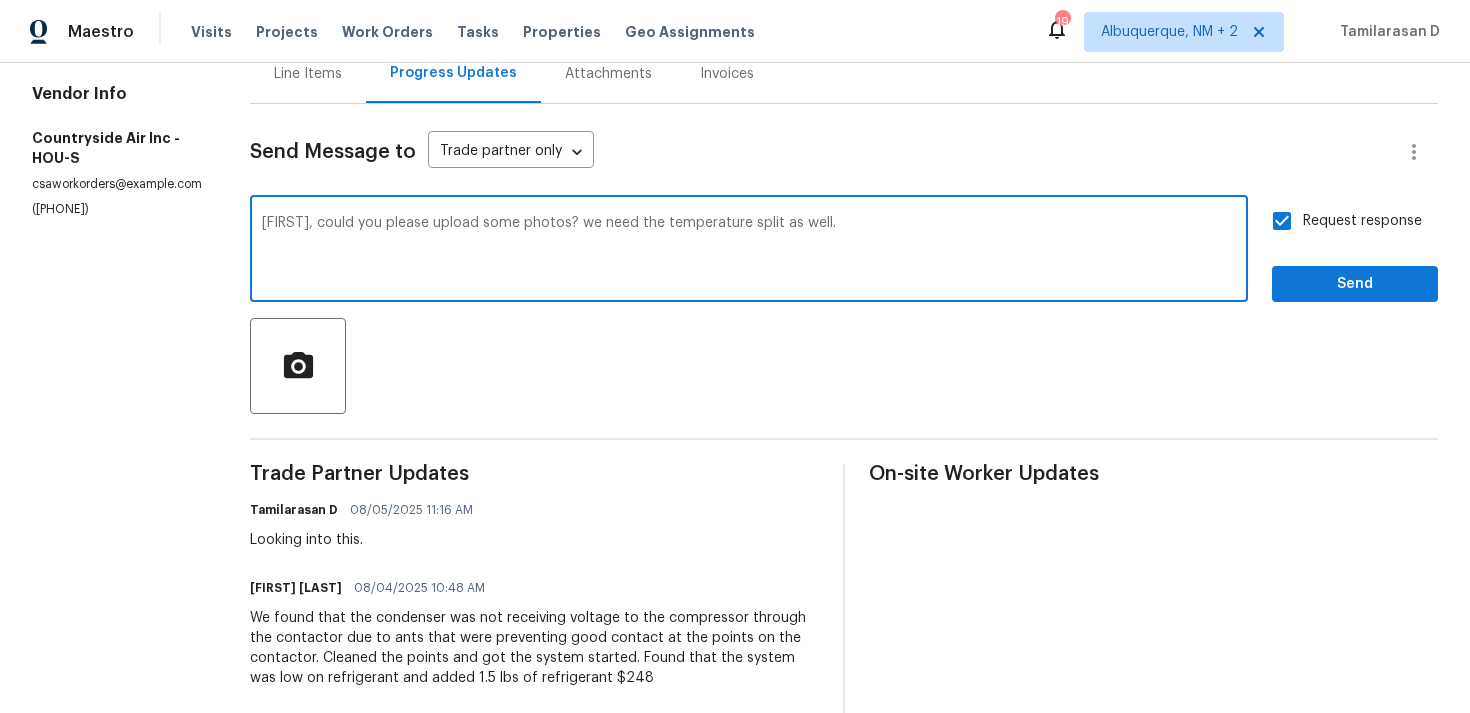 type on "Michael, could you please upload some photos? we need the temperature split as well." 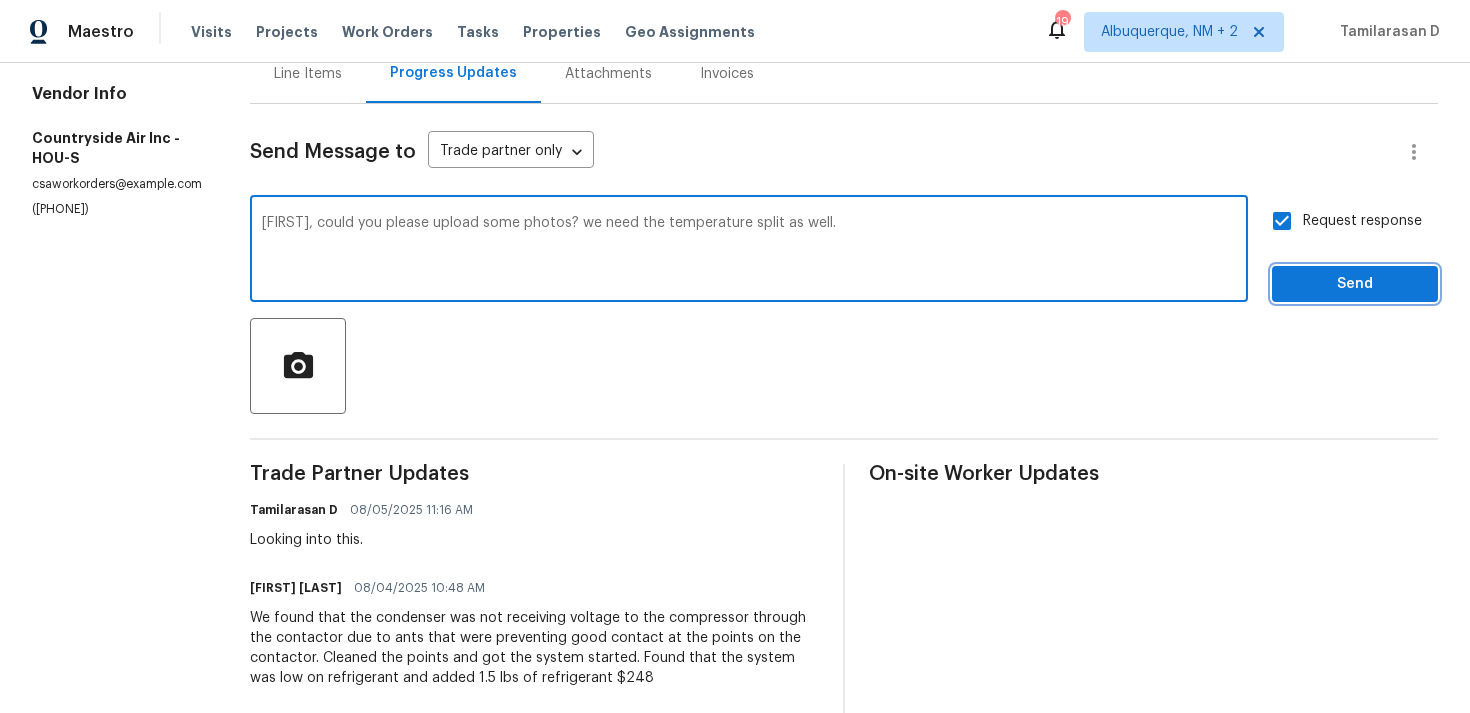 click on "Send" at bounding box center [1355, 284] 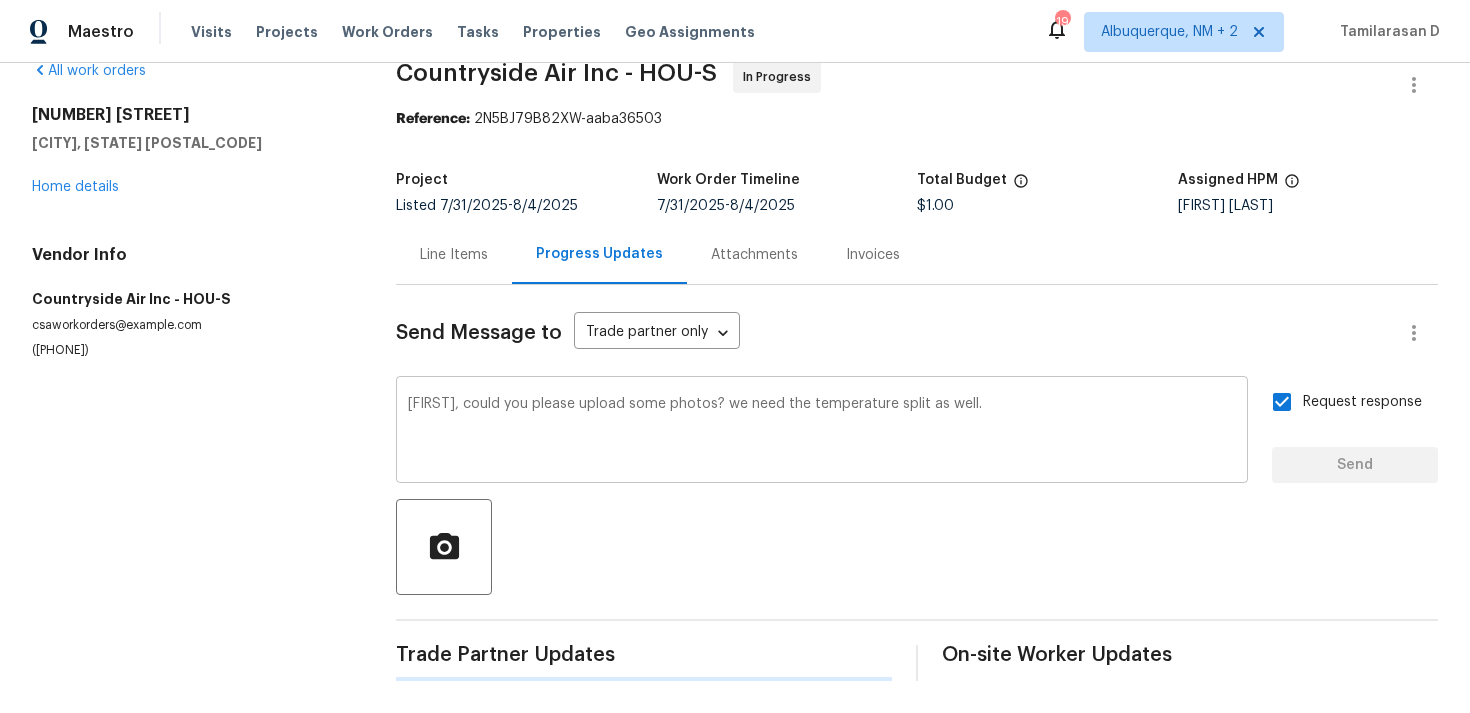 type 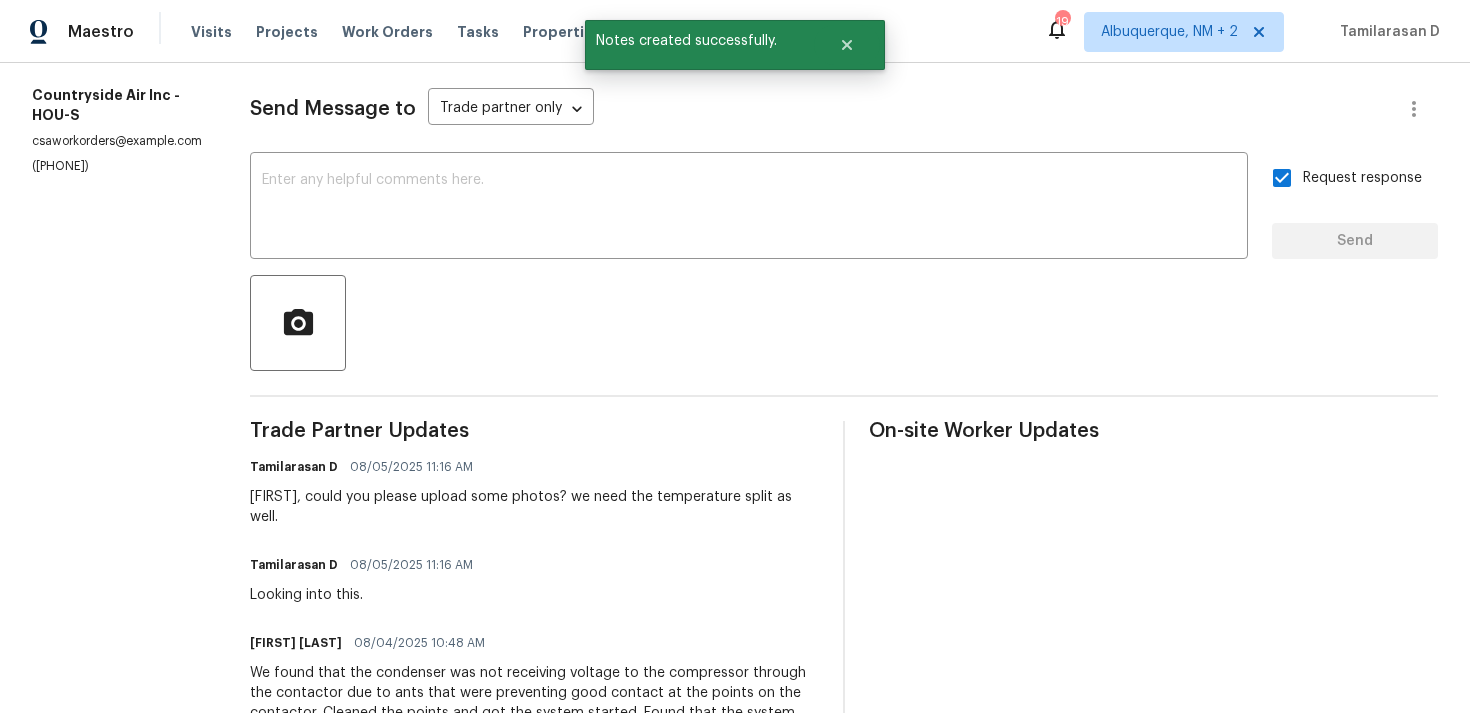 scroll, scrollTop: 364, scrollLeft: 0, axis: vertical 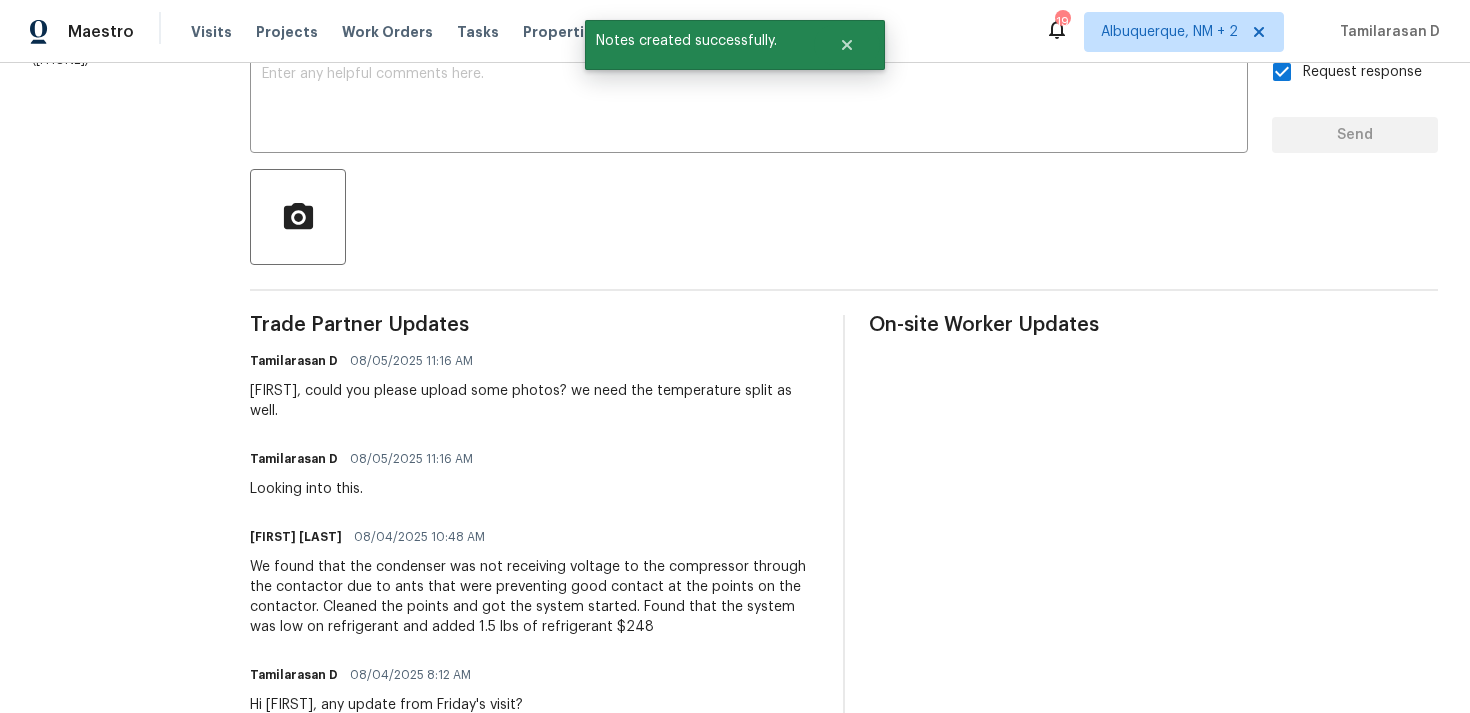 click on "We found that the condenser was not receiving voltage to the compressor through the contactor due to ants that were preventing good contact at the points on the contactor.  Cleaned the points and got the system started.  Found that the system was low on refrigerant and added 1.5 lbs of refrigerant $248" at bounding box center (534, 597) 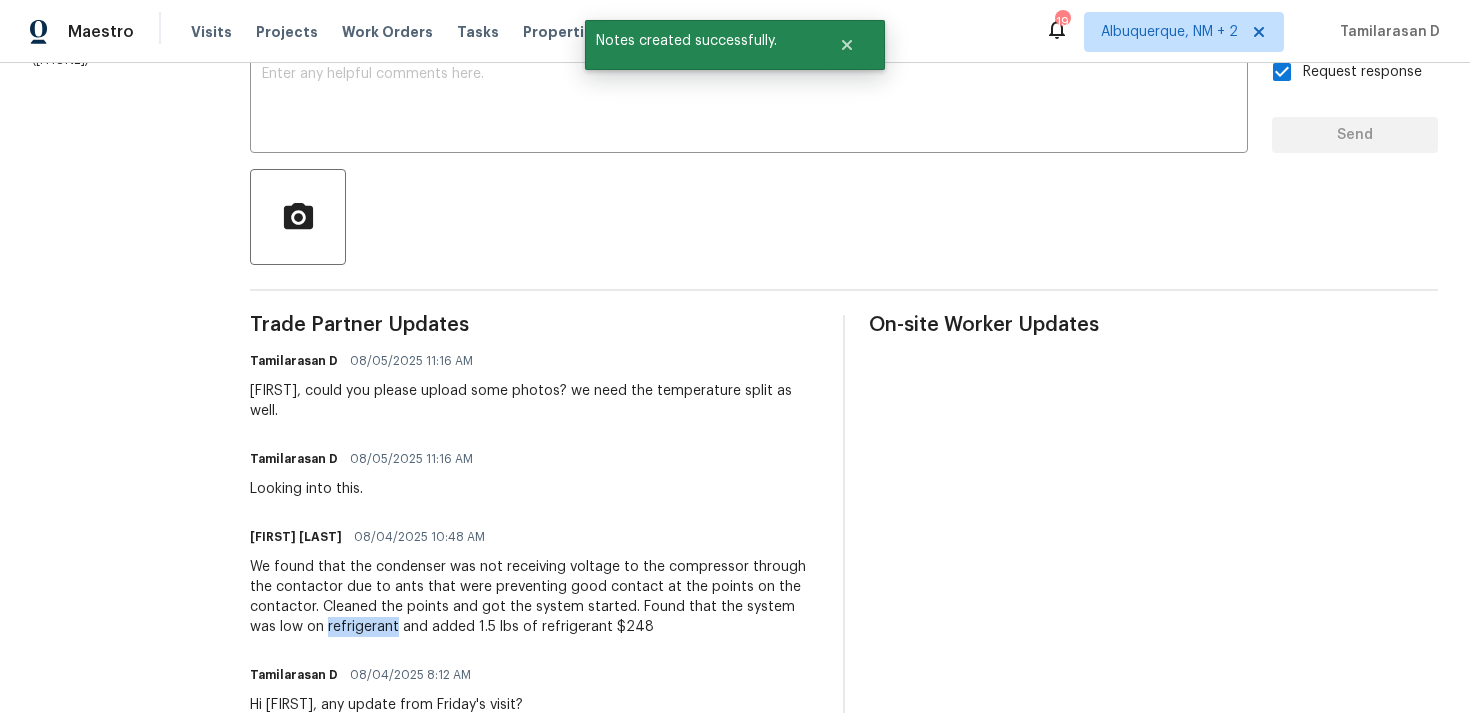 click on "We found that the condenser was not receiving voltage to the compressor through the contactor due to ants that were preventing good contact at the points on the contactor.  Cleaned the points and got the system started.  Found that the system was low on refrigerant and added 1.5 lbs of refrigerant $248" at bounding box center (534, 597) 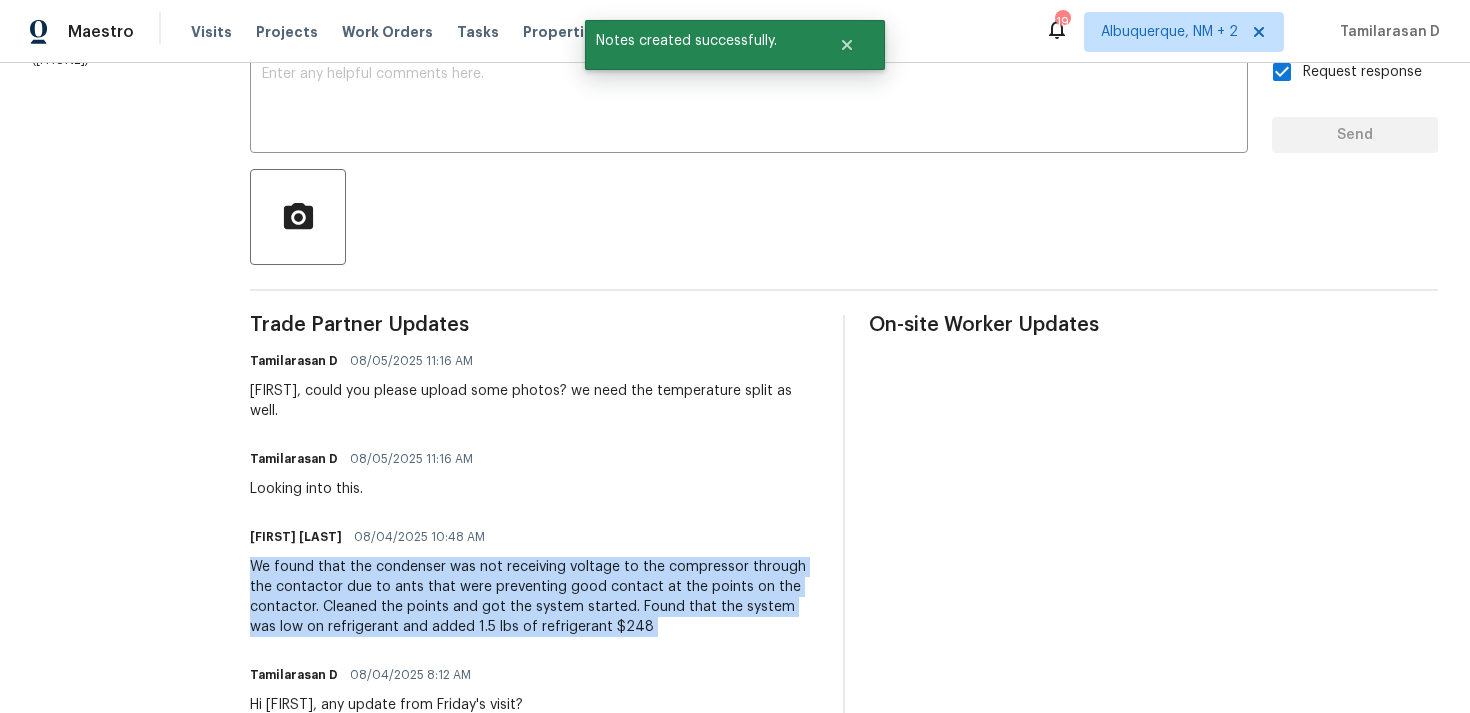 copy on "We found that the condenser was not receiving voltage to the compressor through the contactor due to ants that were preventing good contact at the points on the contactor.  Cleaned the points and got the system started.  Found that the system was low on refrigerant and added 1.5 lbs of refrigerant $248" 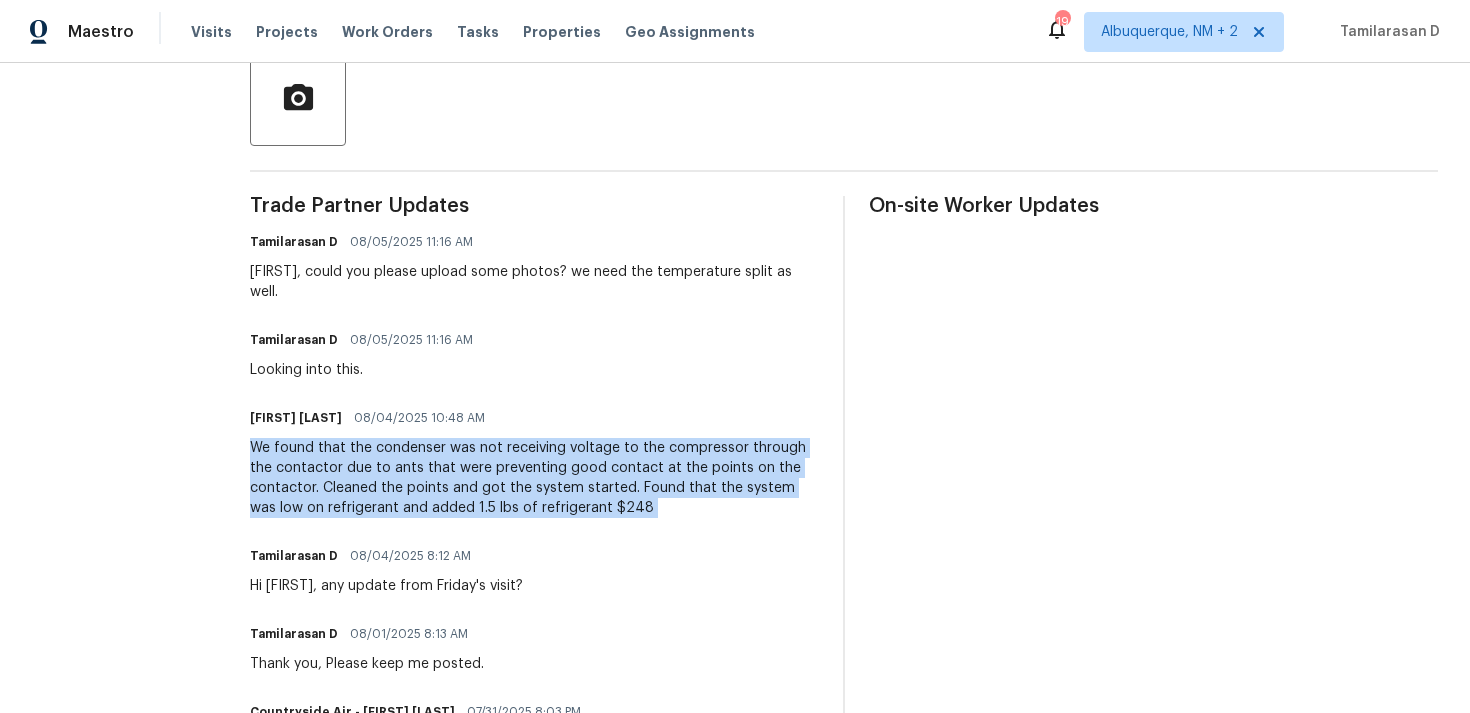 scroll, scrollTop: 0, scrollLeft: 0, axis: both 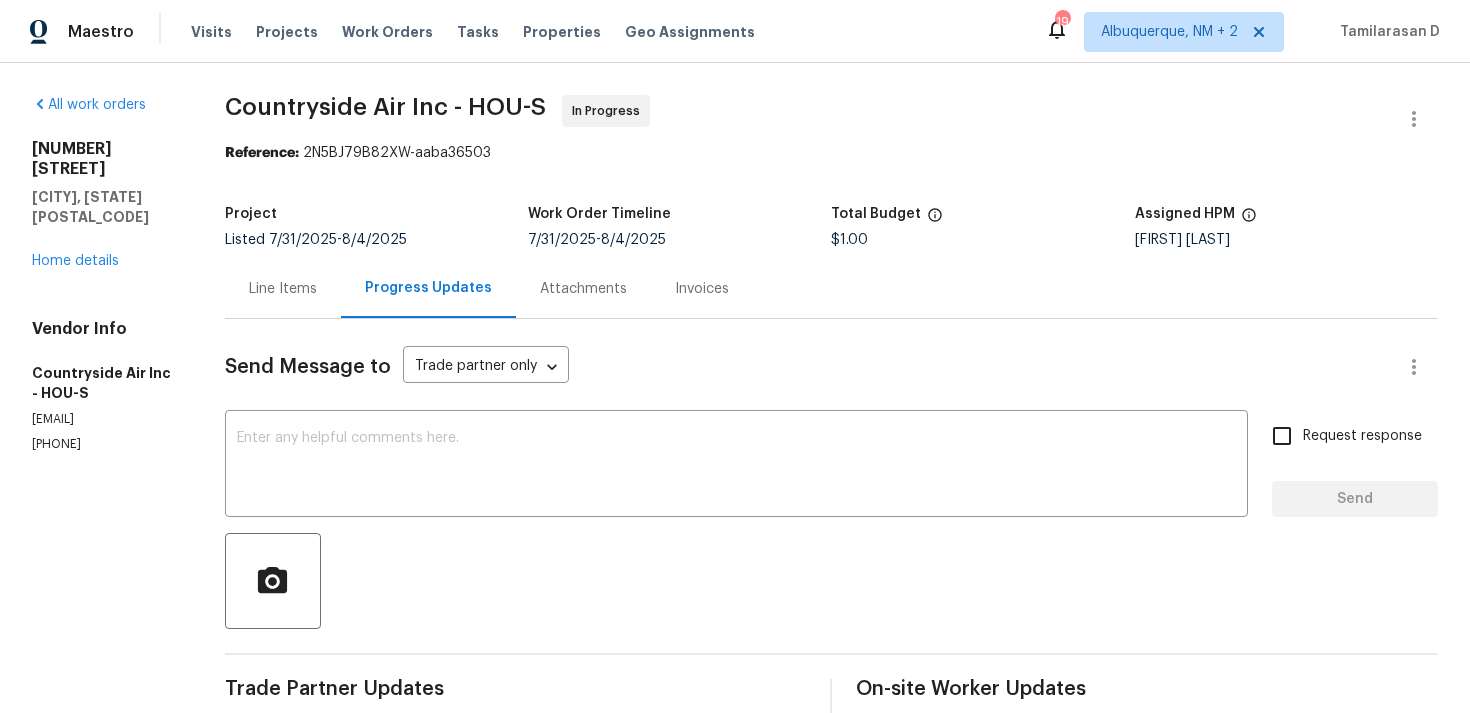 click on "All work orders [NUMBER] [STREET] [CITY], [STATE] [POSTAL_CODE] Home details Vendor Info Countryside Air Inc - HOU-S [EMAIL] ([PHONE])" at bounding box center (104, 746) 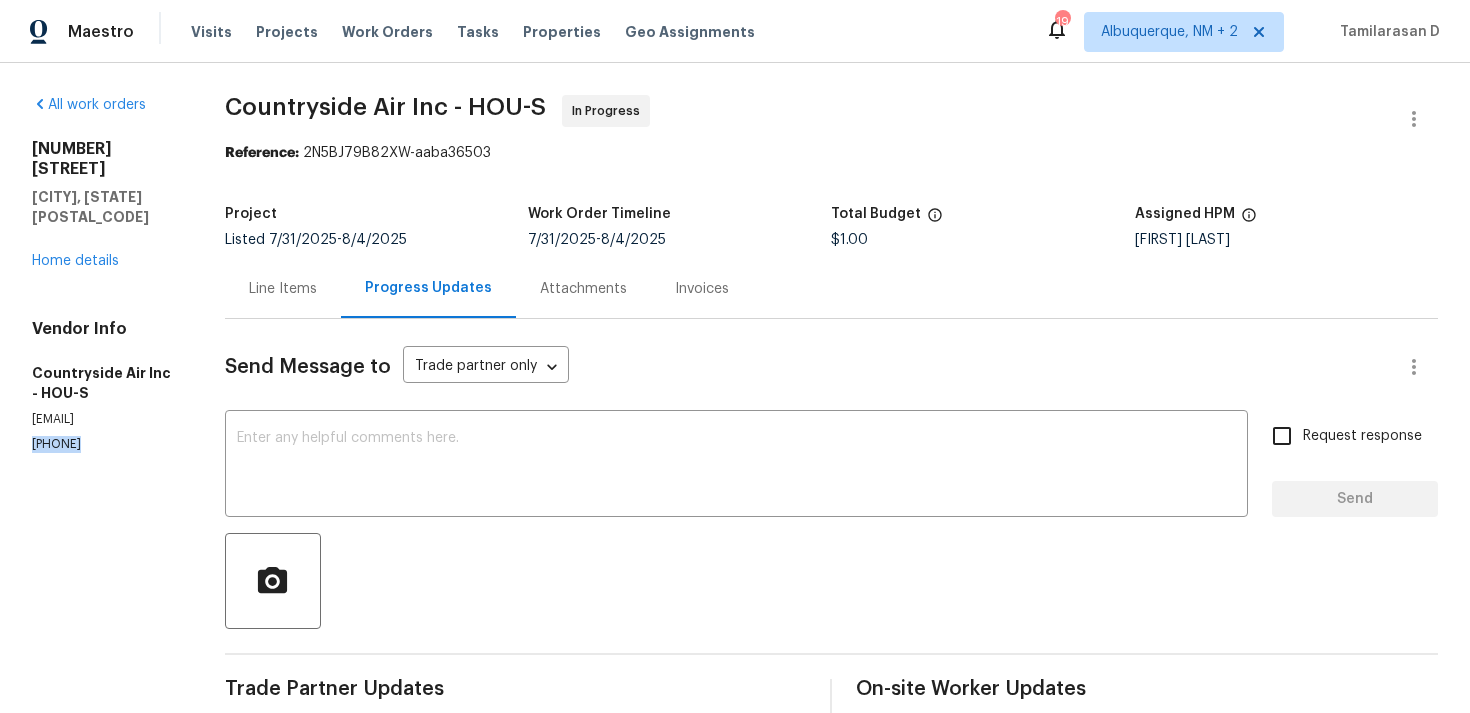 copy on "([PHONE])" 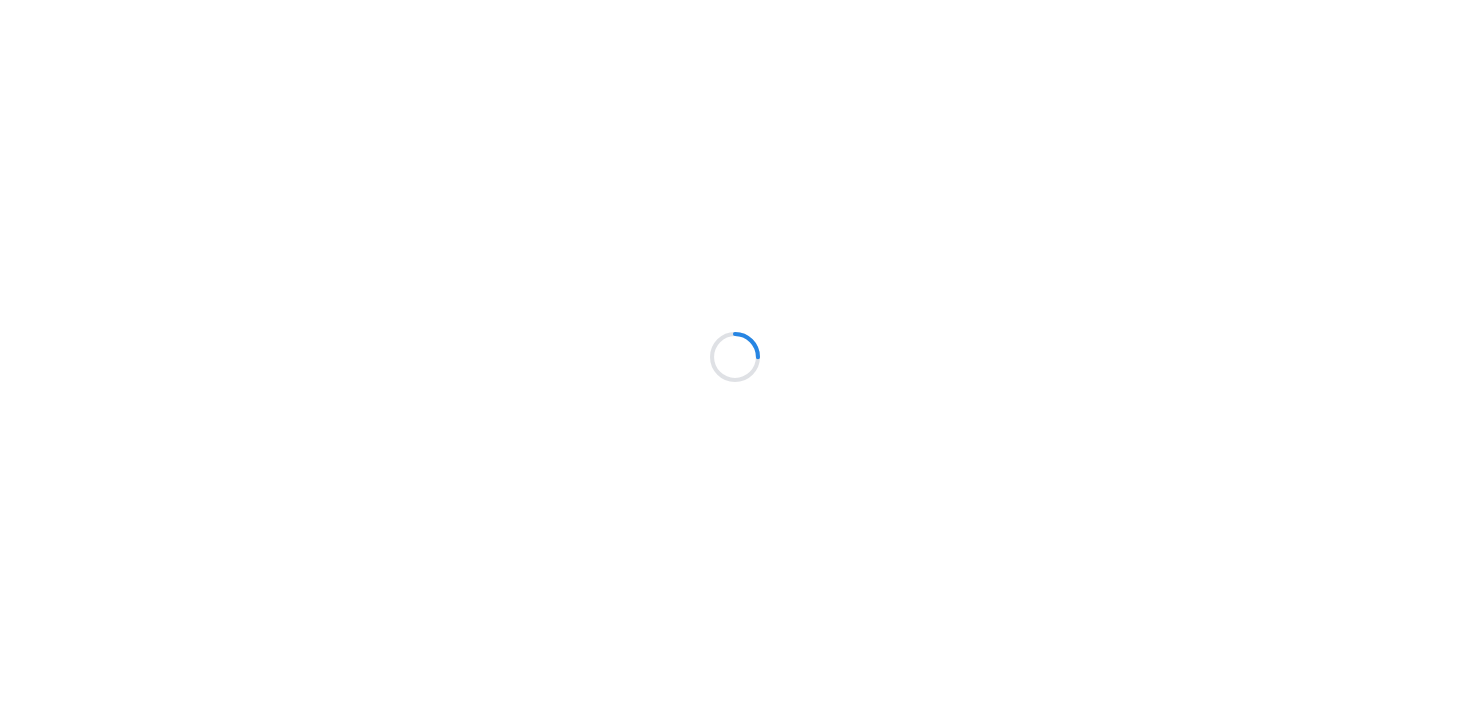 scroll, scrollTop: 0, scrollLeft: 0, axis: both 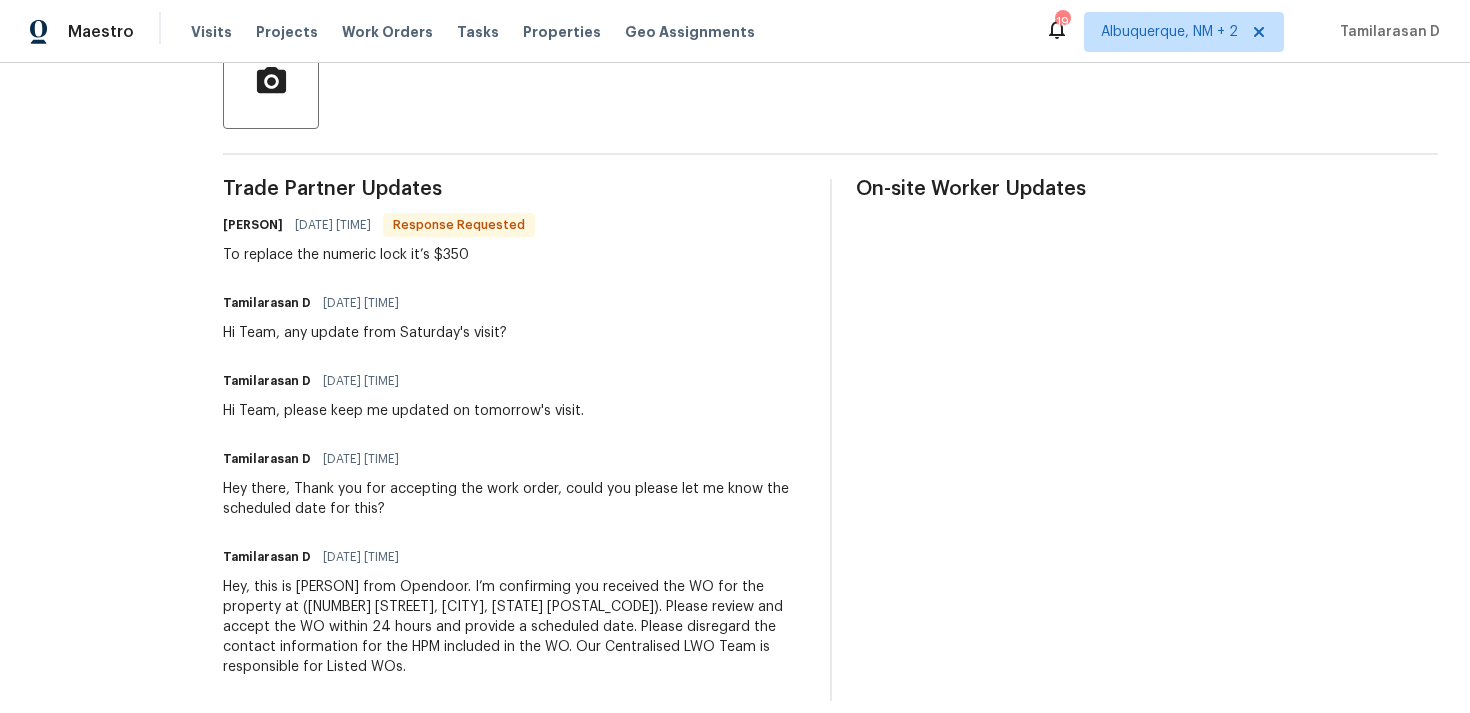 click on "To replace the numeric lock it’s $350" at bounding box center [379, 255] 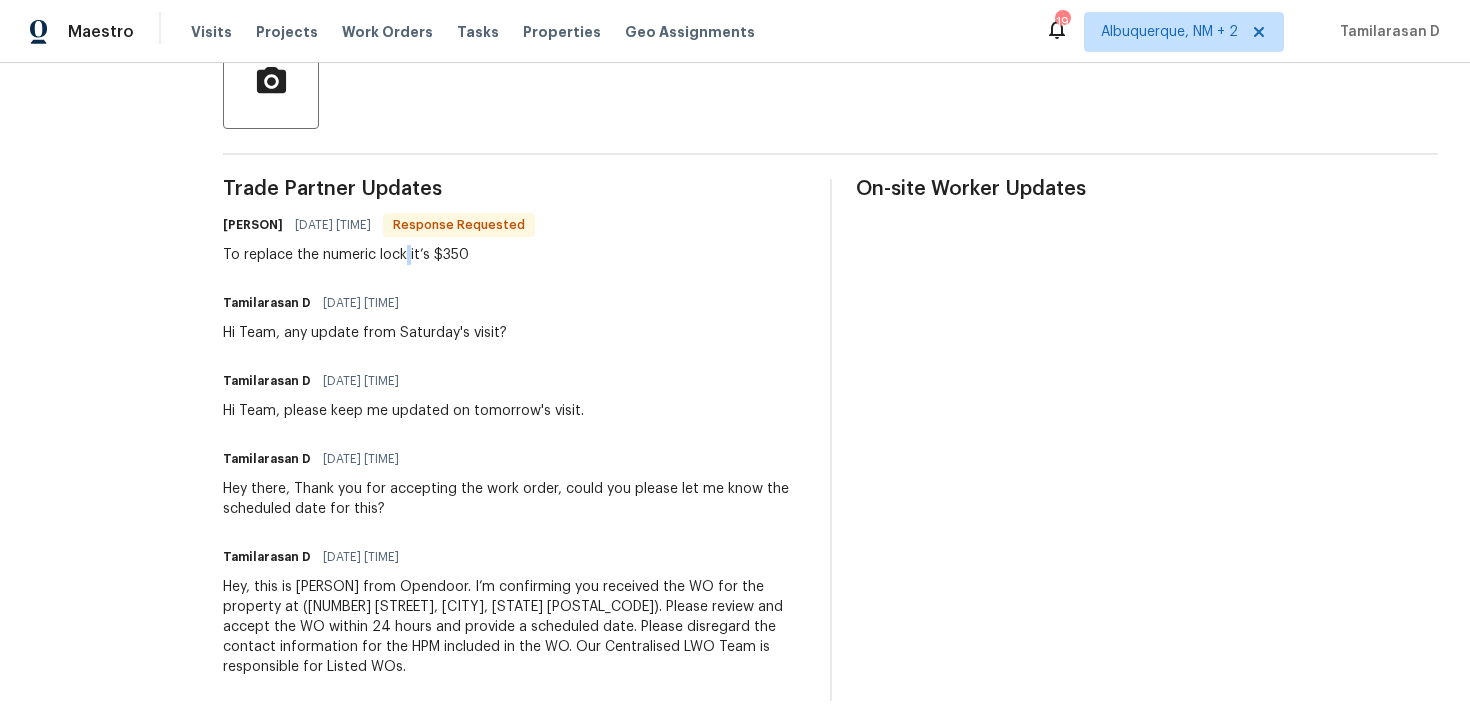 click on "To replace the numeric lock it’s $350" at bounding box center [379, 255] 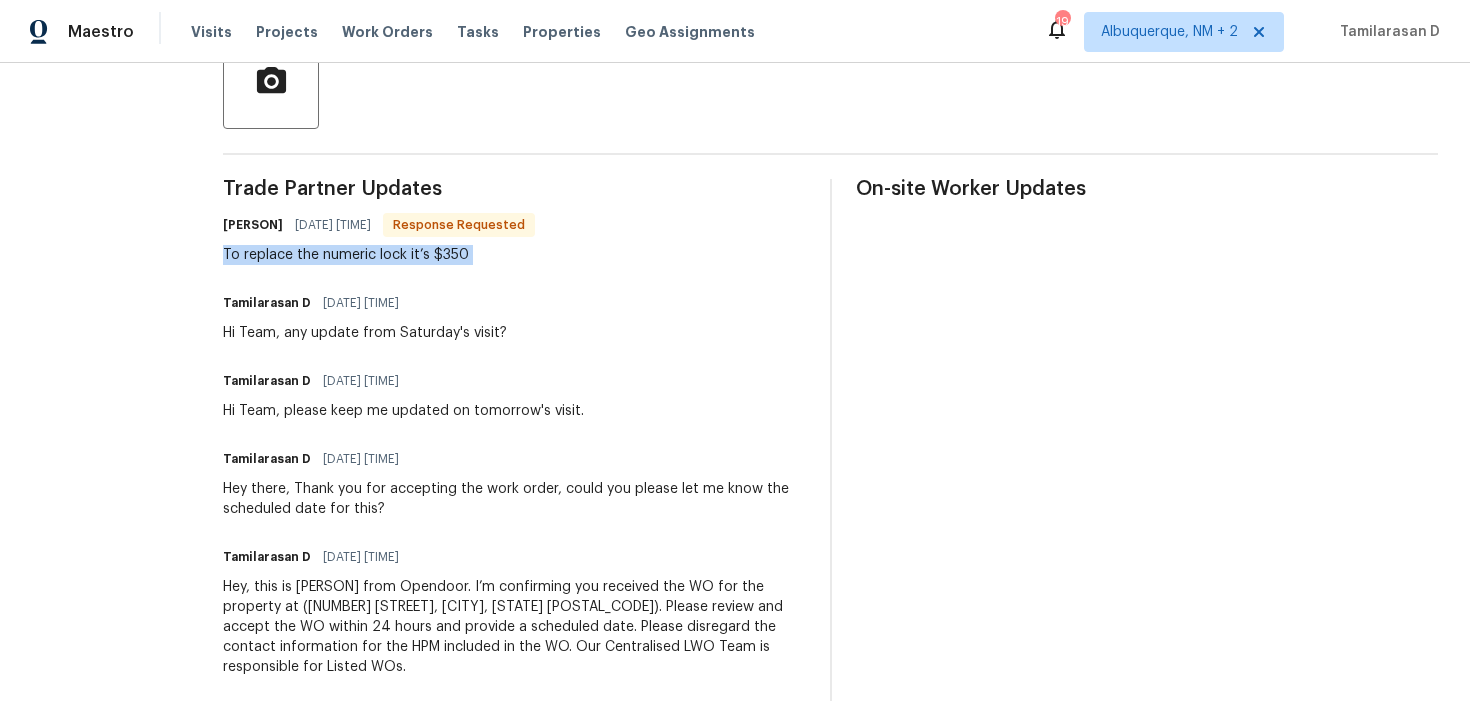 scroll, scrollTop: 0, scrollLeft: 0, axis: both 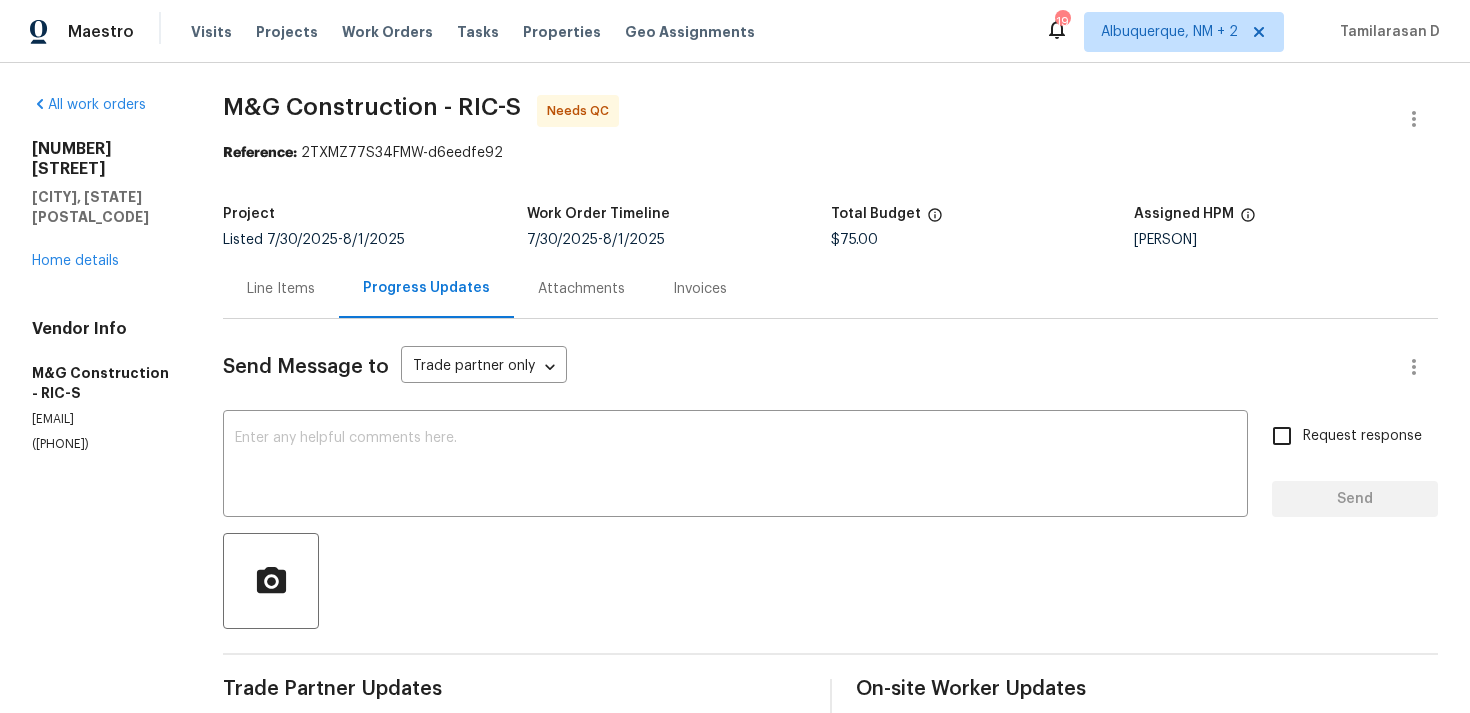 click on "Line Items" at bounding box center [281, 289] 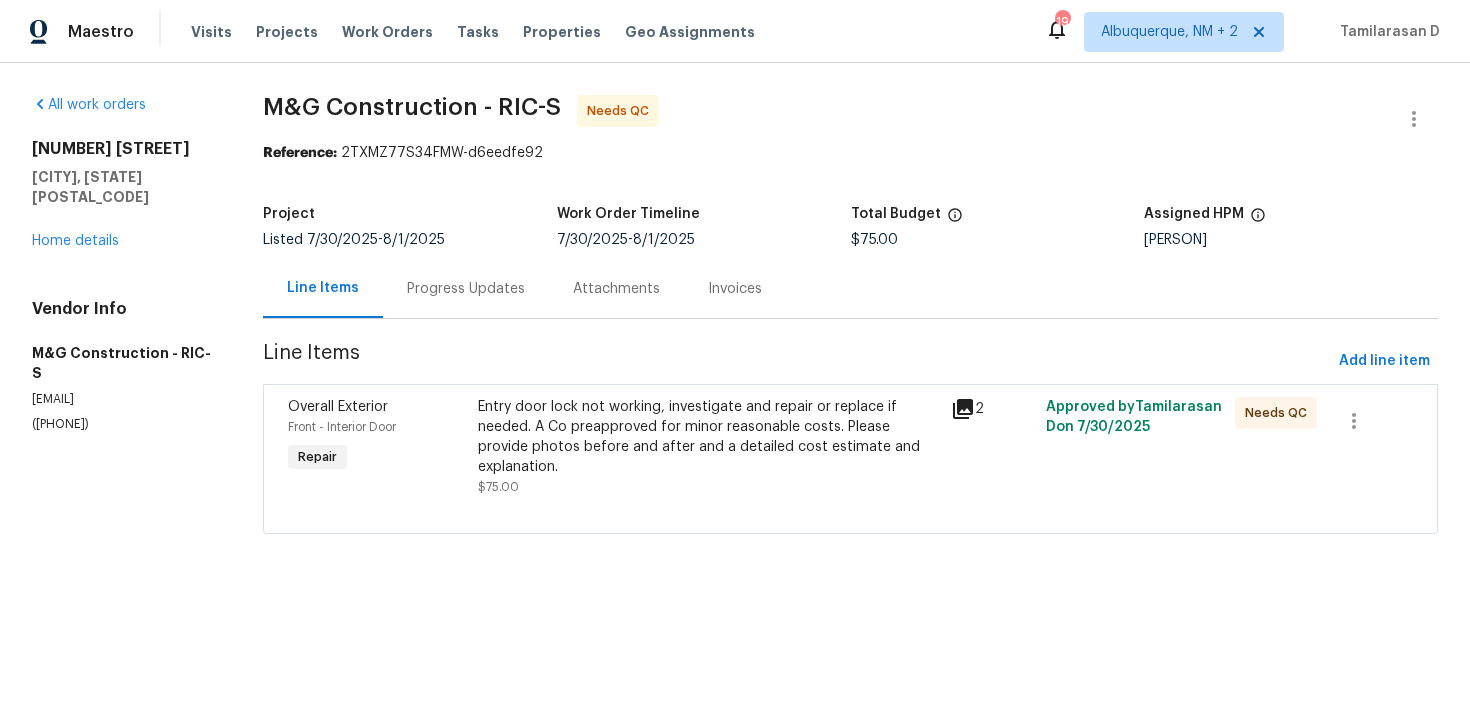 click on "Entry door lock not working, investigate and repair or replace if needed. A Co preapproved for minor reasonable costs. Please provide photos before and after and a detailed cost estimate and explanation." at bounding box center [709, 437] 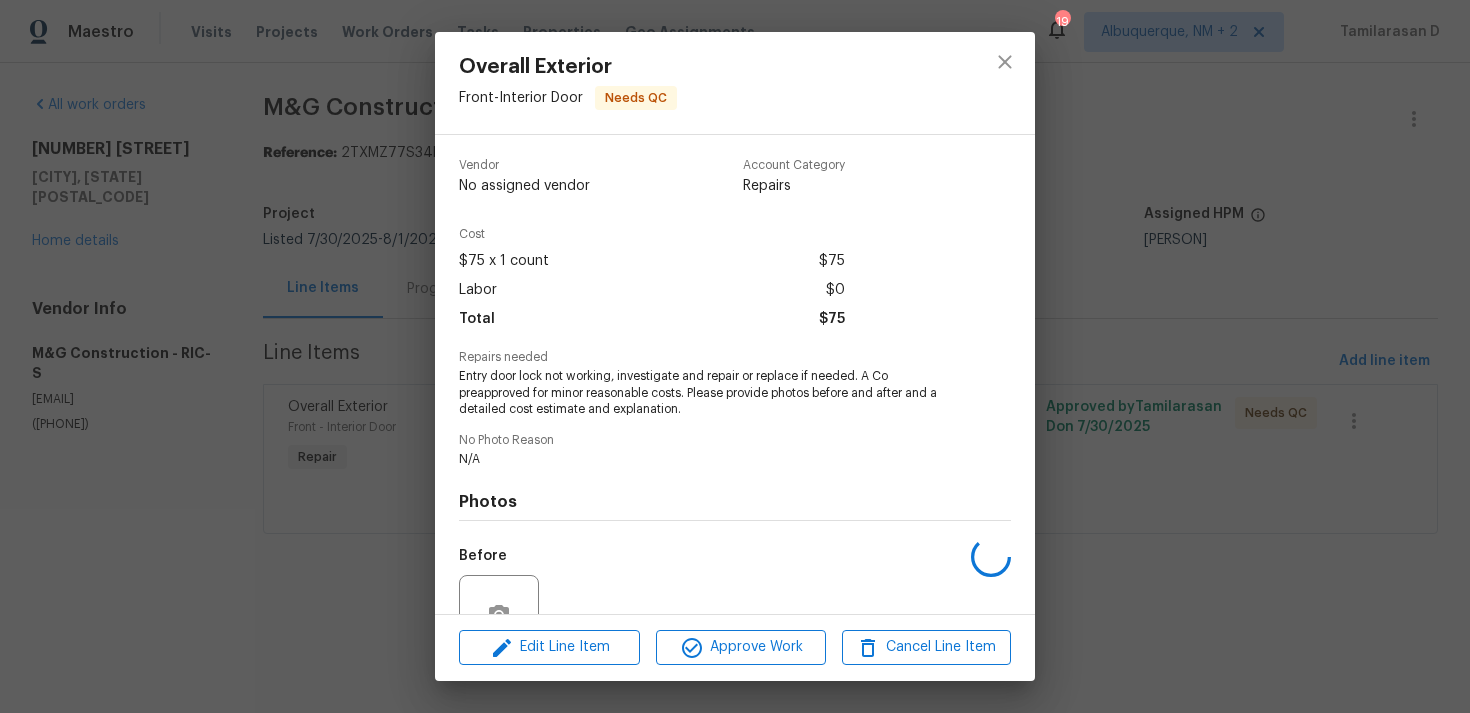 scroll, scrollTop: 191, scrollLeft: 0, axis: vertical 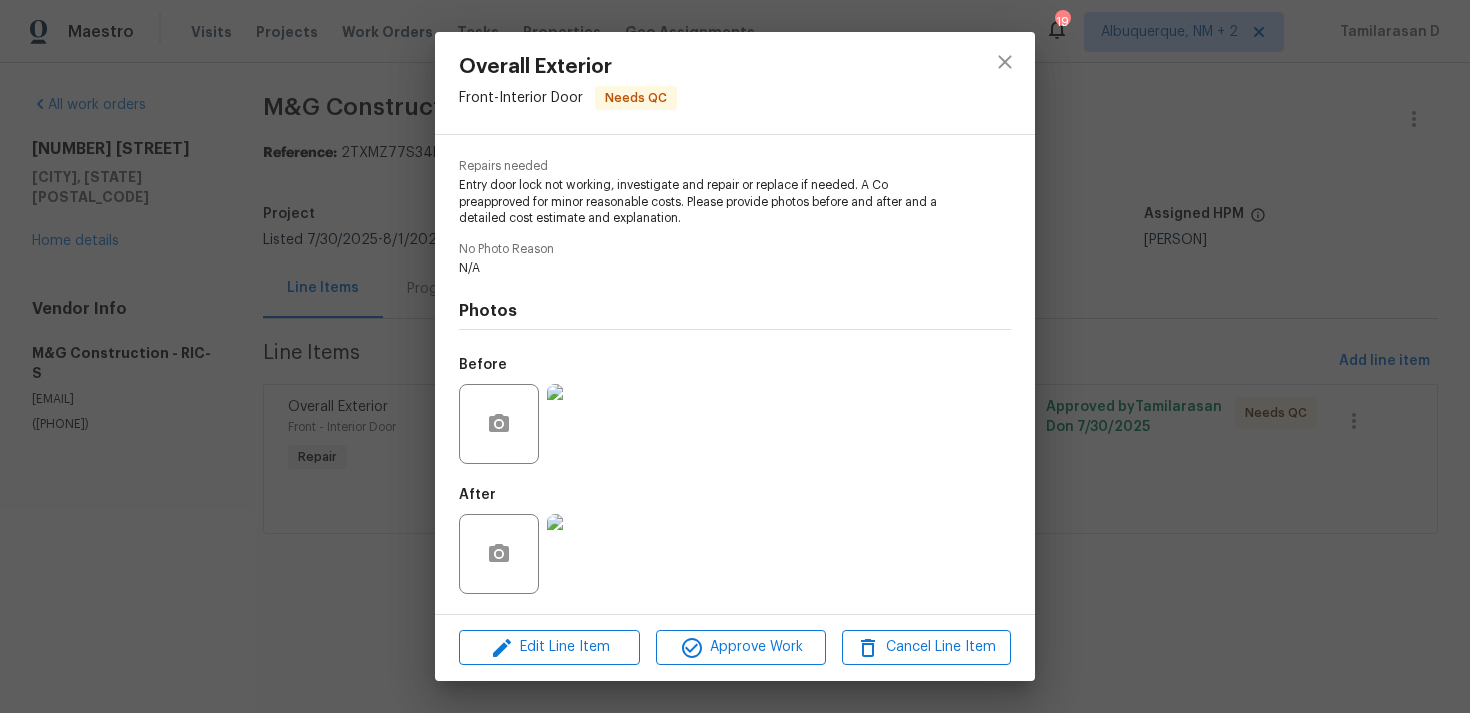 click at bounding box center (587, 424) 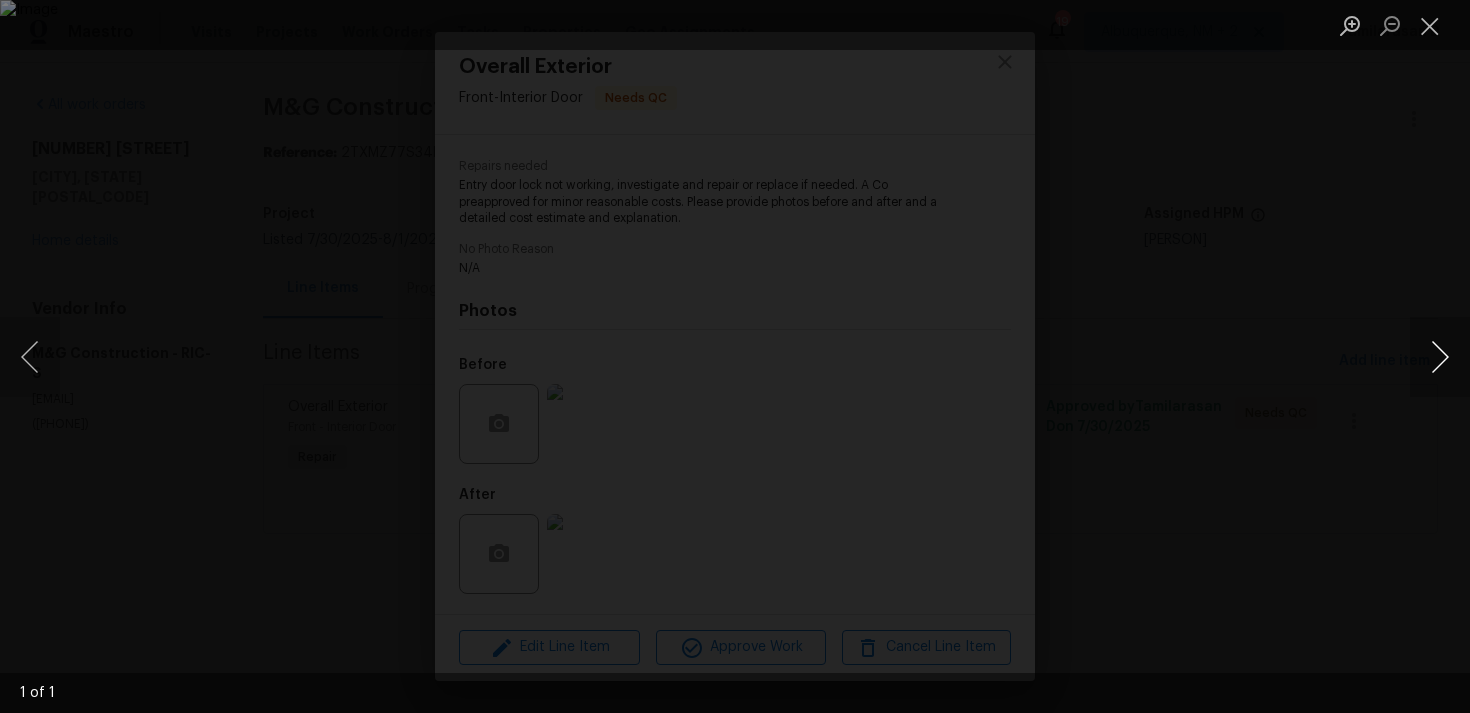 click at bounding box center [1440, 357] 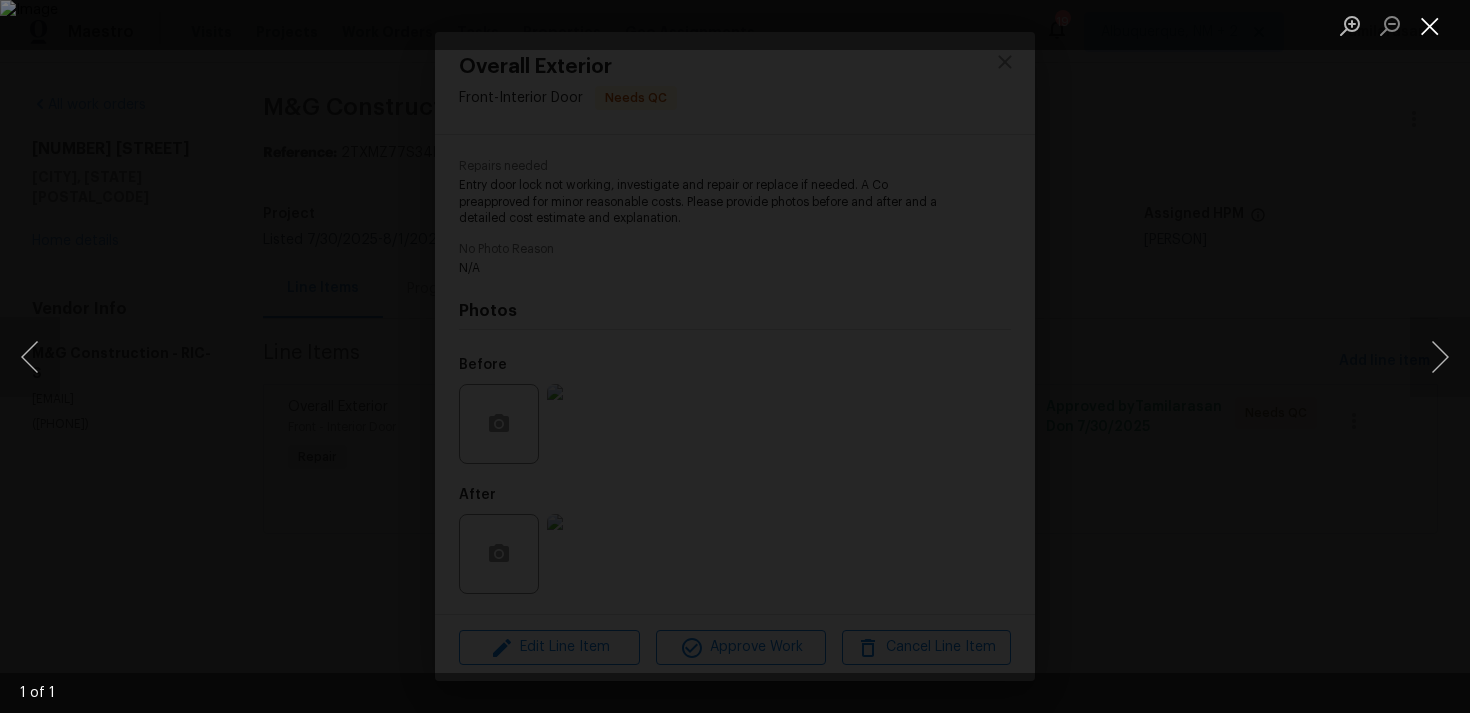 click at bounding box center (1430, 25) 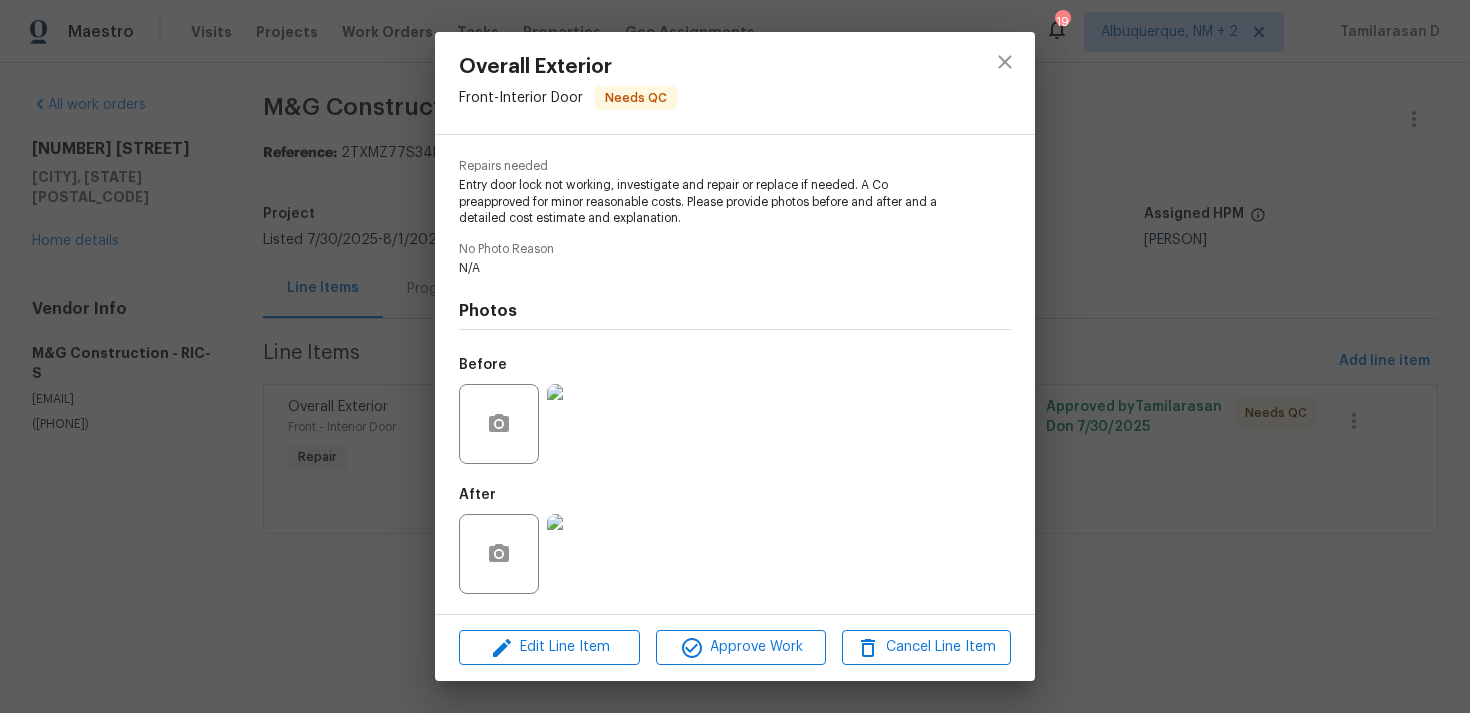 click at bounding box center (587, 554) 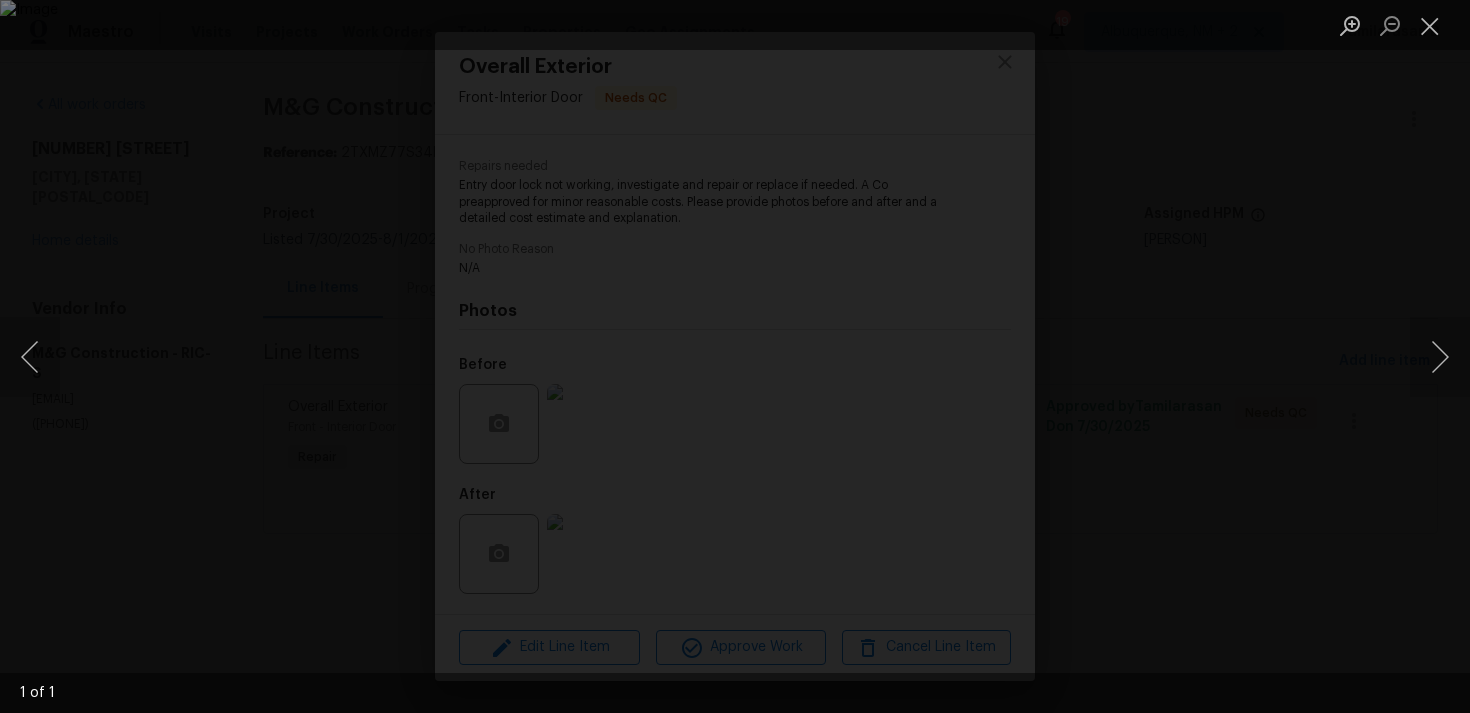 click at bounding box center (735, 356) 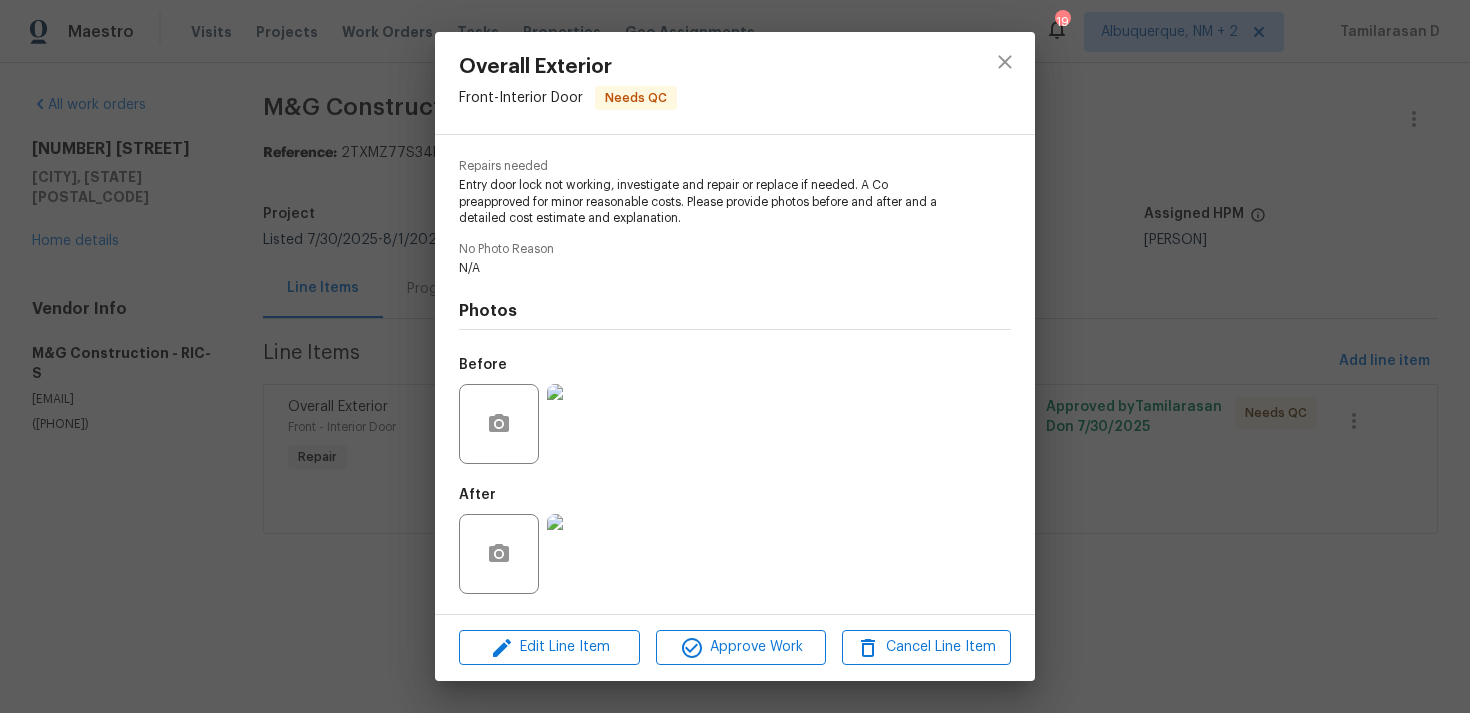 click on "Photos" at bounding box center (735, 311) 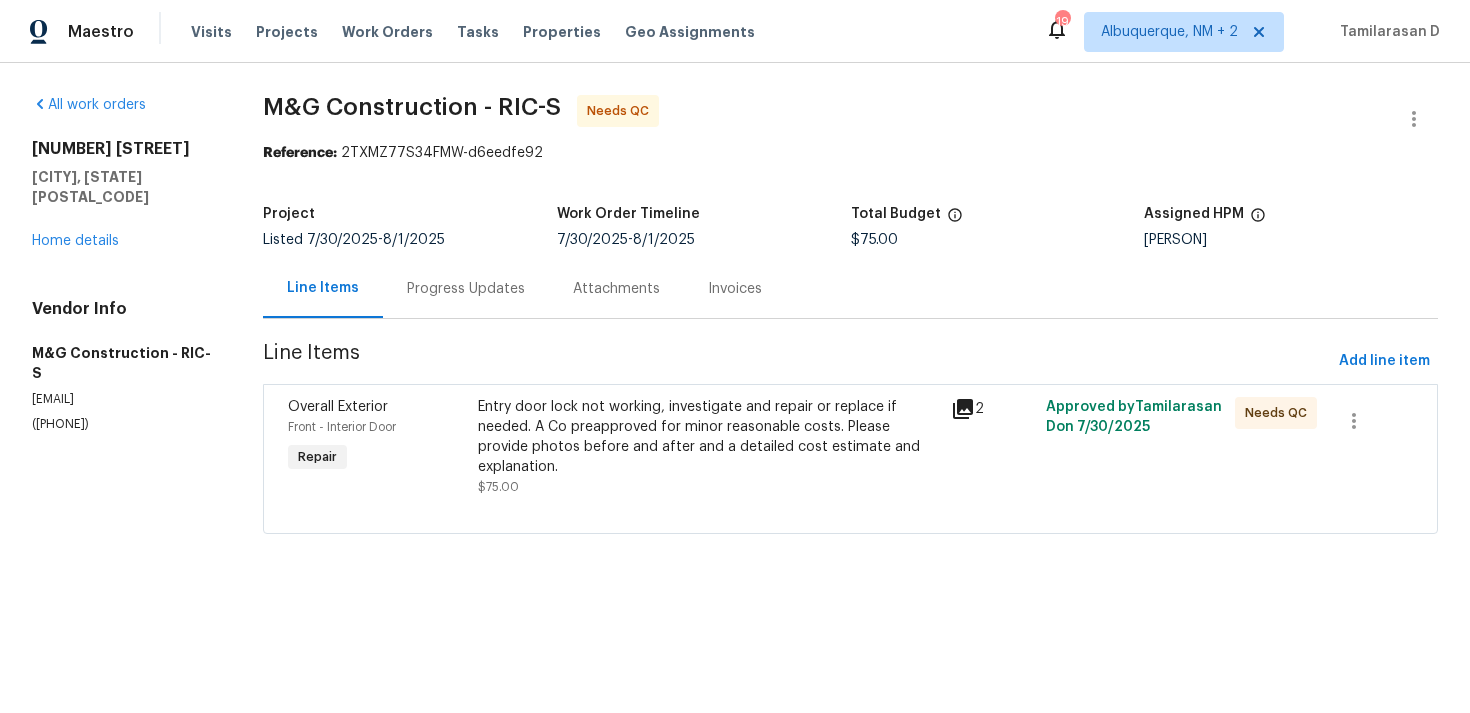 click on "M&G Construction - RIC-S Needs QC Reference:   2TXMZ77S34FMW-d6eedfe92 Project Listed   7/30/2025  -  8/1/2025 Work Order Timeline 7/30/2025  -  8/1/2025 Total Budget $75.00 Assigned HPM Christopher Neilson Line Items Progress Updates Attachments Invoices Line Items Add line item Overall Exterior Front - Interior Door Repair Entry door lock not working, investigate and repair or replace if needed. A Co preapproved for minor reasonable costs. Please provide photos before and after and a detailed cost estimate and explanation. $75.00   2 Approved by  Tamilarasan D  on   7/30/2025 Needs QC" at bounding box center (850, 326) 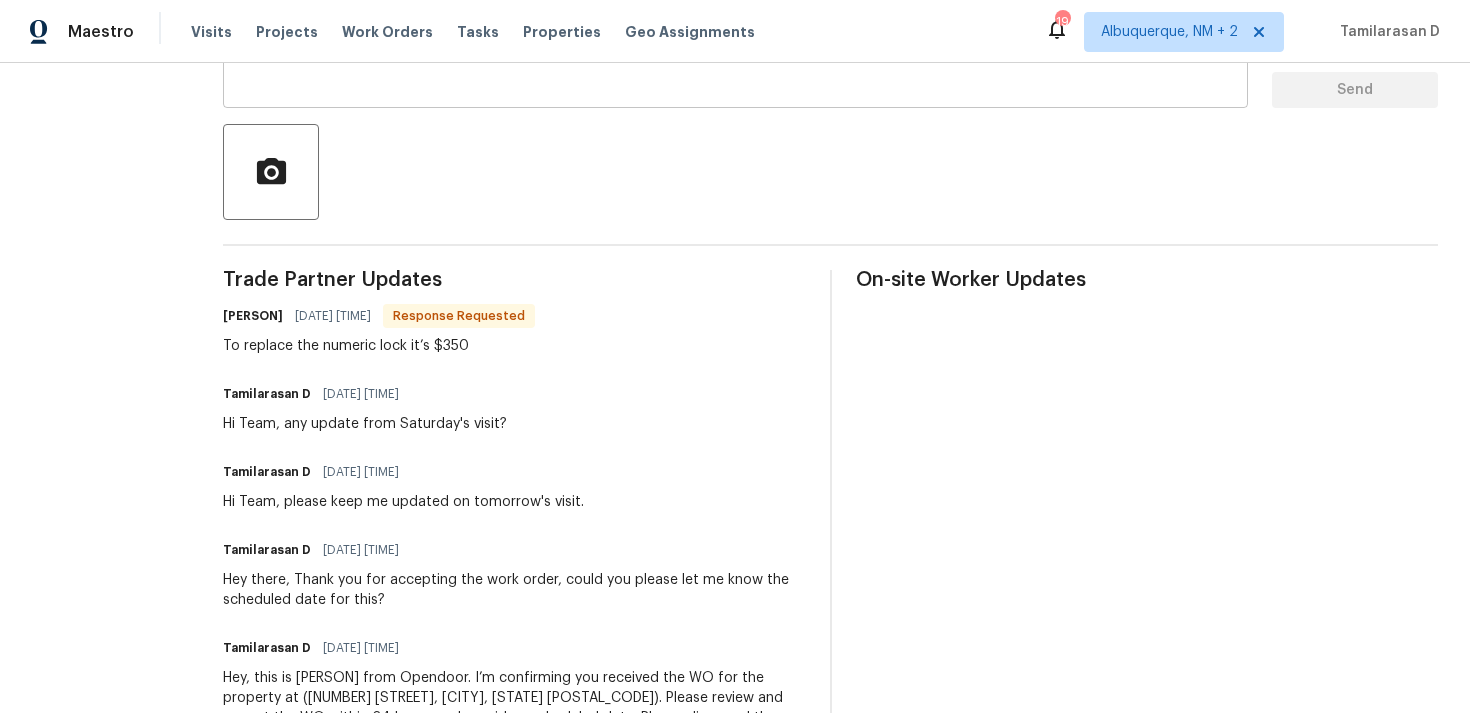 scroll, scrollTop: 500, scrollLeft: 0, axis: vertical 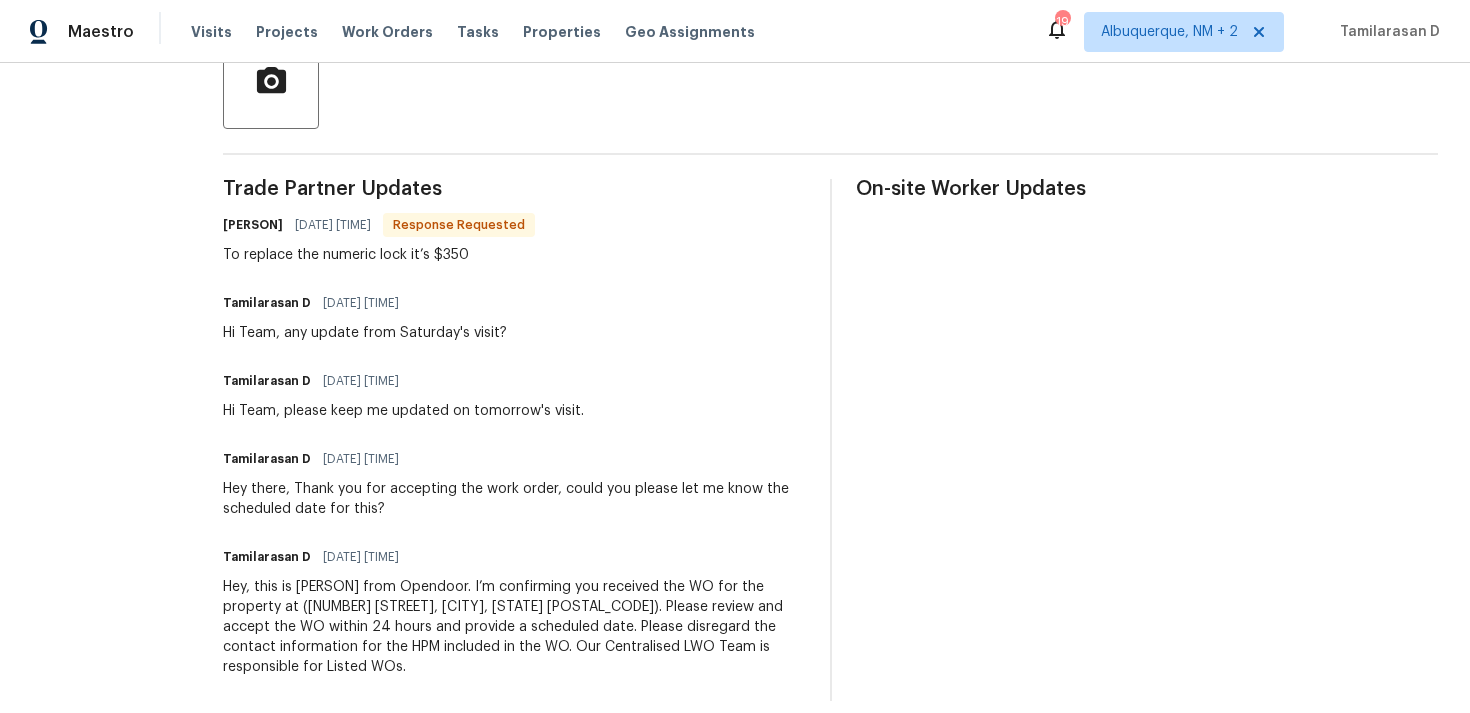 click on "To replace the numeric lock it’s $350" at bounding box center (379, 255) 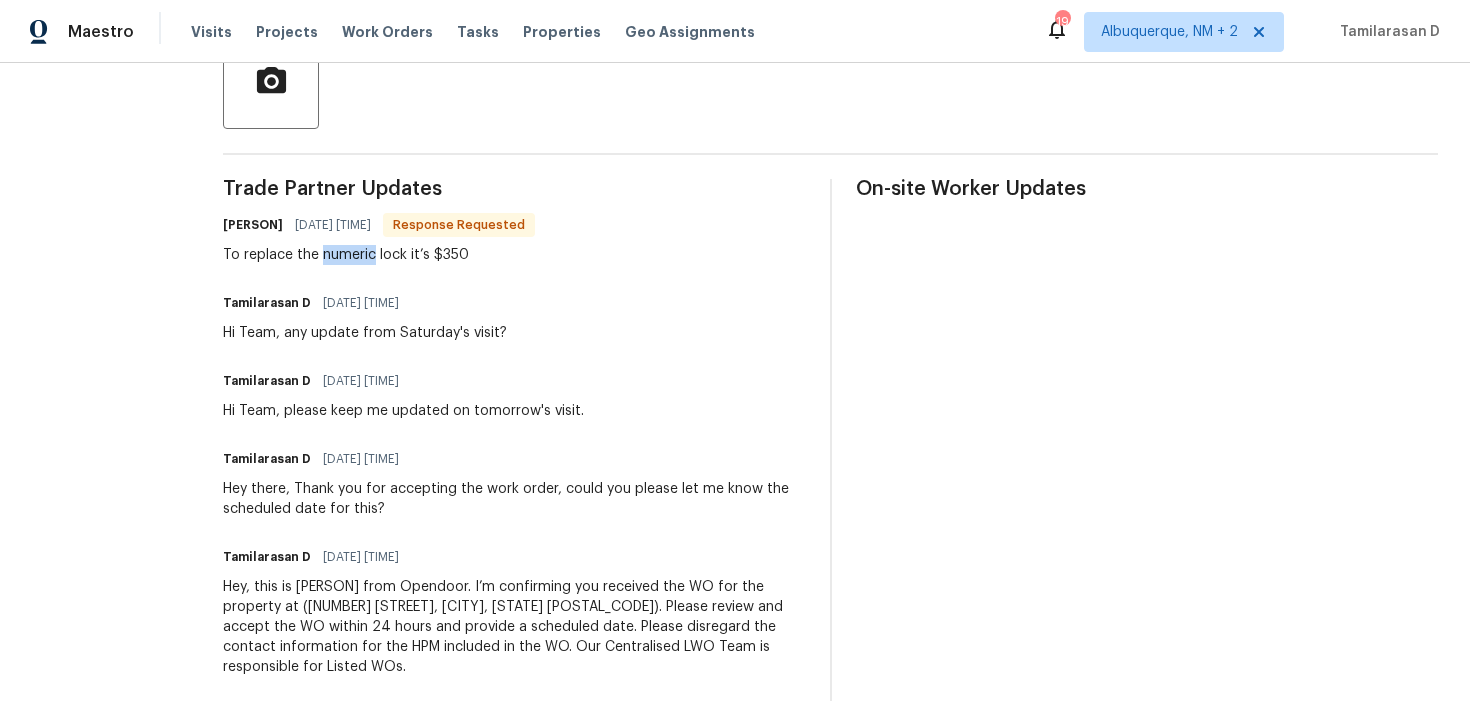 click on "To replace the numeric lock it’s $350" at bounding box center (379, 255) 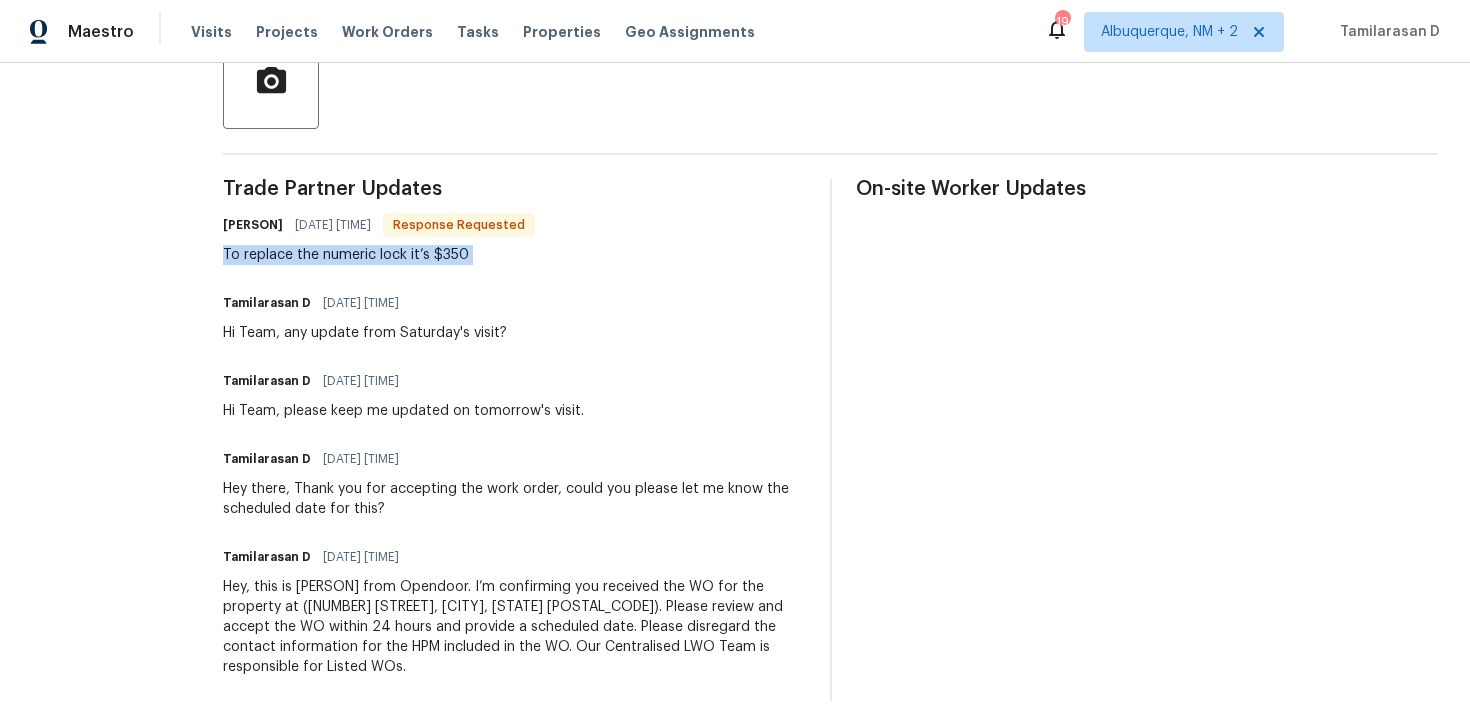 scroll, scrollTop: 0, scrollLeft: 0, axis: both 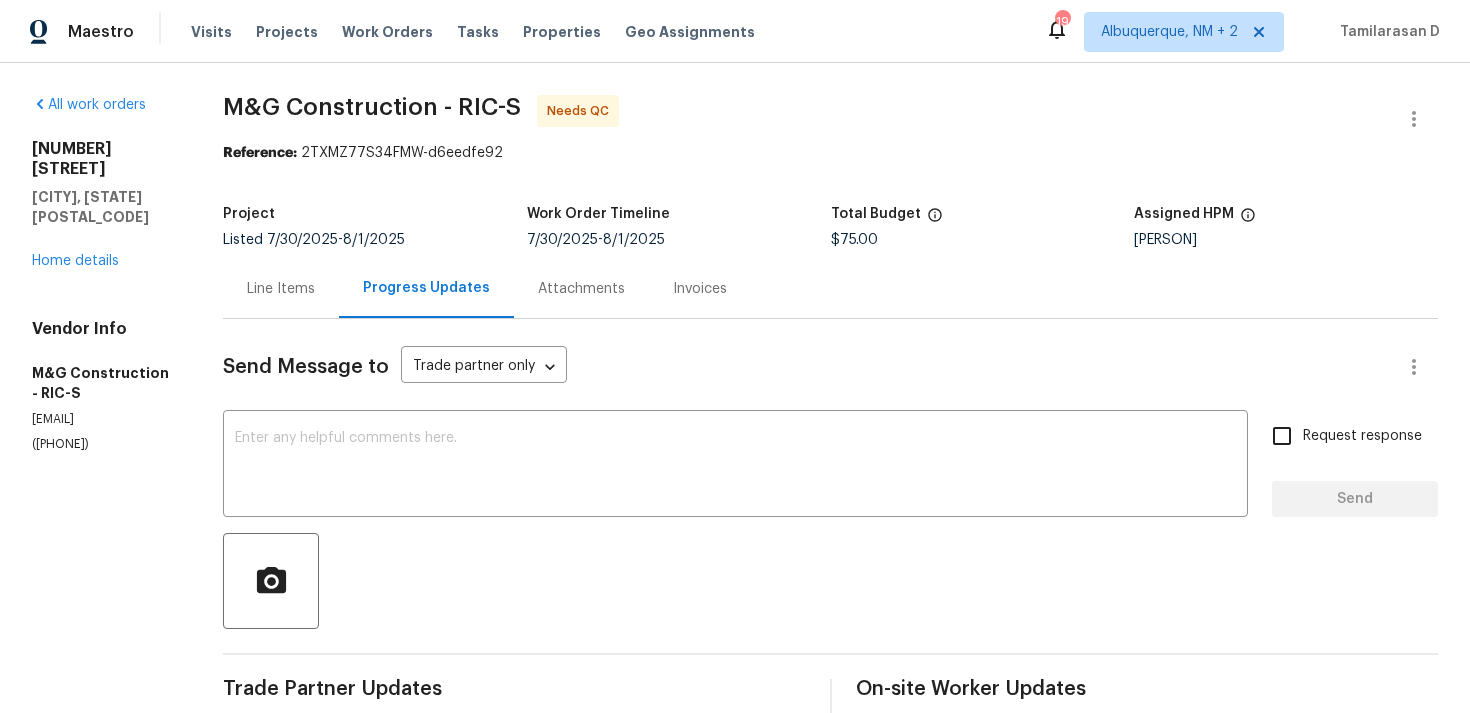 click on "Line Items" at bounding box center (281, 288) 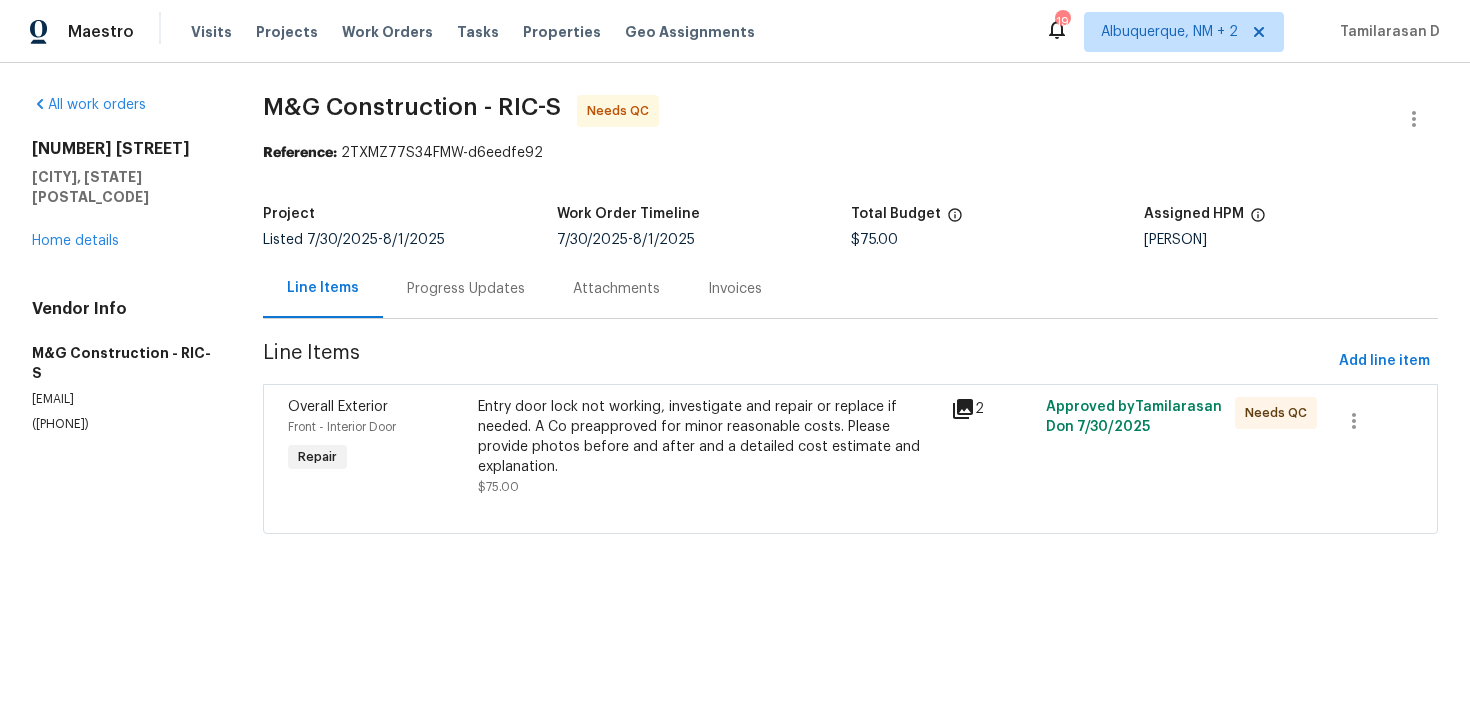 click on "Entry door lock not working, investigate and repair or replace if needed. A Co preapproved for minor reasonable costs. Please provide photos before and after and a detailed cost estimate and explanation." at bounding box center [709, 437] 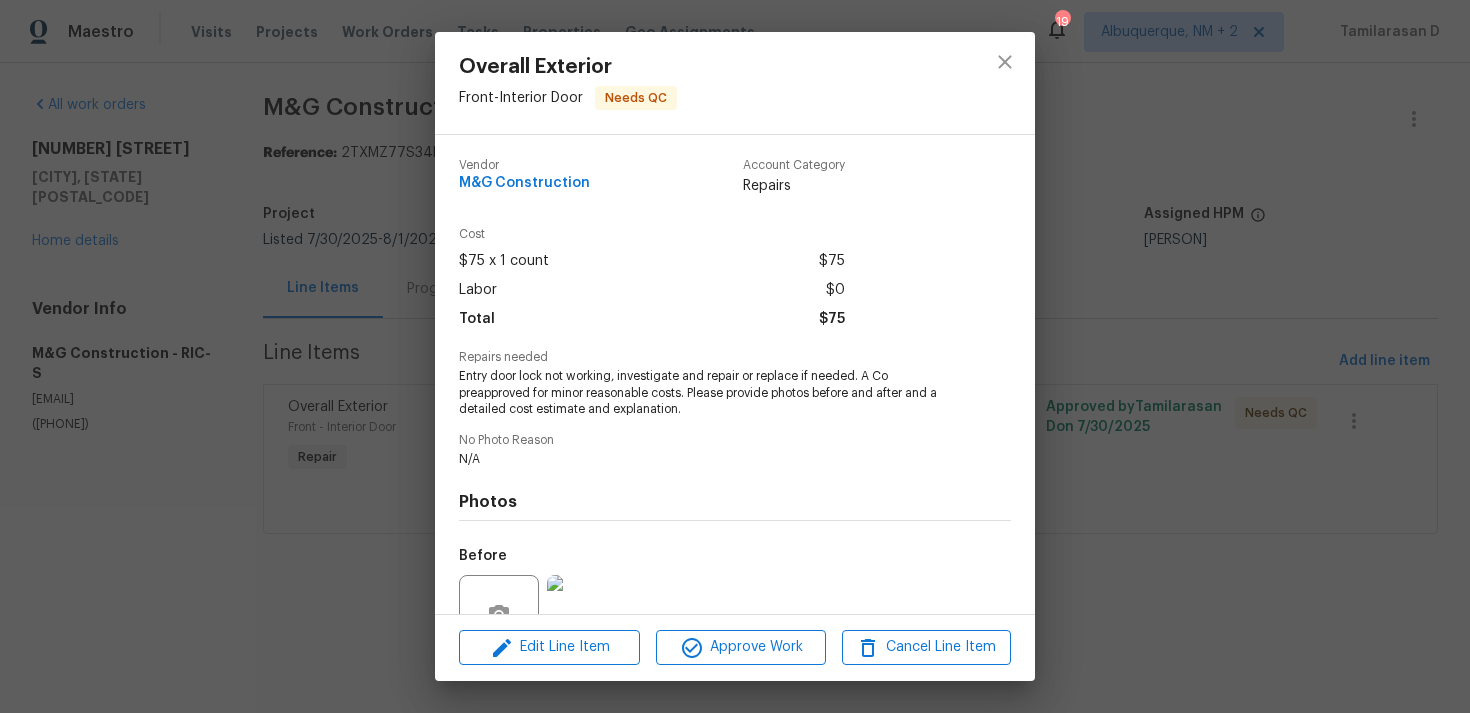 scroll, scrollTop: 191, scrollLeft: 0, axis: vertical 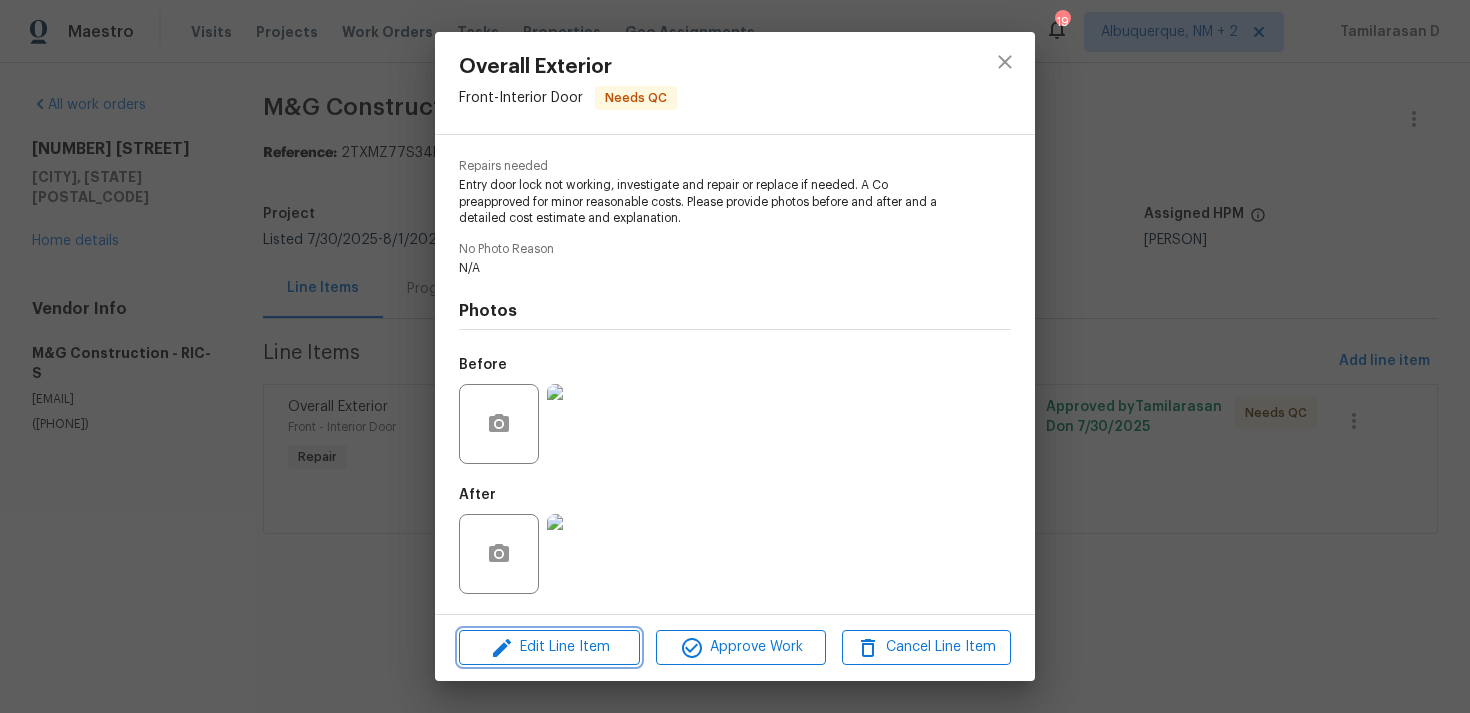 click on "Edit Line Item" at bounding box center [549, 647] 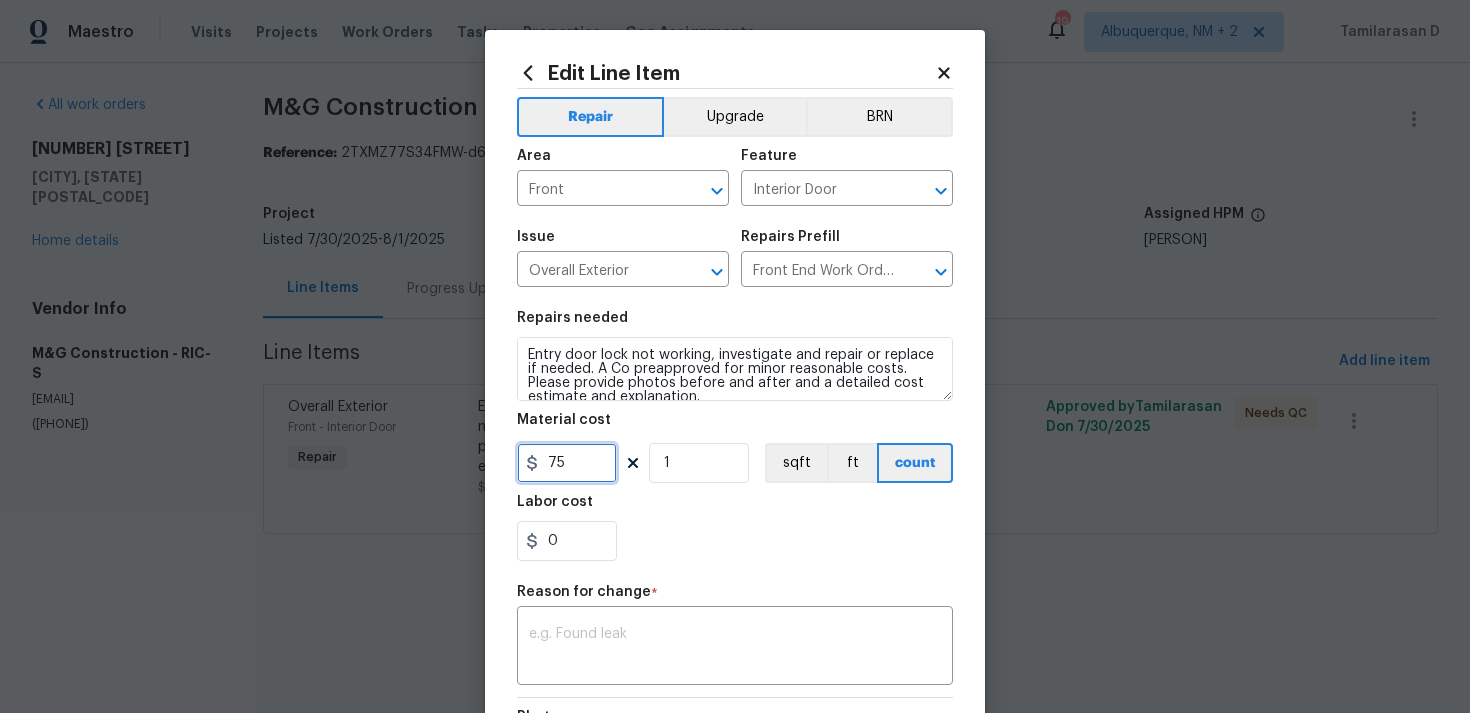 click on "75" at bounding box center [567, 463] 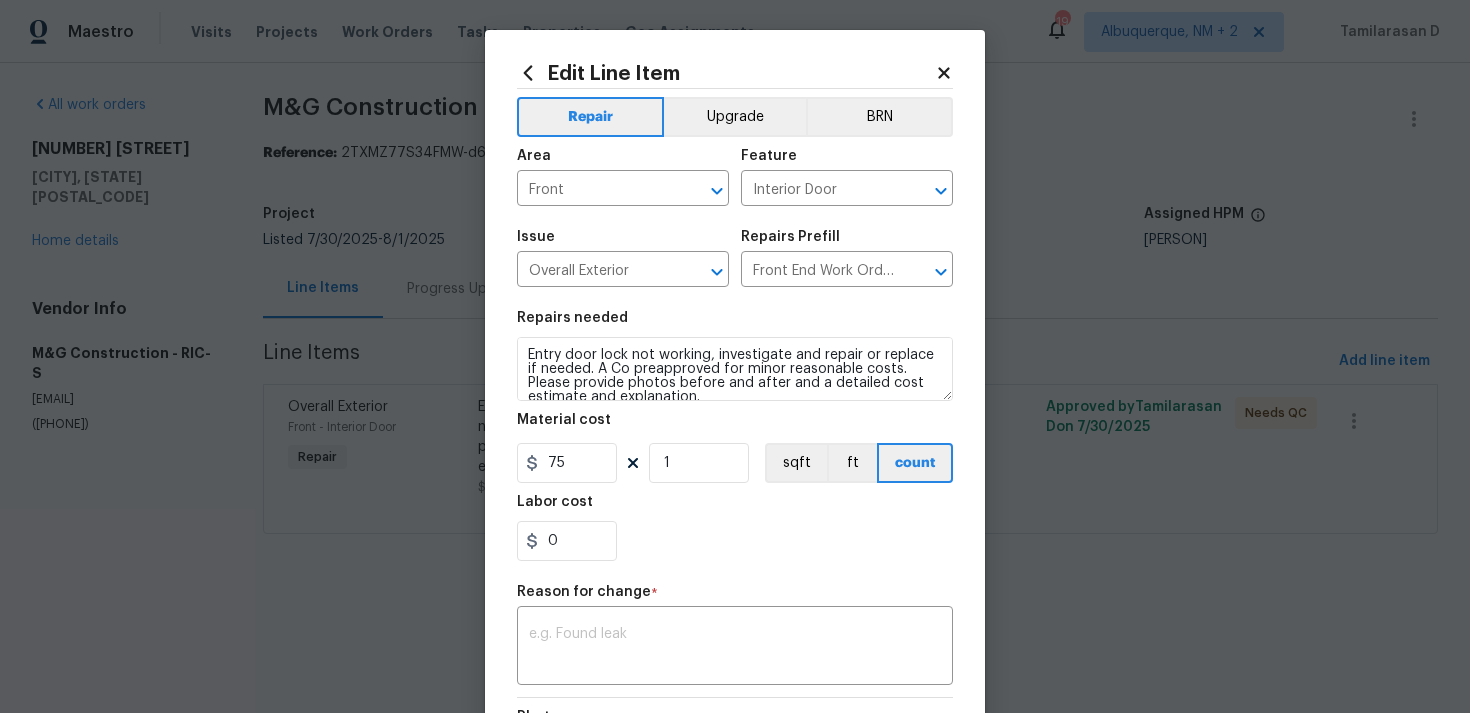 click on "Maestro Visits Projects Work Orders Tasks Properties Geo Assignments 19 Albuquerque, NM + 2 Tamilarasan D All work orders 3929 Litchfield Dr Chesterfield, VA 23832 Home details Vendor Info M&G Construction - RIC-S mgcontractor6@gmail.com (703) 864-2437 M&G Construction - RIC-S Needs QC Reference:   2TXMZ77S34FMW-d6eedfe92 Project Listed   7/30/2025  -  8/1/2025 Work Order Timeline 7/30/2025  -  8/1/2025 Total Budget $75.00 Assigned HPM Christopher Neilson Line Items Progress Updates Attachments Invoices Line Items Add line item Overall Exterior Front - Interior Door Repair Entry door lock not working, investigate and repair or replace if needed. A Co preapproved for minor reasonable costs. Please provide photos before and after and a detailed cost estimate and explanation. $75.00   2 Approved by  Tamilarasan D  on   7/30/2025 Needs QC
Edit Line Item Repair Upgrade BRN Area Front ​ Feature Interior Door ​ Issue Overall Exterior ​ Repairs Prefill Front End Work Order $1.00 ​ Repairs needed 75 1 ft" at bounding box center [735, 295] 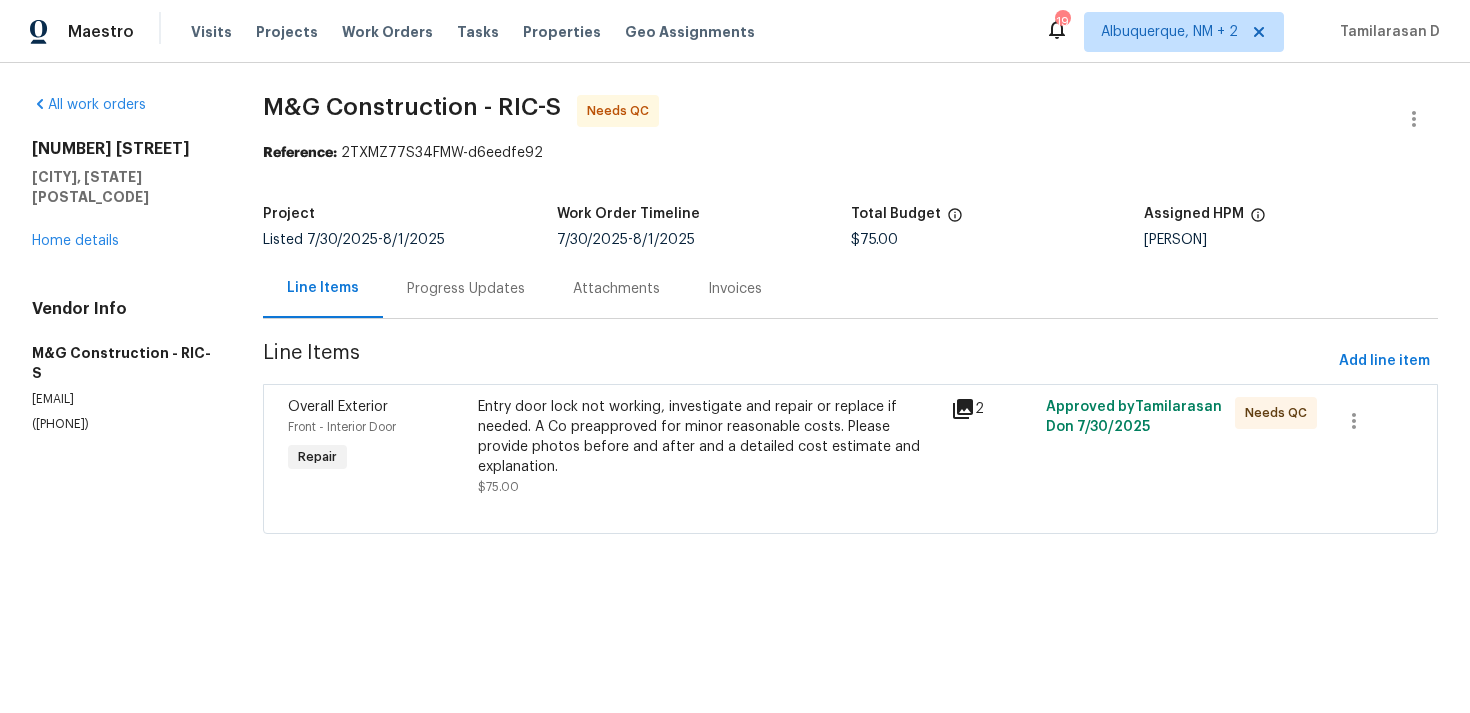 click on "Progress Updates" at bounding box center (466, 288) 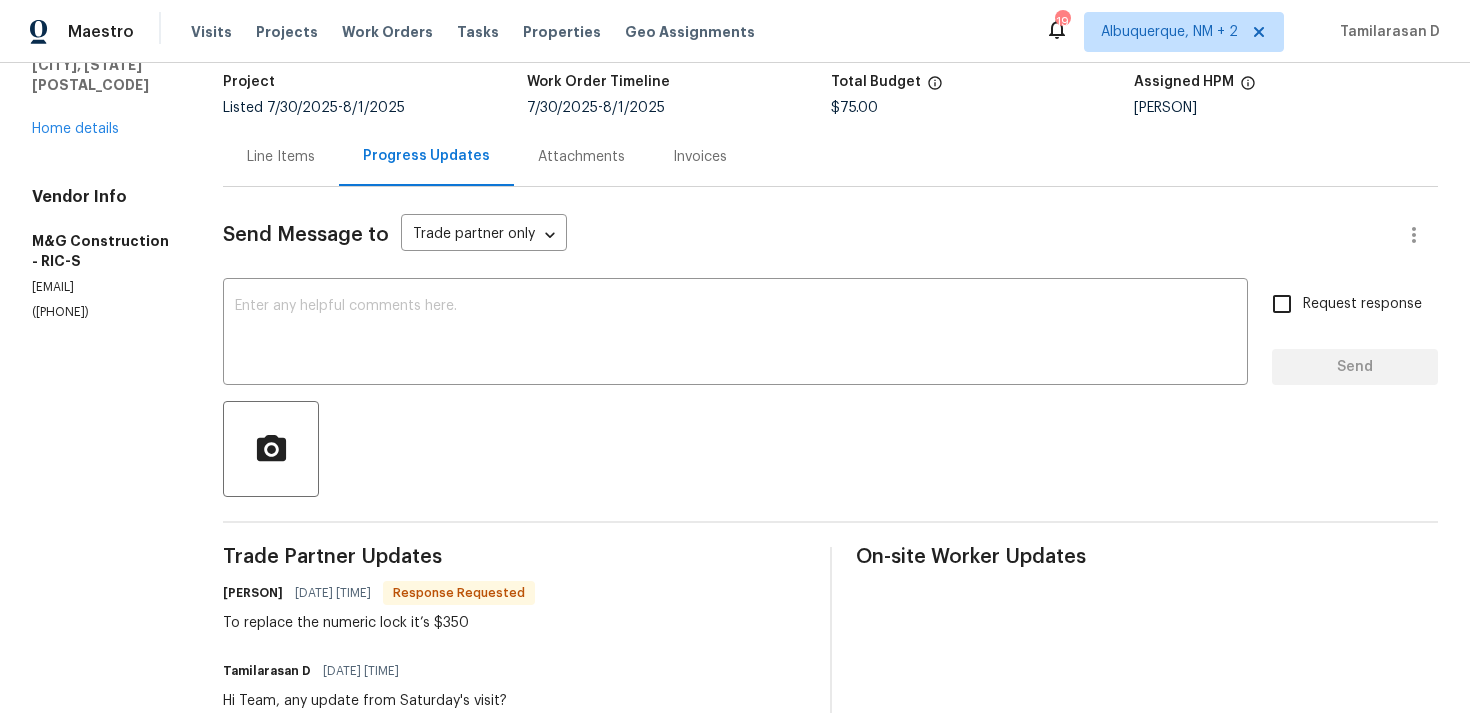 scroll, scrollTop: 500, scrollLeft: 0, axis: vertical 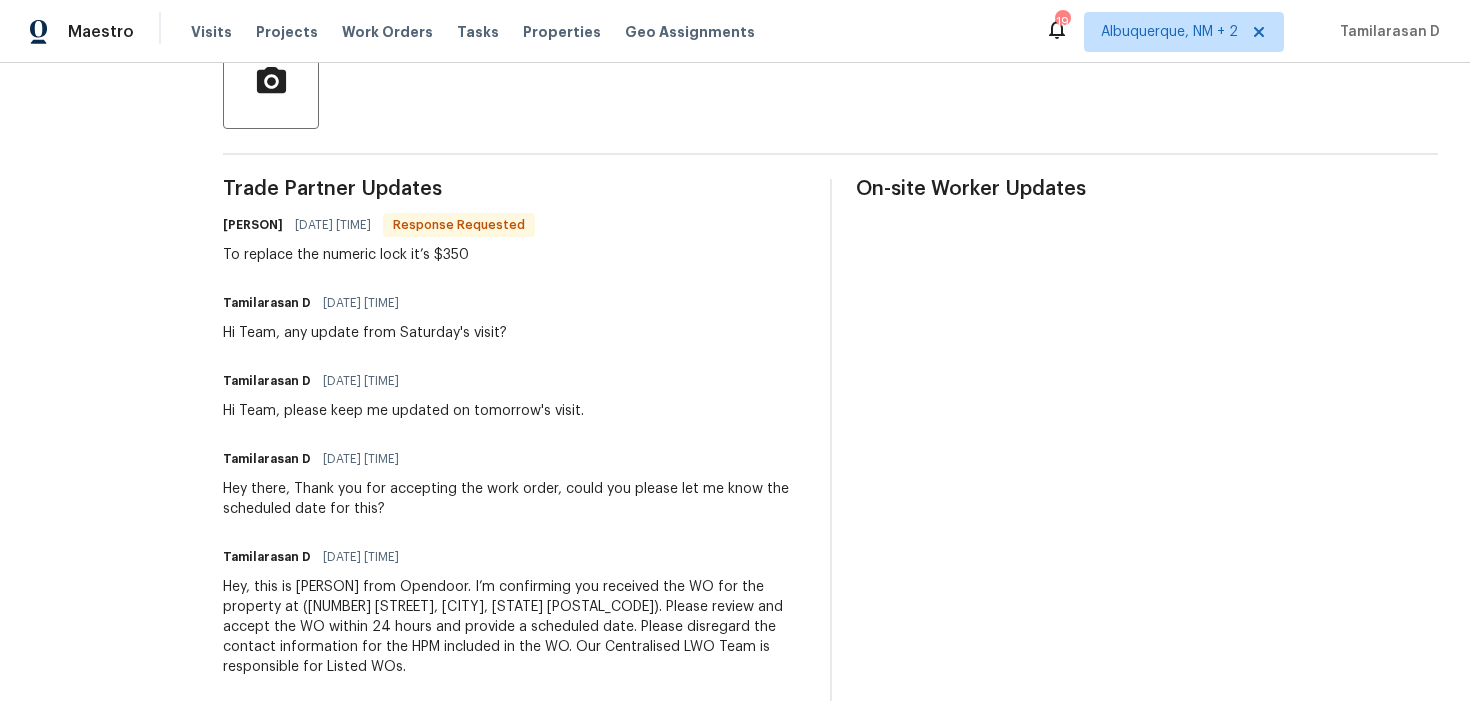 click on "To replace the numeric lock it’s $350" at bounding box center [379, 255] 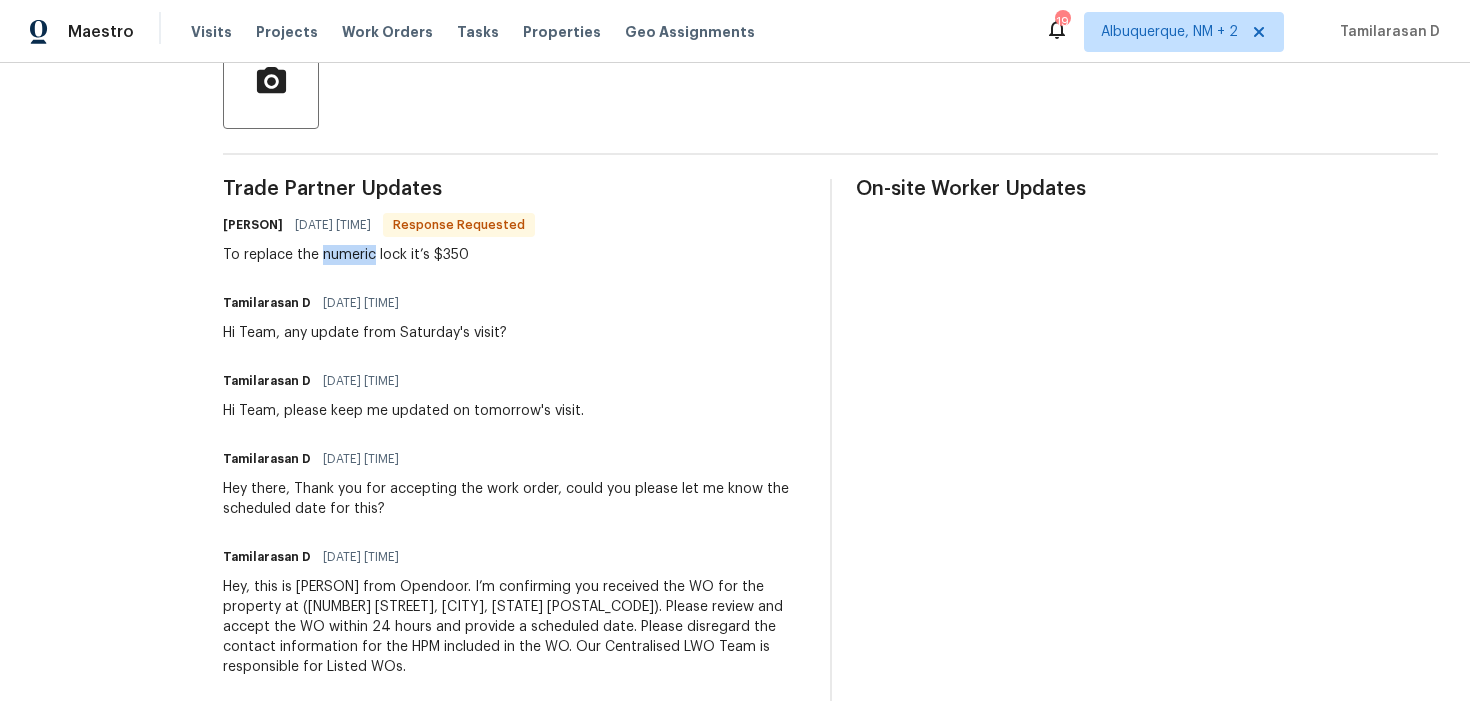 click on "To replace the numeric lock it’s $350" at bounding box center [379, 255] 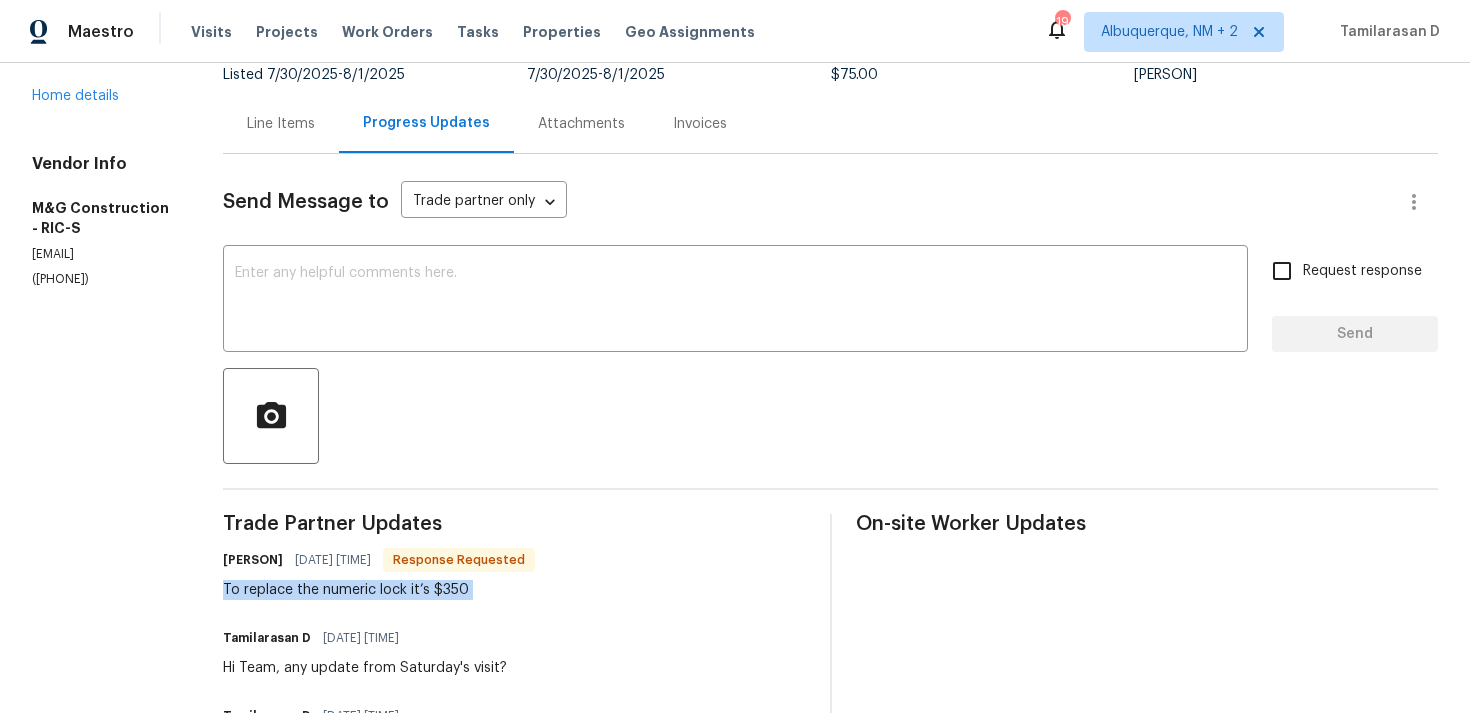 scroll, scrollTop: 169, scrollLeft: 0, axis: vertical 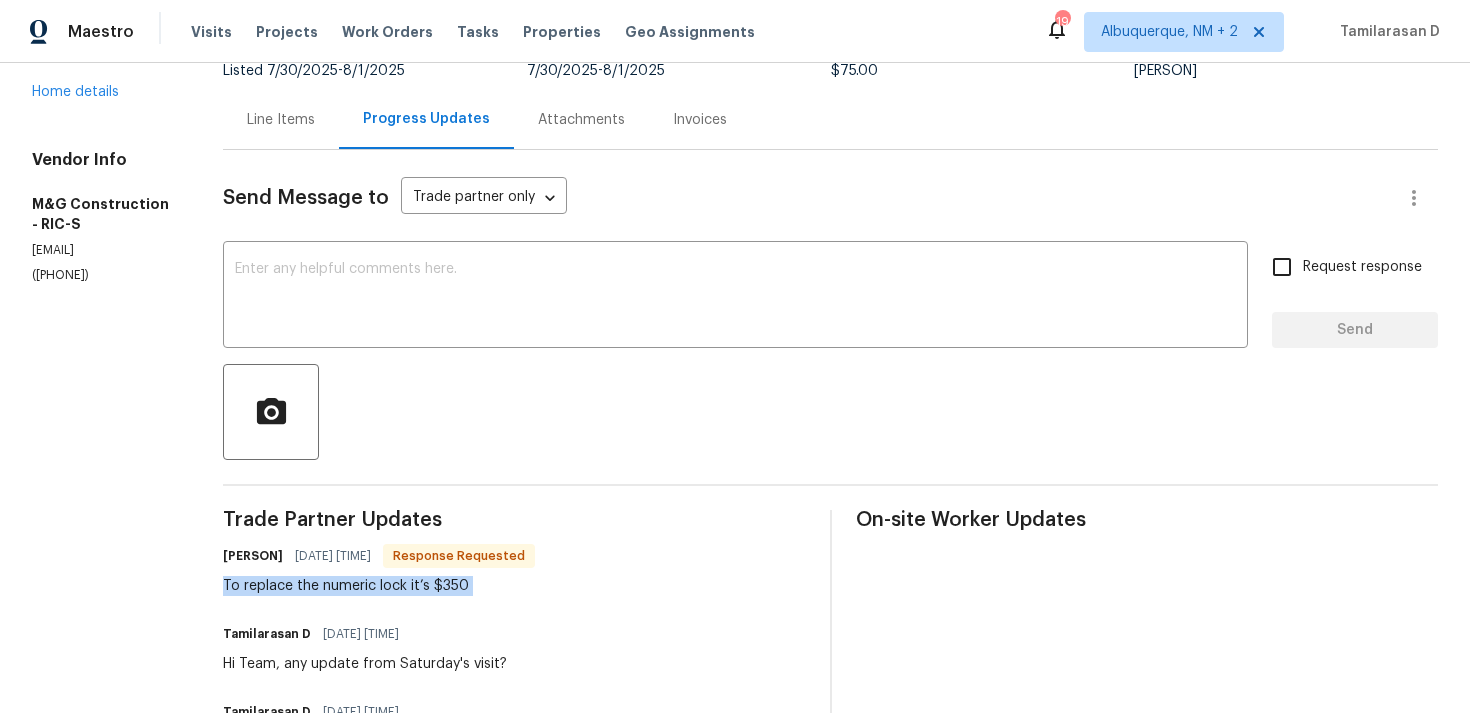 click on "Line Items" at bounding box center [281, 119] 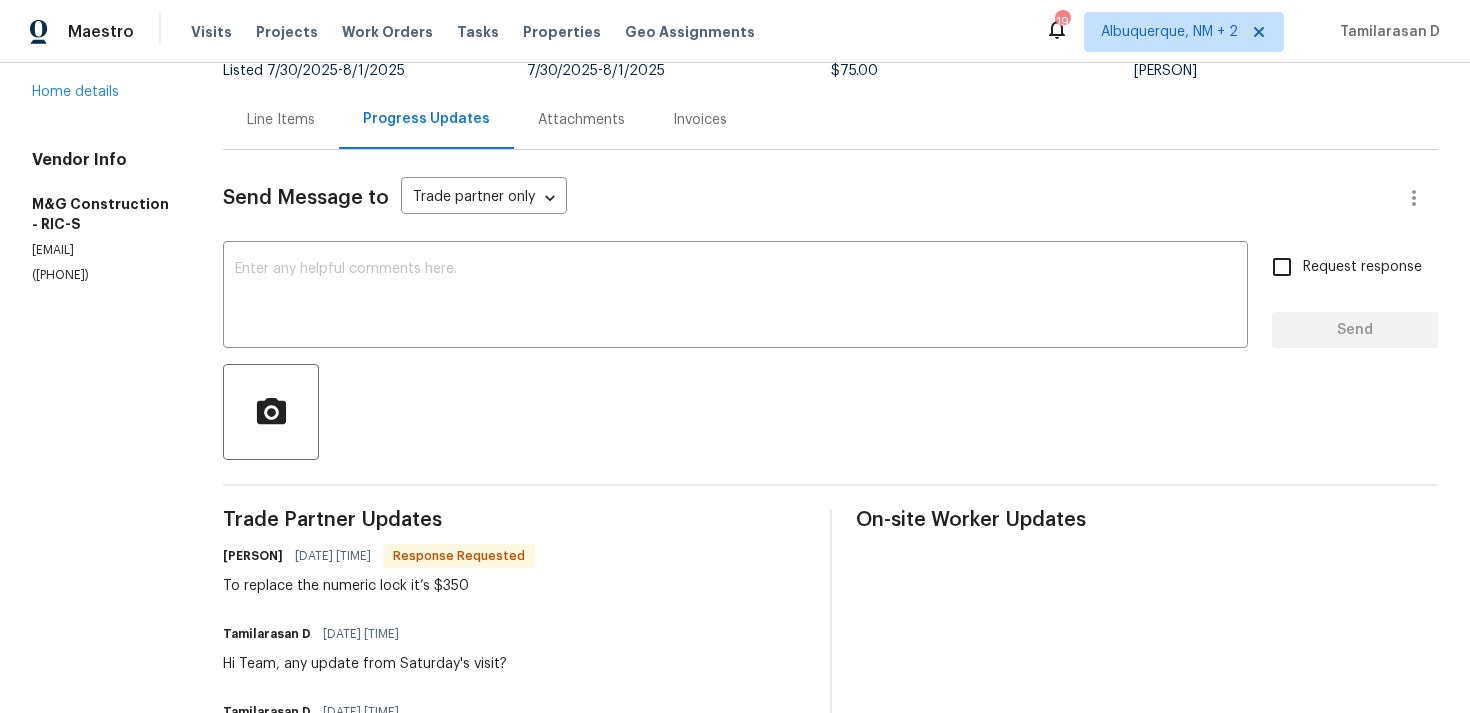 scroll, scrollTop: 0, scrollLeft: 0, axis: both 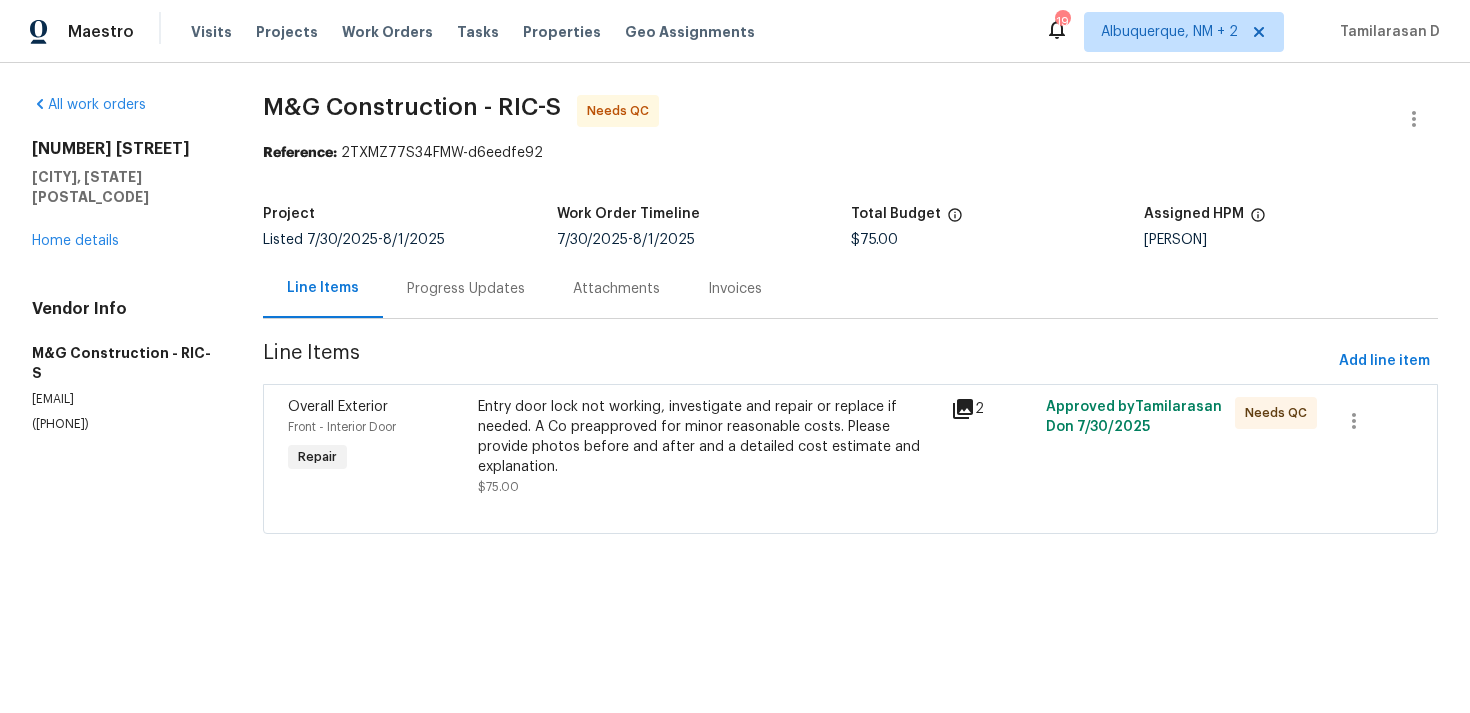 click on "Progress Updates" at bounding box center [466, 289] 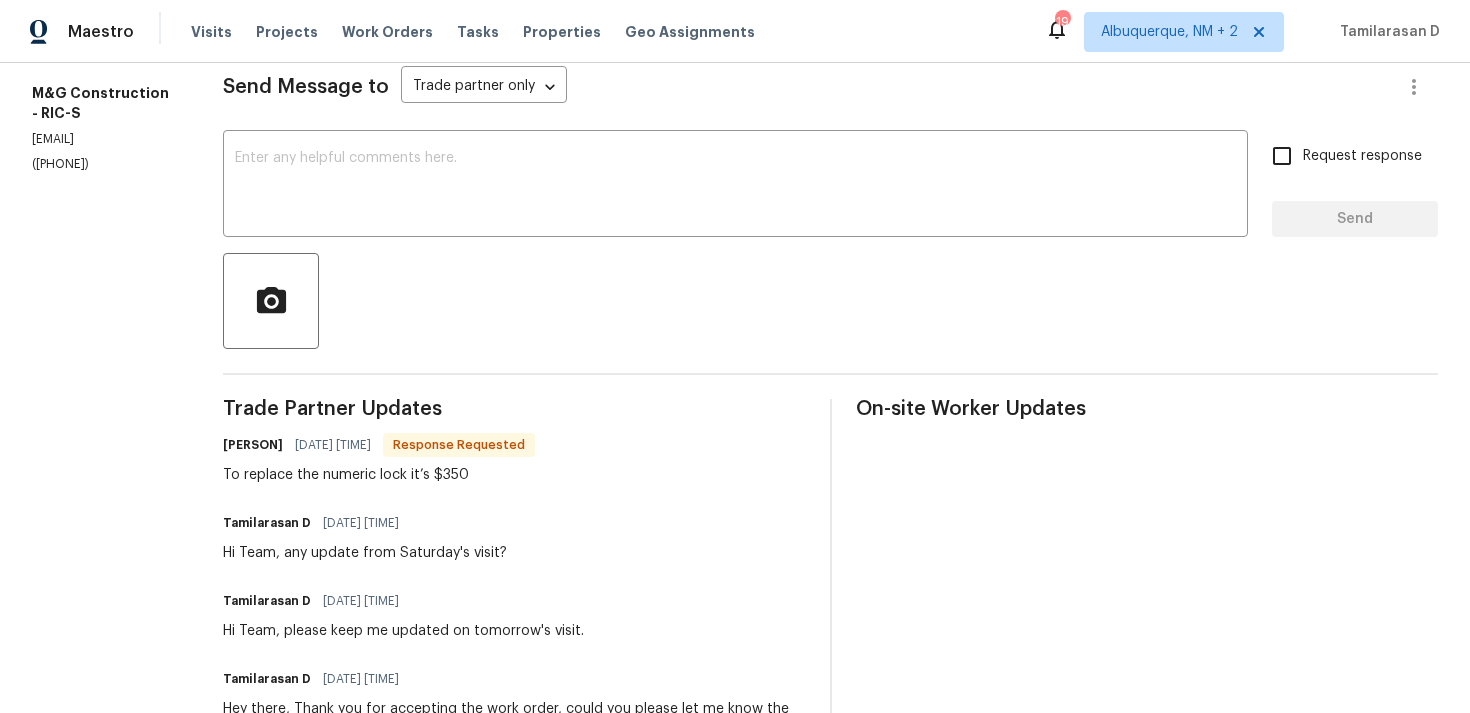 scroll, scrollTop: 159, scrollLeft: 0, axis: vertical 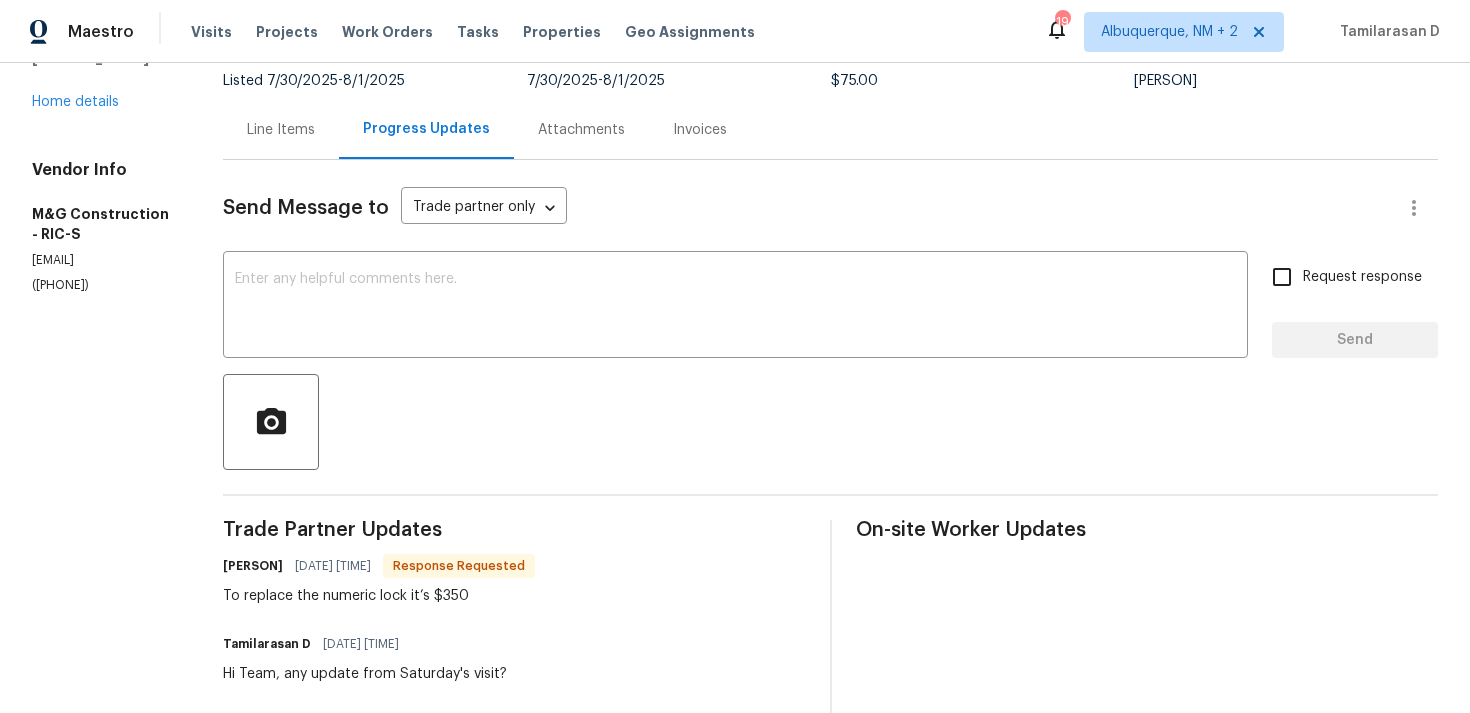 click on "Line Items" at bounding box center [281, 130] 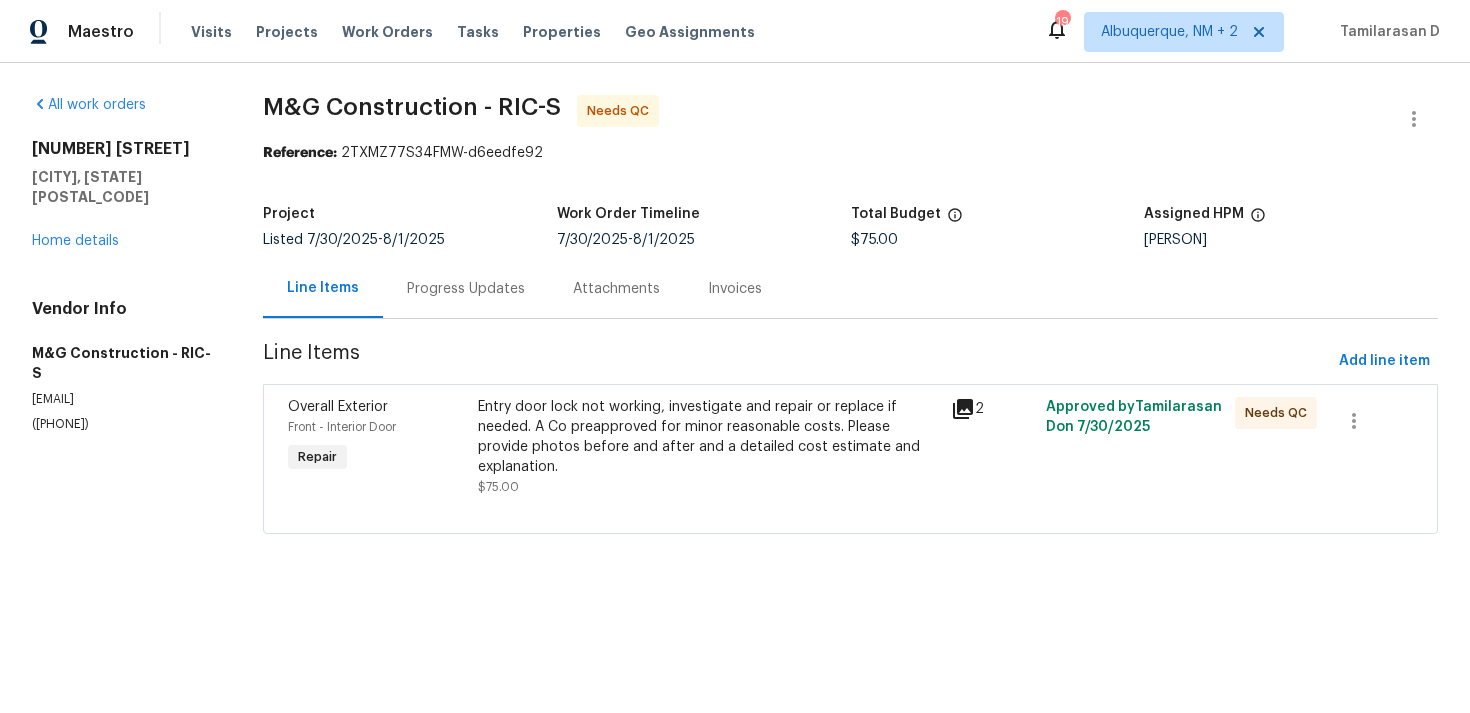 scroll, scrollTop: 0, scrollLeft: 0, axis: both 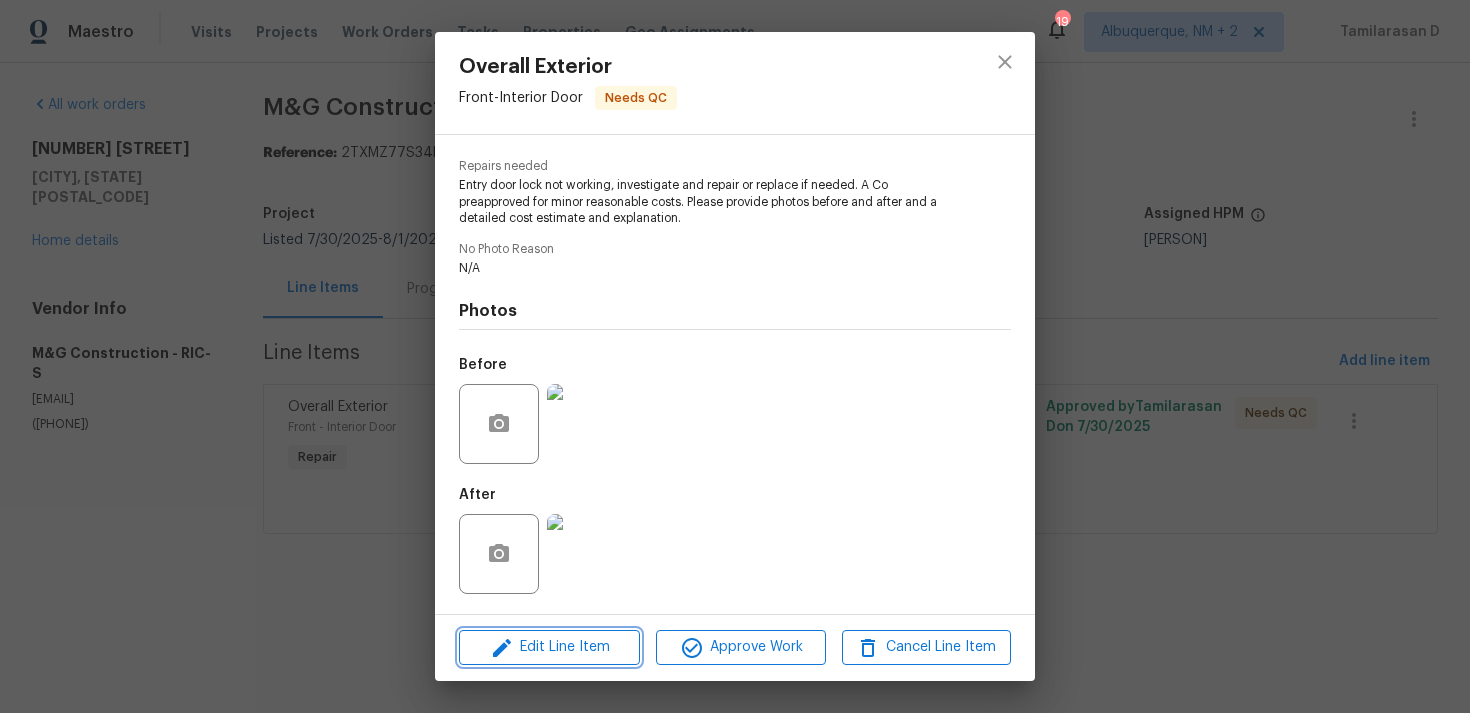 click on "Edit Line Item" at bounding box center [549, 647] 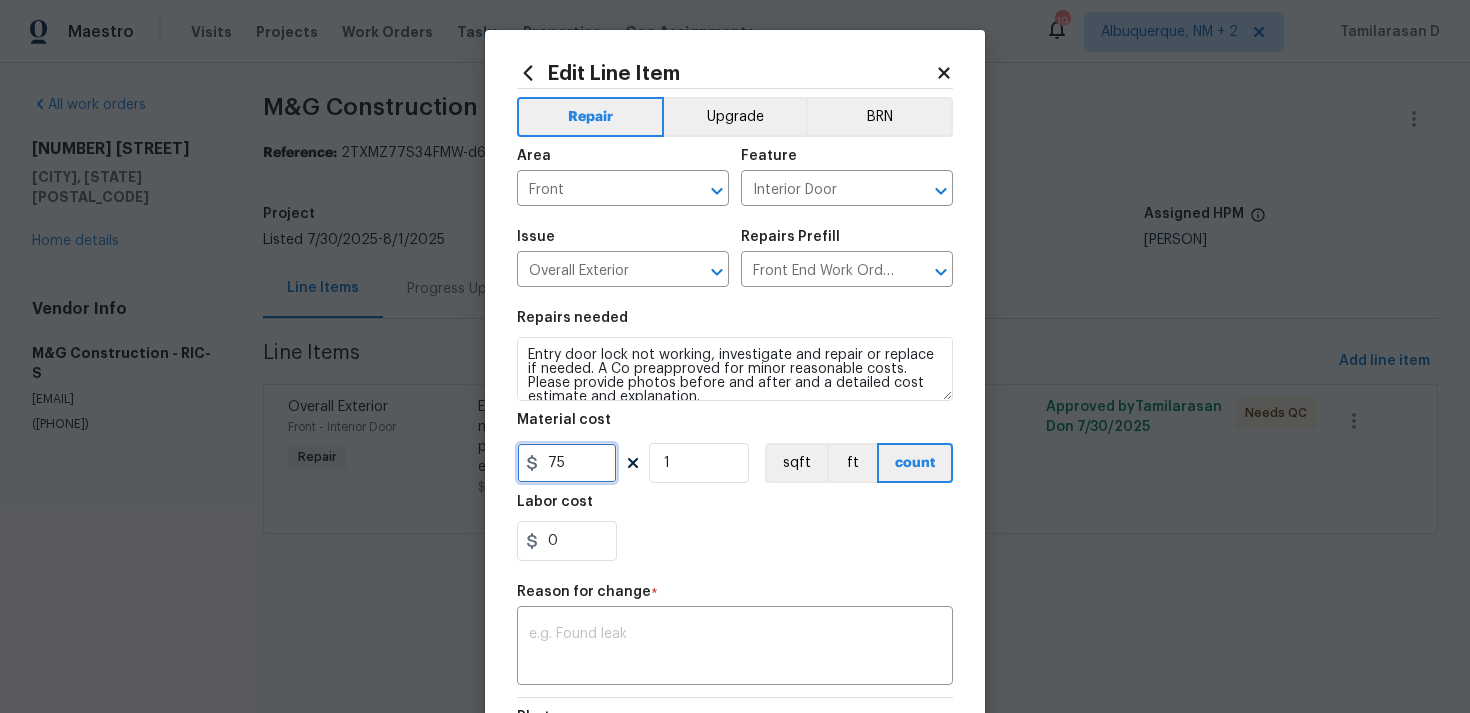 click on "75" at bounding box center (567, 463) 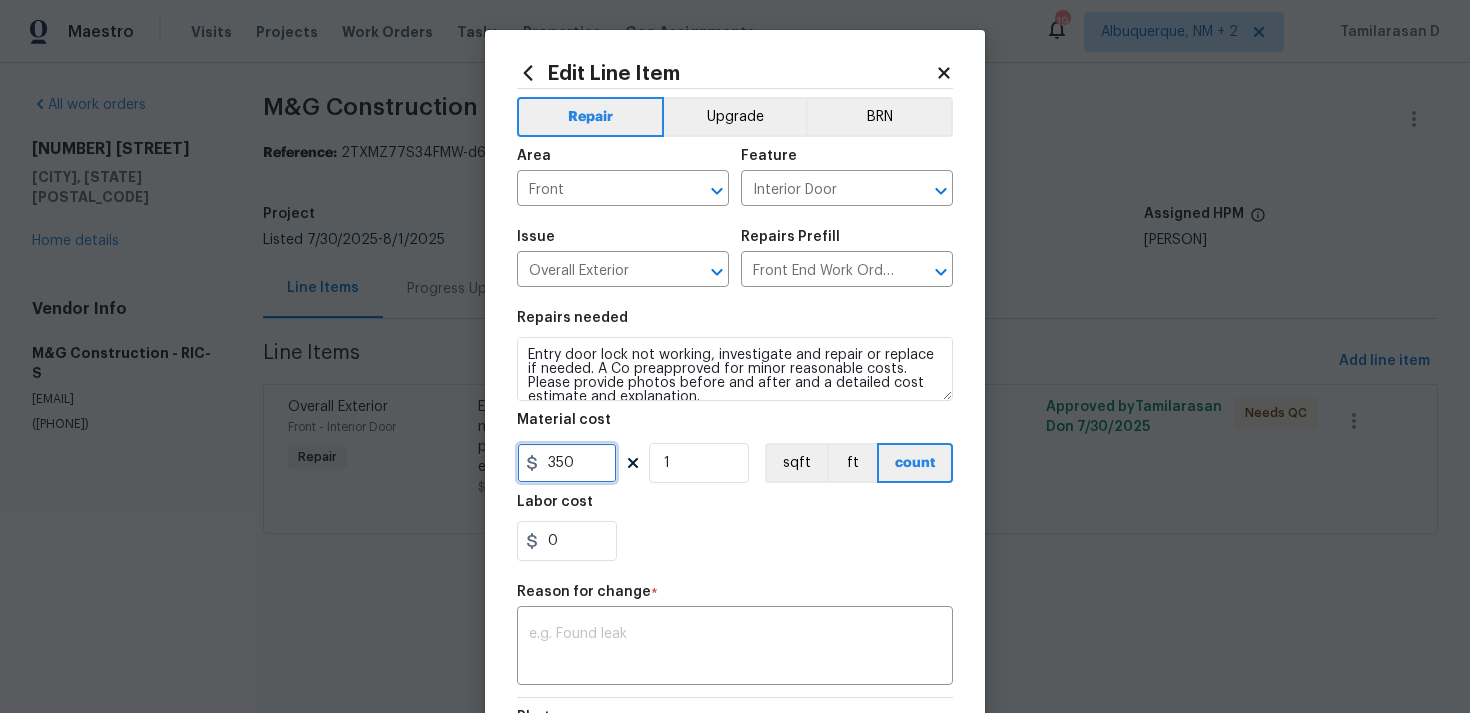 type on "350" 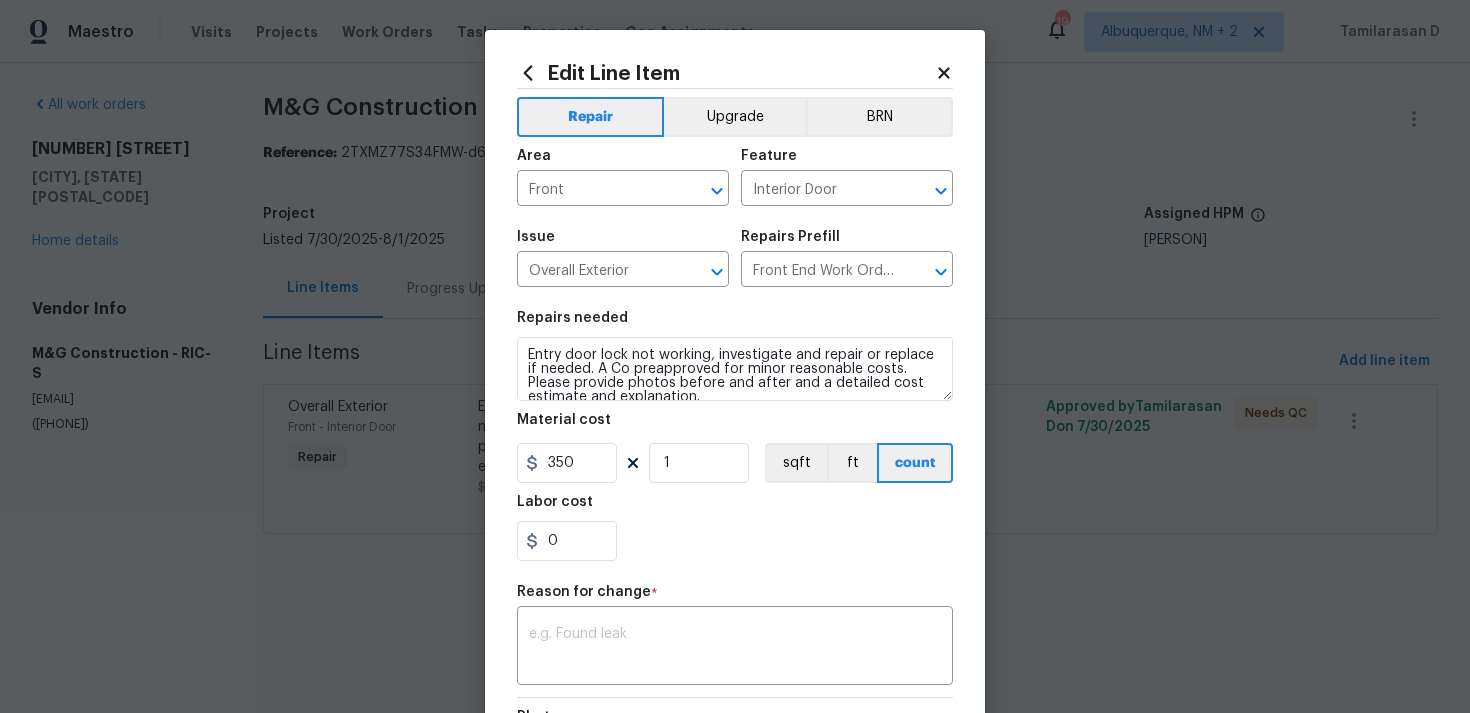 click on "Reason for change *" at bounding box center (735, 598) 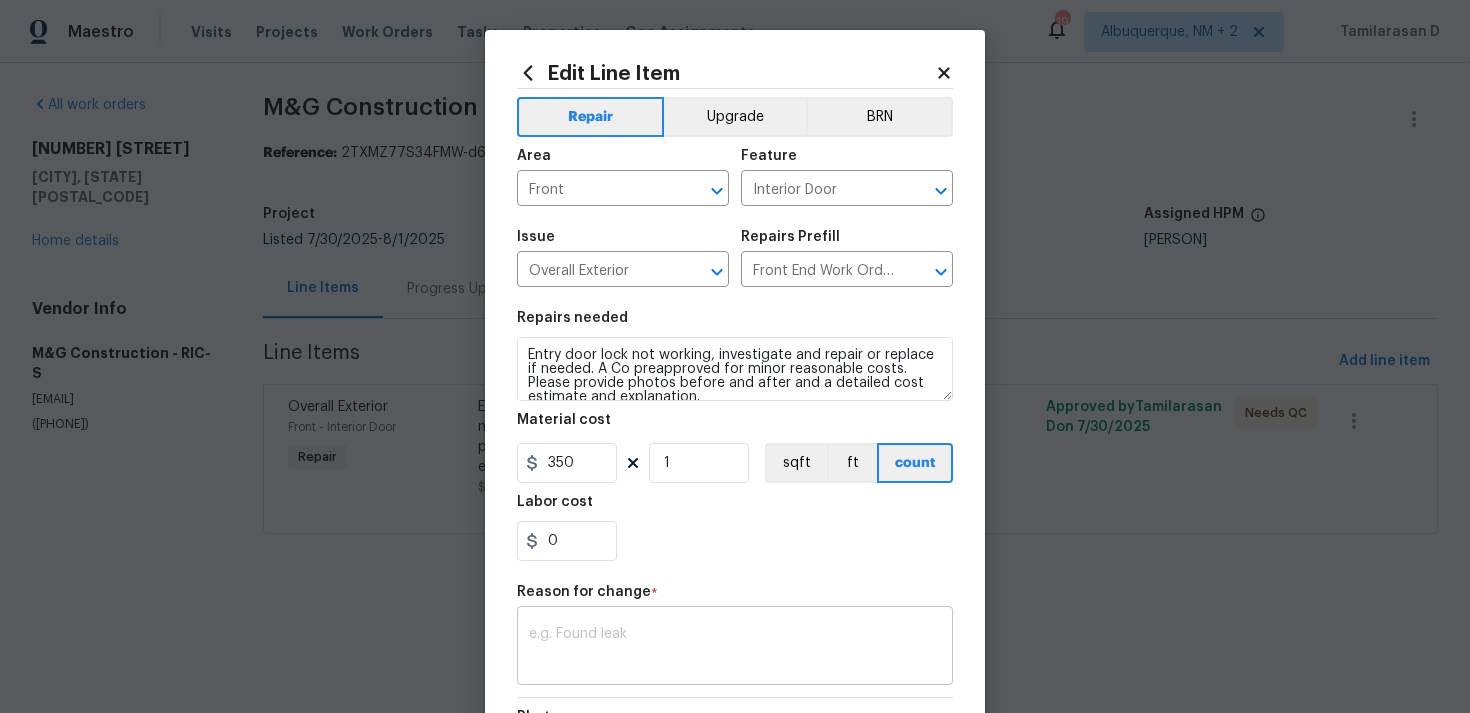 click at bounding box center (735, 648) 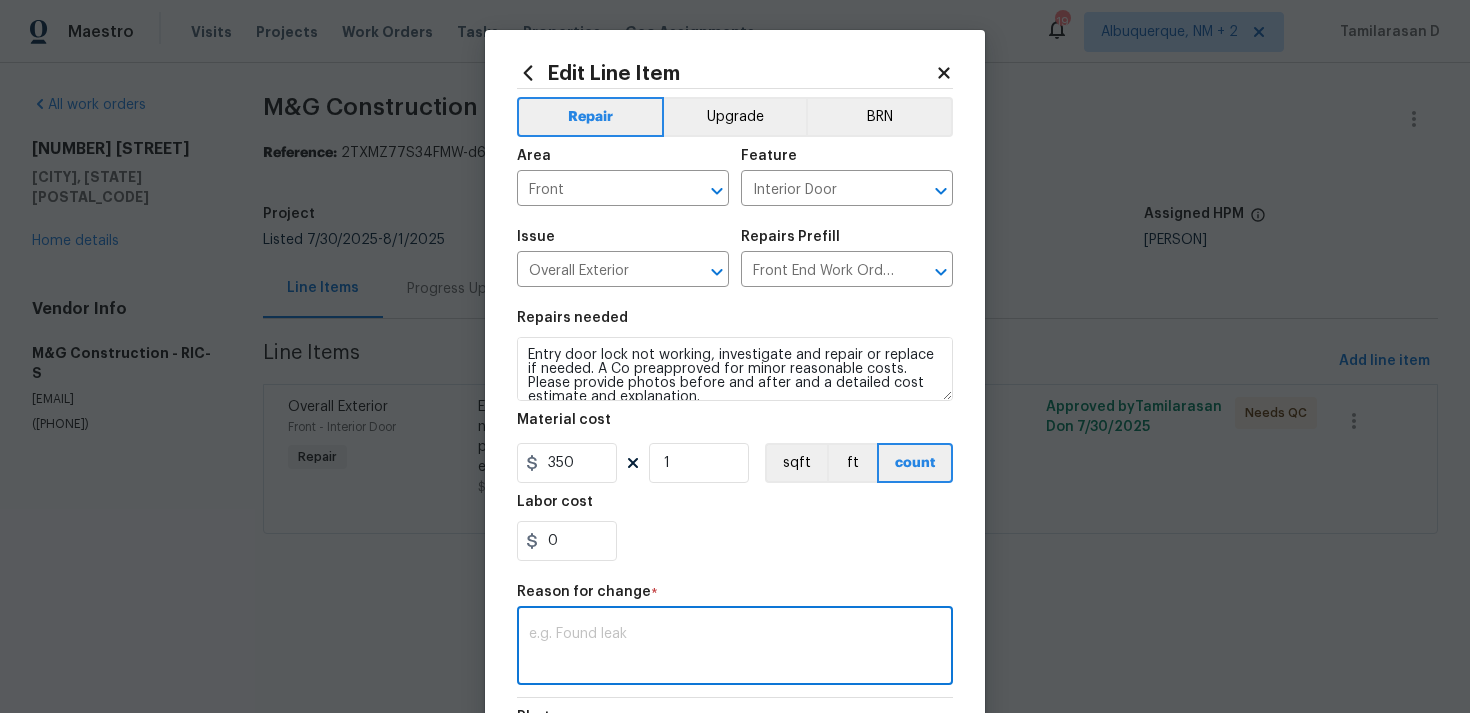 paste on "(TD) Updated per vendor’s final cost." 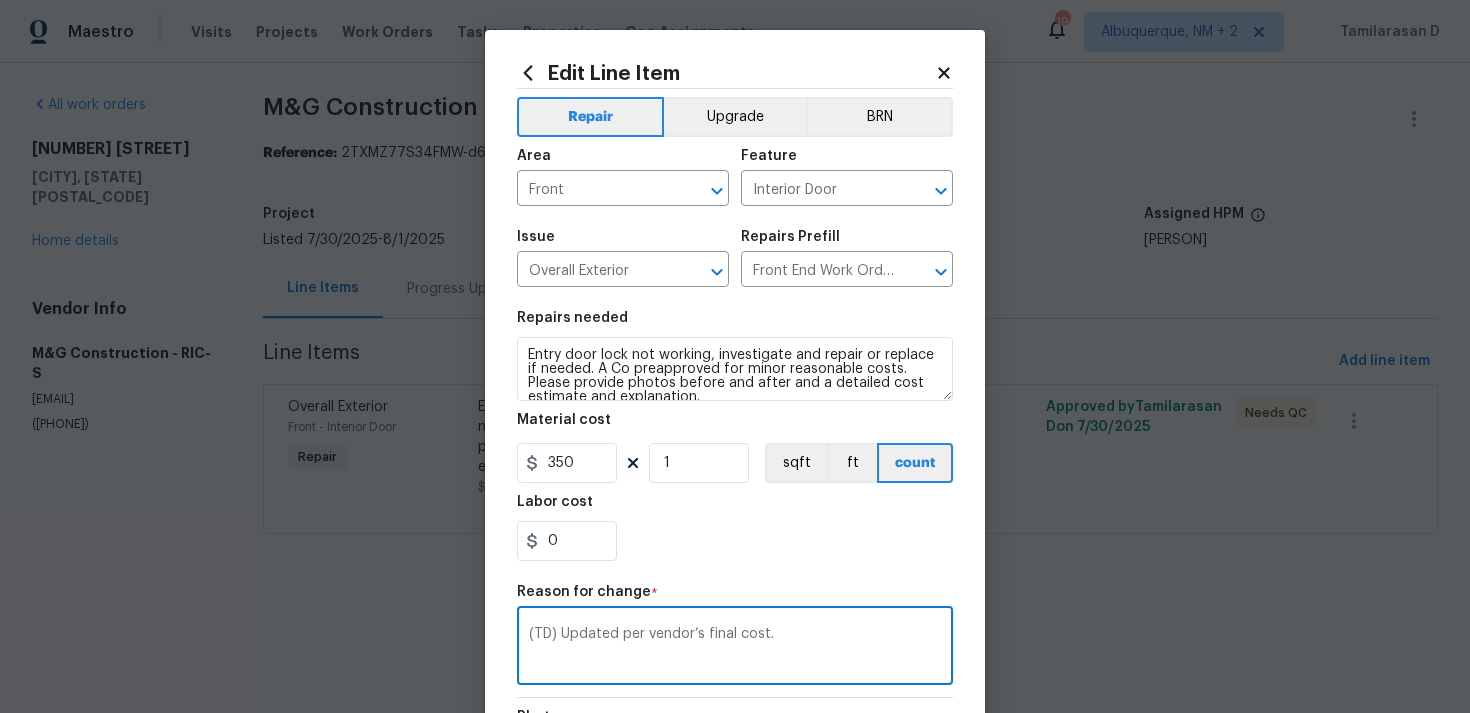 scroll, scrollTop: 273, scrollLeft: 0, axis: vertical 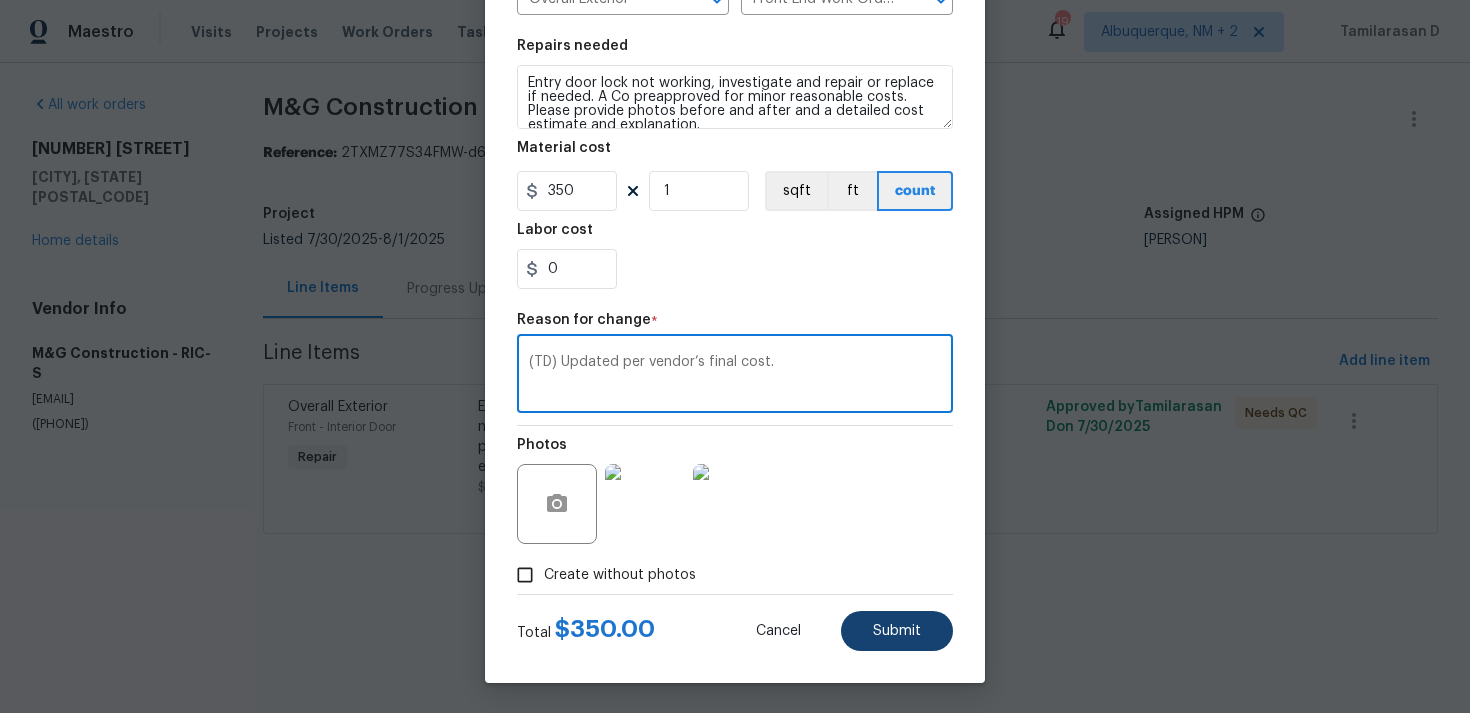 type on "(TD) Updated per vendor’s final cost." 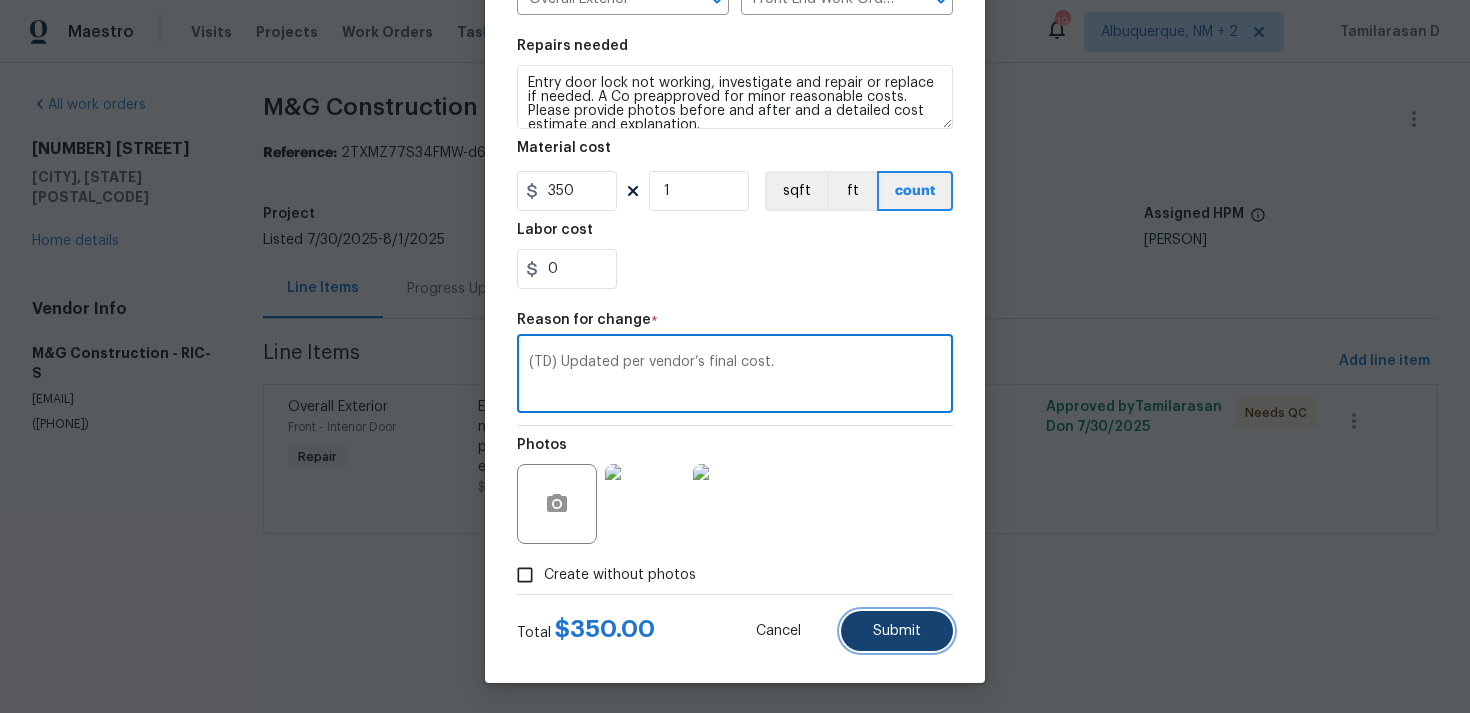 click on "Submit" at bounding box center [897, 631] 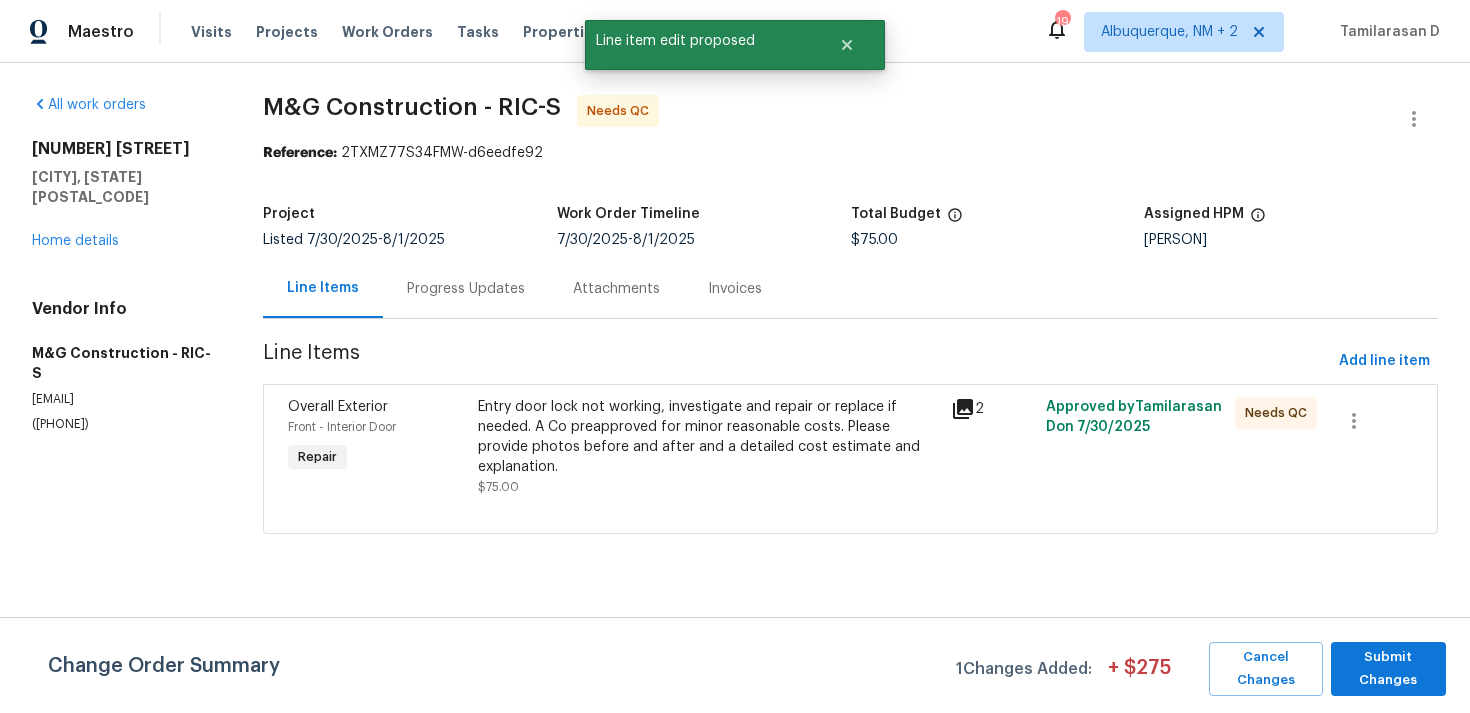 scroll, scrollTop: 0, scrollLeft: 0, axis: both 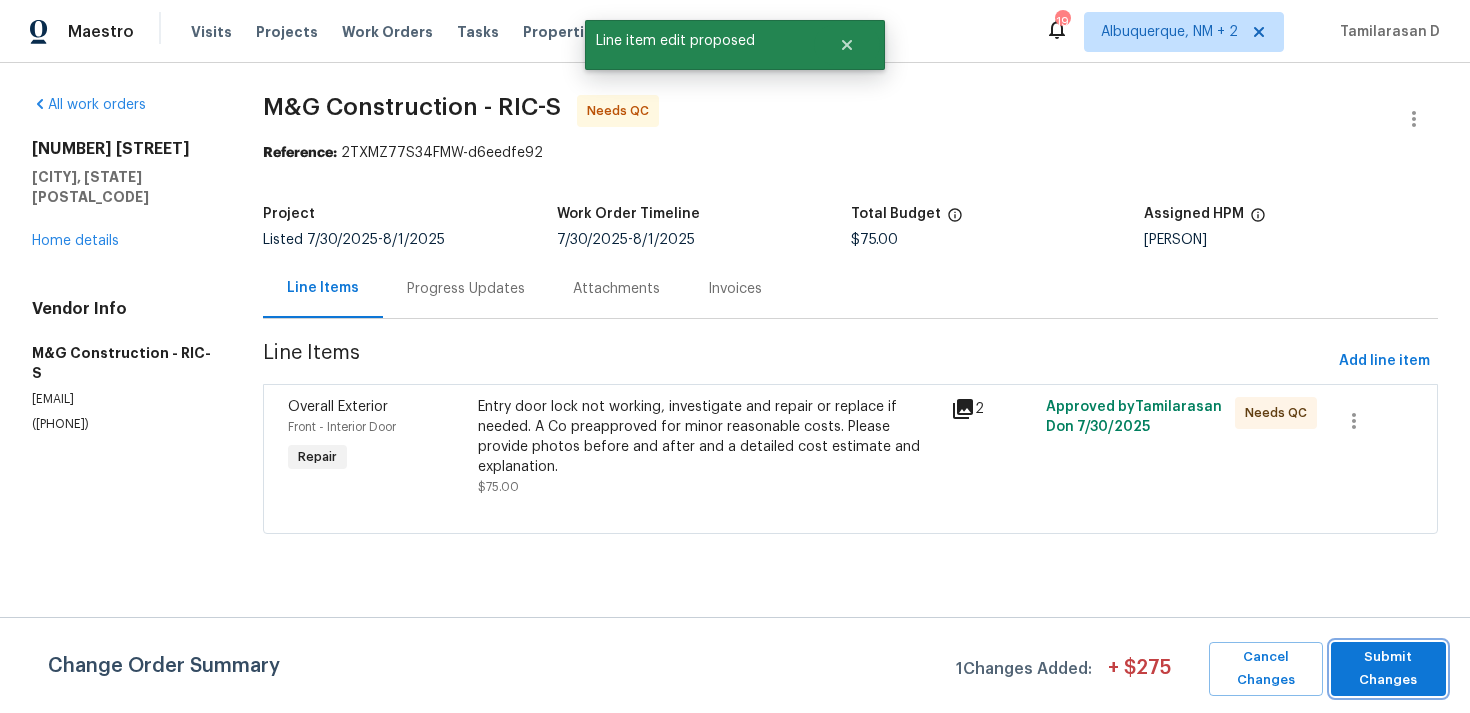 click on "Submit Changes" at bounding box center (1388, 669) 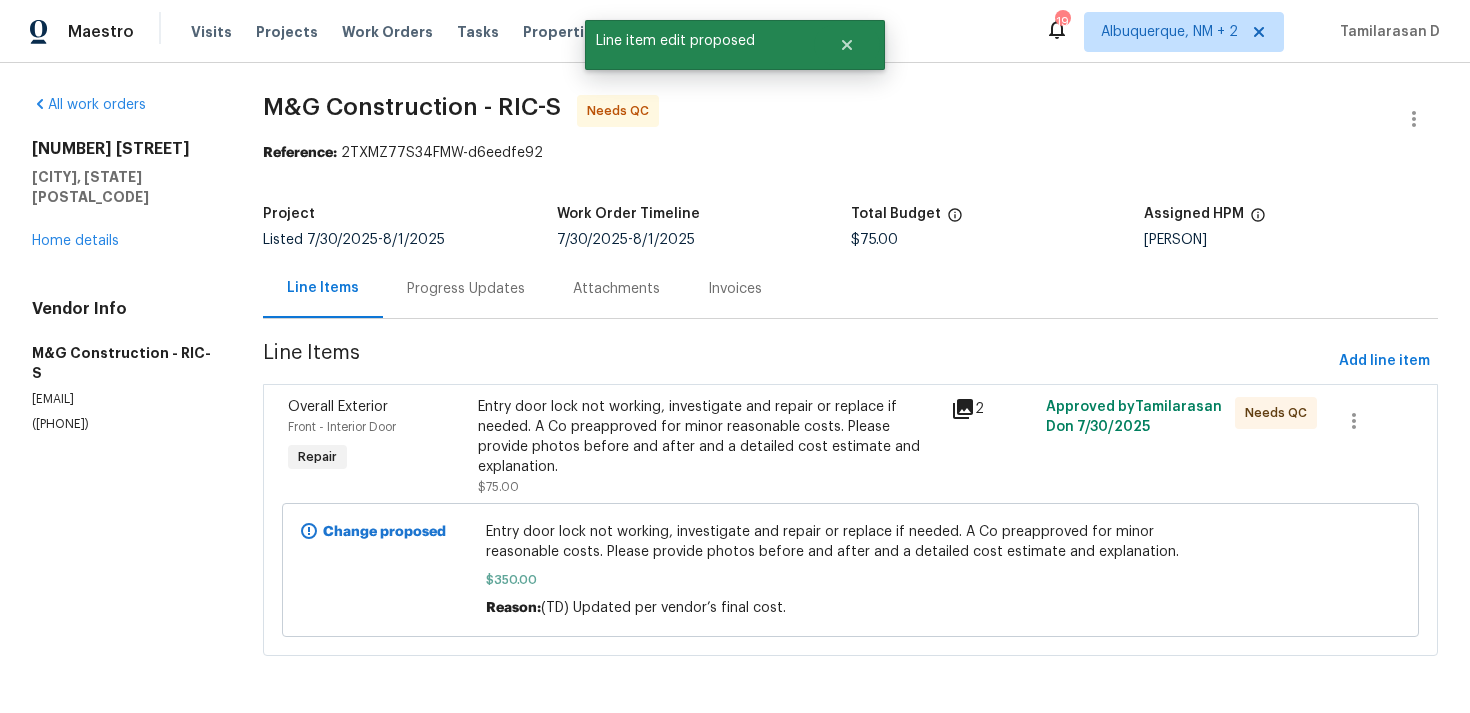 click on "Progress Updates" at bounding box center [466, 289] 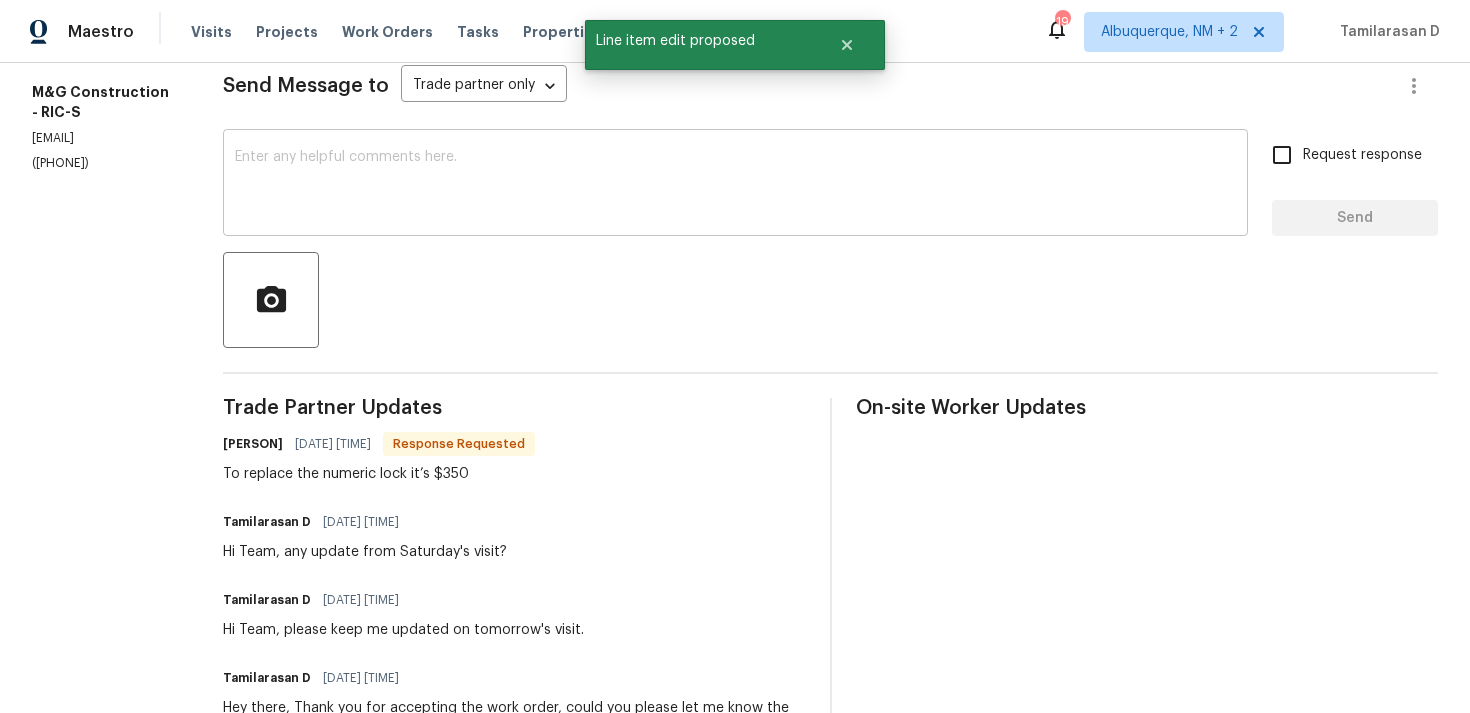 scroll, scrollTop: 216, scrollLeft: 0, axis: vertical 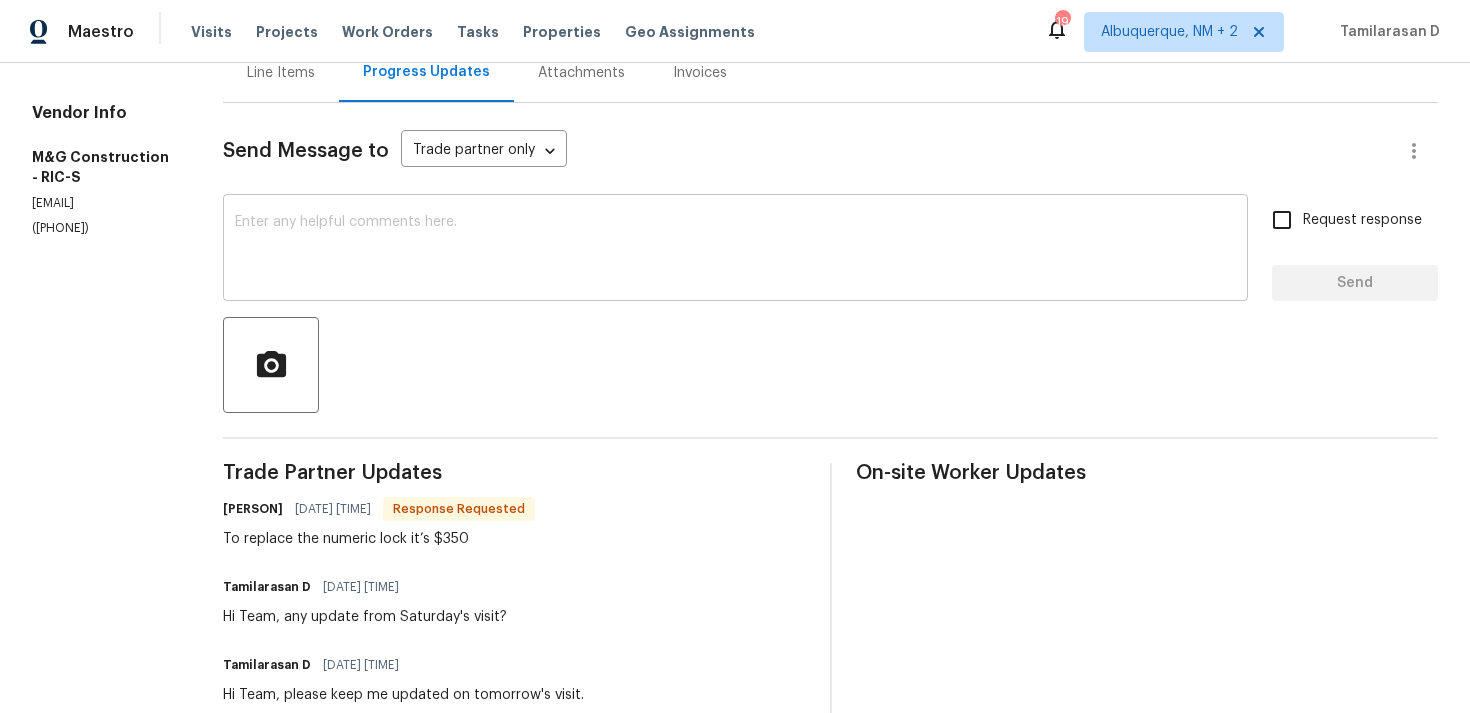 click at bounding box center (735, 250) 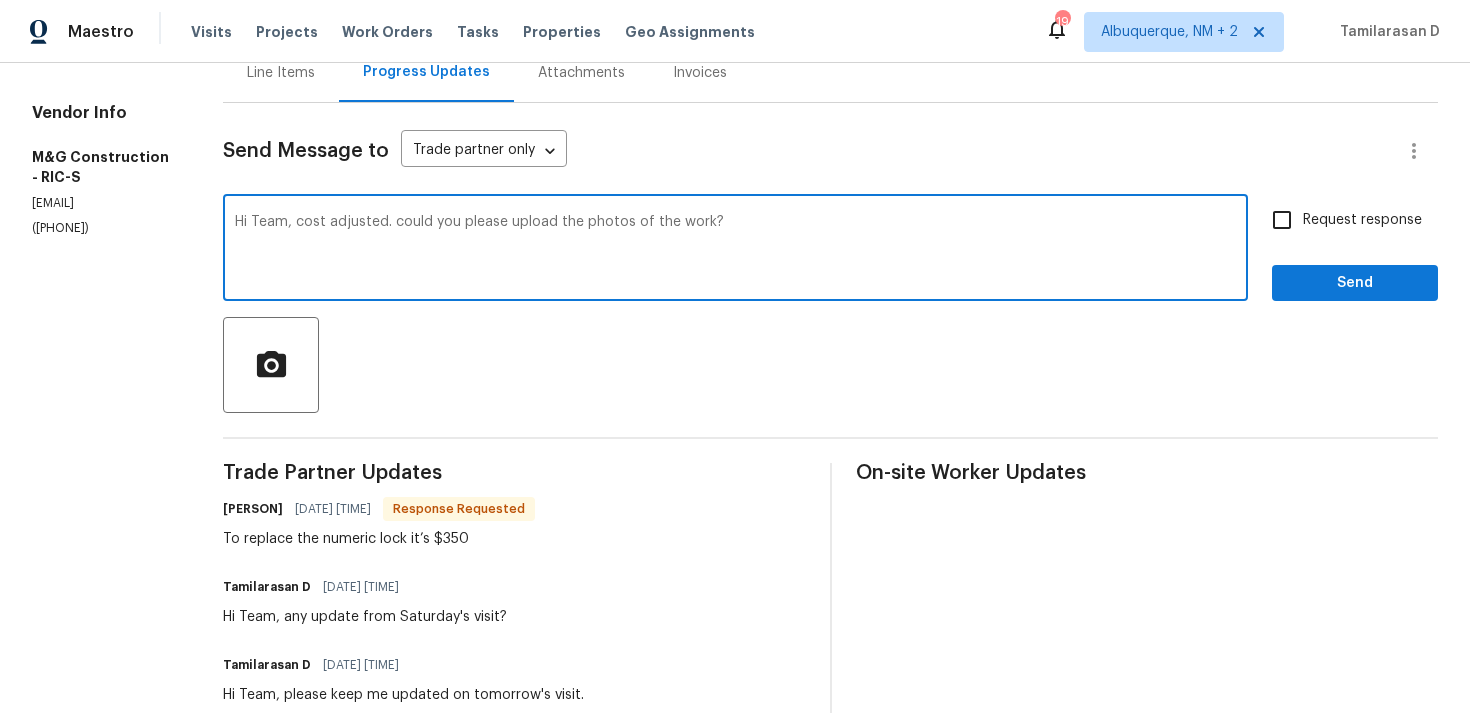 type on "Hi Team, cost adjusted. could you please upload the photos of the work?" 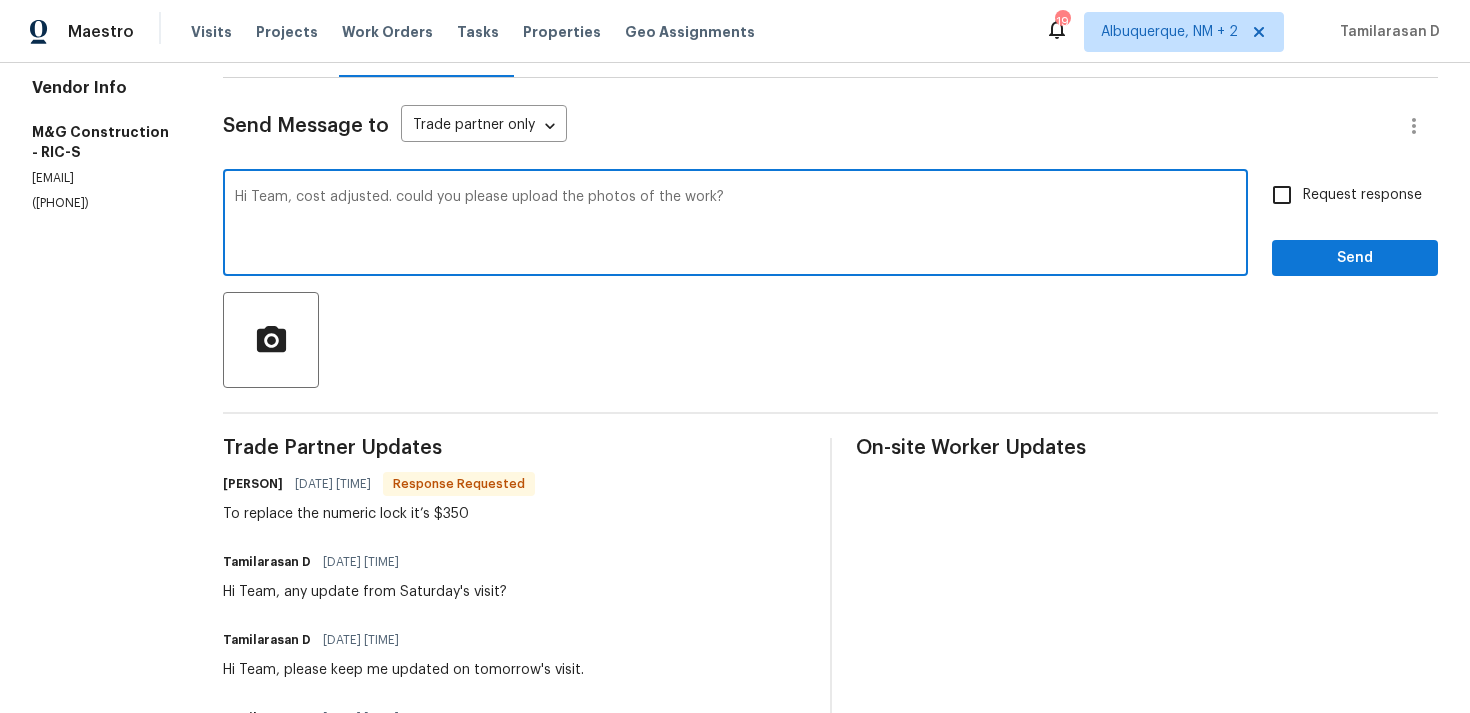 scroll, scrollTop: 0, scrollLeft: 0, axis: both 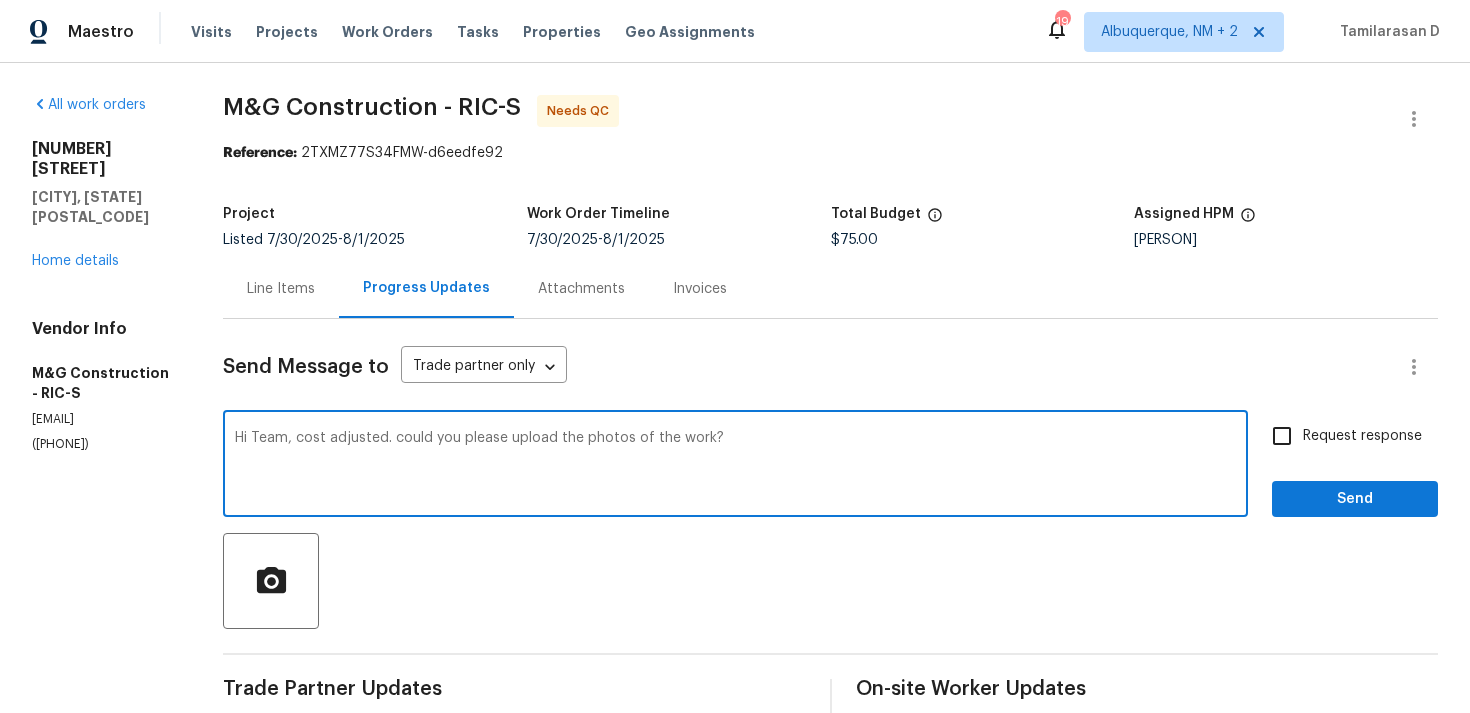 click on "Request response" at bounding box center [1282, 436] 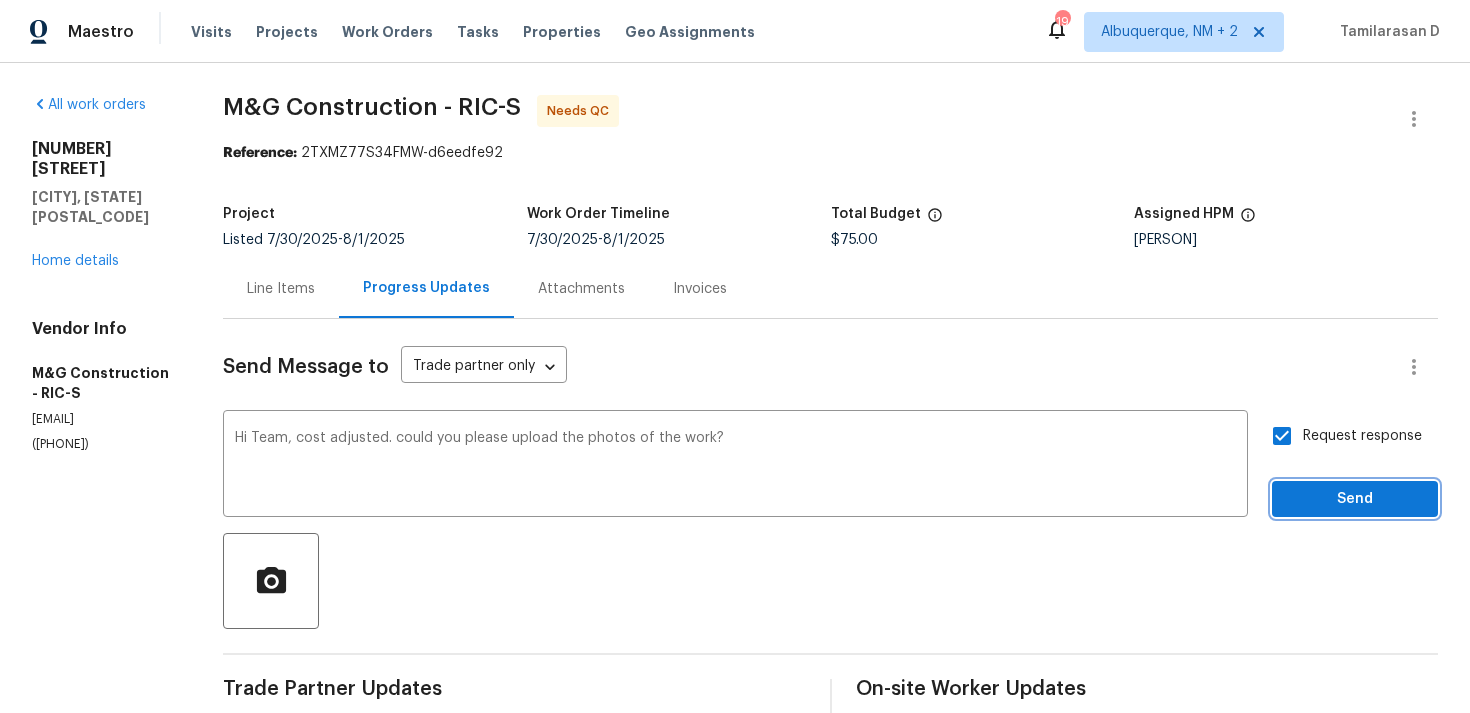 click on "Send" at bounding box center [1355, 499] 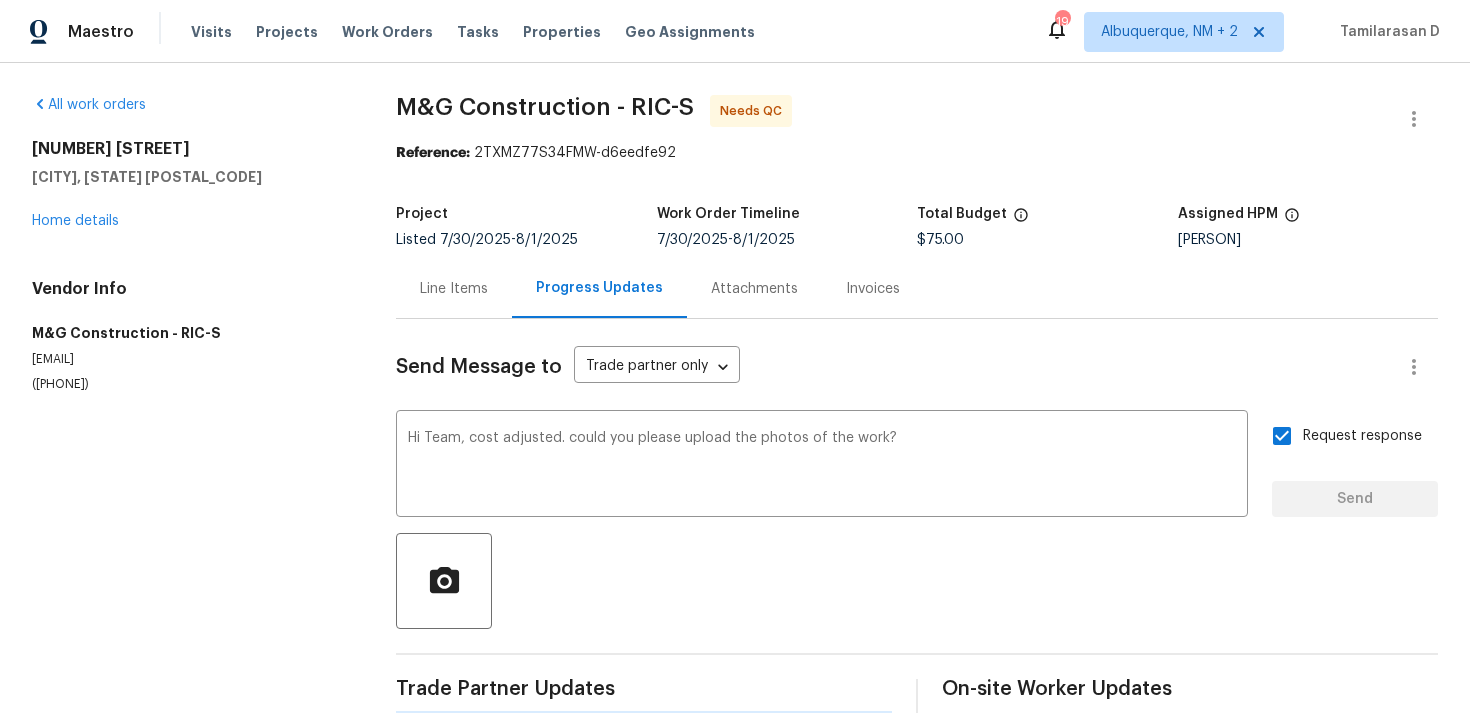 type 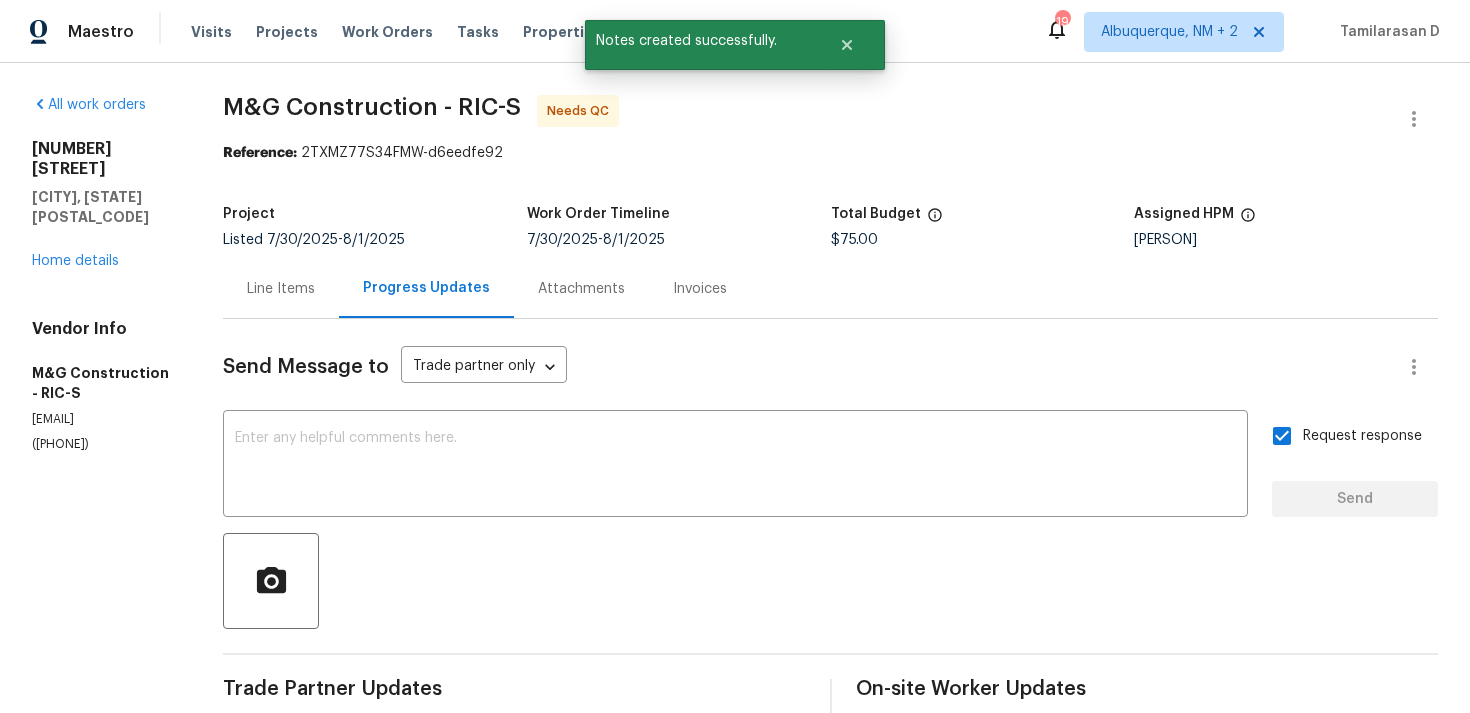 click on "All work orders 3929 Litchfield Dr Chesterfield, VA 23832 Home details Vendor Info M&G Construction - RIC-S mgcontractor6@gmail.com (703) 864-2437" at bounding box center [103, 687] 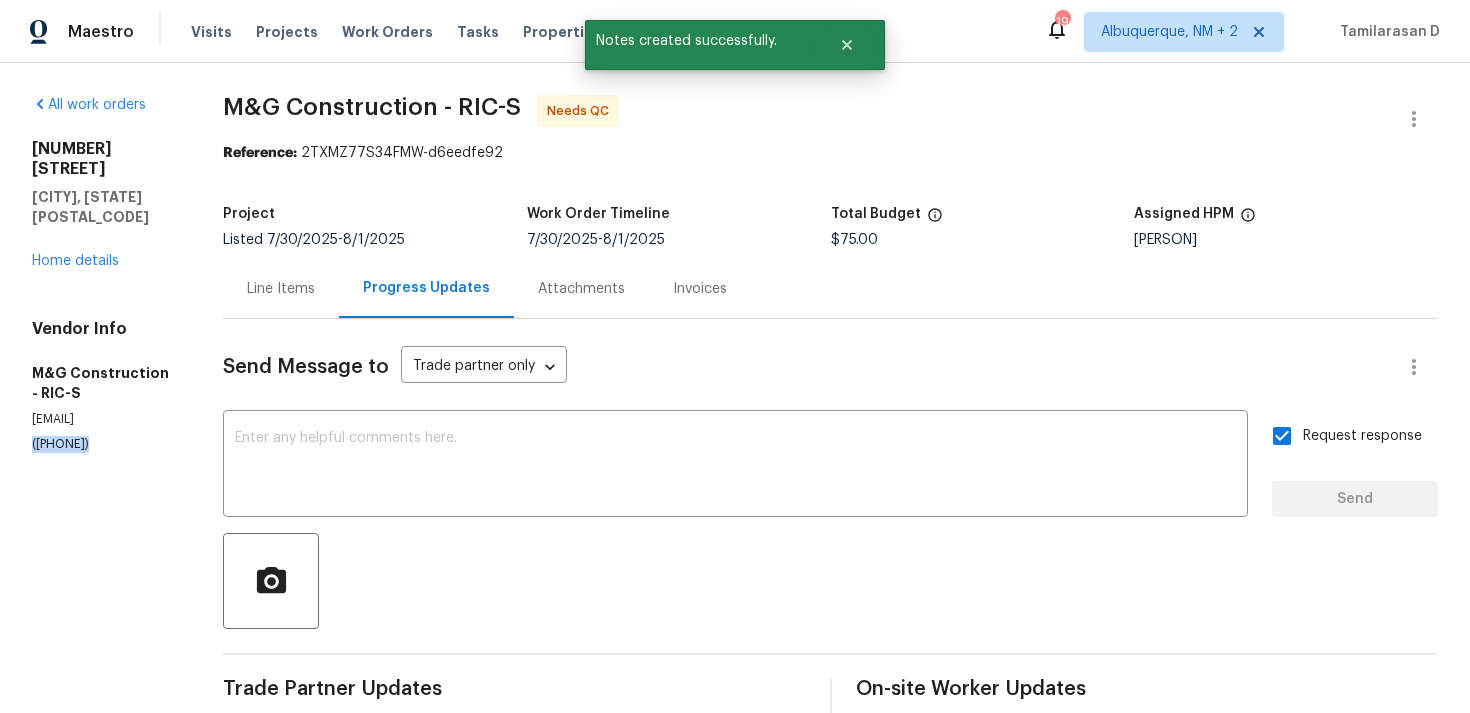 copy on "(703) 864-2437" 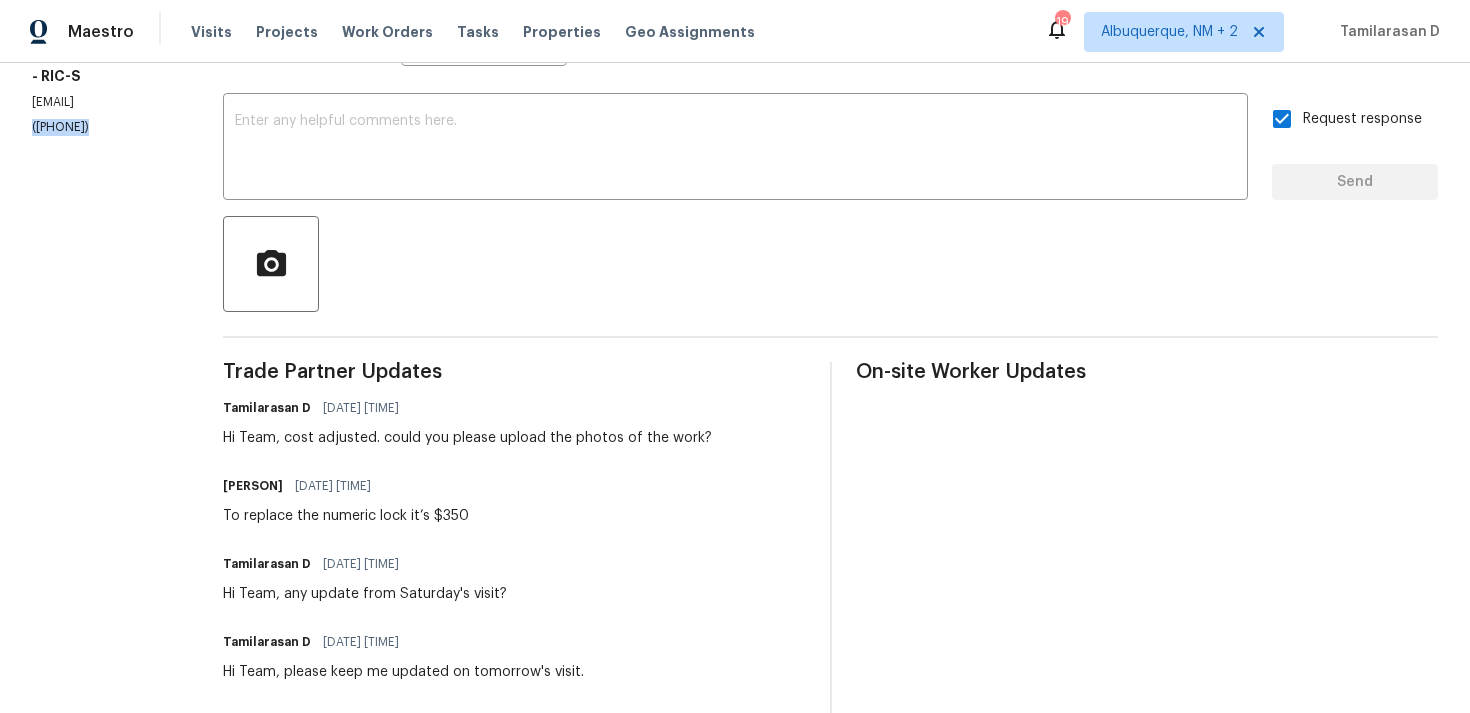 scroll, scrollTop: 283, scrollLeft: 0, axis: vertical 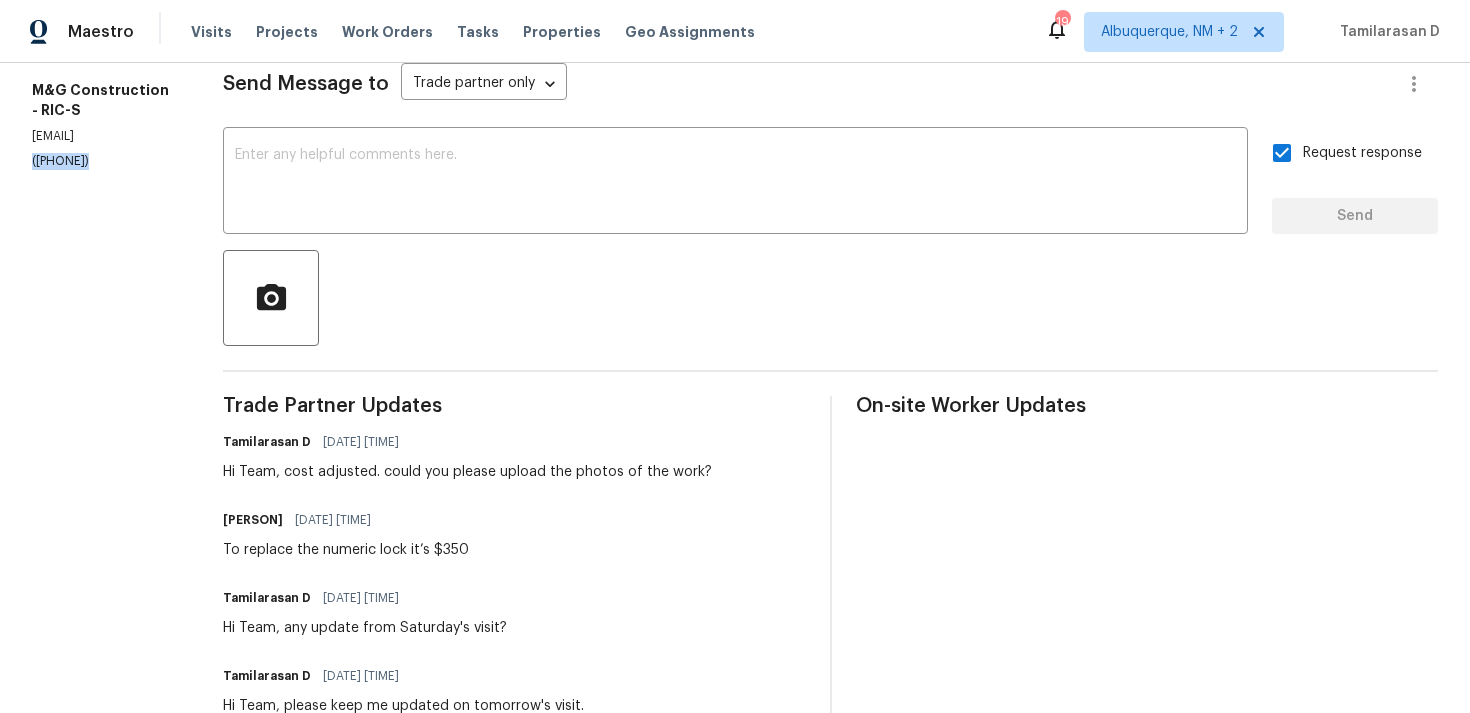 click on "Hi Team, cost adjusted. could you please upload the photos of the work?" at bounding box center [467, 472] 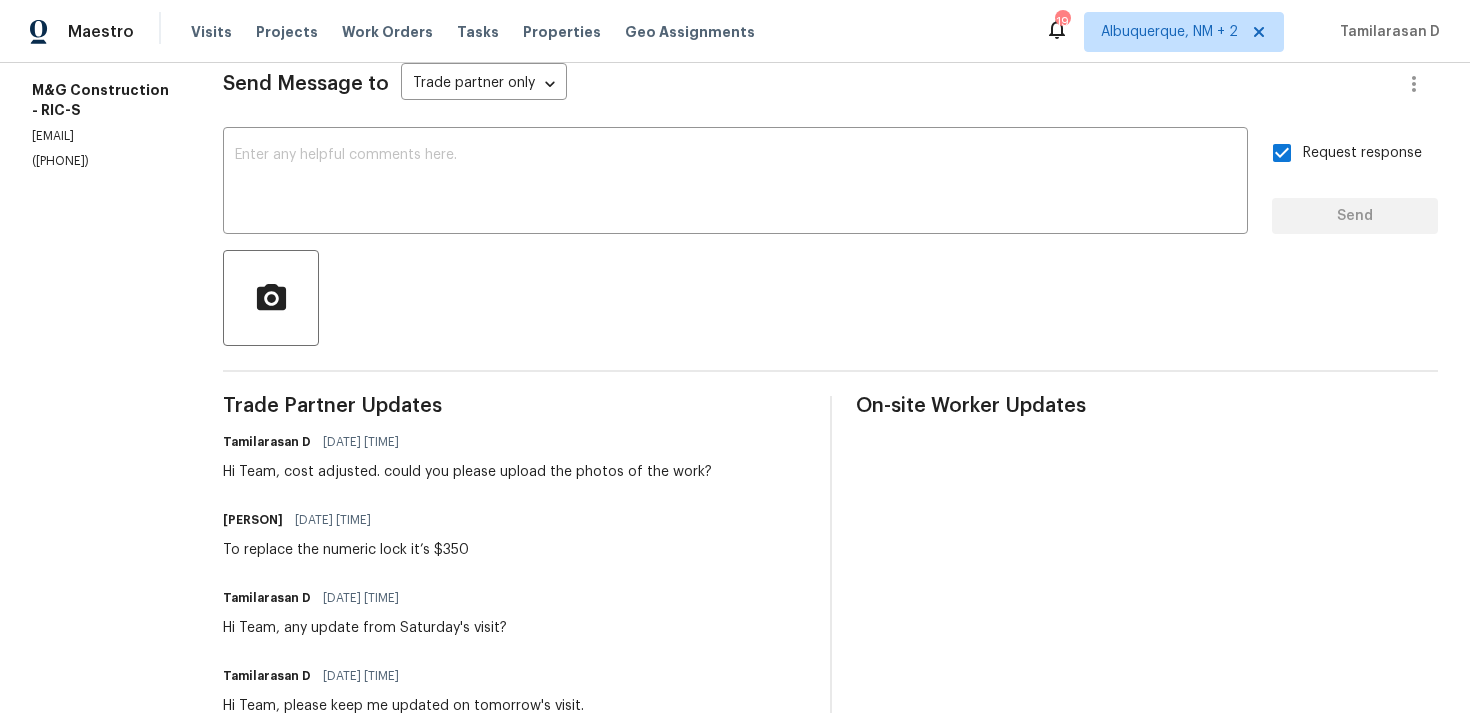 click on "Hi Team, cost adjusted. could you please upload the photos of the work?" at bounding box center [467, 472] 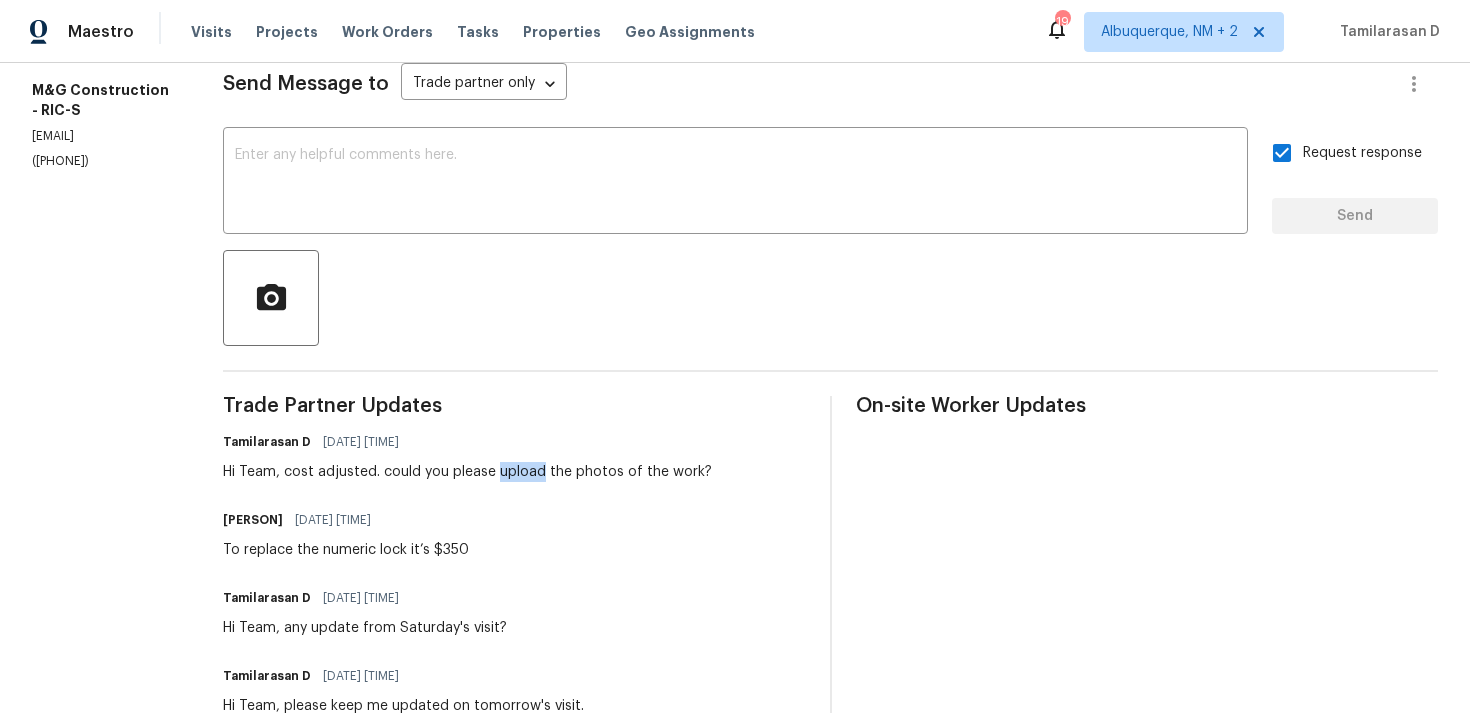 click on "Hi Team, cost adjusted. could you please upload the photos of the work?" at bounding box center [467, 472] 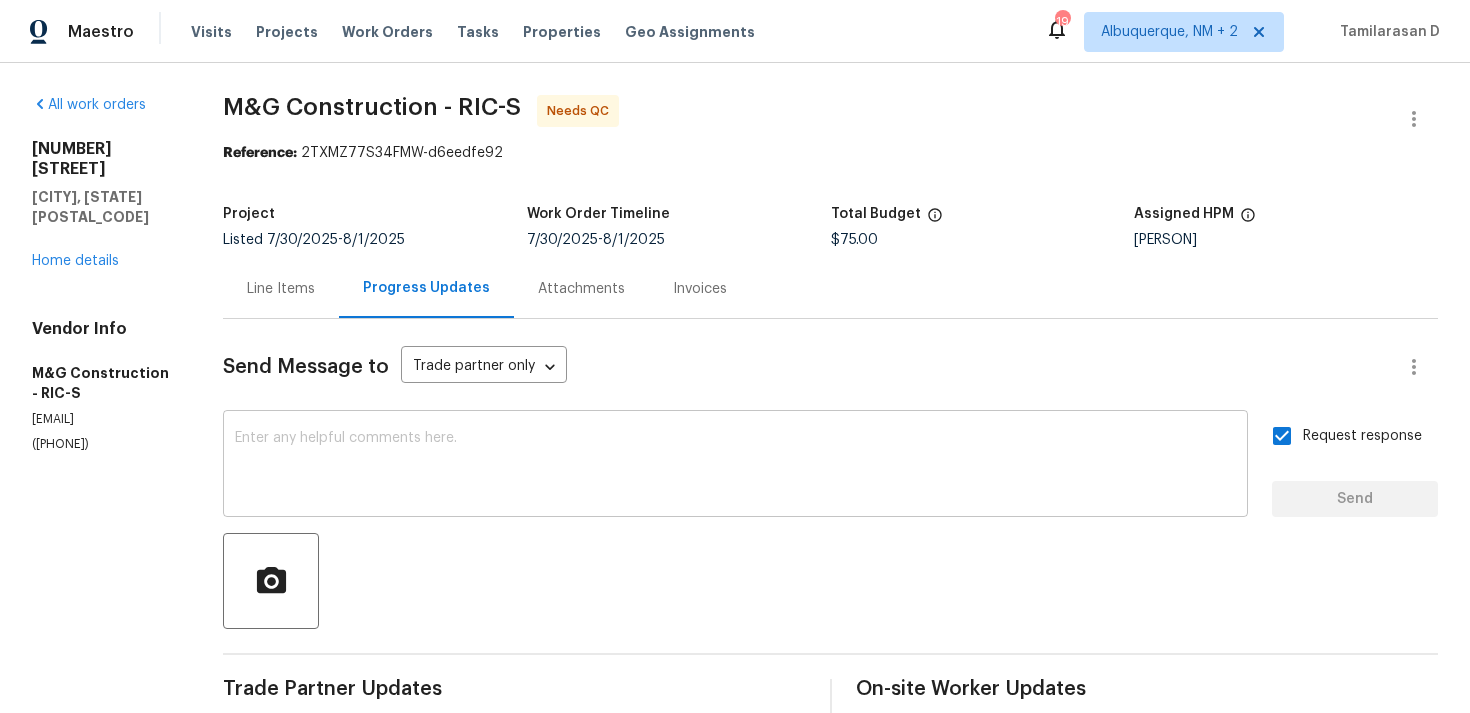 scroll, scrollTop: 578, scrollLeft: 0, axis: vertical 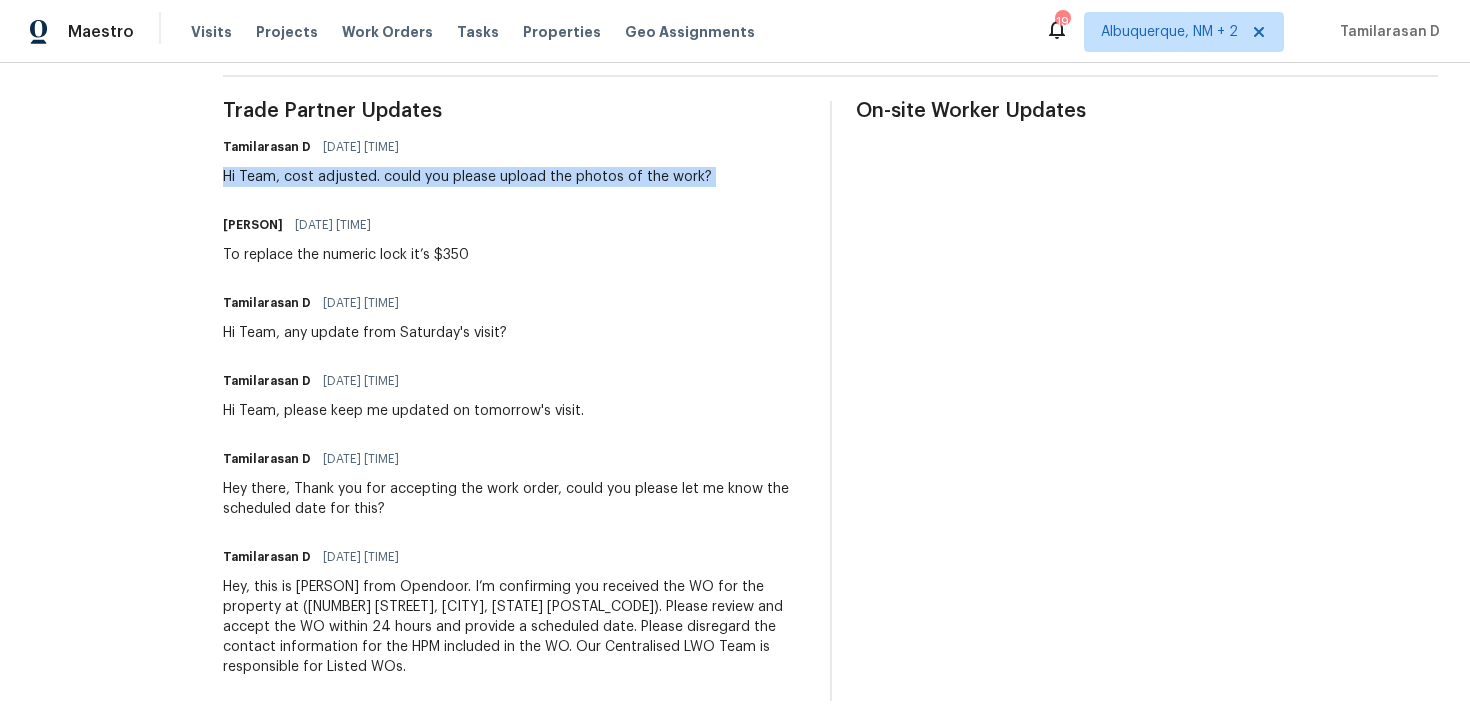 click on "To replace the numeric lock it’s $350" at bounding box center (346, 255) 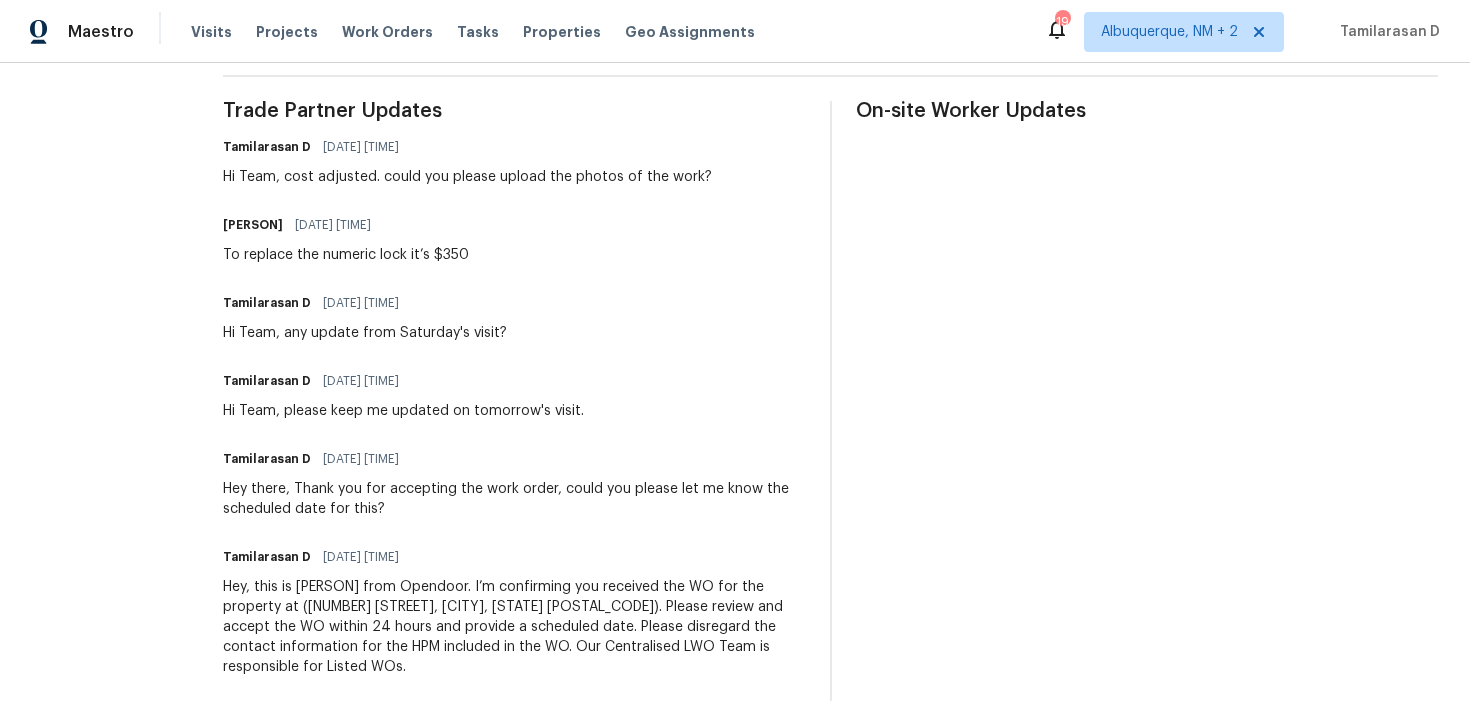 click on "To replace the numeric lock it’s $350" at bounding box center [346, 255] 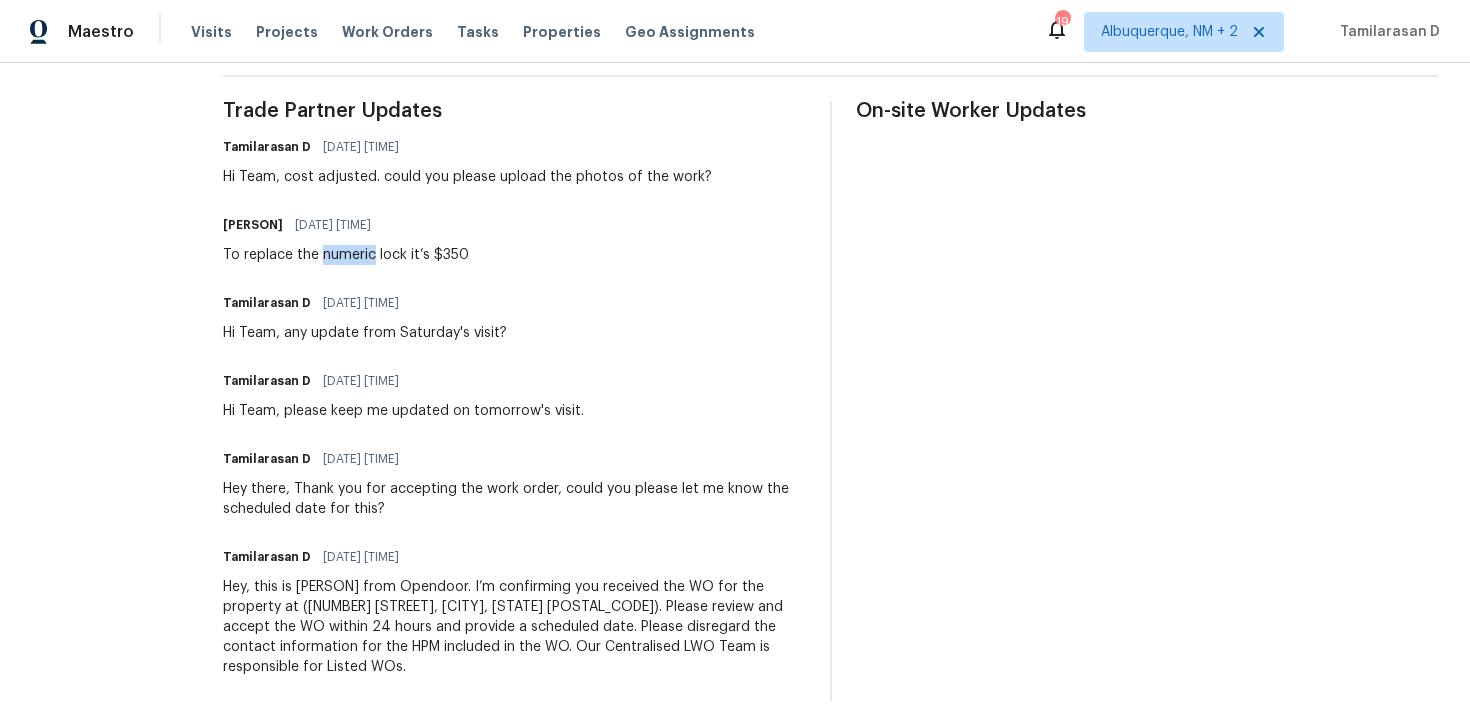 click on "To replace the numeric lock it’s $350" at bounding box center [346, 255] 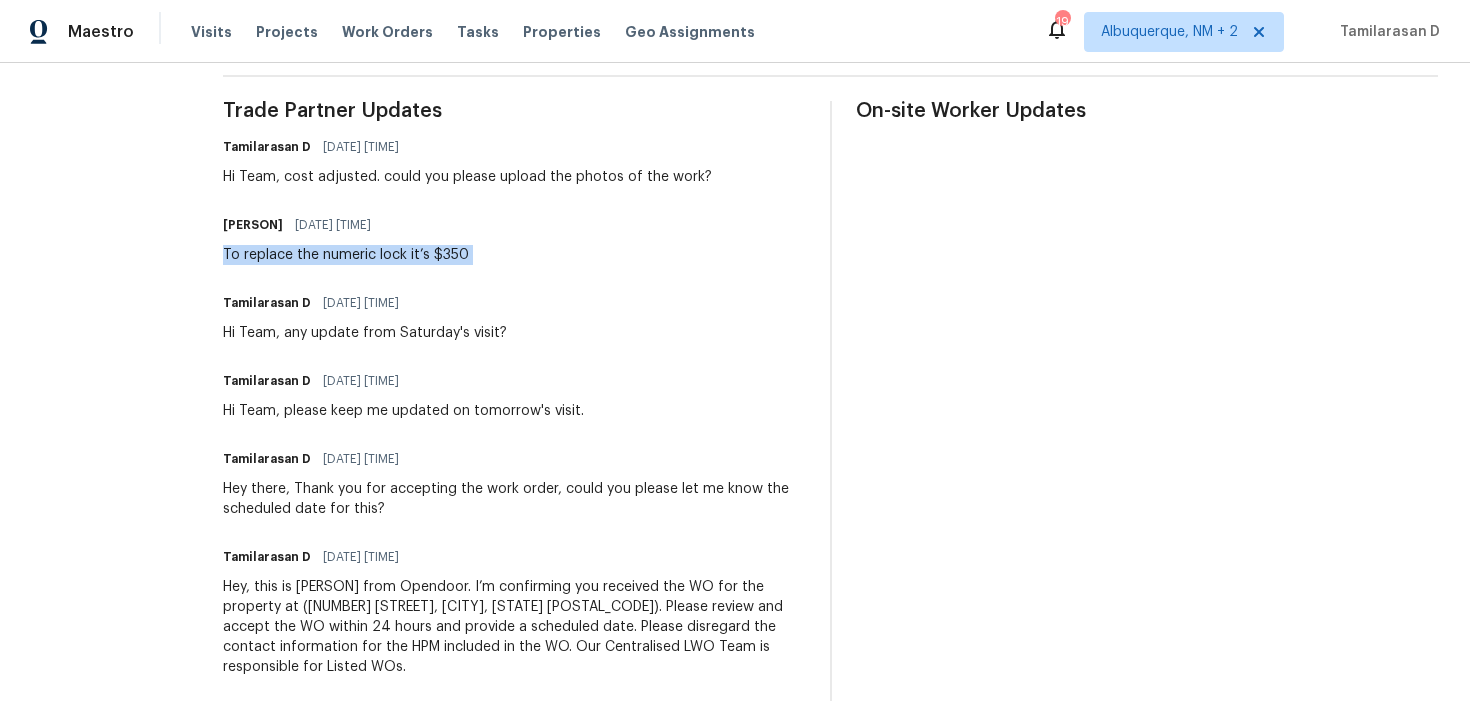 copy on "To replace the numeric lock it’s $350" 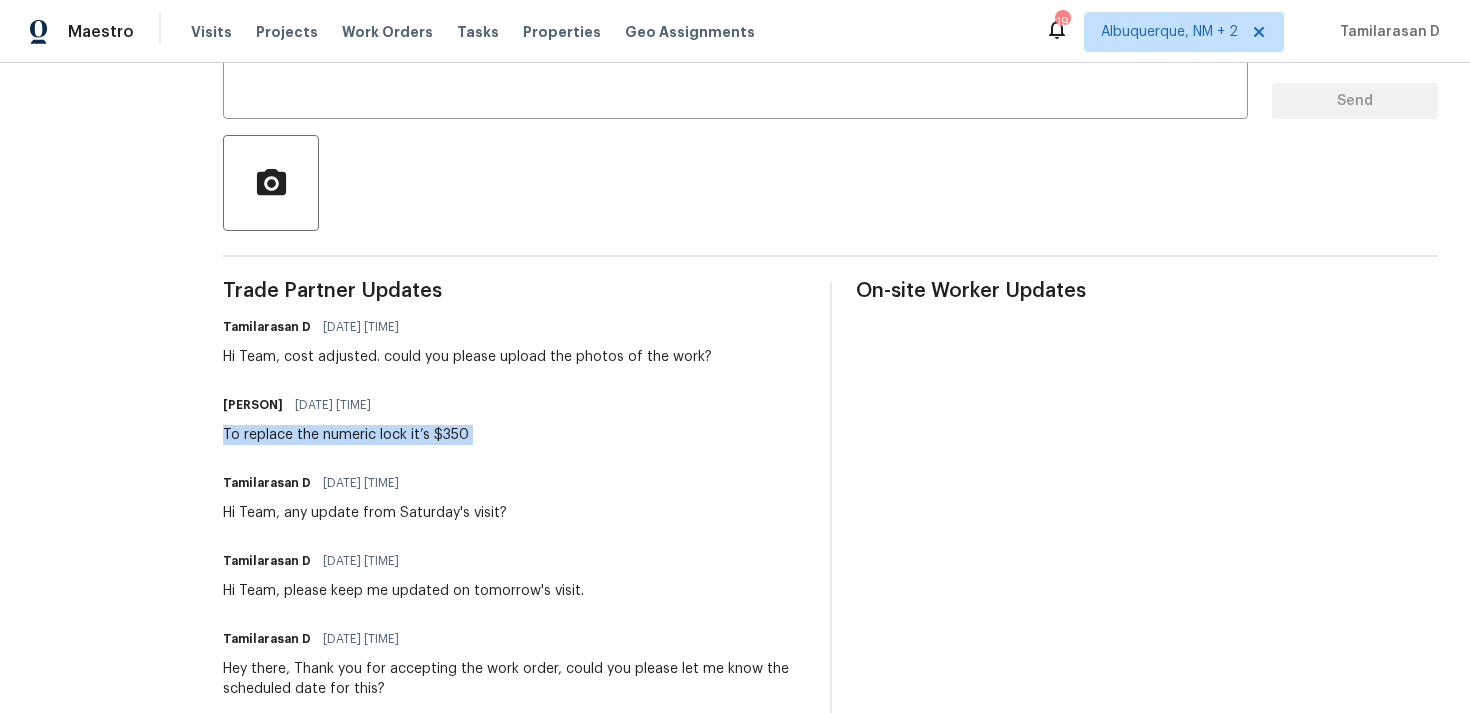 scroll, scrollTop: 215, scrollLeft: 0, axis: vertical 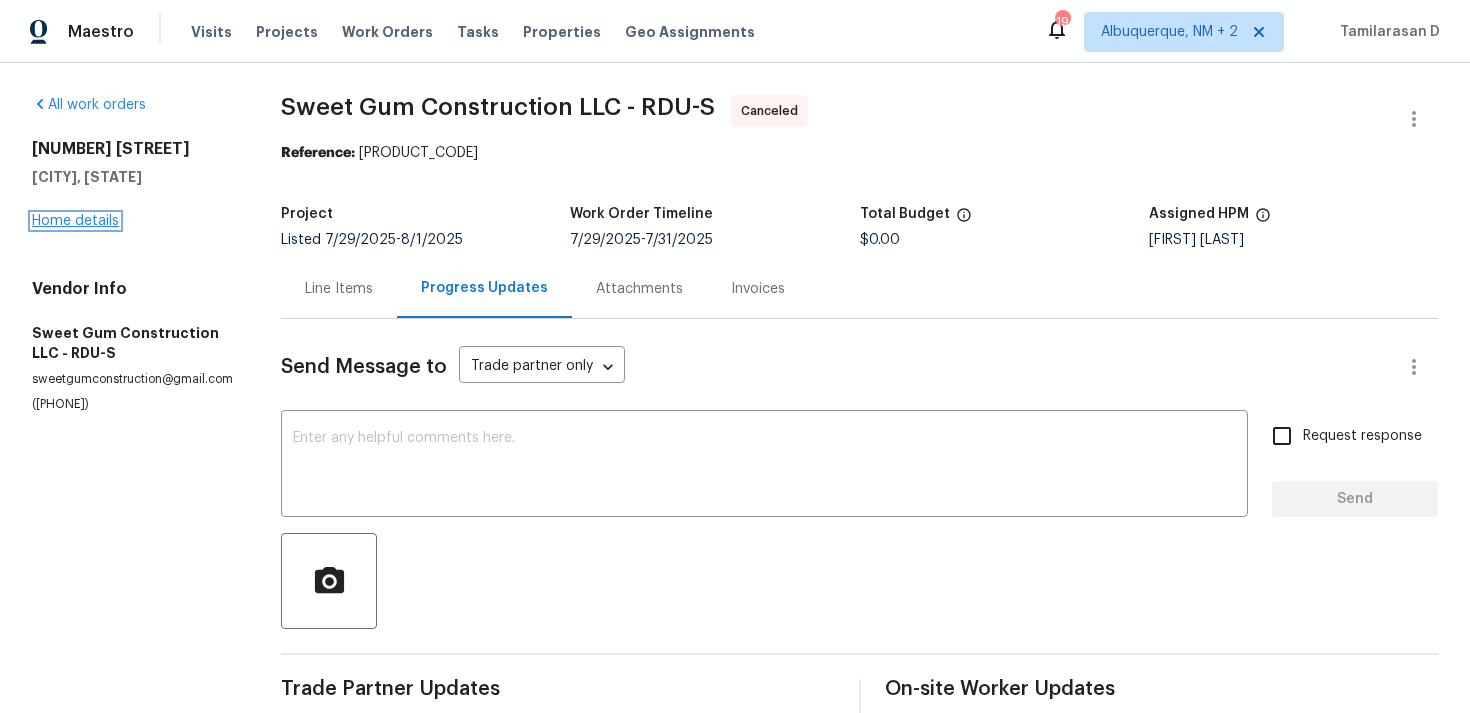 click on "Home details" at bounding box center (75, 221) 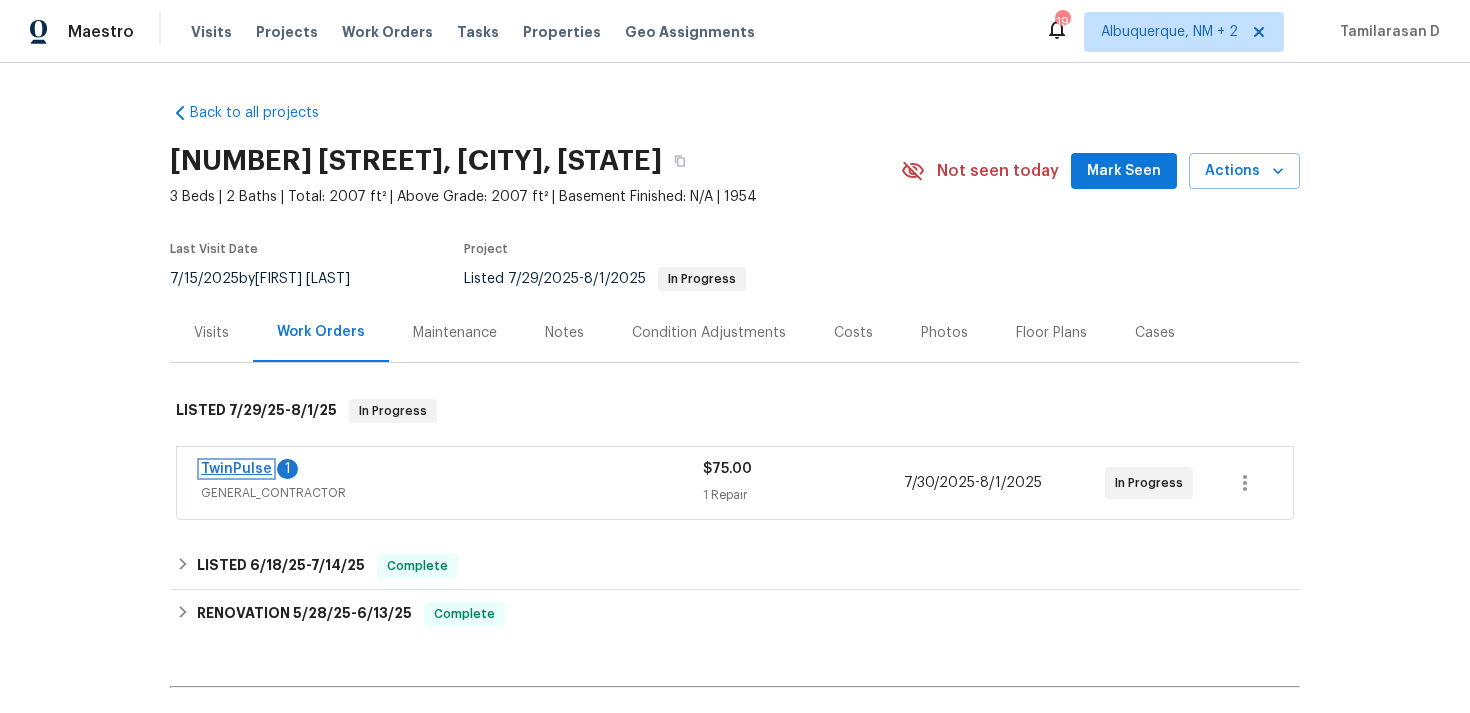 click on "TwinPulse" at bounding box center [236, 469] 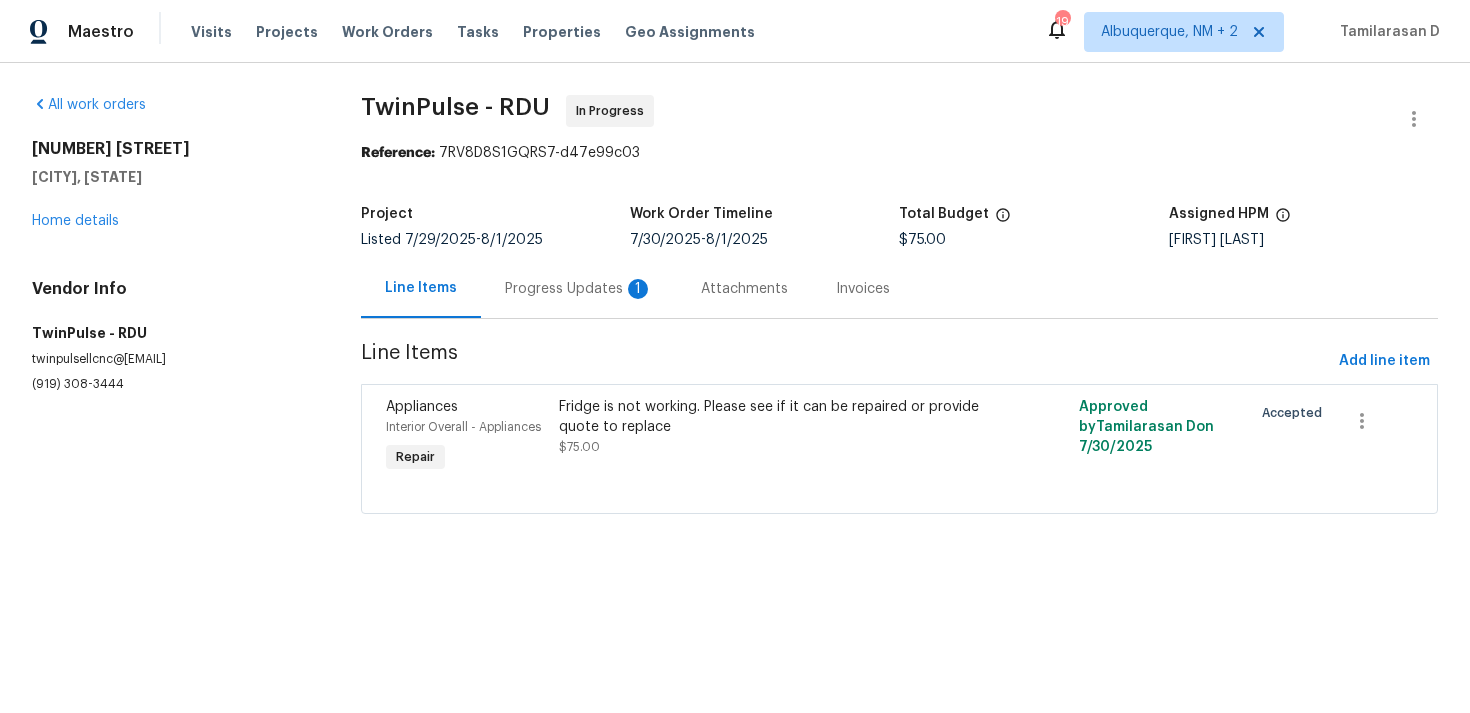 click on "Progress Updates 1" at bounding box center [579, 288] 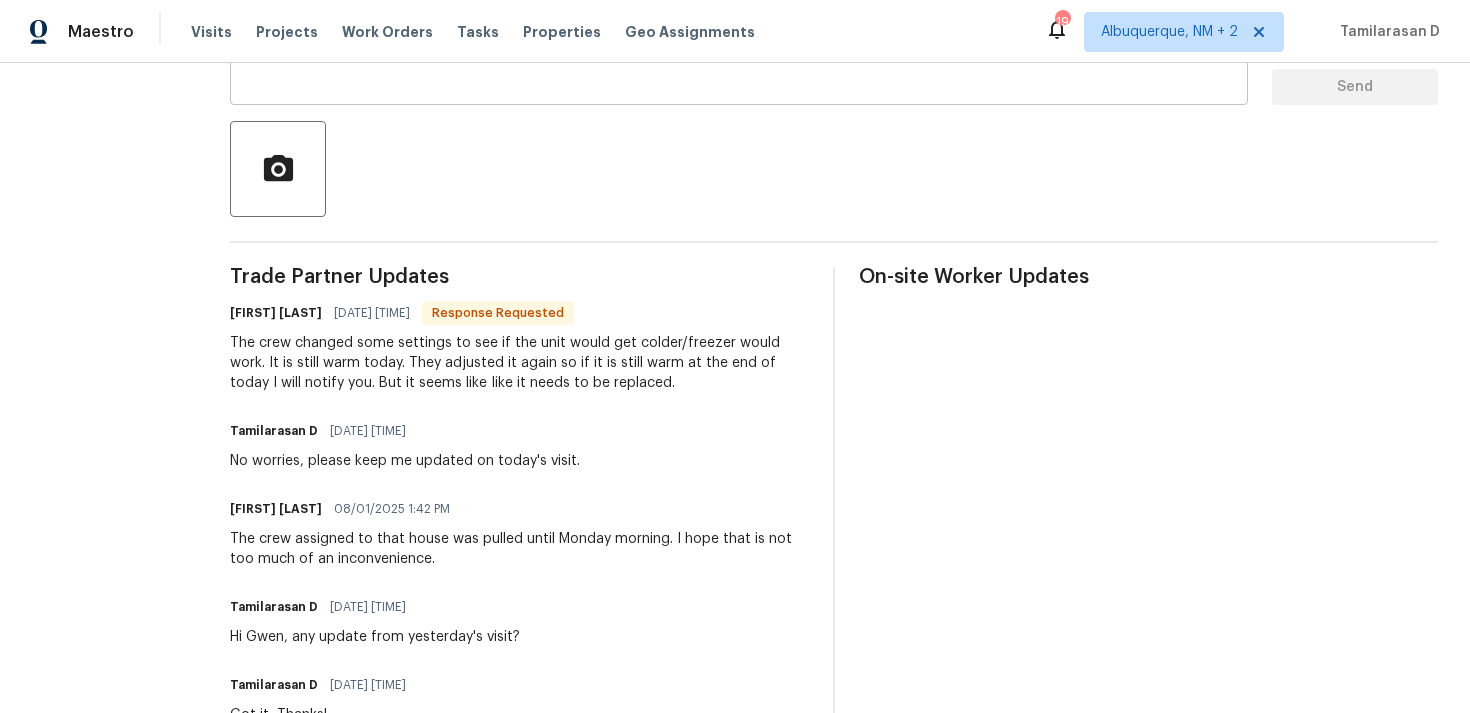 scroll, scrollTop: 456, scrollLeft: 0, axis: vertical 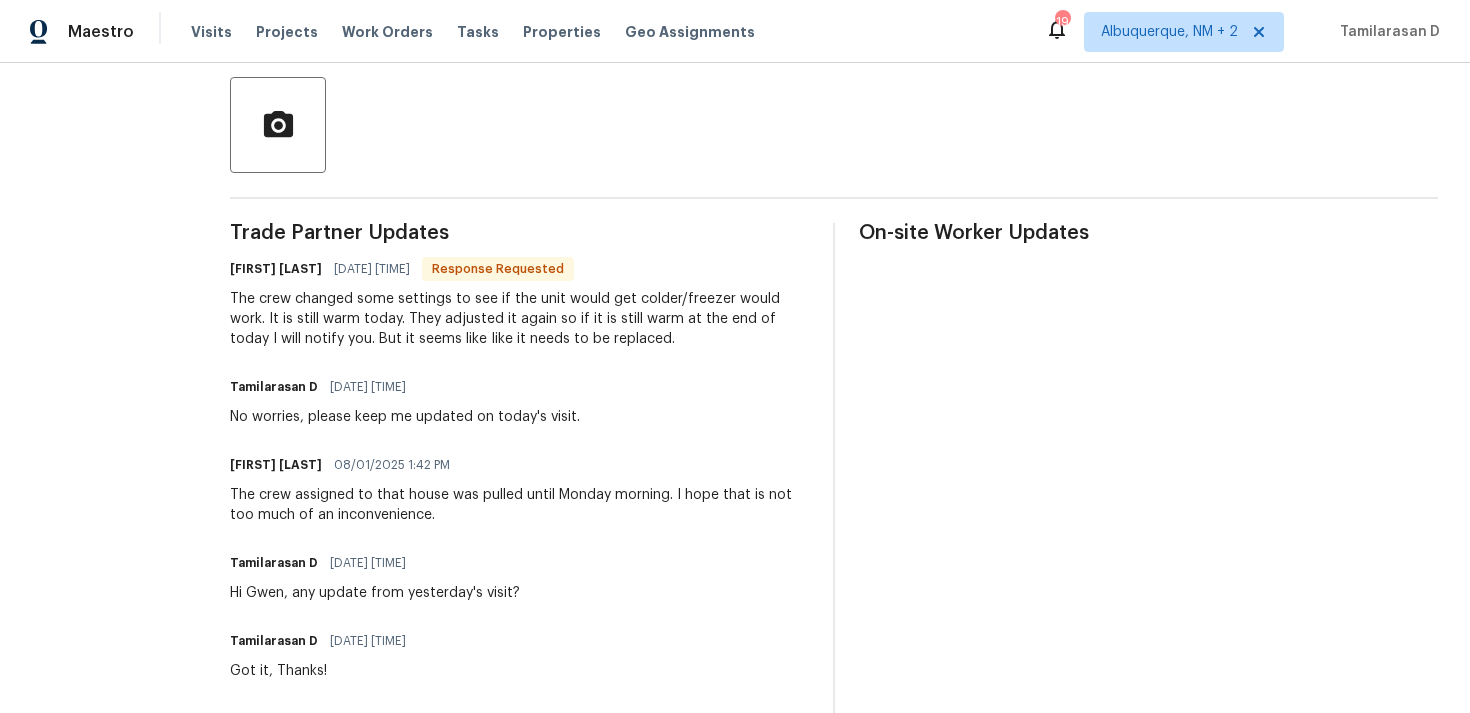 click on "The crew changed some settings to see if the unit would get colder/freezer would work.  It is still warm today.  They adjusted it again so if it is still warm at the end of today I will notify you.  But it seems like Iike it needs to be replaced." at bounding box center [519, 319] 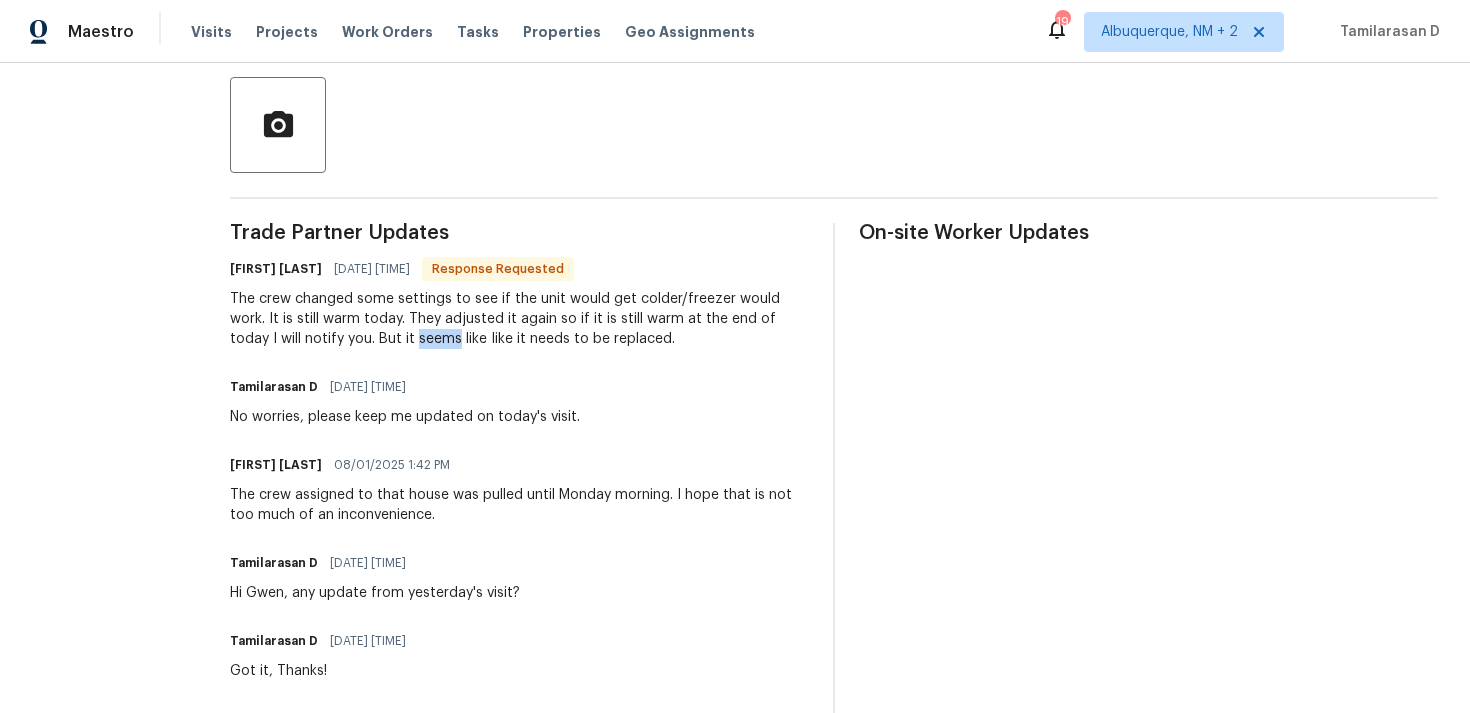 click on "The crew changed some settings to see if the unit would get colder/freezer would work.  It is still warm today.  They adjusted it again so if it is still warm at the end of today I will notify you.  But it seems like Iike it needs to be replaced." at bounding box center [519, 319] 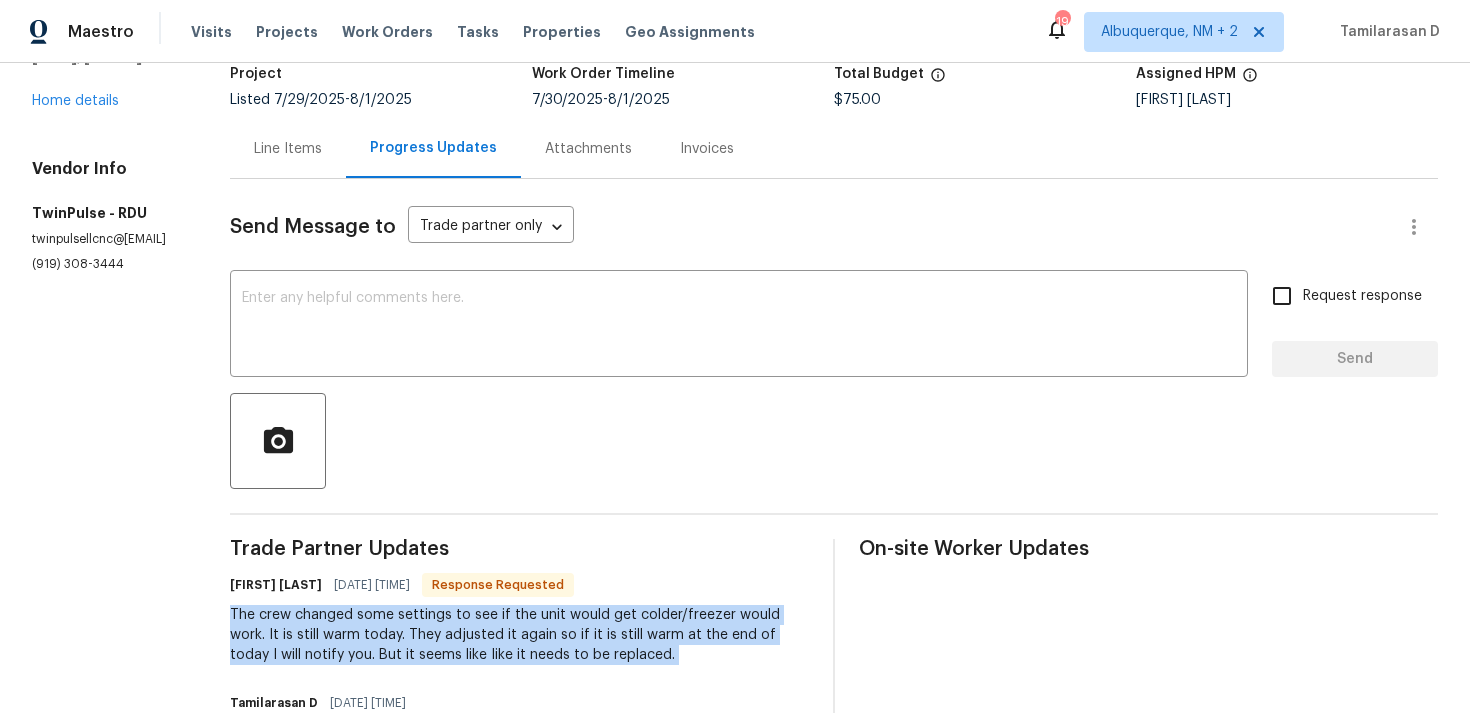 scroll, scrollTop: 0, scrollLeft: 0, axis: both 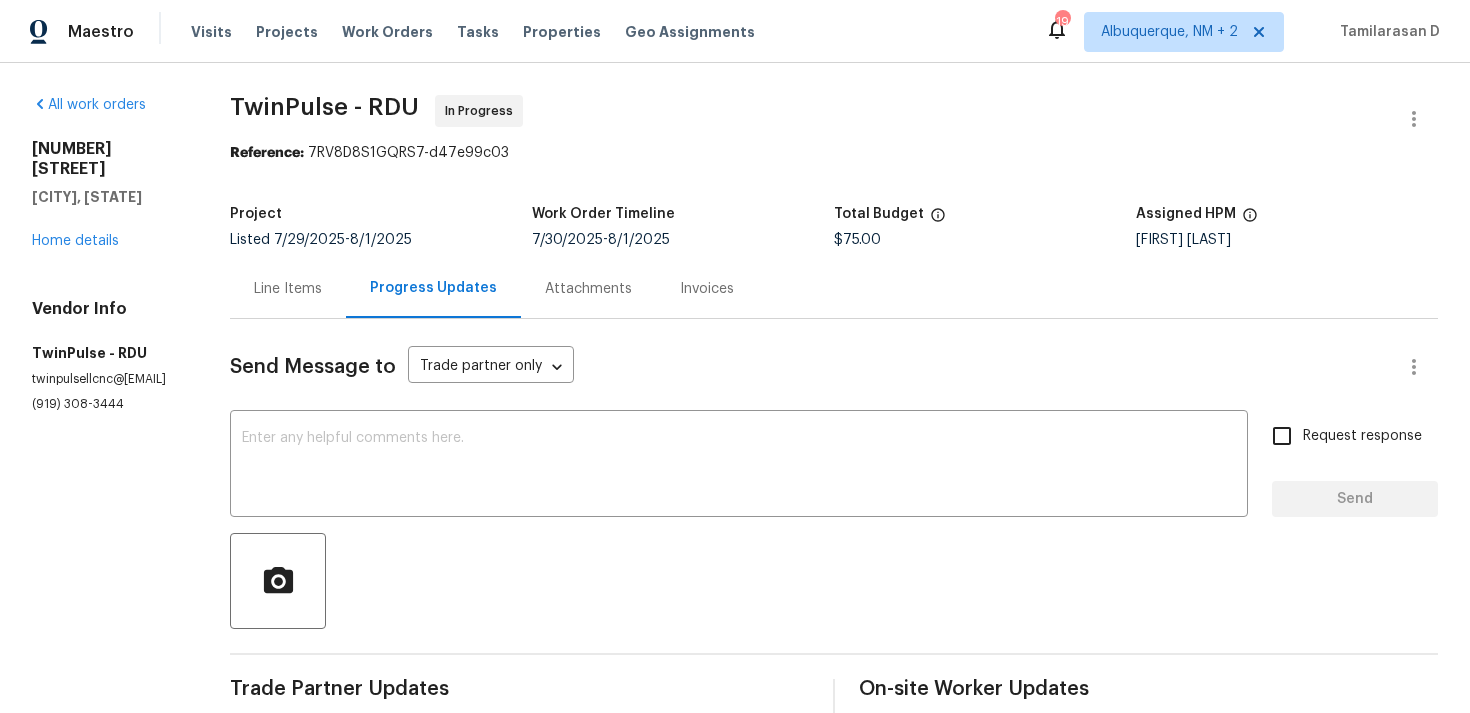 click on "Line Items" at bounding box center (288, 288) 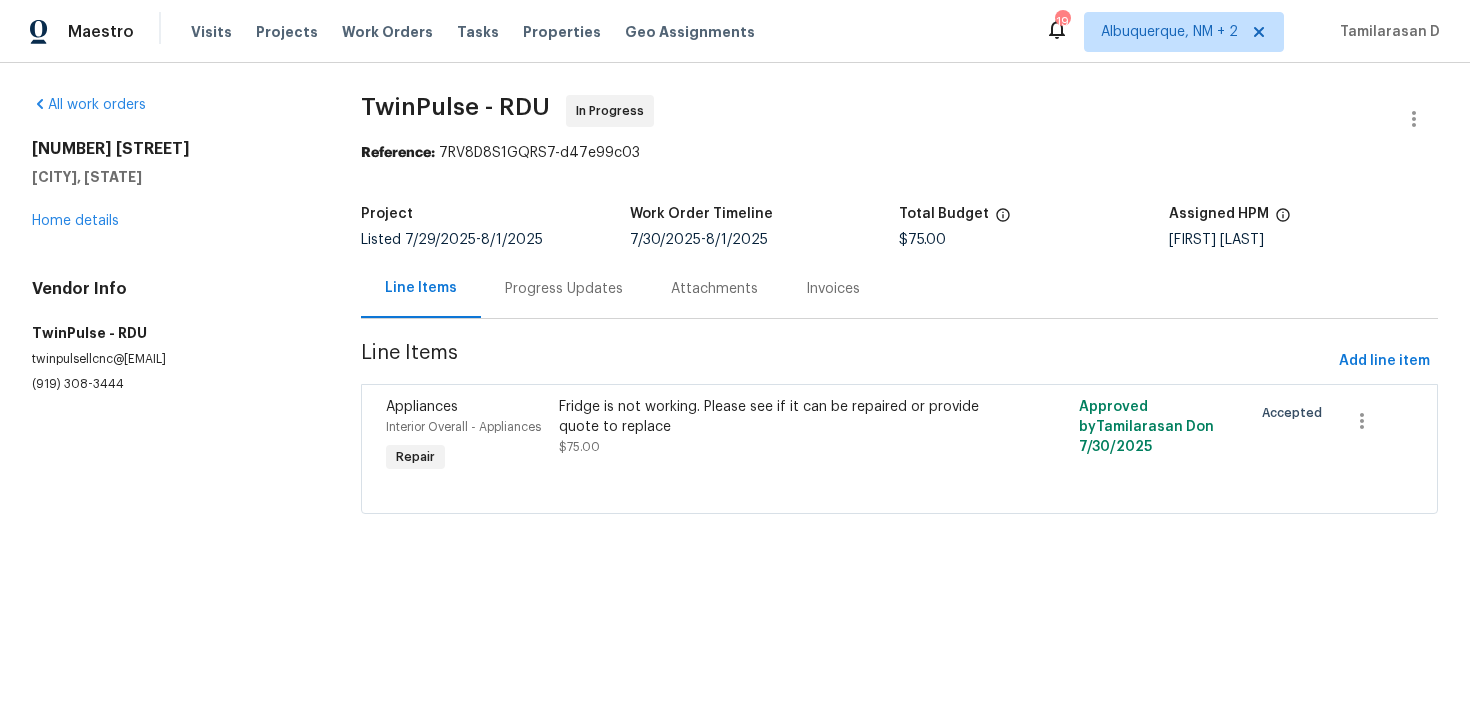 click on "Progress Updates" at bounding box center [564, 288] 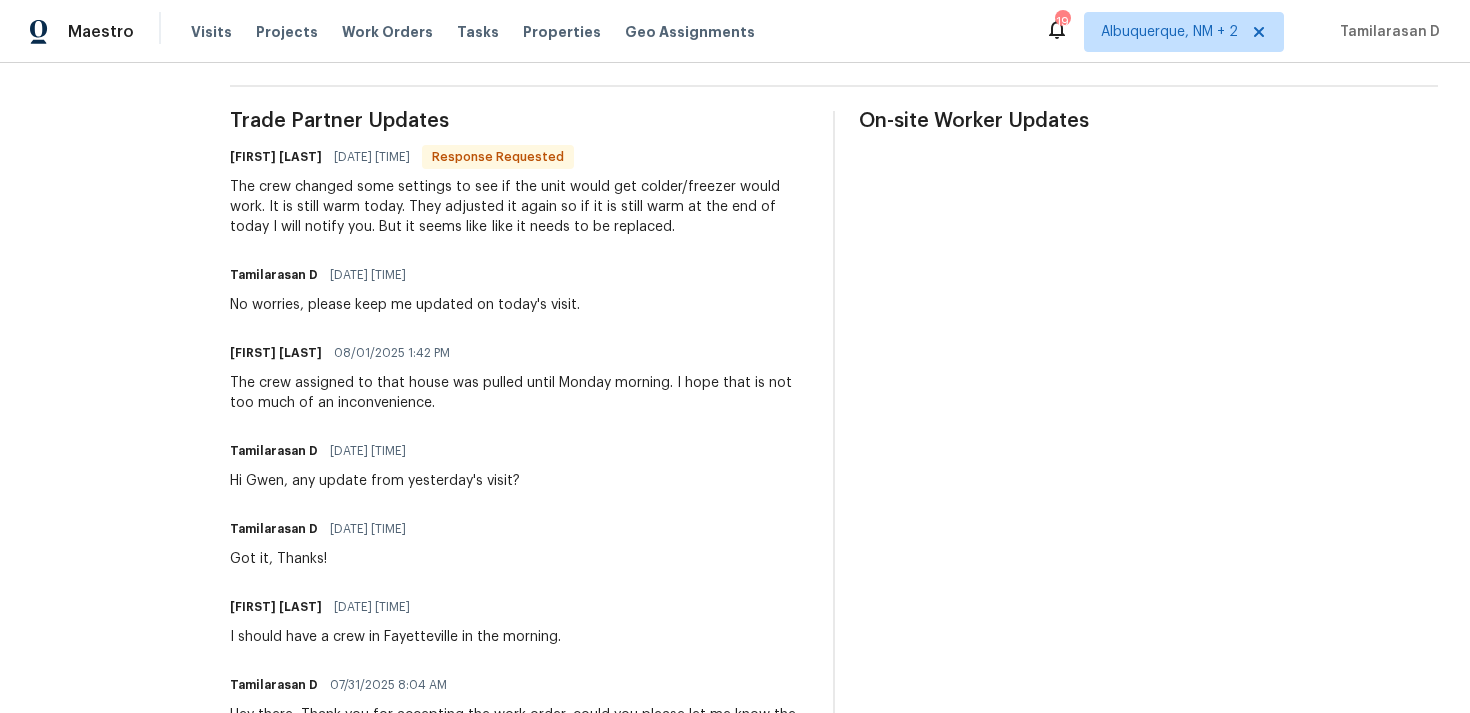 scroll, scrollTop: 522, scrollLeft: 0, axis: vertical 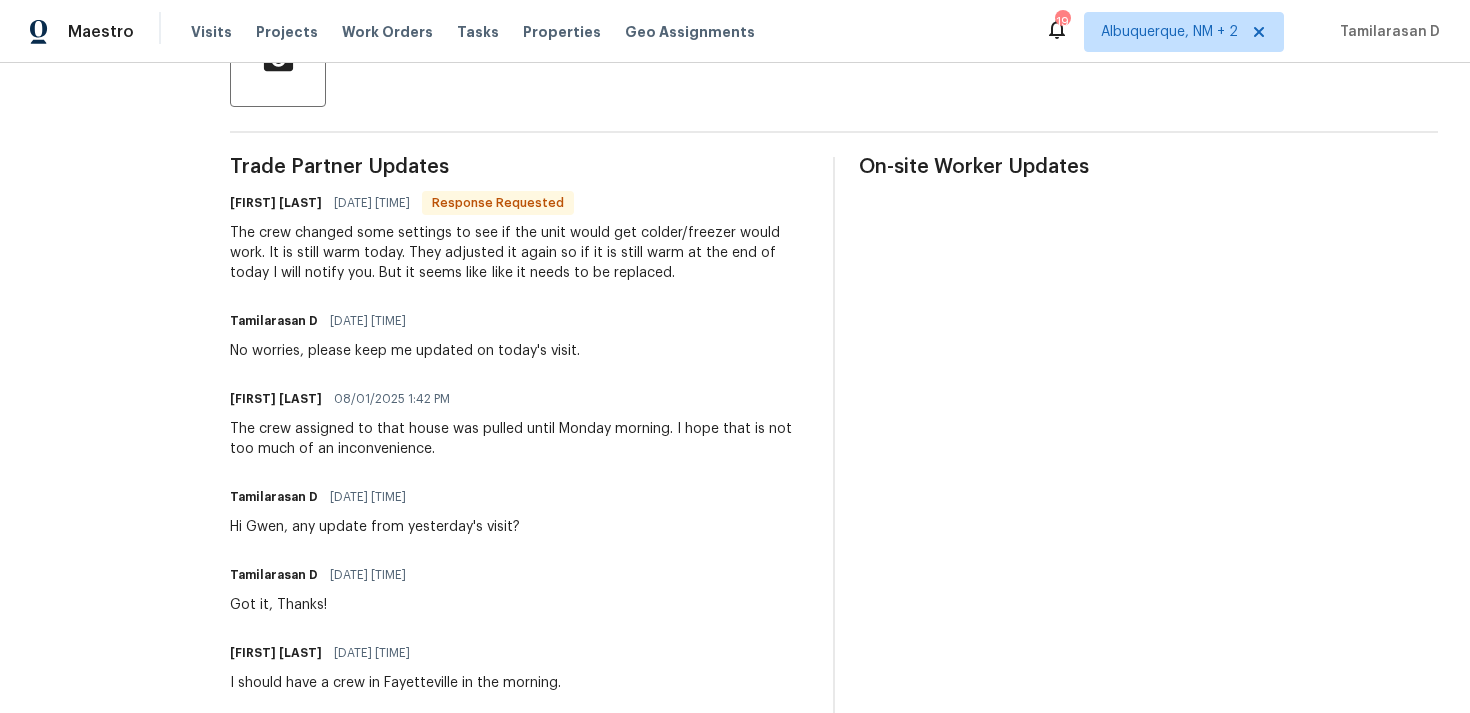 click on "The crew changed some settings to see if the unit would get colder/freezer would work.  It is still warm today.  They adjusted it again so if it is still warm at the end of today I will notify you.  But it seems like Iike it needs to be replaced." at bounding box center (519, 253) 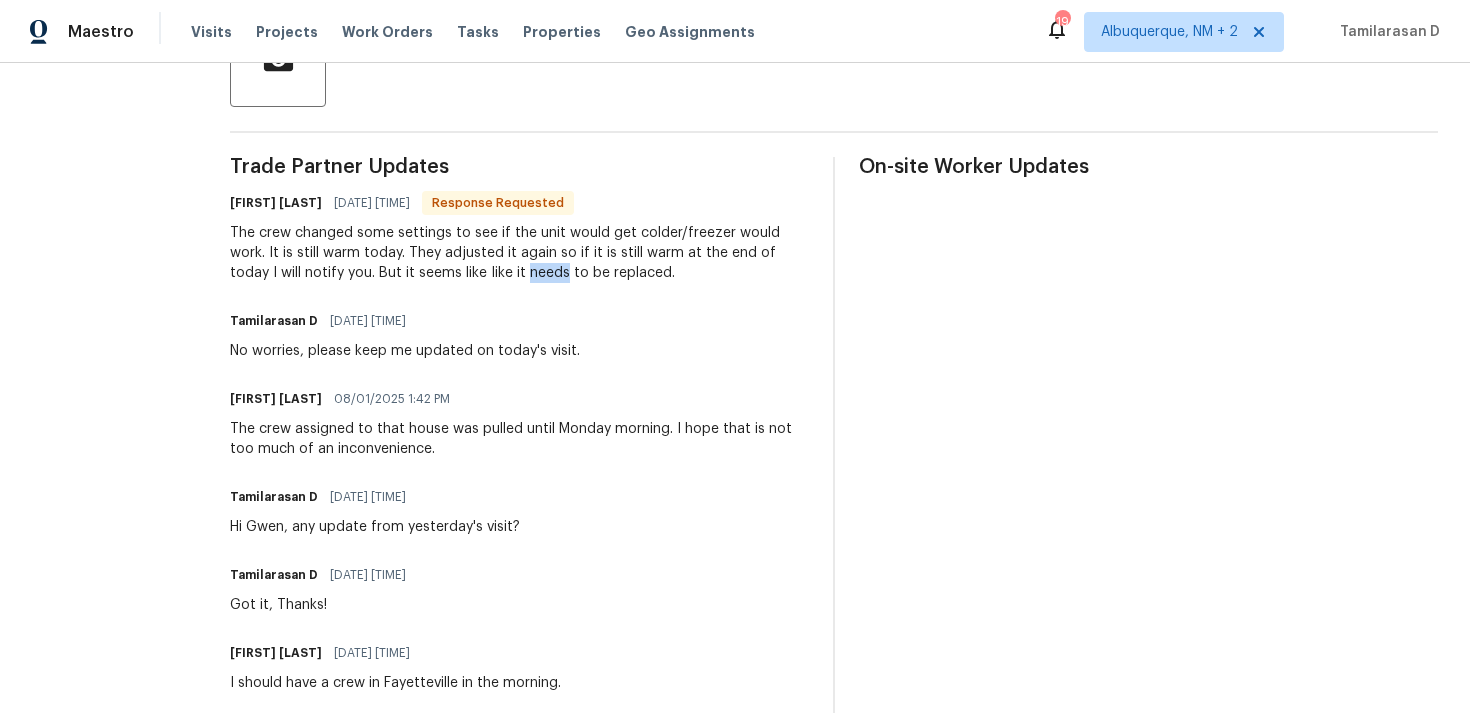 click on "The crew changed some settings to see if the unit would get colder/freezer would work.  It is still warm today.  They adjusted it again so if it is still warm at the end of today I will notify you.  But it seems like Iike it needs to be replaced." at bounding box center (519, 253) 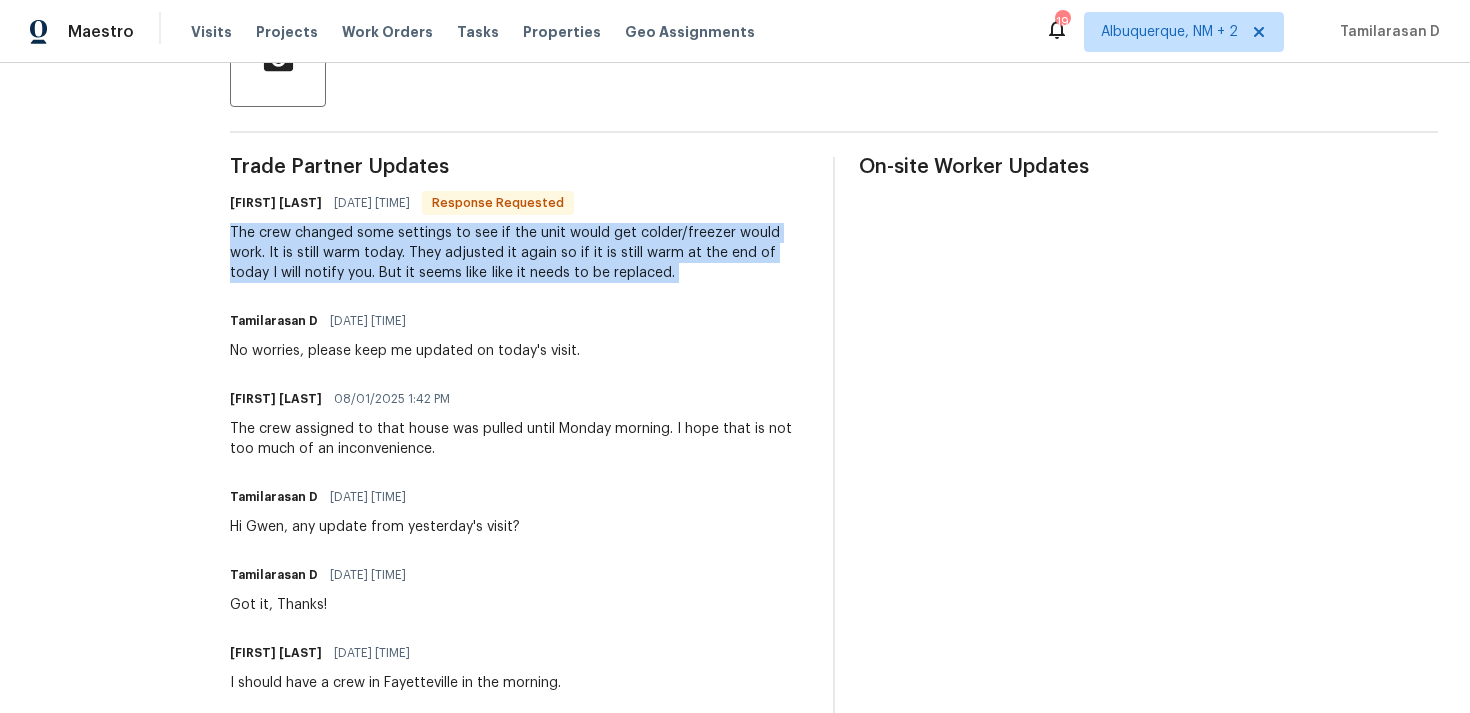copy on "The crew changed some settings to see if the unit would get colder/freezer would work.  It is still warm today.  They adjusted it again so if it is still warm at the end of today I will notify you.  But it seems like Iike it needs to be replaced." 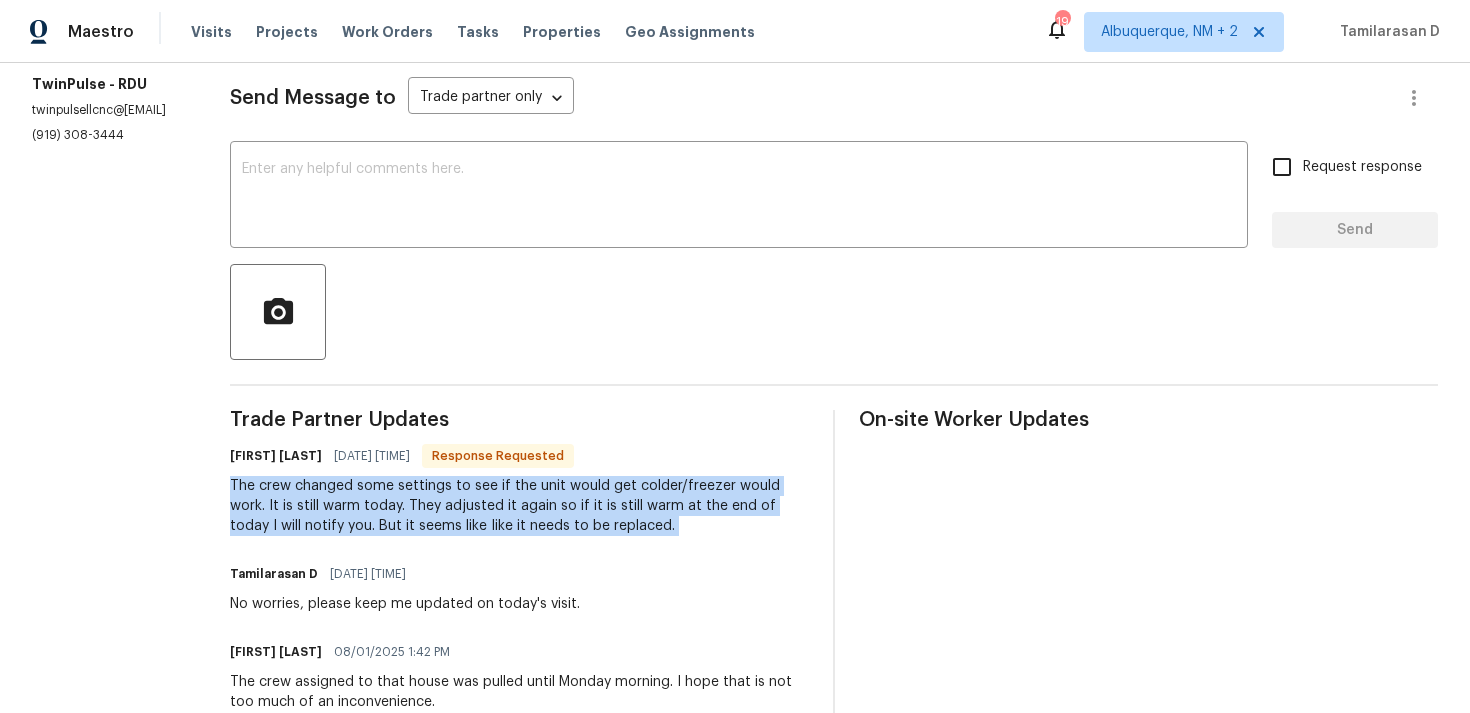 scroll, scrollTop: 99, scrollLeft: 0, axis: vertical 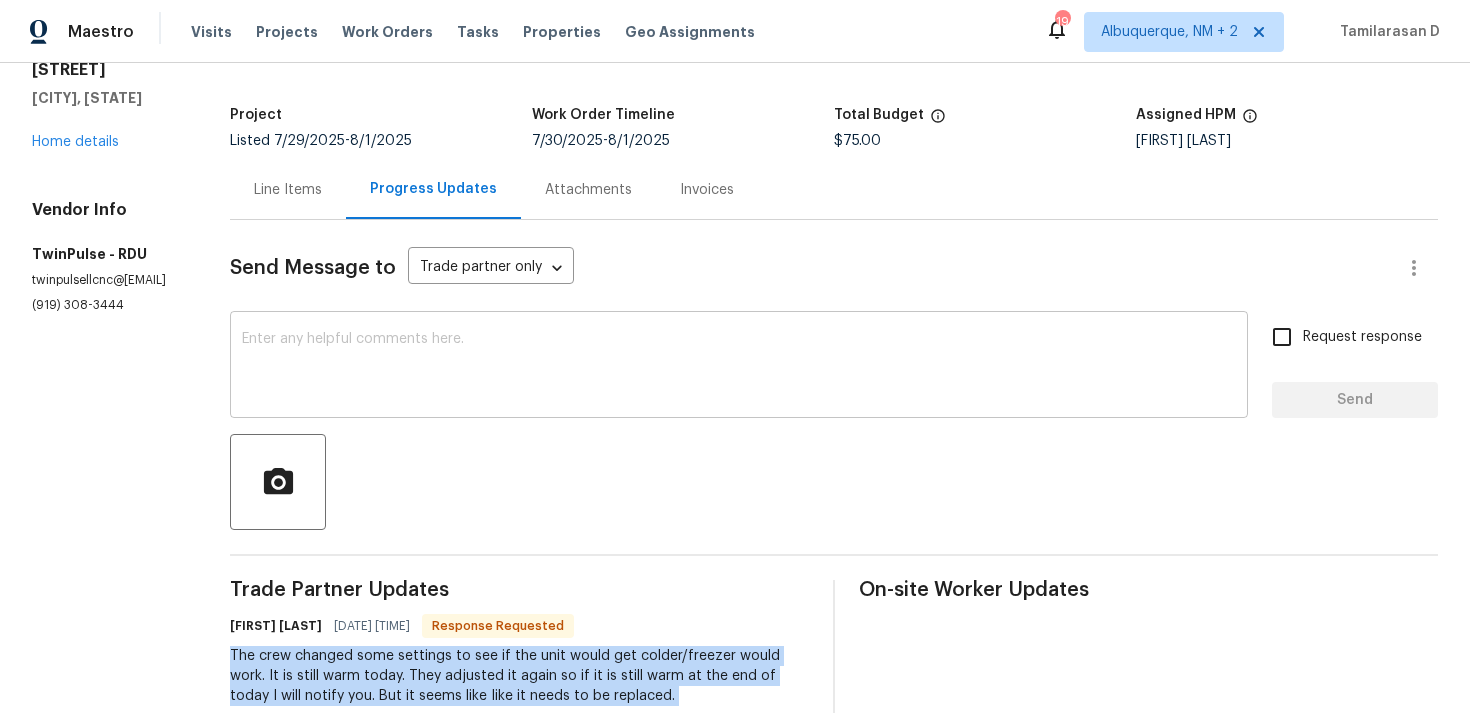 click at bounding box center [739, 367] 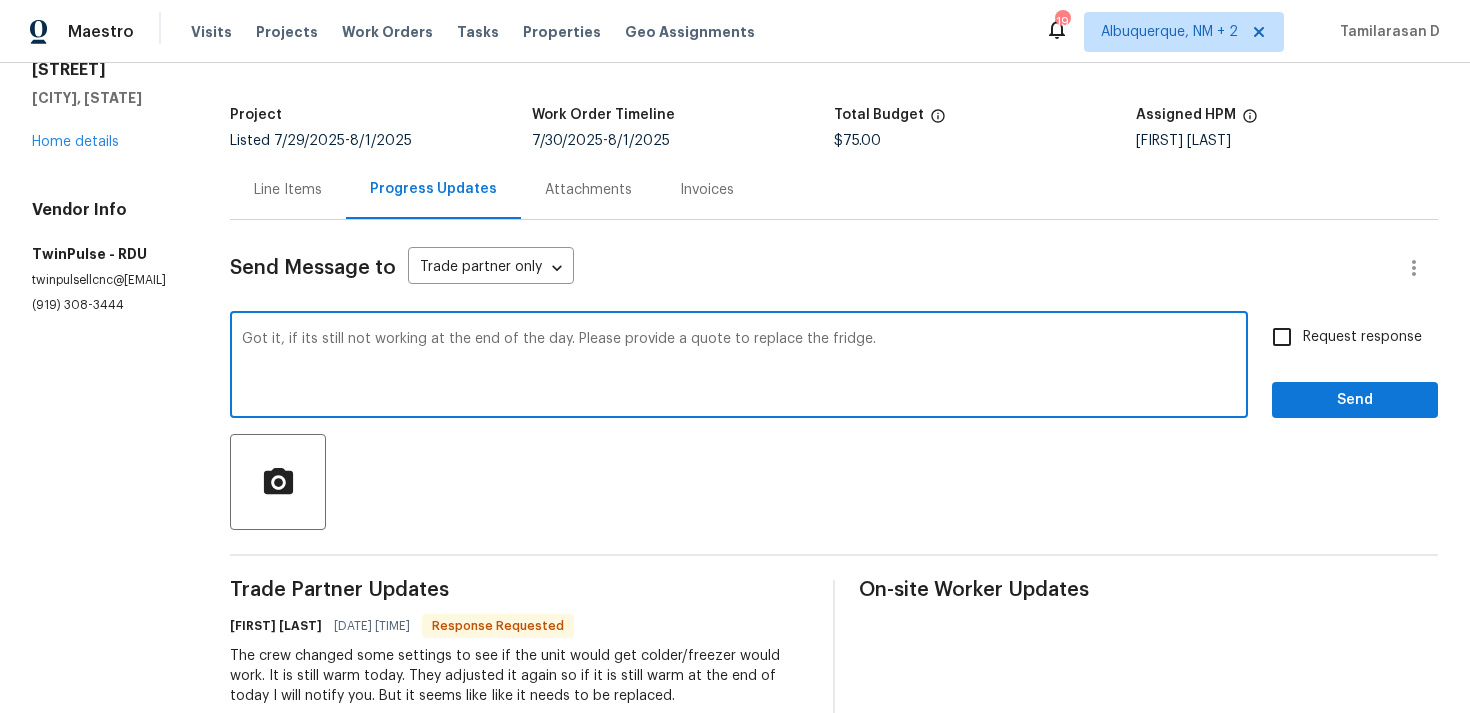 click on "Got it, if its still not working at the end of the day. Please provide a quote to replace the fridge." at bounding box center [739, 367] 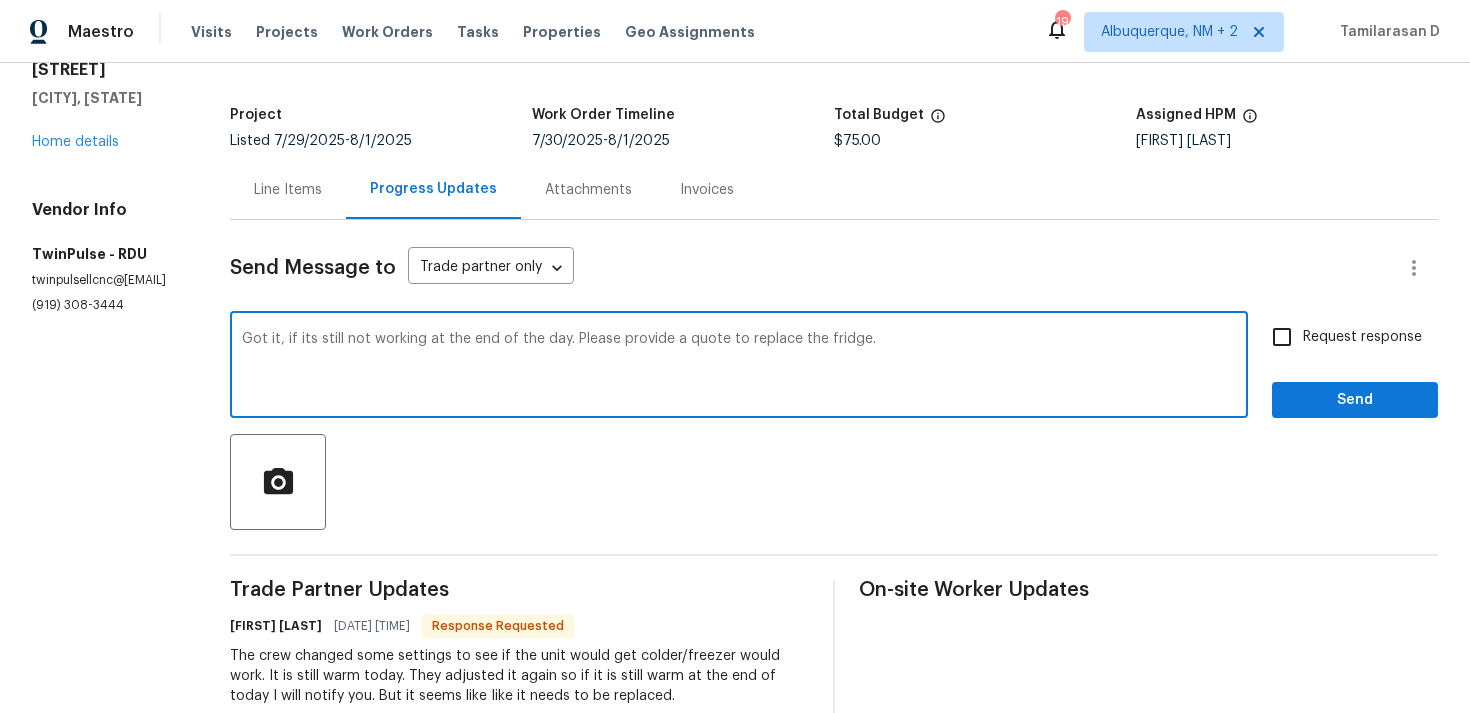 paste on "Alright, sounds good. If it’s still down by the end of the day, just send over a quote to replace the fridge." 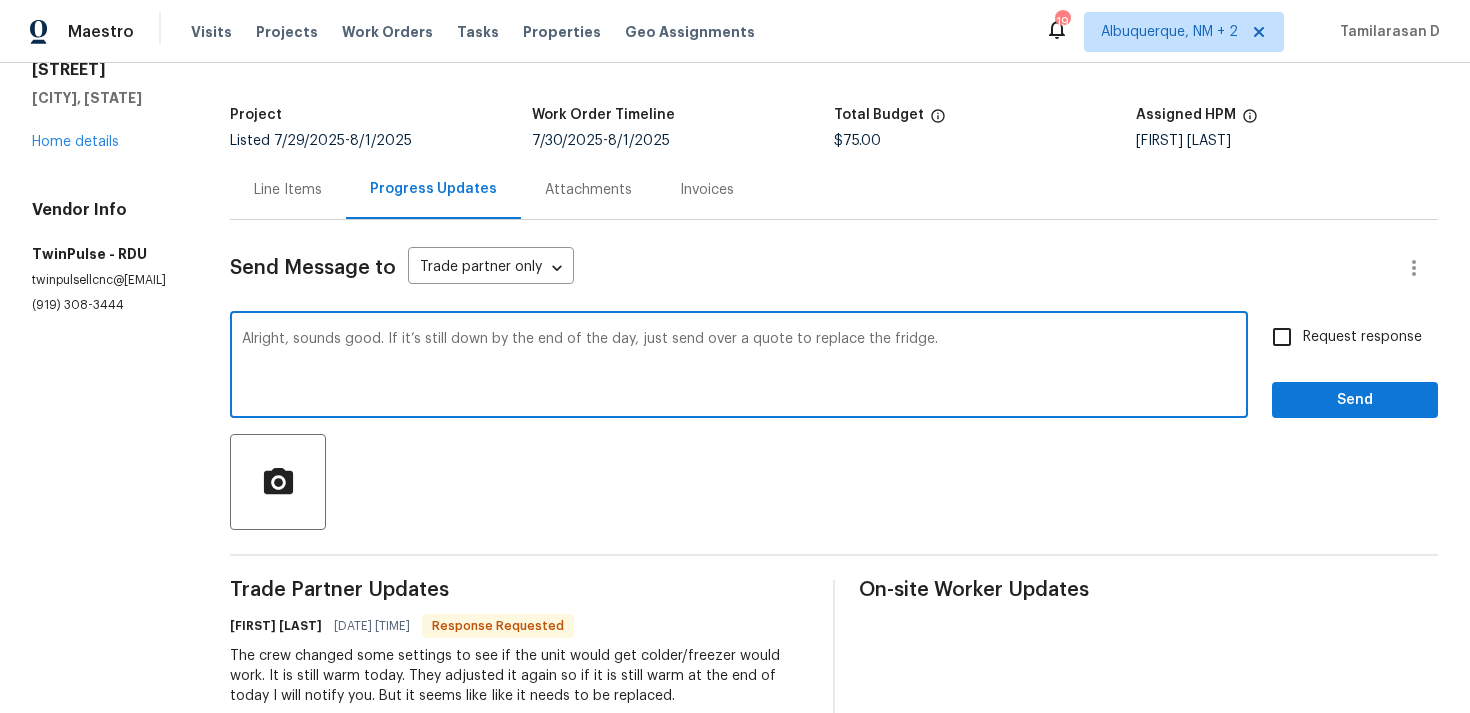 scroll, scrollTop: 124, scrollLeft: 0, axis: vertical 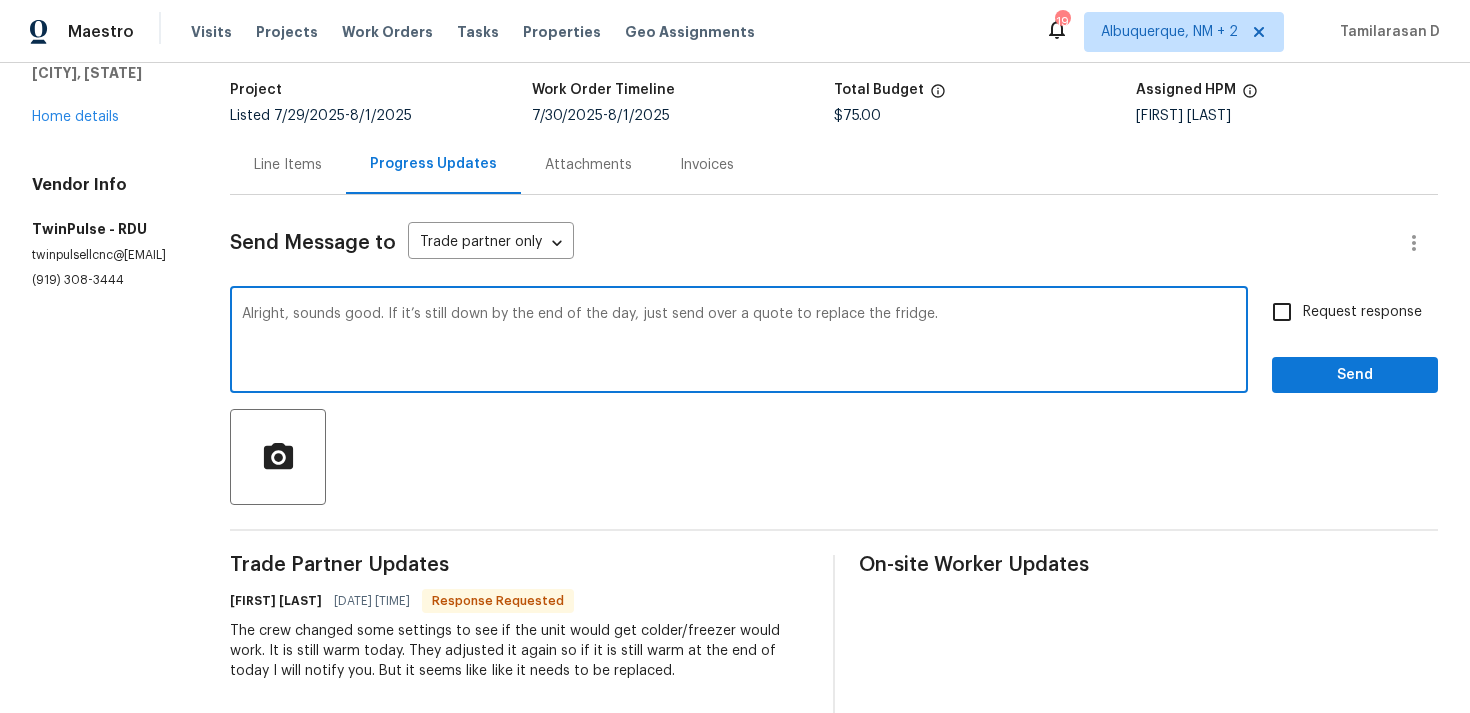 click on "Alright, sounds good. If it’s still down by the end of the day, just send over a quote to replace the fridge." at bounding box center [739, 342] 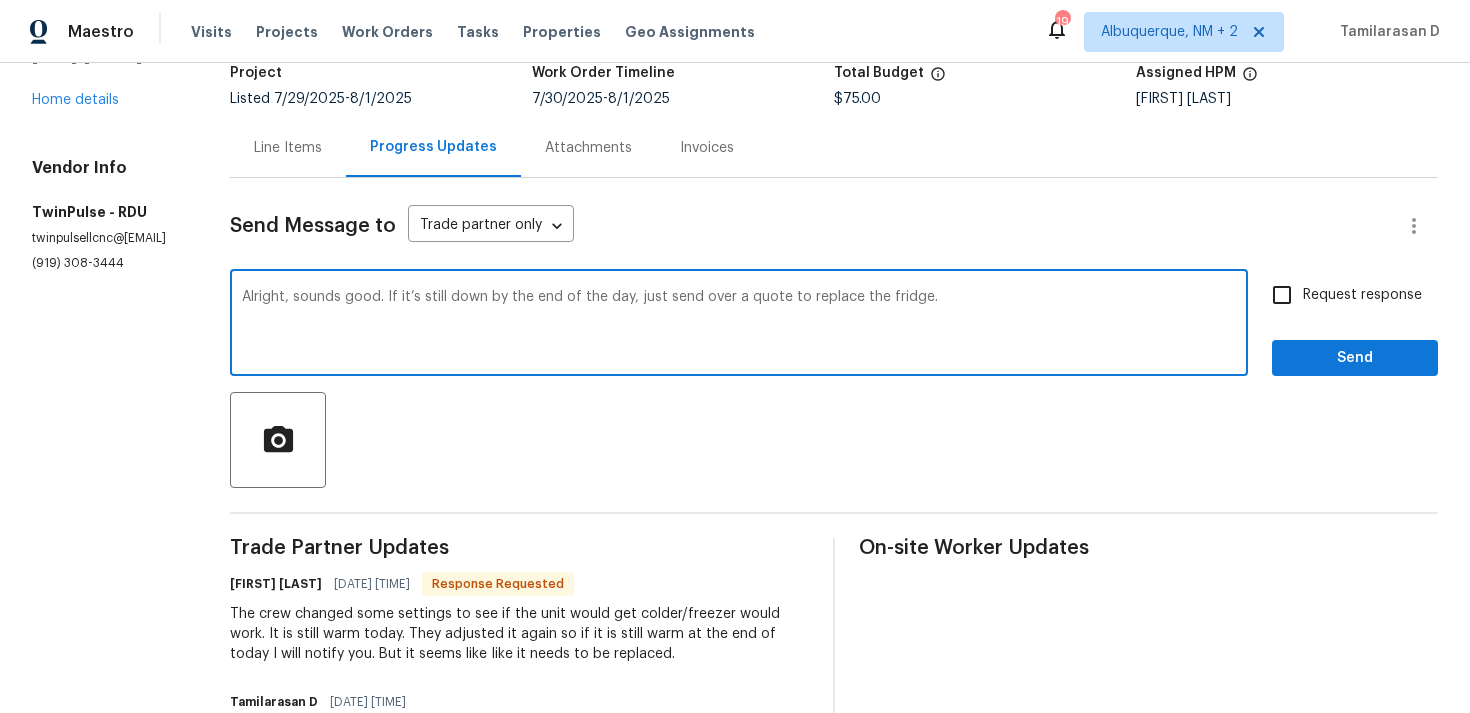 type on "Alright, sounds good. If it’s still down by the end of the day, just send over a quote to replace the fridge." 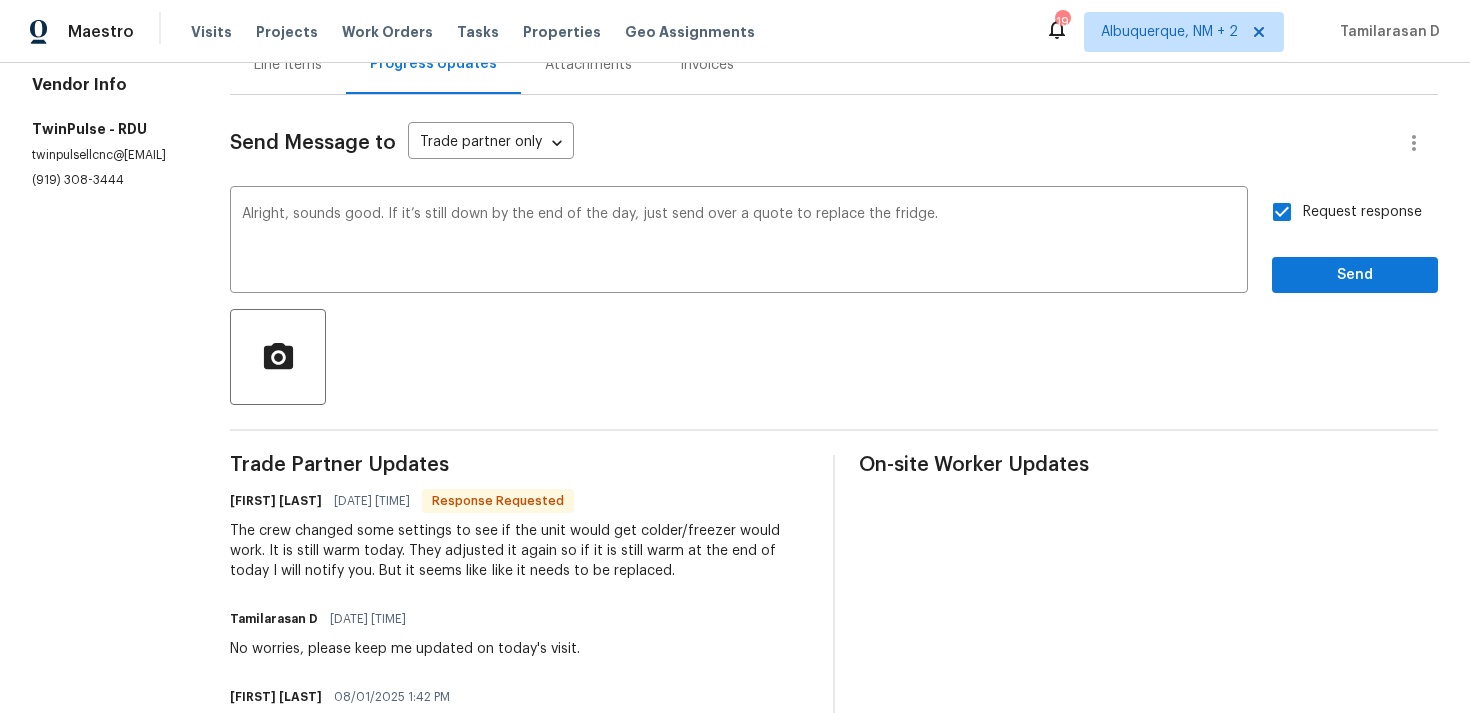 scroll, scrollTop: 231, scrollLeft: 0, axis: vertical 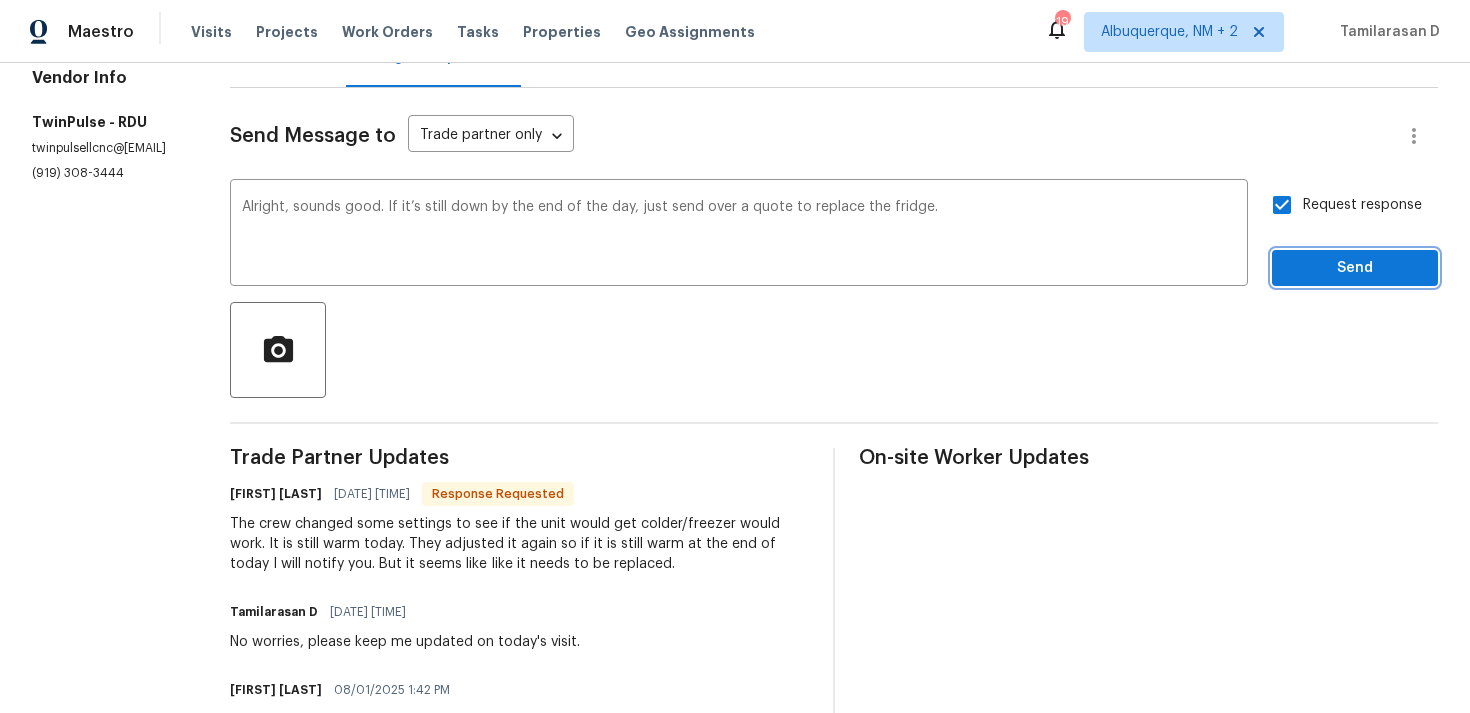 click on "Send" at bounding box center (1355, 268) 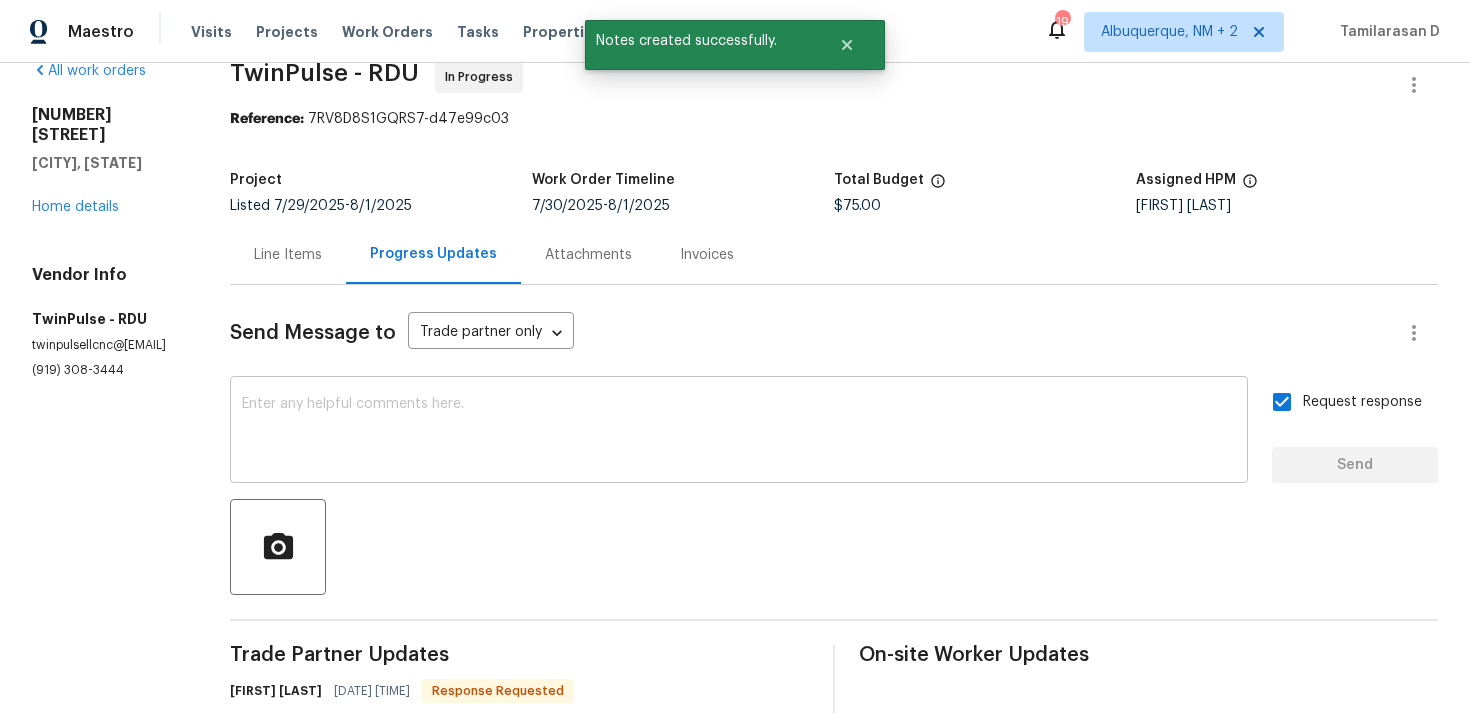 scroll, scrollTop: 231, scrollLeft: 0, axis: vertical 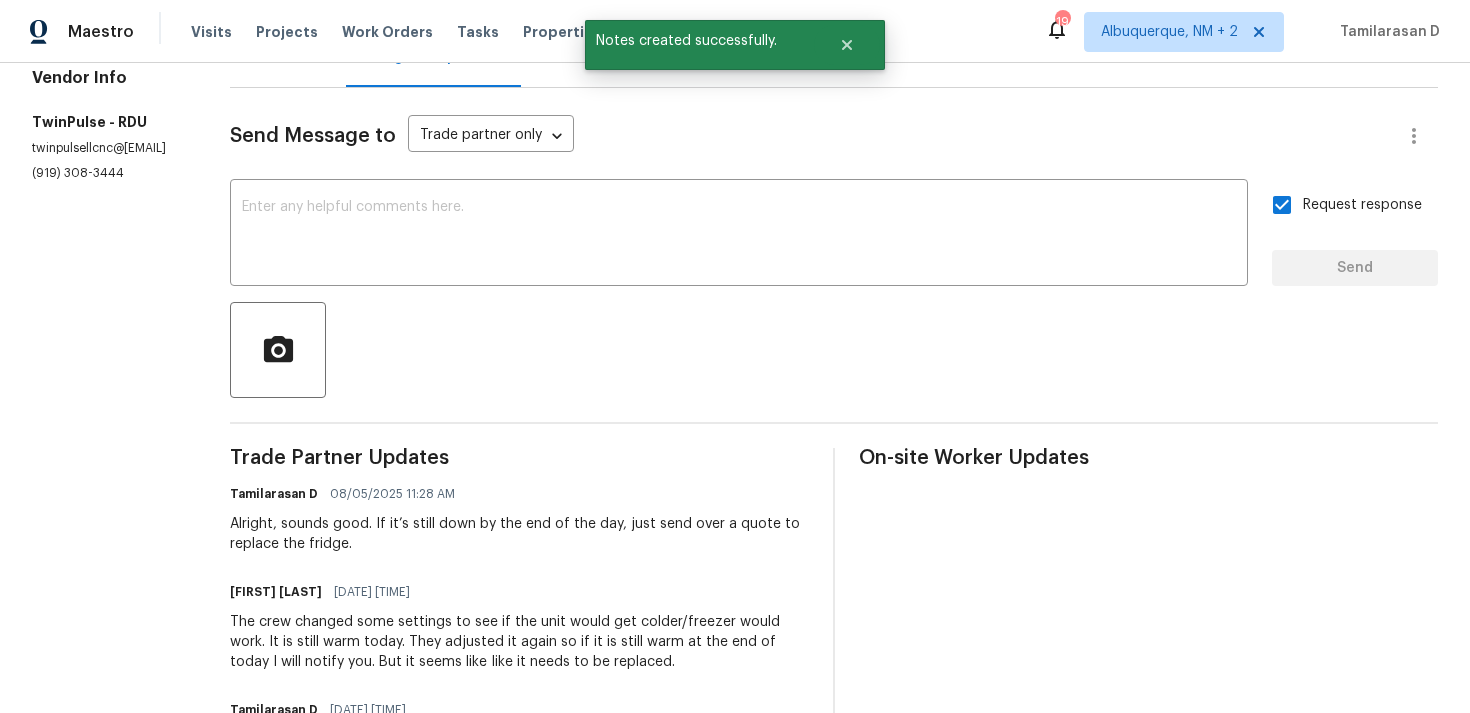 click on "The crew changed some settings to see if the unit would get colder/freezer would work.  It is still warm today.  They adjusted it again so if it is still warm at the end of today I will notify you.  But it seems like Iike it needs to be replaced." at bounding box center [519, 642] 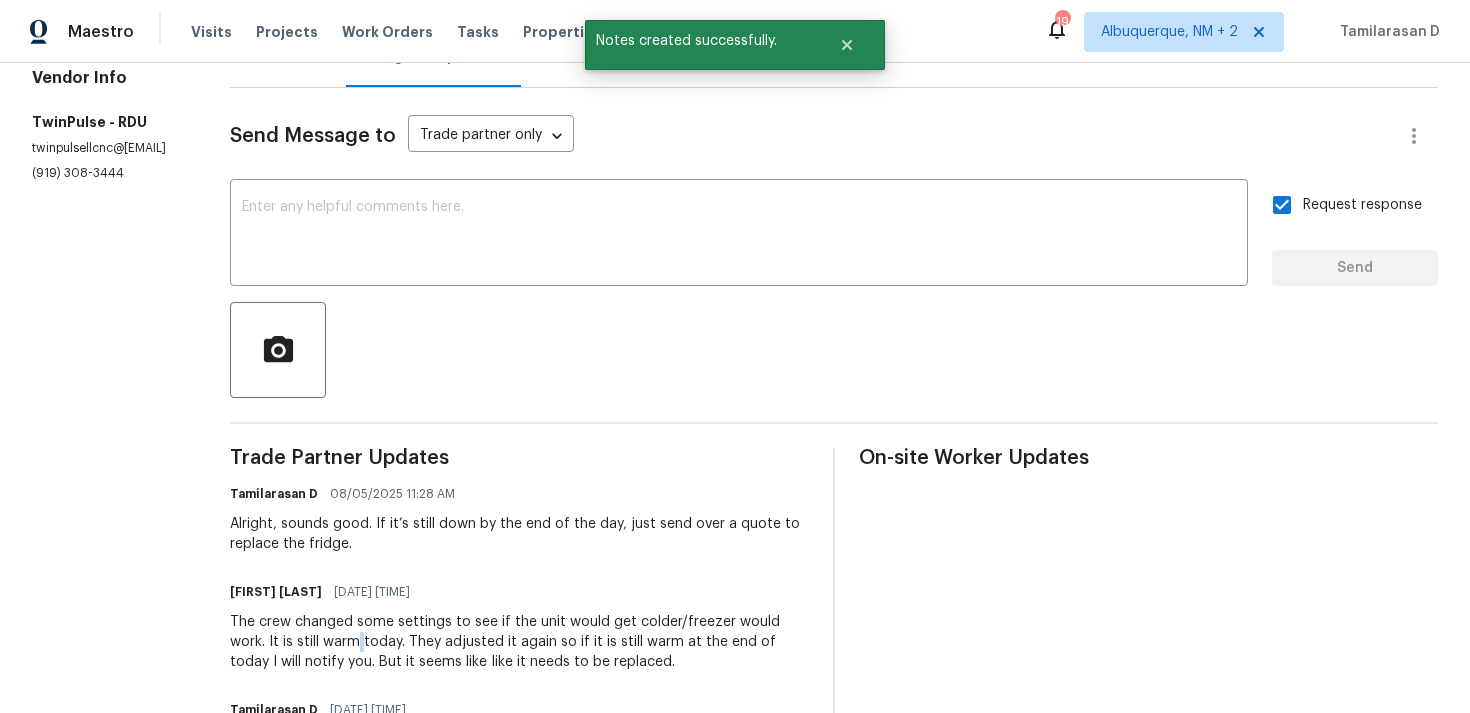 click on "The crew changed some settings to see if the unit would get colder/freezer would work.  It is still warm today.  They adjusted it again so if it is still warm at the end of today I will notify you.  But it seems like Iike it needs to be replaced." at bounding box center [519, 642] 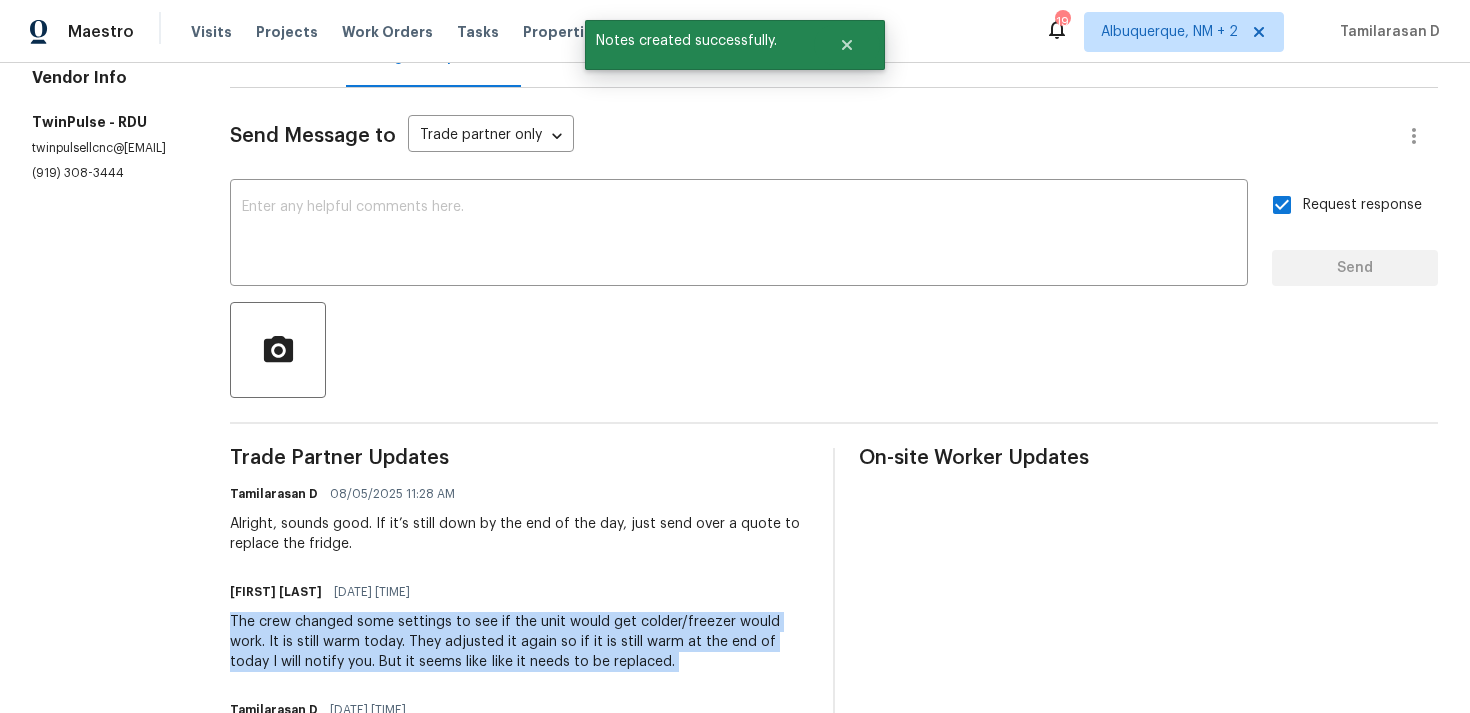 copy on "The crew changed some settings to see if the unit would get colder/freezer would work.  It is still warm today.  They adjusted it again so if it is still warm at the end of today I will notify you.  But it seems like Iike it needs to be replaced." 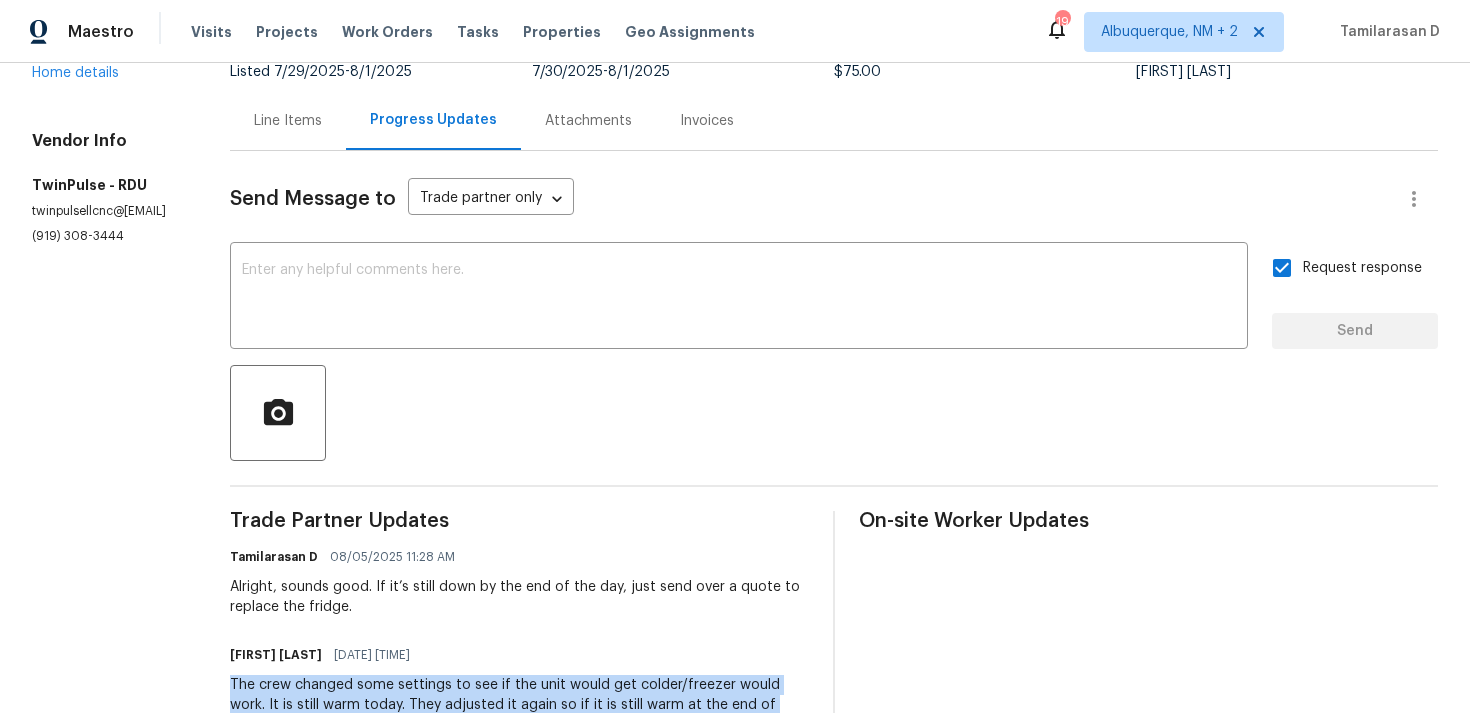 scroll, scrollTop: 207, scrollLeft: 0, axis: vertical 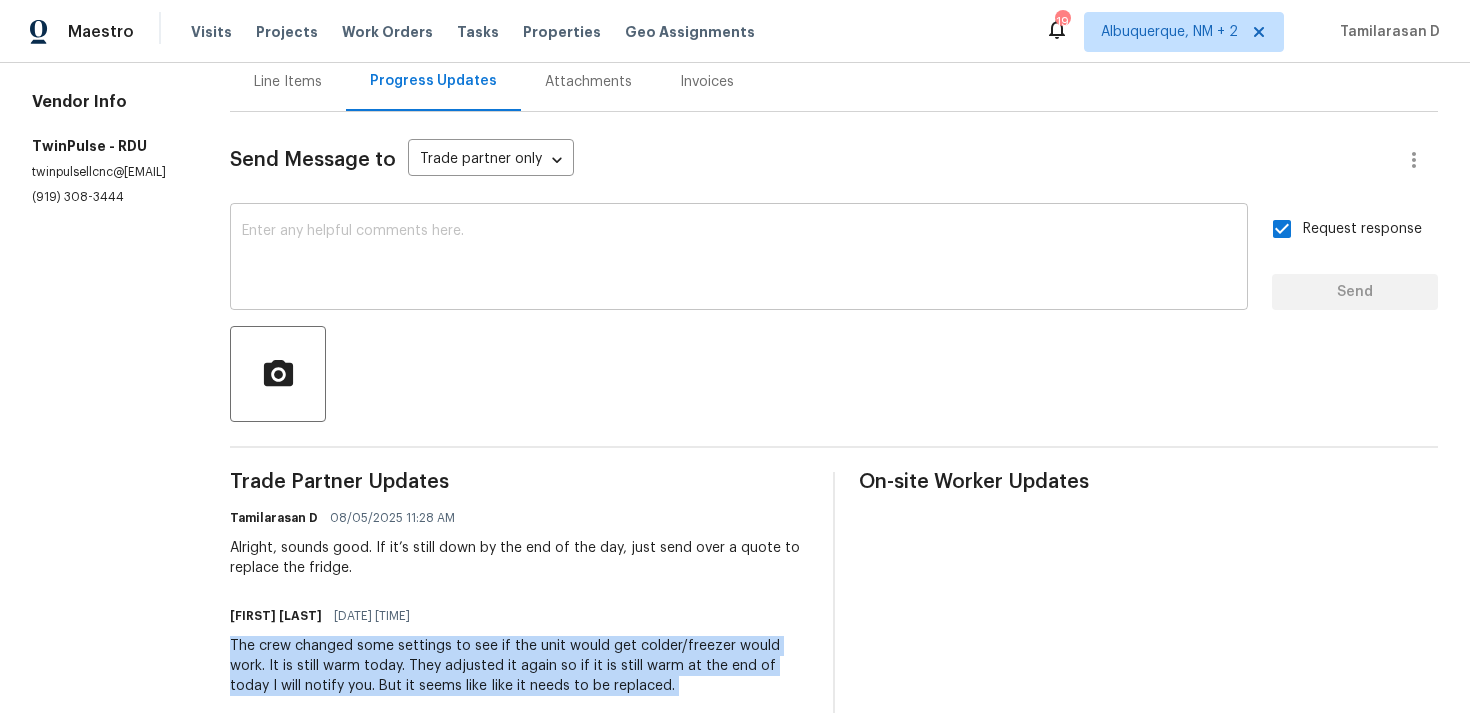 click on "x ​" at bounding box center (739, 259) 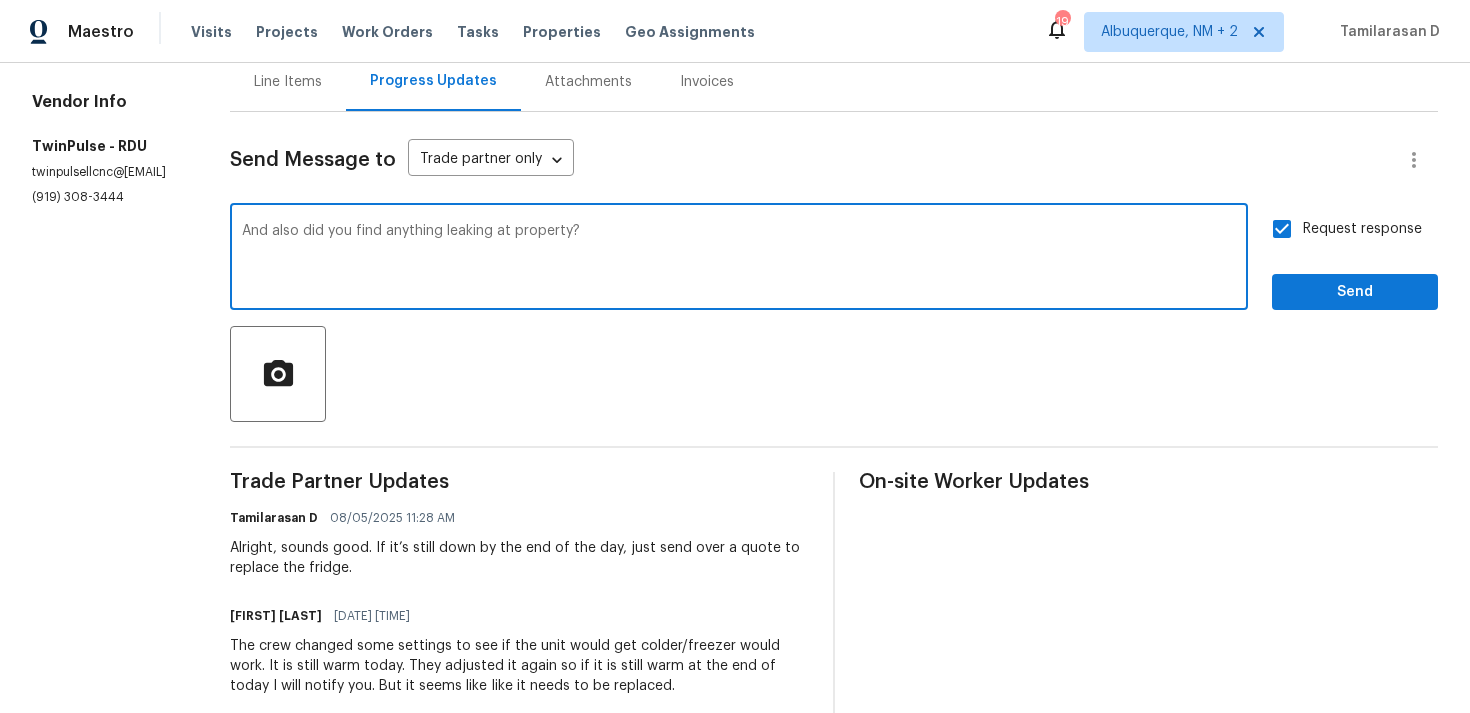 click on "And also did you find anything leaking at property?" at bounding box center [739, 259] 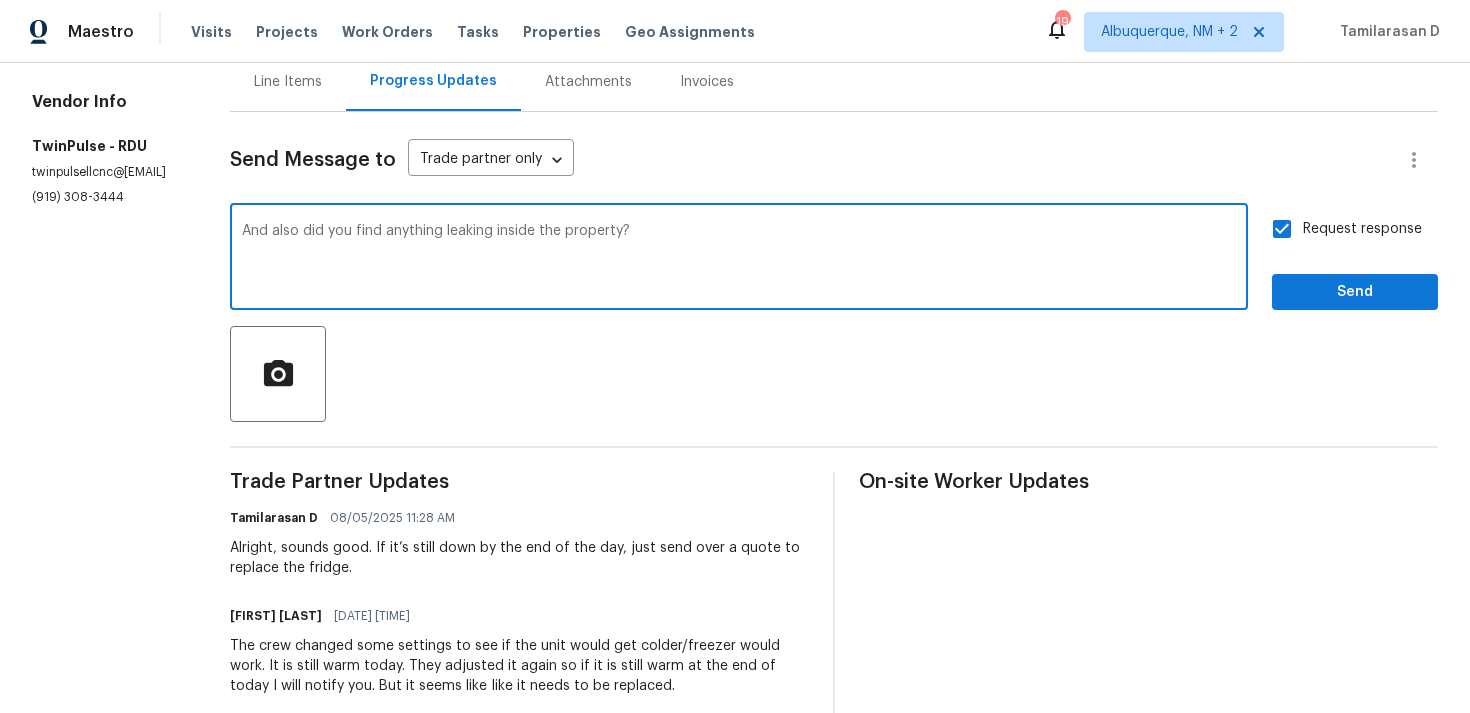 click on "And also did you find anything leaking inside the property?" at bounding box center (739, 259) 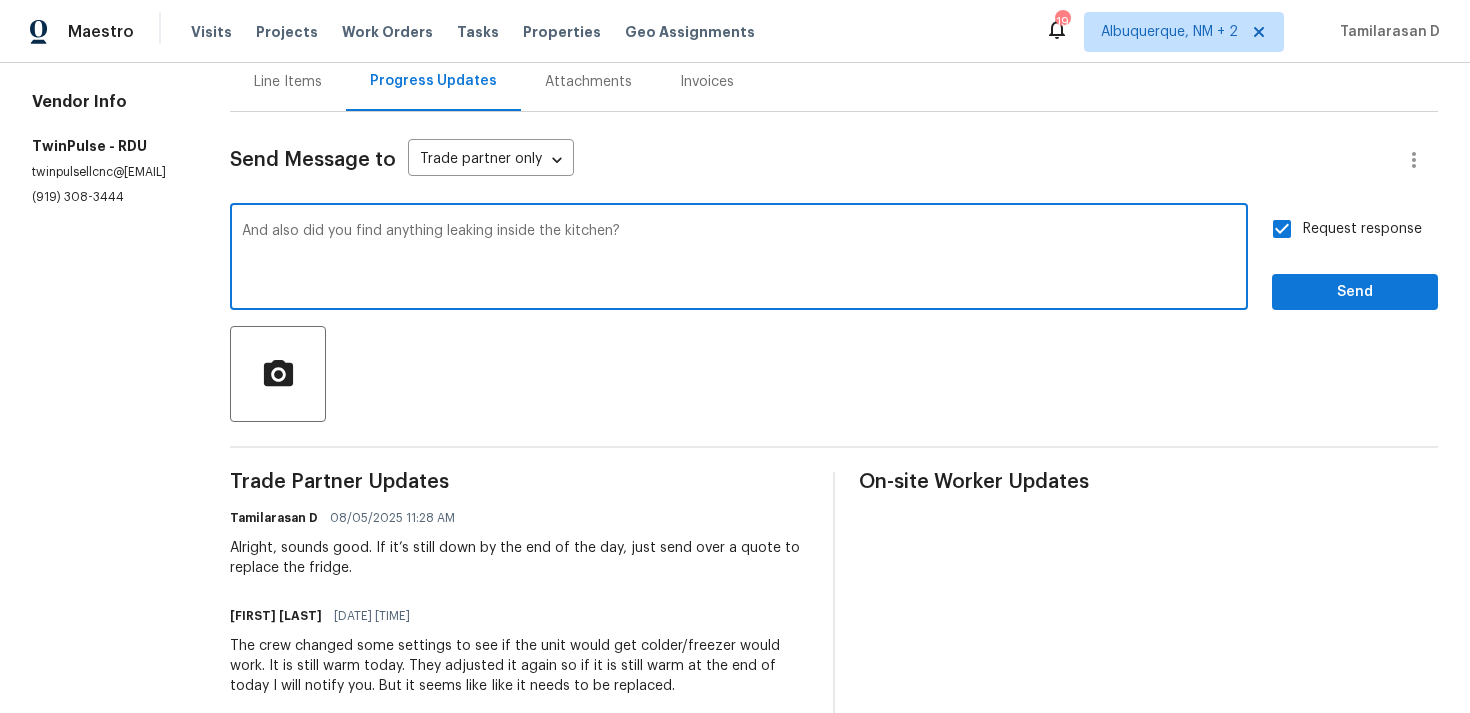 click on "And also did you find anything leaking inside the kitchen?" at bounding box center [739, 259] 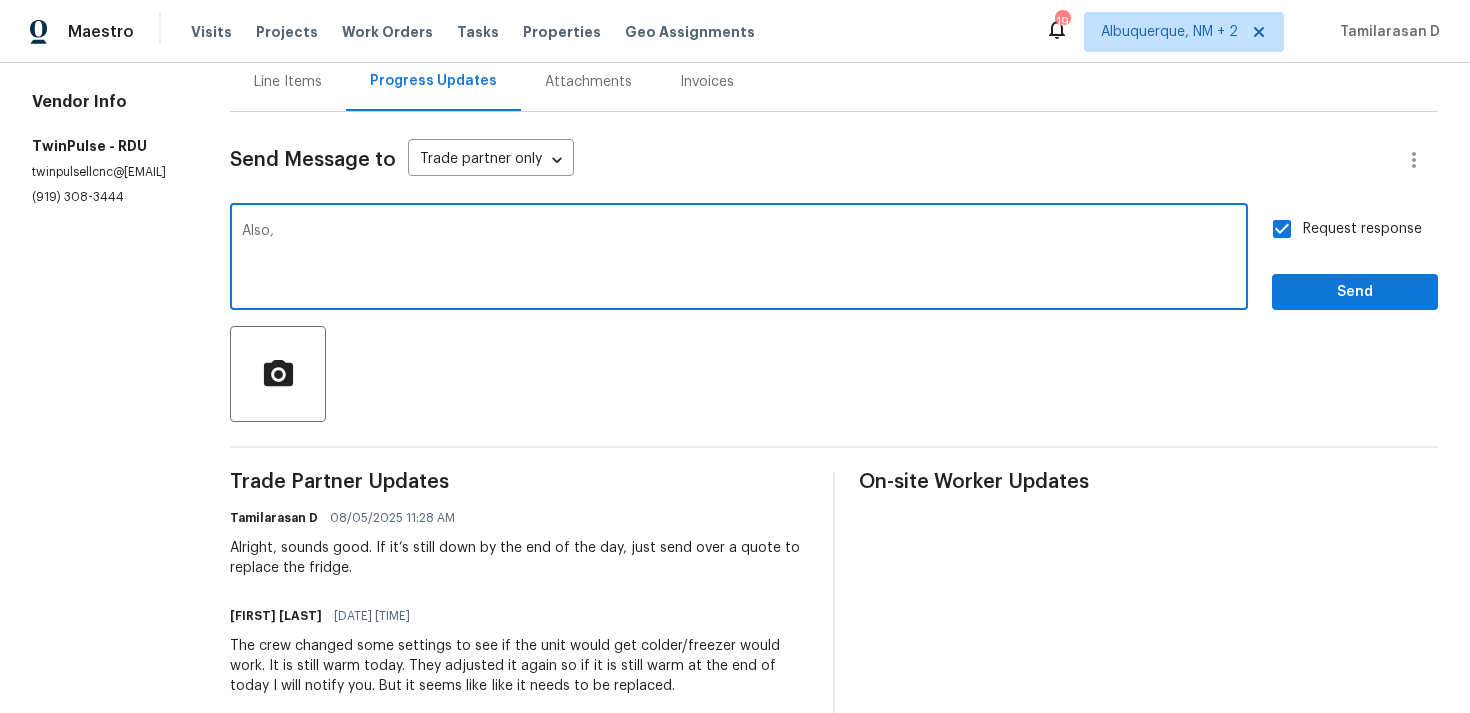 paste on "did you notice any leaks in the kitchen while you were there?" 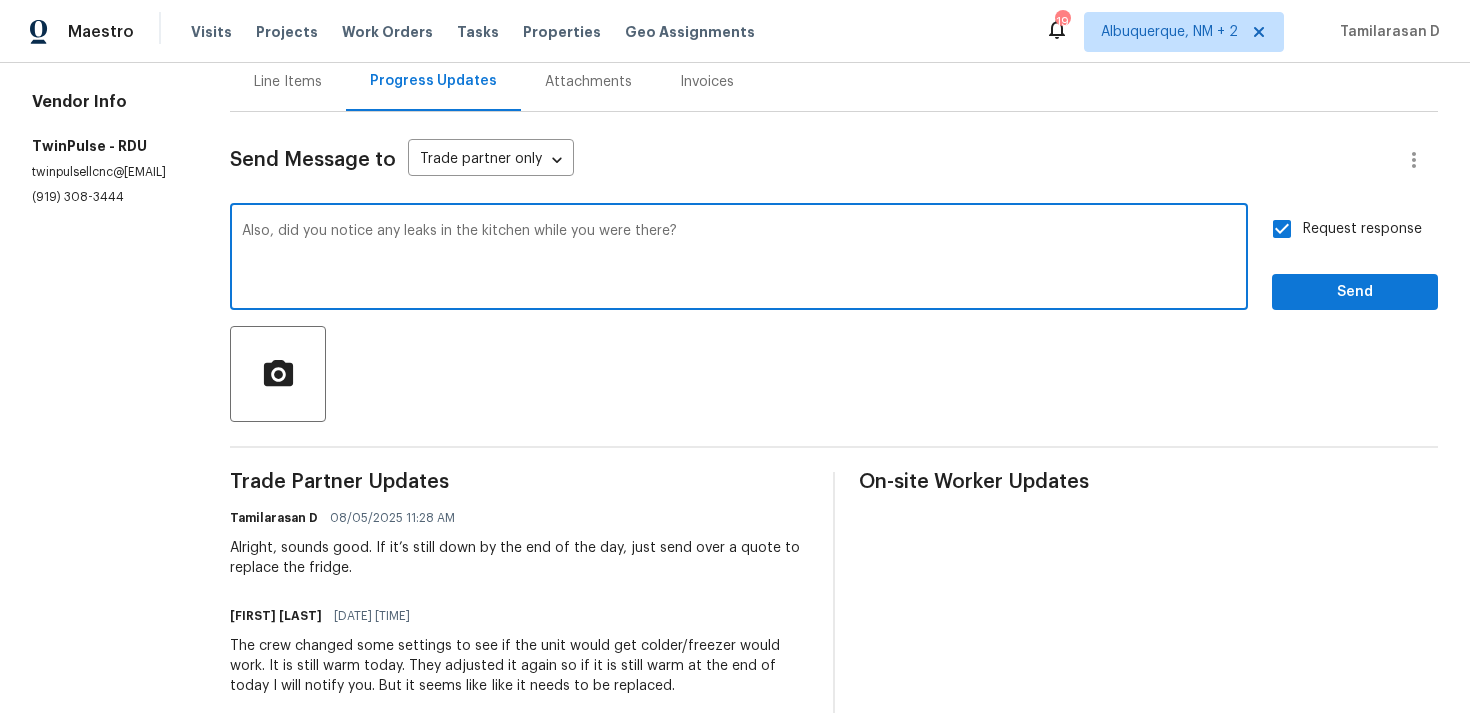 type on "Also, did you notice any leaks in the kitchen while you were there?" 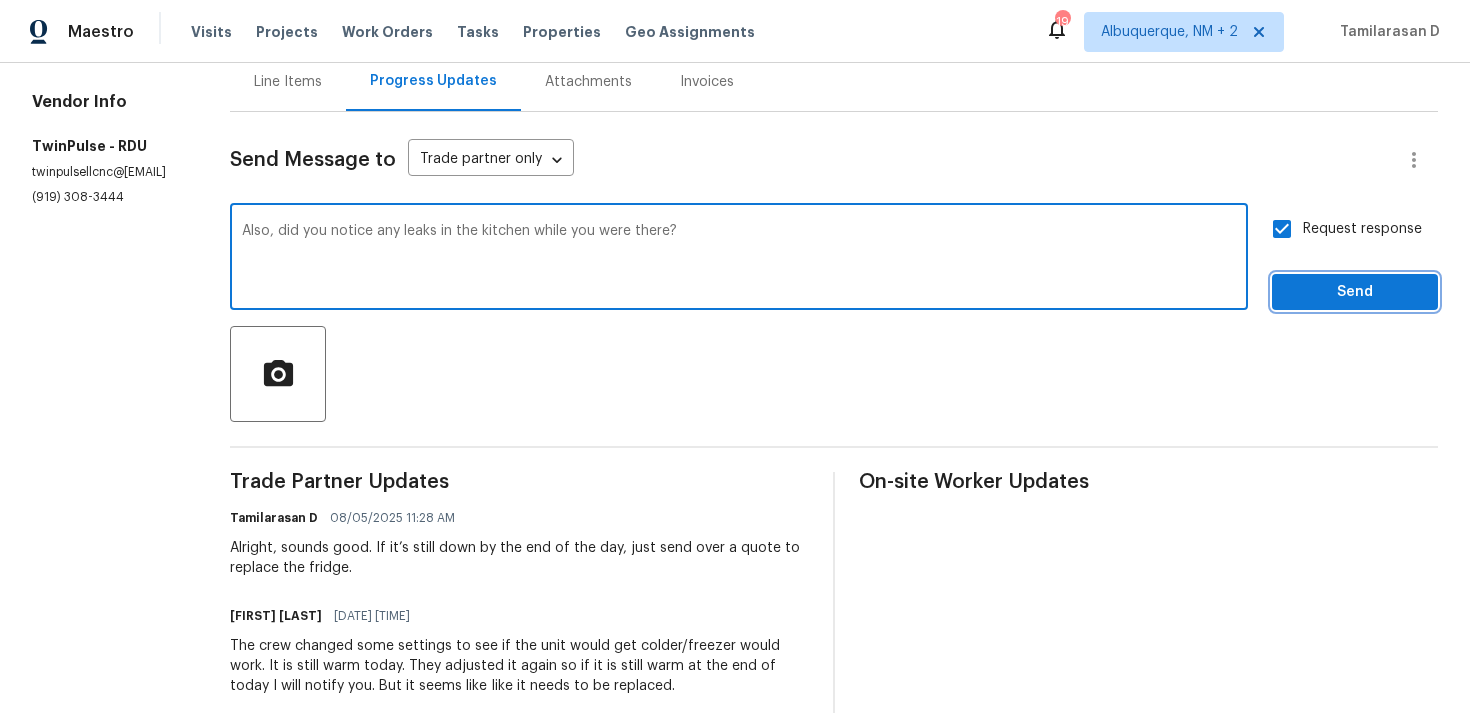 click on "Send" at bounding box center (1355, 292) 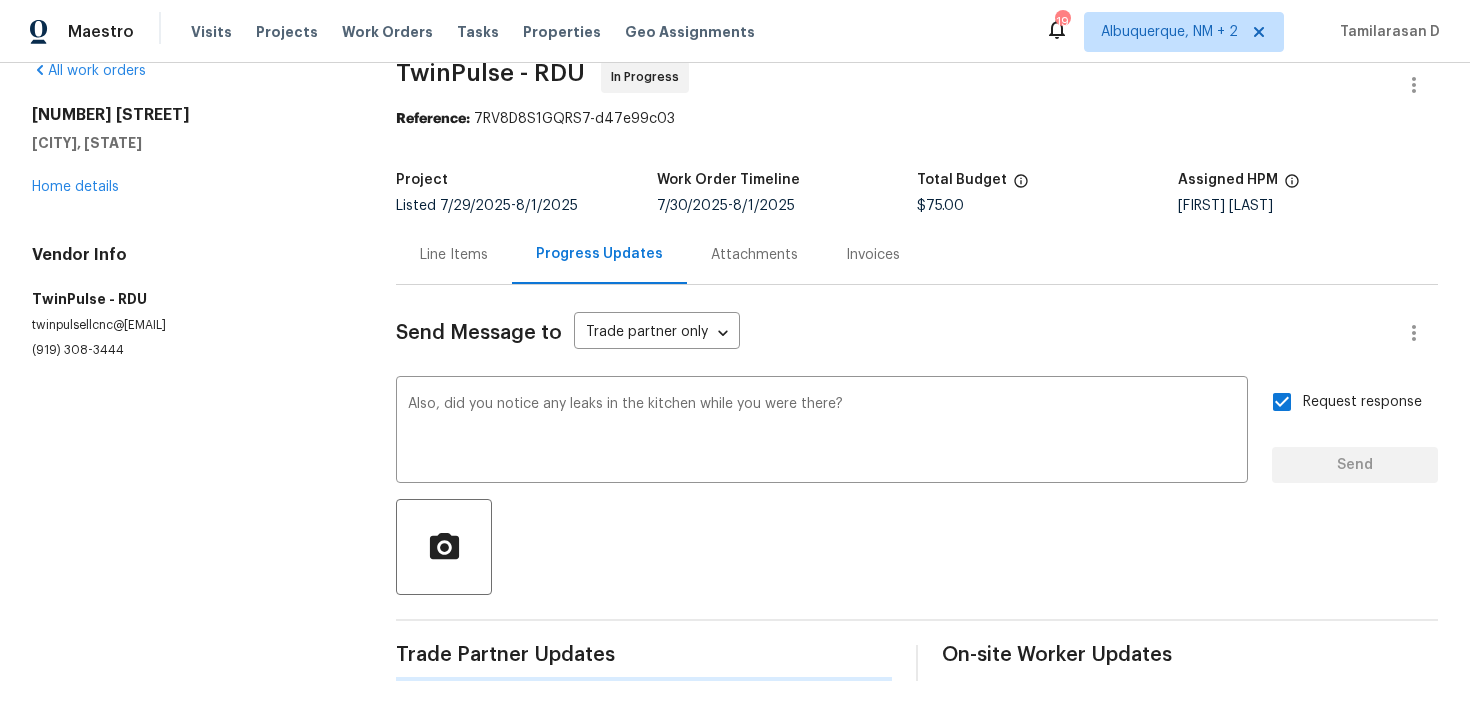 type 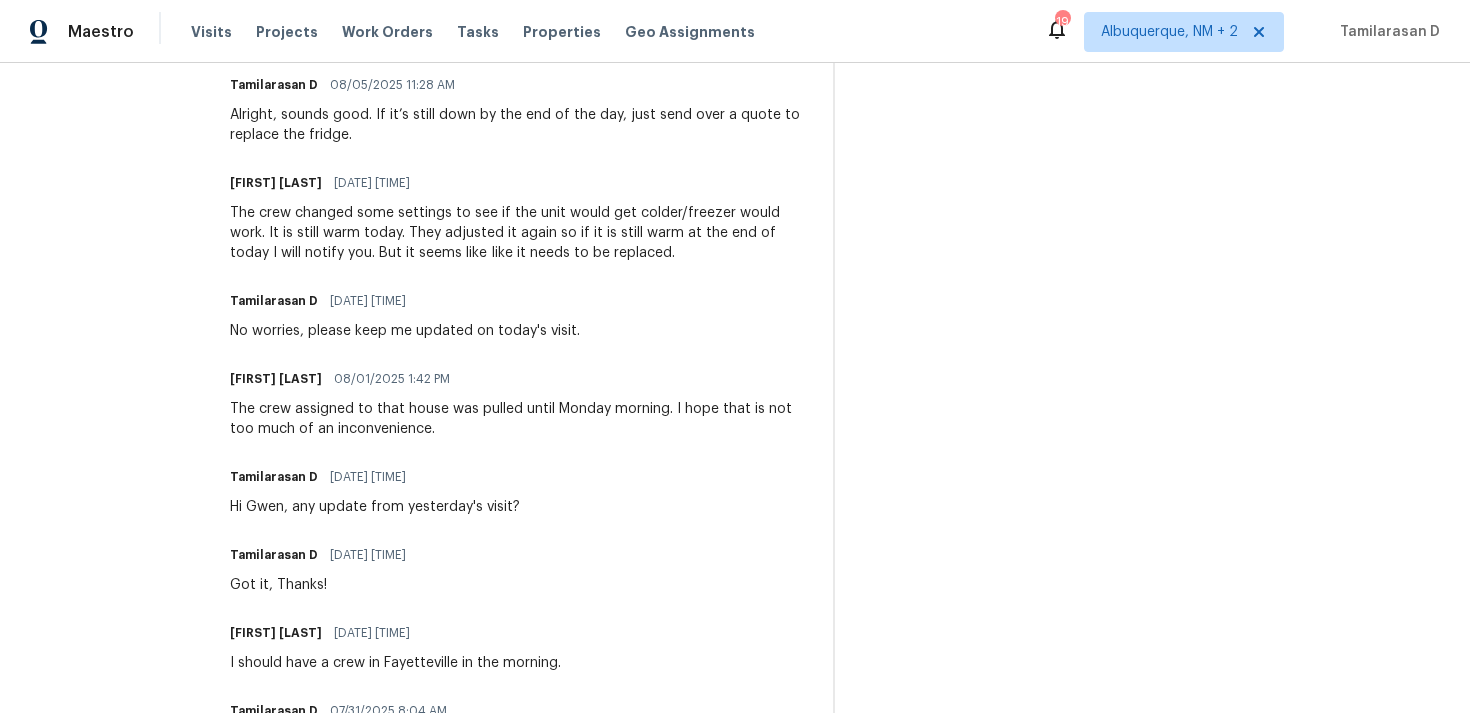 scroll, scrollTop: 711, scrollLeft: 0, axis: vertical 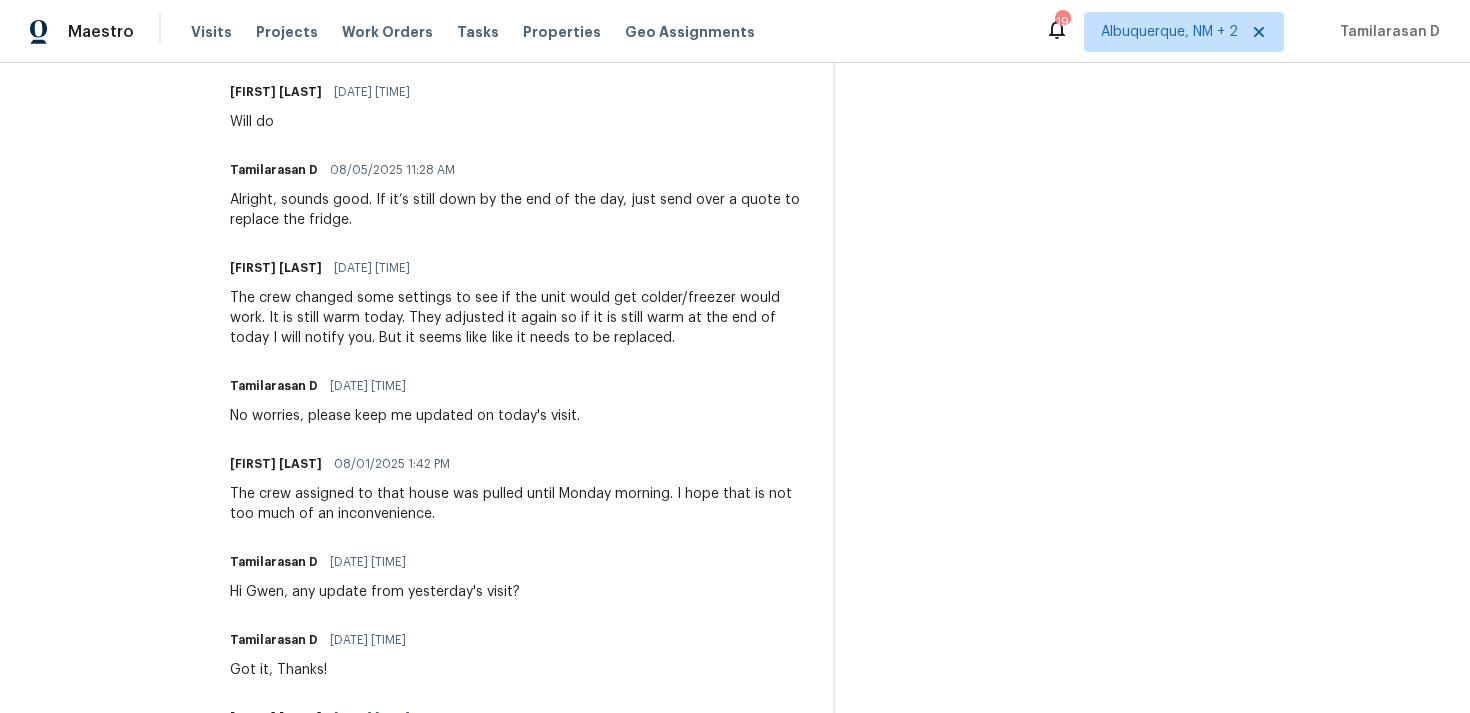 click on "The crew changed some settings to see if the unit would get colder/freezer would work.  It is still warm today.  They adjusted it again so if it is still warm at the end of today I will notify you.  But it seems like Iike it needs to be replaced." at bounding box center [519, 318] 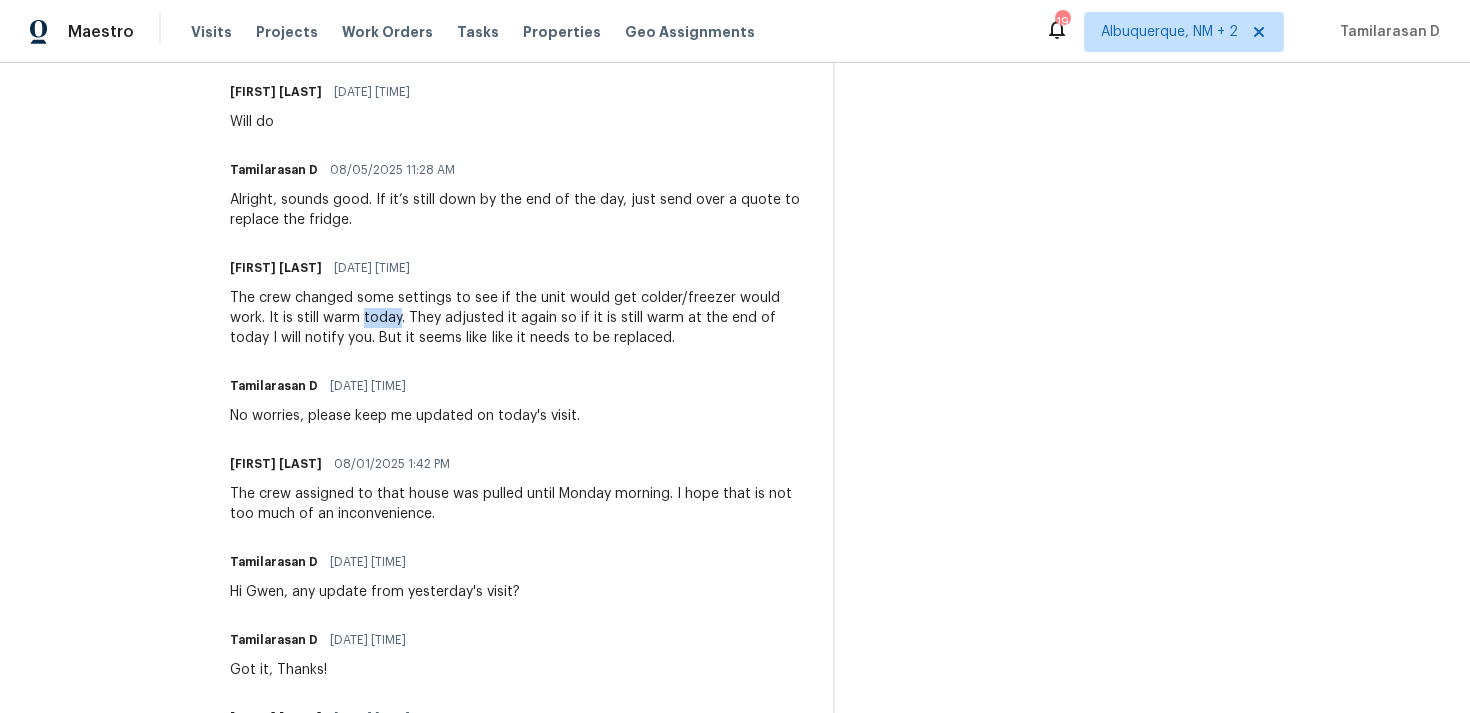 click on "The crew changed some settings to see if the unit would get colder/freezer would work.  It is still warm today.  They adjusted it again so if it is still warm at the end of today I will notify you.  But it seems like Iike it needs to be replaced." at bounding box center (519, 318) 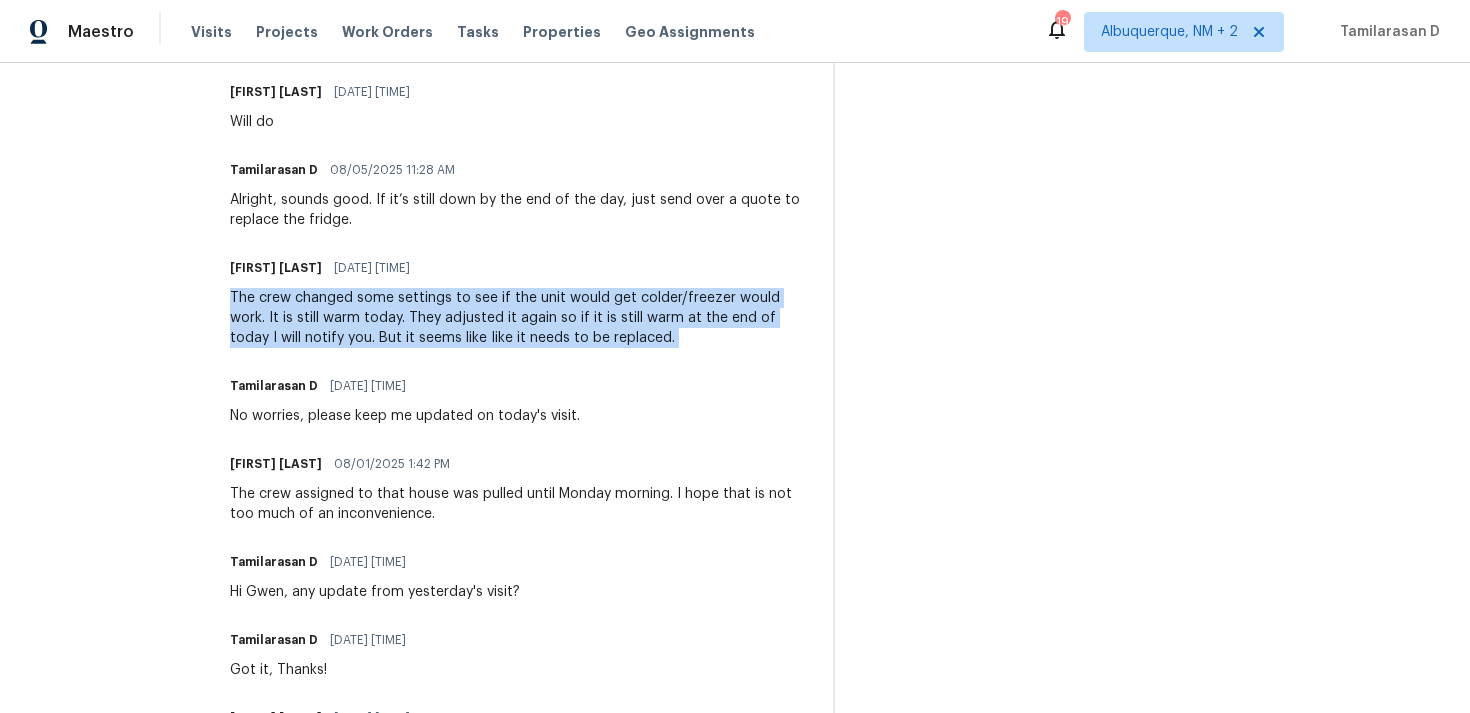 copy on "The crew changed some settings to see if the unit would get colder/freezer would work.  It is still warm today.  They adjusted it again so if it is still warm at the end of today I will notify you.  But it seems like Iike it needs to be replaced." 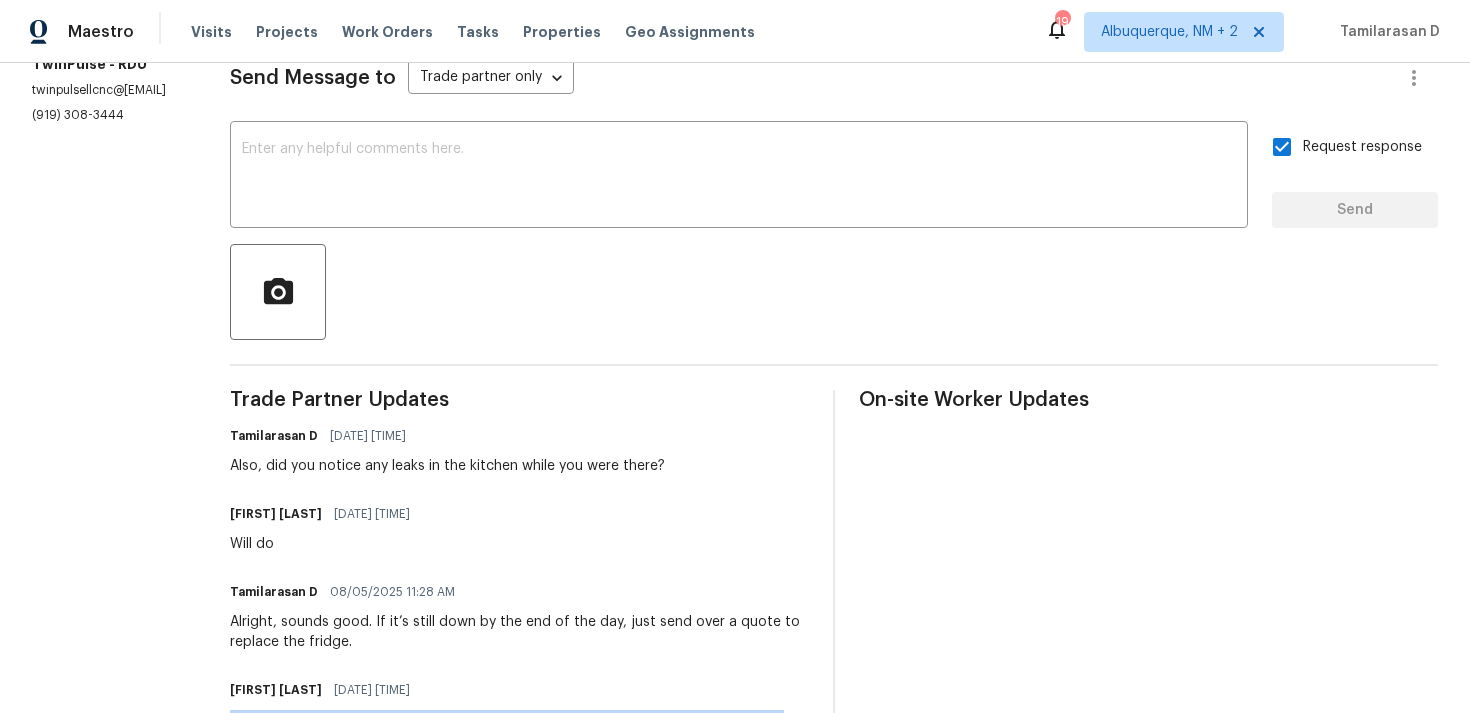 scroll, scrollTop: 0, scrollLeft: 0, axis: both 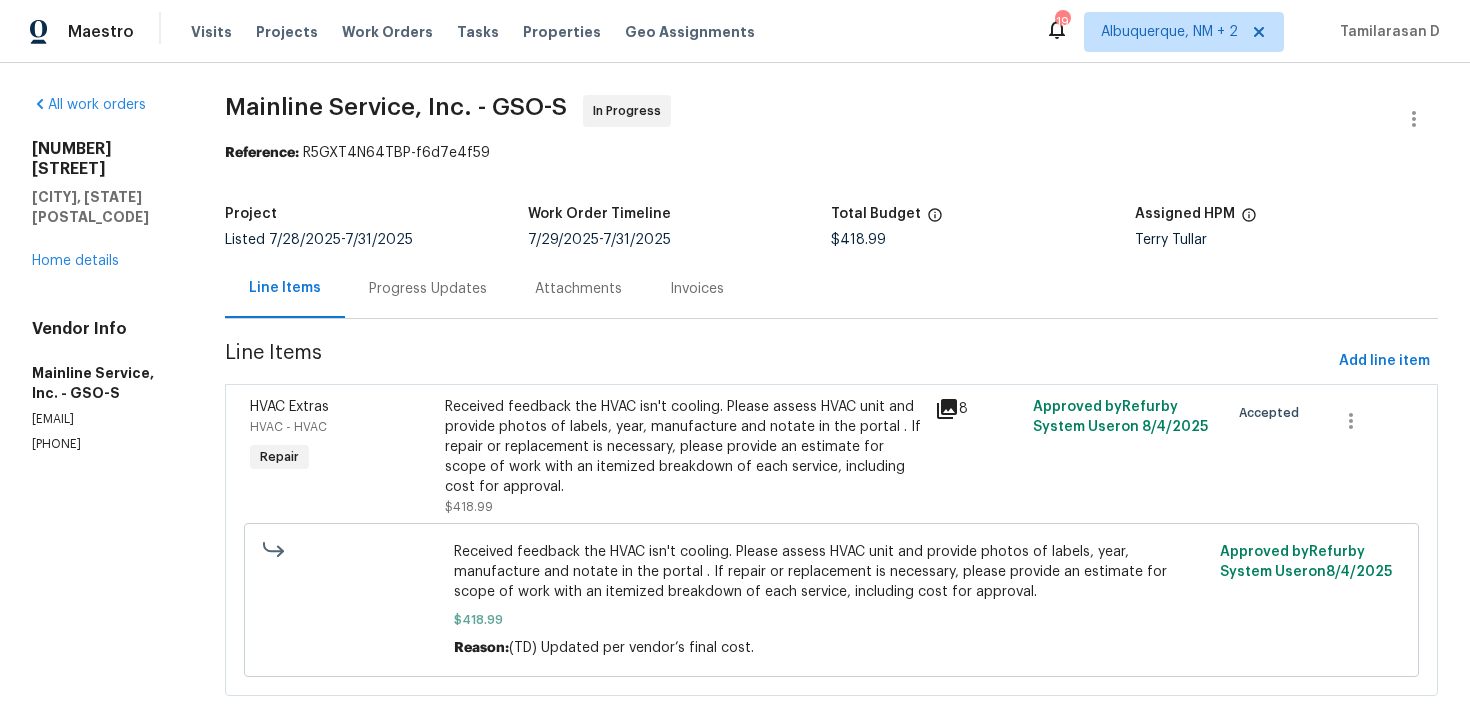 click on "Progress Updates" at bounding box center (428, 289) 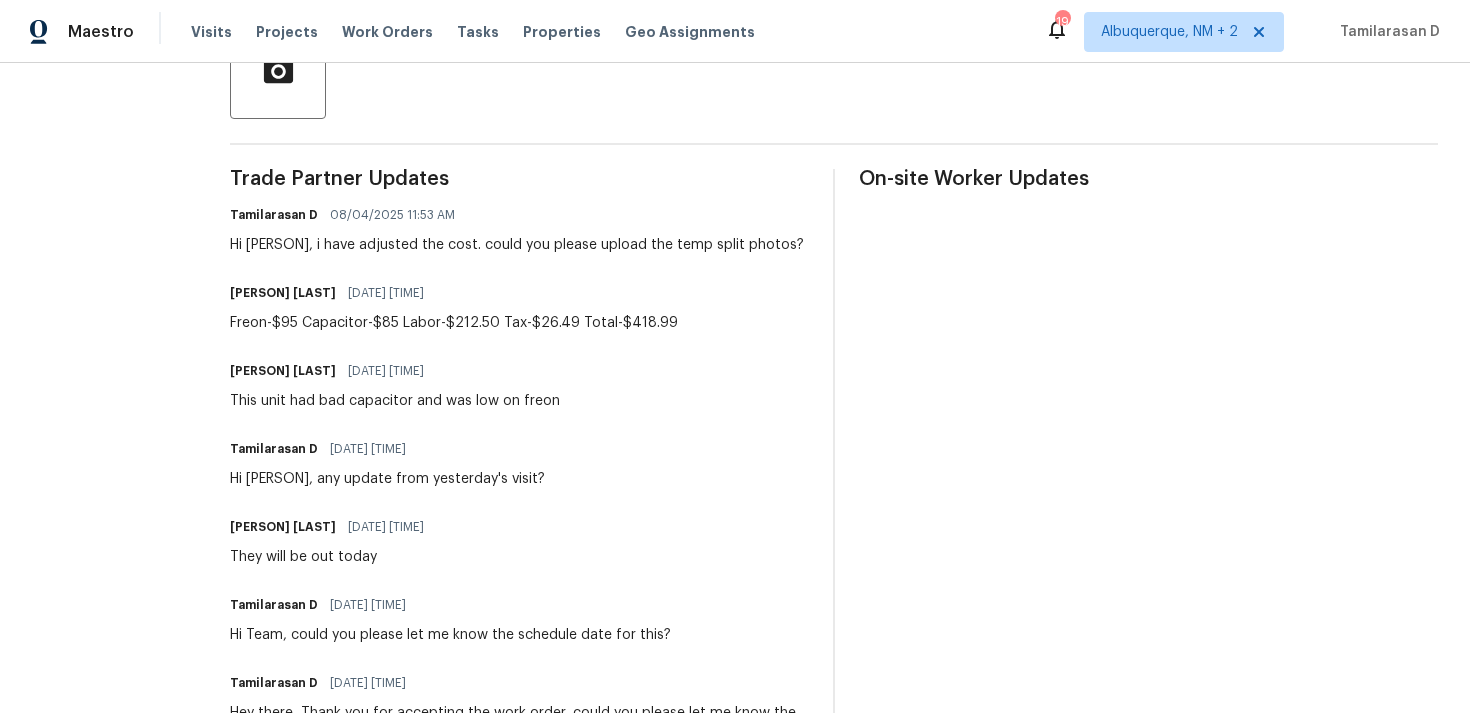 scroll, scrollTop: 512, scrollLeft: 0, axis: vertical 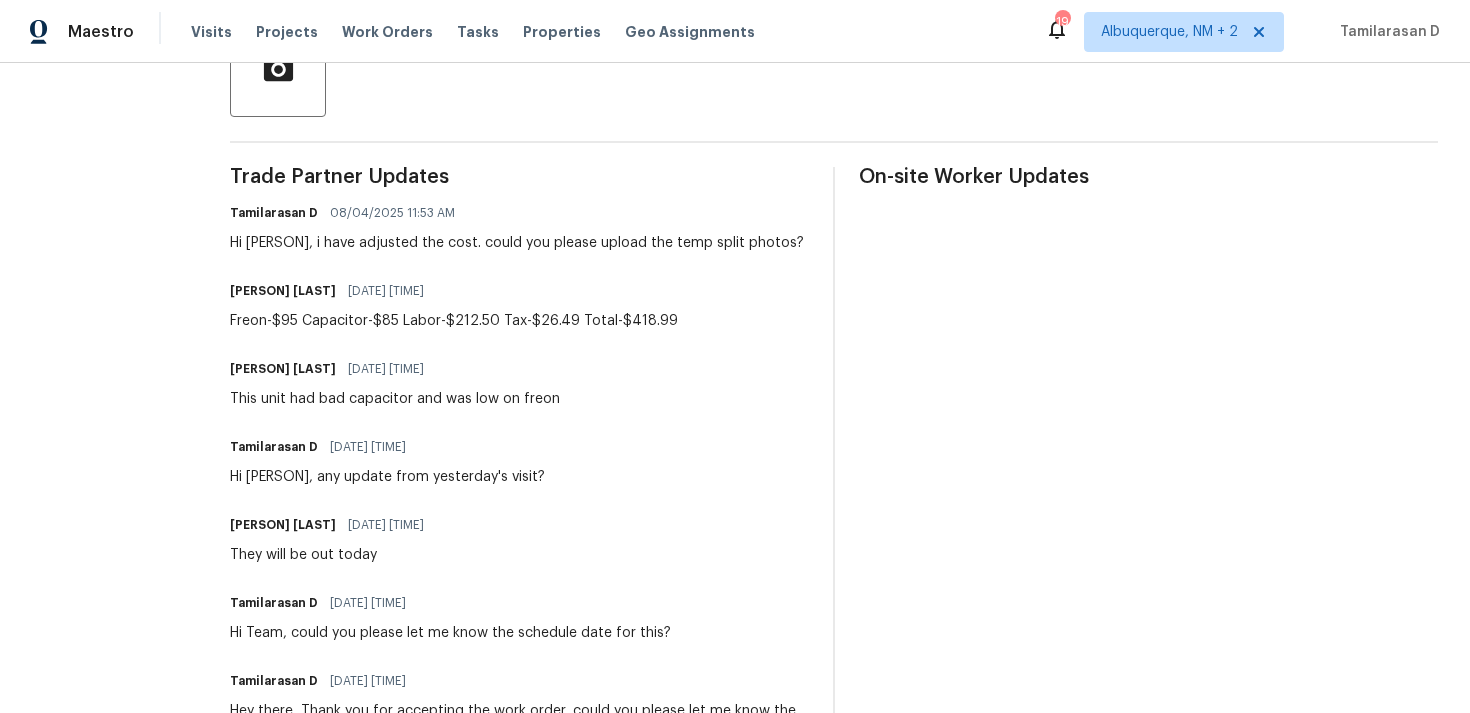click on "Freon-$95
Capacitor-$85
Labor-$212.50
Tax-$26.49
Total-$418.99" at bounding box center (454, 321) 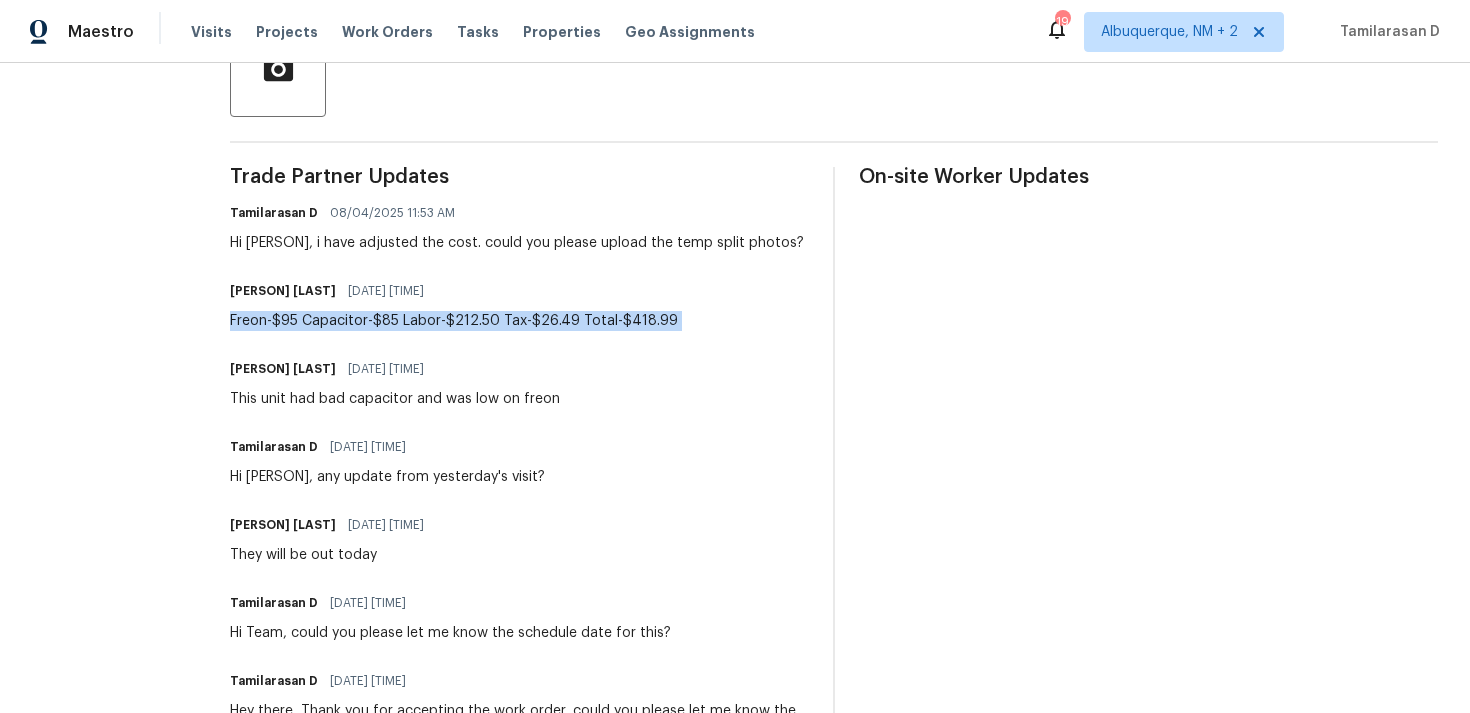 click on "Freon-$95
Capacitor-$85
Labor-$212.50
Tax-$26.49
Total-$418.99" at bounding box center (454, 321) 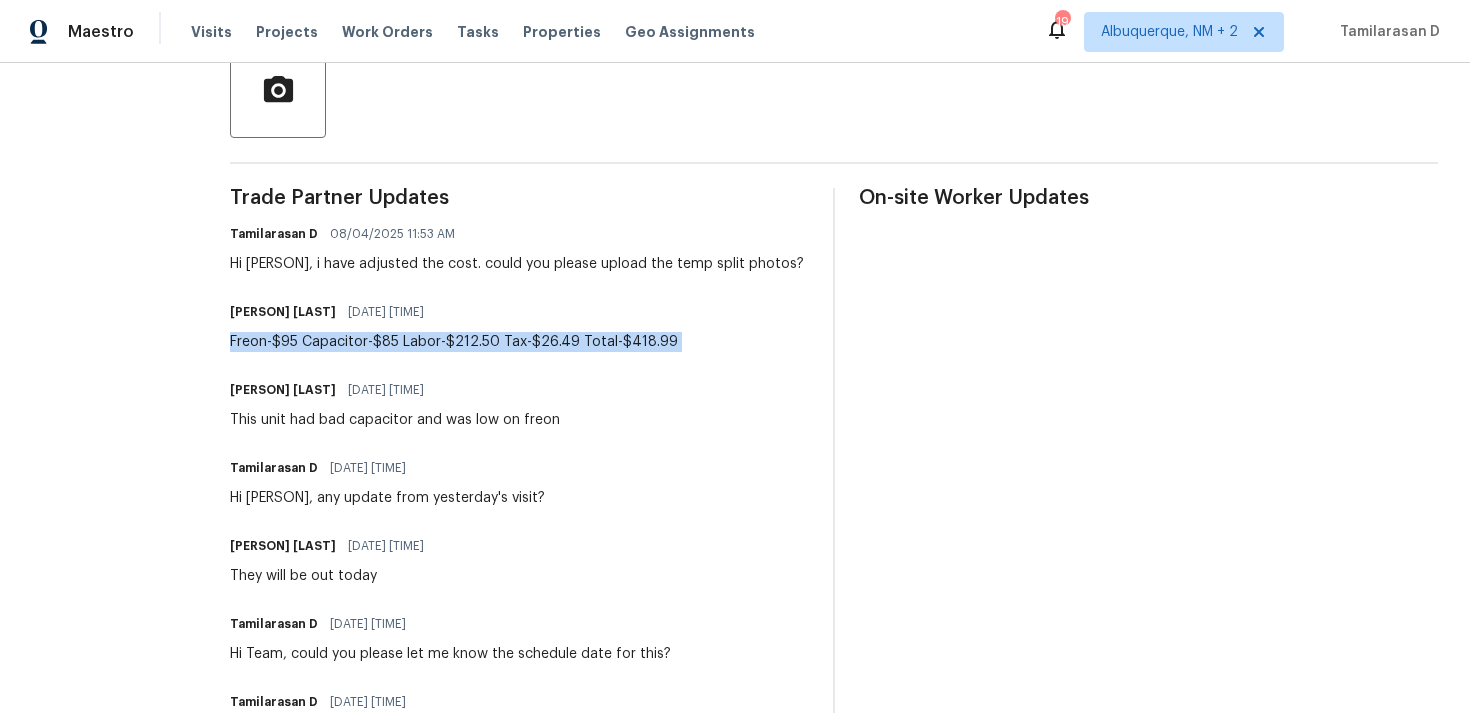 click on "Hi [PERSON], i have adjusted the cost. could you please upload the temp split photos?" at bounding box center (517, 264) 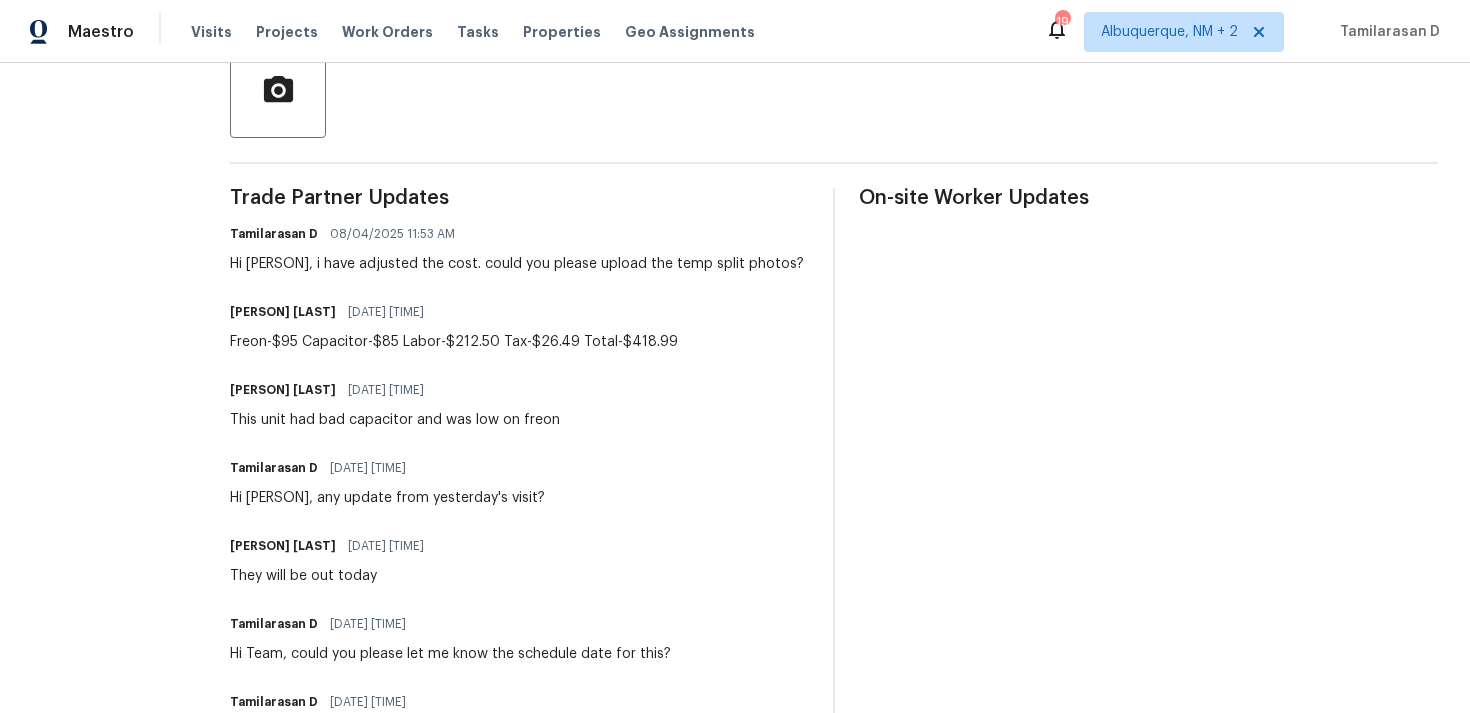 click on "Hi [PERSON], i have adjusted the cost. could you please upload the temp split photos?" at bounding box center (517, 264) 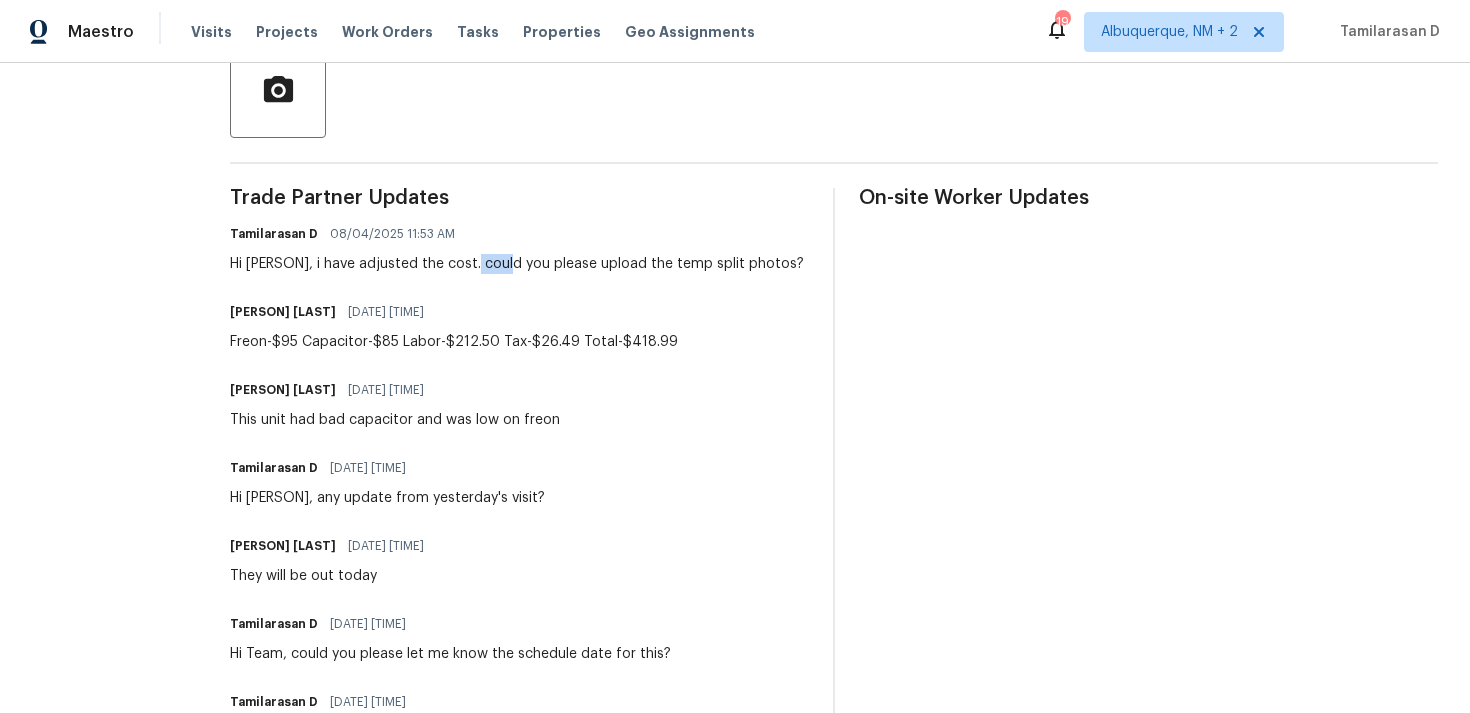 click on "Hi [PERSON], i have adjusted the cost. could you please upload the temp split photos?" at bounding box center [517, 264] 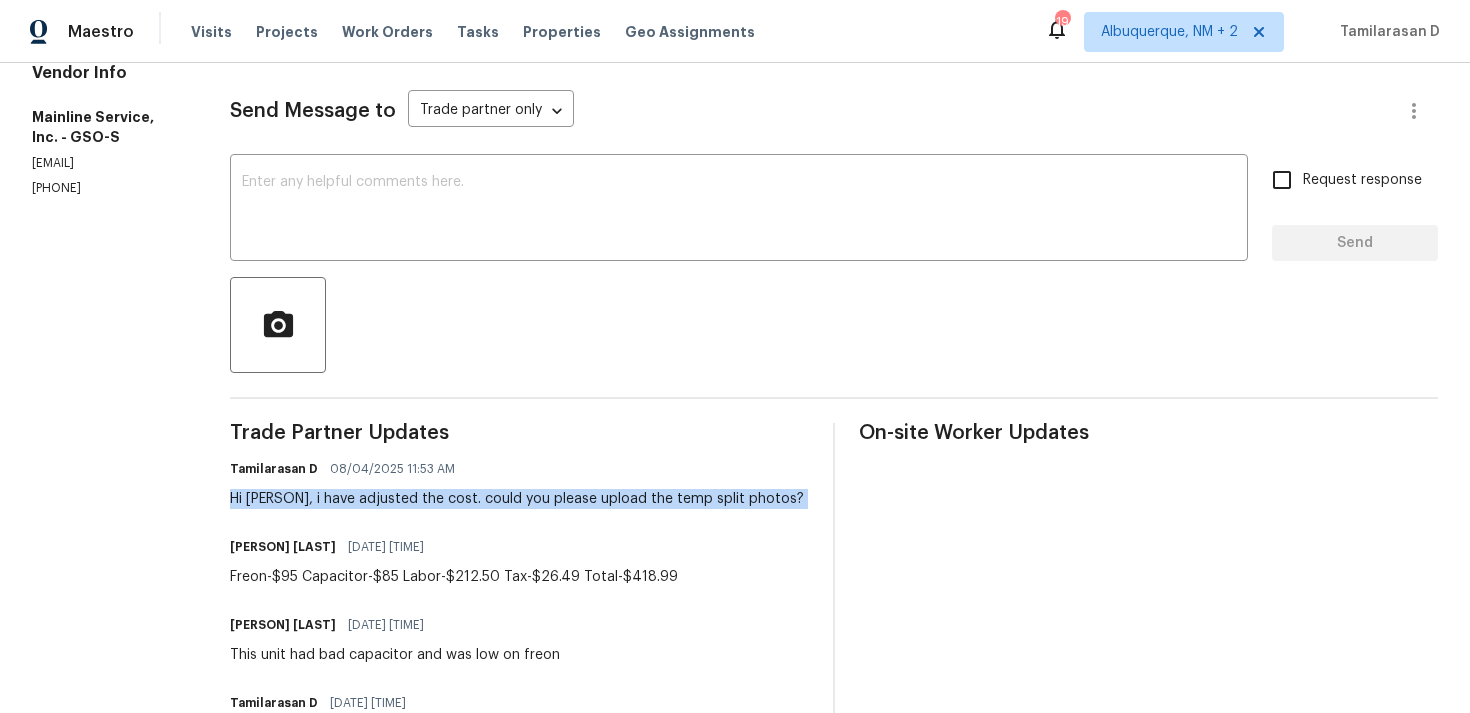 scroll, scrollTop: 129, scrollLeft: 0, axis: vertical 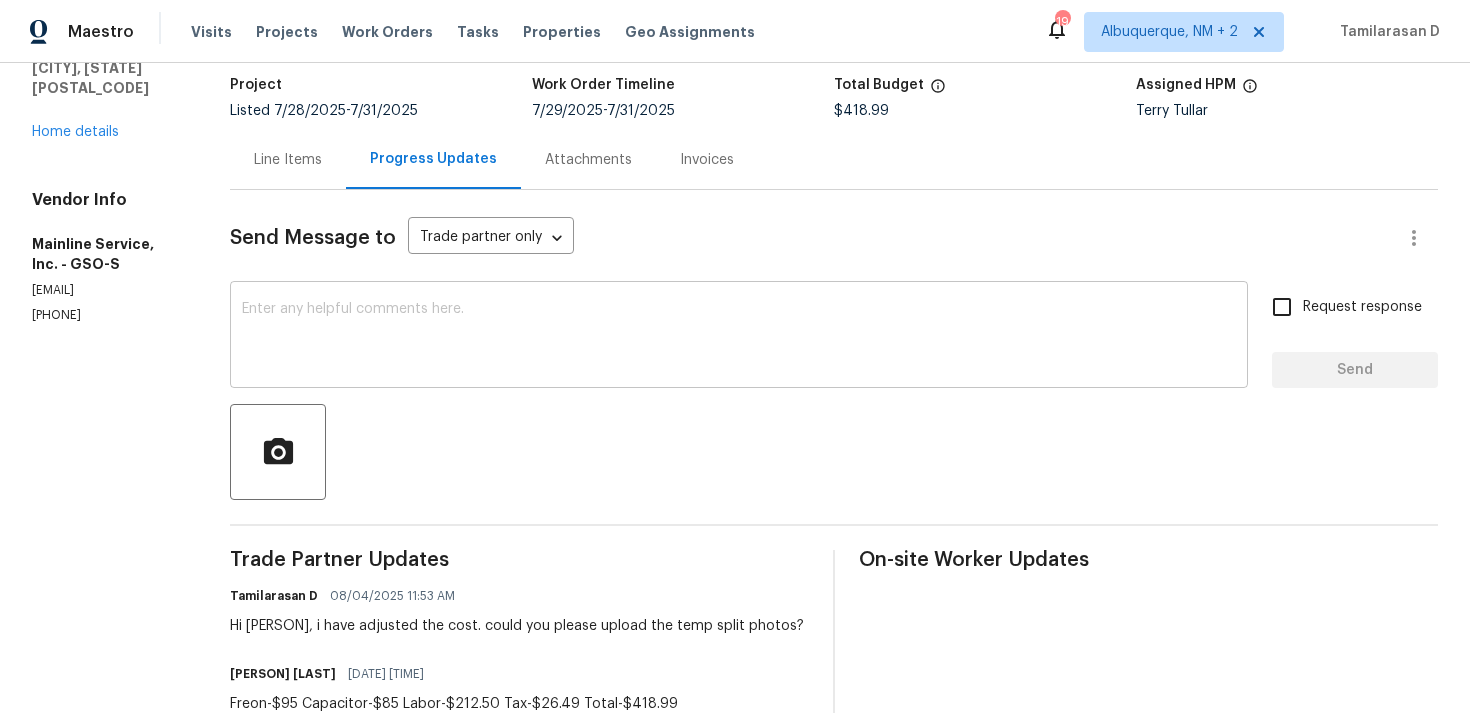 click at bounding box center [739, 337] 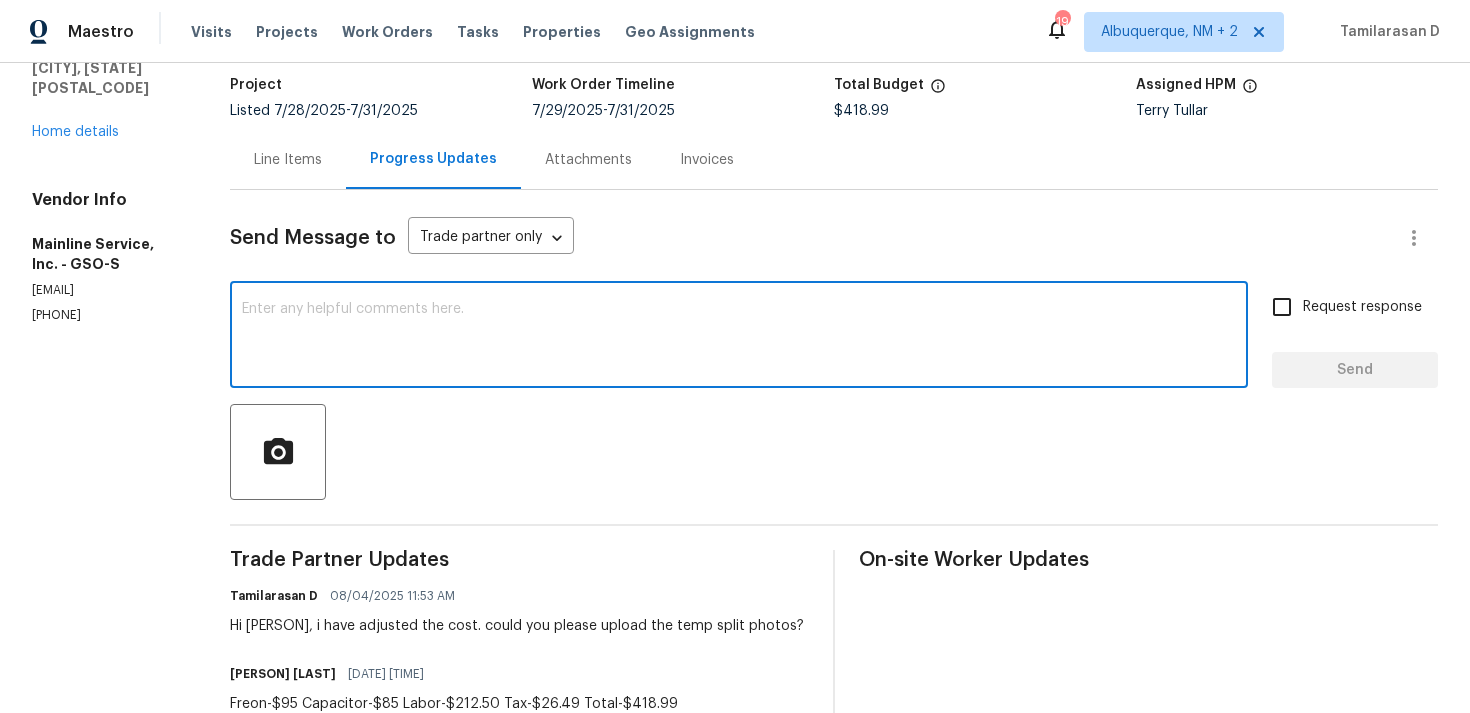 click at bounding box center [739, 337] 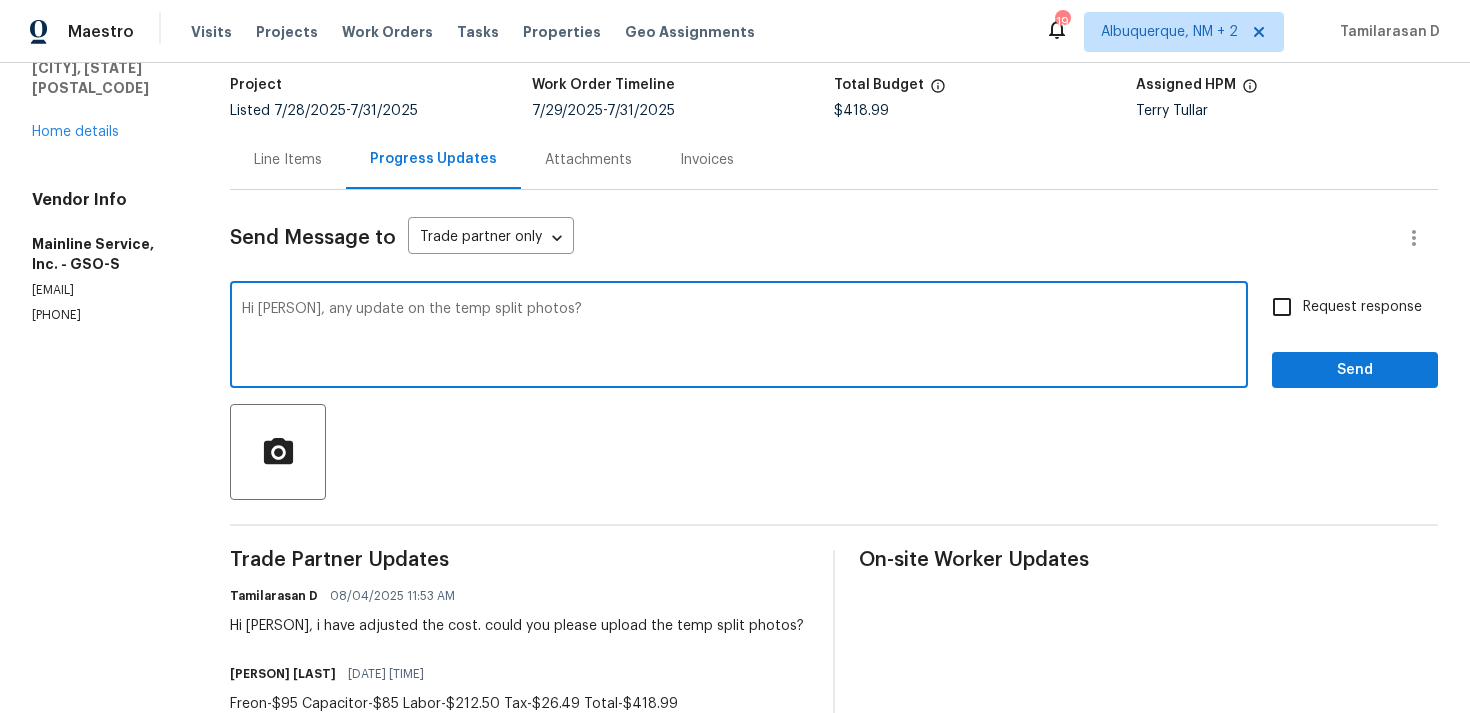 type on "Hi [PERSON], any update on the temp split photos?" 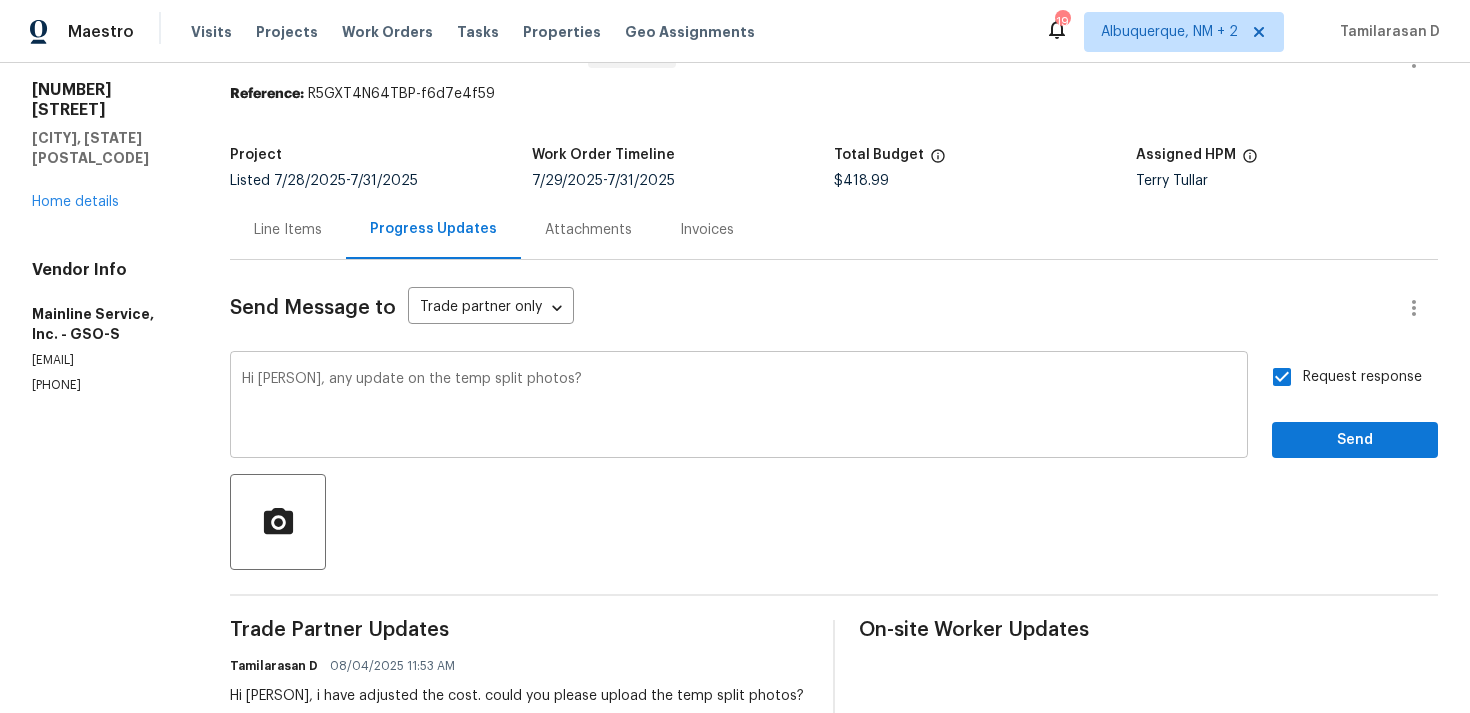 scroll, scrollTop: 37, scrollLeft: 0, axis: vertical 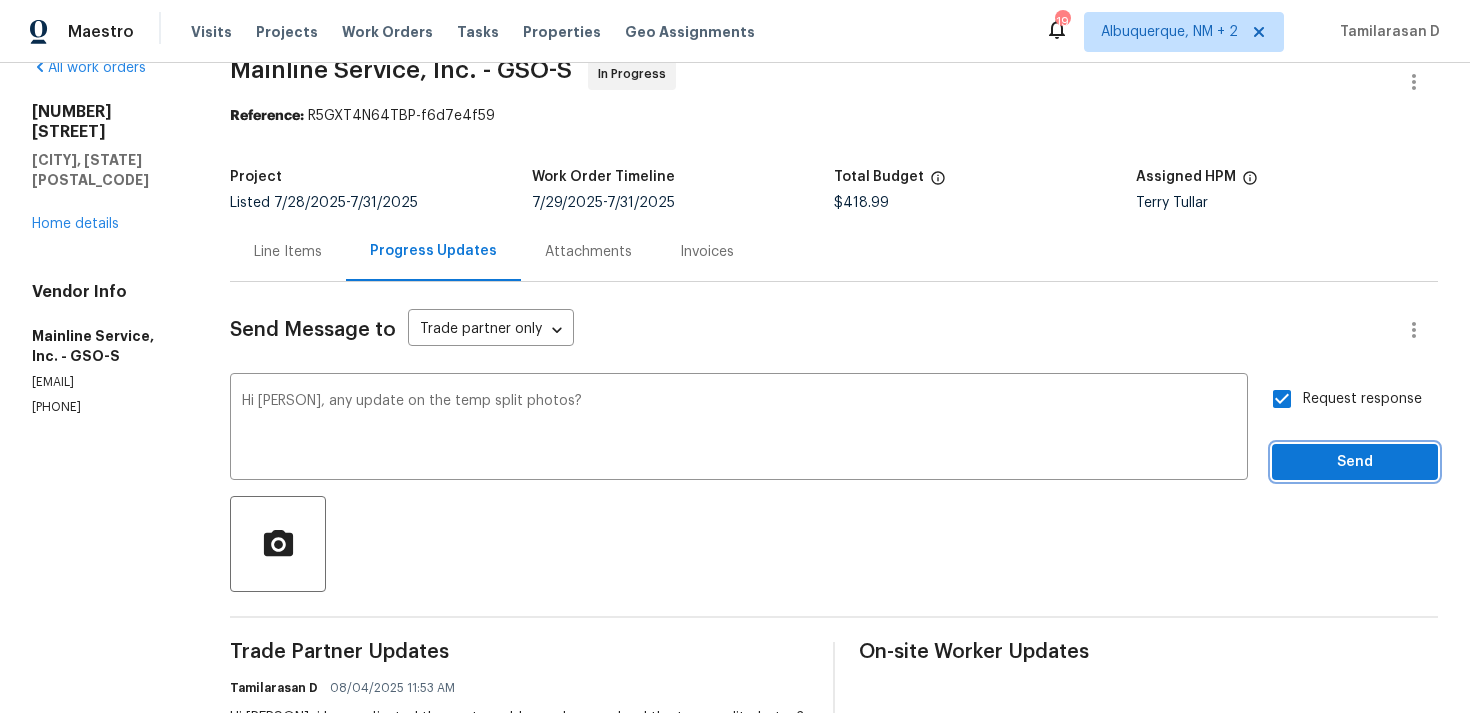 click on "Send" at bounding box center [1355, 462] 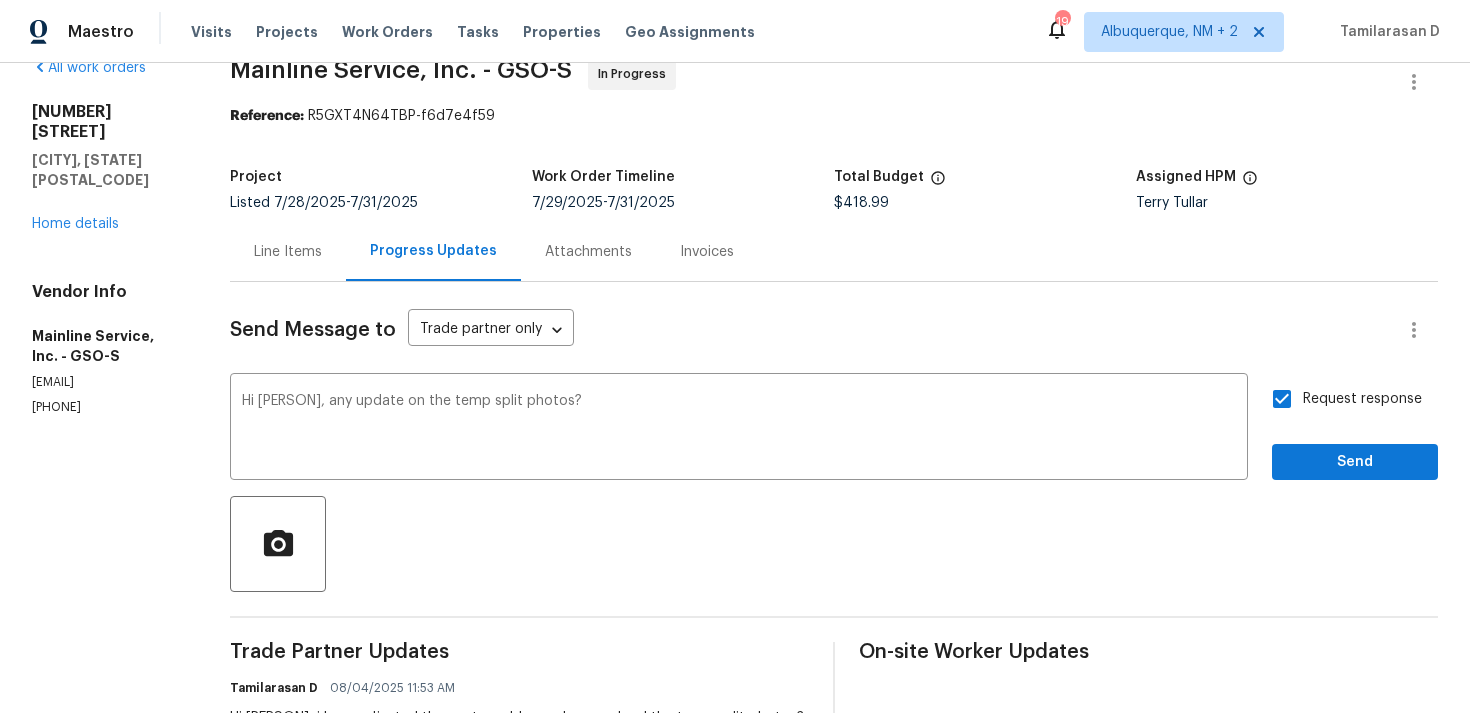 scroll, scrollTop: 34, scrollLeft: 0, axis: vertical 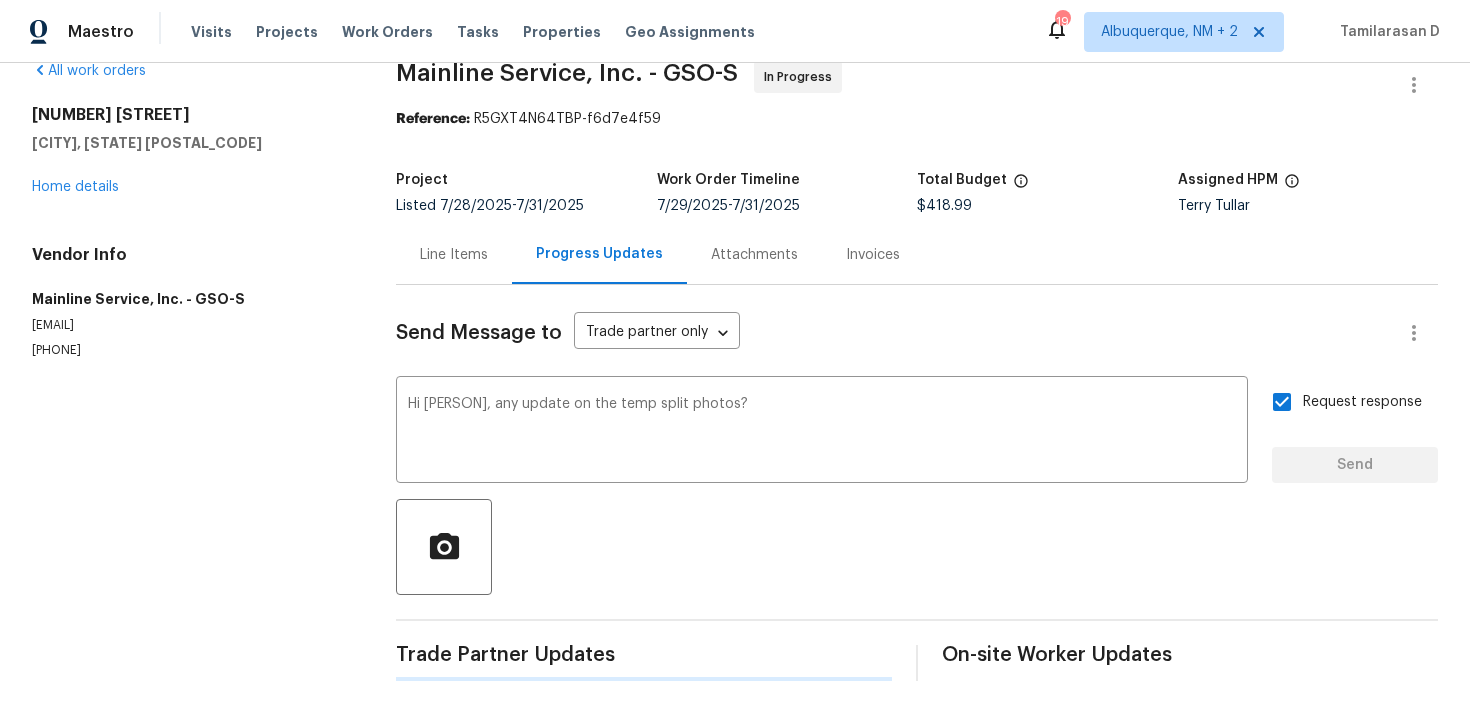 type 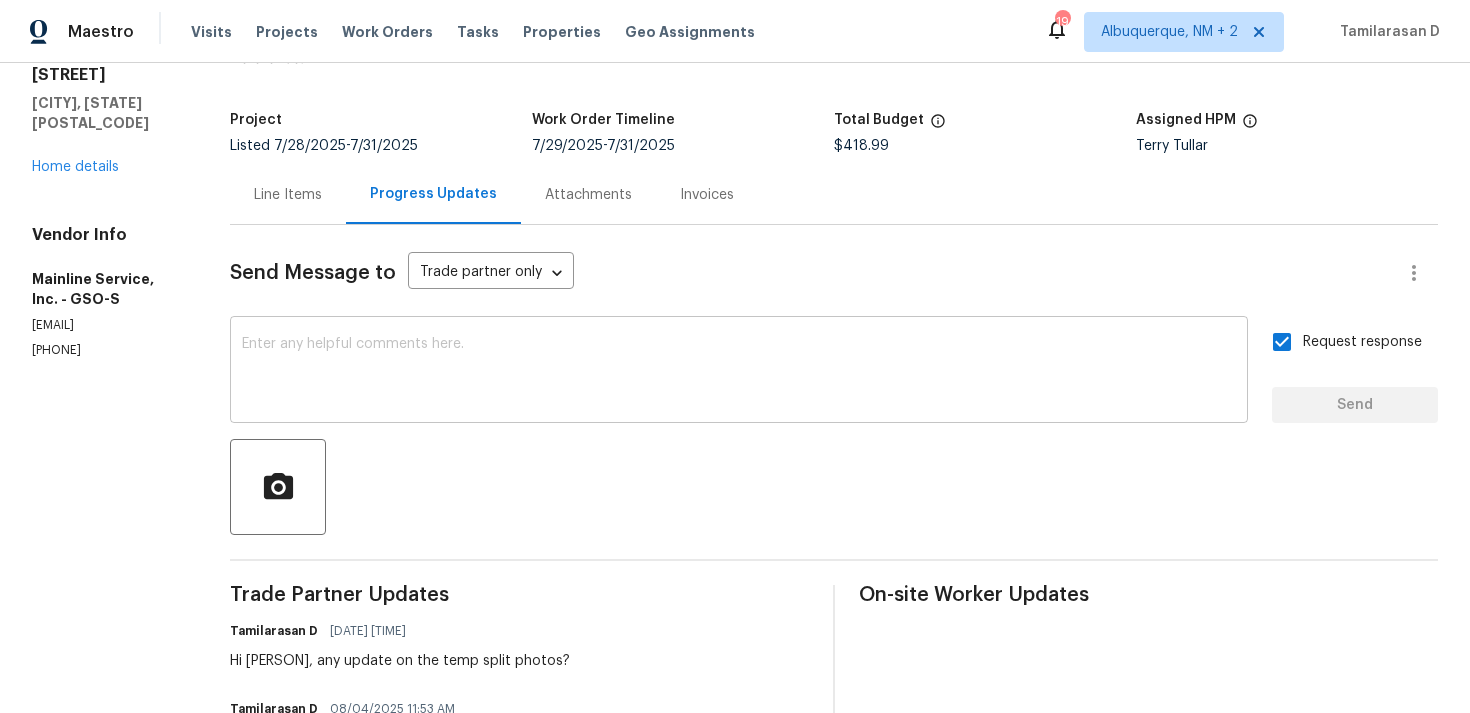 scroll, scrollTop: 229, scrollLeft: 0, axis: vertical 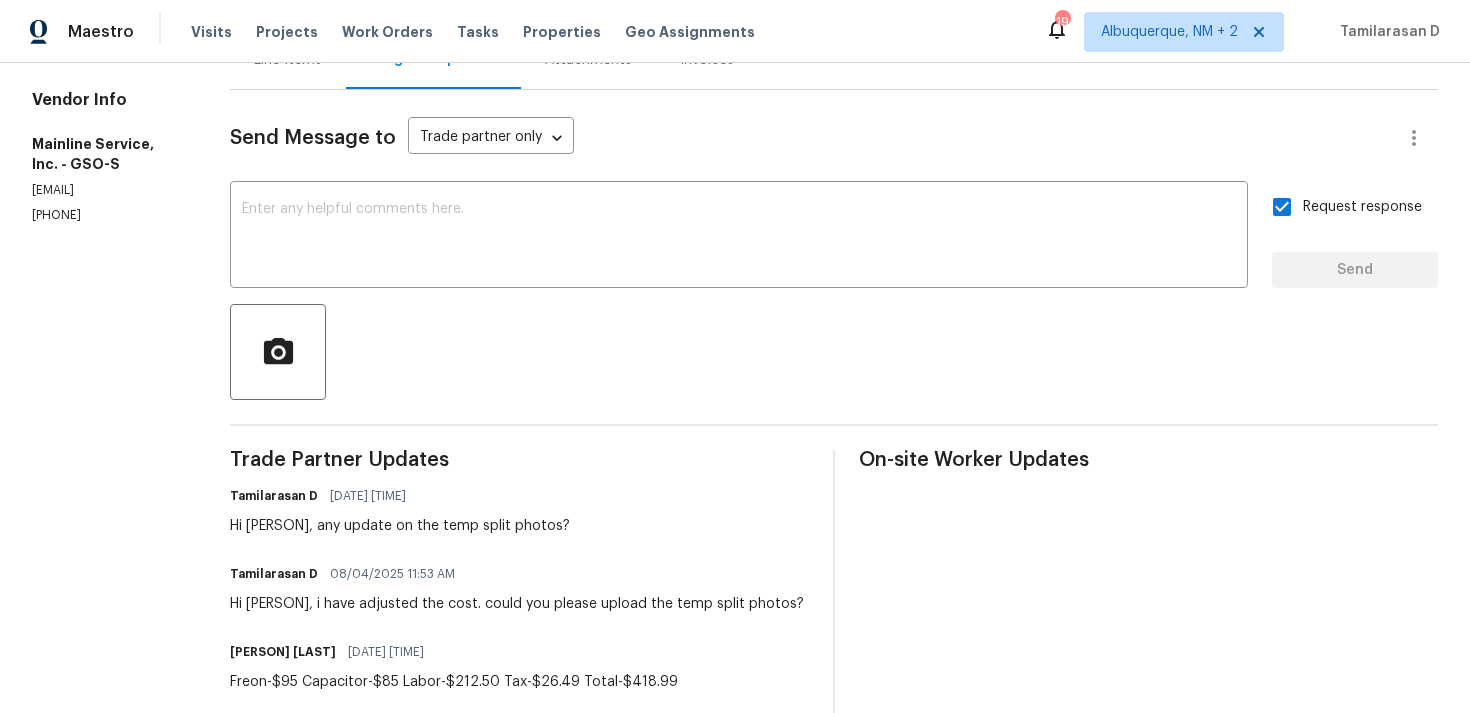 click on "(336) 869-2414" at bounding box center (107, 215) 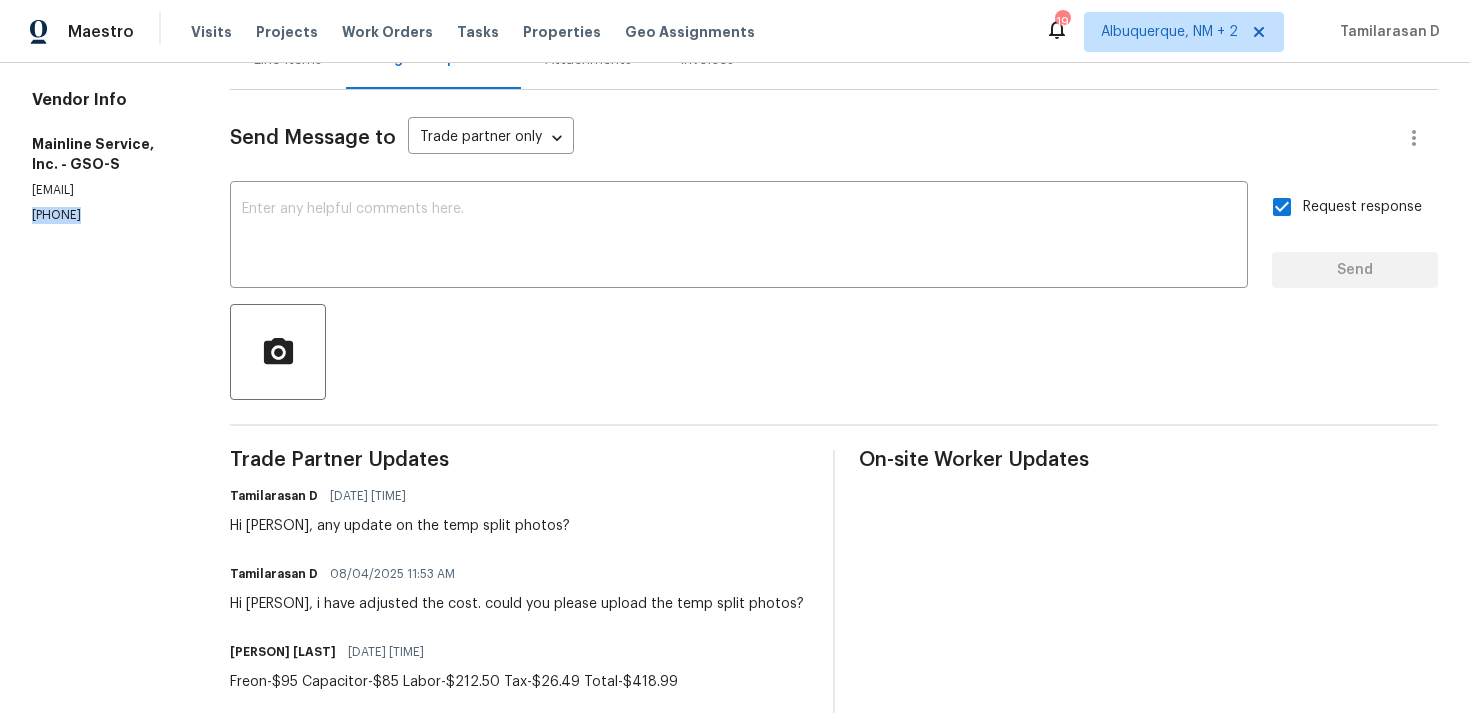 copy on "(336) 869-2414" 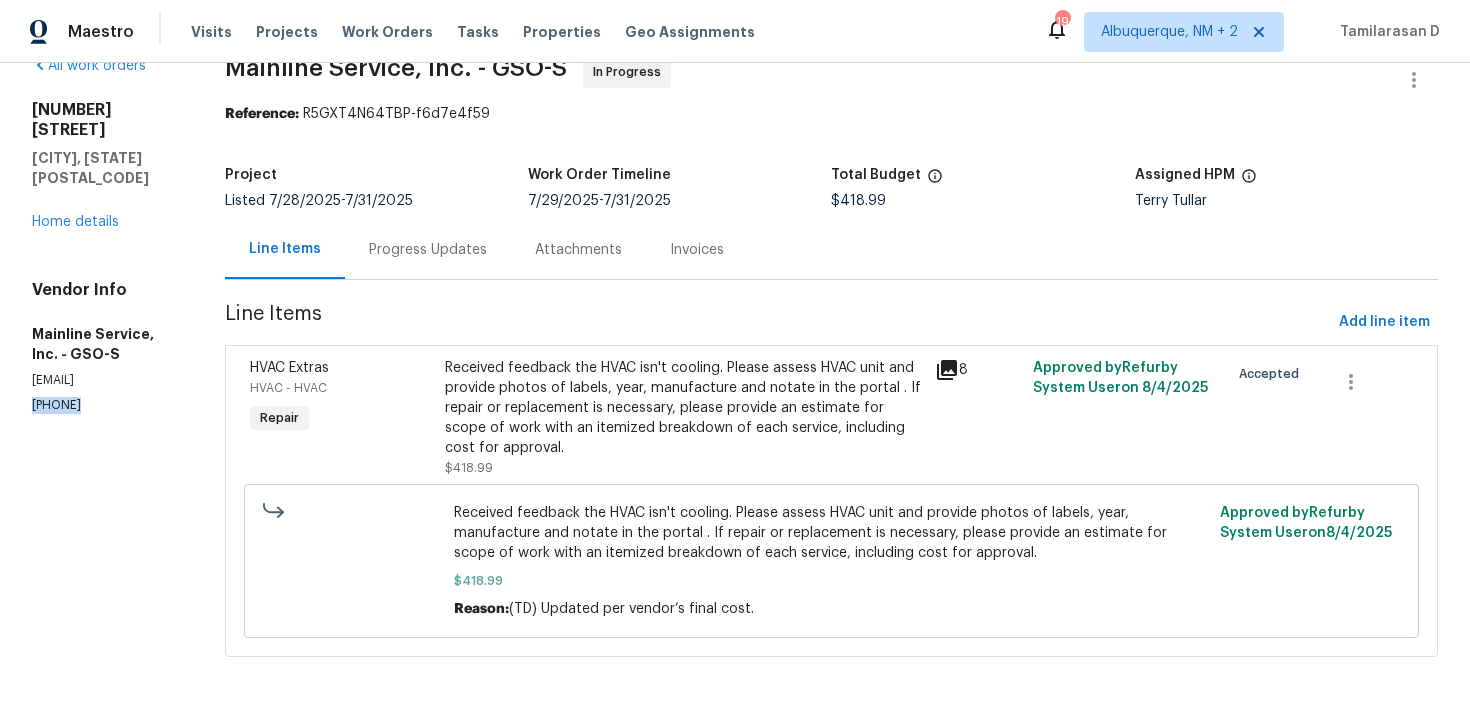 scroll, scrollTop: 40, scrollLeft: 0, axis: vertical 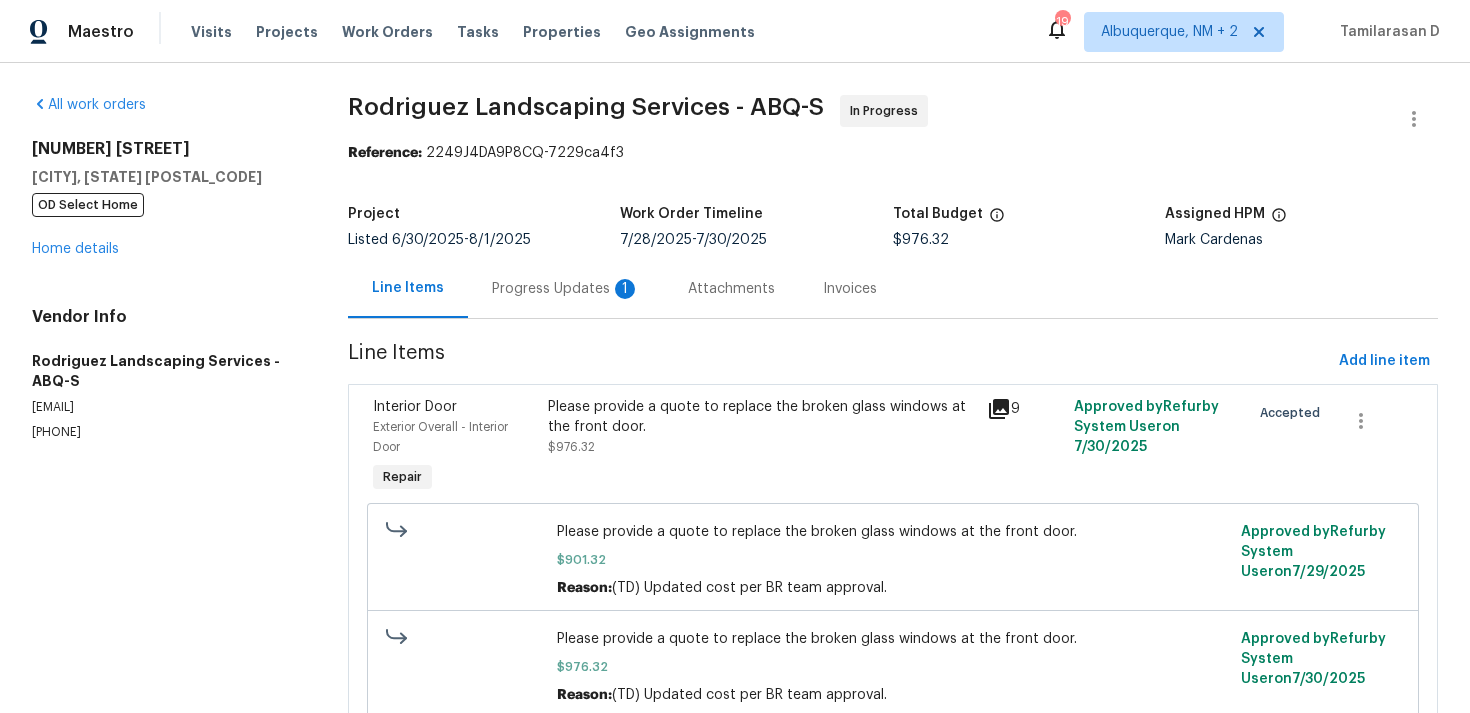 click on "Progress Updates 1" at bounding box center [566, 288] 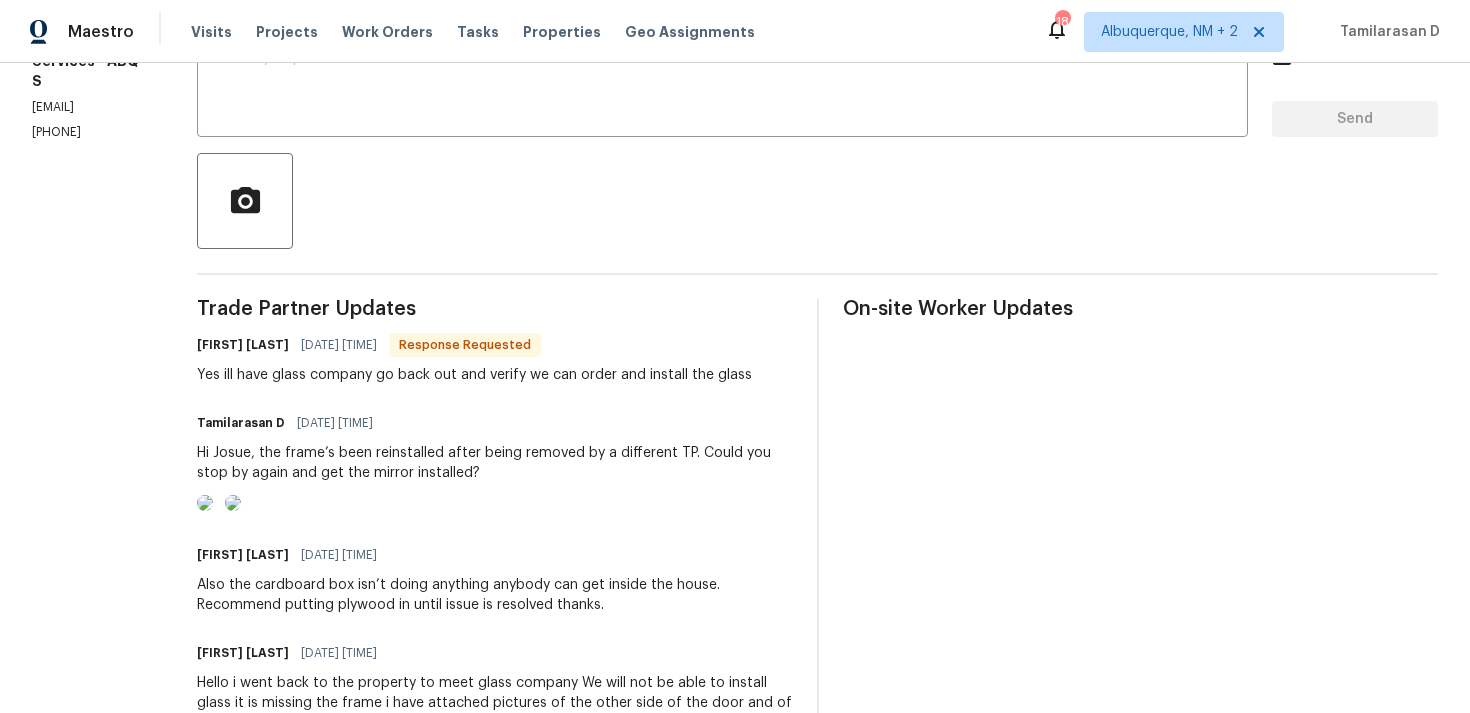scroll, scrollTop: 414, scrollLeft: 0, axis: vertical 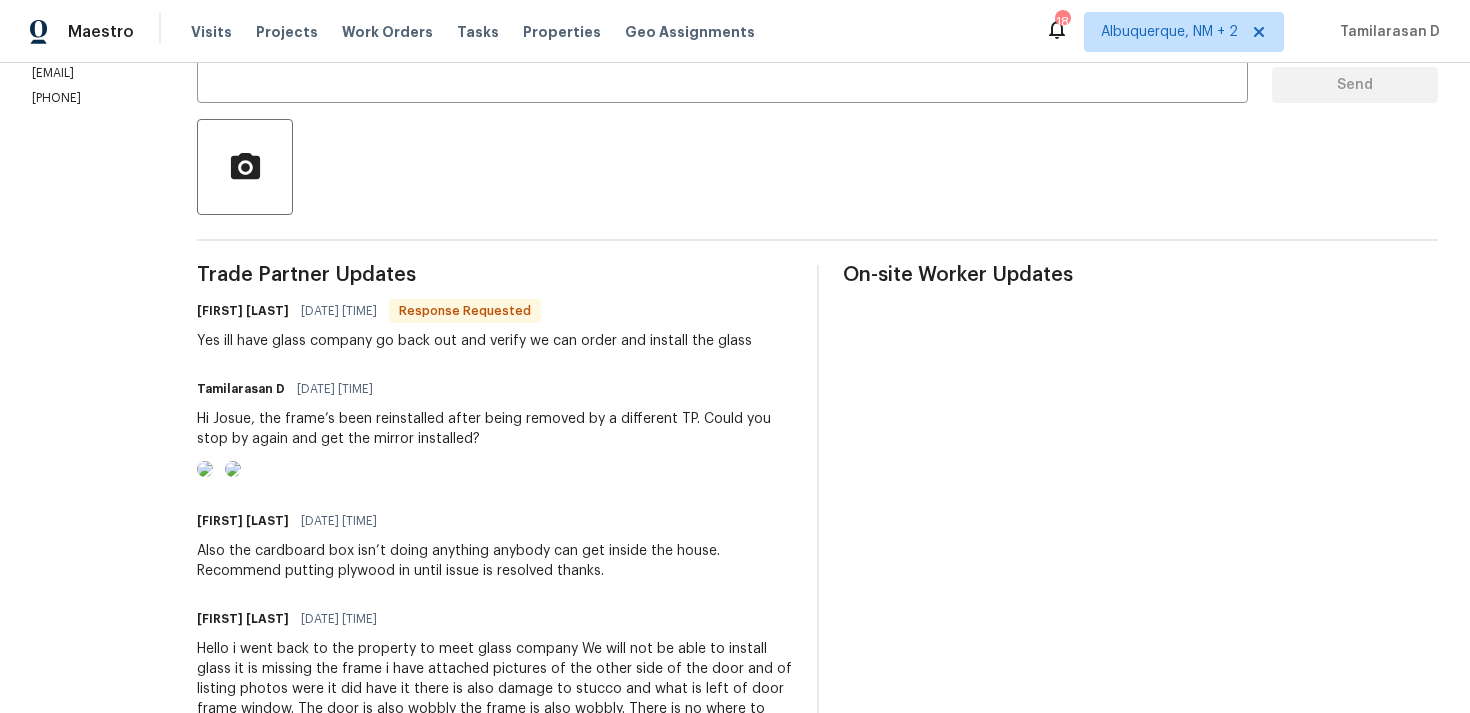 click on "Yes ill have glass company go back out and verify we can order and install the glass" at bounding box center (474, 341) 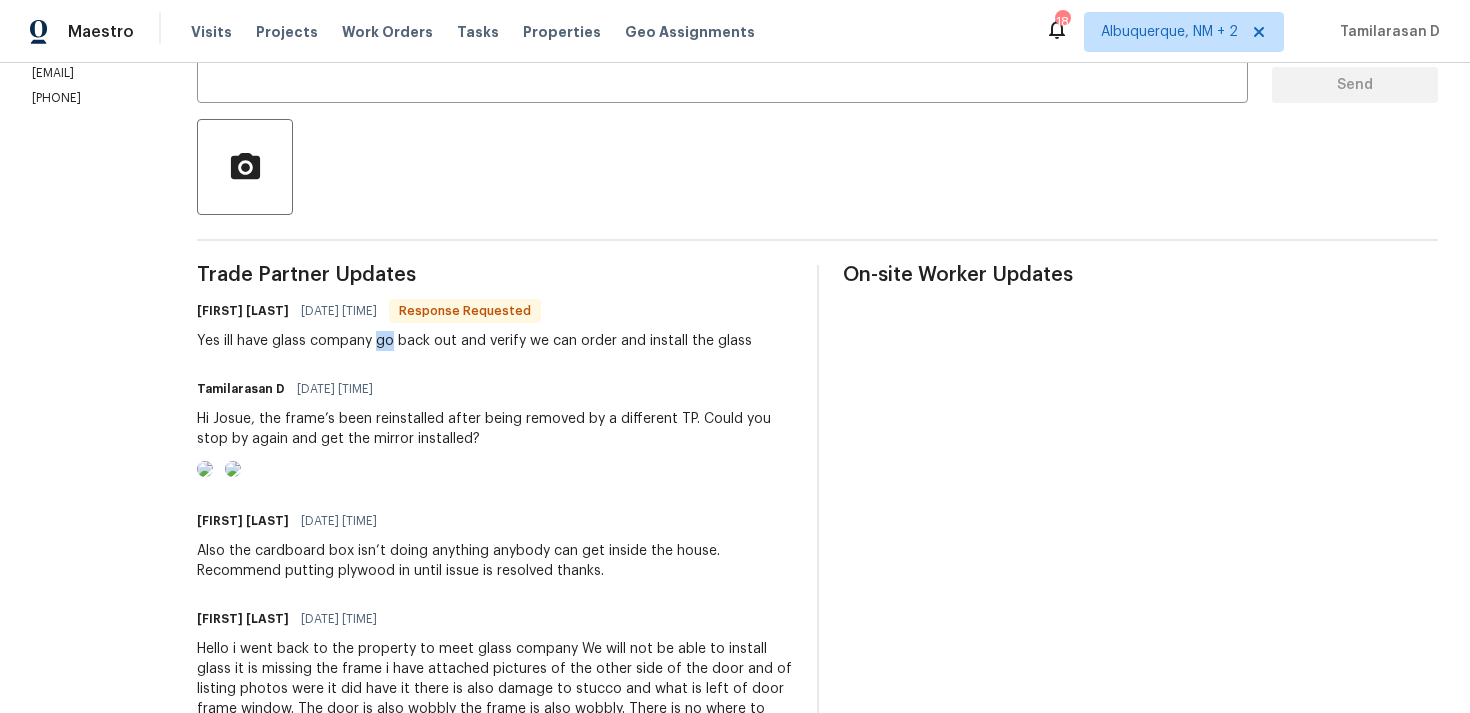click on "Yes ill have glass company go back out and verify we can order and install the glass" at bounding box center [474, 341] 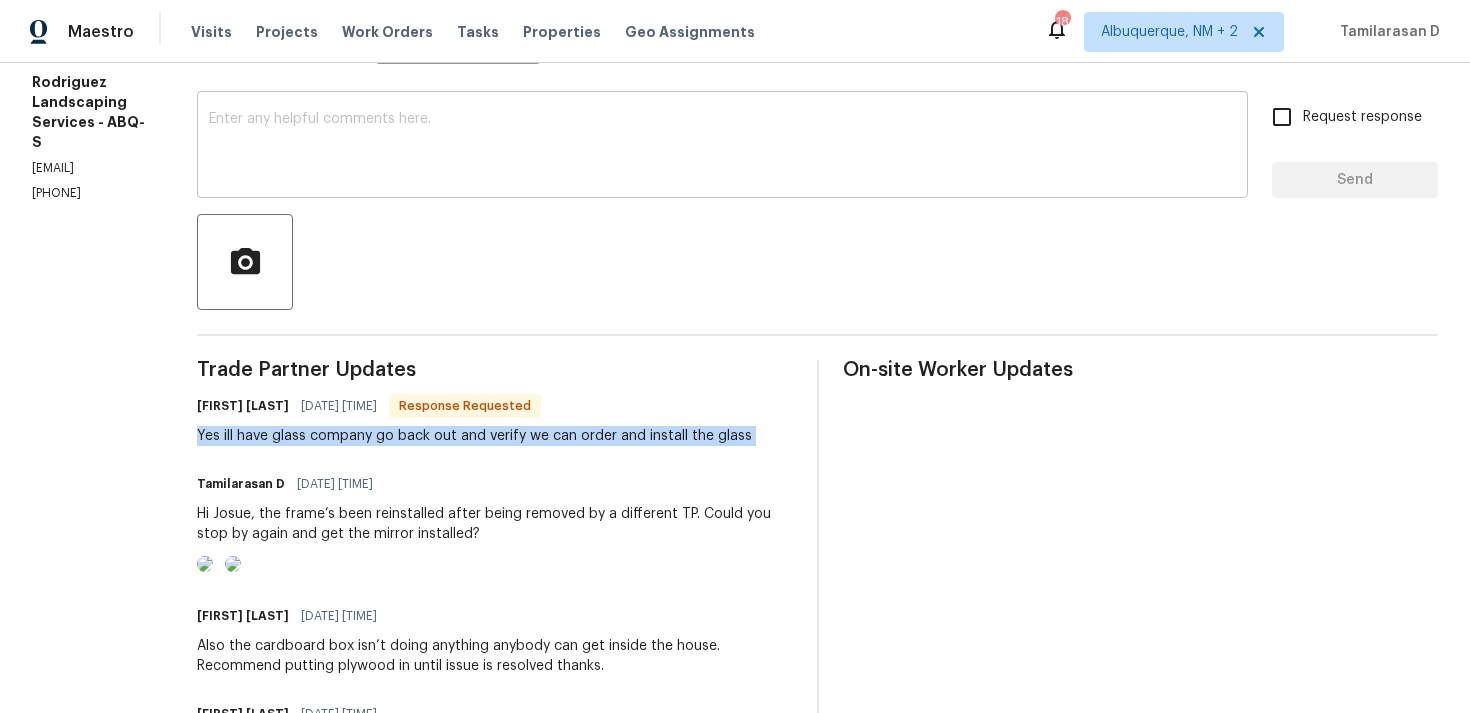 scroll, scrollTop: 334, scrollLeft: 0, axis: vertical 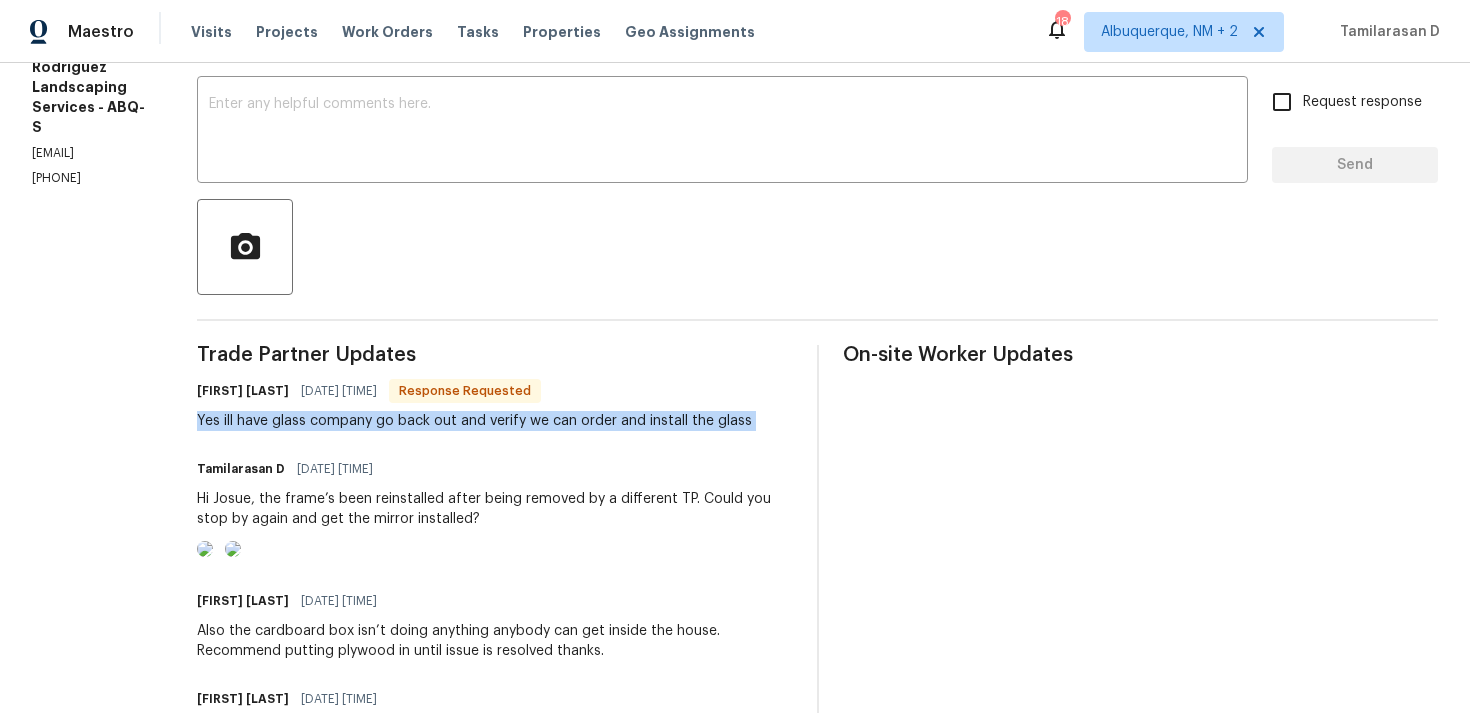 click on "Yes ill have glass company go back out and verify we can order and install the glass" at bounding box center [474, 421] 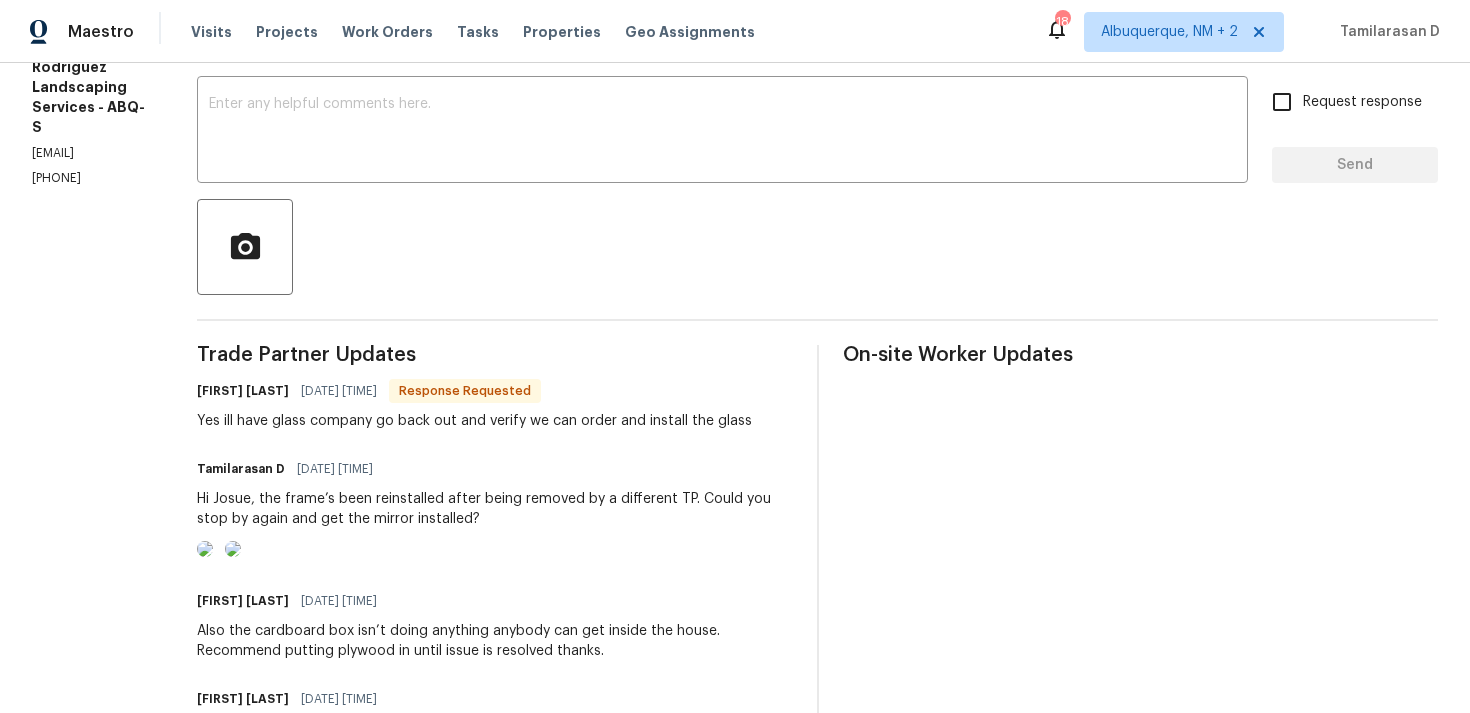 click on "Yes ill have glass company go back out and verify we can order and install the glass" at bounding box center (474, 421) 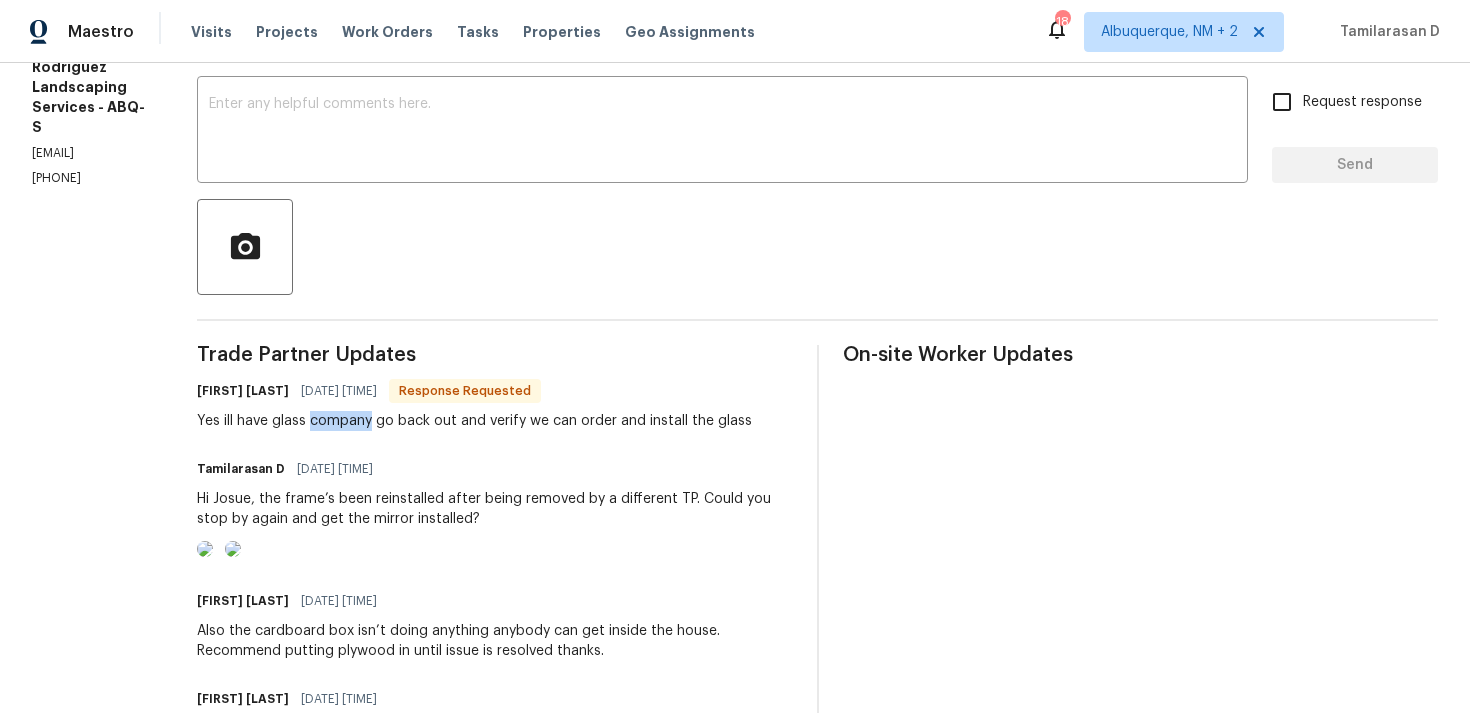 click on "Yes ill have glass company go back out and verify we can order and install the glass" at bounding box center (474, 421) 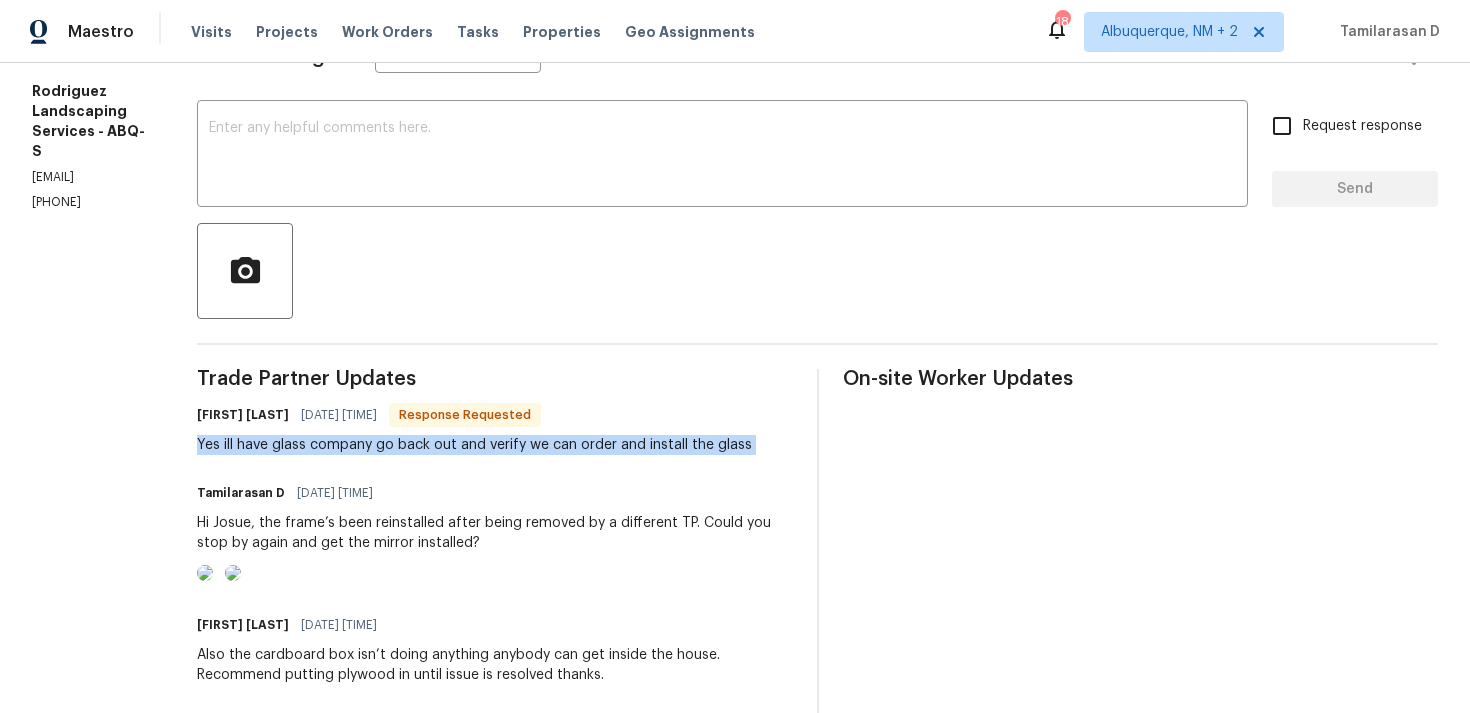 scroll, scrollTop: 308, scrollLeft: 0, axis: vertical 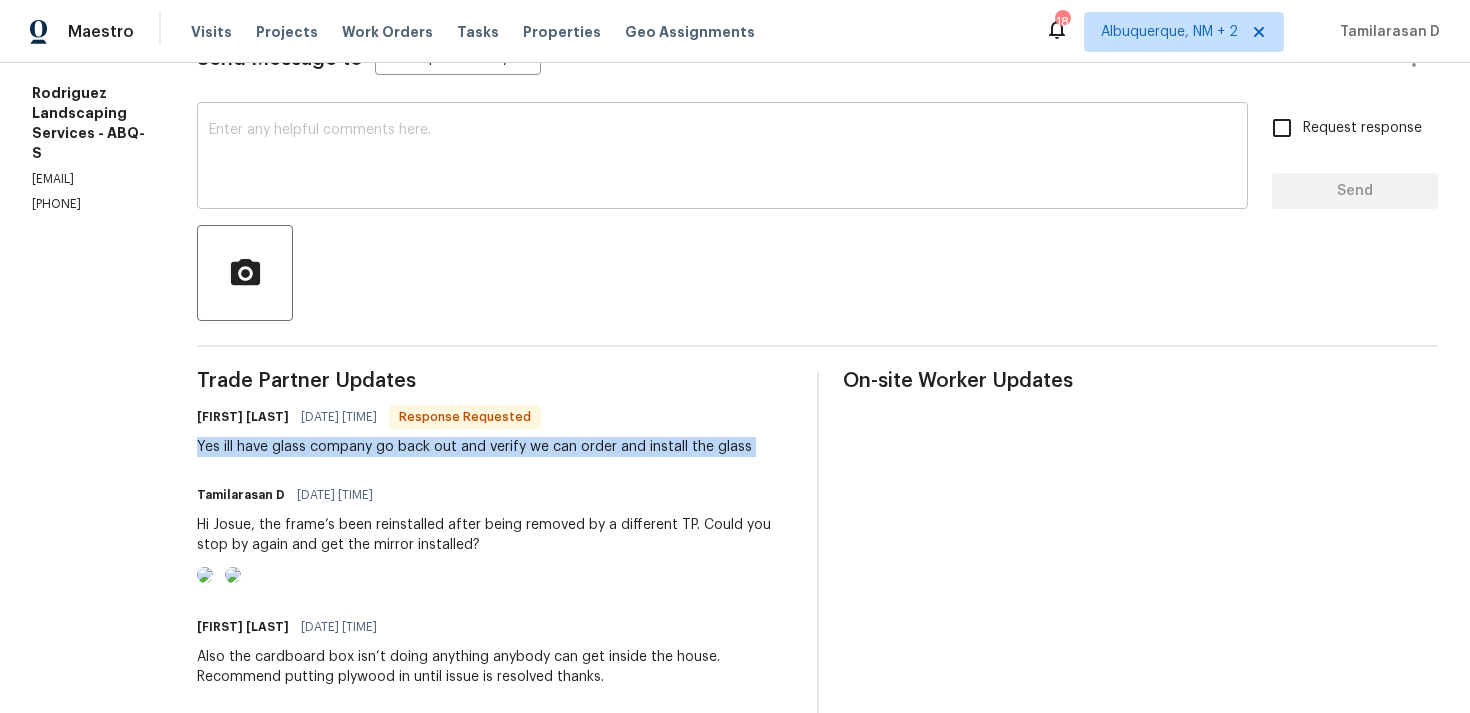 click at bounding box center [722, 158] 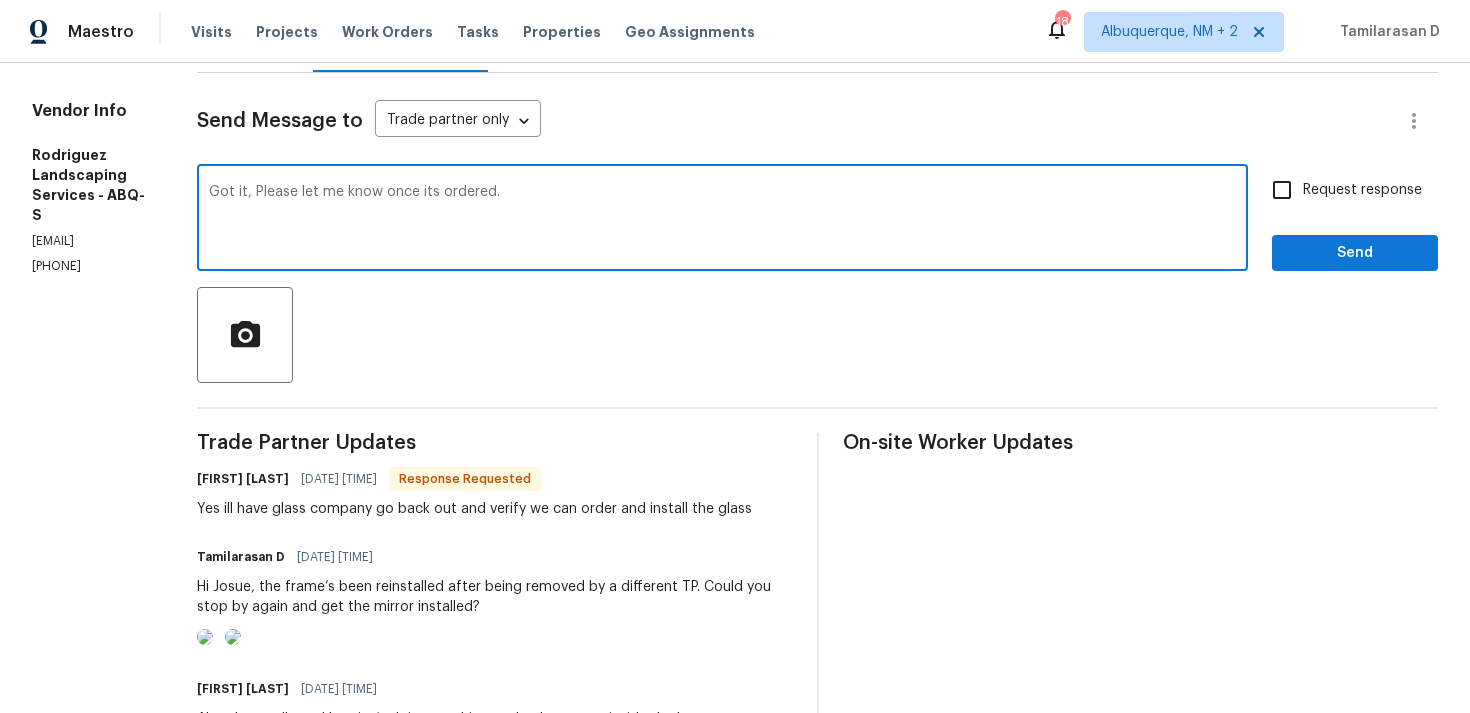 scroll, scrollTop: 233, scrollLeft: 0, axis: vertical 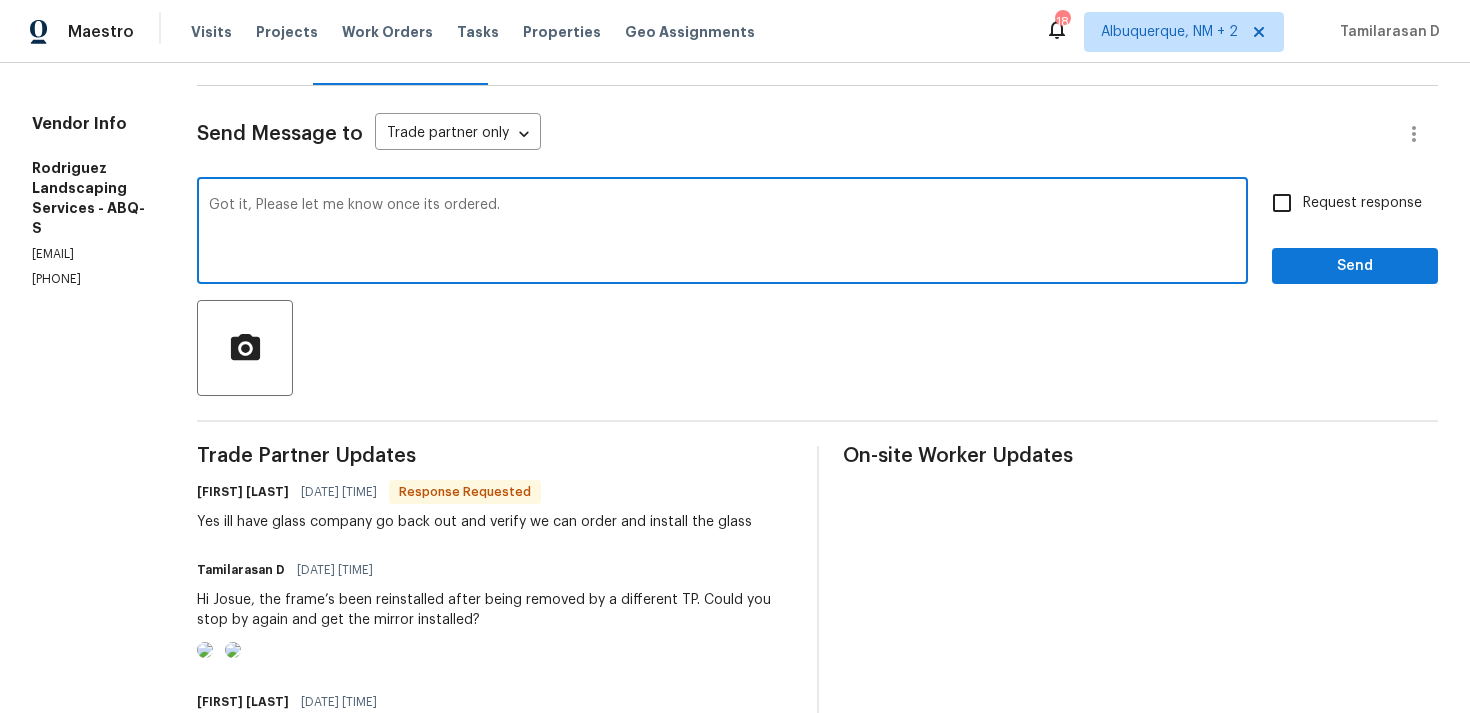 click on "Got it, Please let me know once its ordered." at bounding box center [722, 233] 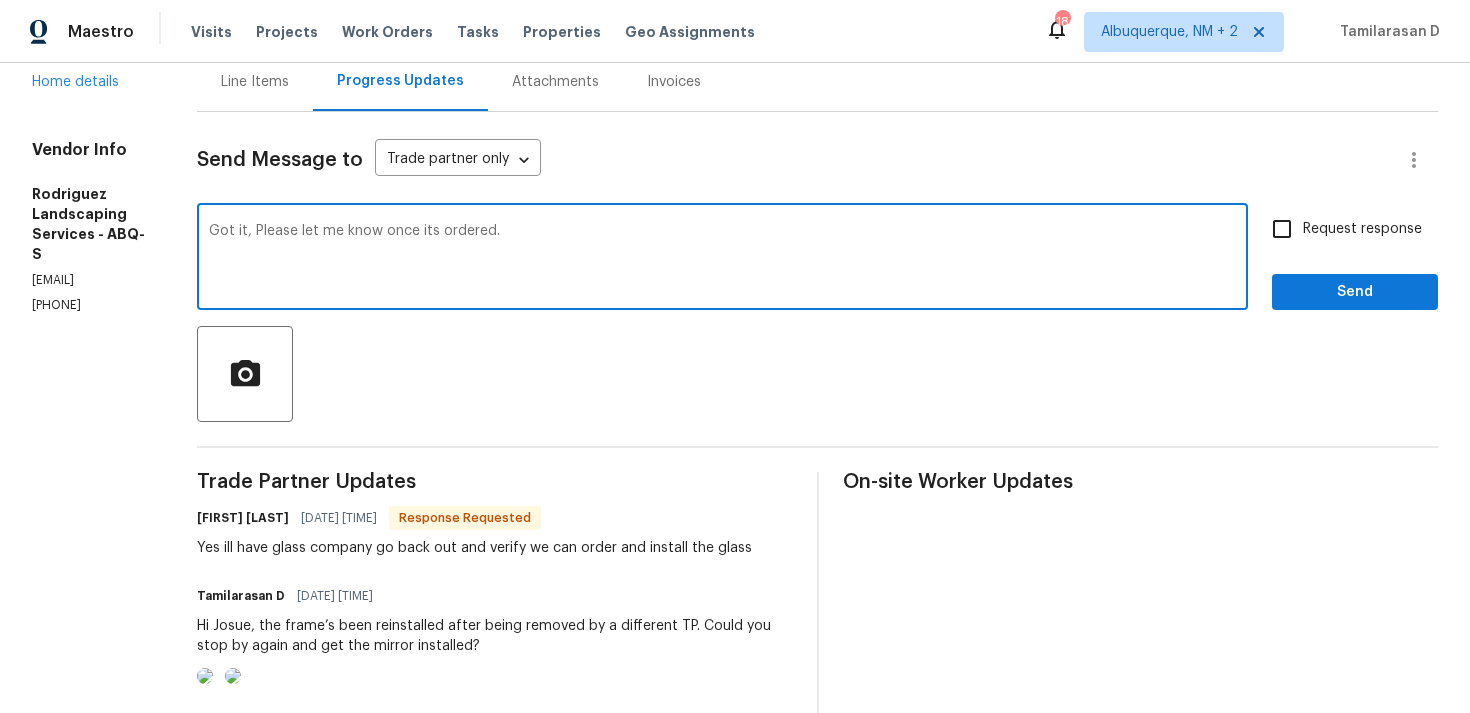 type on "Got it, Please let me know once its ordered." 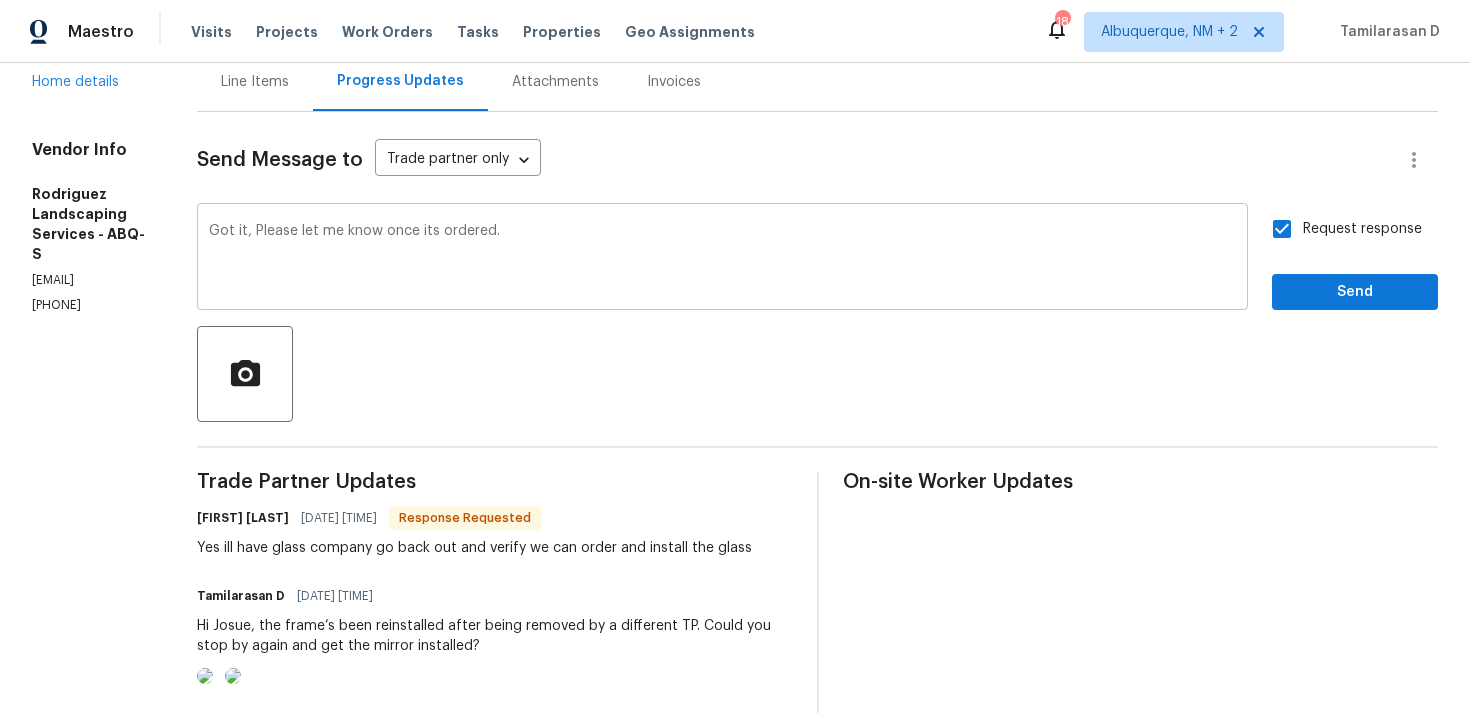 click on "Got it, Please let me know once its ordered." at bounding box center [722, 259] 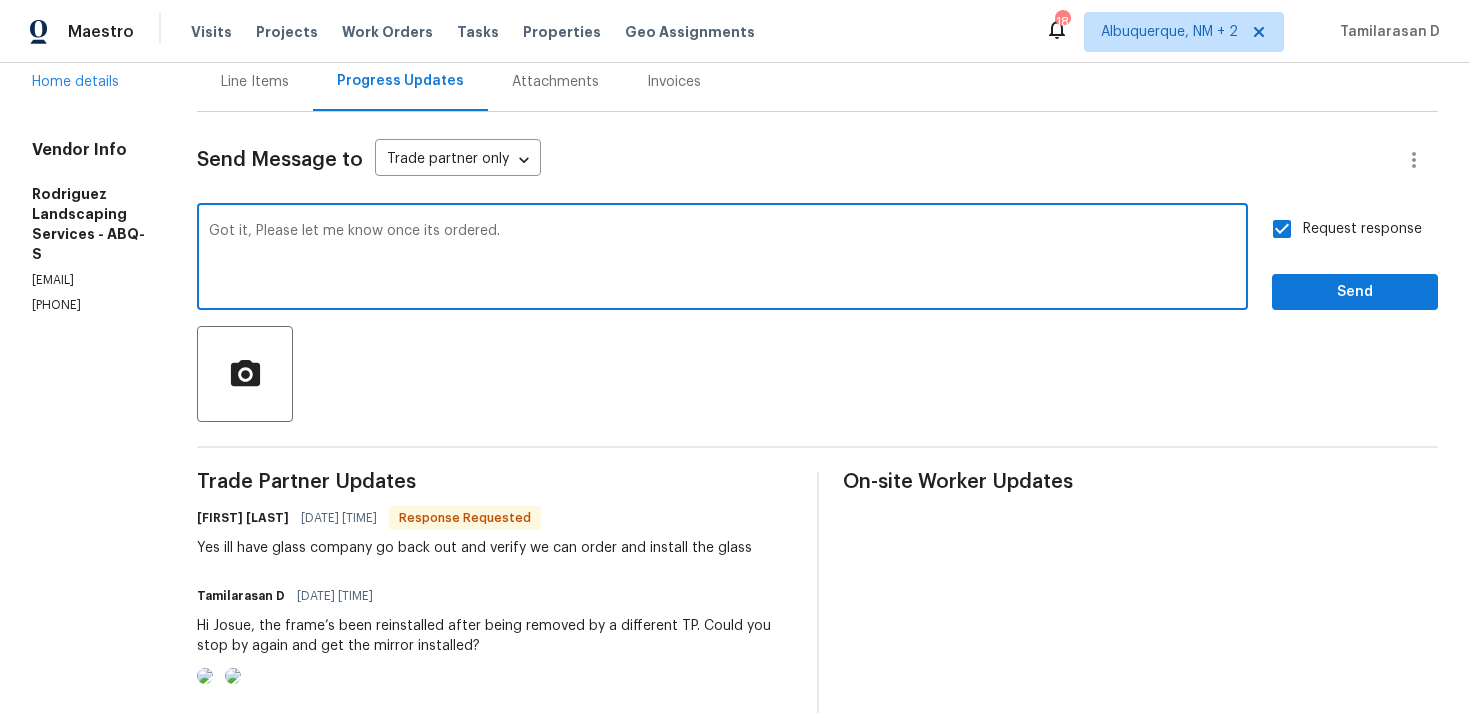 click on "Got it, Please let me know once its ordered." at bounding box center (722, 259) 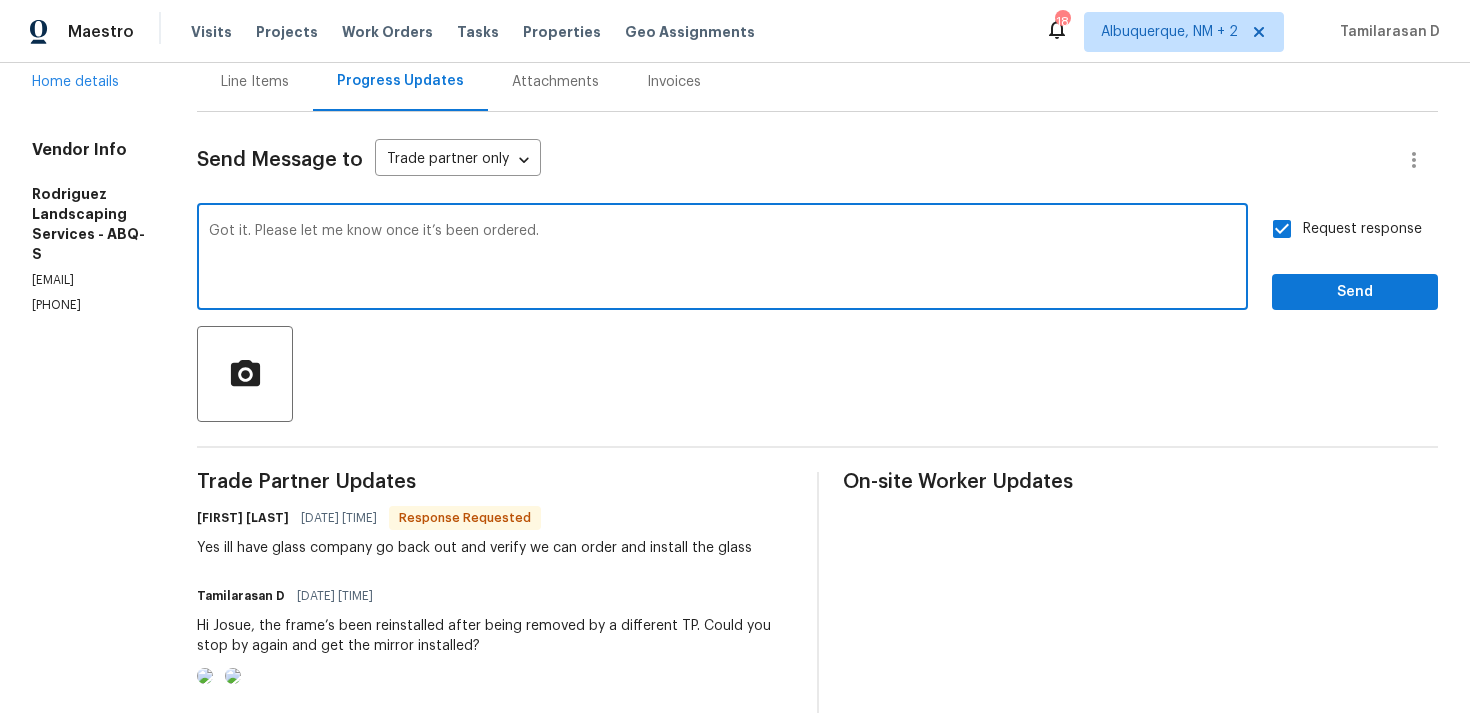 click on "Got it. Please let me know once it’s been ordered." at bounding box center (722, 259) 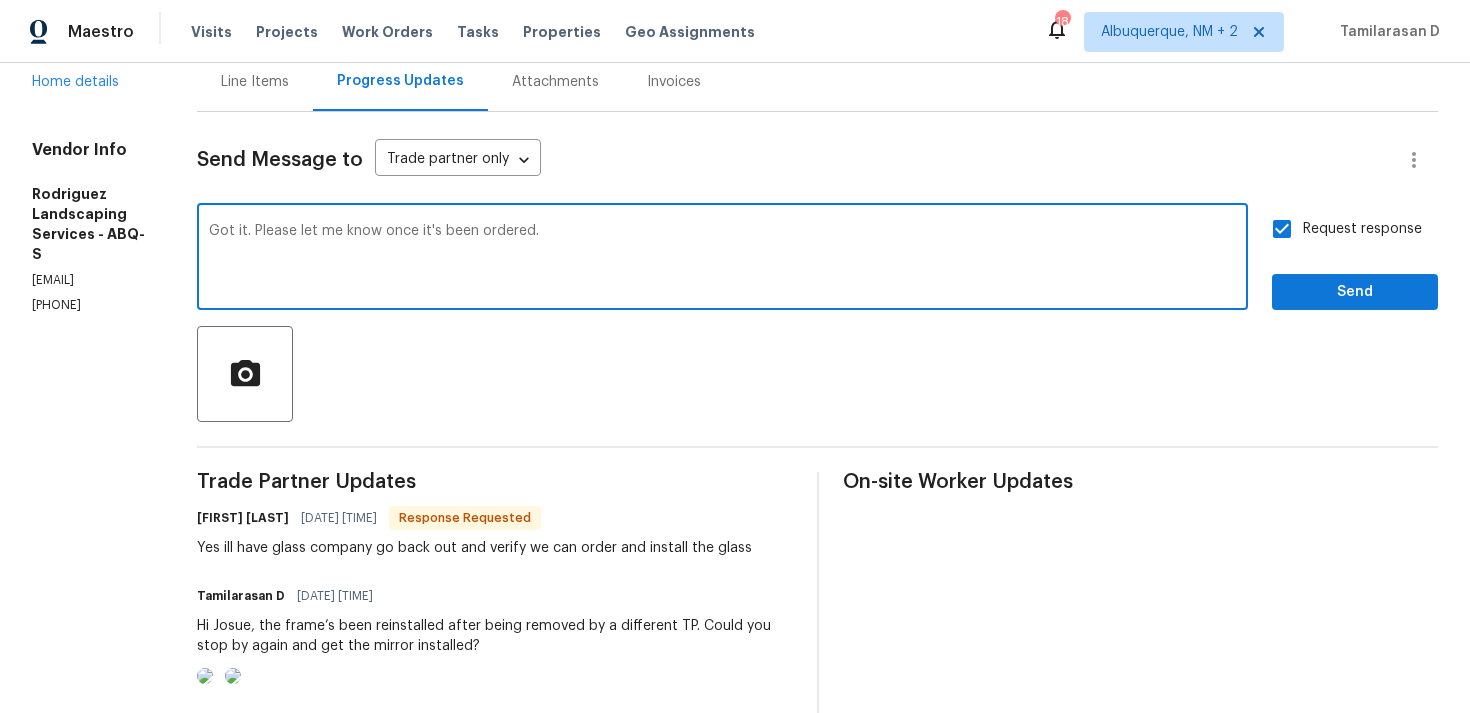 click on "Got it. Please let me know once it's been ordered." at bounding box center (722, 259) 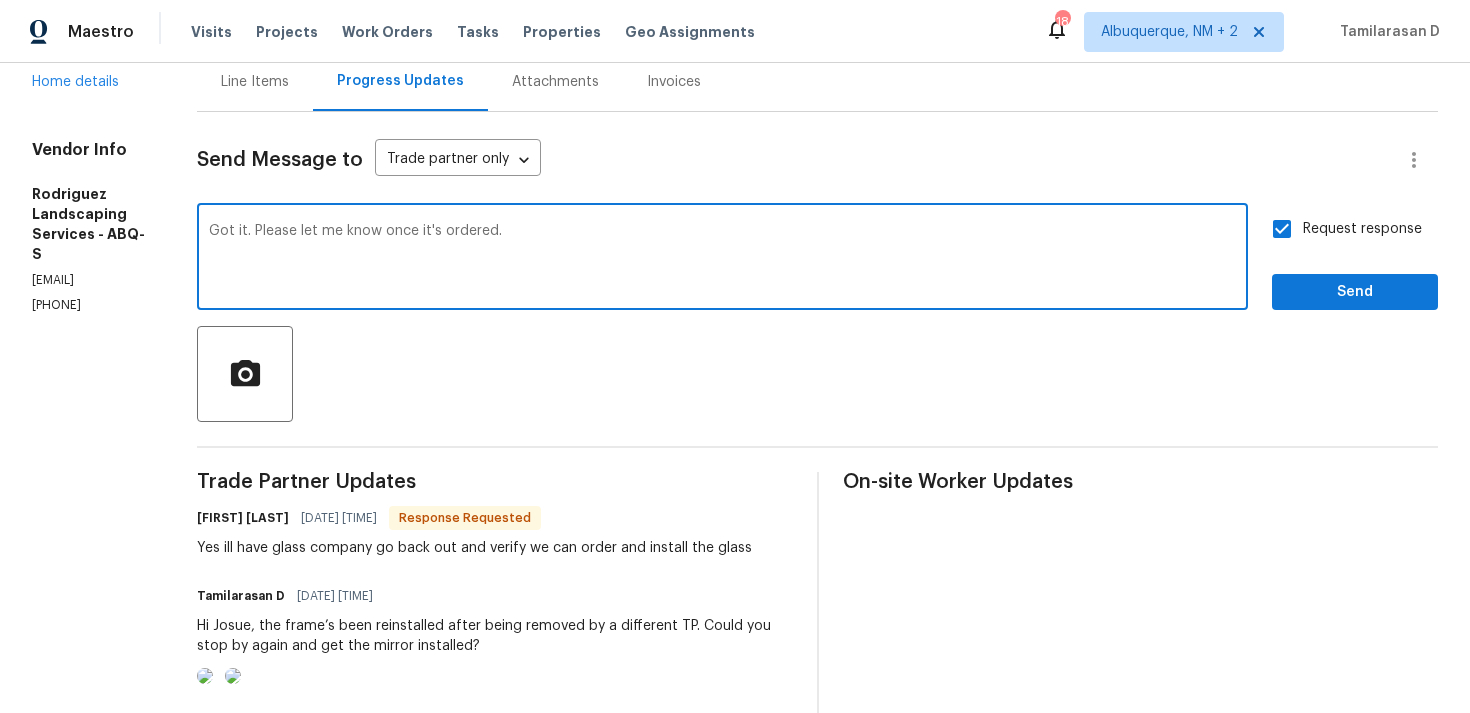 type on "Got it. Please let me know once it's ordered." 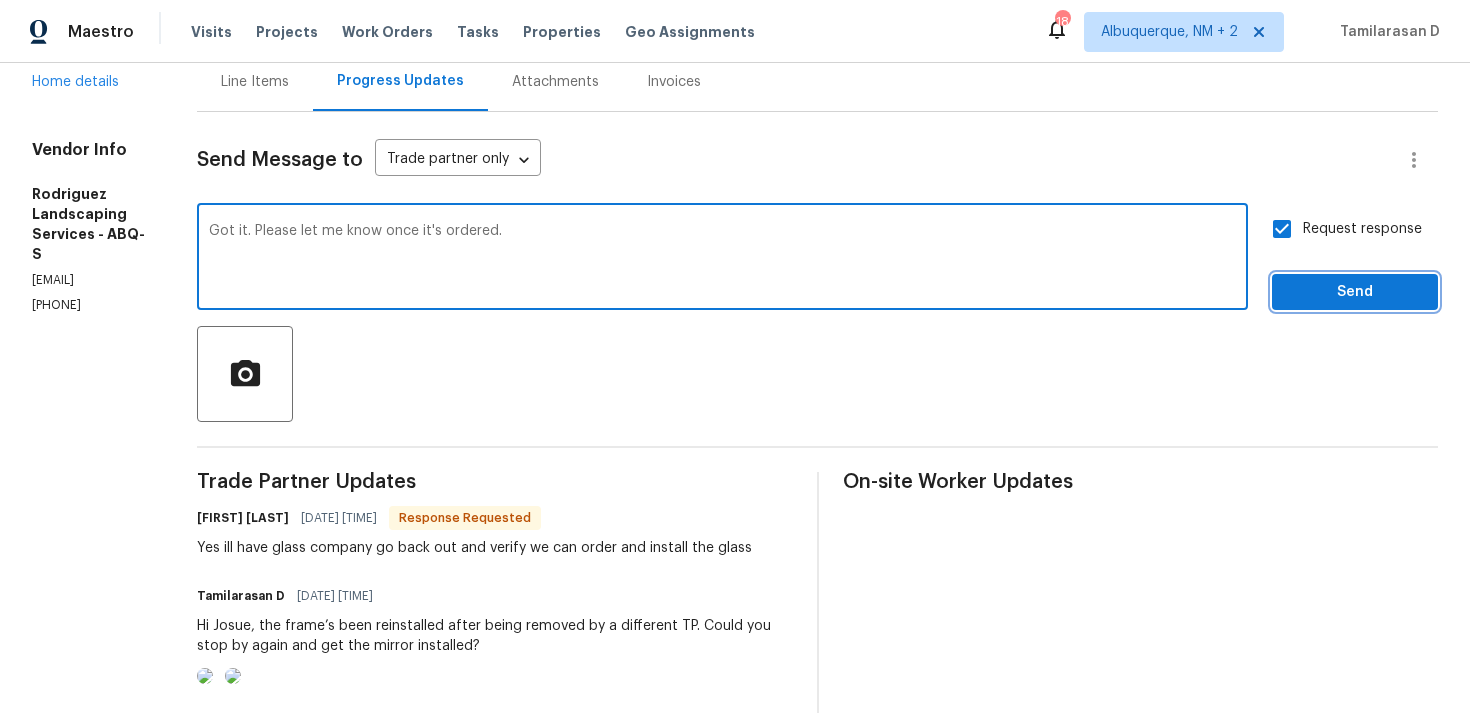 click on "Send" at bounding box center (1355, 292) 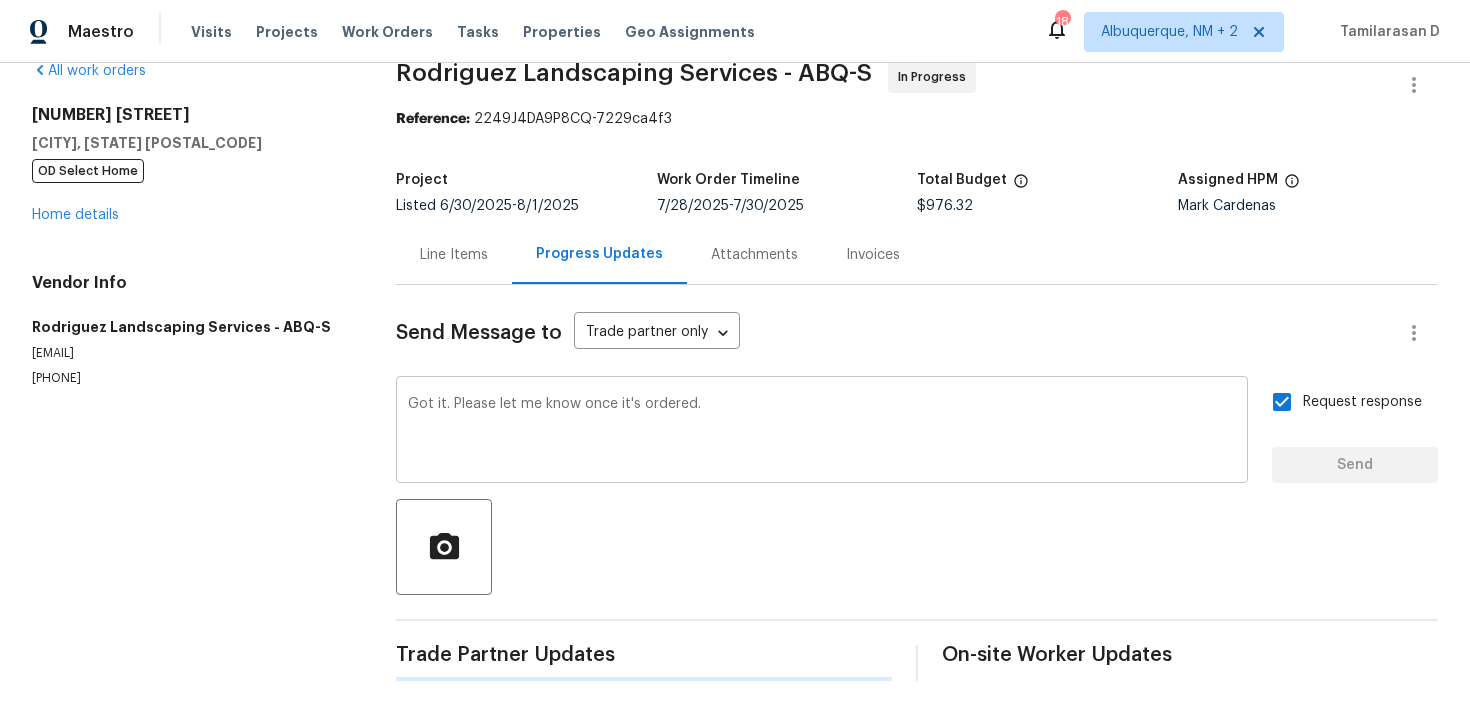 type 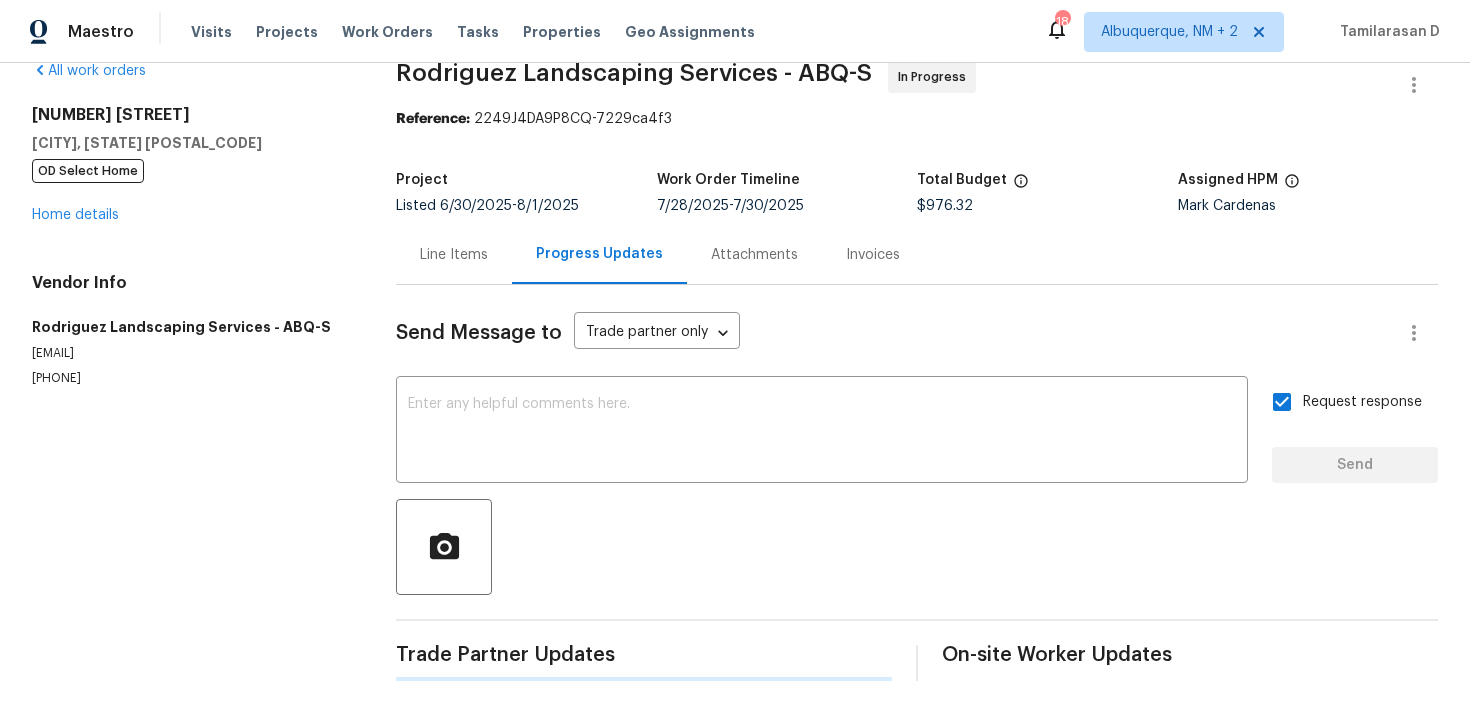 scroll, scrollTop: 207, scrollLeft: 0, axis: vertical 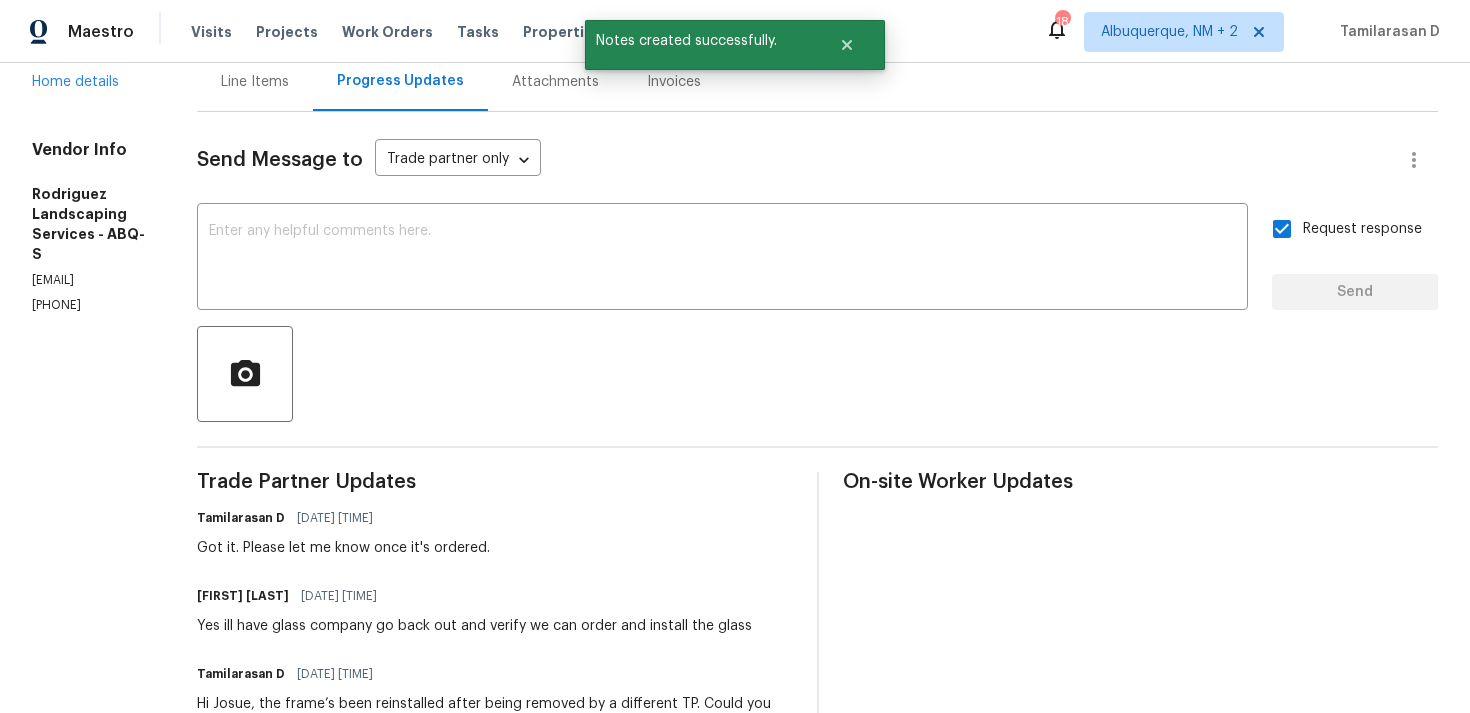 click on "Yes ill have glass company go back out and verify we can order and install the glass" at bounding box center [474, 626] 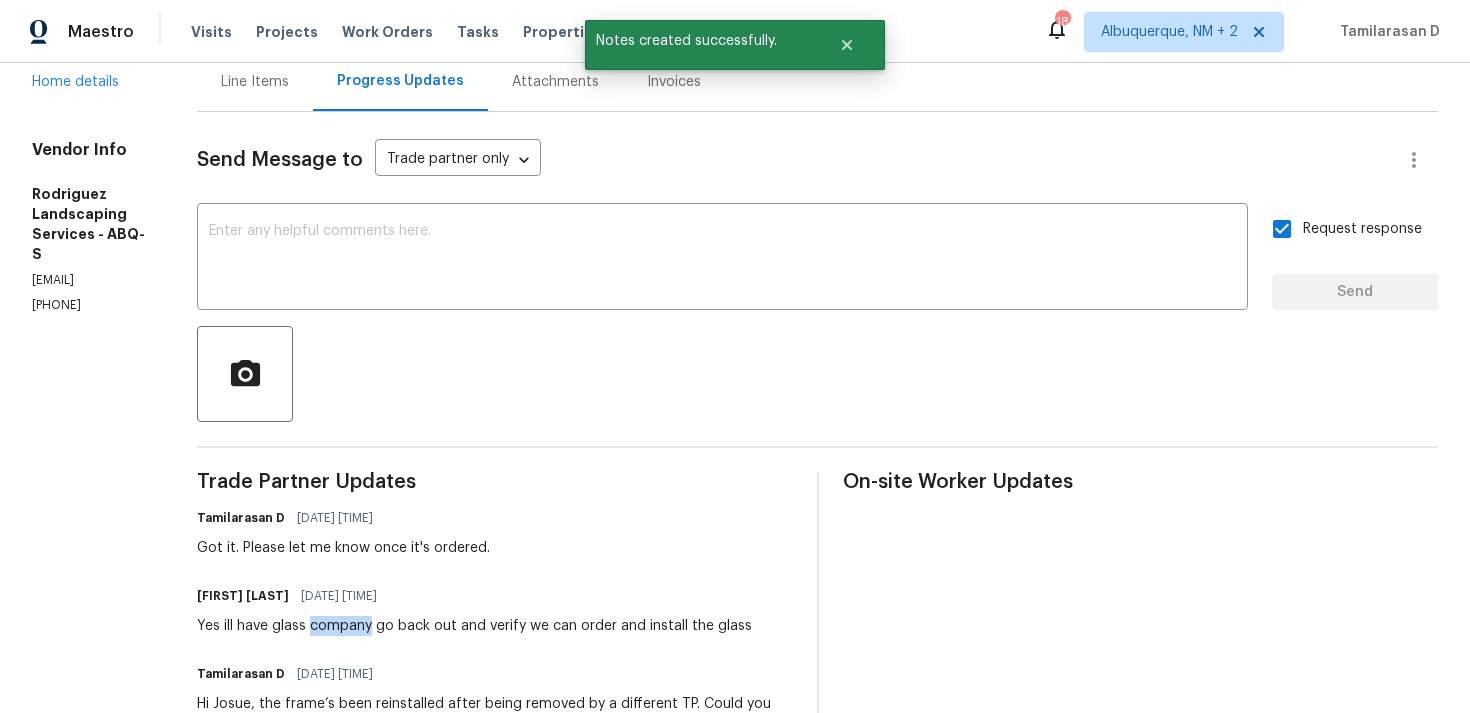 click on "Yes ill have glass company go back out and verify we can order and install the glass" at bounding box center [474, 626] 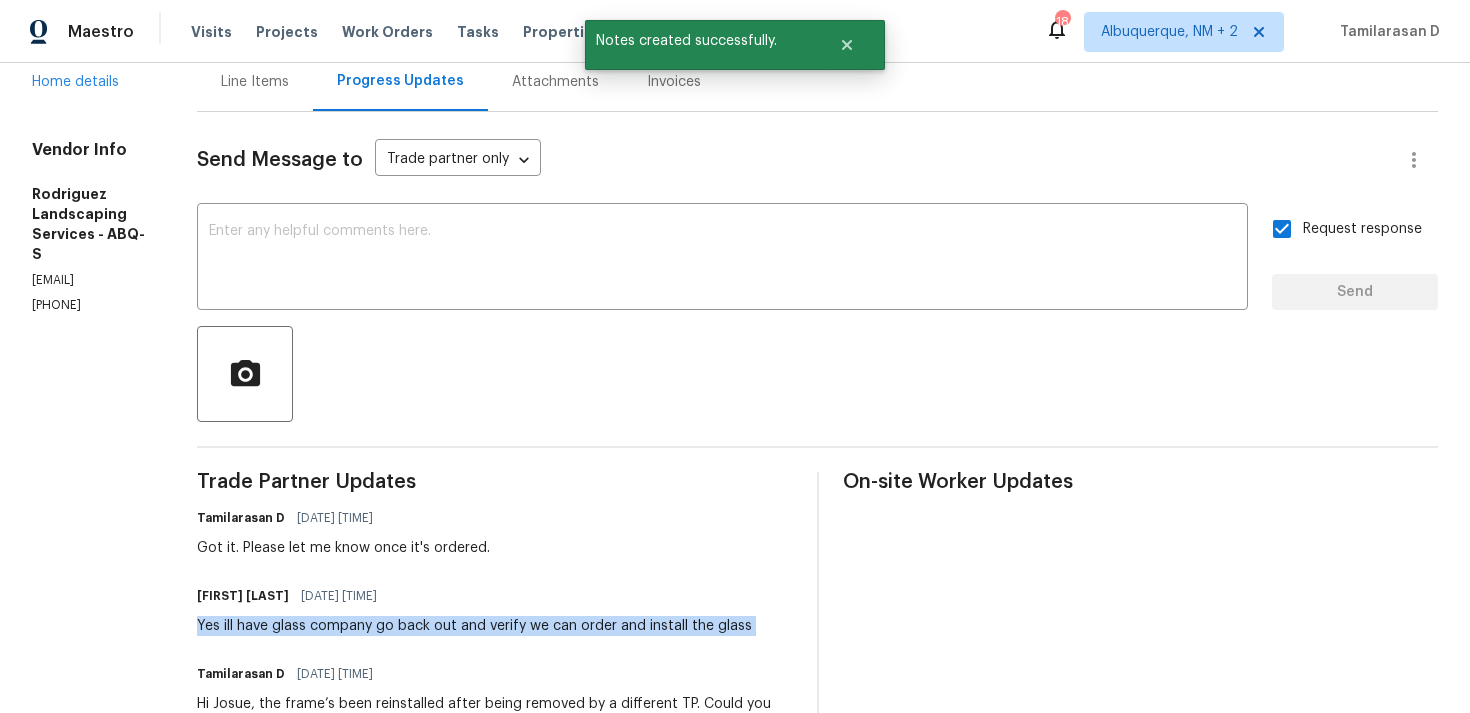 copy on "Yes ill have glass company go back out and verify we can order and install the glass" 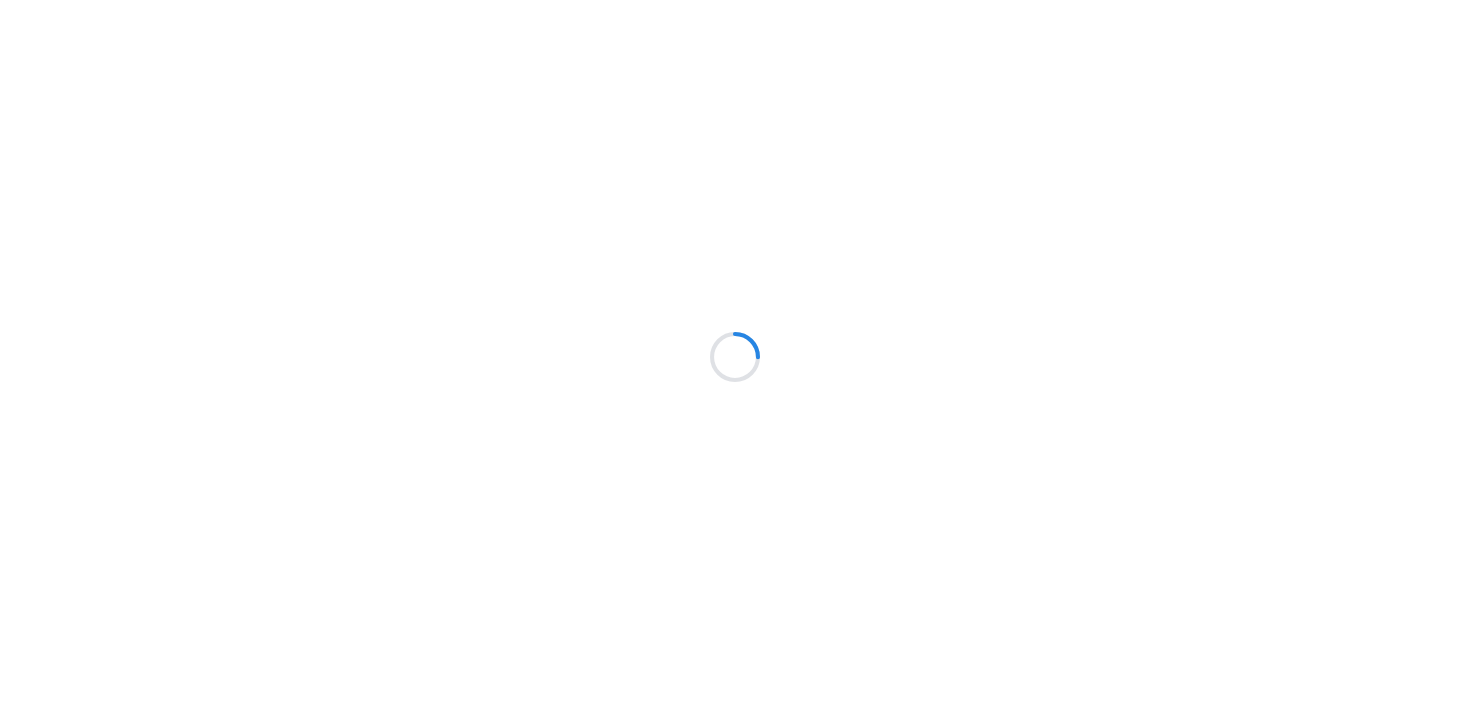 scroll, scrollTop: 0, scrollLeft: 0, axis: both 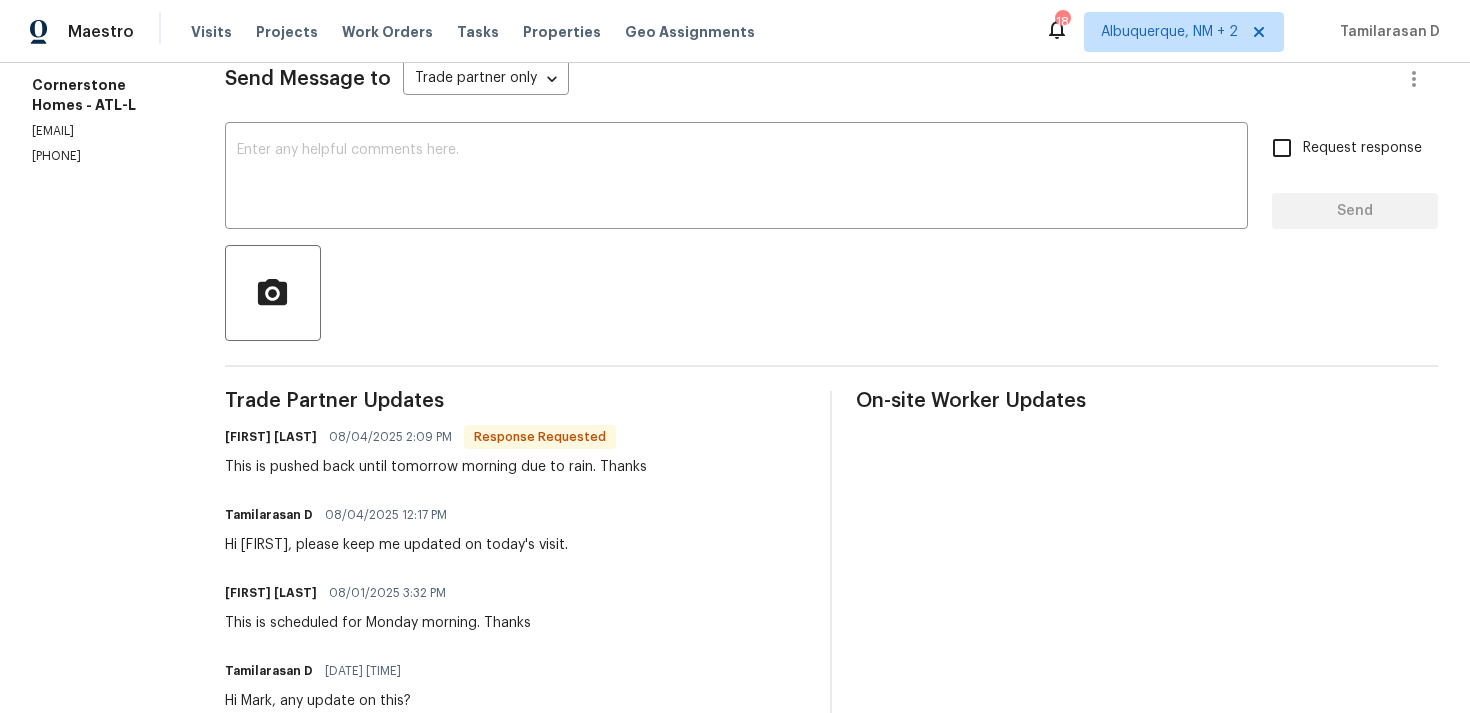click on "Trade Partner Updates [FIRST] [LAST] [DATE] [TIME] Response Requested This is pushed back until tomorrow morning due to rain. Thanks [FIRST] [LAST] [DATE] [TIME] Hi [FIRST], please keep me updated on today's visit. [FIRST] [LAST] [DATE] [TIME] This is scheduled for Monday morning. Thanks [FIRST] [LAST] [DATE] [TIME] Hi [FIRST], any update on this? [FIRST] [LAST] [DATE] [TIME] Hi [FIRST], could you please confirm when you’re planning to return to the property? [FIRST] [LAST] [DATE] [TIME] Hi [FIRST], the electrical supply lines have been cleared out. Please proceed with the work. [FIRST] [LAST] [DATE] [TIME] Got it. [FIRST] [LAST] [DATE] [TIME] I didn't realize this branch is hanging over power lines. This needs to be done by the utility company that services that house. We aren't able to proivide tree service with power lines involved. [FIRST] [DATE] [TIME] Thank you, [FIRST]! [FIRST] [LAST] [DATE] [TIME] This is scheduled for Thursday. Thanks [FIRST] [DATE] [TIME]" at bounding box center (516, 984) 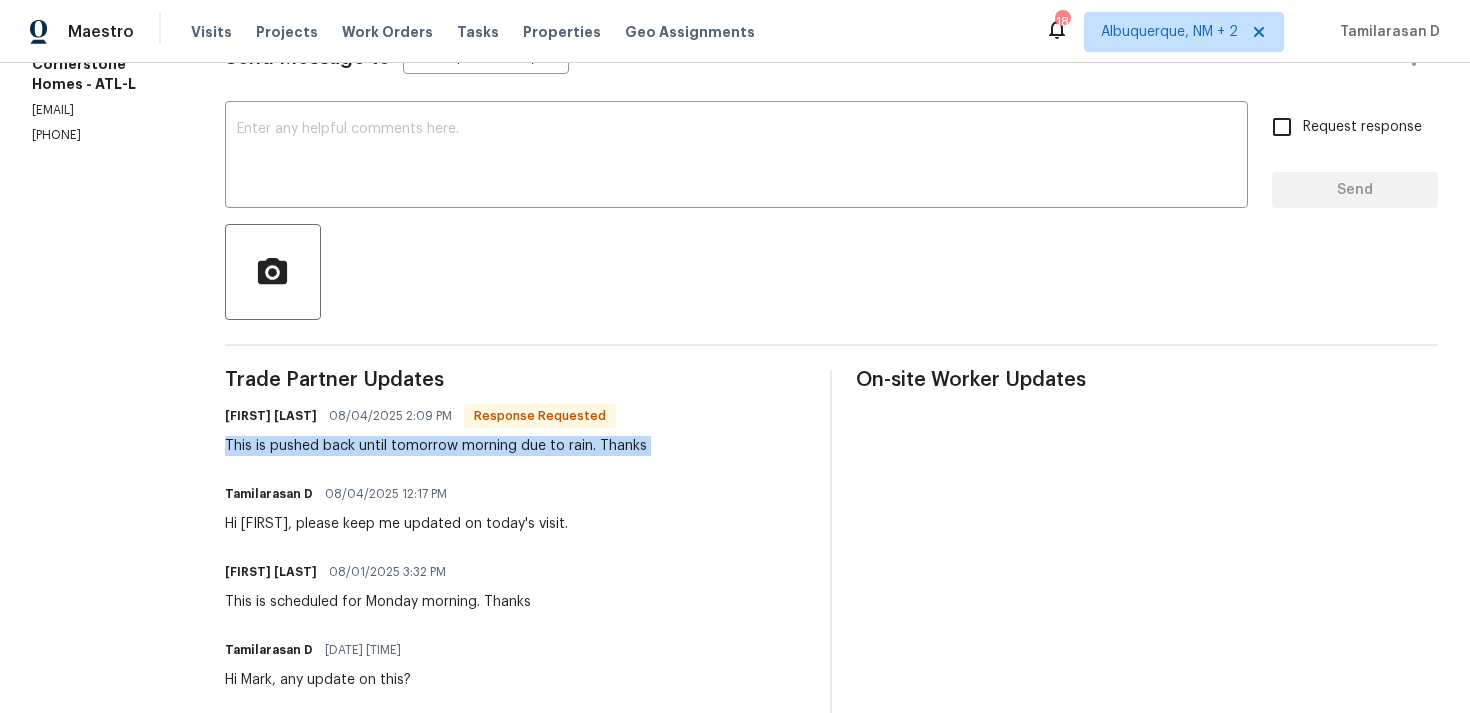 scroll, scrollTop: 311, scrollLeft: 0, axis: vertical 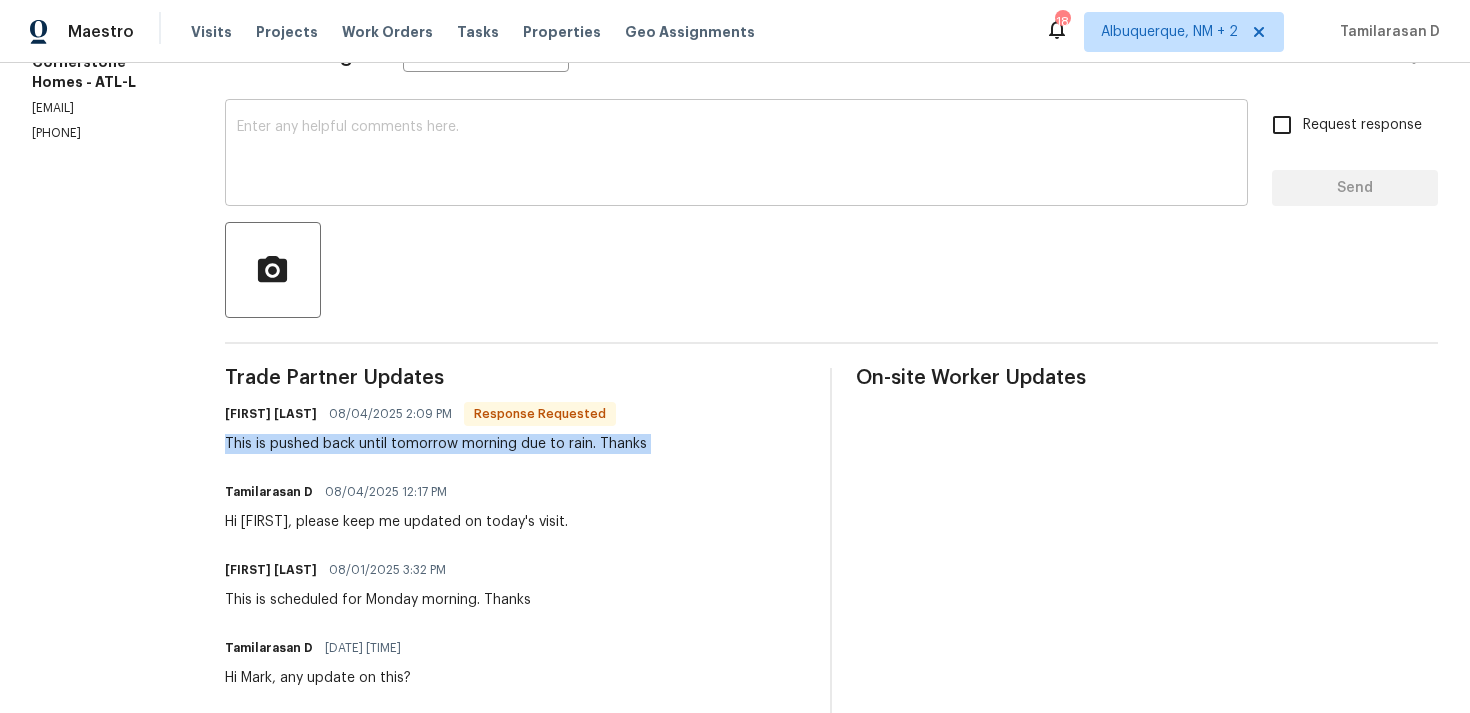 click at bounding box center [736, 155] 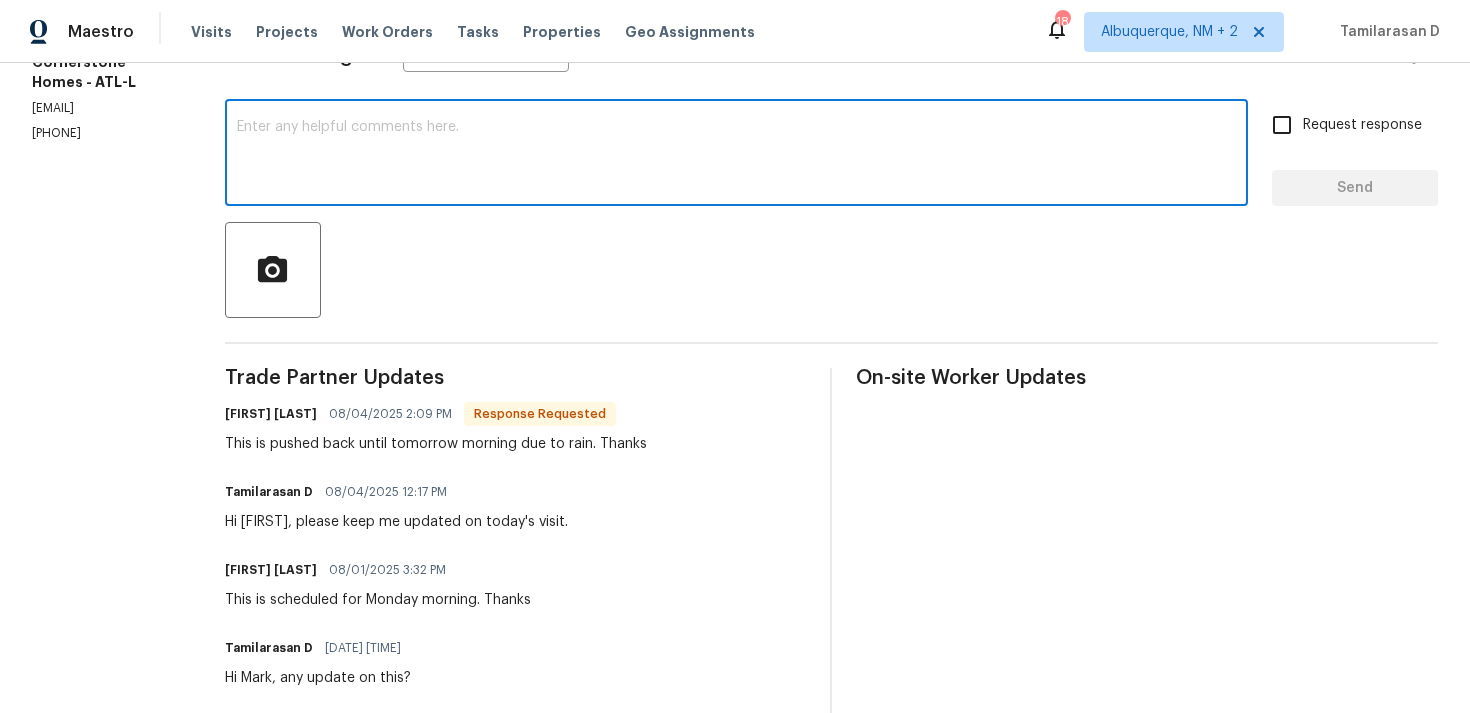 click at bounding box center [736, 155] 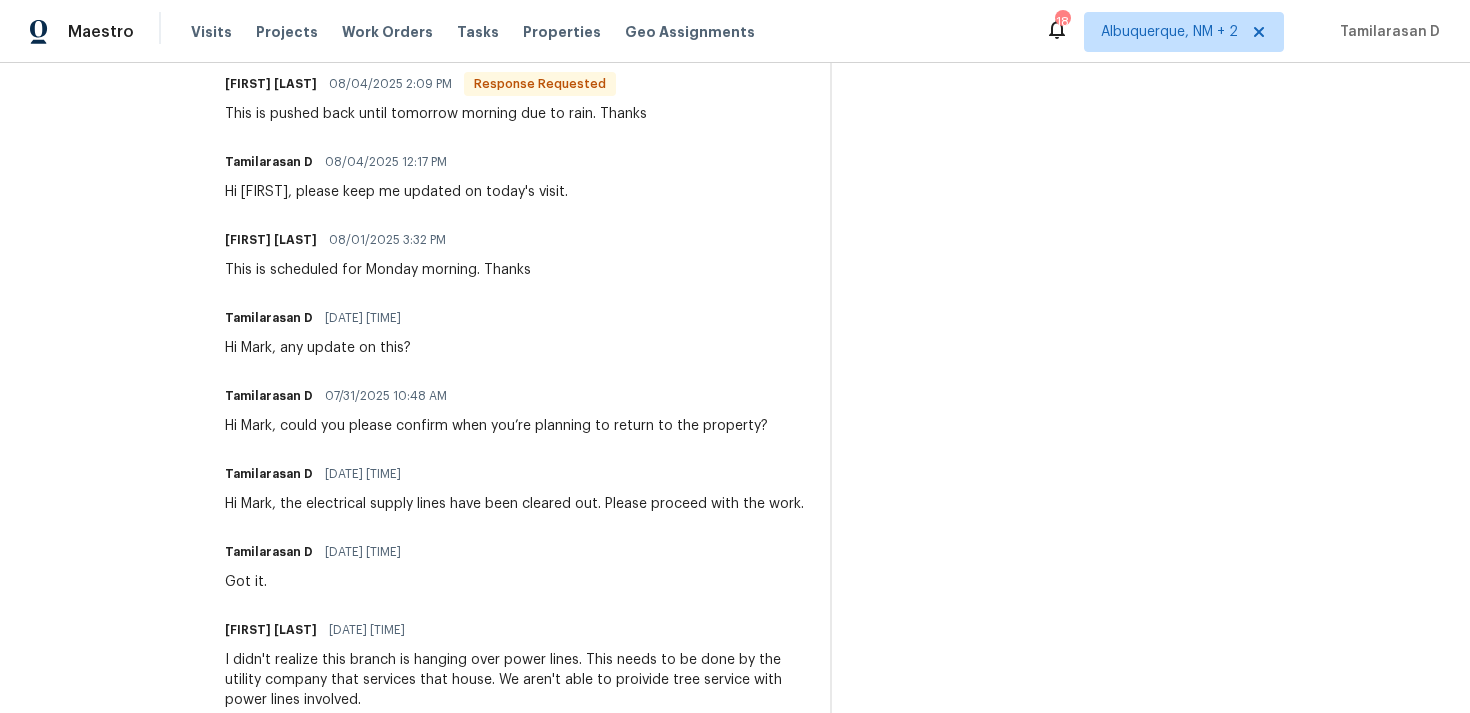 scroll, scrollTop: 0, scrollLeft: 0, axis: both 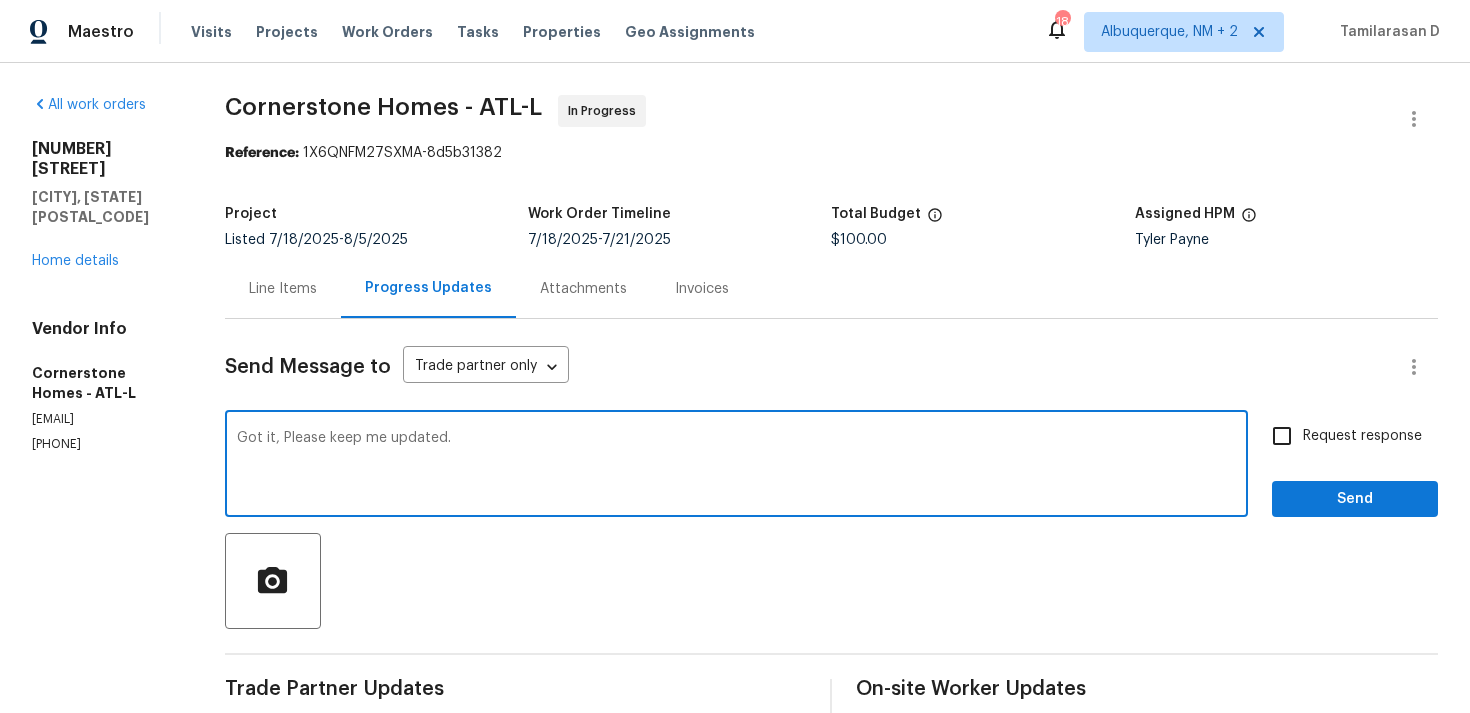 type on "Got it, Please keep me updated." 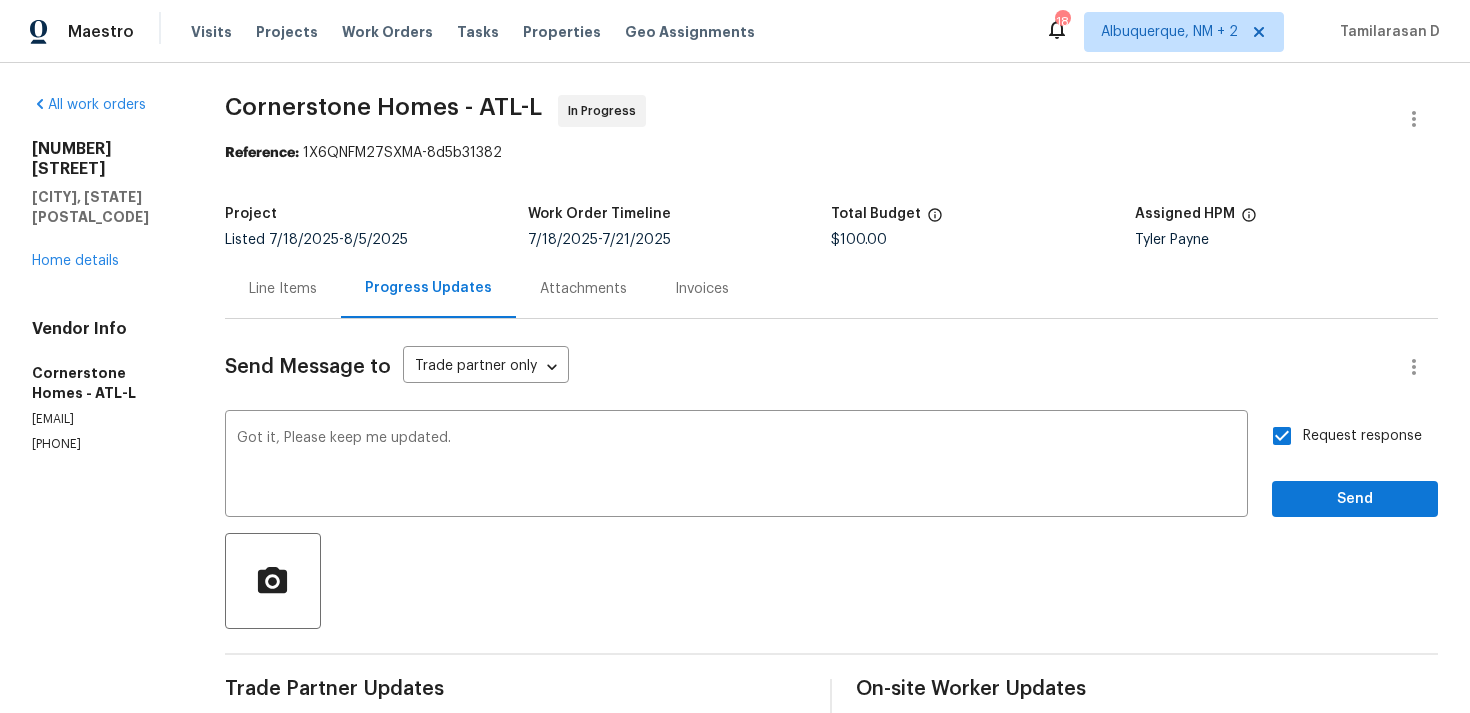 click on "Request response Send" at bounding box center (1355, 466) 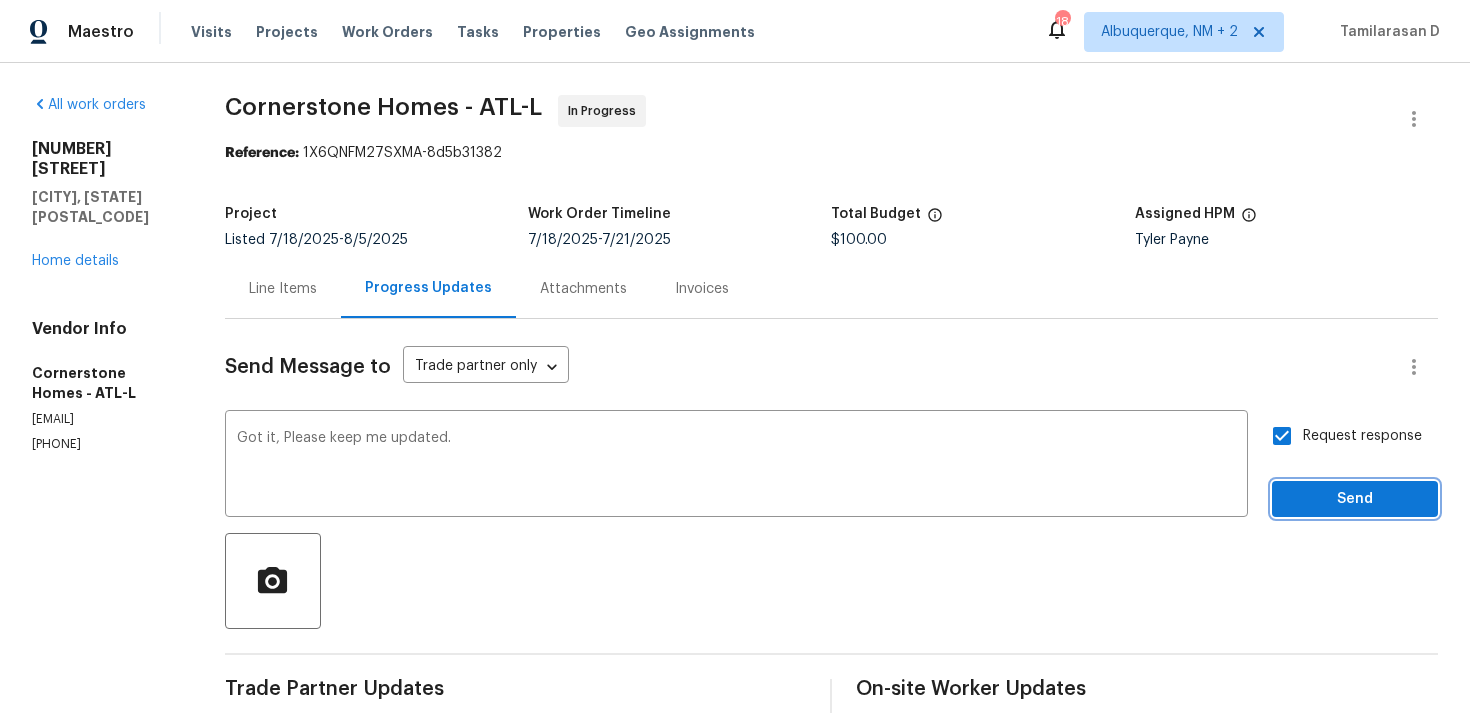 click on "Send" at bounding box center (1355, 499) 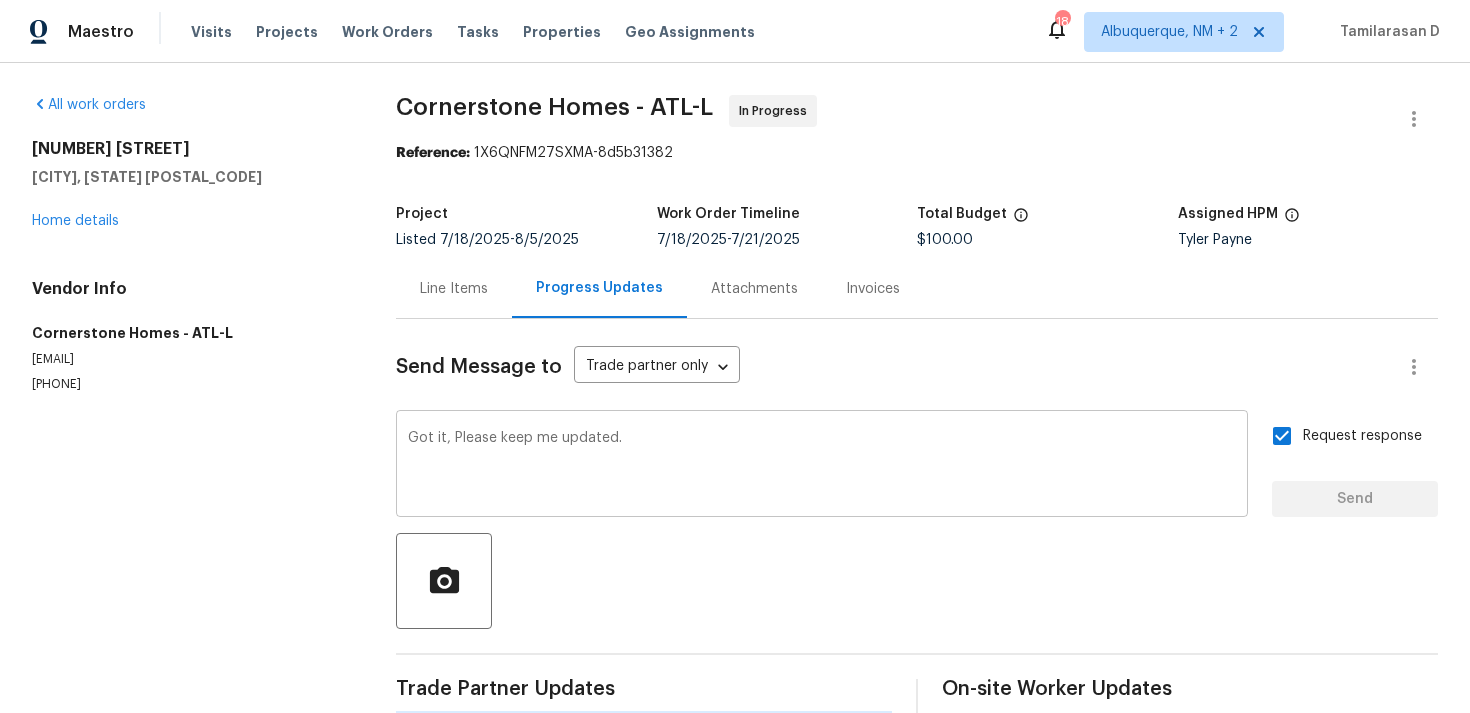 type 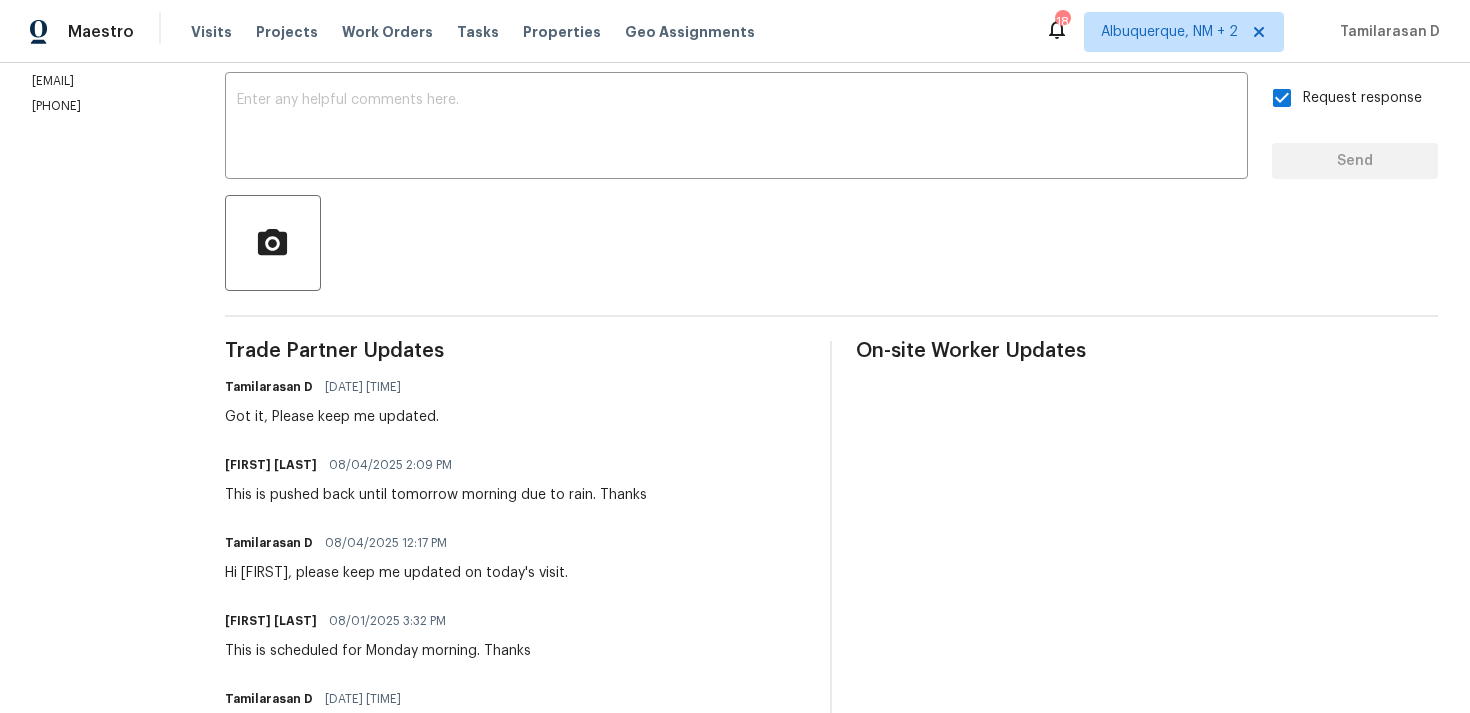 scroll, scrollTop: 361, scrollLeft: 0, axis: vertical 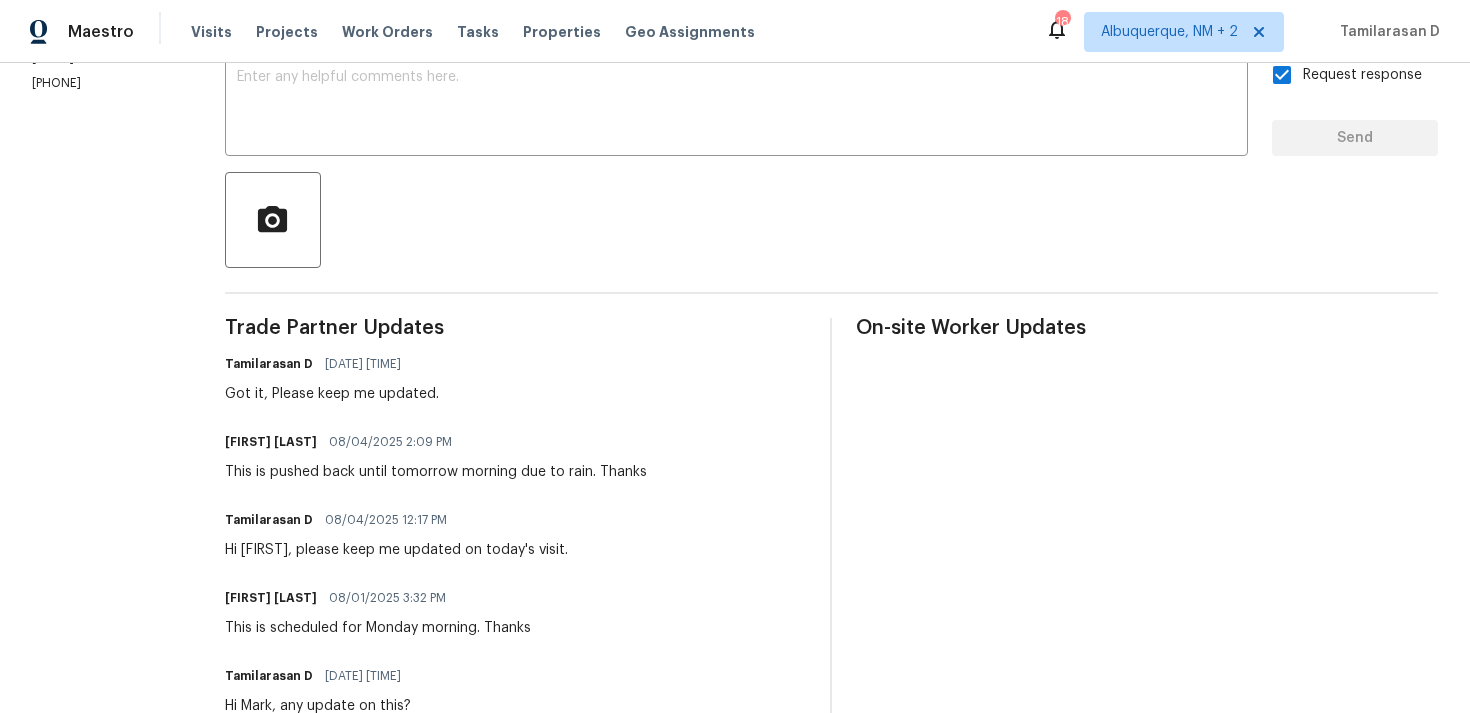click on "Trade Partner Updates Tamilarasan D 08/05/2025 11:41 AM Got it, Please keep me updated. Mark Wages 08/04/2025 2:09 PM This is pushed back until tomorrow morning due to rain.  Thanks Tamilarasan D 08/04/2025 12:17 PM Hi Mark, please keep me updated on today's visit. Mark Wages 08/01/2025 3:32 PM This is scheduled for Monday morning.  Thanks Tamilarasan D 08/01/2025 2:03 PM Hi Mark, any update on this? Tamilarasan D 07/31/2025 10:48 AM Hi Mark, could you please confirm when you’re planning to return to the property? Tamilarasan D 07/30/2025 2:59 PM Hi Mark, the electrical supply lines have been cleared out. Please proceed with the work. Tamilarasan D 07/24/2025 11:00 AM Got it. Mark Wages 07/23/2025 6:31 PM I didn't realize this branch is hanging over power lines.  This needs to be done by the utility company that services that house.  We aren't able to proivide tree service with power lines involved. Tamilarasan D 07/23/2025 8:57 AM Thank you, Mark! Mark Wages 07/22/2025 9:24 AM Tamilarasan D Tamilarasan D" at bounding box center [516, 950] 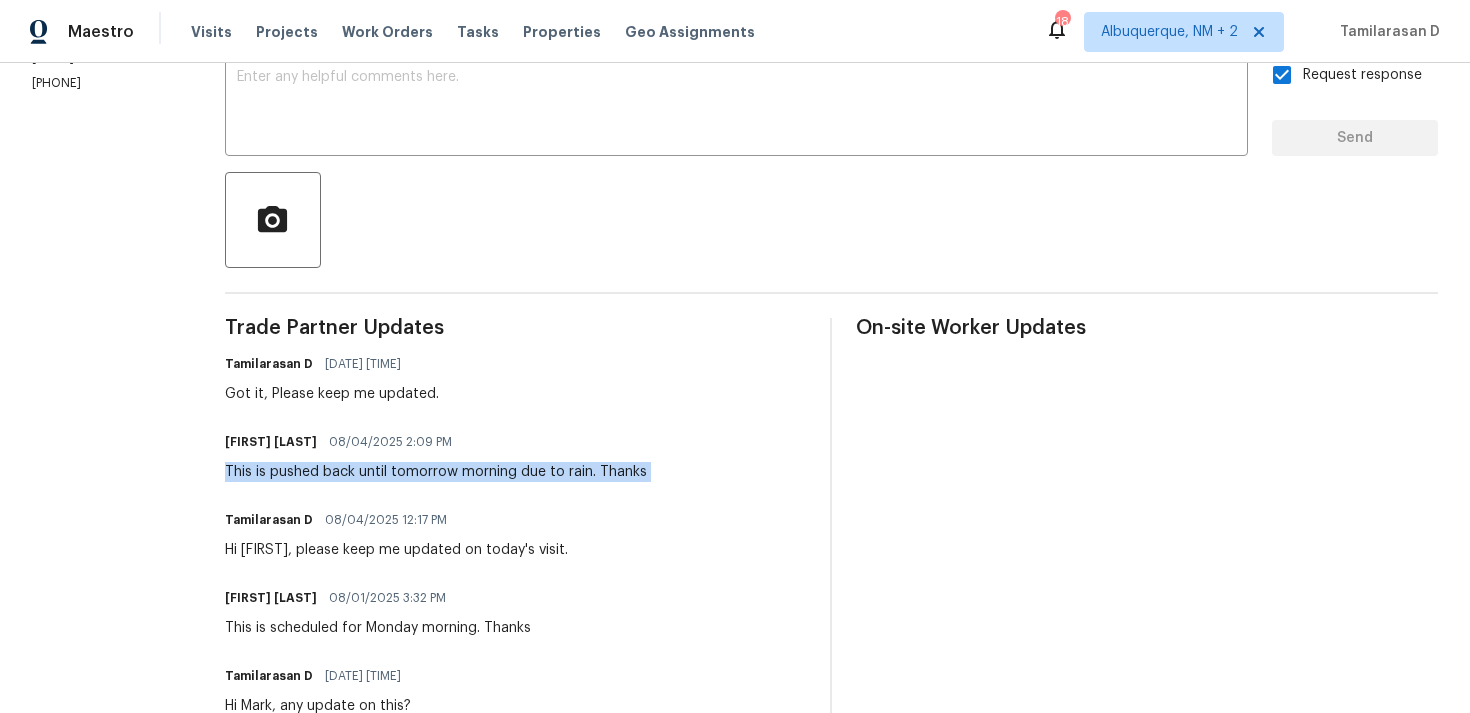 copy on "This is pushed back until tomorrow morning due to rain.  Thanks" 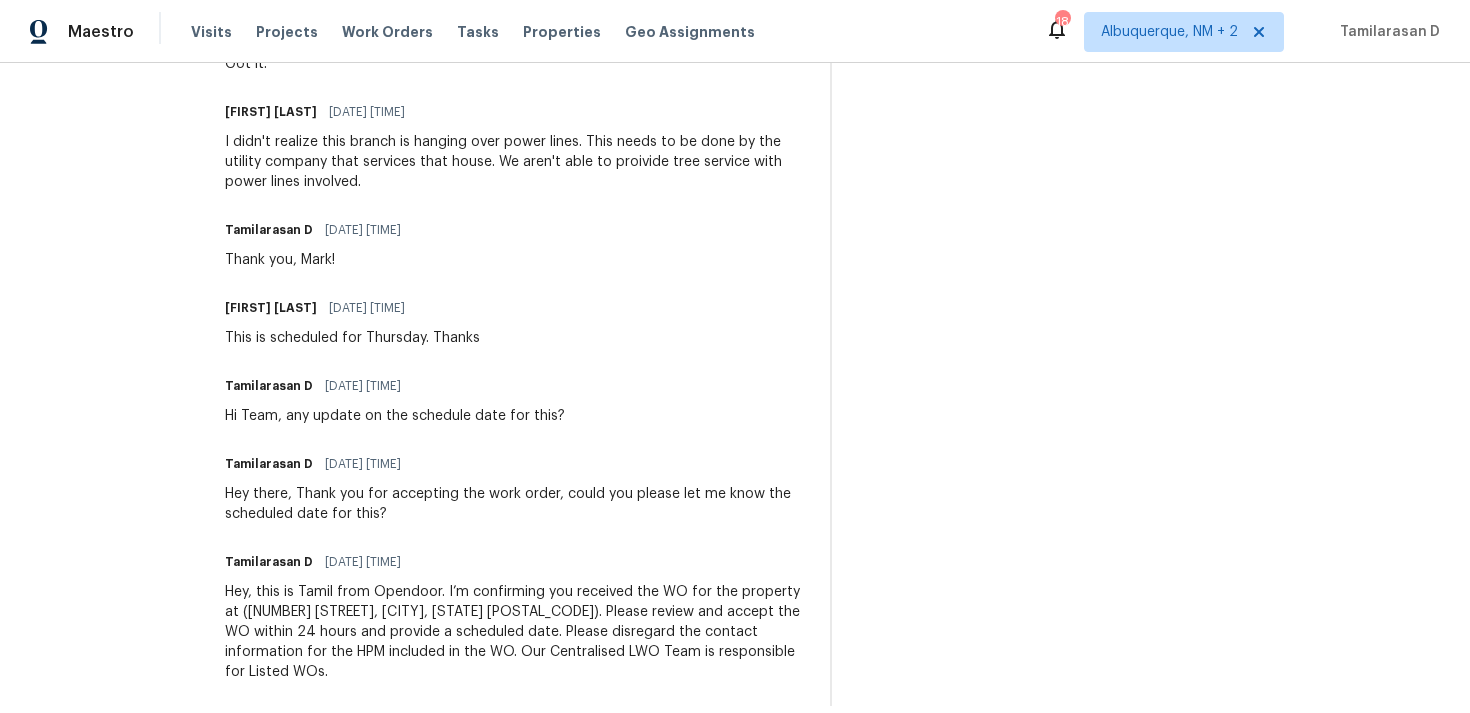 scroll, scrollTop: 0, scrollLeft: 0, axis: both 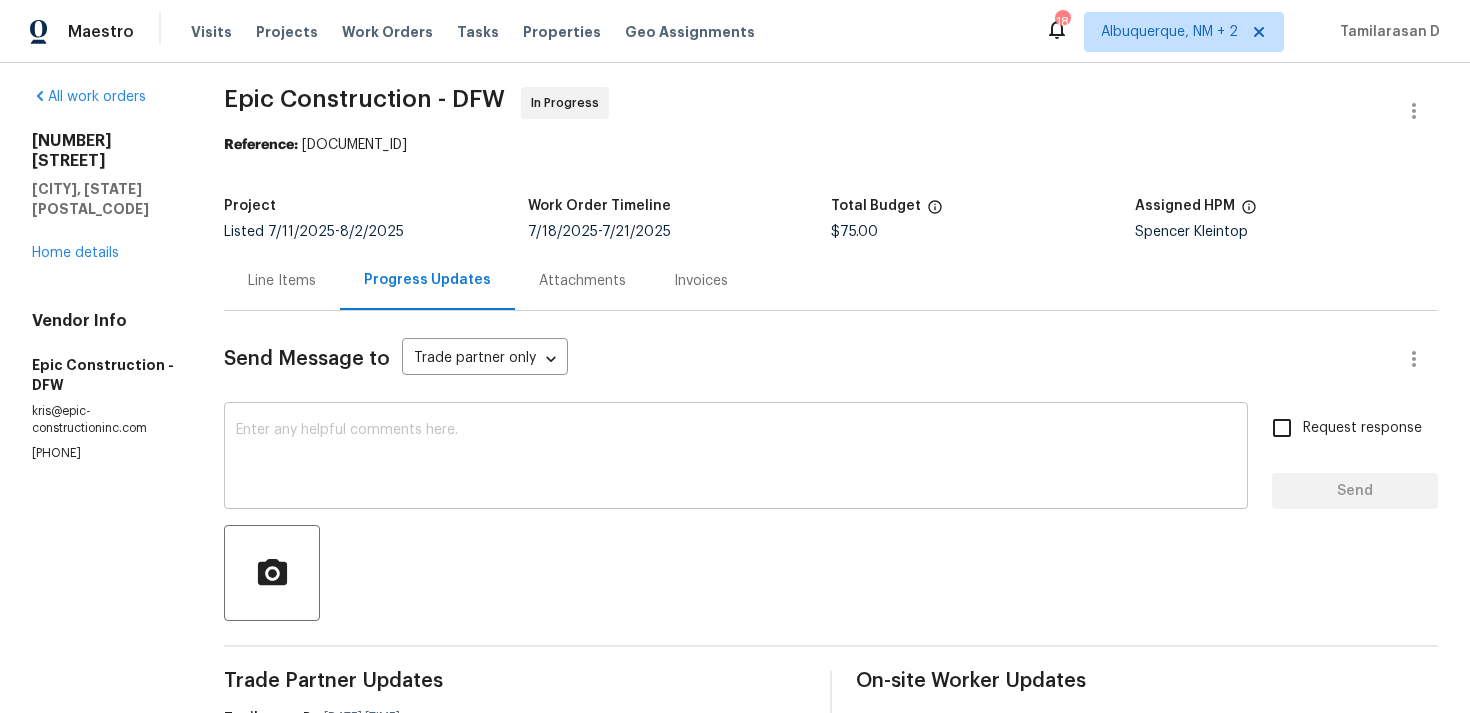 click on "x ​" at bounding box center [736, 458] 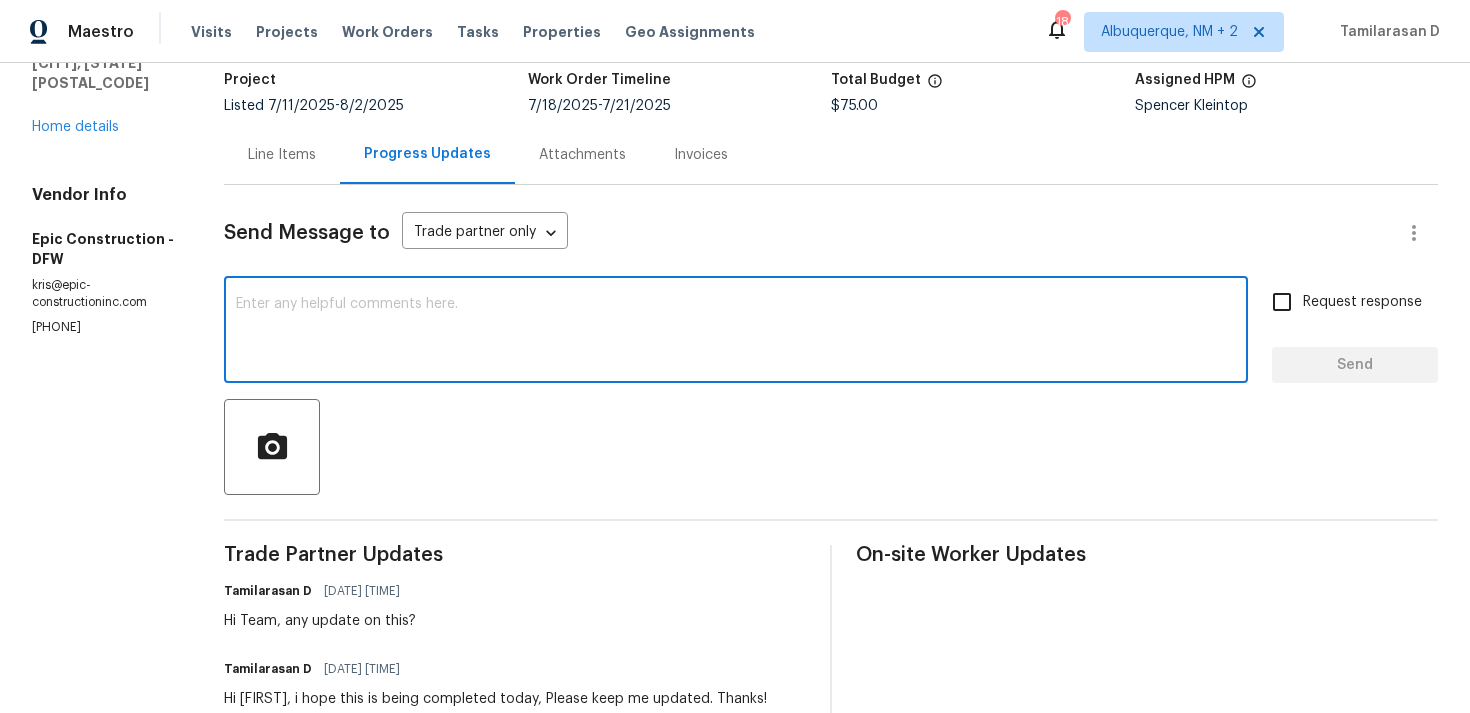 scroll, scrollTop: 161, scrollLeft: 0, axis: vertical 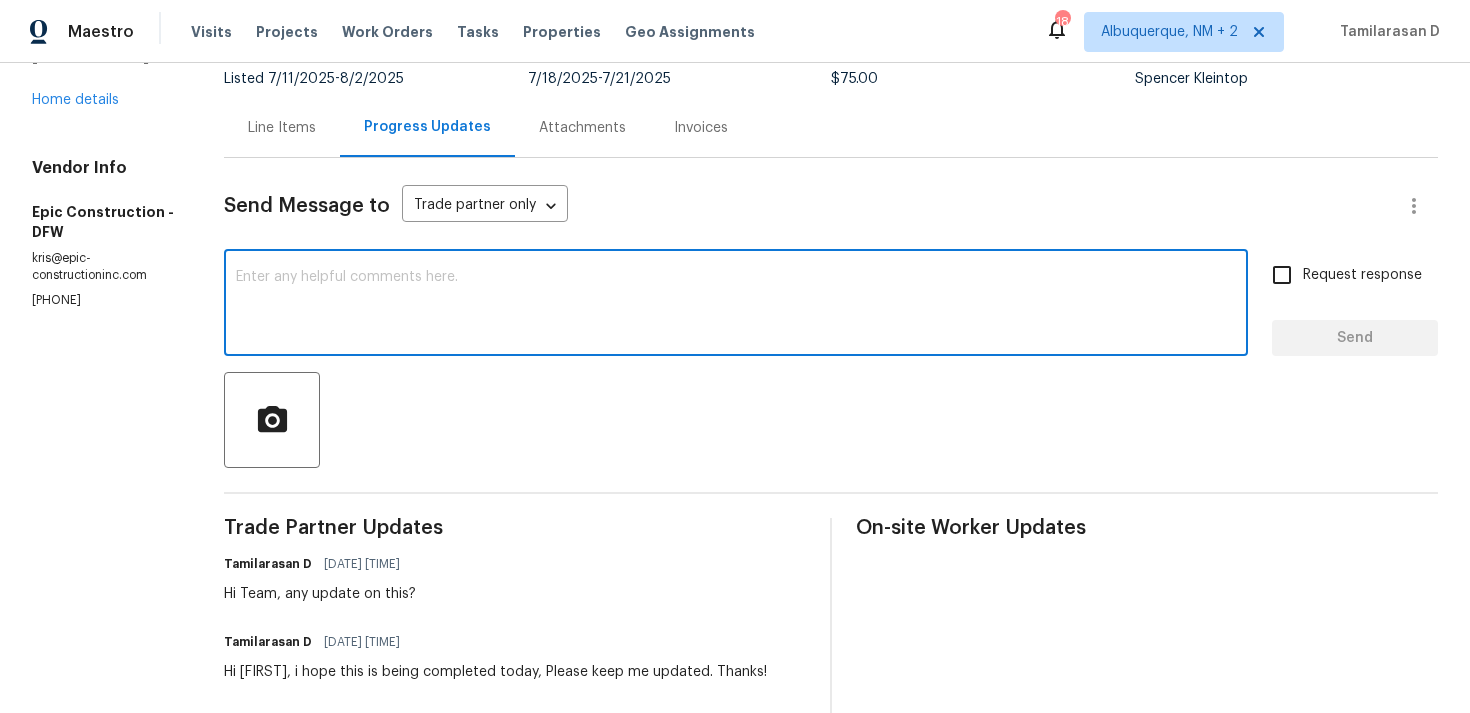 click on "Send Message to Trade partner only Trade partner only ​ ​ x ​ ​ Request response Send Trade Partner Updates [FIRST] [LAST] [DATE] [TIME] Hi Team, any update on this? [FIRST] [LAST] [DATE] [TIME] Hi [FIRST], i hope this is being completed today, Please keep me updated. Thanks! [FIRST] [LAST] [DATE] [TIME] Got it, Please keep me updated on the status of the work. Thanks! [FIRST] [LAST] [DATE] [TIME] Yes we did. We spoke to [FIRST]. The house was actively flooding. If we did not intervene the damage would have been 10x. Is there a problem here? [FIRST] [LAST] [DATE] [TIME] Hi [FIRST], did you get approval from the HPM before starting the work? [FIRST] [LAST] [DATE] [TIME] Got any estimate for this? I’ll need to get it cleared with the team first. [FIRST] [LAST] [DATE] [TIME] It’s still being working on. Should be complete by Friday. Thanks. [FIRST] [LAST] [DATE] [TIME] Hello Team, could you please provide more details on this? [FIRST] [LAST] [DATE] [TIME]" at bounding box center [831, 1019] 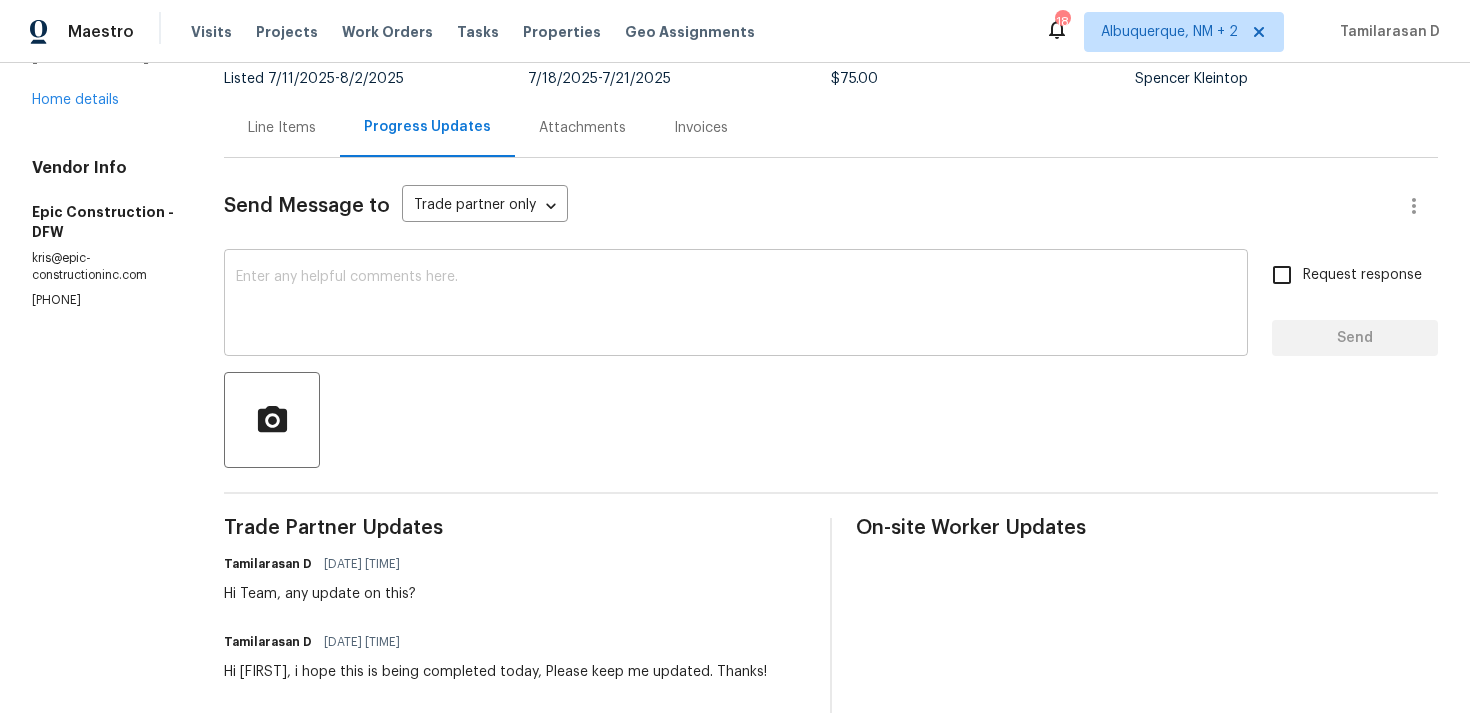 click on "x ​" at bounding box center [736, 305] 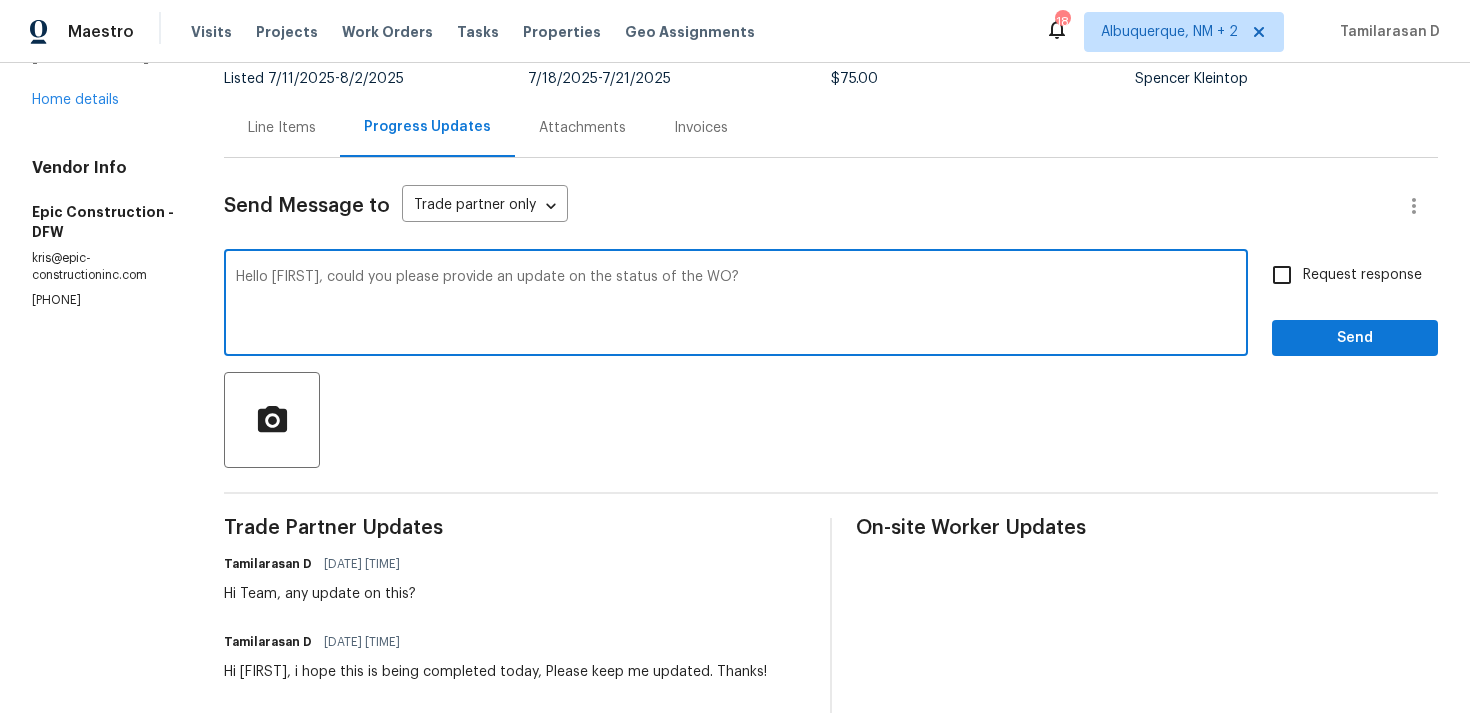 type on "Hello [FIRST], could you please provide an update on the status of the WO?" 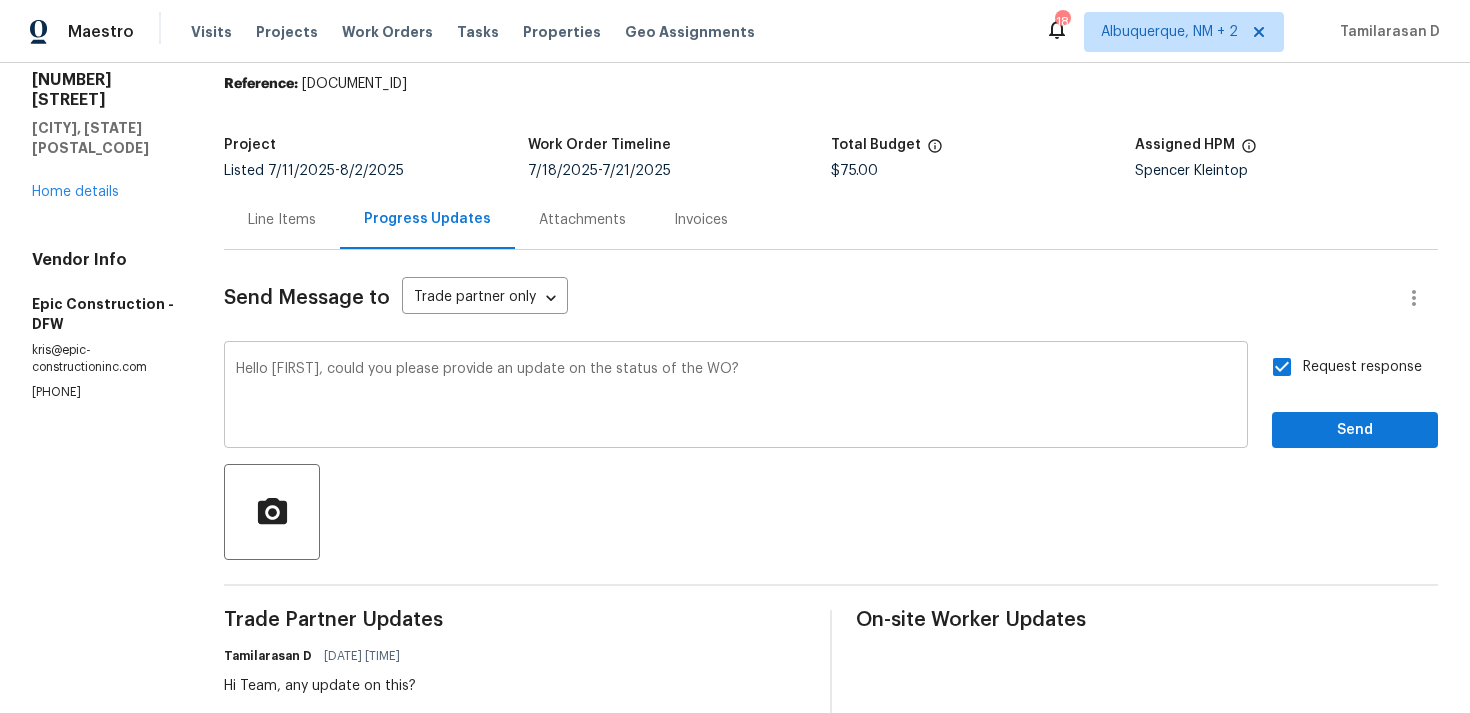 scroll, scrollTop: 0, scrollLeft: 0, axis: both 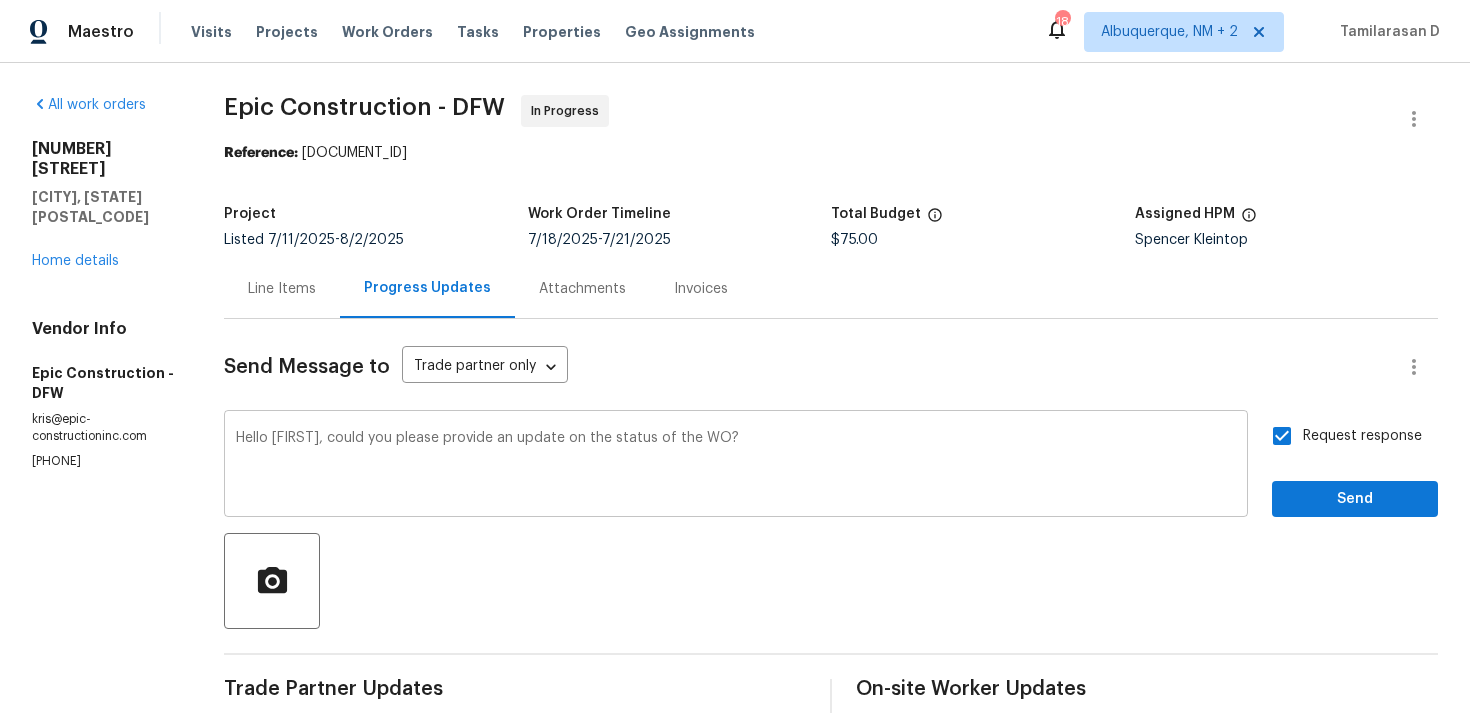 click on "Hello Mitch, could you please provide an update on the status of the WO?" at bounding box center [736, 466] 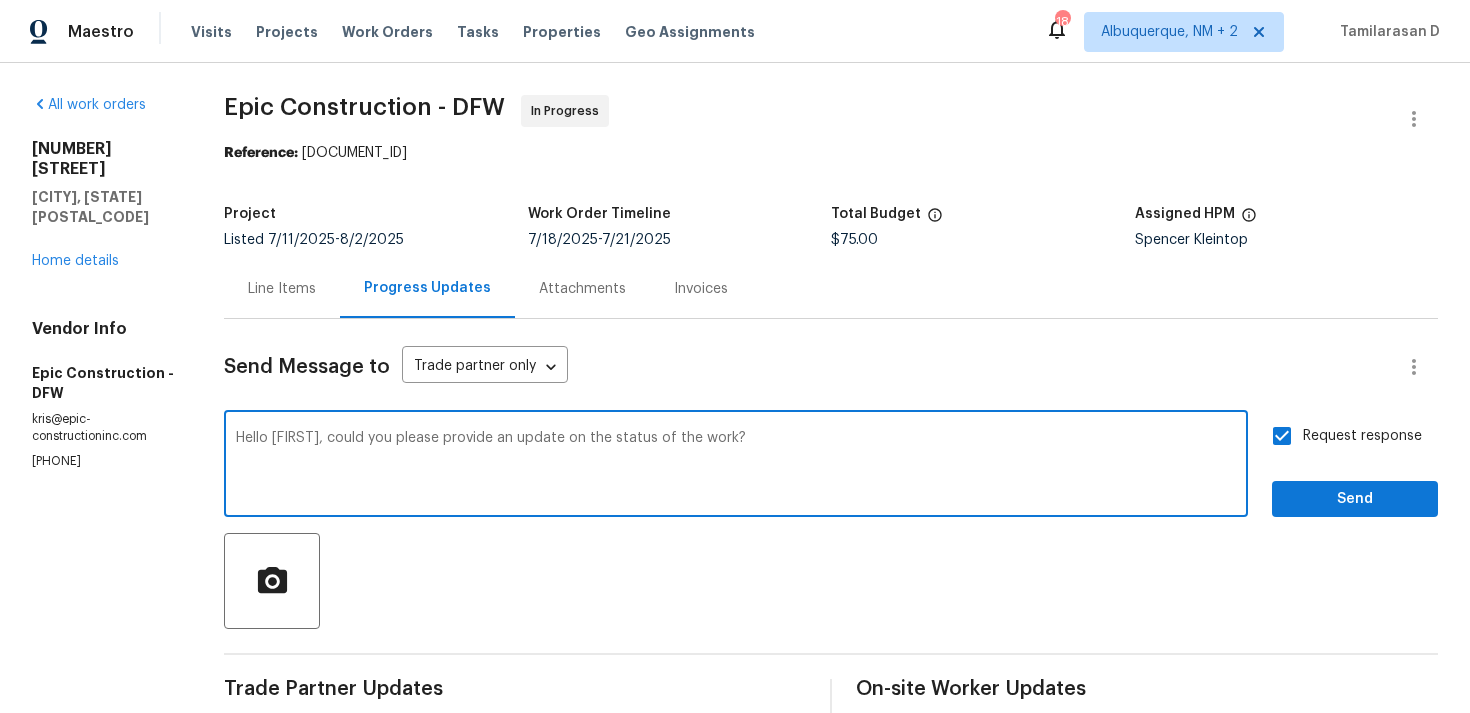 type on "Hello Mitch, could you please provide an update on the status of the work?" 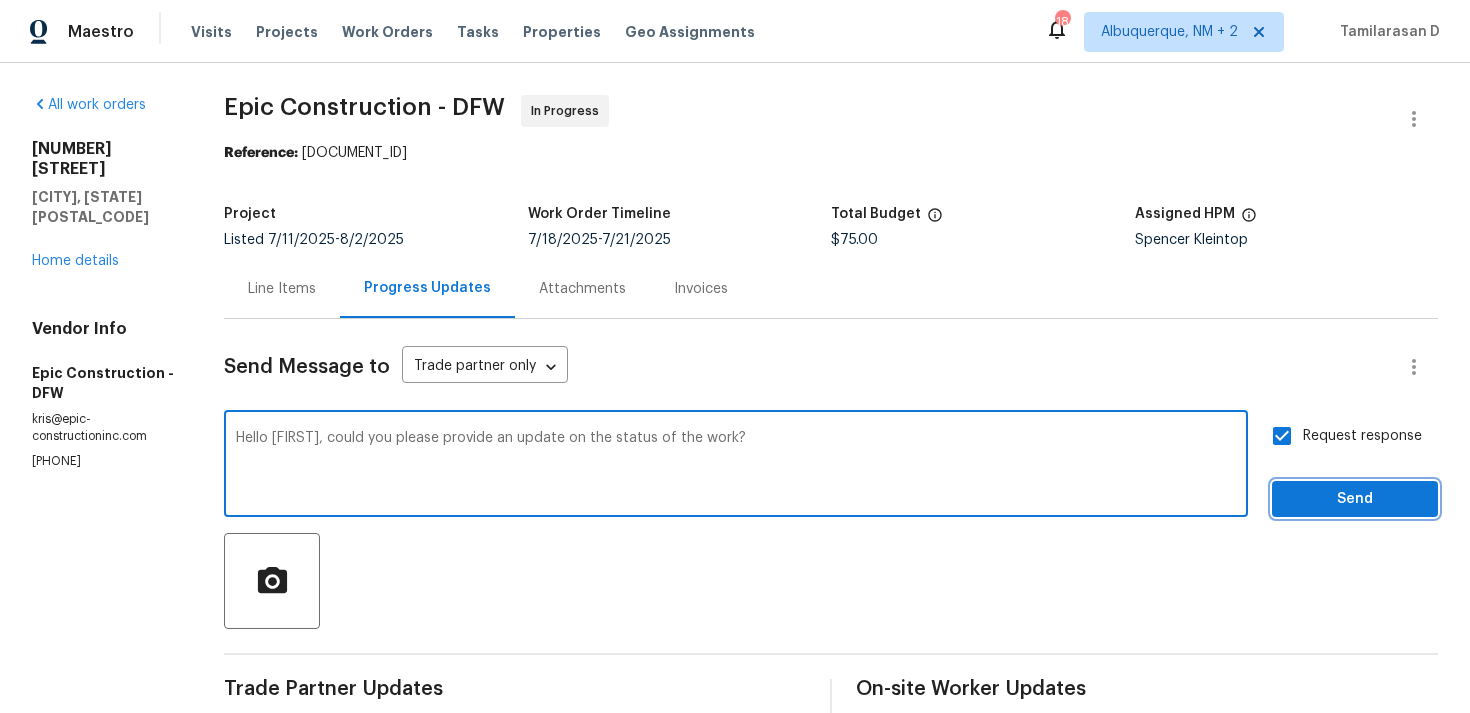 click on "Send" at bounding box center [1355, 499] 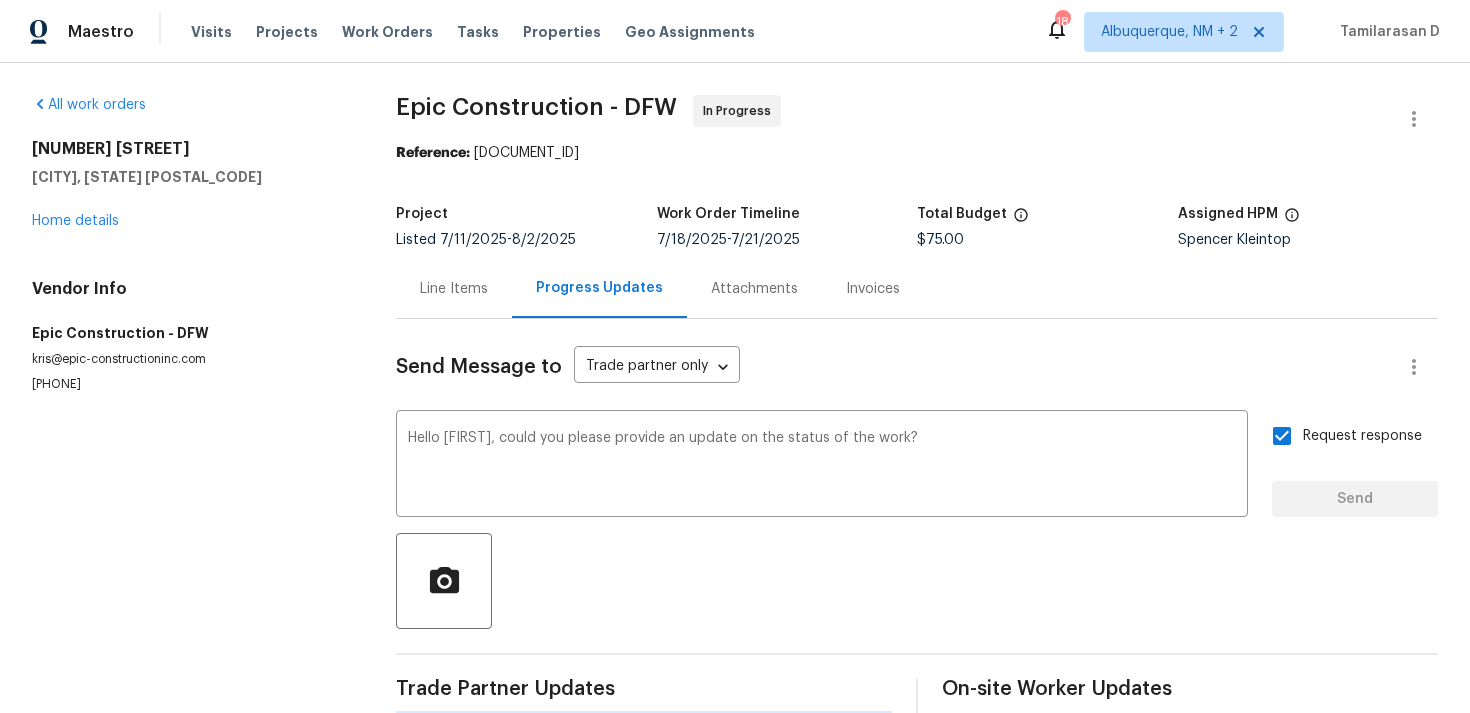 type 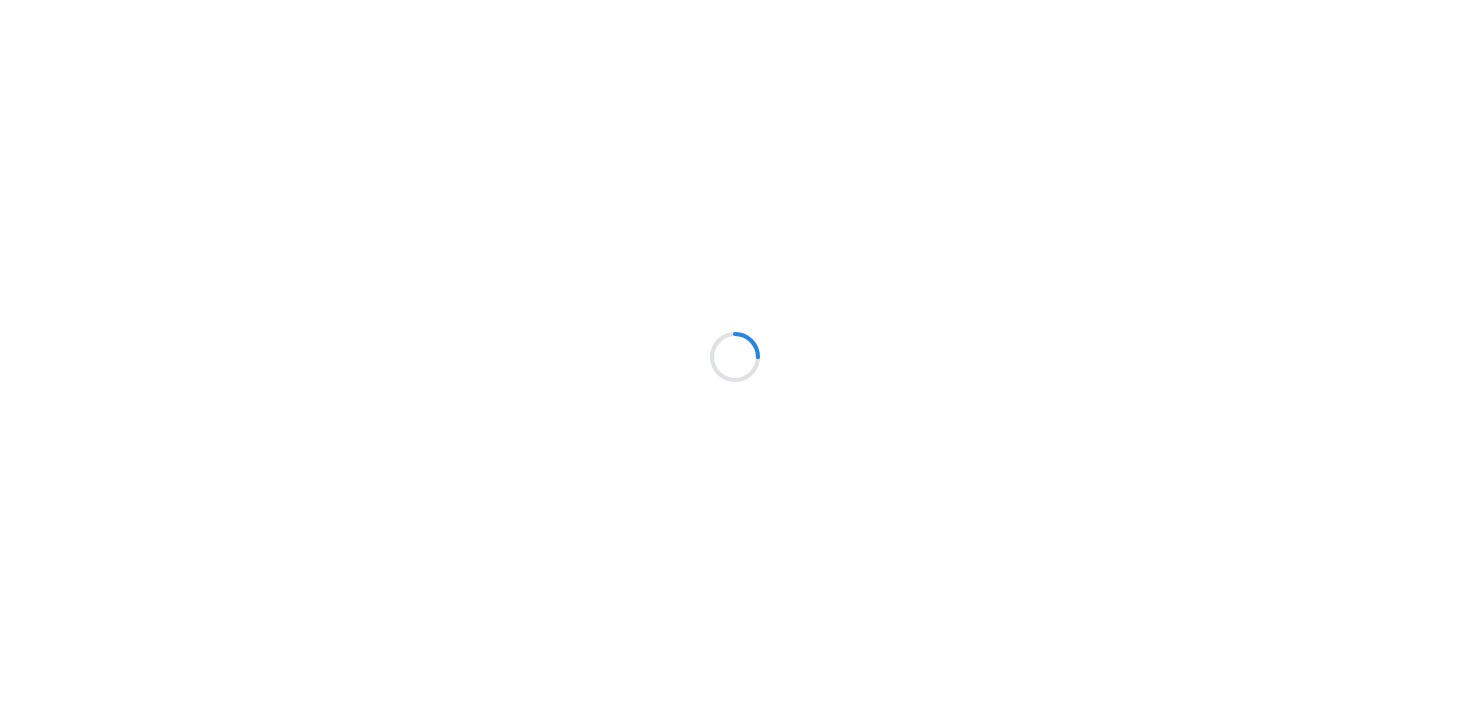 scroll, scrollTop: 0, scrollLeft: 0, axis: both 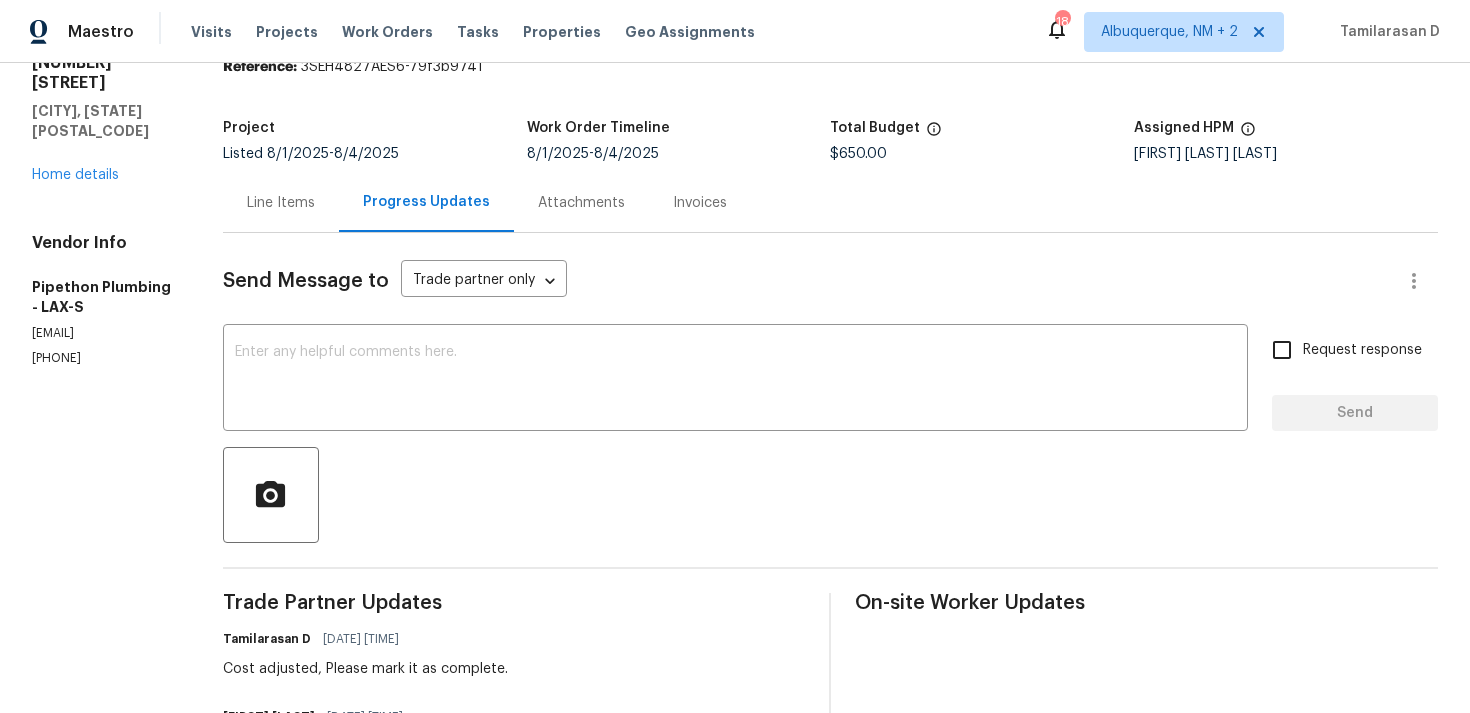 click on "Send Message to Trade partner only Trade partner only ​ x ​ Request response Send Trade Partner Updates Tamilarasan D 08/05/2025 11:12 AM Cost adjusted, Please mark it as complete. Andy Ramirez 08/05/2025 10:27 AM Completed 8/4/25. We went onsite to inspect the bathroom sink that was leaking. We noticed the bowl for the sink was cracked and leaking. Also, the faucet was outdated, rusty, and leaking non-stop, so it had to be replaced. We installed a new sink bowl, faucet, and drain assembly with a new p-trap.
Total $650.00
Would you please adjust the price? Thank you Tamilarasan D 08/04/2025 8:08 AM Andy, Please let me know the schedule date for this. Tamilarasan D 08/01/2025 12:10 PM On-site Worker Updates" at bounding box center [830, 665] 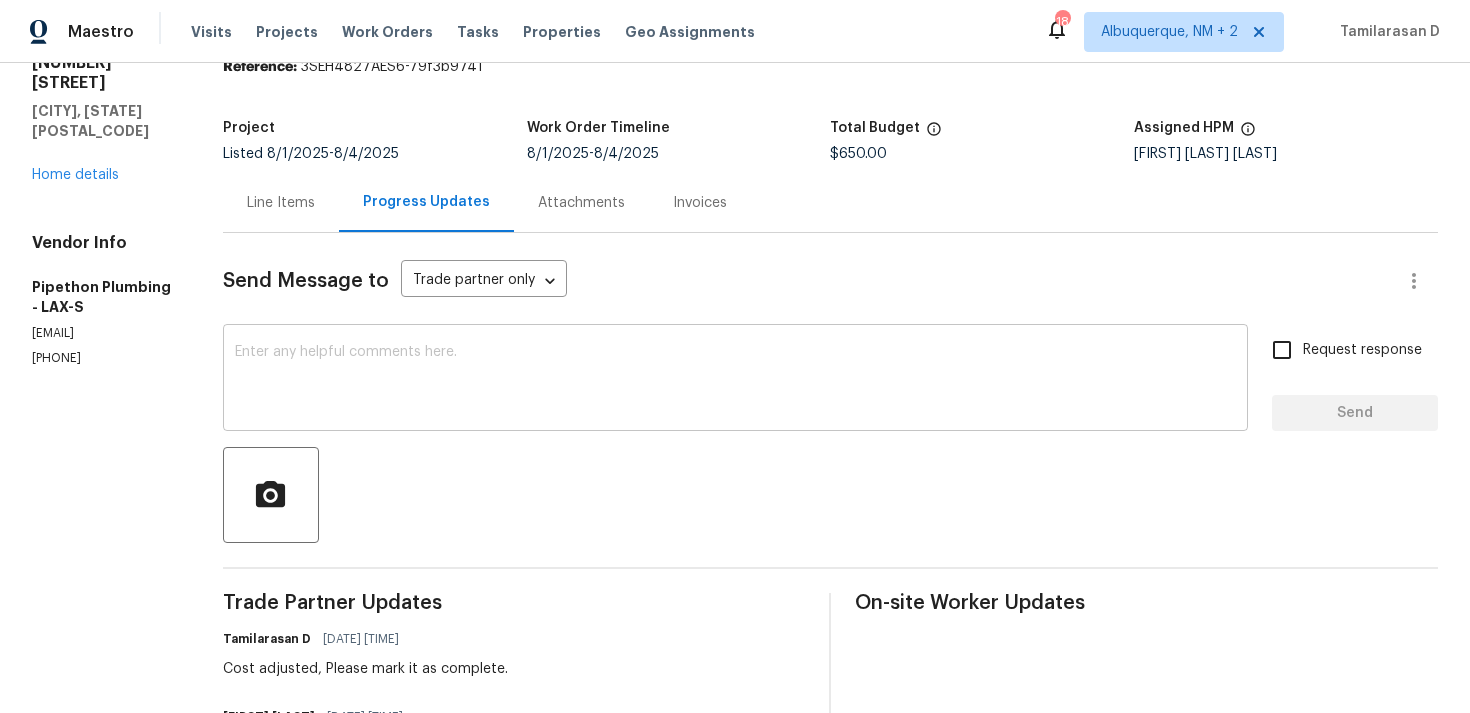 click at bounding box center (735, 380) 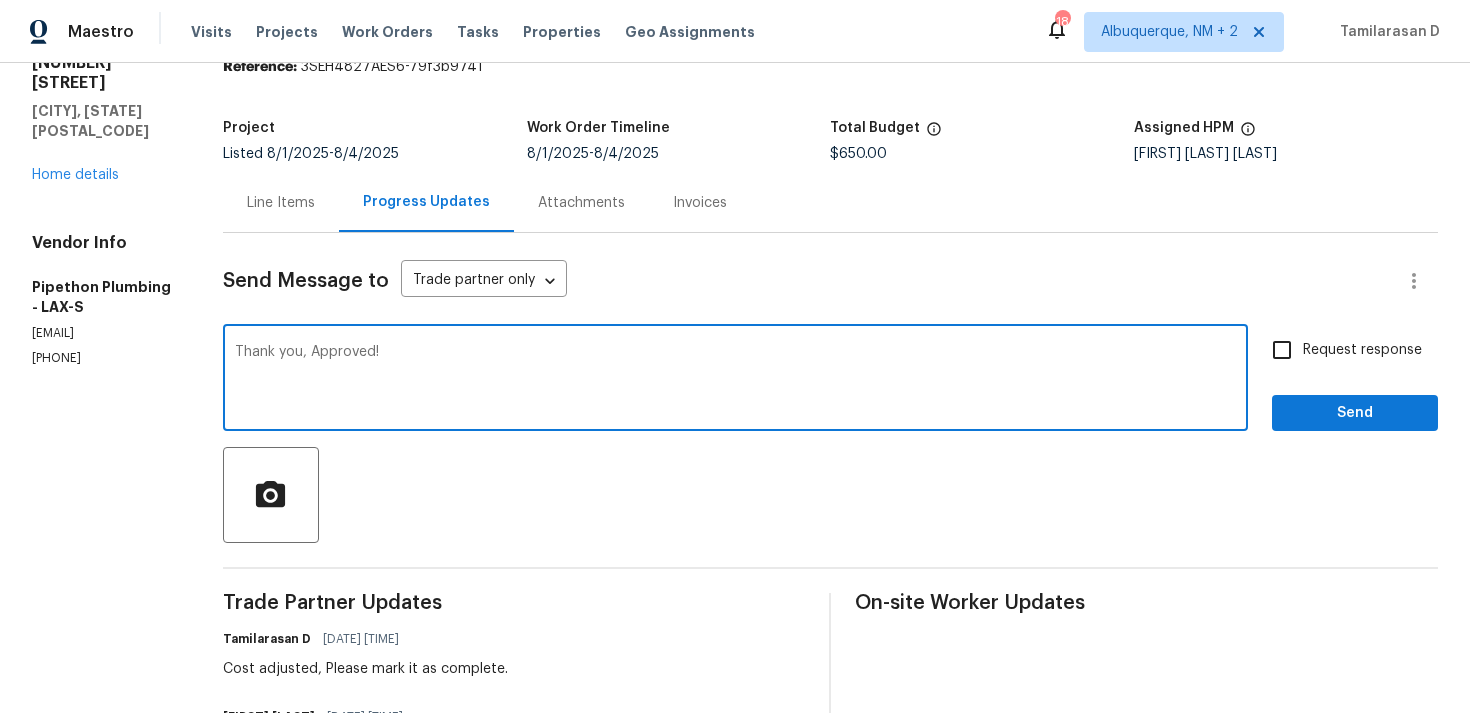 type on "Thank you, Approved!" 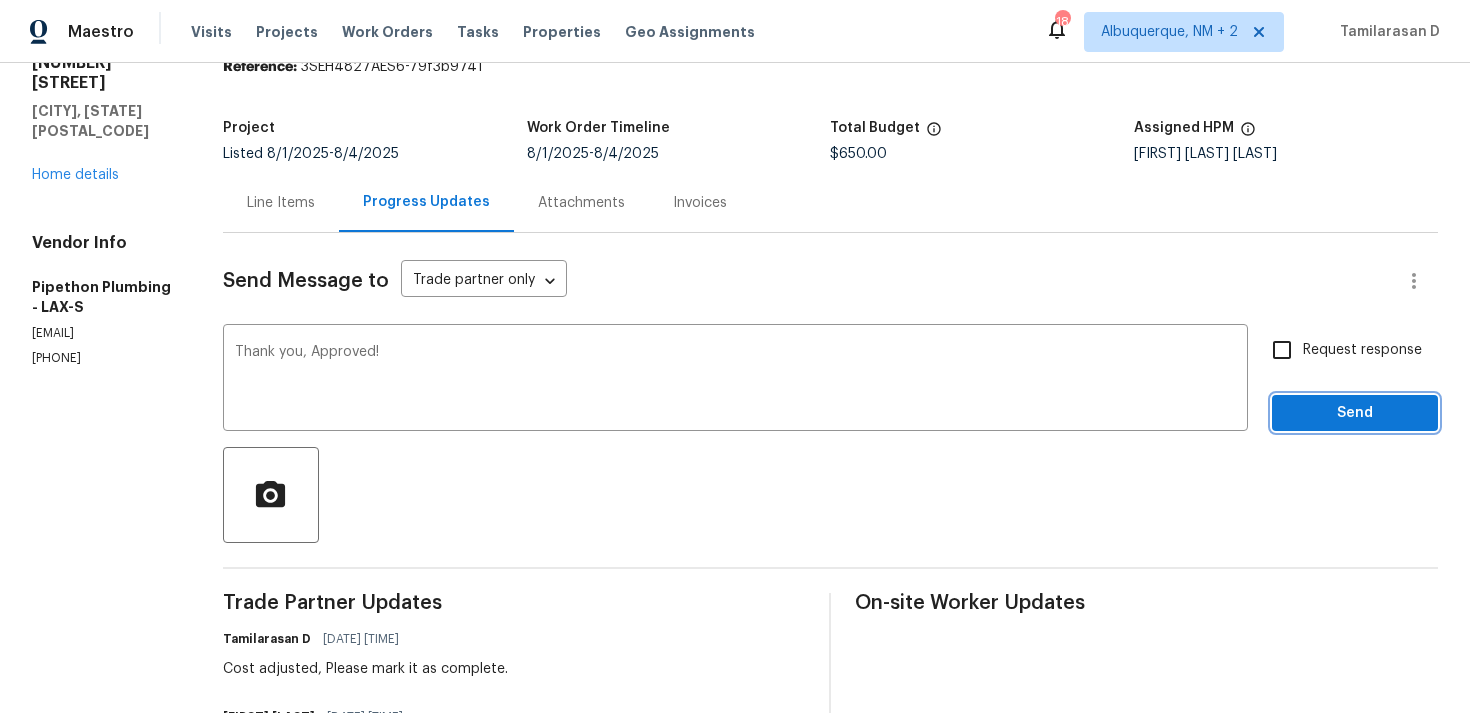 click on "Send" at bounding box center (1355, 413) 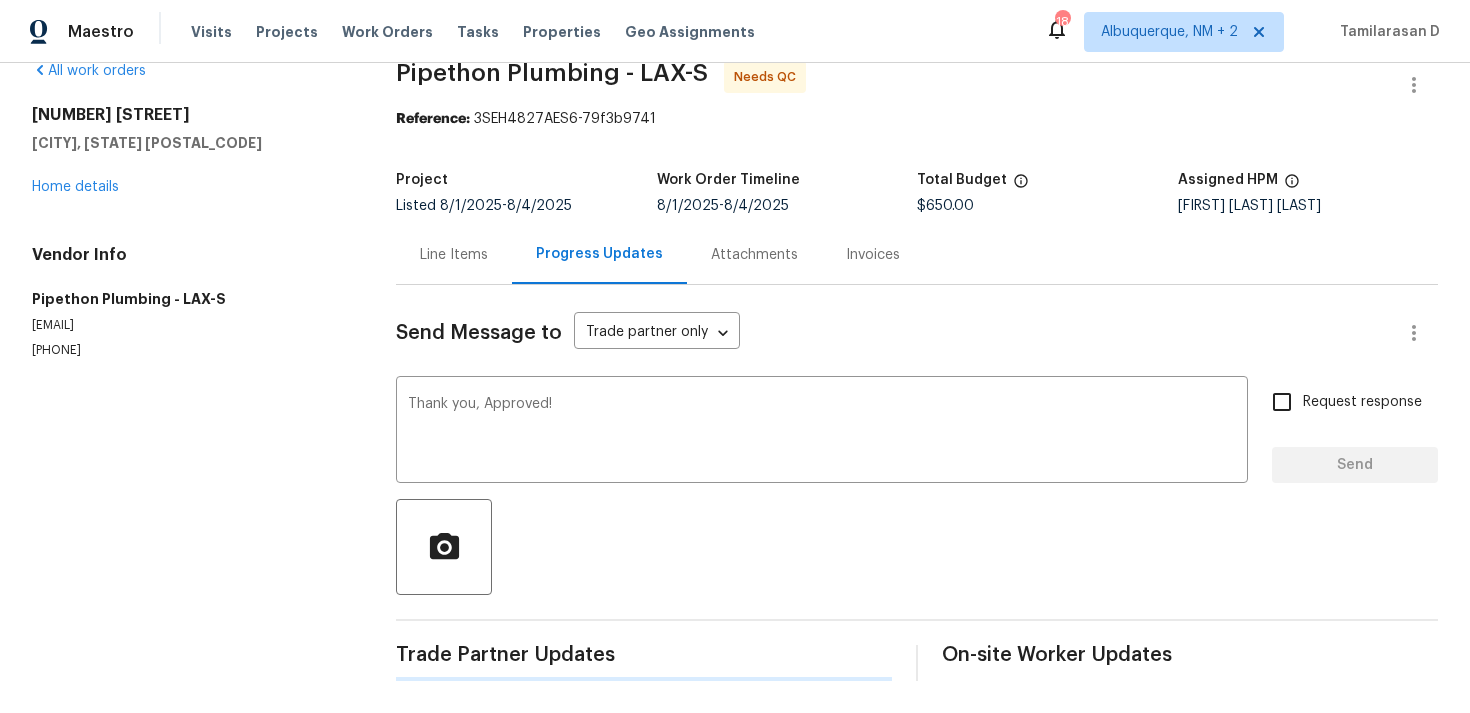 type 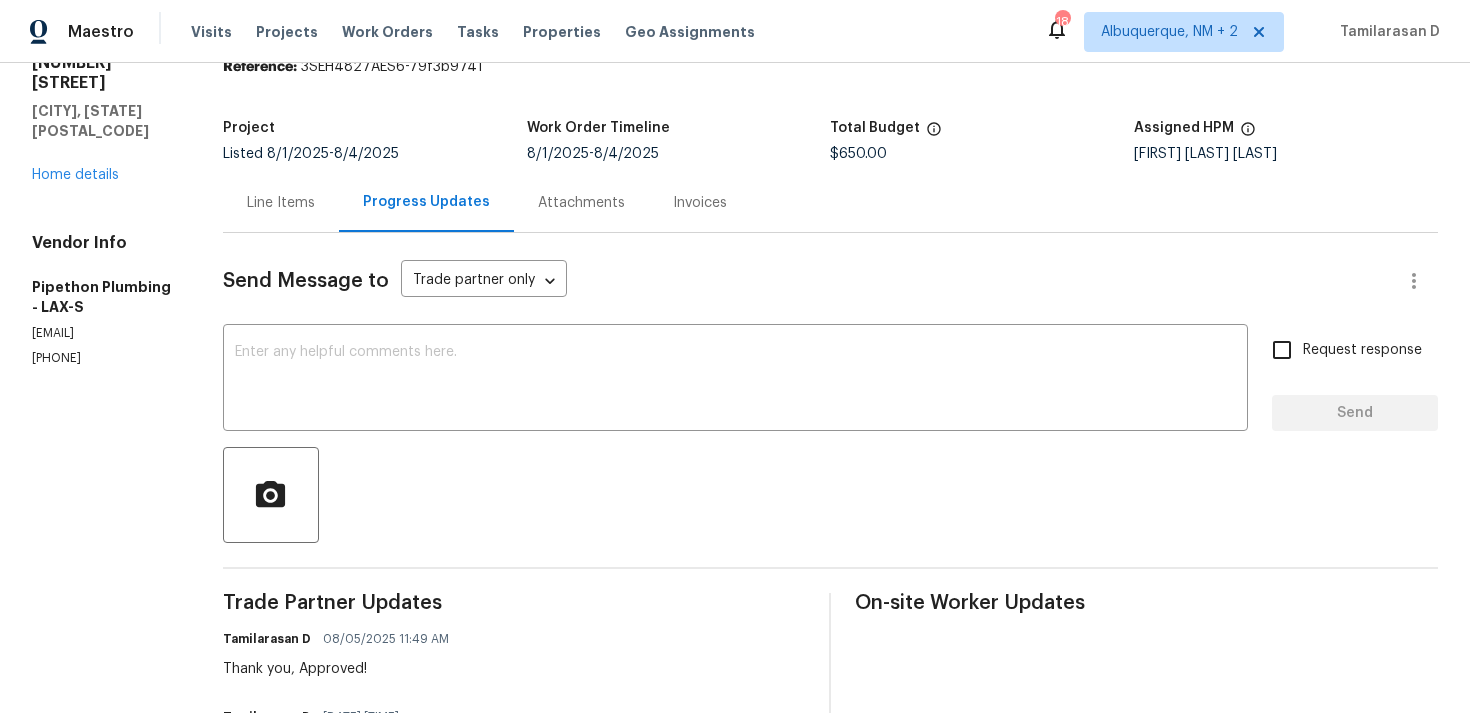 scroll, scrollTop: 0, scrollLeft: 0, axis: both 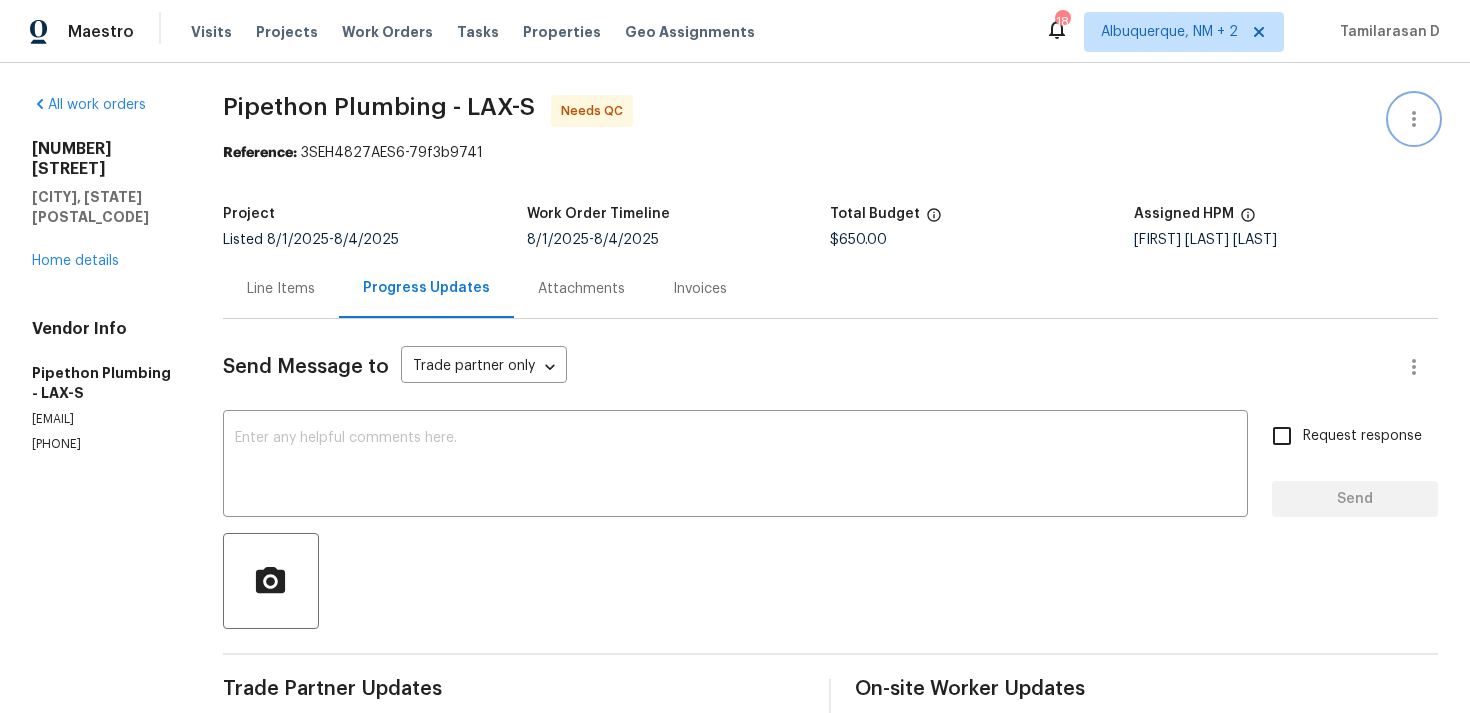 click at bounding box center (1414, 119) 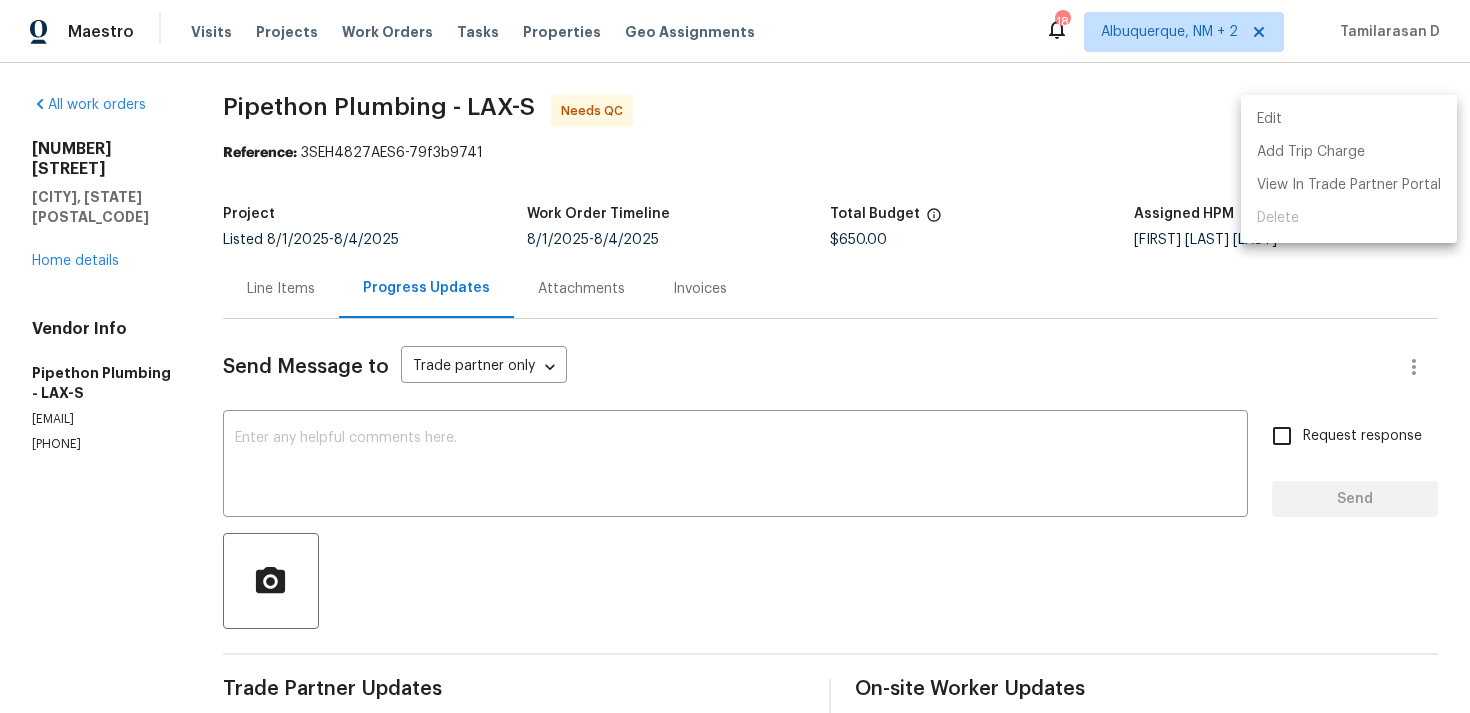 click on "Edit" at bounding box center (1349, 119) 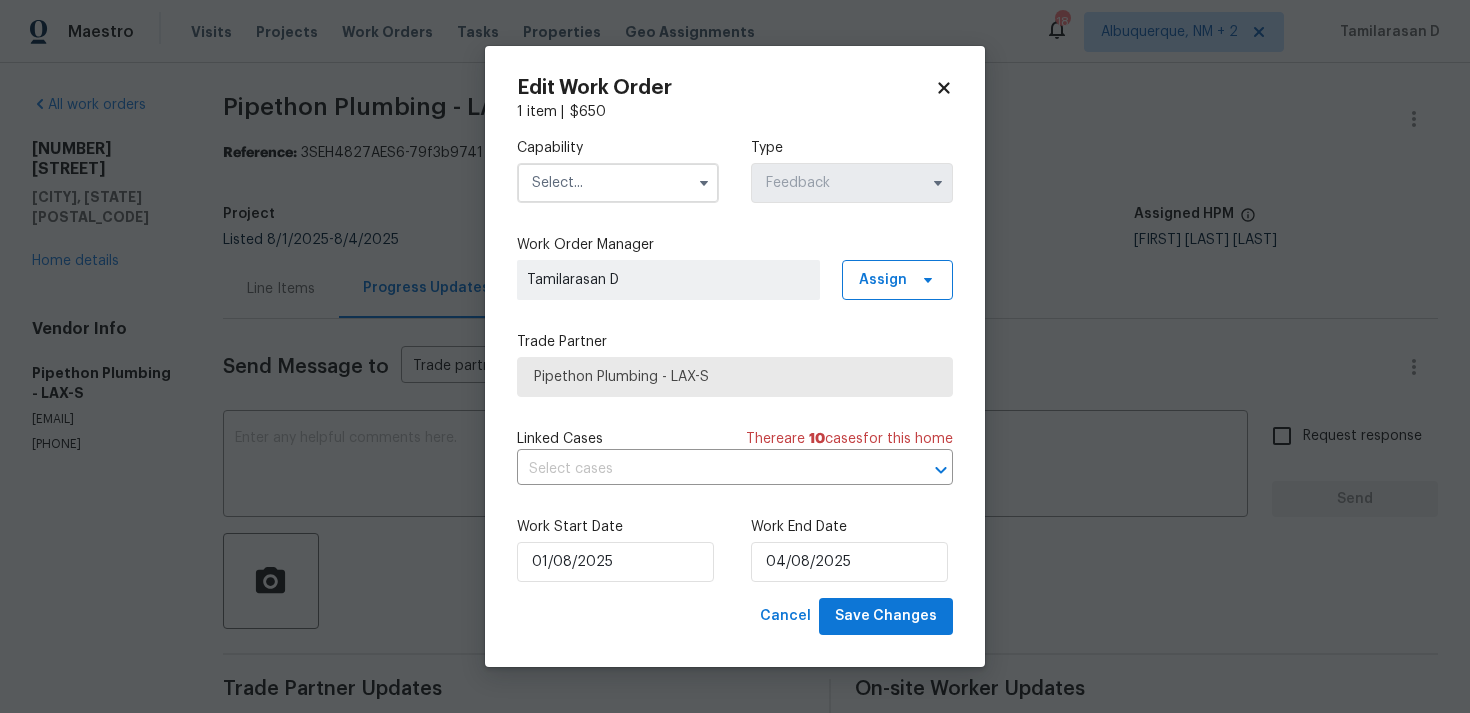 click at bounding box center [618, 183] 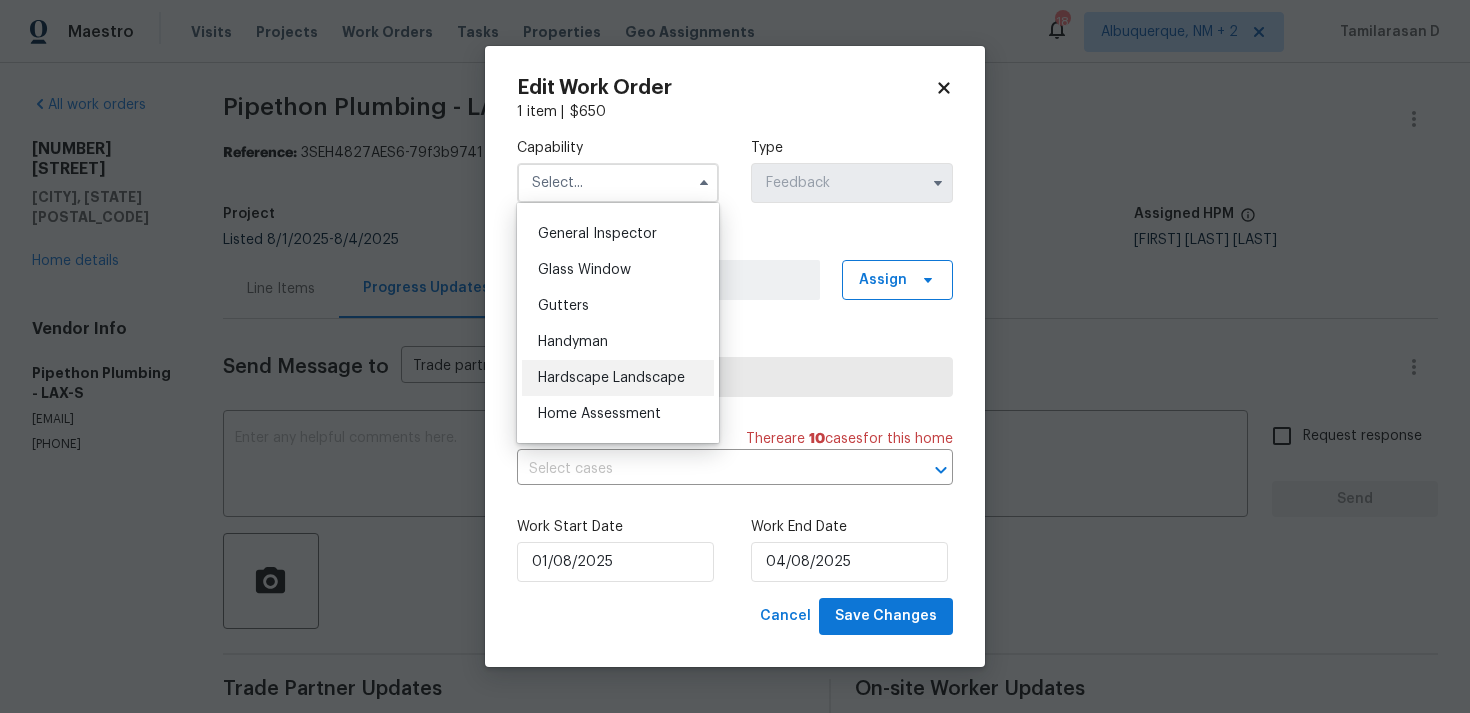 scroll, scrollTop: 990, scrollLeft: 0, axis: vertical 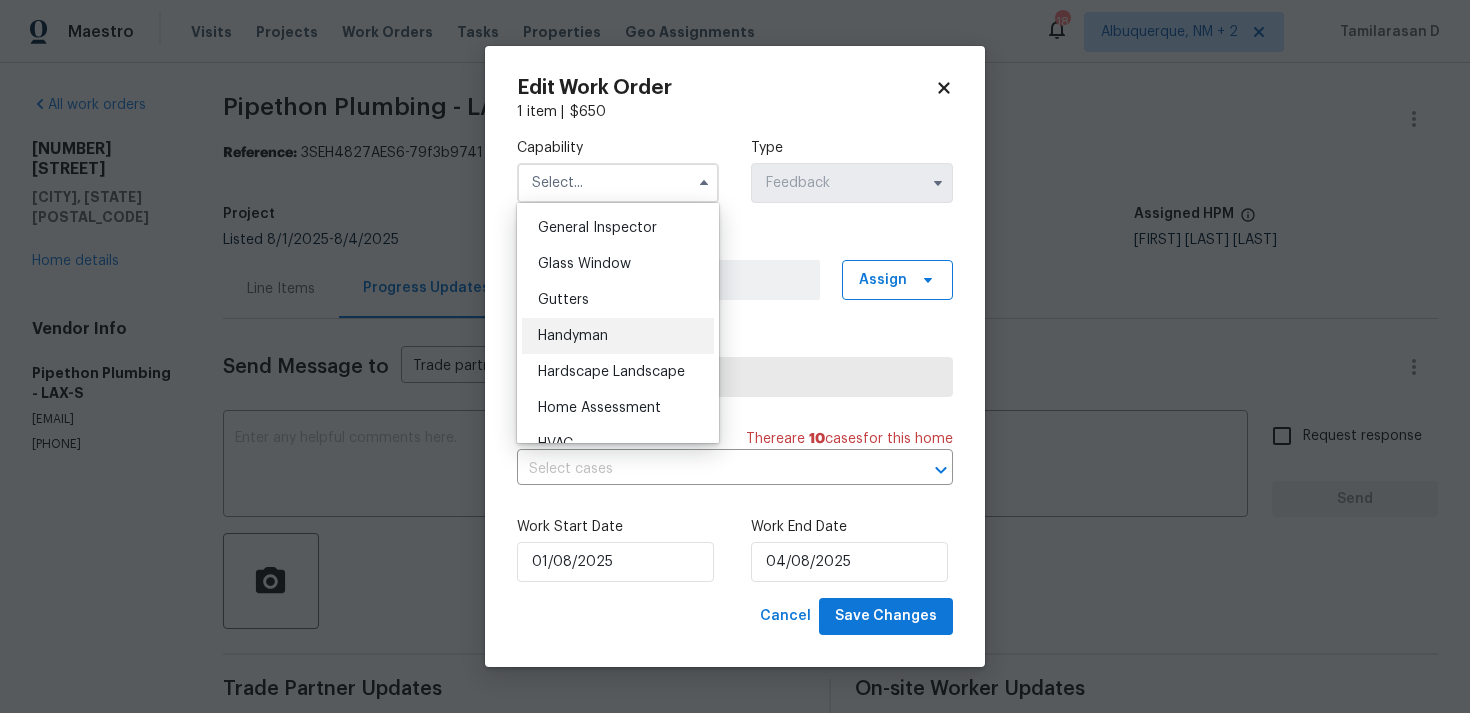 click on "Handyman" at bounding box center (618, 336) 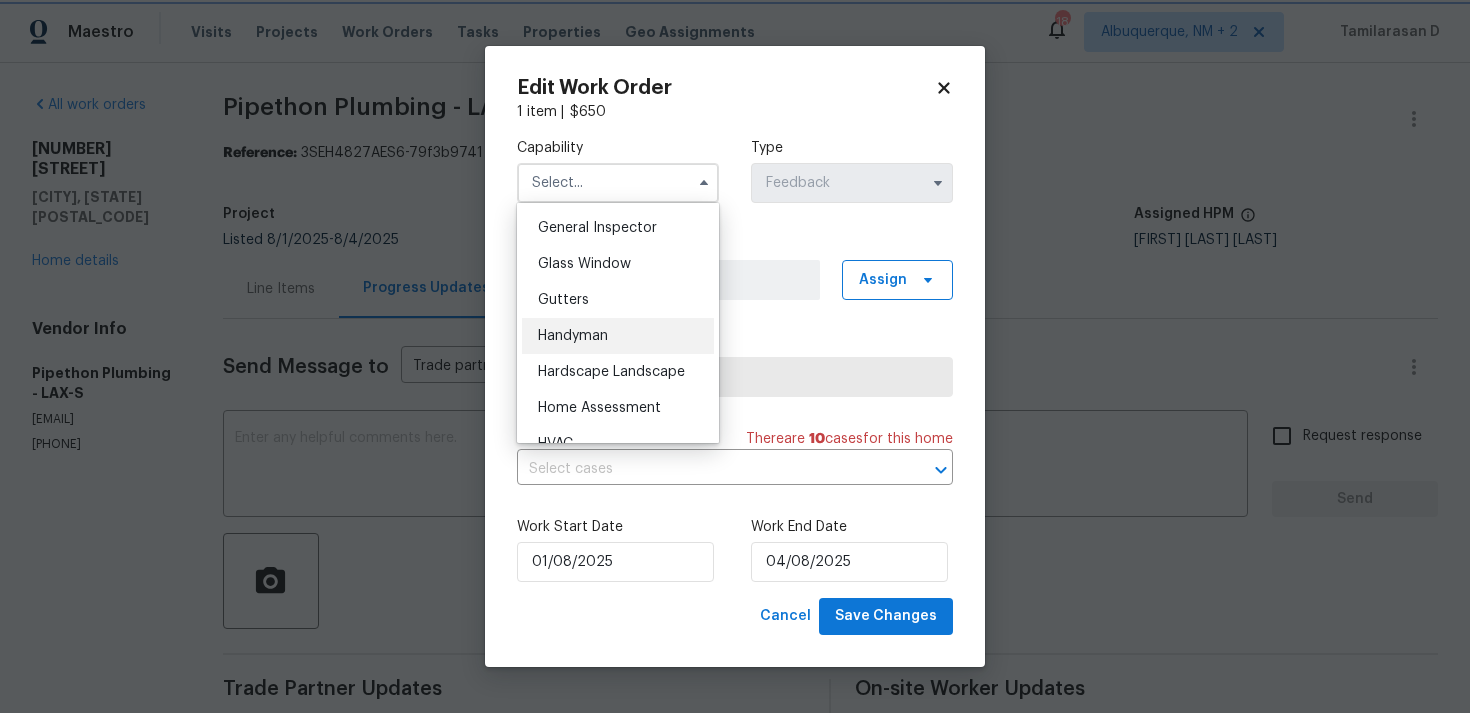 type on "Handyman" 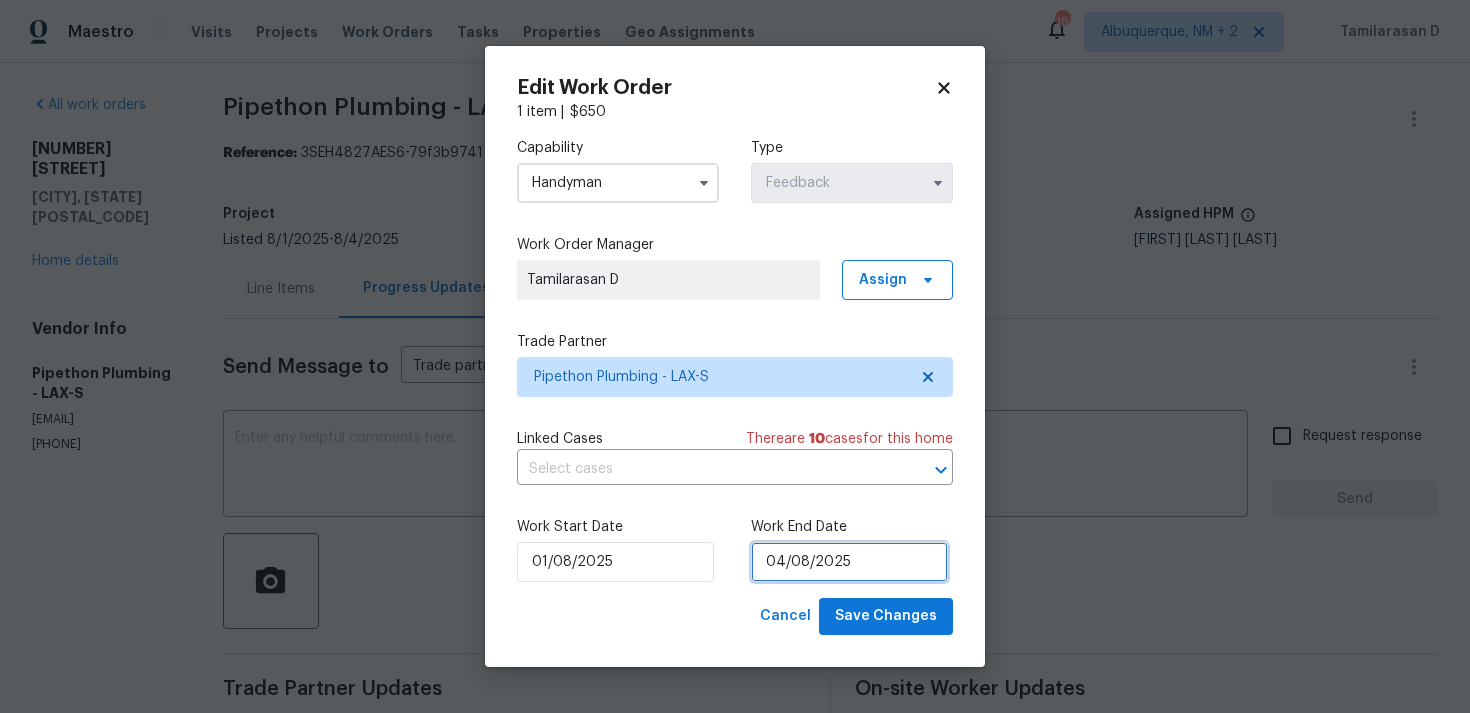 click on "04/08/2025" at bounding box center [849, 562] 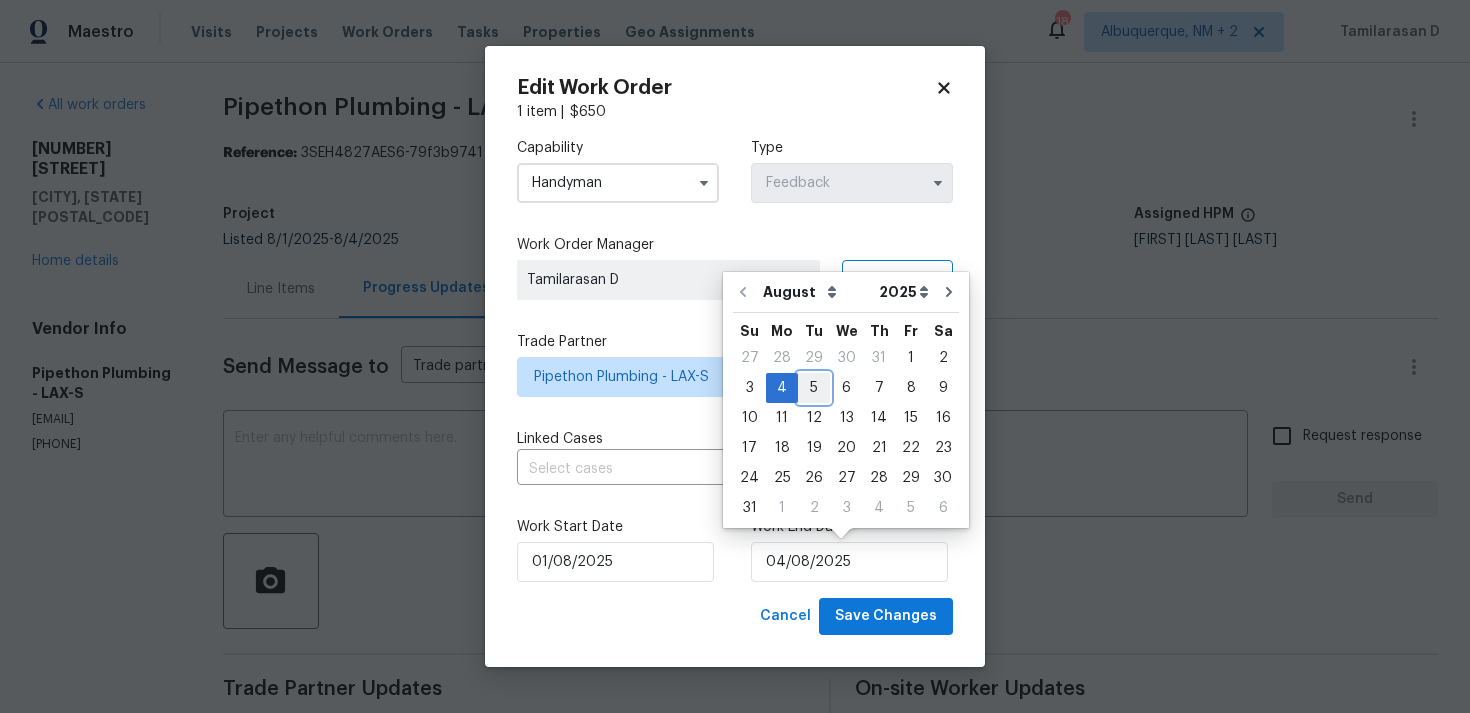 click on "5" at bounding box center [814, 388] 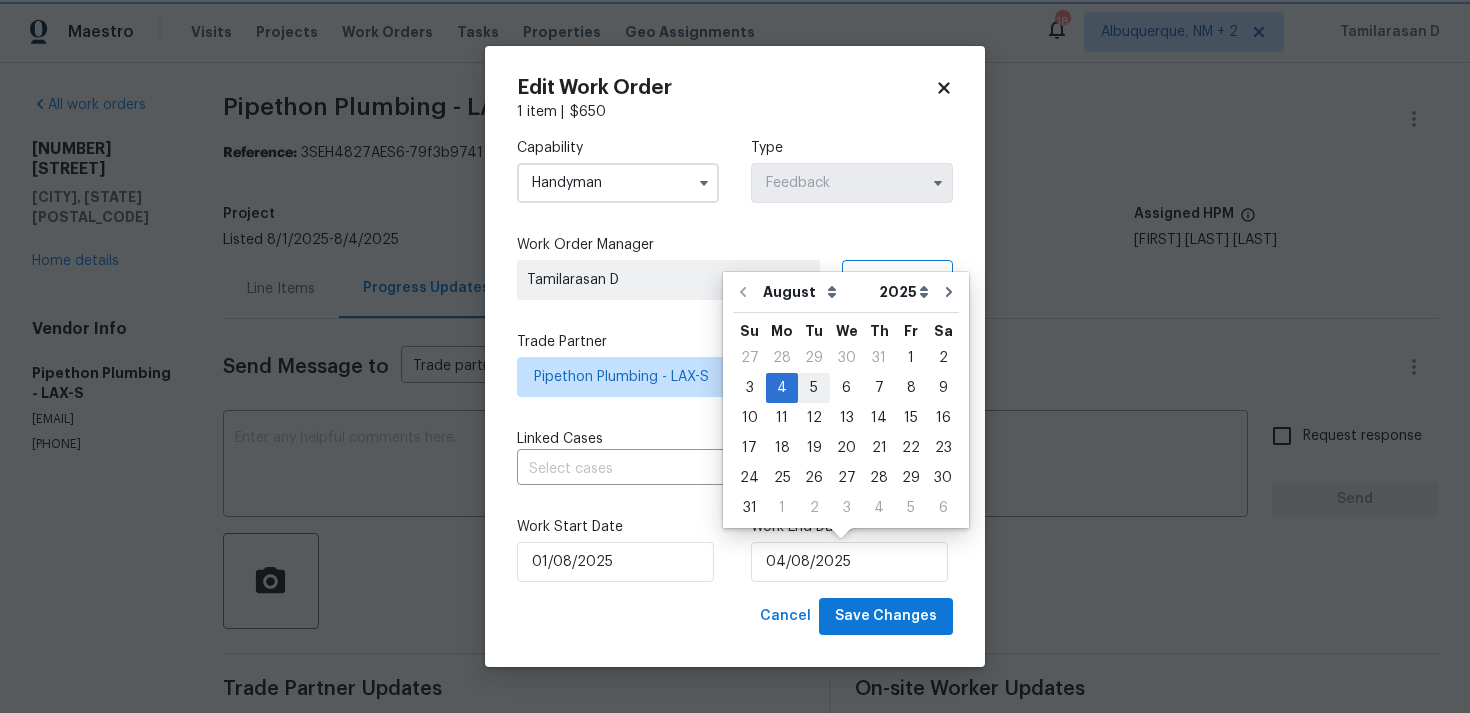 type on "05/08/2025" 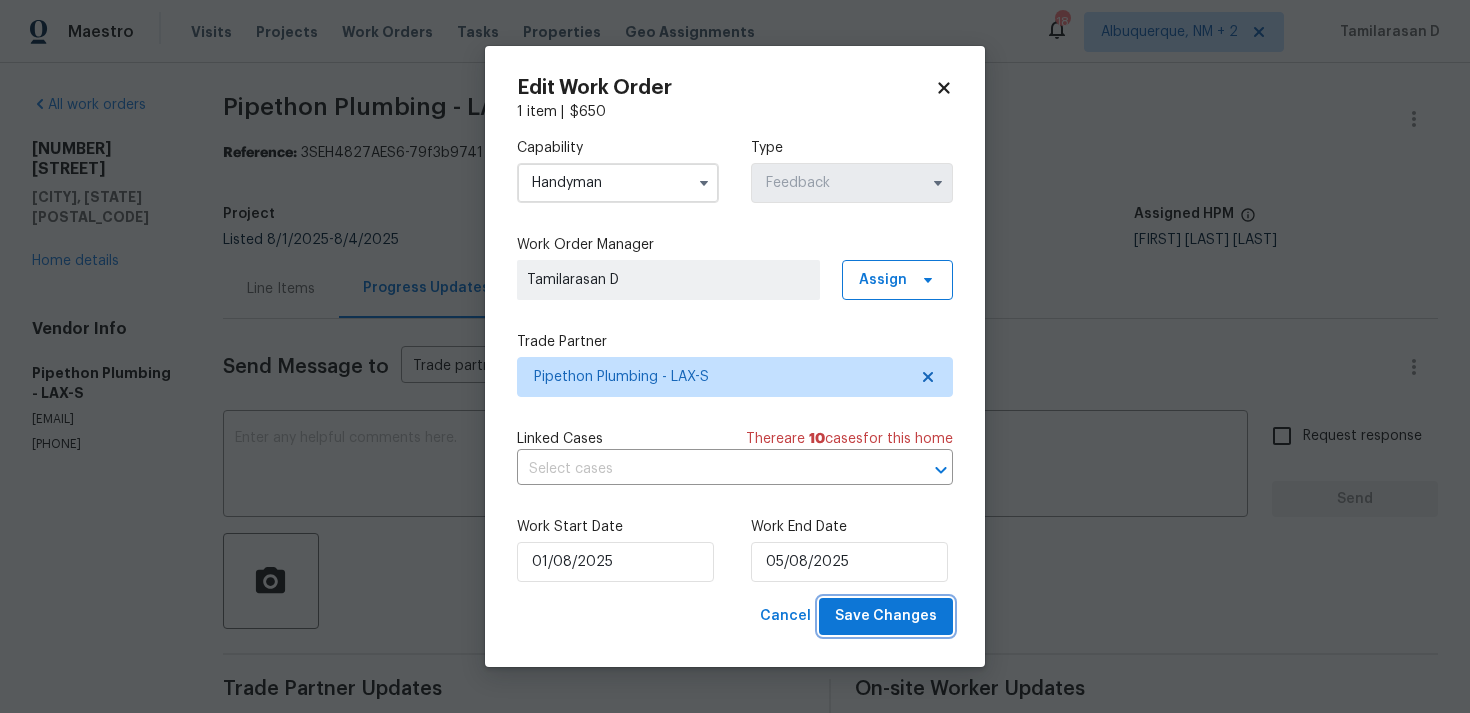 click on "Save Changes" at bounding box center (886, 616) 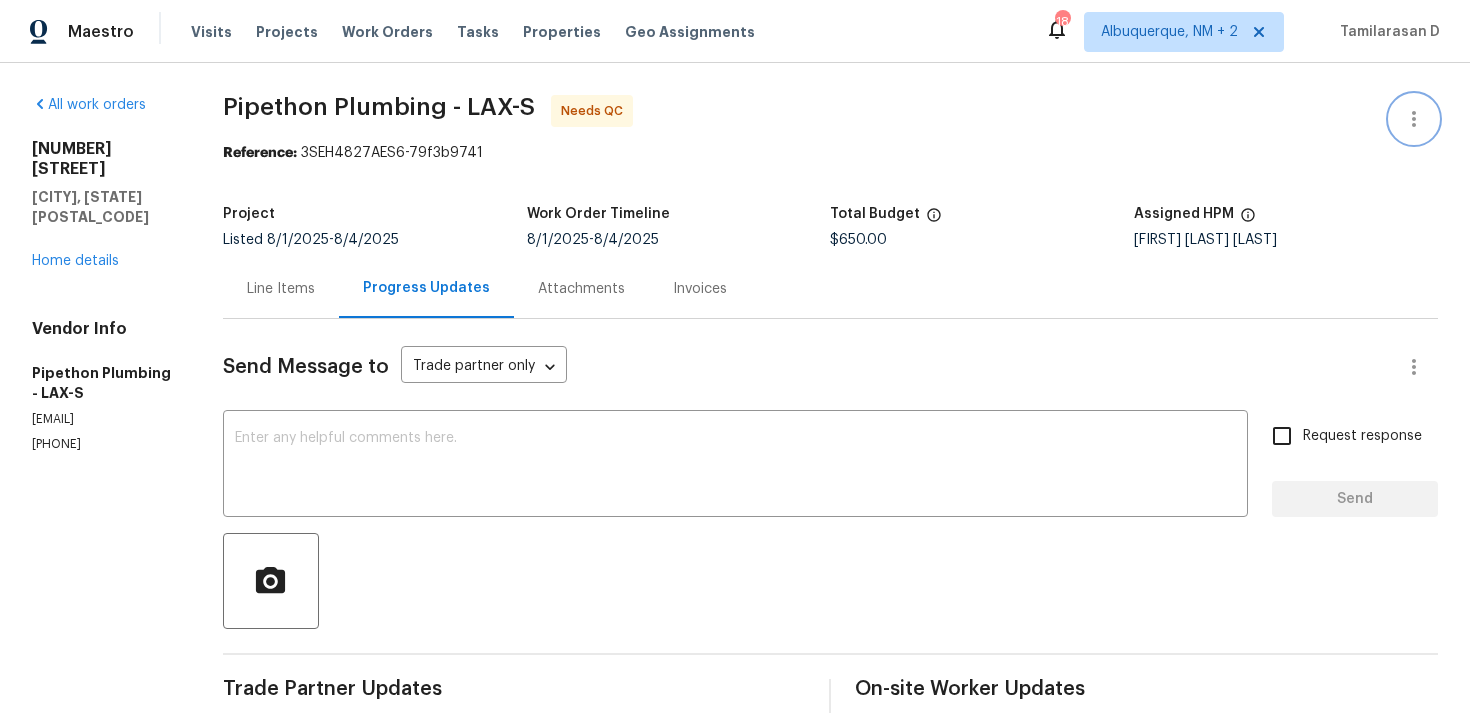 click 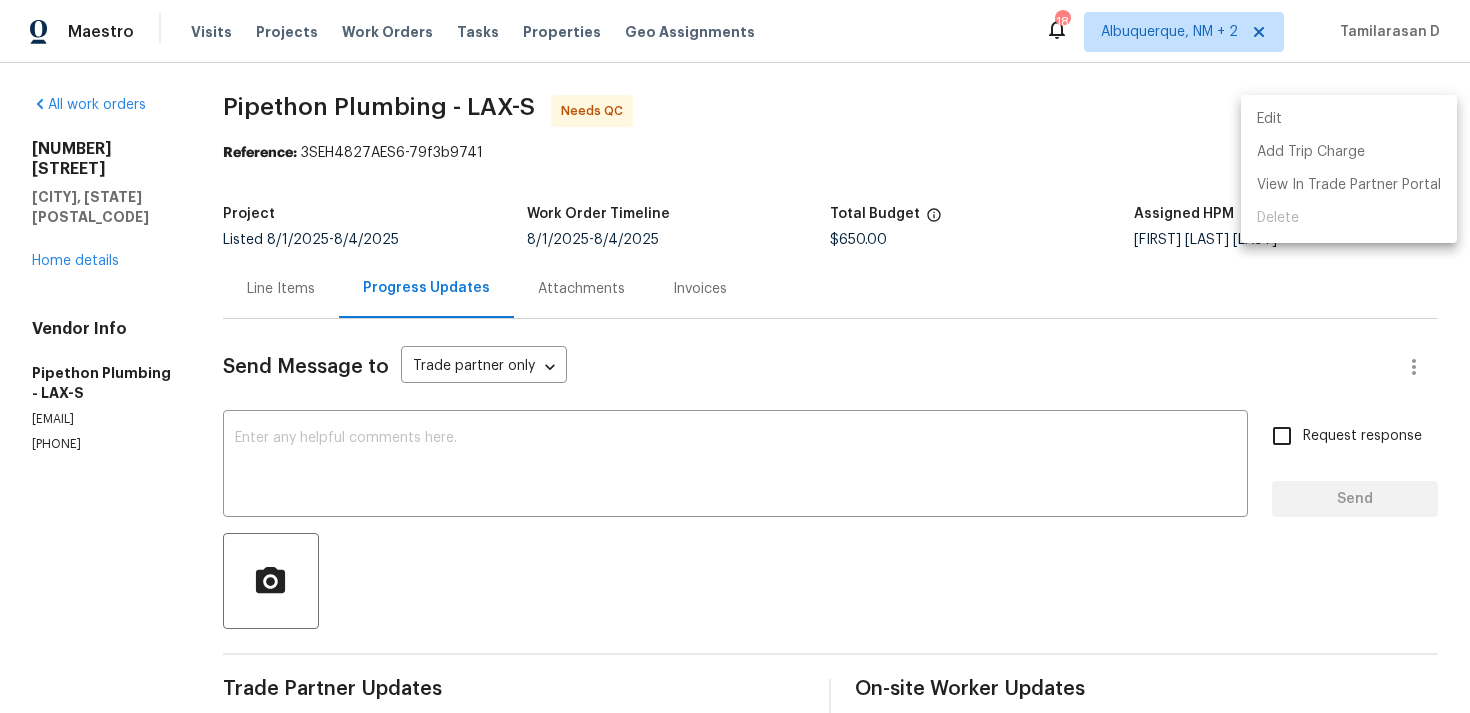 click on "Edit" at bounding box center (1349, 119) 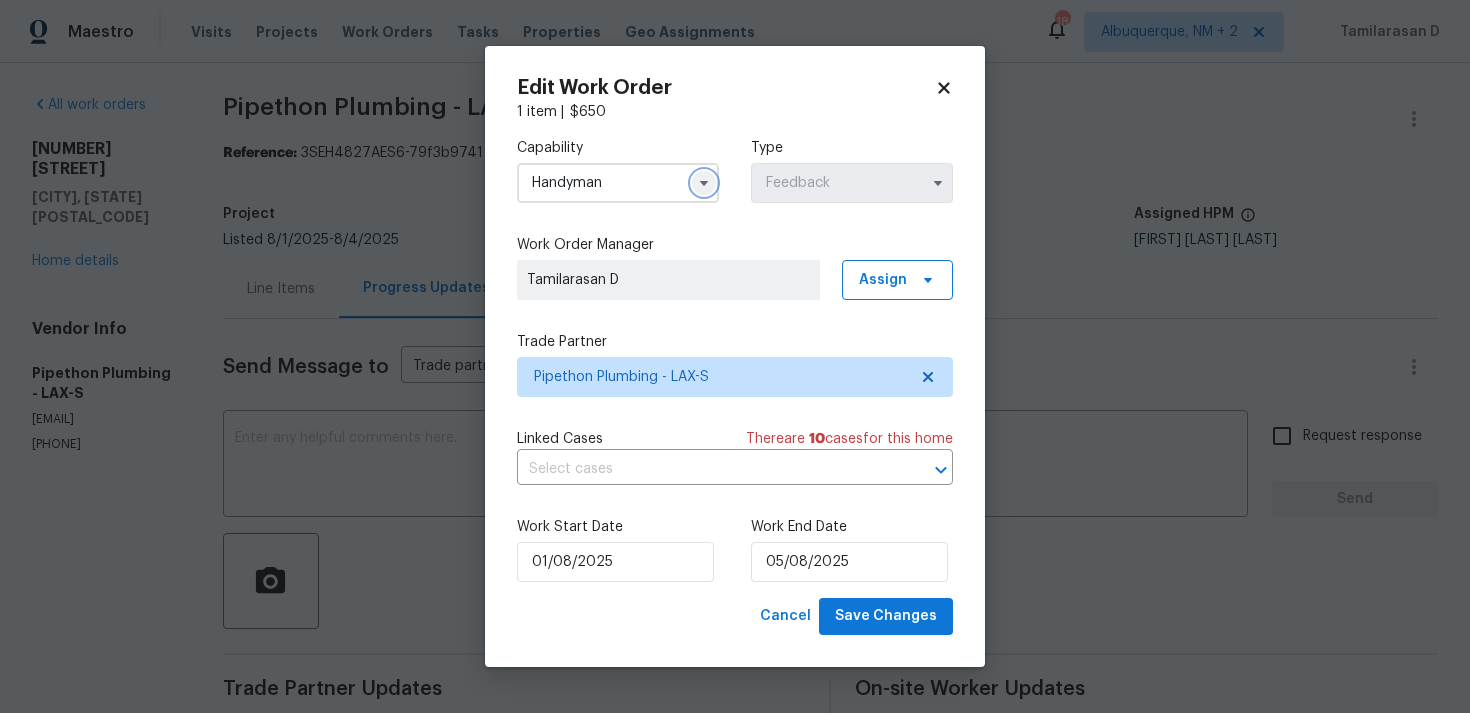 click at bounding box center (704, 183) 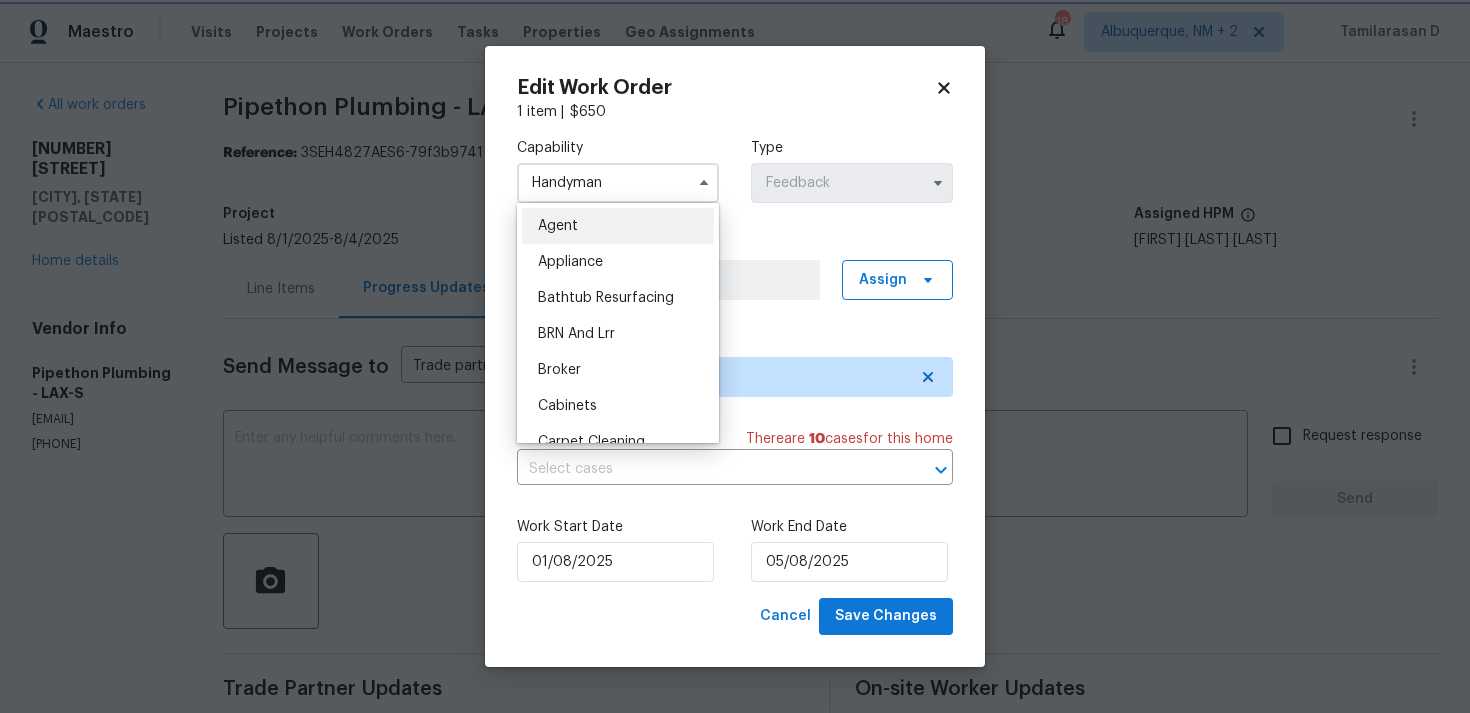 click on "Trade Partner" at bounding box center [735, 342] 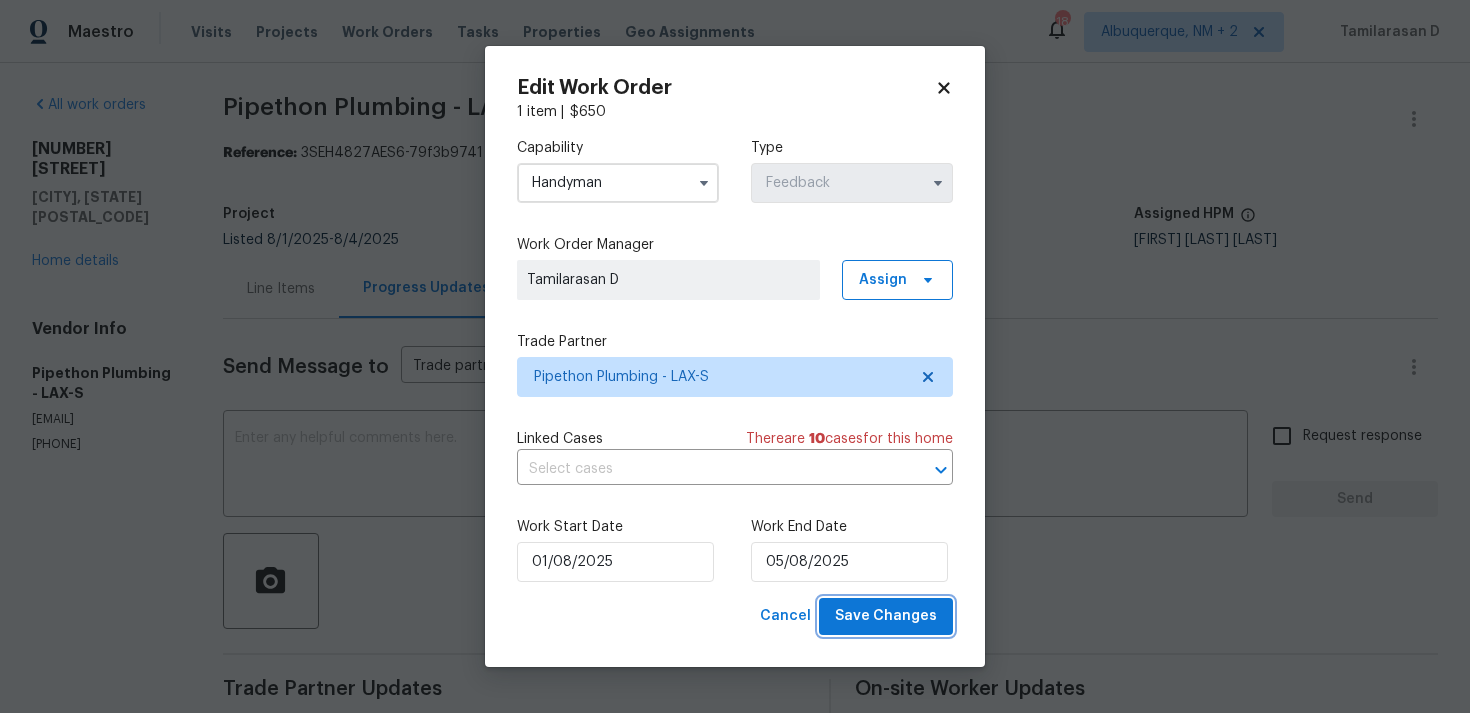 click on "Save Changes" at bounding box center [886, 616] 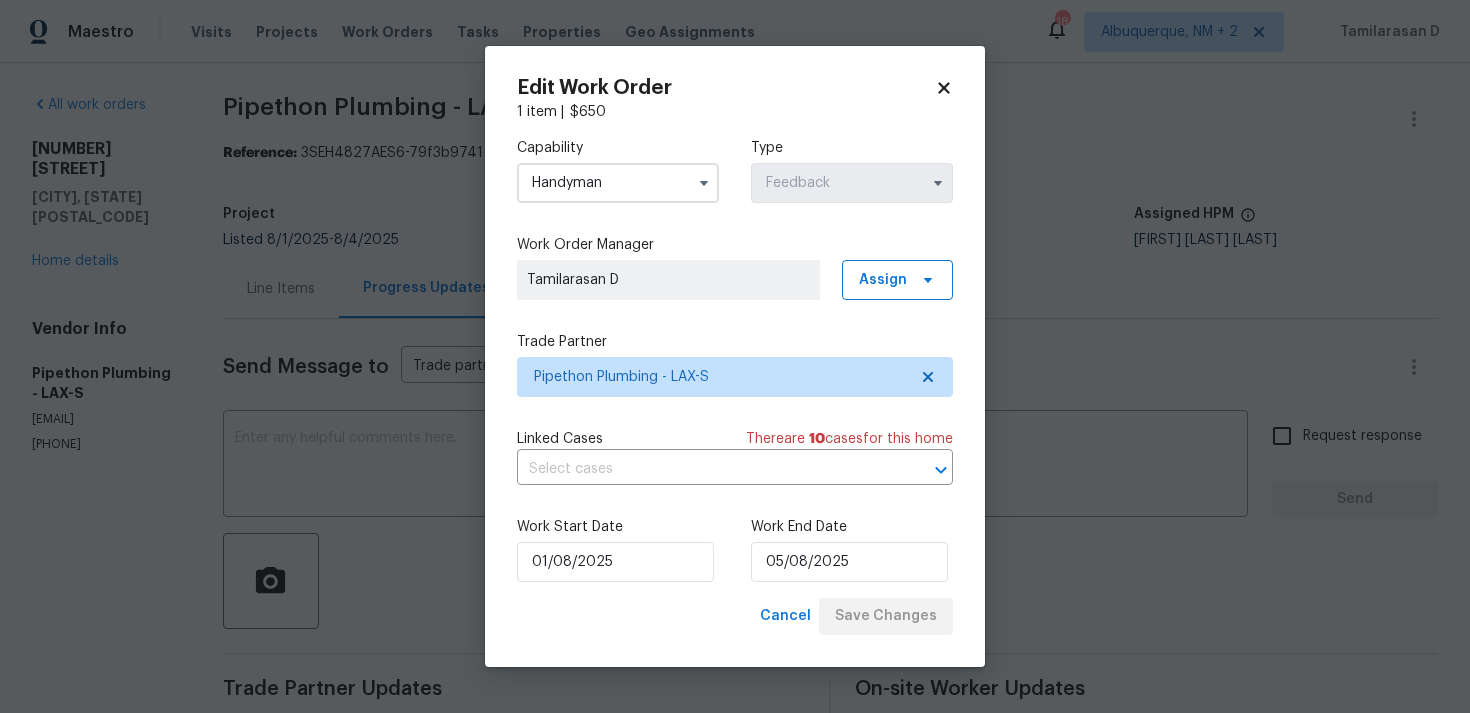 click on "Cancel Save Changes" at bounding box center [852, 616] 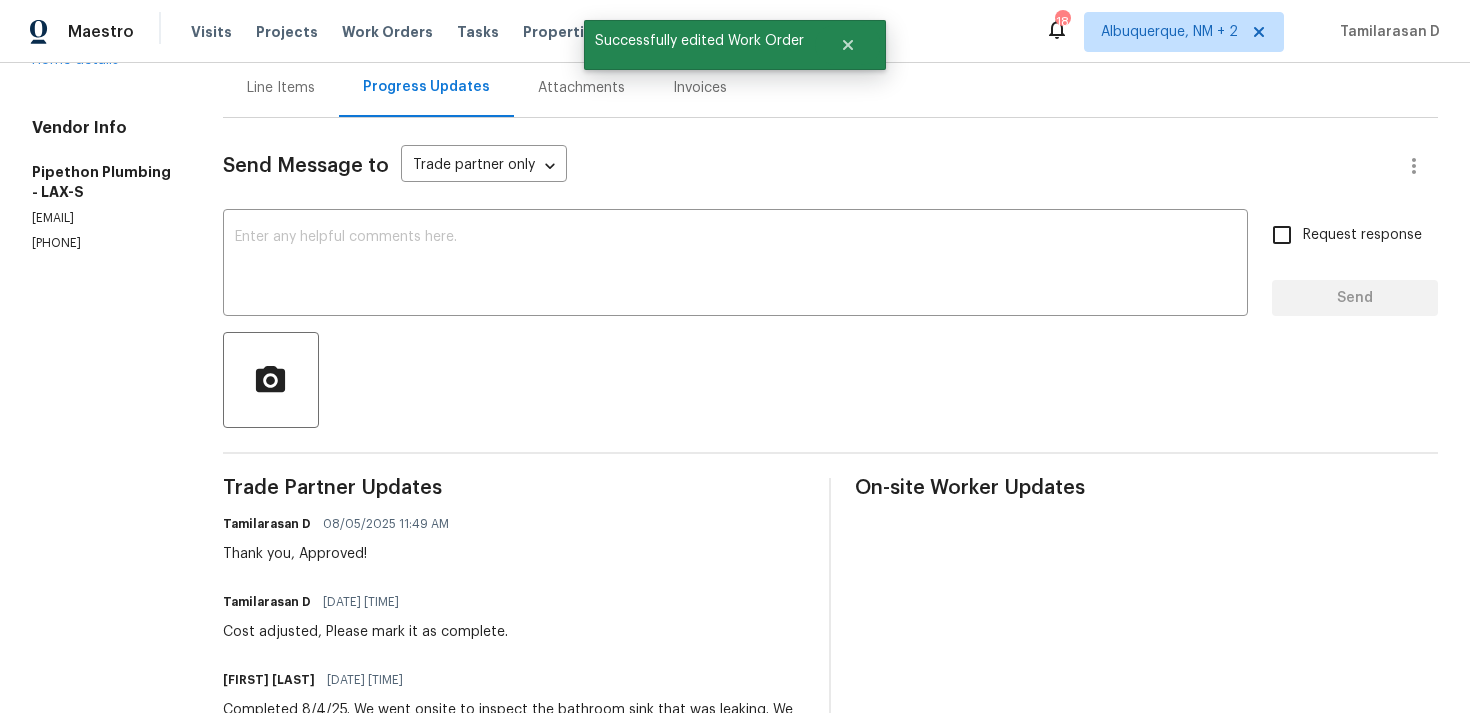 scroll, scrollTop: 0, scrollLeft: 0, axis: both 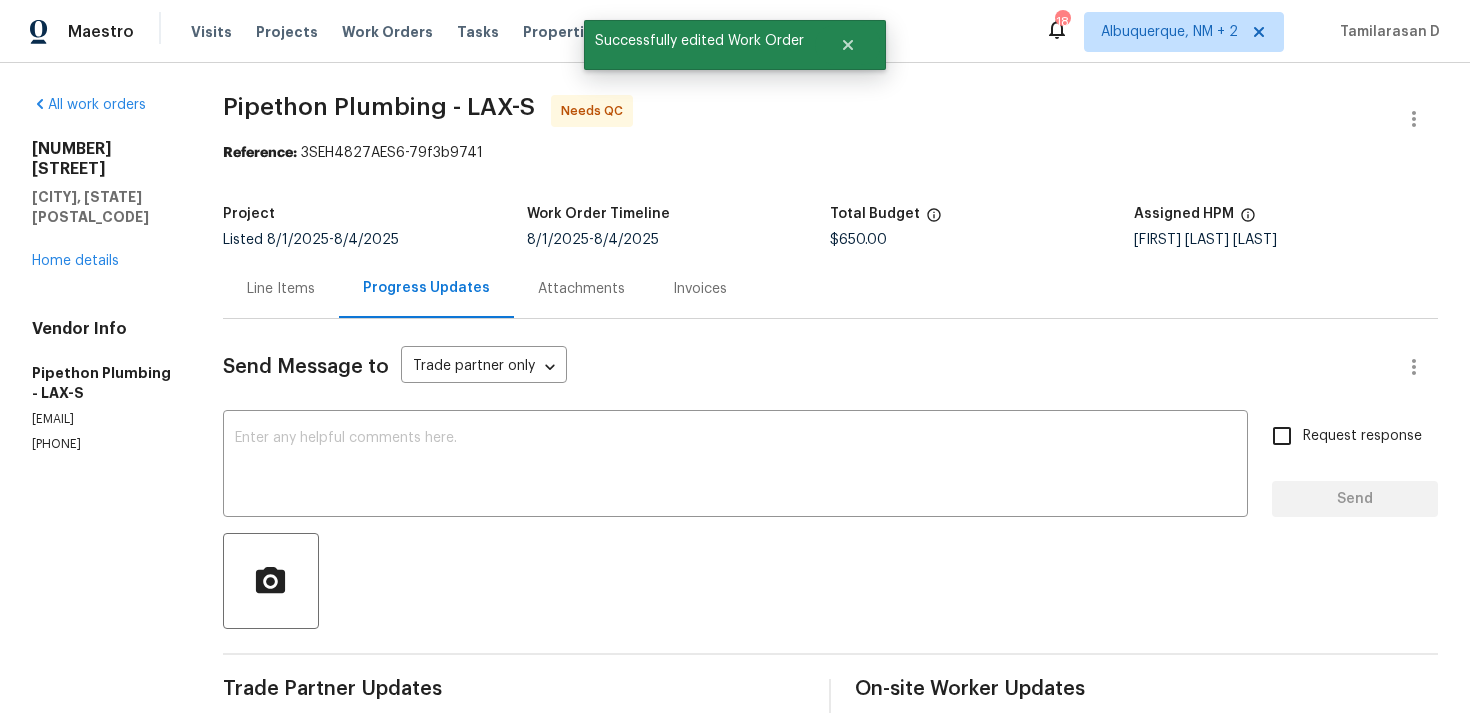 click on "Line Items" at bounding box center (281, 289) 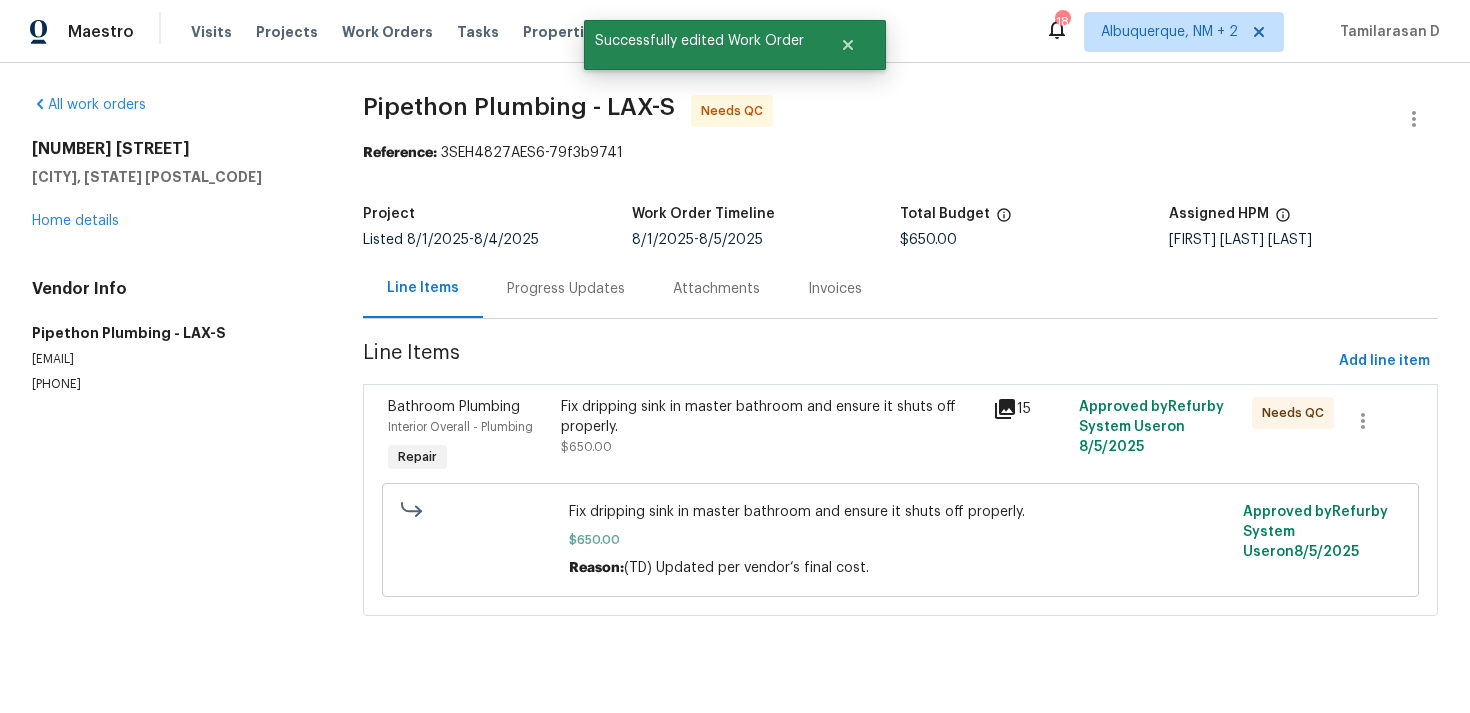 click on "Fix dripping sink in master bathroom and ensure it shuts off properly. $650.00" at bounding box center (771, 427) 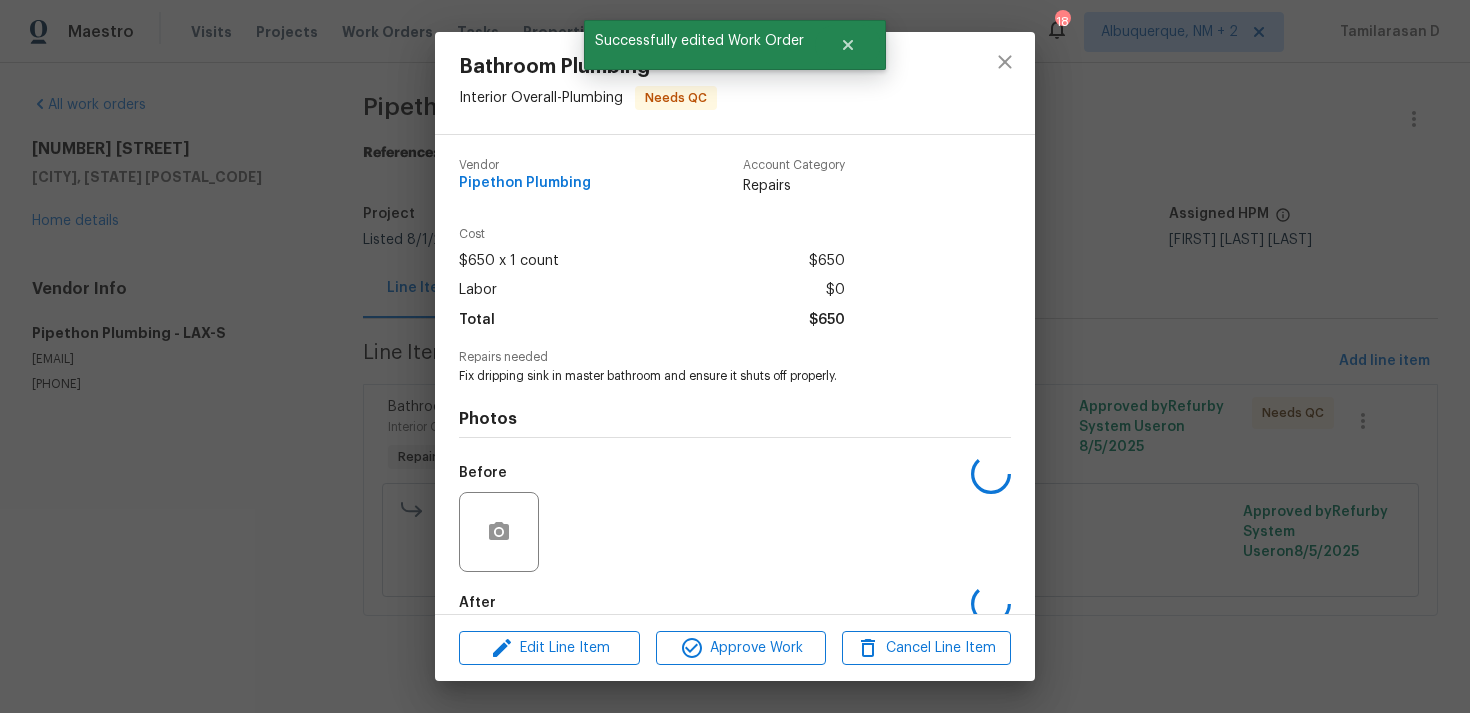 scroll, scrollTop: 108, scrollLeft: 0, axis: vertical 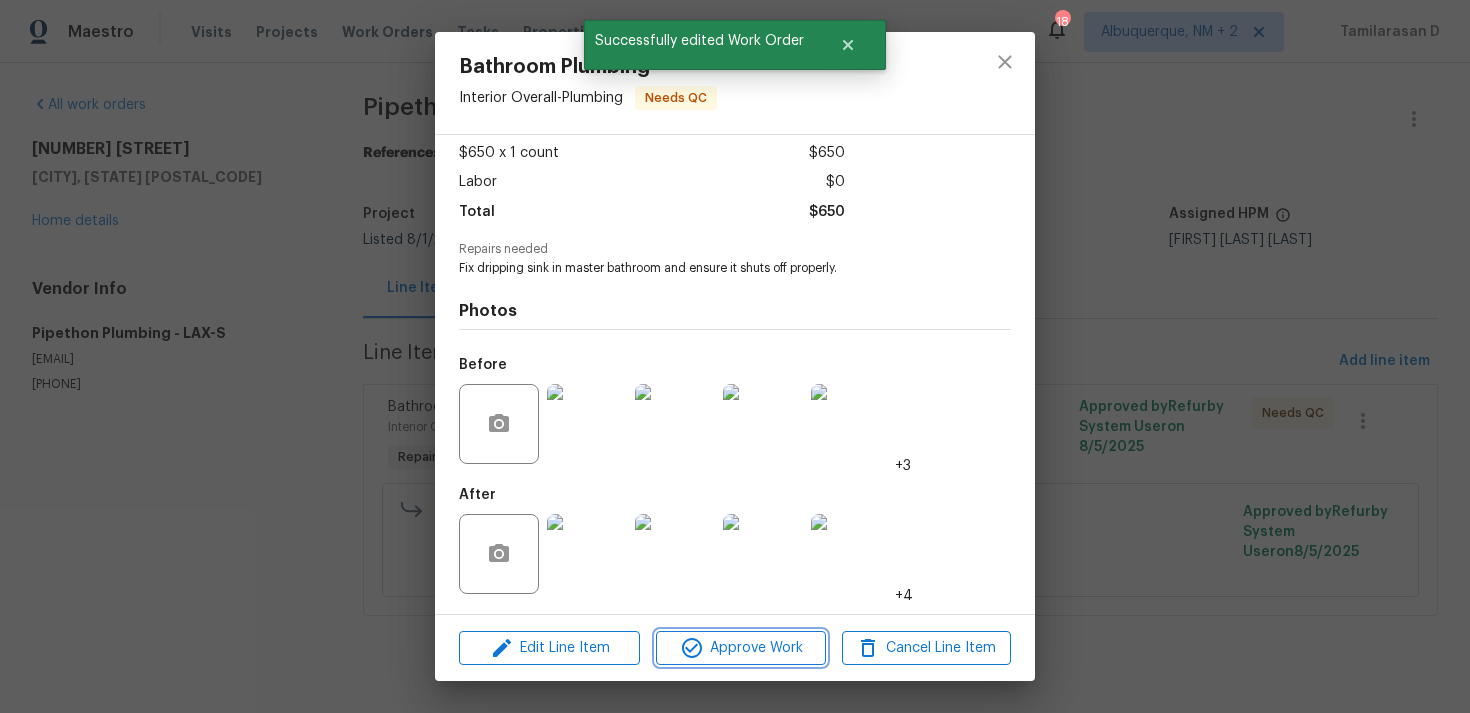click on "Approve Work" at bounding box center (740, 648) 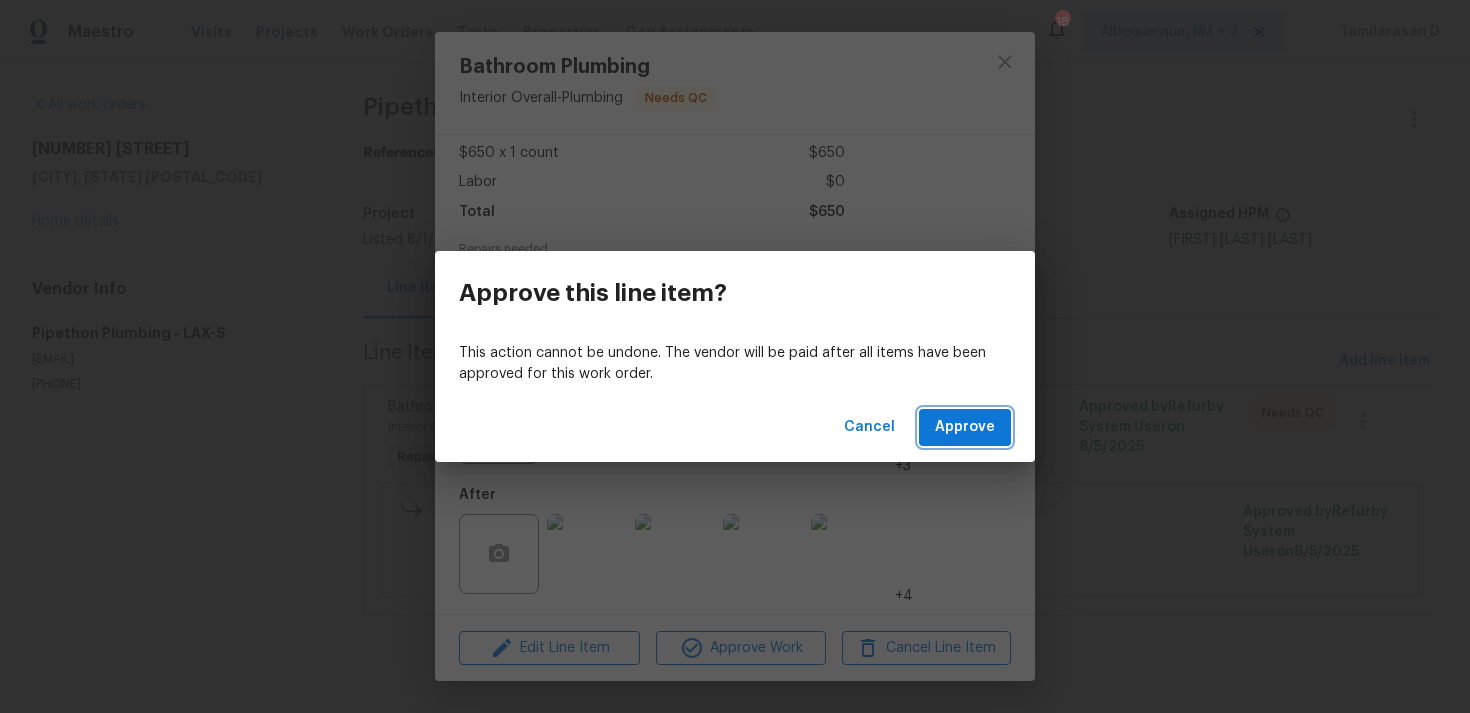 click on "Approve" at bounding box center (965, 427) 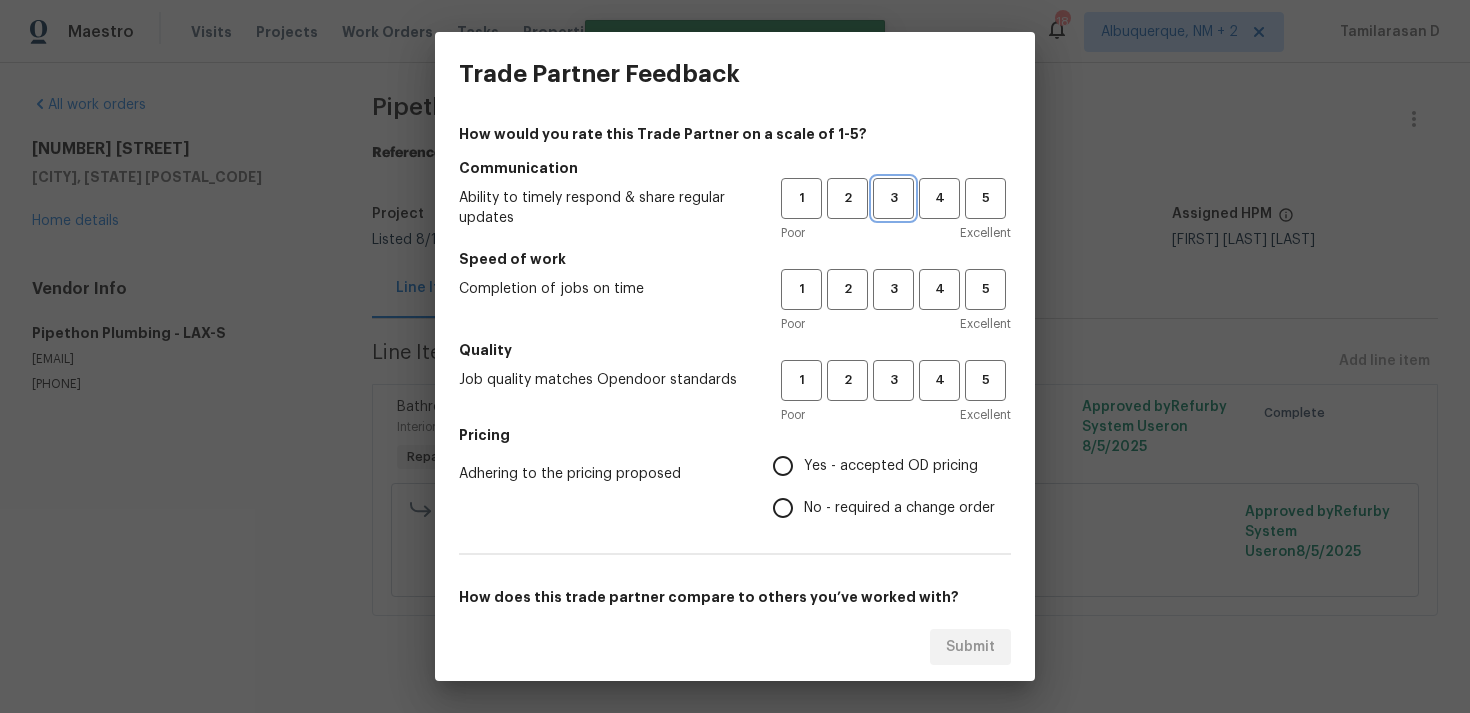 click on "3" at bounding box center (893, 198) 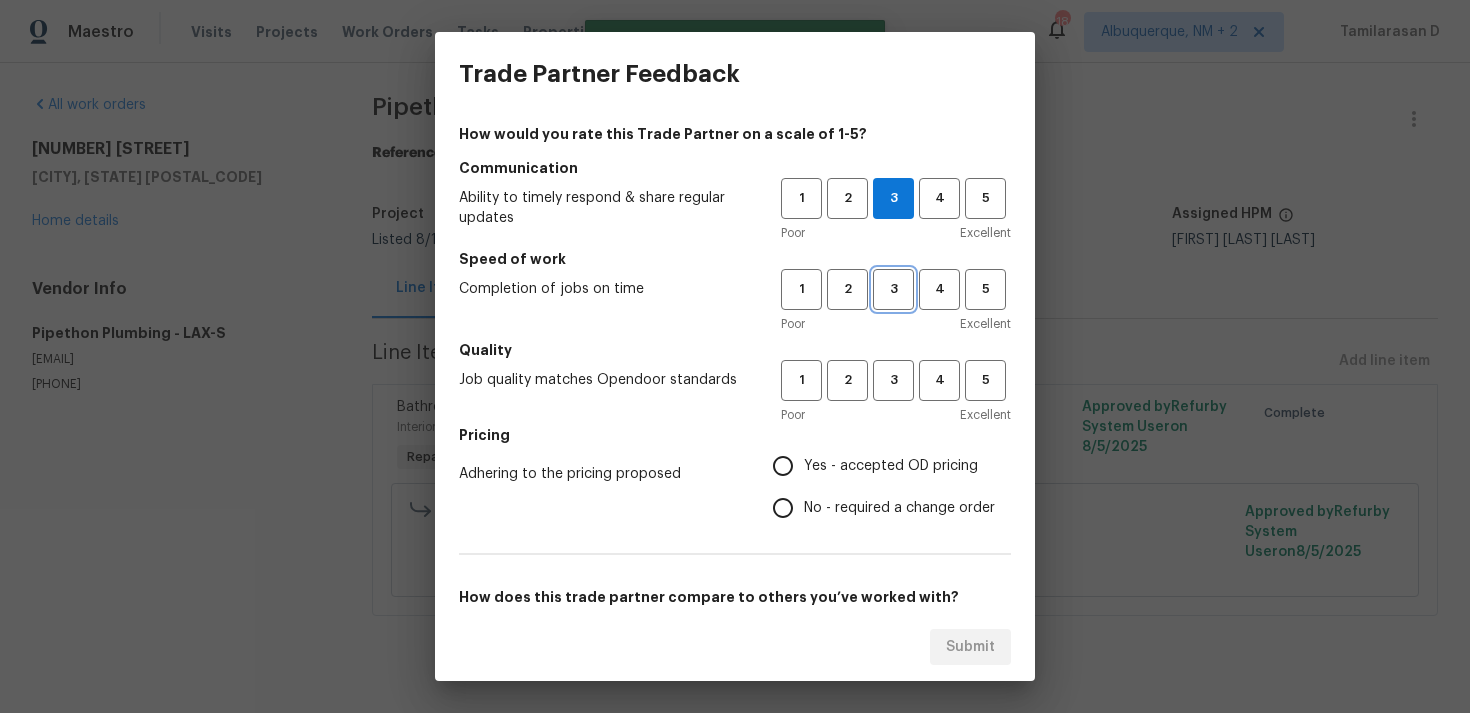 click on "3" at bounding box center [893, 289] 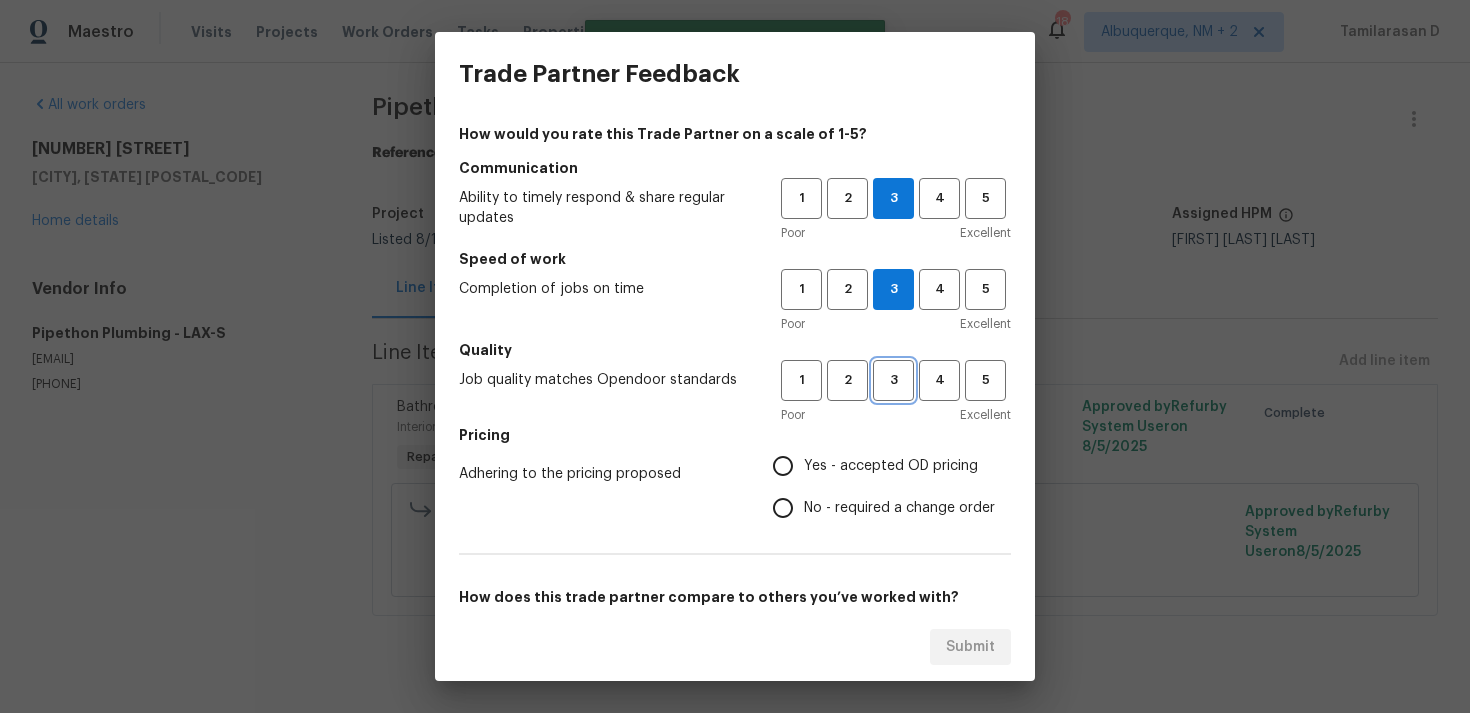 click on "3" at bounding box center (893, 380) 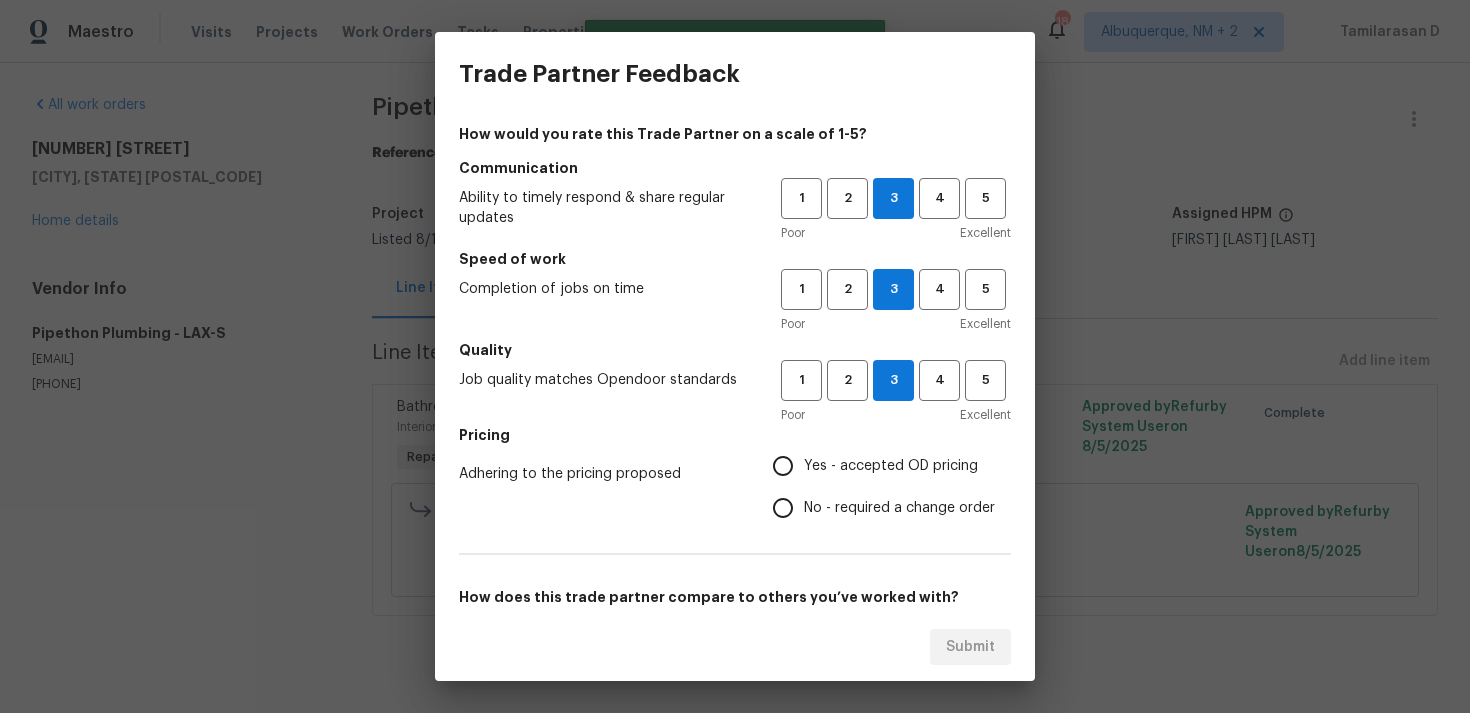 click on "No - required a change order" at bounding box center [783, 508] 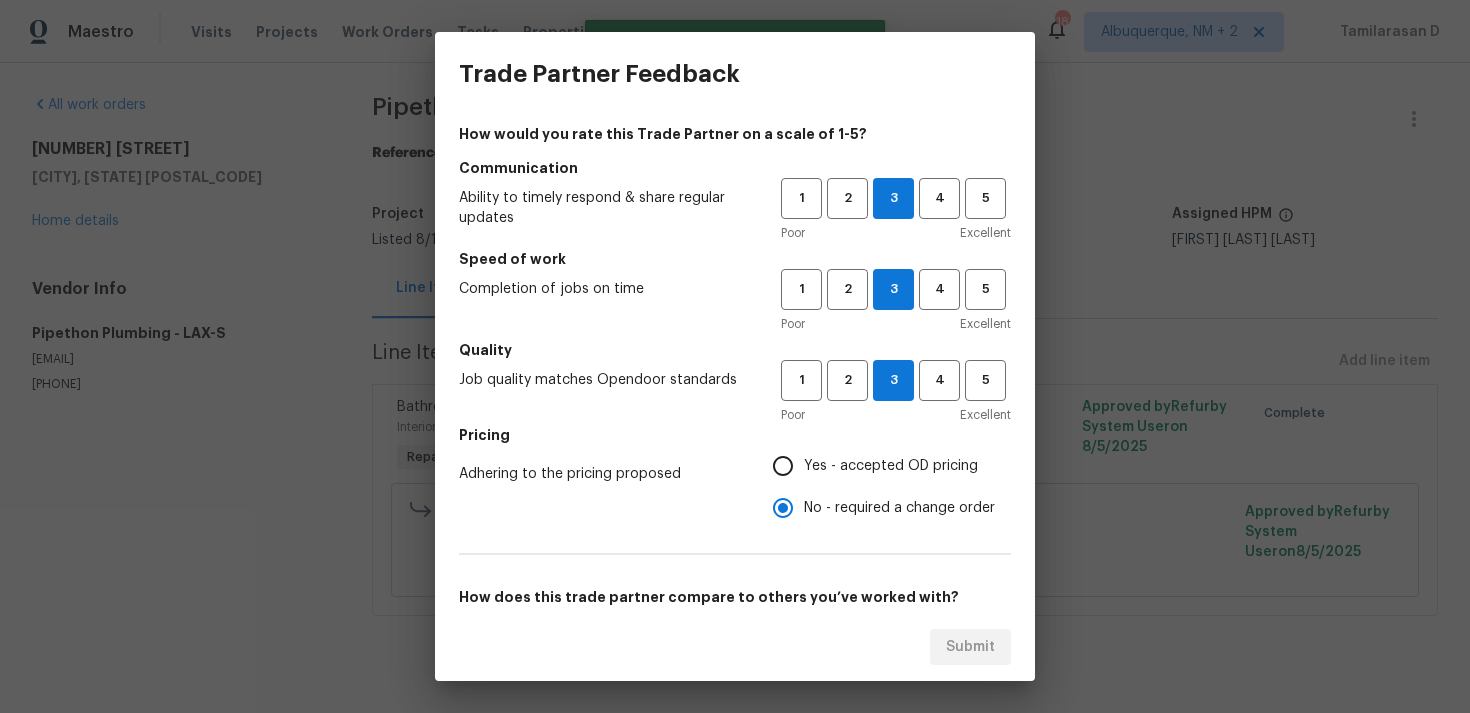 scroll, scrollTop: 302, scrollLeft: 0, axis: vertical 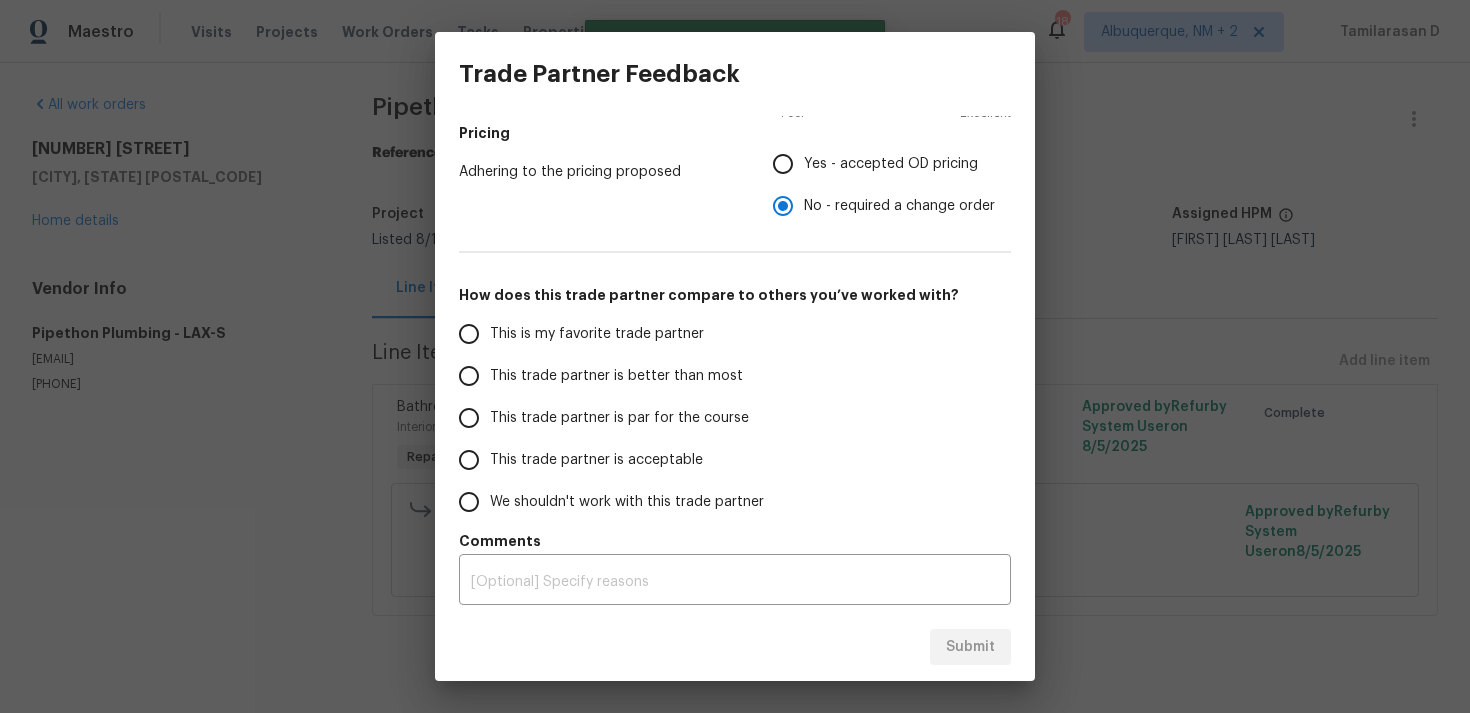 click on "This trade partner is par for the course" at bounding box center [469, 418] 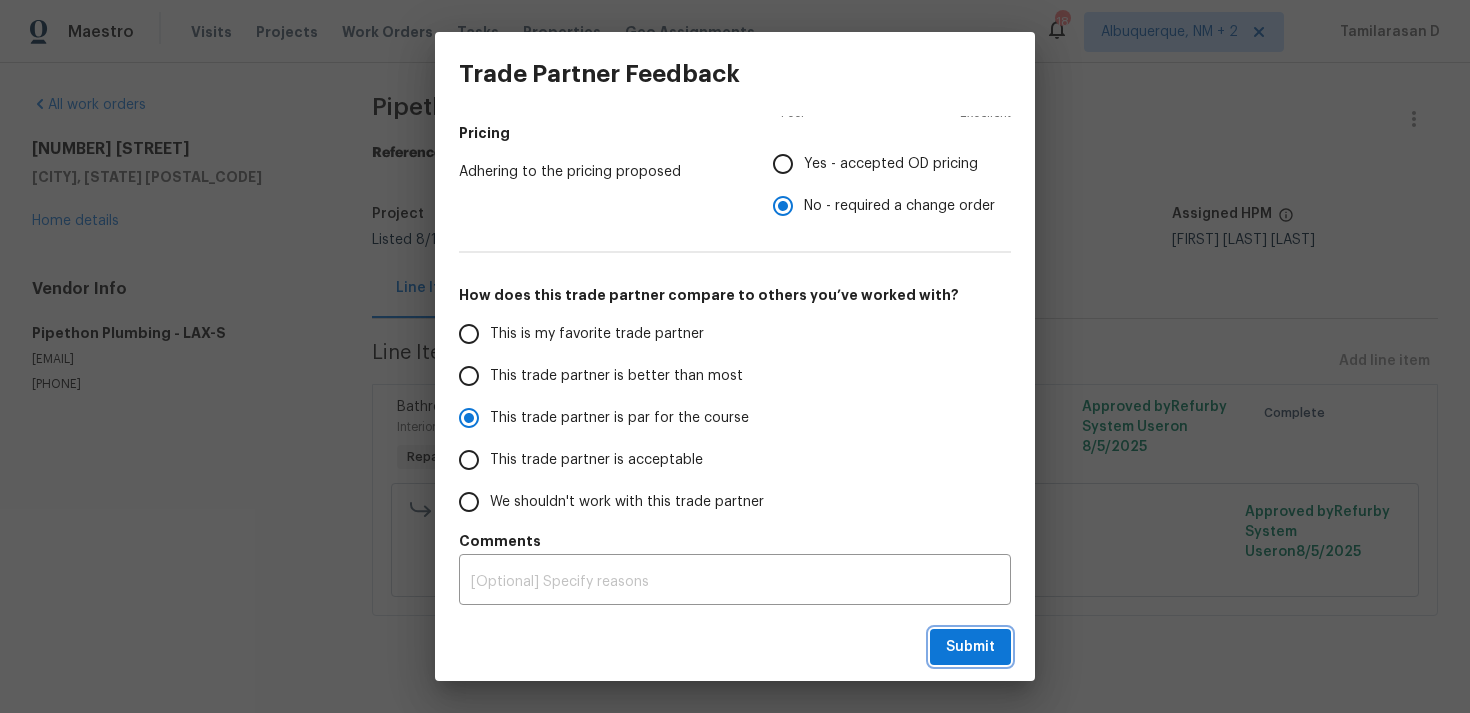 click on "Submit" at bounding box center (970, 647) 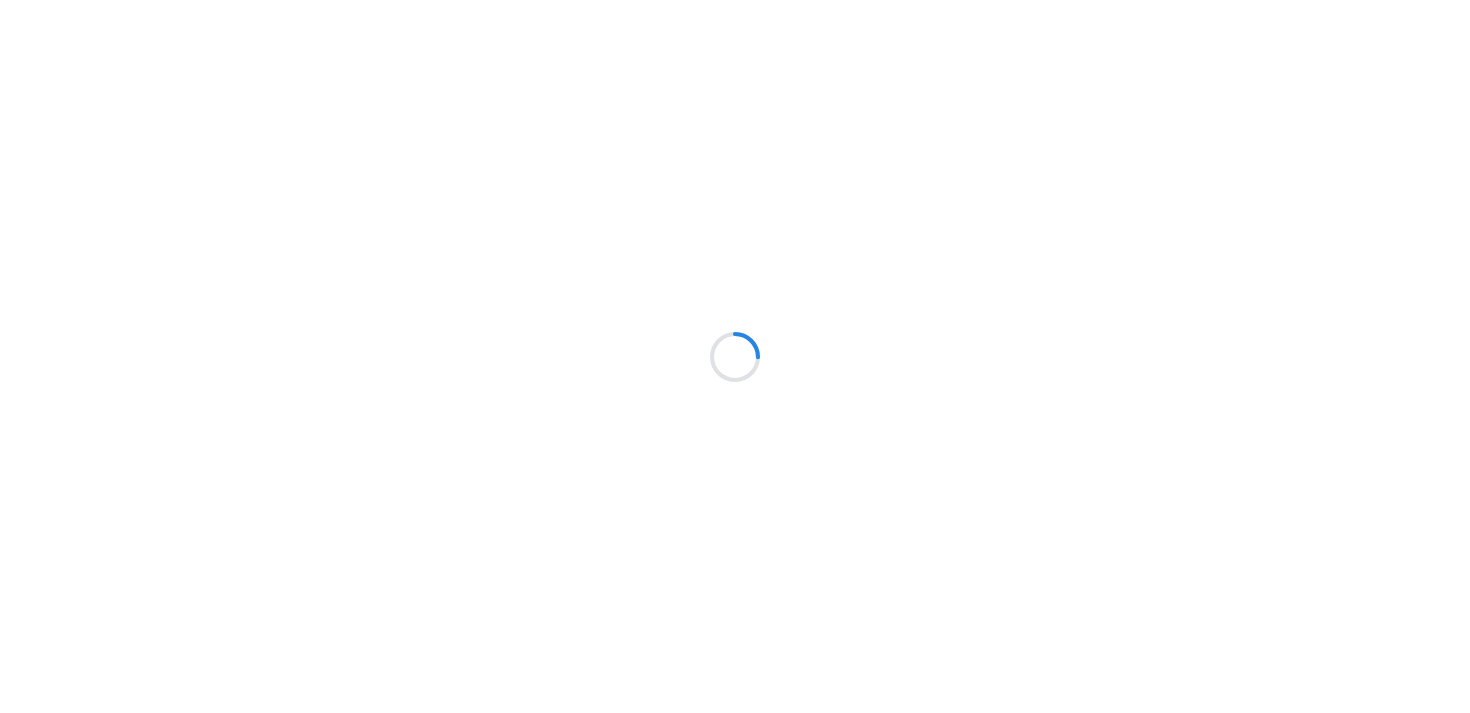 scroll, scrollTop: 0, scrollLeft: 0, axis: both 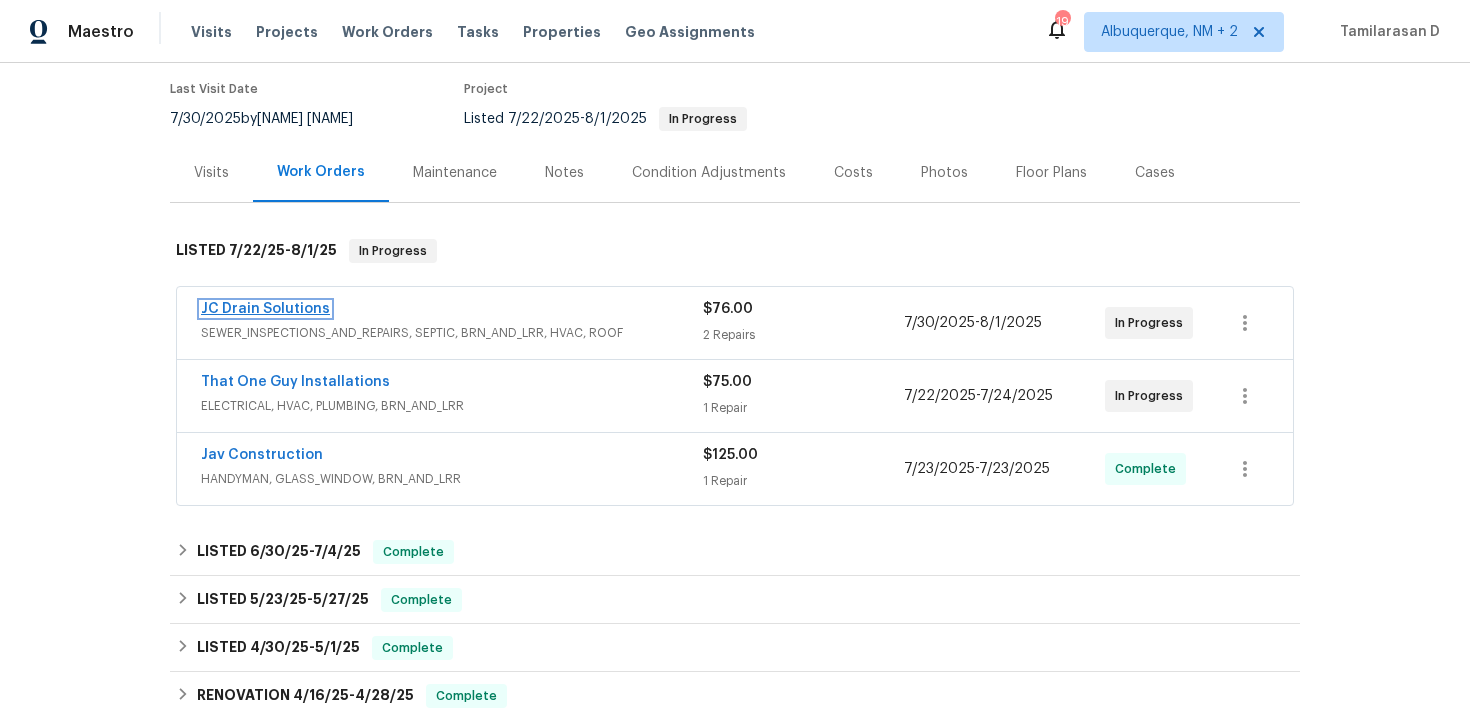 click on "JC Drain Solutions" at bounding box center (265, 309) 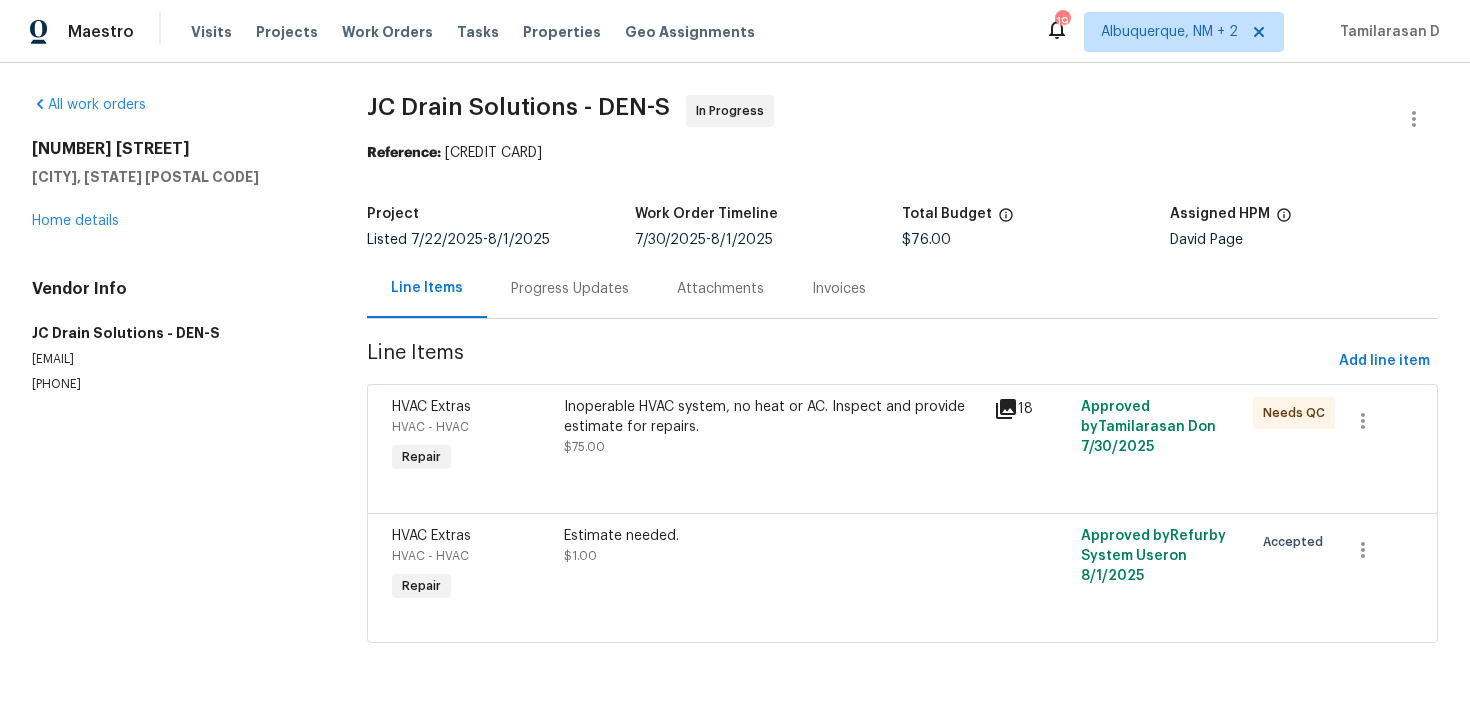 click on "Progress Updates" at bounding box center (570, 288) 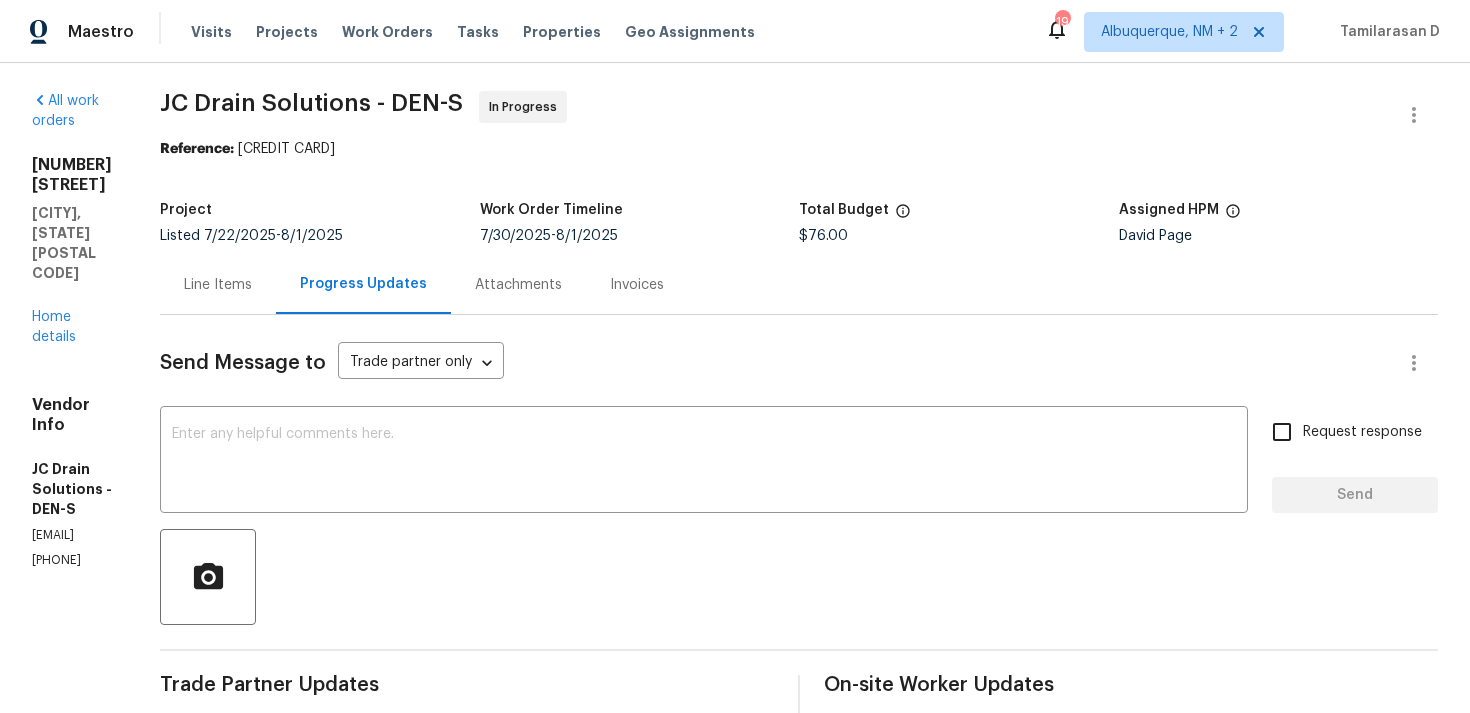 scroll, scrollTop: 0, scrollLeft: 0, axis: both 